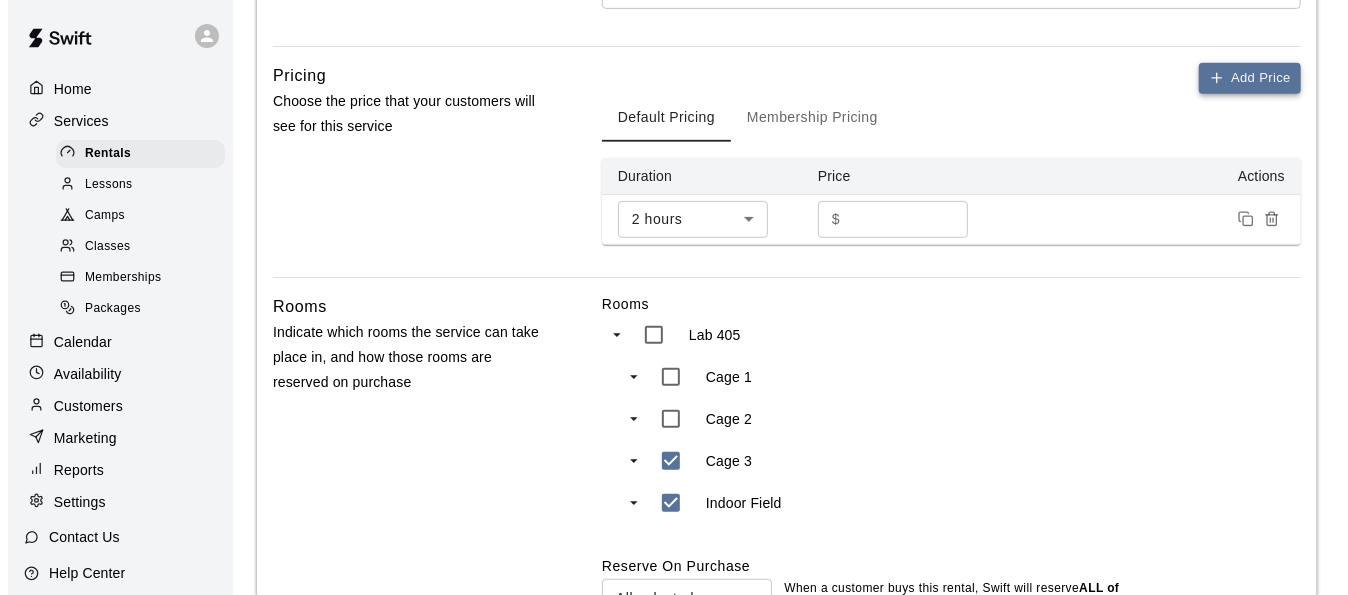 scroll, scrollTop: 0, scrollLeft: 0, axis: both 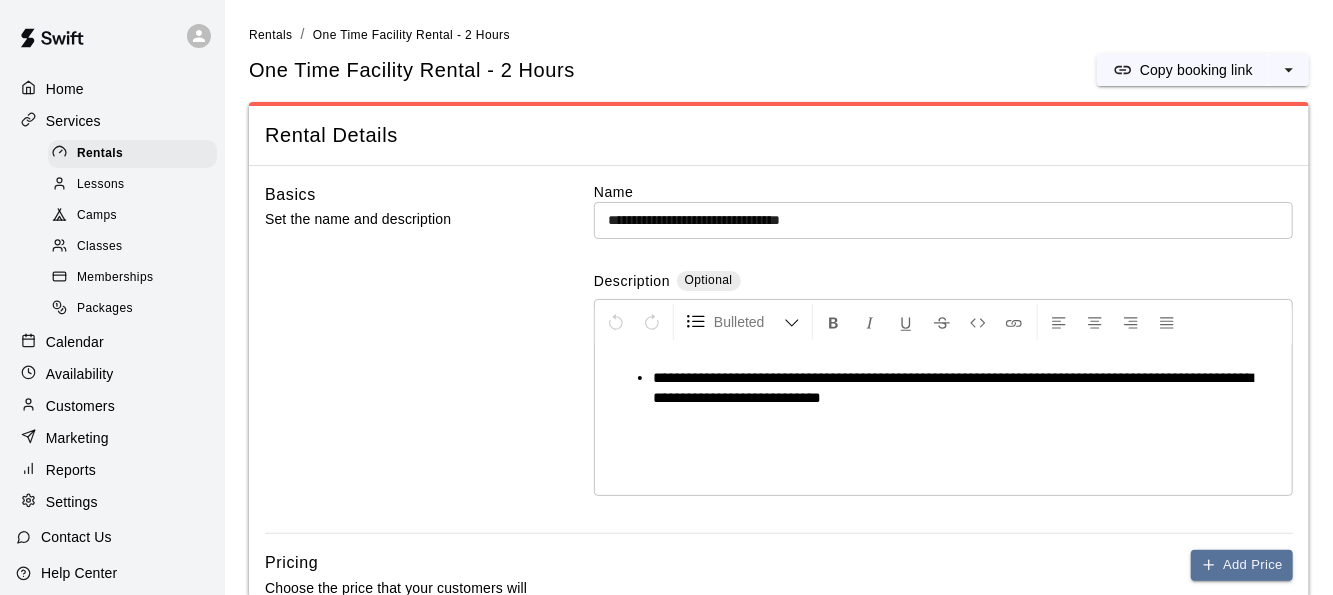 click 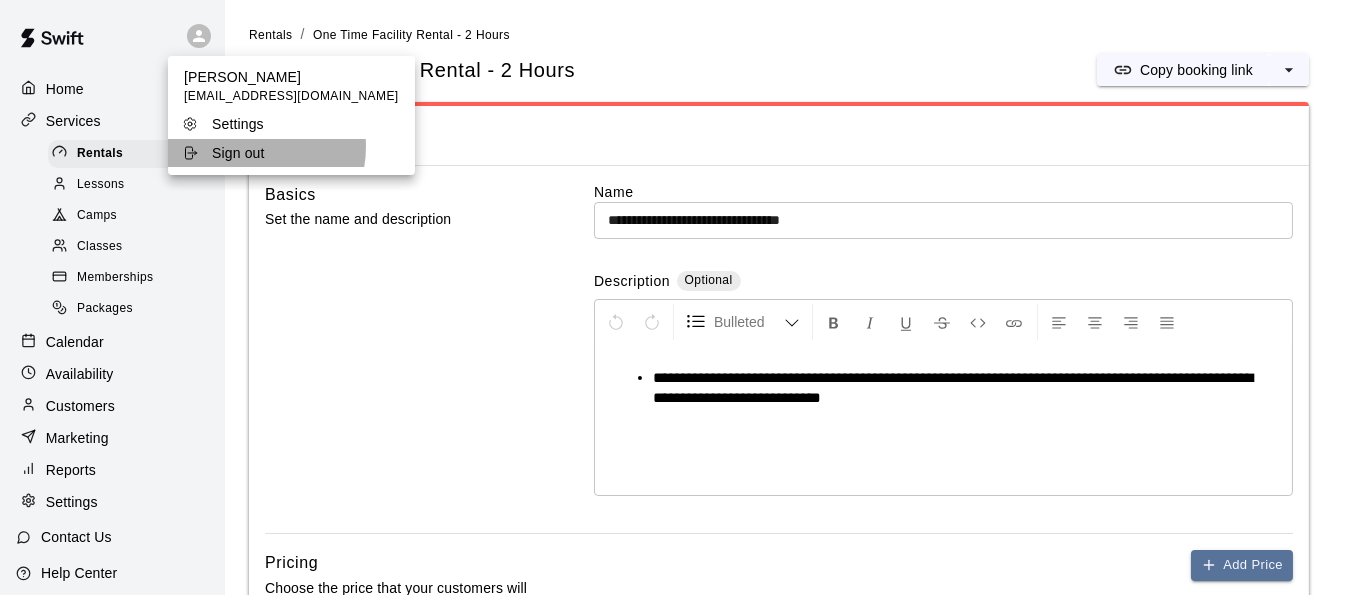 click on "Sign out" at bounding box center [238, 153] 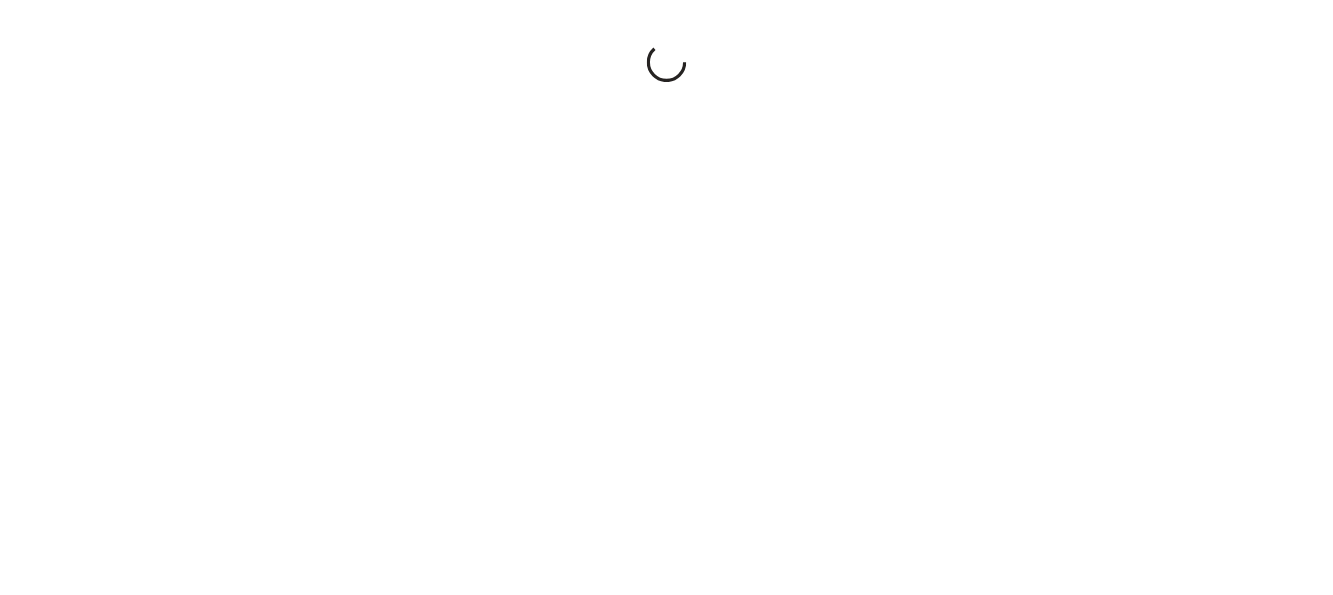 scroll, scrollTop: 0, scrollLeft: 0, axis: both 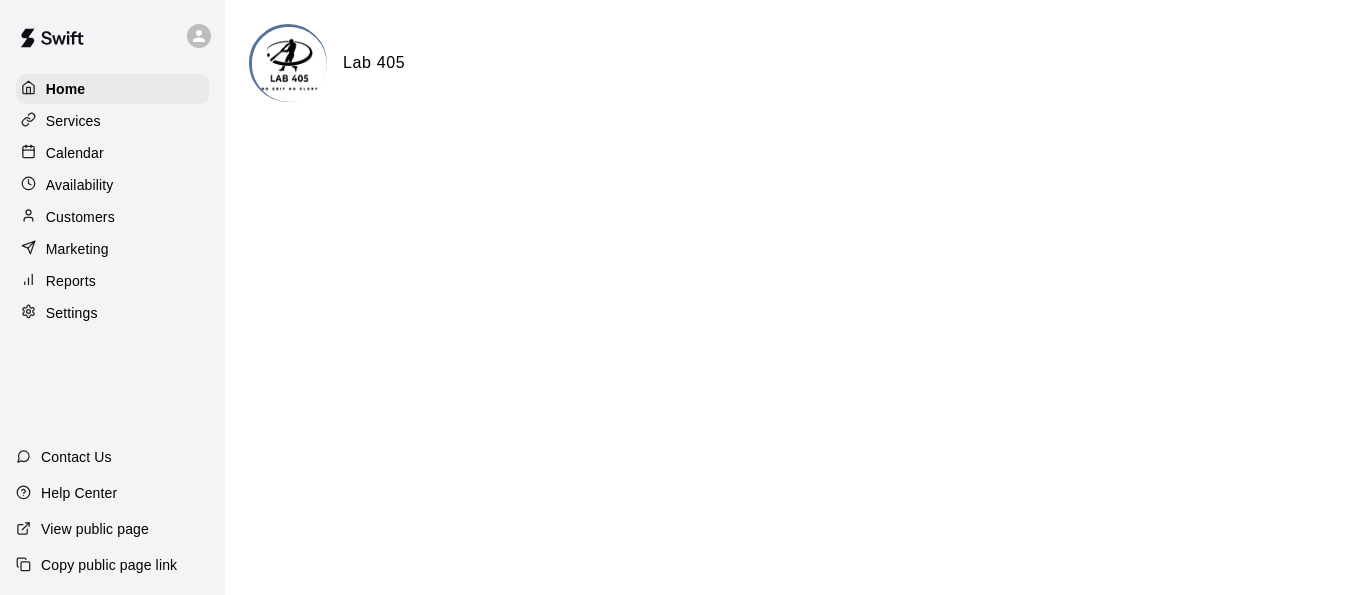 click on "Services" at bounding box center [73, 121] 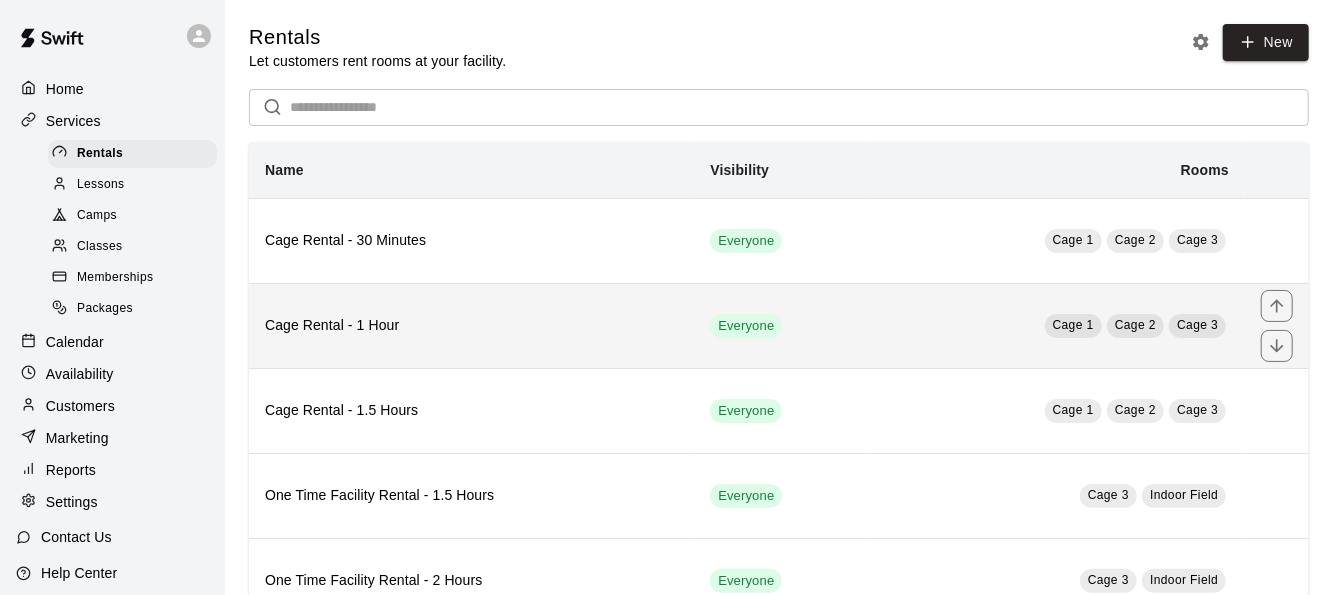 scroll, scrollTop: 147, scrollLeft: 0, axis: vertical 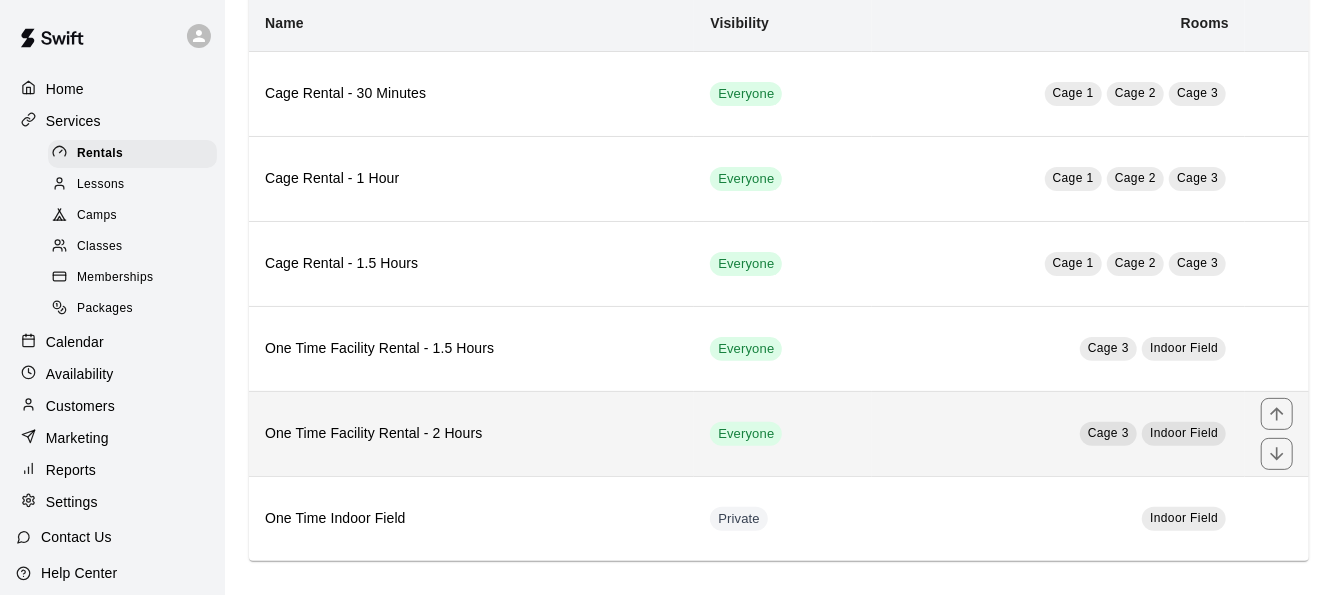 click on "One Time Facility Rental - 2 Hours" at bounding box center (471, 434) 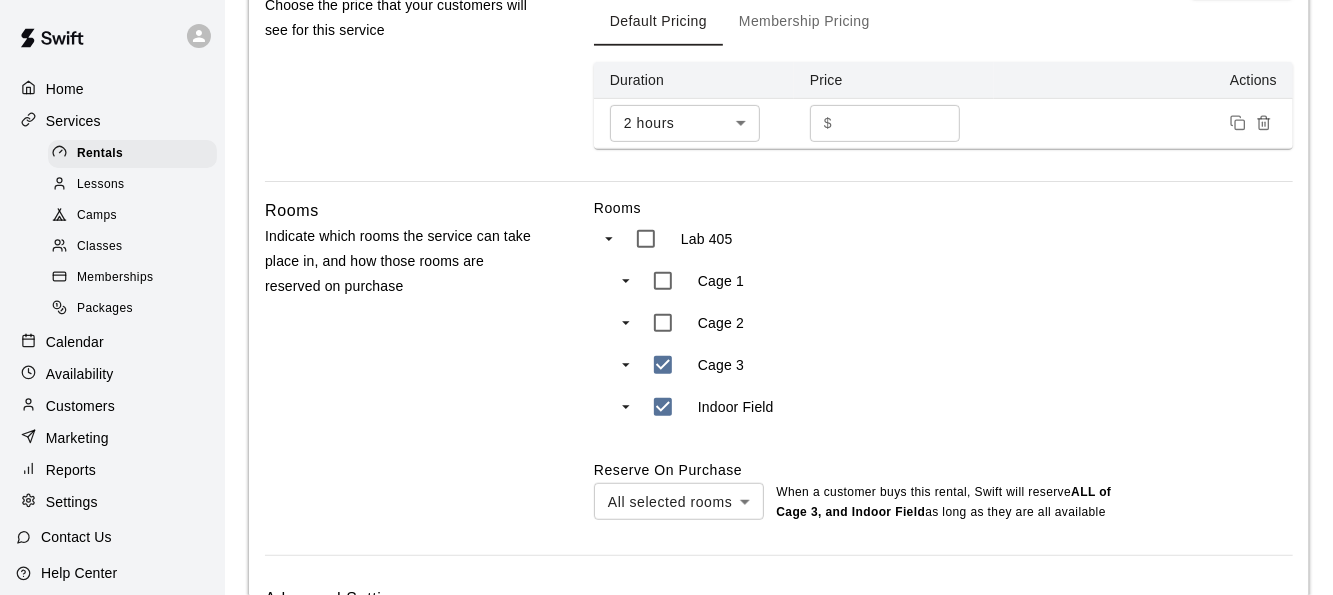 scroll, scrollTop: 585, scrollLeft: 0, axis: vertical 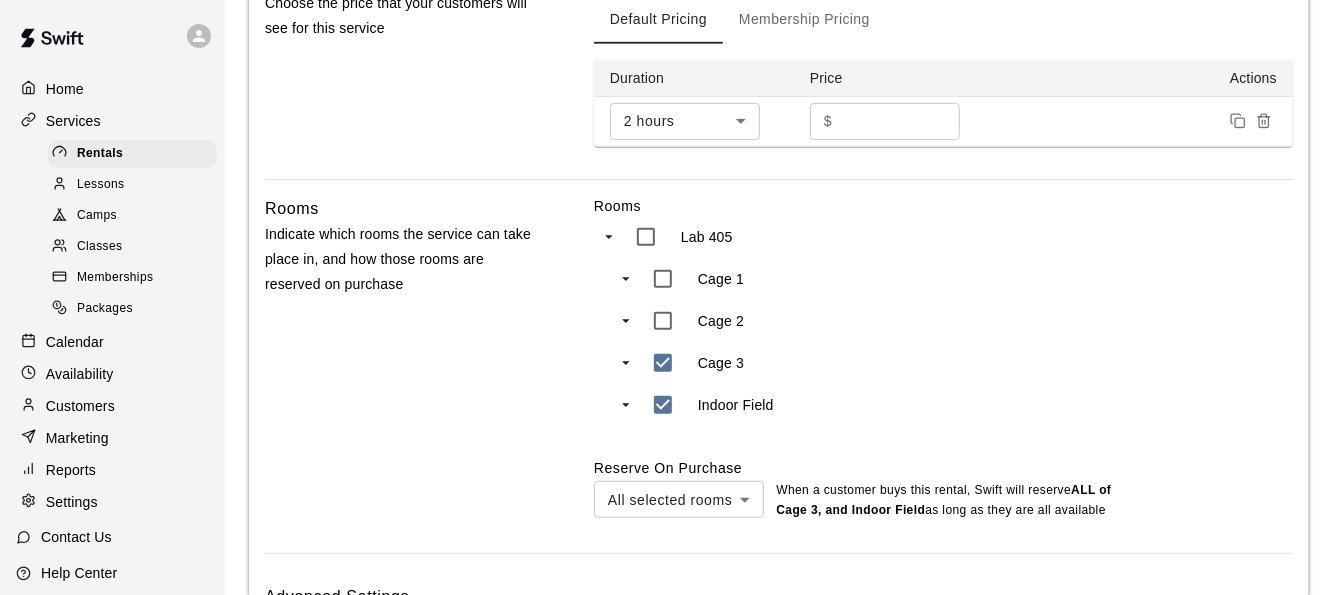 click on "***" at bounding box center (900, 121) 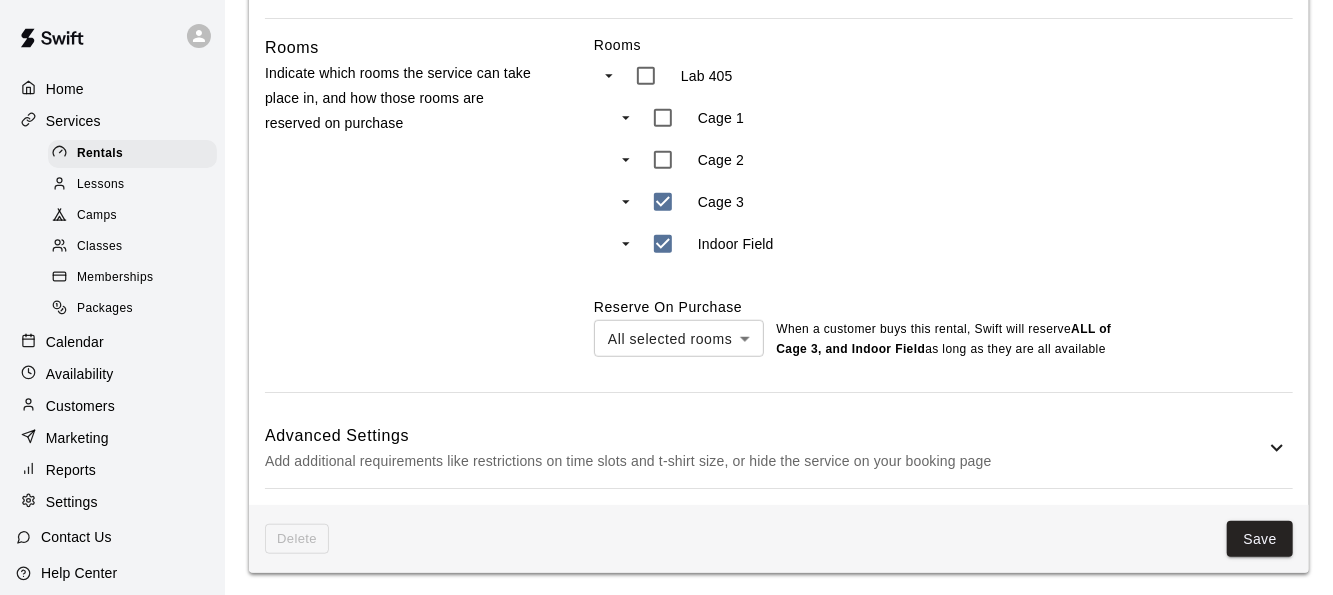 scroll, scrollTop: 745, scrollLeft: 0, axis: vertical 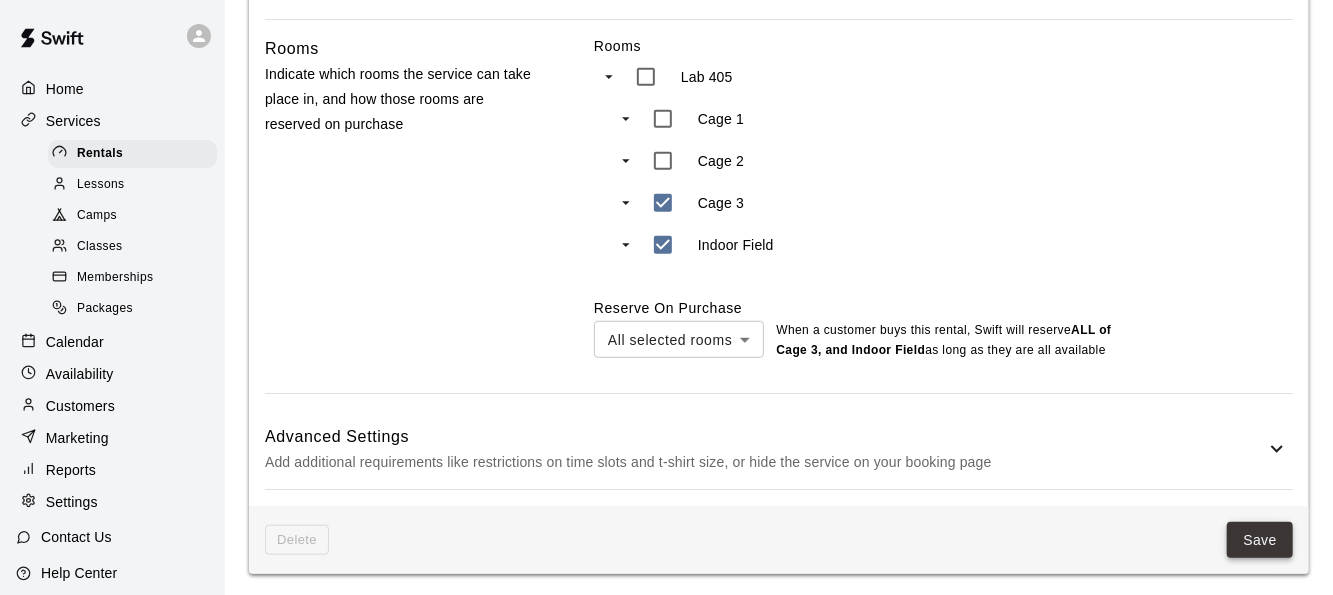 type on "***" 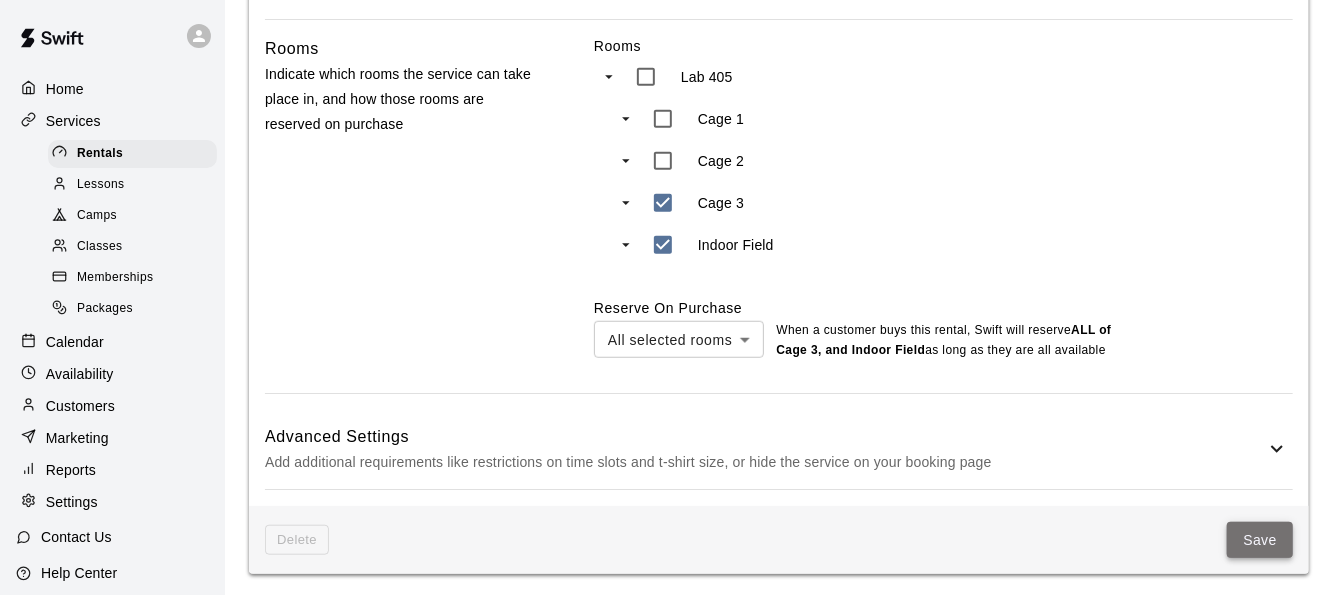 click on "Save" at bounding box center (1260, 540) 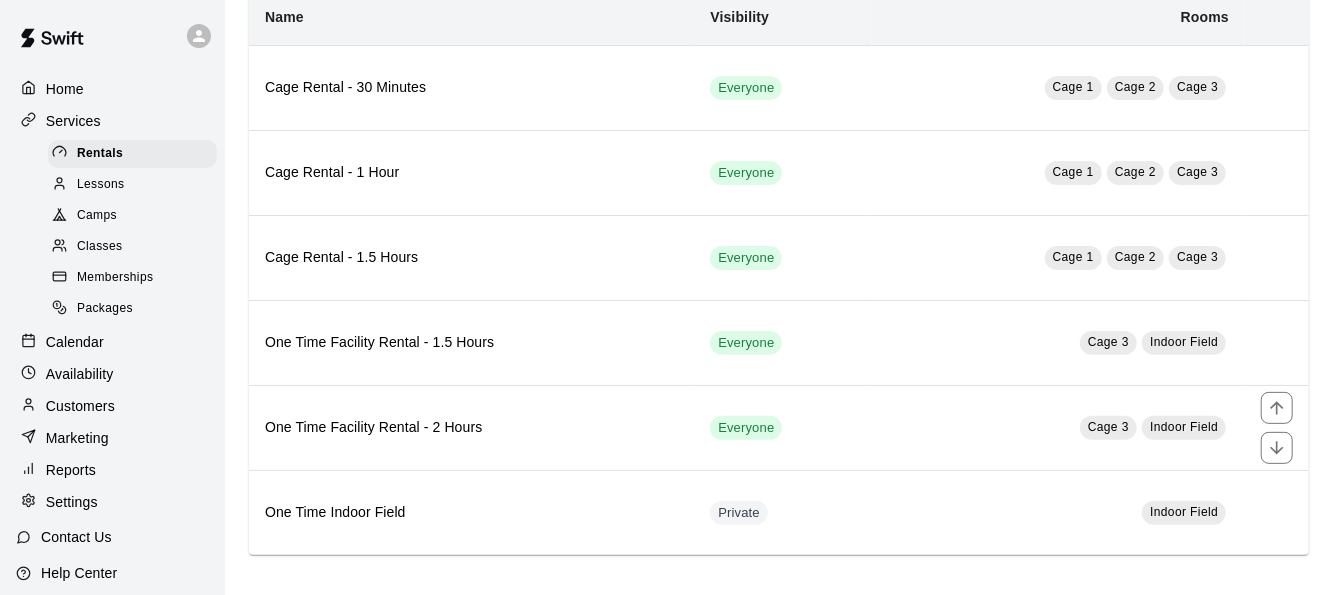 scroll, scrollTop: 0, scrollLeft: 0, axis: both 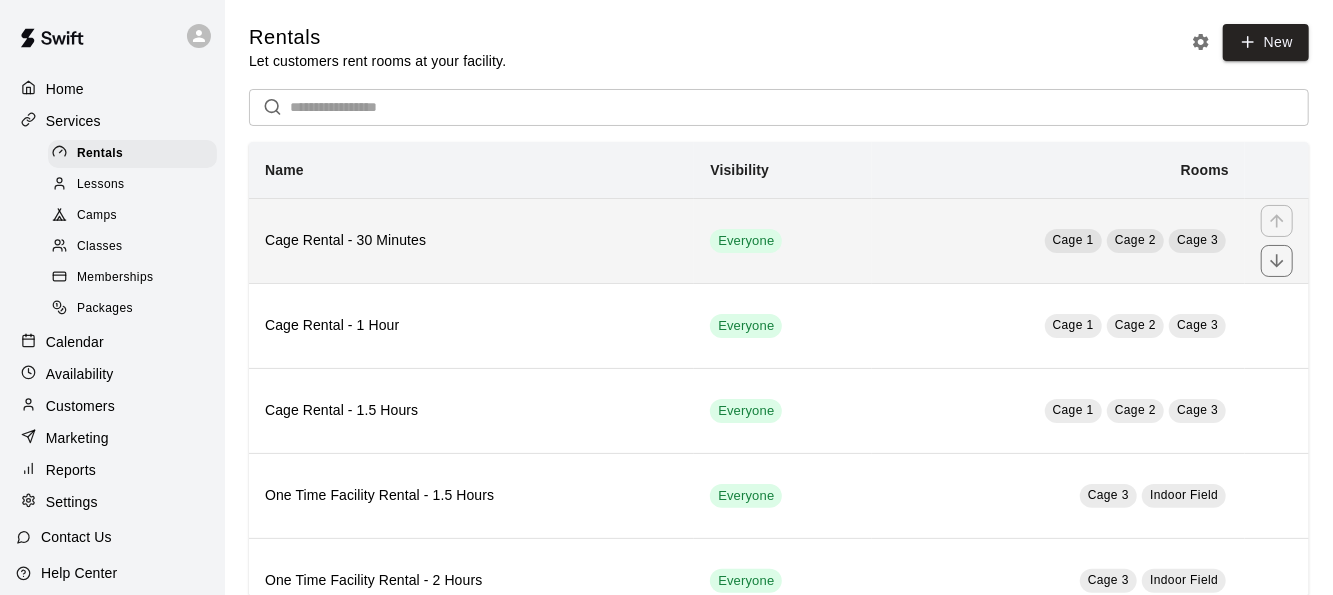 click on "Cage Rental - 30 Minutes" at bounding box center [471, 241] 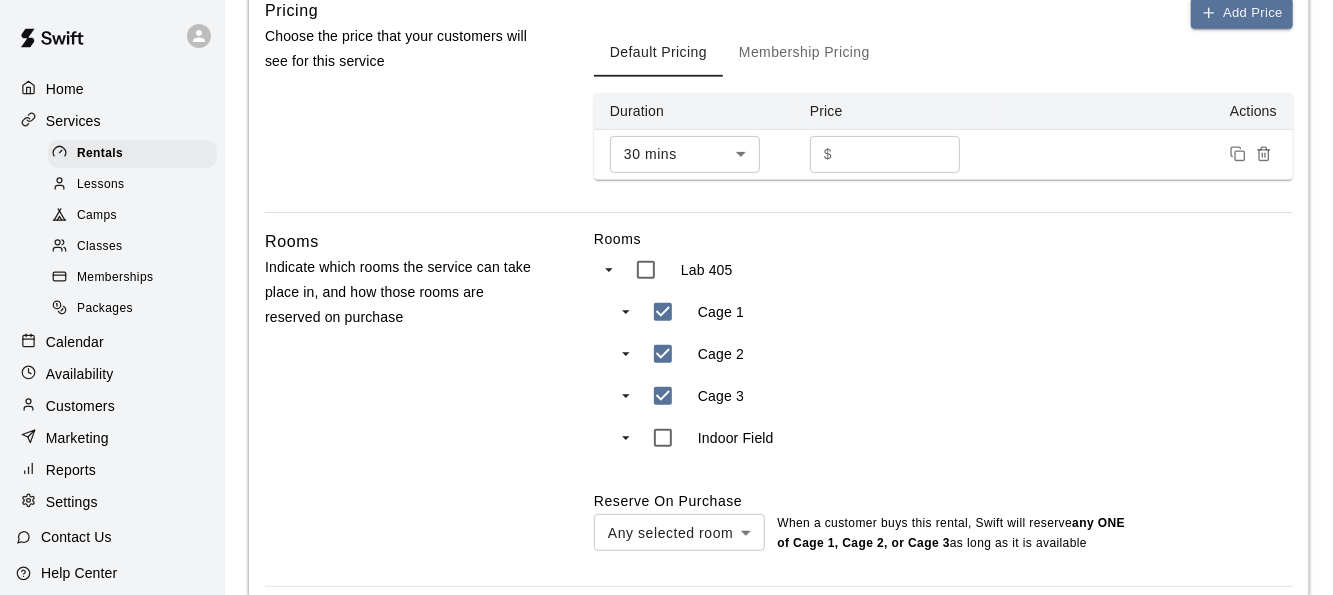 scroll, scrollTop: 715, scrollLeft: 0, axis: vertical 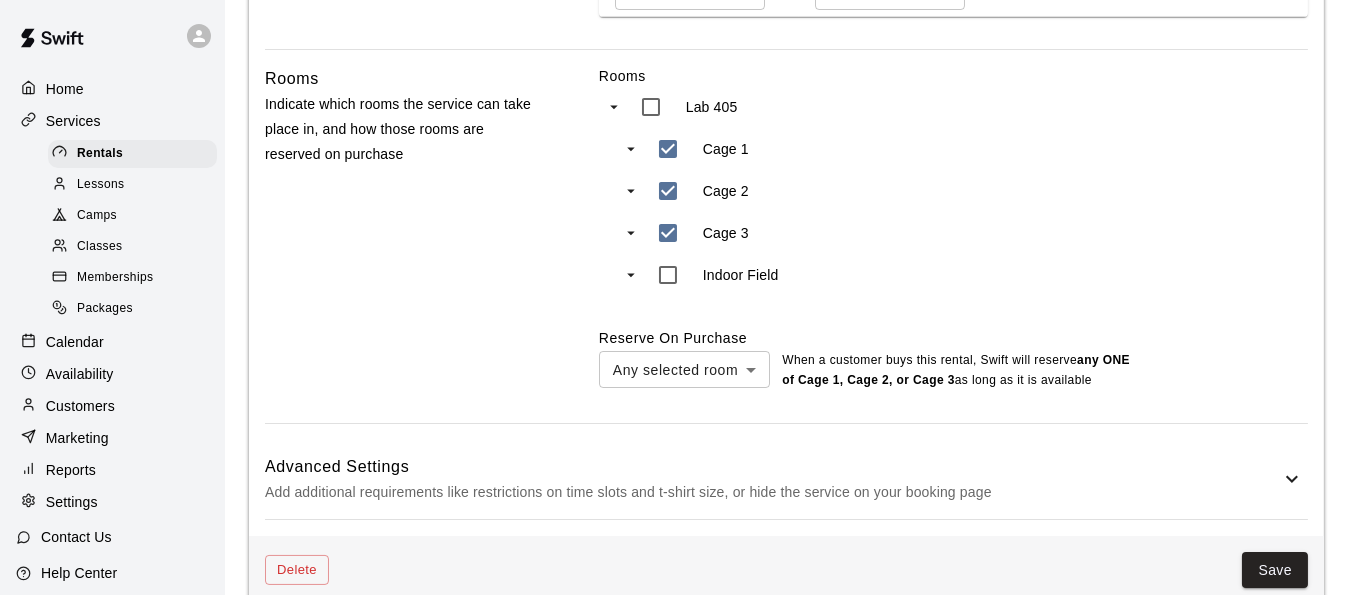 click on "**********" at bounding box center (674, -44) 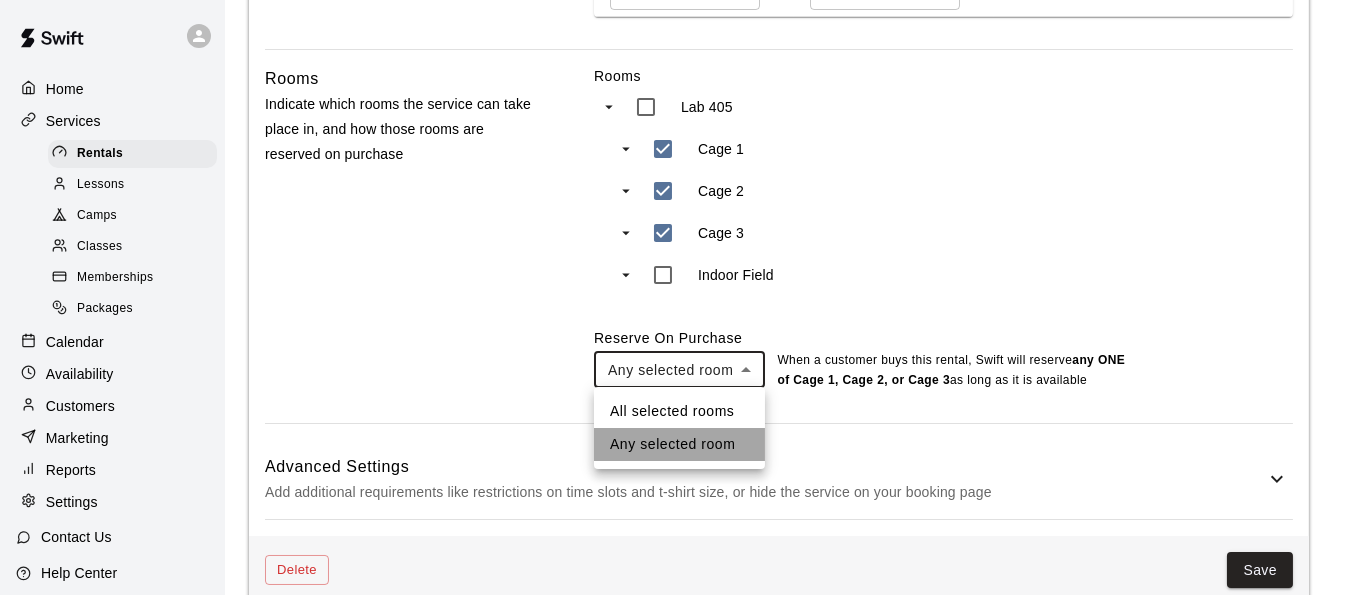 click on "Any selected room" at bounding box center (679, 444) 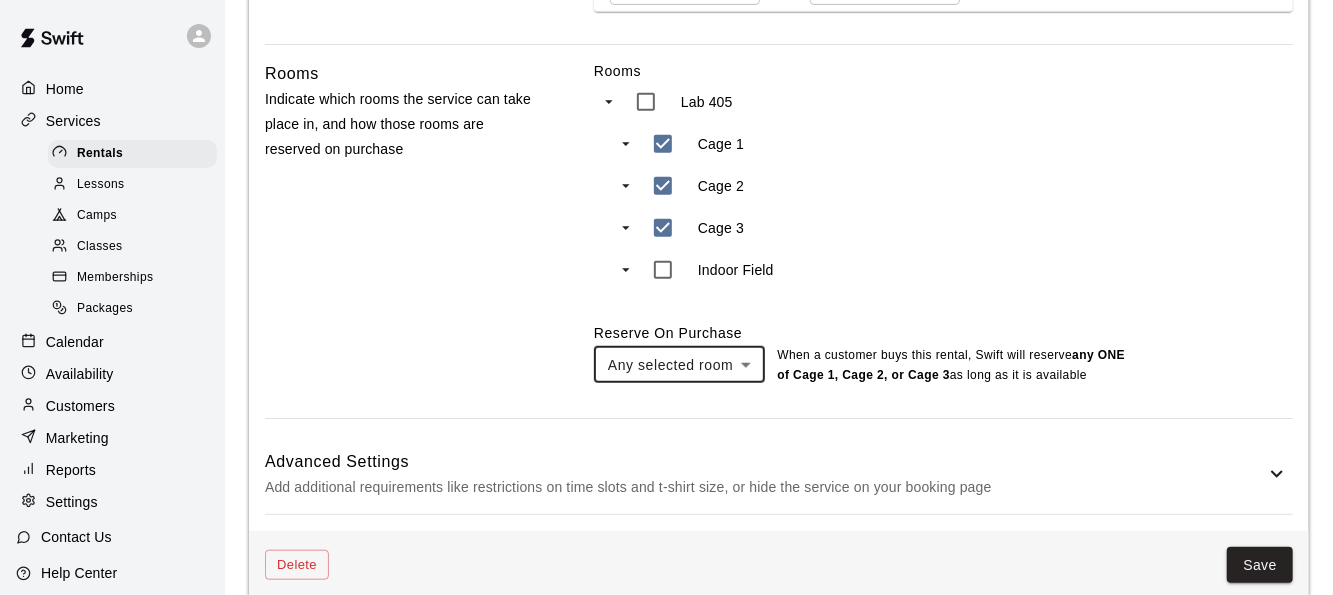scroll, scrollTop: 746, scrollLeft: 0, axis: vertical 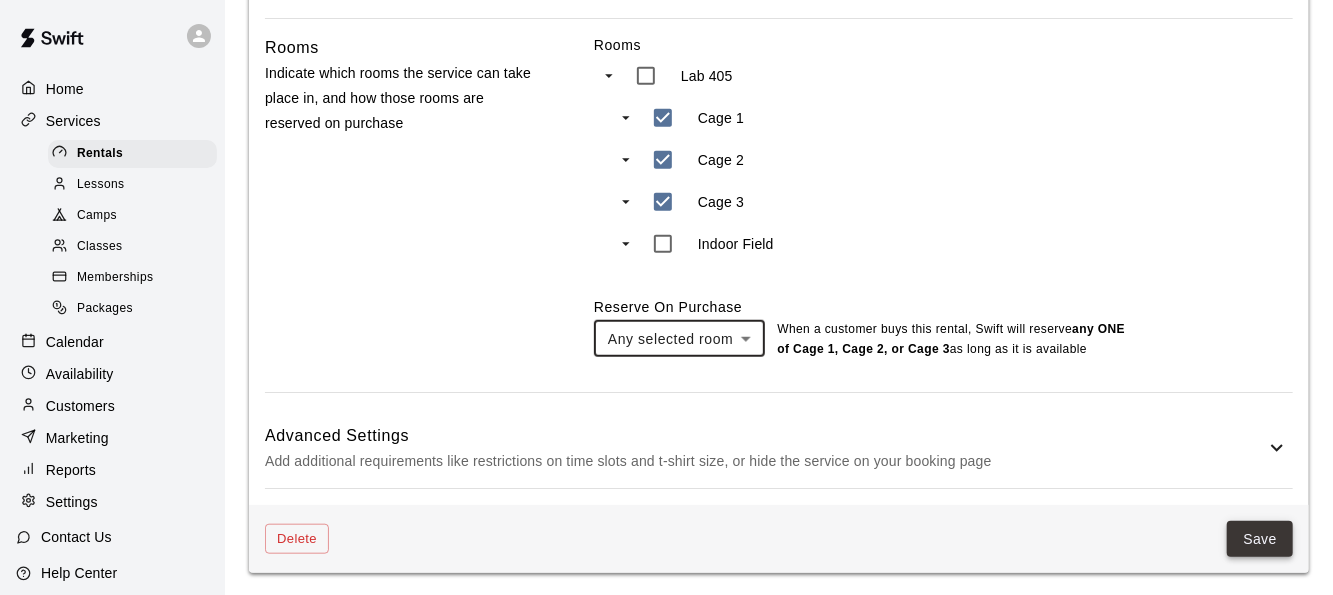 click on "Save" at bounding box center [1260, 539] 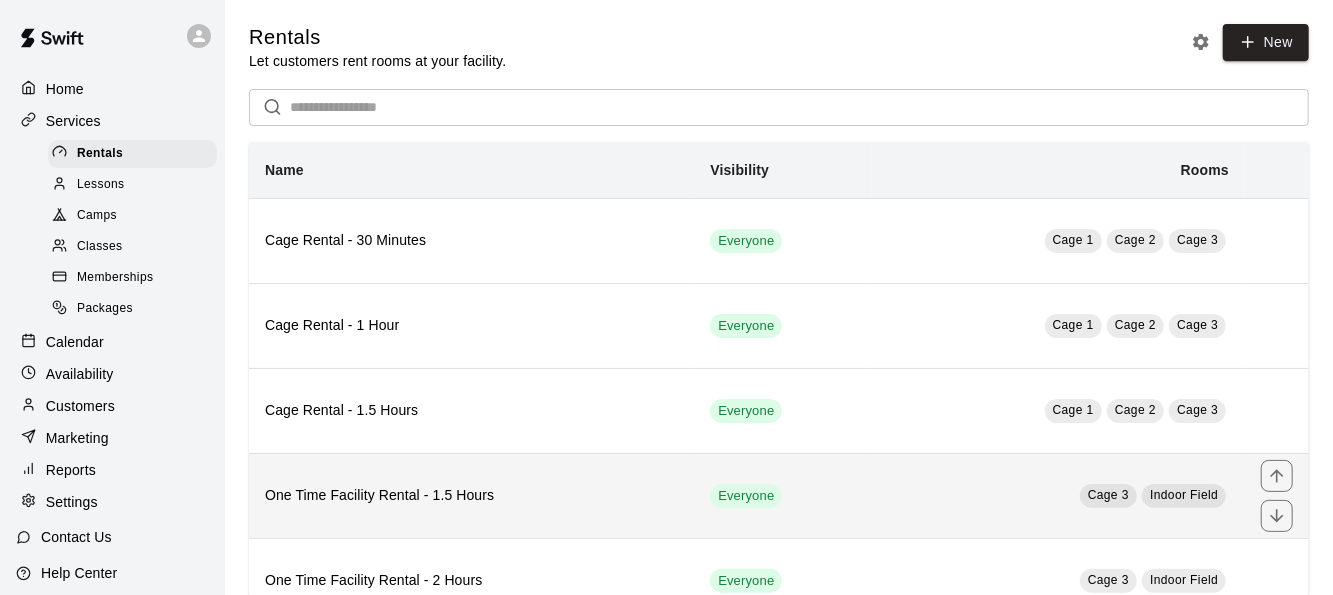 scroll, scrollTop: 147, scrollLeft: 0, axis: vertical 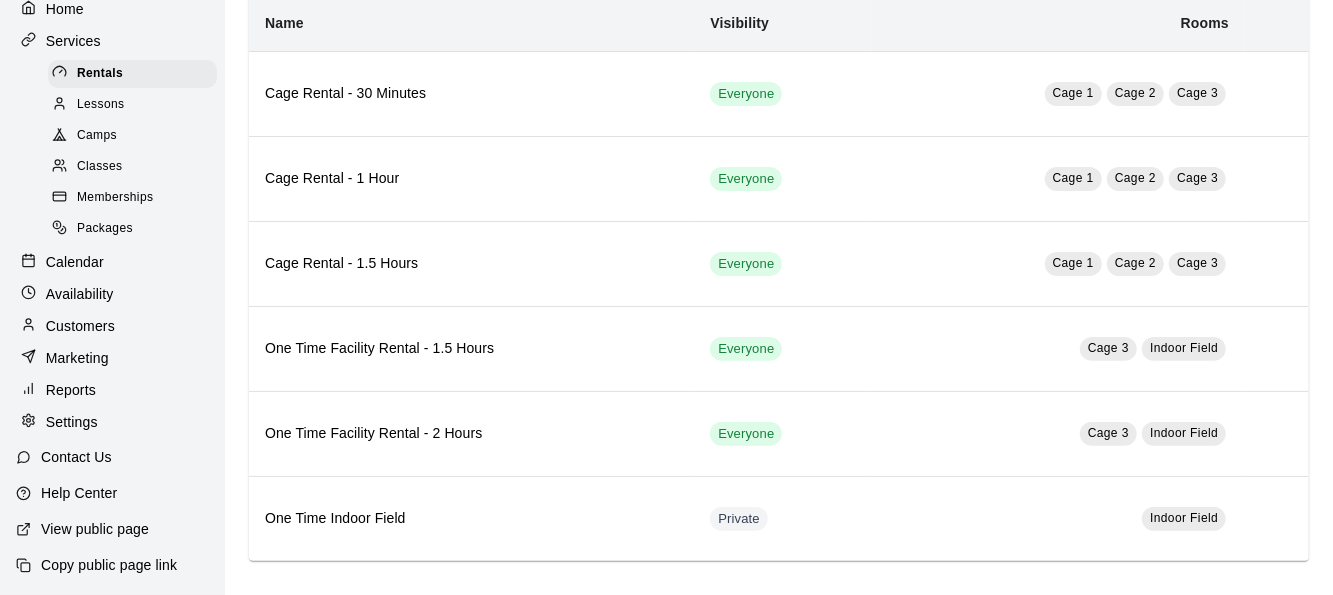 click on "View public page" at bounding box center (95, 529) 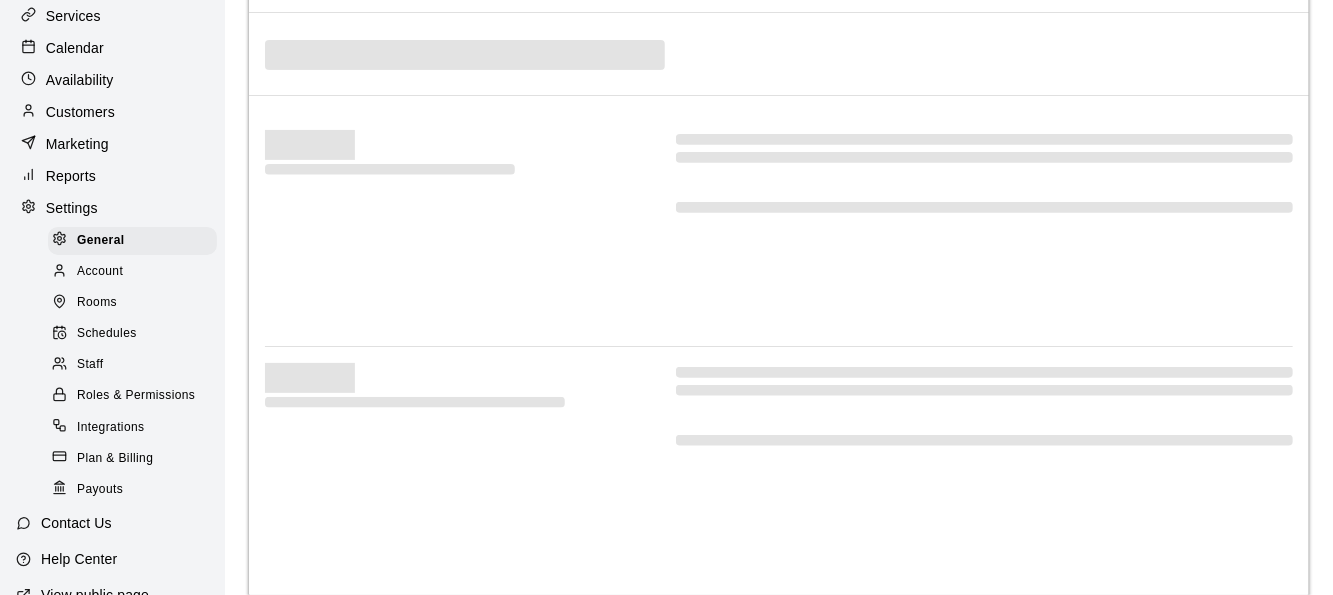 scroll, scrollTop: 0, scrollLeft: 0, axis: both 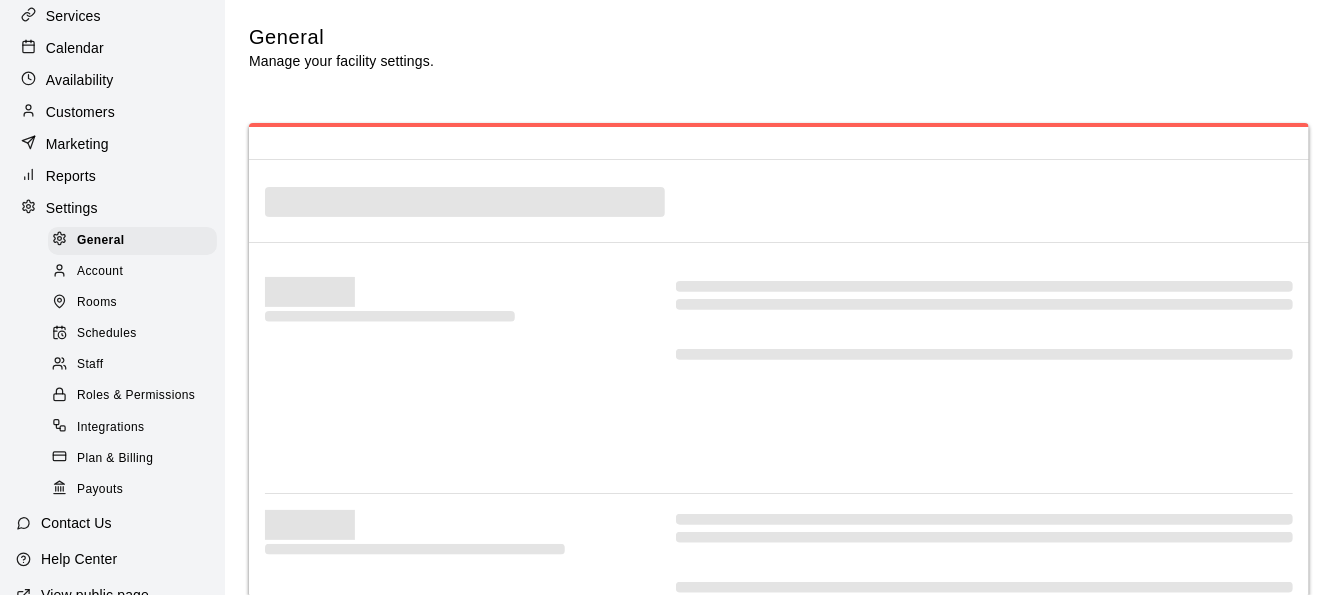 select on "**" 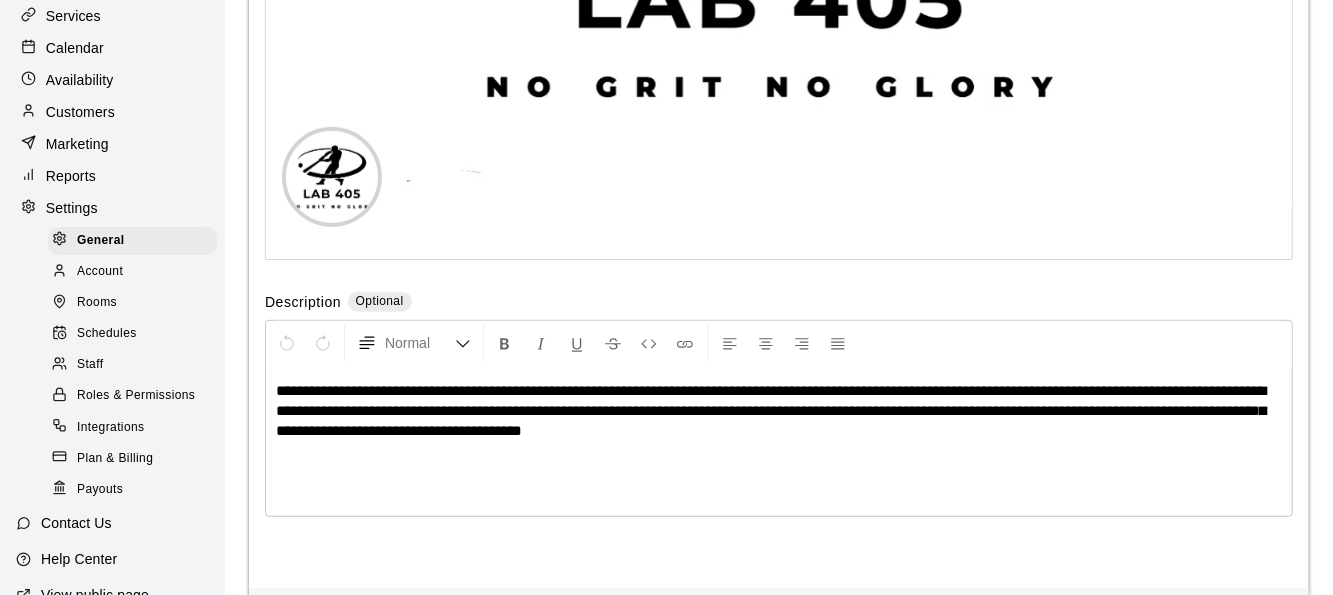 scroll, scrollTop: 4409, scrollLeft: 0, axis: vertical 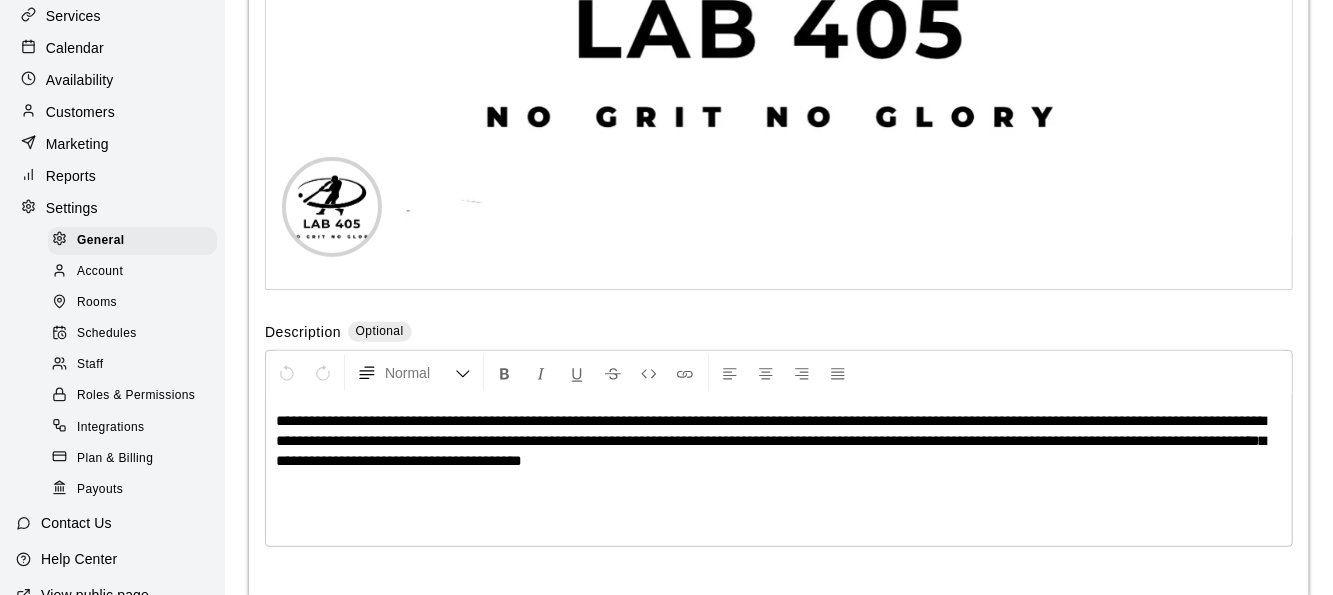 click on "Account" at bounding box center [132, 272] 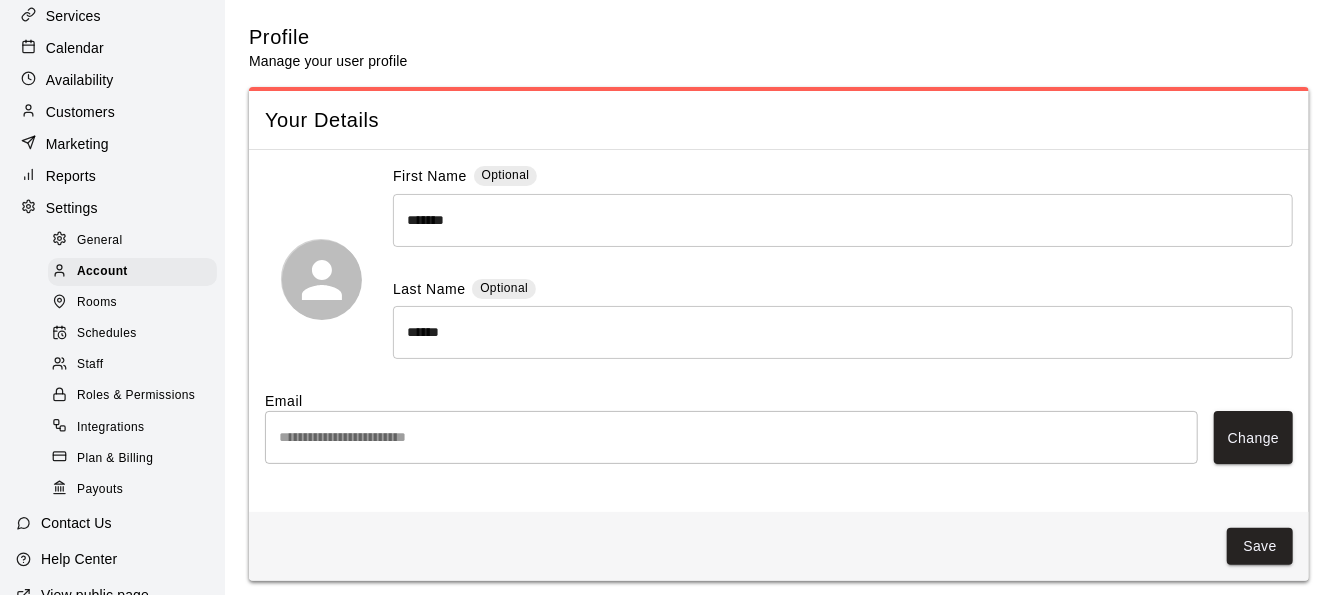 scroll, scrollTop: 11, scrollLeft: 0, axis: vertical 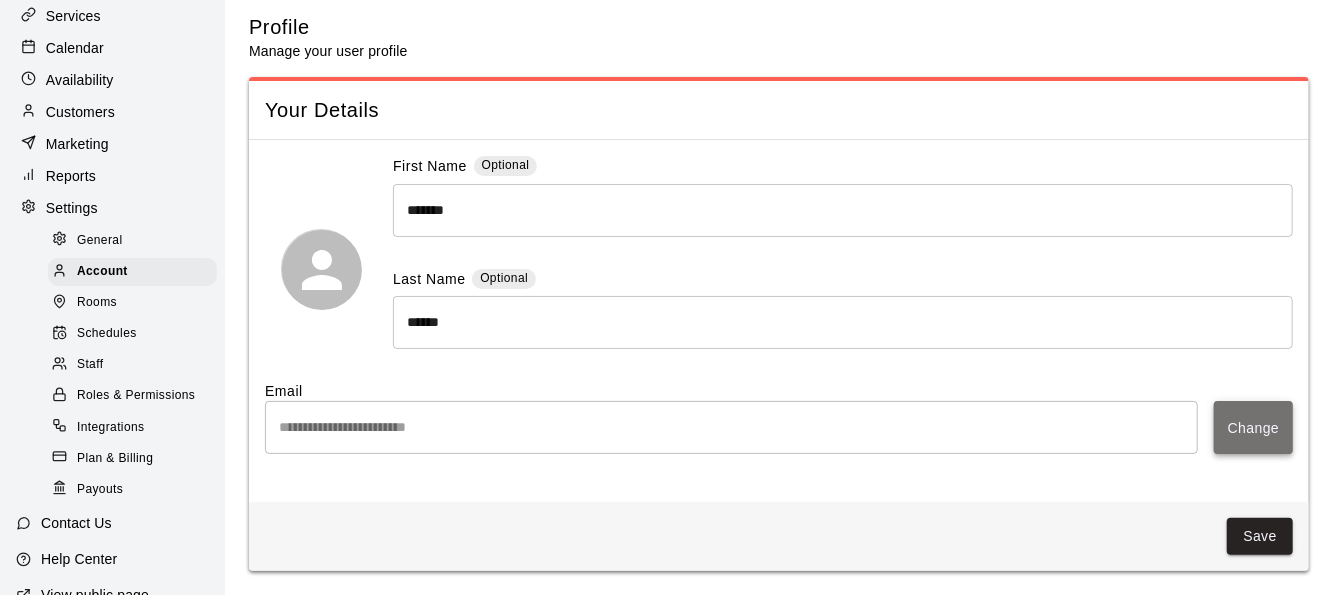 click on "Change" at bounding box center [1253, 427] 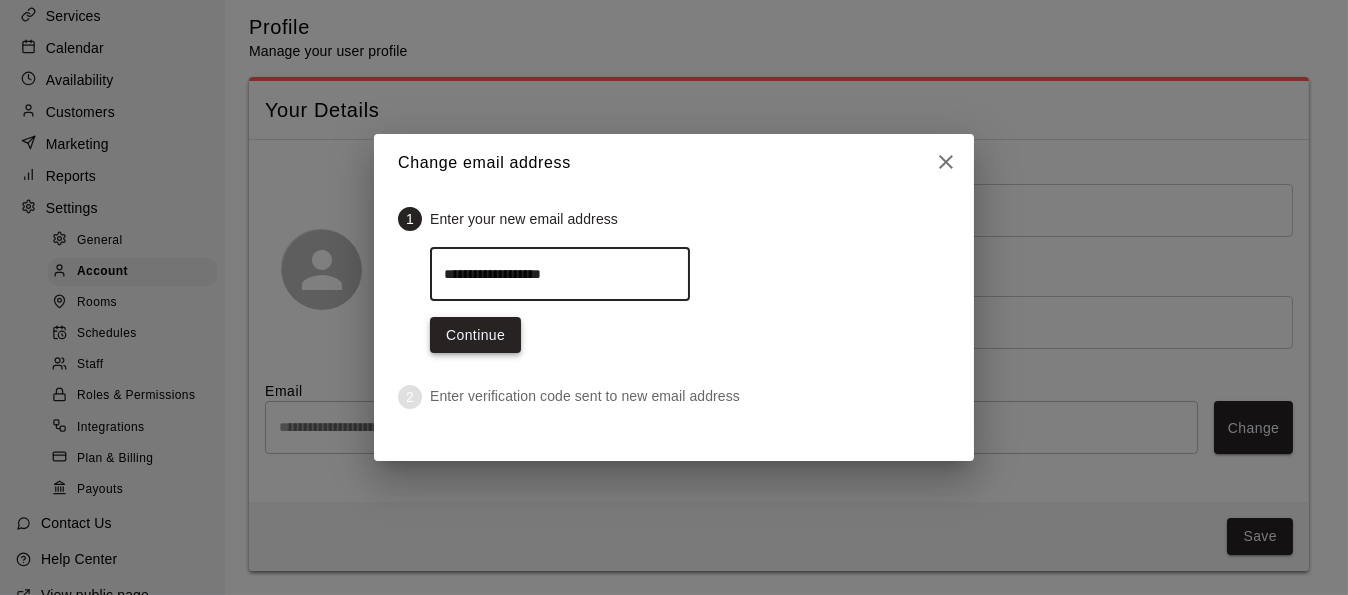 type on "**********" 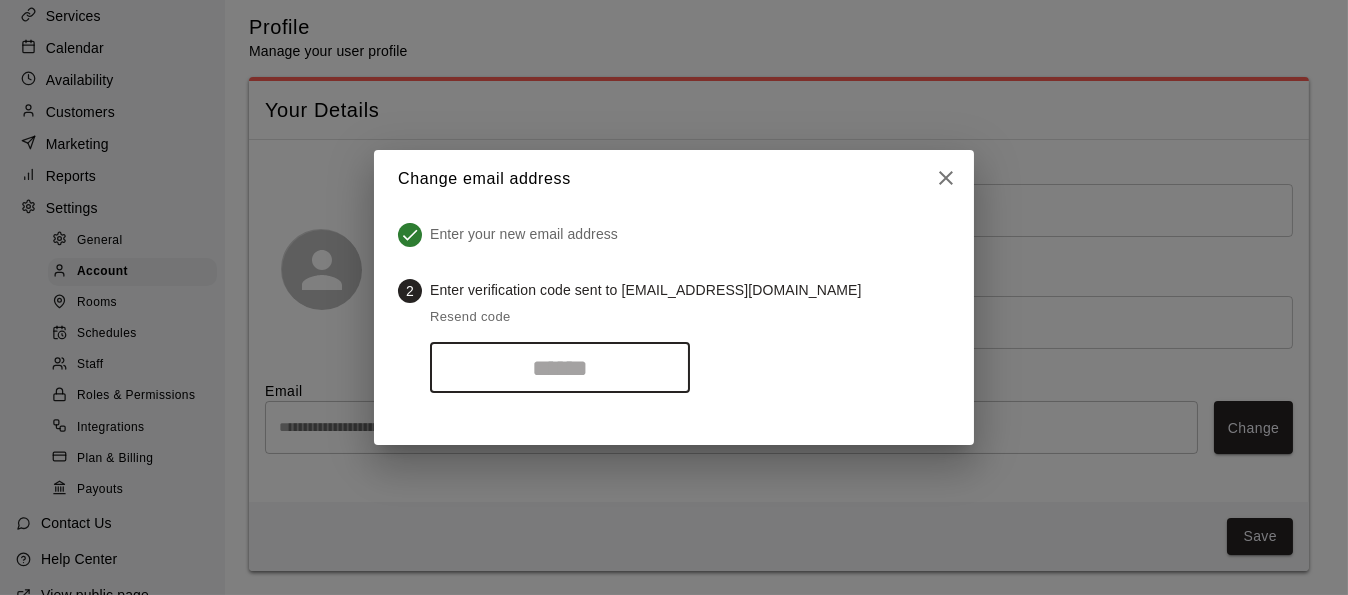 click 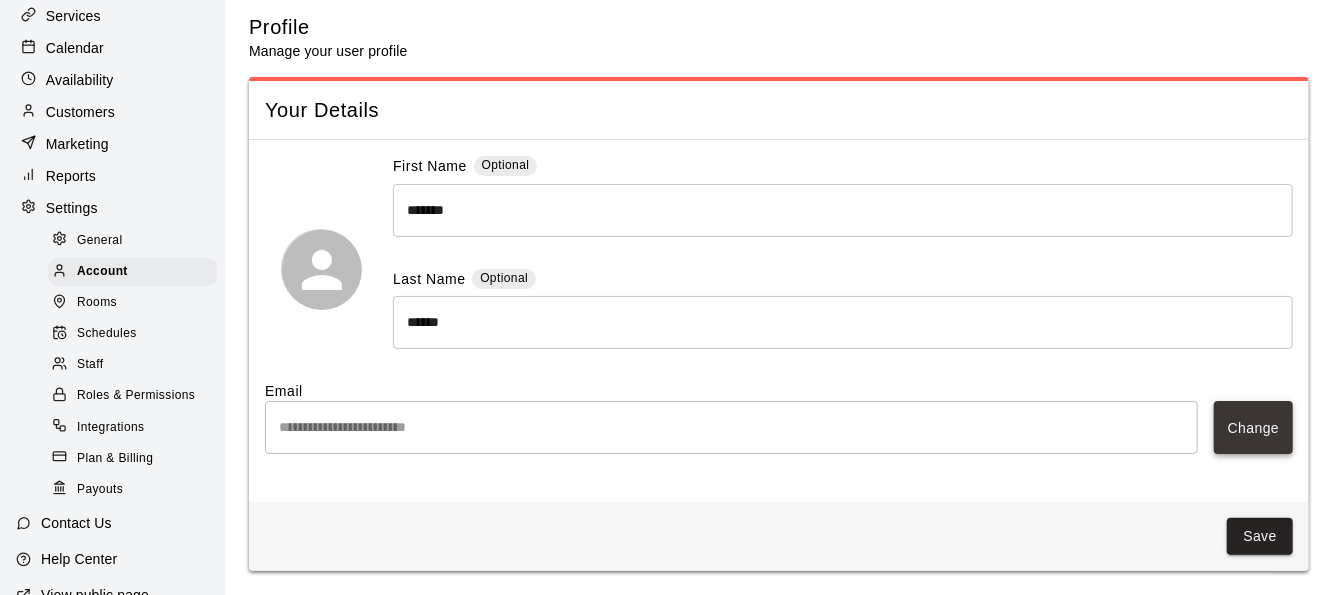 click on "Change" at bounding box center (1253, 427) 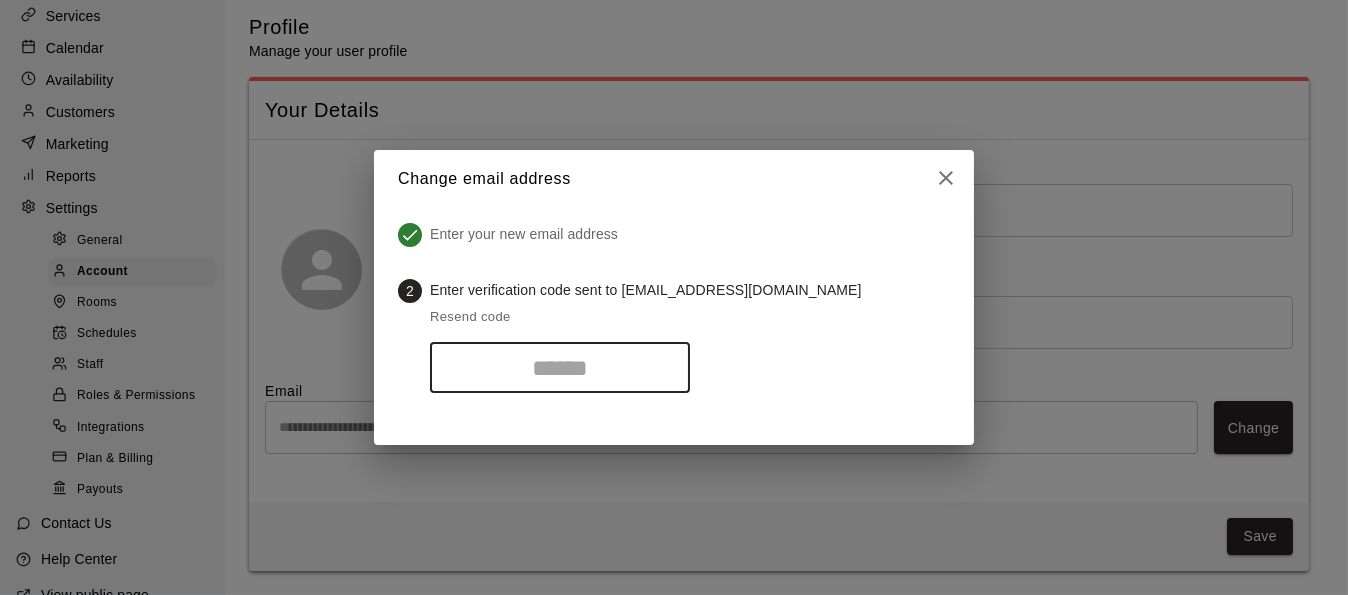 click 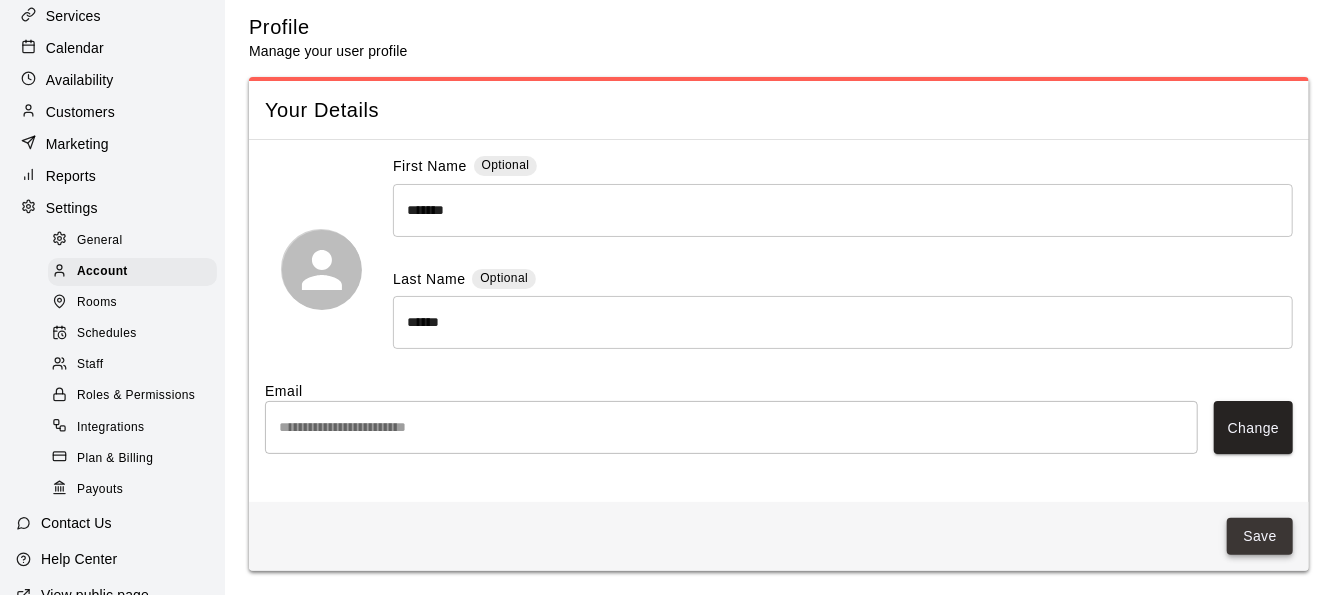 click on "Save" at bounding box center (1260, 536) 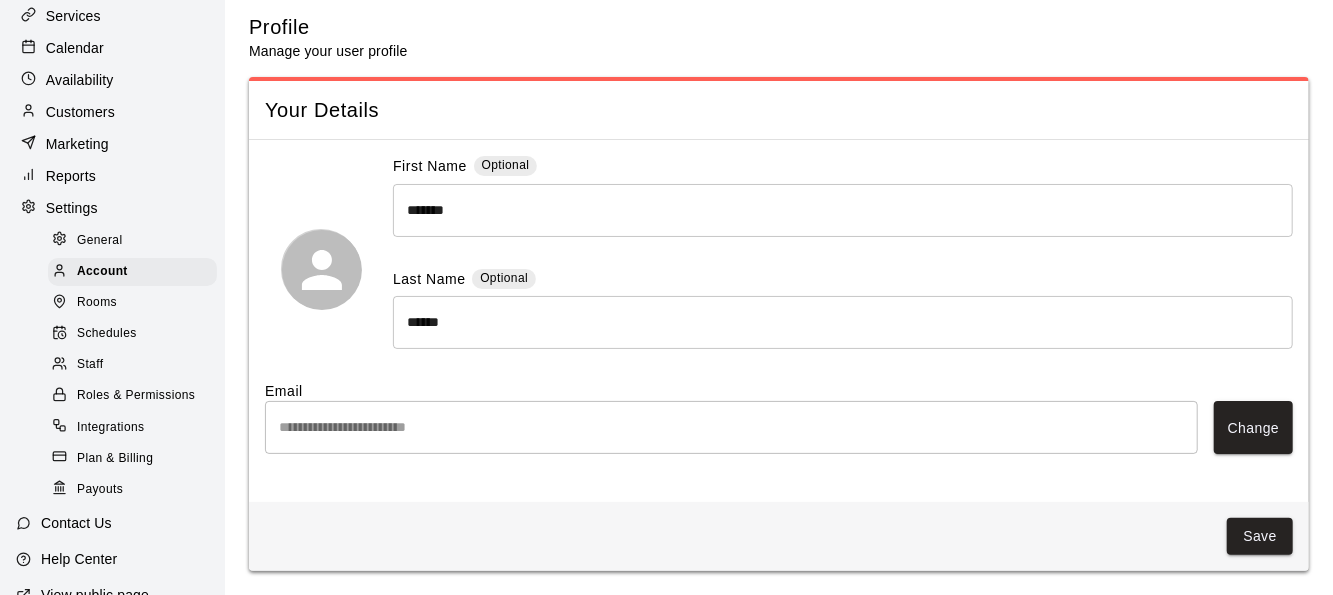 drag, startPoint x: 1270, startPoint y: 538, endPoint x: 881, endPoint y: 469, distance: 395.07214 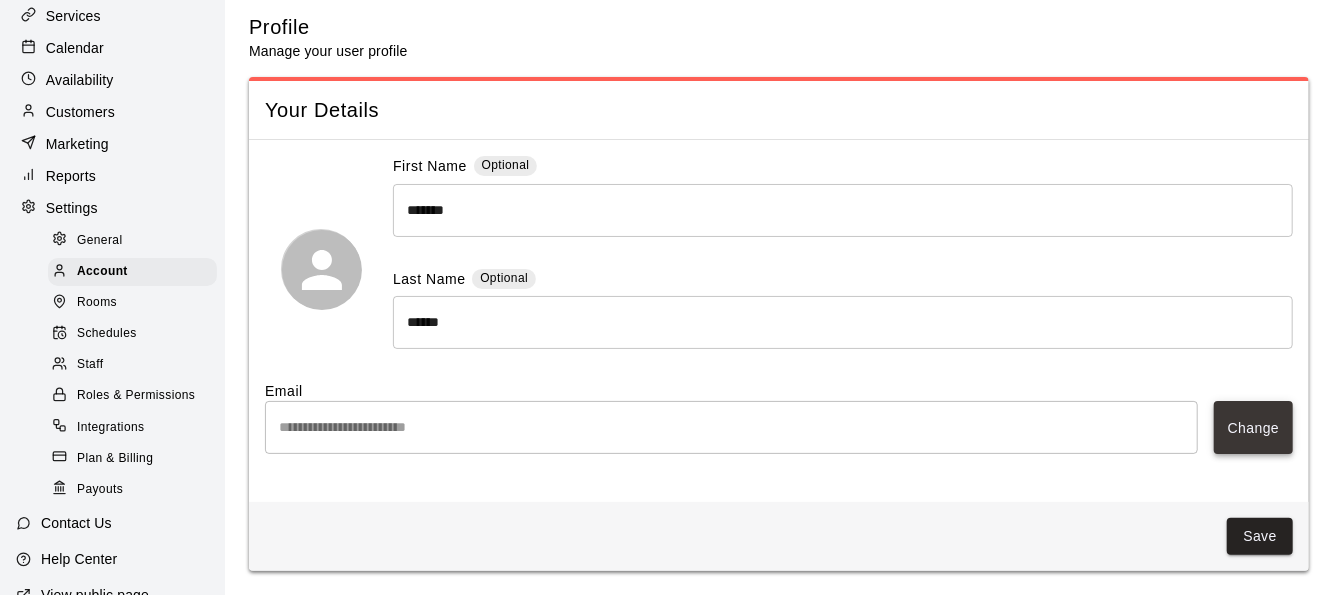 click on "Change" at bounding box center [1253, 427] 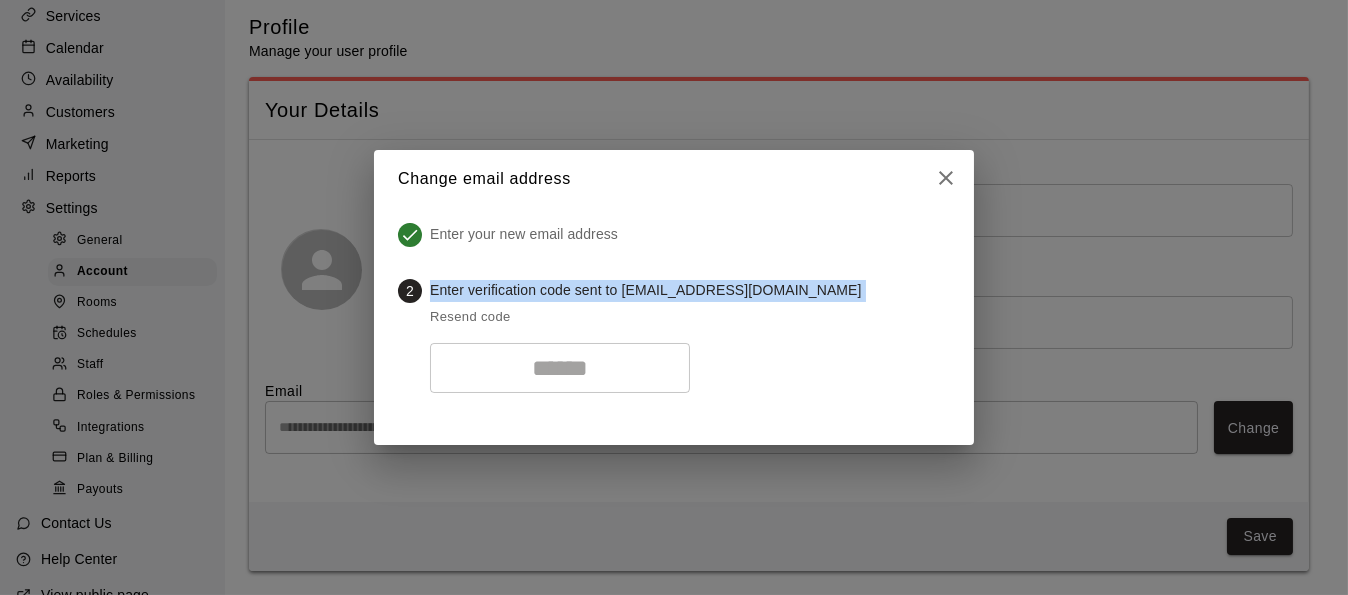 drag, startPoint x: 428, startPoint y: 287, endPoint x: 794, endPoint y: 351, distance: 371.5535 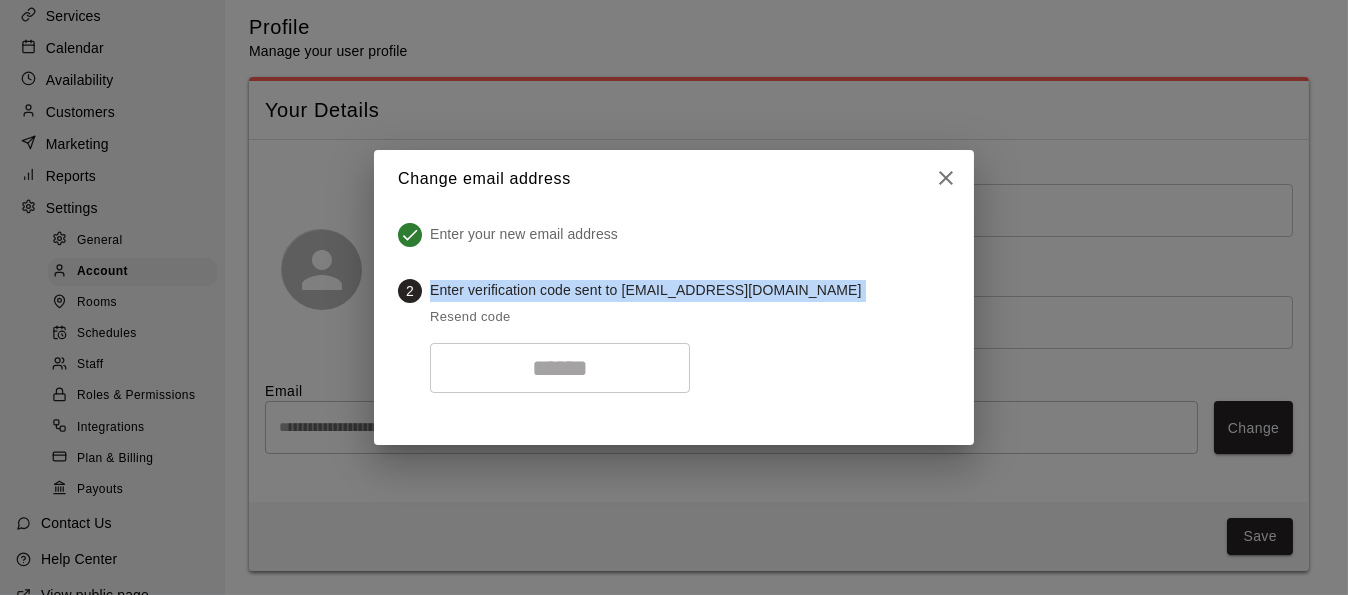 click on "2 Enter verification code sent to admin@oklabs405.com Resend code ​" at bounding box center (674, 336) 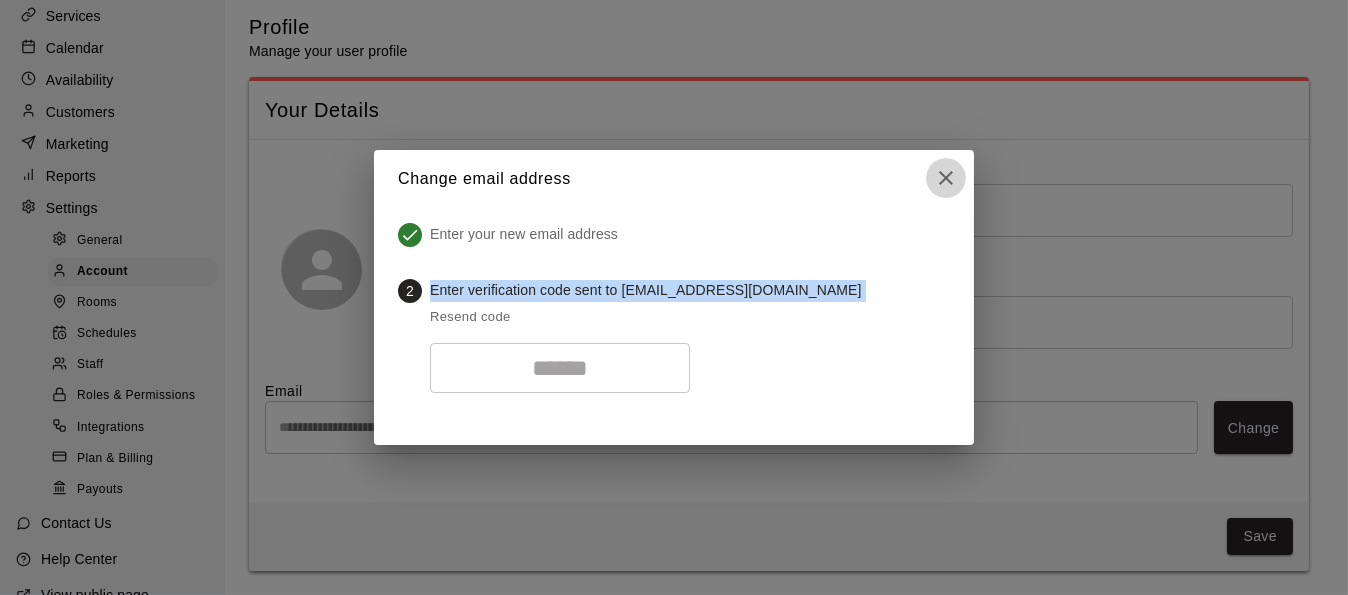 click at bounding box center (946, 178) 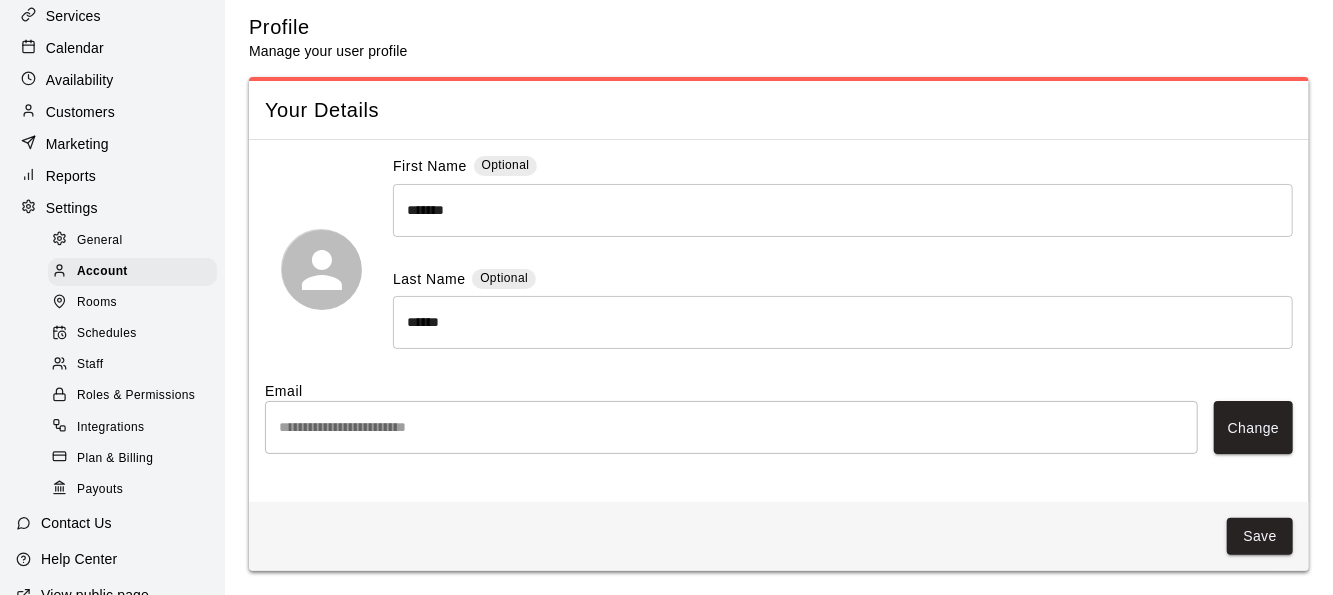 click on "Contact Us" at bounding box center [76, 523] 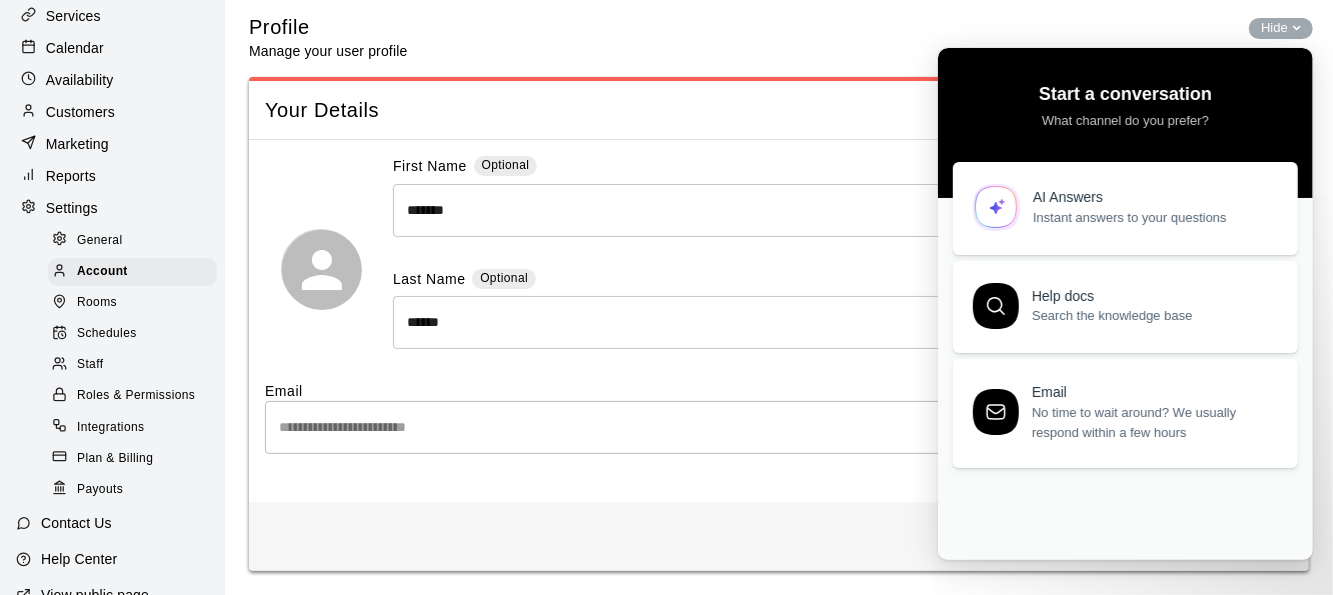 scroll, scrollTop: 0, scrollLeft: 0, axis: both 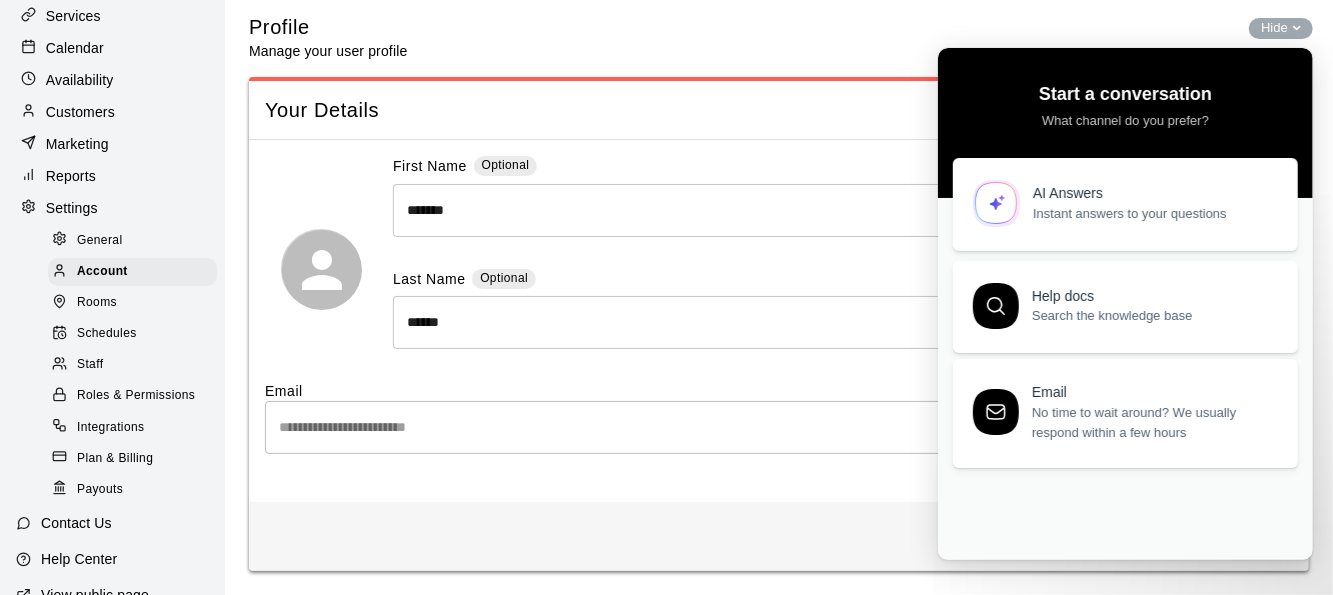 click on "Instant answers to your questions" at bounding box center (1153, 213) 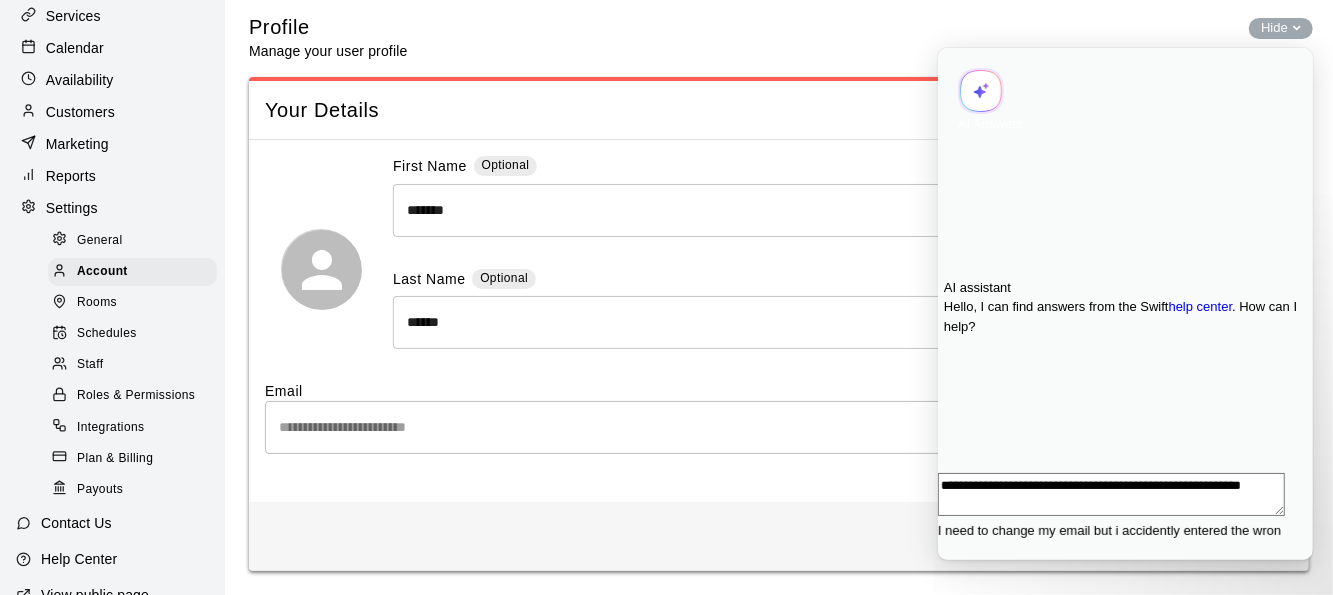 scroll, scrollTop: 0, scrollLeft: 0, axis: both 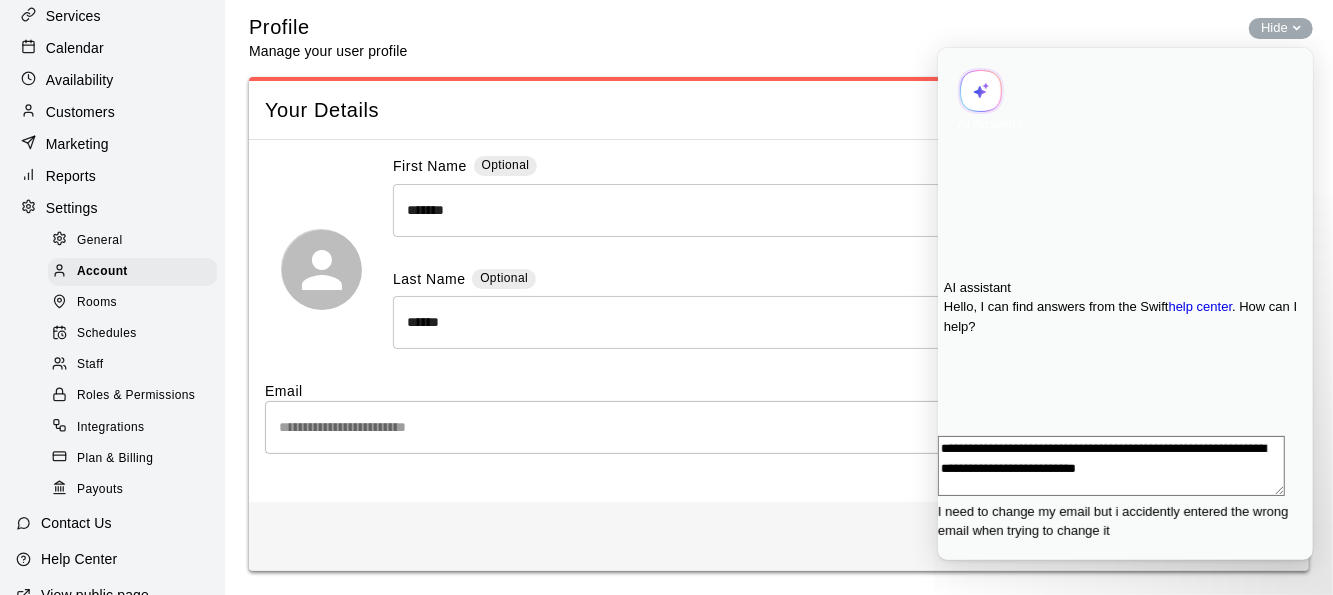 type on "**********" 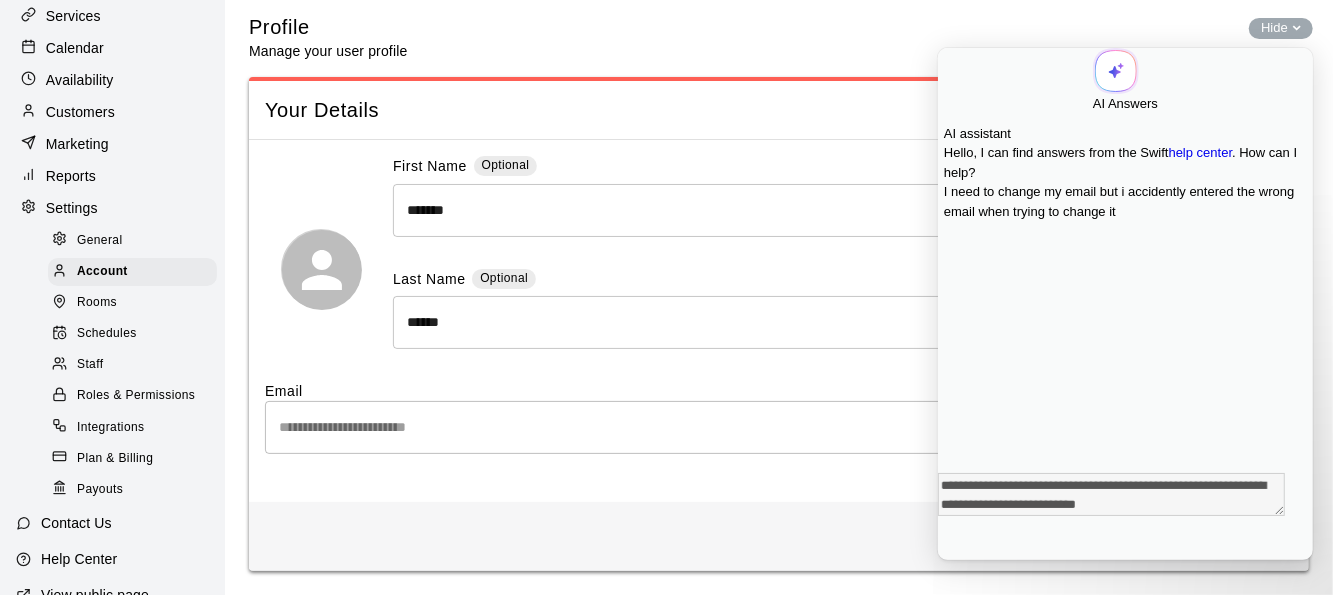scroll, scrollTop: 0, scrollLeft: 0, axis: both 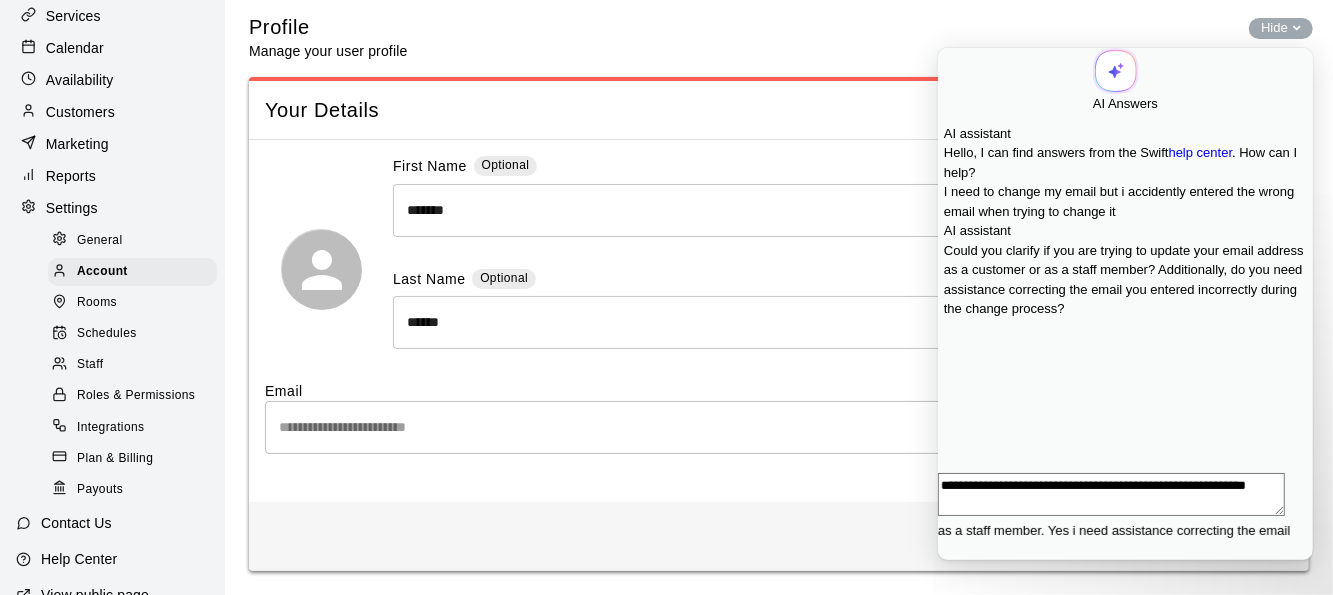 type on "**********" 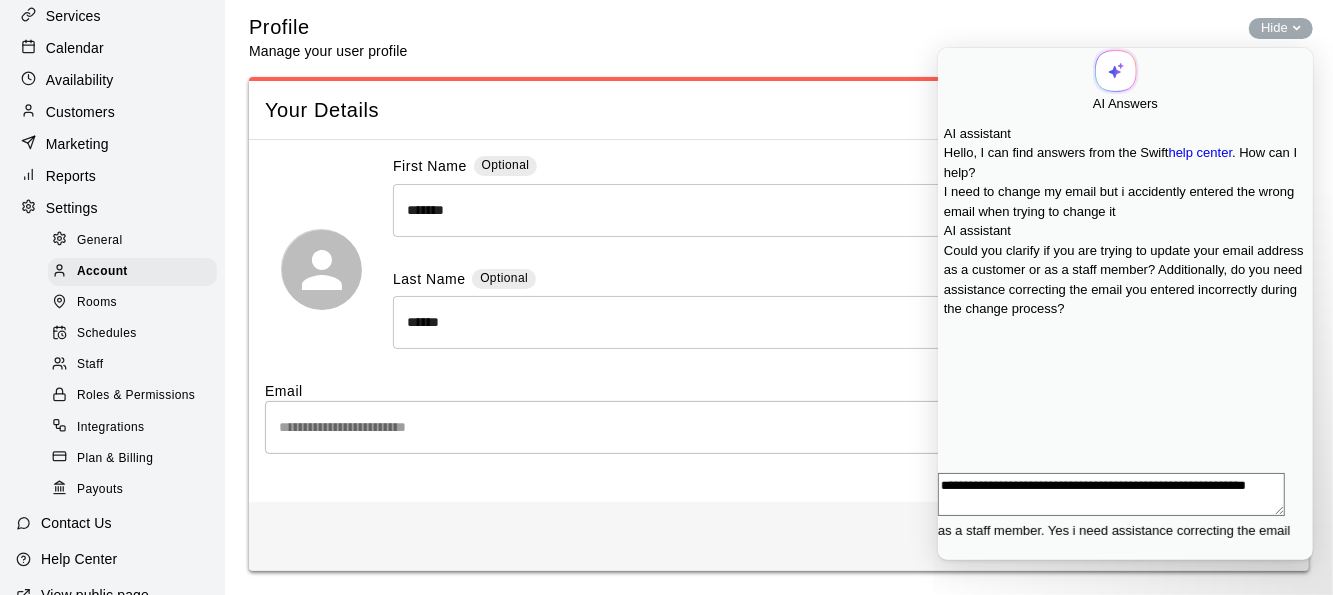 scroll, scrollTop: 0, scrollLeft: 0, axis: both 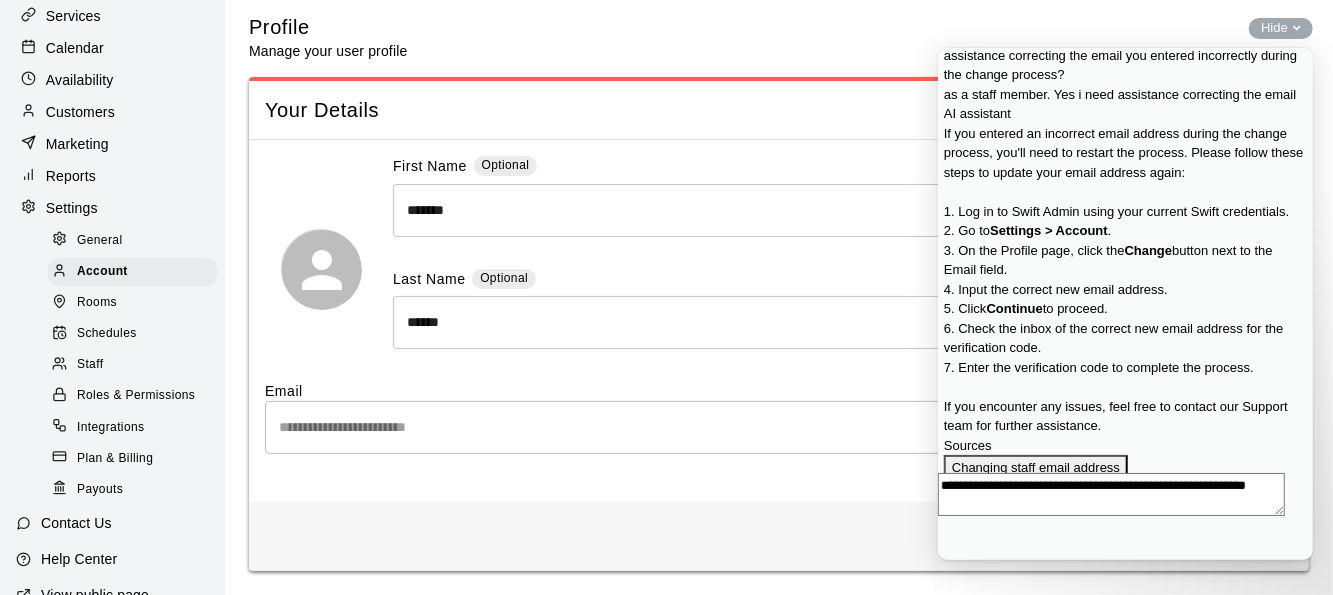 click on "Go back
AI Answers" at bounding box center (1124, -154) 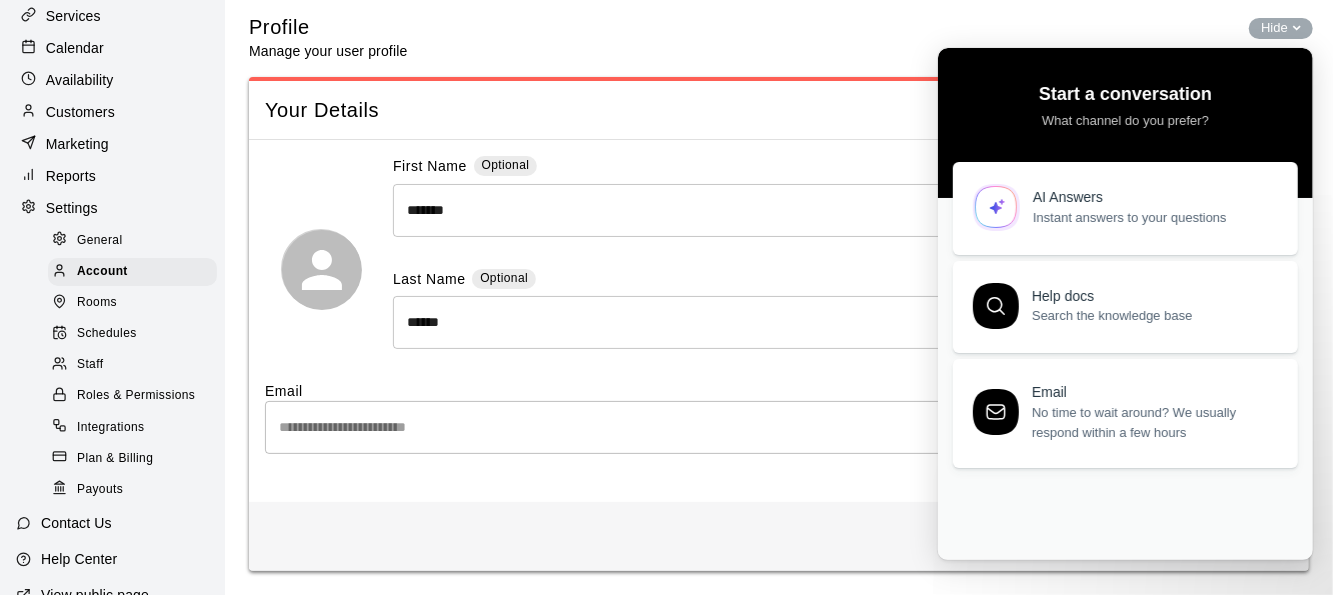 scroll, scrollTop: 0, scrollLeft: 0, axis: both 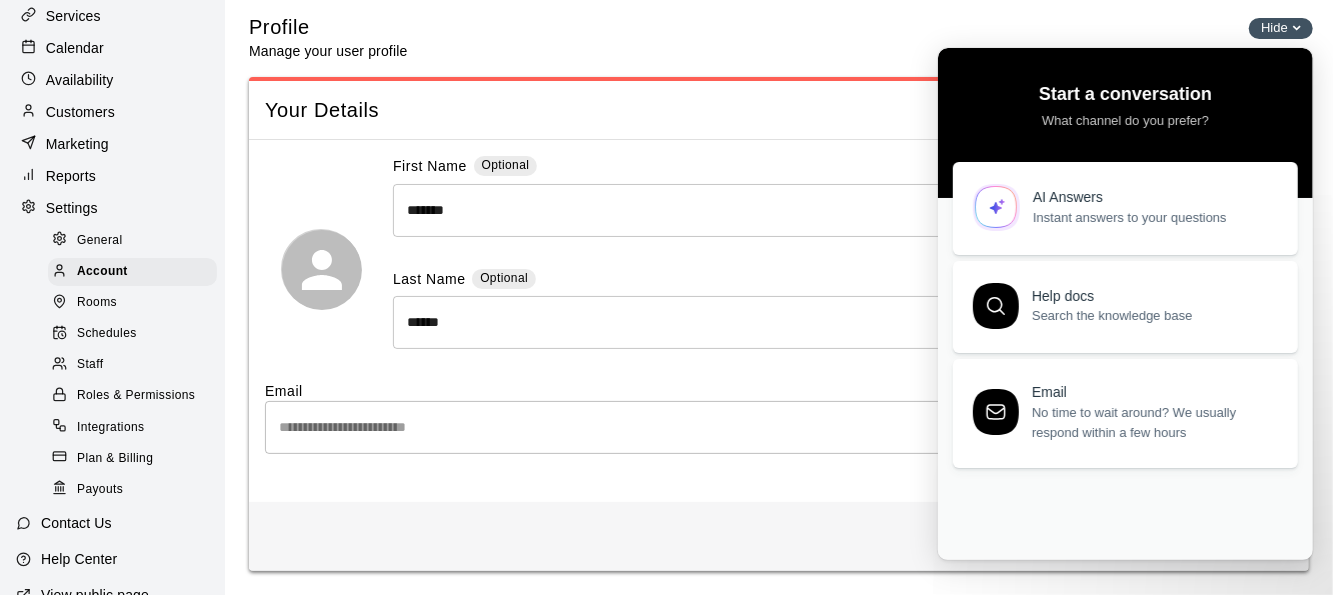 click on "Hide" at bounding box center [1274, 27] 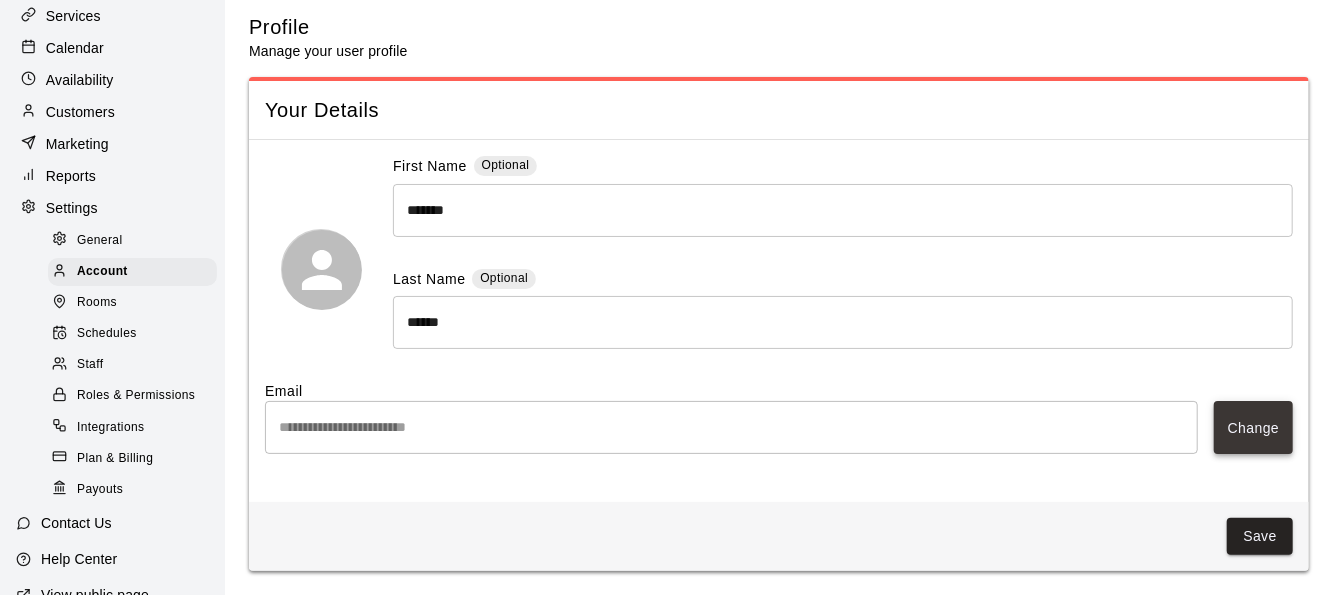 click on "Change" at bounding box center [1253, 427] 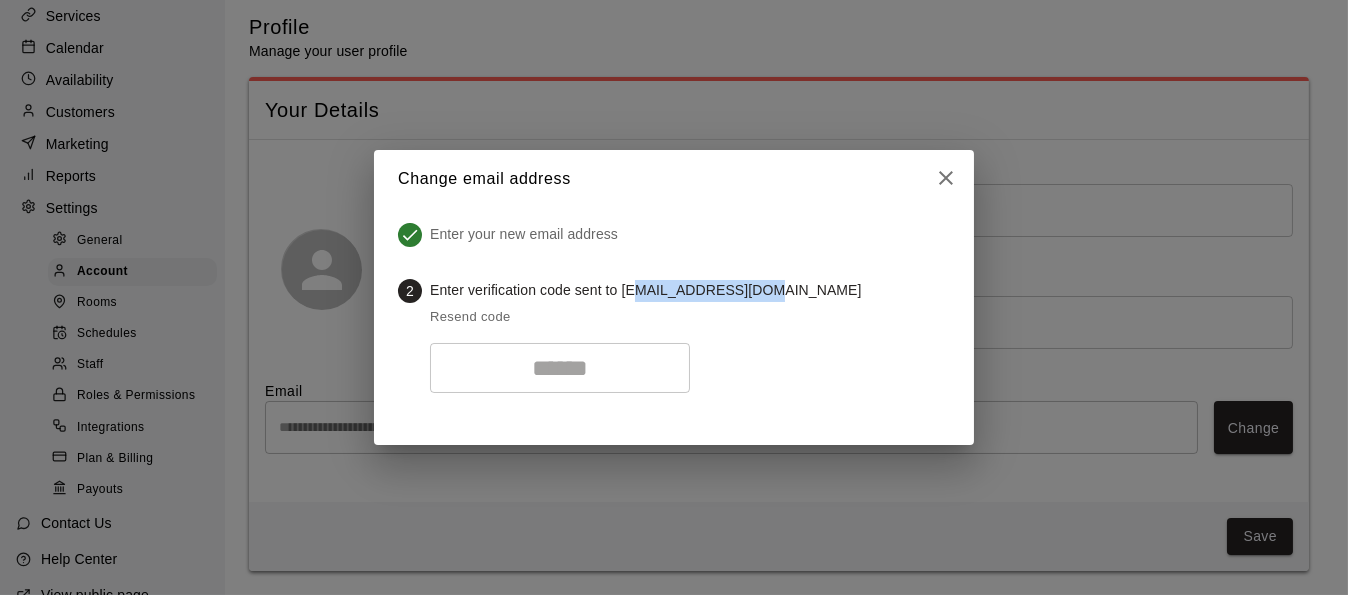 drag, startPoint x: 636, startPoint y: 288, endPoint x: 778, endPoint y: 296, distance: 142.22517 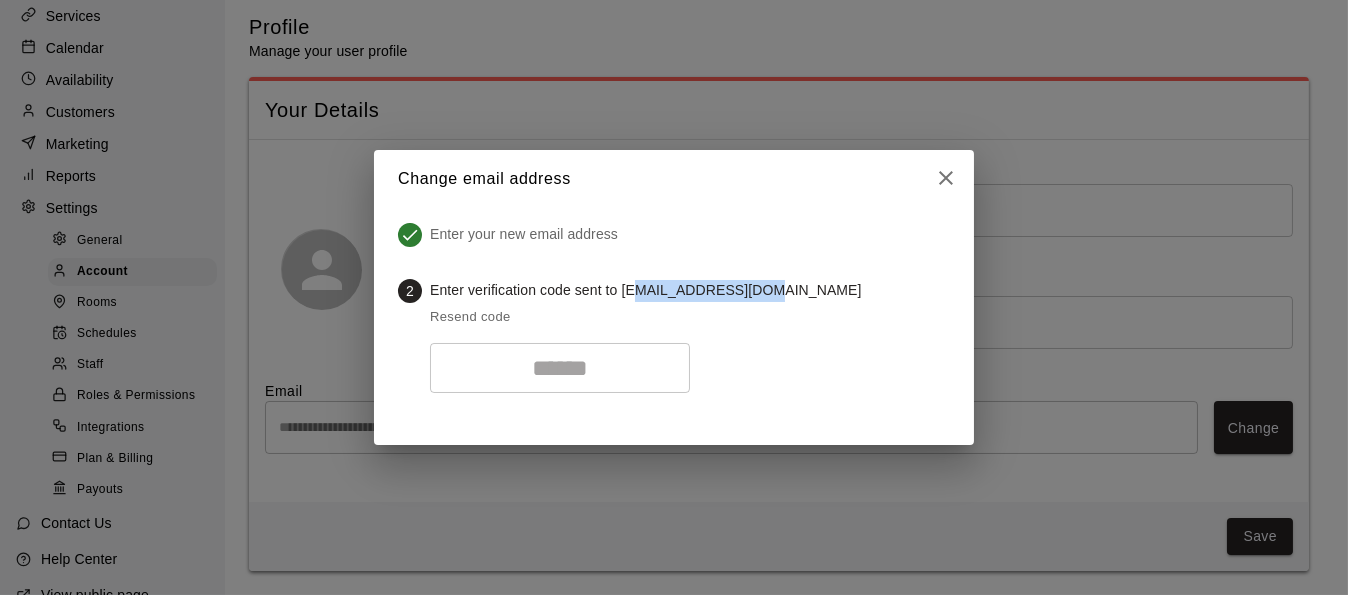 click on "2 Enter verification code sent to admin@oklabs405.com" at bounding box center [674, 291] 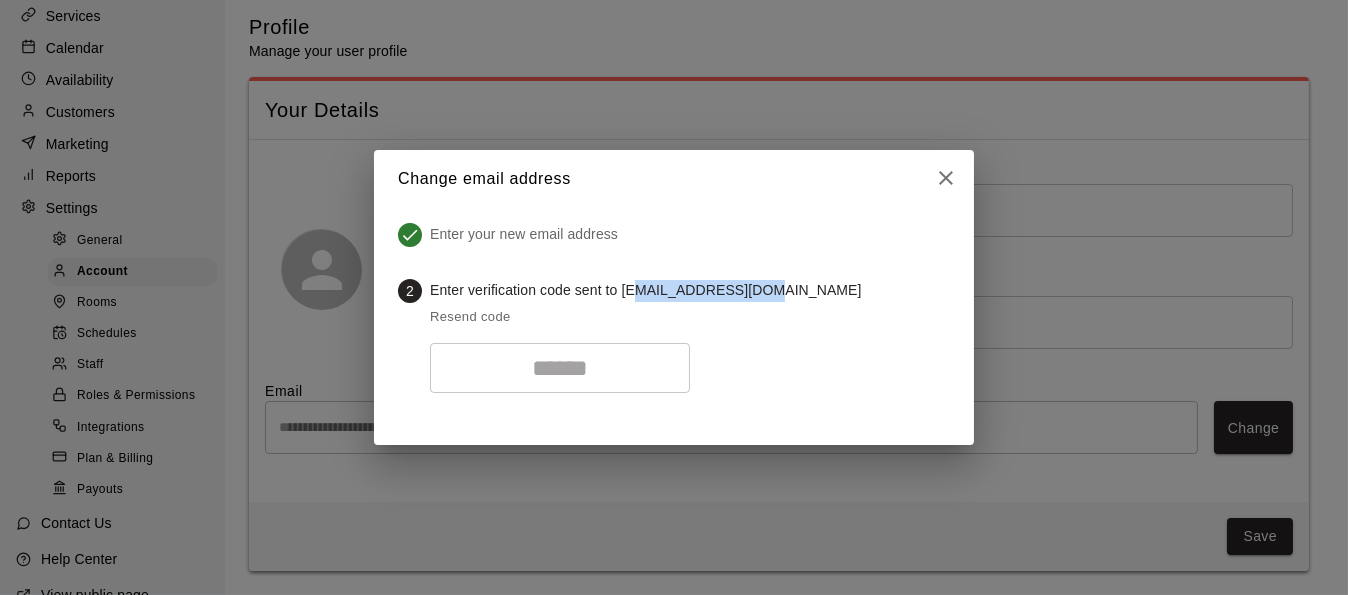 click on "Enter verification code sent to admin@oklabs405.com" at bounding box center [646, 291] 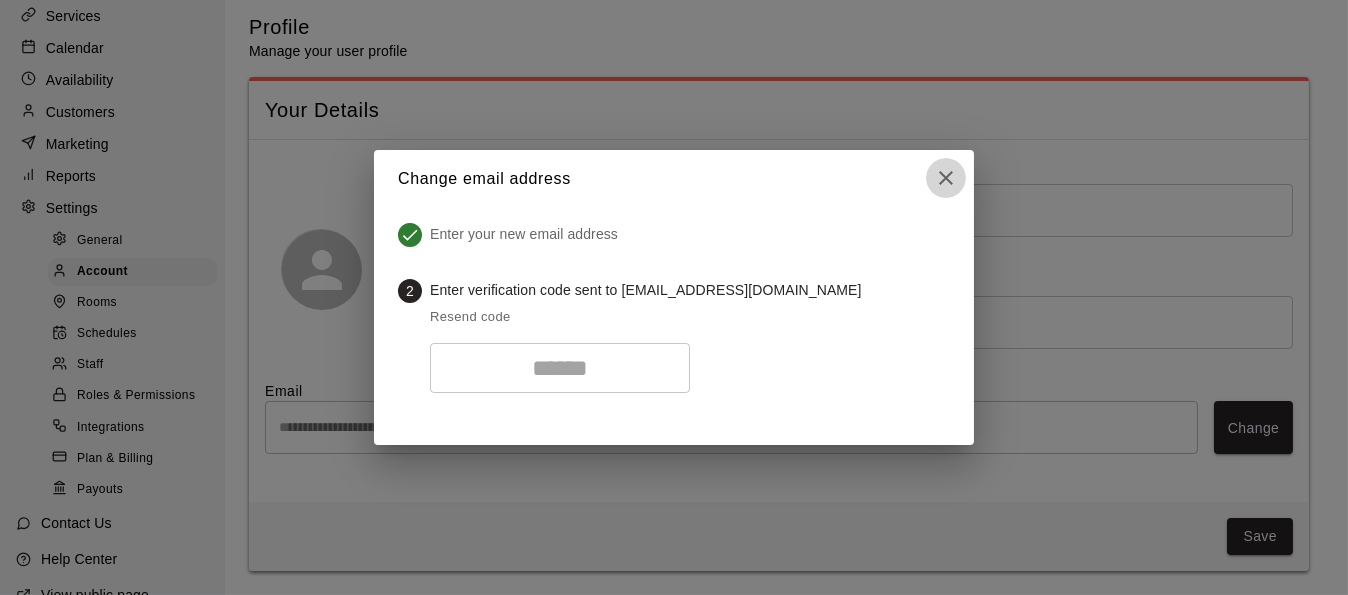 click 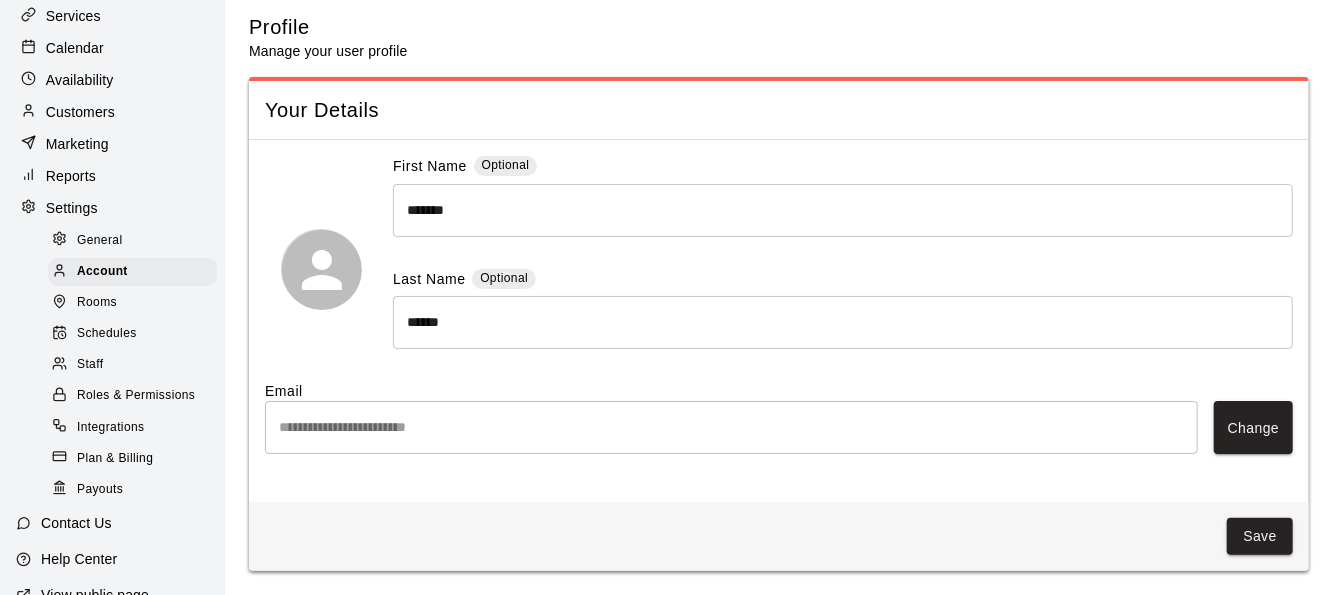 click on "******" at bounding box center [843, 322] 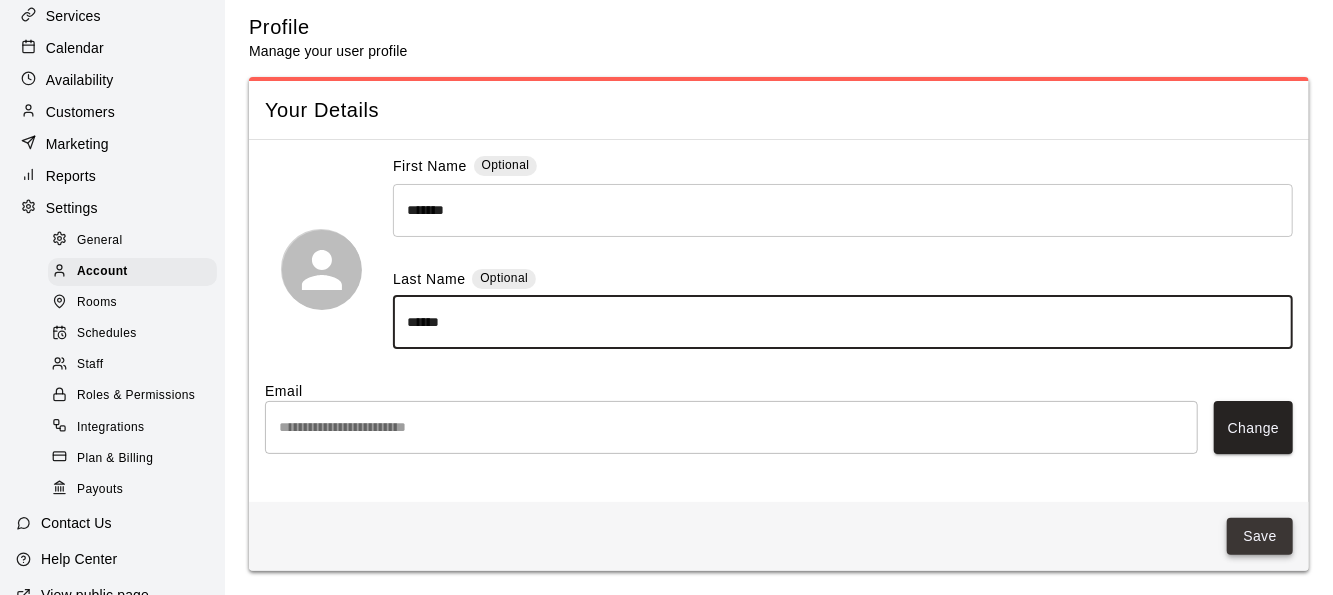 click on "Save" at bounding box center (1260, 536) 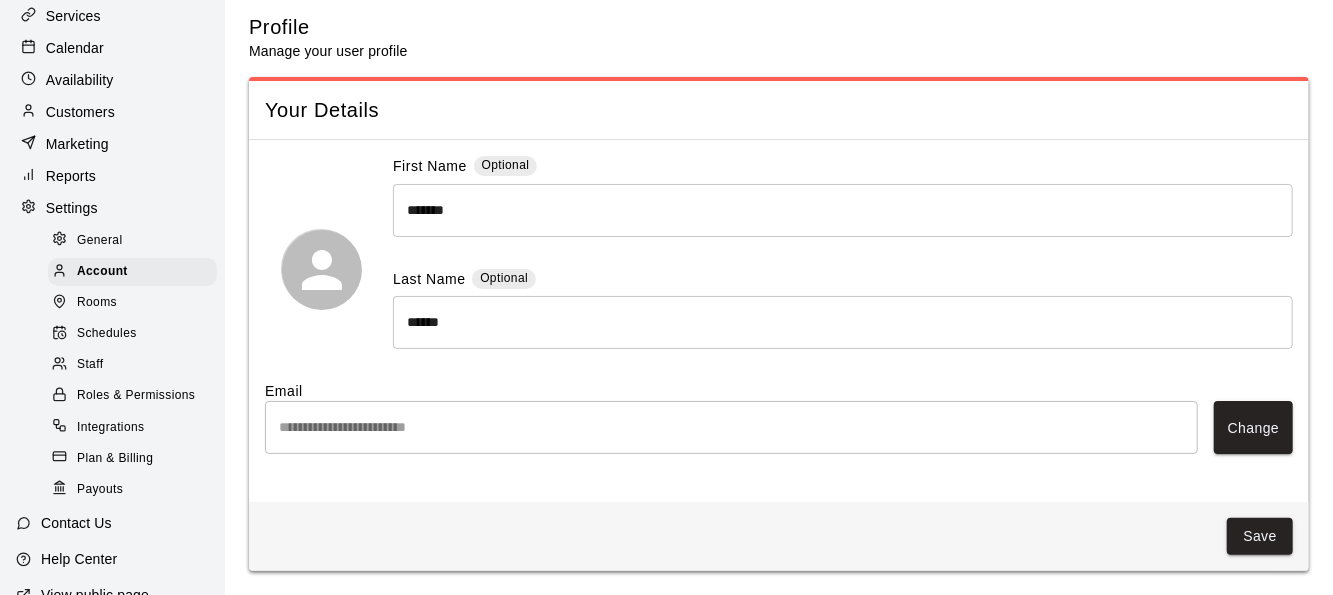 scroll, scrollTop: 0, scrollLeft: 0, axis: both 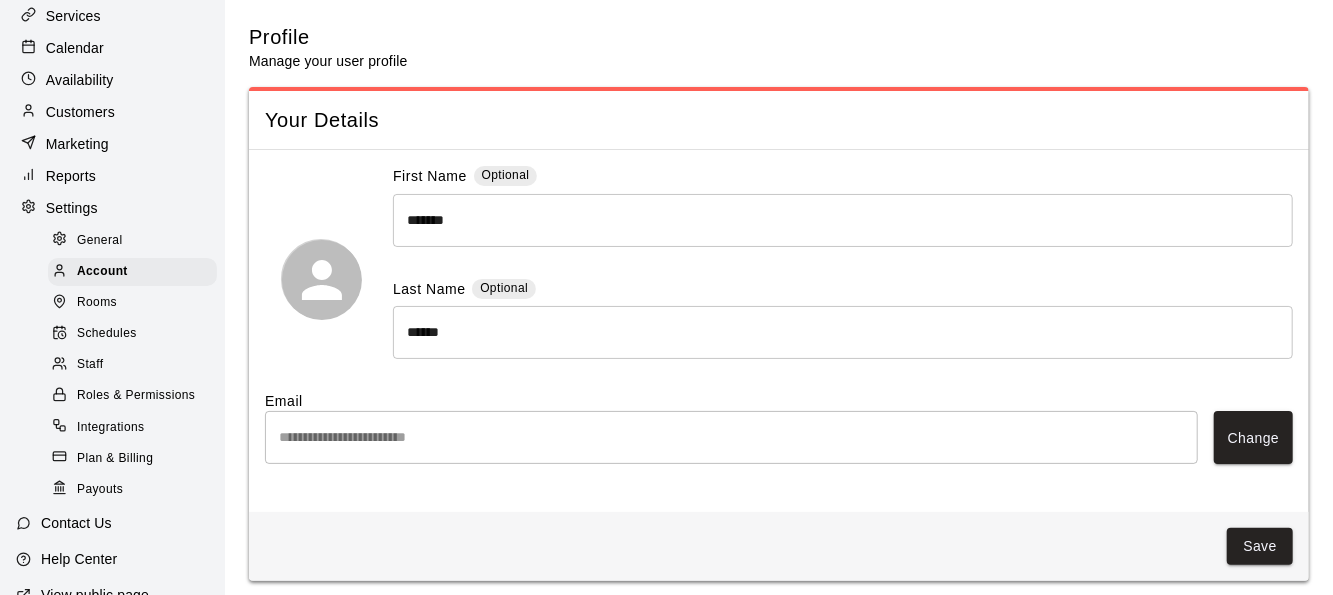 click on "Contact Us" at bounding box center [112, 523] 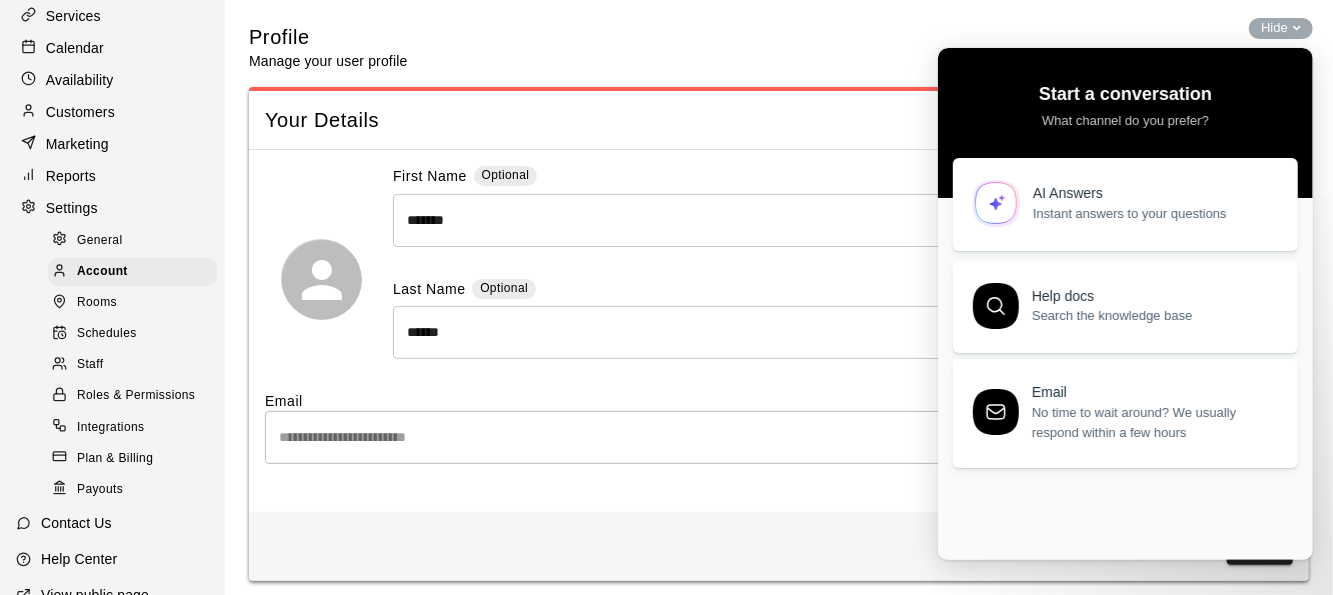 click on "Instant answers to your questions" at bounding box center (1153, 213) 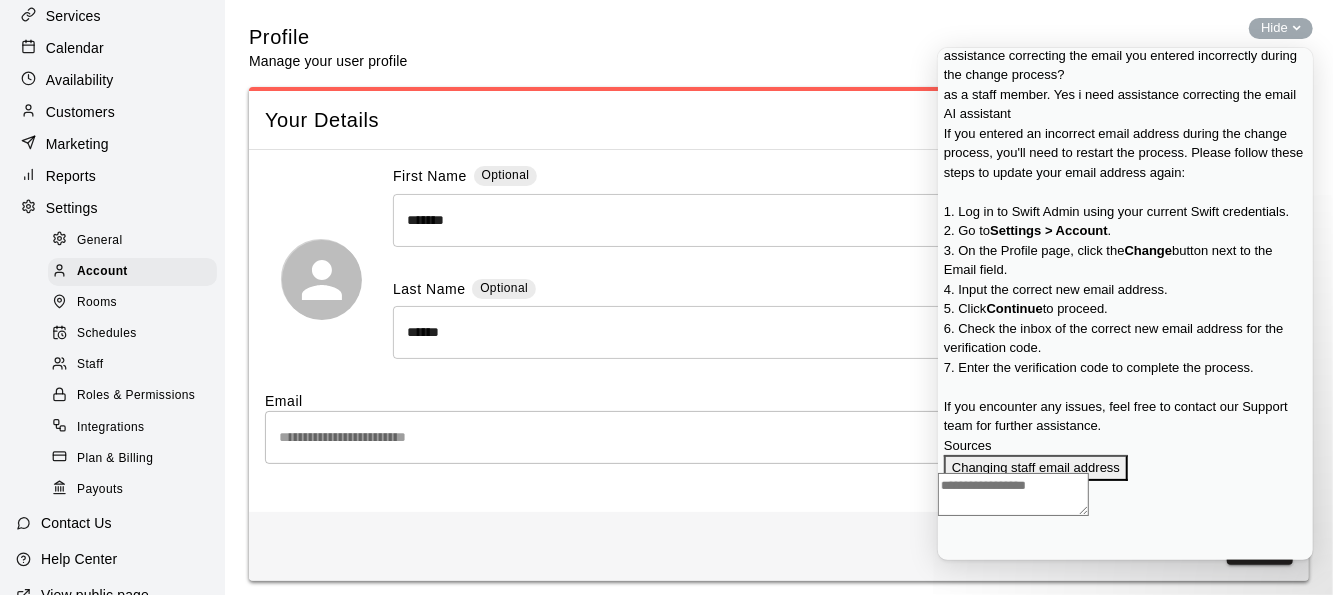 click on "I still need help" at bounding box center [994, 493] 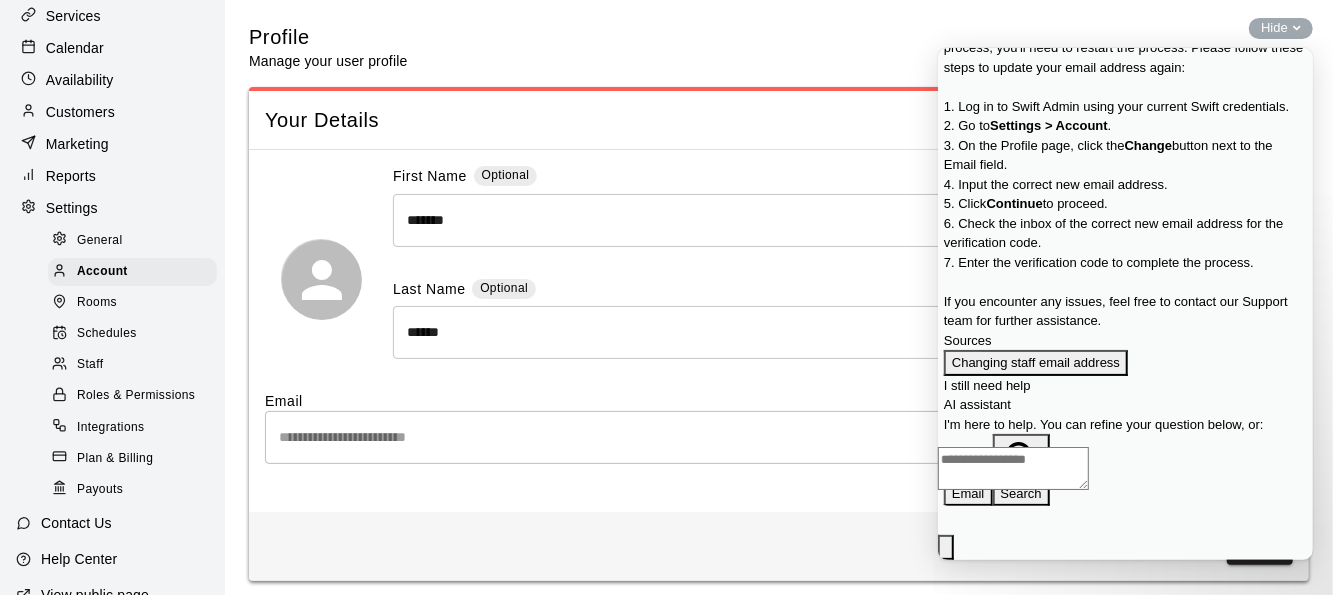 scroll, scrollTop: 548, scrollLeft: 0, axis: vertical 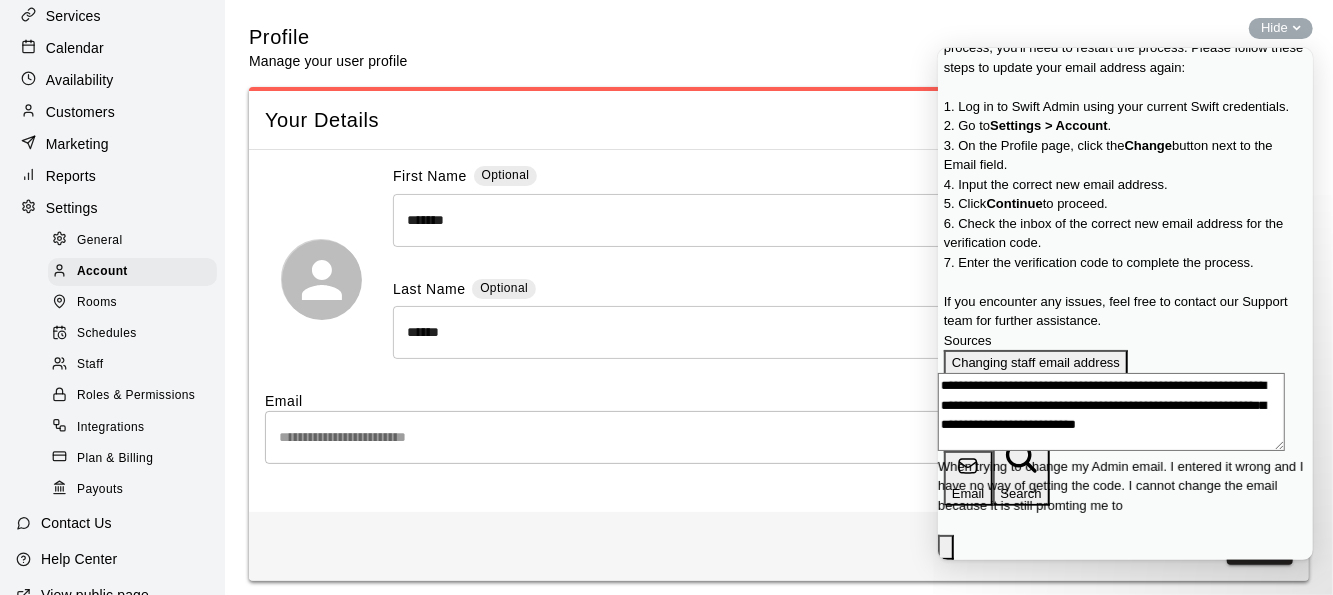 click on "**********" at bounding box center (1110, 411) 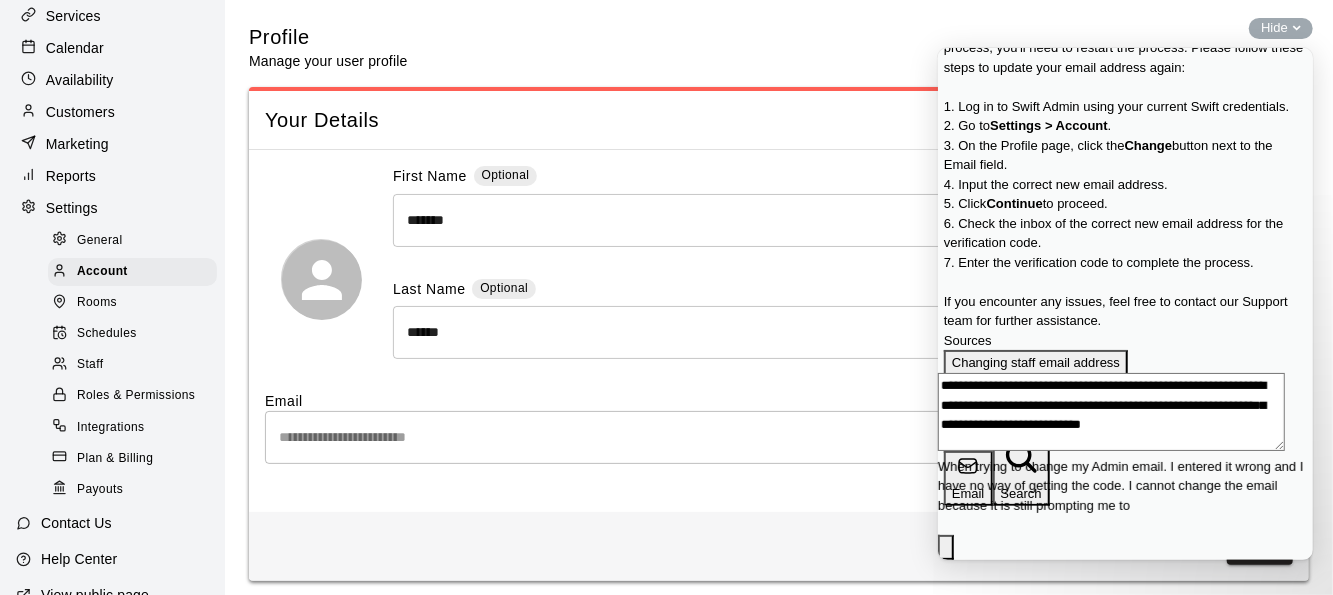 click on "**********" at bounding box center [1110, 411] 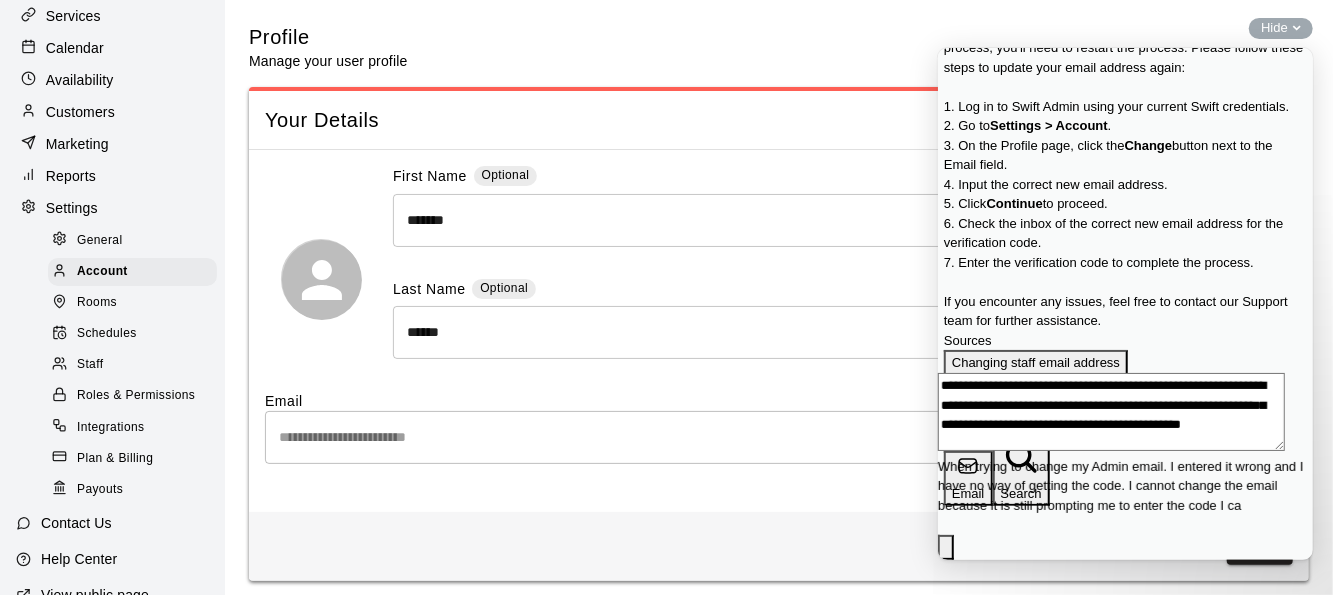 scroll, scrollTop: 0, scrollLeft: 0, axis: both 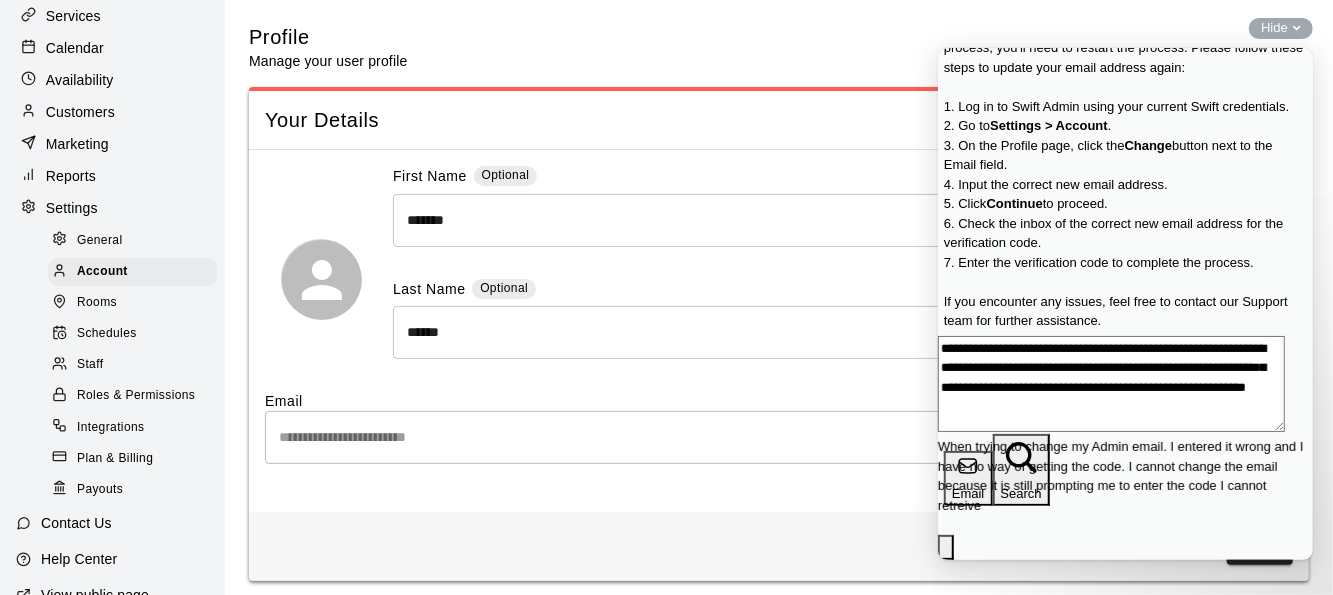 click on "**********" at bounding box center (1110, 383) 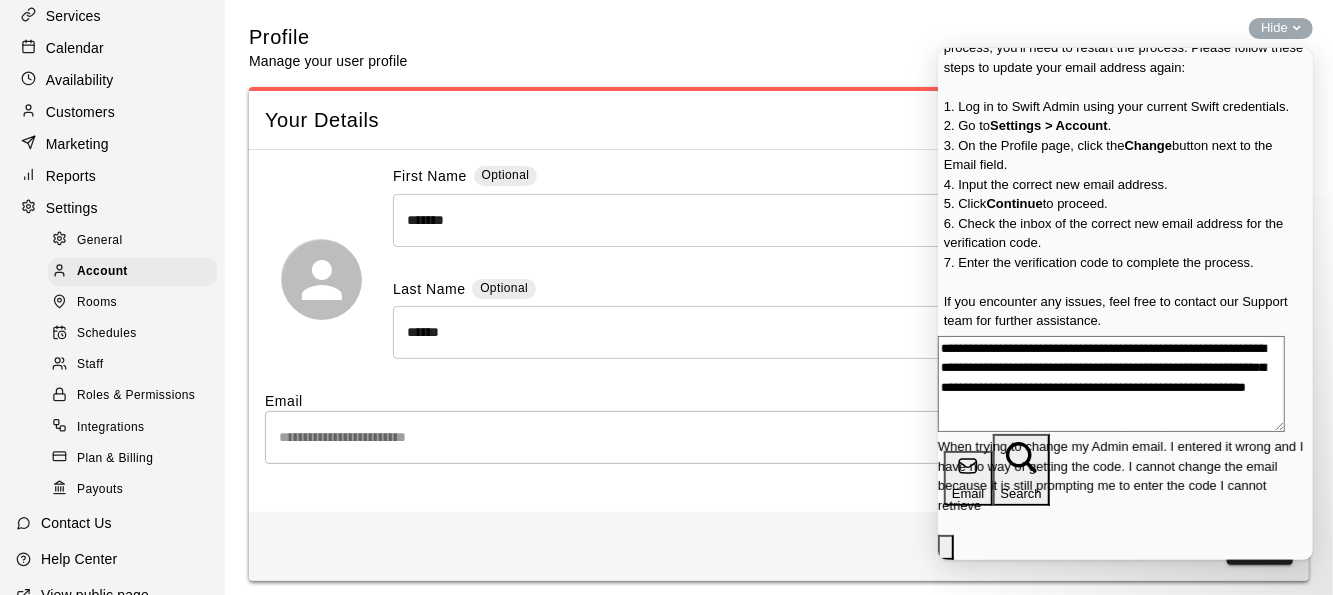 type on "**********" 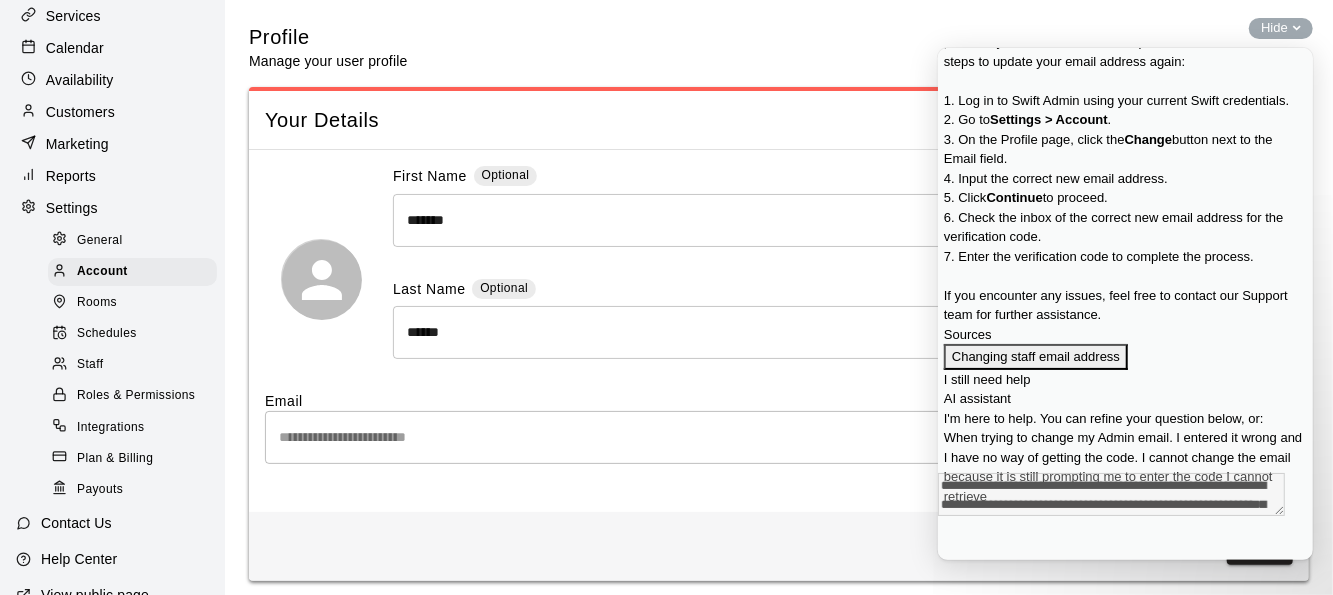 scroll, scrollTop: 1162, scrollLeft: 0, axis: vertical 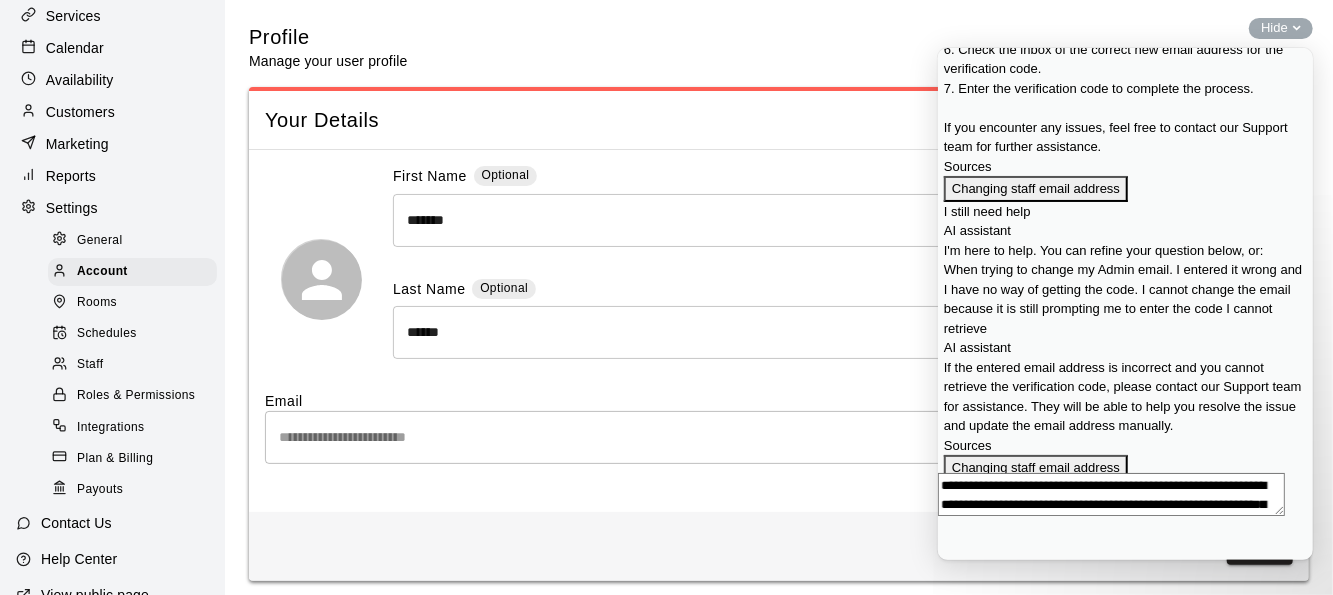 click on "If the entered email address is incorrect and you cannot retrieve the verification code, please contact our Support team for assistance. They will be able to help you resolve the issue and update the email address manually." at bounding box center [1124, 396] 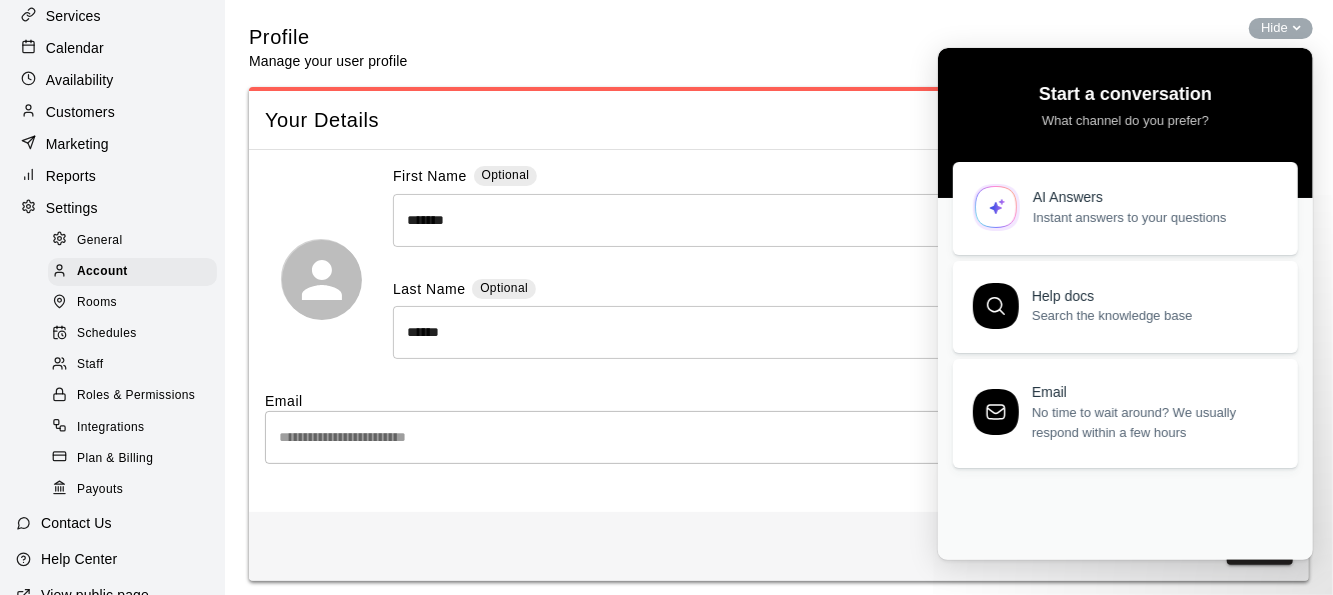 scroll, scrollTop: 0, scrollLeft: 0, axis: both 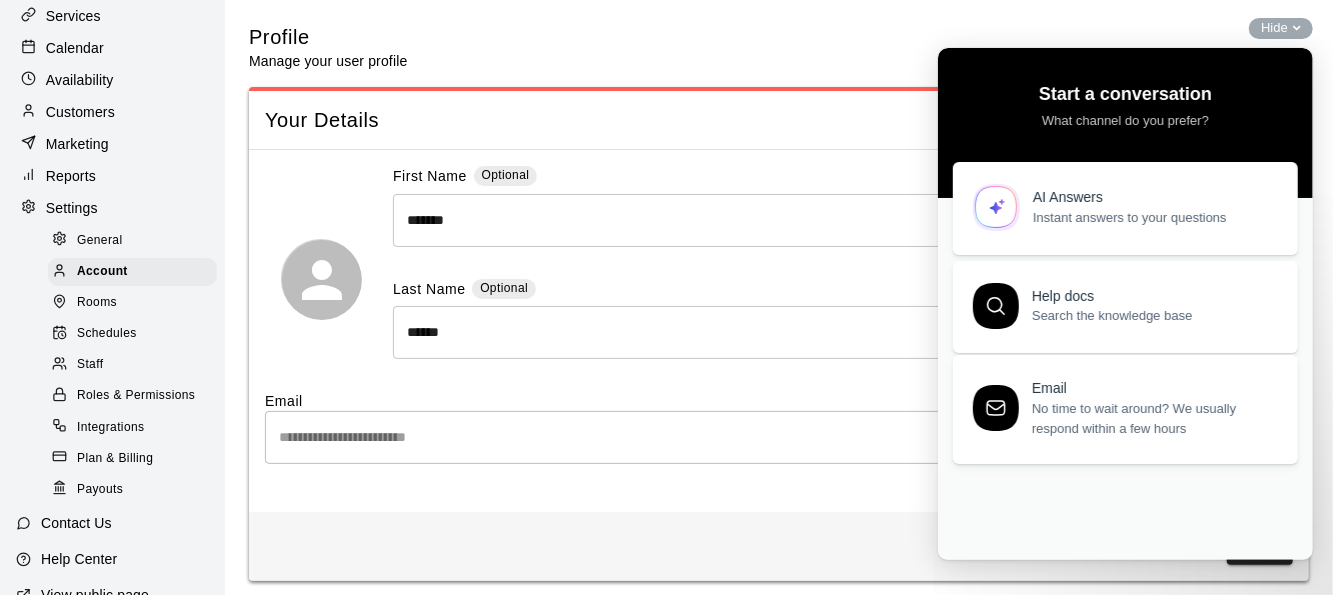 click on "No time to wait around? We usually respond within a few hours" at bounding box center [1152, 418] 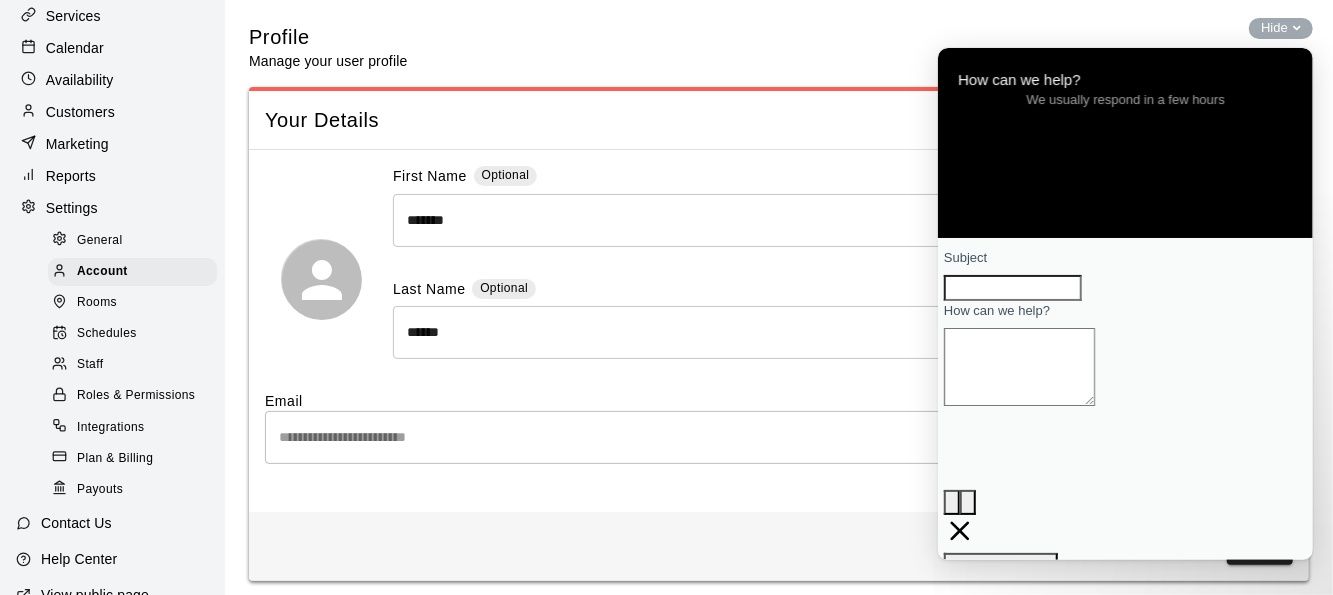 click on "Subject" at bounding box center [1012, 287] 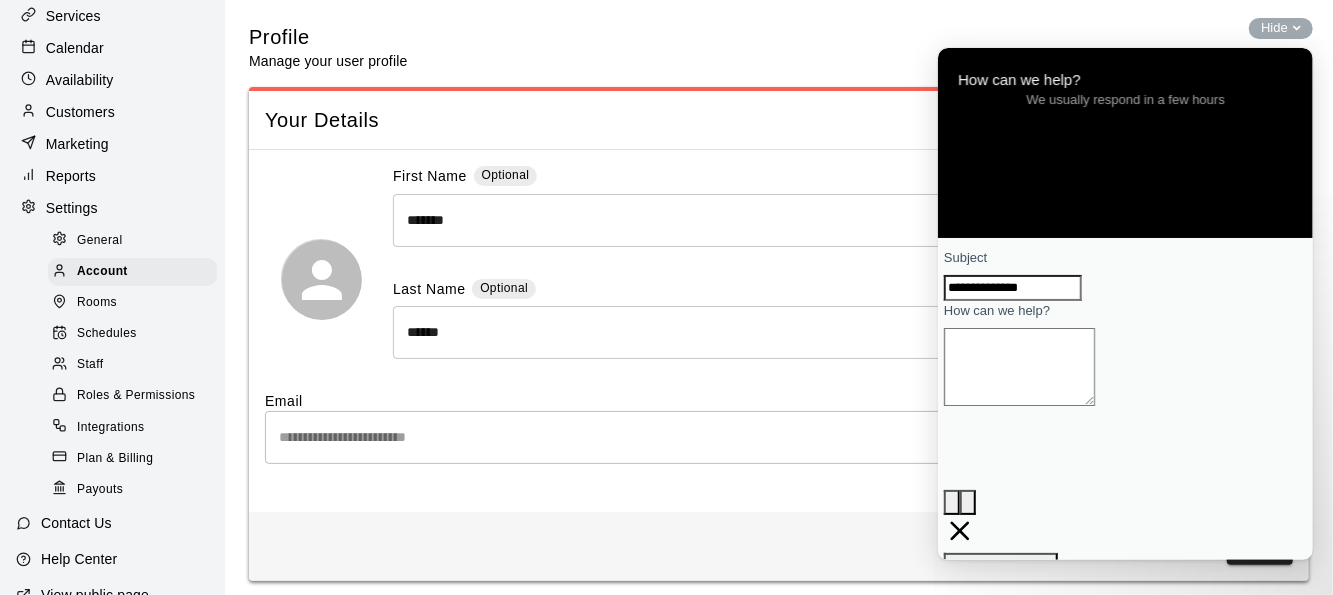 type on "**********" 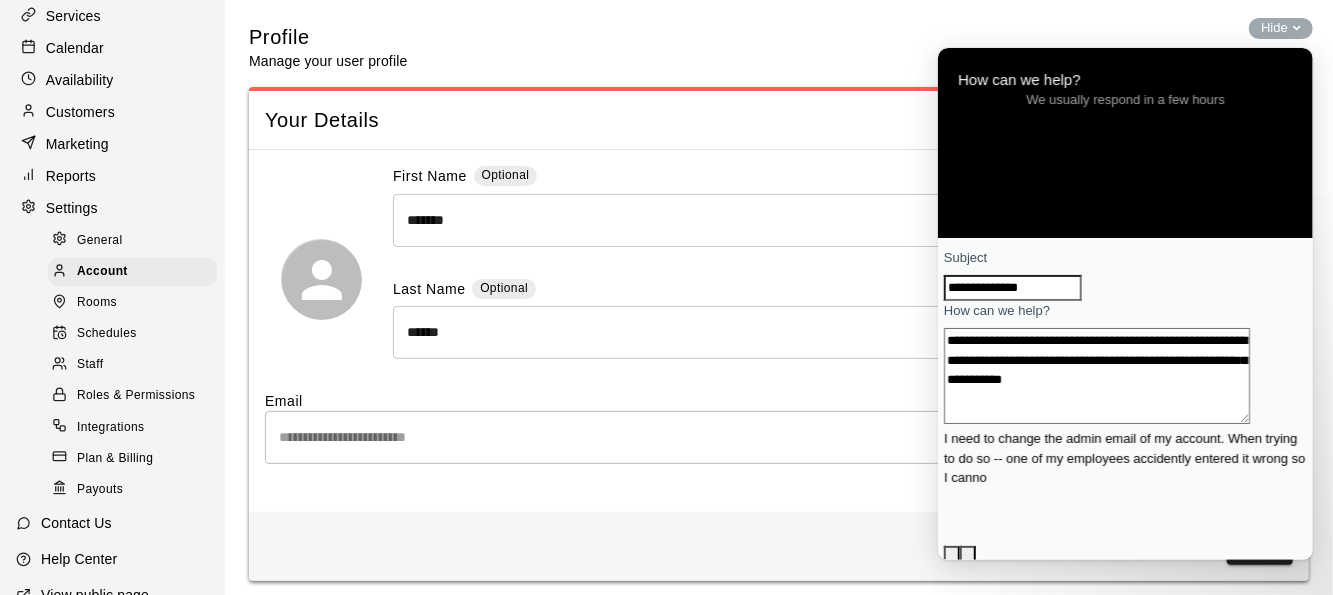 scroll, scrollTop: 7, scrollLeft: 0, axis: vertical 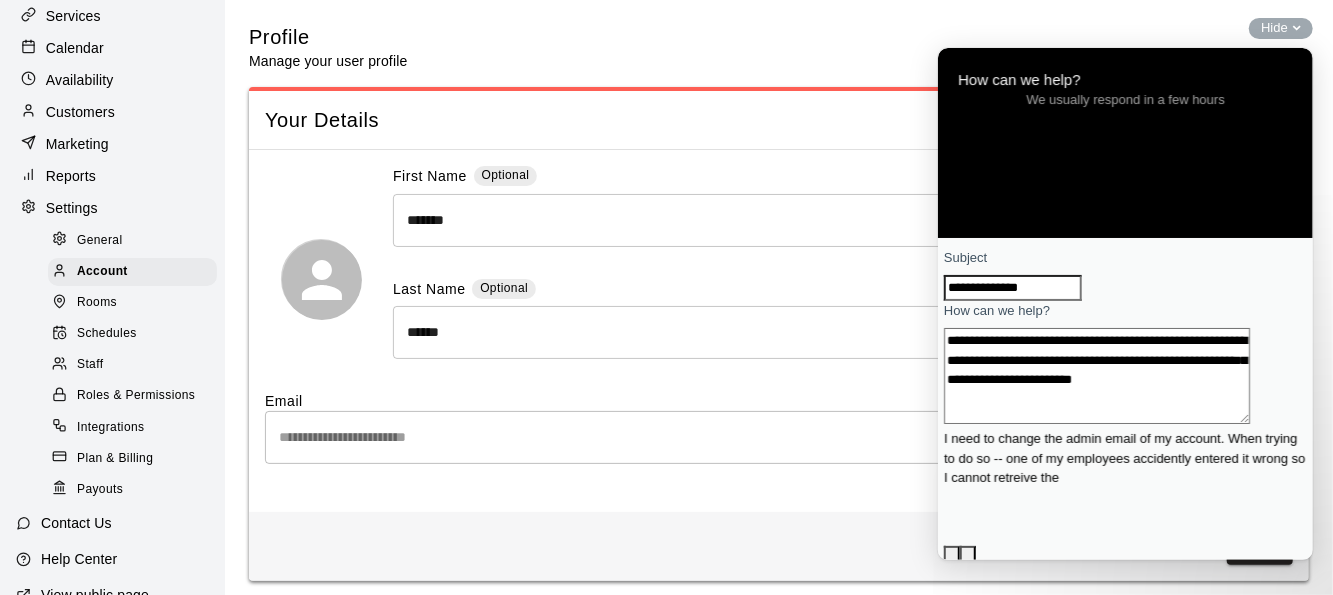 click on "**********" at bounding box center [1096, 375] 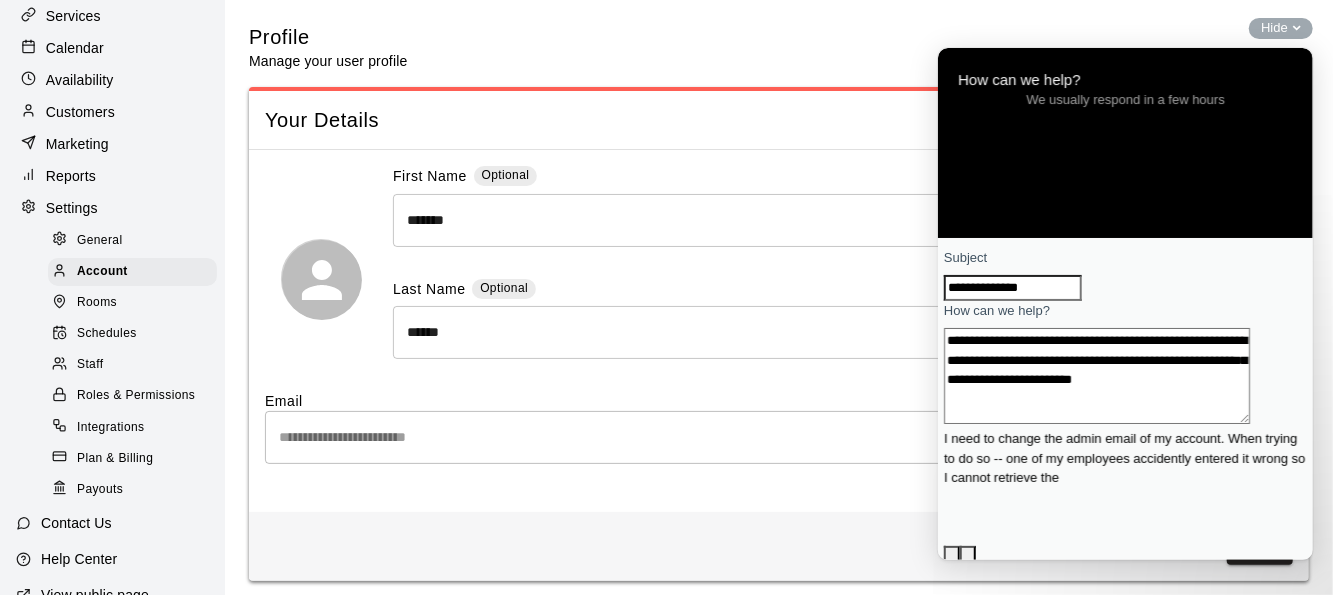click on "**********" at bounding box center (1096, 375) 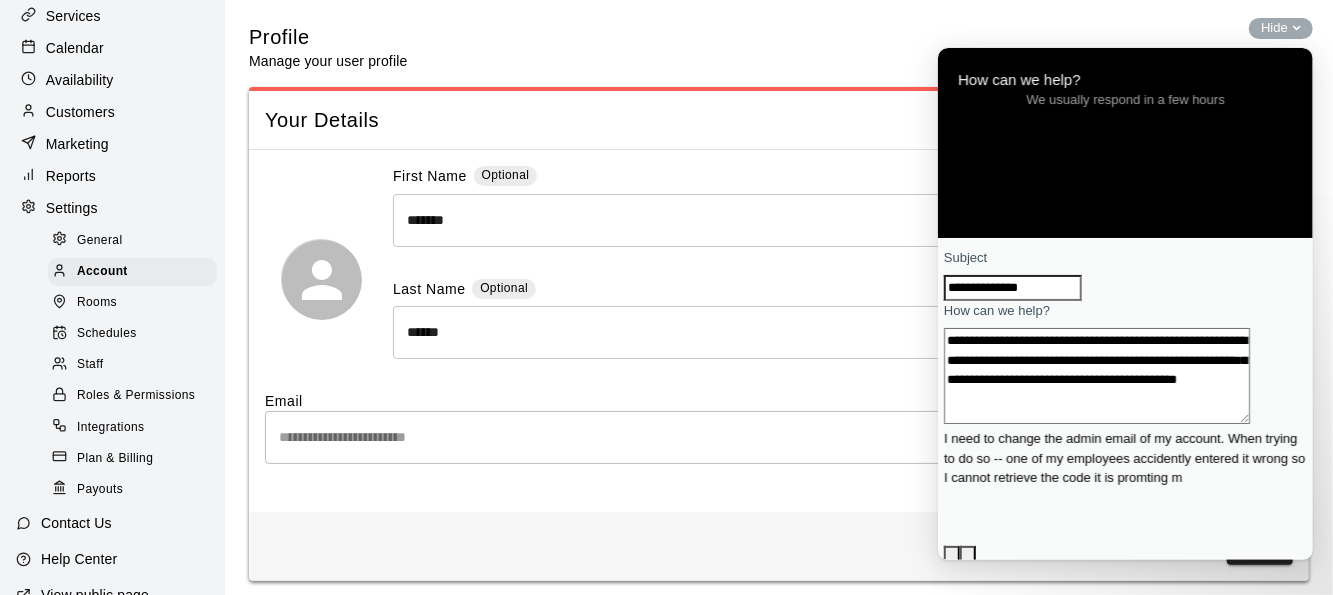 click on "**********" at bounding box center [1096, 375] 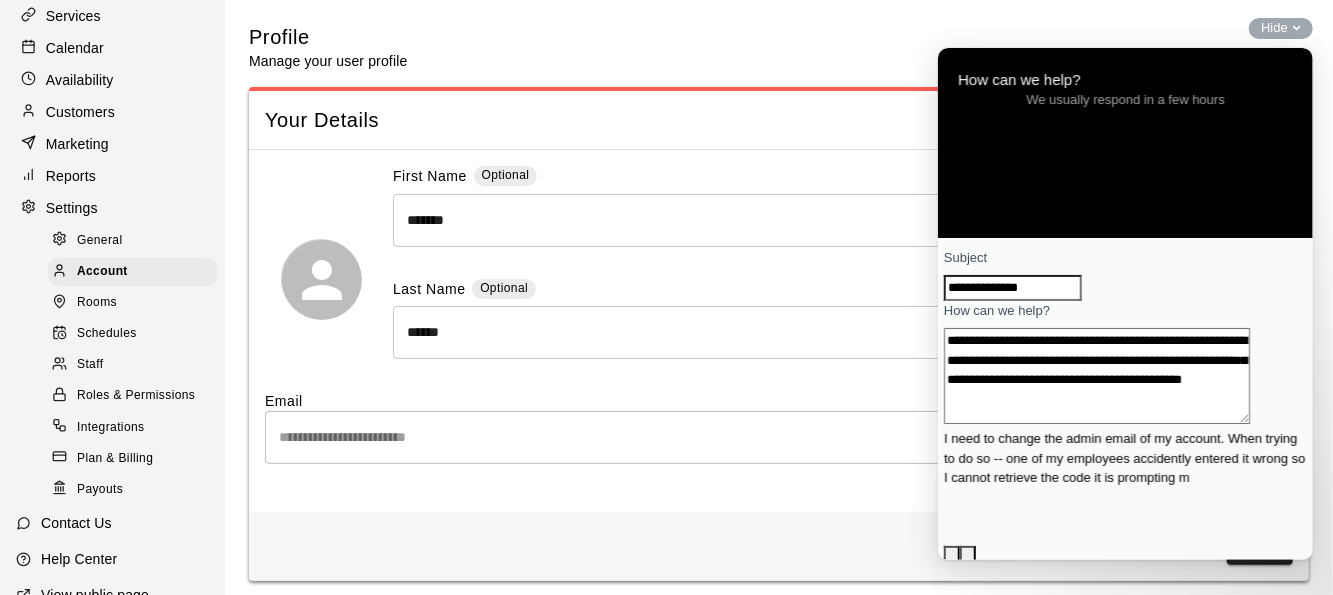 click on "**********" at bounding box center [1096, 375] 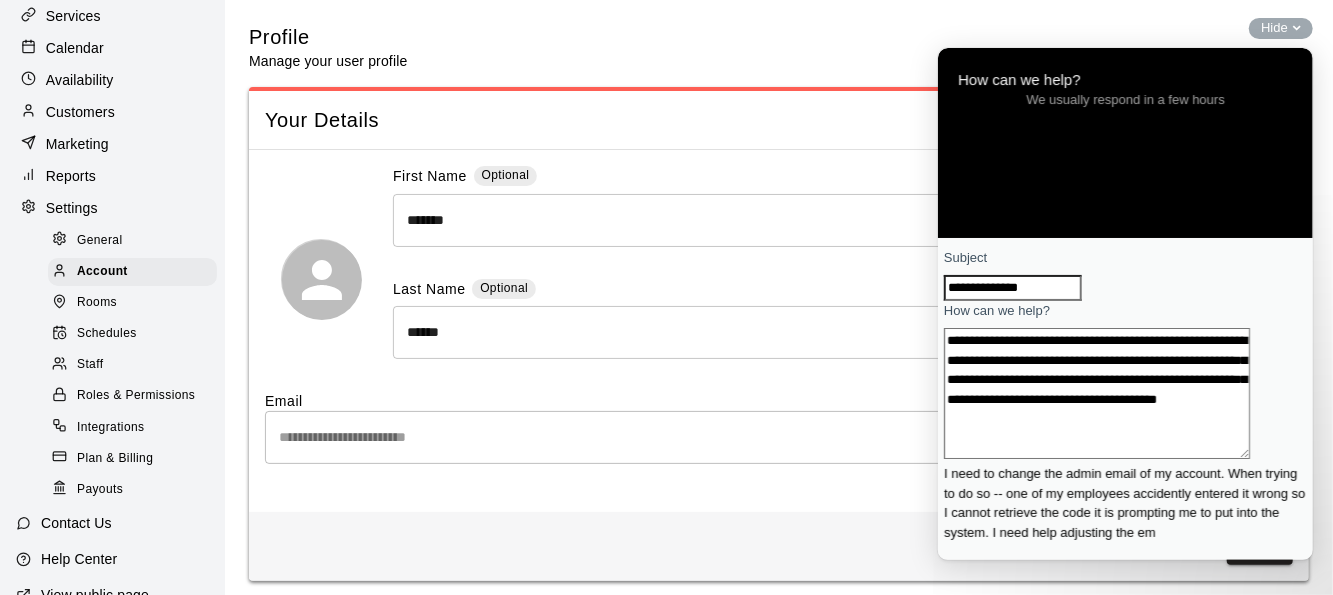 scroll, scrollTop: 12, scrollLeft: 0, axis: vertical 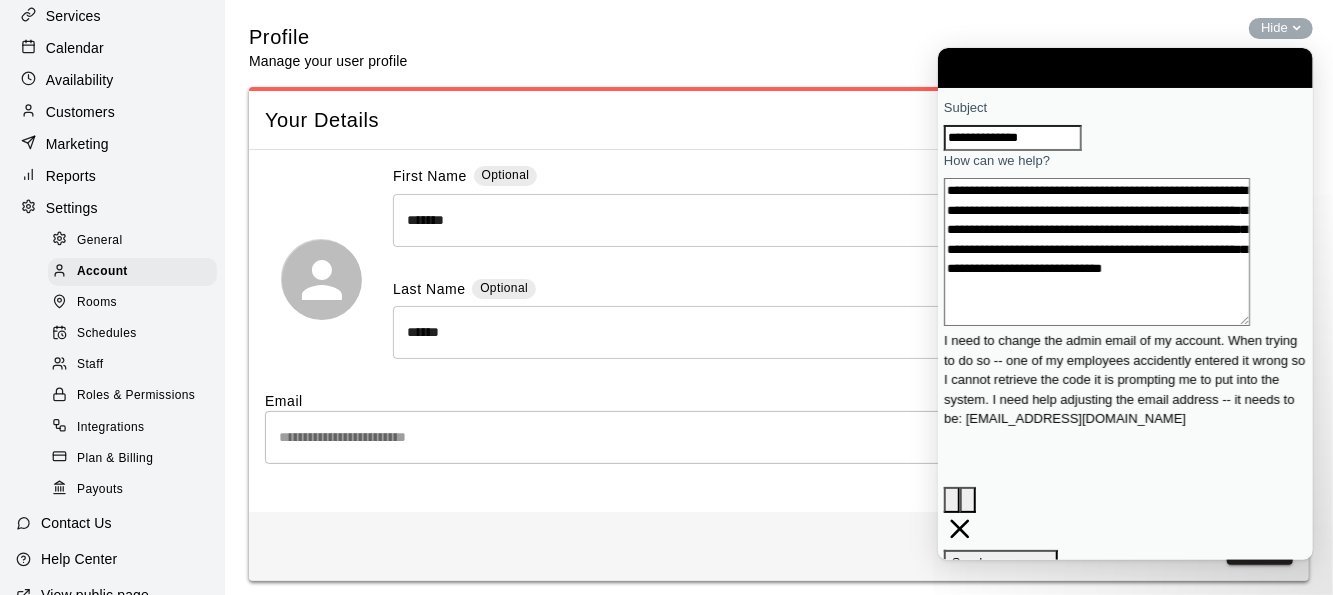 type on "**********" 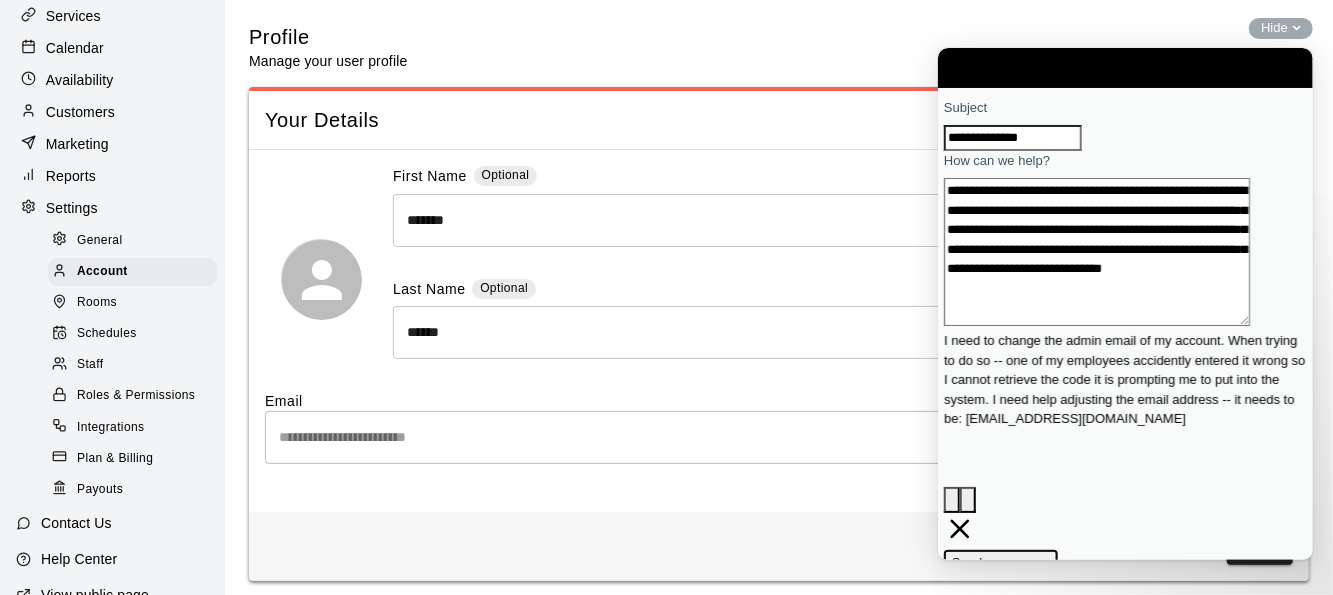 click on "Send a message" at bounding box center [1000, 561] 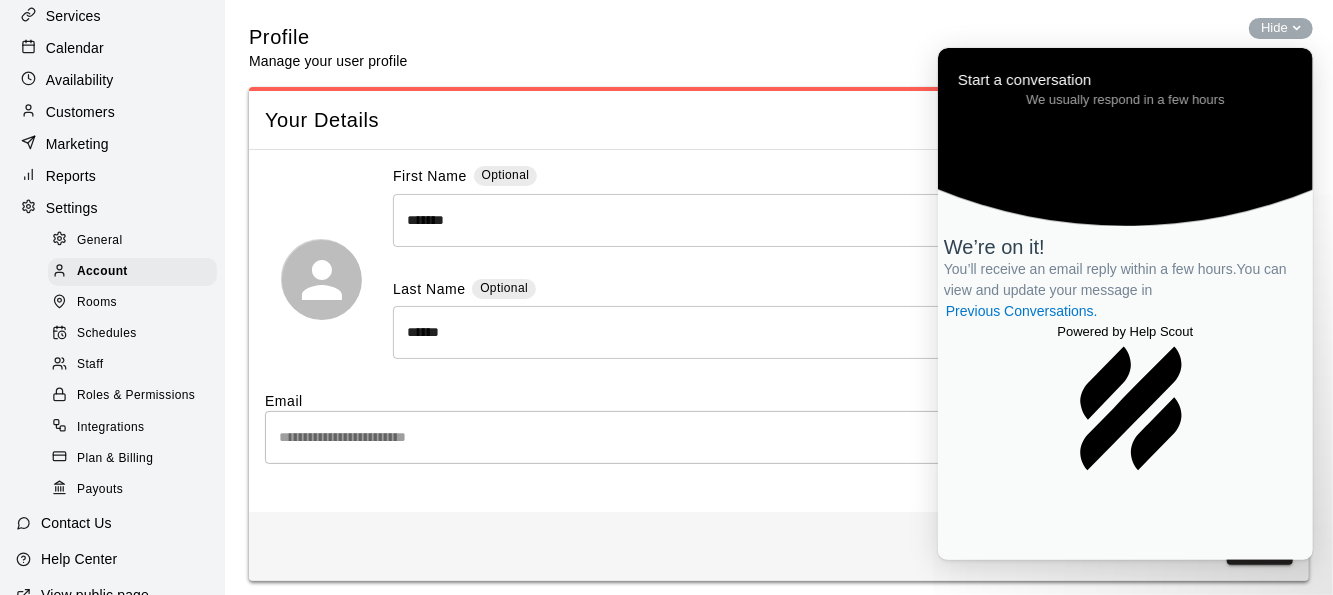 scroll, scrollTop: 0, scrollLeft: 0, axis: both 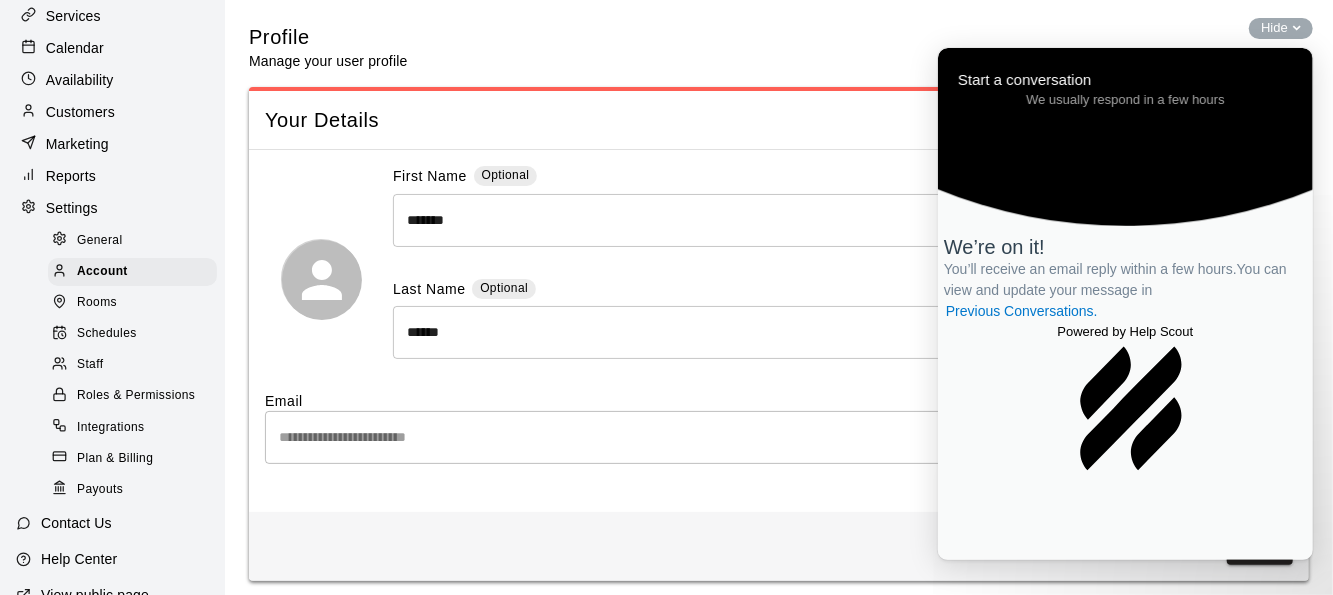 click on "Go back" at bounding box center (1076, 56) 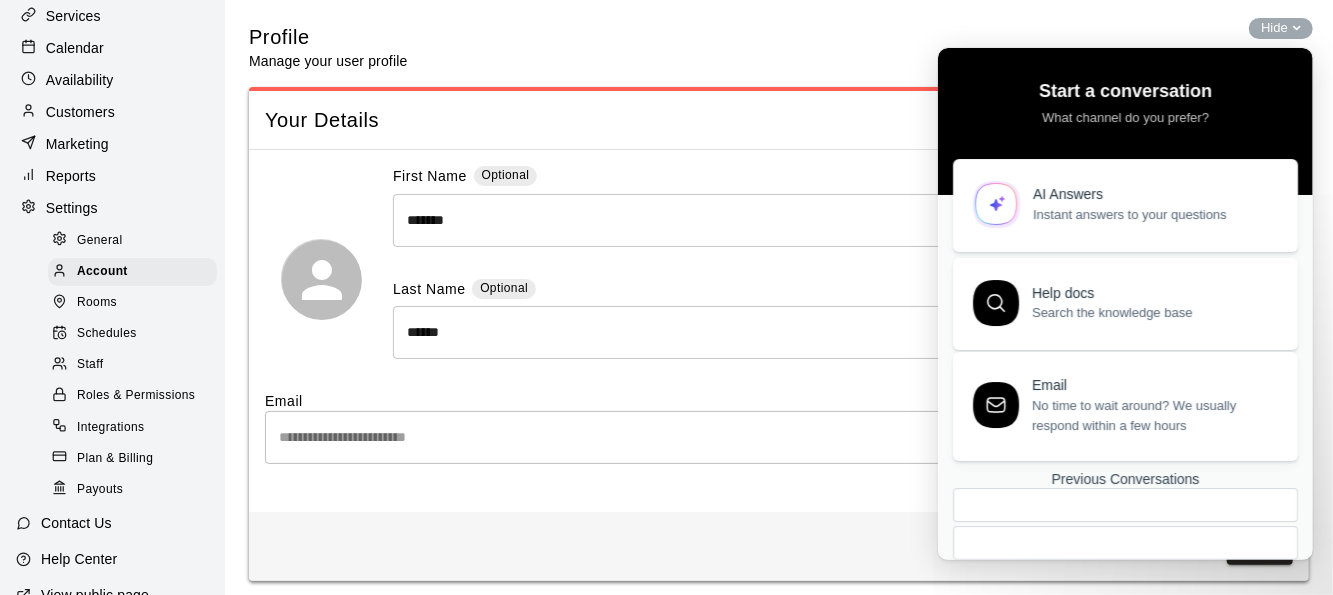 scroll, scrollTop: 5, scrollLeft: 0, axis: vertical 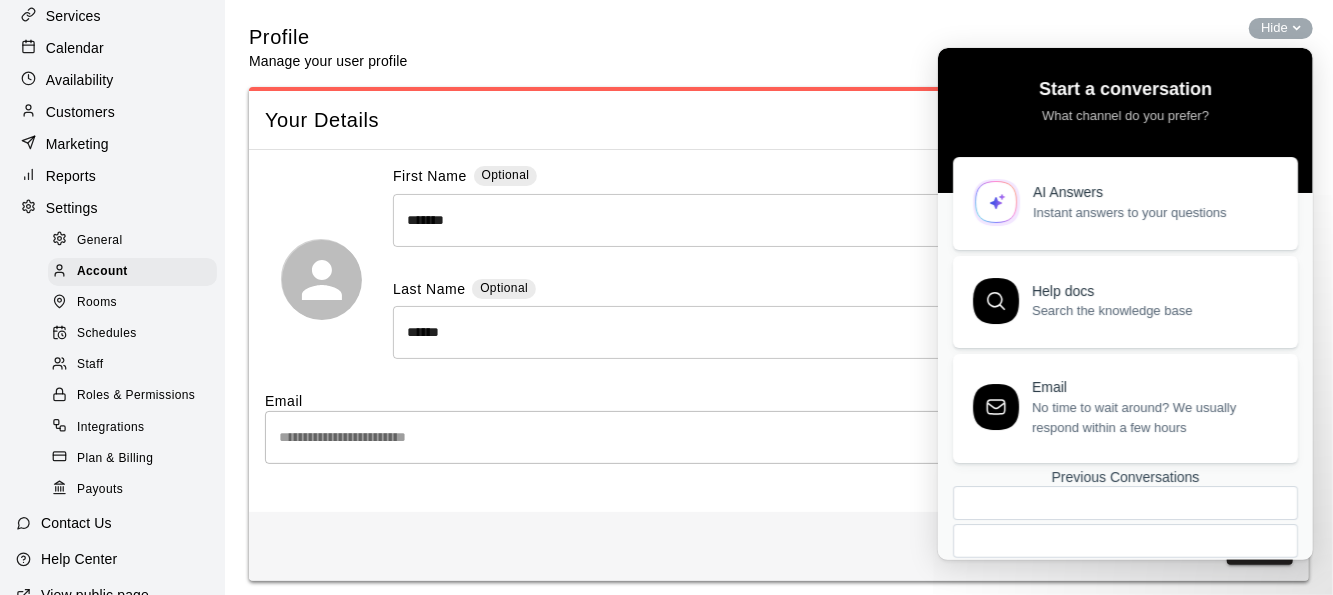 click at bounding box center [1124, 540] 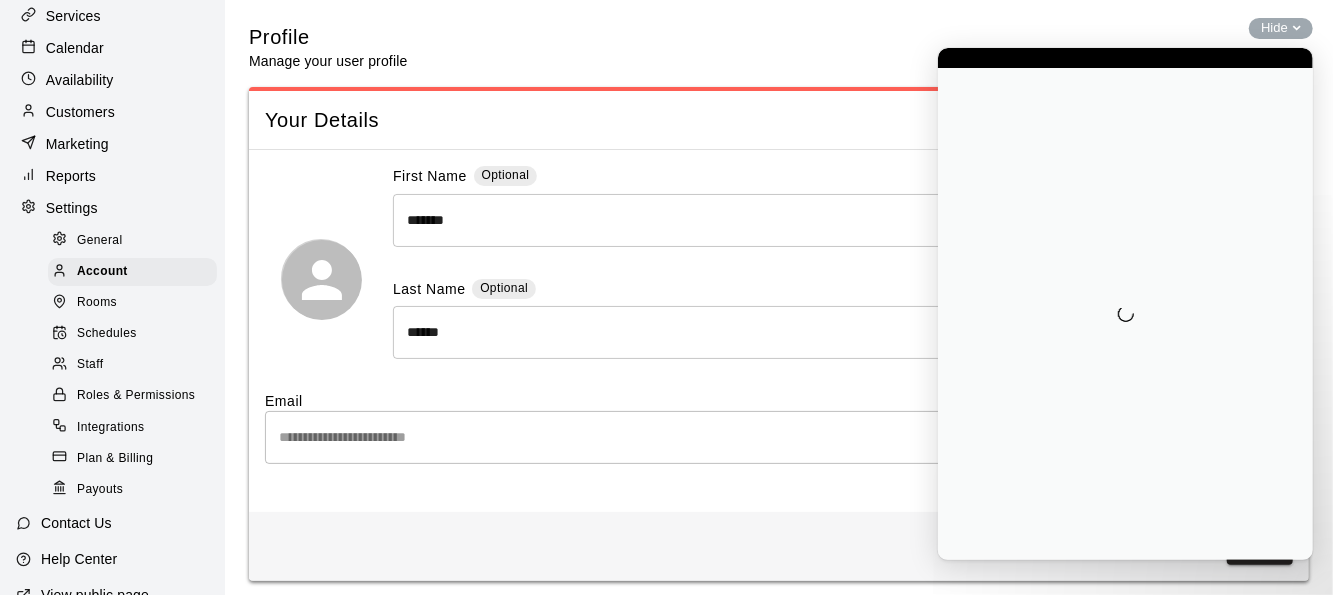 scroll, scrollTop: 0, scrollLeft: 0, axis: both 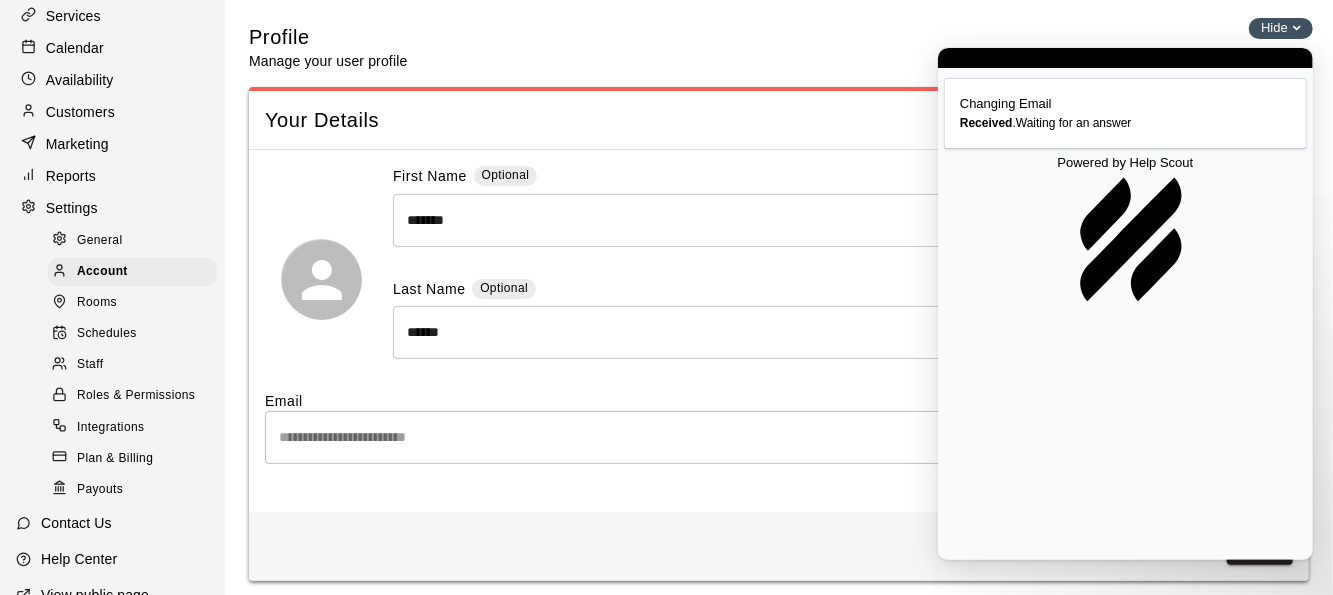 click on "Hide" at bounding box center (1274, 27) 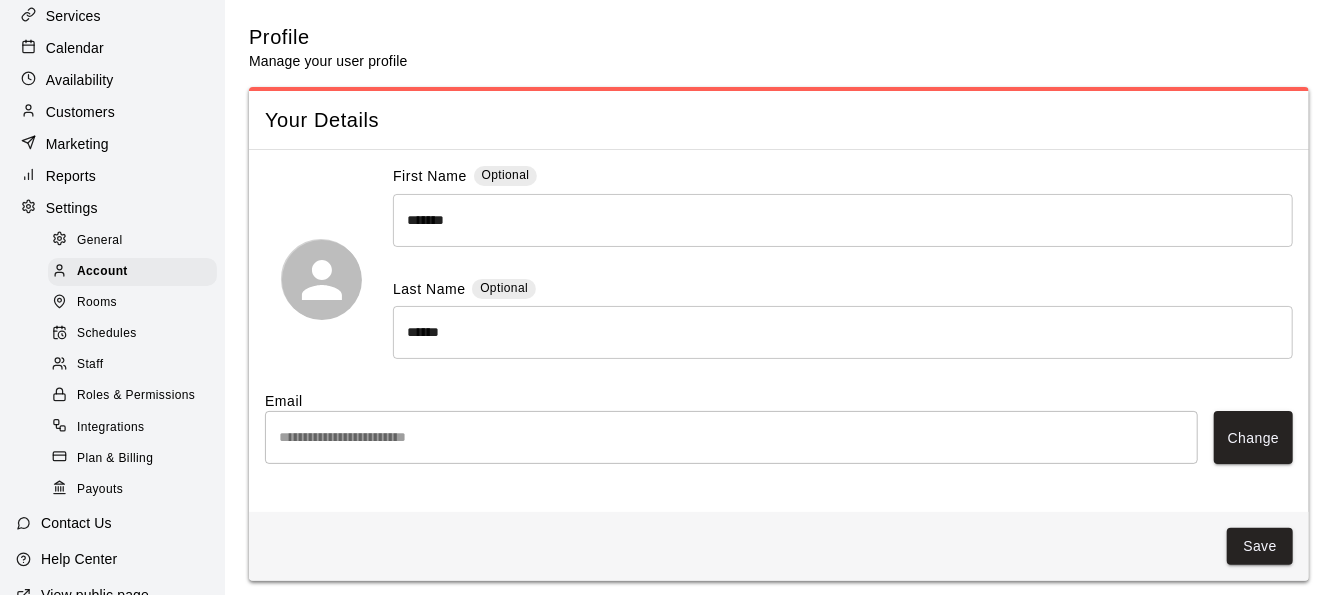 click on "Roles & Permissions" at bounding box center (136, 396) 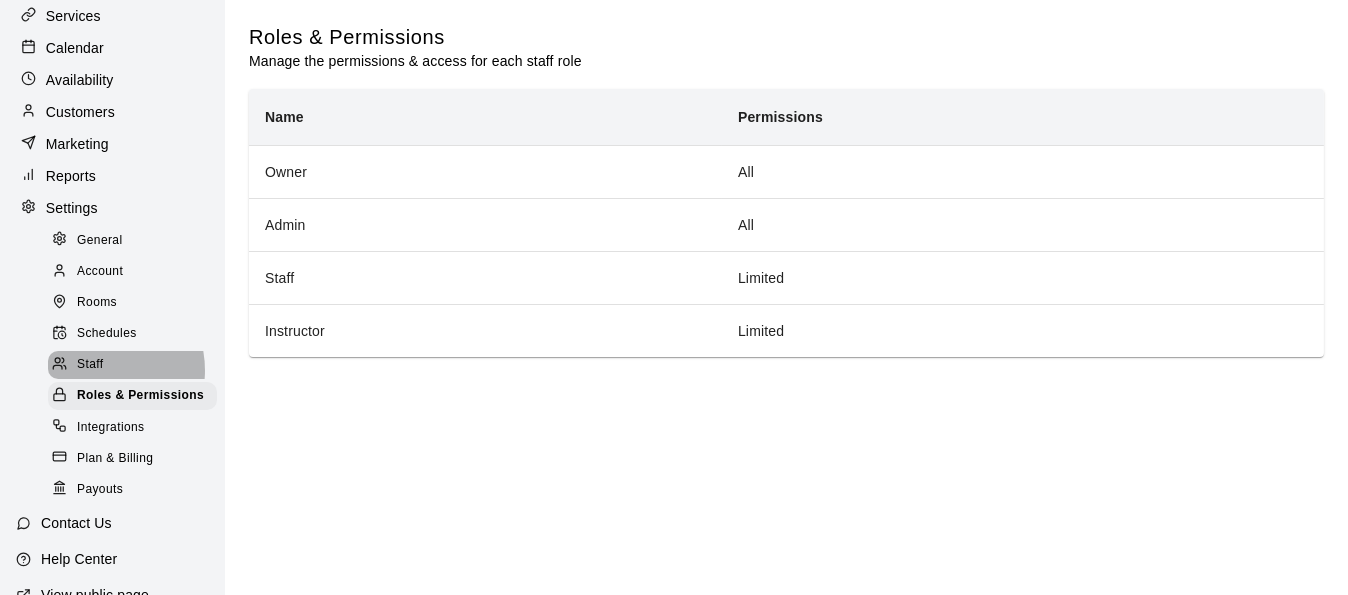 click on "Staff" at bounding box center [90, 365] 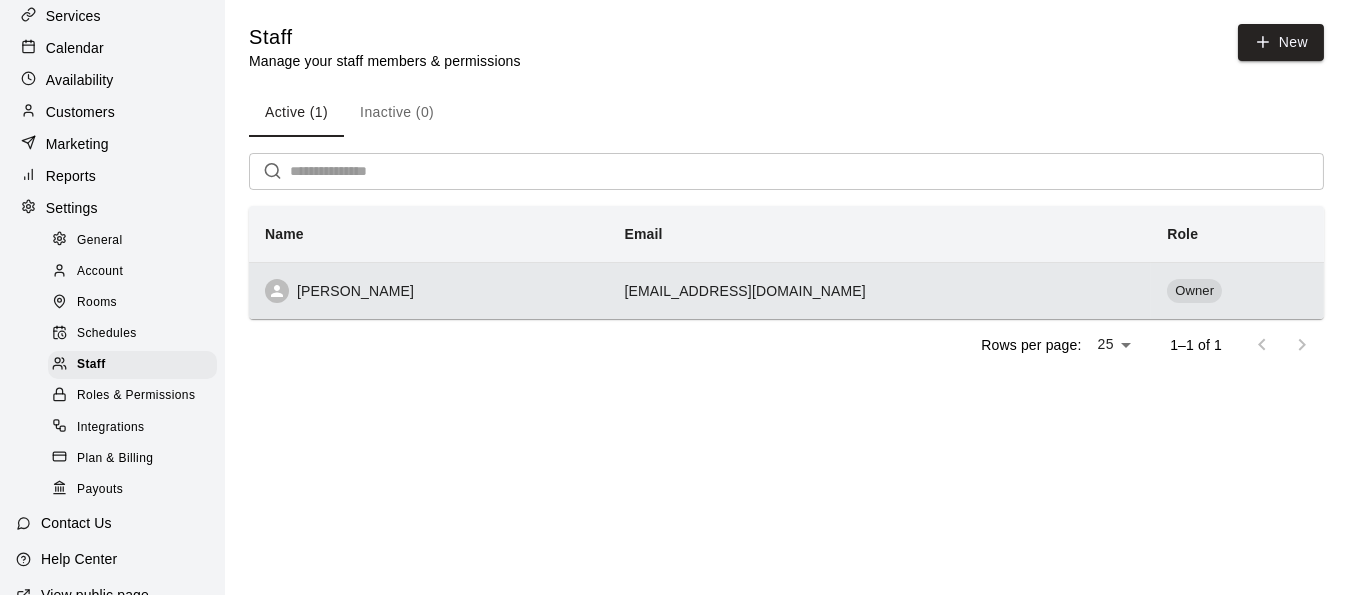 click on "investments.kga@gmail.com" at bounding box center (879, 290) 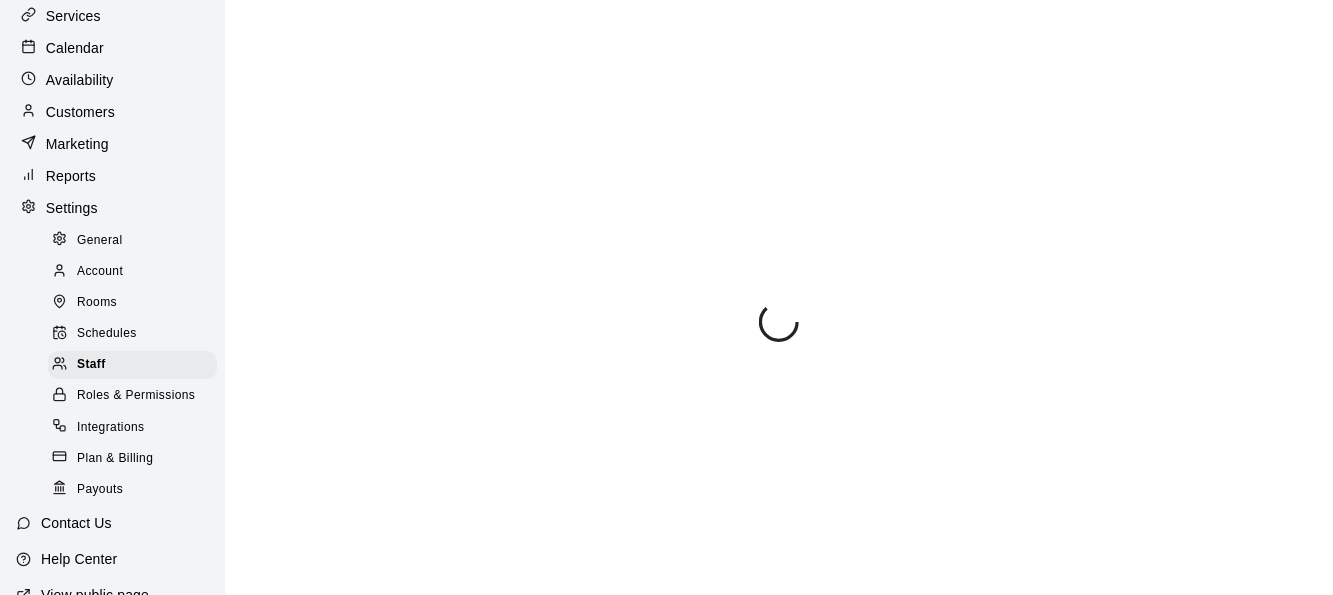 select on "**" 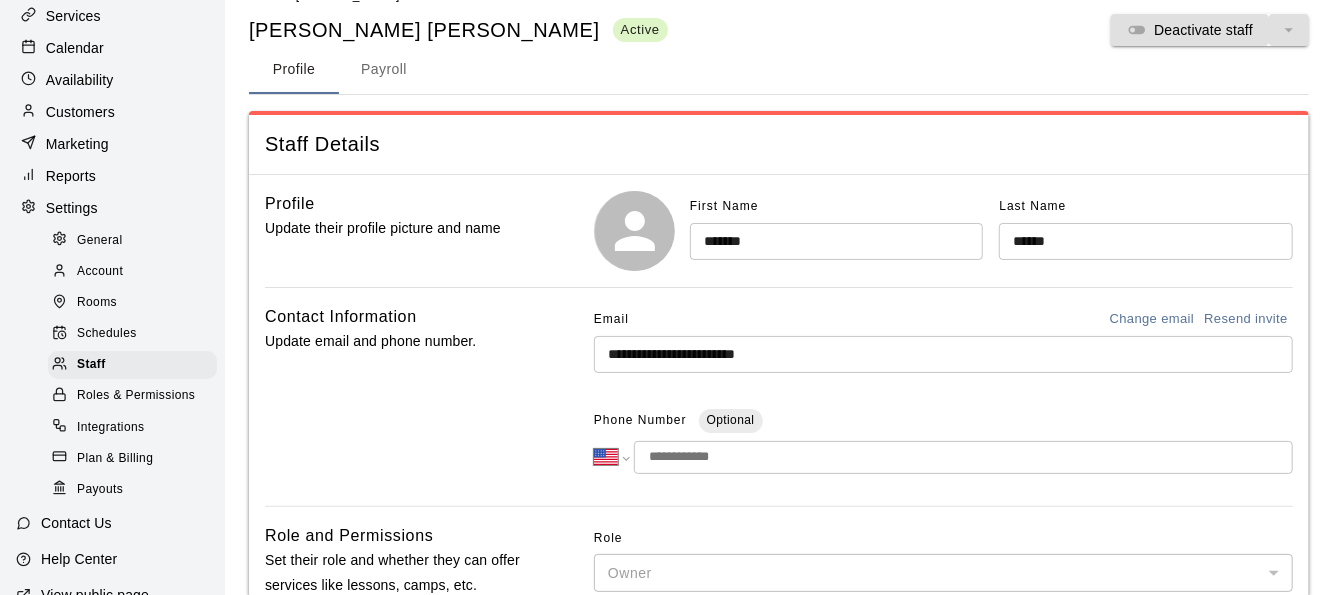 scroll, scrollTop: 42, scrollLeft: 0, axis: vertical 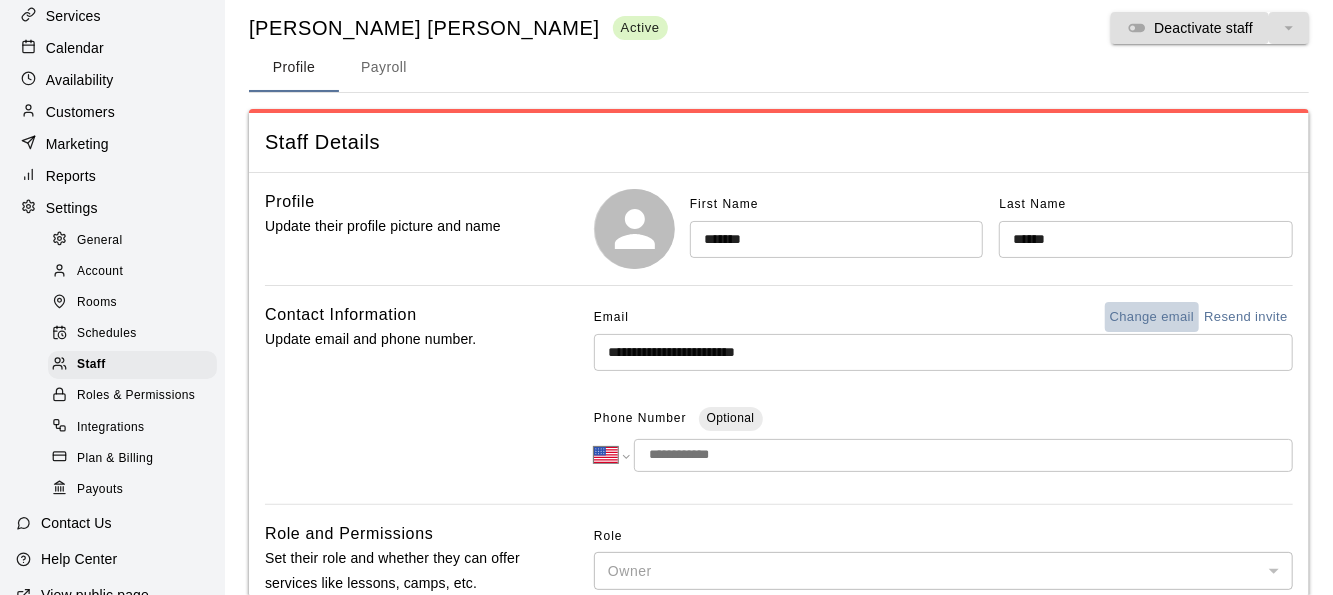 click on "Change email" at bounding box center (1152, 317) 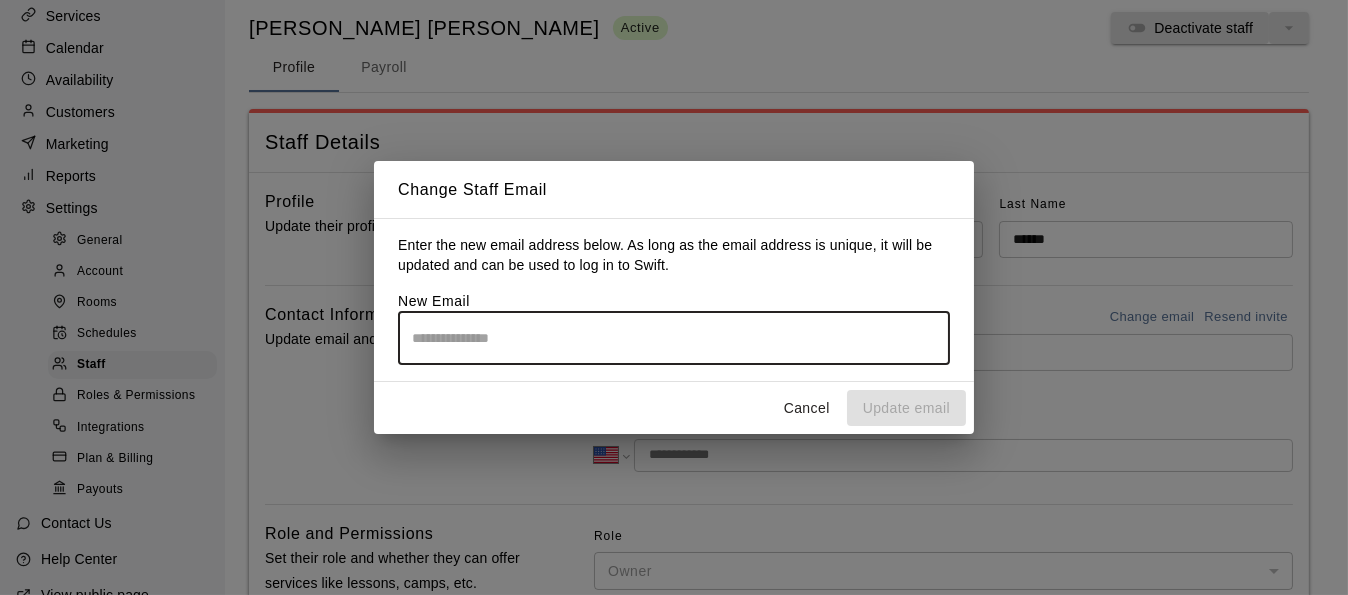 click at bounding box center (674, 338) 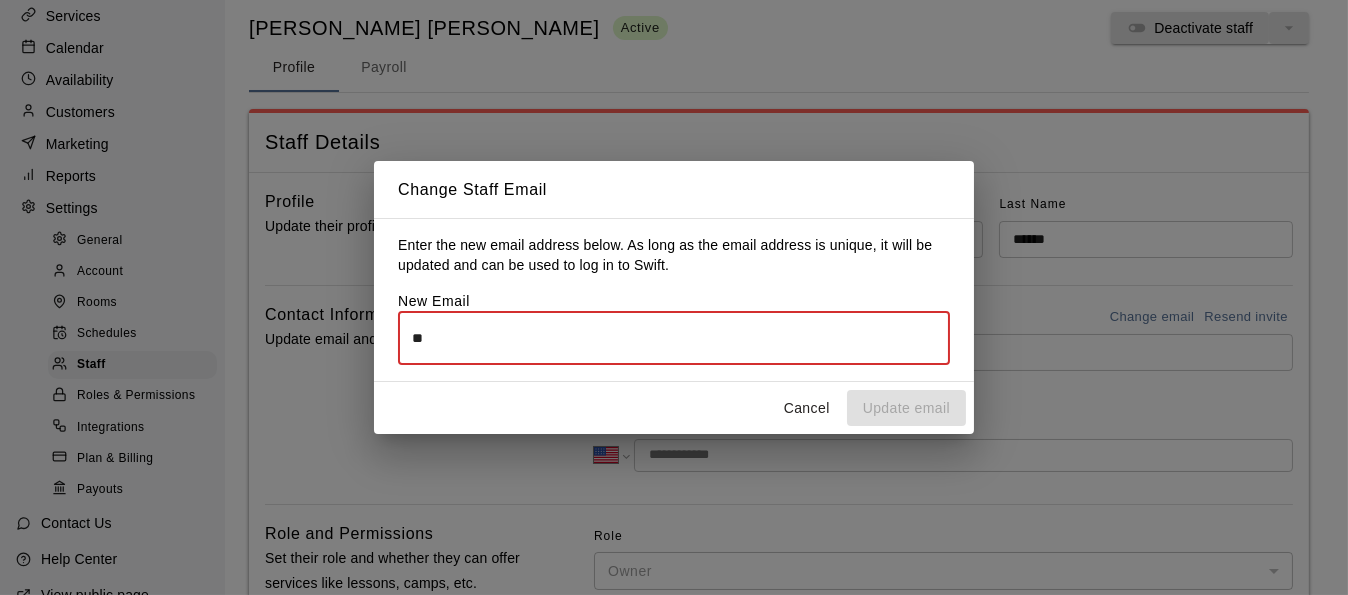 type on "*" 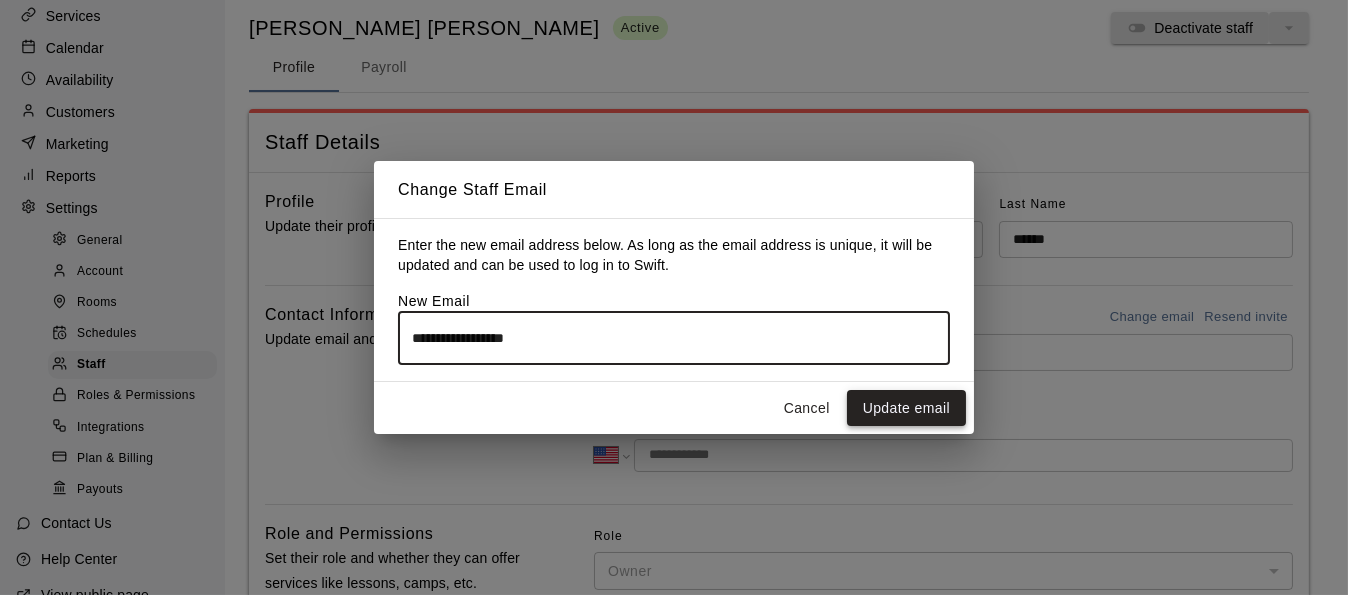 type on "**********" 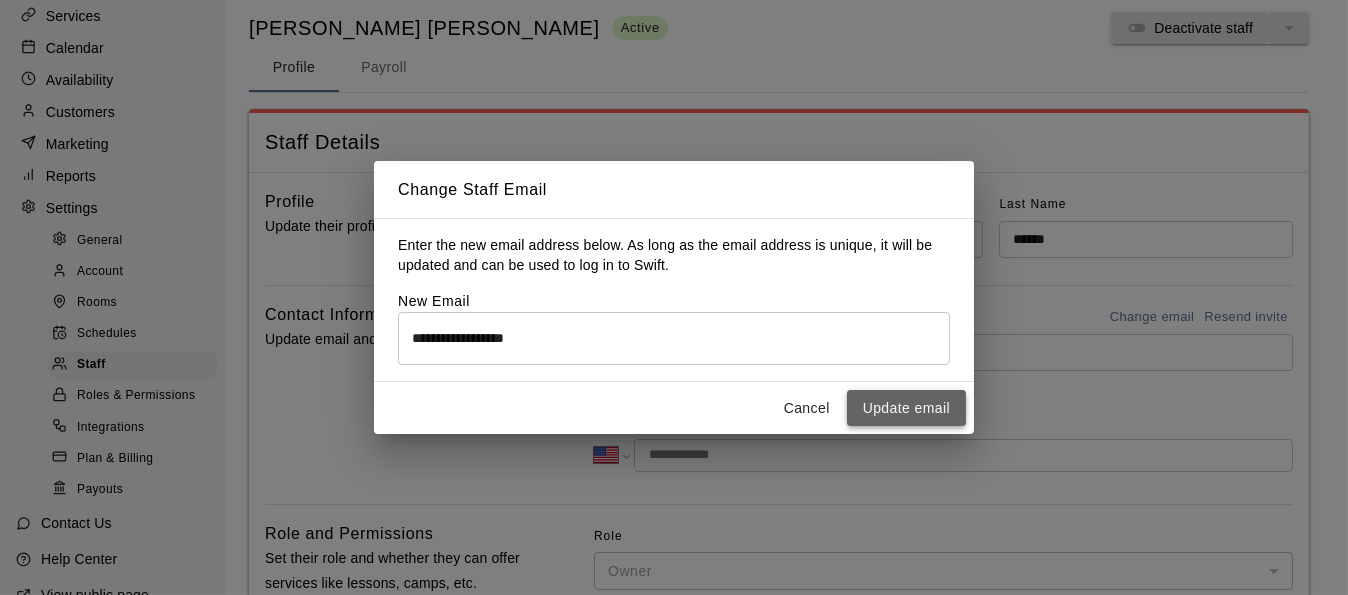 click on "Update email" at bounding box center (906, 408) 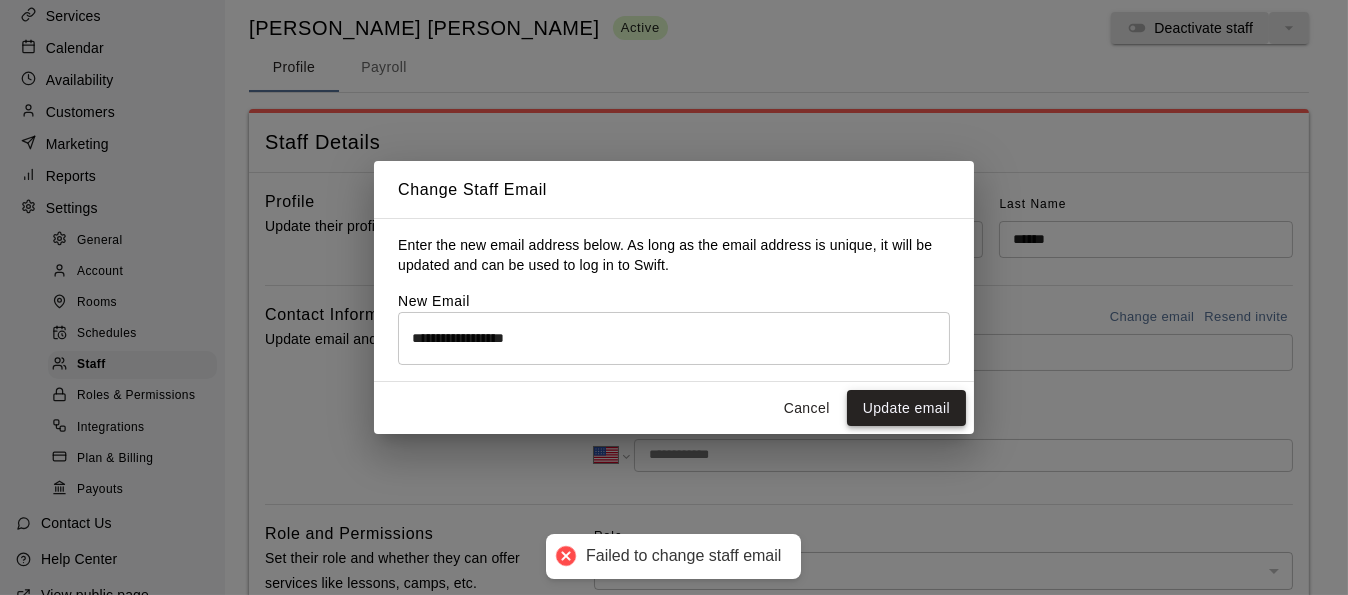 click on "Update email" at bounding box center (906, 408) 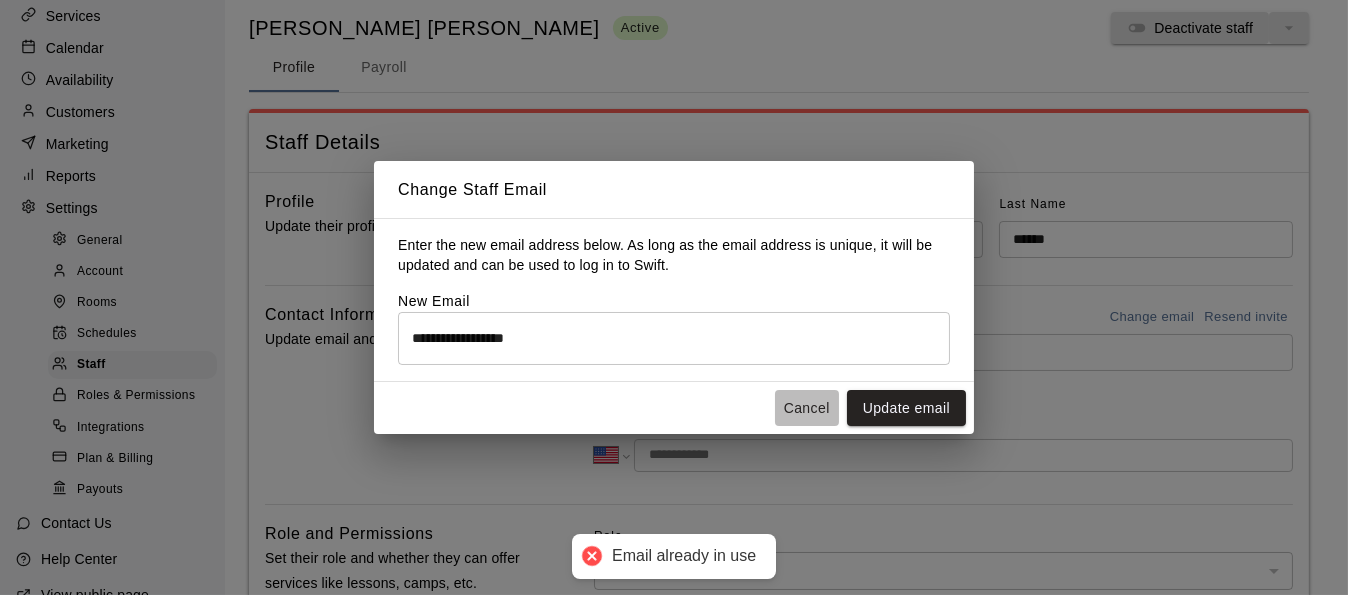 click on "Cancel" at bounding box center [807, 408] 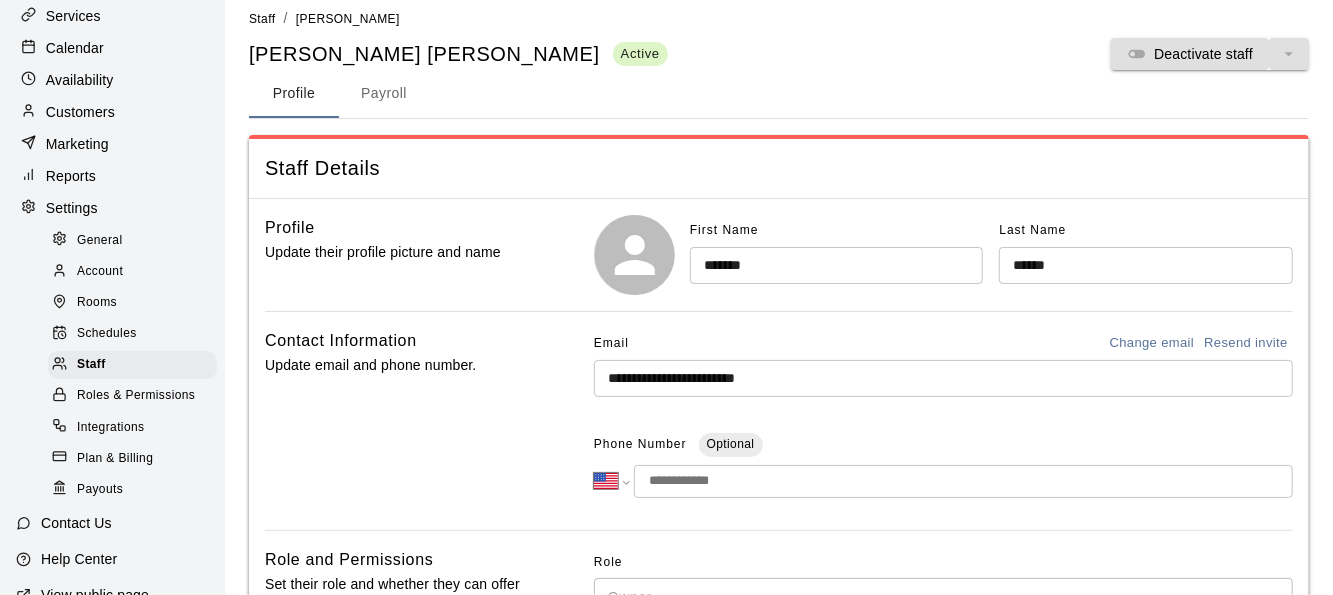 scroll, scrollTop: 0, scrollLeft: 0, axis: both 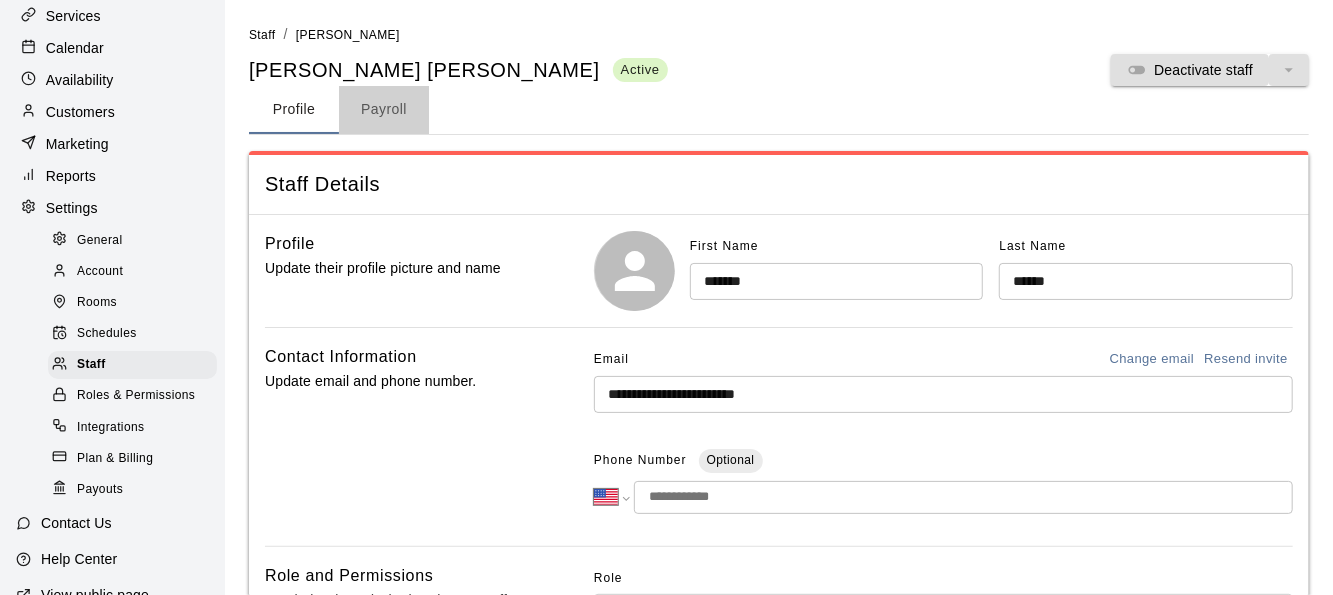 click on "Payroll" at bounding box center [384, 110] 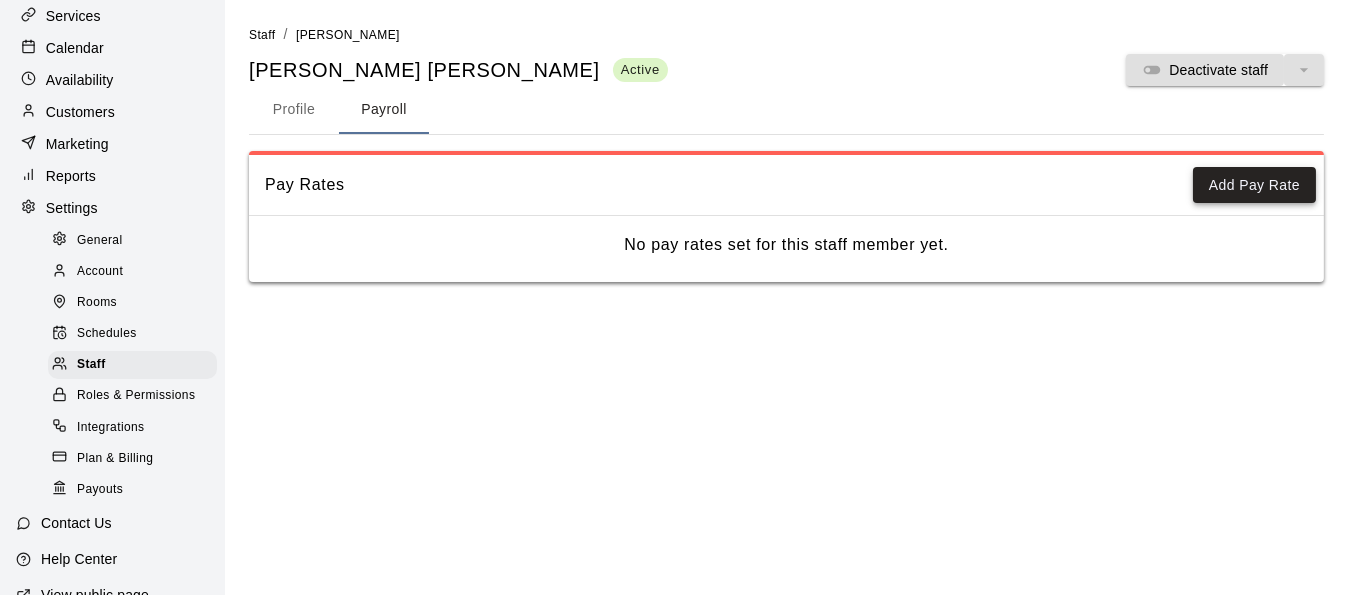 click on "Add Pay Rate" at bounding box center [1254, 185] 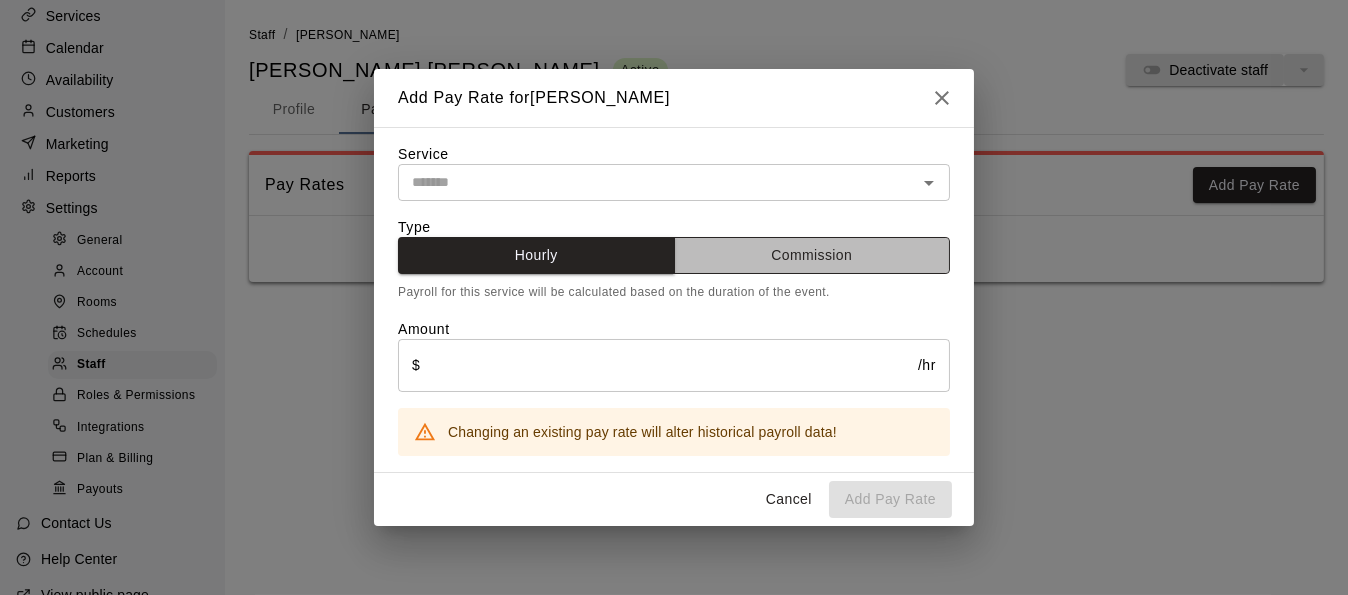 click on "Commission" at bounding box center [812, 255] 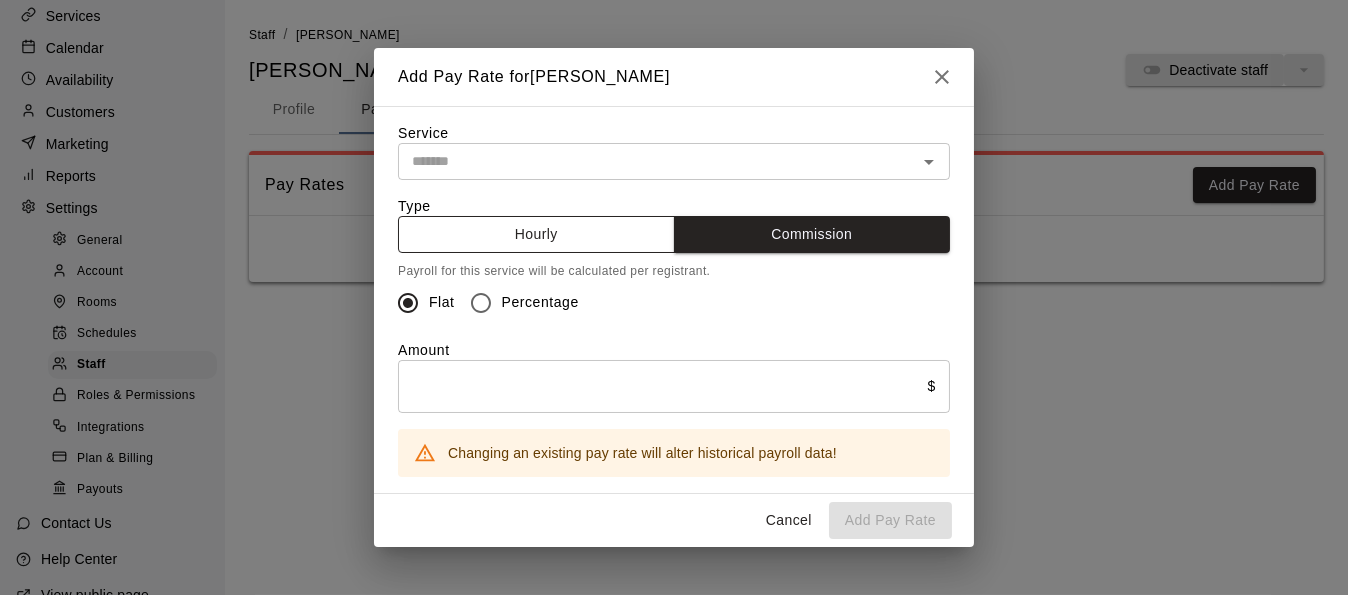 click on "Hourly" at bounding box center (536, 234) 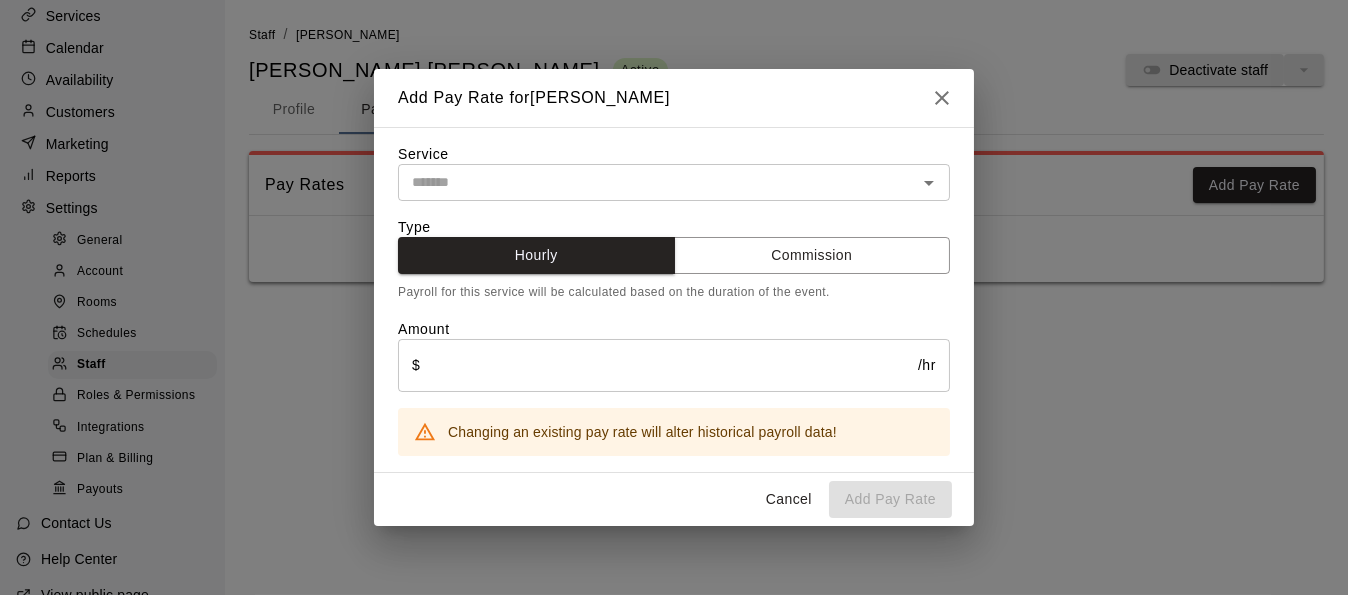 click 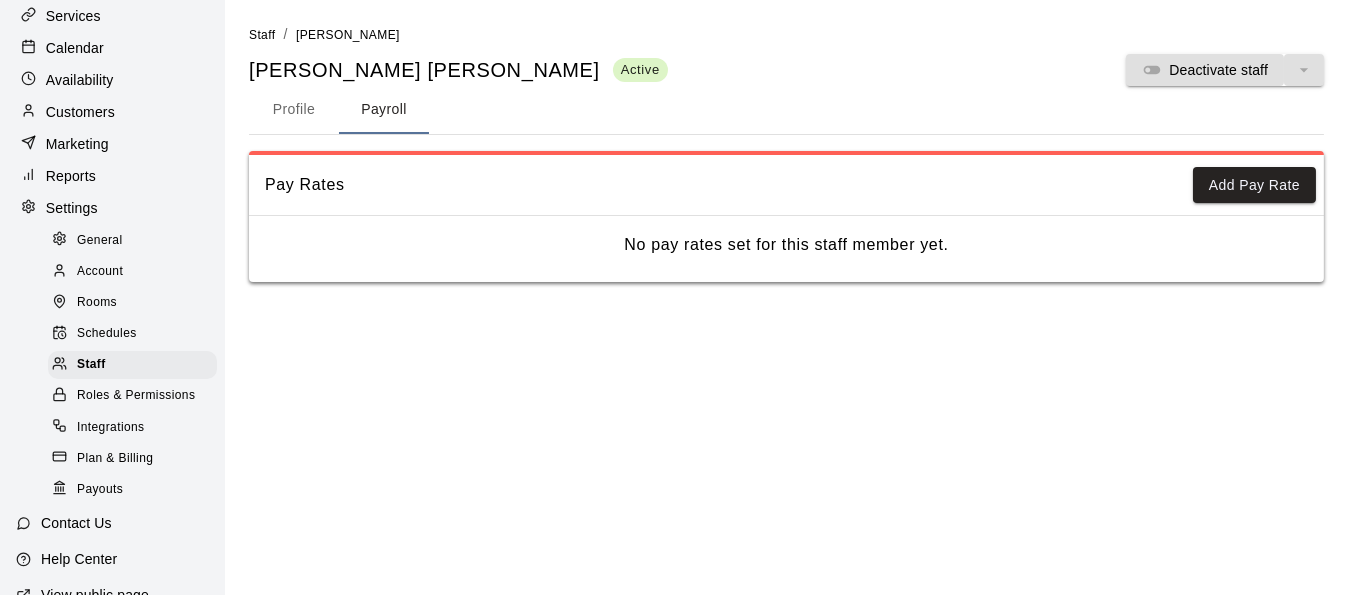 click on "Profile" at bounding box center [294, 110] 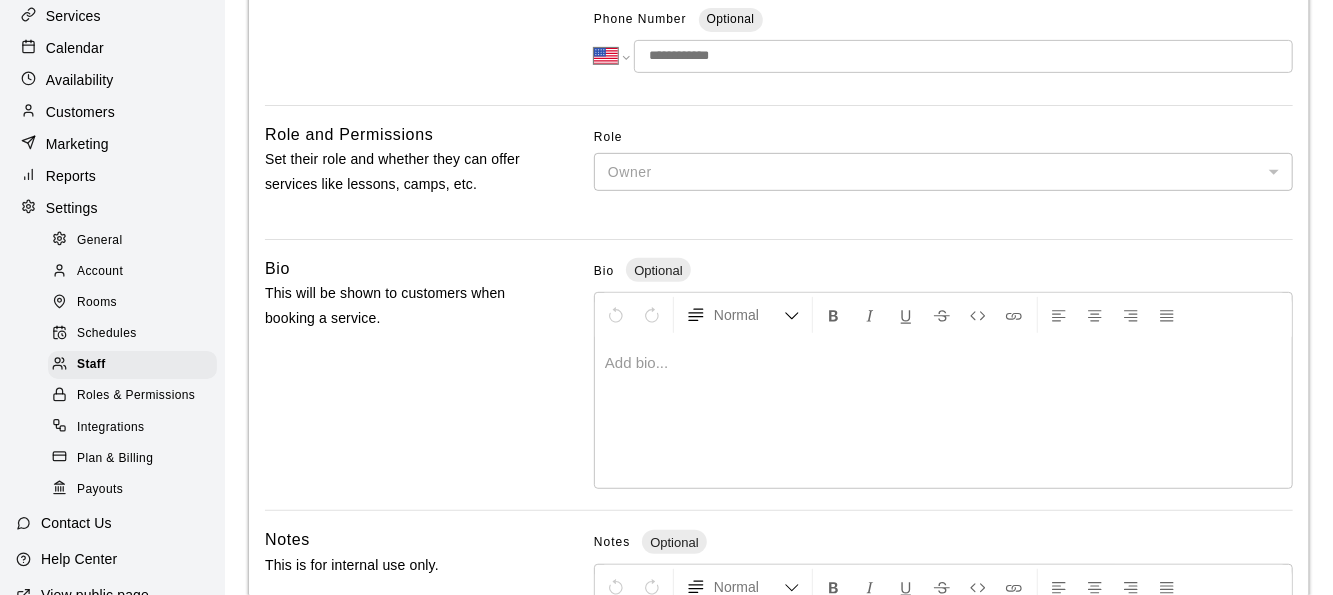 scroll, scrollTop: 440, scrollLeft: 0, axis: vertical 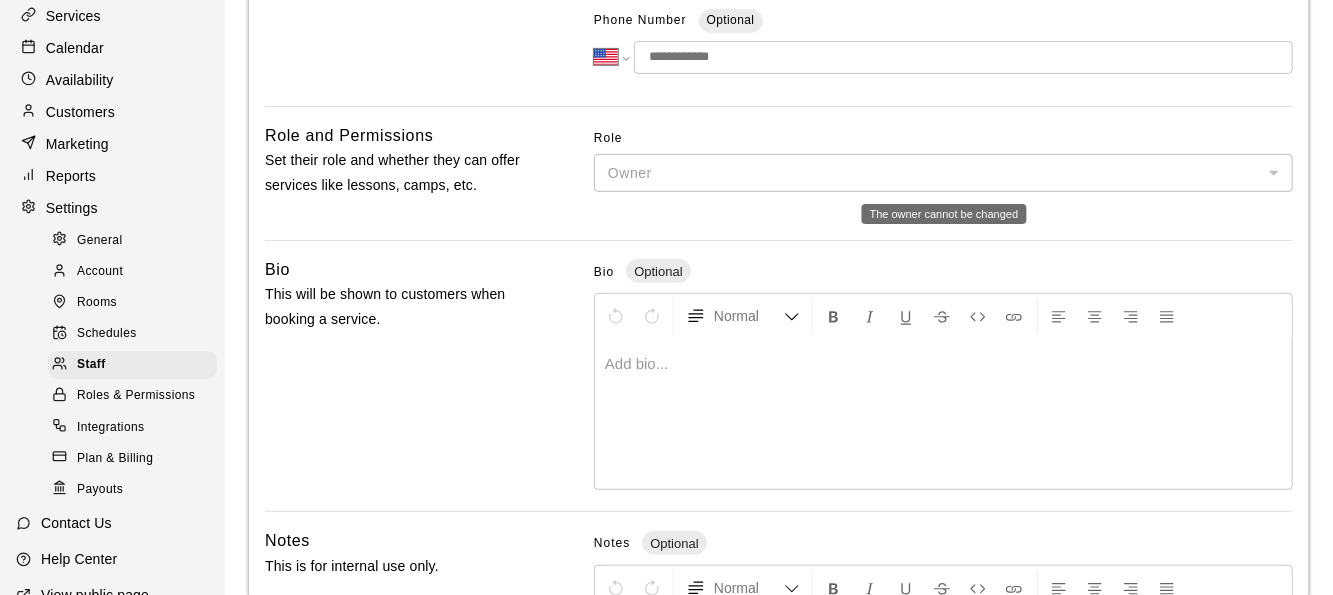 click on "Owner" at bounding box center (943, 172) 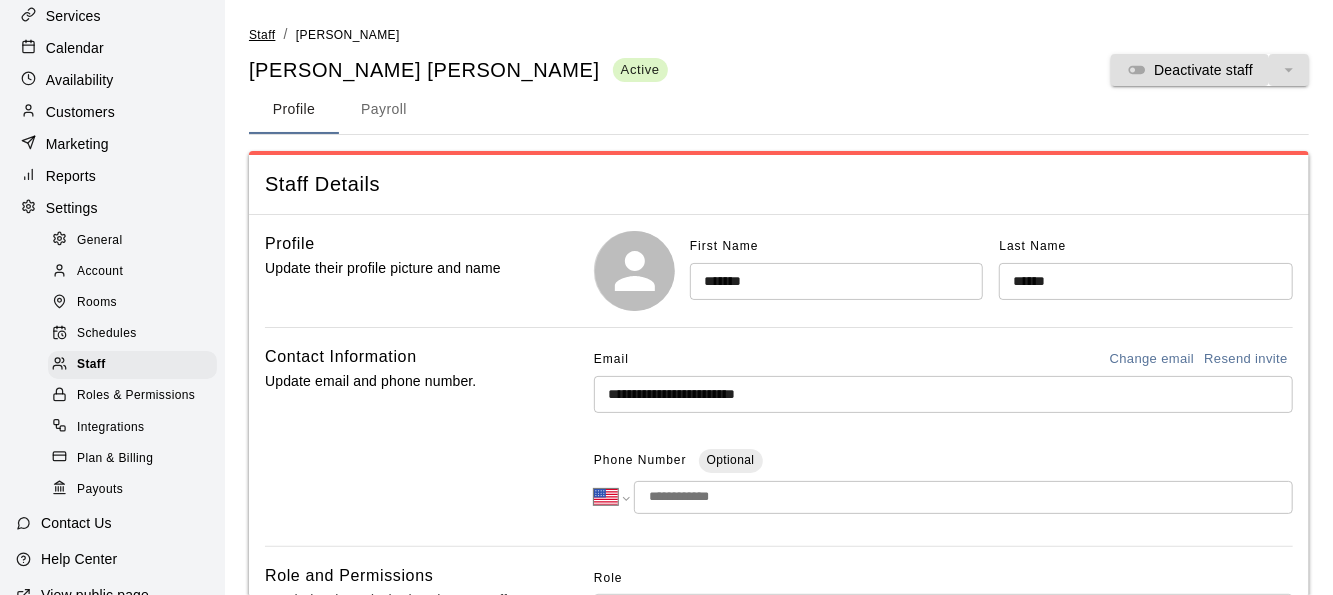 click on "Staff" at bounding box center [262, 35] 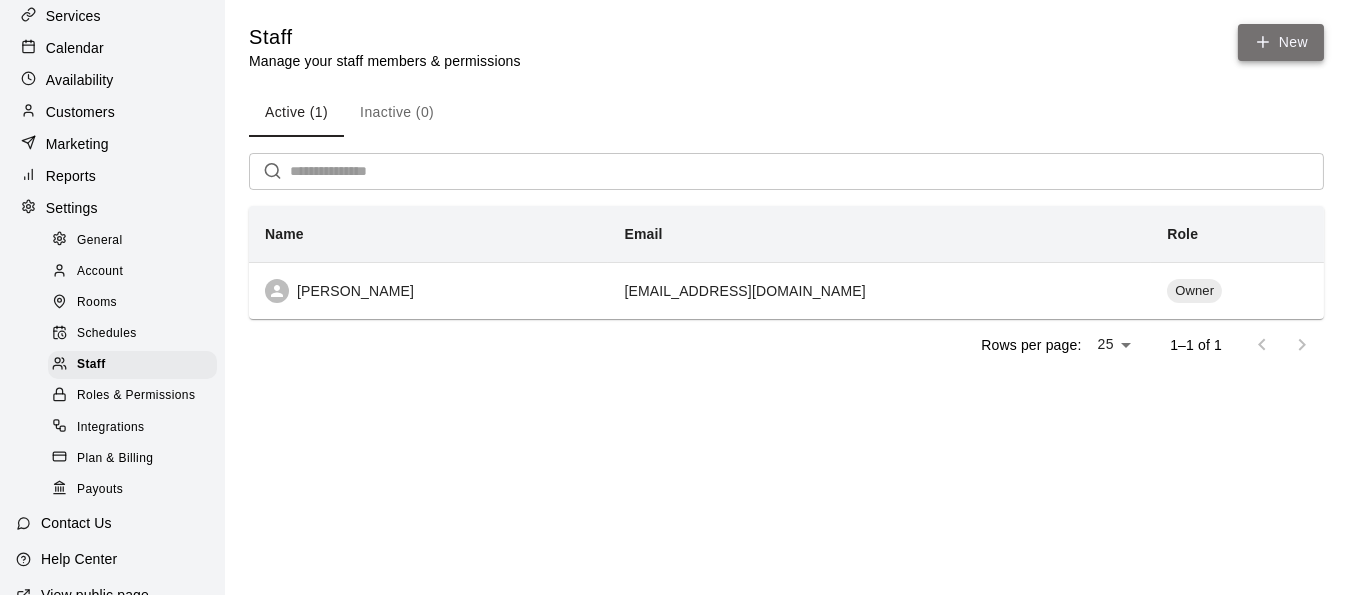 click on "New" at bounding box center [1281, 42] 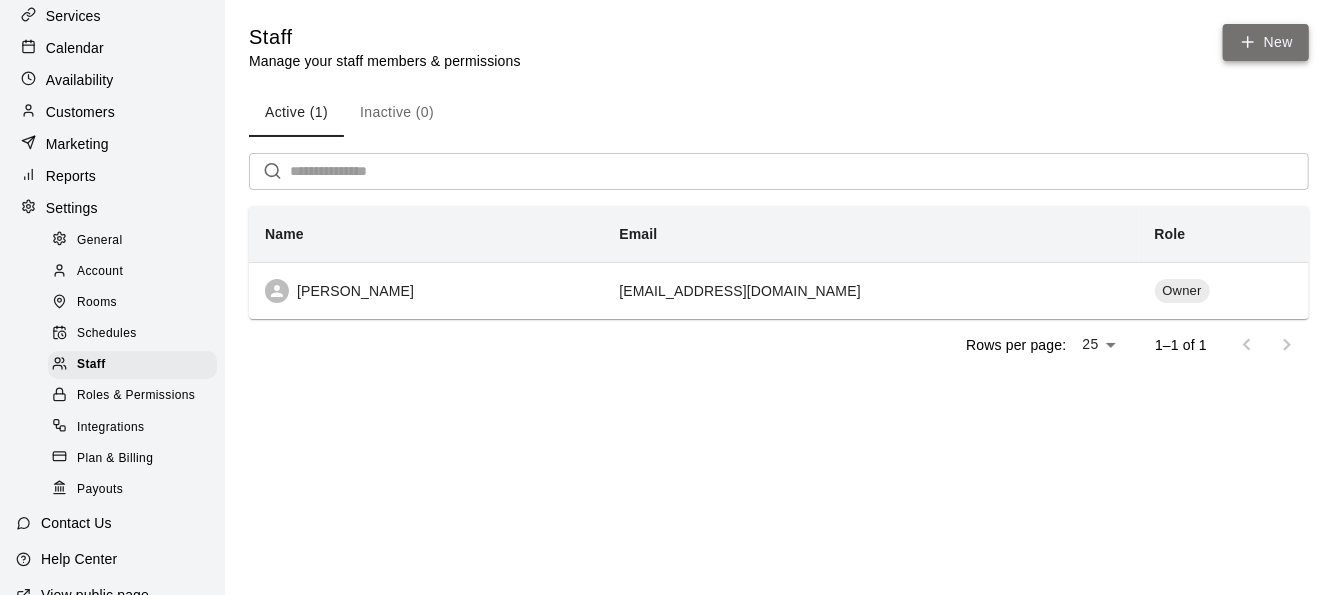 select on "**" 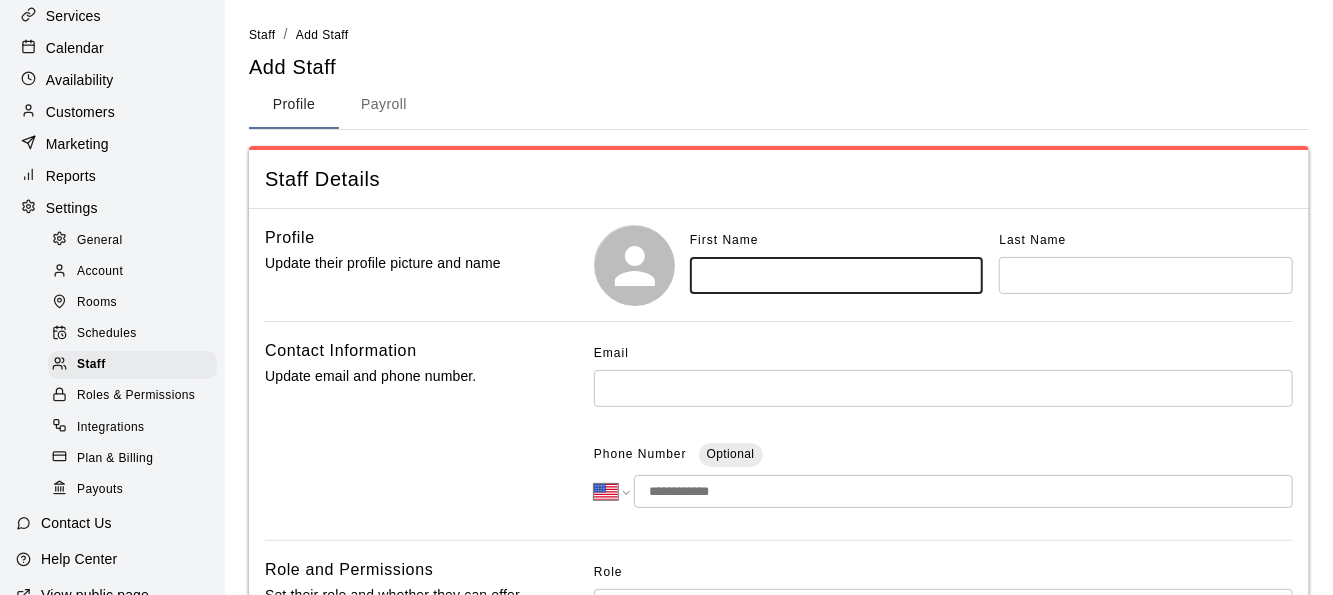 click at bounding box center [837, 275] 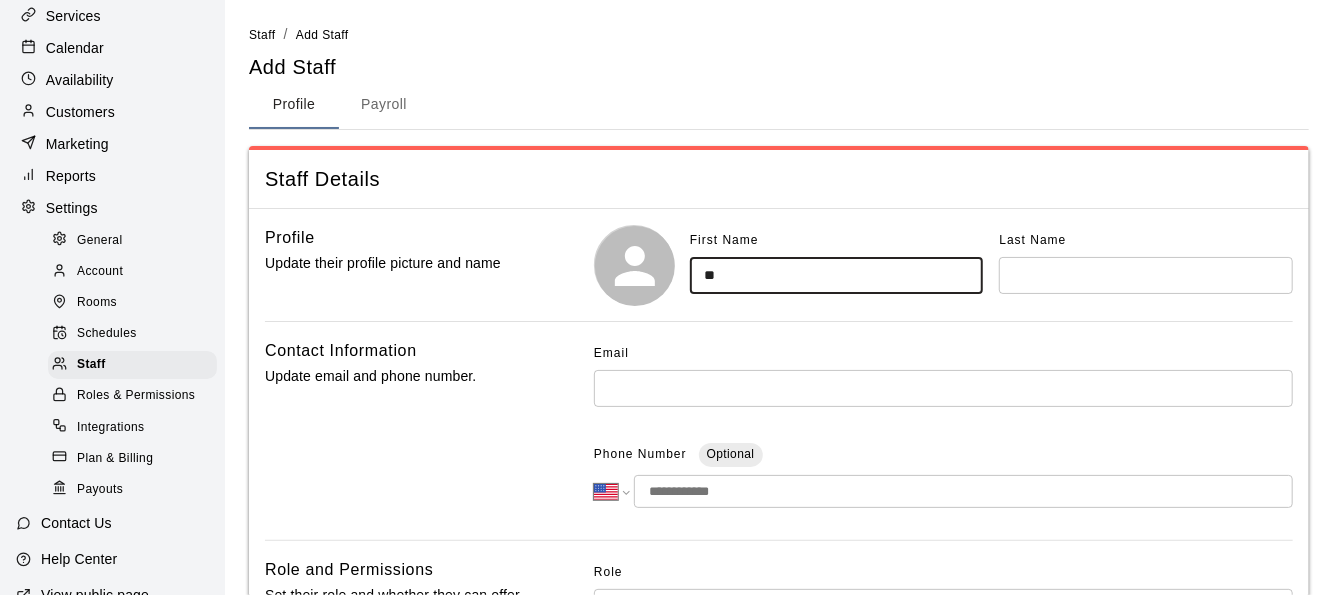 type on "*" 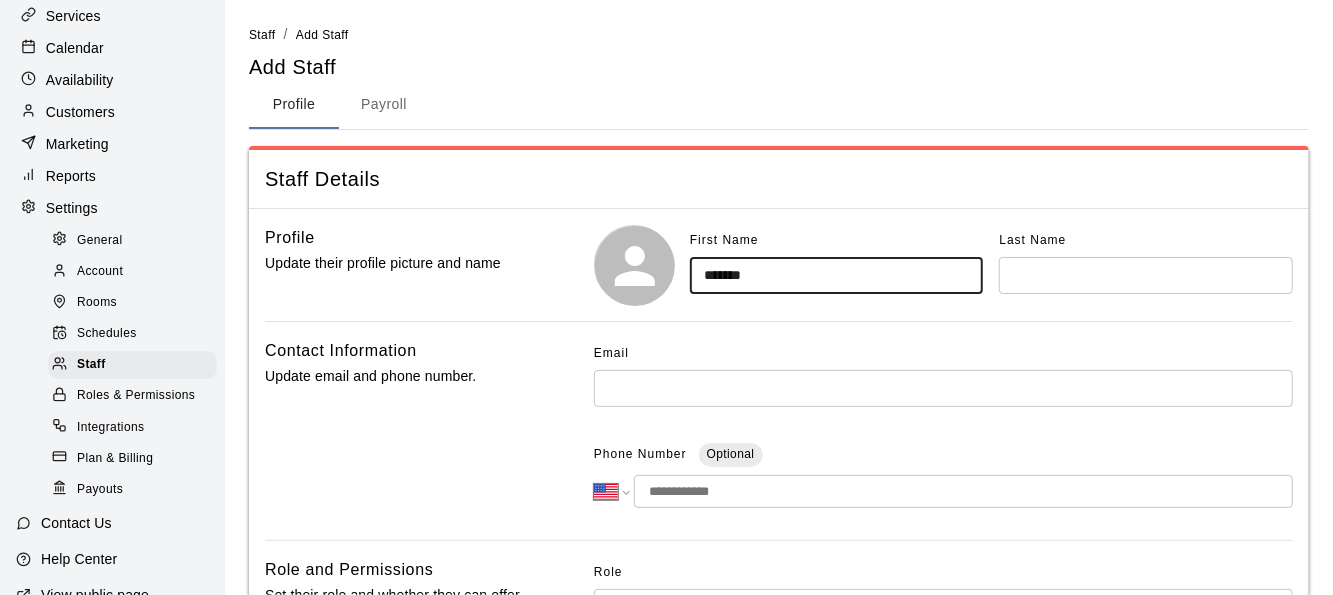 type on "*******" 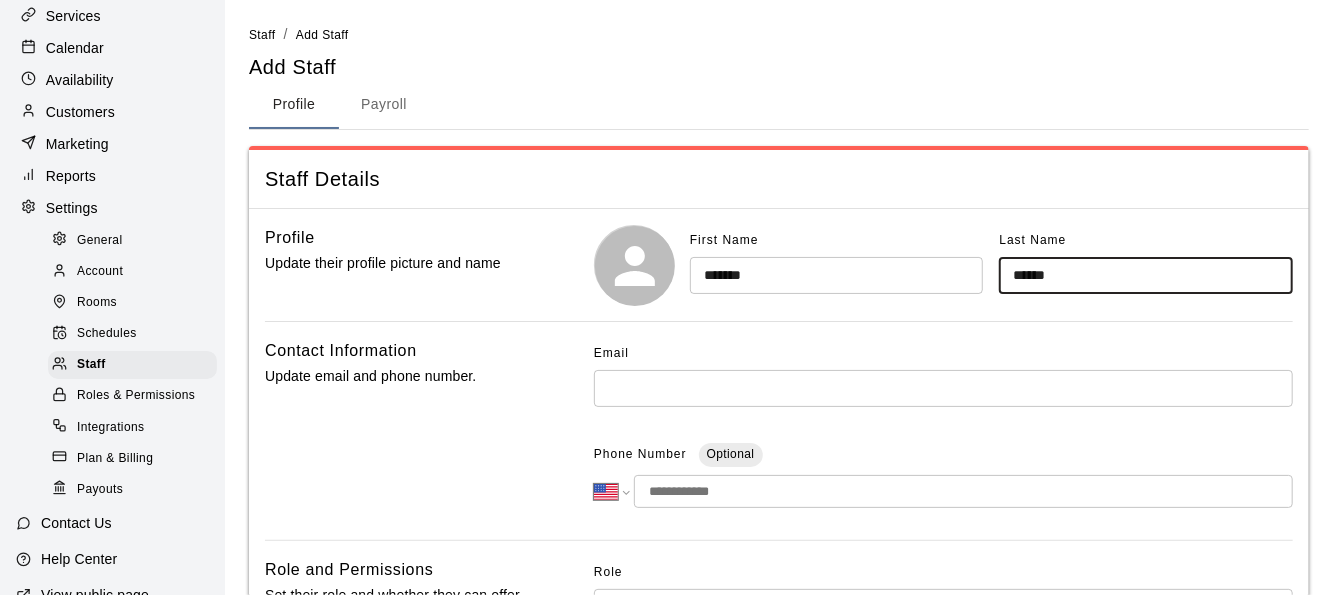 type on "******" 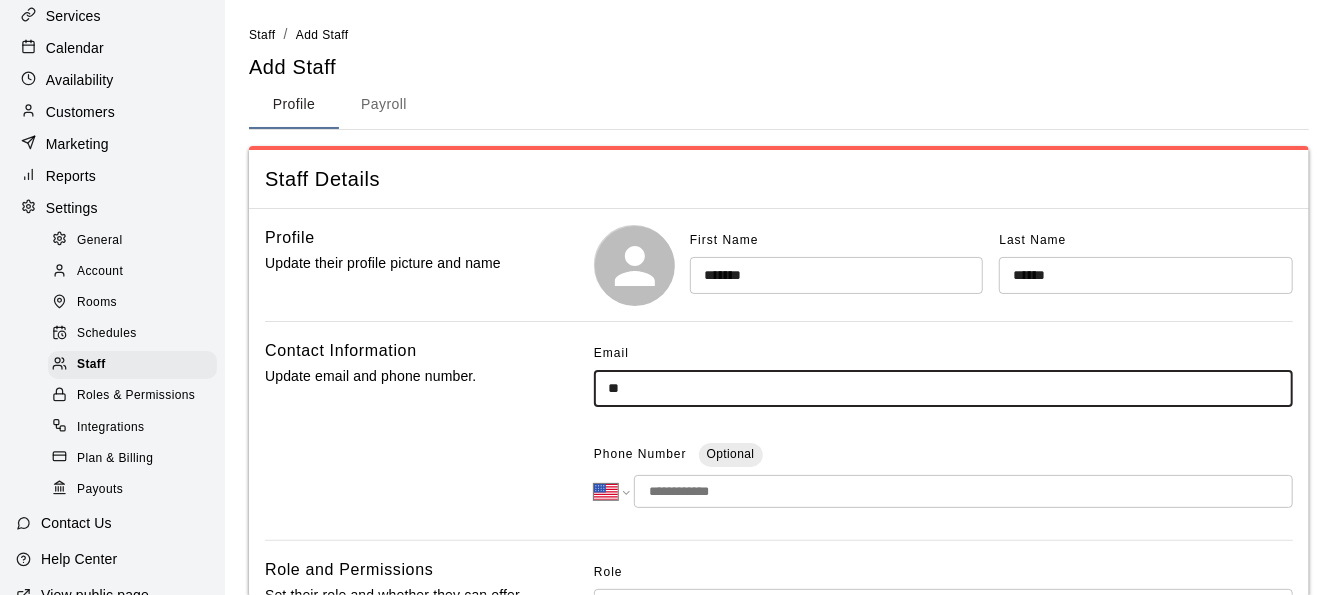 type on "*" 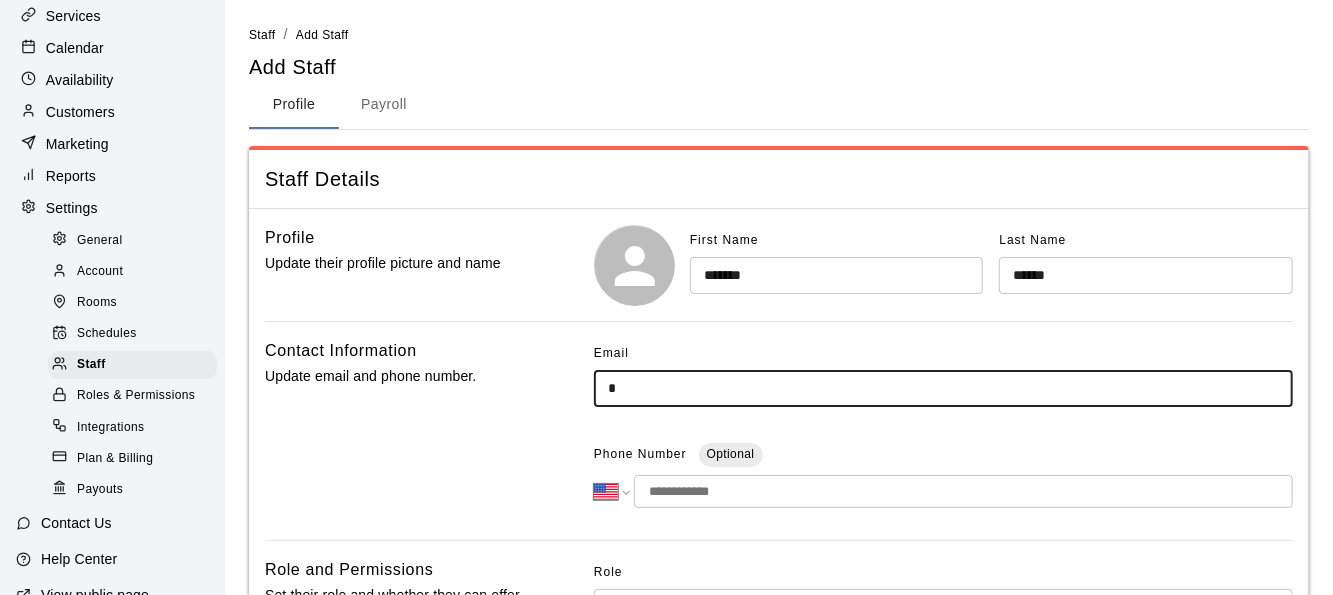 type 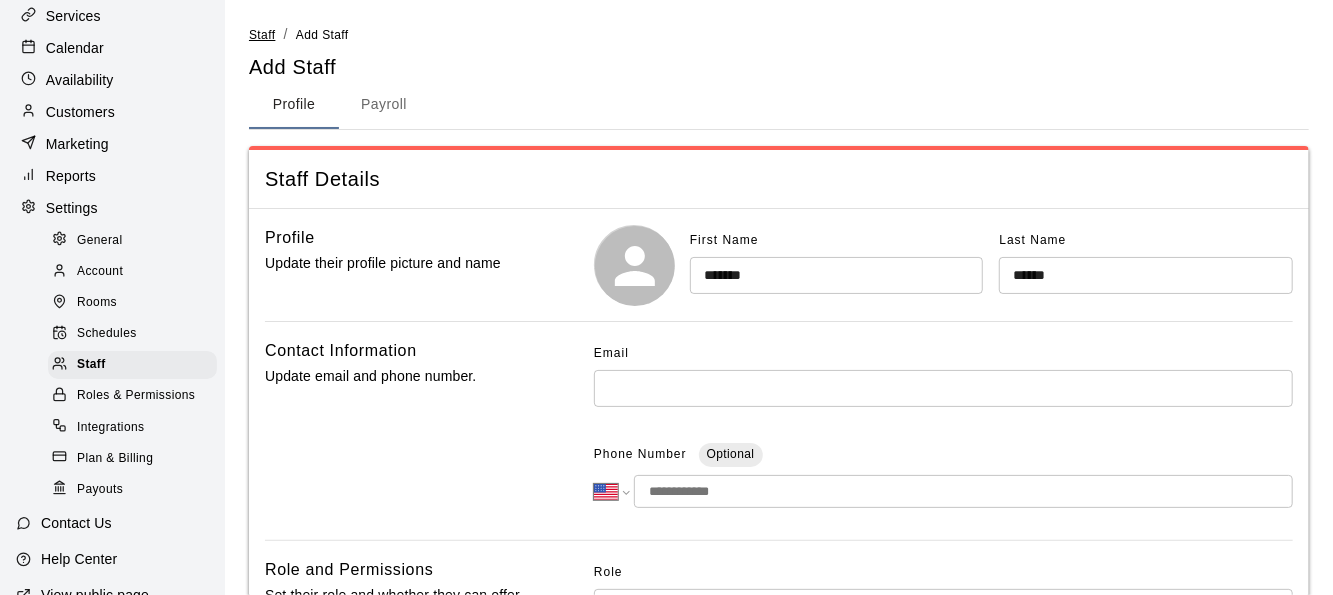 click on "Staff" at bounding box center (262, 35) 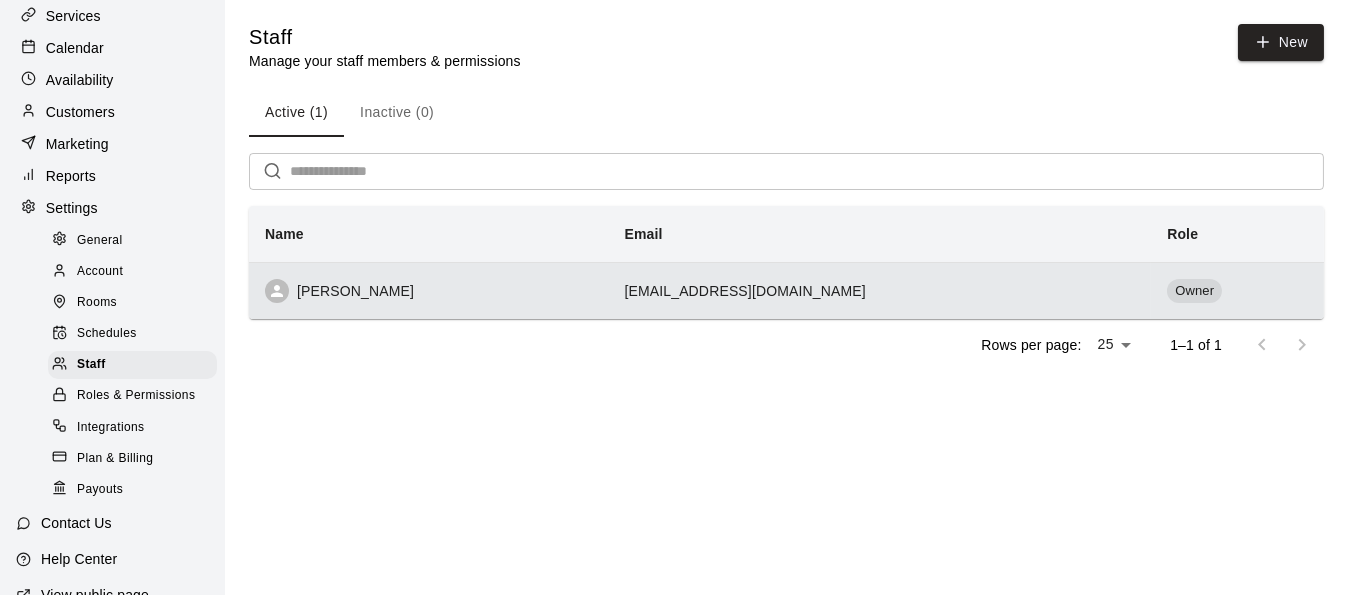 click on "Kaitlyn Atwood" at bounding box center (428, 290) 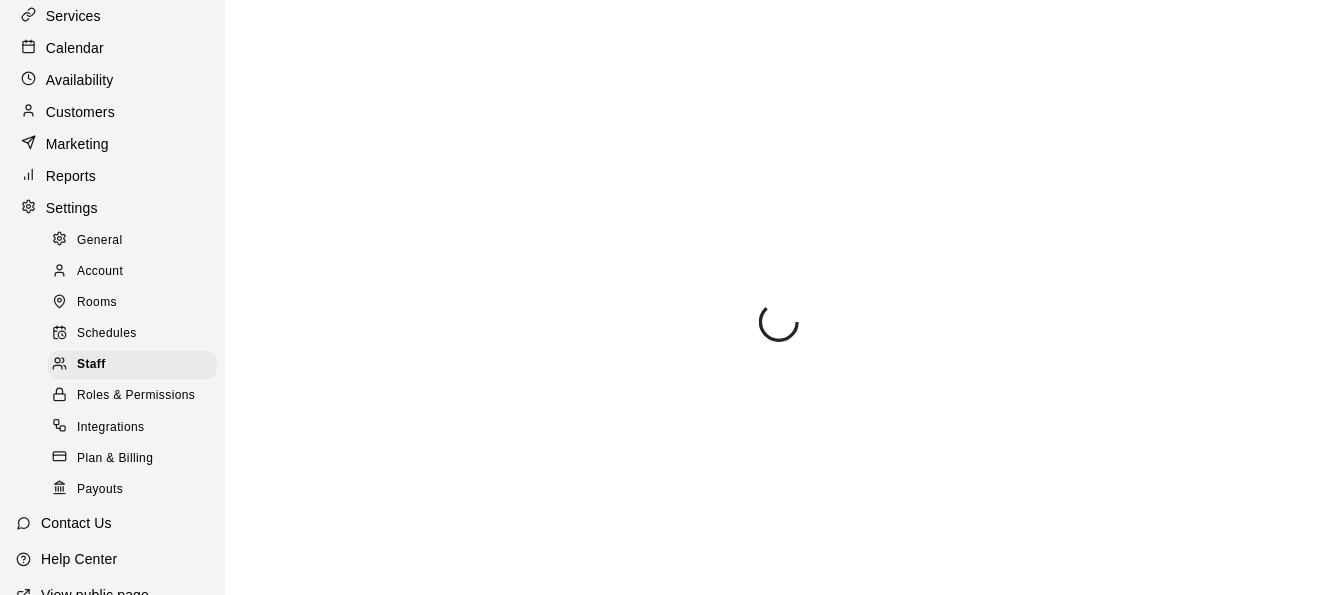 select on "**" 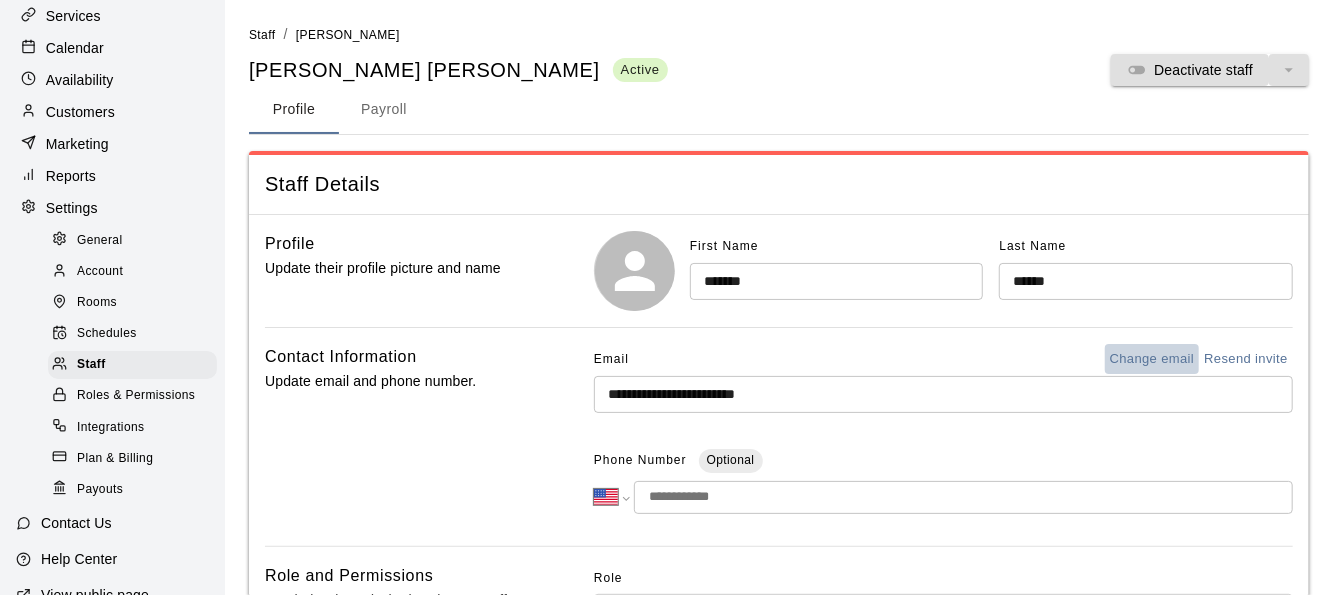 click on "Change email" at bounding box center (1152, 359) 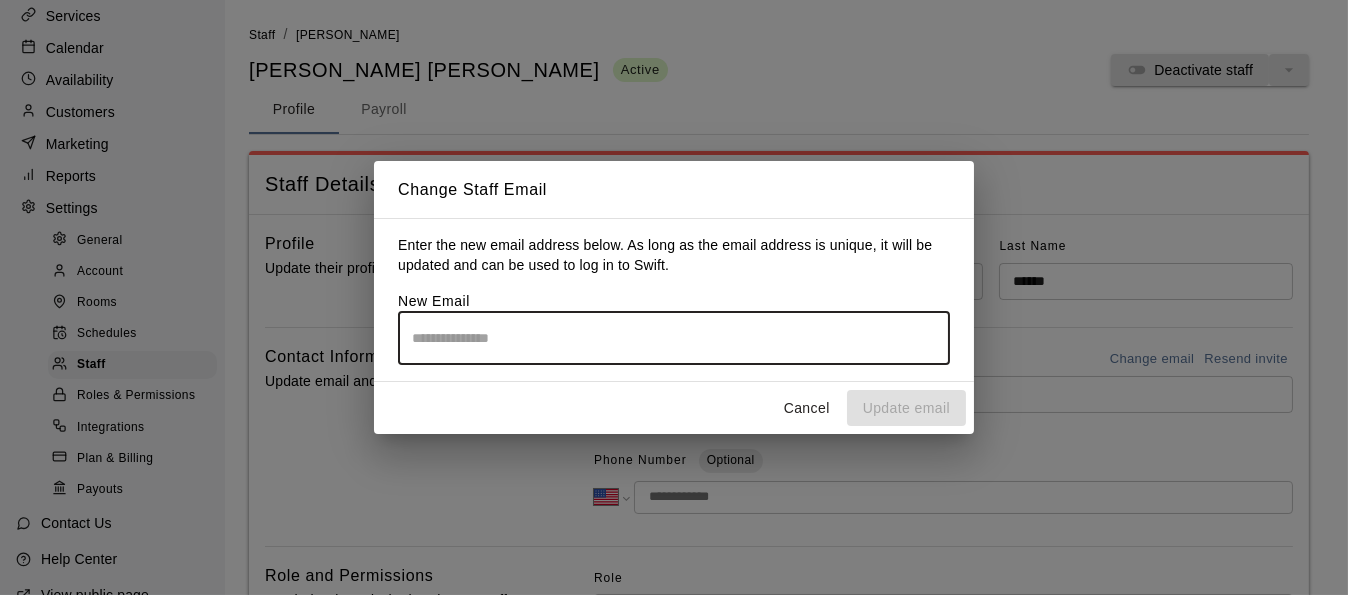 click at bounding box center (674, 338) 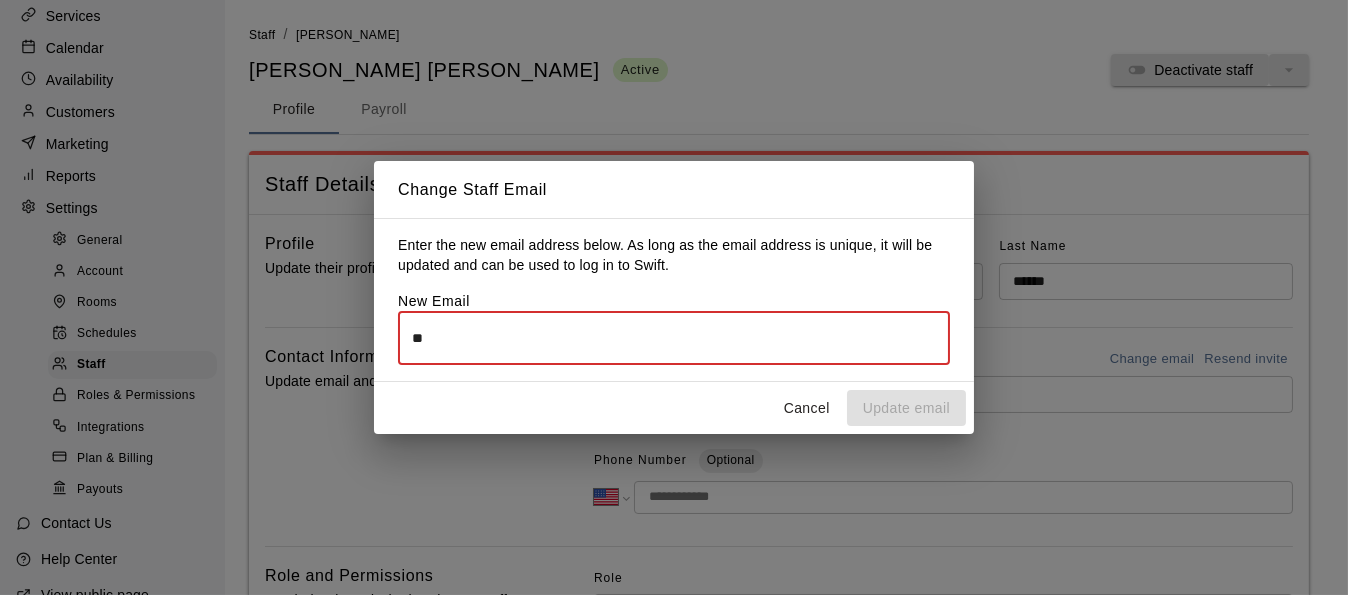 type on "*" 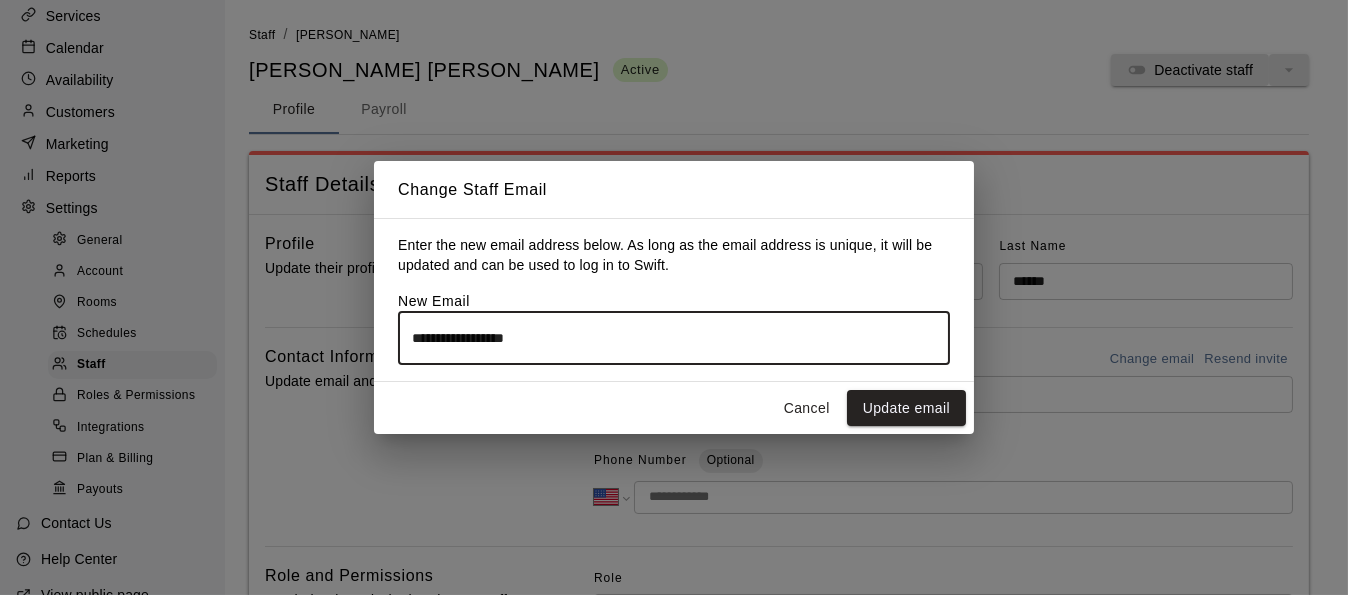 type on "**********" 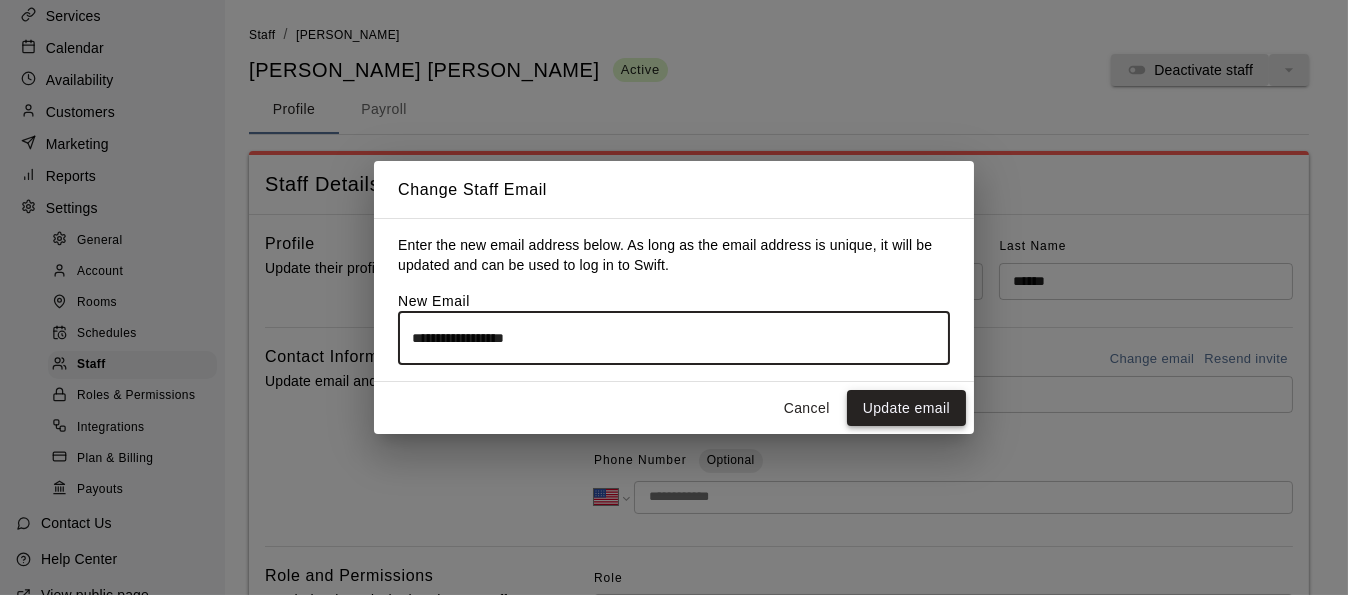 click on "Update email" at bounding box center (906, 408) 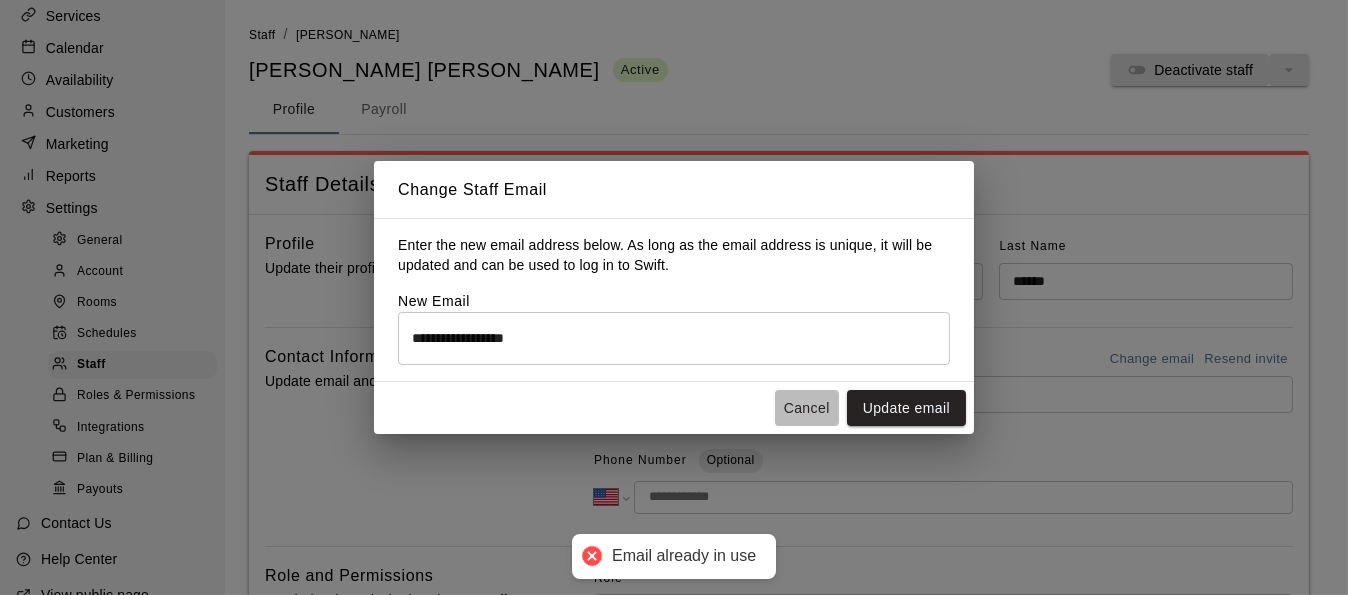 click on "Cancel" at bounding box center [807, 408] 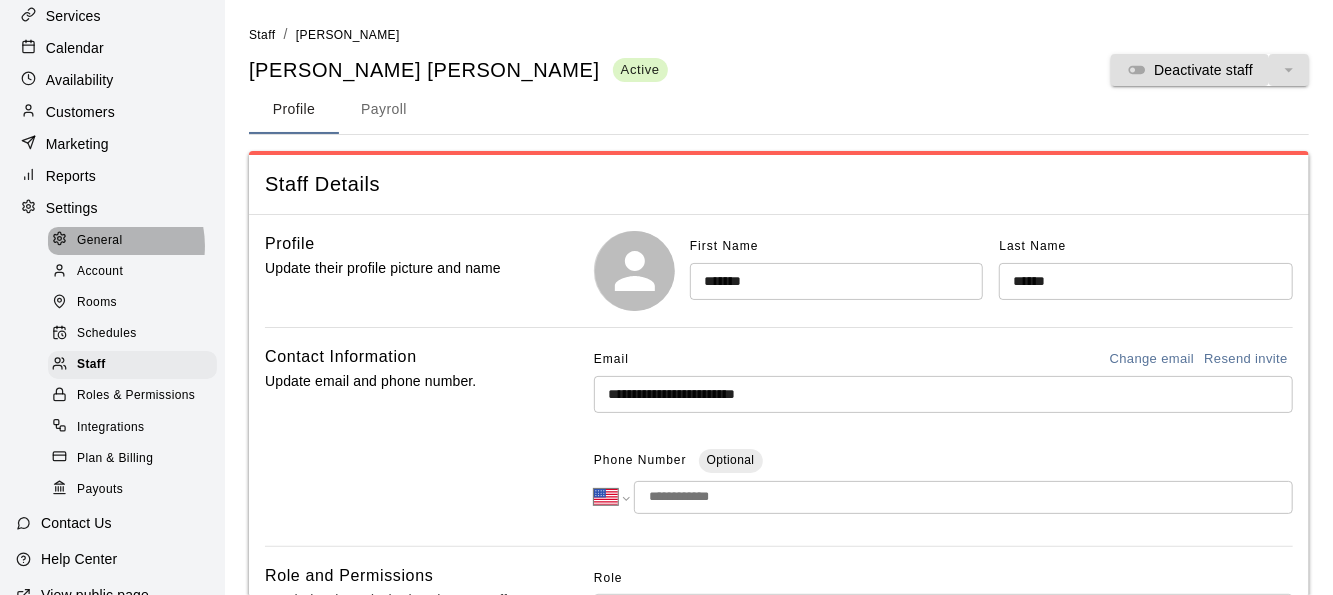 click on "General" at bounding box center (100, 241) 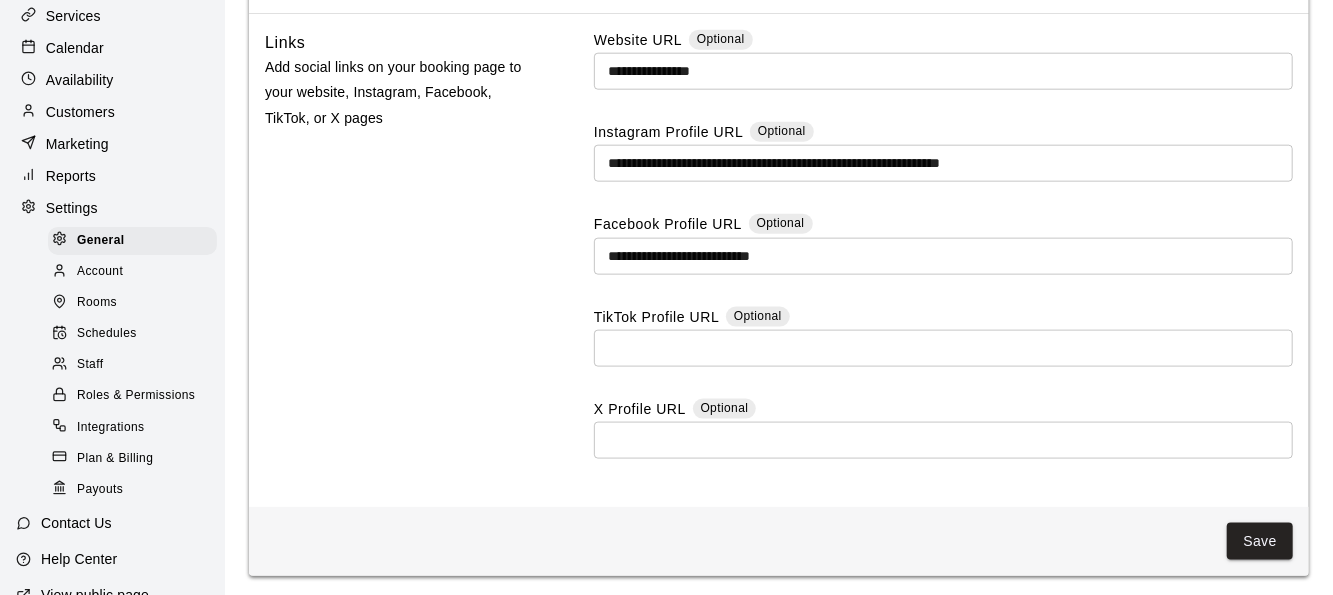 scroll, scrollTop: 5272, scrollLeft: 0, axis: vertical 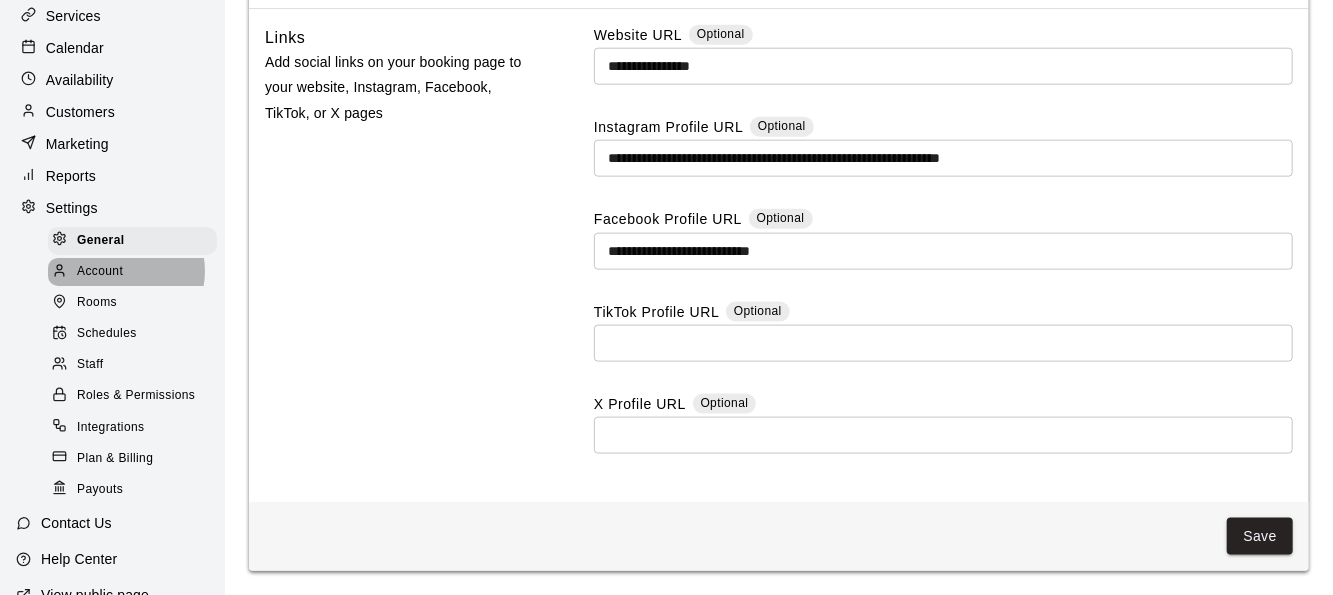 click on "Account" at bounding box center (100, 272) 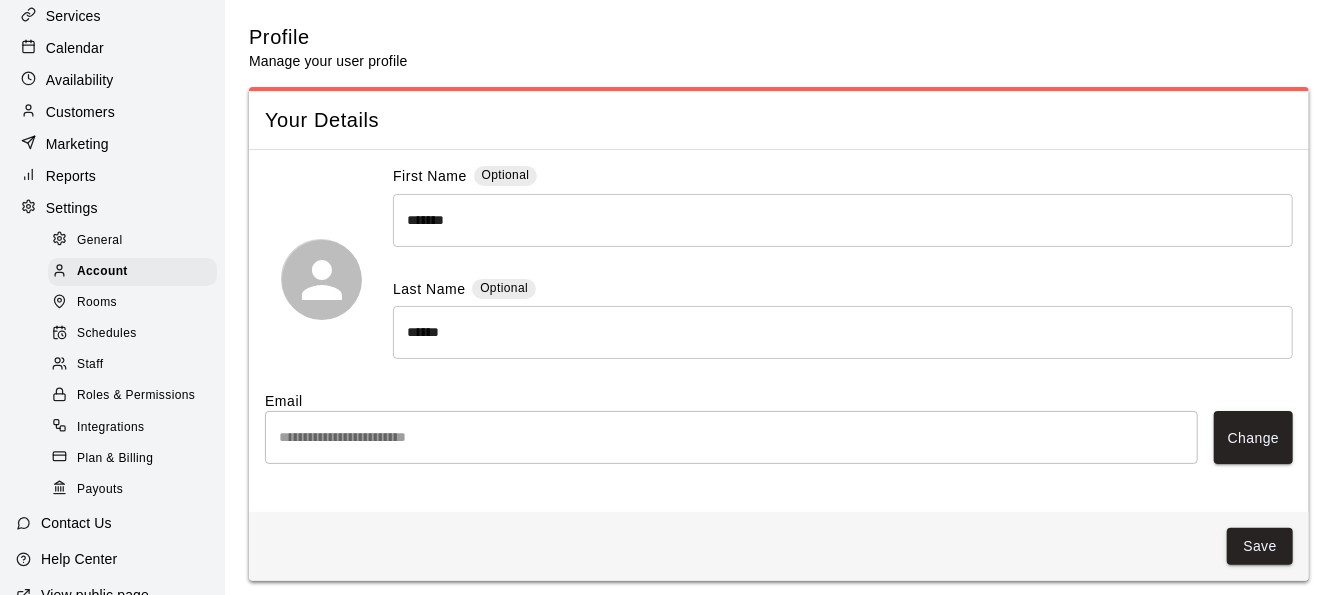 scroll, scrollTop: 11, scrollLeft: 0, axis: vertical 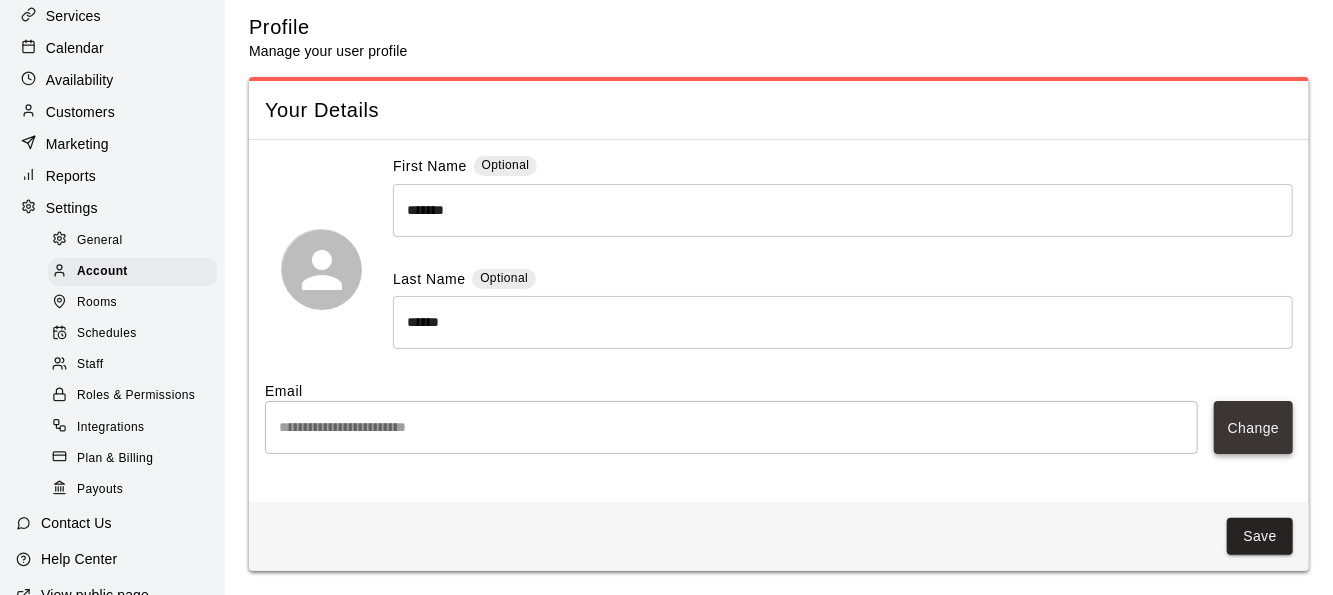 click on "Change" at bounding box center [1253, 427] 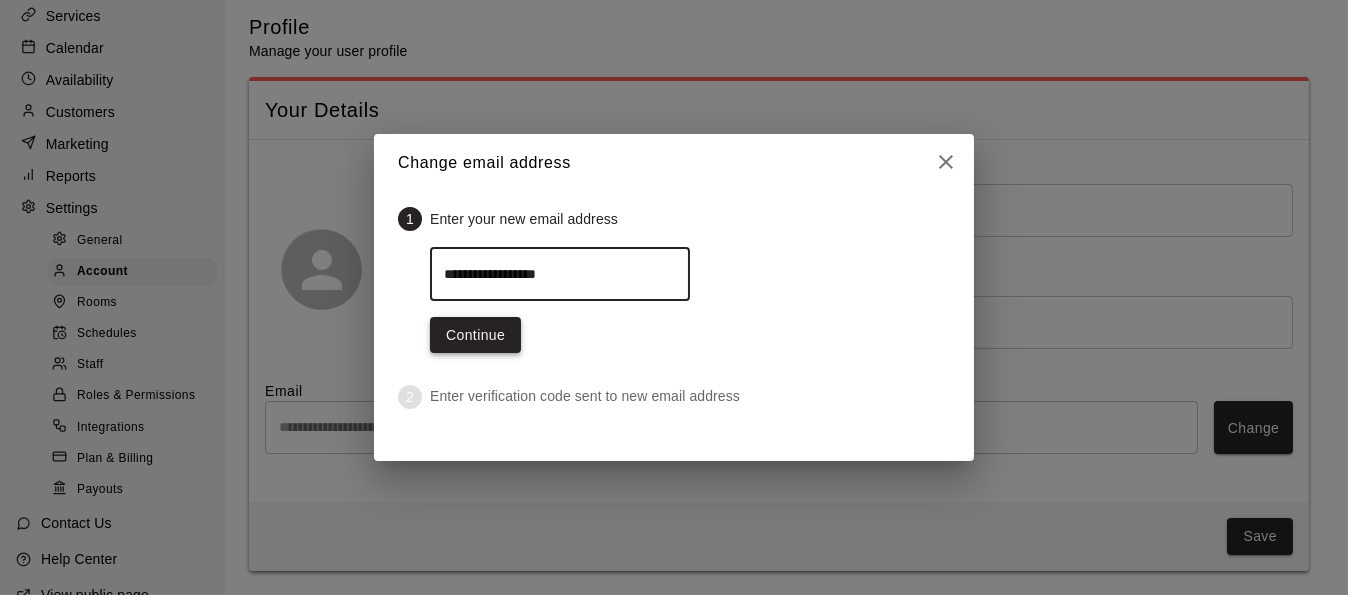 type on "**********" 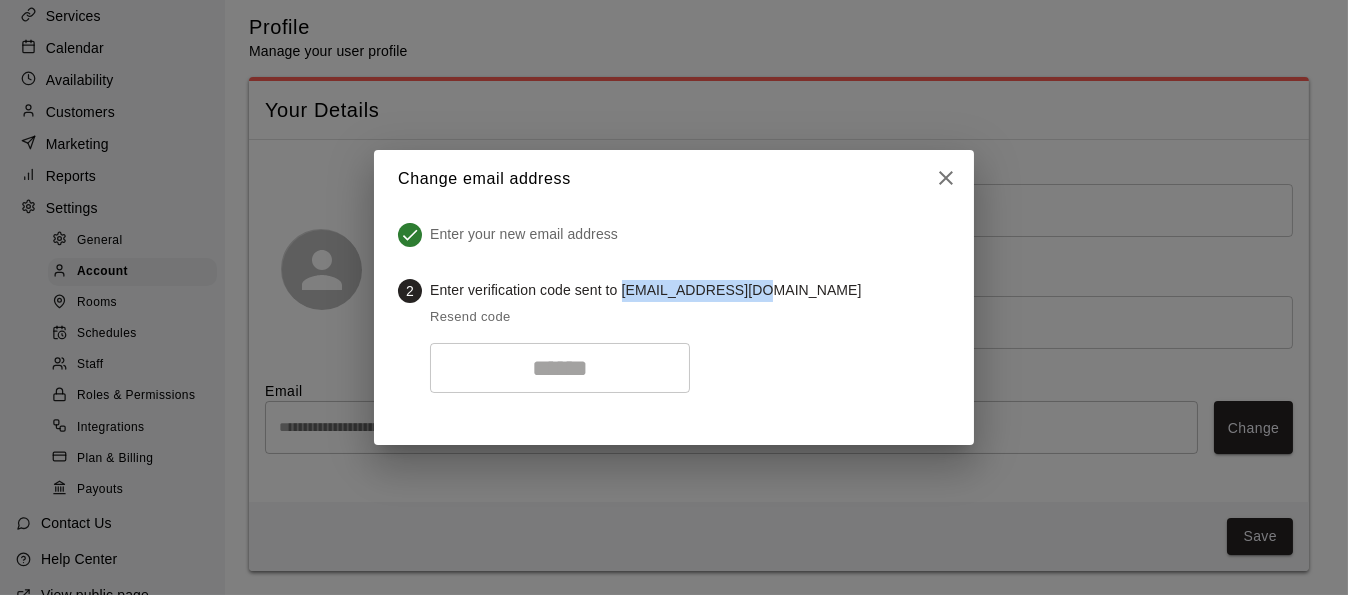drag, startPoint x: 625, startPoint y: 290, endPoint x: 769, endPoint y: 293, distance: 144.03125 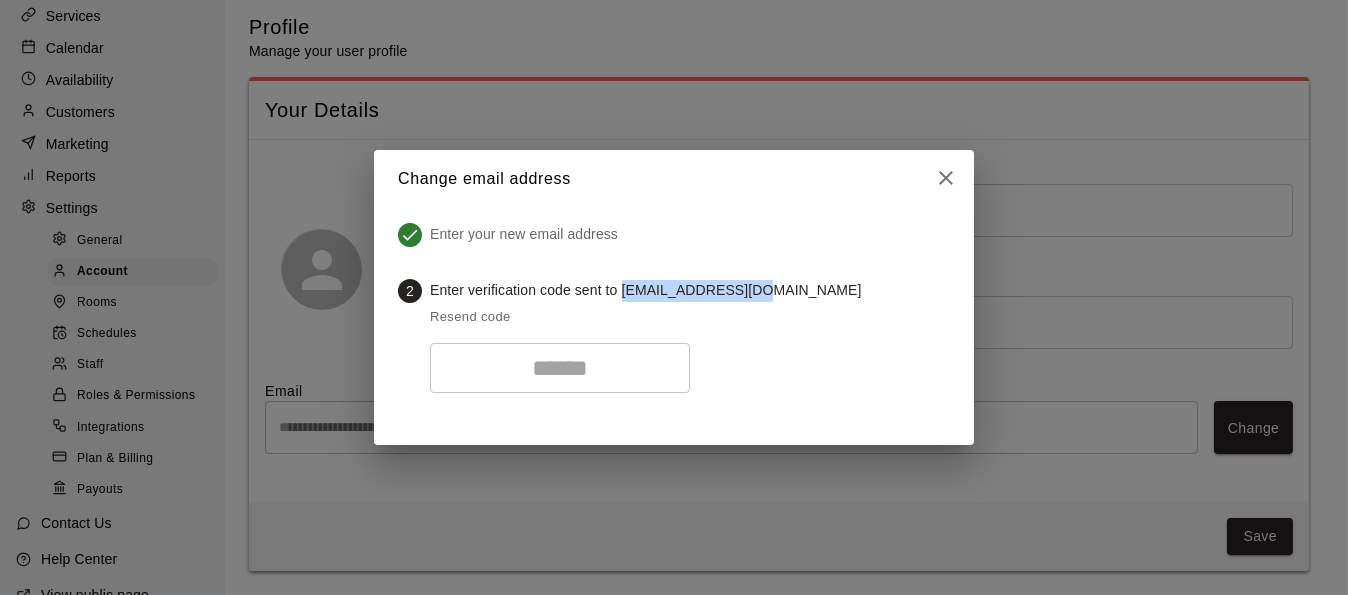 click on "2 Enter verification code sent to admin@oklab405.com" at bounding box center (674, 291) 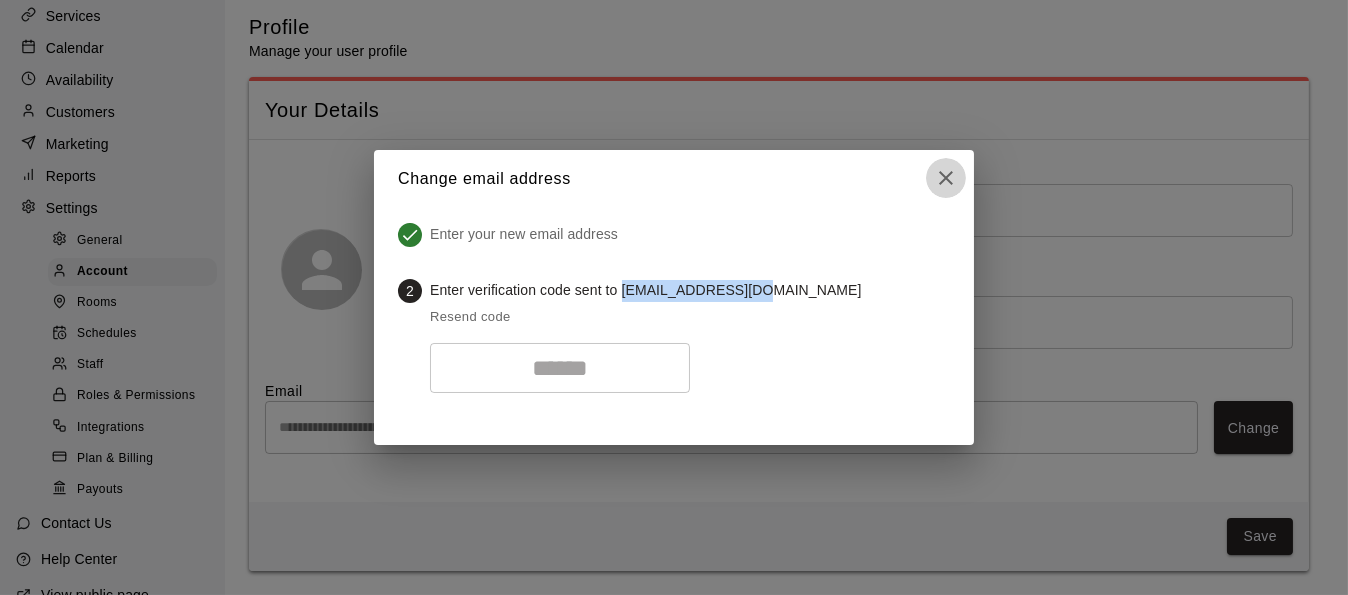 click 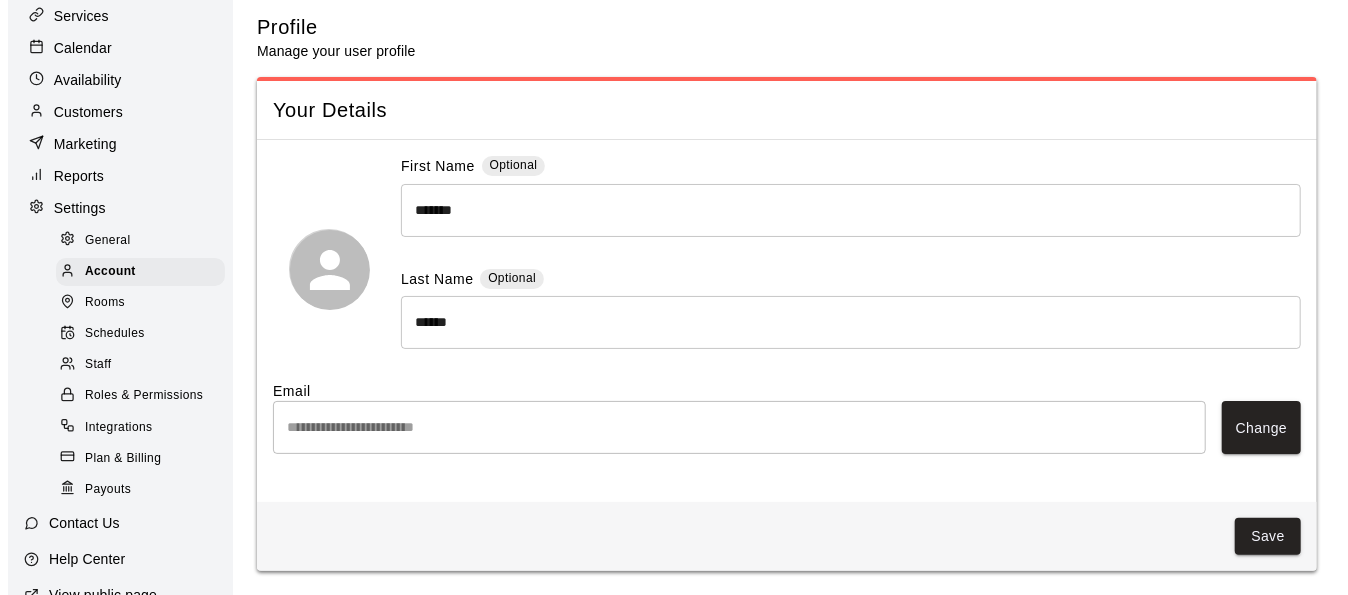 scroll, scrollTop: 201, scrollLeft: 0, axis: vertical 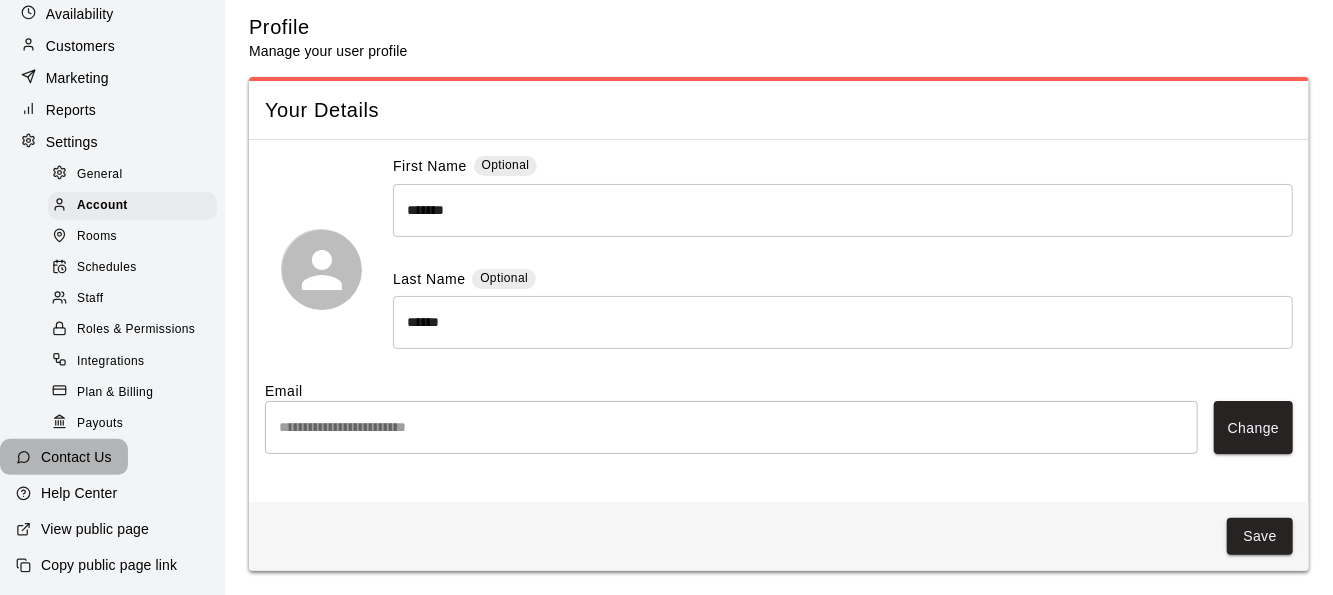 click on "Contact Us" at bounding box center (64, 457) 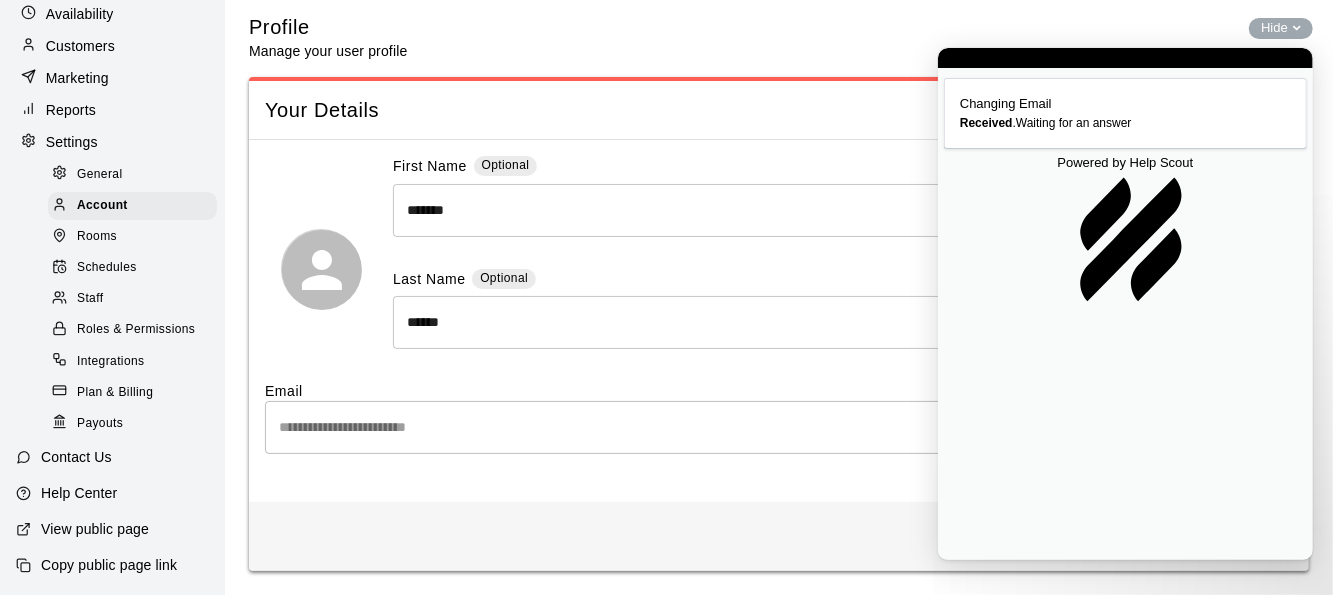 click on "Go back" at bounding box center [1056, 56] 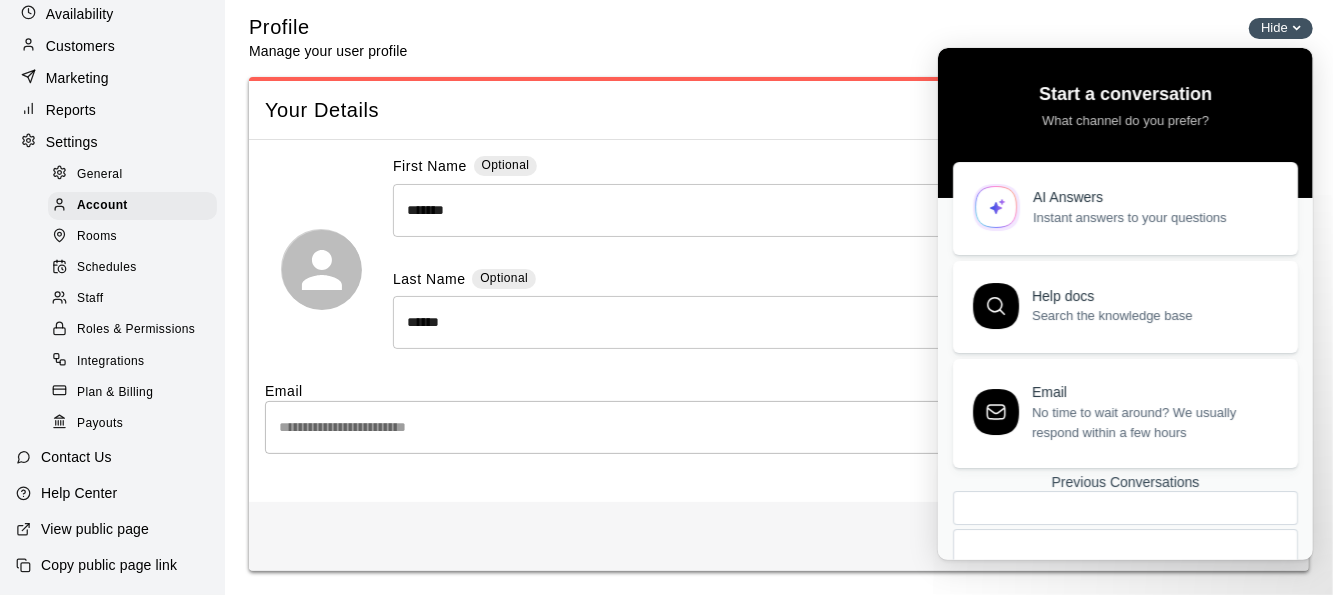 click on "Hide chevron-down" at bounding box center (1281, 28) 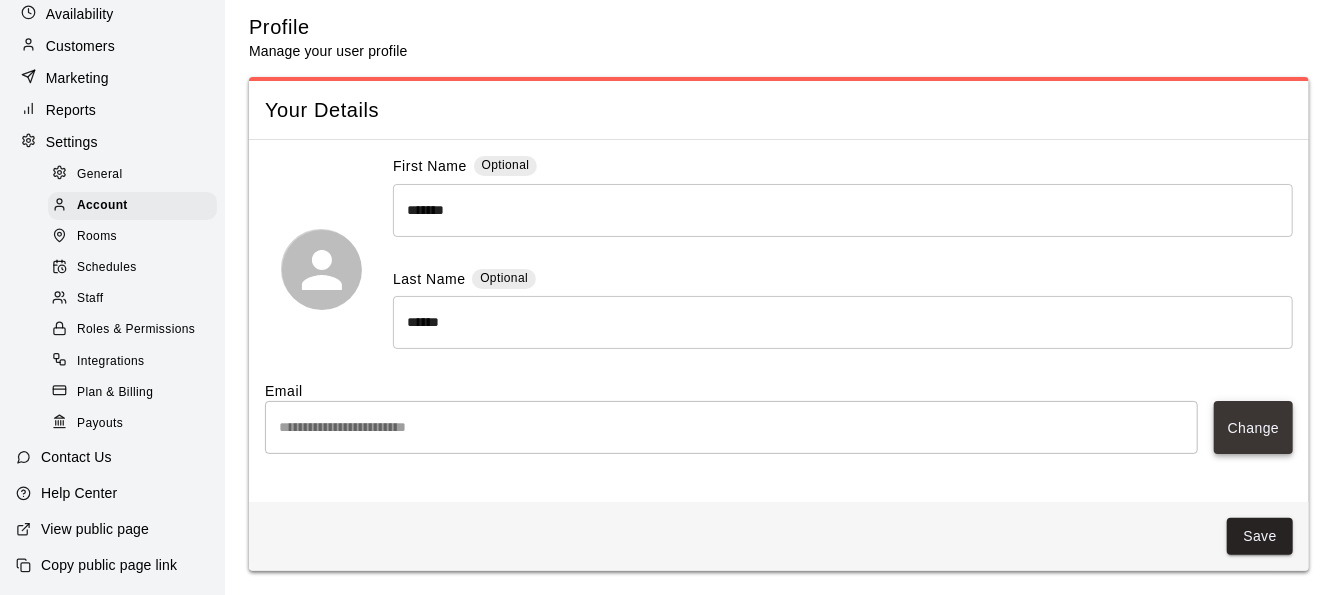 click on "Change" at bounding box center [1253, 427] 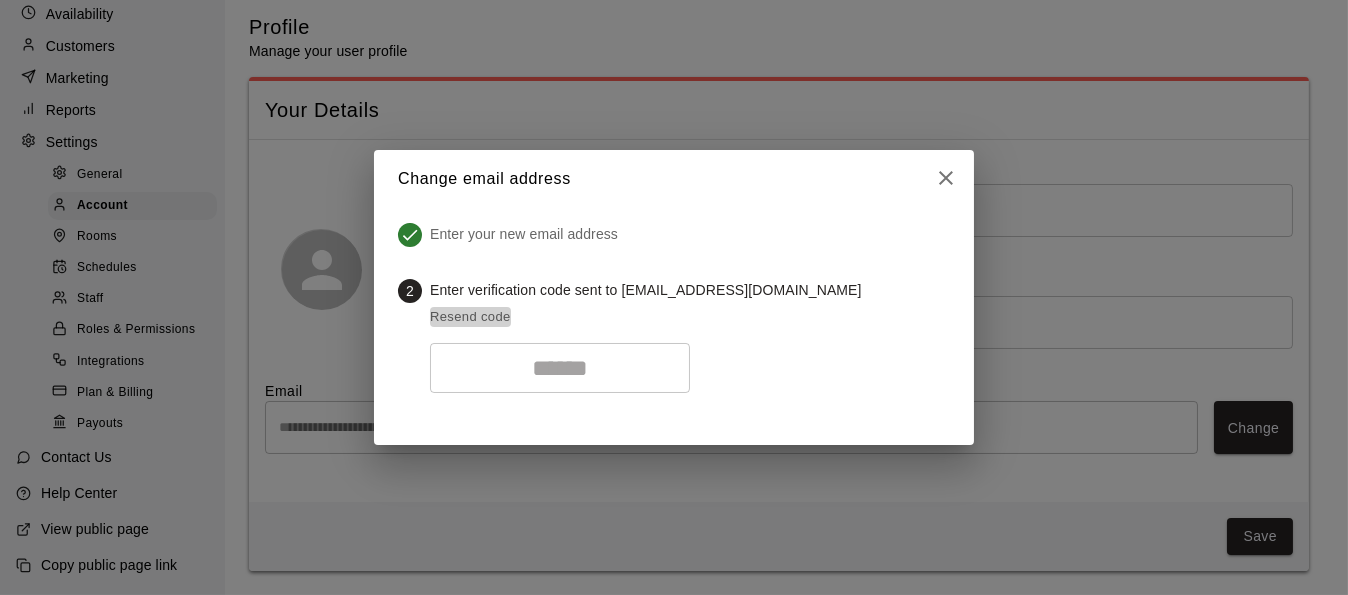 click on "Resend code" at bounding box center [470, 317] 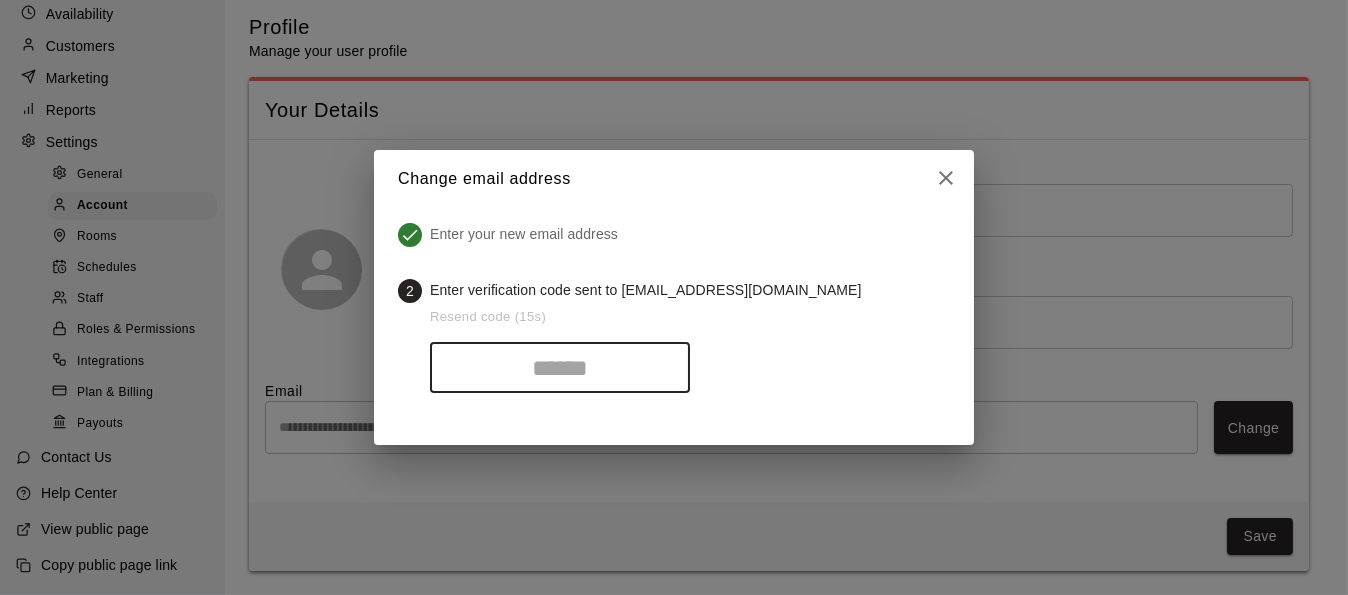 click at bounding box center (560, 368) 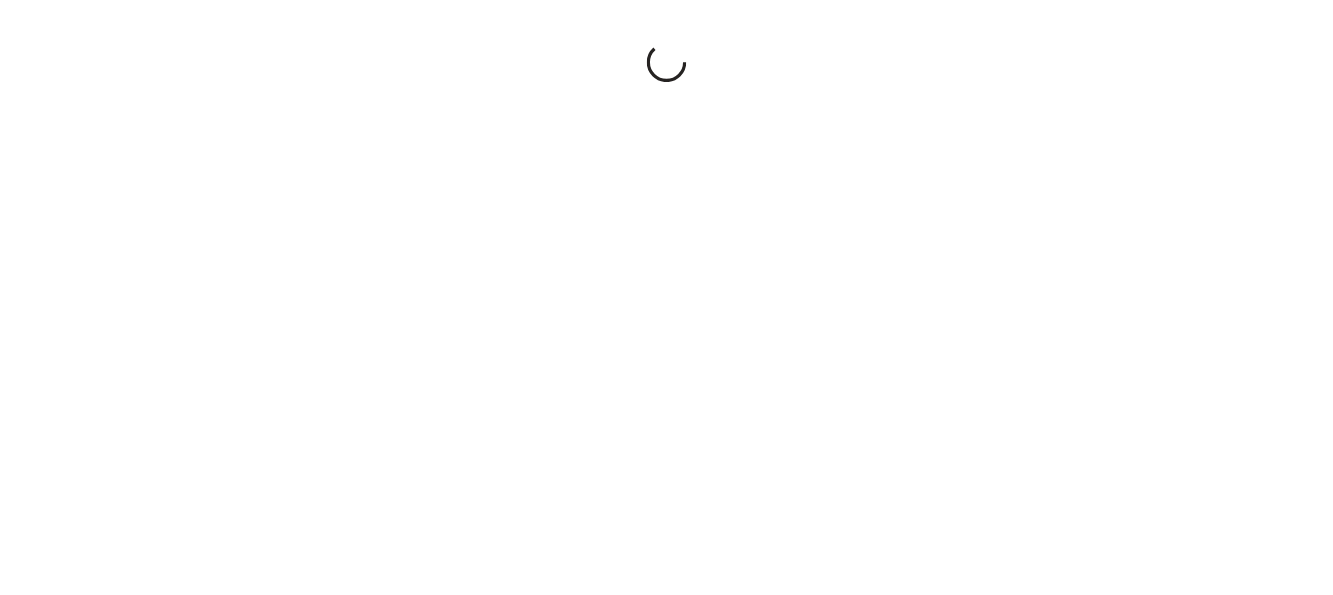 scroll, scrollTop: 0, scrollLeft: 0, axis: both 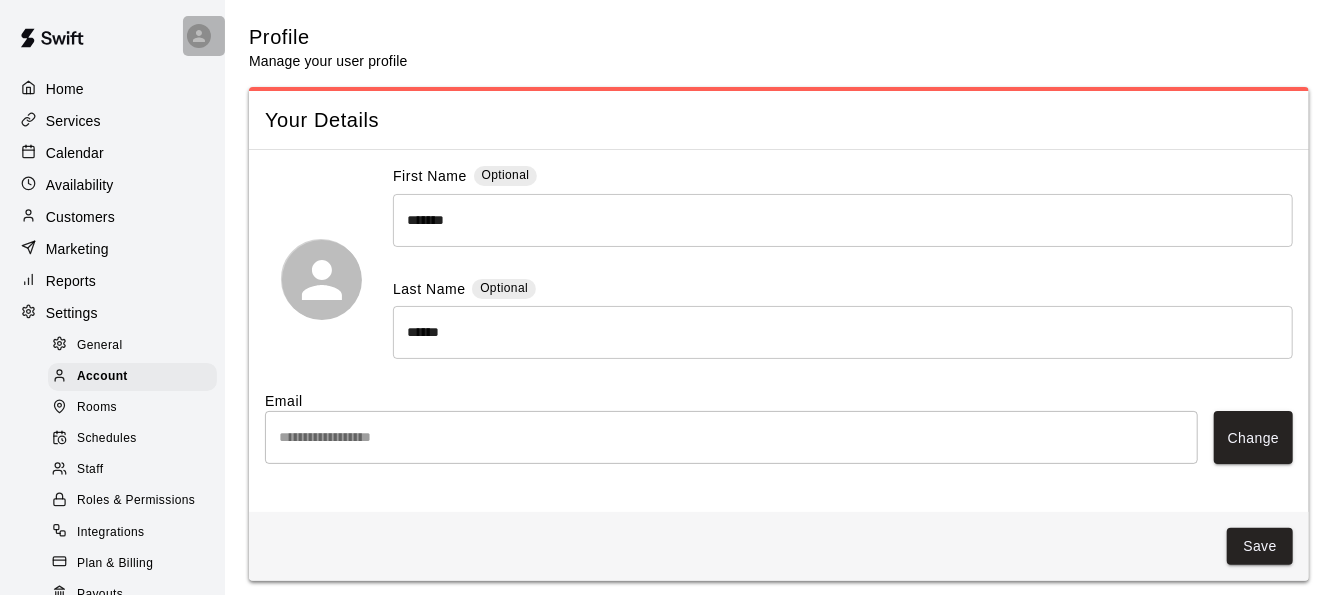 click at bounding box center (204, 36) 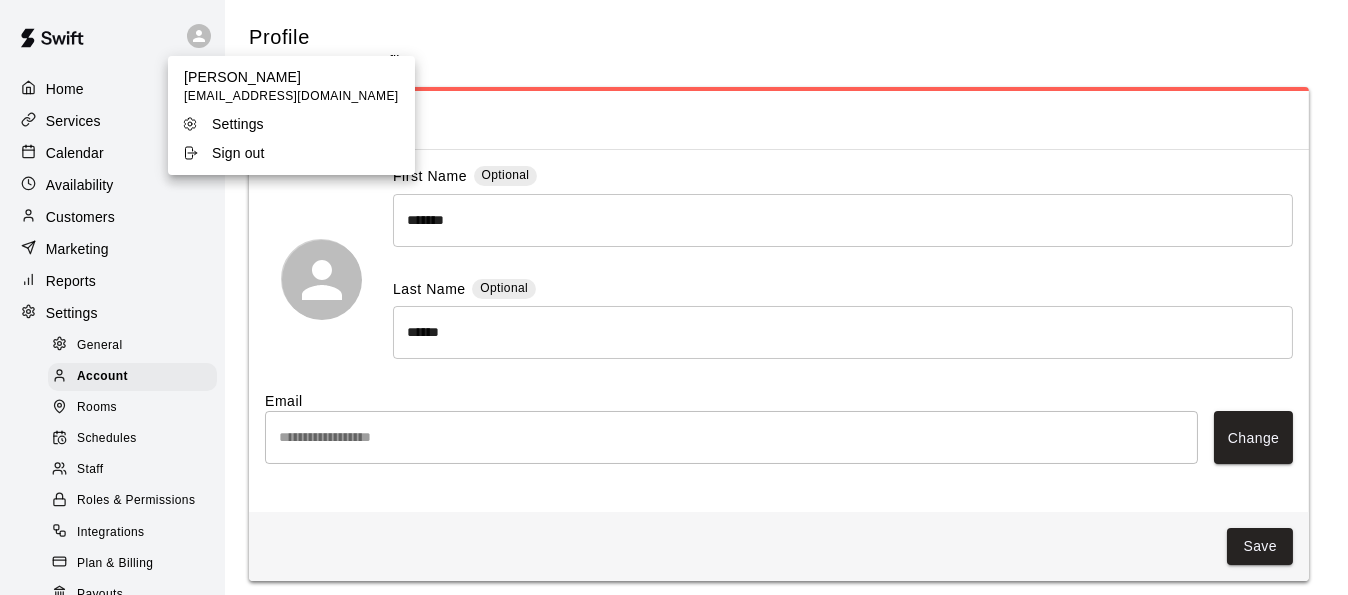 drag, startPoint x: 189, startPoint y: 22, endPoint x: 684, endPoint y: 347, distance: 592.15704 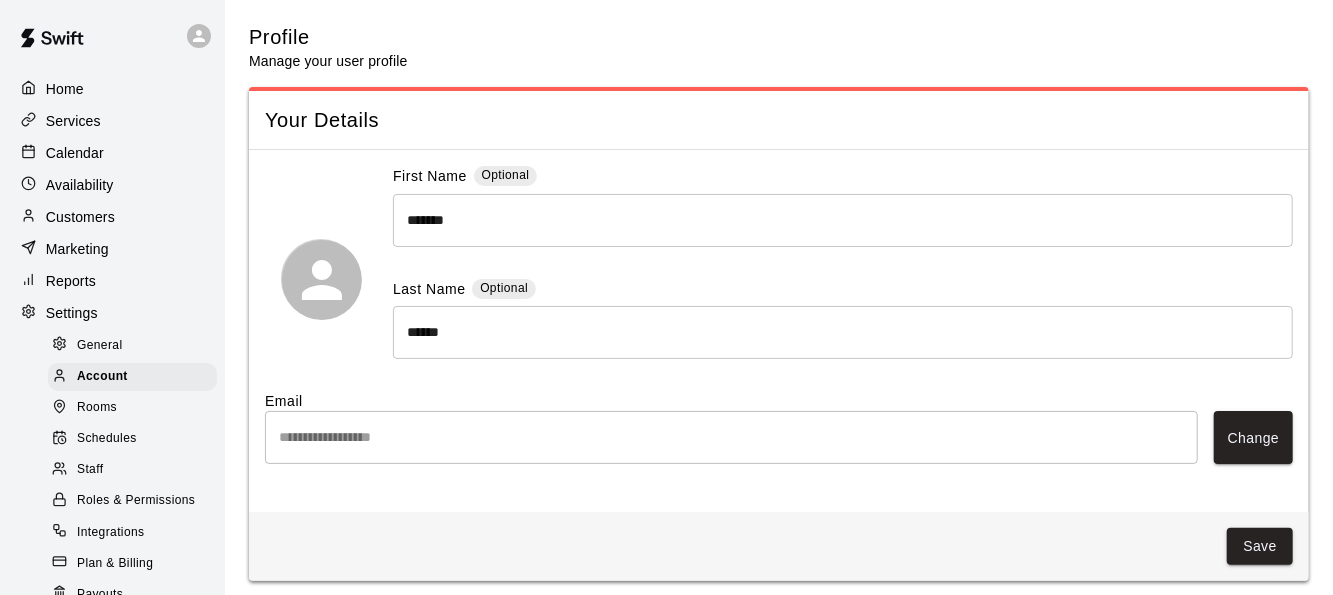 scroll, scrollTop: 201, scrollLeft: 0, axis: vertical 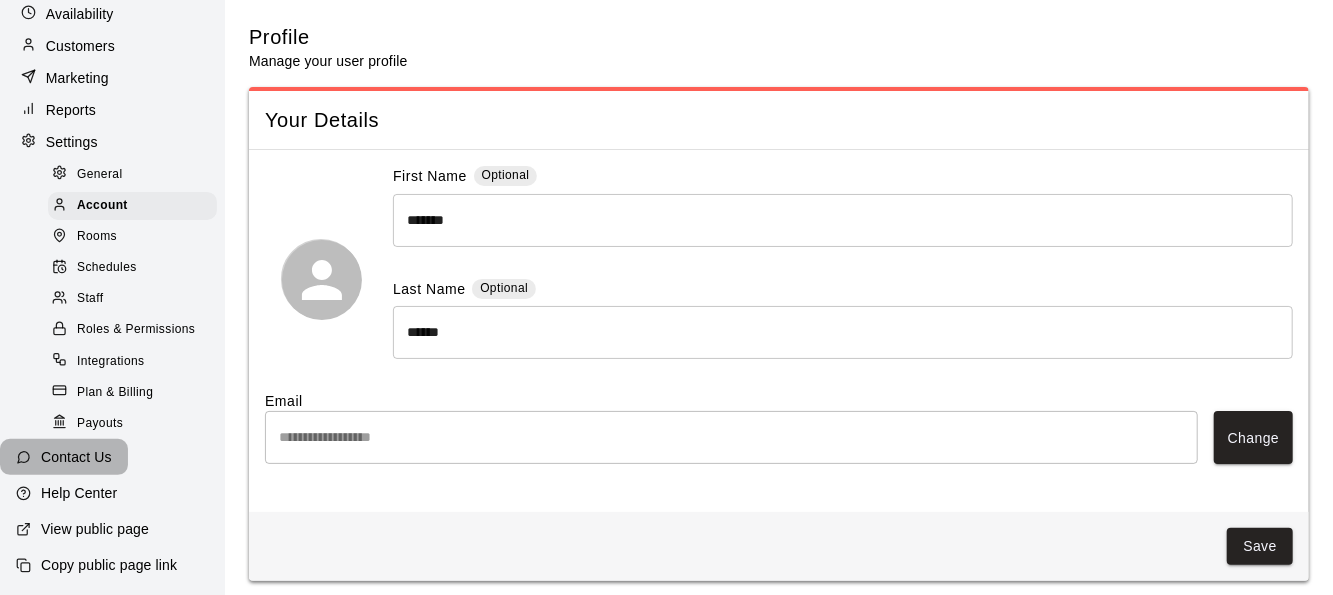 click on "Contact Us" at bounding box center (76, 457) 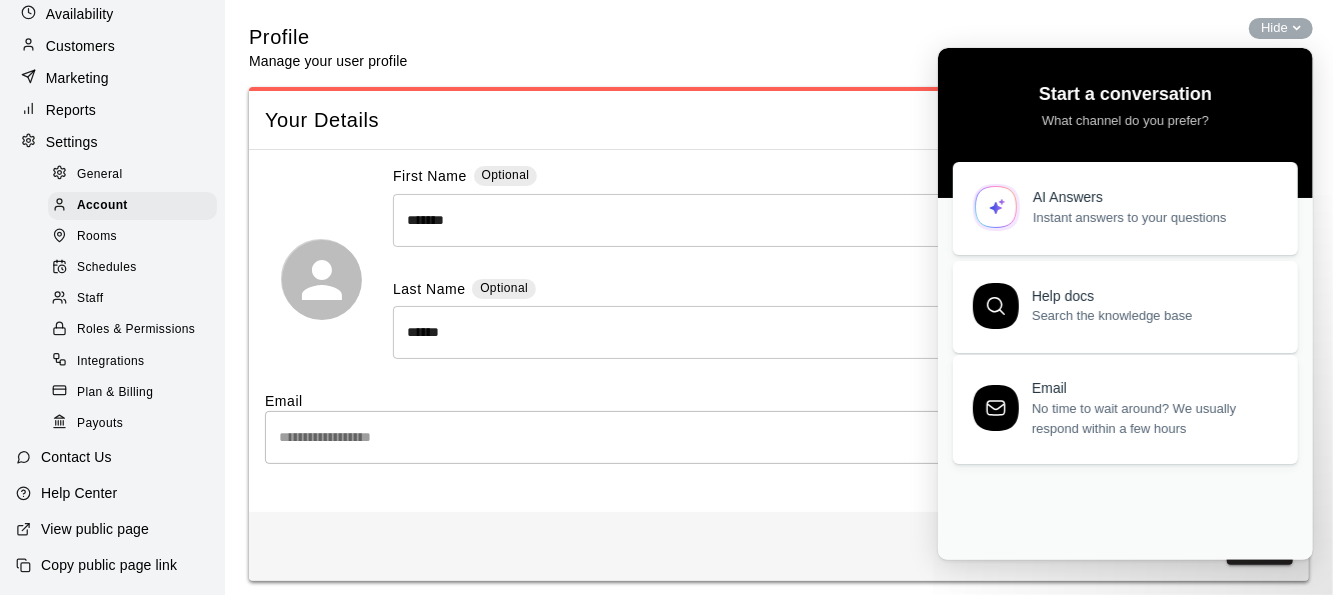 scroll, scrollTop: 0, scrollLeft: 0, axis: both 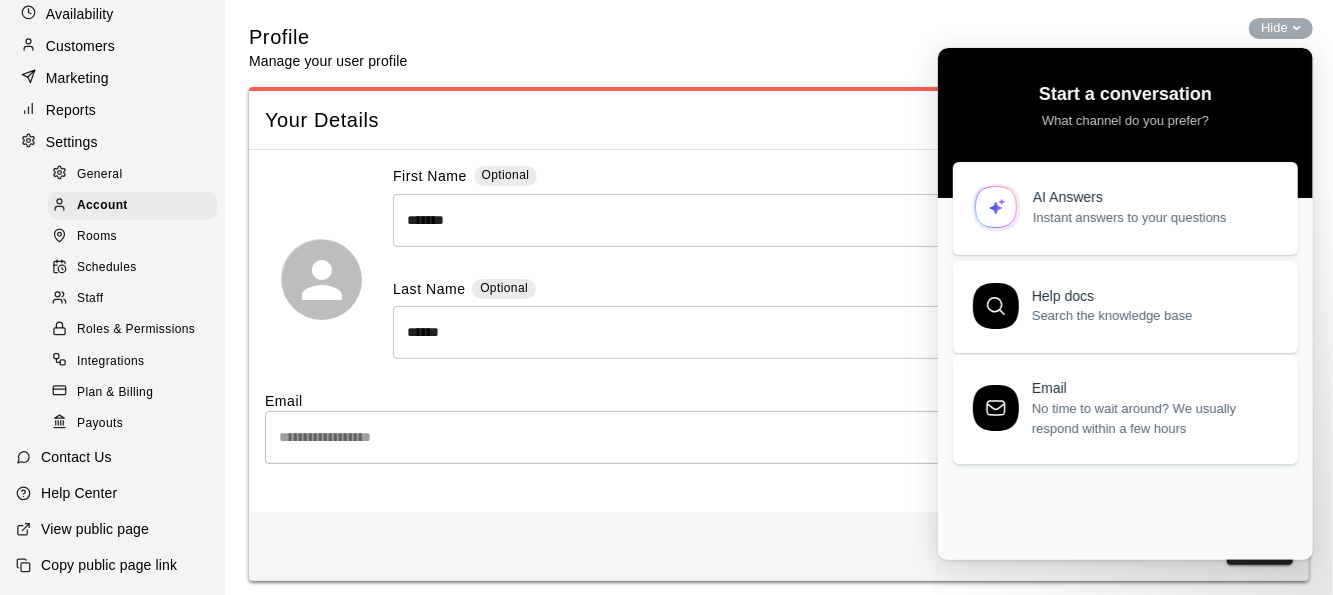 click on "No time to wait around? We usually respond within a few hours" at bounding box center (1152, 418) 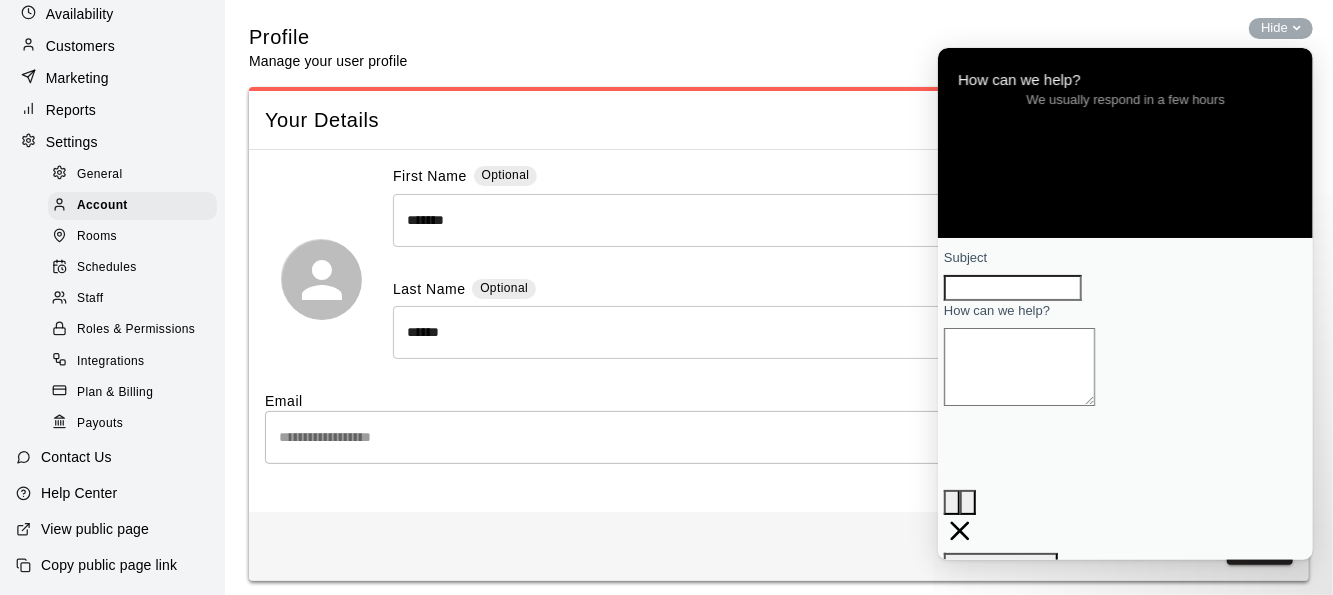 click on "Go back" at bounding box center (1125, 56) 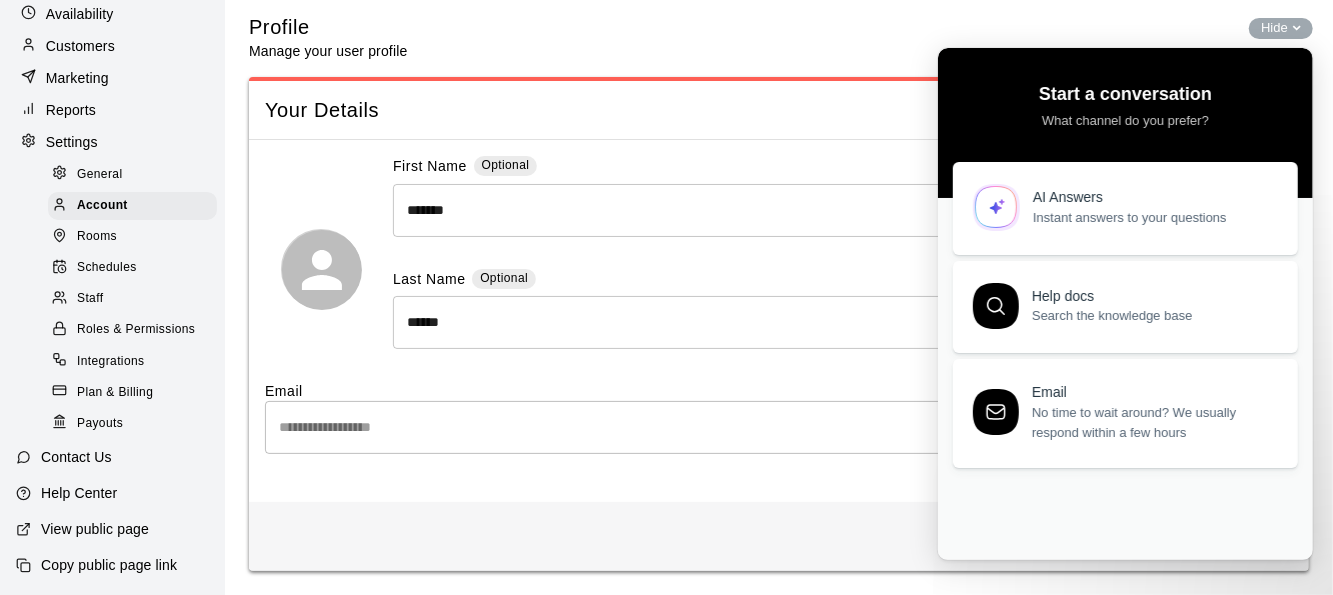 scroll, scrollTop: 0, scrollLeft: 0, axis: both 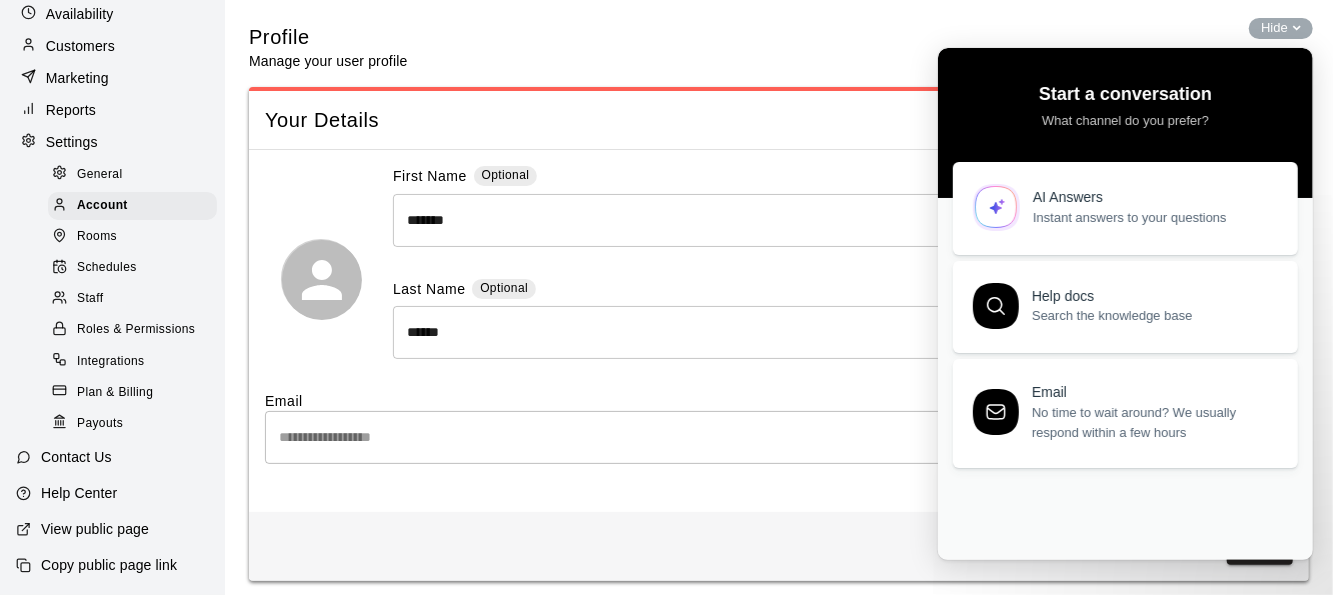 click on "AI Answers Instant answers to your questions
Help docs Search the knowledge base
Email No time to wait around? We usually respond within a few hours" at bounding box center (1124, 378) 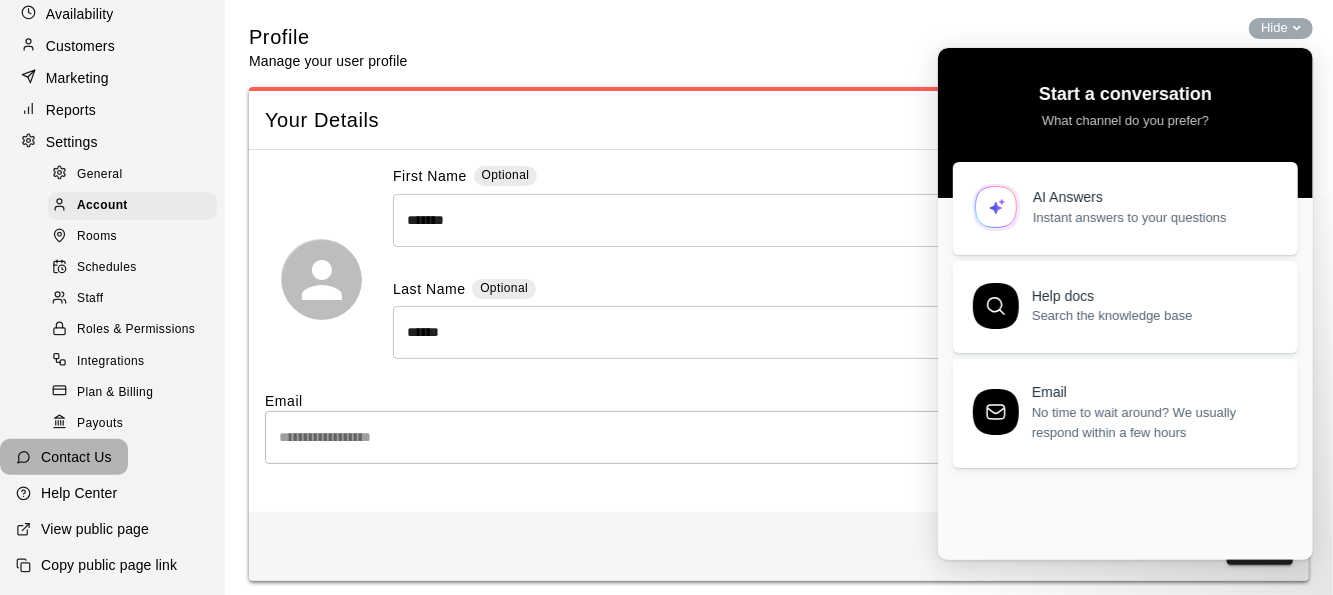 click on "Contact Us" at bounding box center [76, 457] 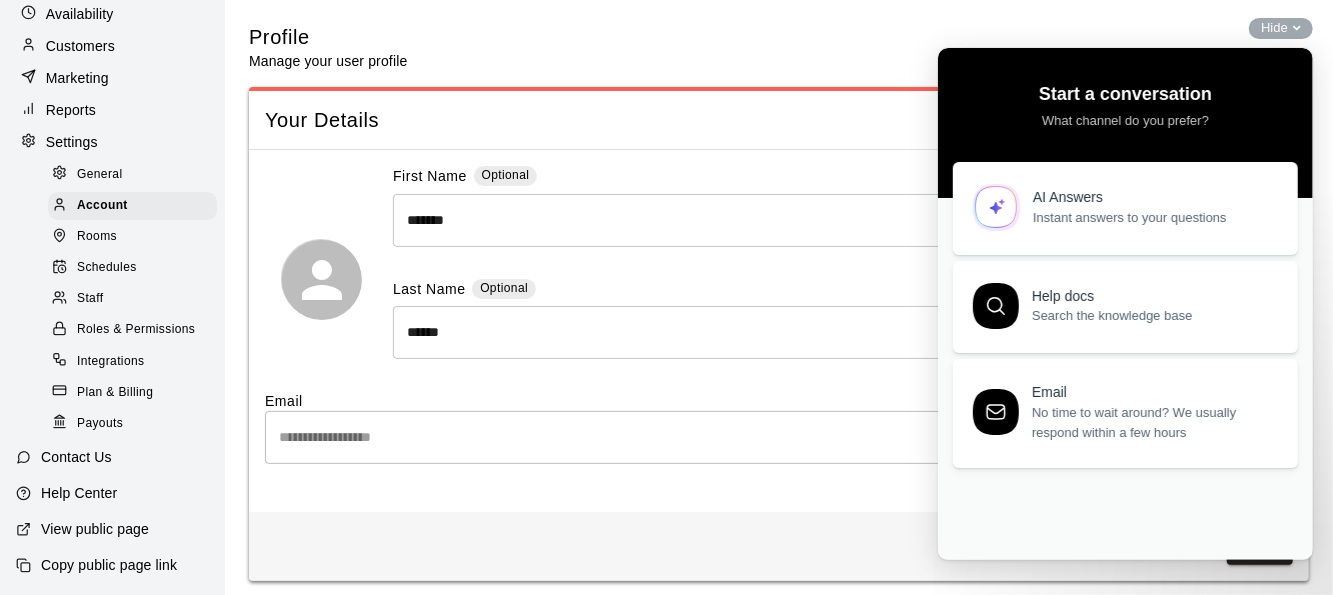 click on "AI Answers Instant answers to your questions
Help docs Search the knowledge base
Email No time to wait around? We usually respond within a few hours" at bounding box center [1124, 378] 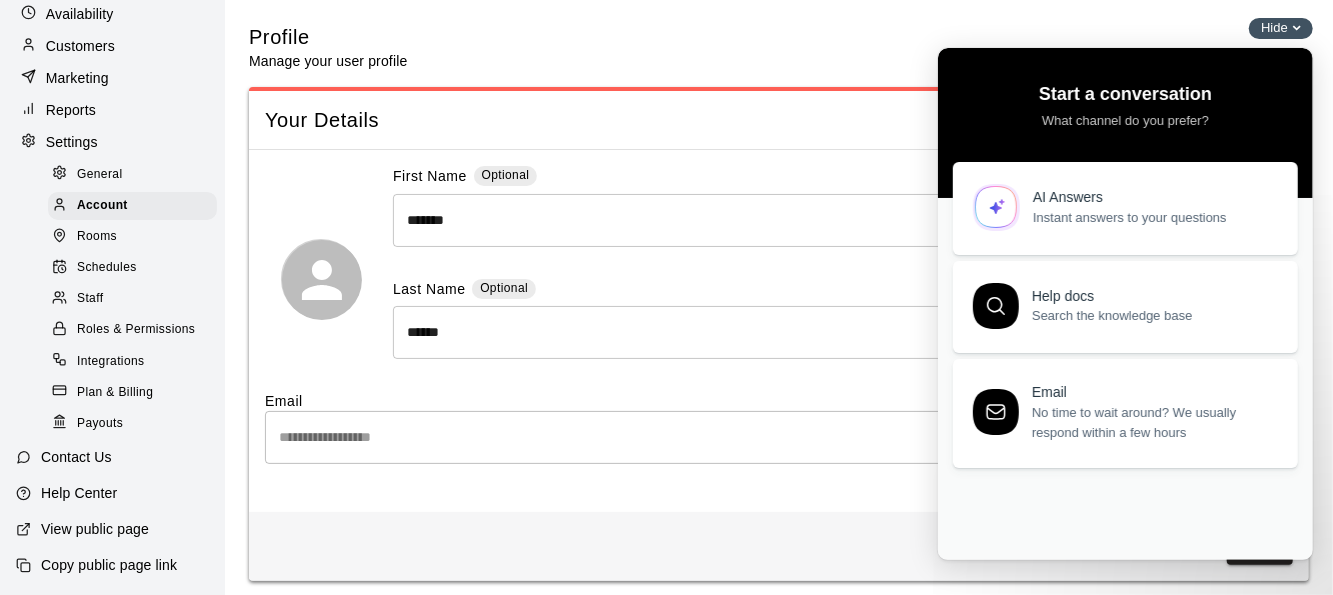 click on "Hide" at bounding box center (1274, 27) 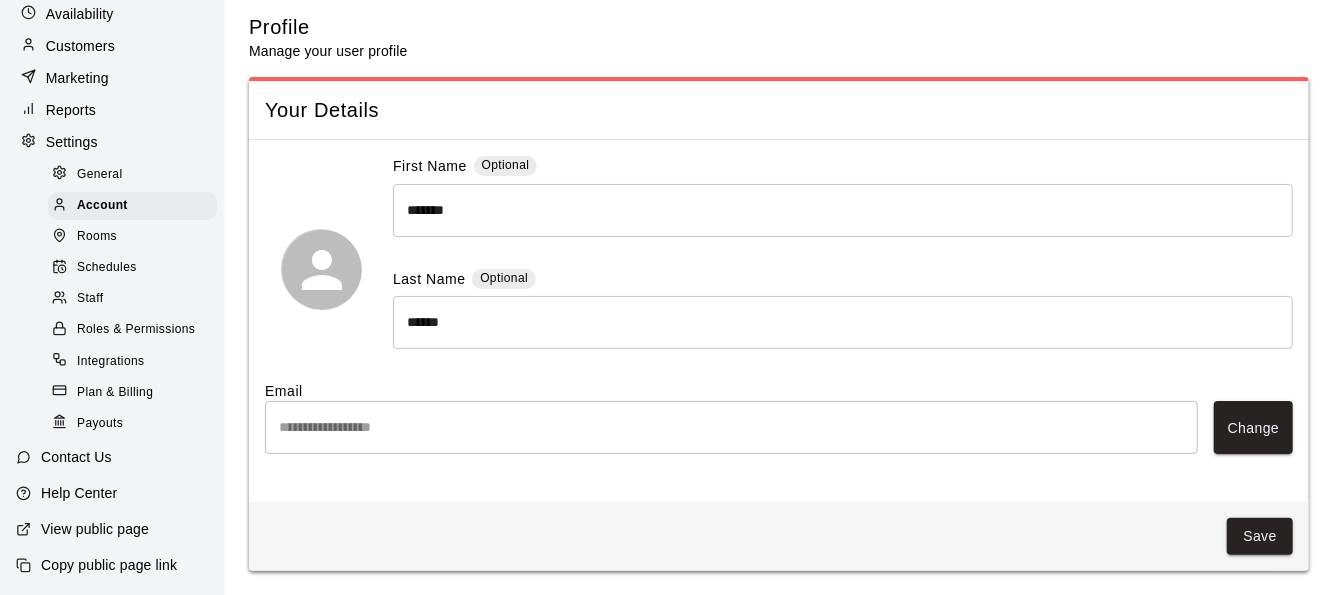 scroll, scrollTop: 11, scrollLeft: 0, axis: vertical 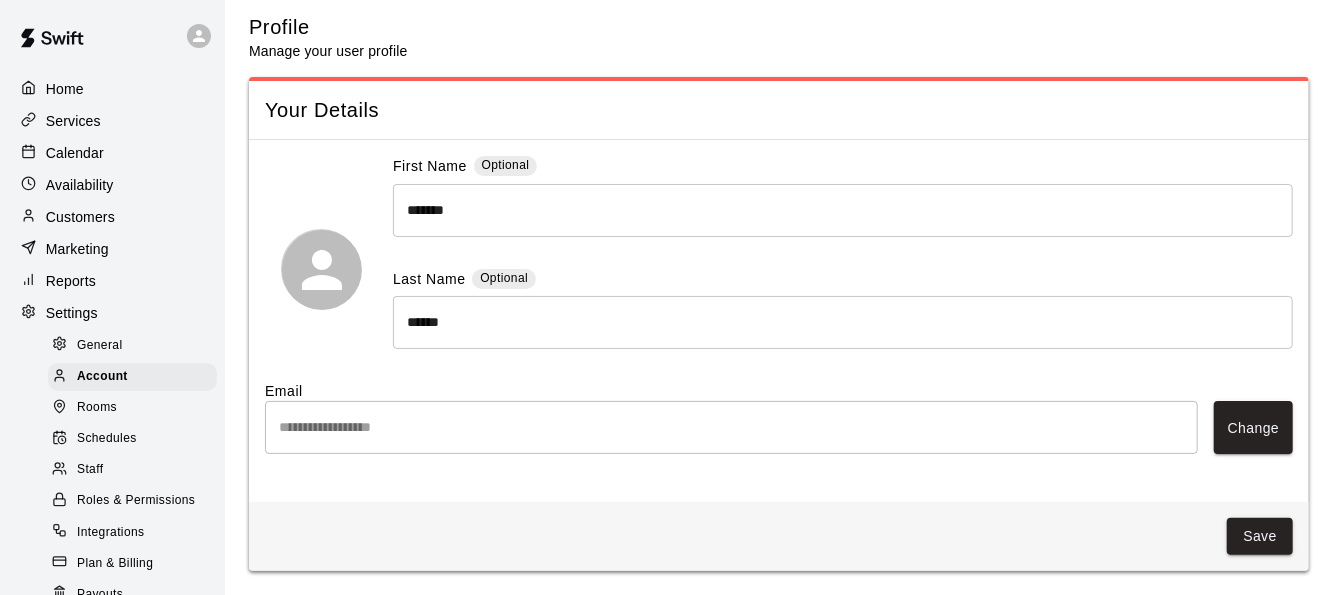 click at bounding box center (204, 36) 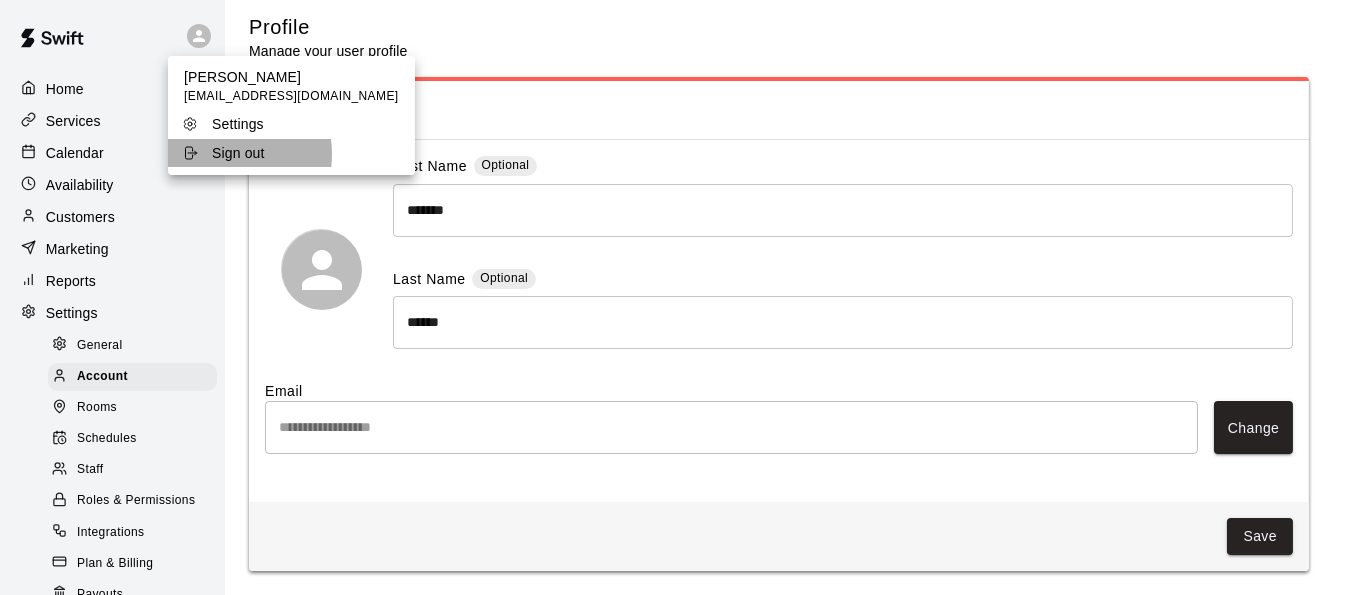 click on "Sign out" at bounding box center (247, 153) 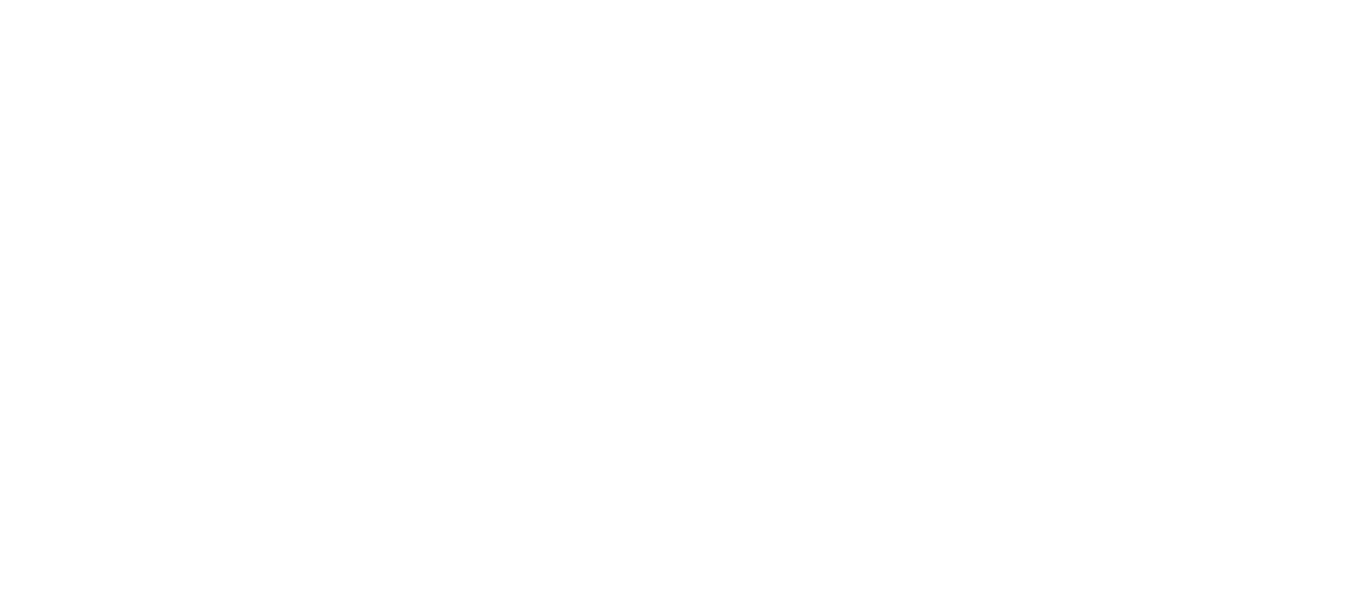 scroll, scrollTop: 0, scrollLeft: 0, axis: both 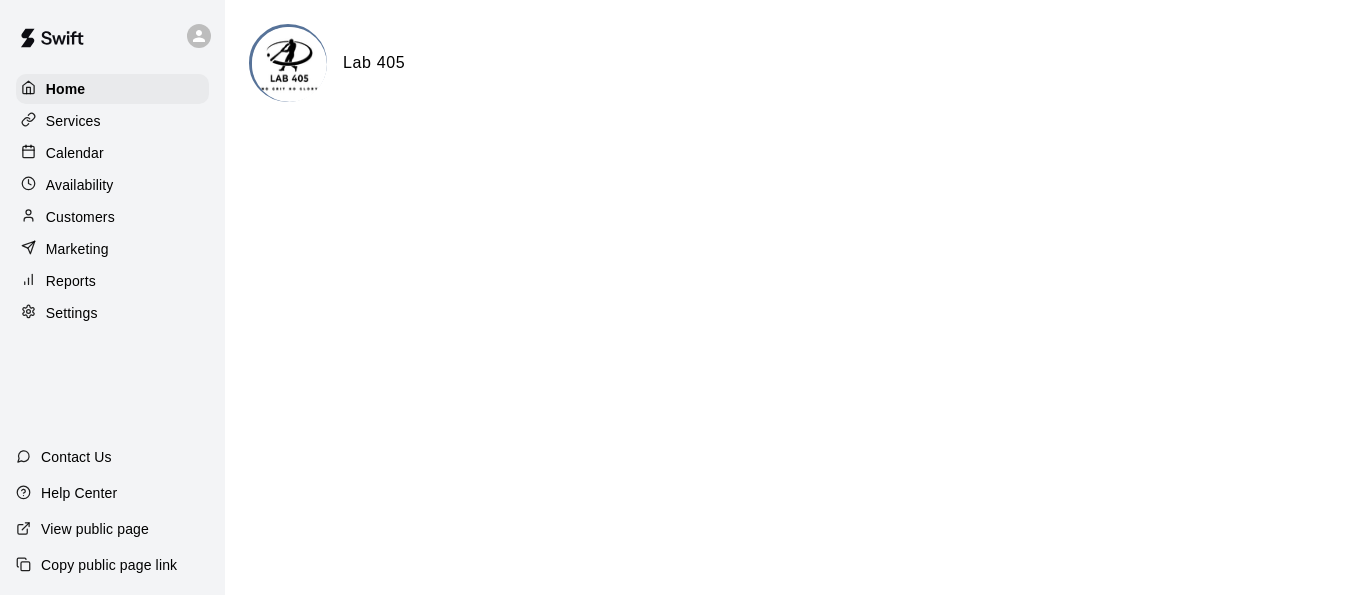 click on "Home Services Calendar Availability Customers Marketing Reports Settings Contact Us Help Center View public page Copy public page link Lab 405 Hide chevron-down" at bounding box center [674, 80] 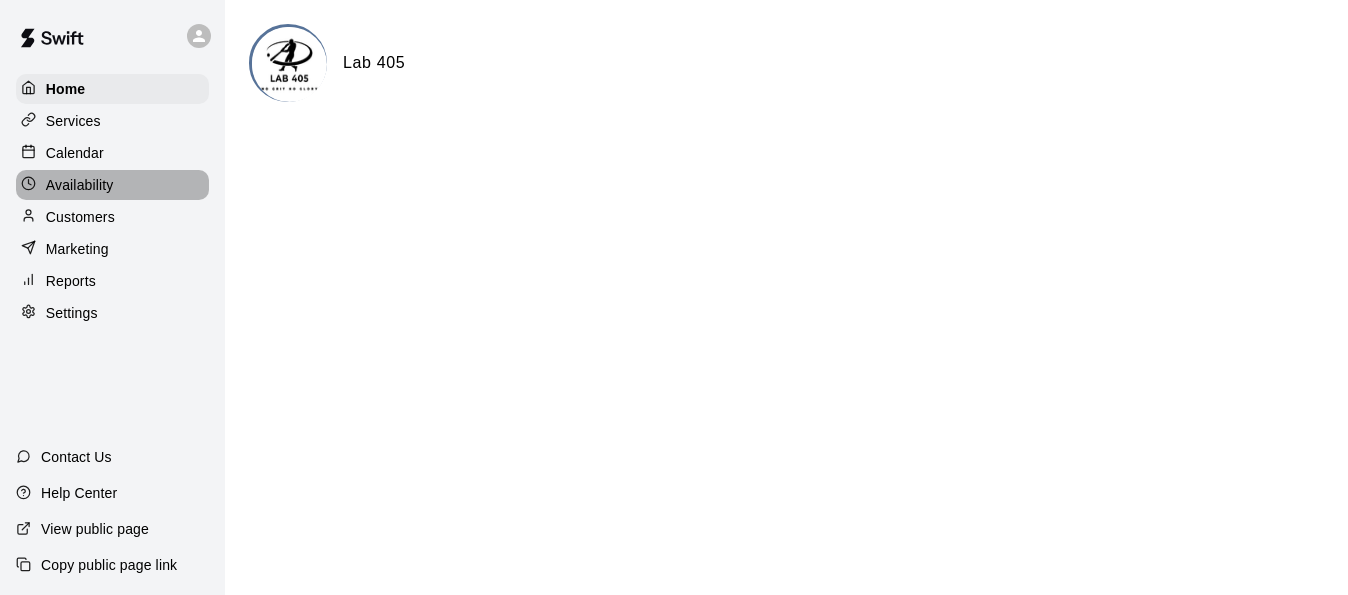 click on "Availability" at bounding box center (80, 185) 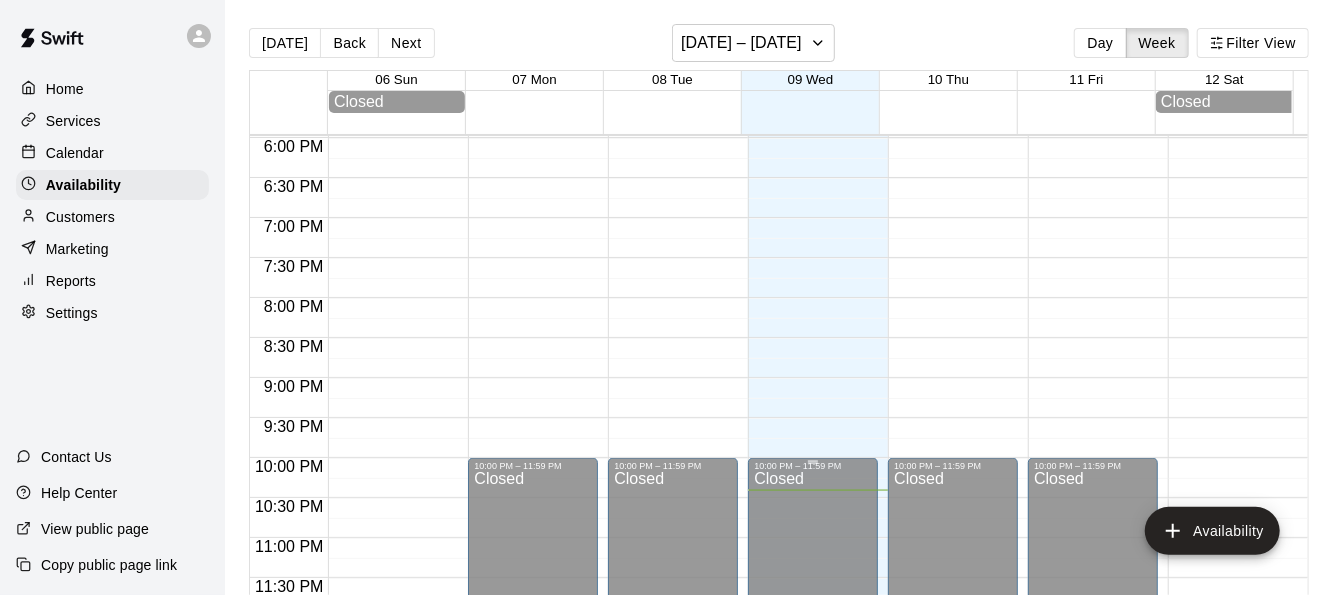 scroll, scrollTop: 1441, scrollLeft: 0, axis: vertical 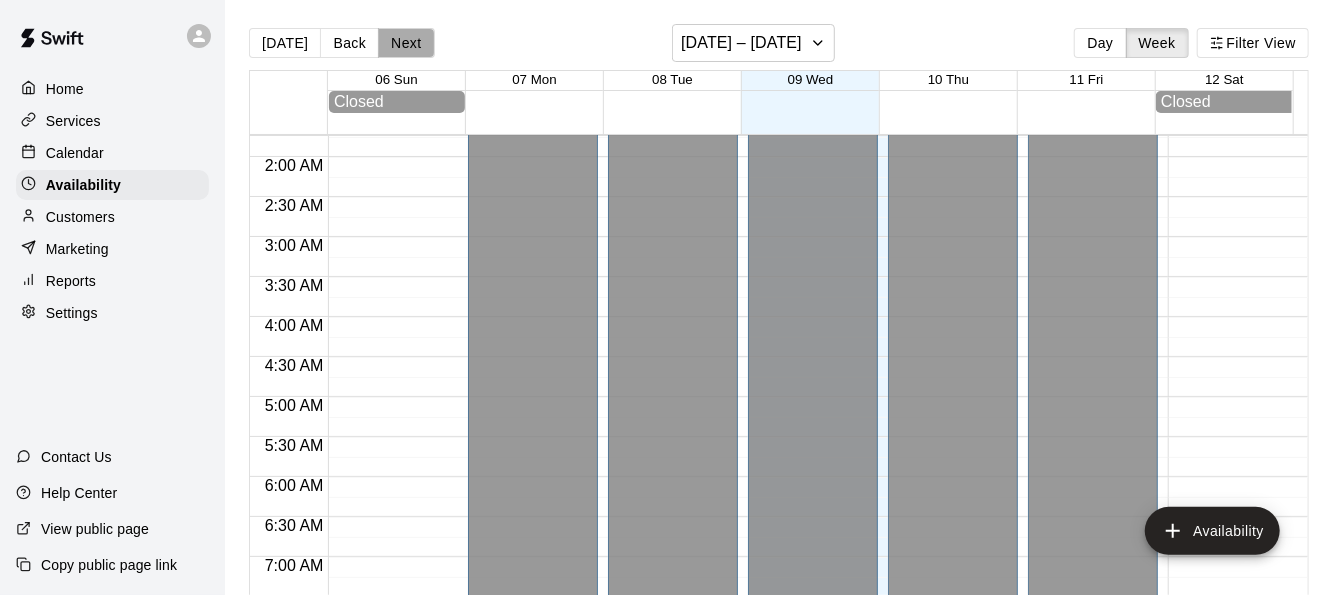 click on "Next" at bounding box center (406, 43) 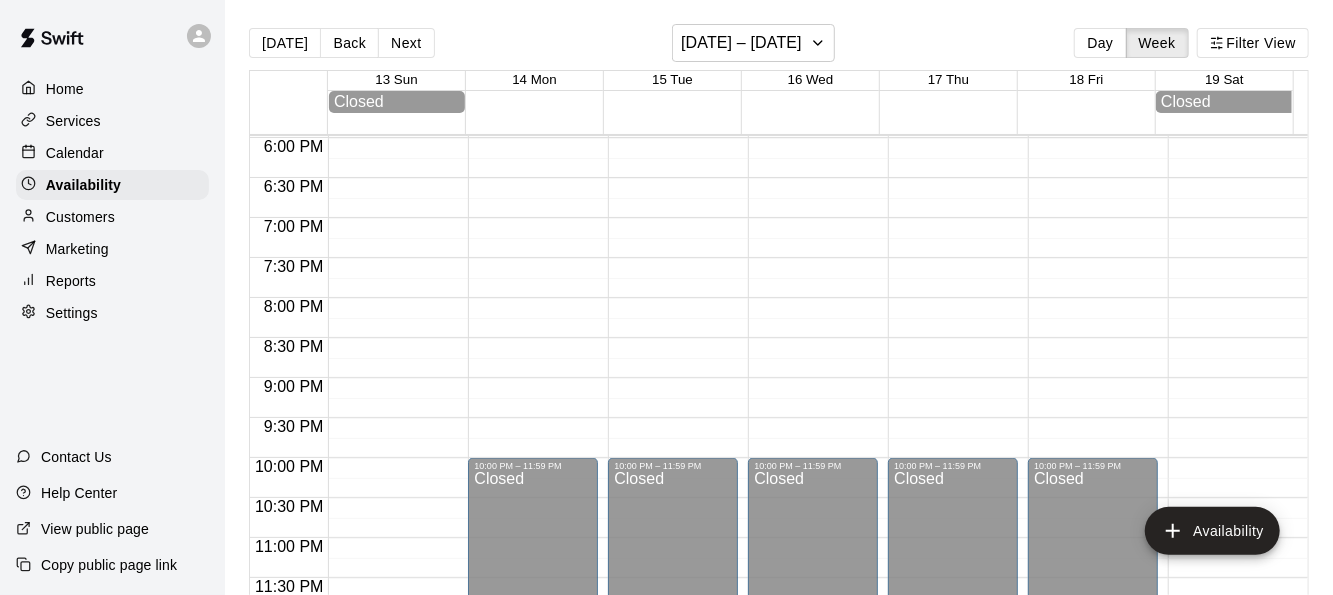 scroll, scrollTop: 1440, scrollLeft: 0, axis: vertical 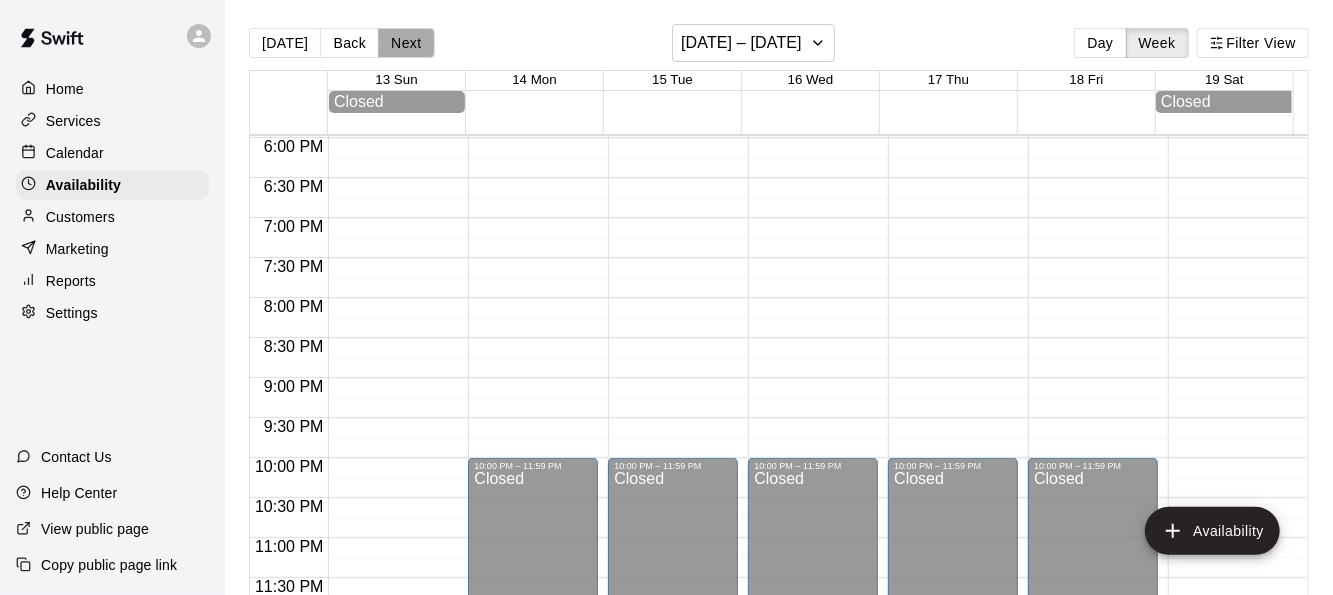 click on "Next" at bounding box center [406, 43] 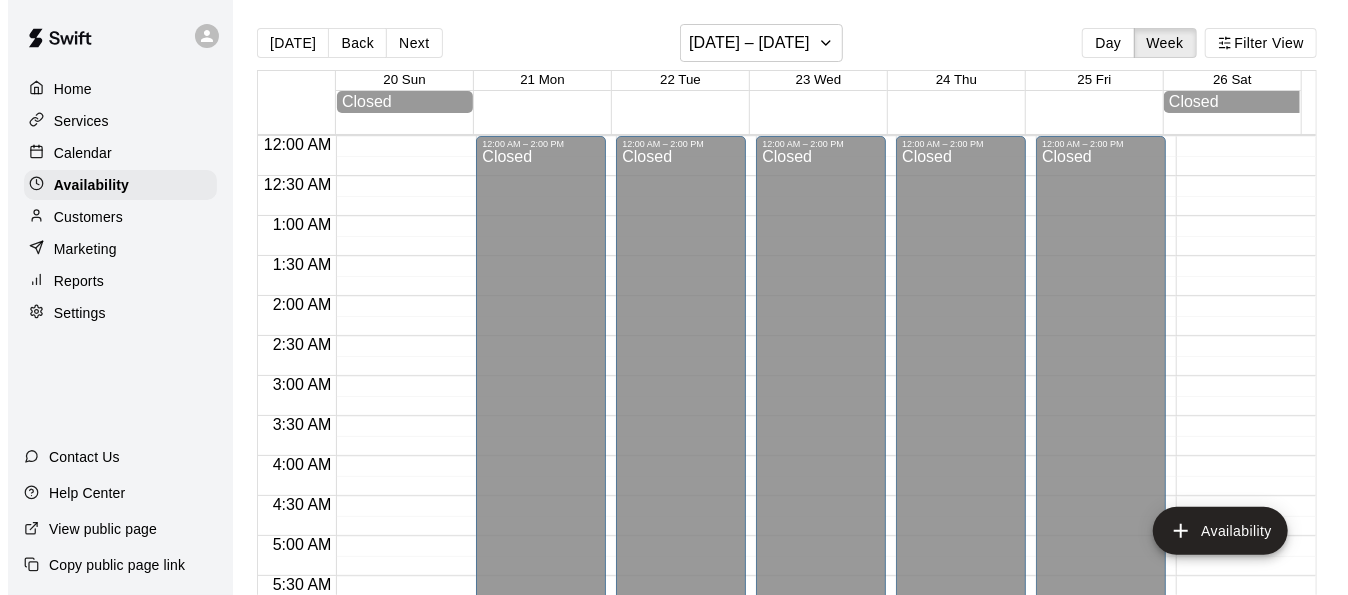 scroll, scrollTop: 0, scrollLeft: 0, axis: both 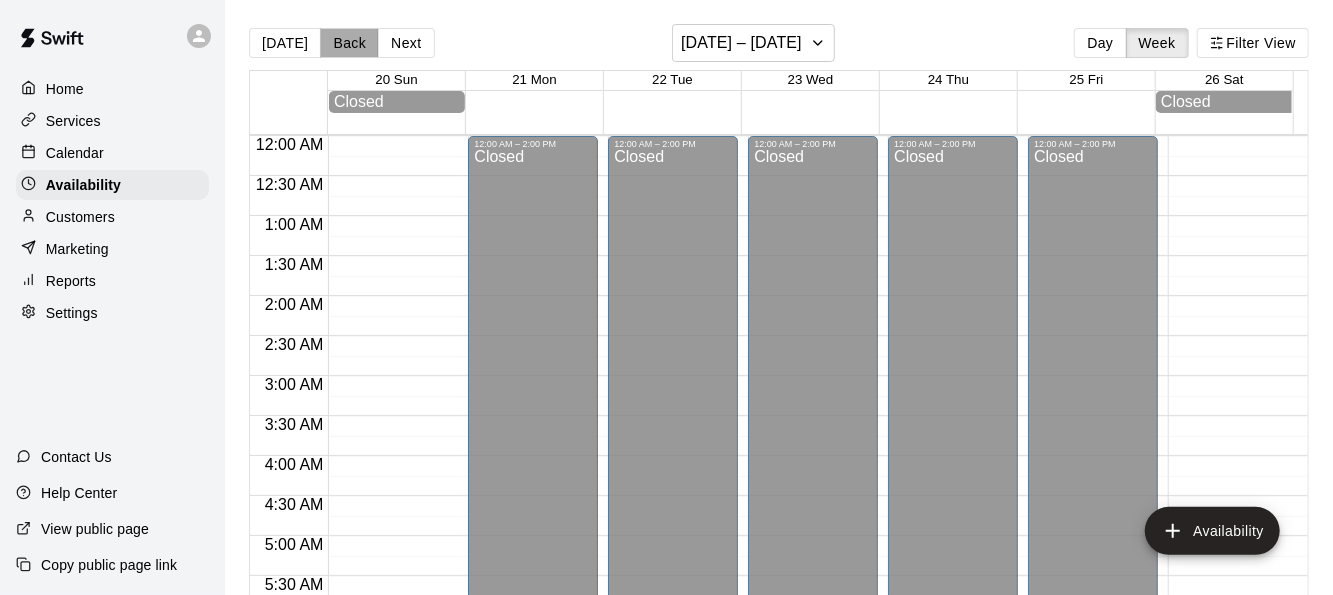 click on "Back" at bounding box center (349, 43) 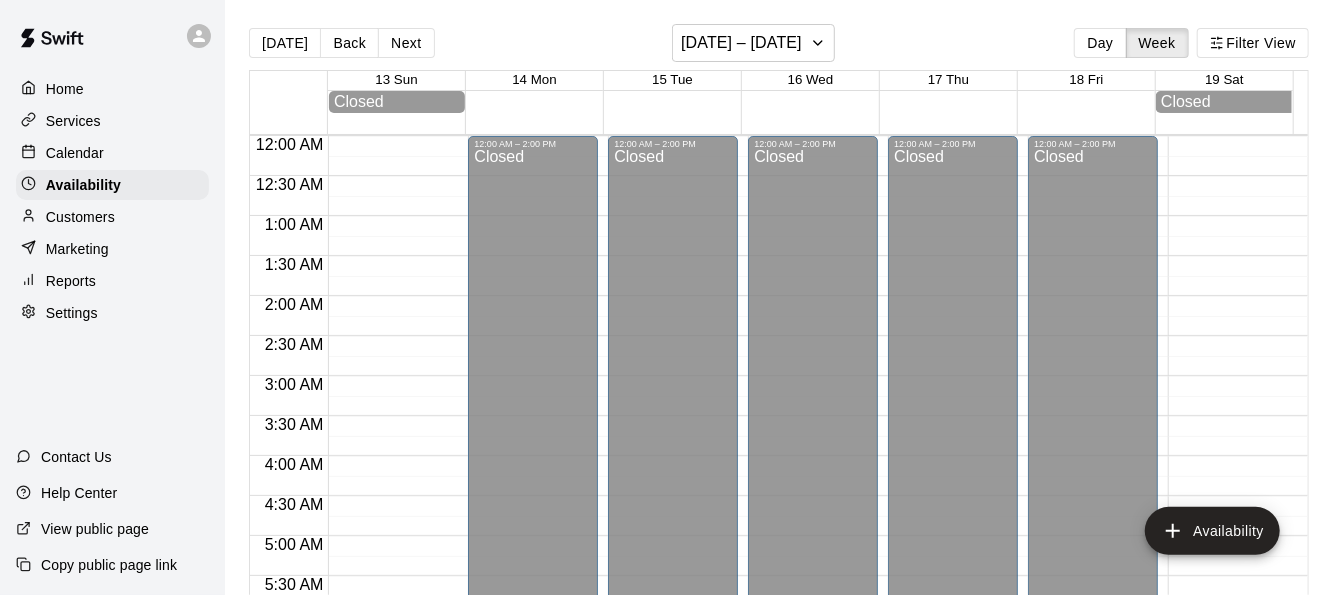 click on "Today Back Next July 13 – 19 Day Week Filter View" at bounding box center [779, 47] 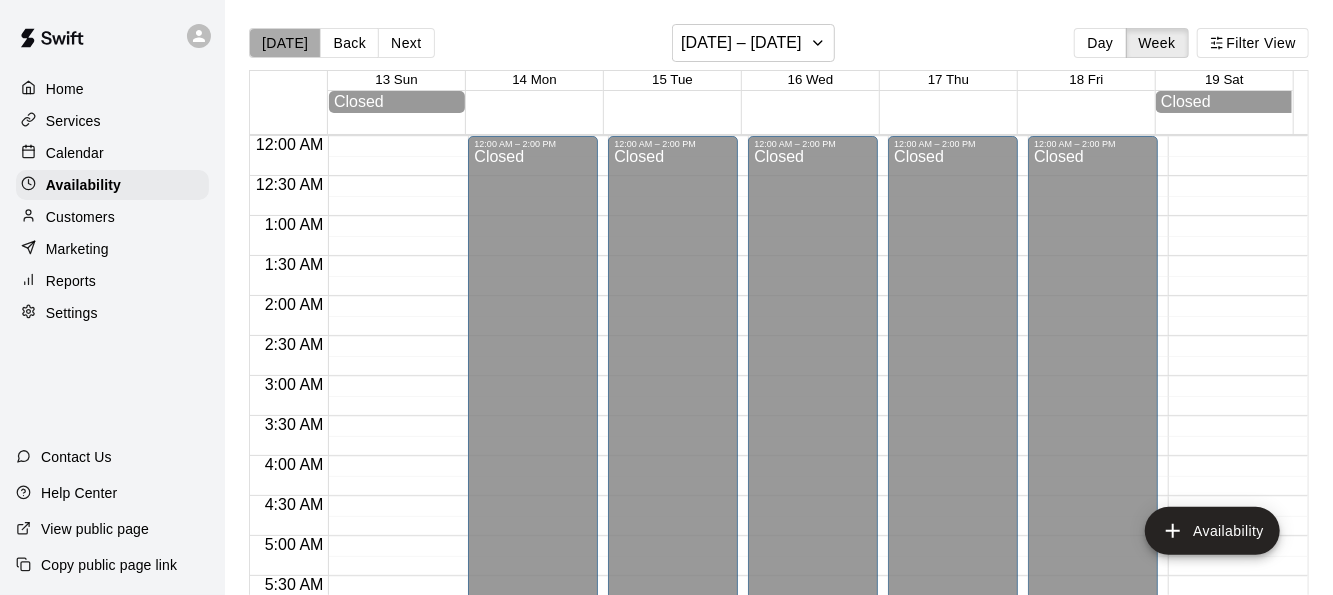 click on "Today" at bounding box center (285, 43) 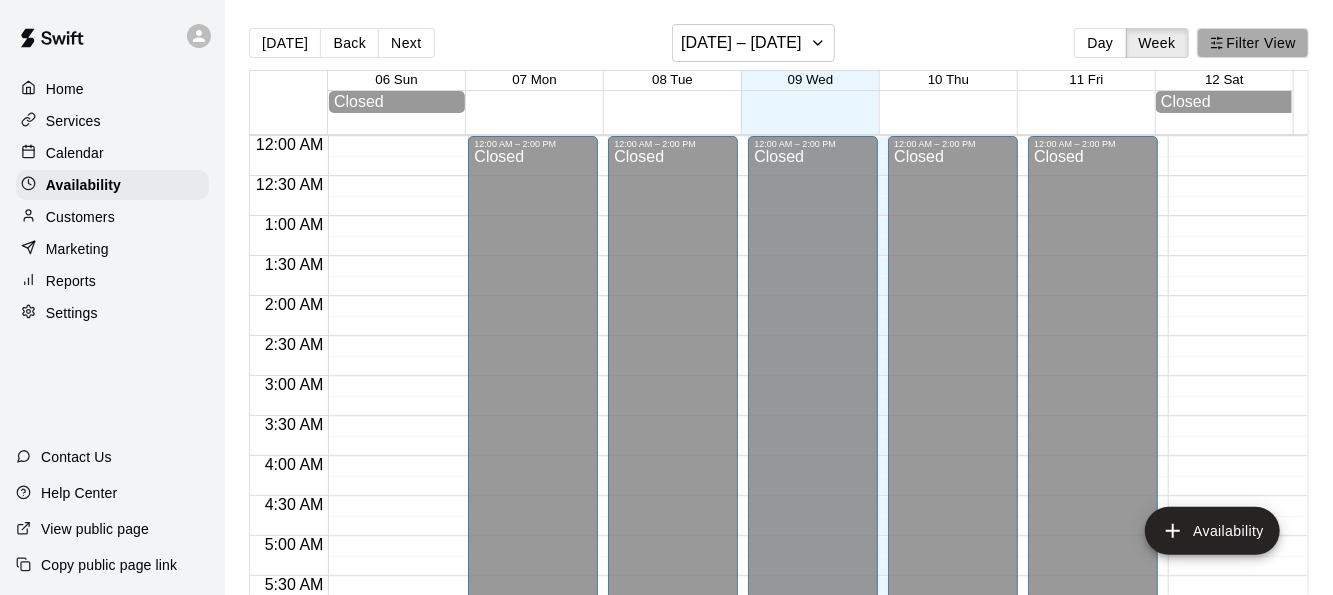 click on "Filter View" at bounding box center (1253, 43) 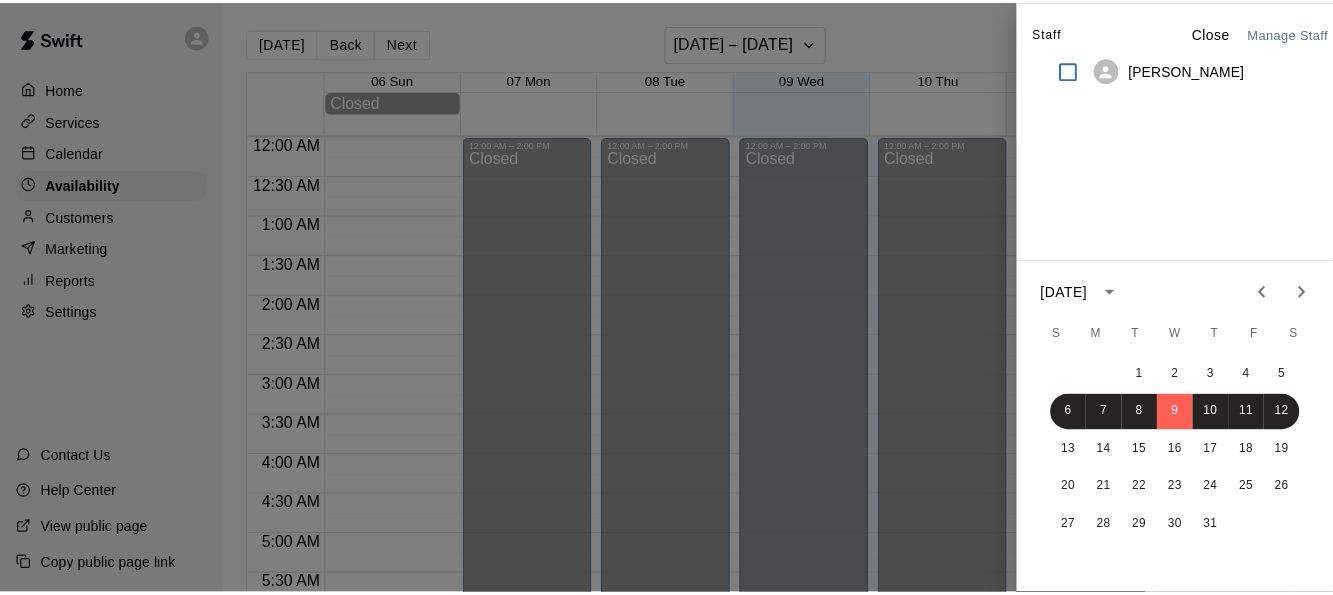 scroll, scrollTop: 66, scrollLeft: 0, axis: vertical 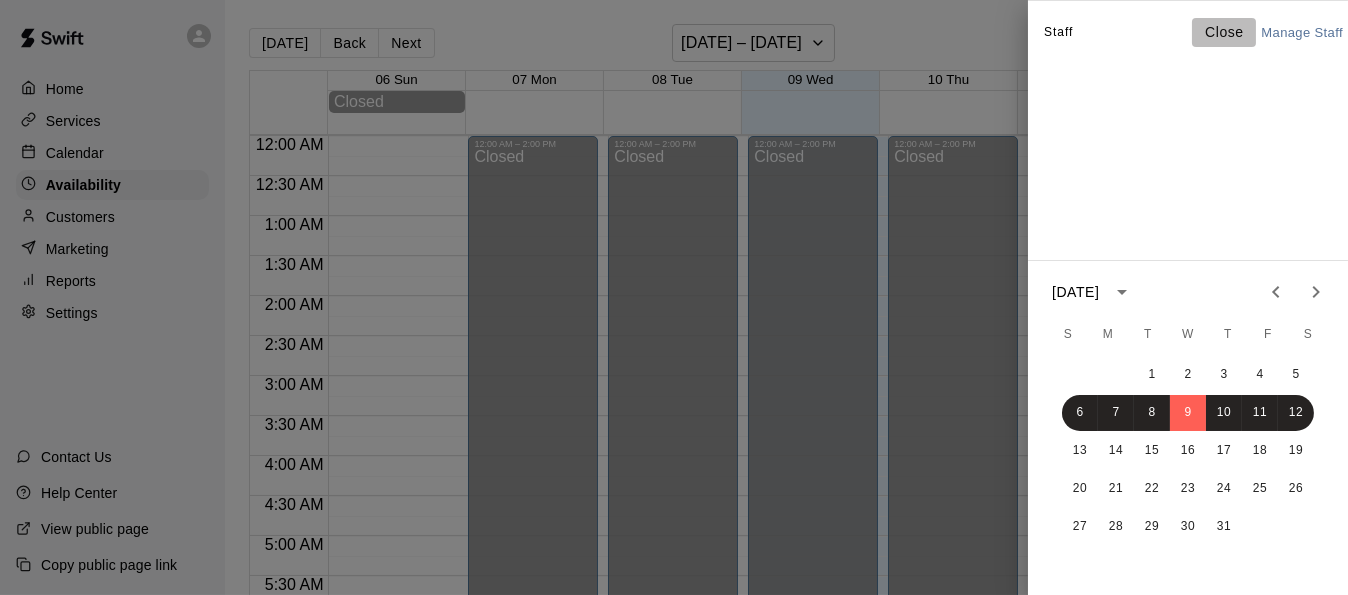 click on "Close" at bounding box center [1224, 32] 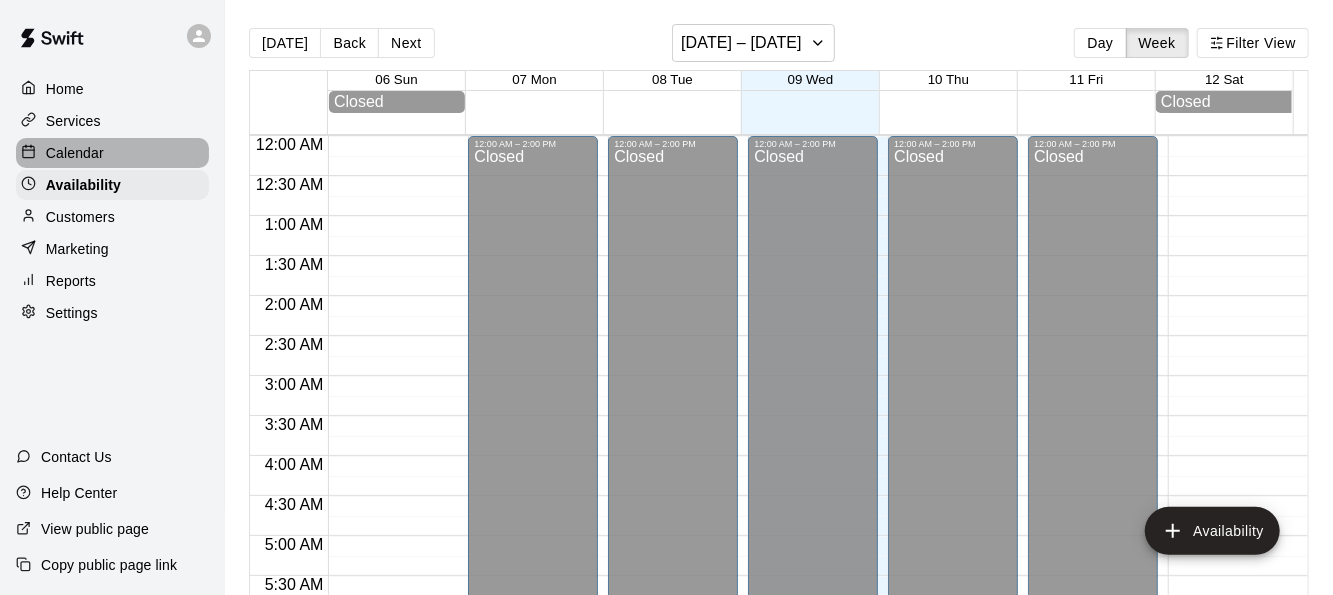 click on "Calendar" at bounding box center [75, 153] 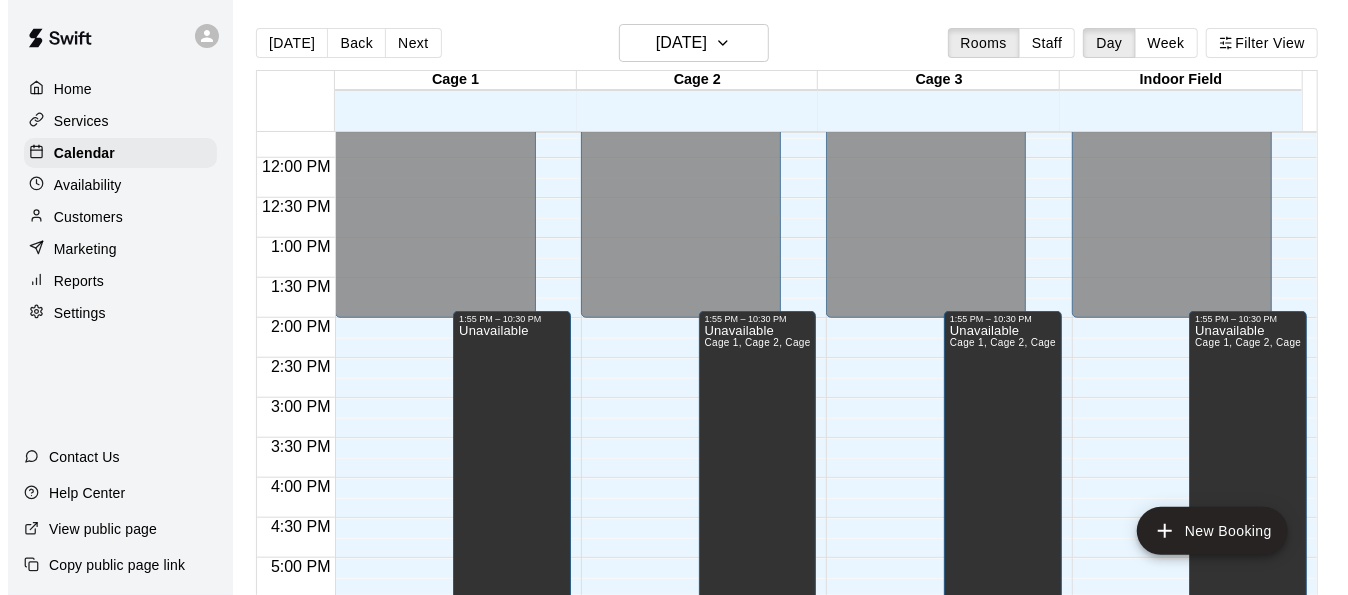scroll, scrollTop: 934, scrollLeft: 0, axis: vertical 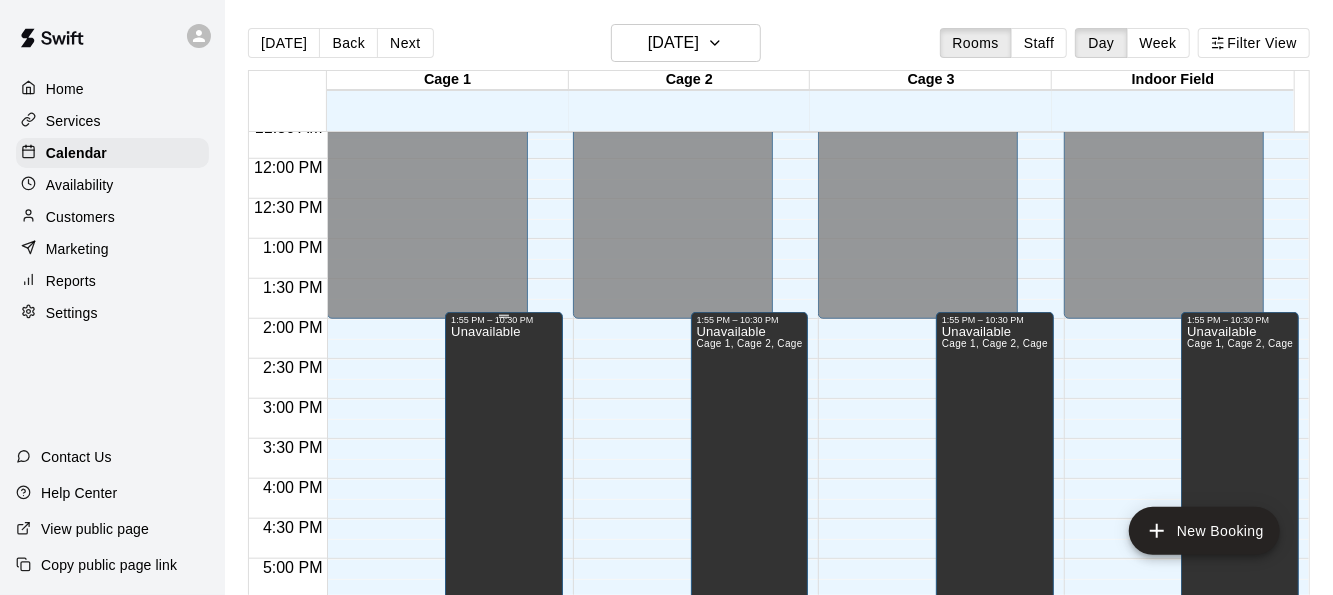 click on "Unavailable" at bounding box center [485, 622] 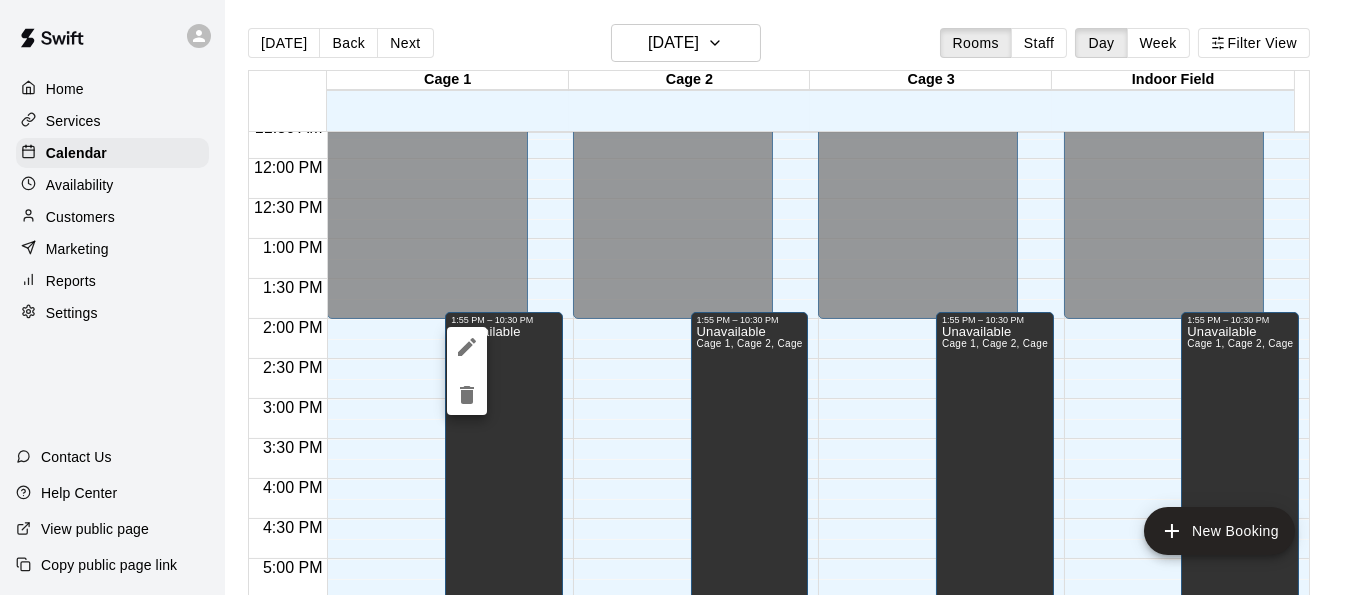 click 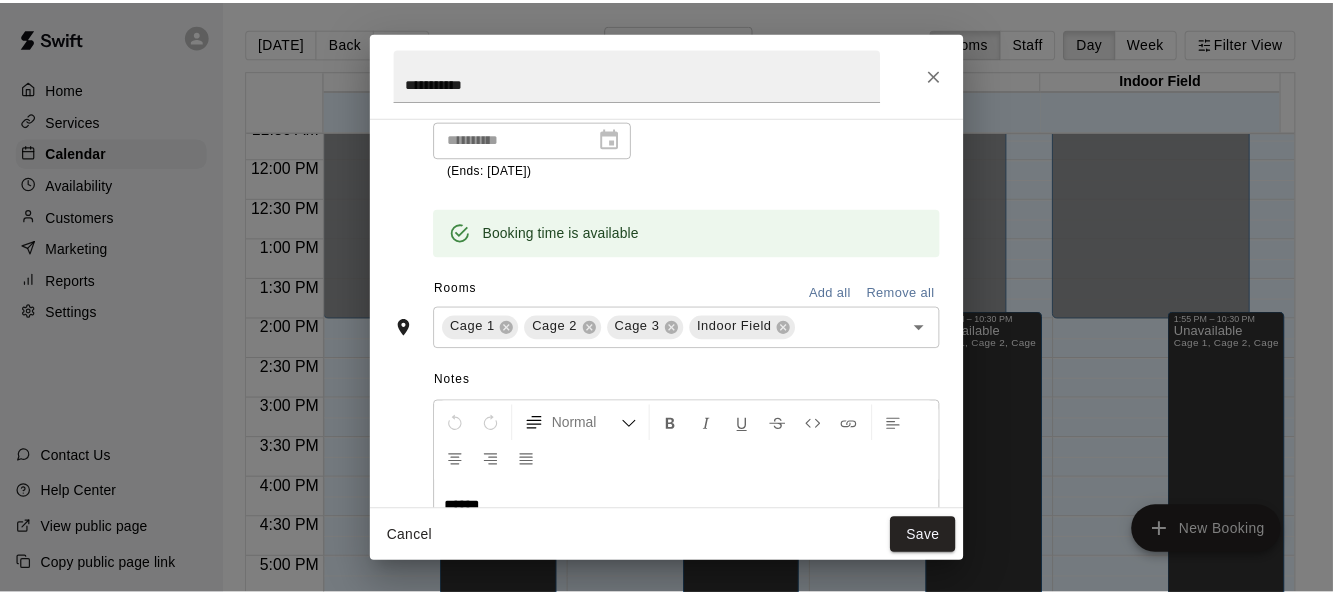 scroll, scrollTop: 0, scrollLeft: 0, axis: both 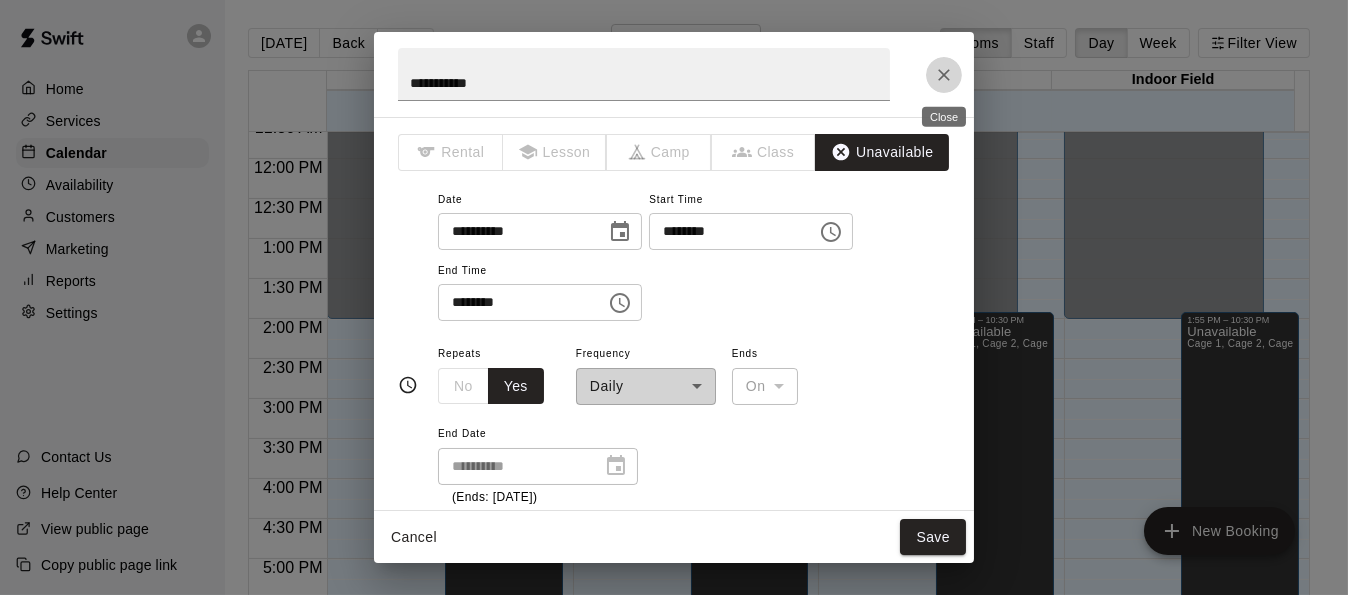 click 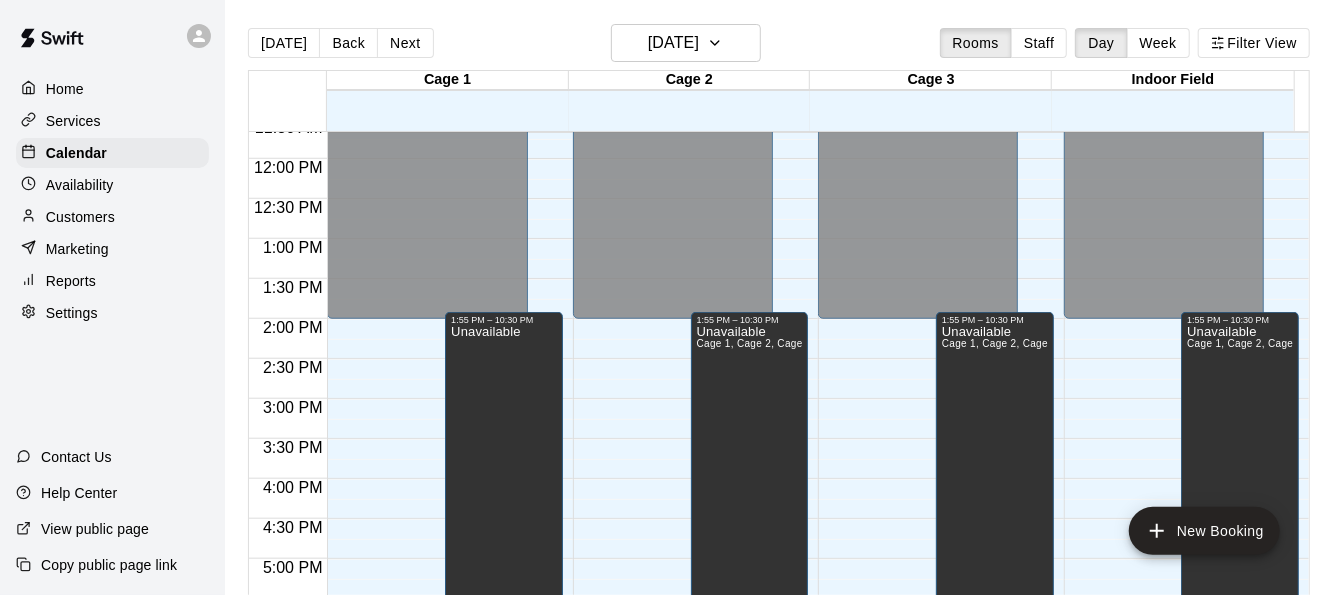 click on "Services" at bounding box center [73, 121] 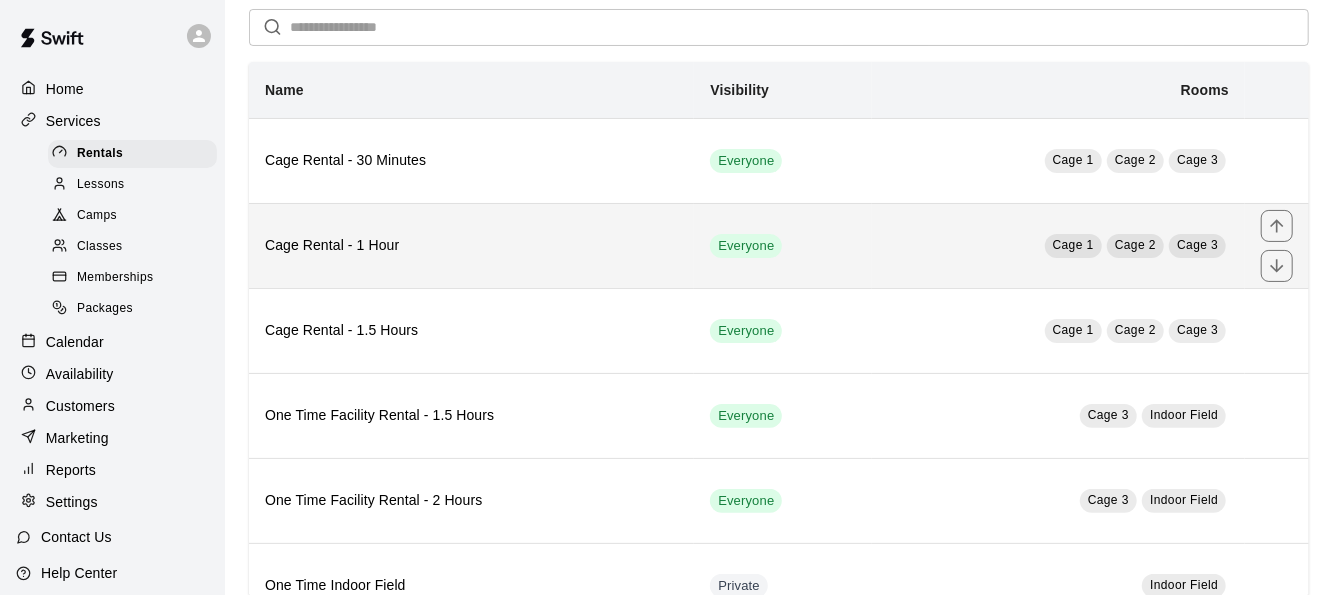 scroll, scrollTop: 82, scrollLeft: 0, axis: vertical 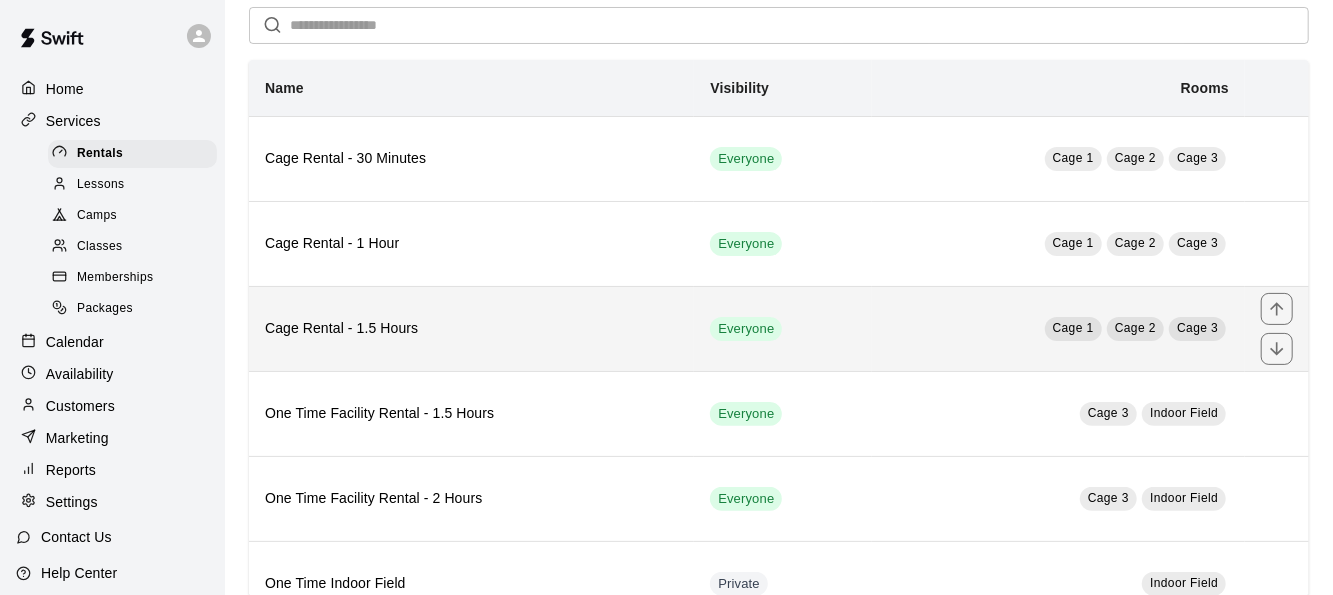 click on "Cage Rental - 1.5 Hours" at bounding box center (471, 329) 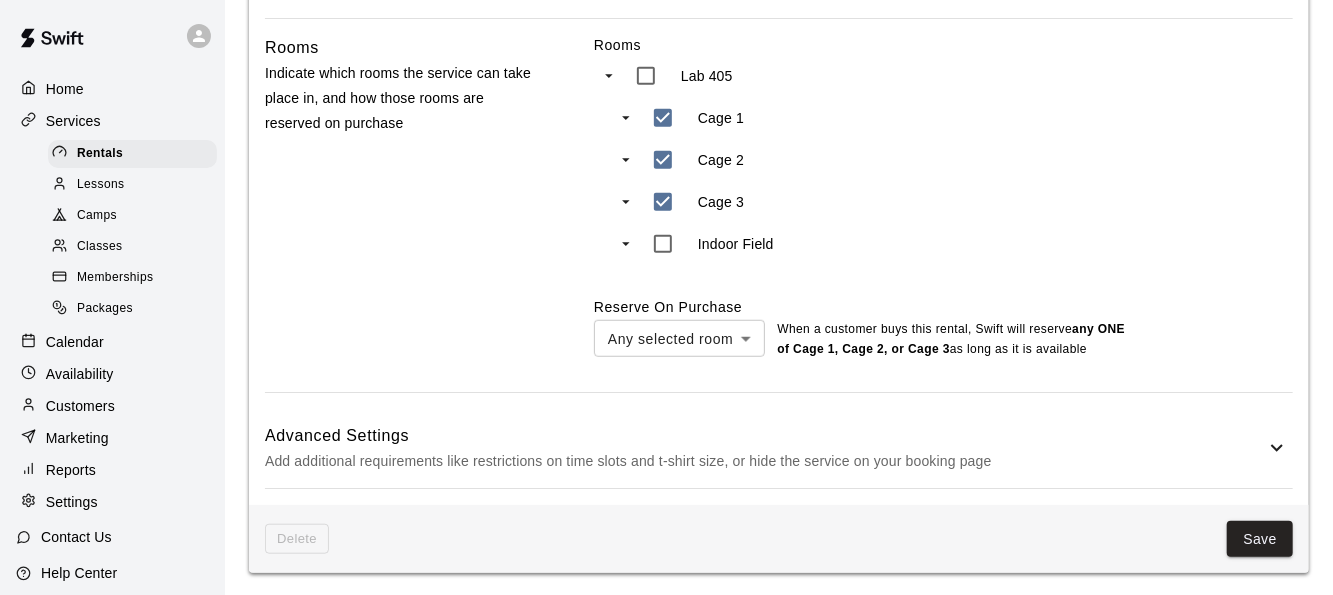 scroll, scrollTop: 745, scrollLeft: 0, axis: vertical 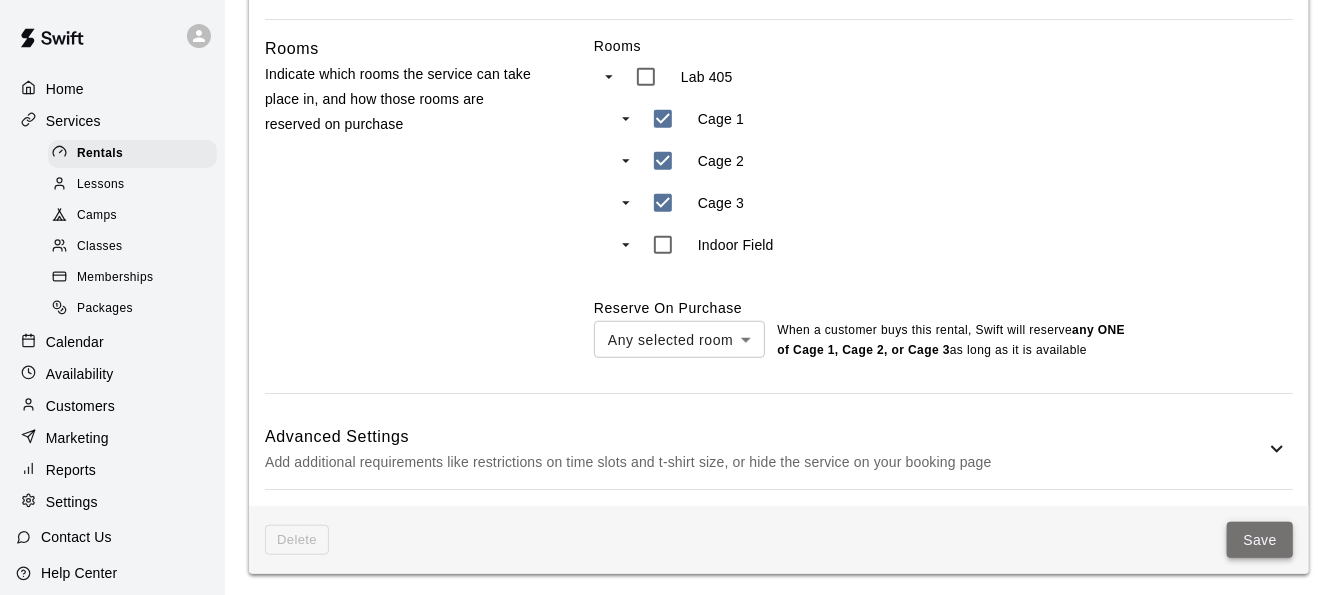 click on "Save" at bounding box center (1260, 540) 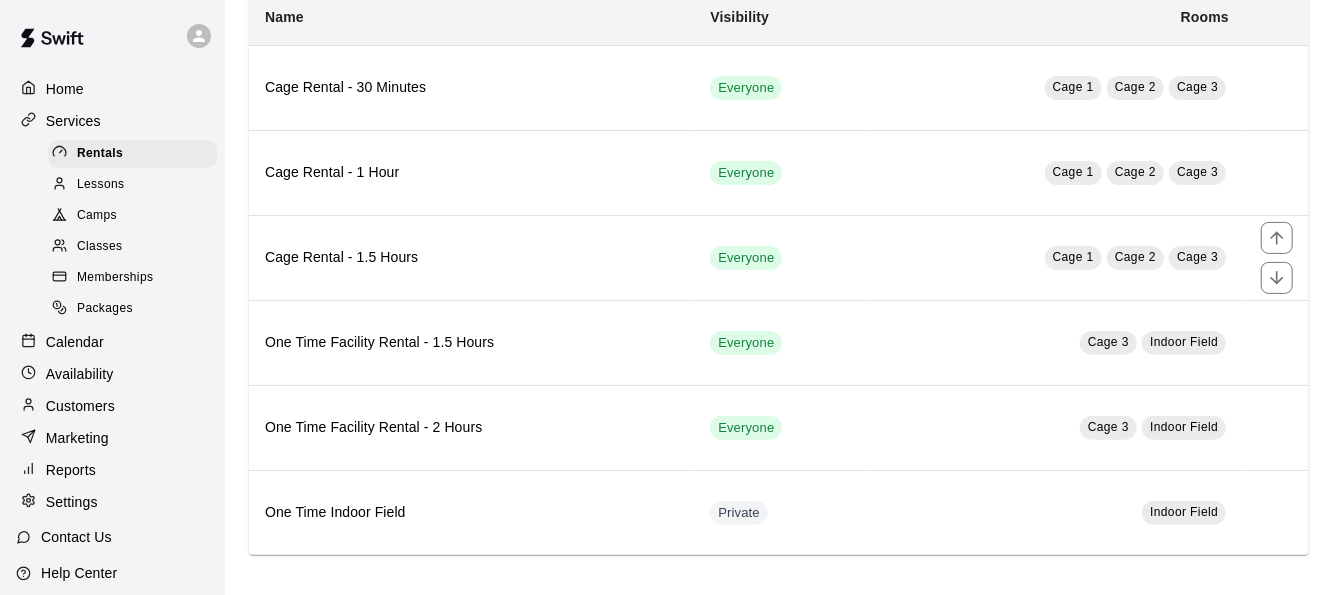 scroll, scrollTop: 0, scrollLeft: 0, axis: both 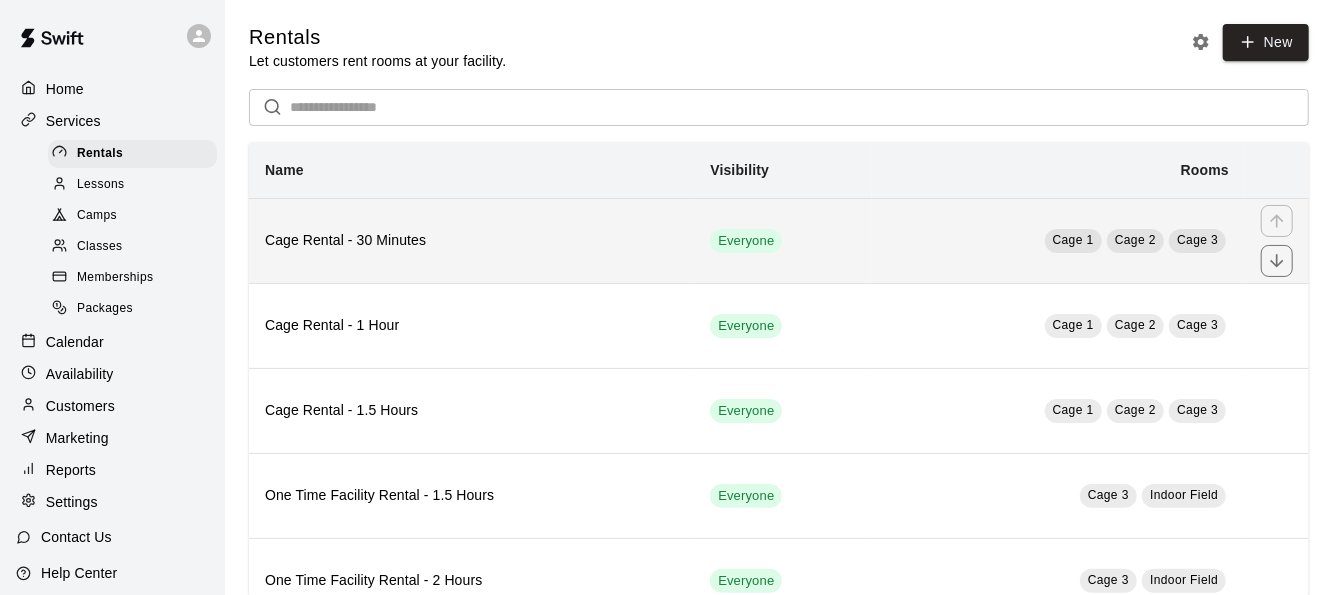 click on "Cage Rental - 30 Minutes" at bounding box center (471, 240) 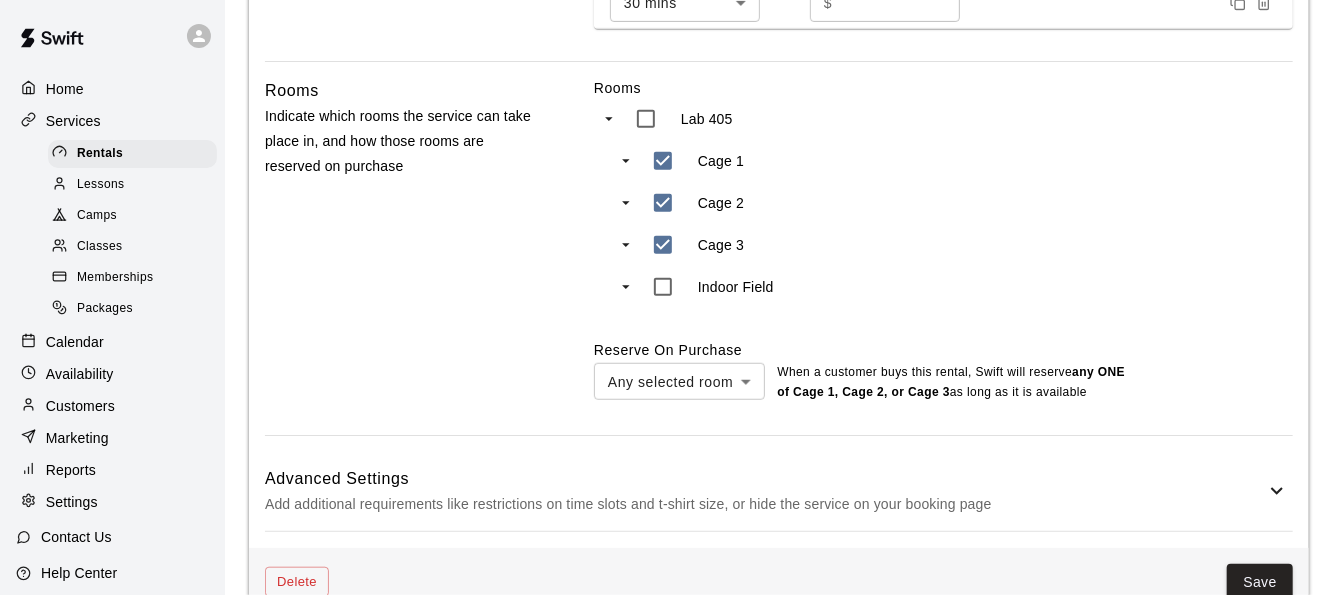 scroll, scrollTop: 706, scrollLeft: 0, axis: vertical 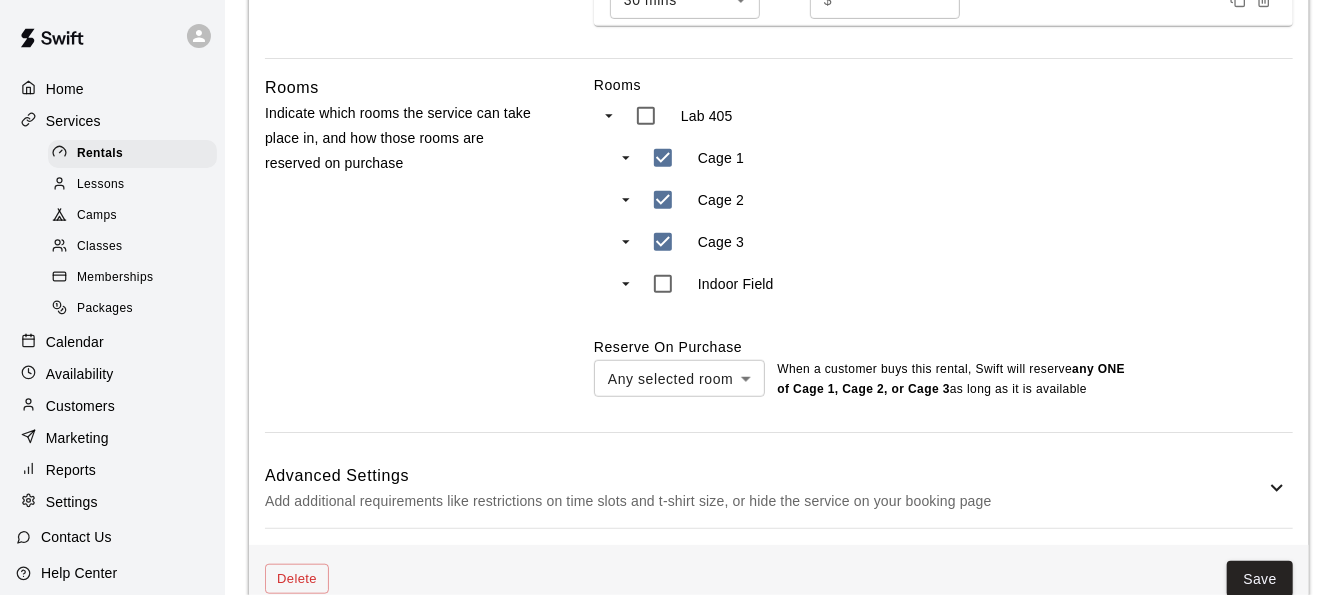 click on "**********" at bounding box center [666, -35] 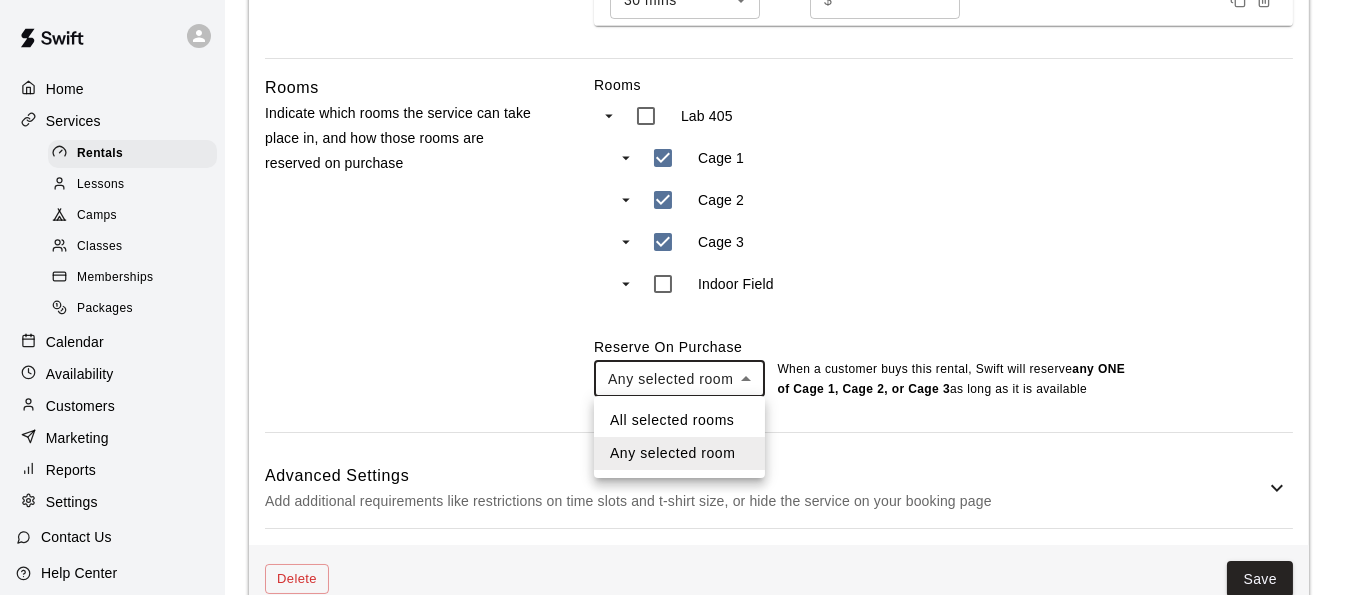 click on "All selected rooms" at bounding box center (679, 420) 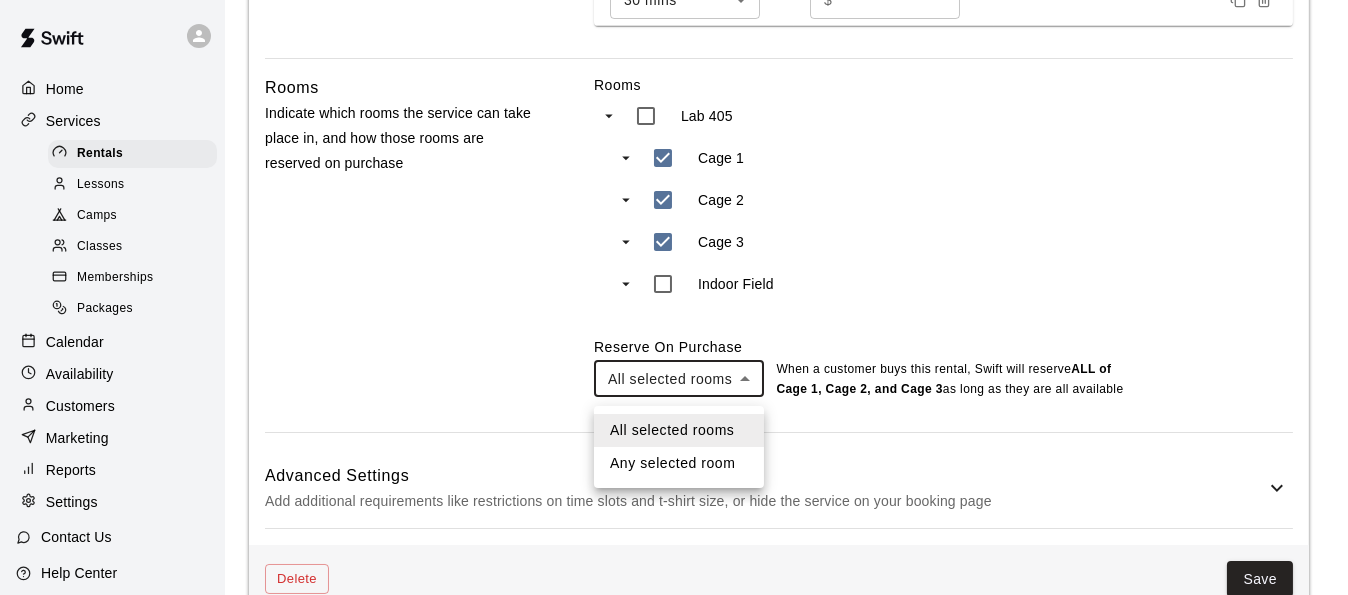 click on "**********" at bounding box center [674, -35] 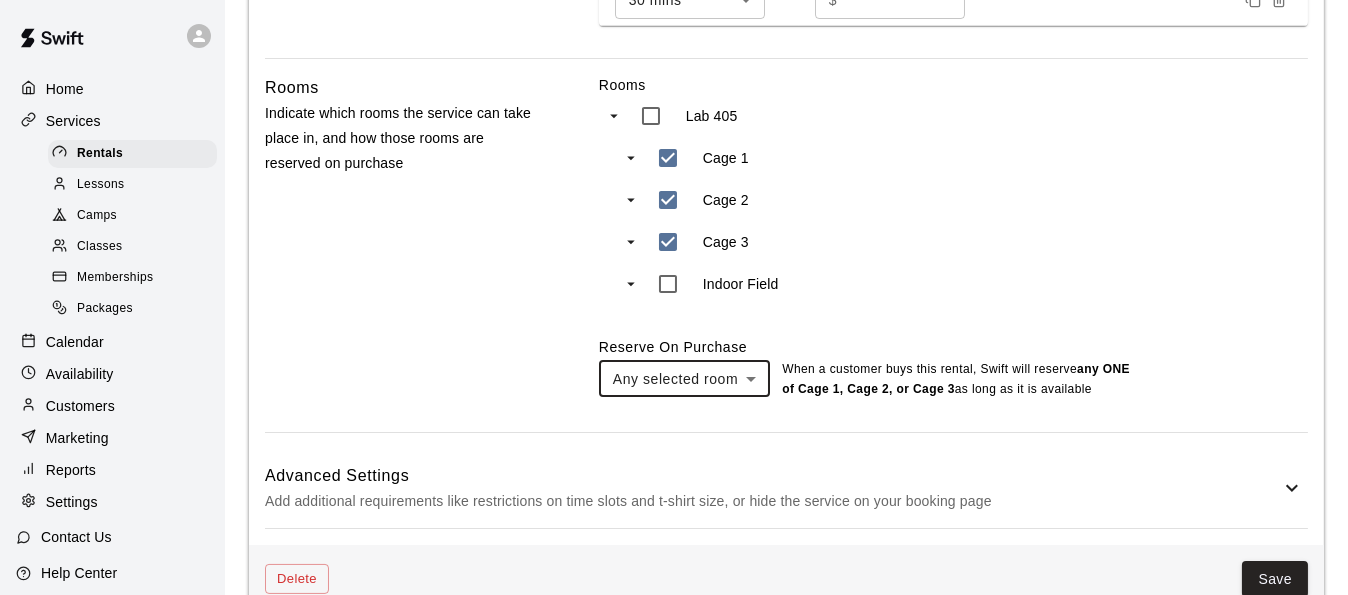 type on "***" 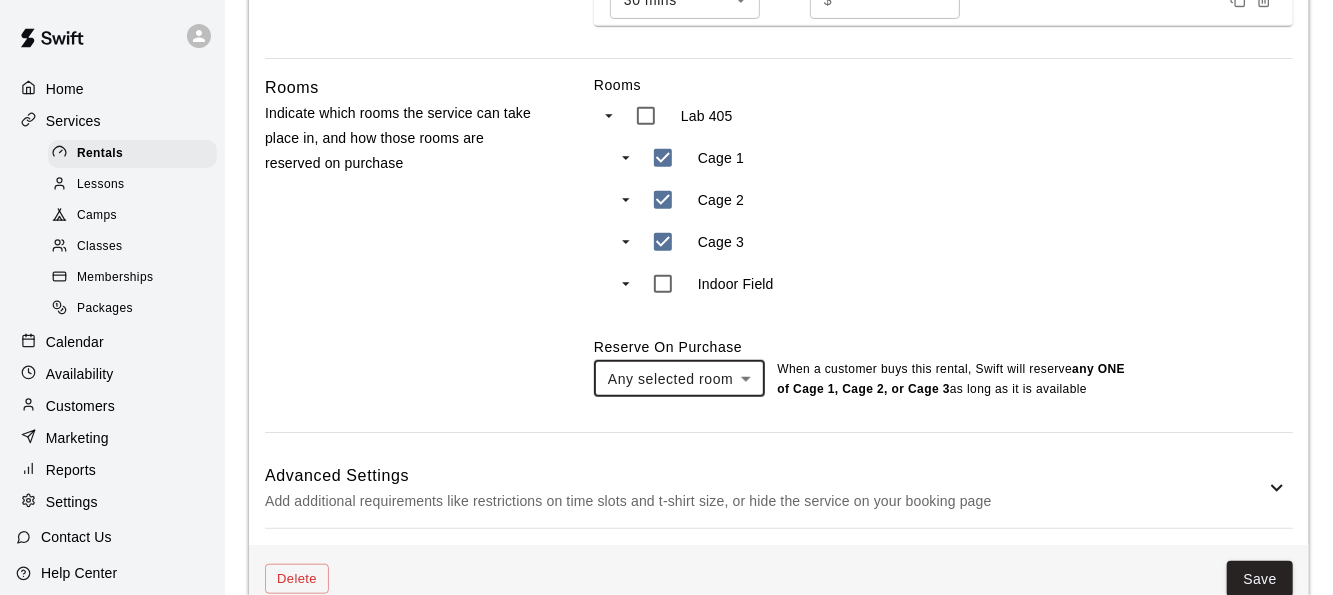 scroll, scrollTop: 746, scrollLeft: 0, axis: vertical 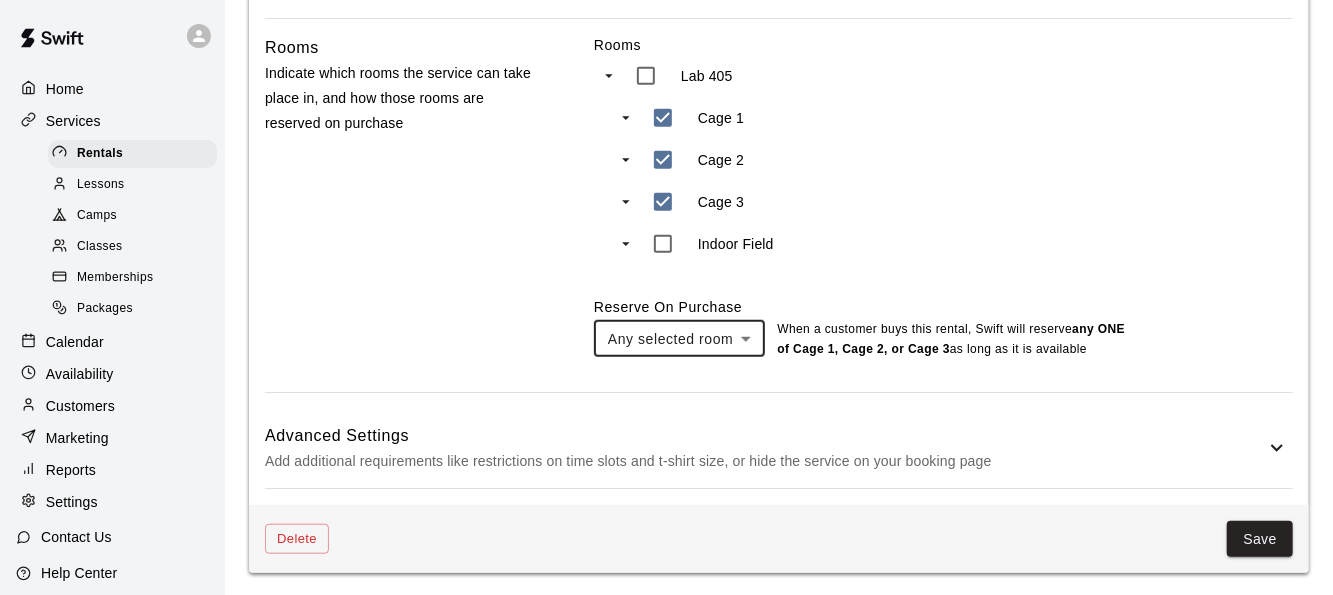 click on "Add additional requirements like restrictions on time slots and t-shirt size, or hide the service on your booking page" at bounding box center (765, 461) 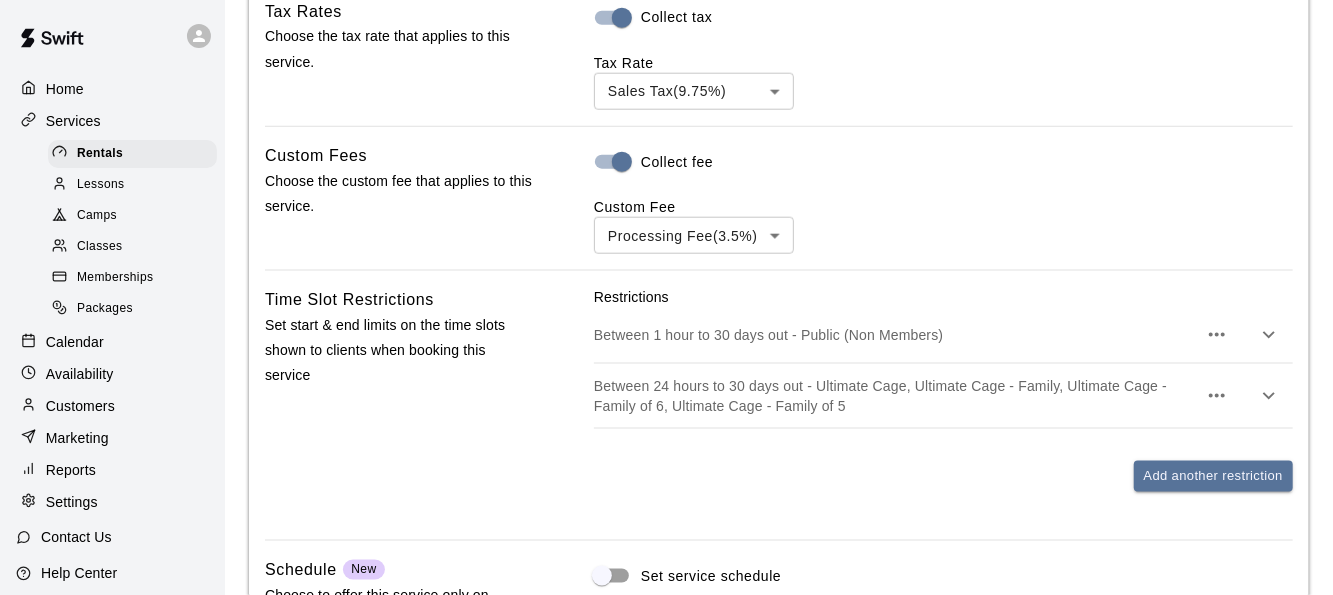 scroll, scrollTop: 1267, scrollLeft: 0, axis: vertical 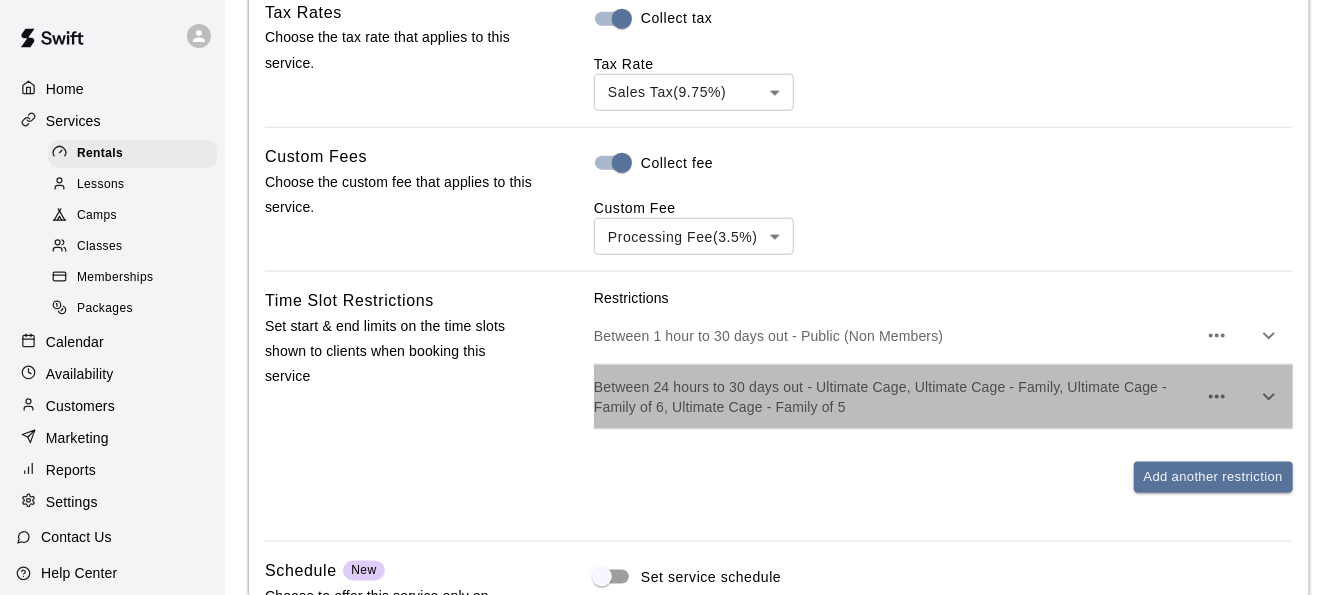 click on "Between 24 hours to 30 days out - Ultimate Cage, Ultimate Cage - Family, Ultimate Cage - Family of 6, Ultimate Cage - Family of 5" at bounding box center [895, 397] 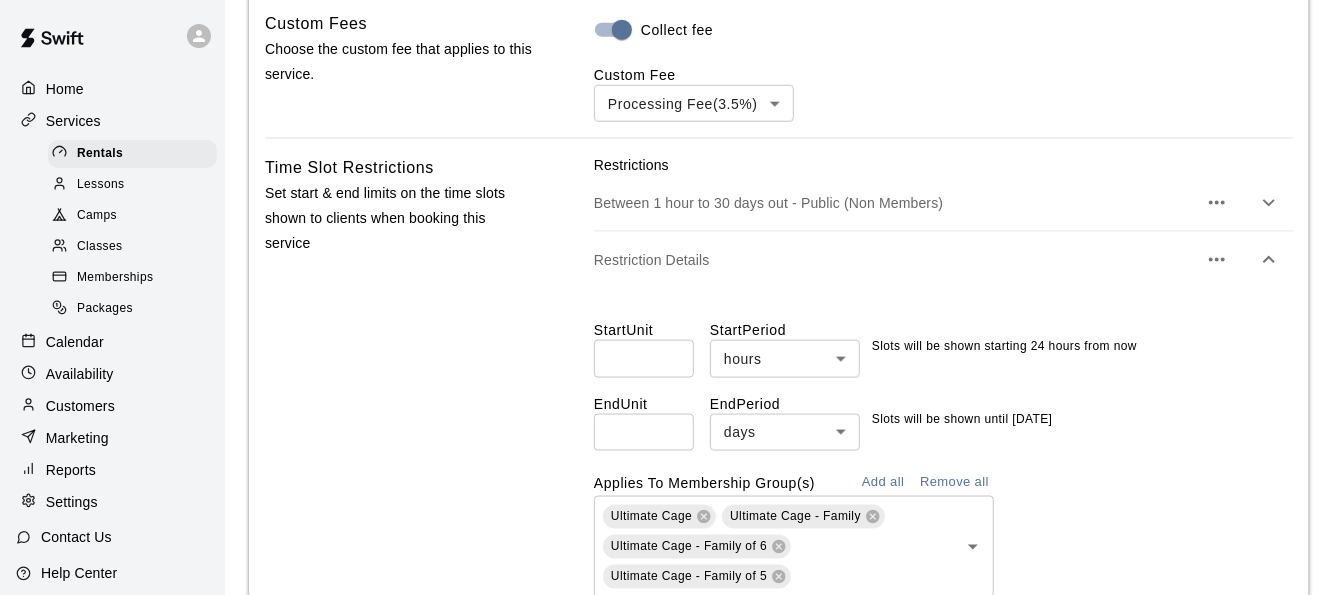 scroll, scrollTop: 1556, scrollLeft: 0, axis: vertical 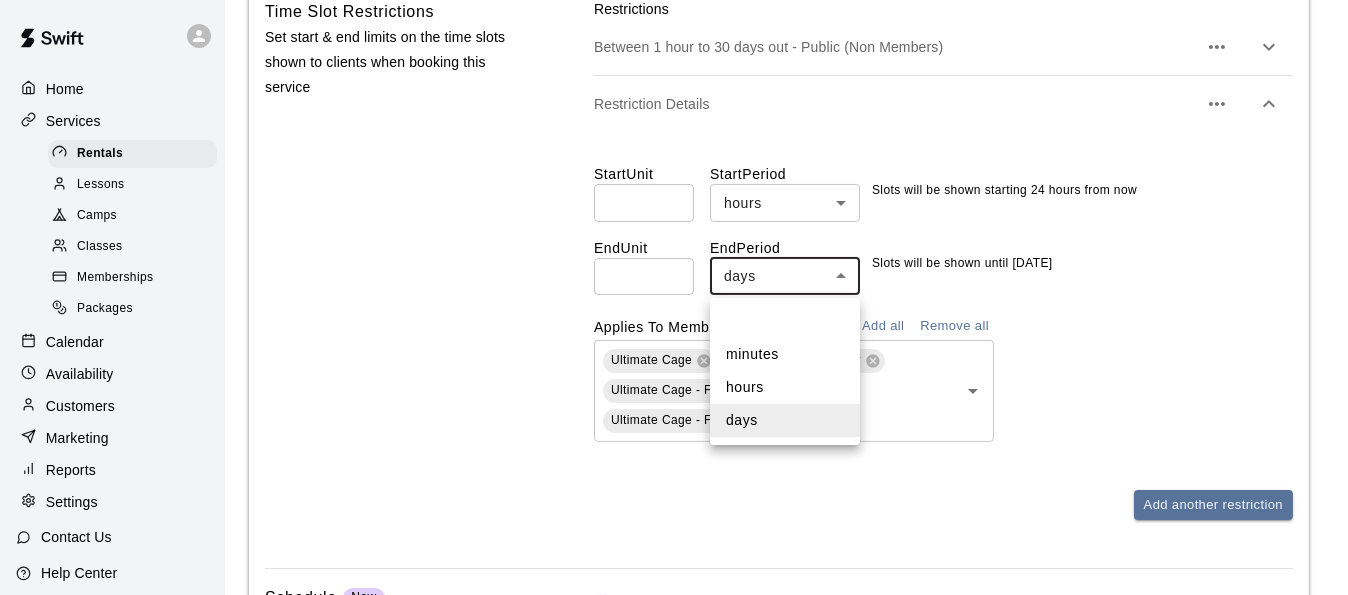click on "**********" at bounding box center [674, -221] 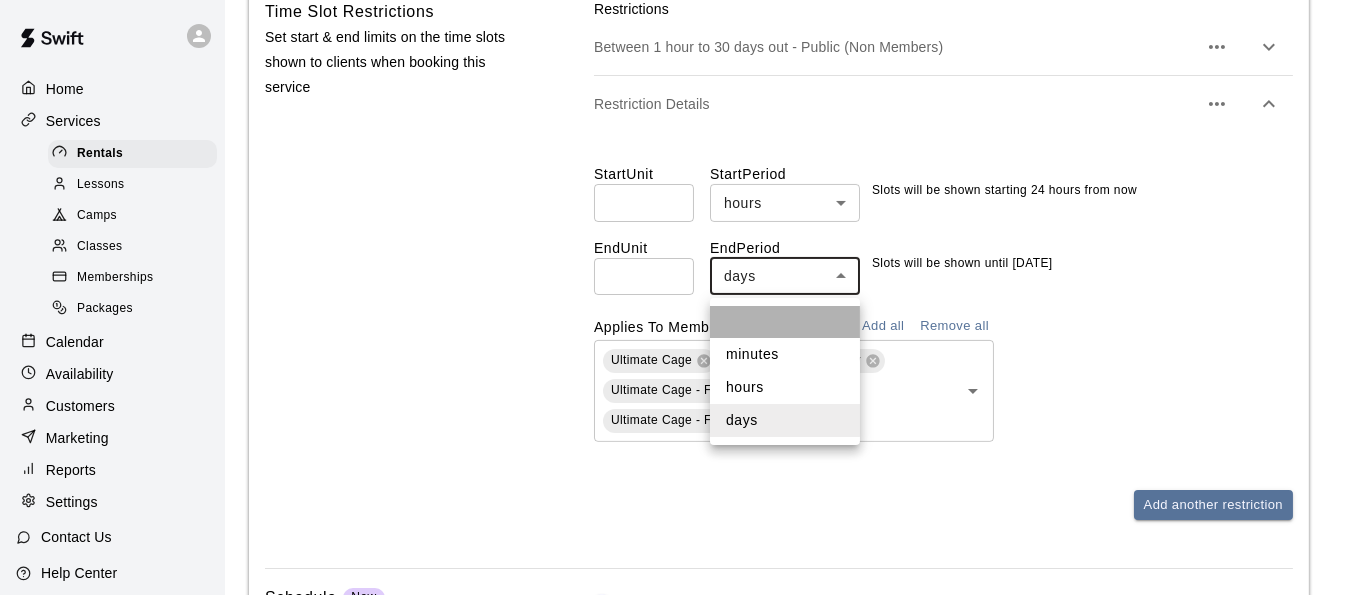 click at bounding box center (785, 322) 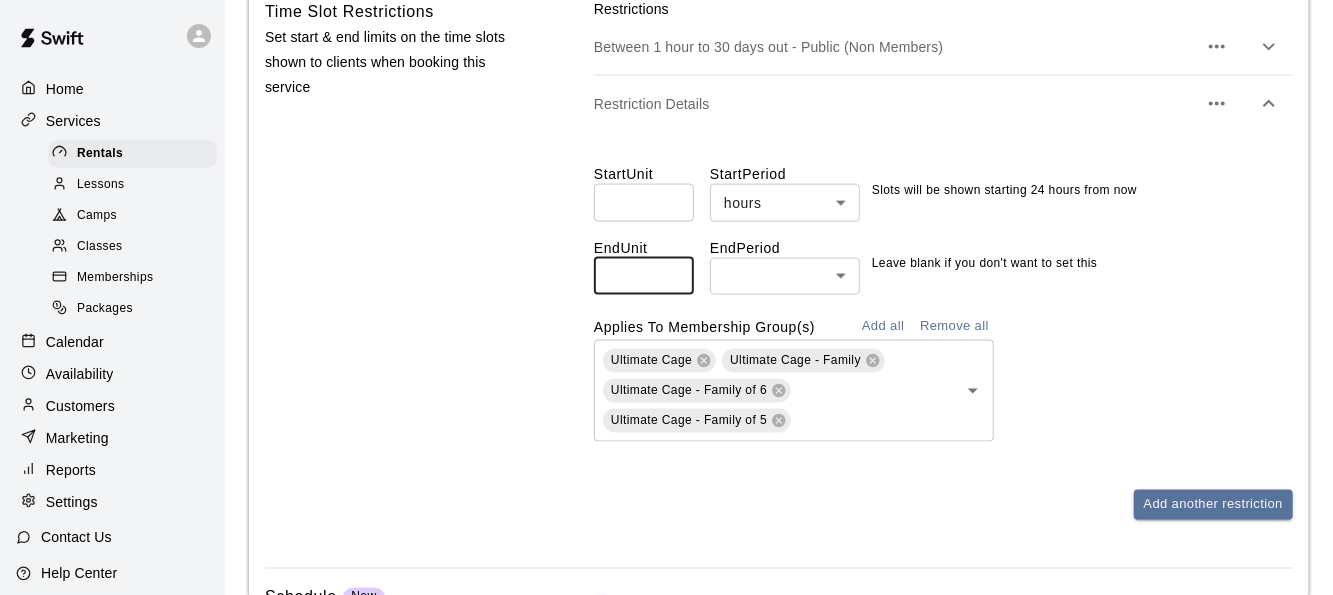 drag, startPoint x: 638, startPoint y: 274, endPoint x: 542, endPoint y: 281, distance: 96.25487 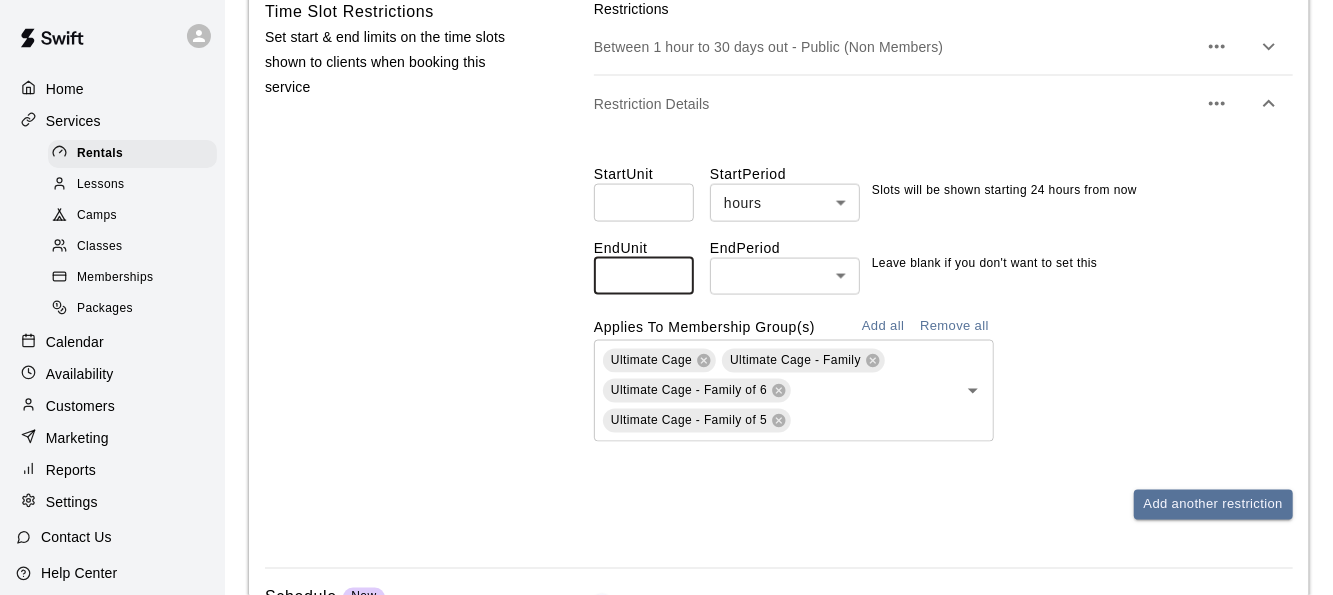 type on "*" 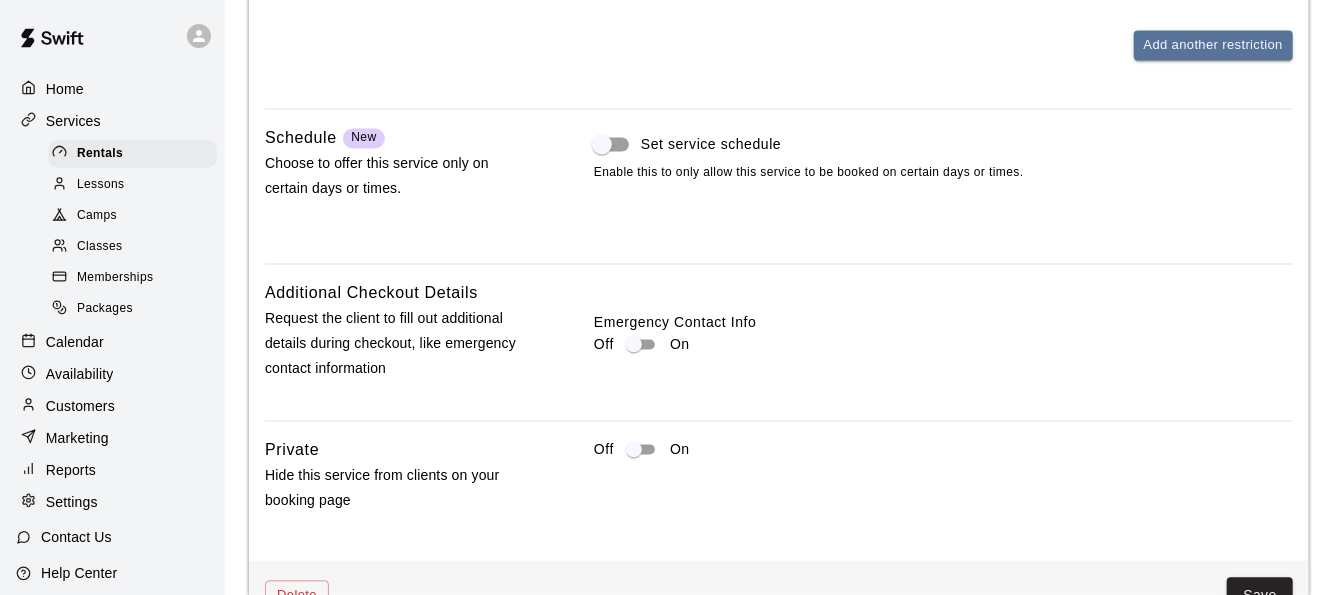 scroll, scrollTop: 2077, scrollLeft: 0, axis: vertical 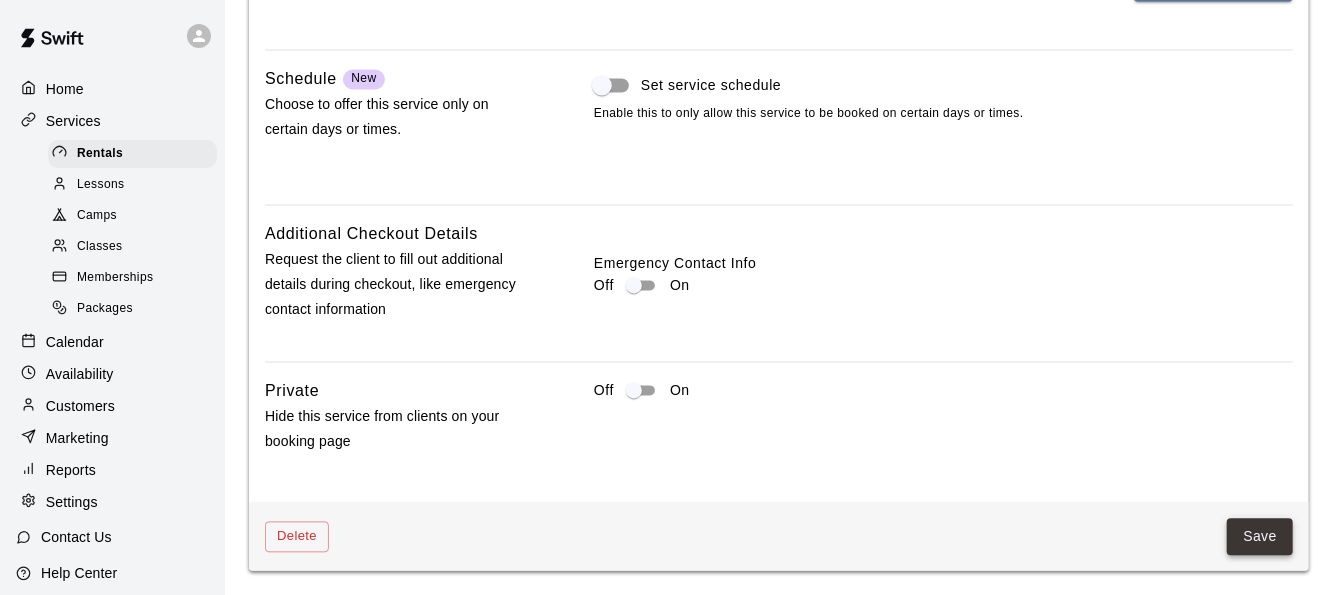 click on "Save" at bounding box center (1260, 536) 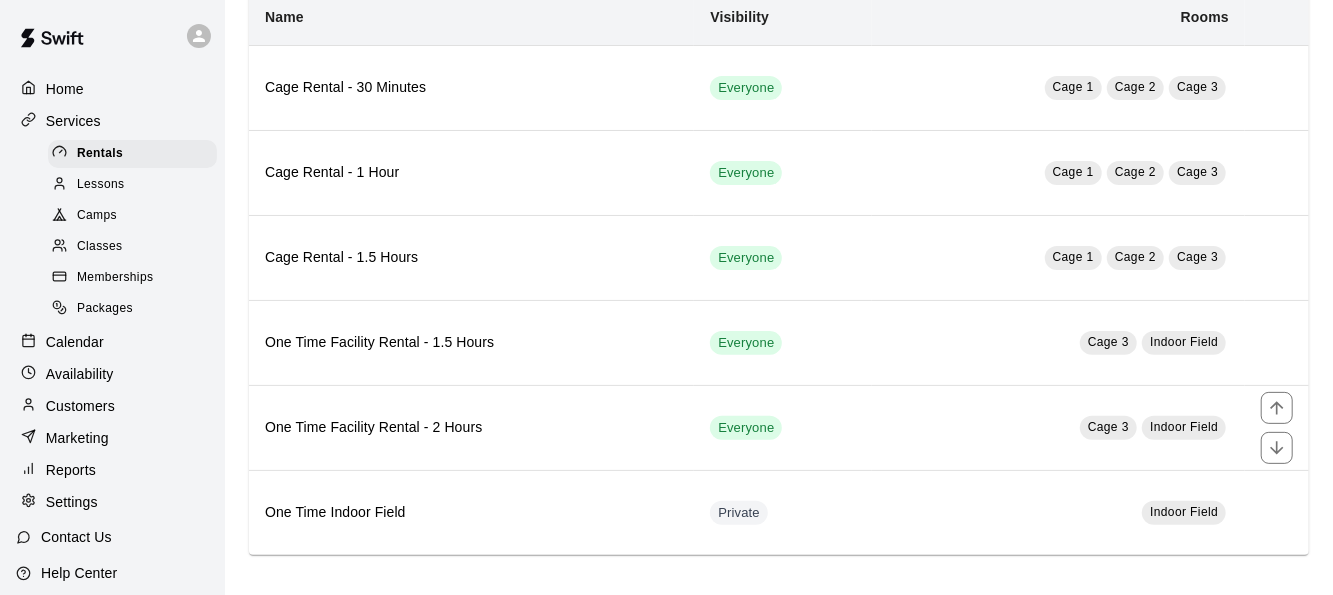 scroll, scrollTop: 0, scrollLeft: 0, axis: both 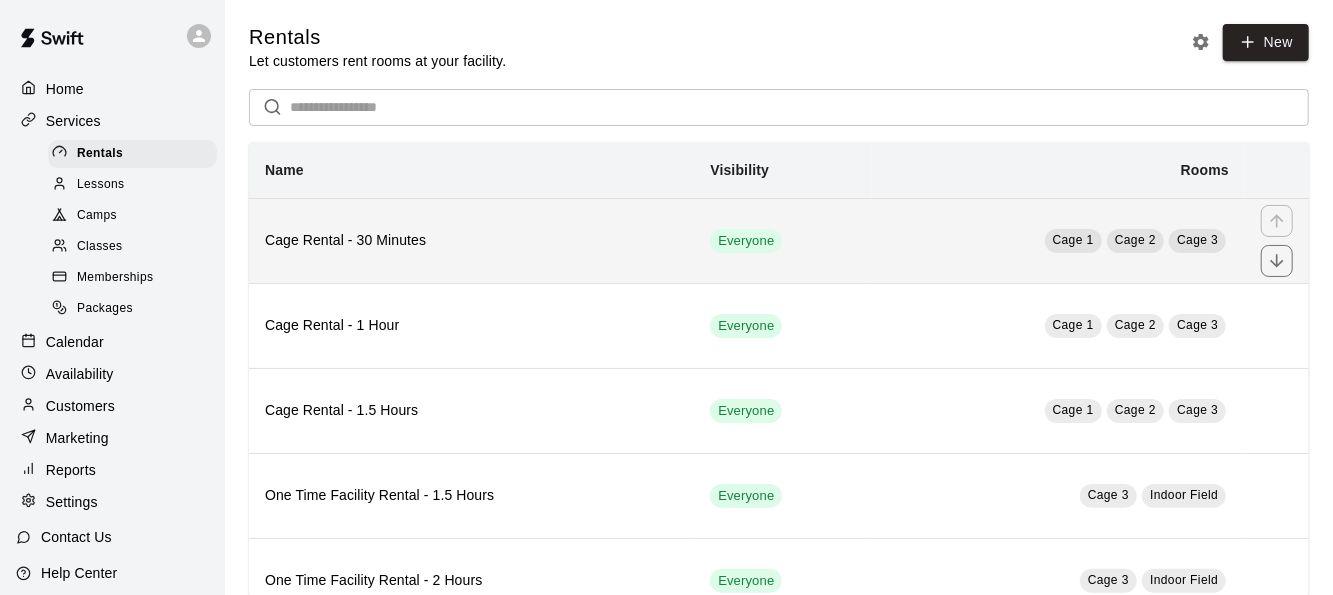 click on "Cage Rental - 30 Minutes" at bounding box center (471, 241) 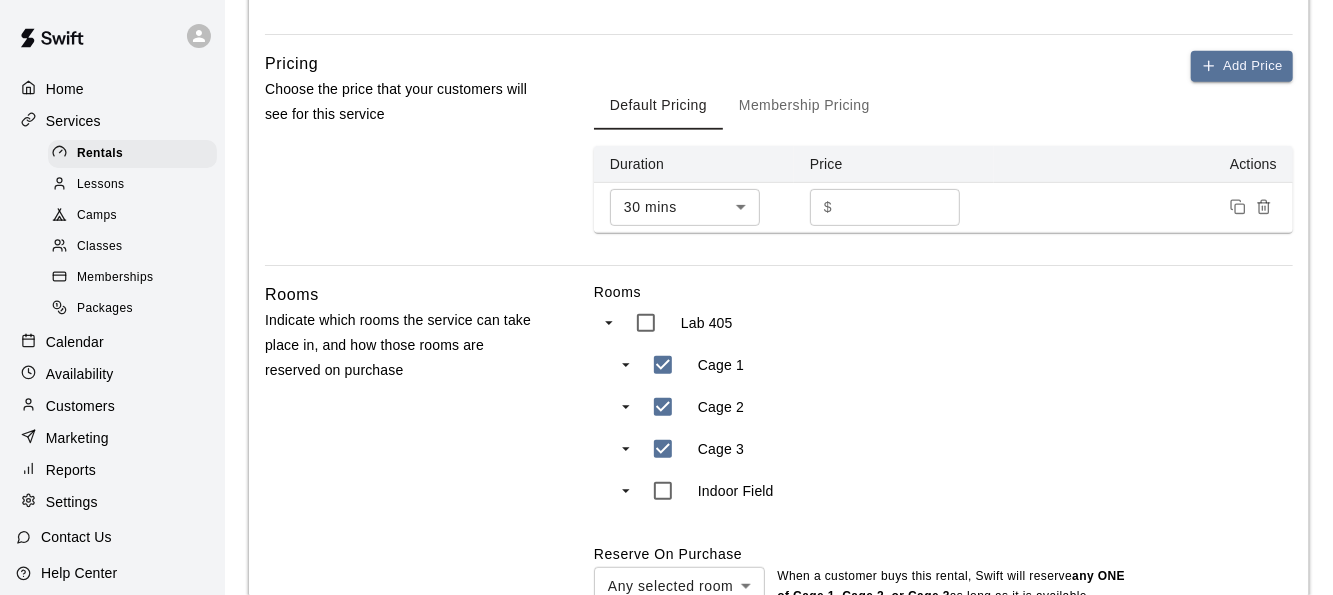 scroll, scrollTop: 746, scrollLeft: 0, axis: vertical 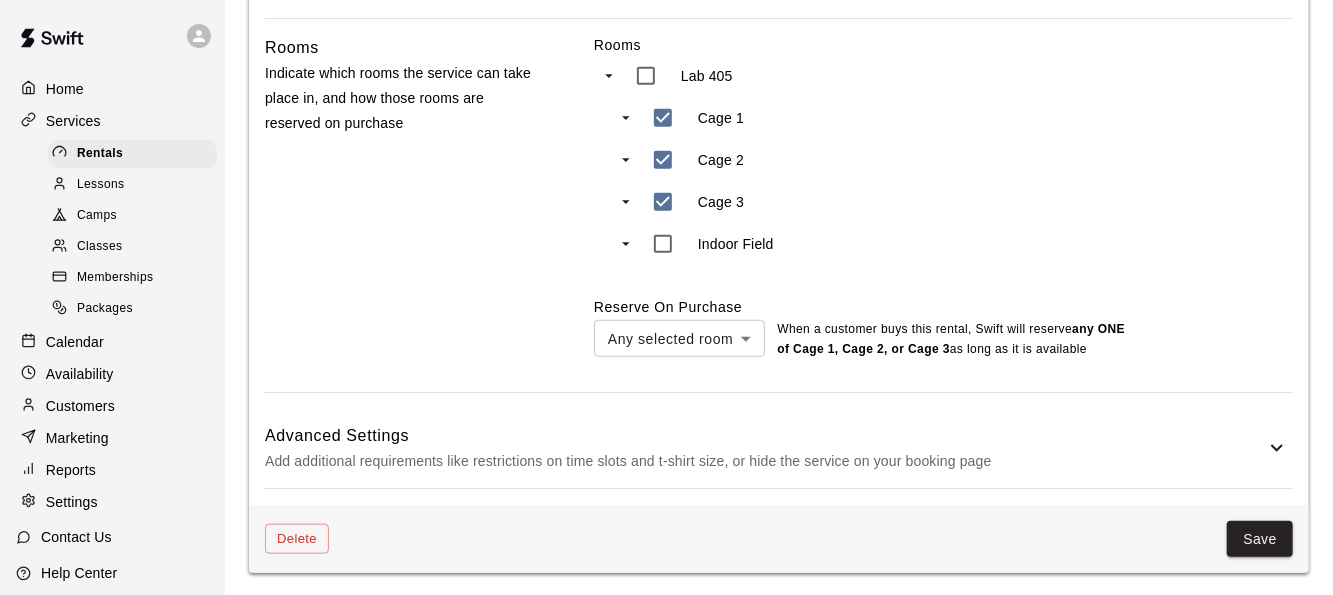 click on "Advanced Settings" at bounding box center [765, 436] 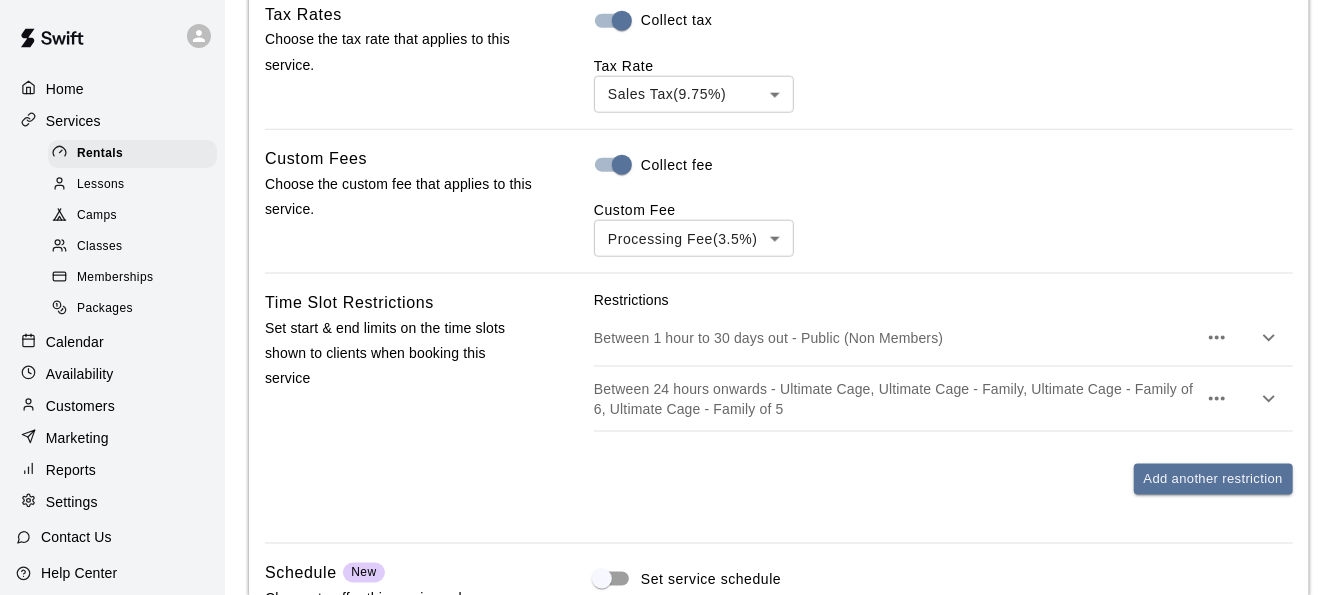 scroll, scrollTop: 1267, scrollLeft: 0, axis: vertical 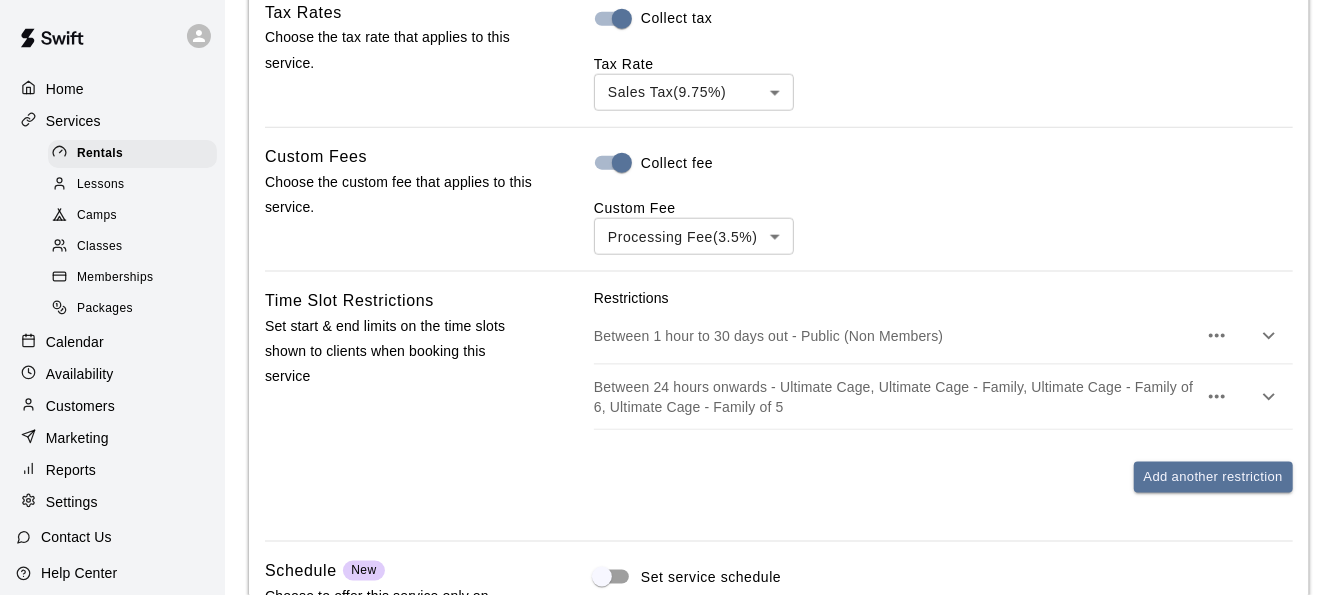 click on "Between 24 hours onwards - Ultimate Cage, Ultimate Cage - Family, Ultimate Cage - Family of 6, Ultimate Cage - Family of 5" at bounding box center (895, 397) 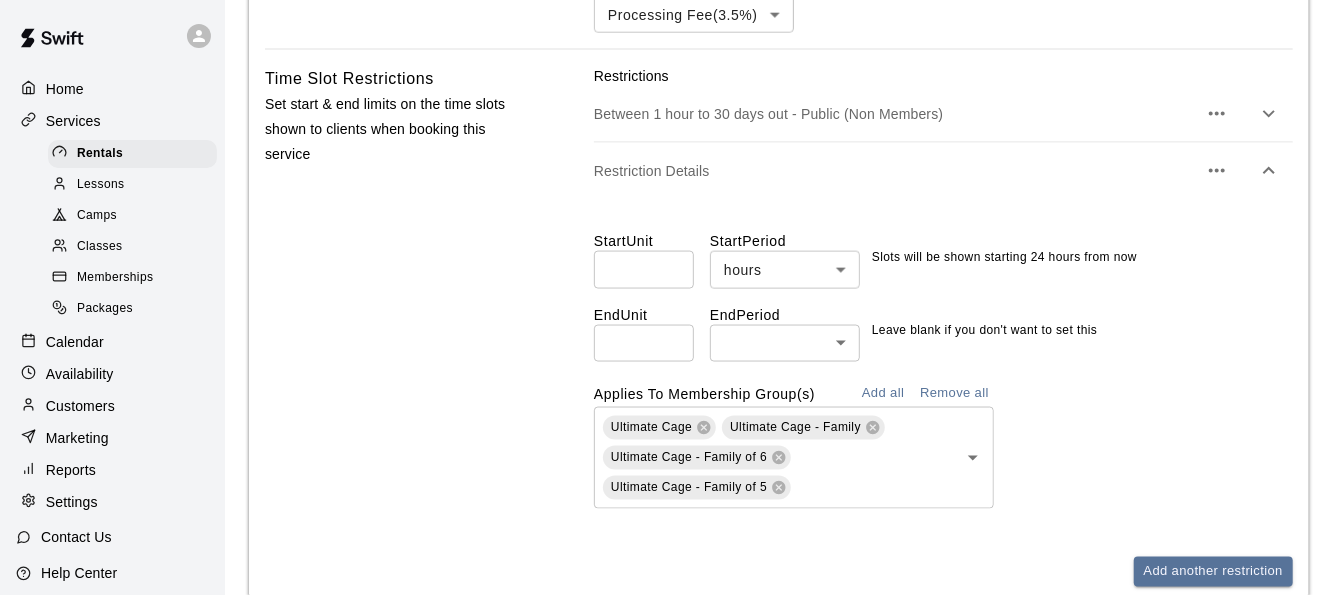 scroll, scrollTop: 1488, scrollLeft: 0, axis: vertical 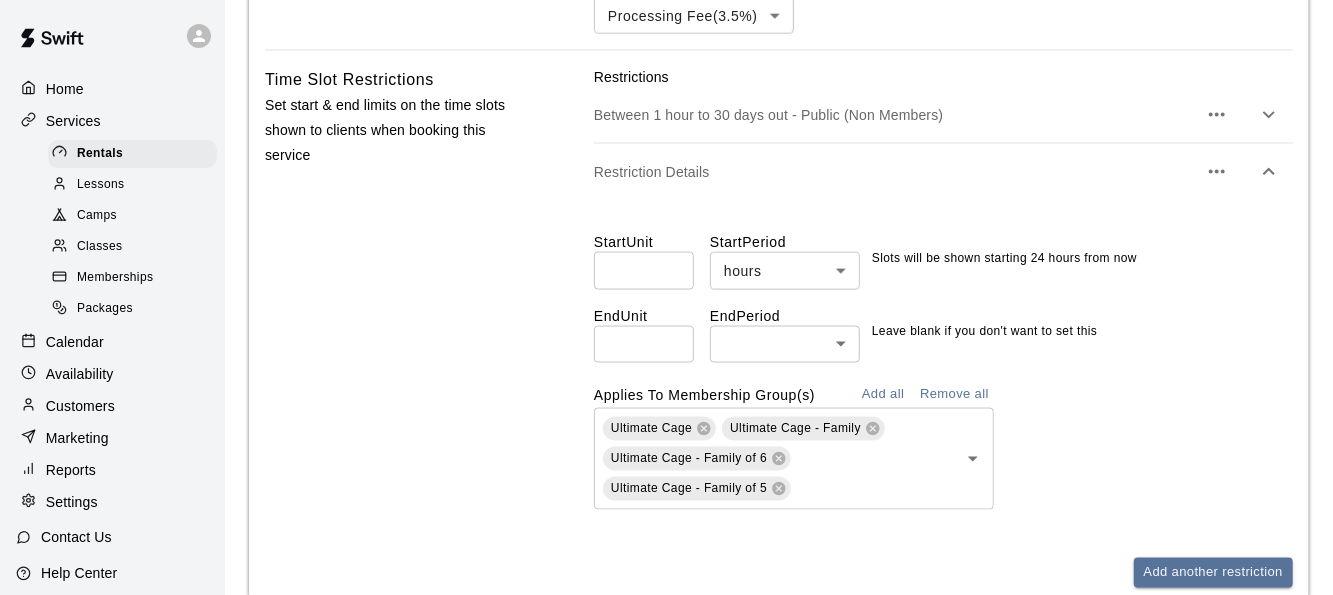 click at bounding box center [644, 344] 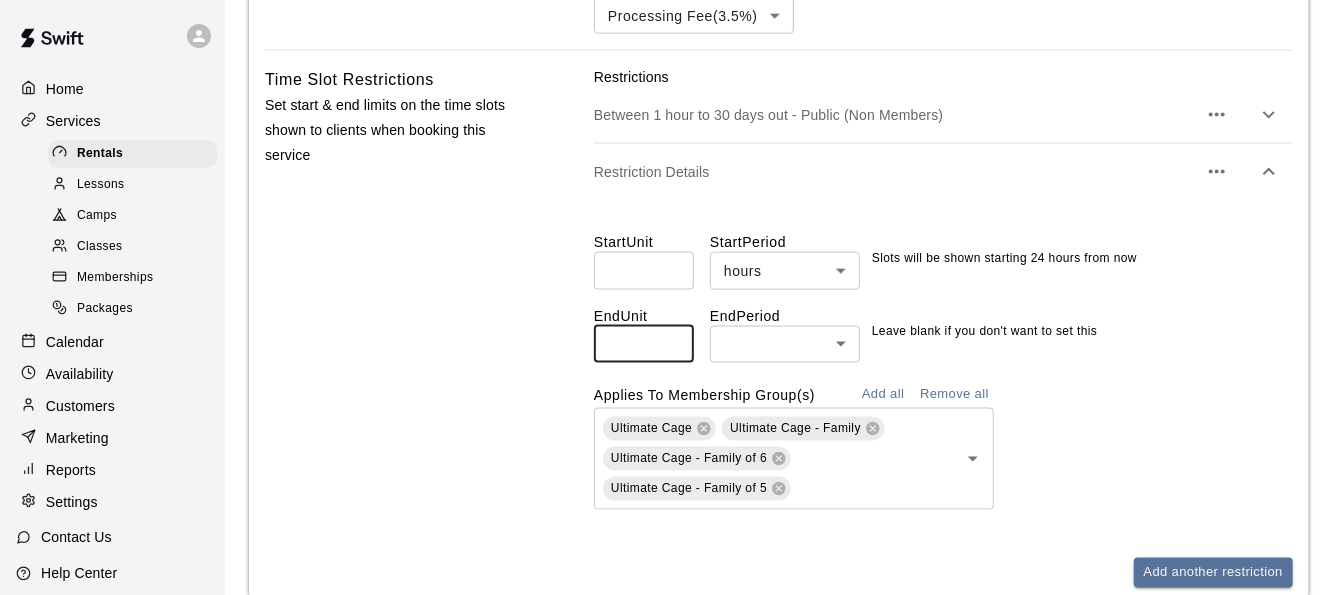 click on "Time Slot Restrictions Set start & end limits on the time slots shown to clients when booking this service Restrictions Between 1 hour to 30 days out - Public (Non Members) Restriction Details Start  Unit ** ​ Start  Period hours ***** ​ Slots will be shown starting 24 hours from now End  Unit ​ End  Period ​ ​ Leave blank if you don't want to set this Applies To Membership Group(s) Add all Remove all Ultimate Cage Ultimate Cage - Family Ultimate Cage - Family of 6 Ultimate Cage - Family of 5 ​ Add another restriction" at bounding box center [779, 343] 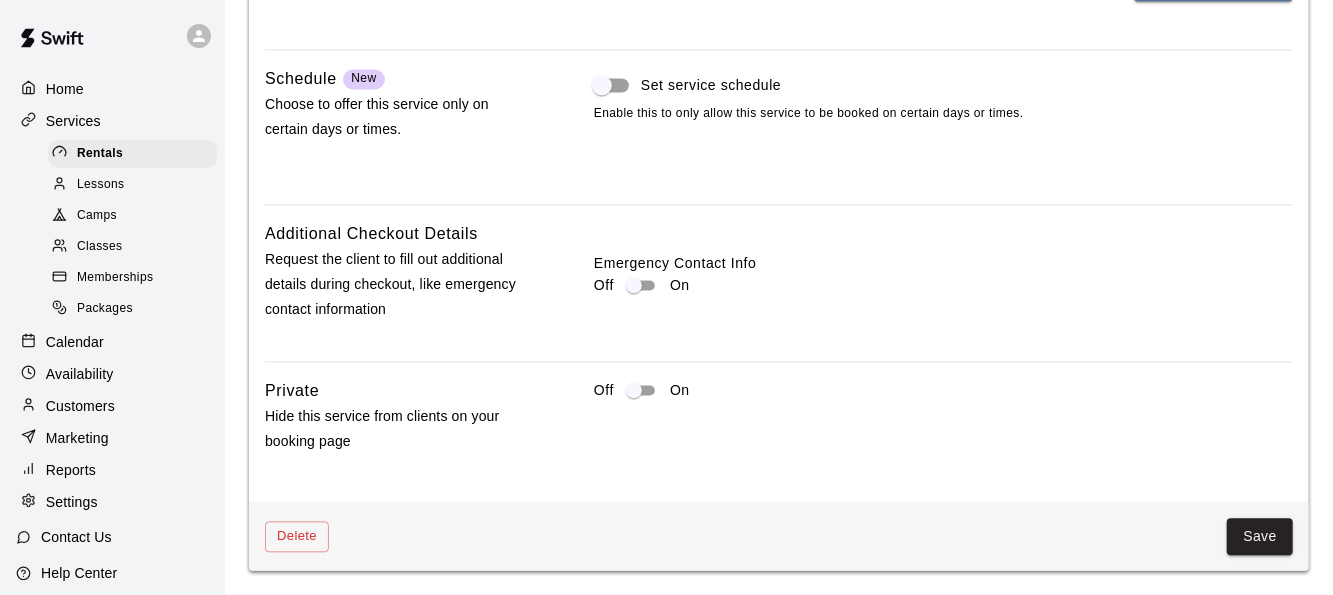 scroll, scrollTop: 2076, scrollLeft: 0, axis: vertical 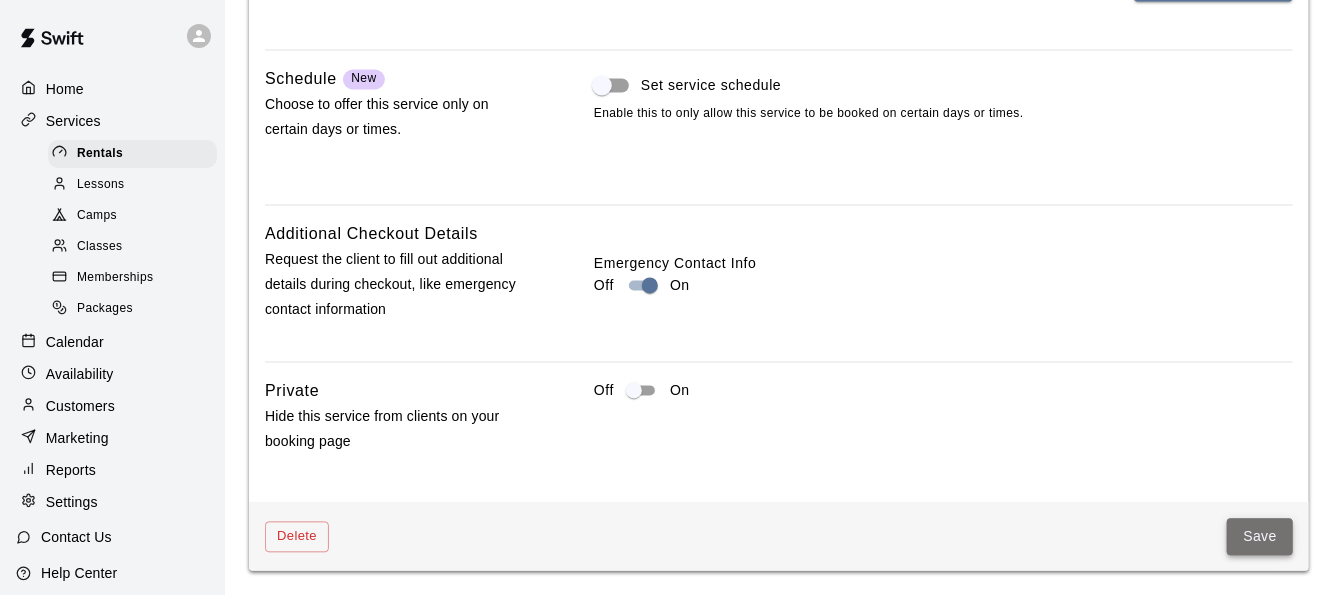 click on "Save" at bounding box center [1260, 536] 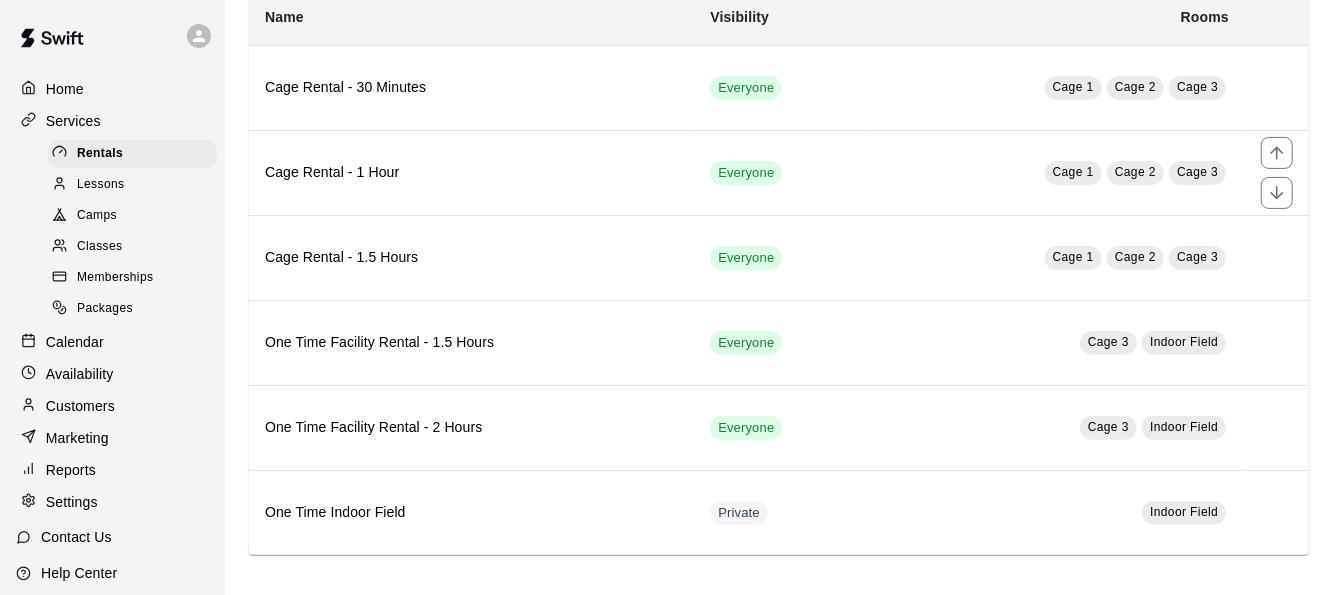 scroll, scrollTop: 0, scrollLeft: 0, axis: both 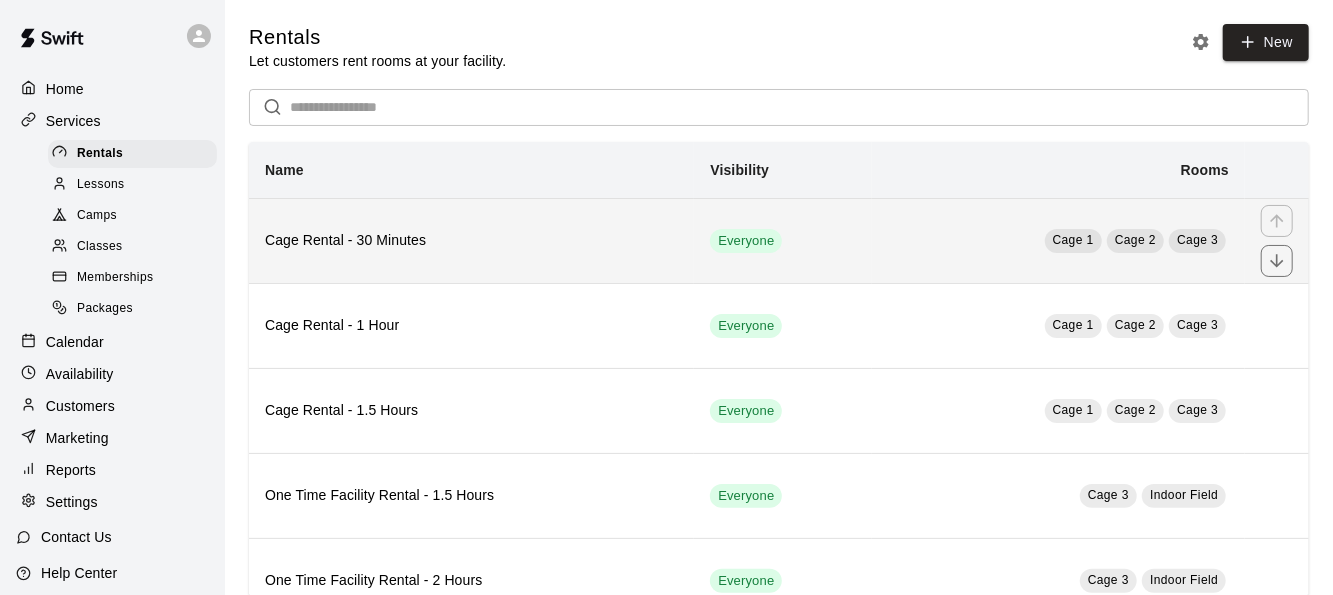 click on "Cage Rental - 30 Minutes" at bounding box center (471, 240) 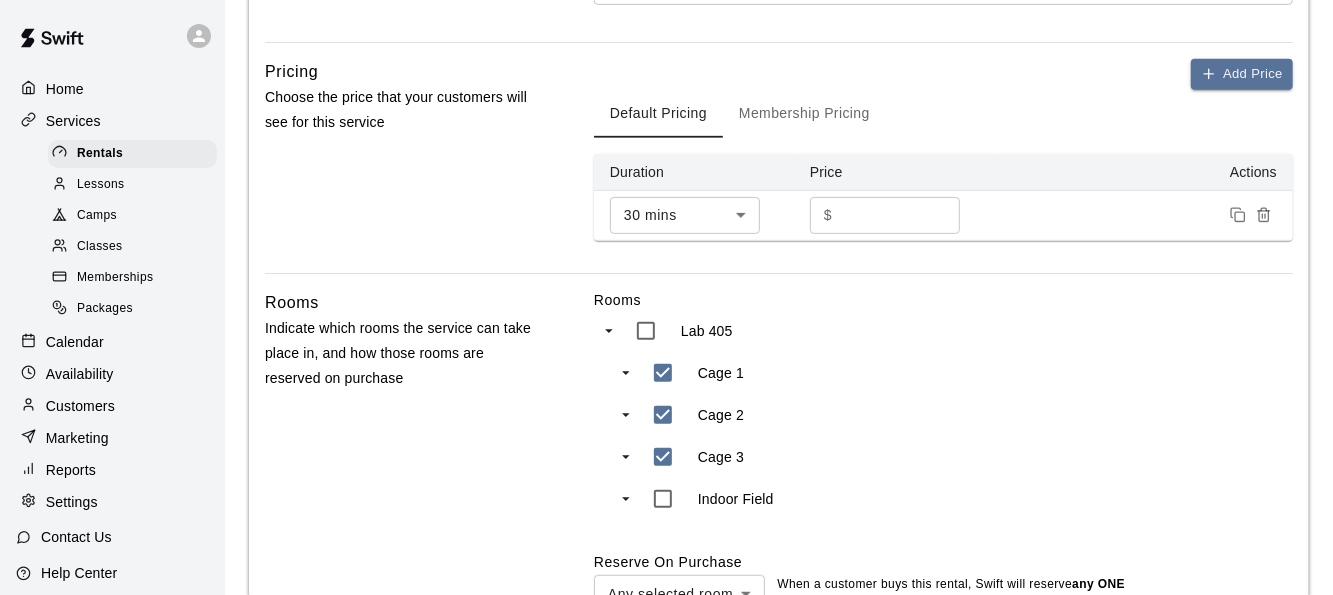 scroll, scrollTop: 746, scrollLeft: 0, axis: vertical 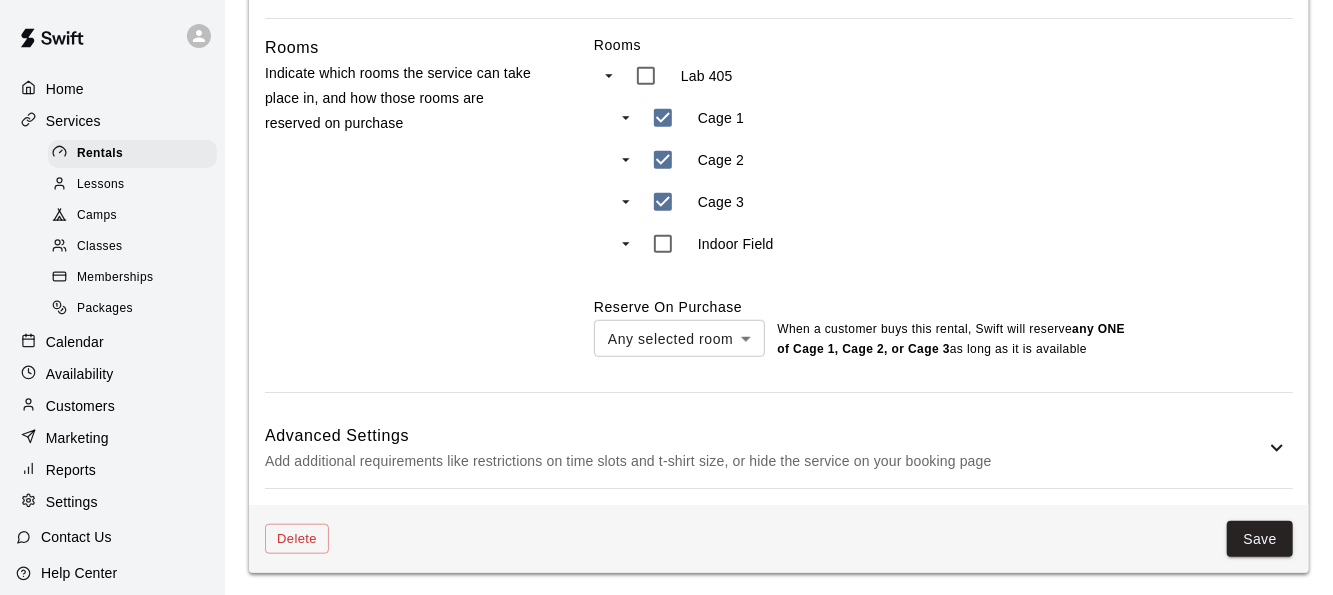 click on "Advanced Settings" at bounding box center (765, 436) 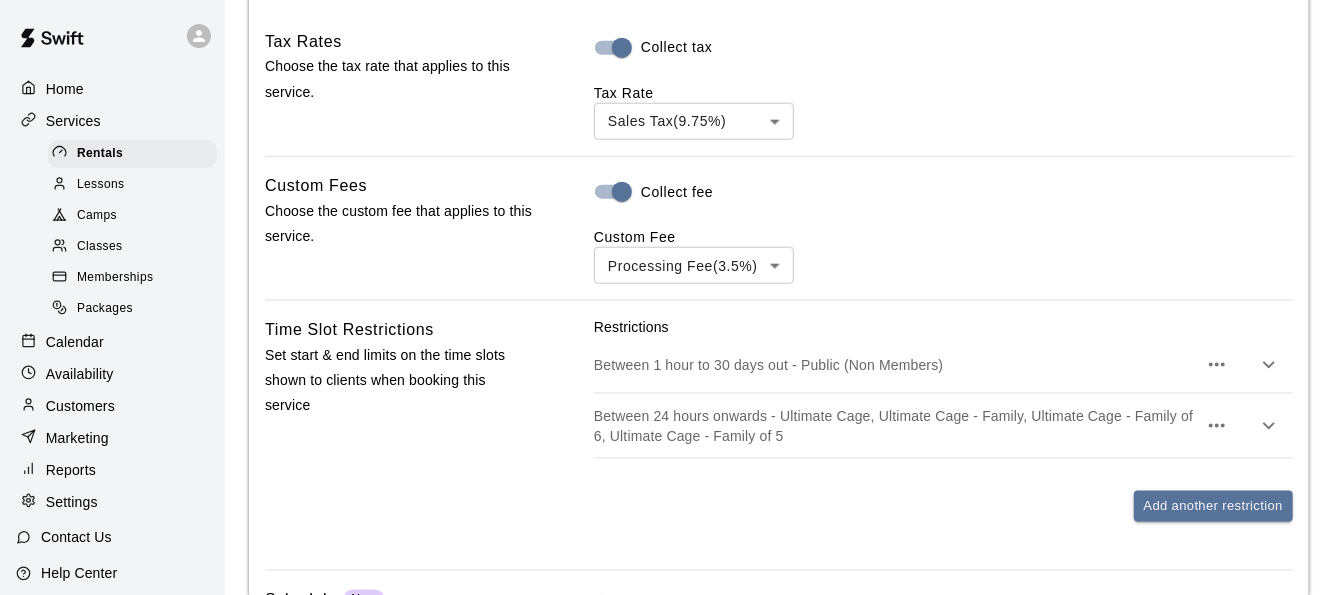 scroll, scrollTop: 1237, scrollLeft: 0, axis: vertical 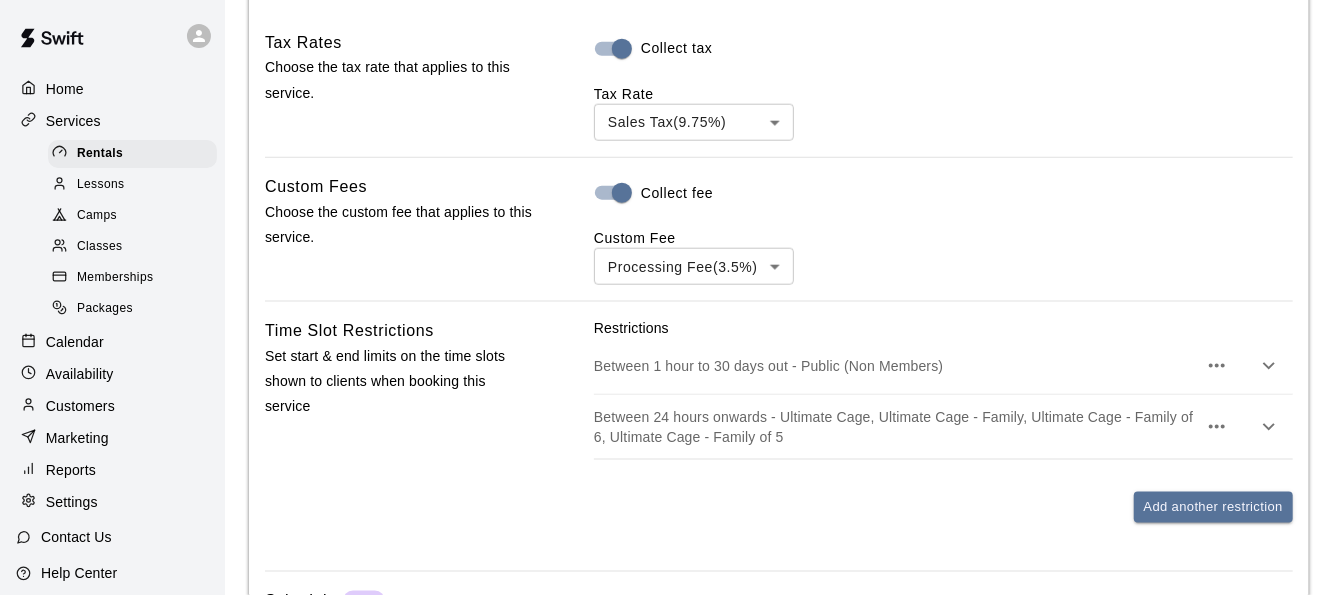 click on "Between 1 hour to 30 days out - Public (Non Members)" at bounding box center [943, 366] 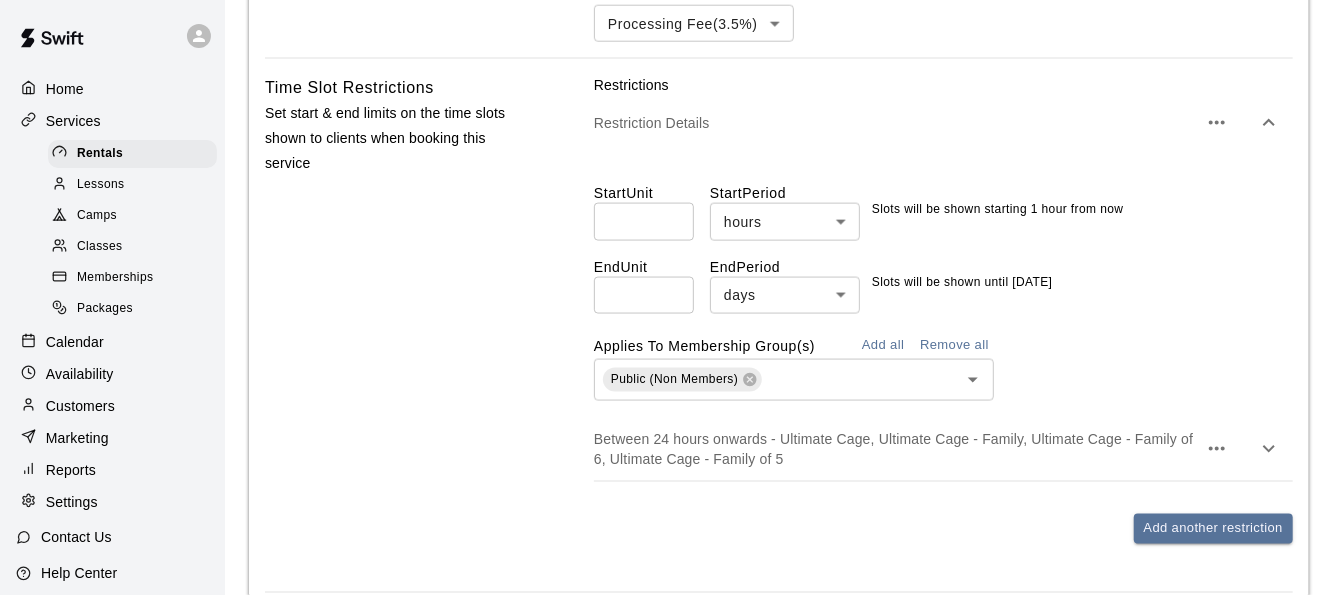 scroll, scrollTop: 1484, scrollLeft: 0, axis: vertical 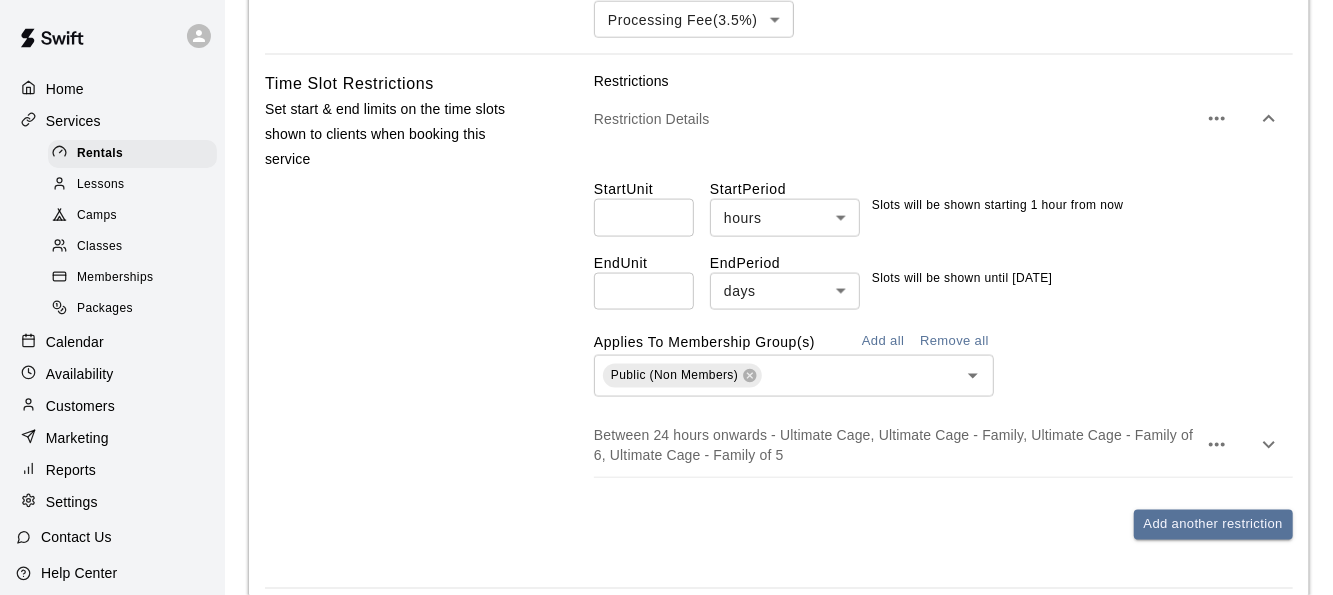 click on "Between 24 hours onwards - Ultimate Cage, Ultimate Cage - Family, Ultimate Cage - Family of 6, Ultimate Cage - Family of 5" at bounding box center [895, 445] 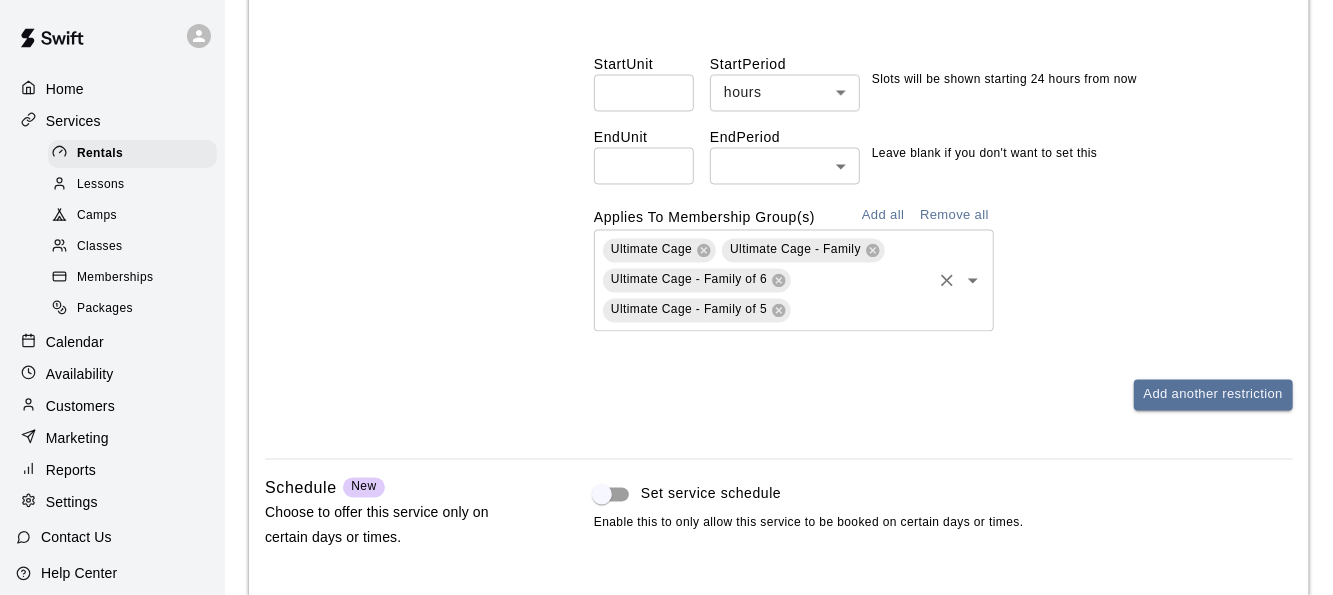 scroll, scrollTop: 1929, scrollLeft: 0, axis: vertical 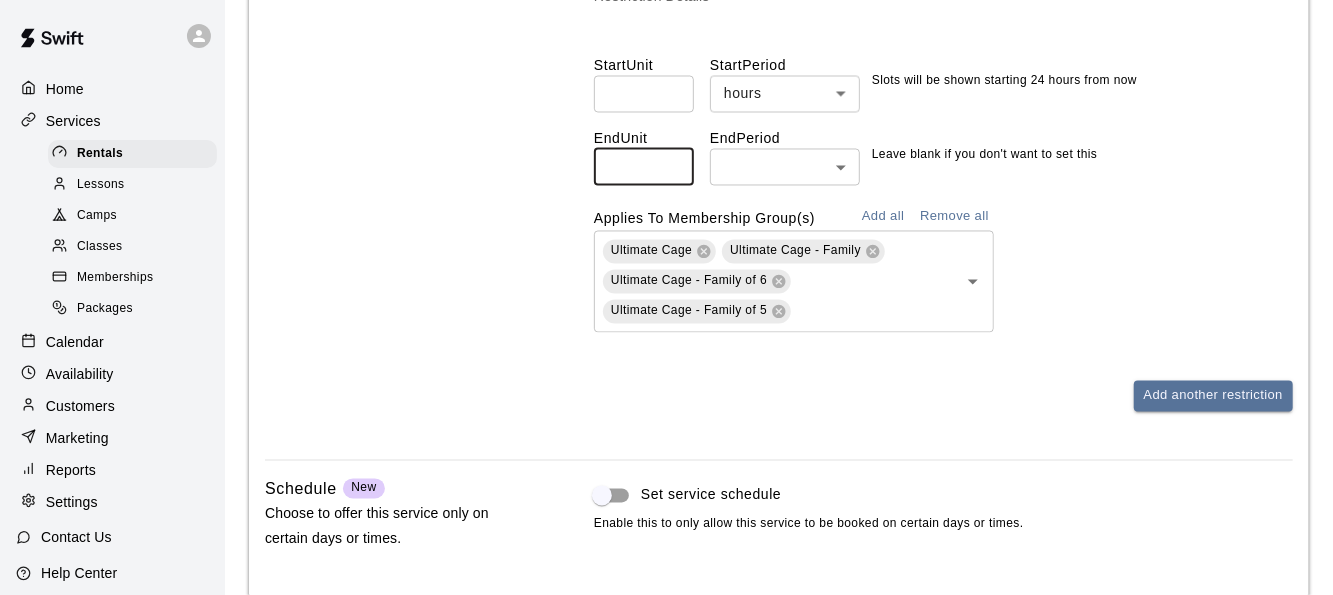 click at bounding box center (644, 167) 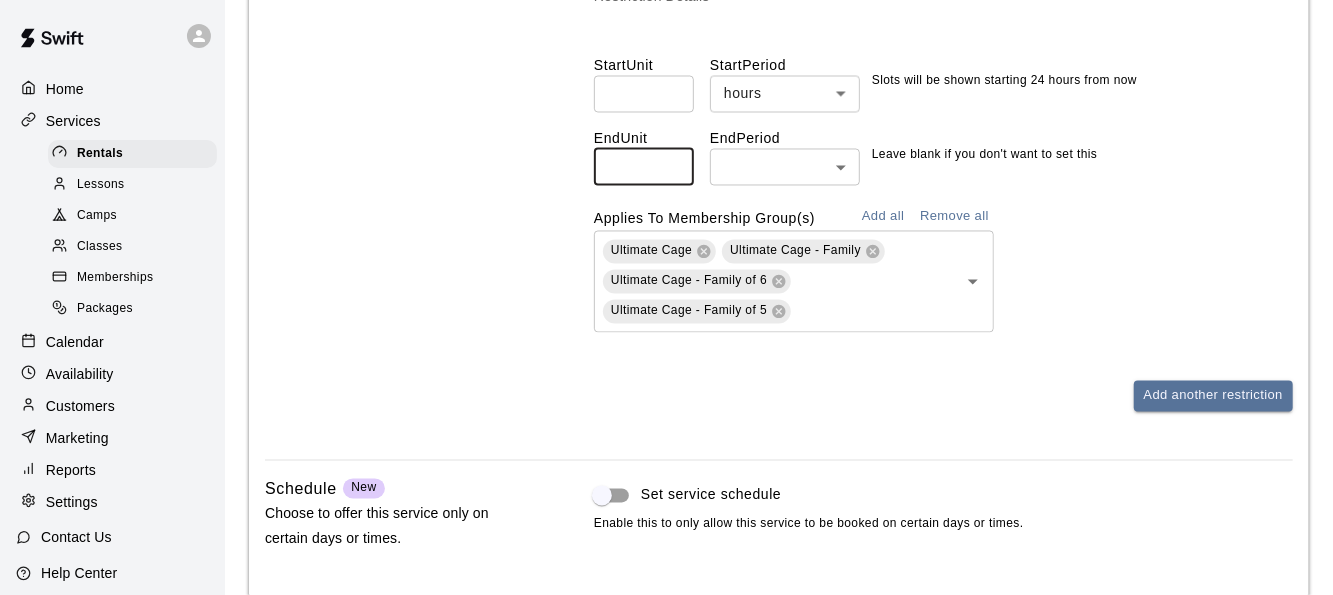 type on "**" 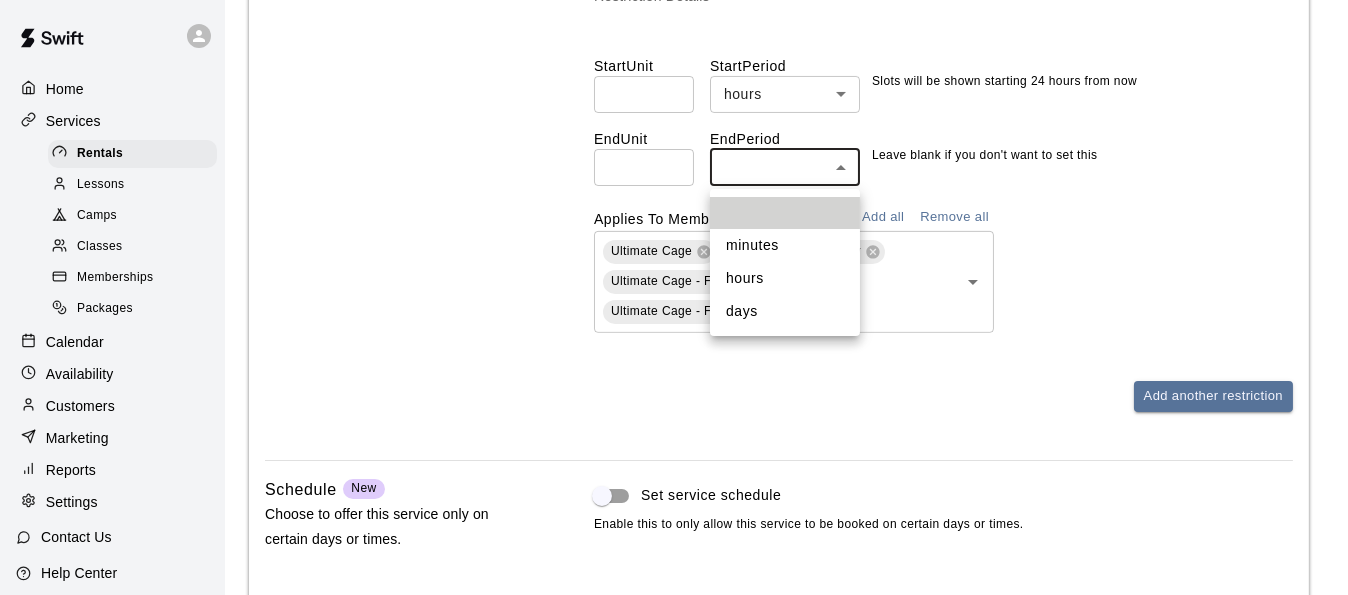 click on "**********" at bounding box center [674, -462] 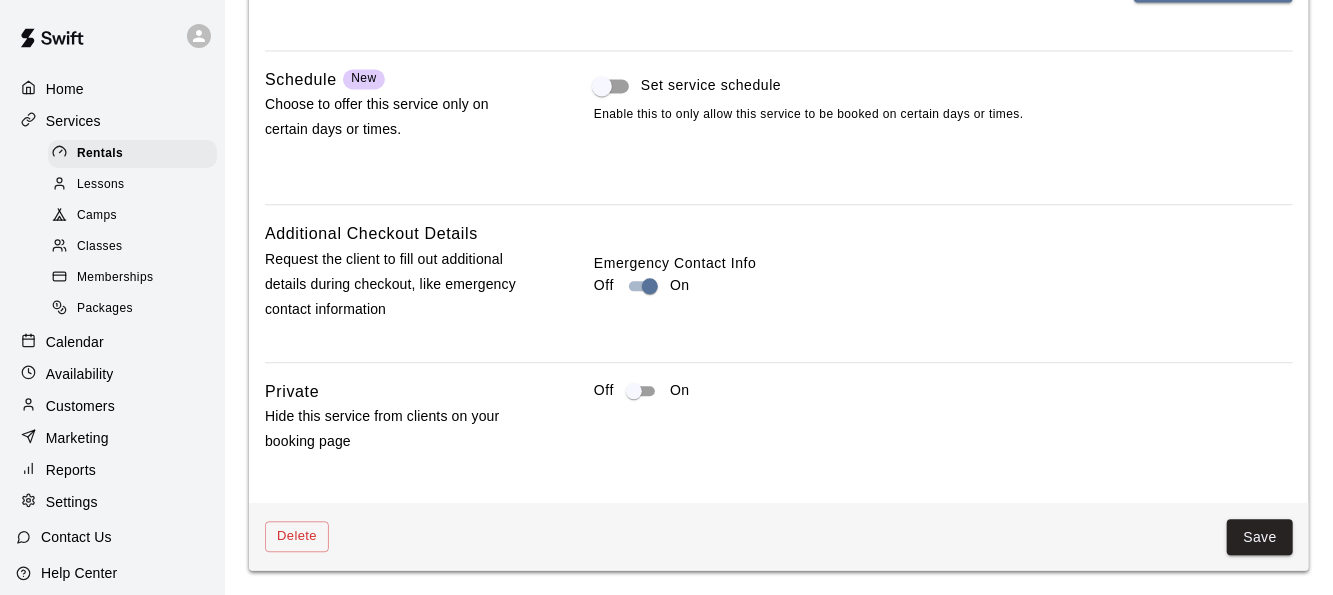scroll, scrollTop: 2341, scrollLeft: 0, axis: vertical 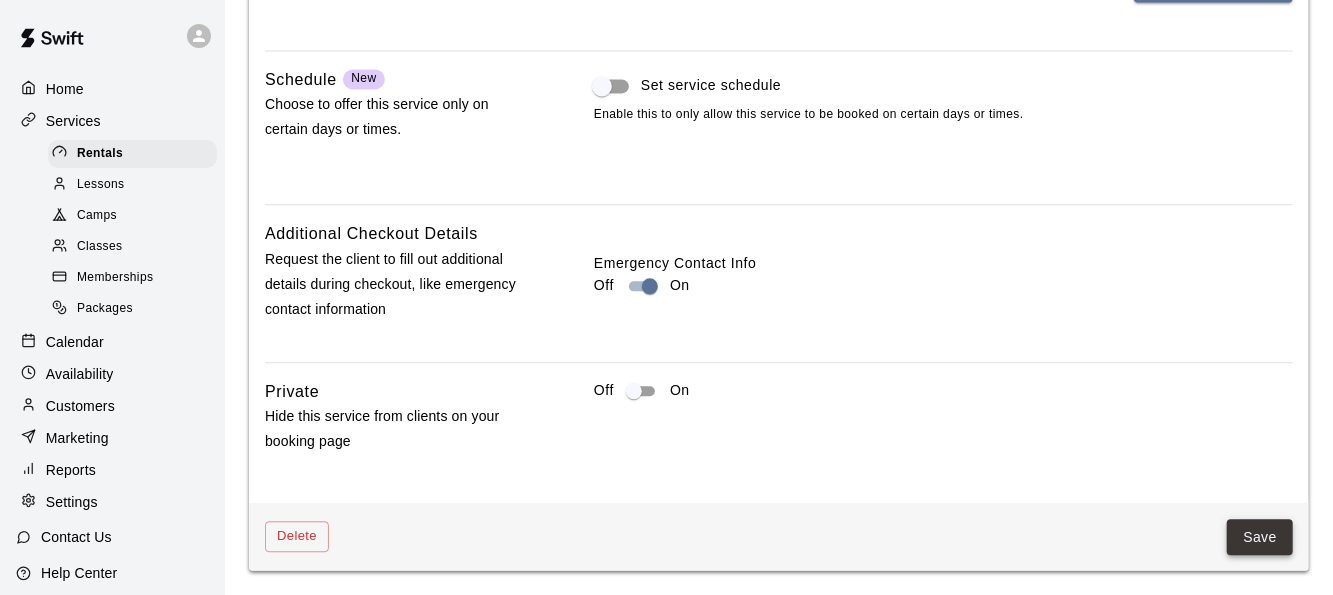 click on "Save" at bounding box center (1260, 537) 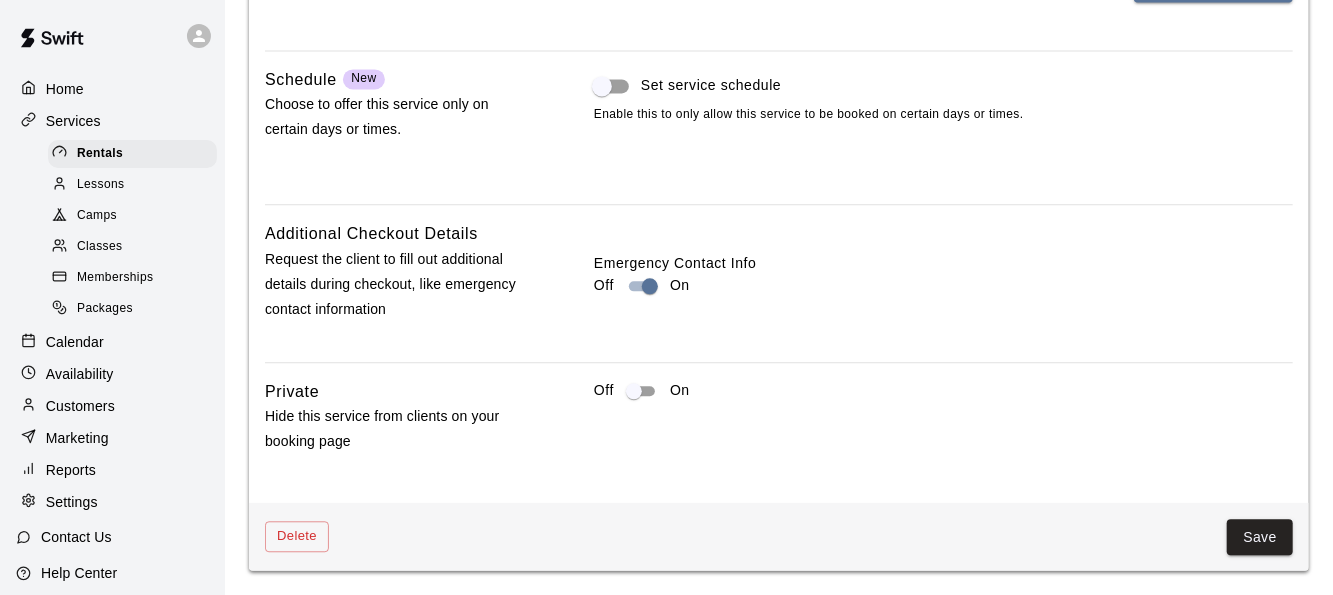 scroll, scrollTop: 0, scrollLeft: 0, axis: both 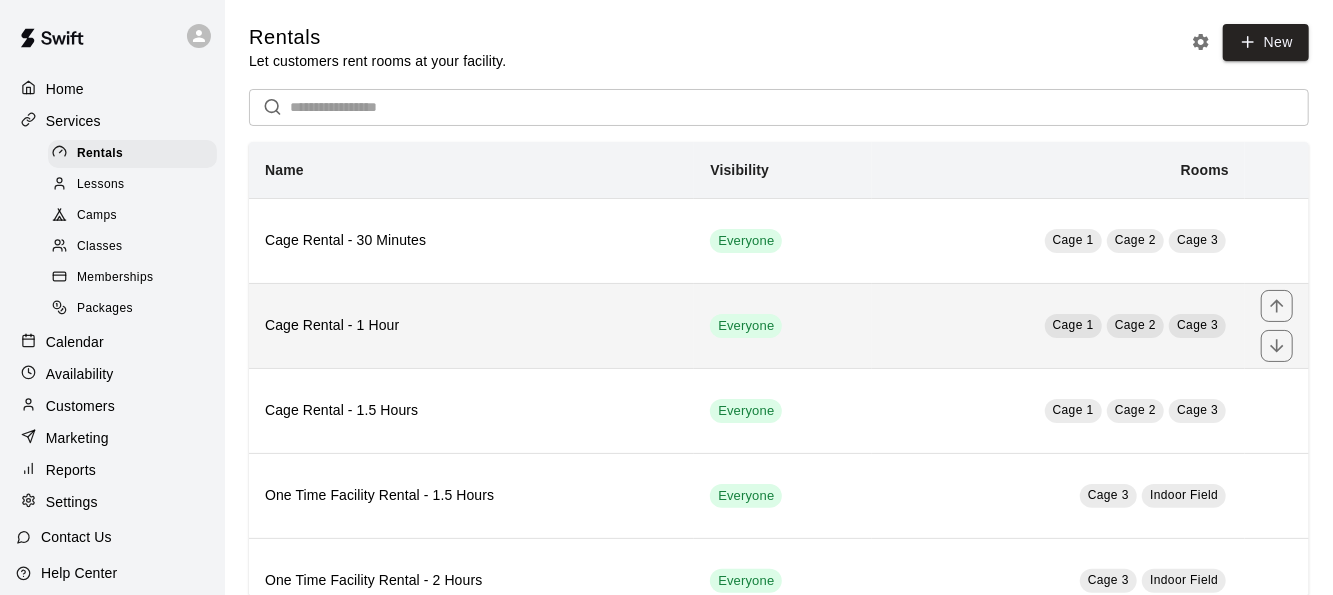 click on "Cage 1 Cage 2 Cage 3" at bounding box center [1058, 325] 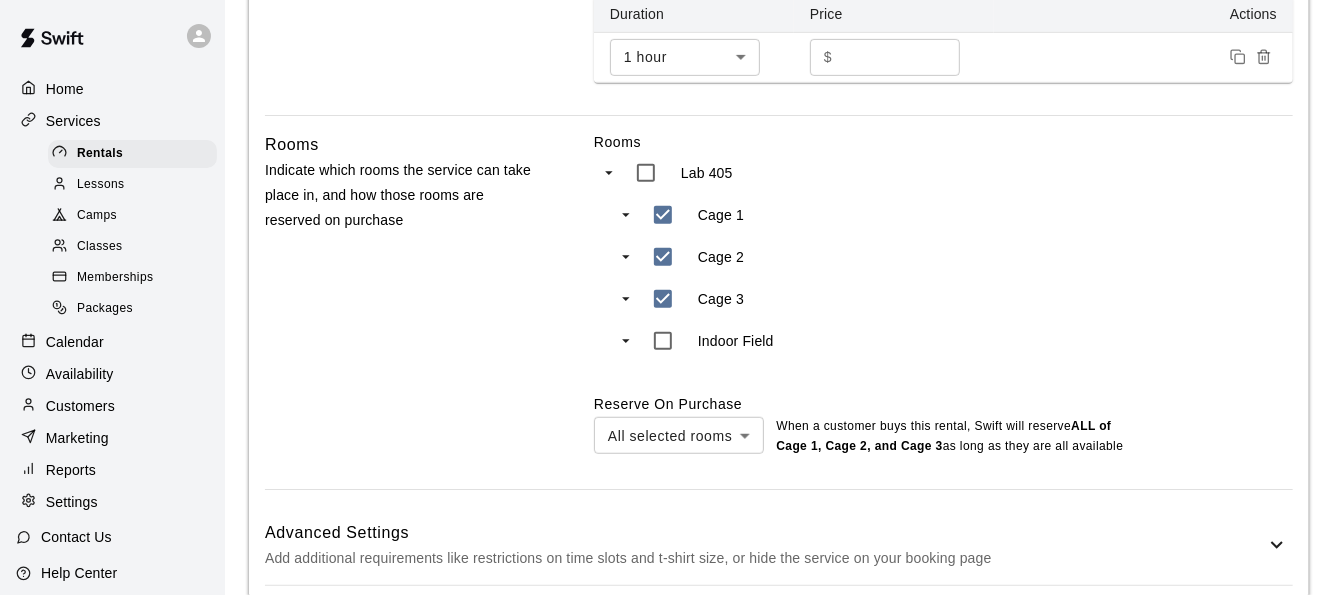 scroll, scrollTop: 767, scrollLeft: 0, axis: vertical 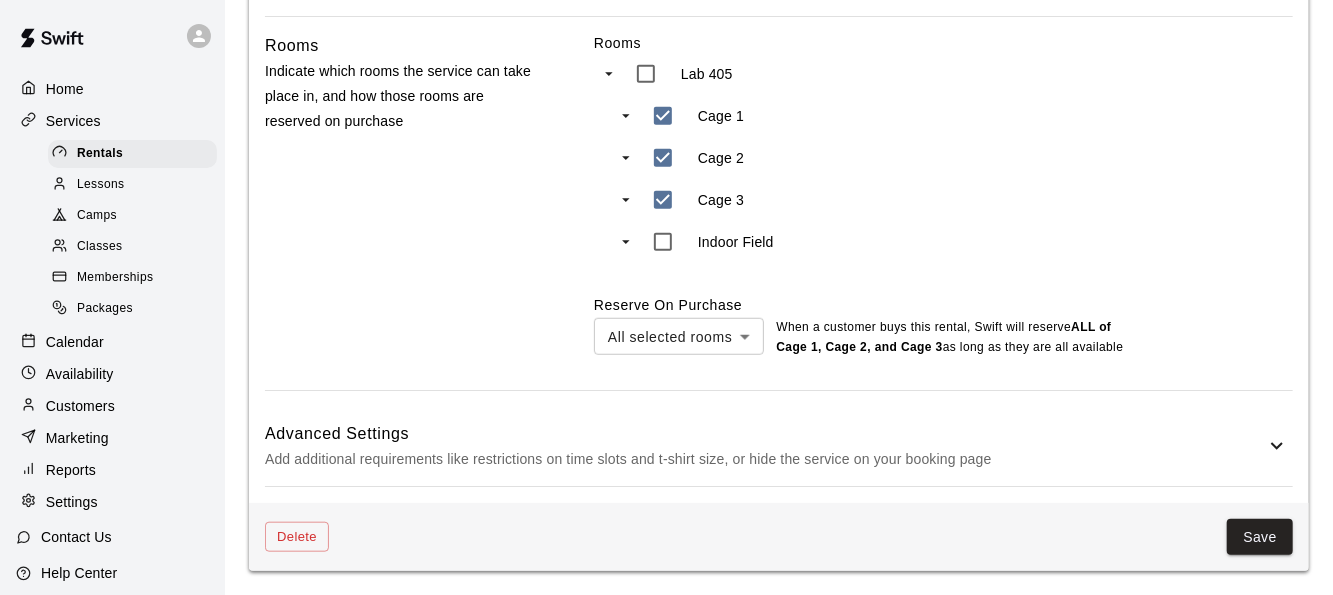 click on "Advanced Settings" at bounding box center (765, 434) 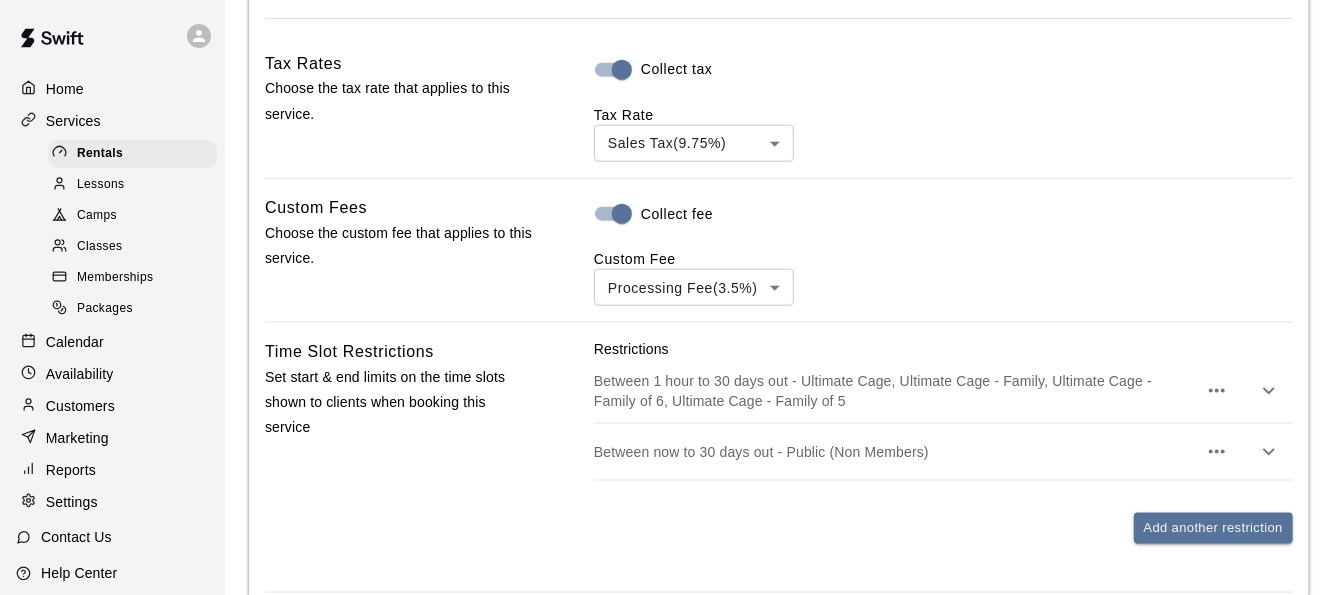scroll, scrollTop: 1218, scrollLeft: 0, axis: vertical 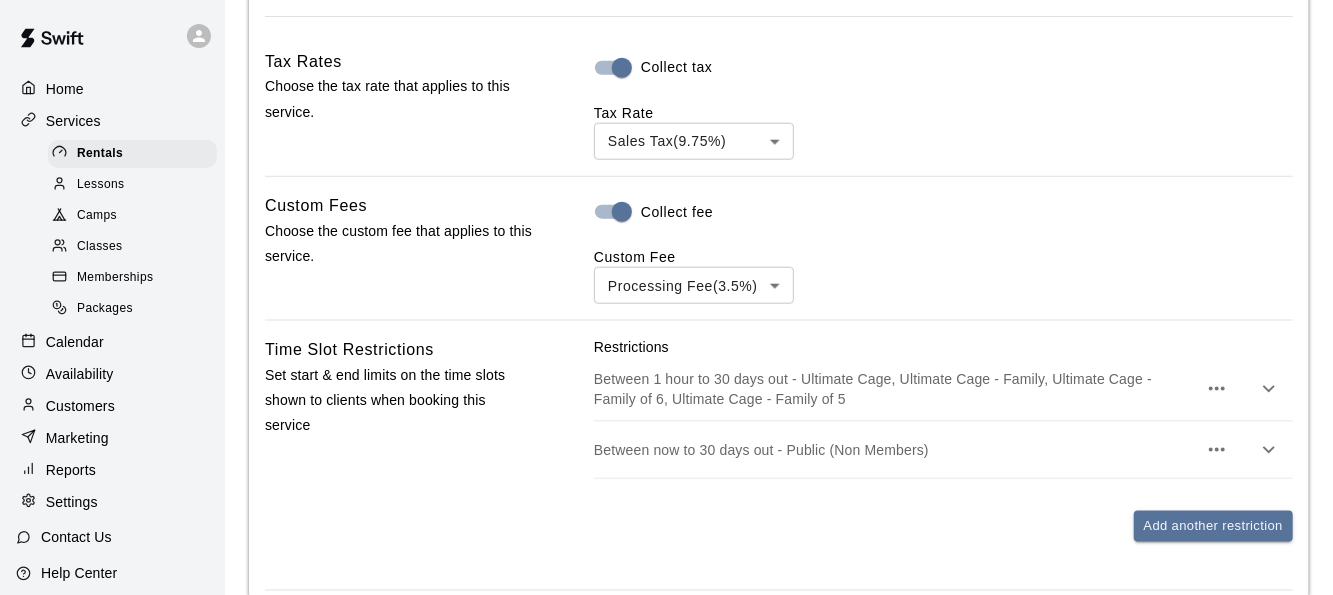 click on "Between now to 30 days out - Public (Non Members)" at bounding box center [943, 450] 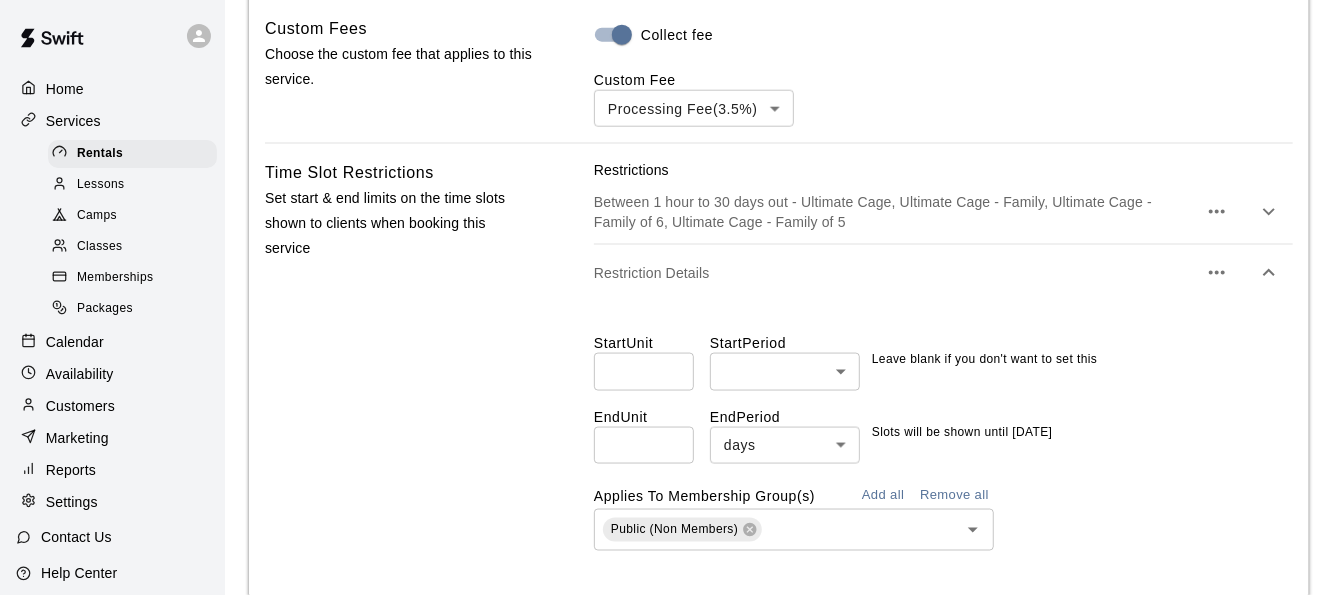 scroll, scrollTop: 1392, scrollLeft: 0, axis: vertical 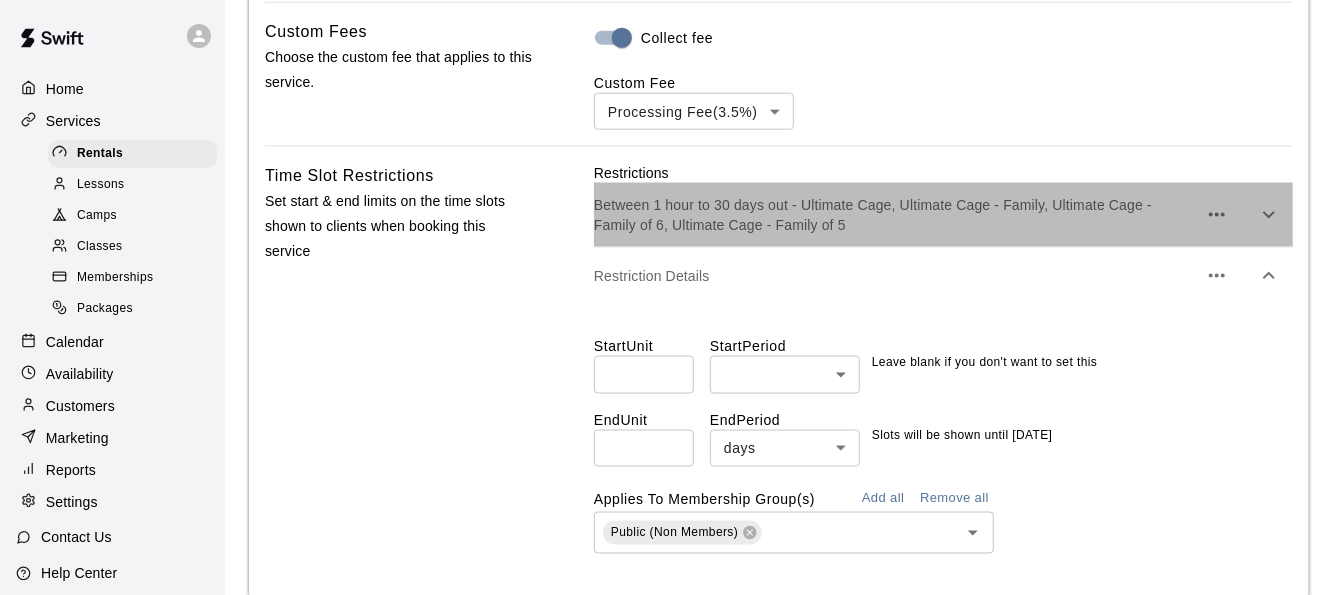 click on "Between 1 hour to 30 days out - Ultimate Cage, Ultimate Cage - Family, Ultimate Cage - Family of 6, Ultimate Cage - Family of 5" at bounding box center [895, 215] 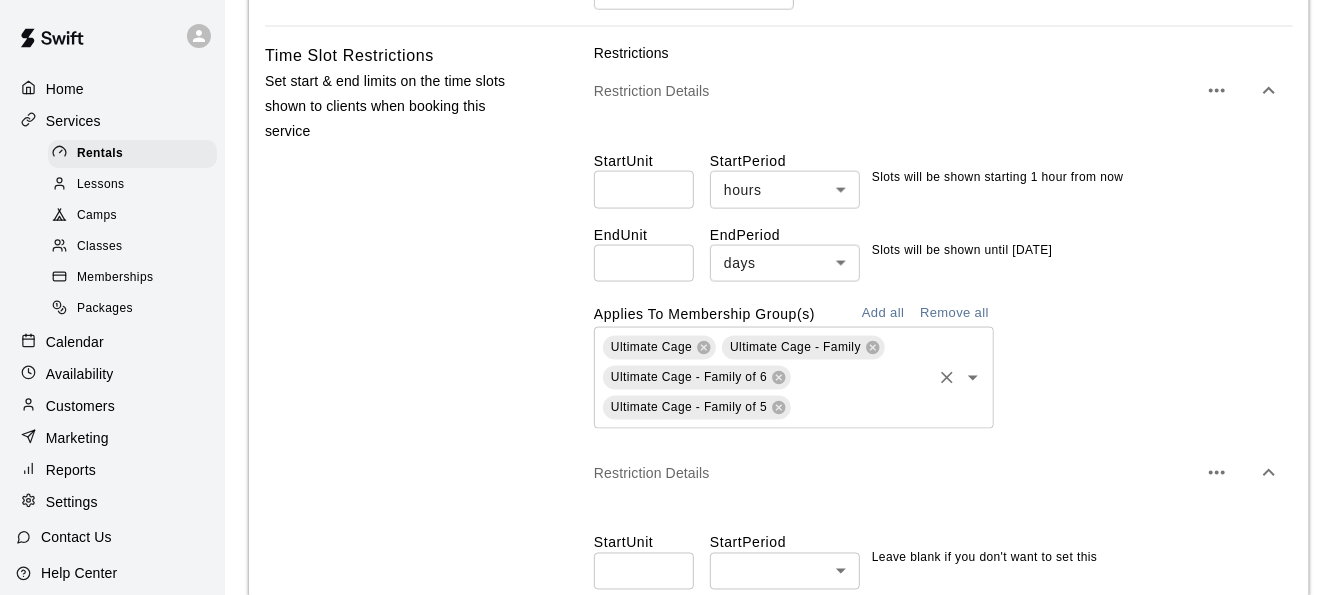 scroll, scrollTop: 1512, scrollLeft: 0, axis: vertical 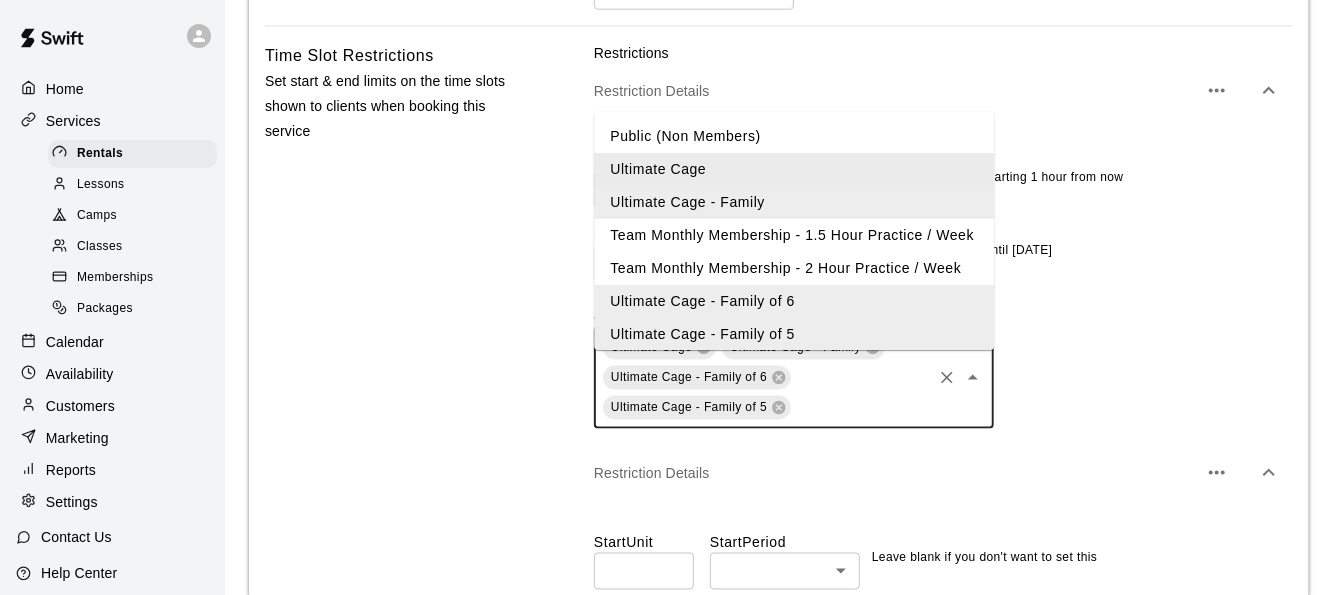 click at bounding box center (861, 407) 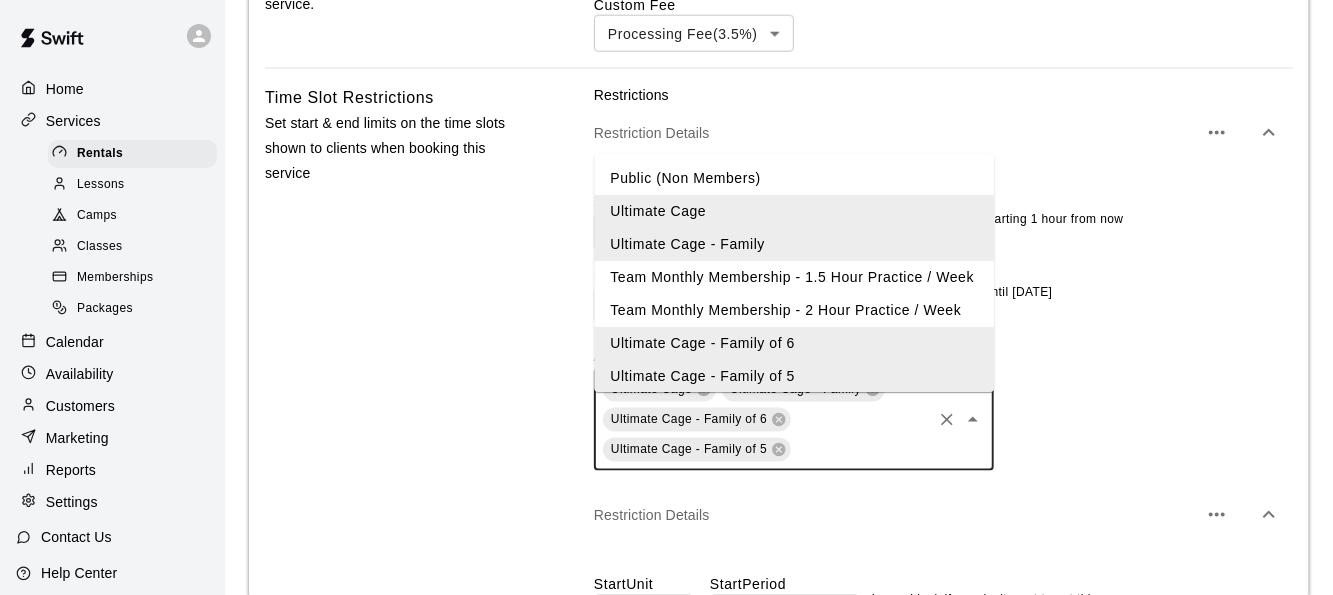 scroll, scrollTop: 1465, scrollLeft: 0, axis: vertical 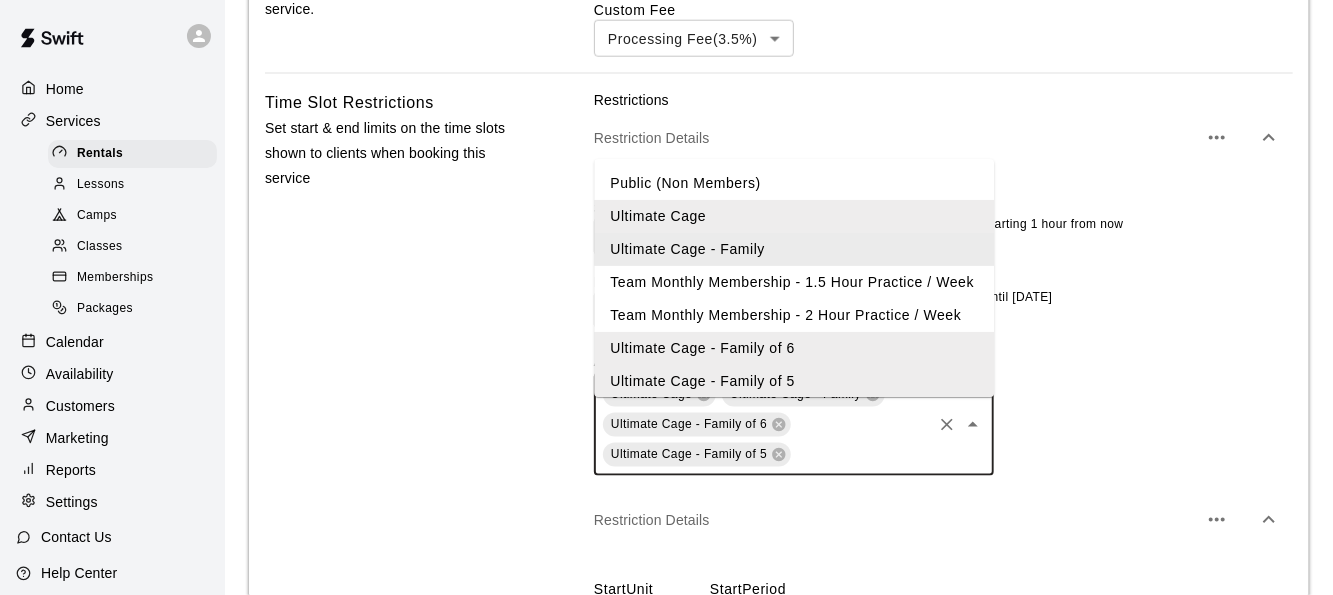 click on "Ultimate Cage Ultimate Cage - Family Ultimate Cage - Family of 6 Ultimate Cage - Family of 5 ​" at bounding box center (943, 425) 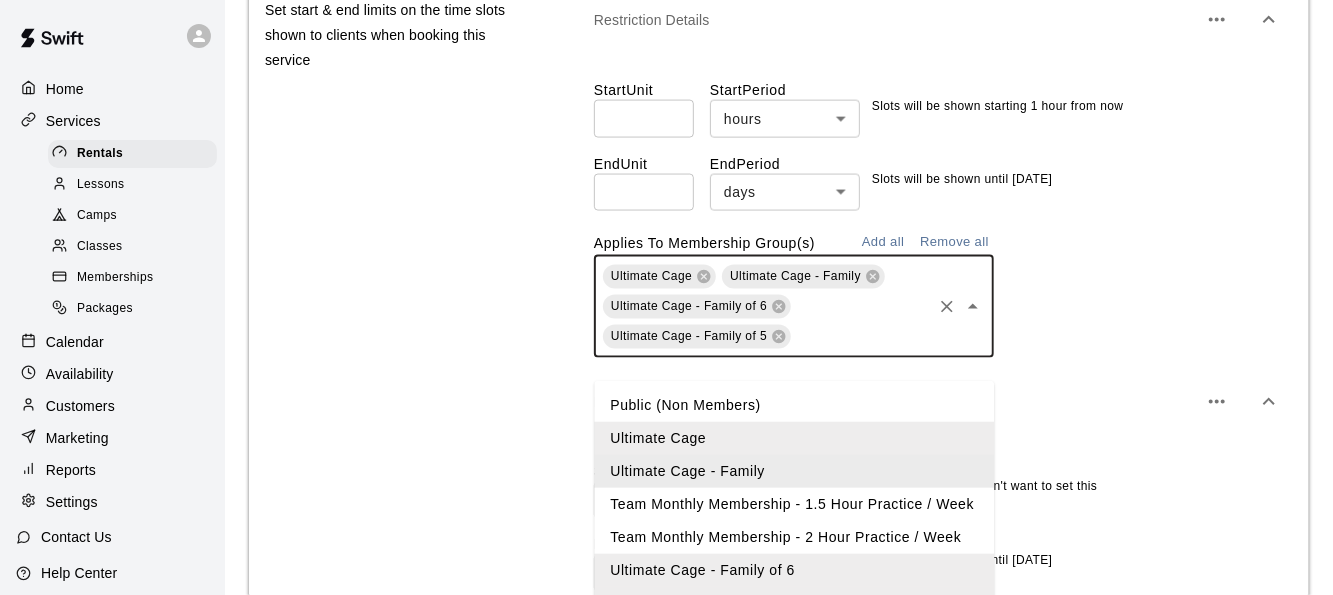 scroll, scrollTop: 1731, scrollLeft: 0, axis: vertical 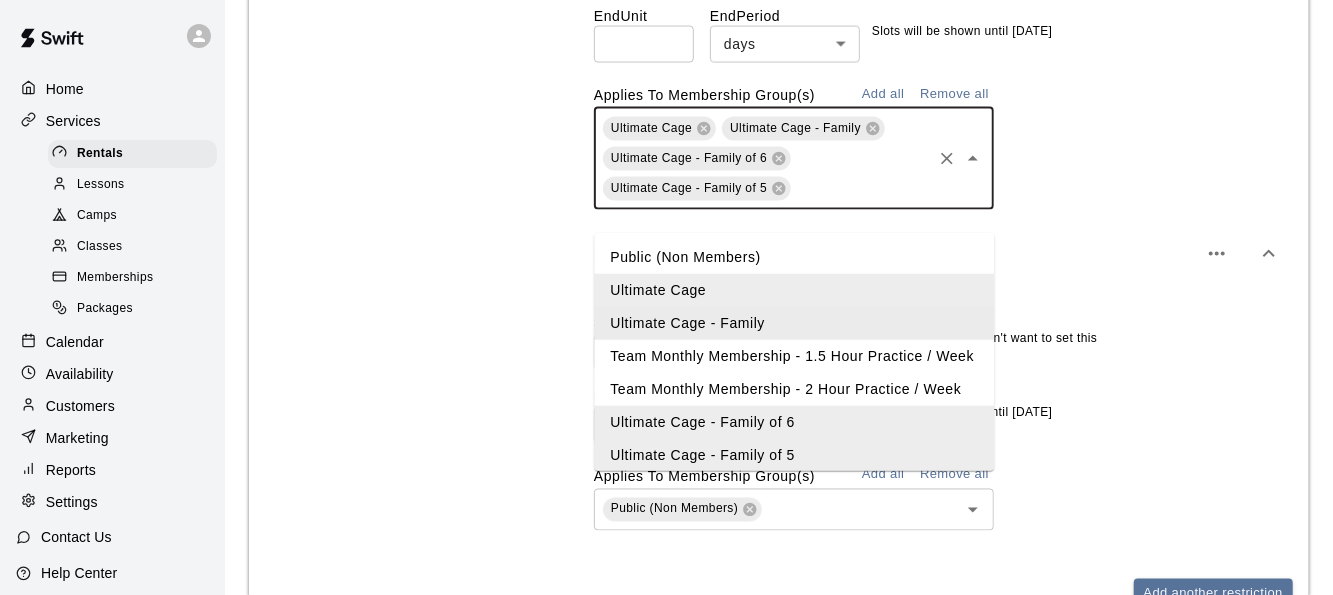 click on "**********" at bounding box center [779, -264] 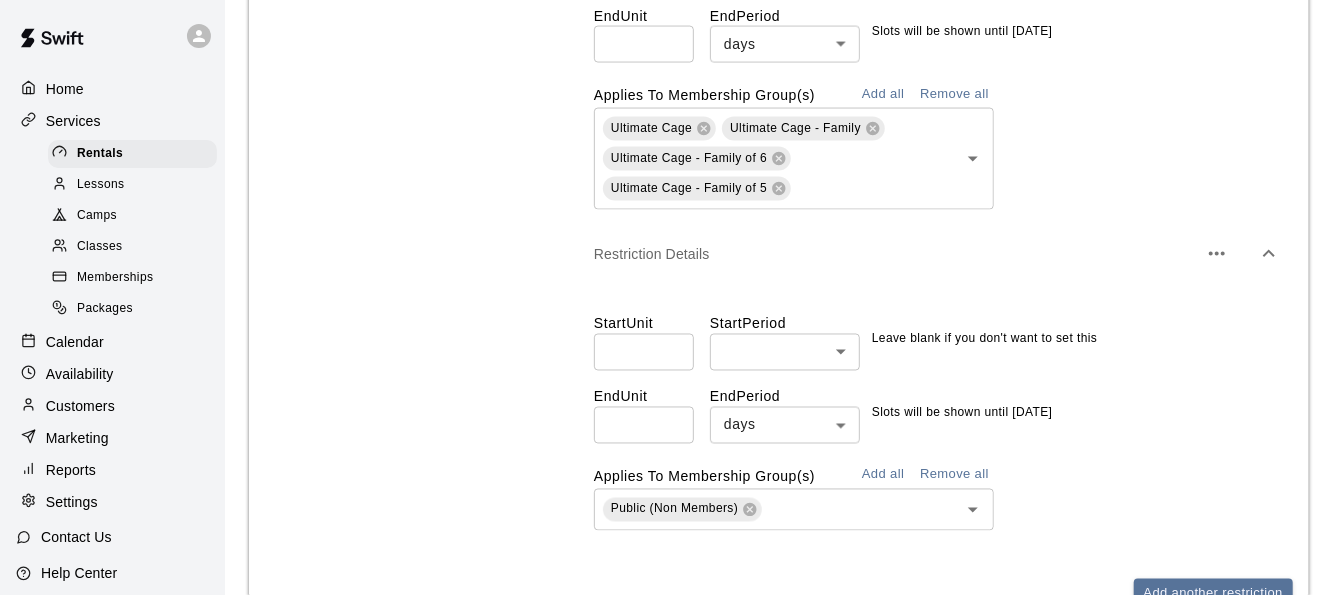 click at bounding box center [644, 352] 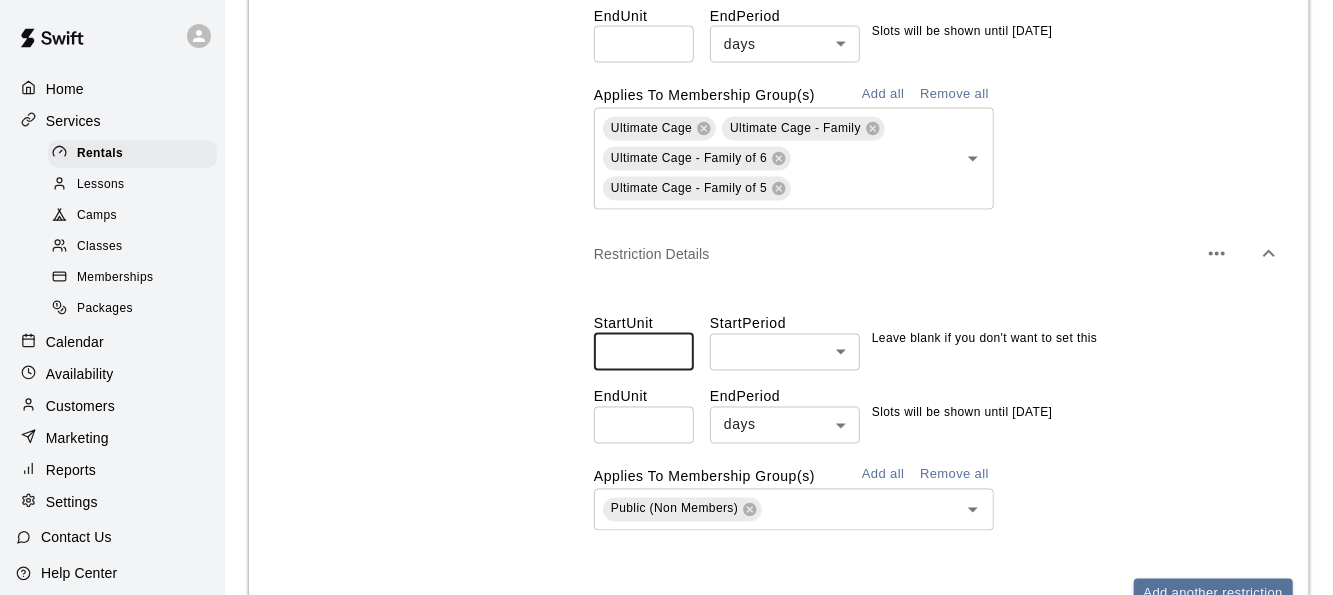 type on "*" 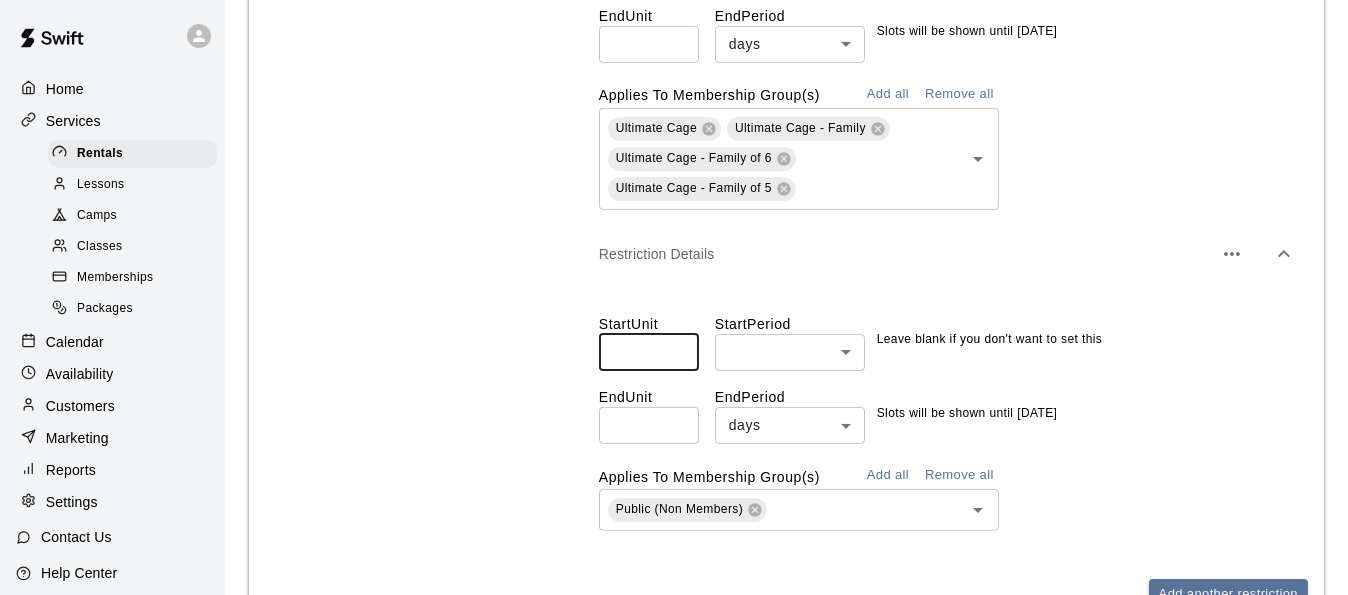click on "**********" at bounding box center (674, -264) 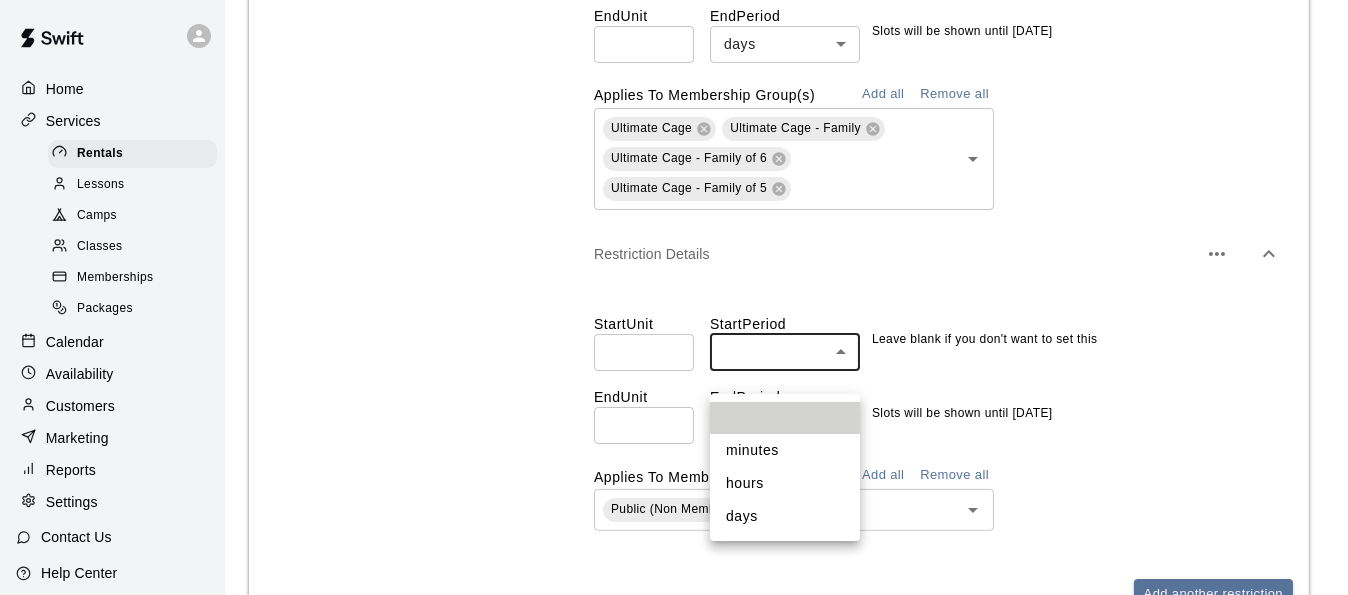 click on "hours" at bounding box center (785, 483) 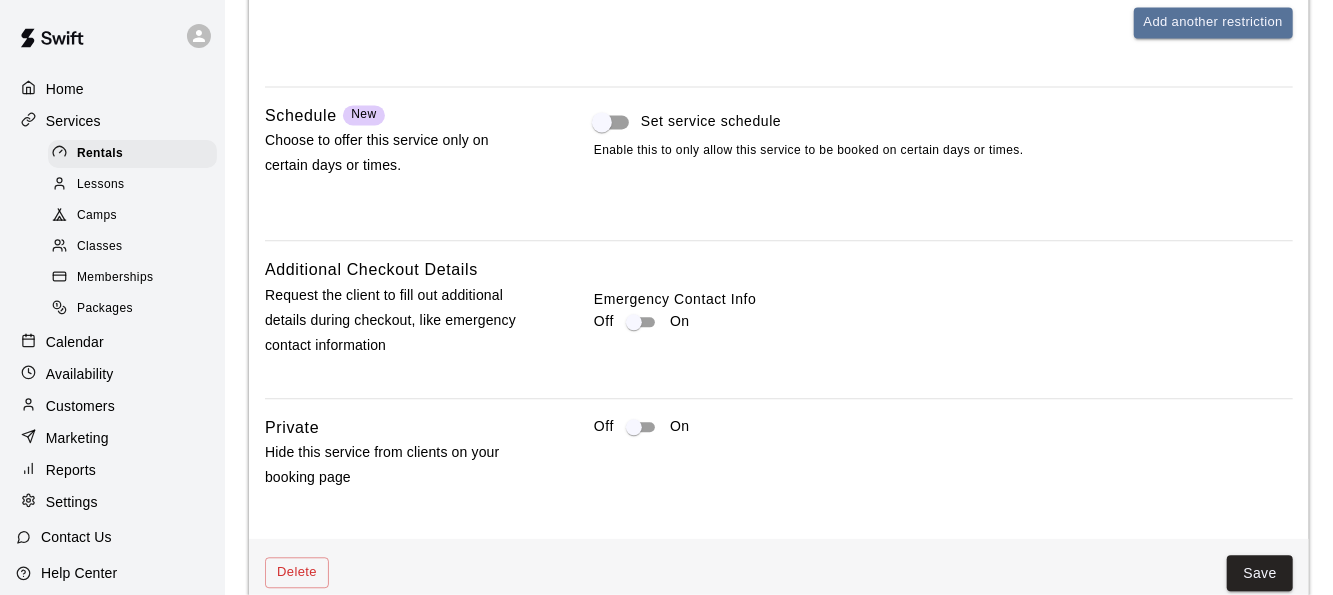 scroll, scrollTop: 2361, scrollLeft: 0, axis: vertical 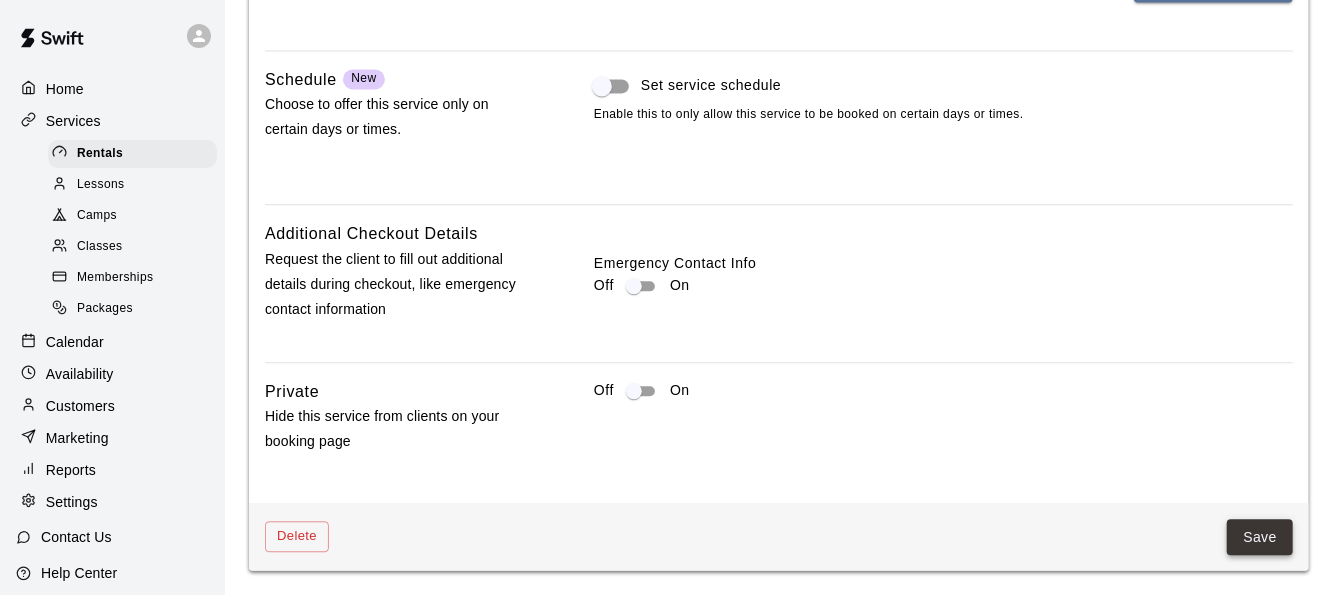 click on "Save" at bounding box center (1260, 537) 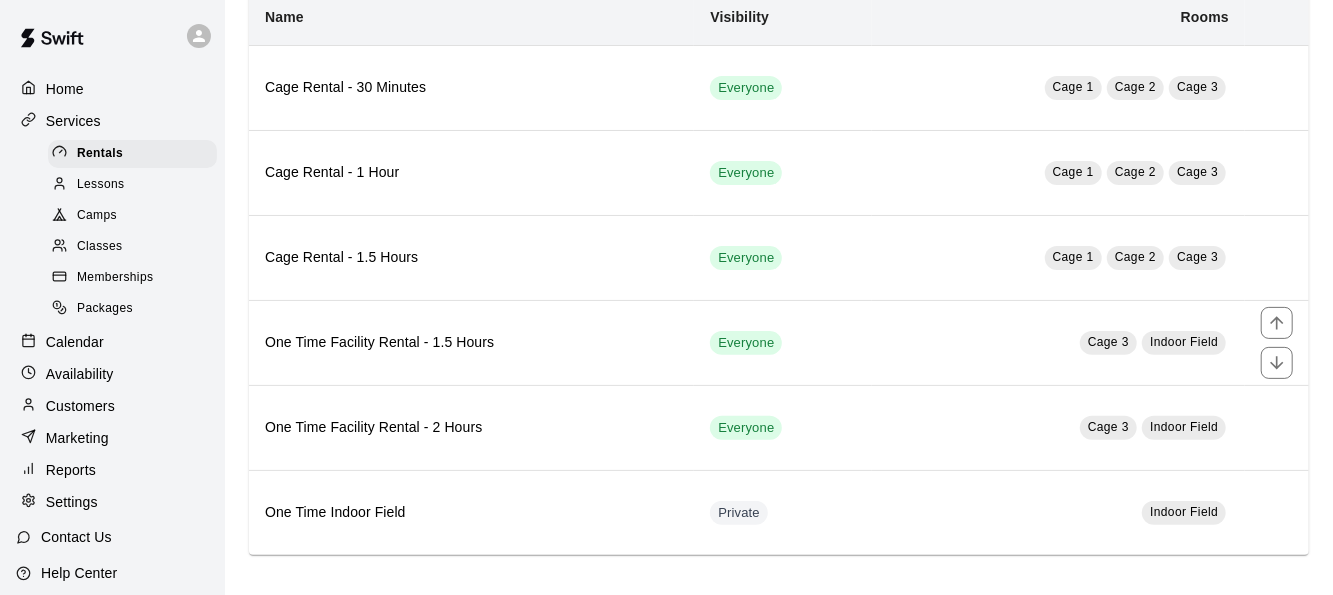 scroll, scrollTop: 0, scrollLeft: 0, axis: both 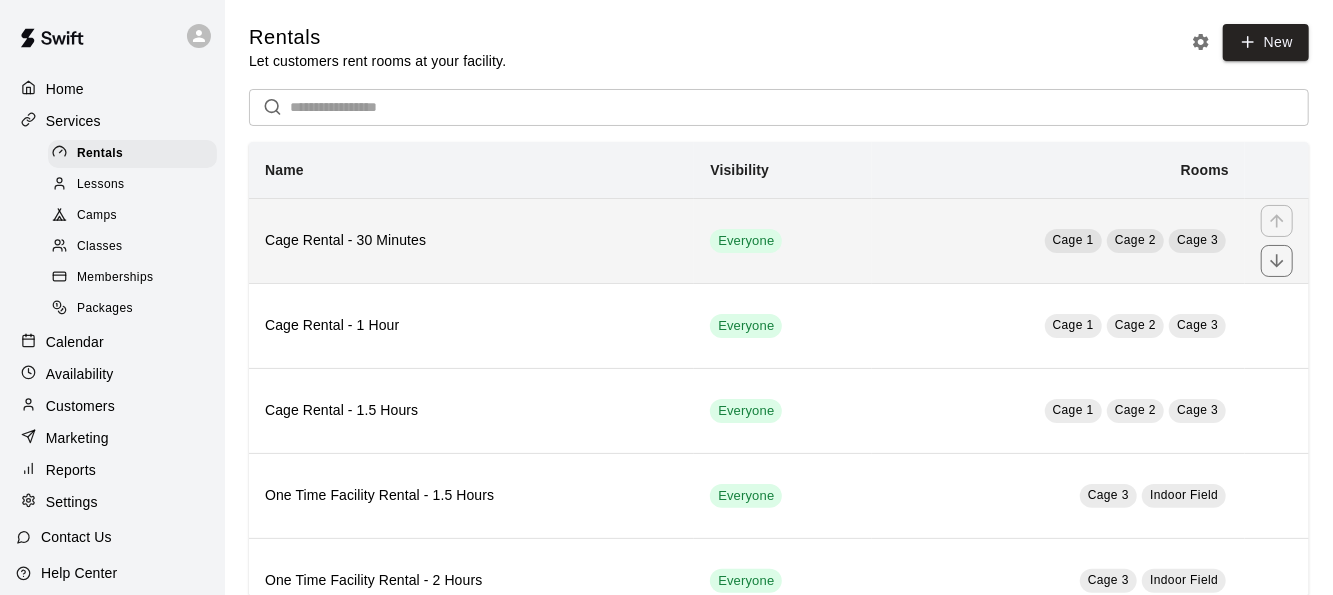 click on "Cage Rental - 30 Minutes" at bounding box center [471, 240] 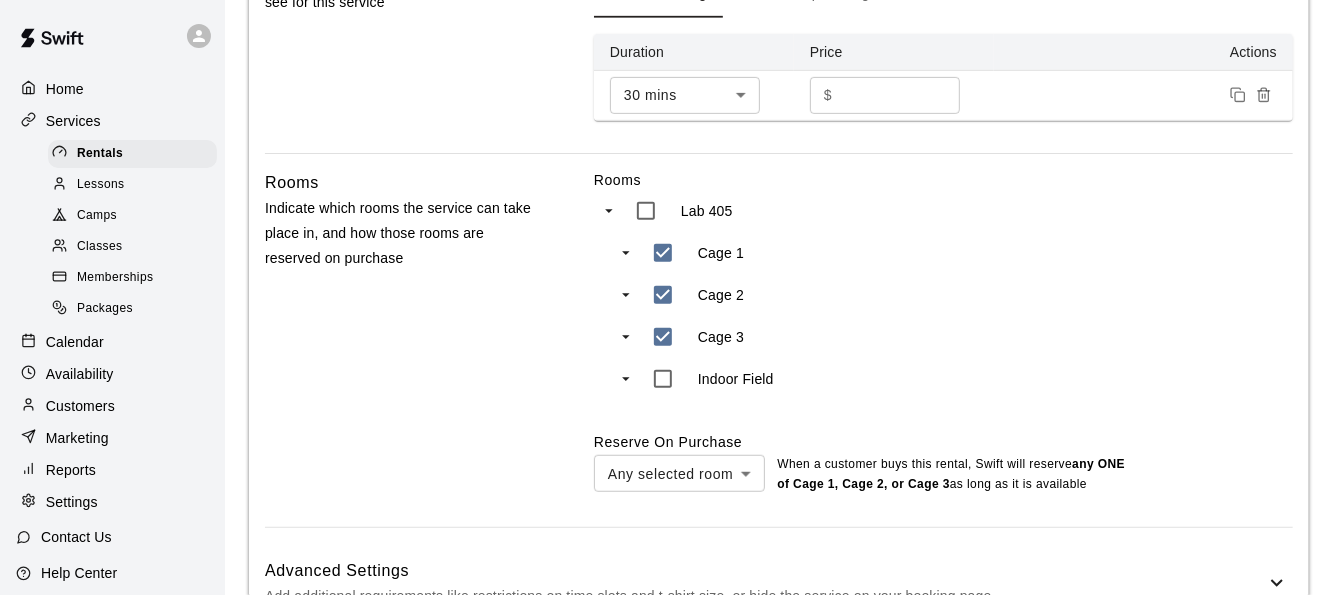 scroll, scrollTop: 746, scrollLeft: 0, axis: vertical 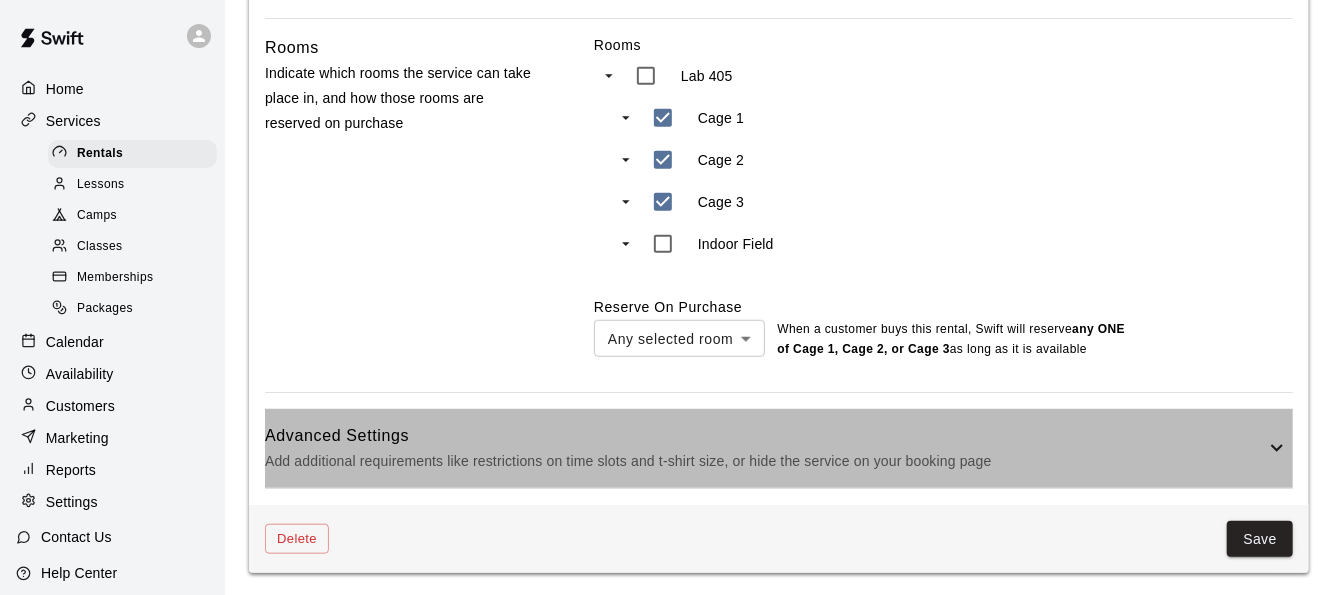 click on "Add additional requirements like restrictions on time slots and t-shirt size, or hide the service on your booking page" at bounding box center (765, 461) 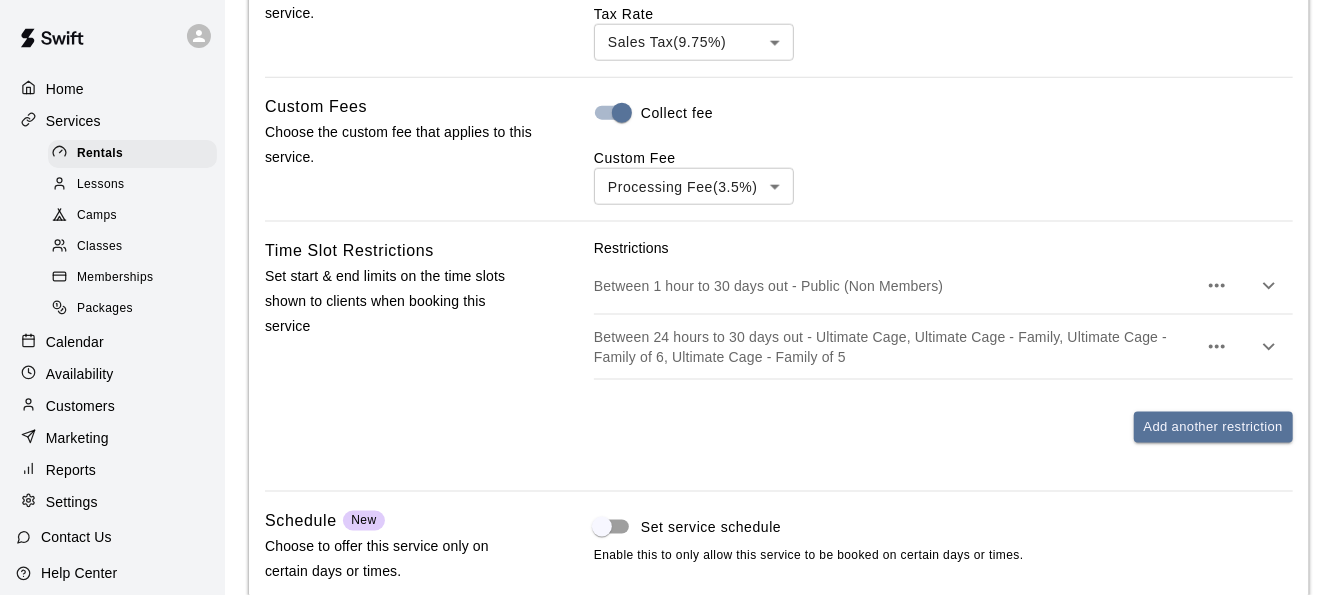 scroll, scrollTop: 1318, scrollLeft: 0, axis: vertical 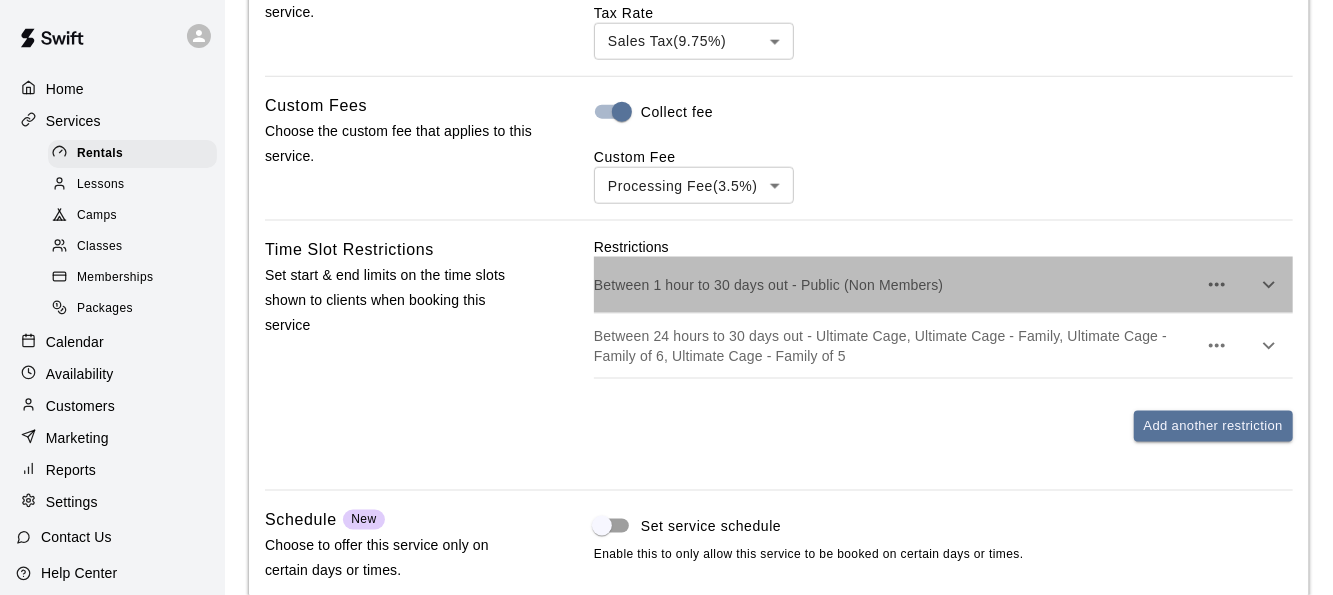 click on "Between 1 hour to 30 days out - Public (Non Members)" at bounding box center (943, 285) 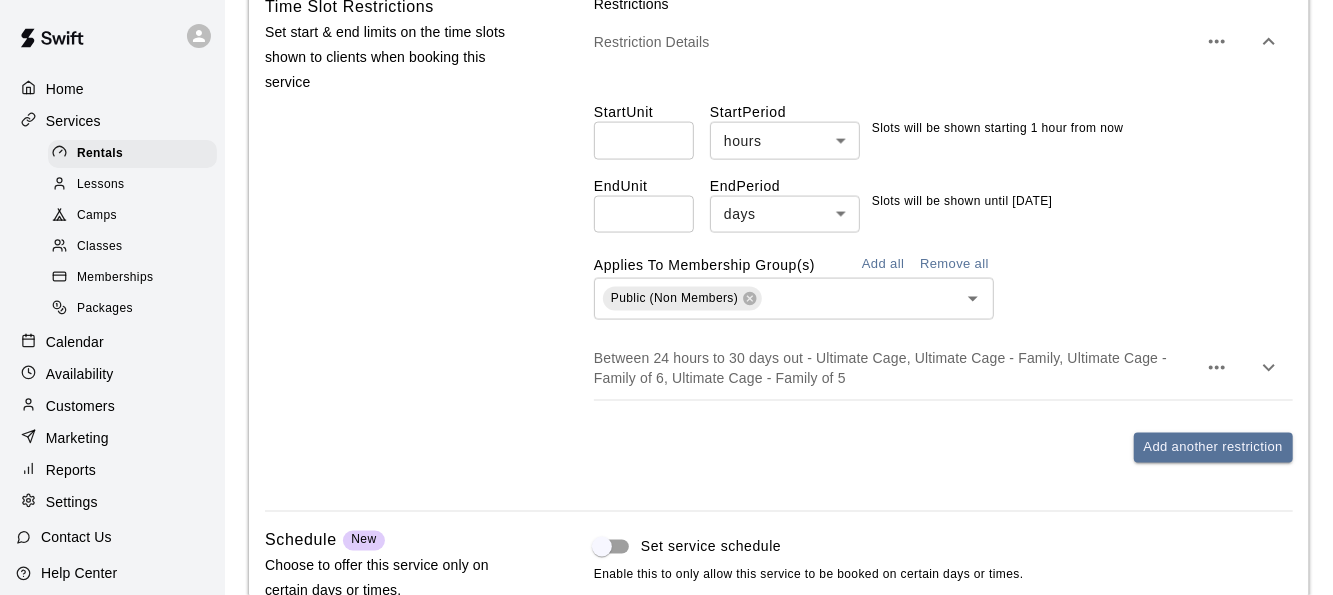 scroll, scrollTop: 1576, scrollLeft: 0, axis: vertical 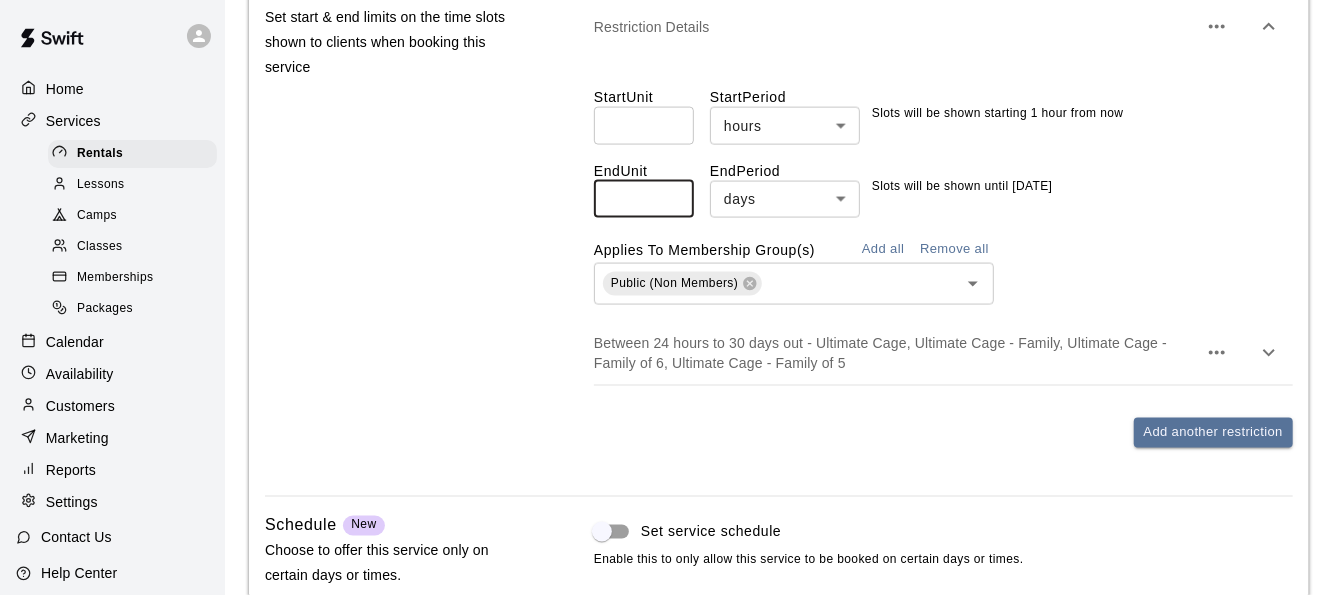 click on "**" at bounding box center (644, 199) 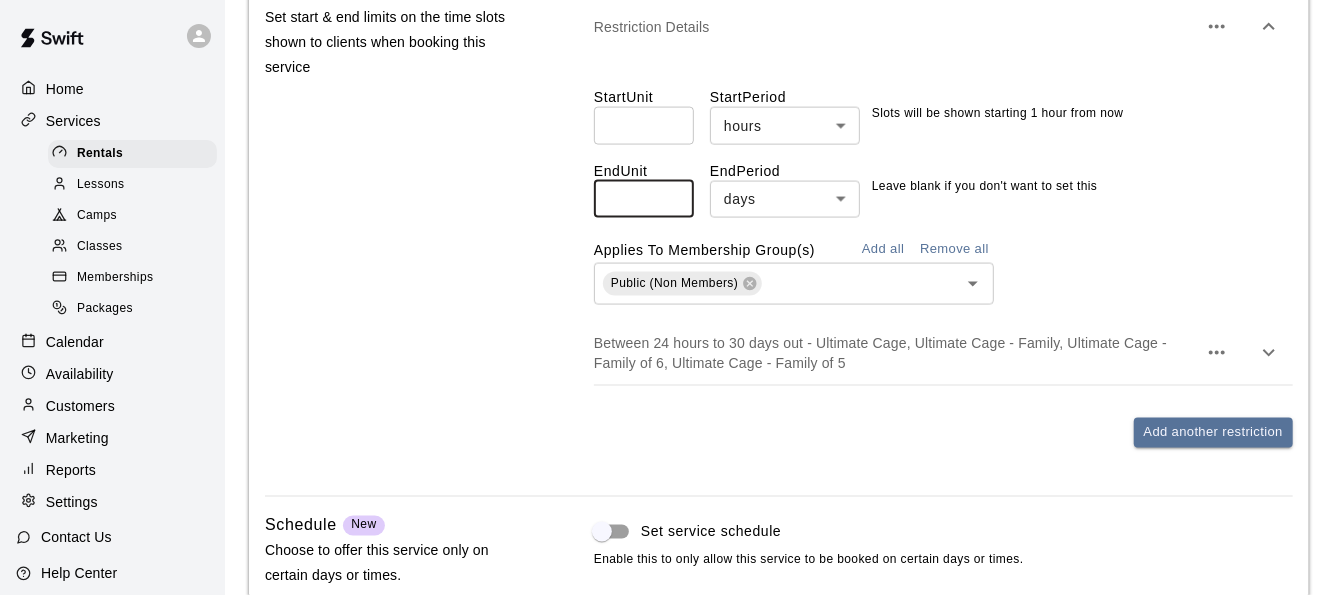 type 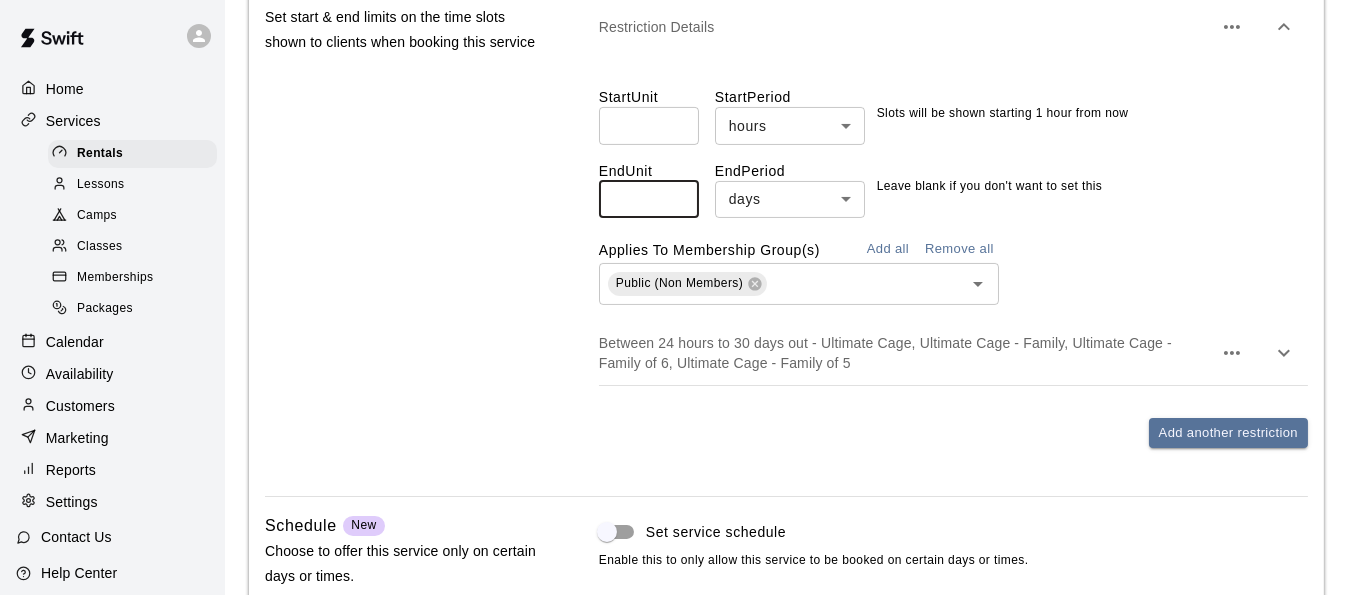 click on "**********" at bounding box center [674, -267] 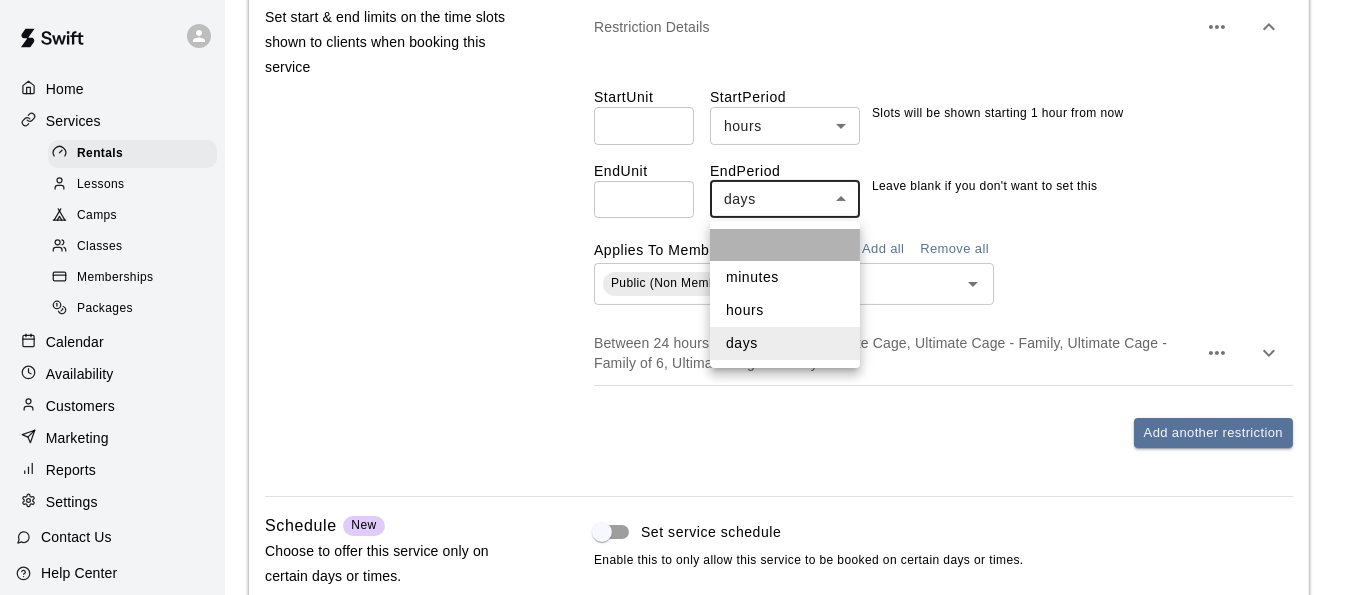 click at bounding box center [785, 245] 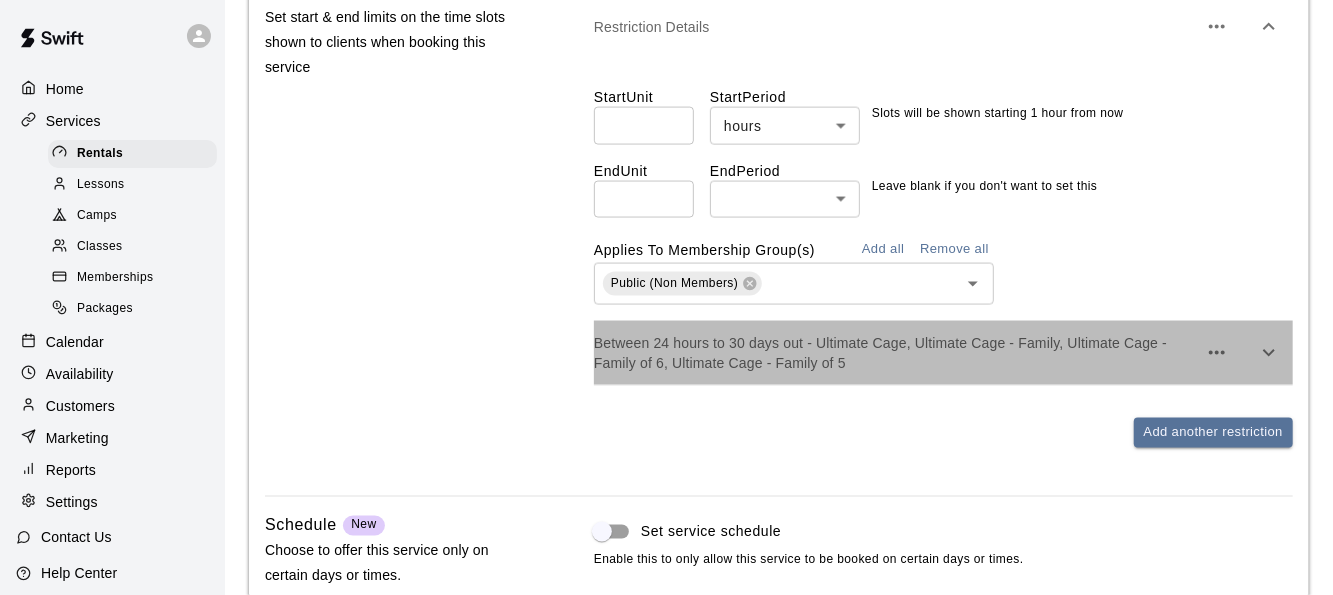 click on "Between 24 hours to 30 days out - Ultimate Cage, Ultimate Cage - Family, Ultimate Cage - Family of 6, Ultimate Cage - Family of 5" at bounding box center (895, 353) 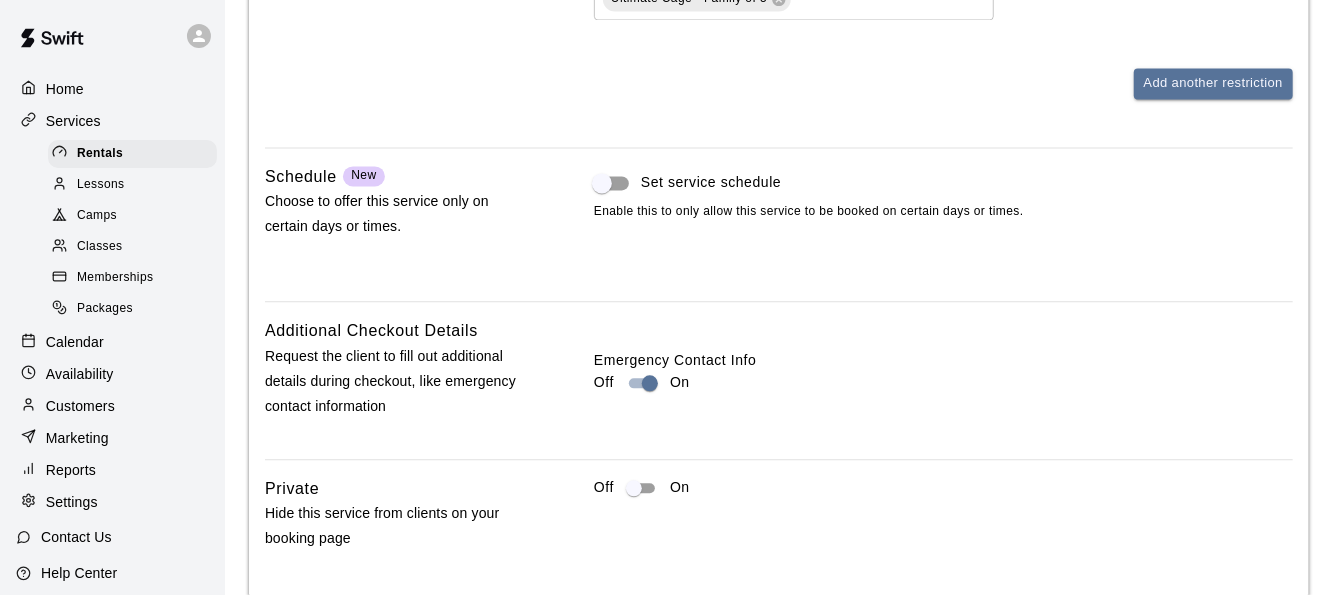 scroll, scrollTop: 2341, scrollLeft: 0, axis: vertical 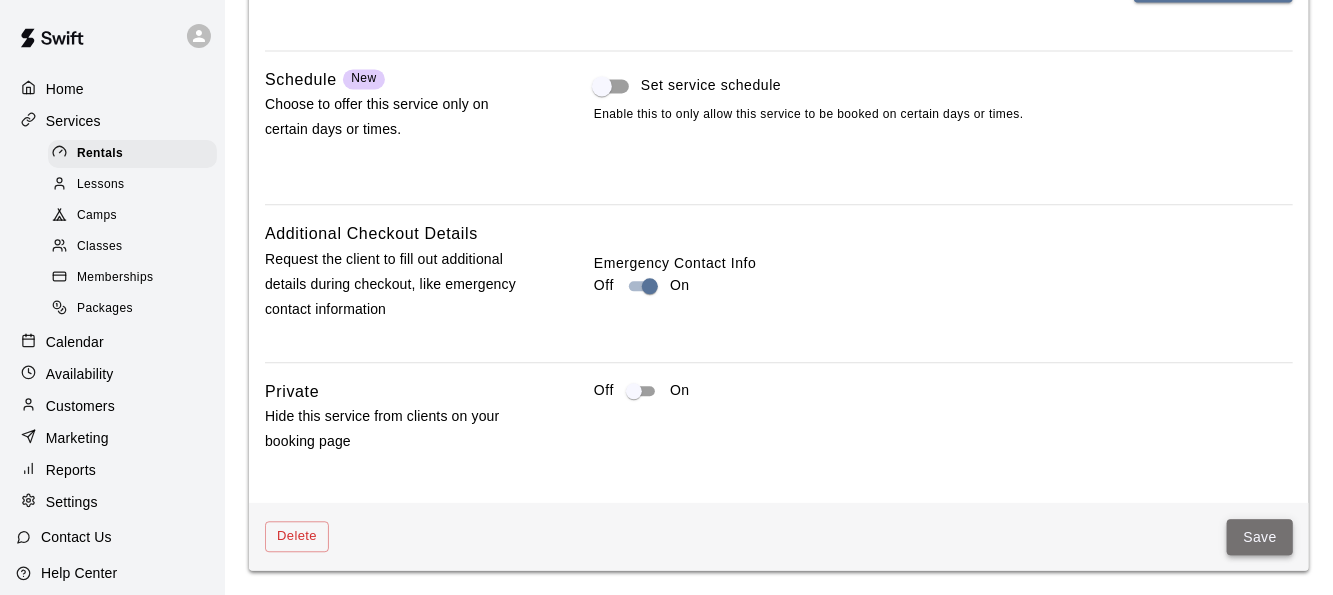 click on "Save" at bounding box center (1260, 537) 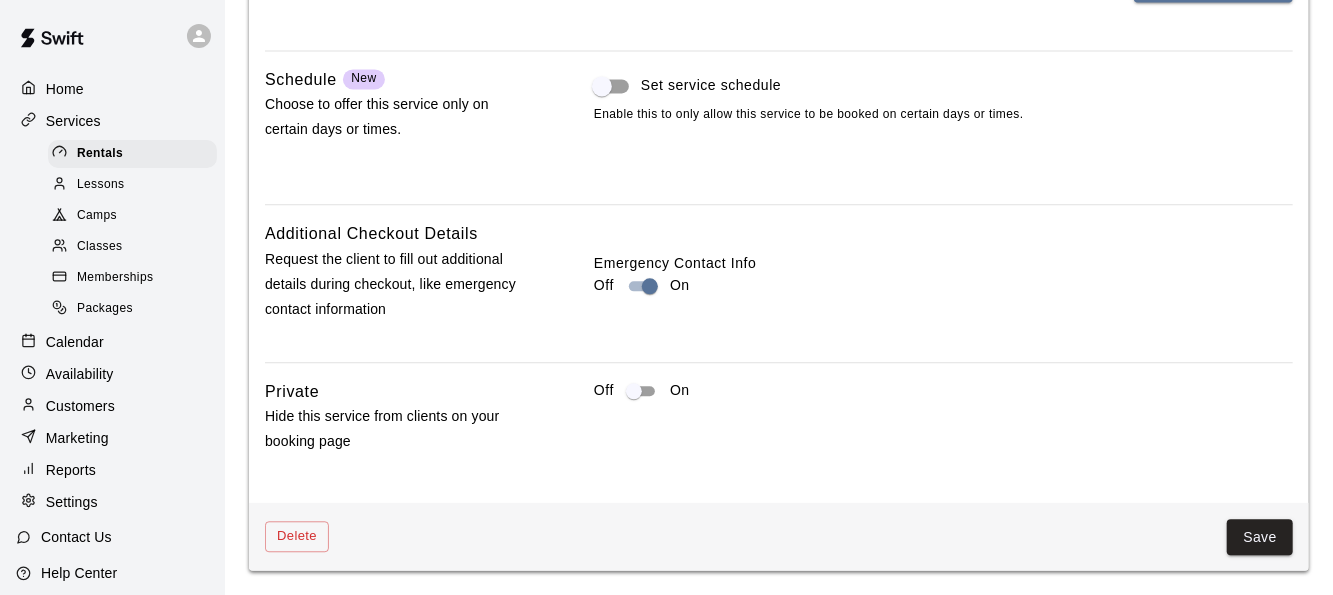 scroll, scrollTop: 0, scrollLeft: 0, axis: both 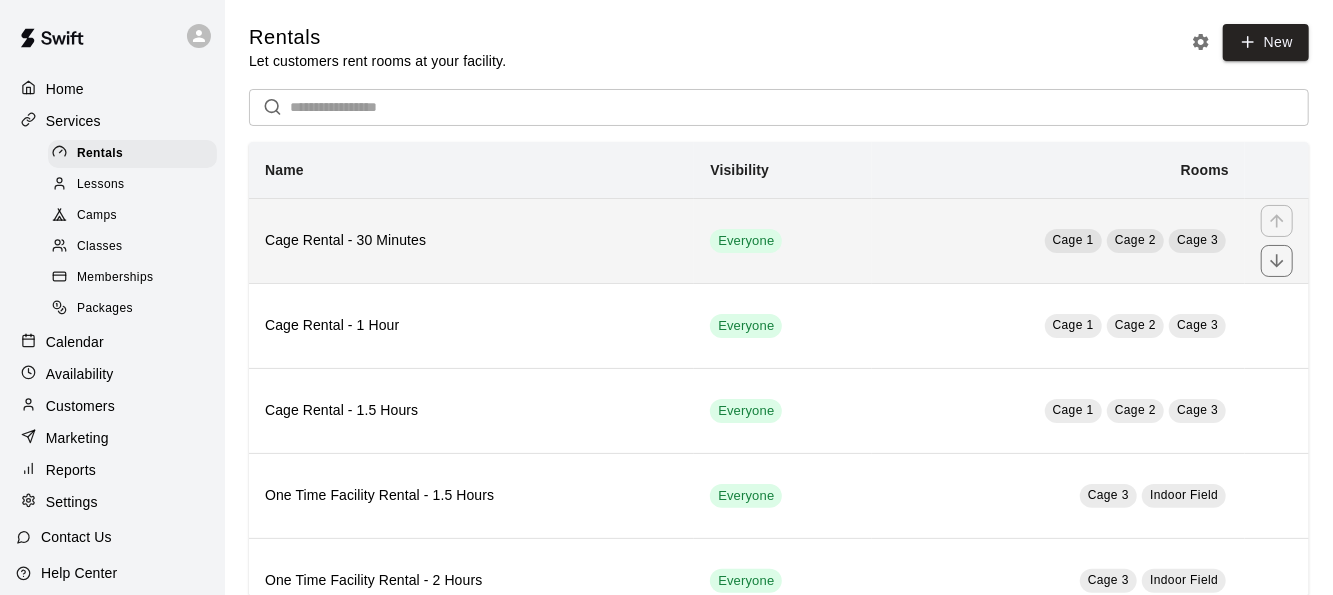 click on "Cage Rental - 30 Minutes" at bounding box center (471, 241) 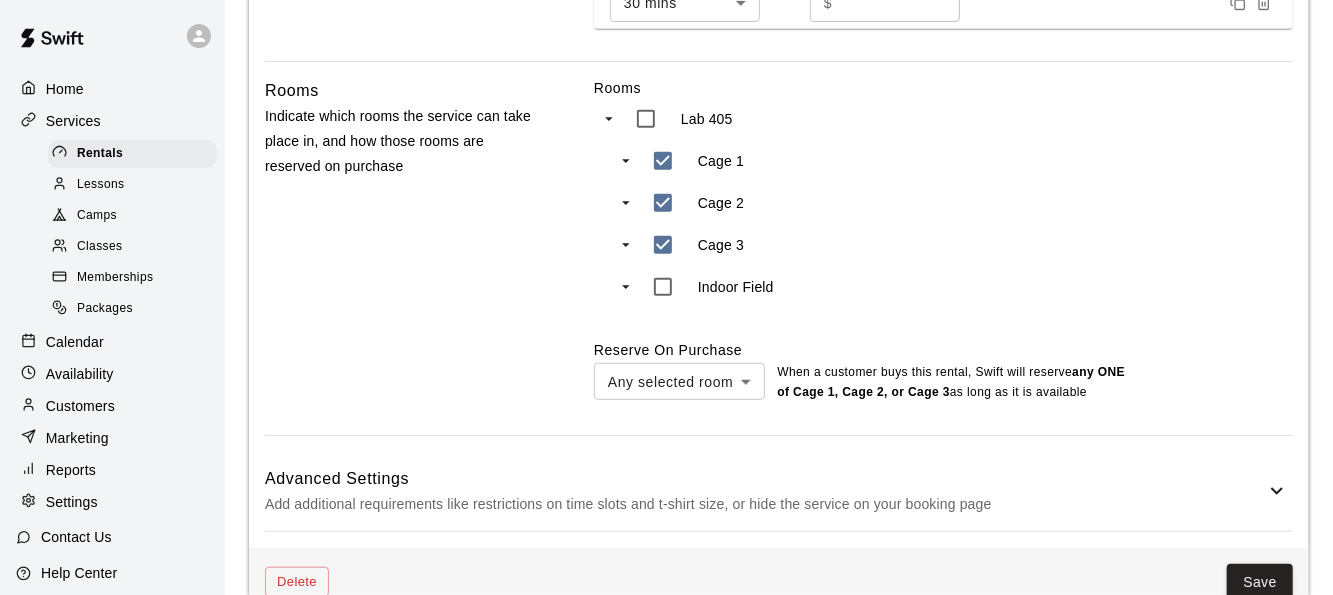 scroll, scrollTop: 746, scrollLeft: 0, axis: vertical 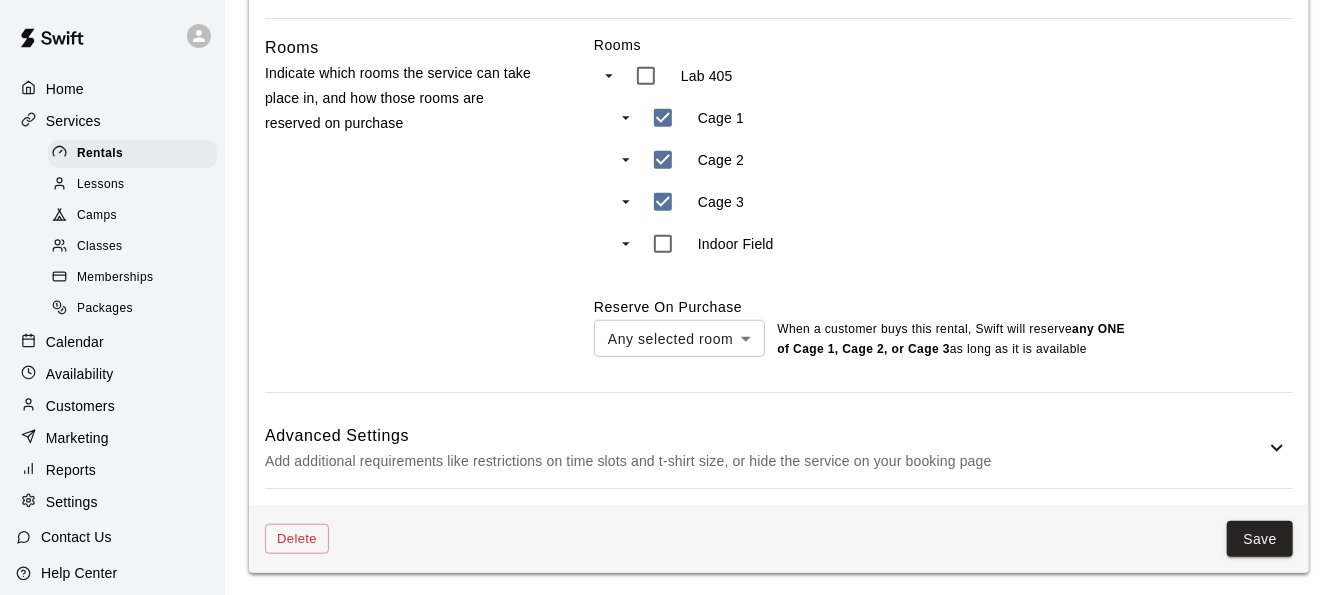 click on "Add additional requirements like restrictions on time slots and t-shirt size, or hide the service on your booking page" at bounding box center (765, 461) 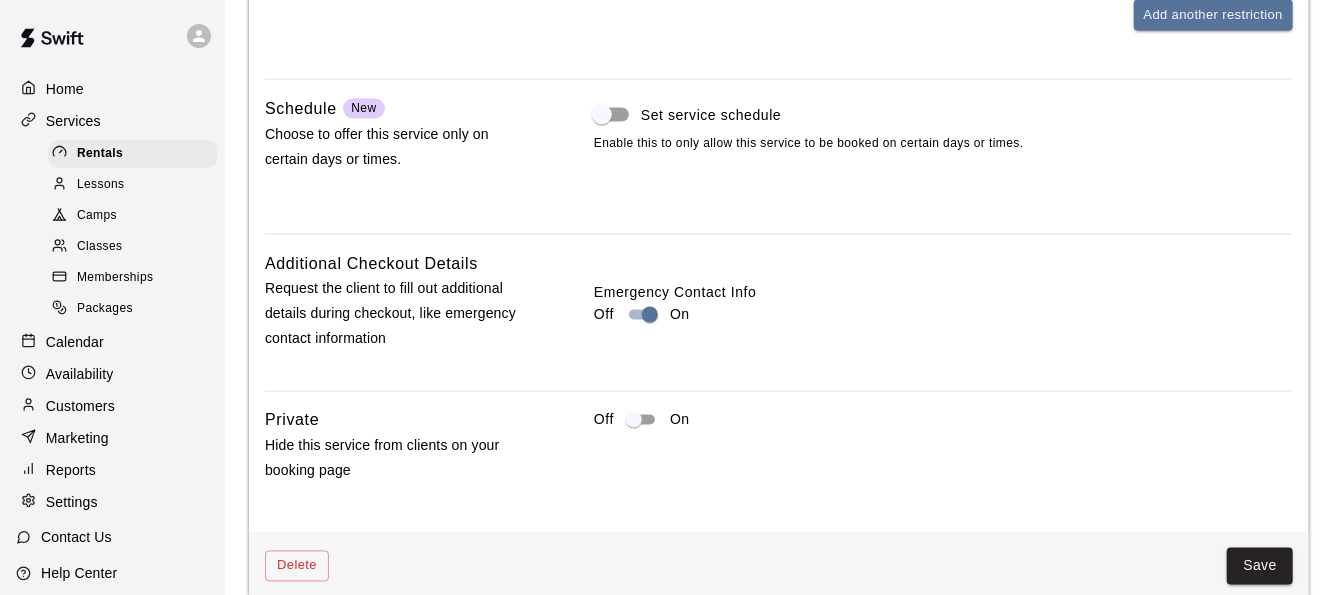 scroll, scrollTop: 1760, scrollLeft: 0, axis: vertical 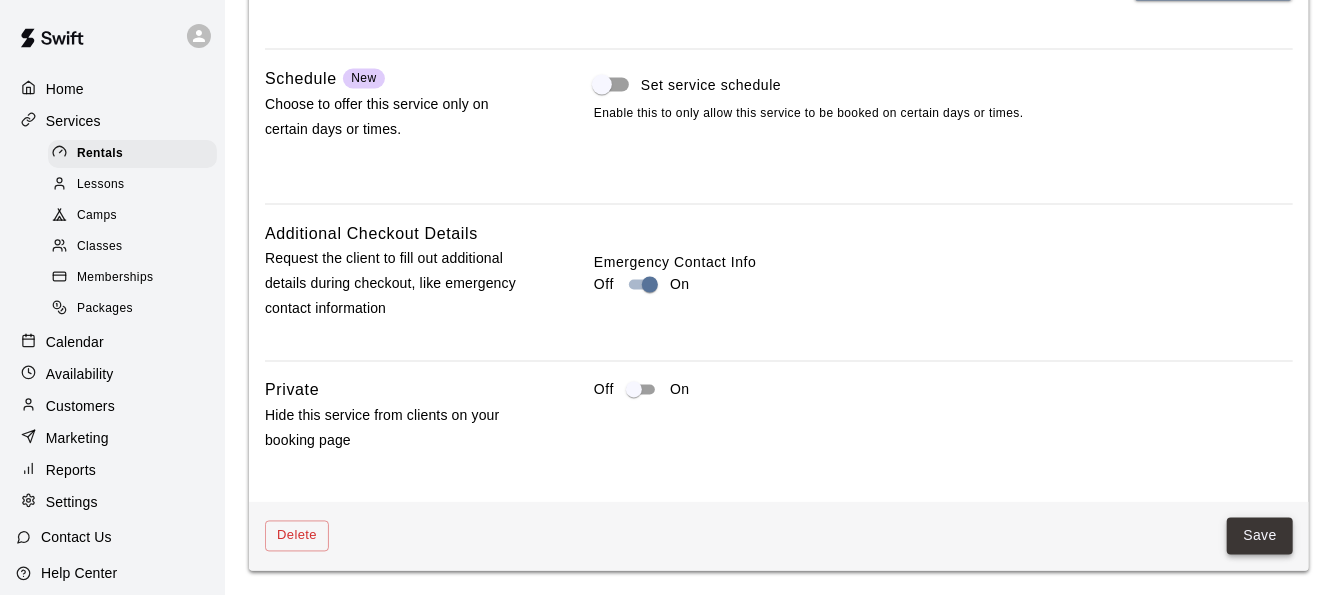 click on "Save" at bounding box center (1260, 536) 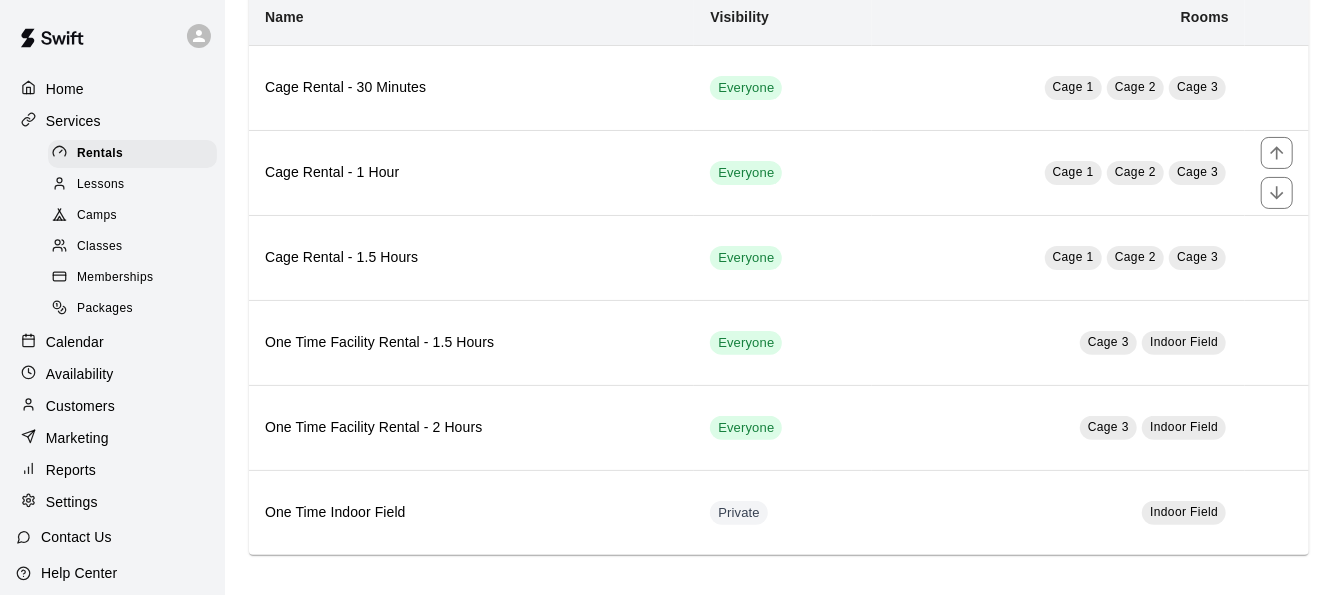 scroll, scrollTop: 0, scrollLeft: 0, axis: both 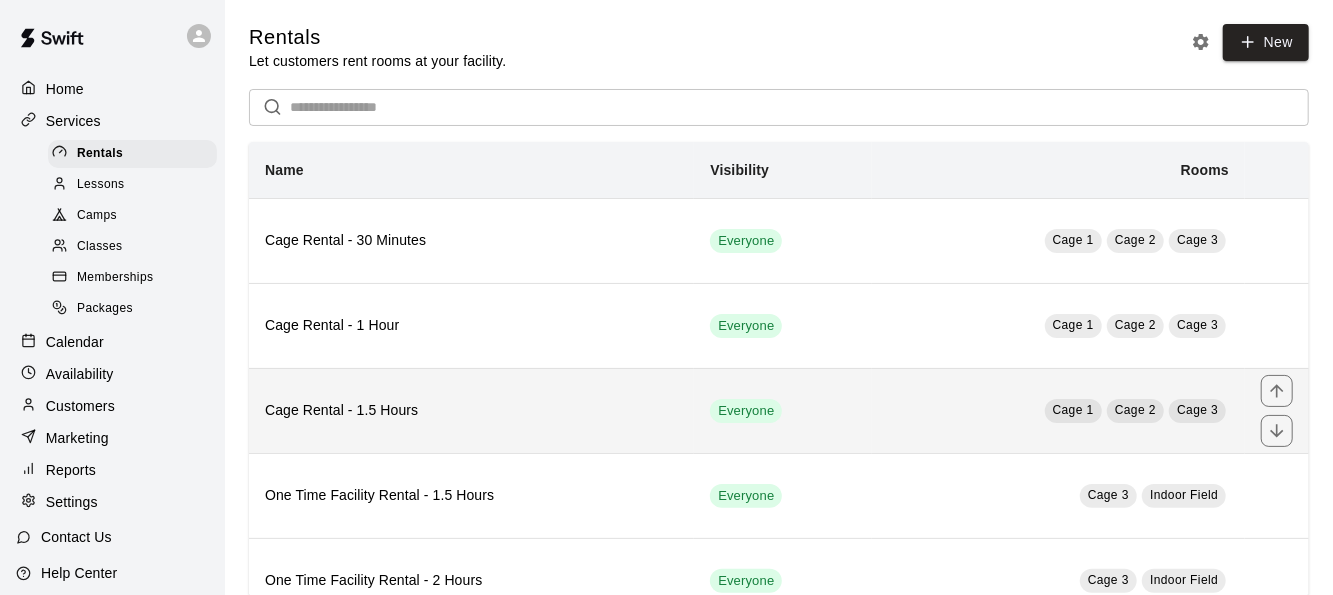 click on "Cage Rental - 1.5 Hours" at bounding box center (471, 410) 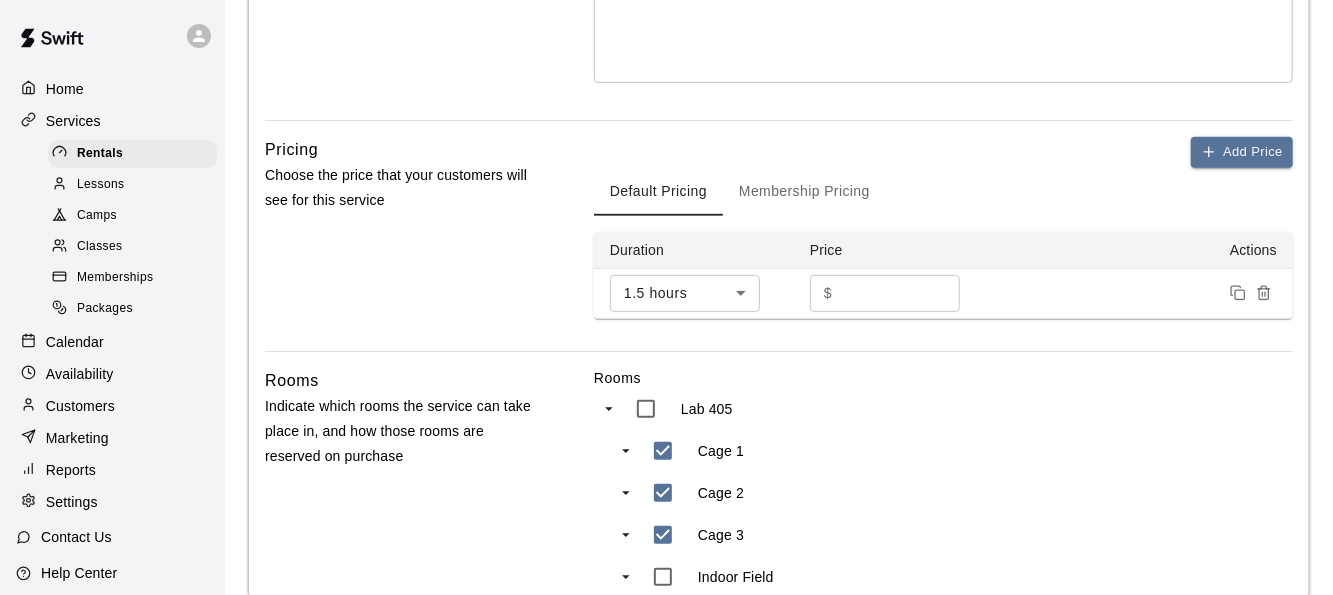 scroll, scrollTop: 412, scrollLeft: 0, axis: vertical 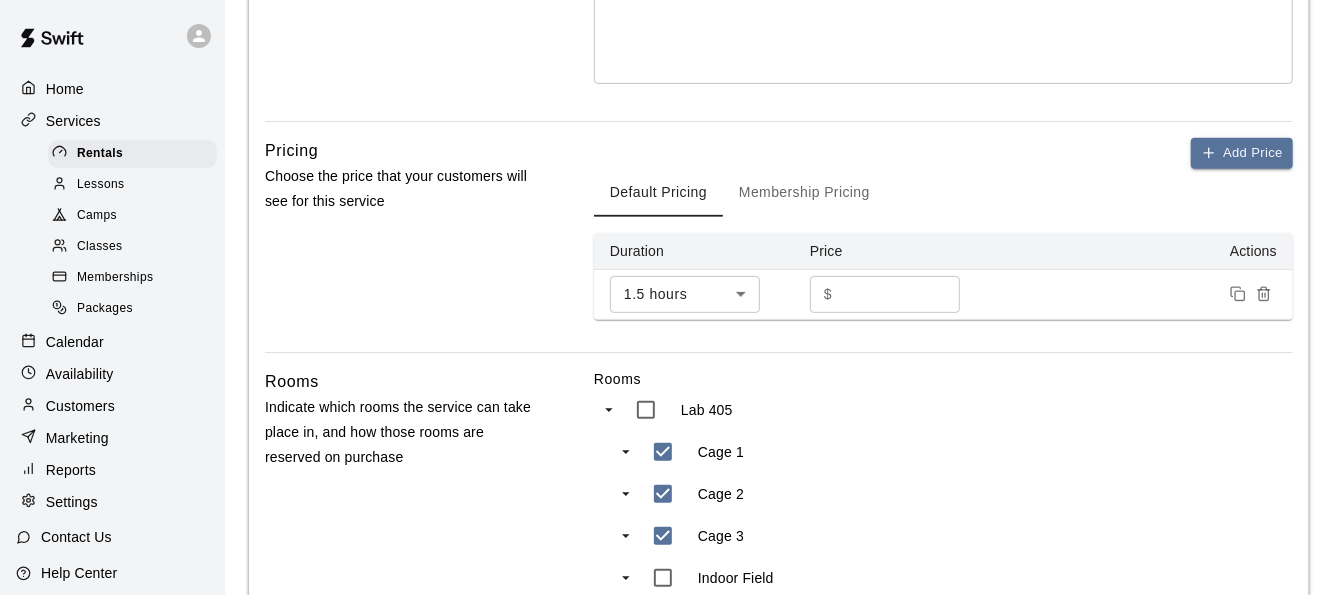 click on "Membership Pricing" at bounding box center (804, 193) 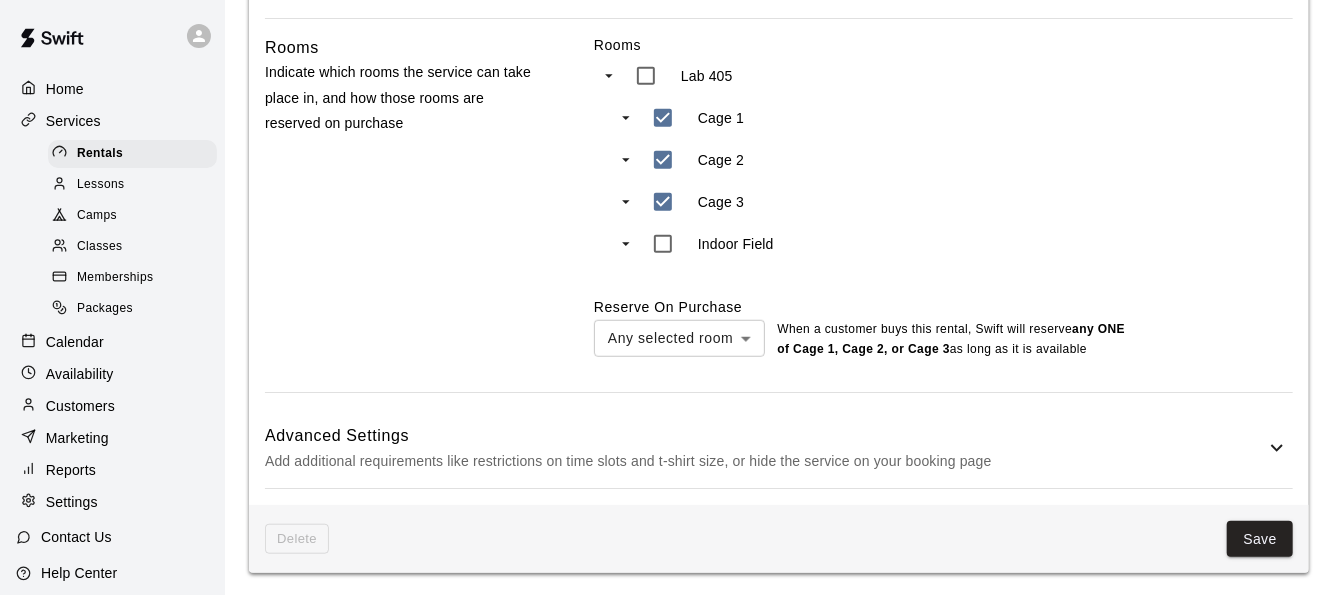 scroll, scrollTop: 402, scrollLeft: 0, axis: vertical 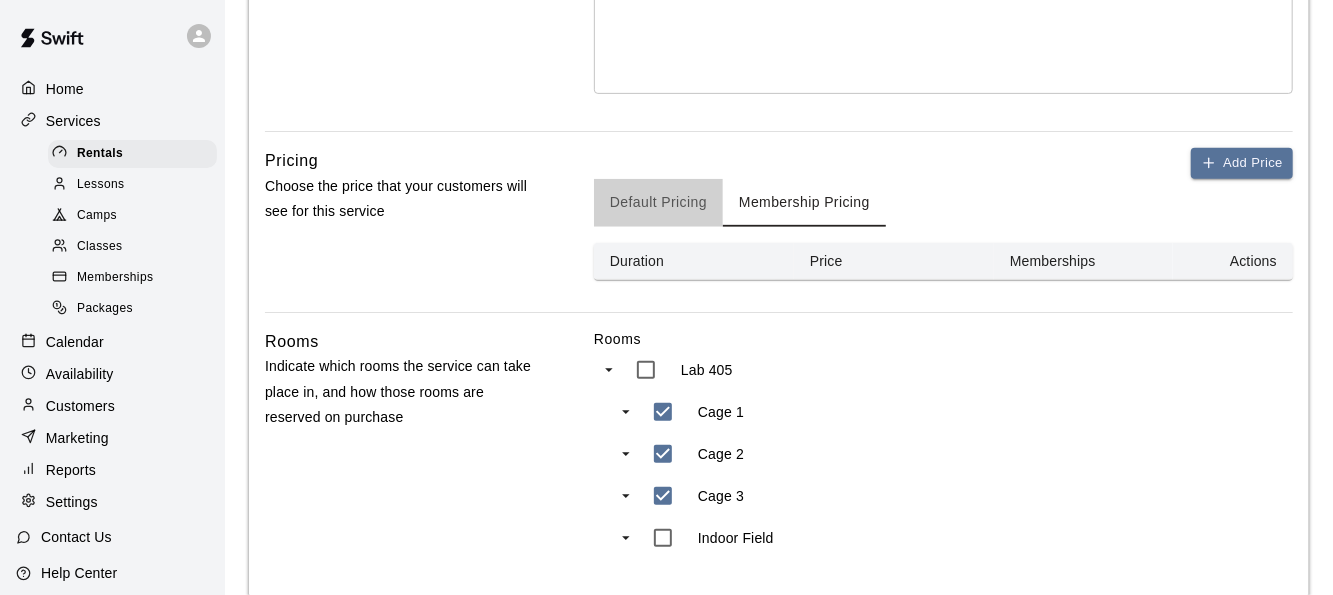 click on "Default Pricing" at bounding box center (658, 203) 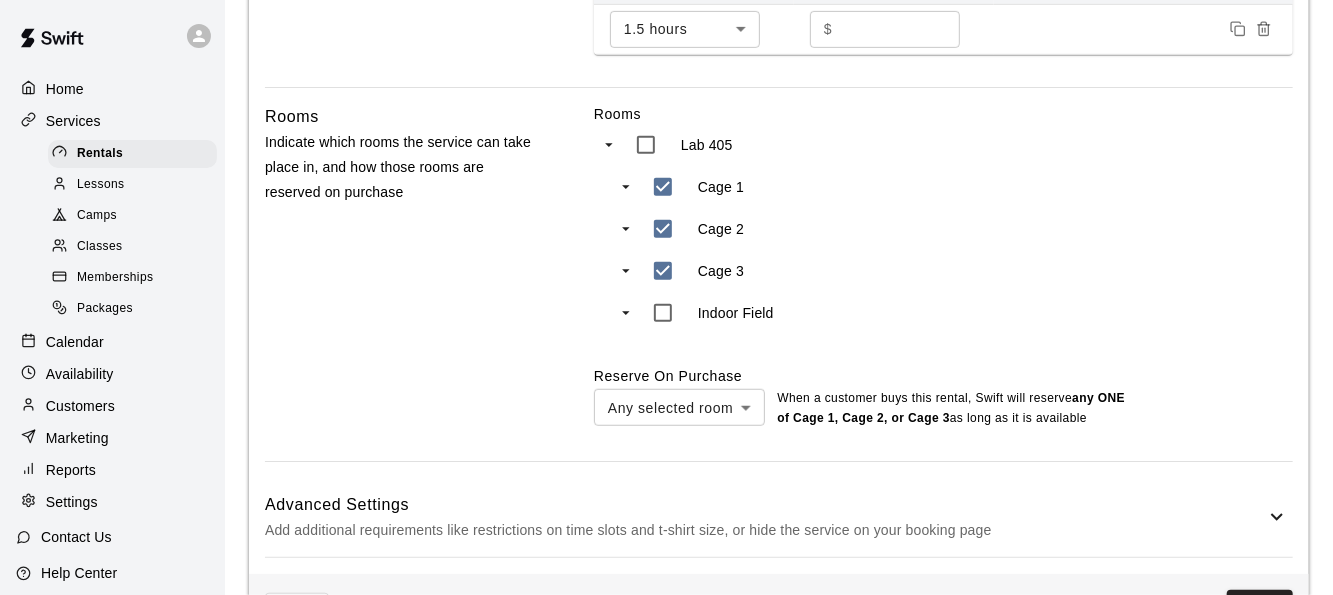 scroll, scrollTop: 746, scrollLeft: 0, axis: vertical 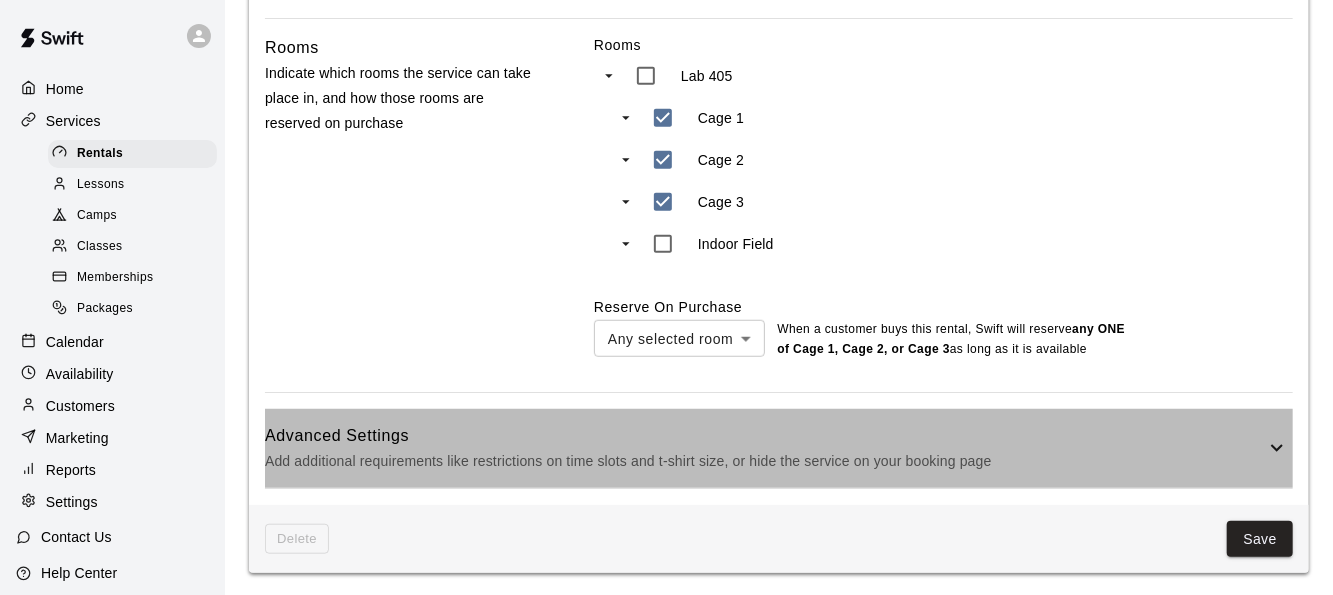 click on "Add additional requirements like restrictions on time slots and t-shirt size, or hide the service on your booking page" at bounding box center [765, 461] 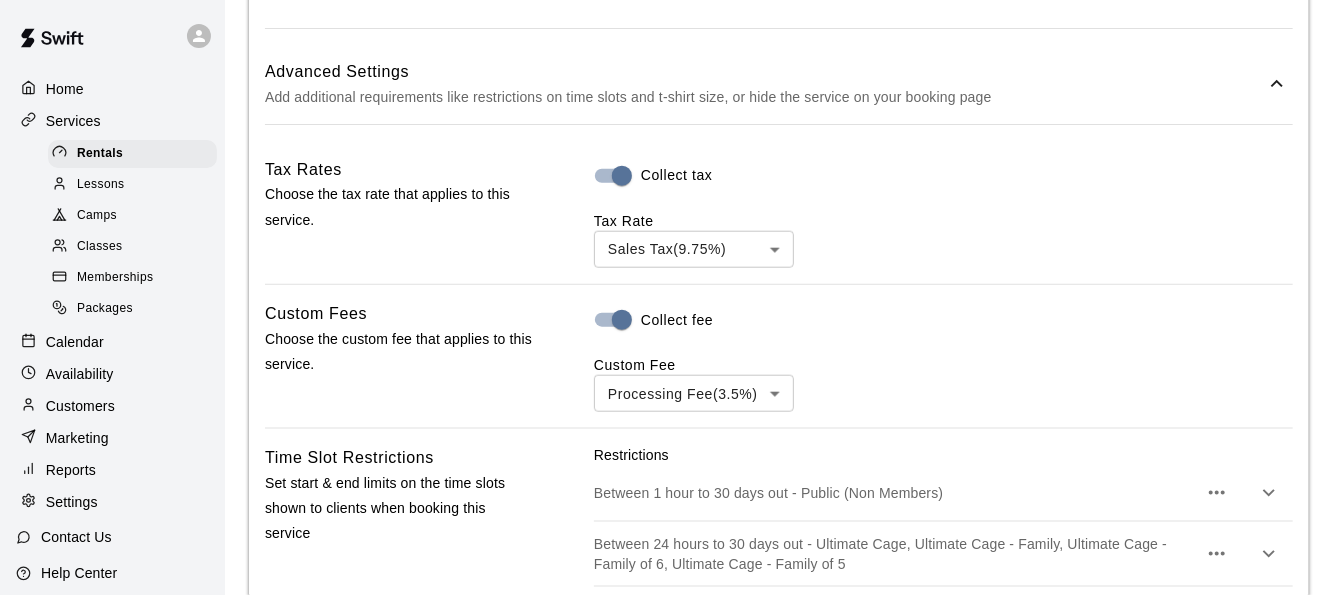 scroll, scrollTop: 1251, scrollLeft: 0, axis: vertical 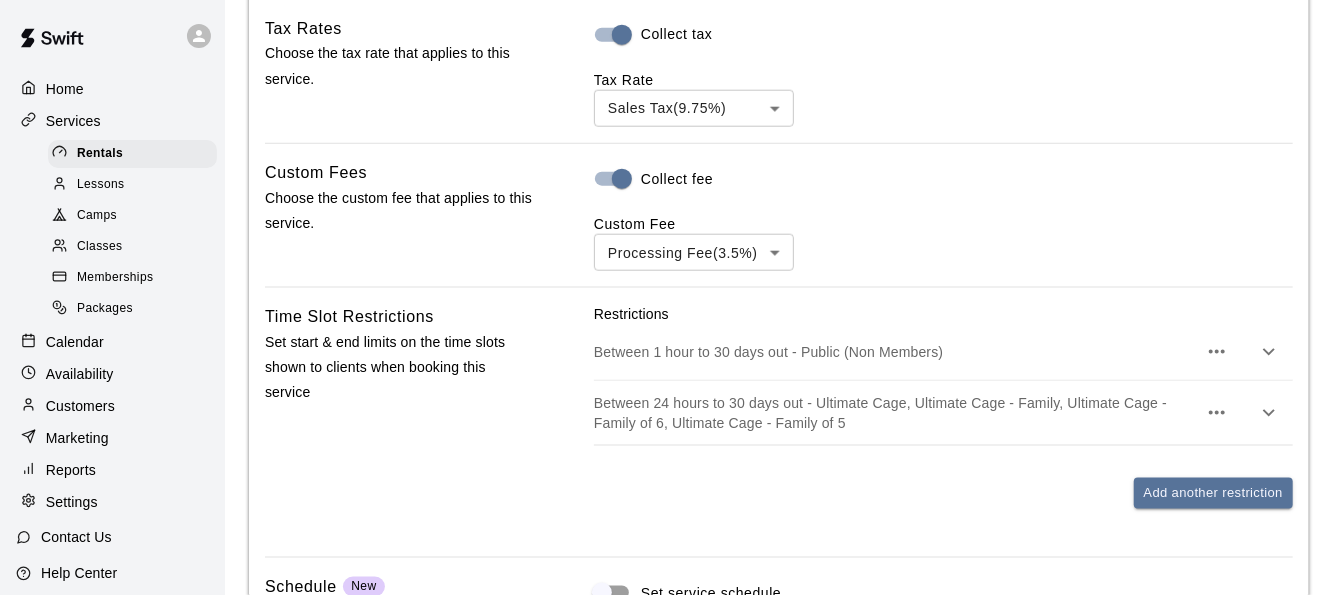 click on "Between 1 hour to 30 days out - Public (Non Members)" at bounding box center [943, 352] 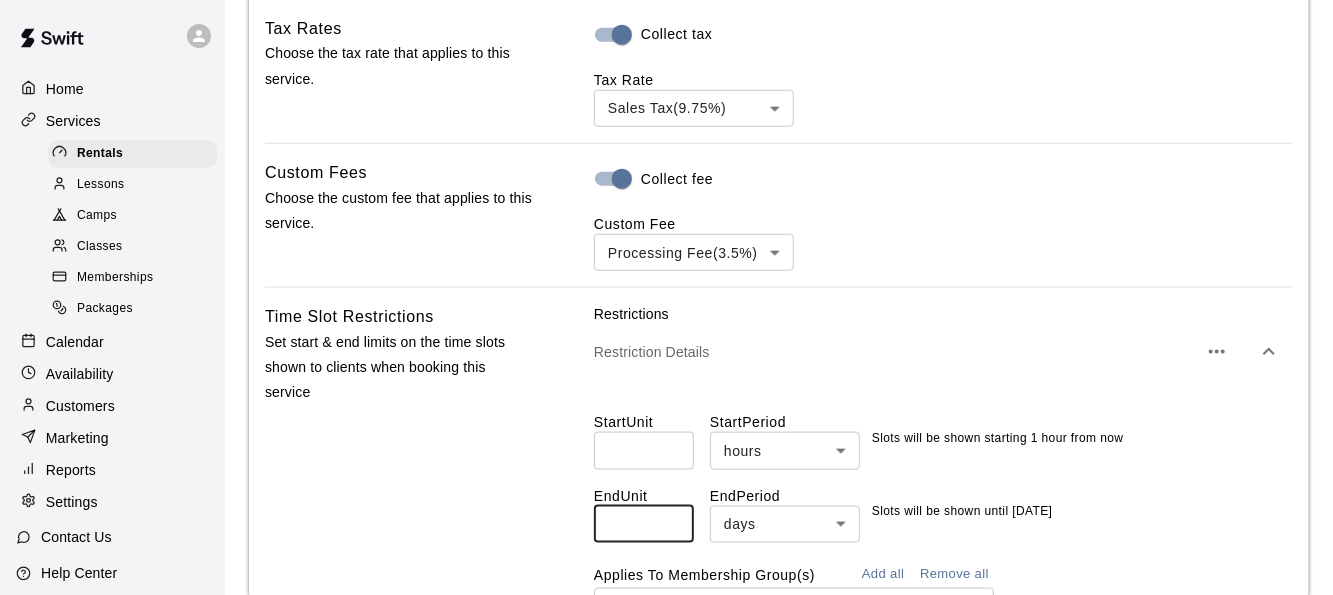 drag, startPoint x: 650, startPoint y: 527, endPoint x: 484, endPoint y: 537, distance: 166.30093 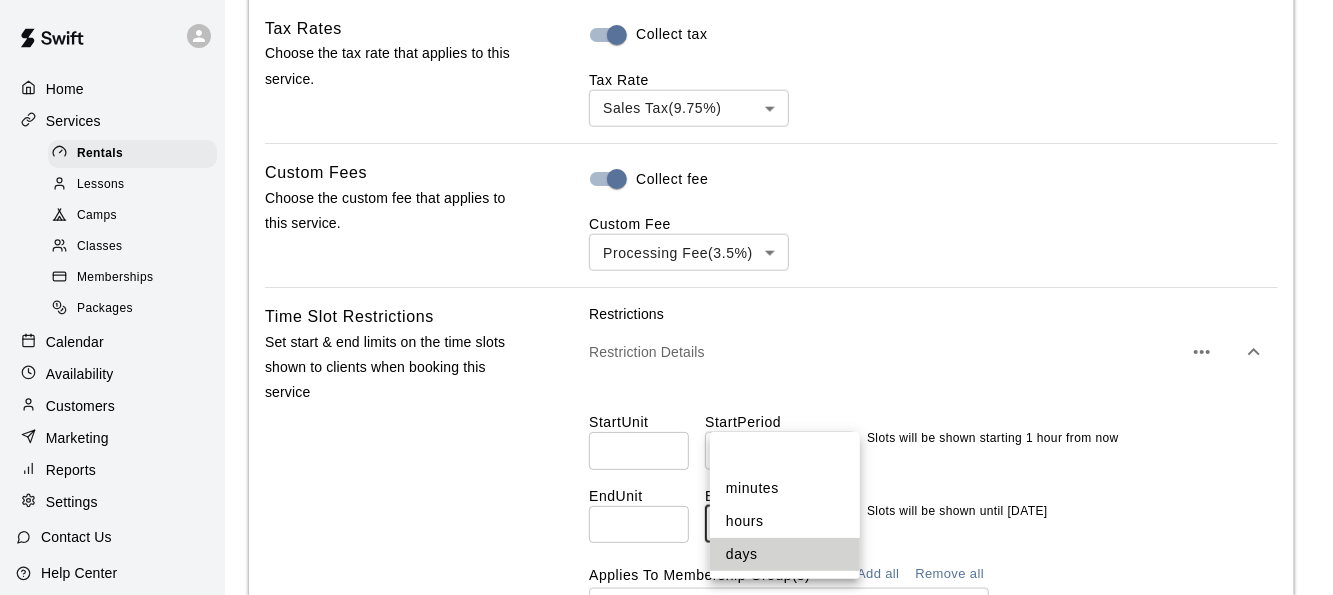 click on "**********" at bounding box center [666, 58] 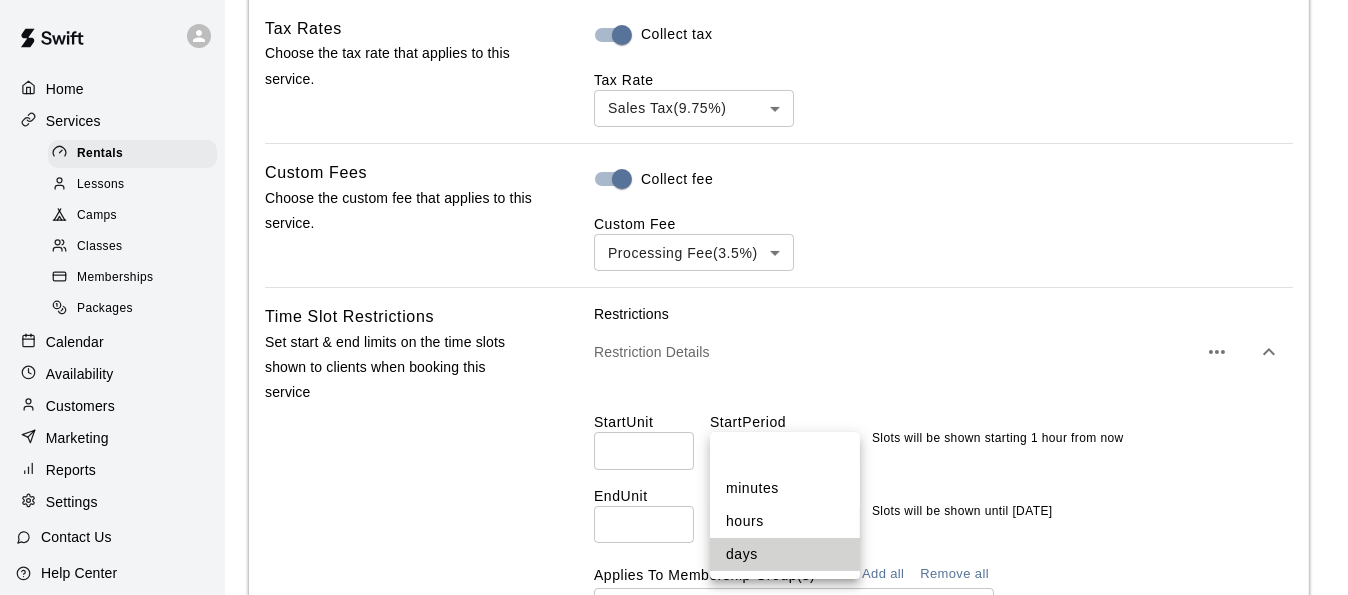 click at bounding box center (785, 456) 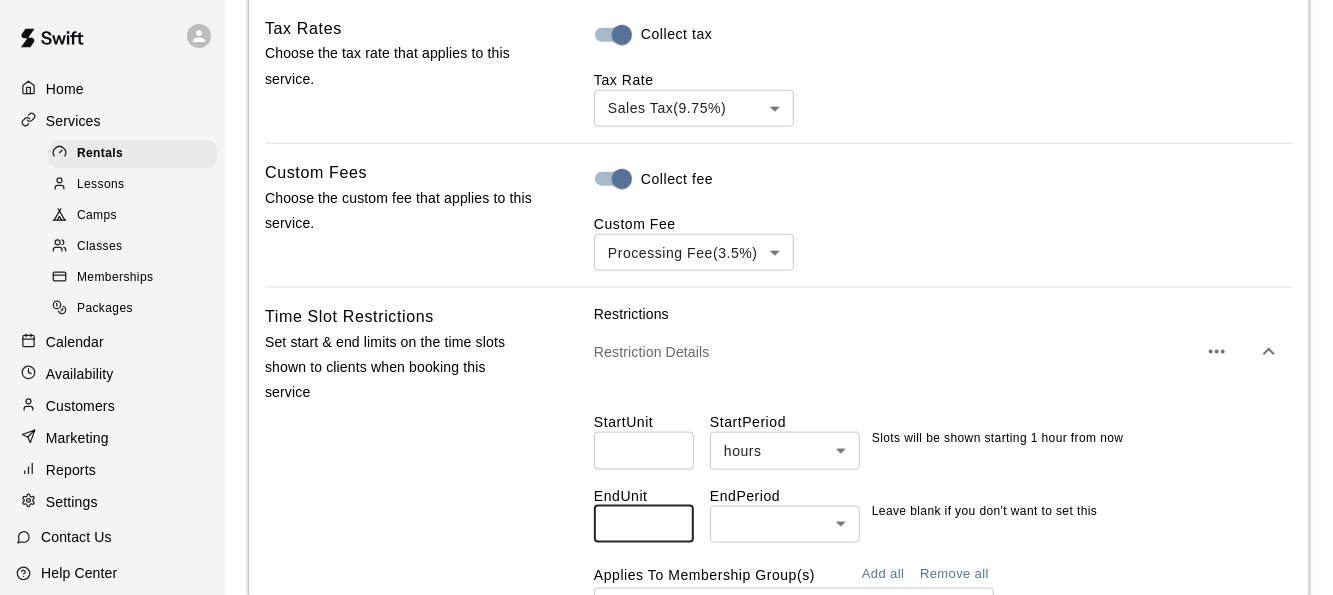 drag, startPoint x: 624, startPoint y: 533, endPoint x: 515, endPoint y: 530, distance: 109.041275 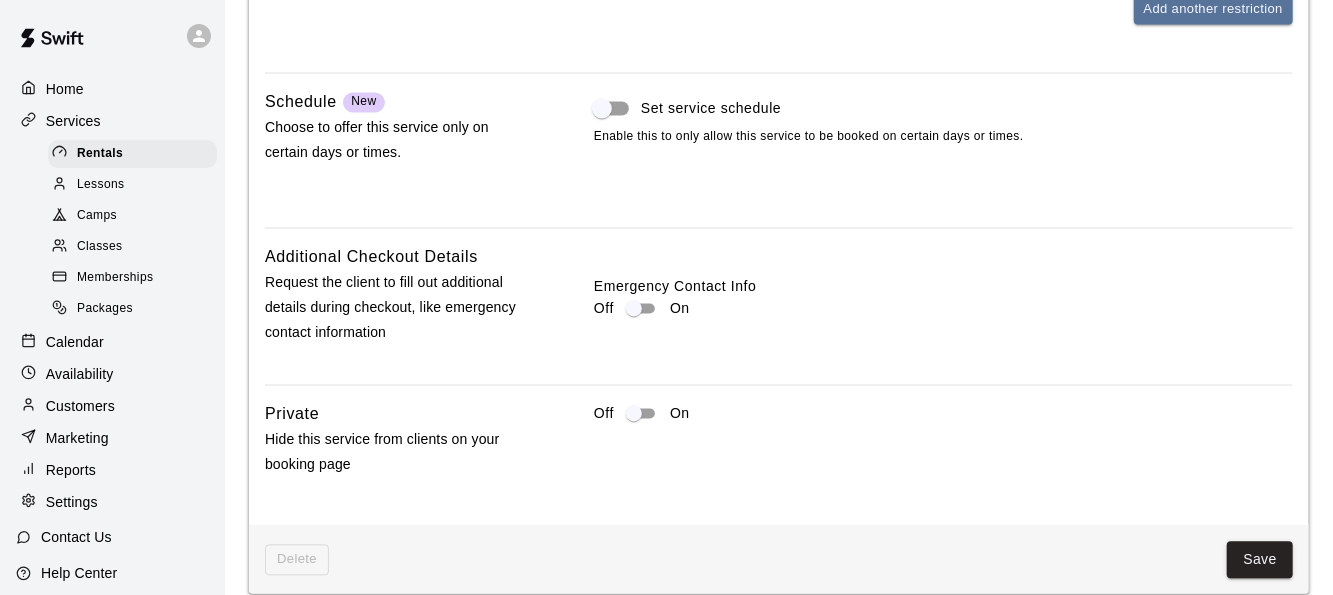 scroll, scrollTop: 2007, scrollLeft: 0, axis: vertical 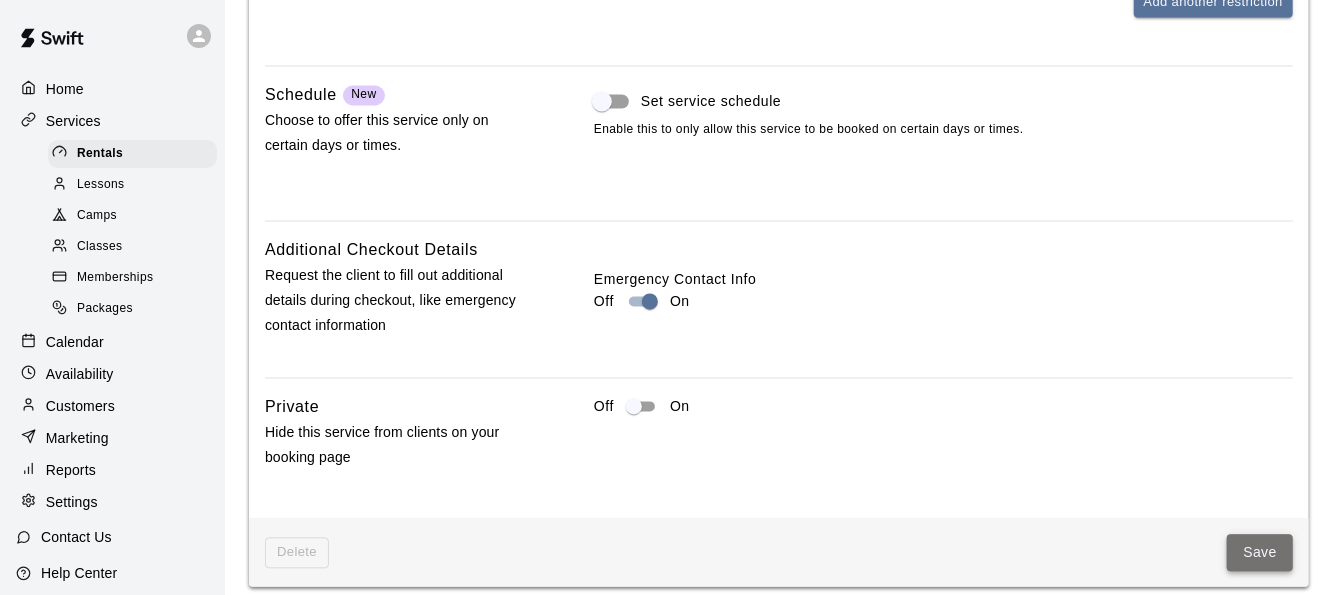 click on "Save" at bounding box center [1260, 552] 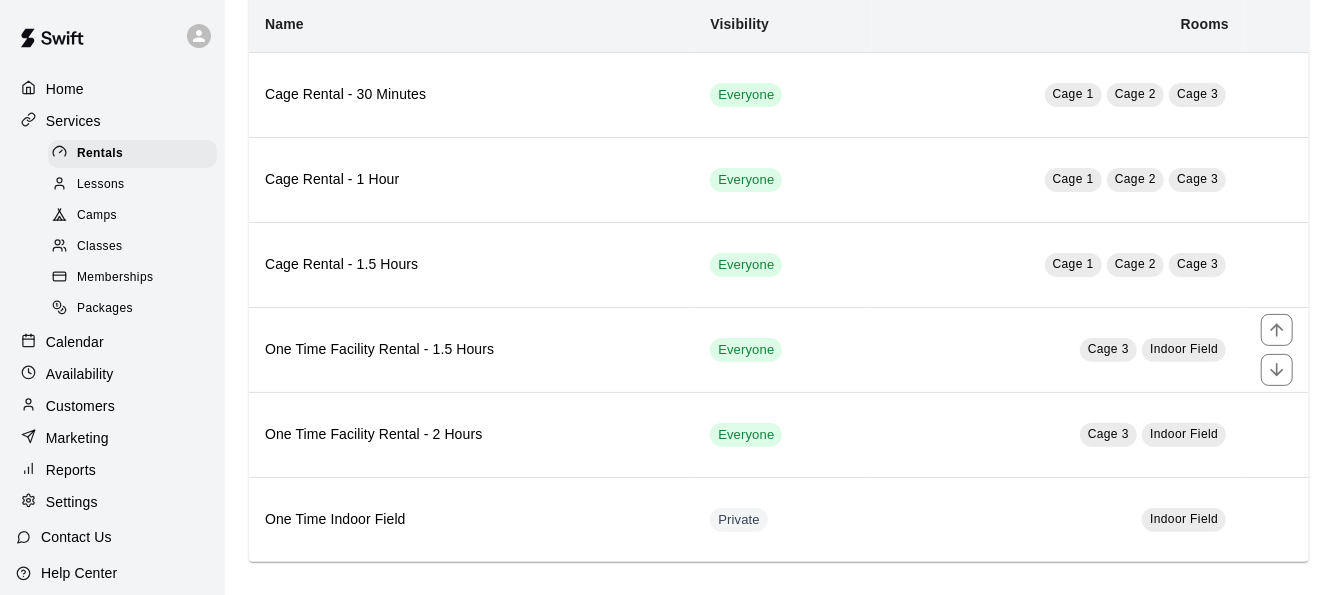scroll, scrollTop: 147, scrollLeft: 0, axis: vertical 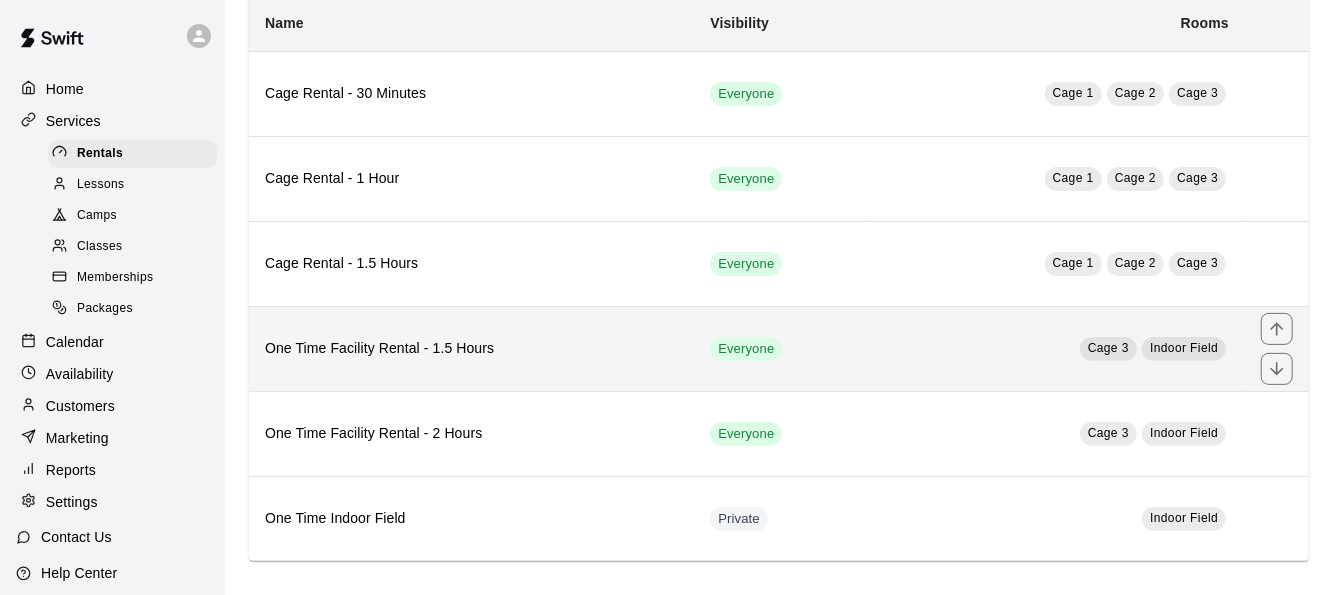 click on "One Time Facility Rental - 1.5 Hours" at bounding box center [471, 349] 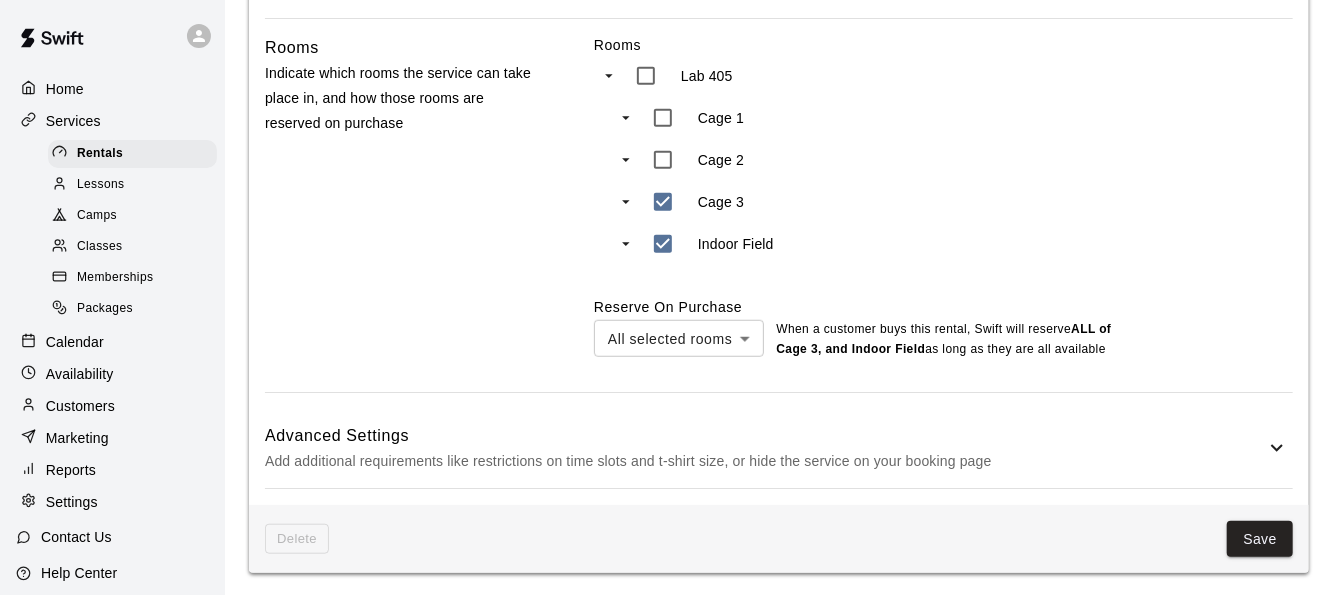 scroll, scrollTop: 745, scrollLeft: 0, axis: vertical 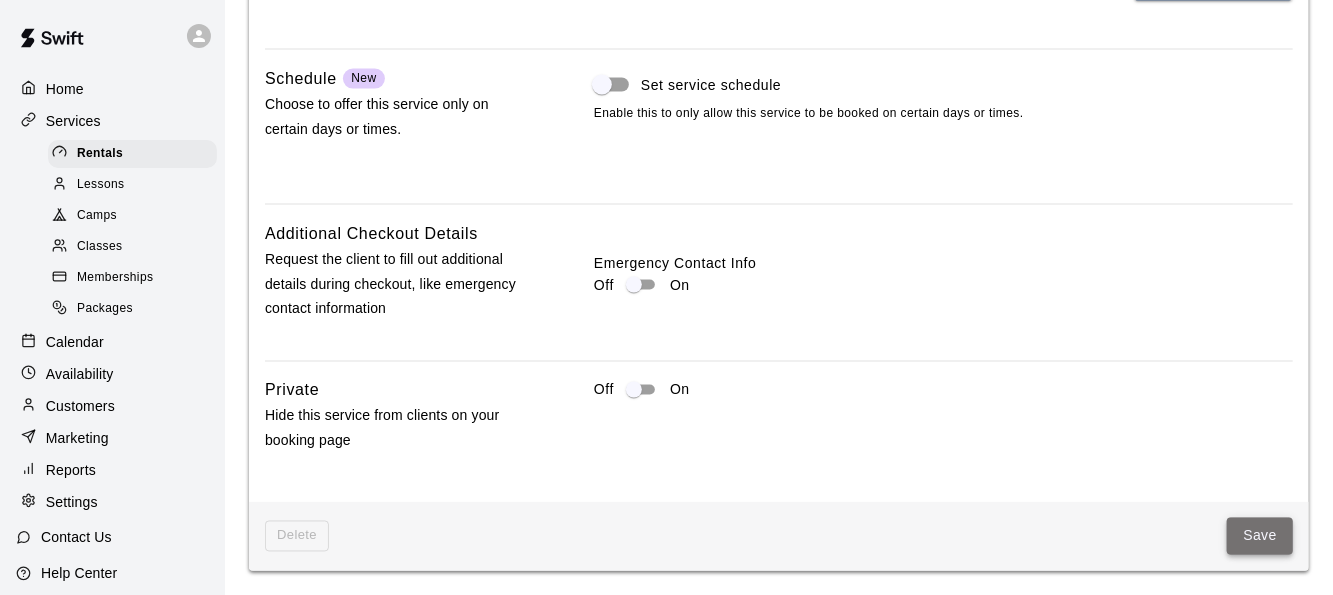 click on "Save" at bounding box center [1260, 536] 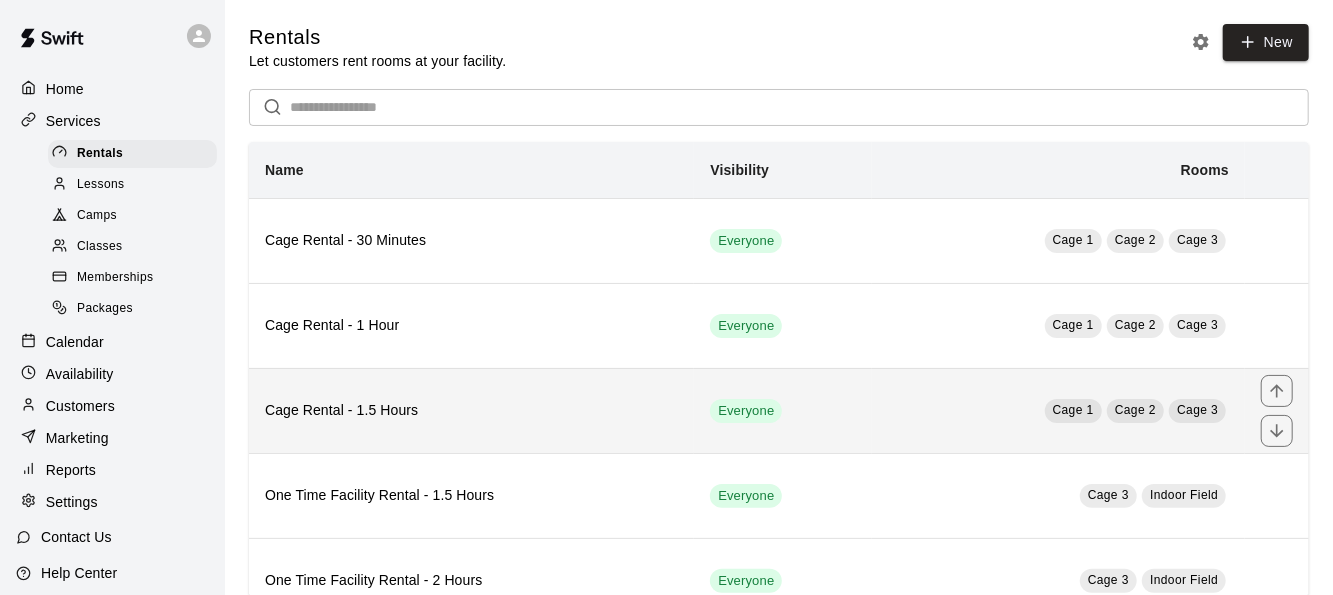 scroll, scrollTop: 147, scrollLeft: 0, axis: vertical 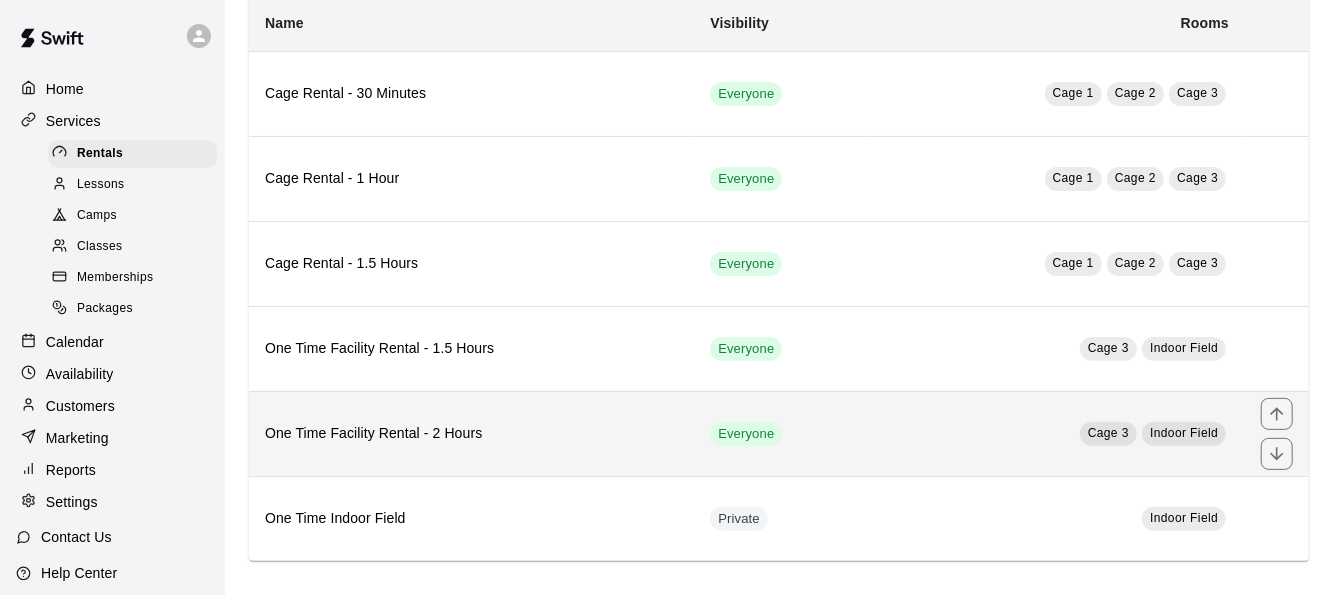 click on "One Time Facility Rental - 2 Hours" at bounding box center [471, 433] 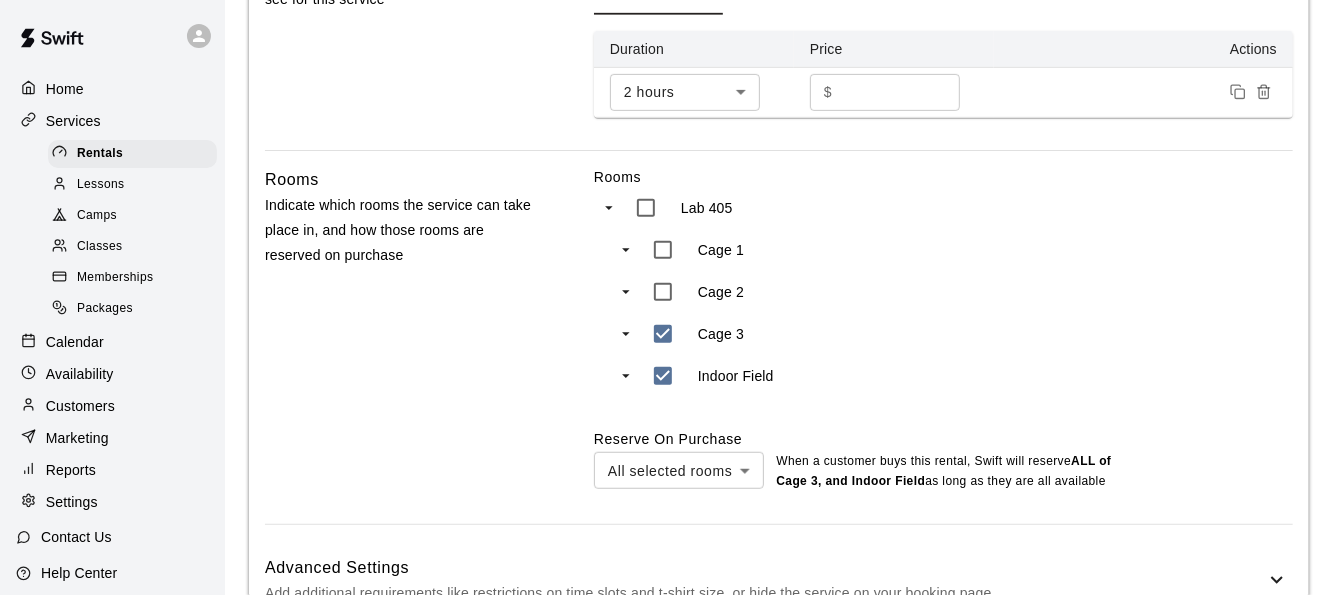 scroll, scrollTop: 746, scrollLeft: 0, axis: vertical 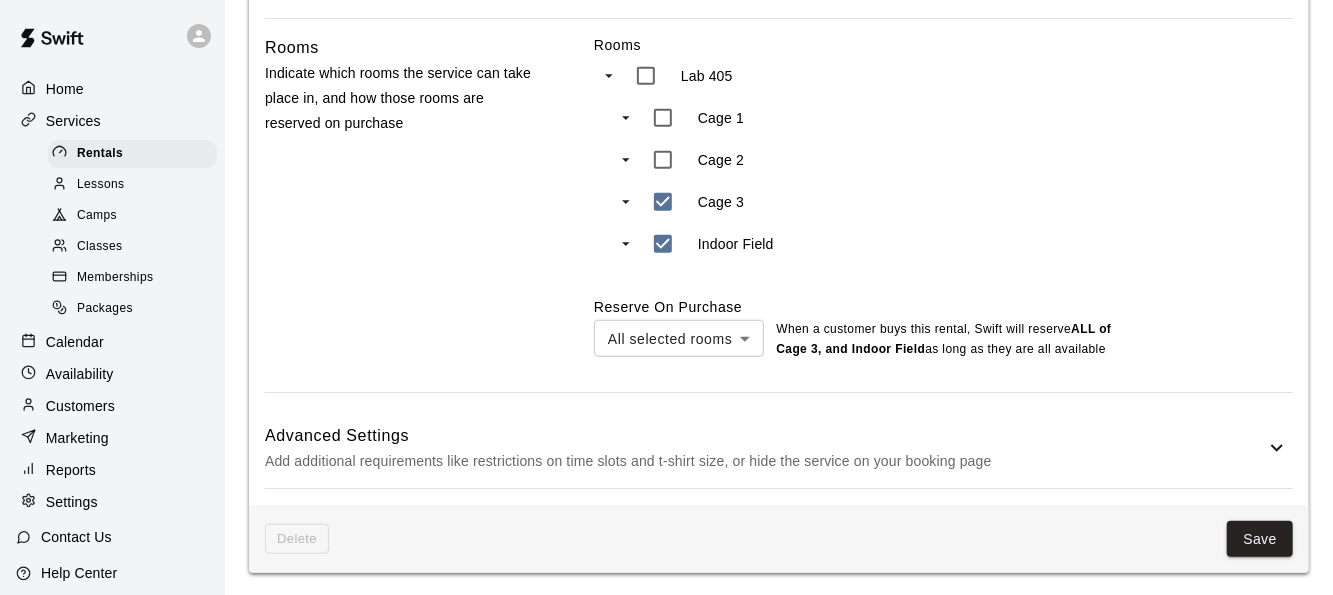 click on "Add additional requirements like restrictions on time slots and t-shirt size, or hide the service on your booking page" at bounding box center (765, 461) 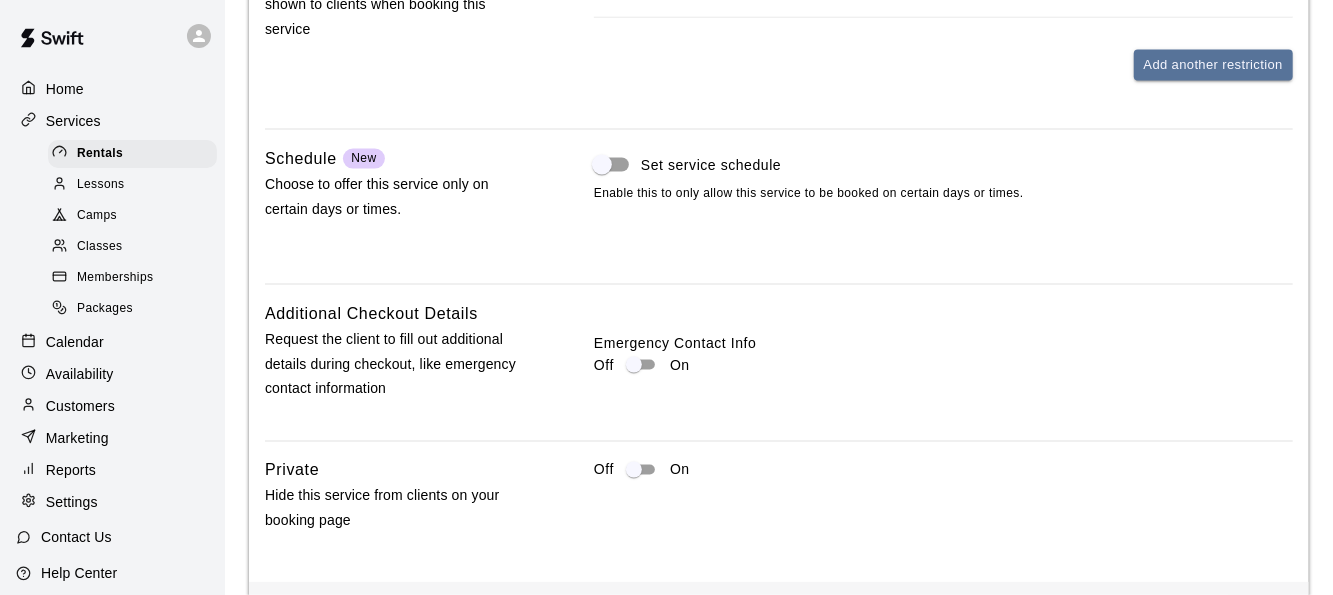 scroll, scrollTop: 1683, scrollLeft: 0, axis: vertical 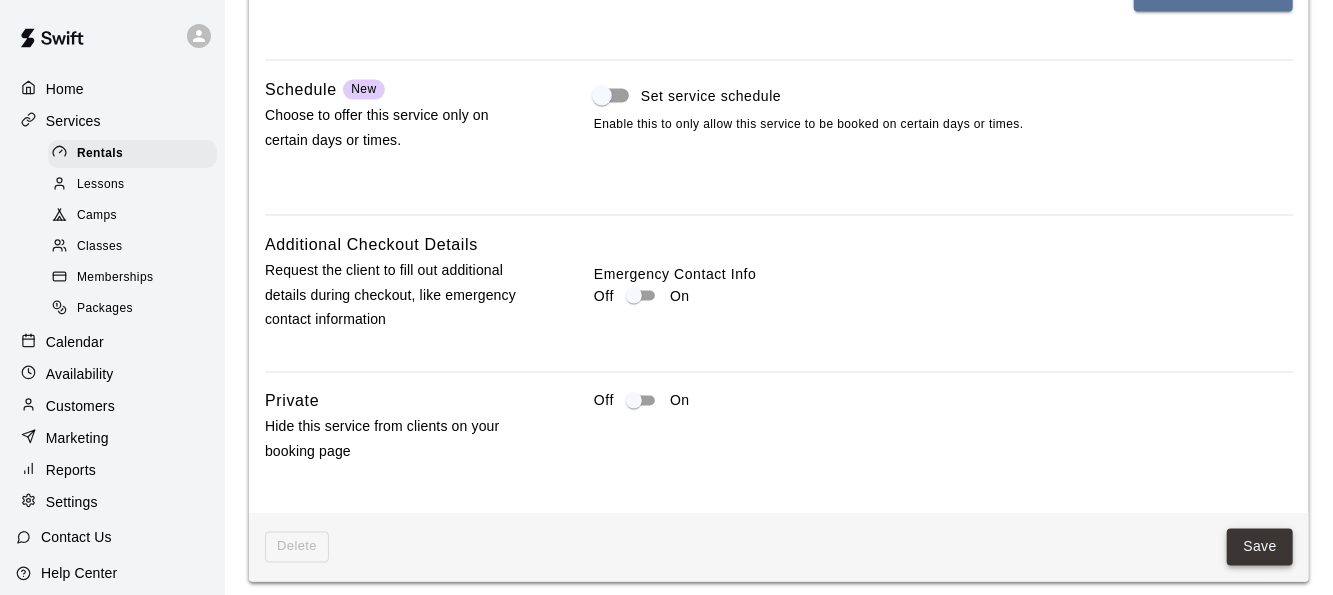 click on "Save" at bounding box center (1260, 547) 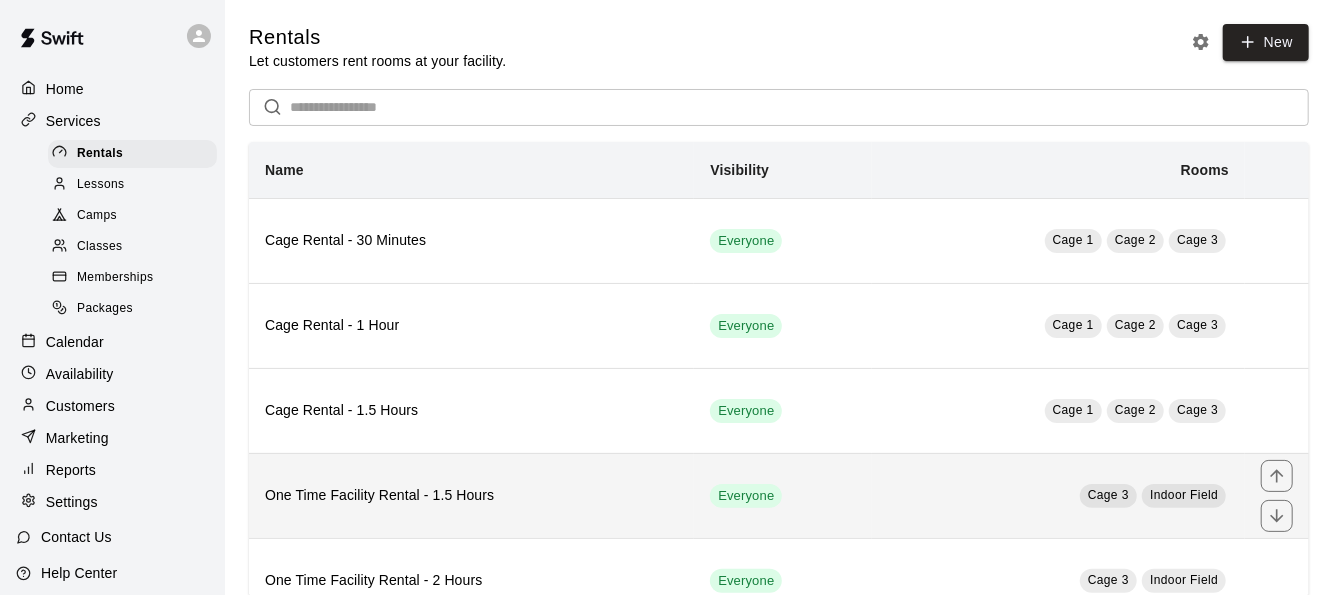 scroll, scrollTop: 147, scrollLeft: 0, axis: vertical 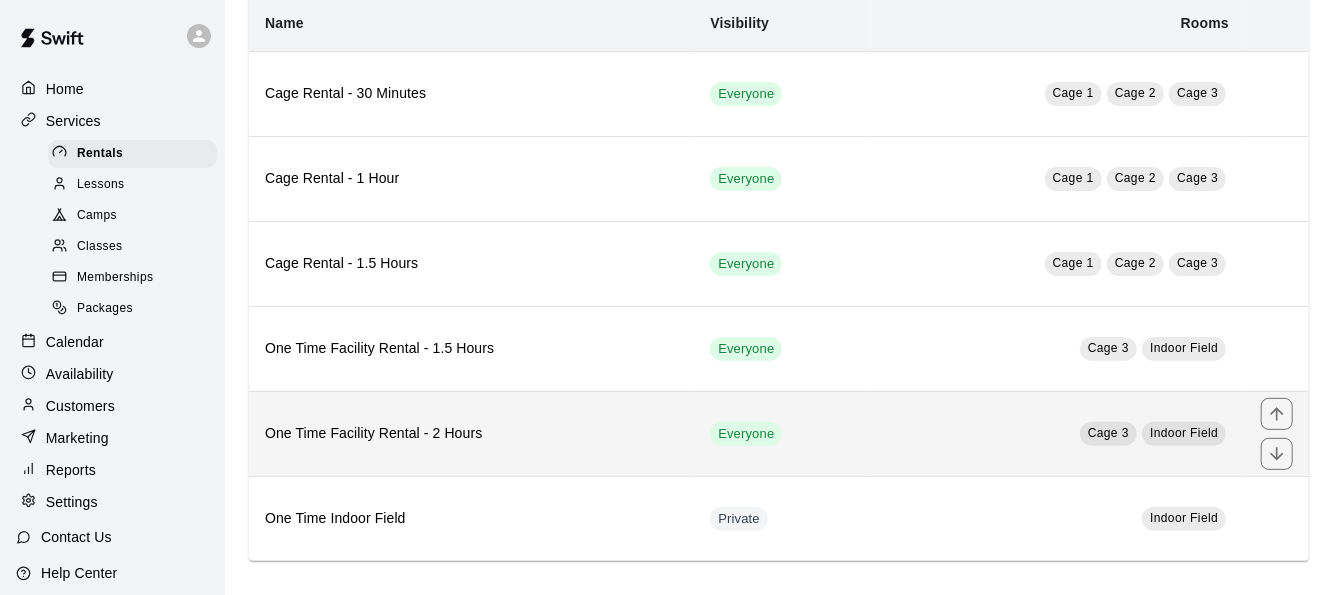 click on "One Time Facility Rental - 2 Hours" at bounding box center (471, 433) 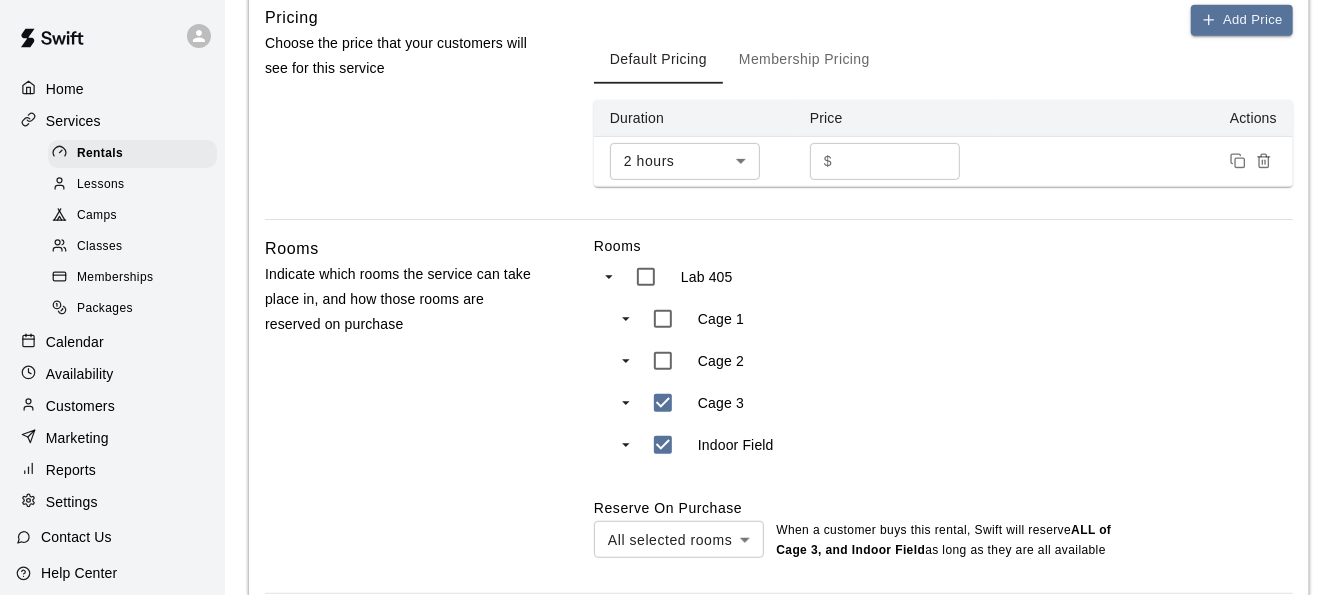 scroll, scrollTop: 746, scrollLeft: 0, axis: vertical 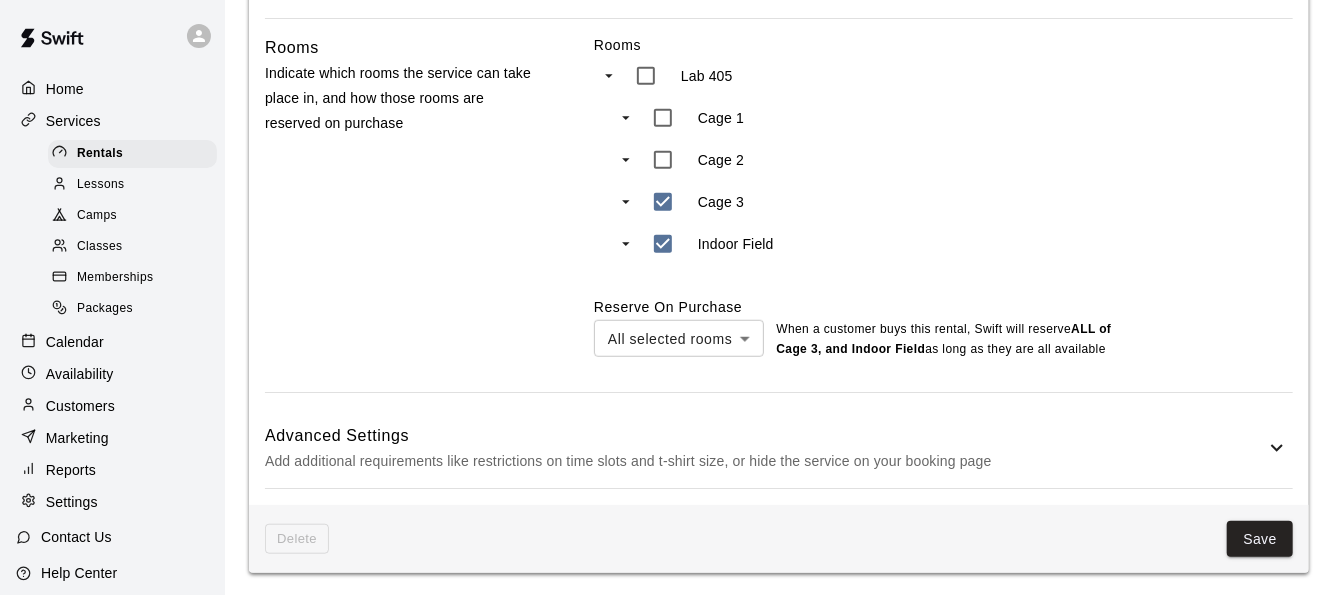 click on "Add additional requirements like restrictions on time slots and t-shirt size, or hide the service on your booking page" at bounding box center (765, 461) 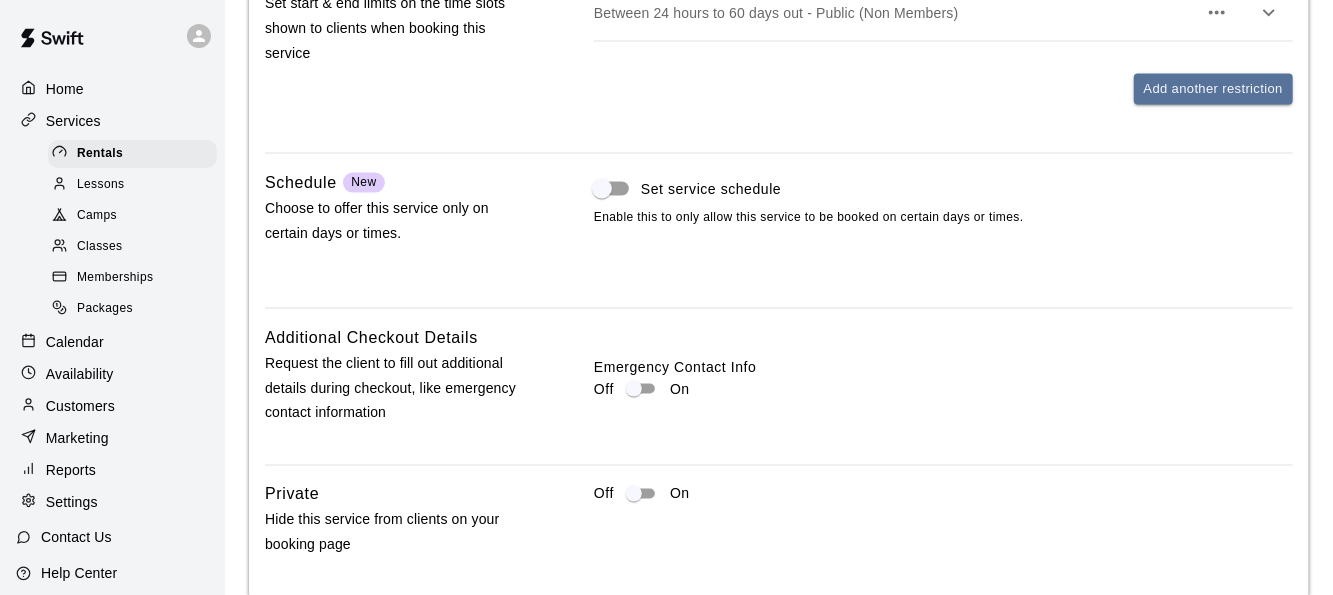 scroll, scrollTop: 1696, scrollLeft: 0, axis: vertical 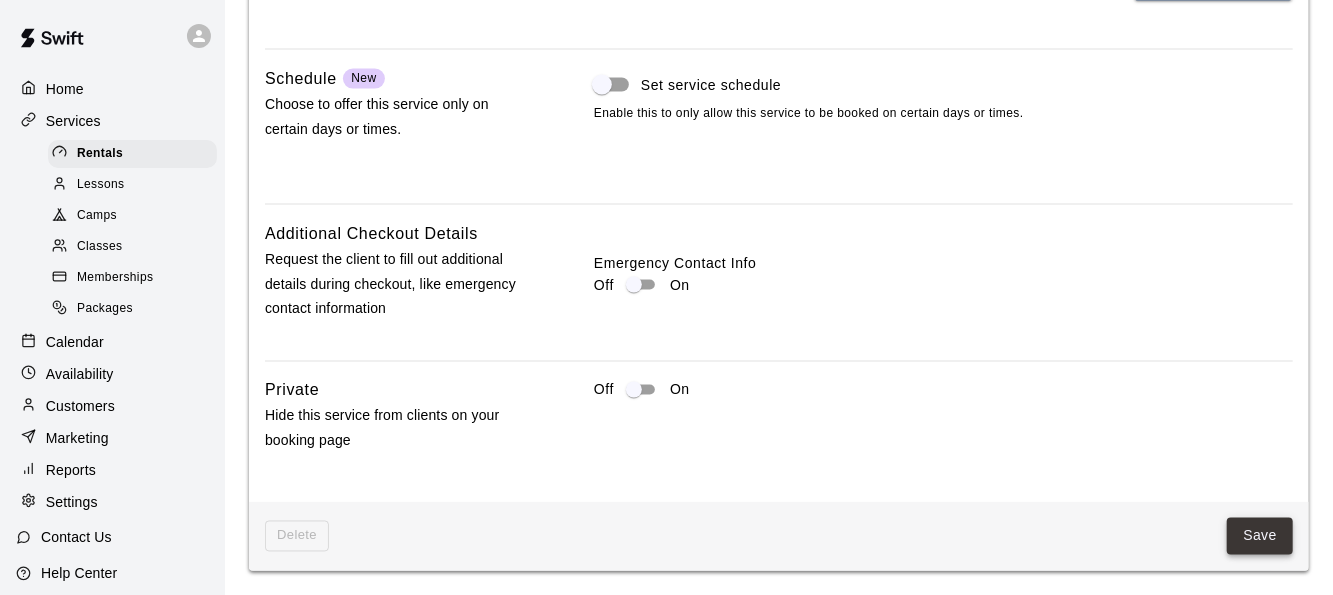 click on "Save" at bounding box center [1260, 536] 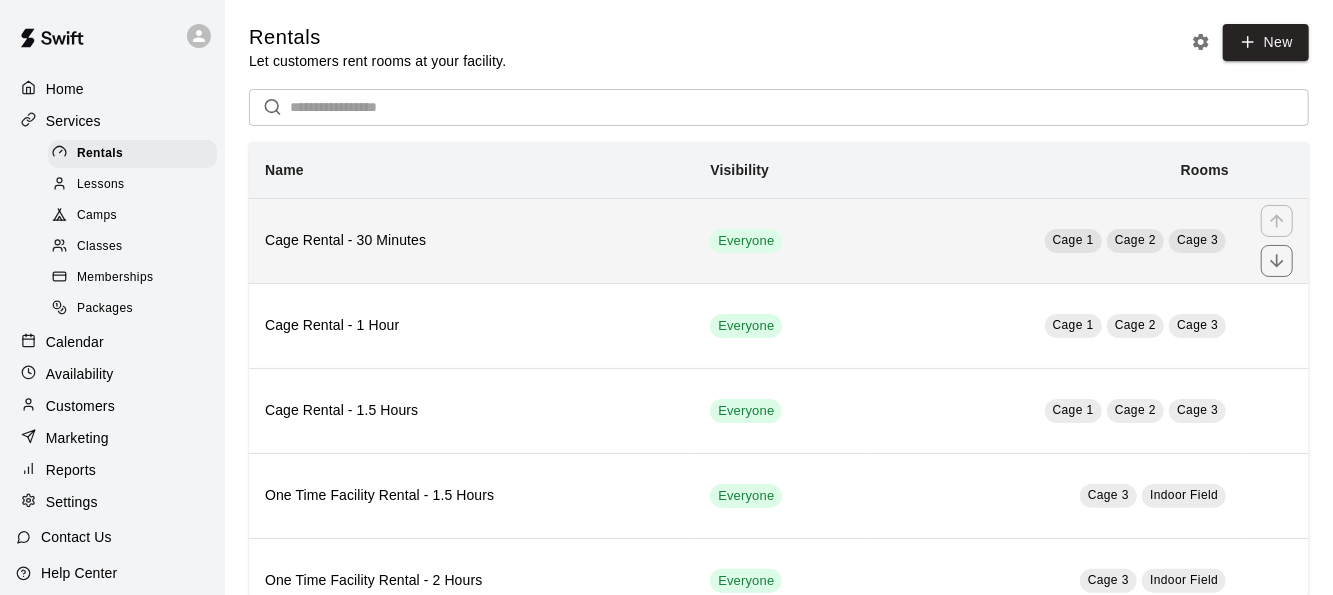 scroll, scrollTop: 147, scrollLeft: 0, axis: vertical 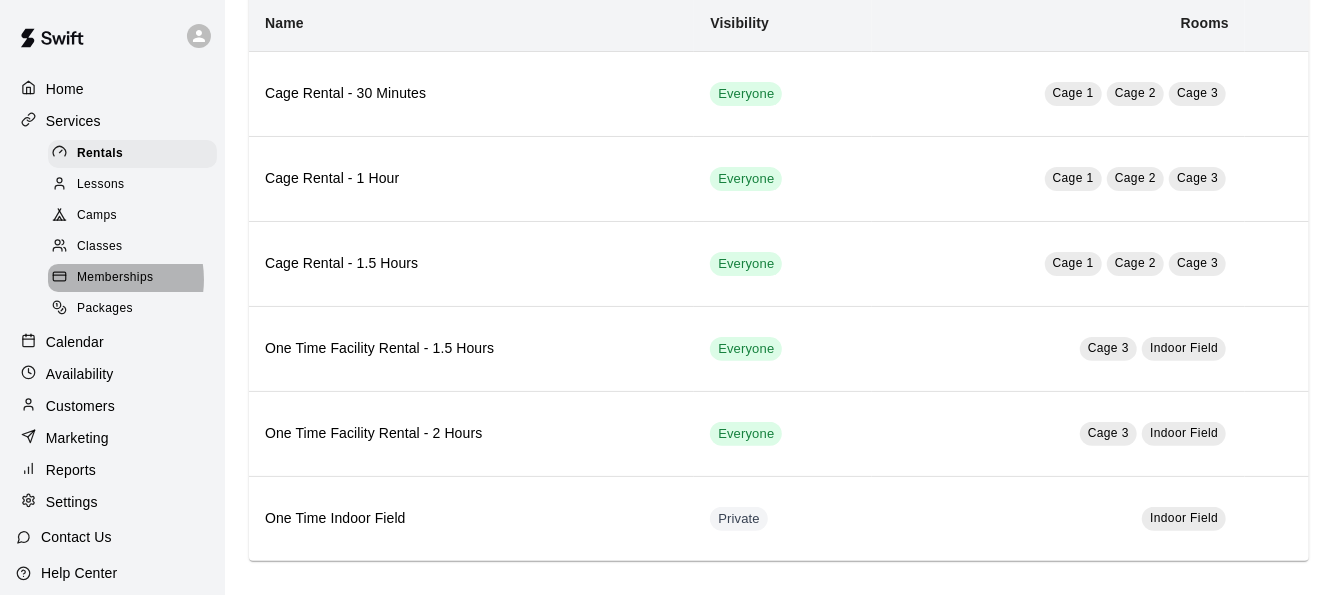 click on "Memberships" at bounding box center [115, 278] 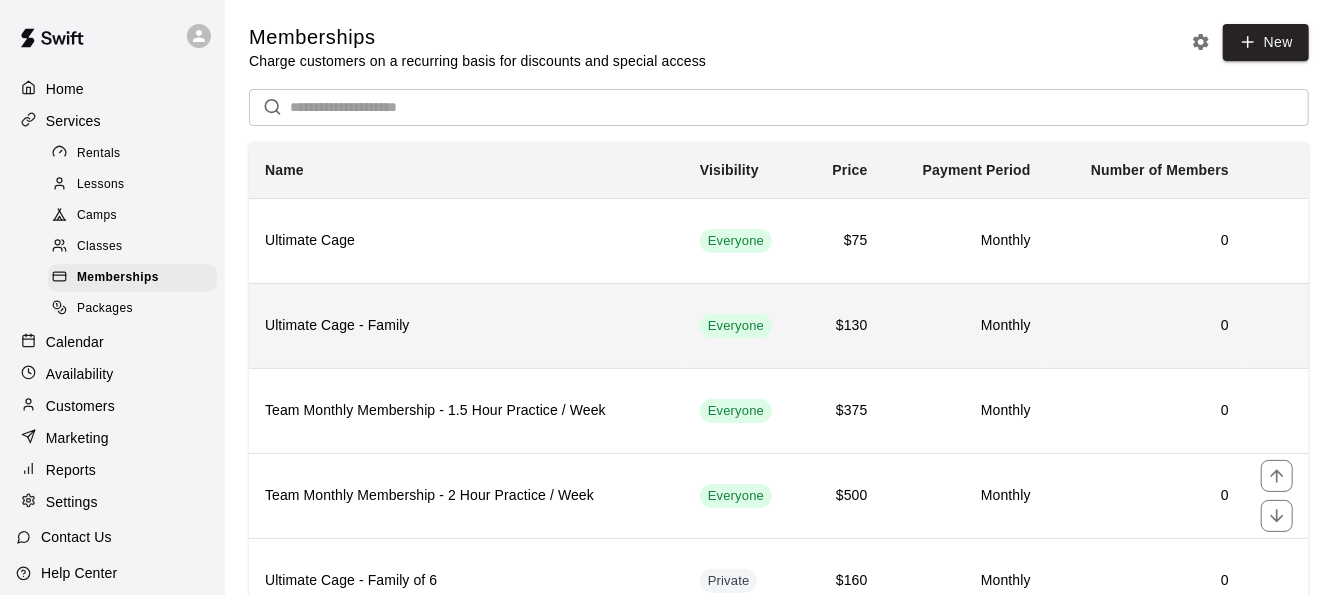 scroll, scrollTop: 0, scrollLeft: 0, axis: both 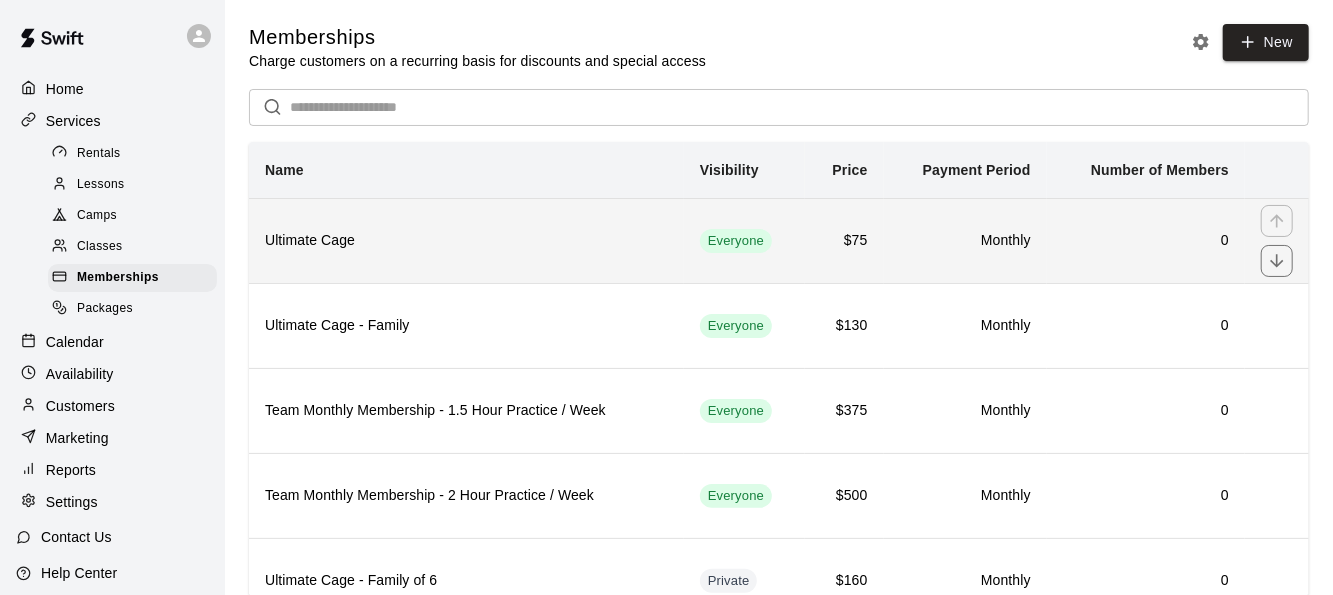 click on "Ultimate Cage" at bounding box center (466, 241) 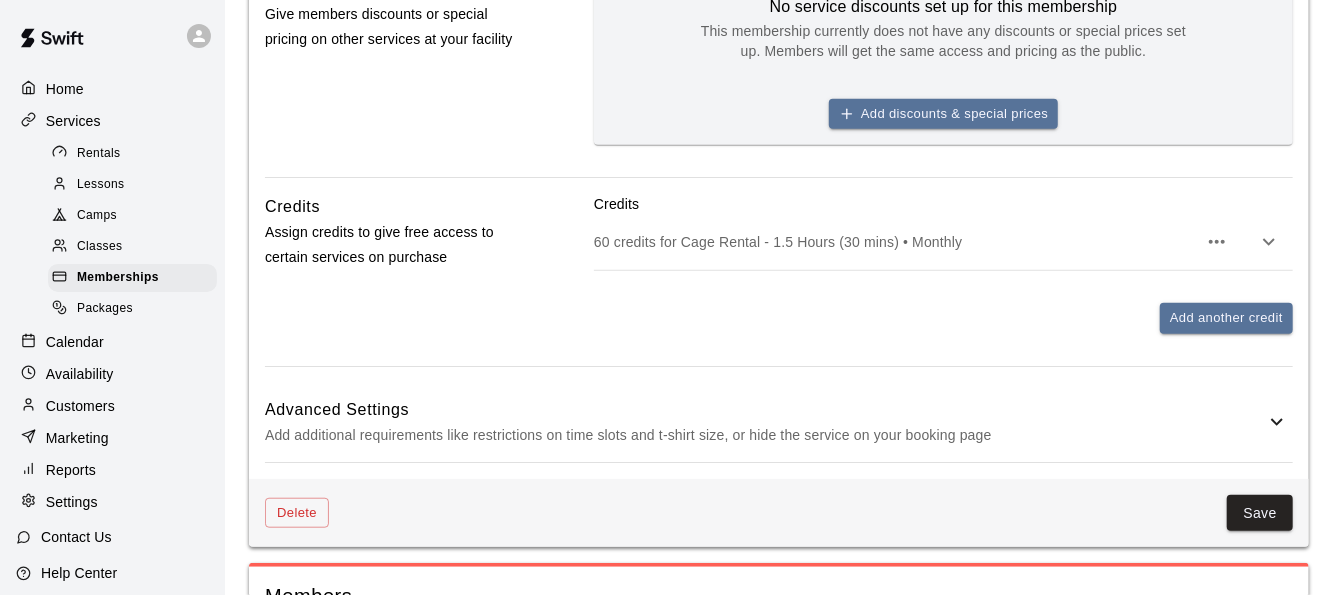 scroll, scrollTop: 710, scrollLeft: 0, axis: vertical 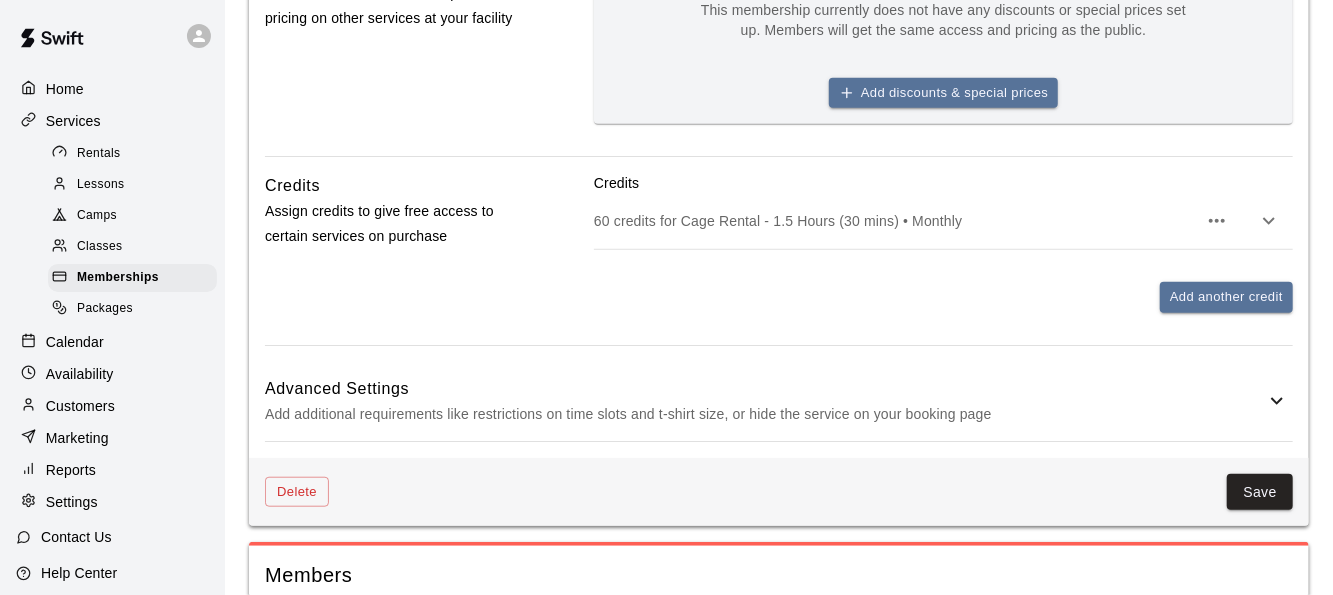 click on "Add additional requirements like restrictions on time slots and t-shirt size, or hide the service on your booking page" at bounding box center (765, 414) 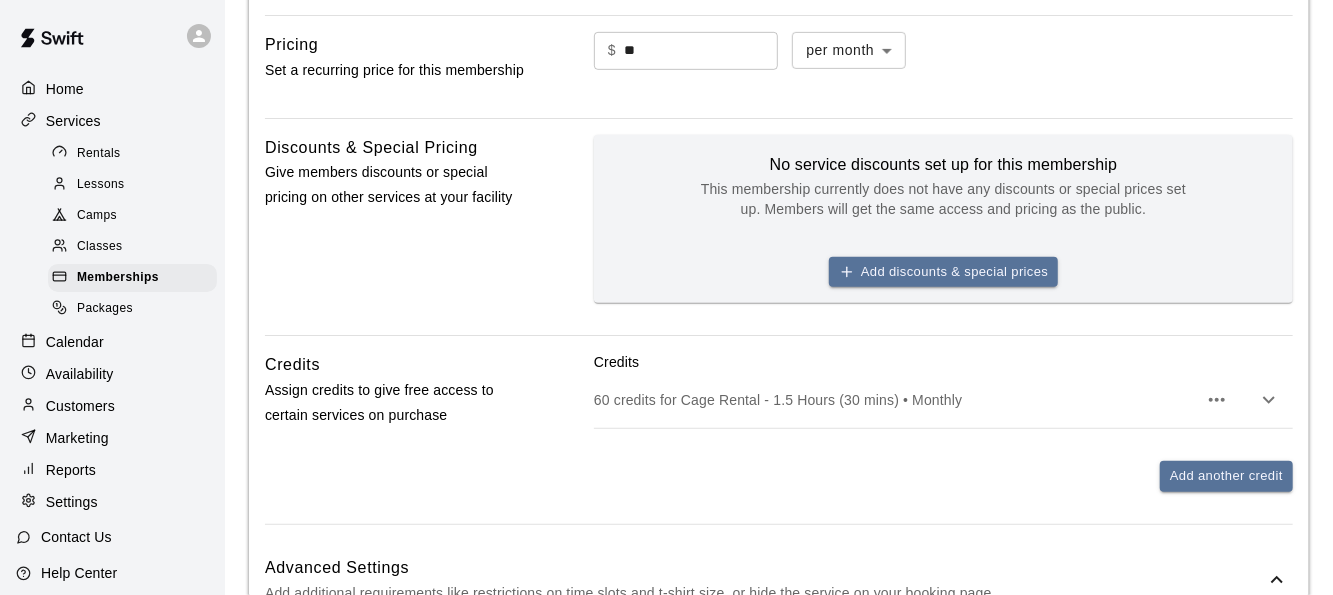 scroll, scrollTop: 0, scrollLeft: 0, axis: both 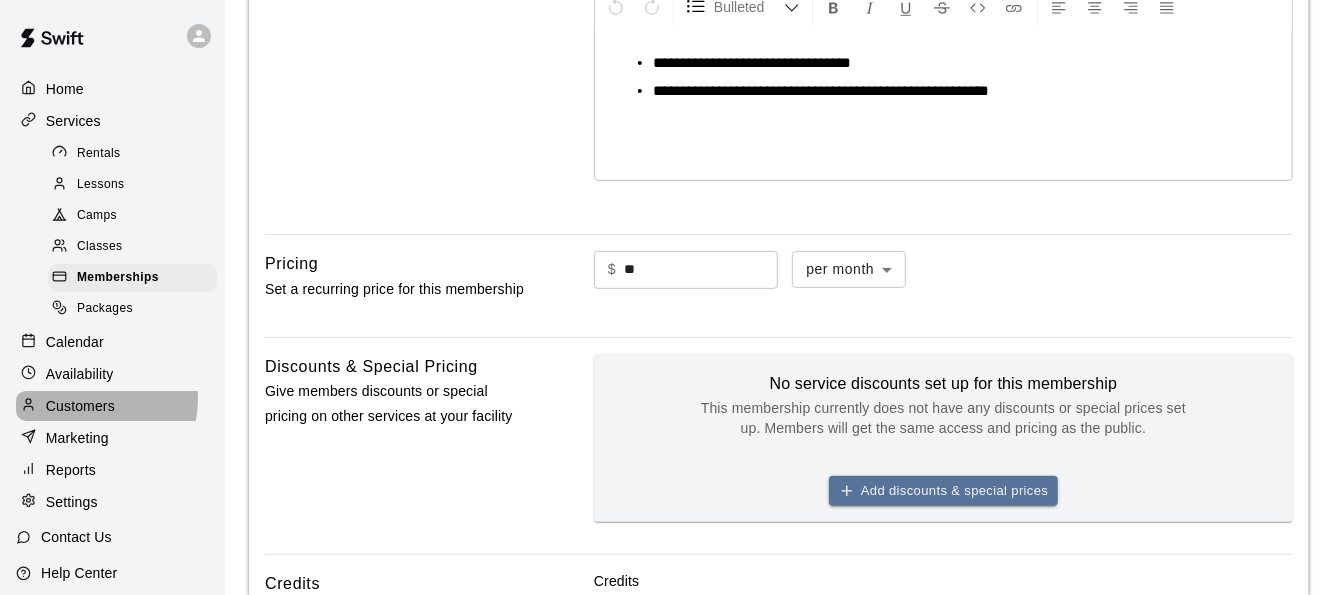 click on "Customers" at bounding box center [80, 406] 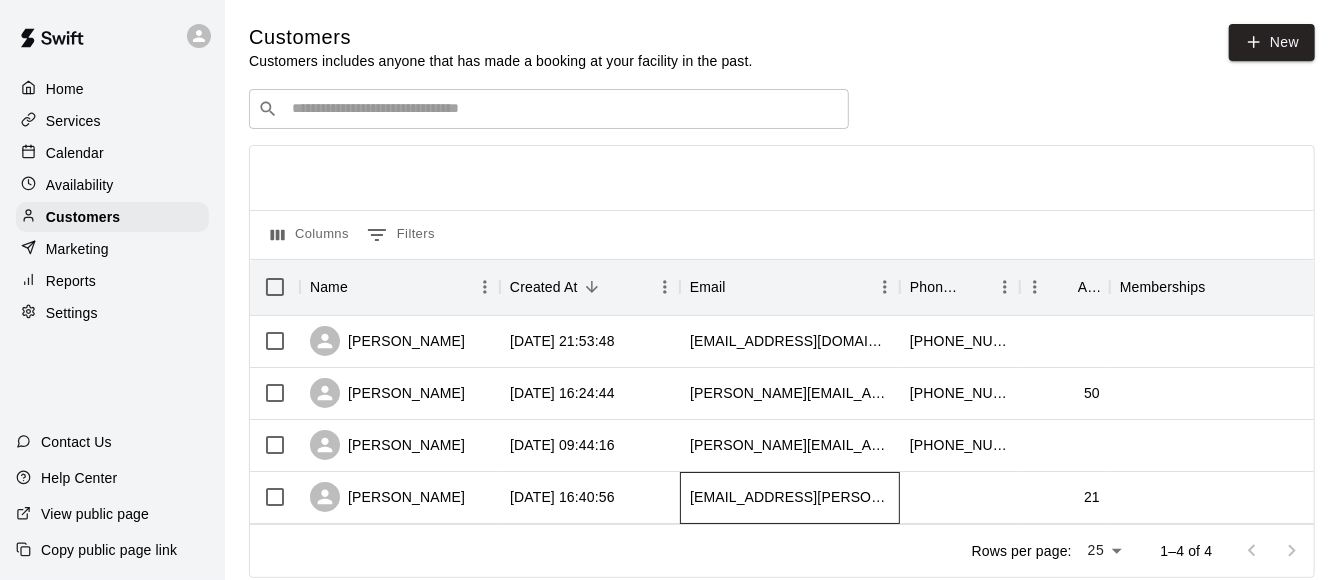click on "kaitlyn.atwood@gmail.com" at bounding box center (790, 497) 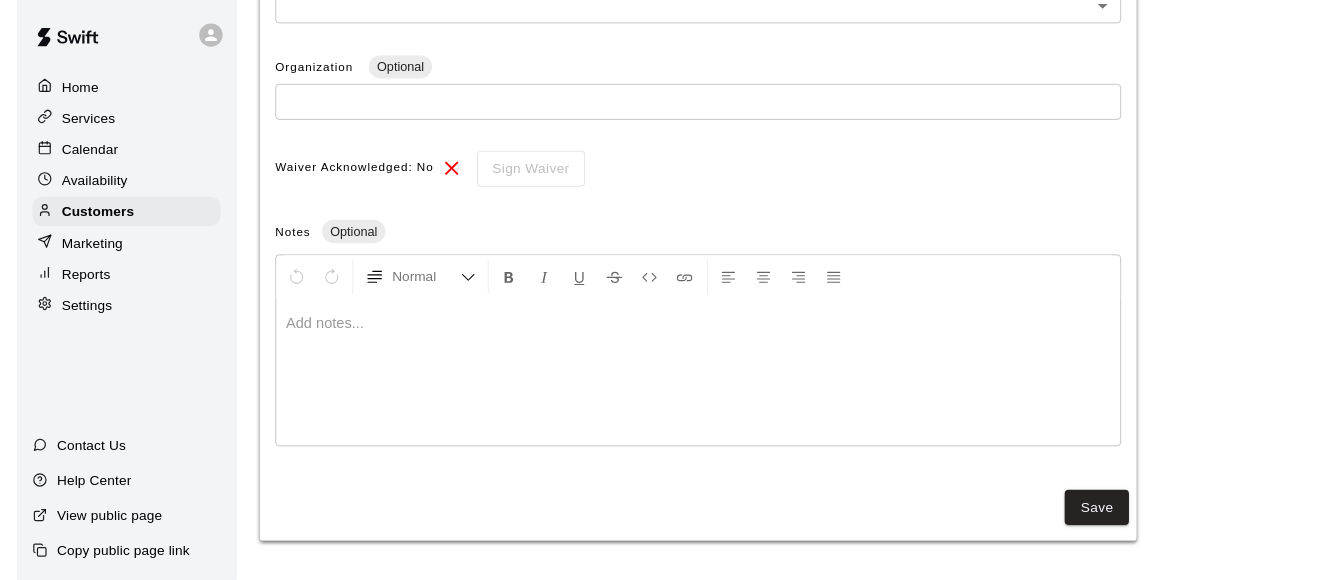 scroll, scrollTop: 0, scrollLeft: 0, axis: both 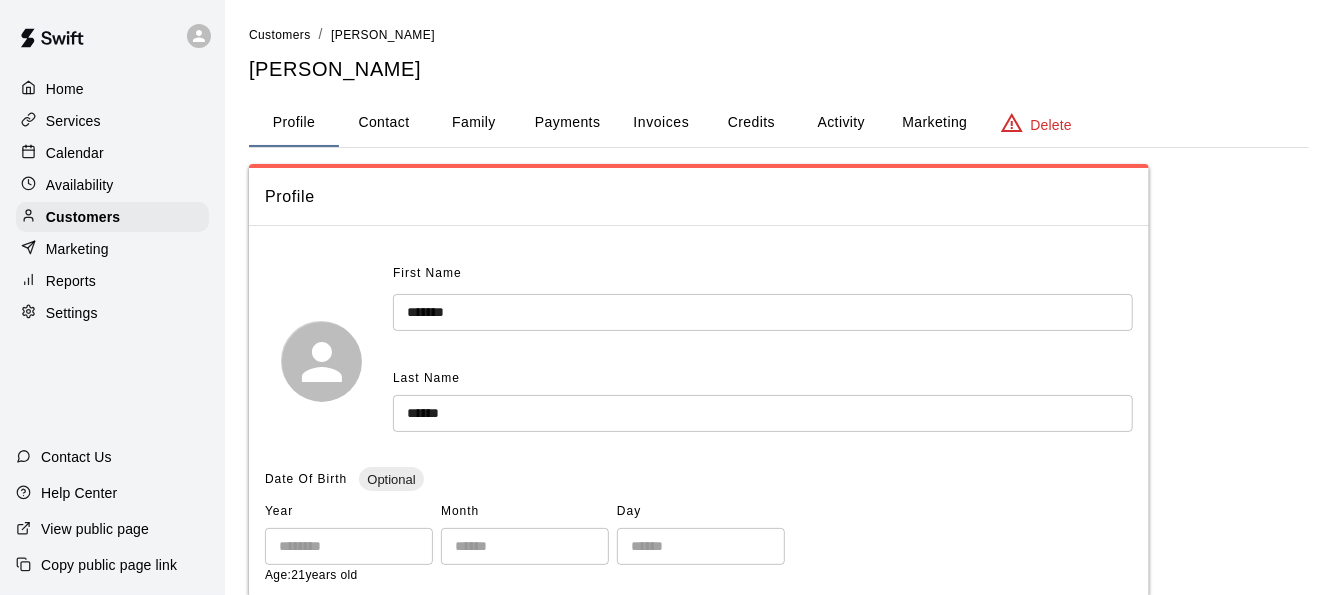 click on "Profile" at bounding box center [294, 123] 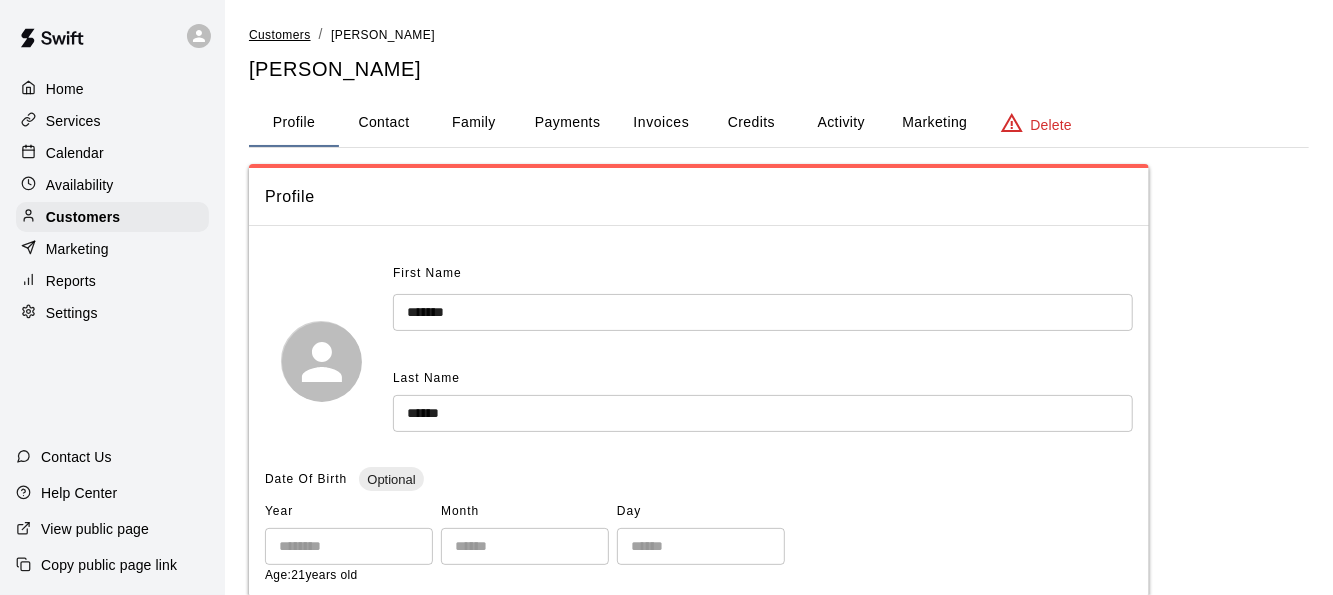 click on "Customers" at bounding box center [280, 35] 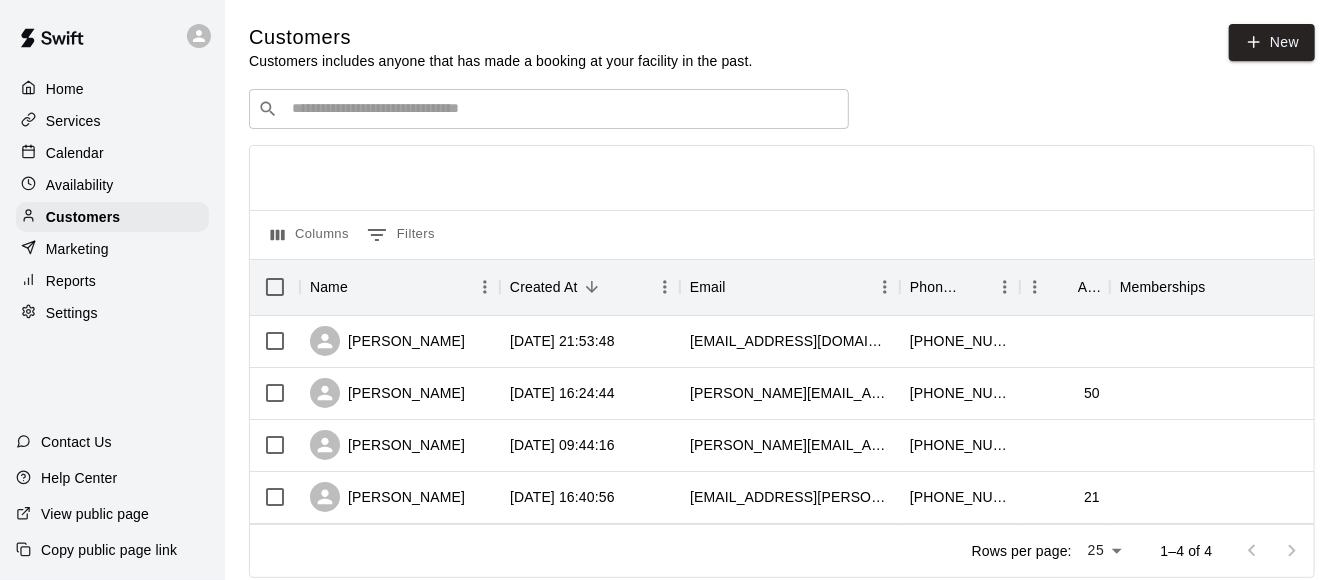 scroll, scrollTop: 70, scrollLeft: 0, axis: vertical 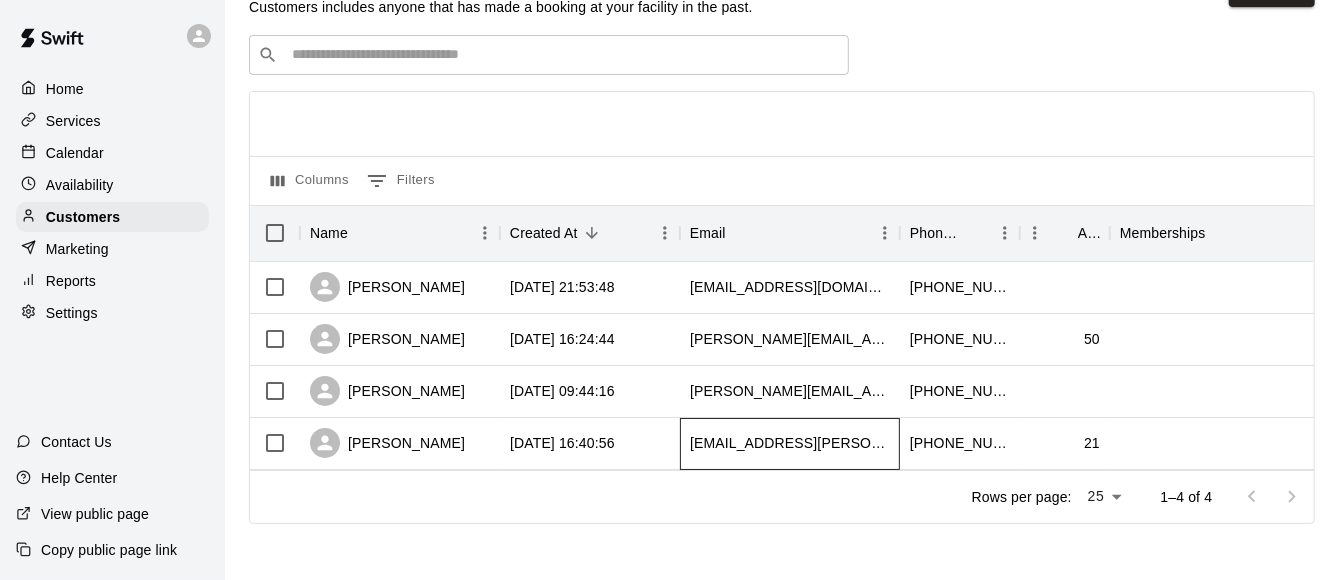 click on "kaitlyn.atwood@gmail.com" at bounding box center [790, 443] 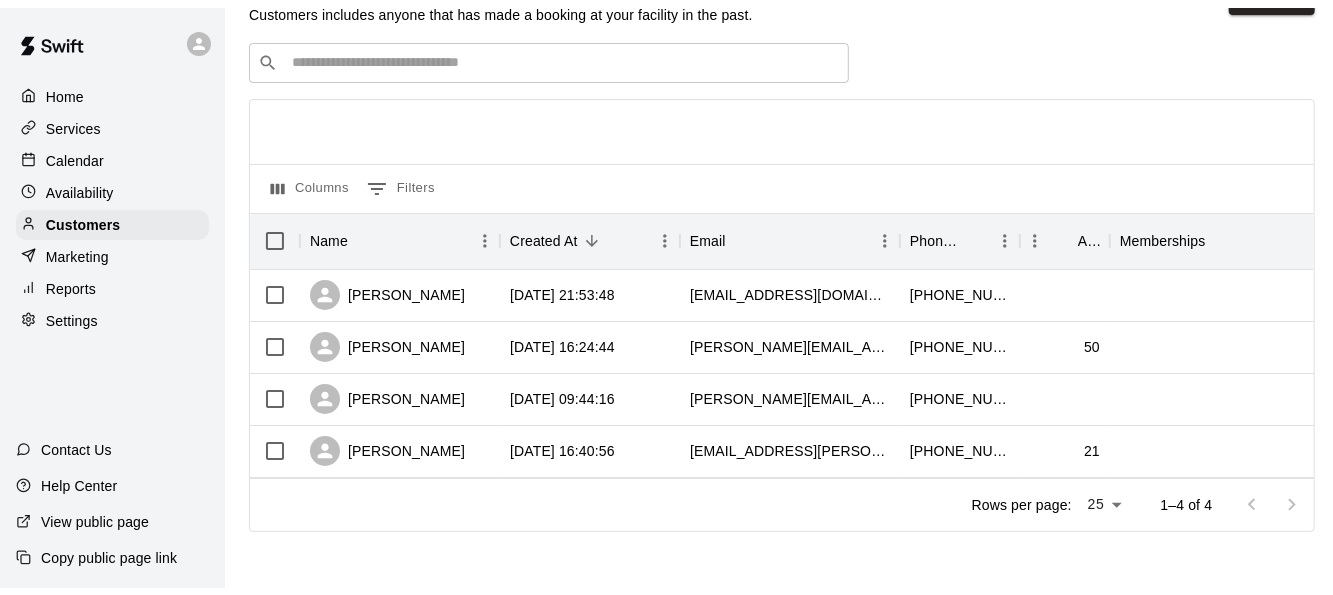 scroll, scrollTop: 0, scrollLeft: 0, axis: both 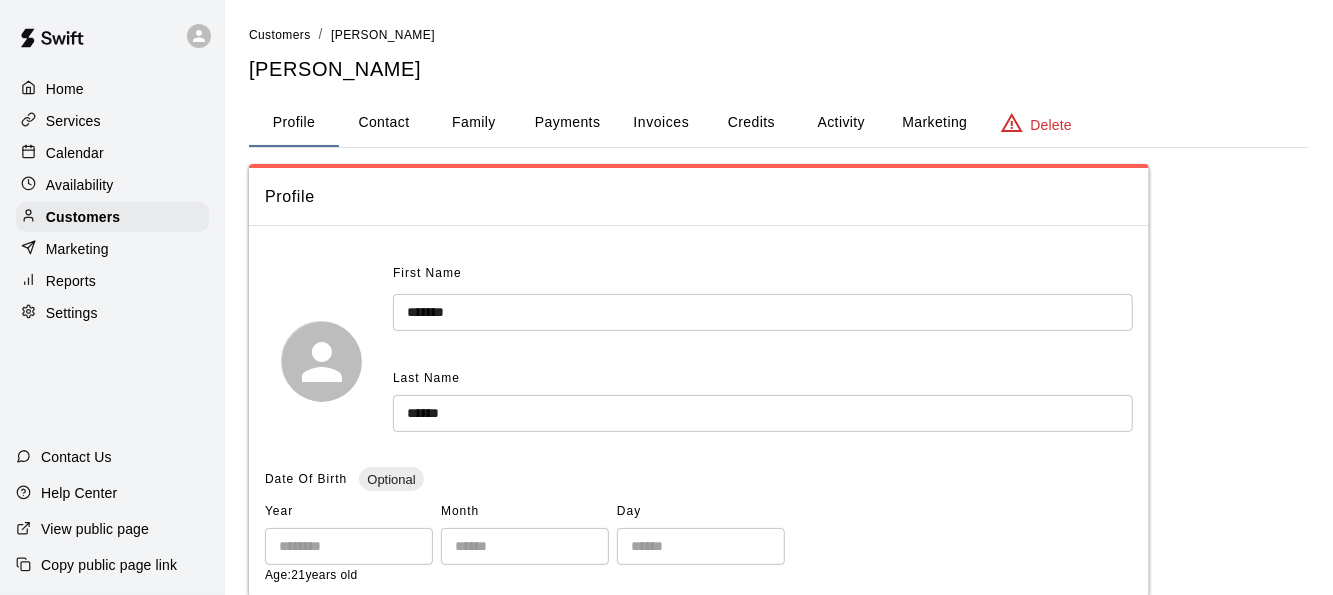 click on "Contact" at bounding box center [384, 123] 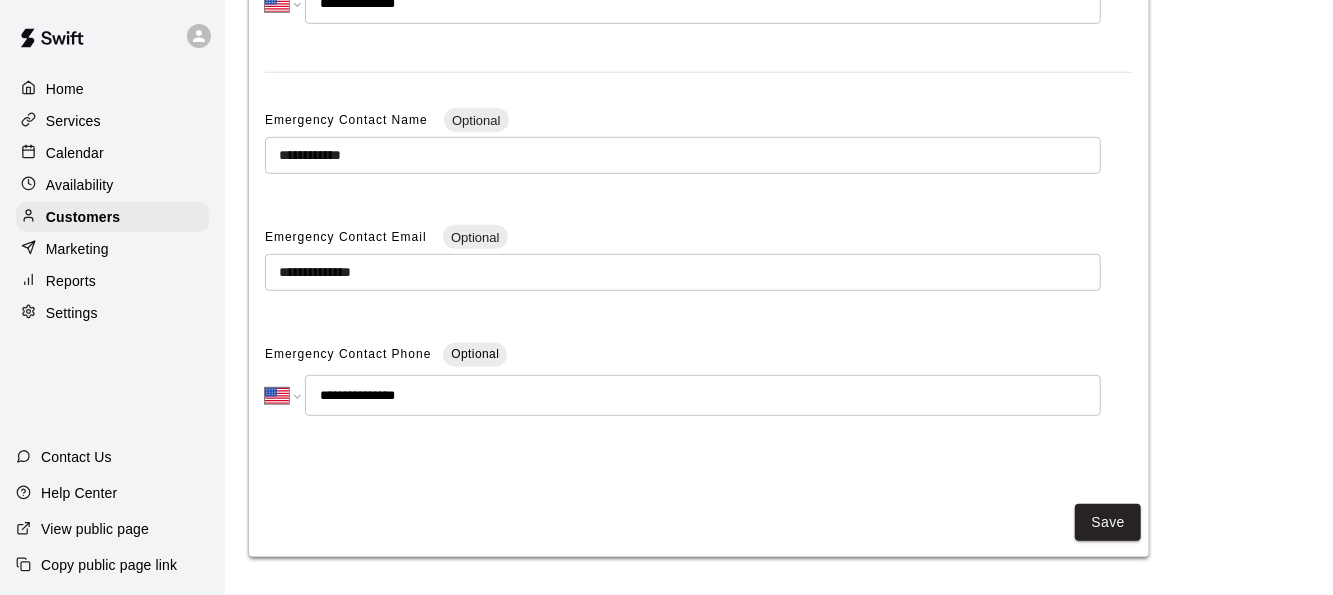scroll, scrollTop: 0, scrollLeft: 0, axis: both 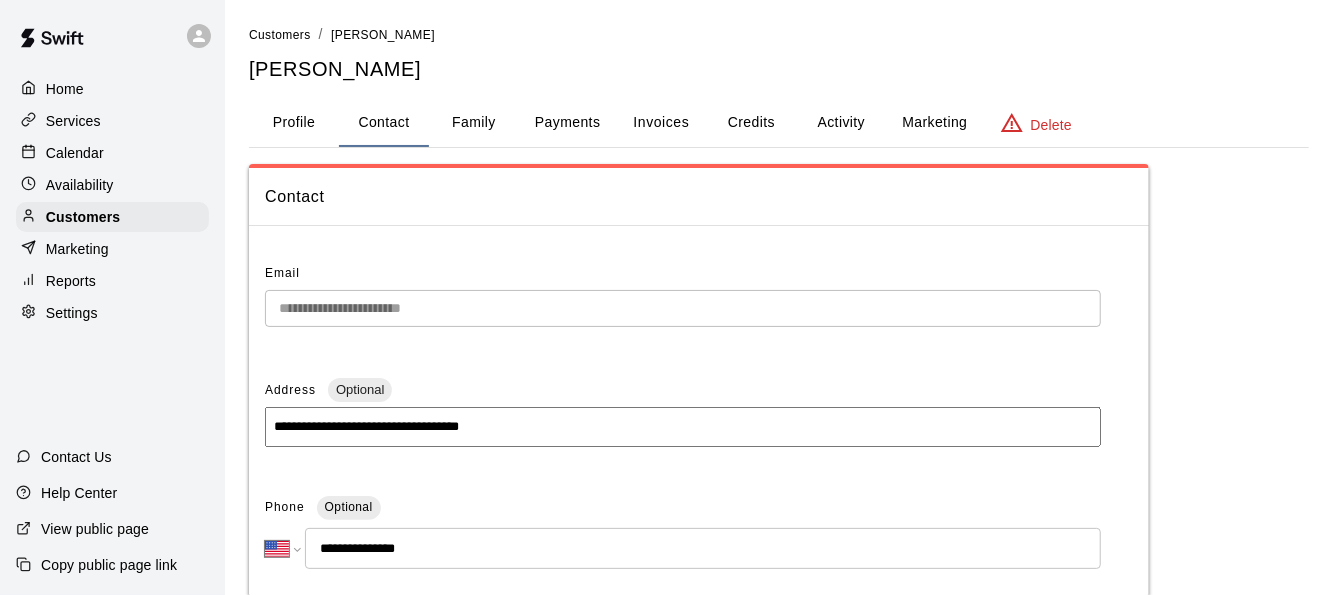 click on "Family" at bounding box center (474, 123) 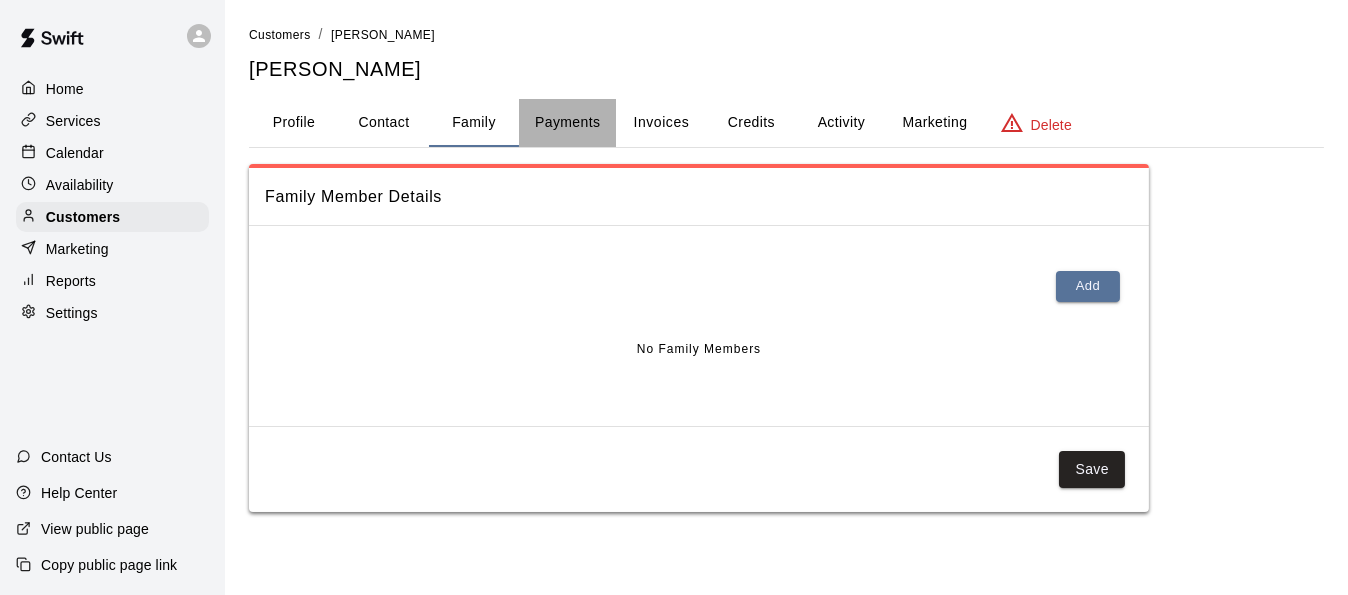 click on "Payments" at bounding box center (567, 123) 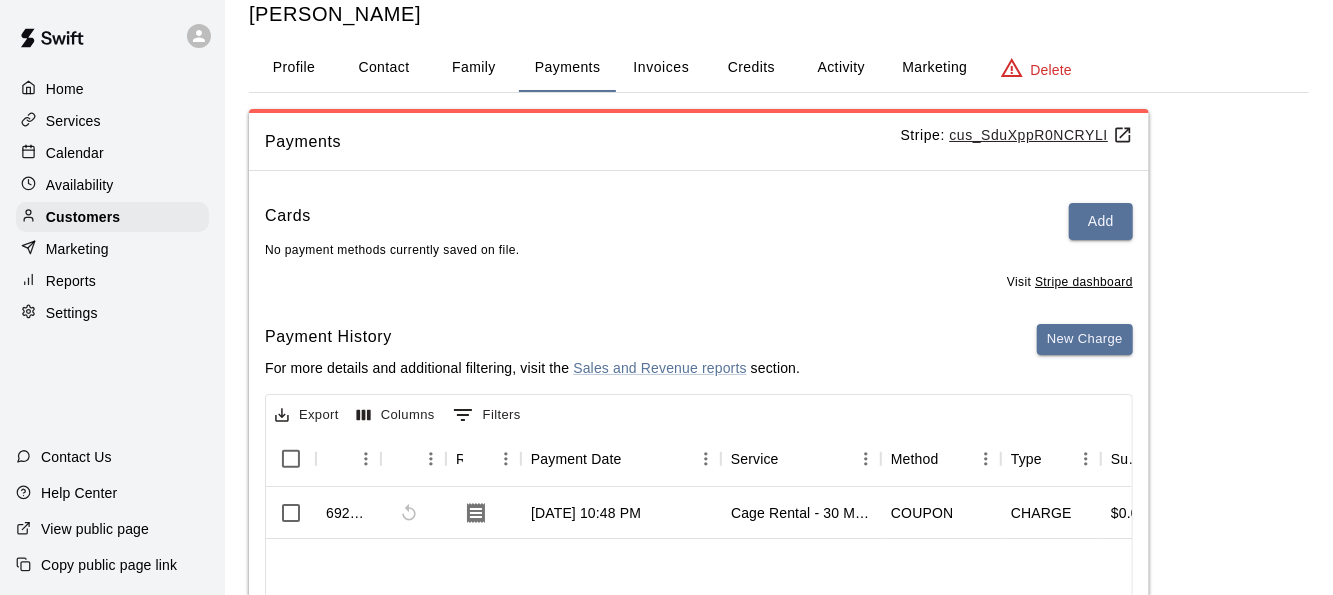 scroll, scrollTop: 0, scrollLeft: 0, axis: both 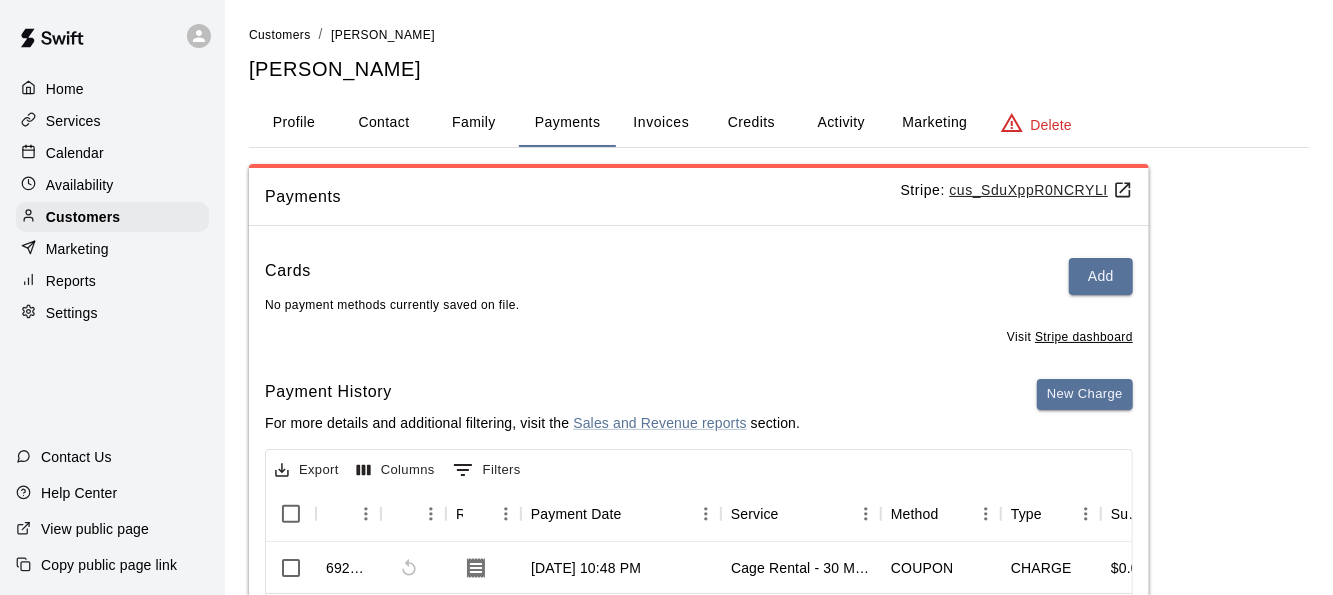 click on "Marketing" at bounding box center (934, 123) 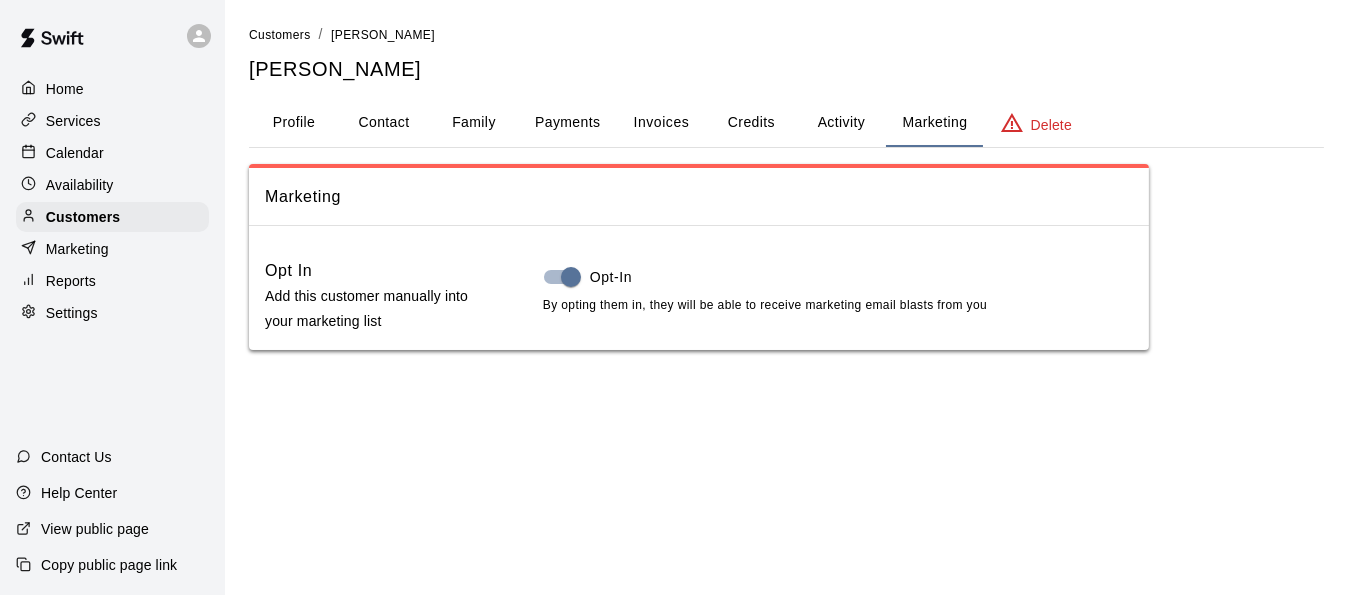 click on "Activity" at bounding box center (841, 123) 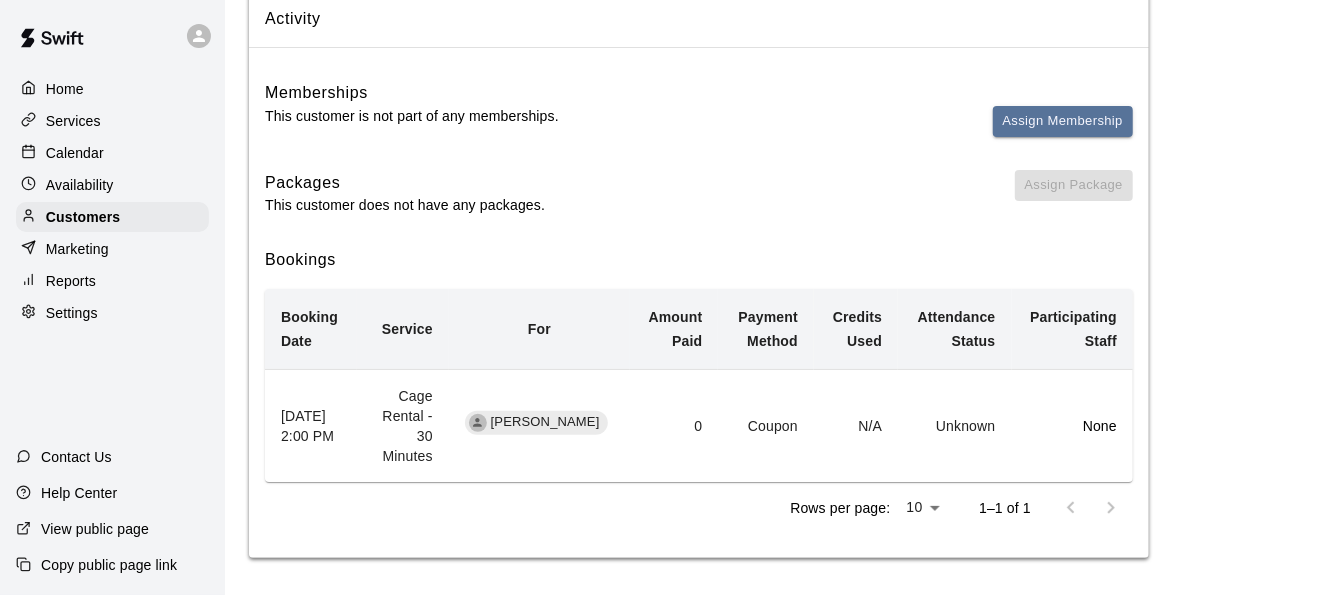 scroll, scrollTop: 0, scrollLeft: 0, axis: both 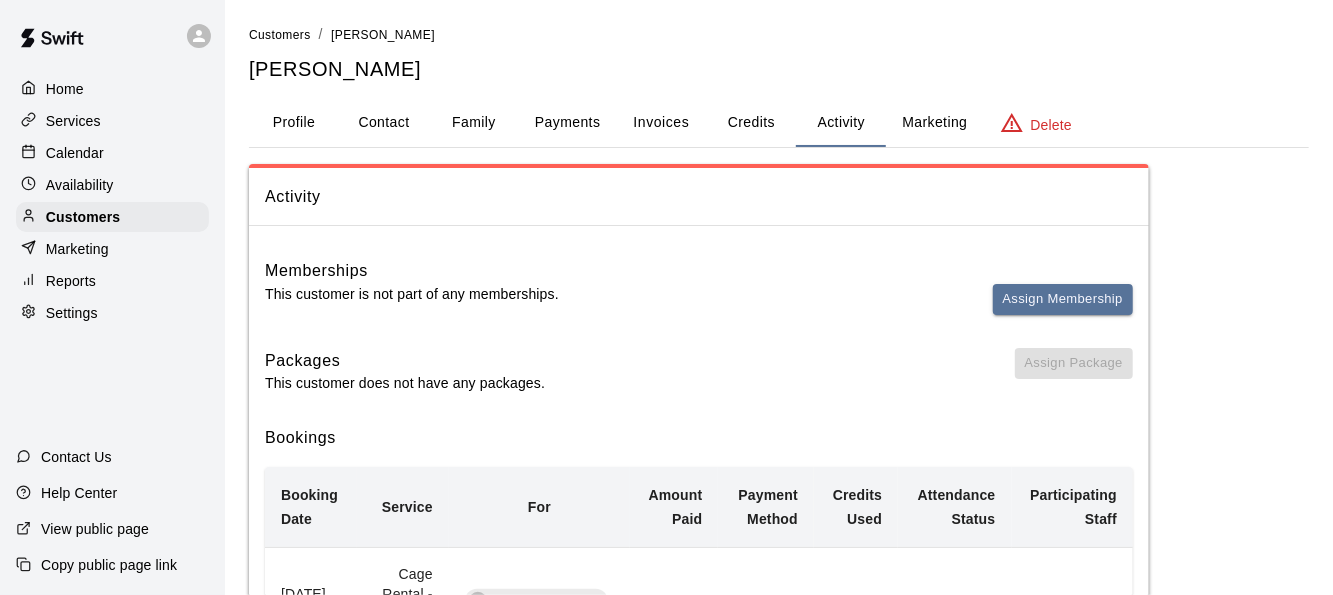 click on "Credits" at bounding box center (751, 123) 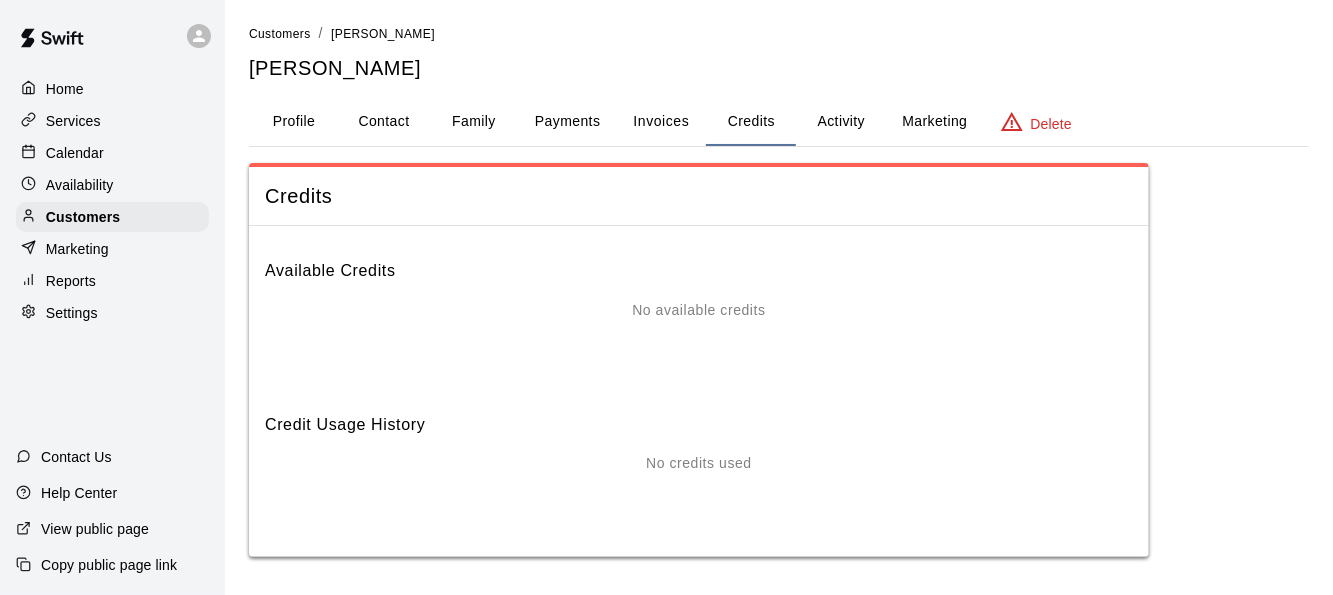 scroll, scrollTop: 0, scrollLeft: 0, axis: both 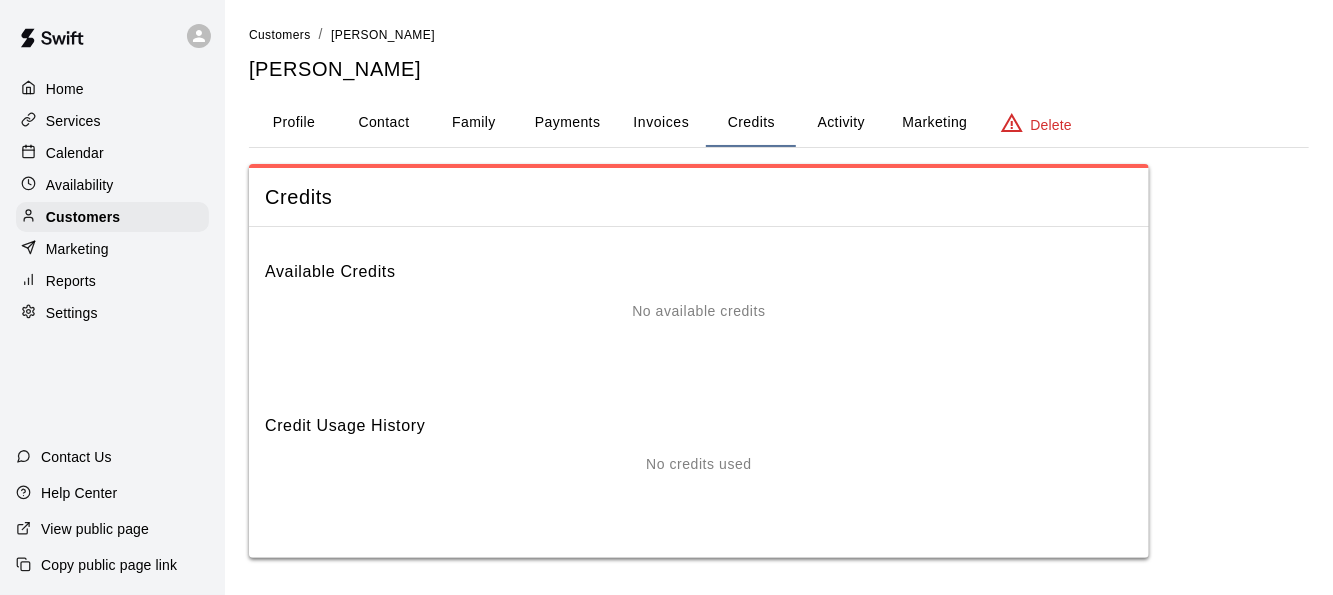 click on "Invoices" at bounding box center (662, 122) 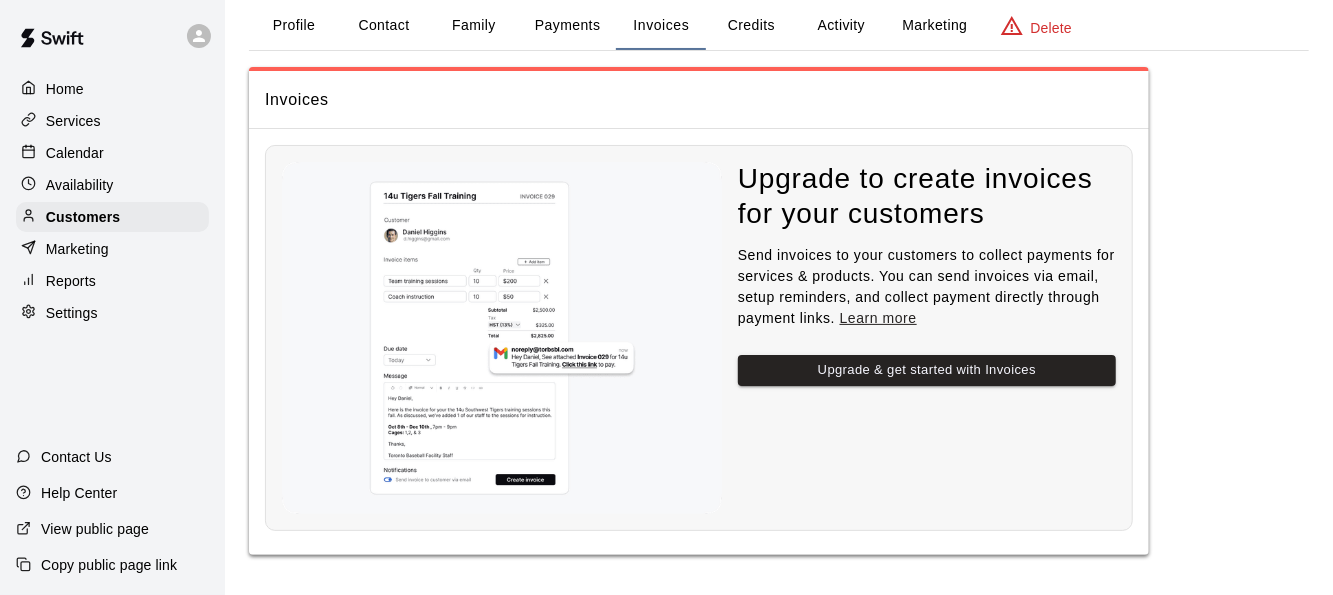 scroll, scrollTop: 98, scrollLeft: 0, axis: vertical 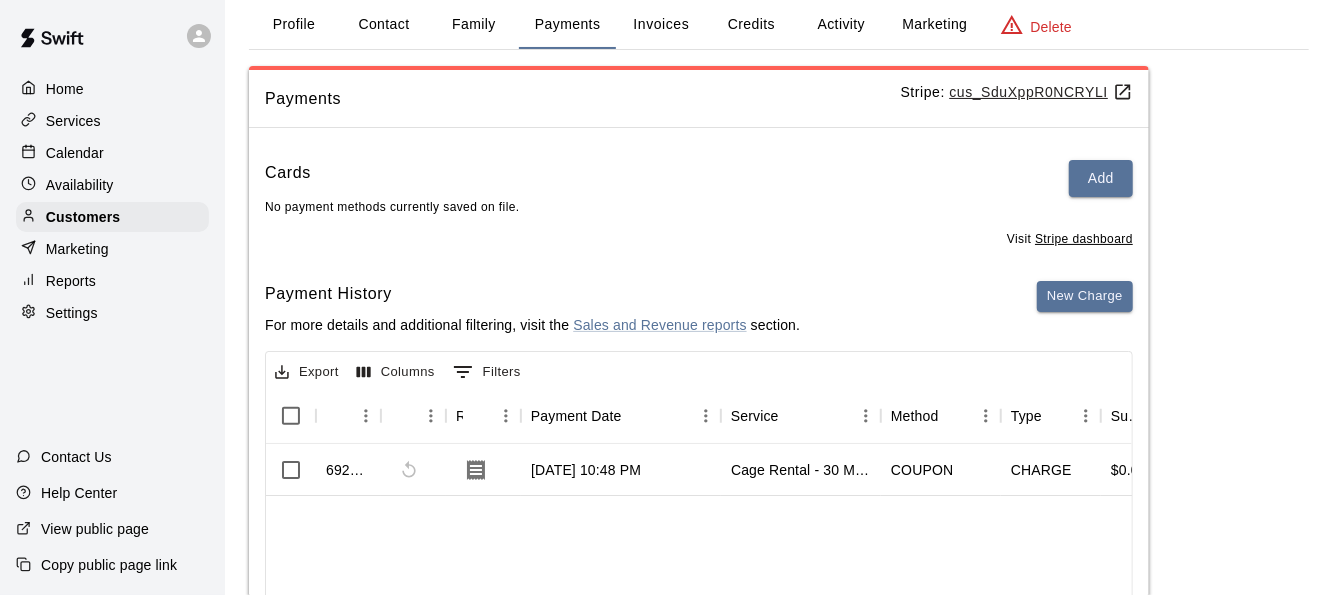 click on "Family" at bounding box center (474, 25) 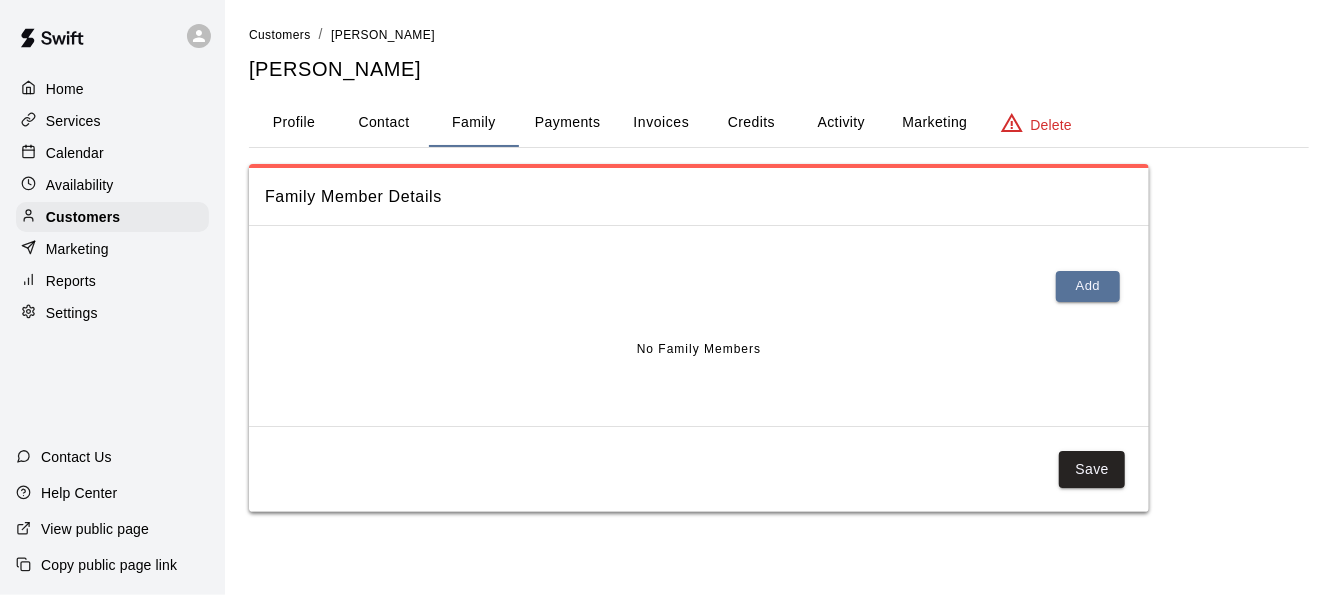 scroll, scrollTop: 0, scrollLeft: 0, axis: both 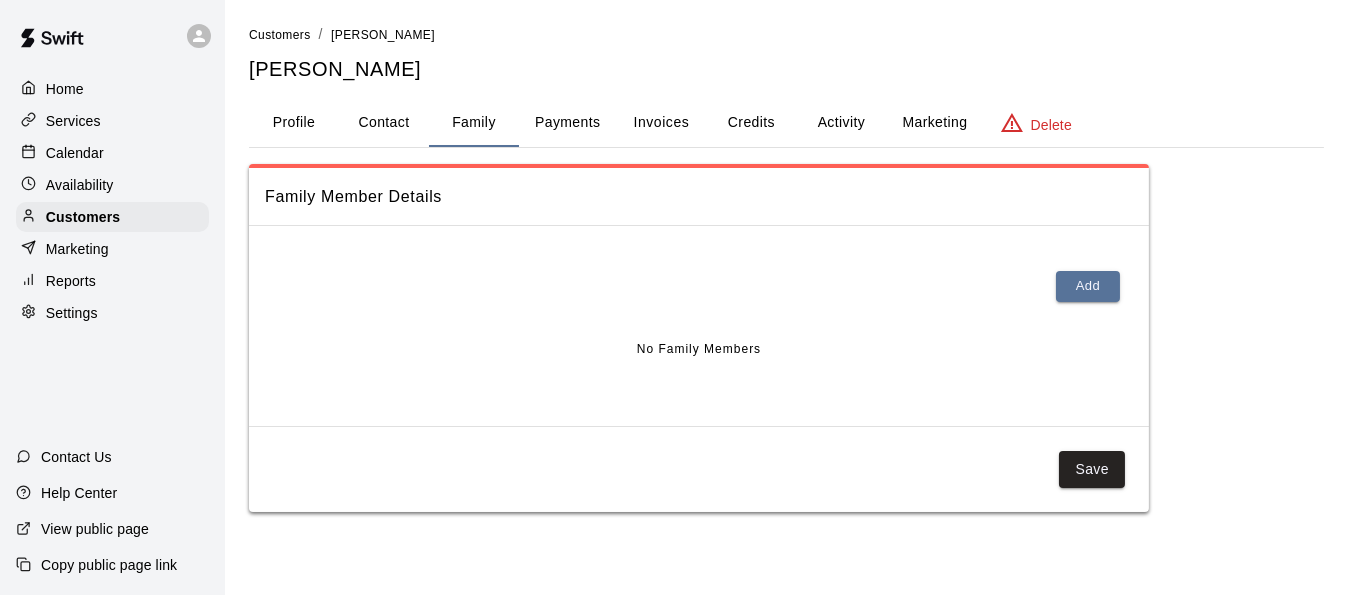 click on "Contact" at bounding box center [384, 123] 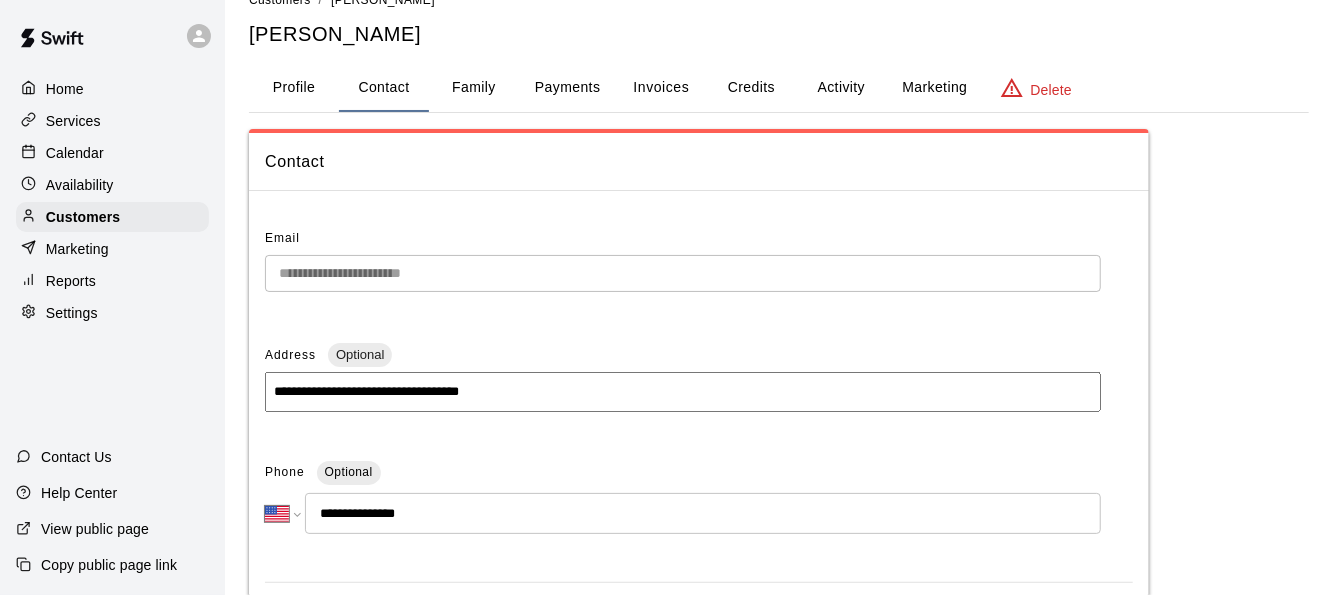 scroll, scrollTop: 0, scrollLeft: 0, axis: both 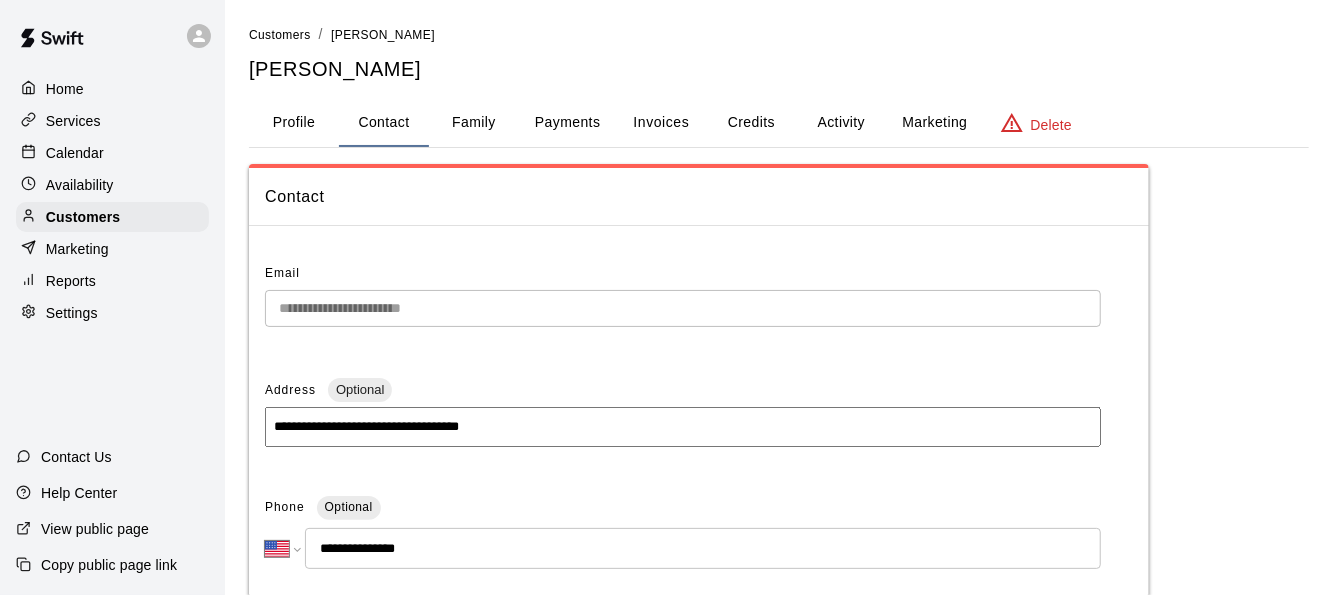 click on "Profile" at bounding box center (294, 123) 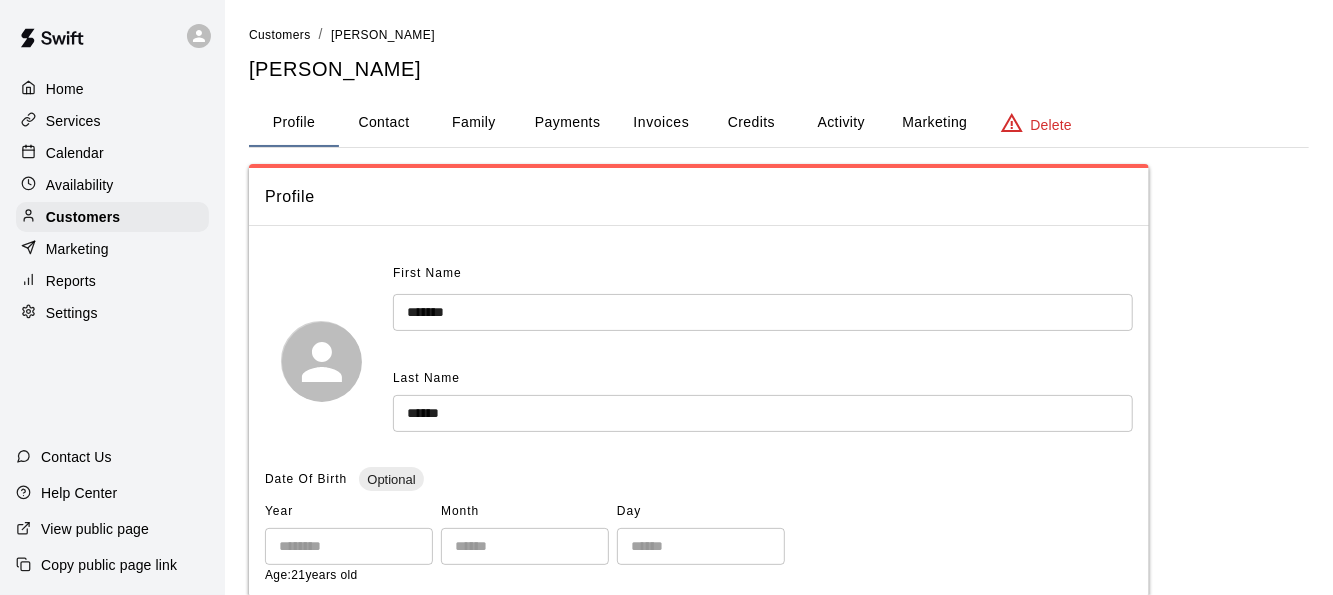 click on "Home" at bounding box center (65, 89) 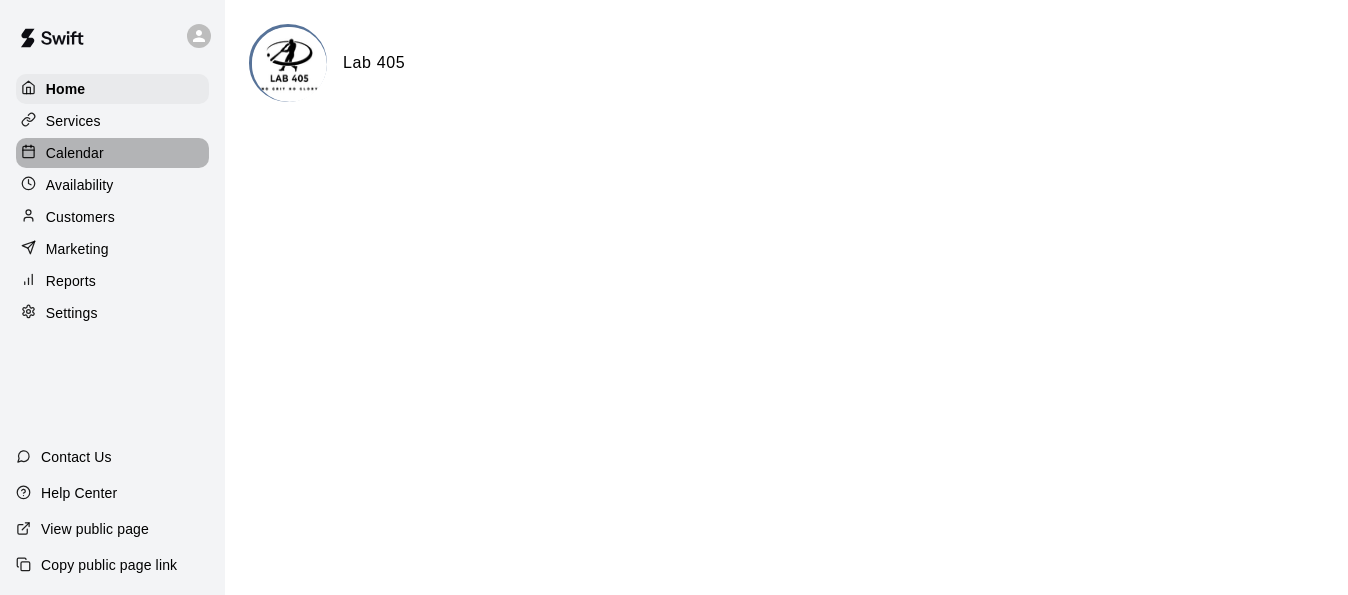 click on "Calendar" at bounding box center (75, 153) 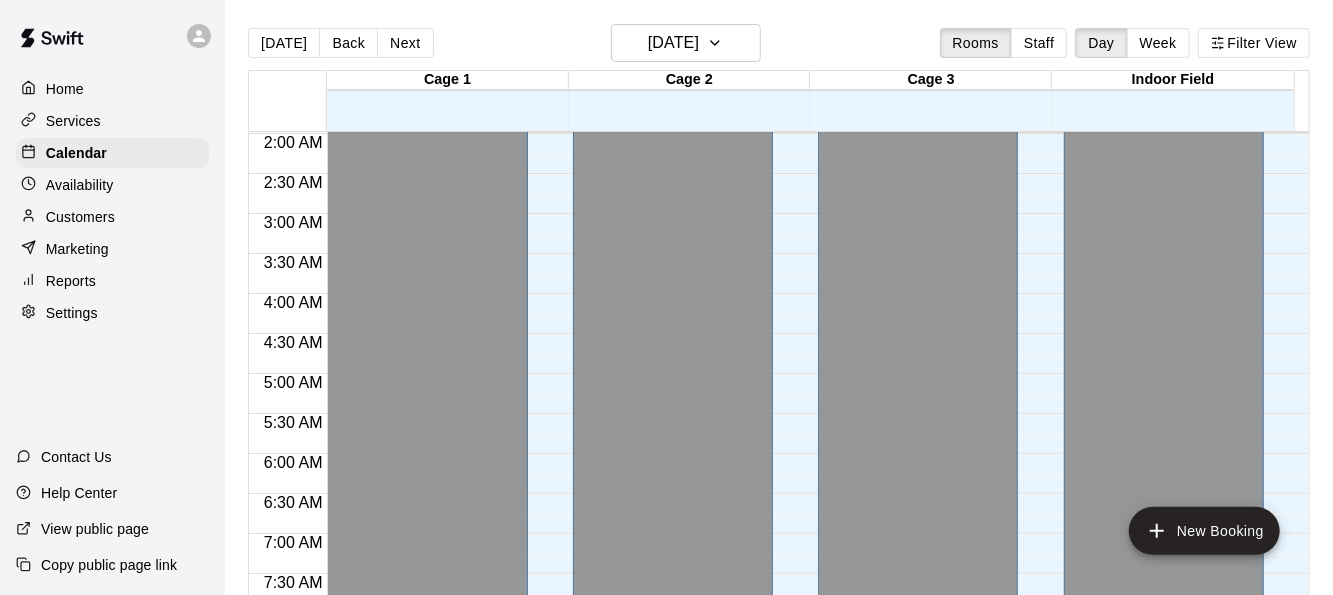 scroll, scrollTop: 160, scrollLeft: 0, axis: vertical 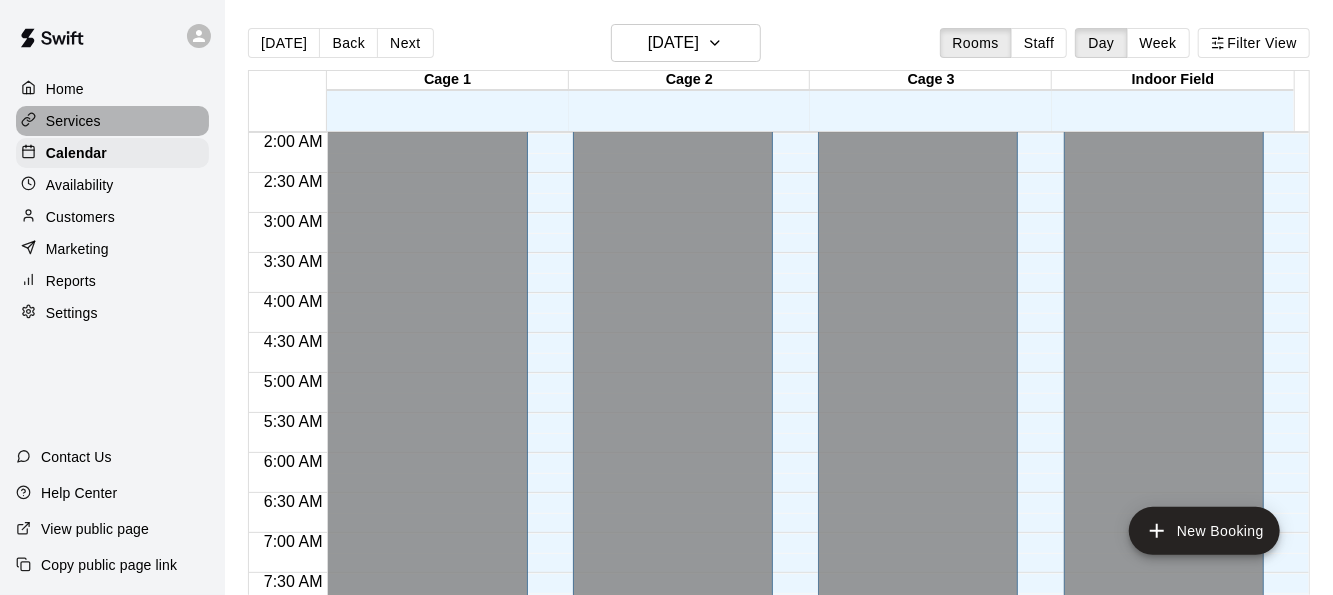 click on "Services" at bounding box center [73, 121] 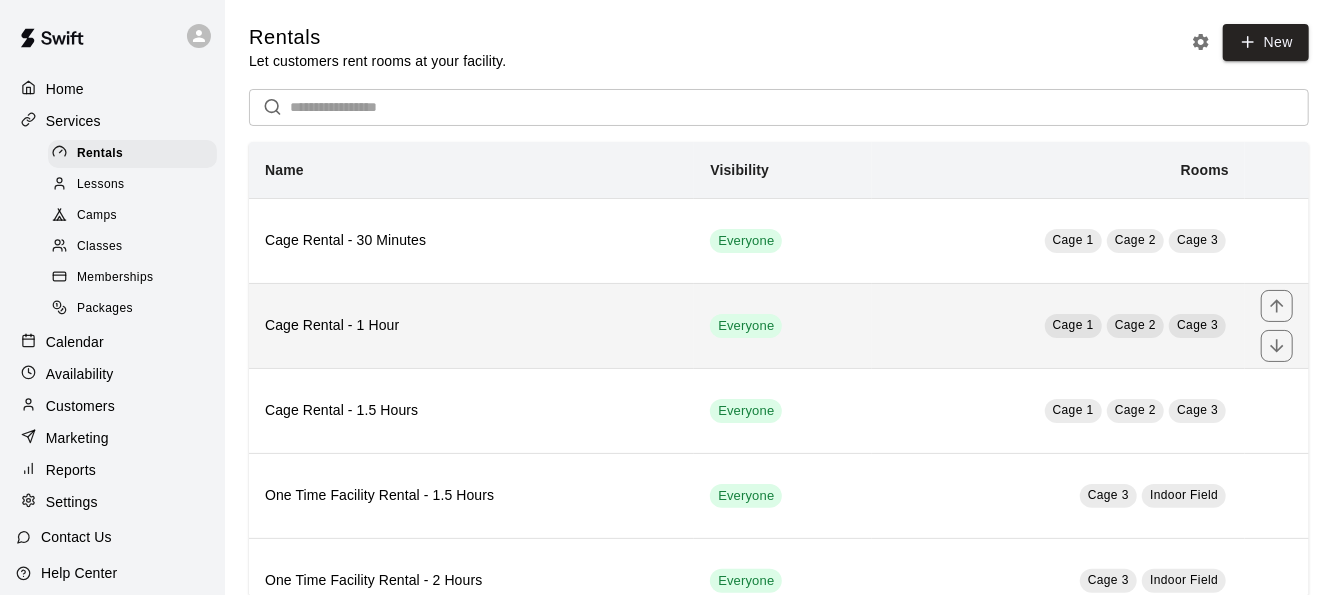 click on "Cage Rental - 1 Hour" at bounding box center [471, 326] 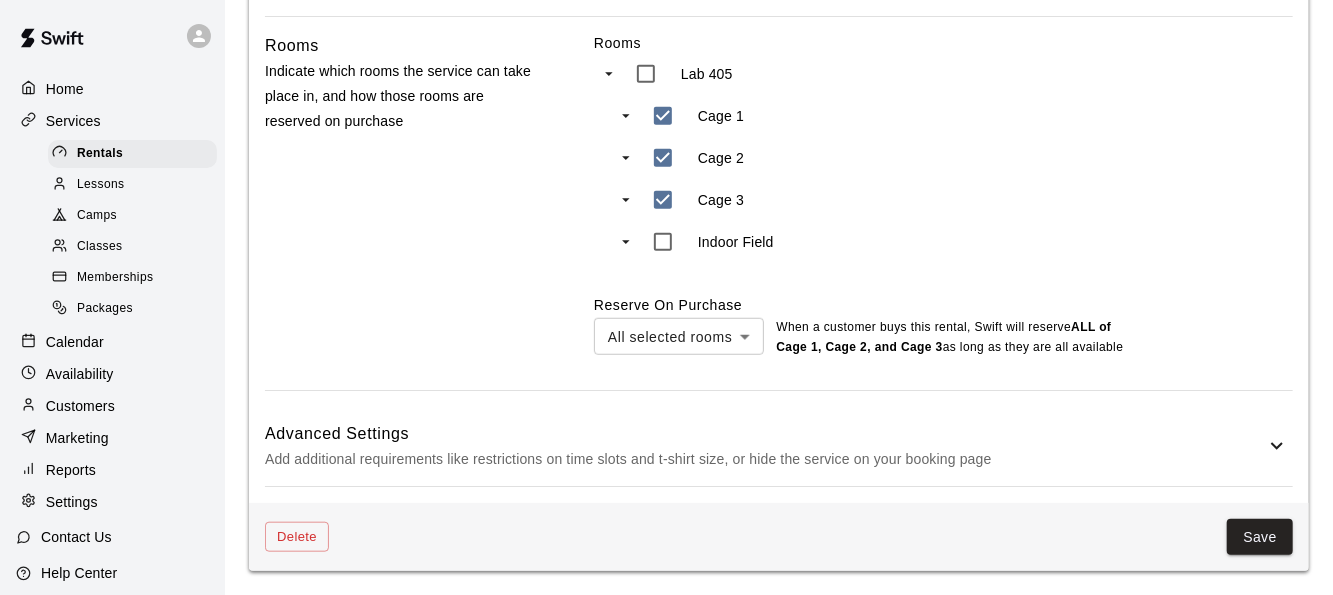 click on "Add additional requirements like restrictions on time slots and t-shirt size, or hide the service on your booking page" at bounding box center [765, 459] 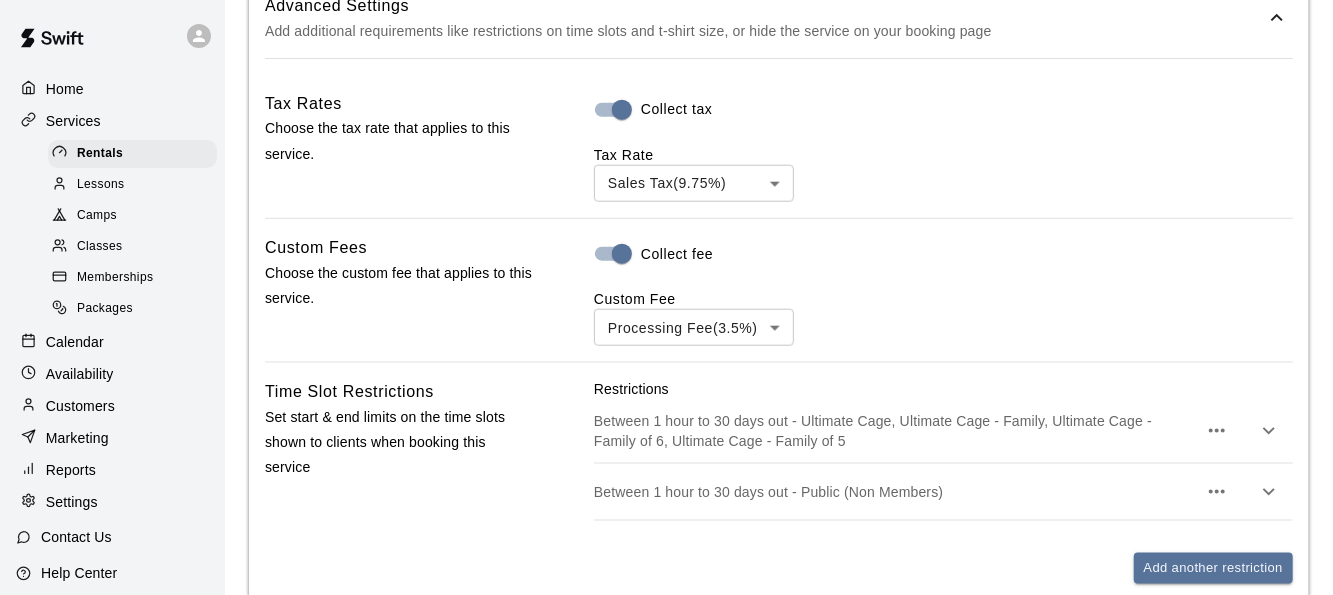 scroll, scrollTop: 1178, scrollLeft: 0, axis: vertical 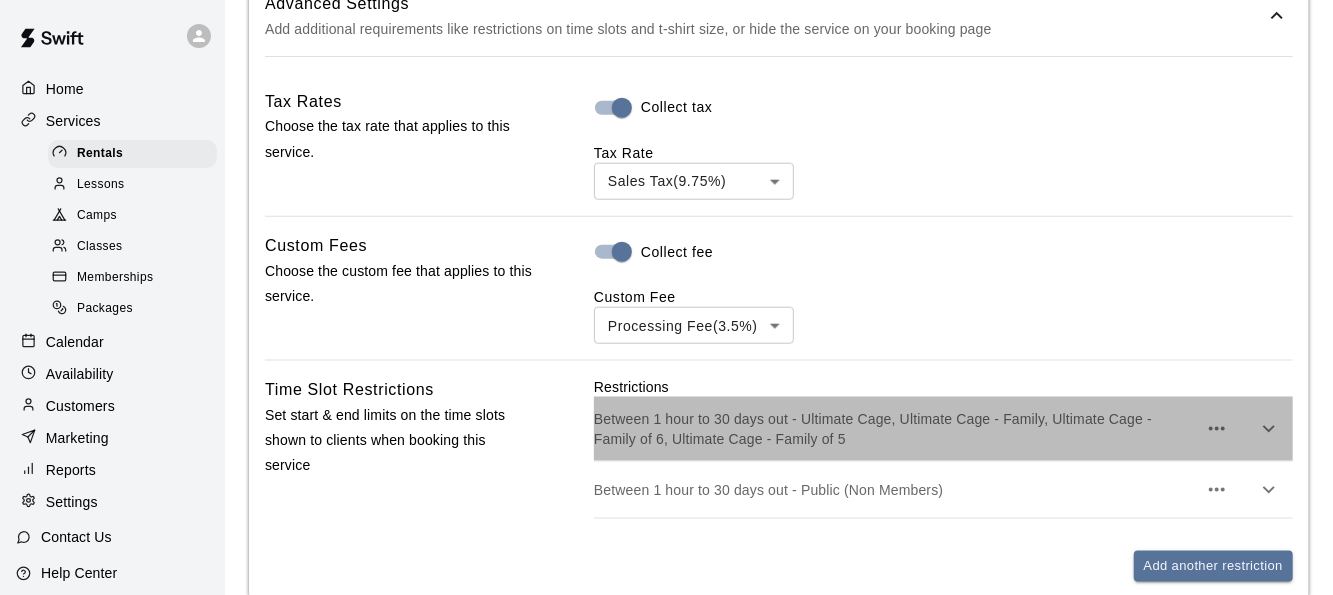 click on "Between 1 hour to 30 days out - Ultimate Cage, Ultimate Cage - Family, Ultimate Cage - Family of 6, Ultimate Cage - Family of 5" at bounding box center (895, 429) 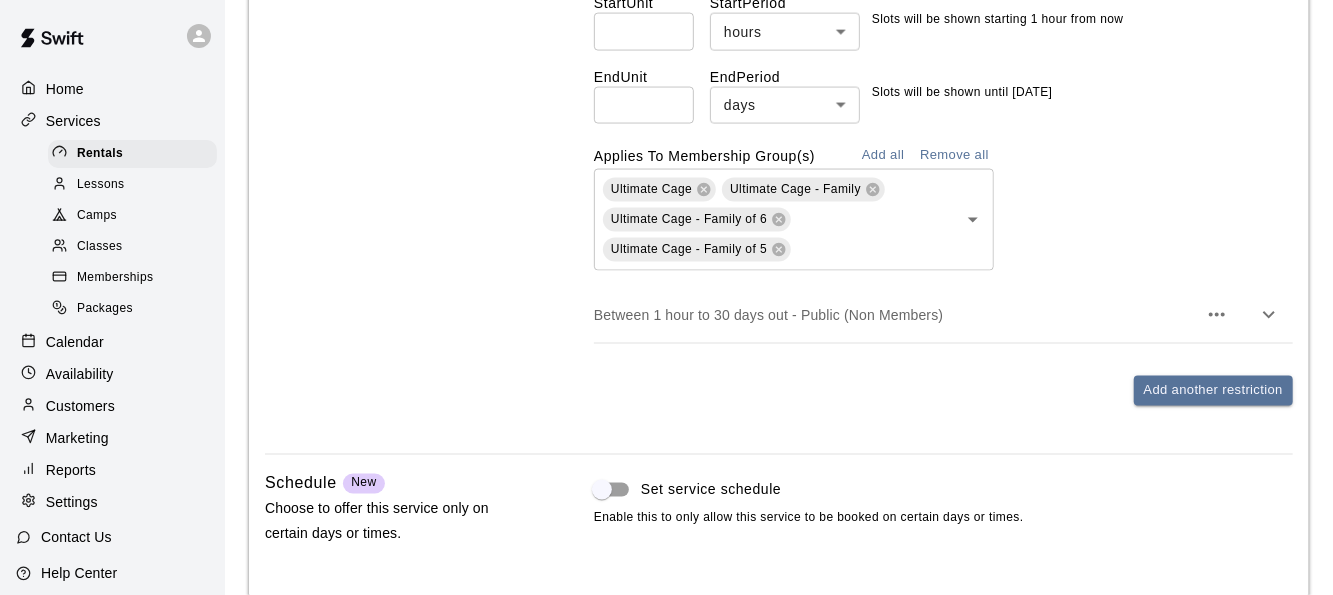 scroll, scrollTop: 1668, scrollLeft: 0, axis: vertical 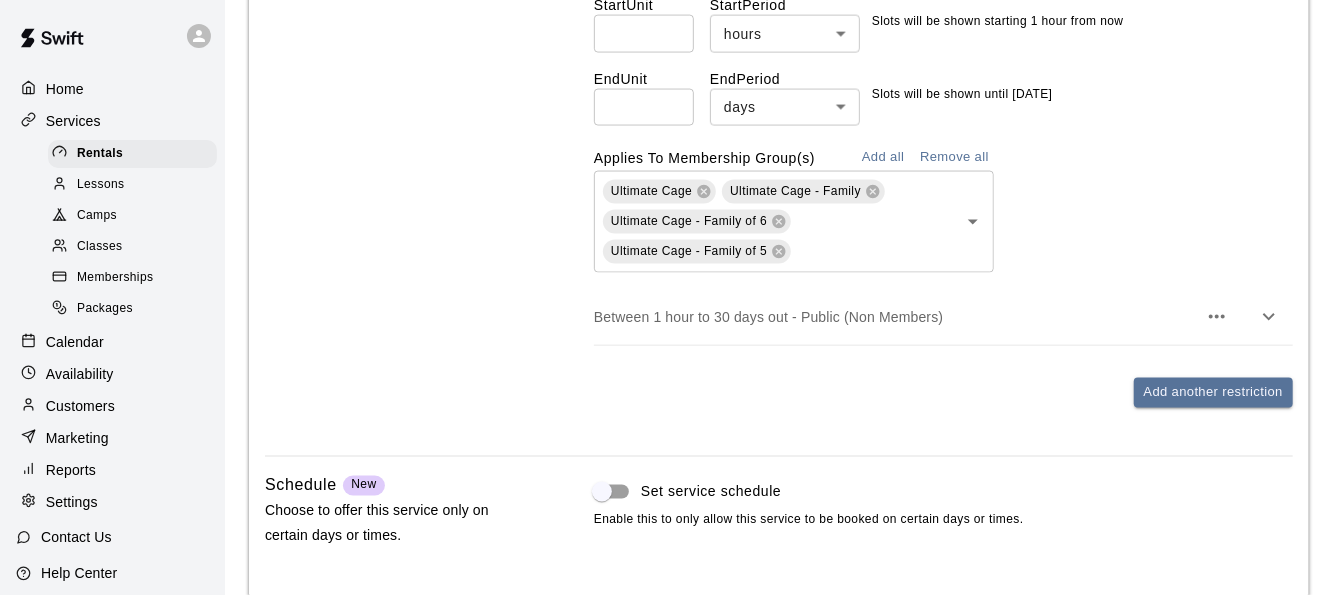 click on "Between 1 hour to 30 days out - Public (Non Members)" at bounding box center [943, 317] 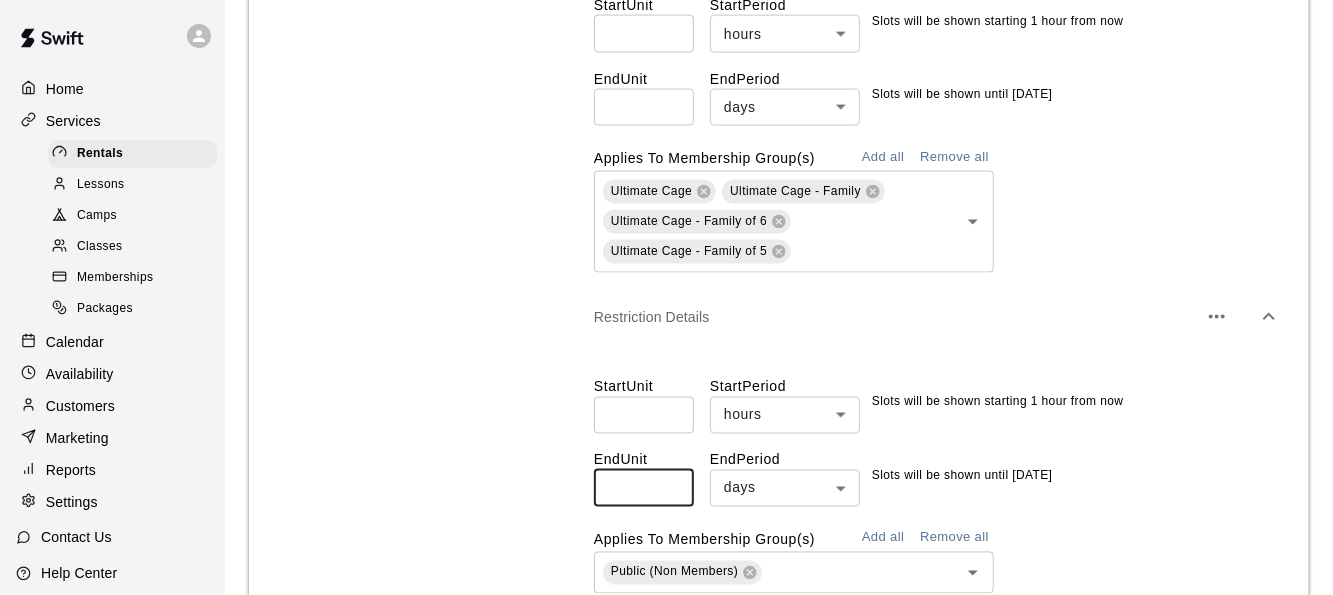 drag, startPoint x: 651, startPoint y: 516, endPoint x: 486, endPoint y: 500, distance: 165.77394 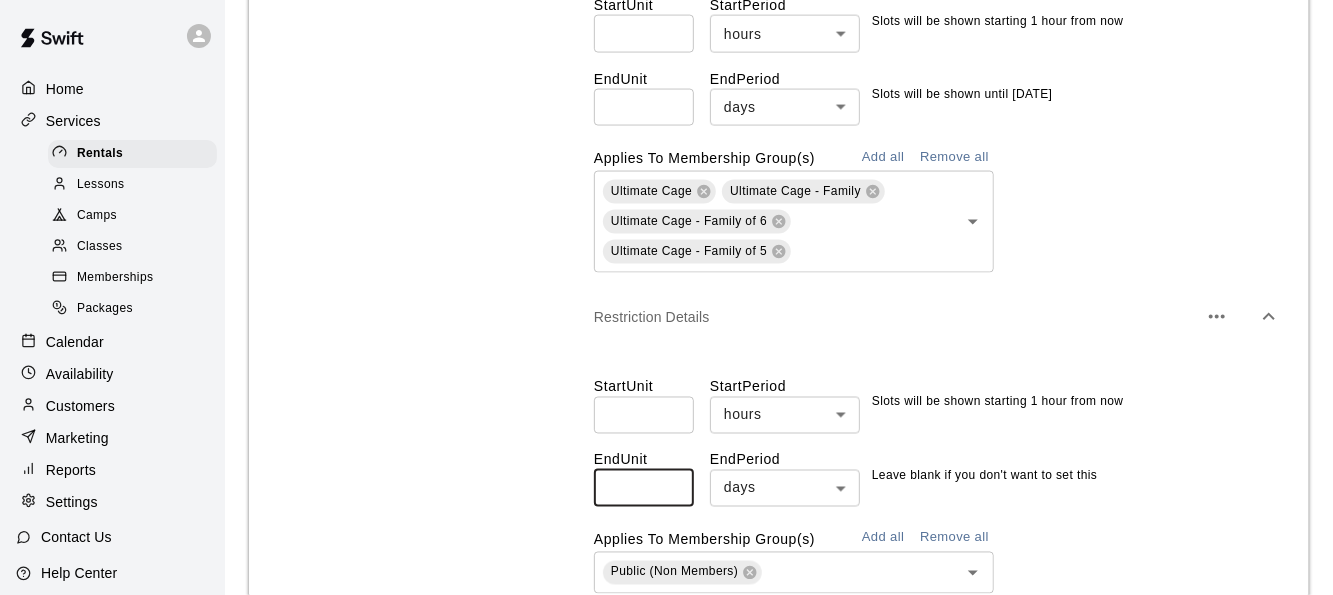 type 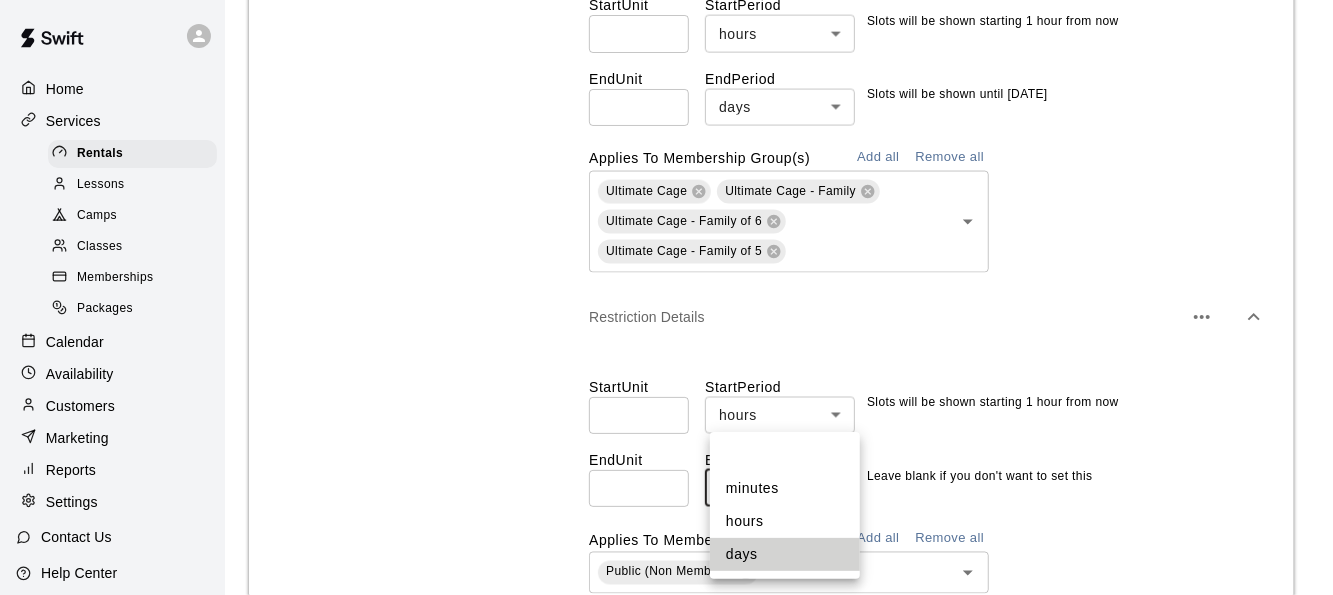 click on "**********" at bounding box center (666, -201) 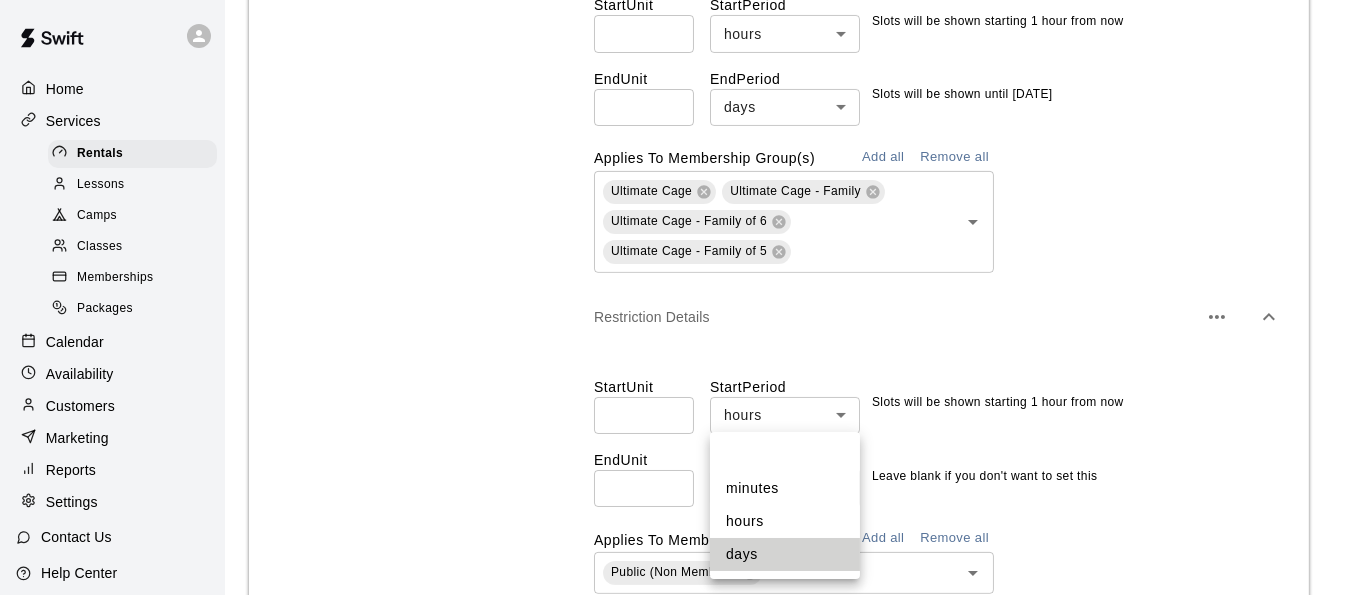 click at bounding box center [785, 456] 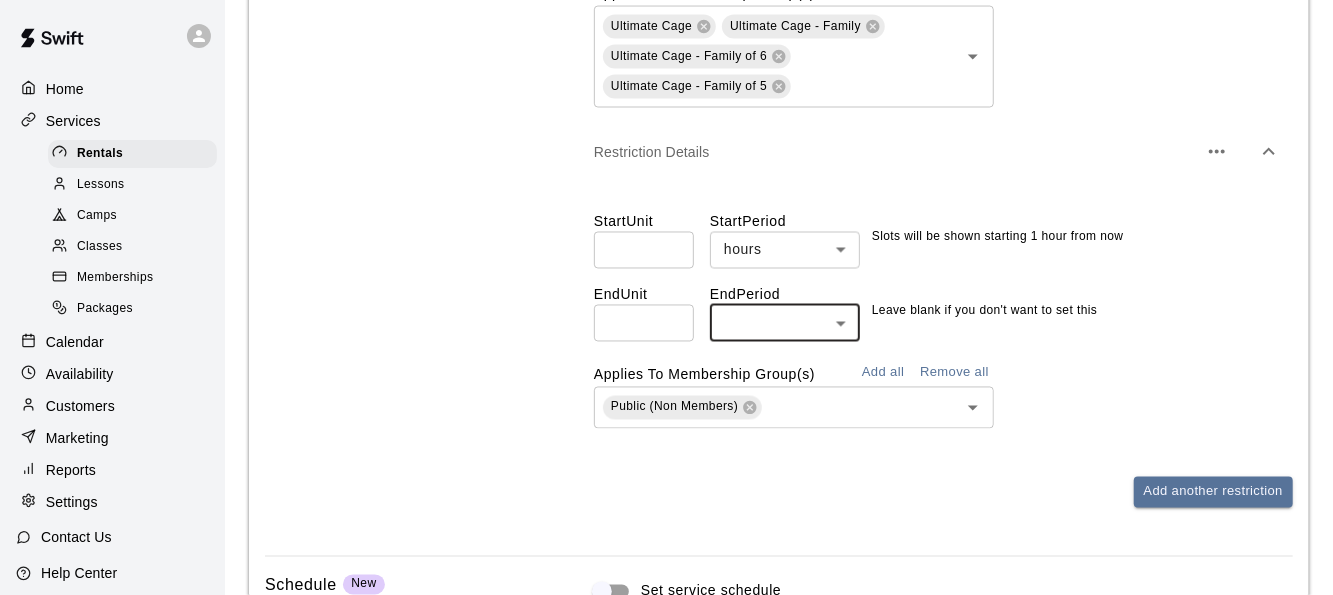 scroll, scrollTop: 1847, scrollLeft: 0, axis: vertical 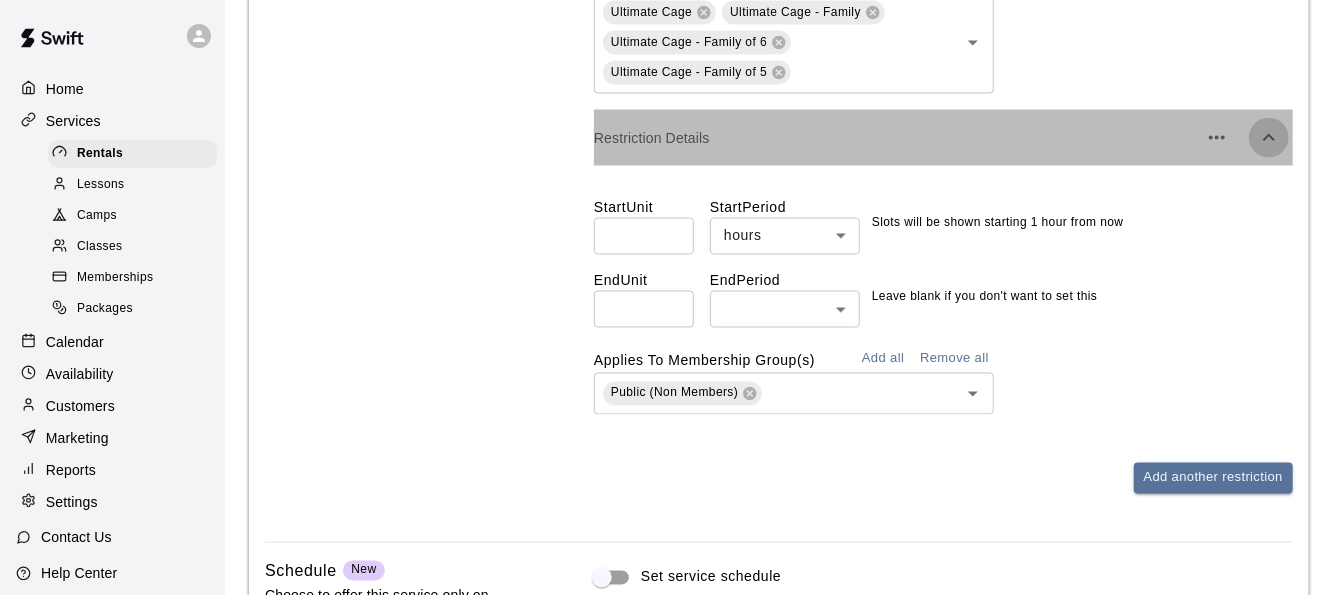click 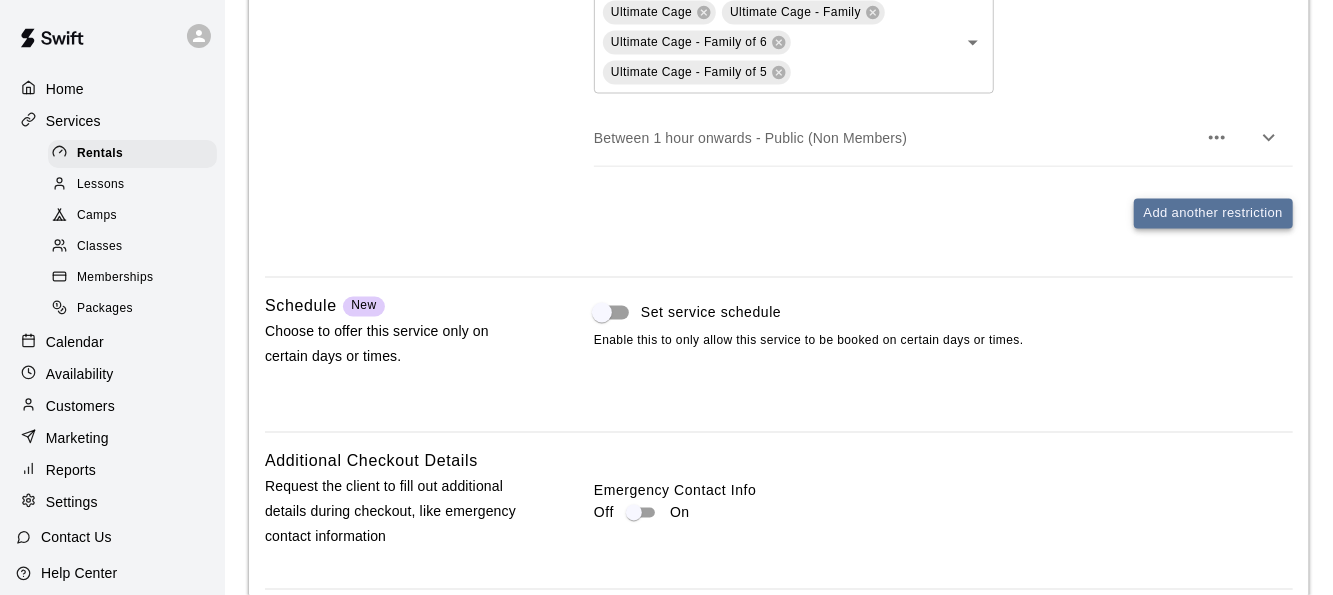 click on "Add another restriction" at bounding box center (1213, 214) 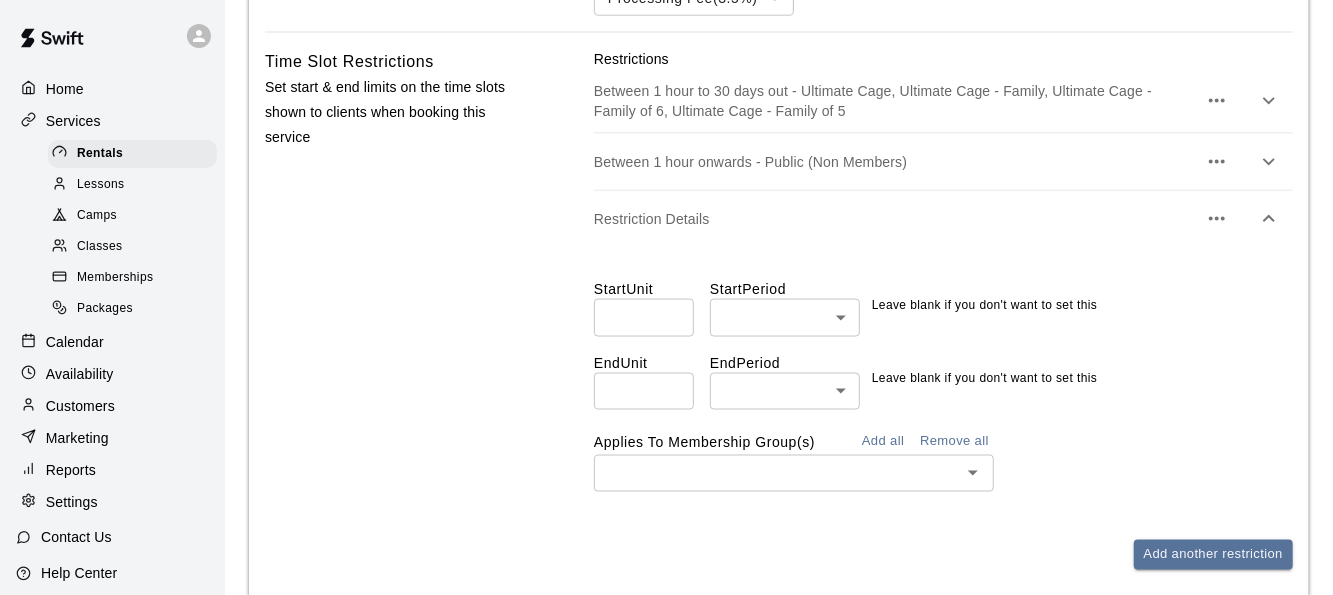 scroll, scrollTop: 1504, scrollLeft: 0, axis: vertical 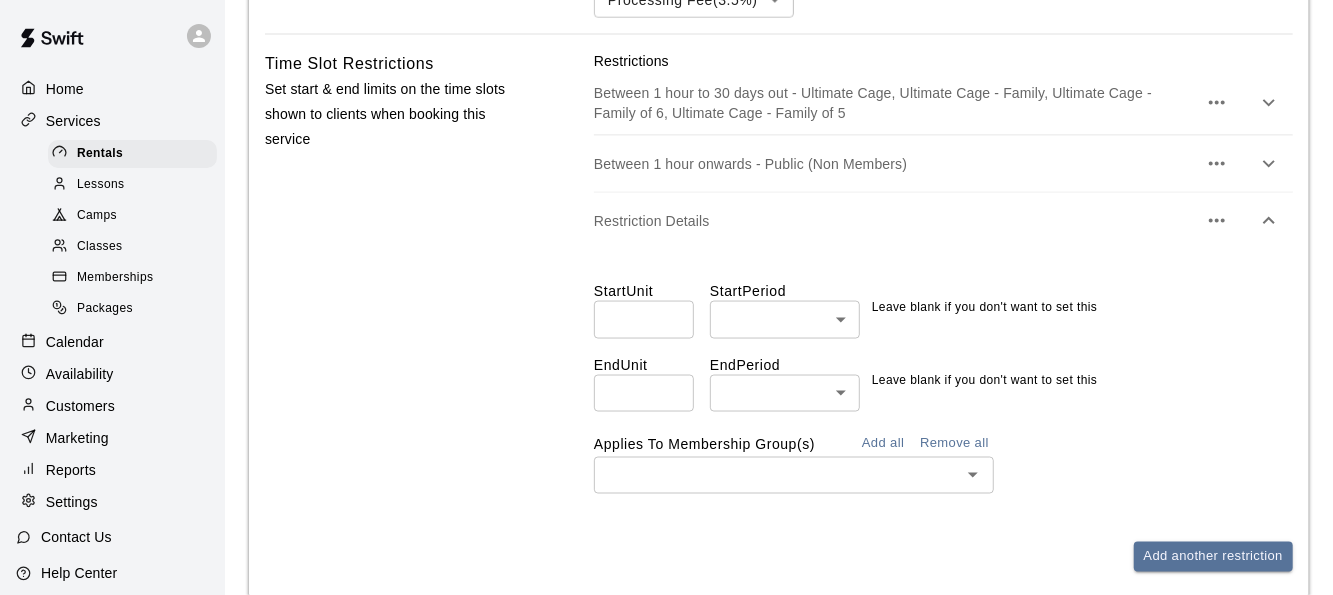click 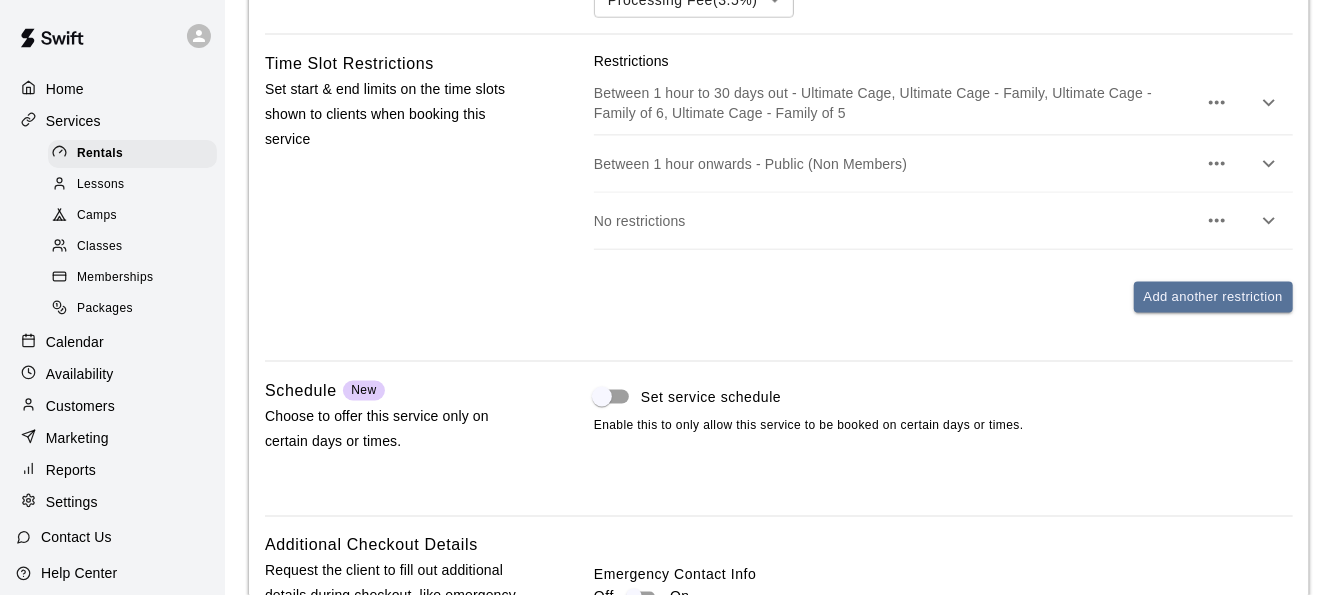 click 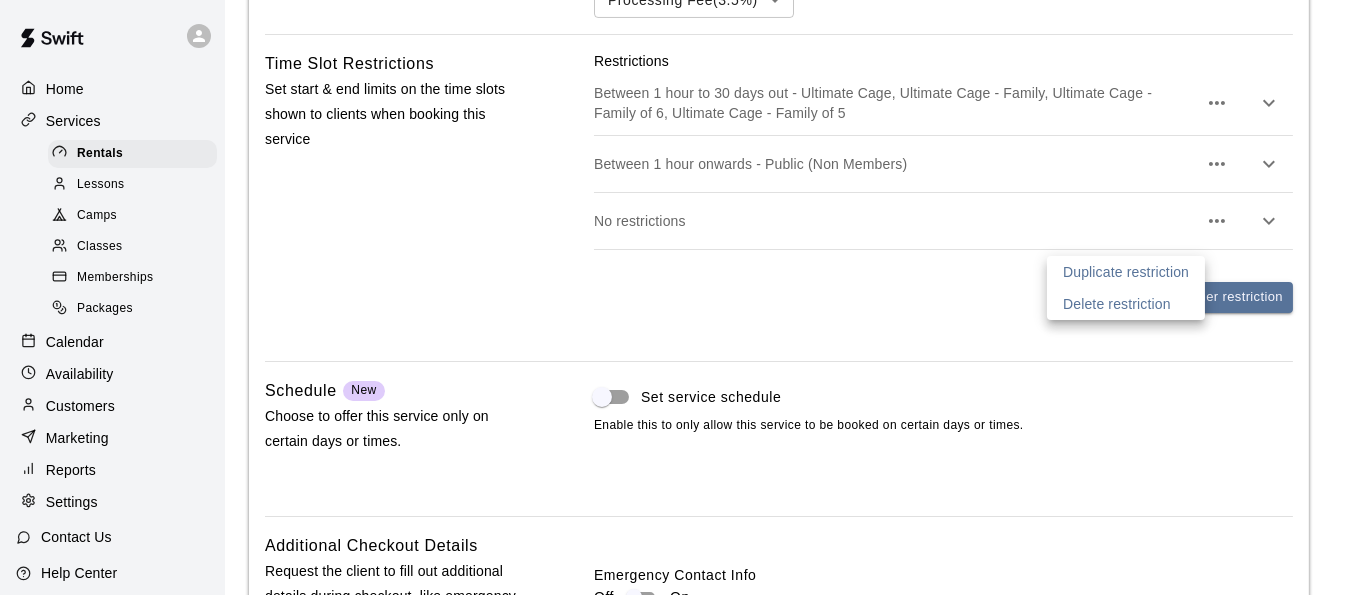 drag, startPoint x: 1112, startPoint y: 285, endPoint x: 1120, endPoint y: 303, distance: 19.697716 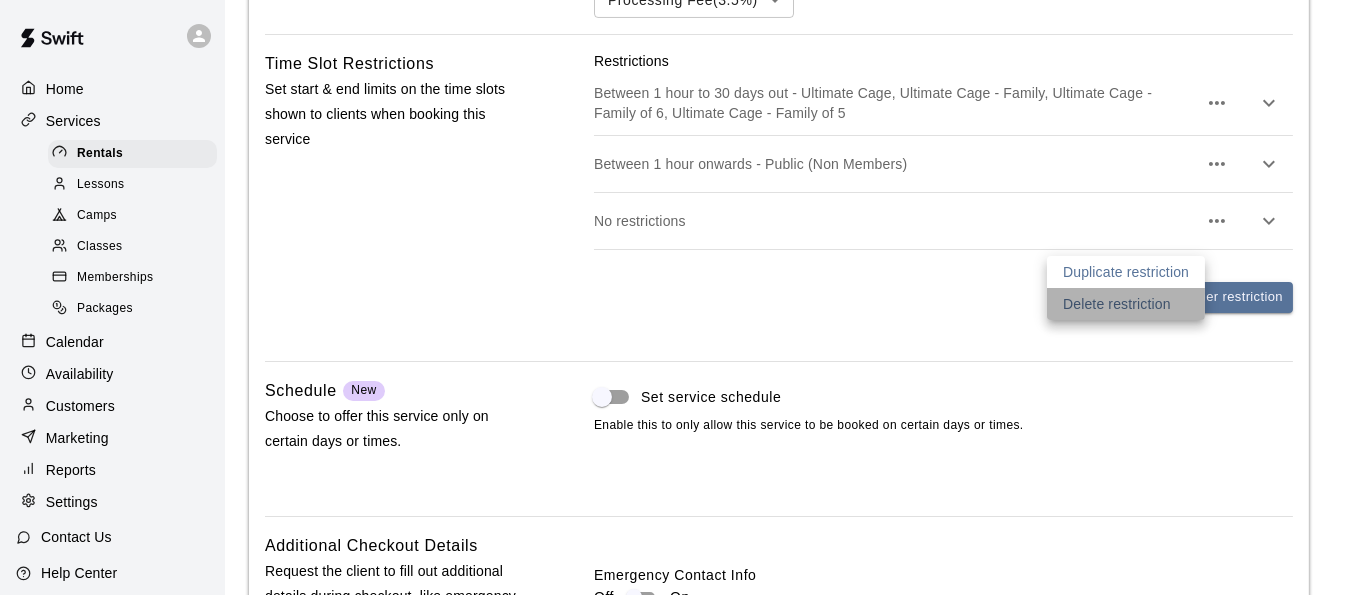 click on "Delete restriction" at bounding box center [1117, 304] 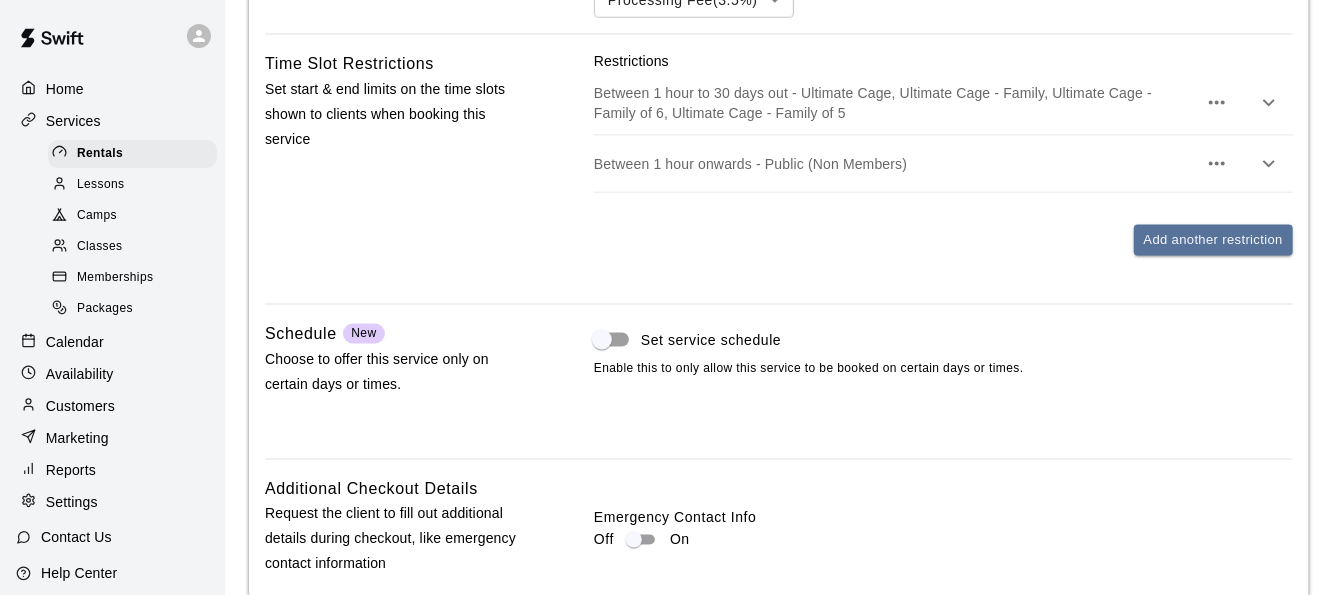 scroll, scrollTop: 1780, scrollLeft: 0, axis: vertical 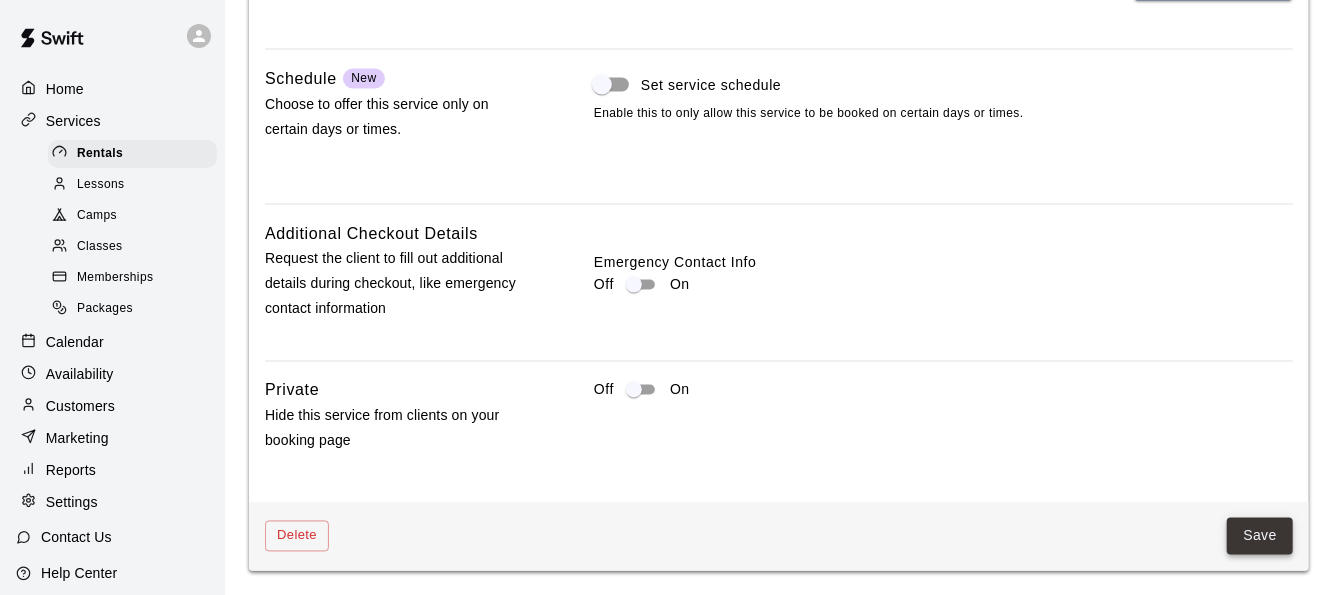 click on "Save" at bounding box center [1260, 536] 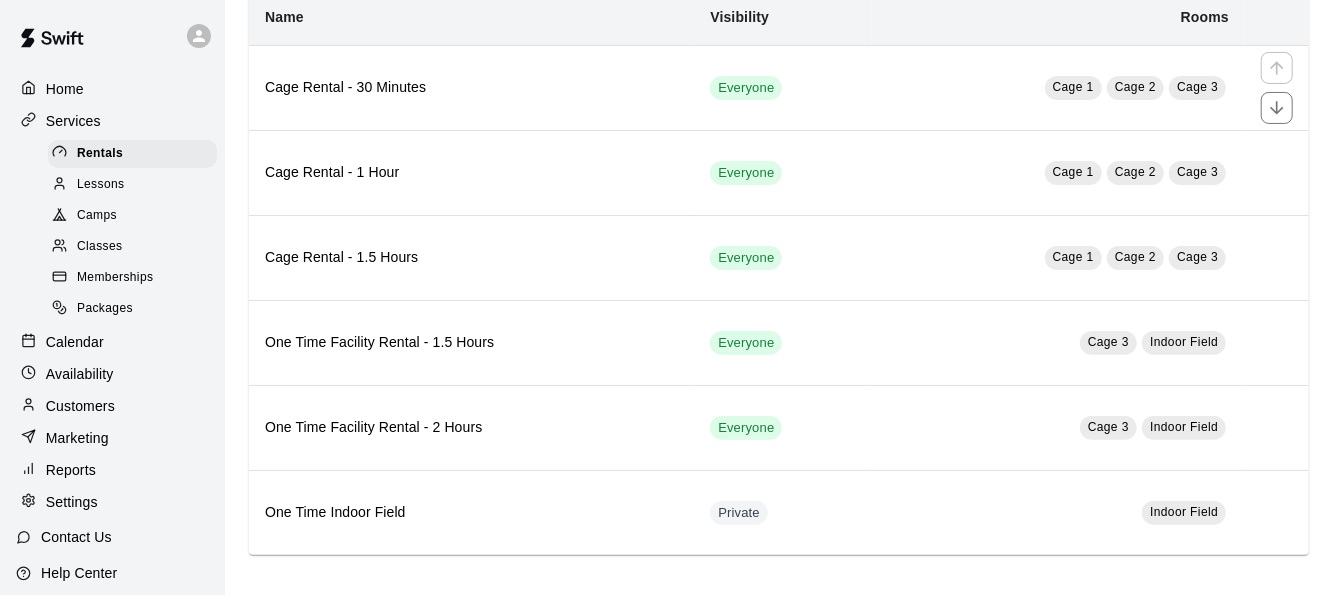 scroll, scrollTop: 0, scrollLeft: 0, axis: both 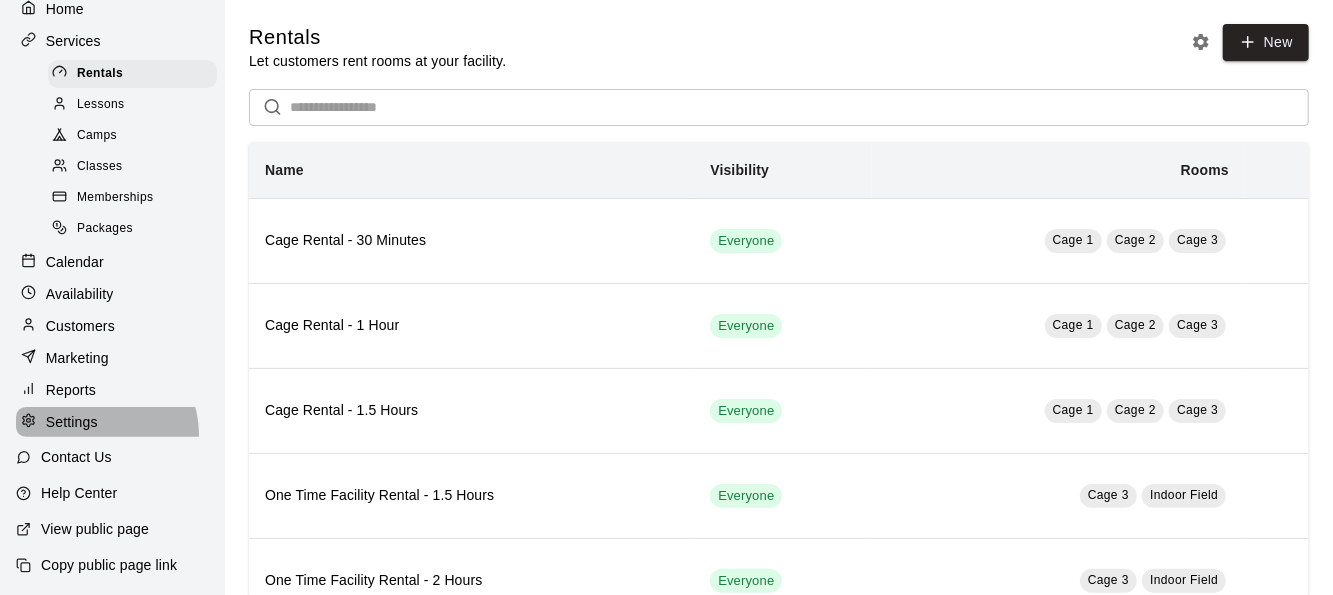 click on "Settings" at bounding box center (112, 422) 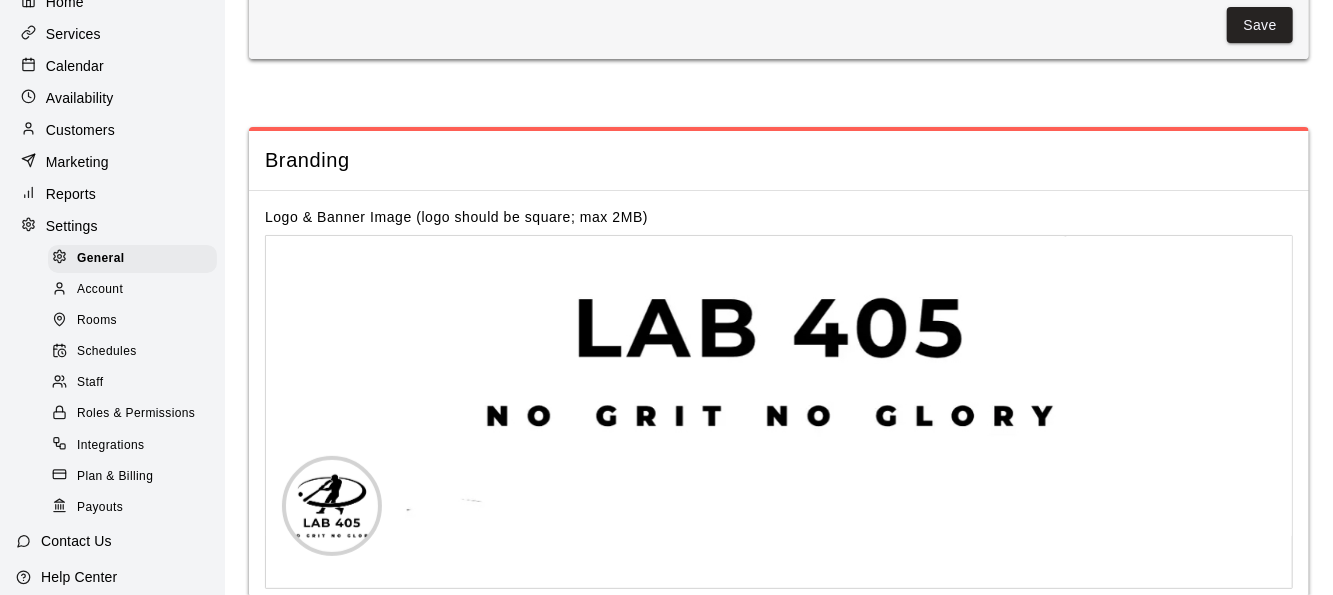 scroll, scrollTop: 4329, scrollLeft: 0, axis: vertical 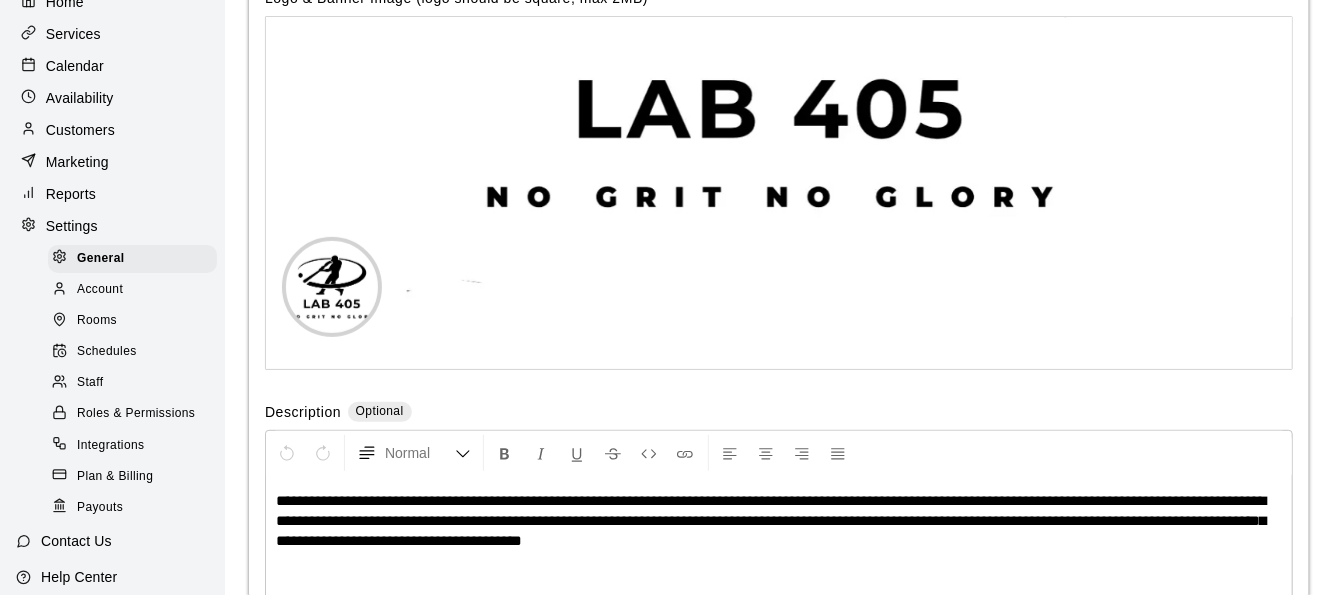click on "Schedules" at bounding box center (107, 352) 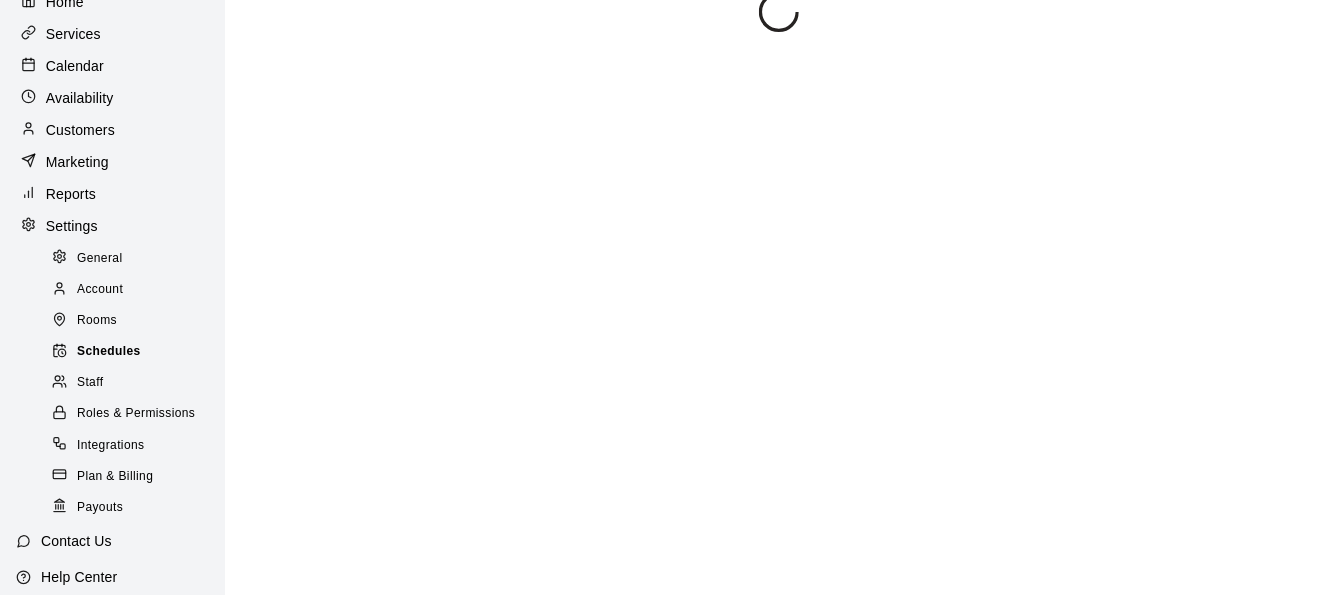 scroll, scrollTop: 0, scrollLeft: 0, axis: both 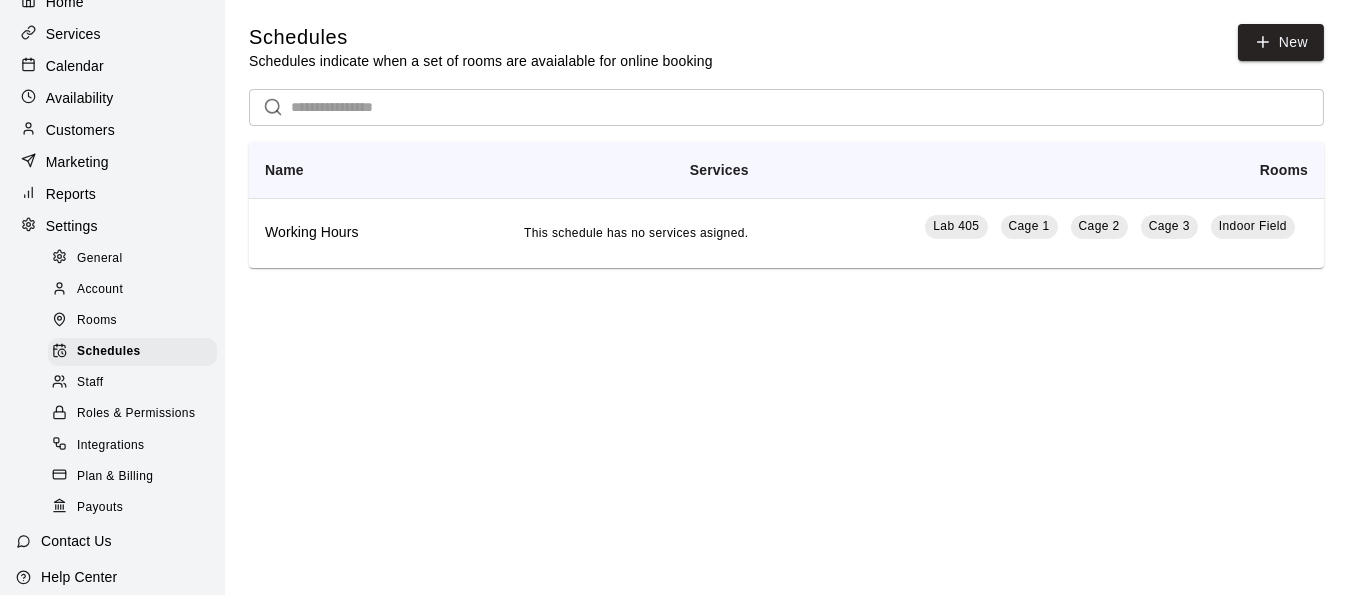 click on "Account" at bounding box center (100, 290) 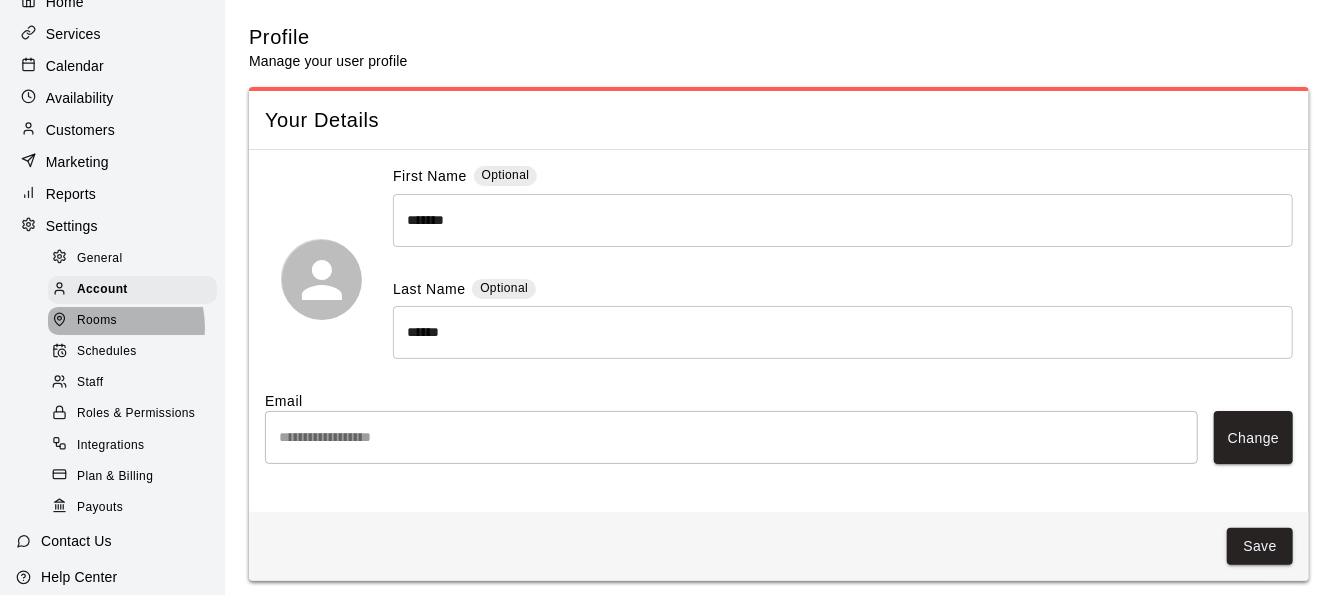 click on "Rooms" at bounding box center [97, 321] 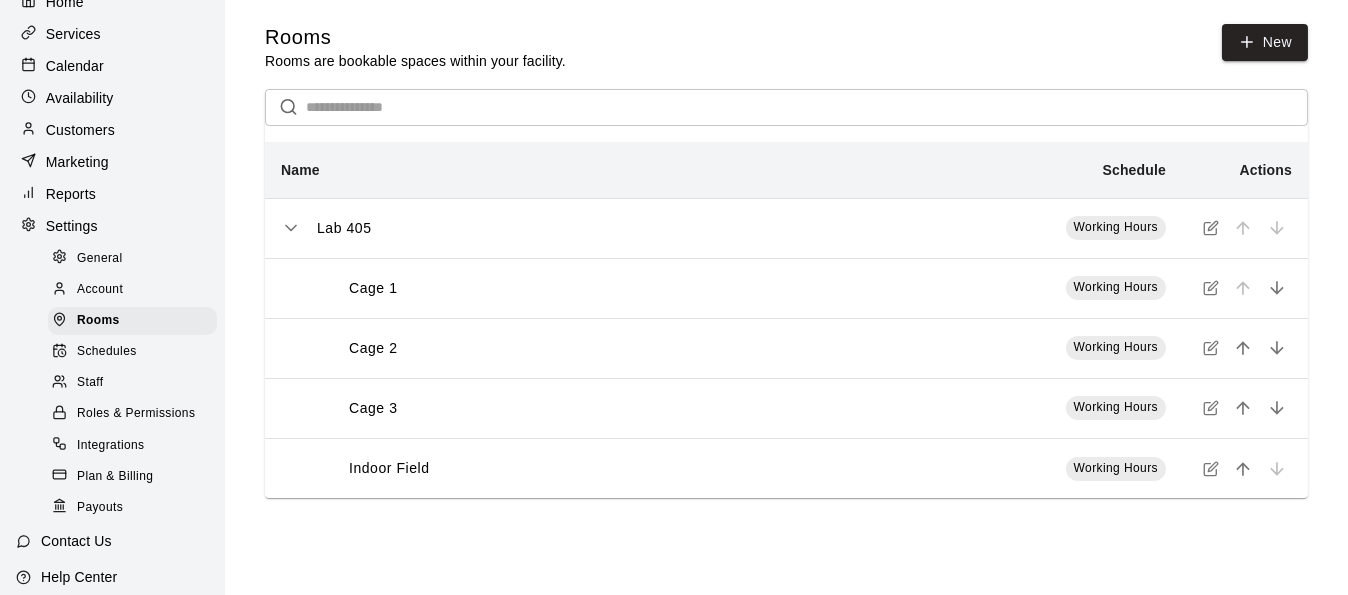 click on "Lab 405" at bounding box center [529, 228] 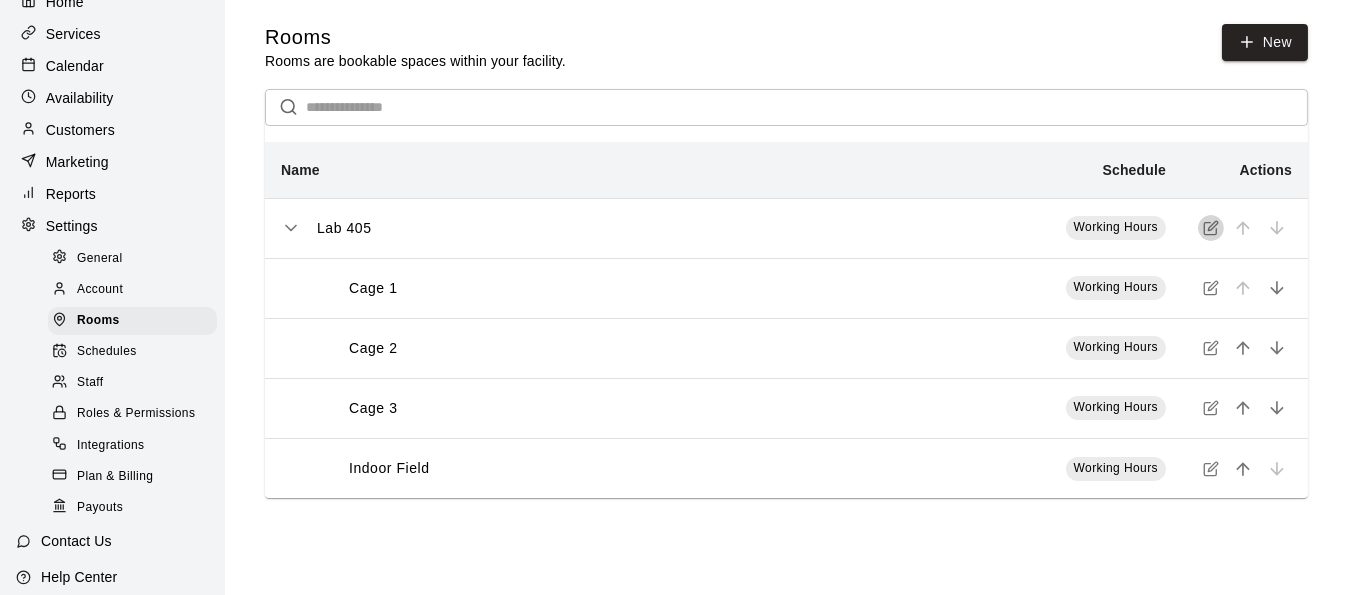 click 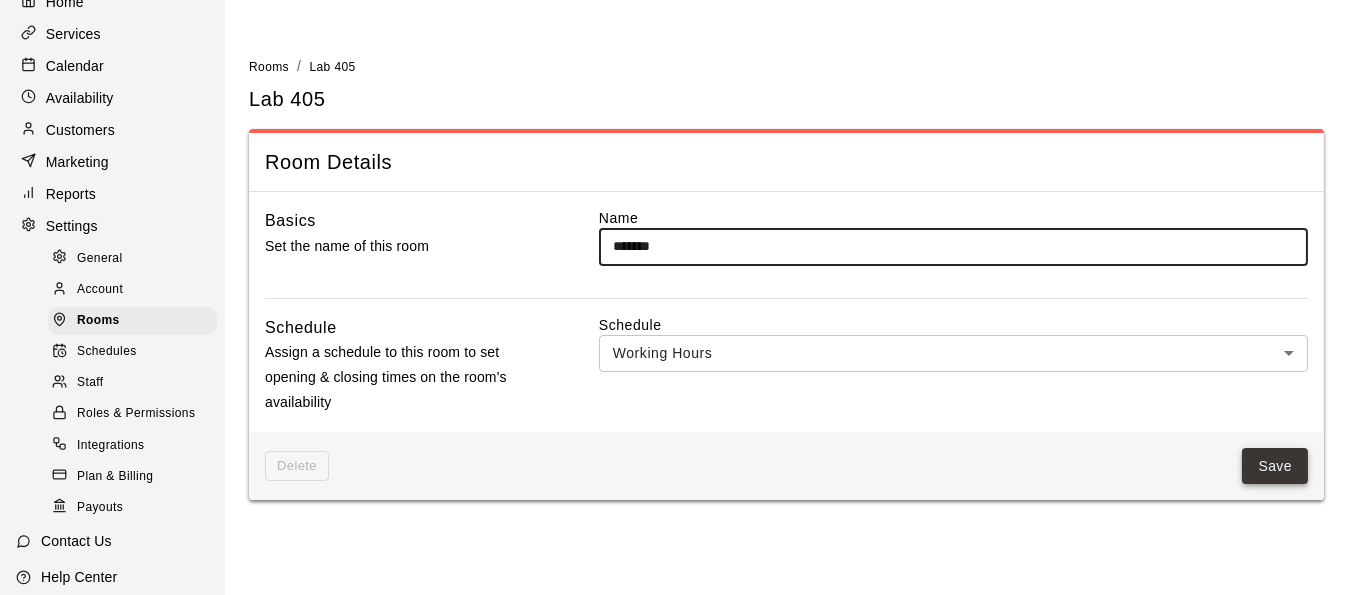 click on "Save" at bounding box center (1275, 466) 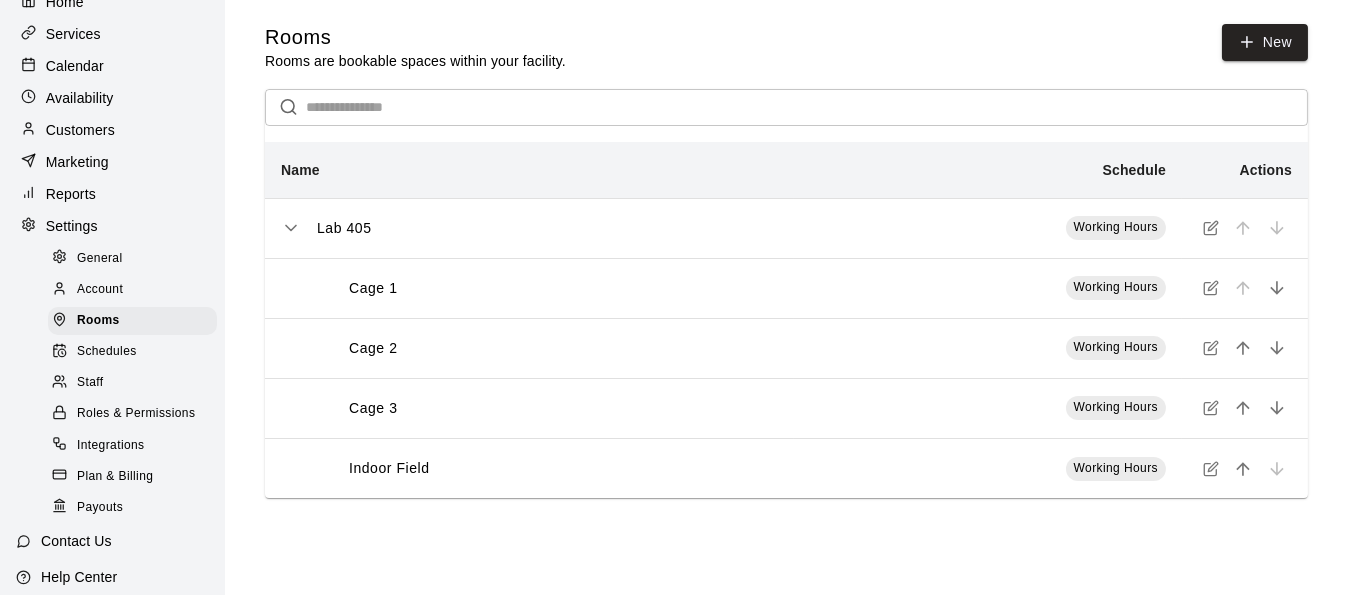 click 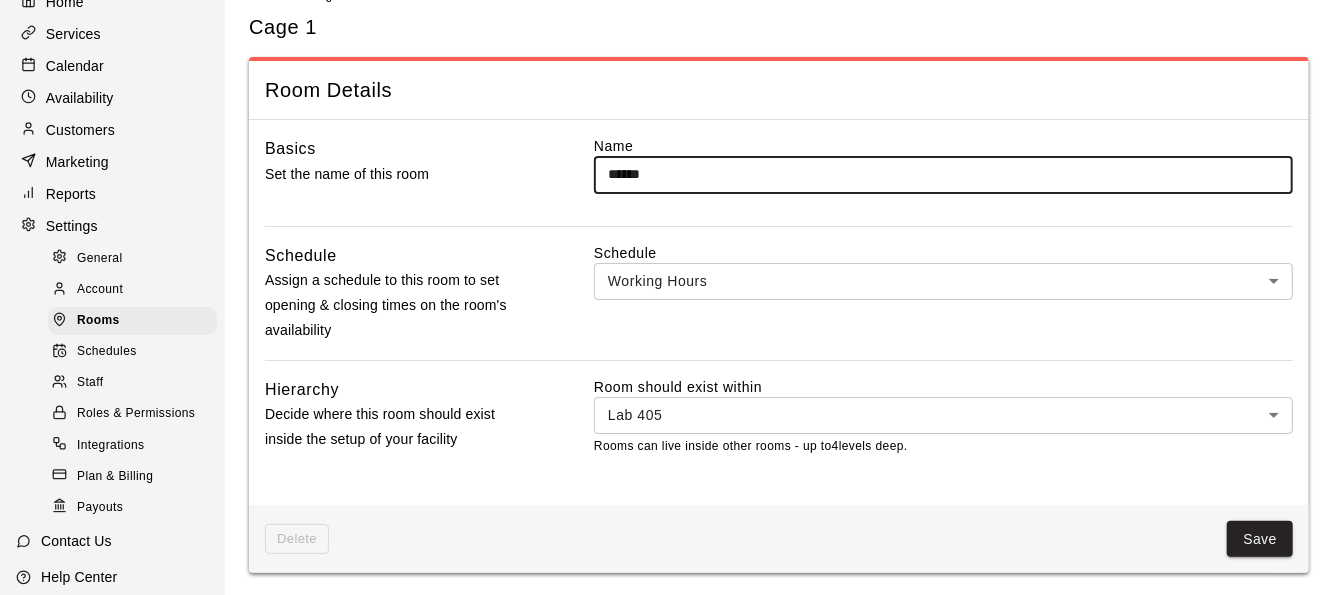 scroll, scrollTop: 70, scrollLeft: 0, axis: vertical 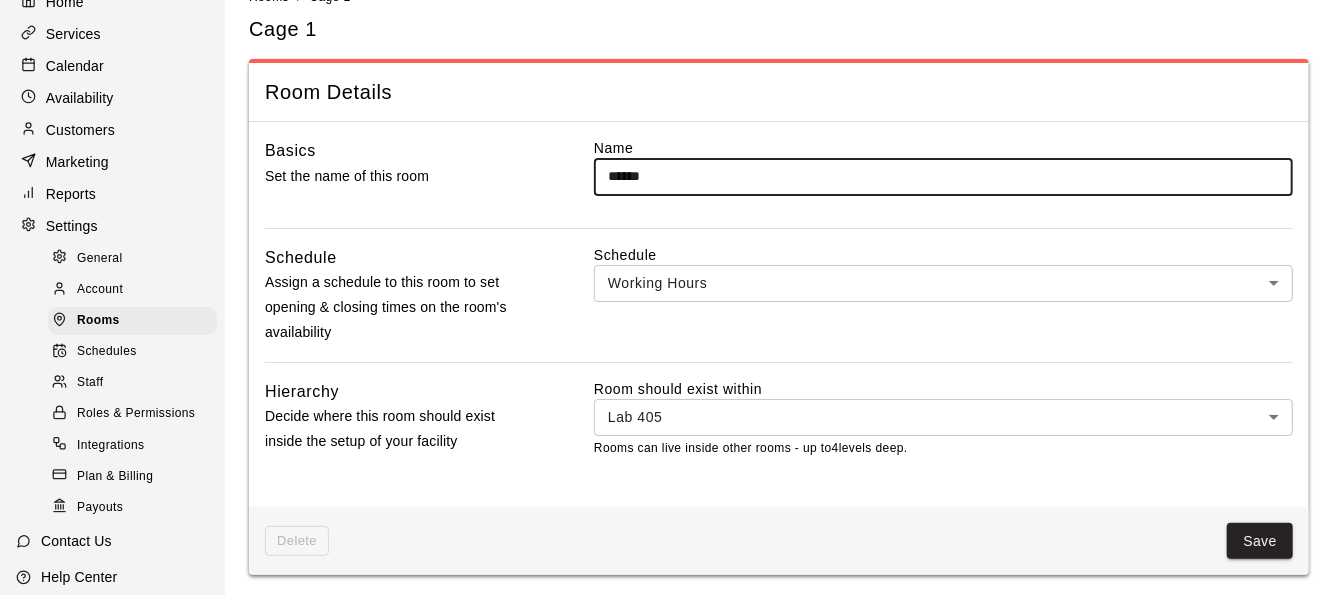 click on "Delete Save" at bounding box center (779, 541) 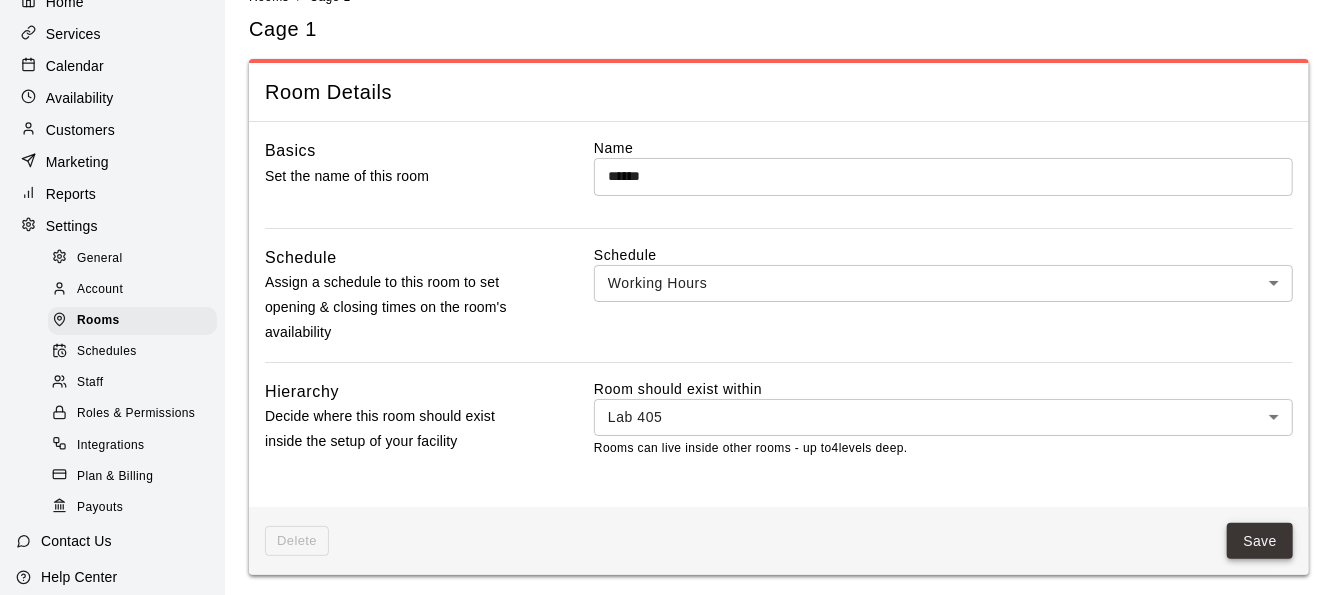 click on "Save" at bounding box center [1260, 541] 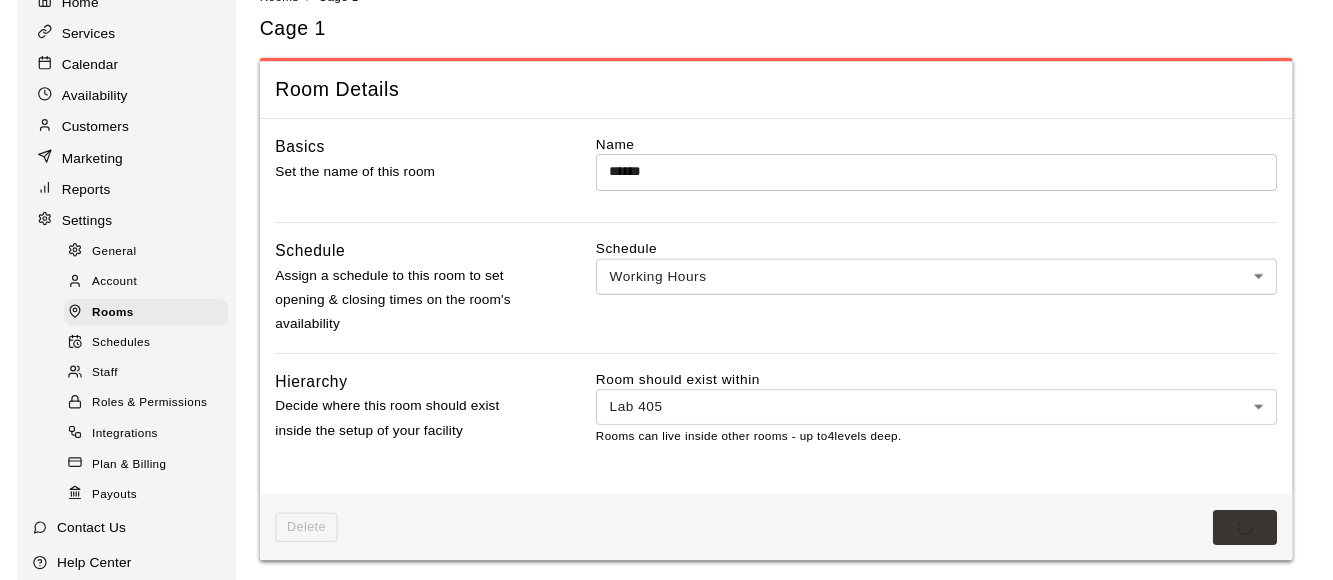 scroll, scrollTop: 0, scrollLeft: 0, axis: both 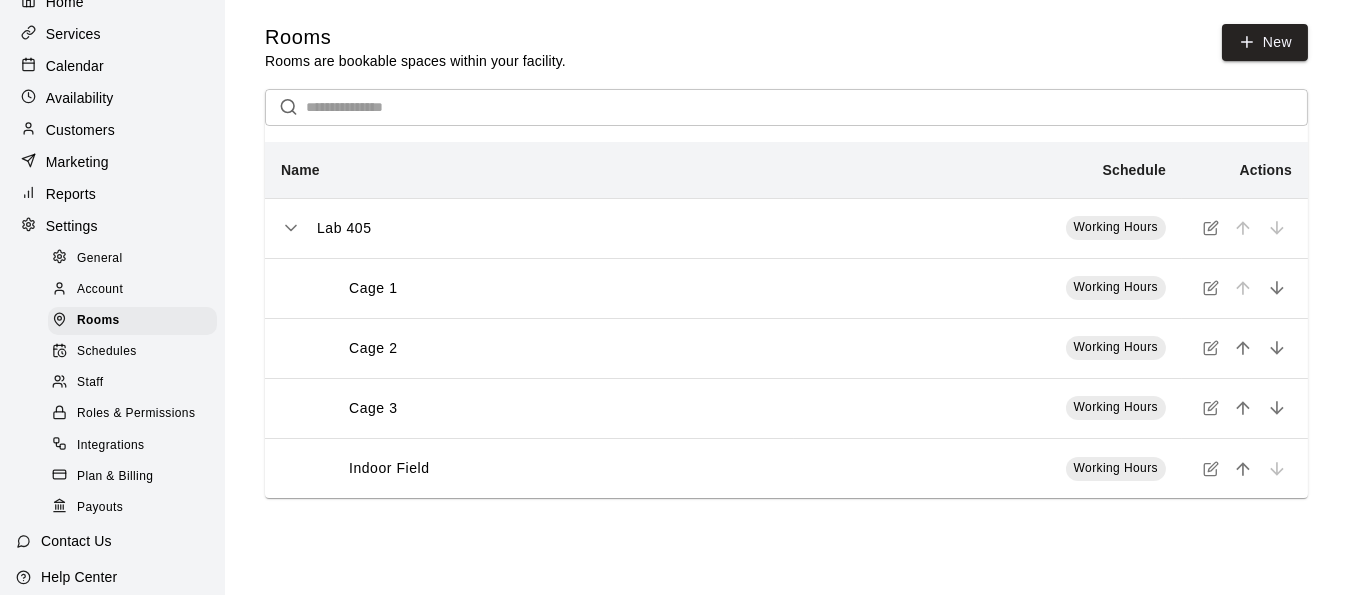 click 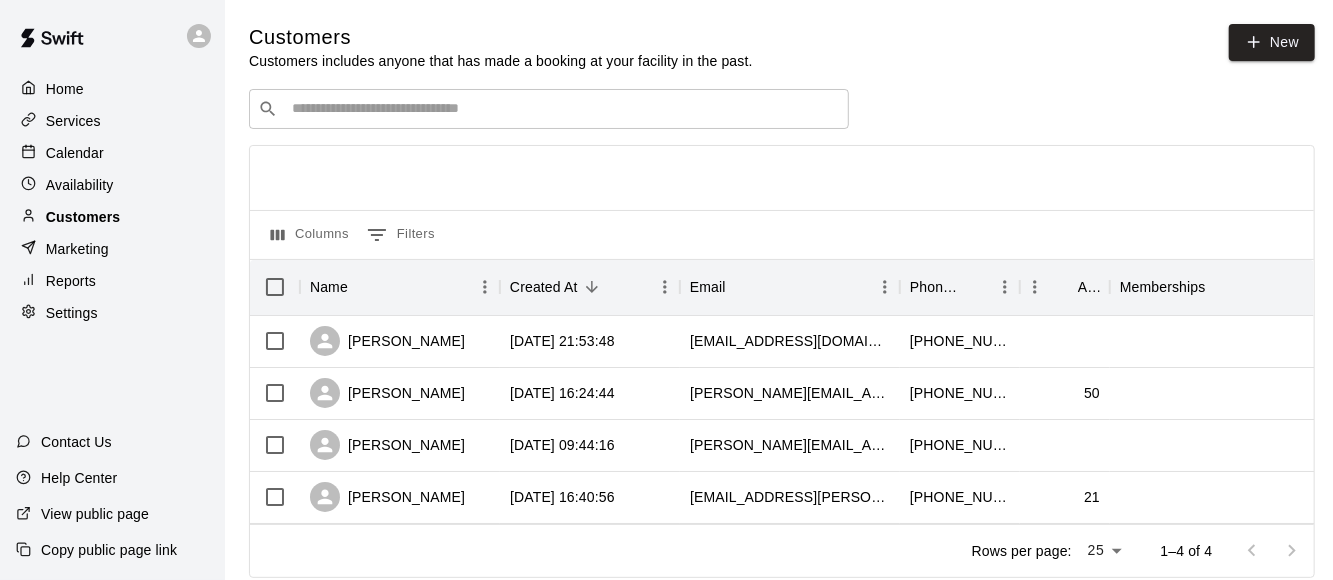 scroll, scrollTop: 0, scrollLeft: 0, axis: both 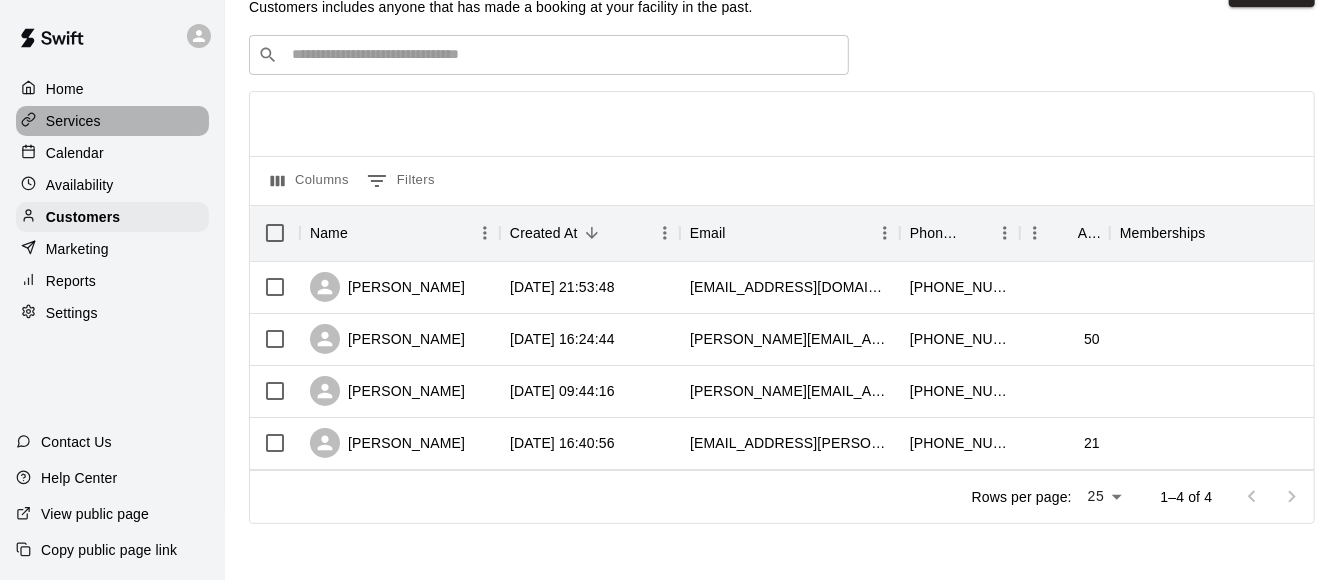 click on "Services" at bounding box center [73, 121] 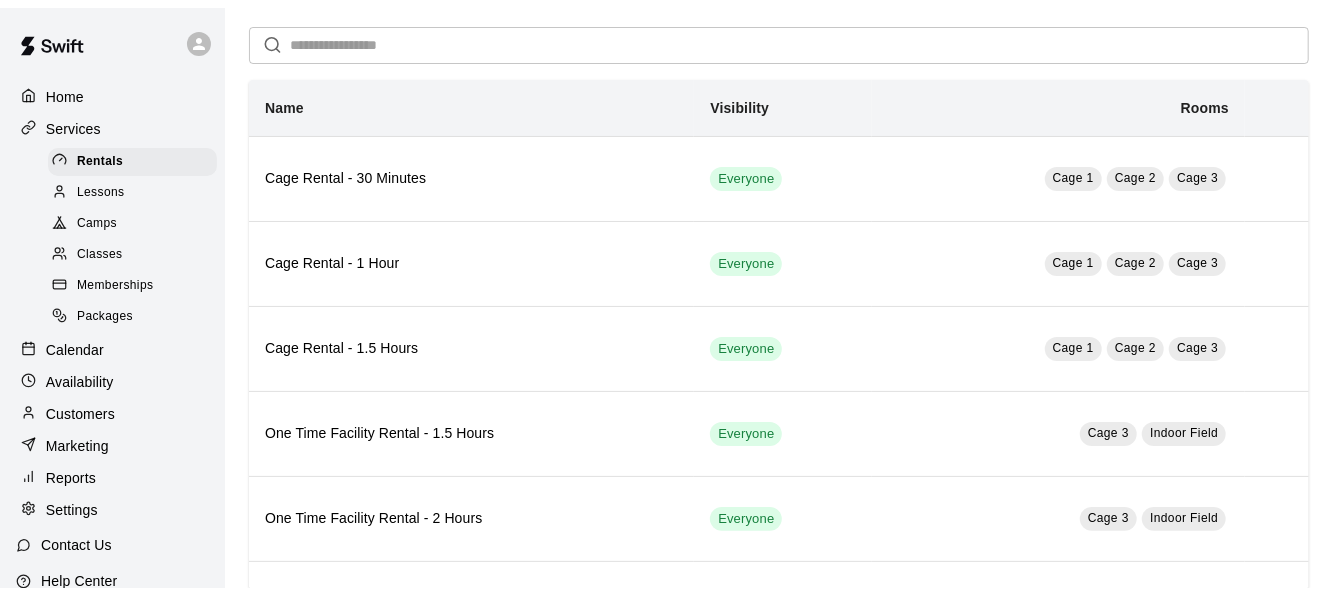 scroll, scrollTop: 0, scrollLeft: 0, axis: both 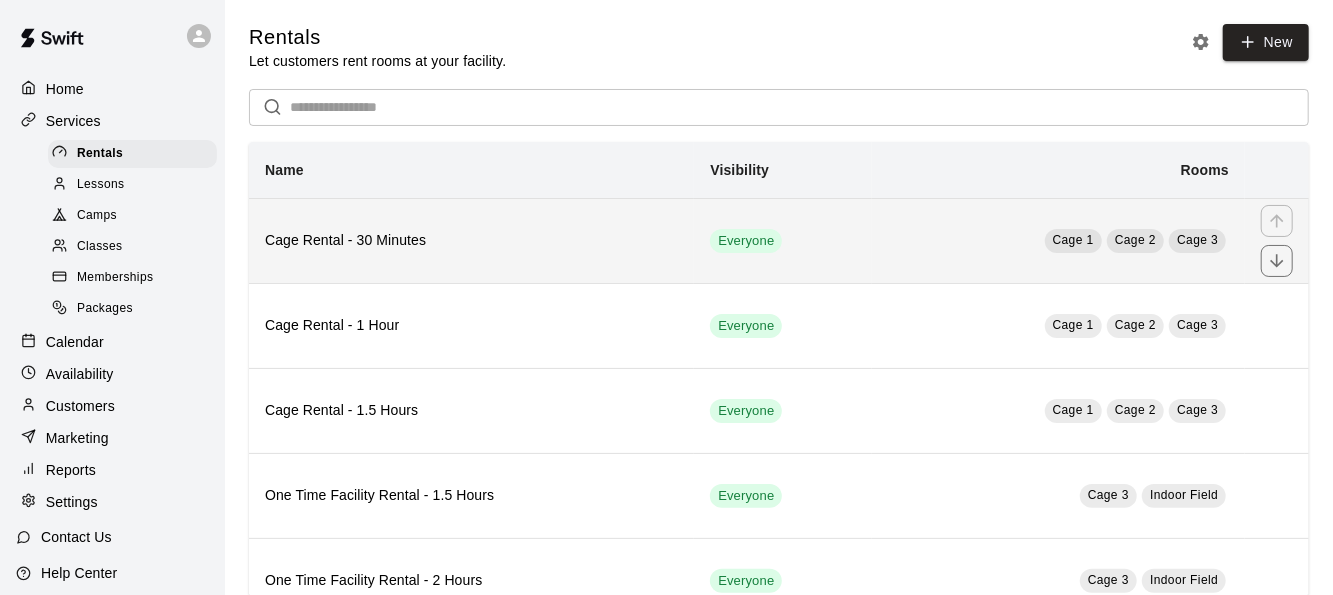 click on "Cage Rental - 30 Minutes" at bounding box center [471, 240] 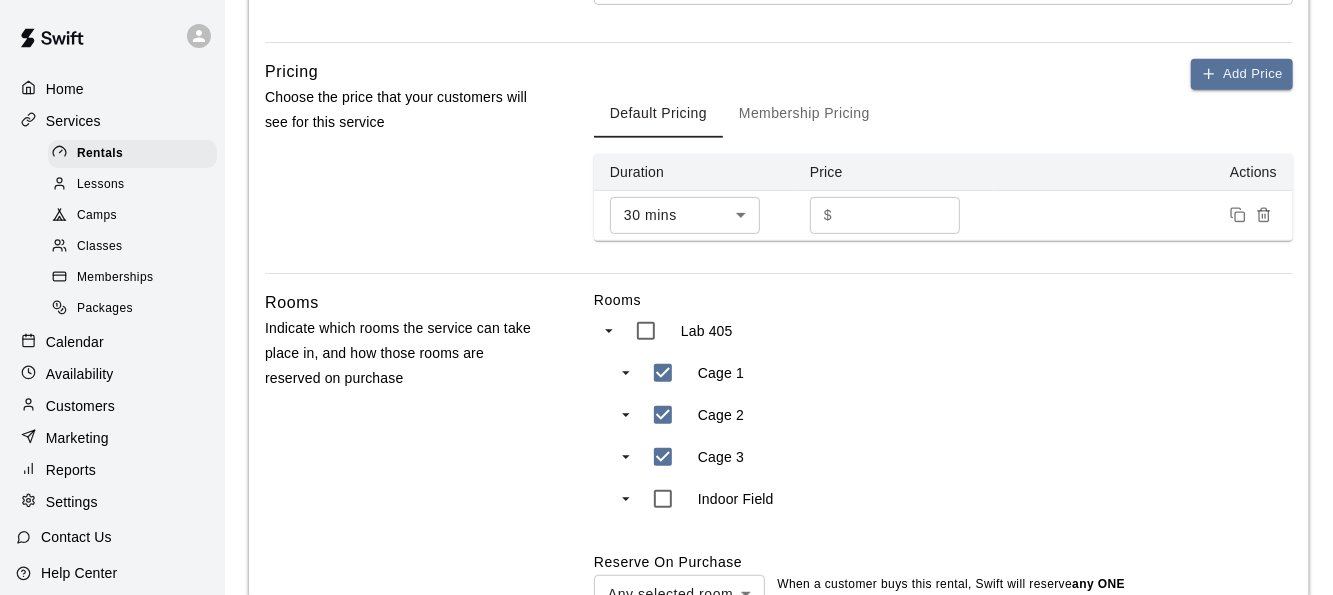 scroll, scrollTop: 746, scrollLeft: 0, axis: vertical 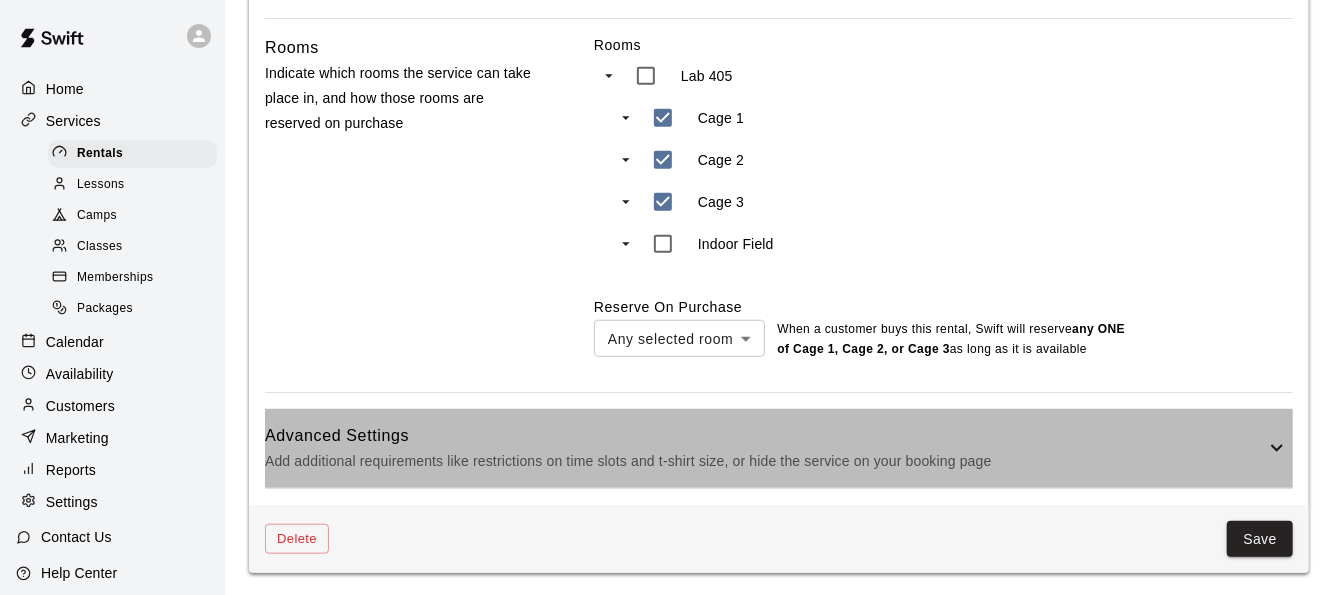 click on "Add additional requirements like restrictions on time slots and t-shirt size, or hide the service on your booking page" at bounding box center (765, 461) 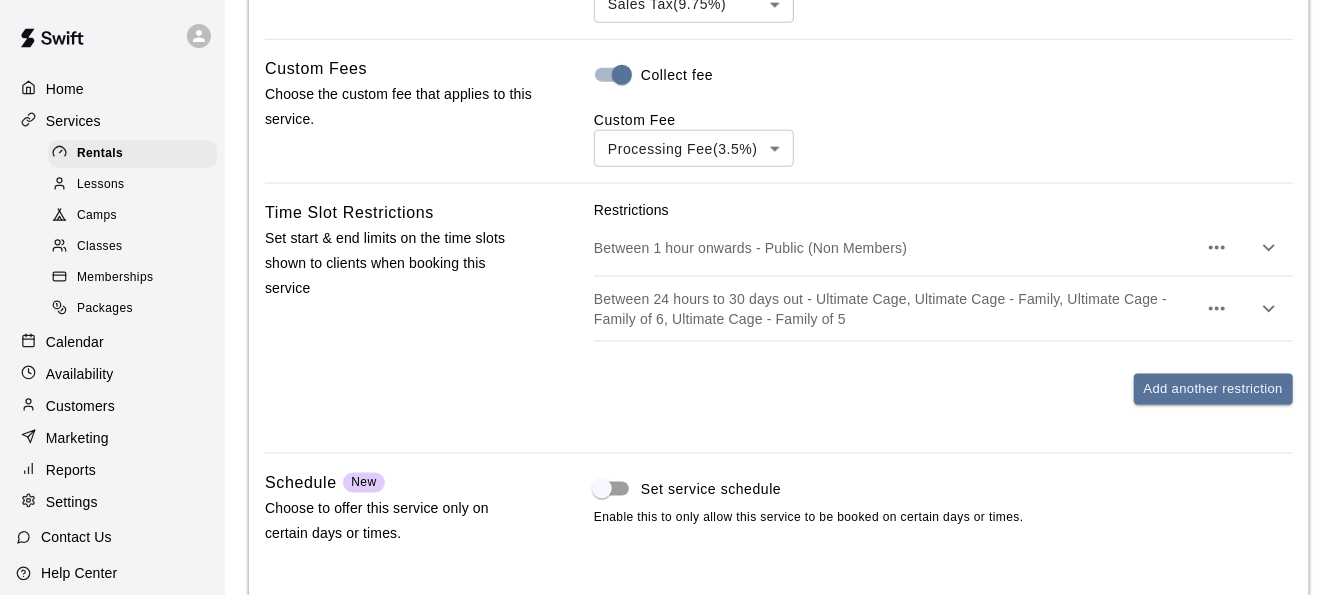 scroll, scrollTop: 1356, scrollLeft: 0, axis: vertical 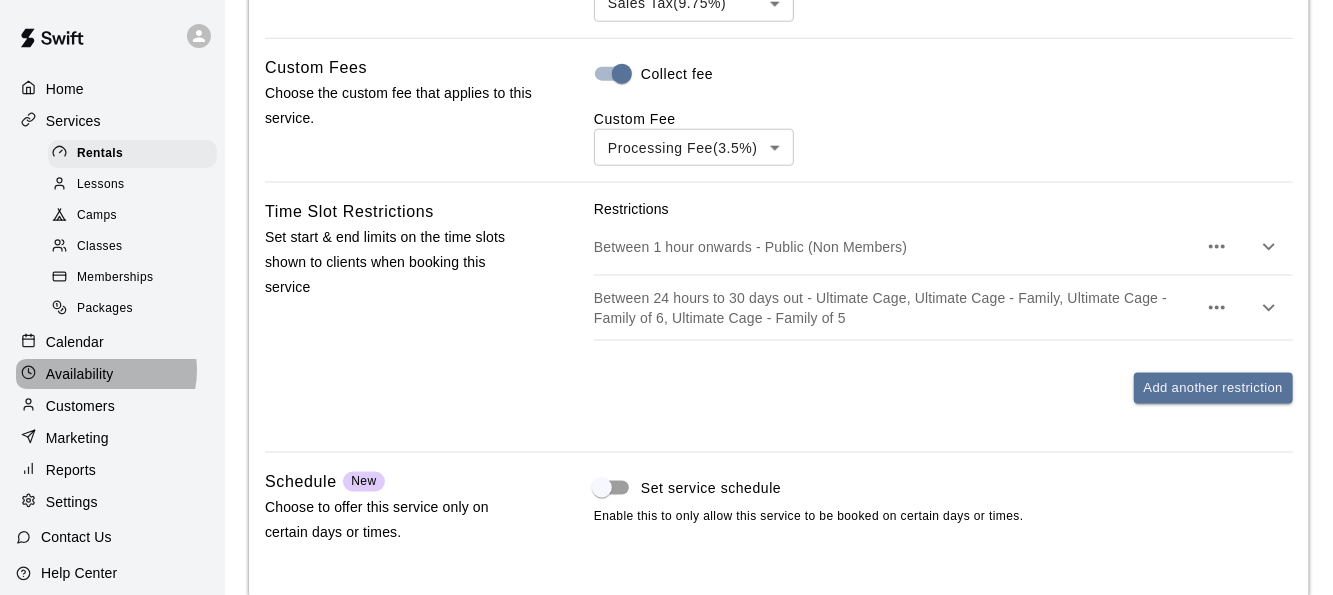 click on "Availability" at bounding box center (80, 374) 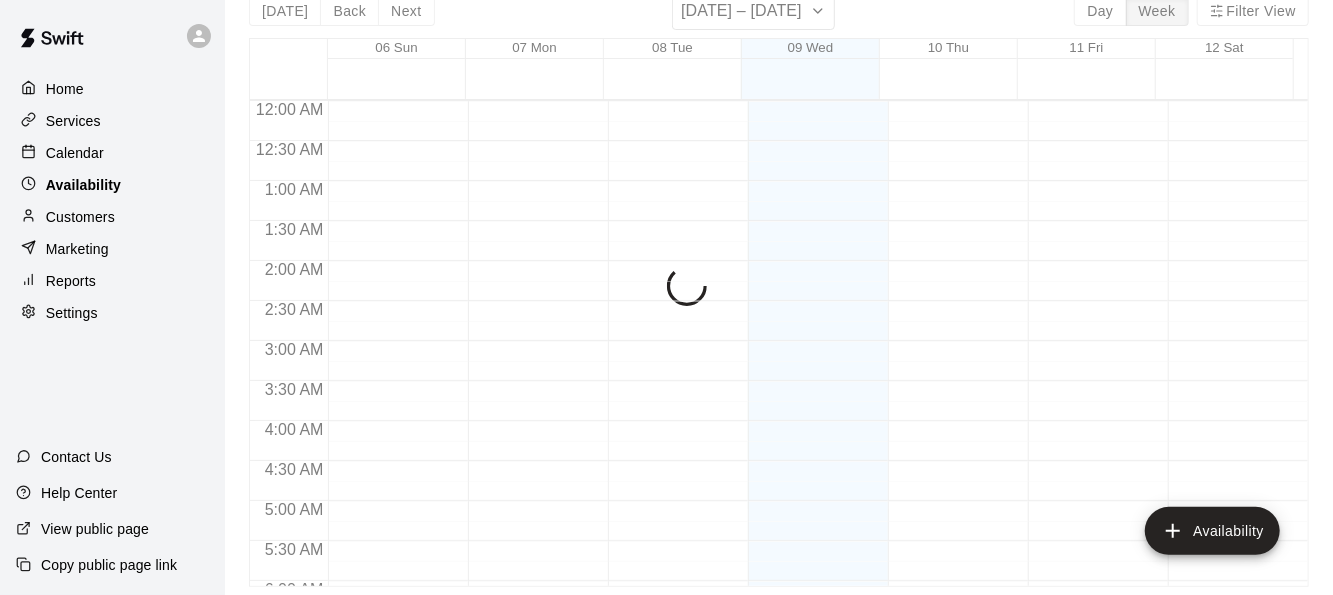 scroll, scrollTop: 0, scrollLeft: 0, axis: both 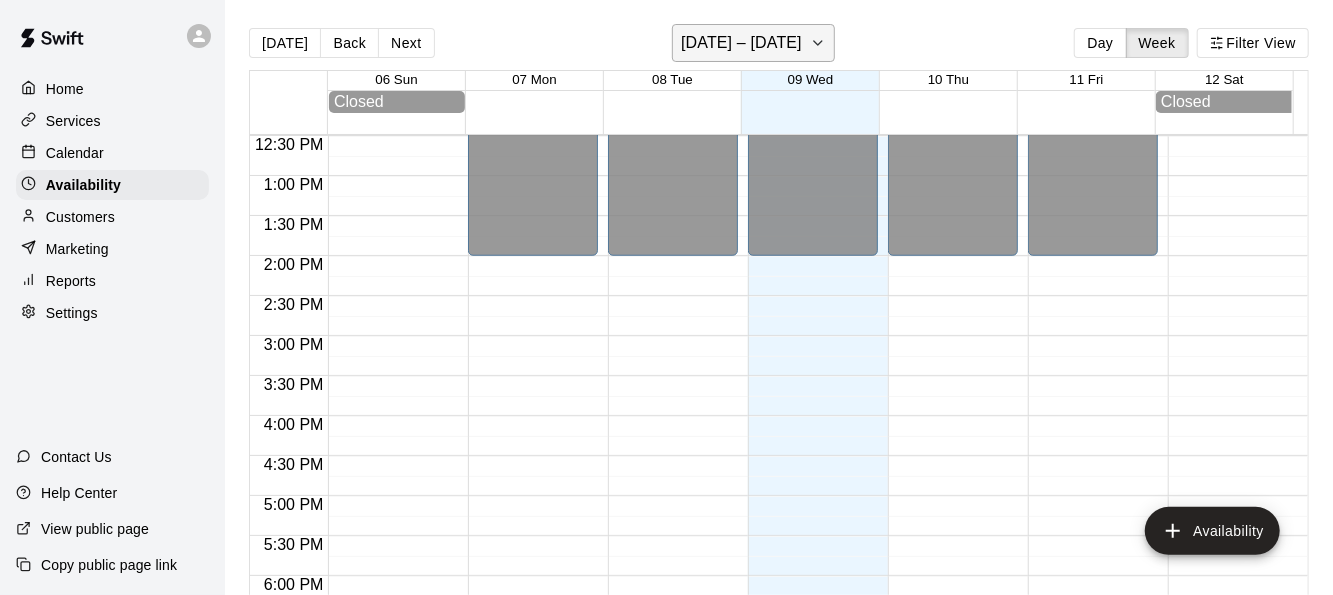 click on "July 06 – 12" at bounding box center (741, 43) 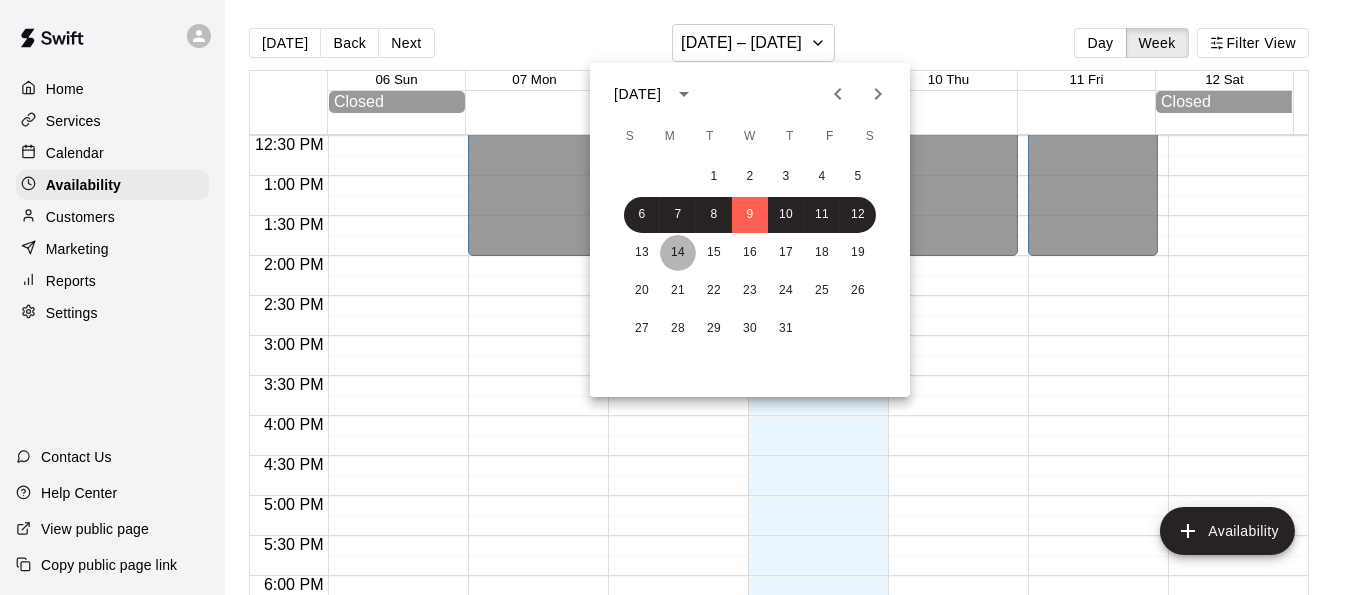 click on "14" at bounding box center [678, 253] 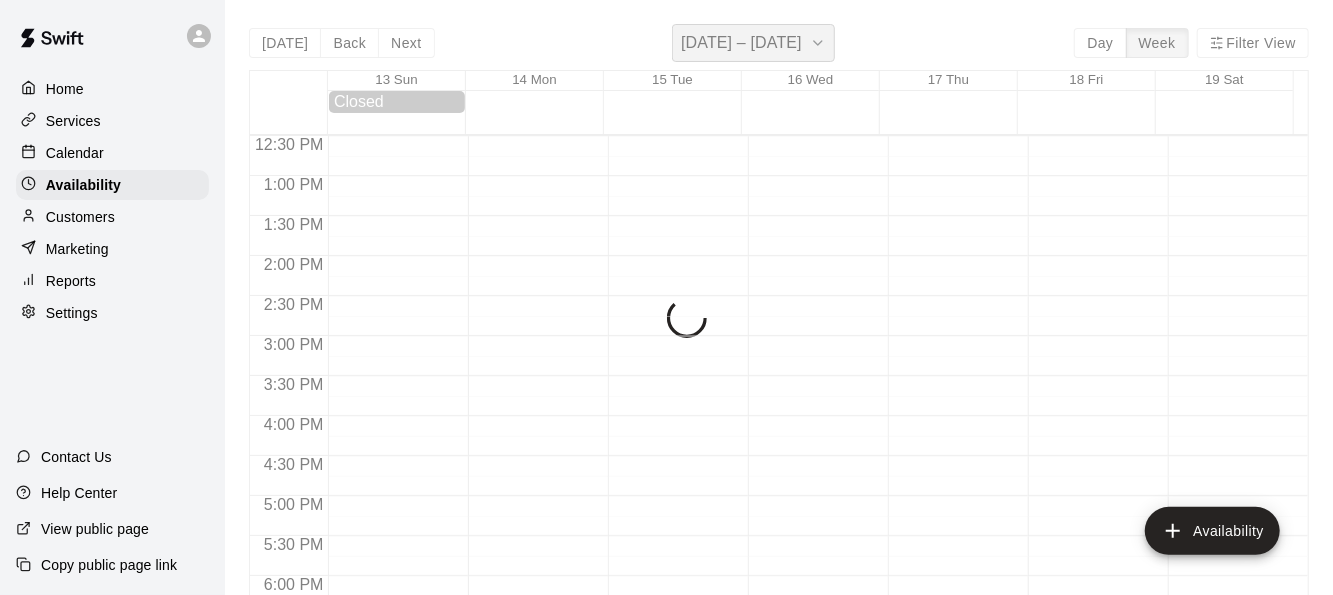 scroll, scrollTop: 1441, scrollLeft: 0, axis: vertical 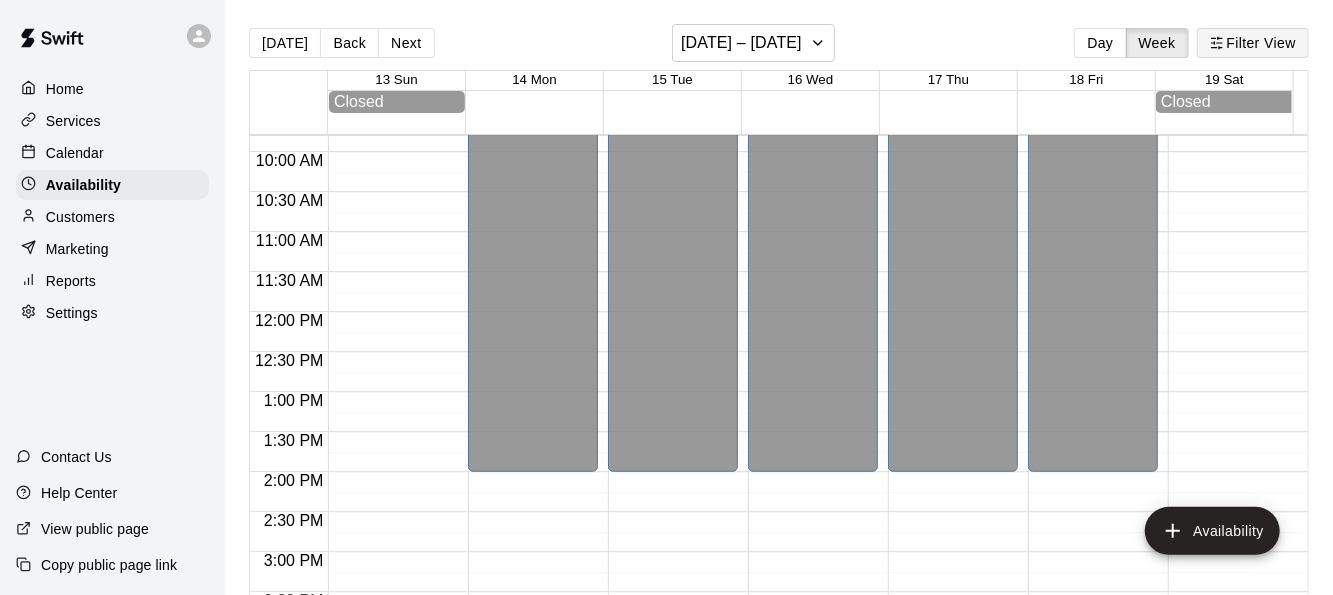click on "Filter View" at bounding box center [1253, 43] 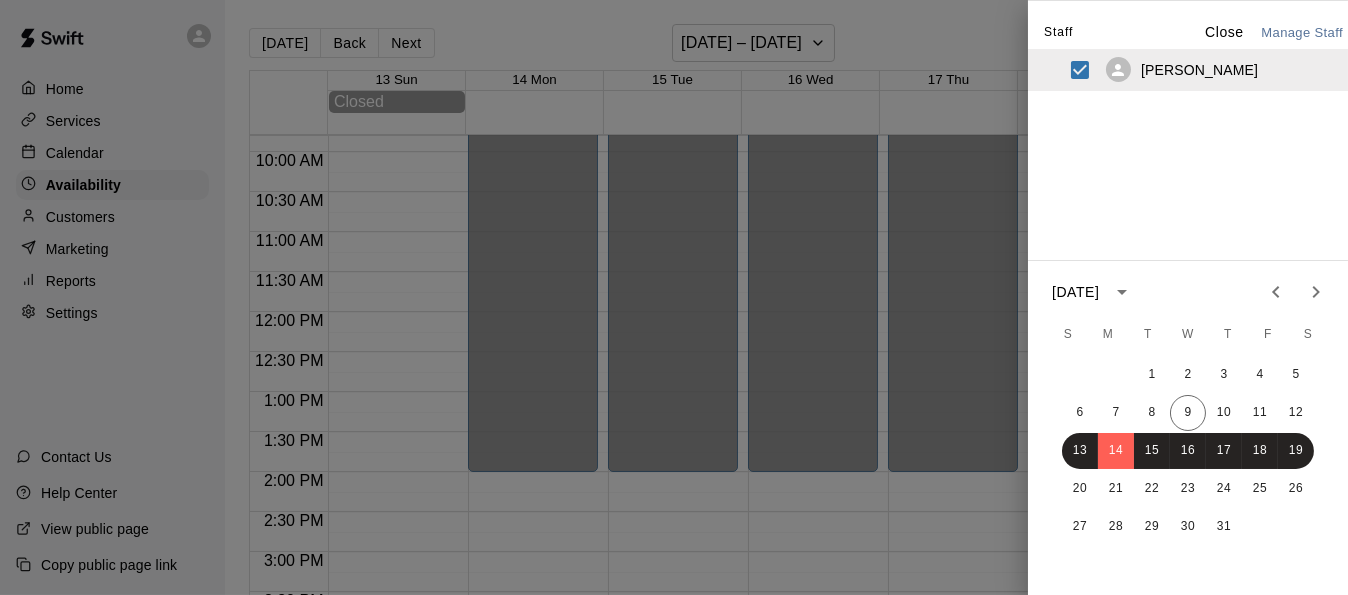 click on "Close" at bounding box center [1224, 32] 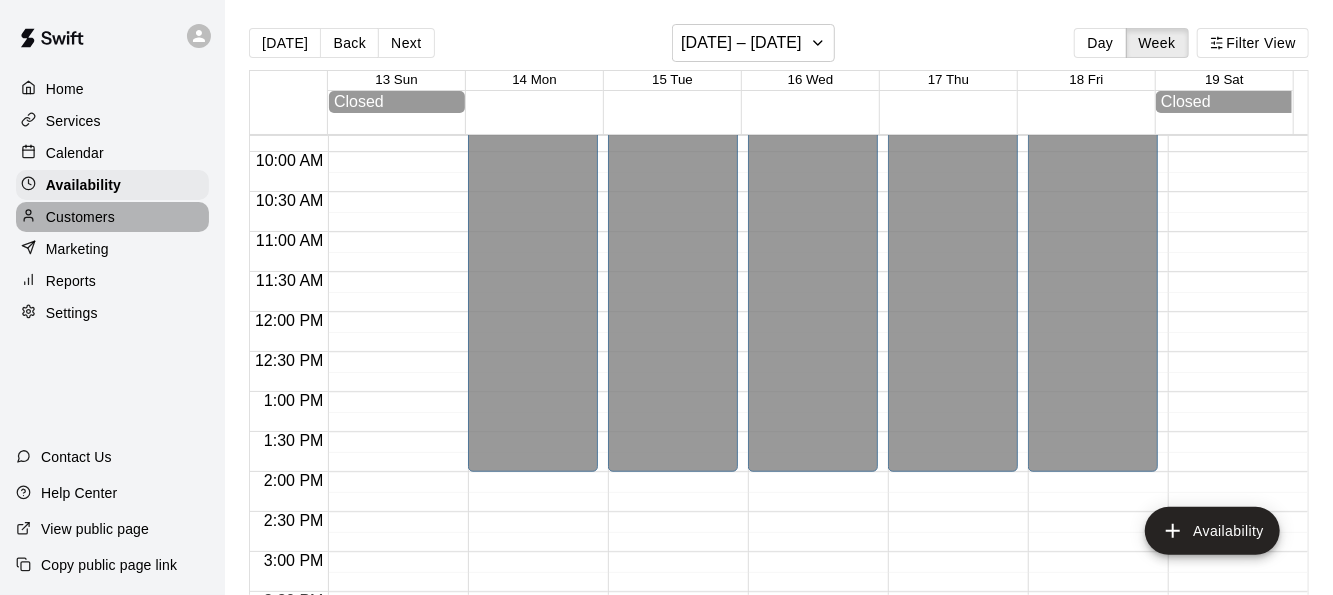 click on "Customers" at bounding box center [80, 217] 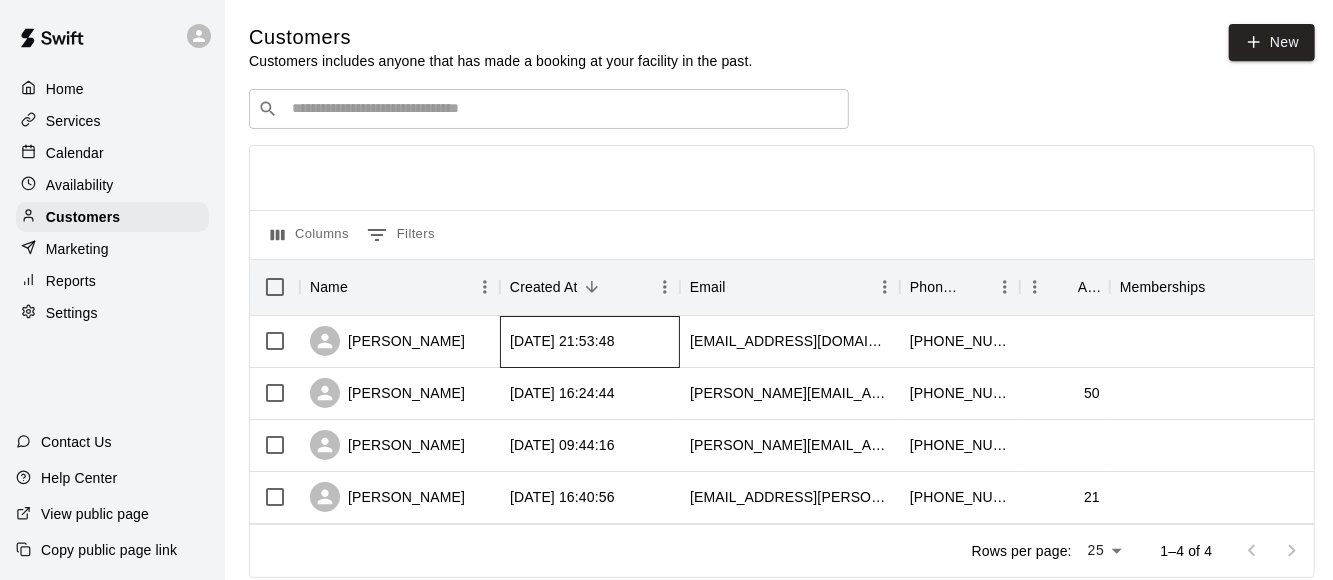 click on "2025-07-08 21:53:48" at bounding box center [590, 342] 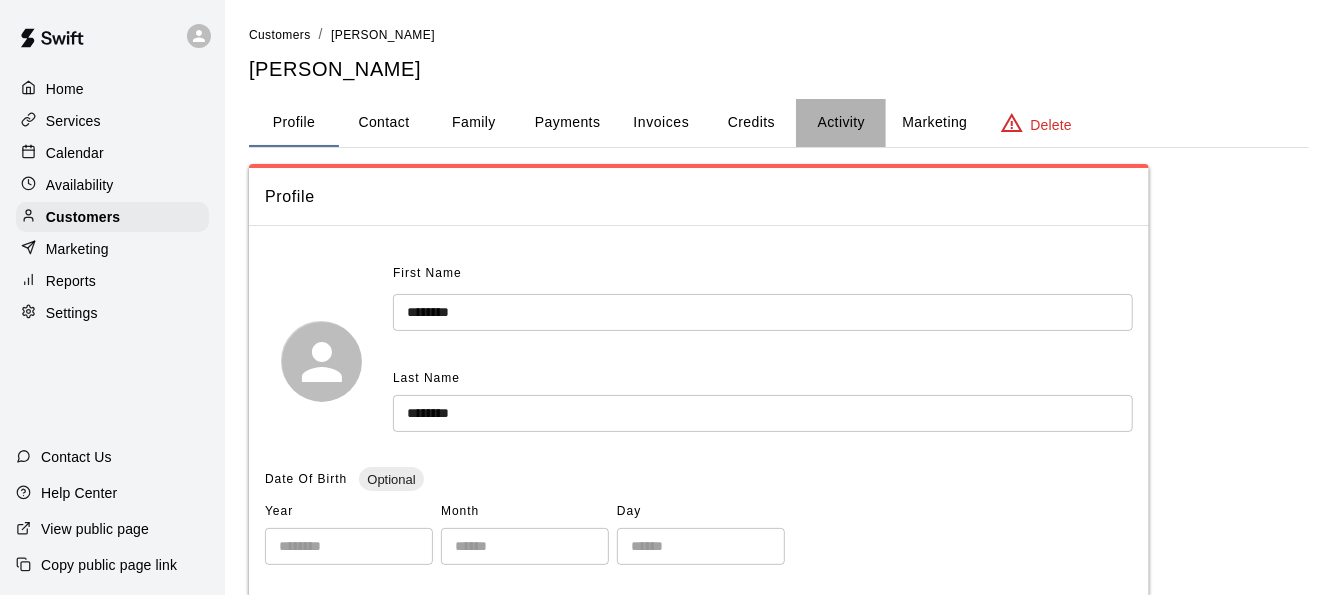 click on "Activity" at bounding box center (841, 123) 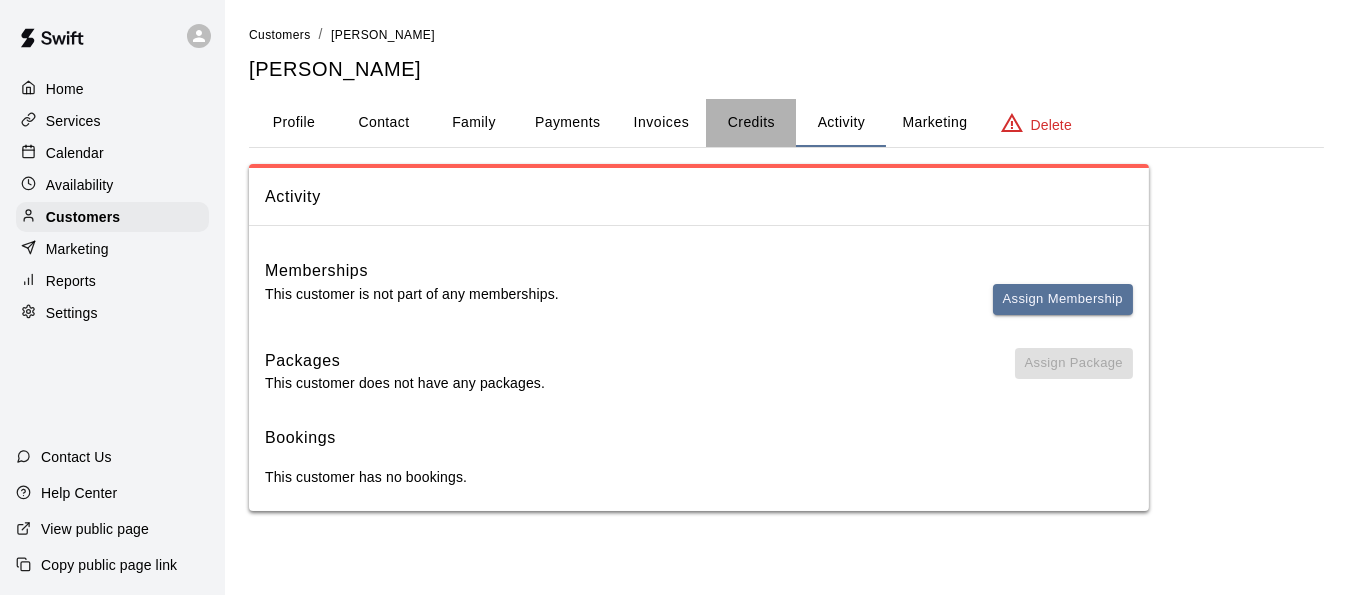 click on "Credits" at bounding box center [751, 123] 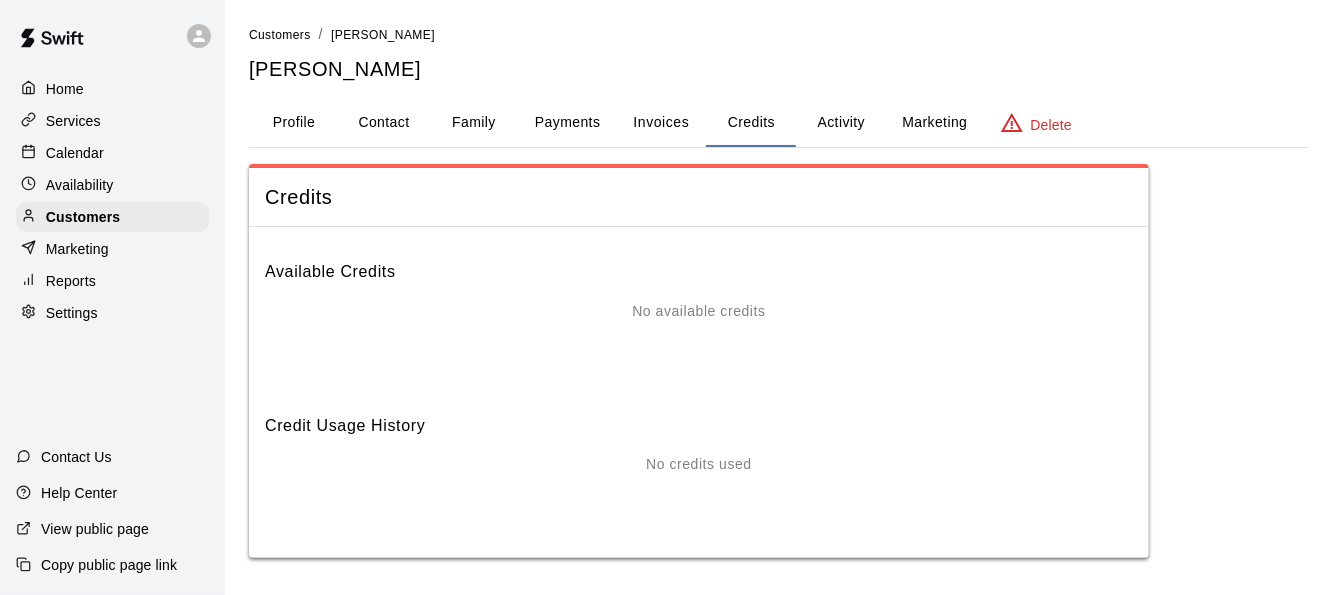 click on "Contact" at bounding box center (384, 123) 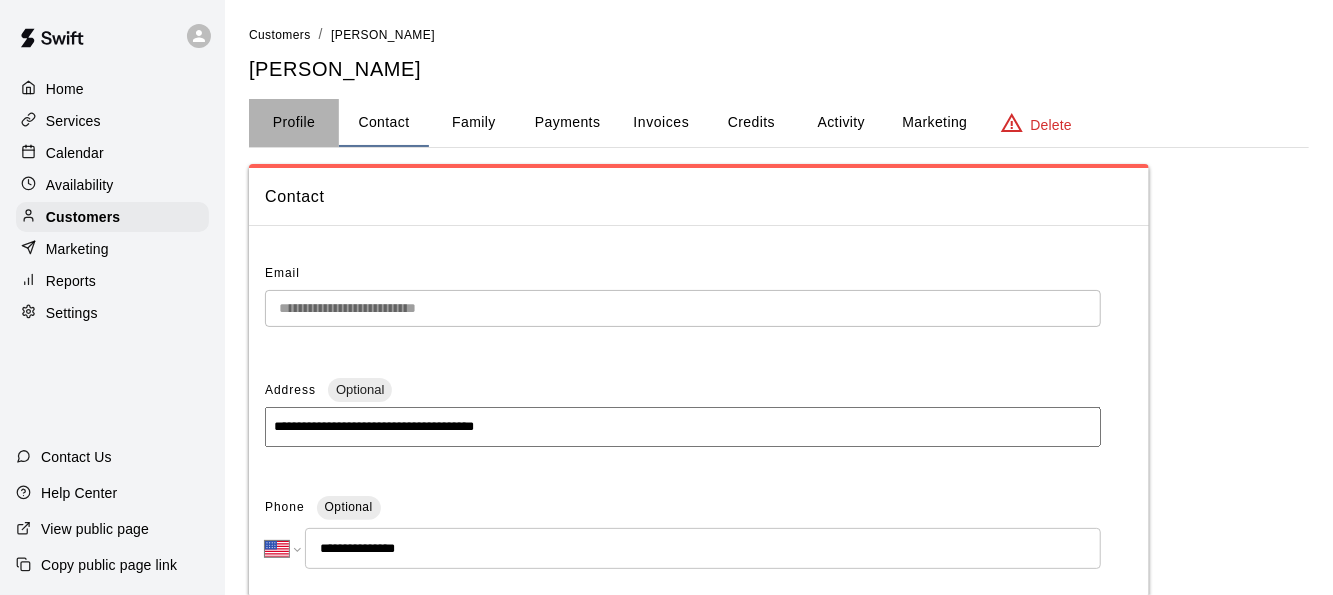 click on "Profile" at bounding box center [294, 123] 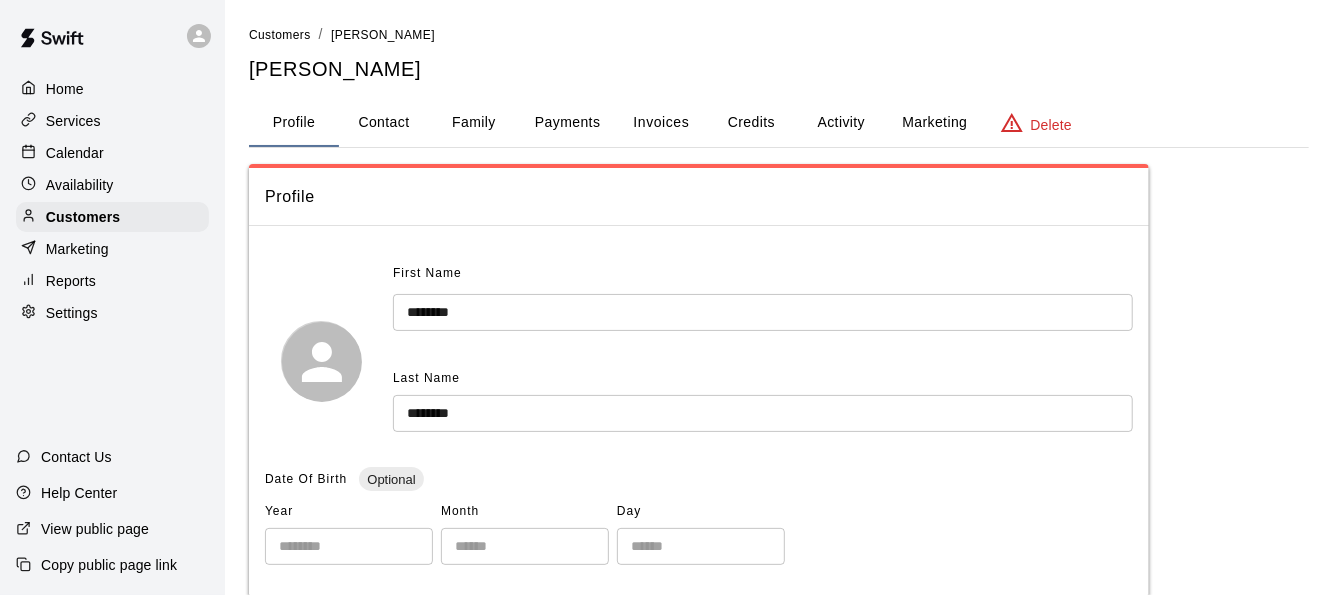click on "Reports" at bounding box center (71, 281) 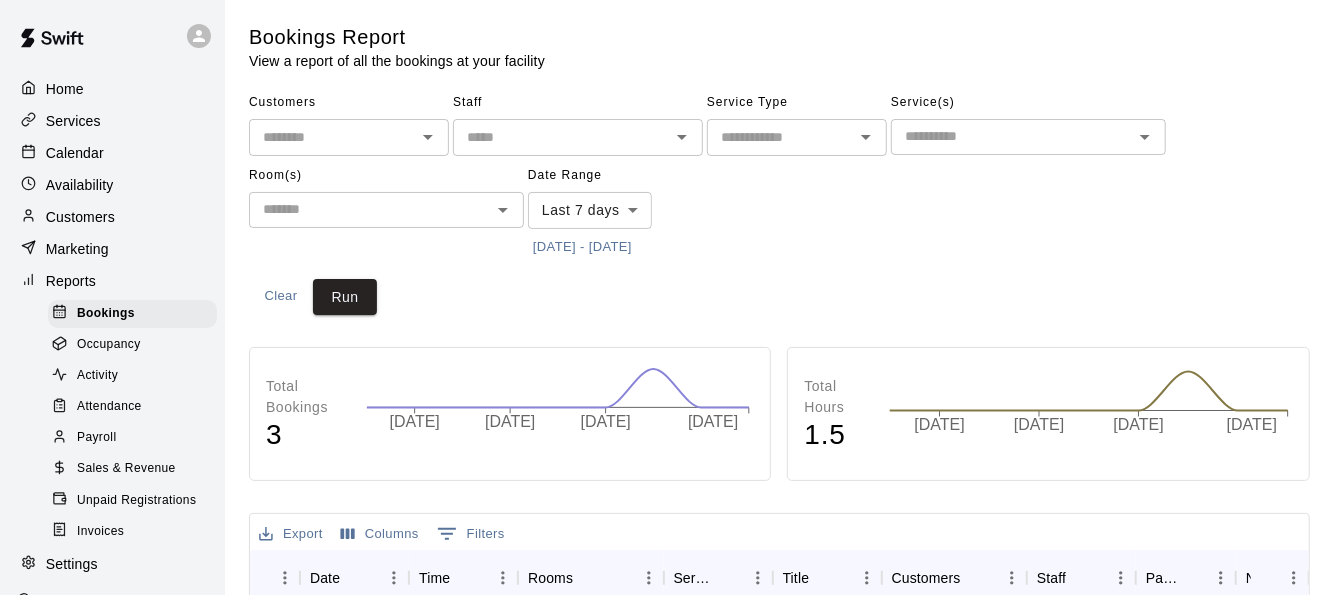 scroll, scrollTop: 171, scrollLeft: 0, axis: vertical 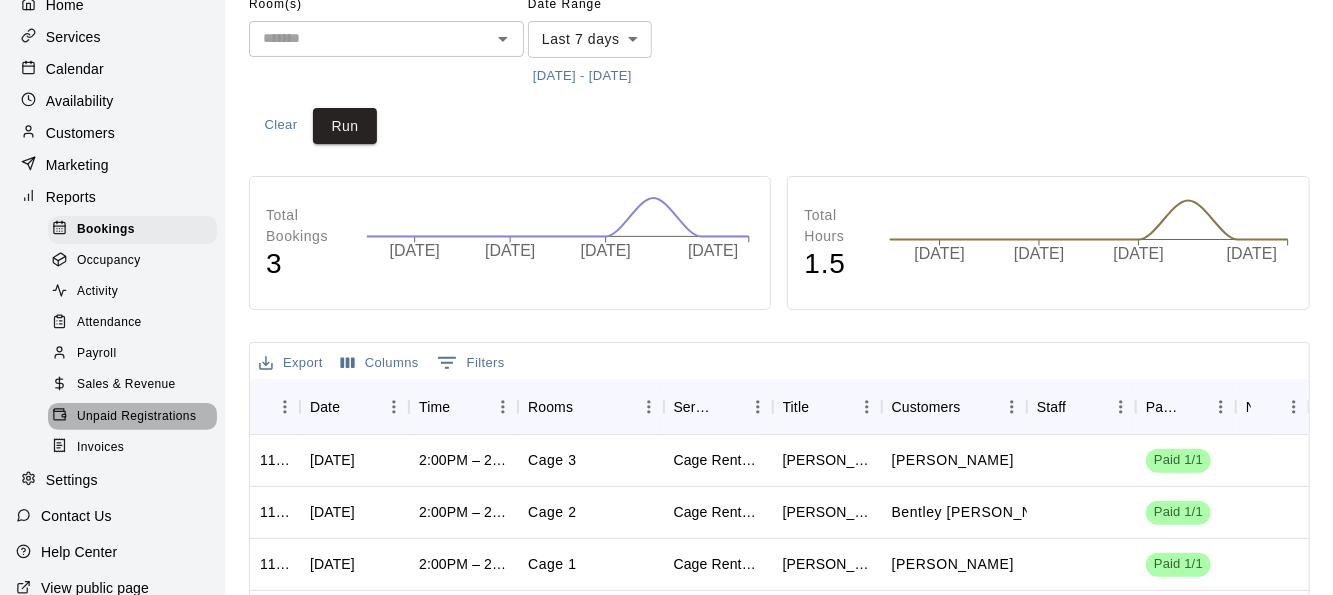 click on "Unpaid Registrations" at bounding box center (136, 417) 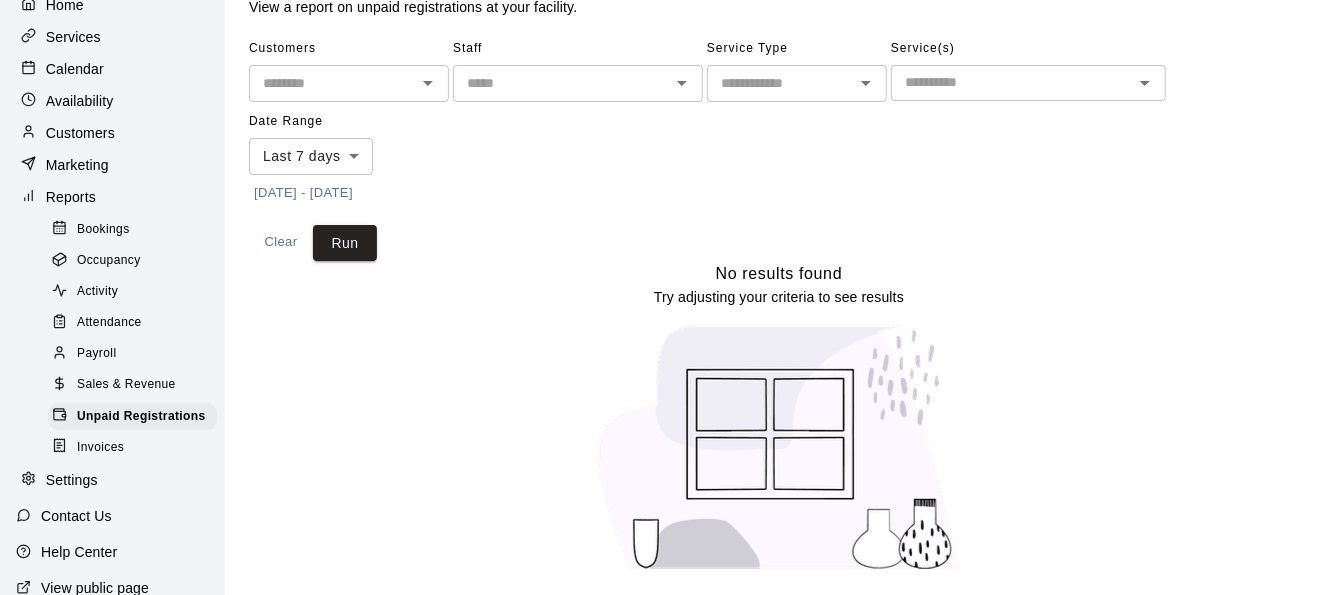 scroll, scrollTop: 54, scrollLeft: 0, axis: vertical 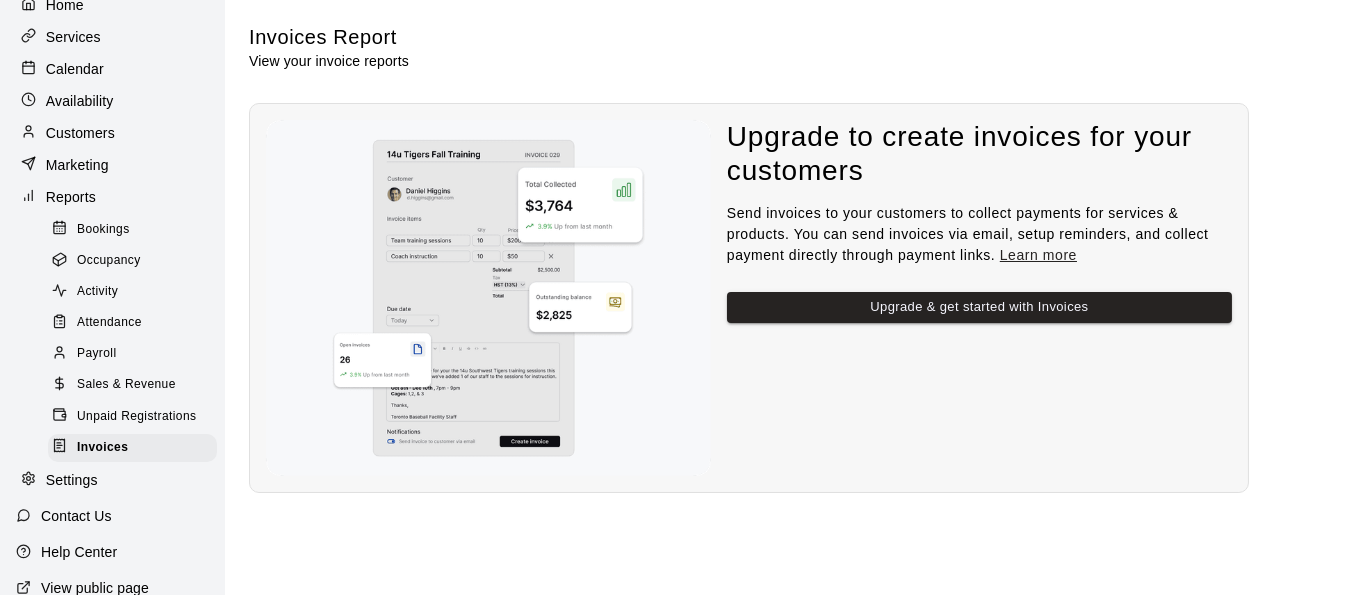 click on "Payroll" at bounding box center [96, 354] 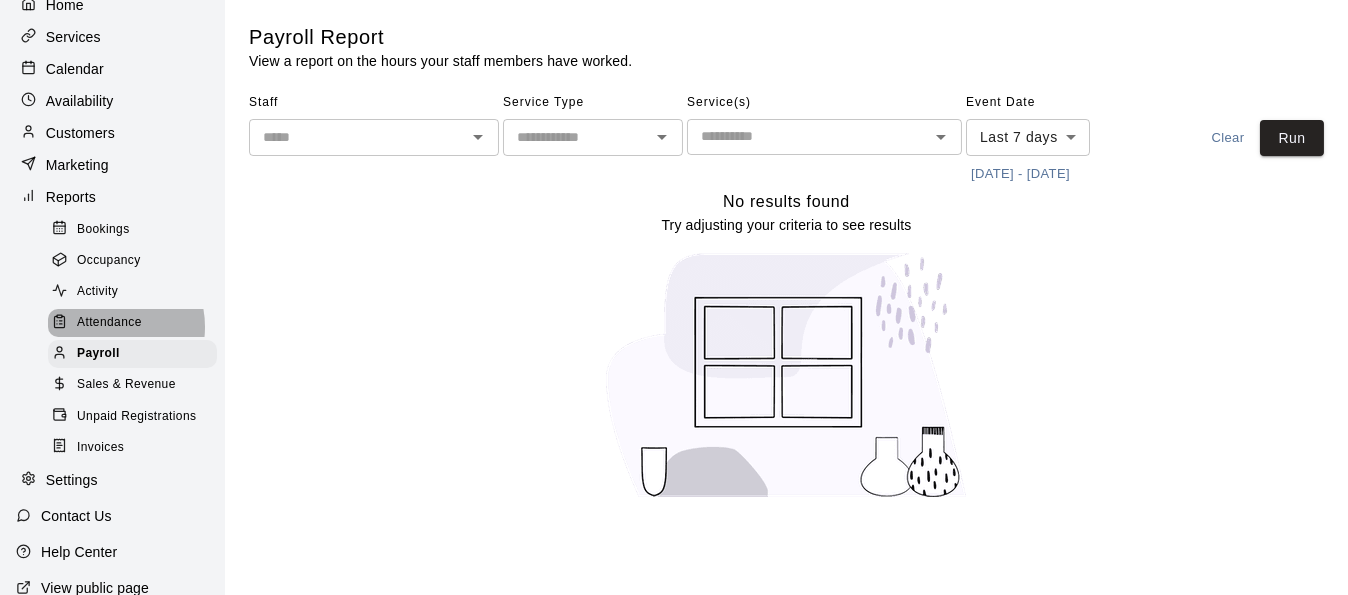 click on "Attendance" at bounding box center (109, 323) 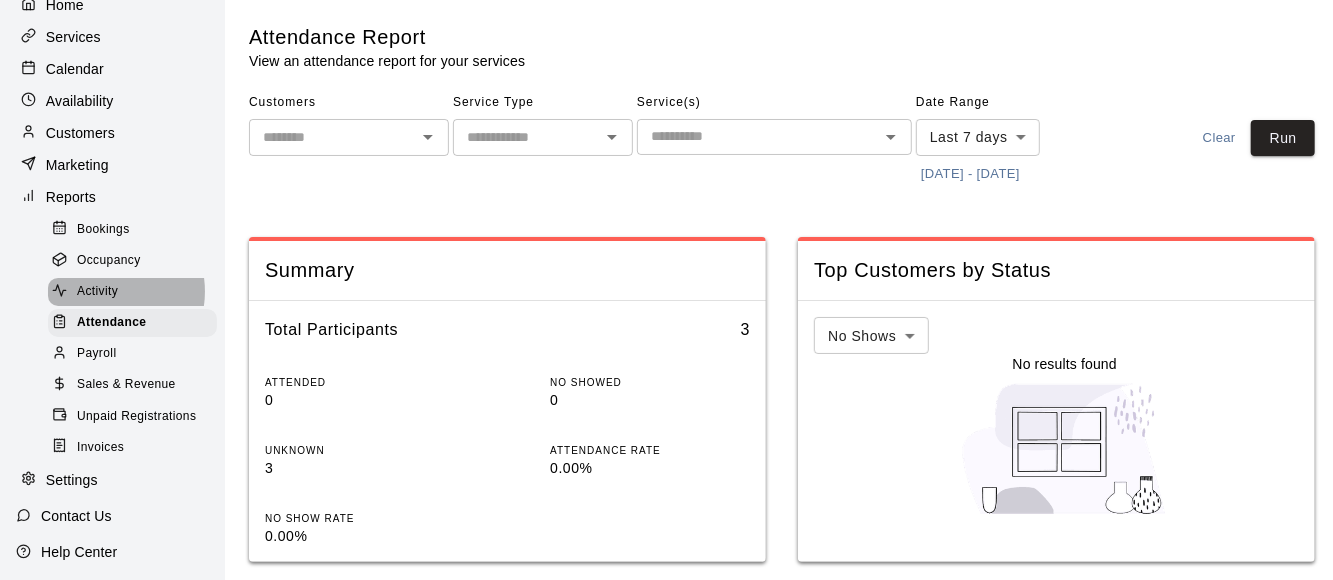 click on "Activity" at bounding box center [97, 292] 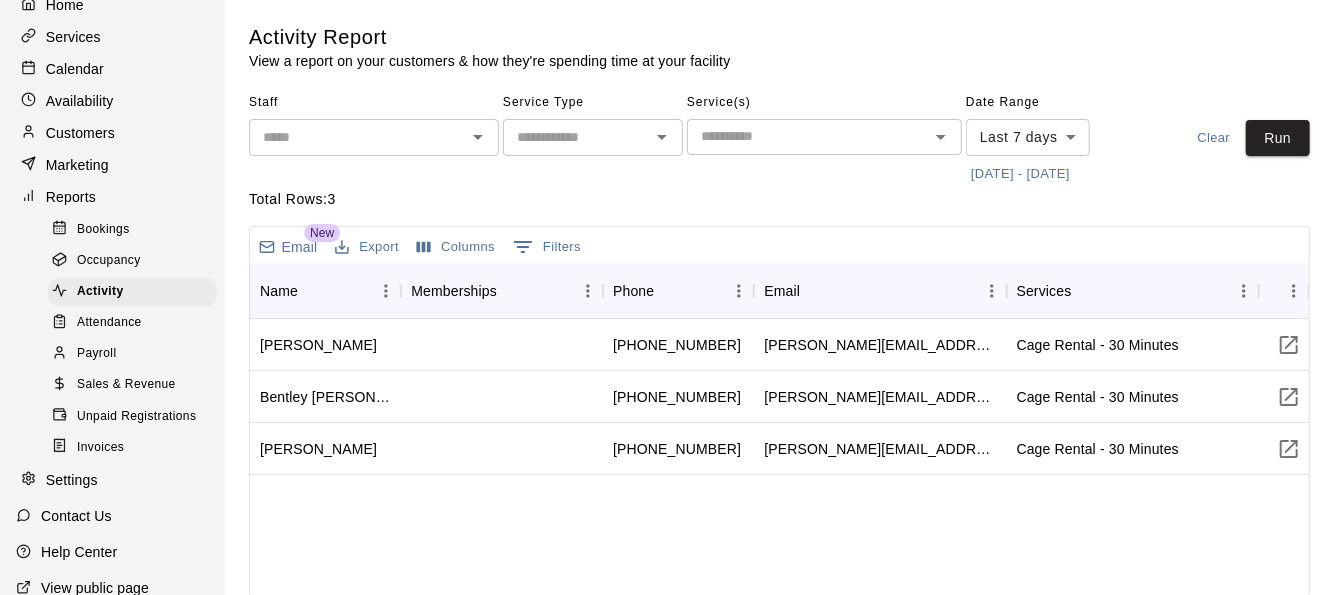 scroll, scrollTop: 171, scrollLeft: 0, axis: vertical 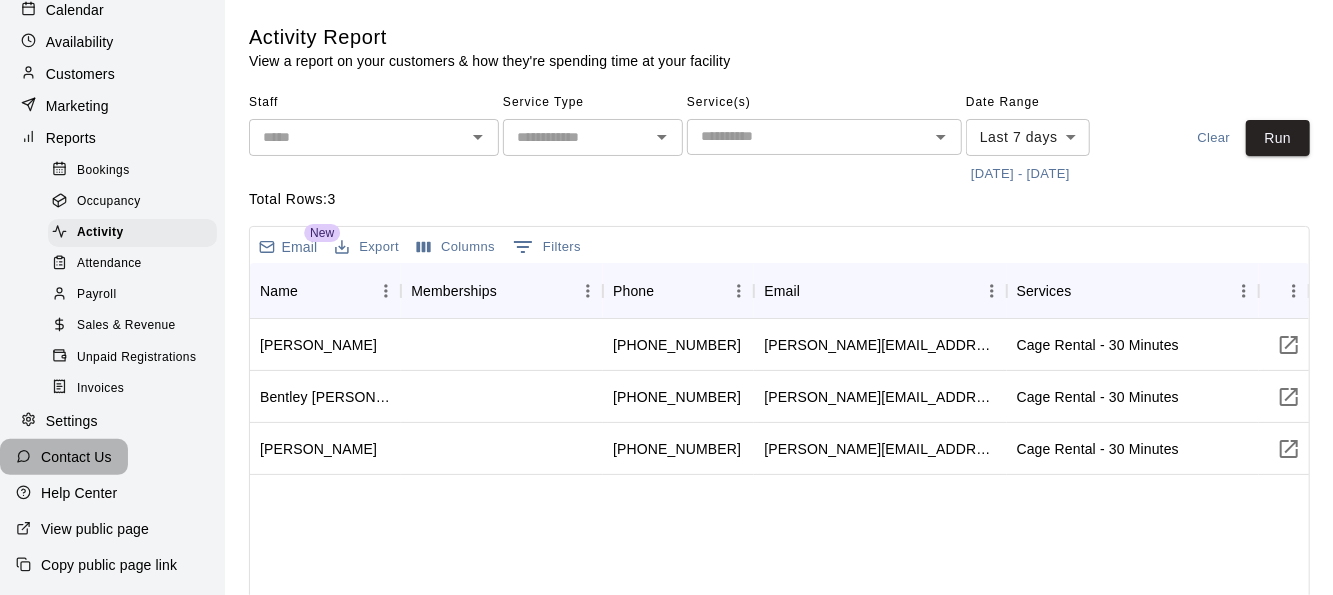 click on "Contact Us" at bounding box center (76, 457) 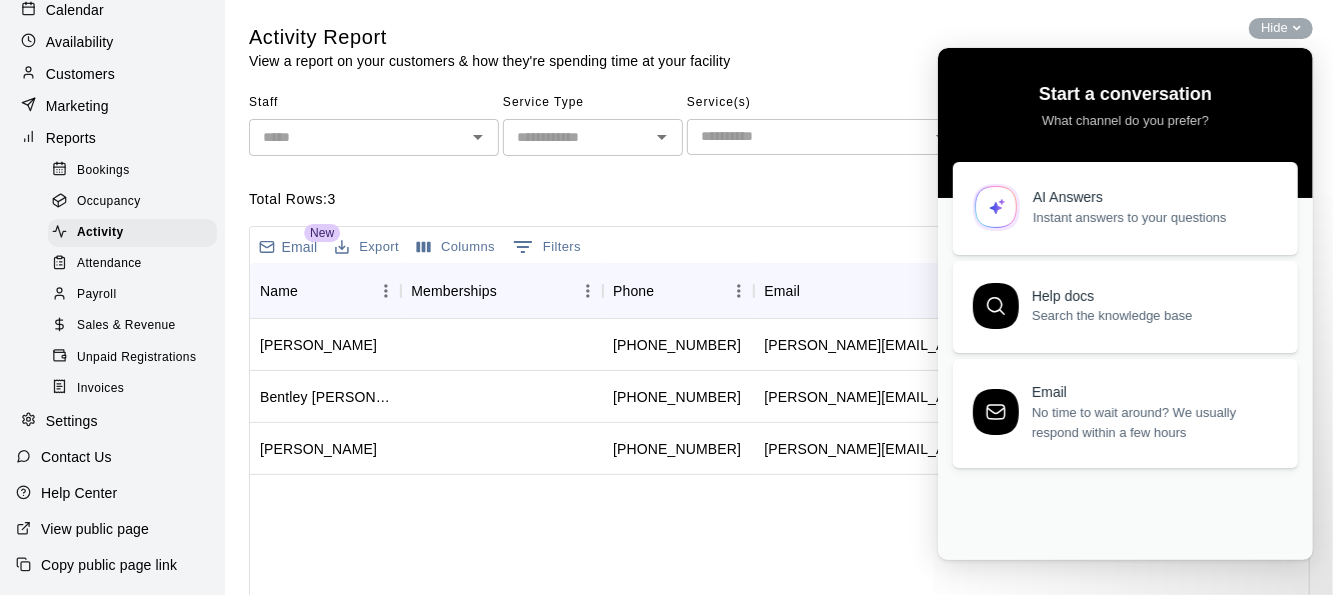 scroll, scrollTop: 0, scrollLeft: 0, axis: both 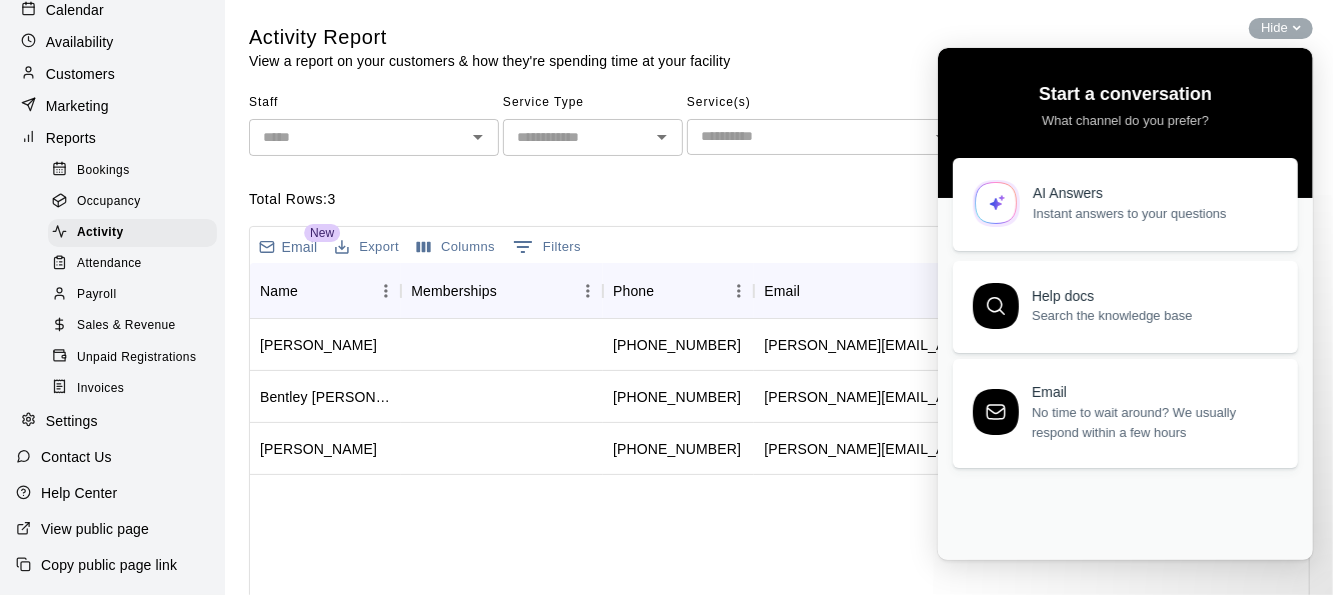 click on "AI Answers Instant answers to your questions" at bounding box center [1124, 203] 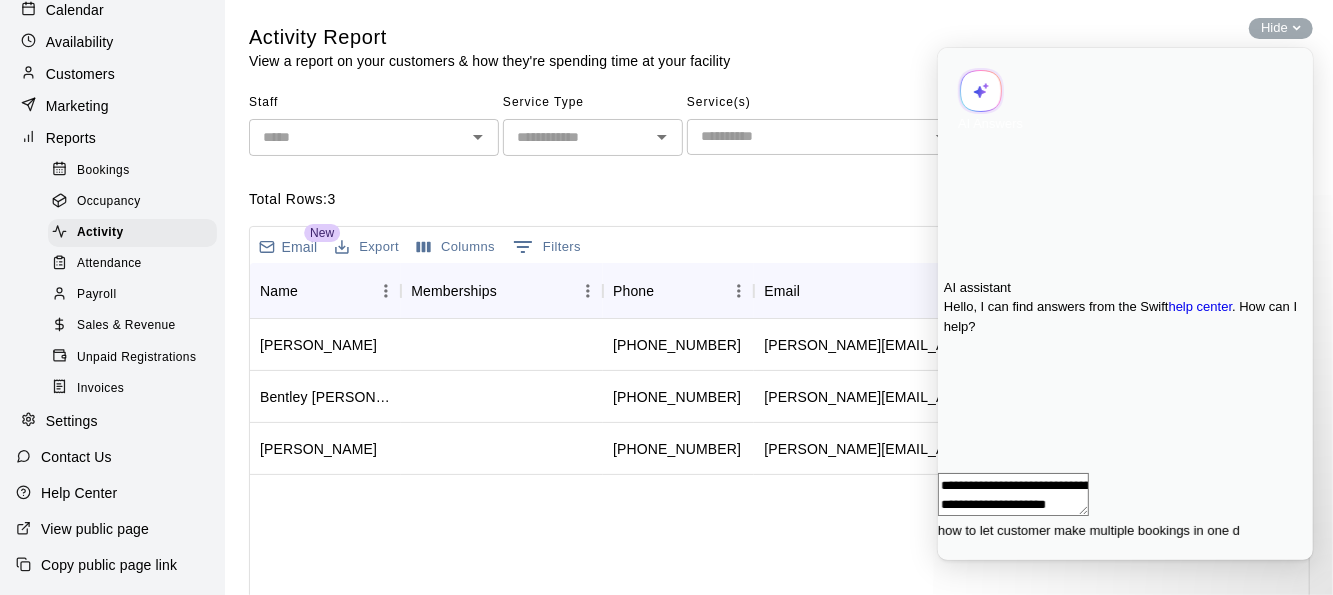 scroll, scrollTop: 4, scrollLeft: 0, axis: vertical 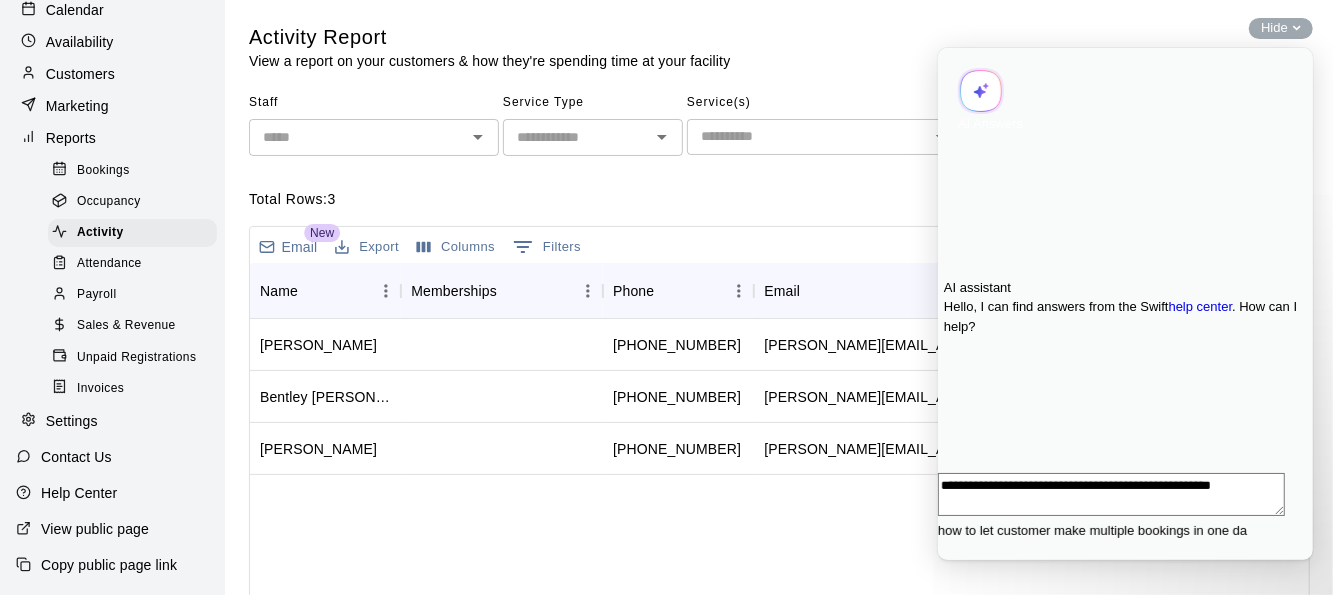 type on "**********" 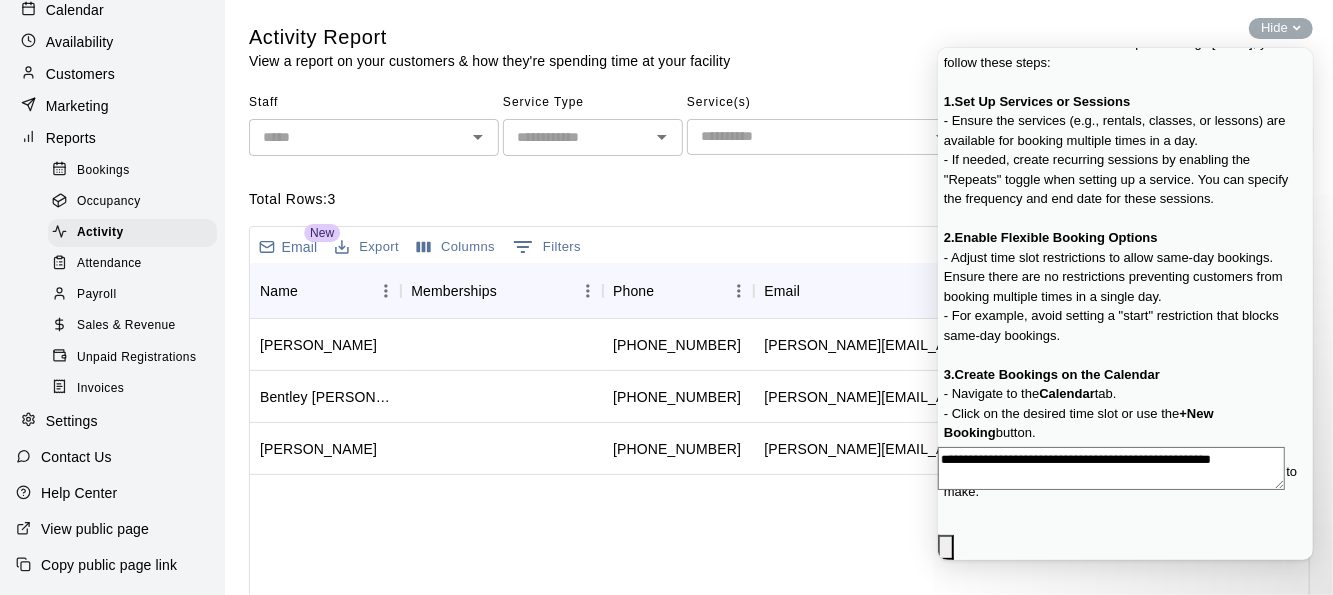 scroll, scrollTop: 187, scrollLeft: 0, axis: vertical 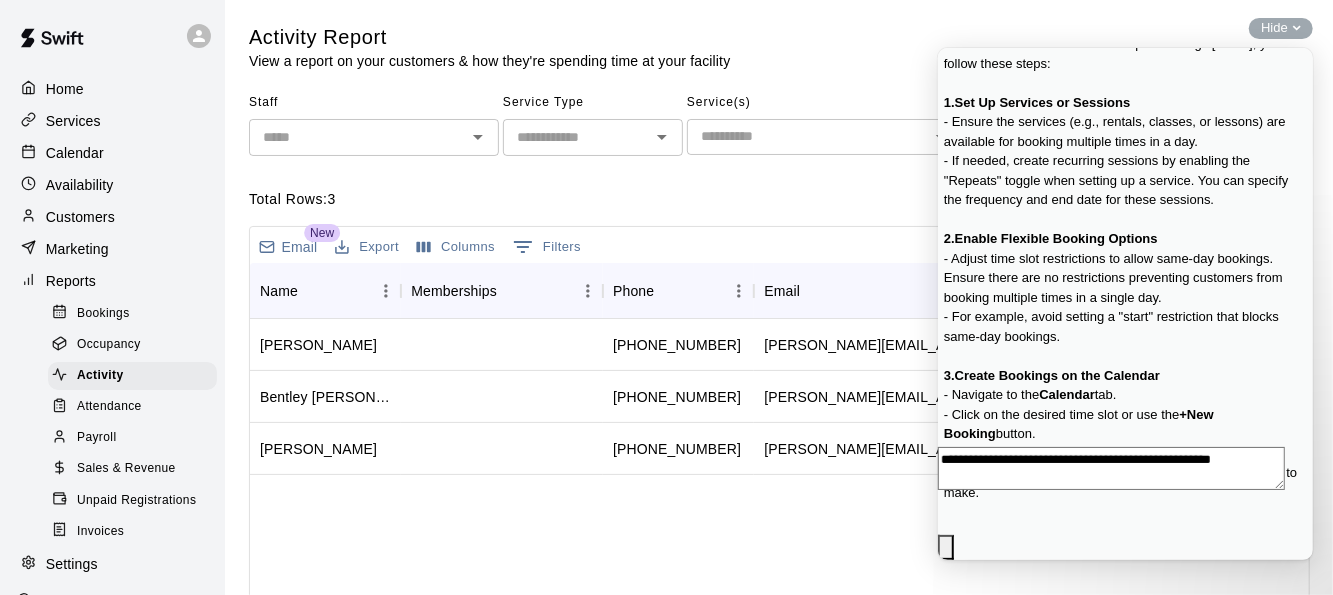 click on "Services" at bounding box center (73, 121) 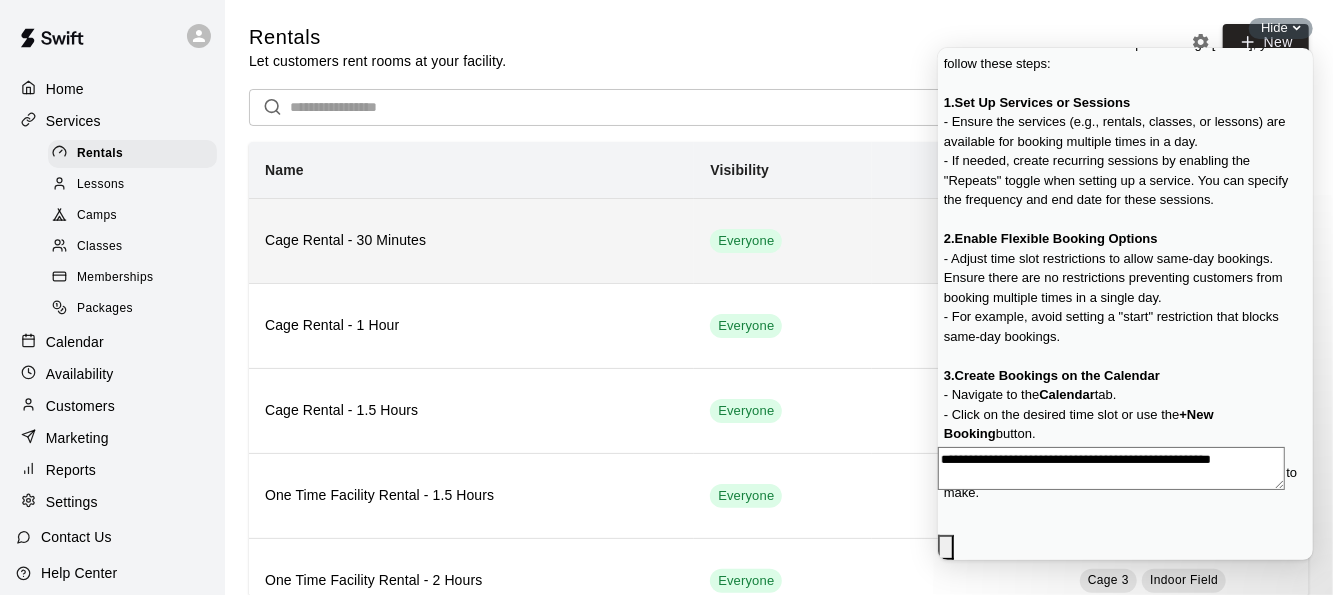 click on "Cage Rental - 30 Minutes" at bounding box center (471, 241) 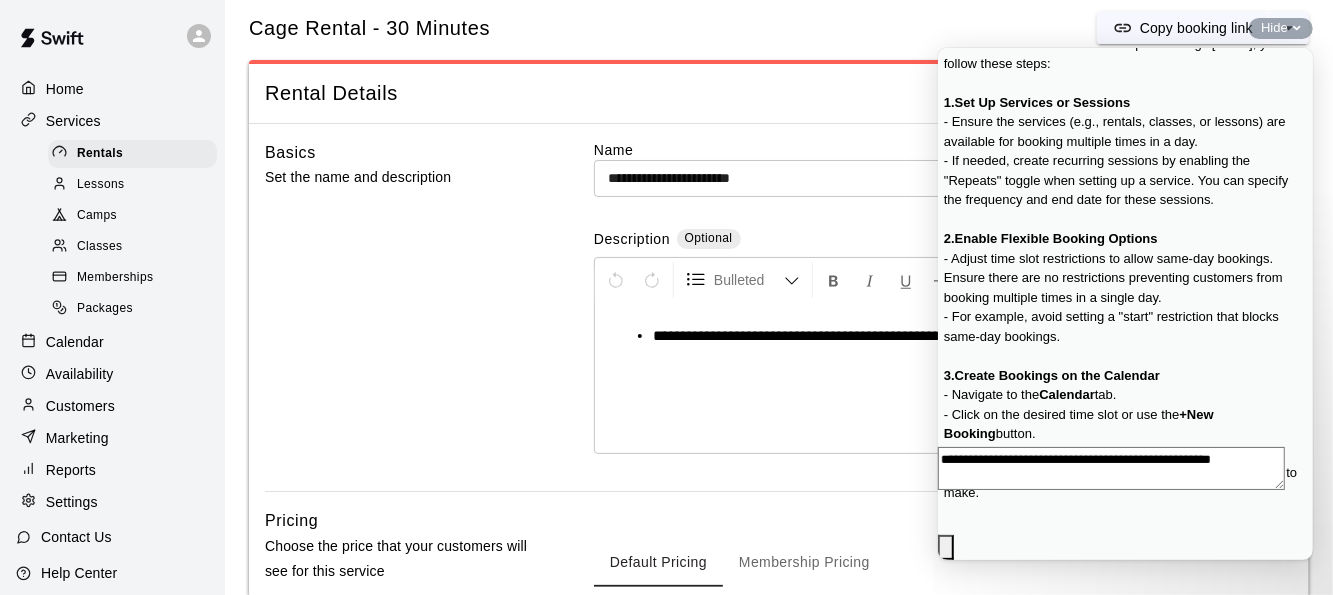 scroll, scrollTop: 42, scrollLeft: 0, axis: vertical 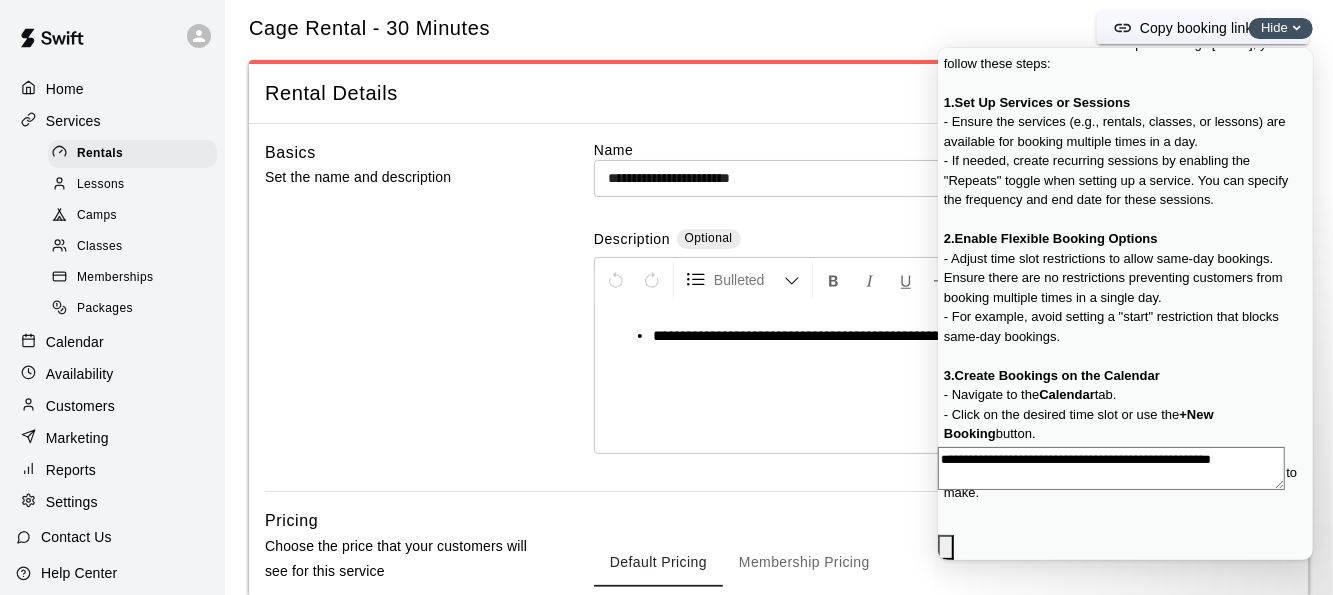 click on "Hide" at bounding box center [1274, 27] 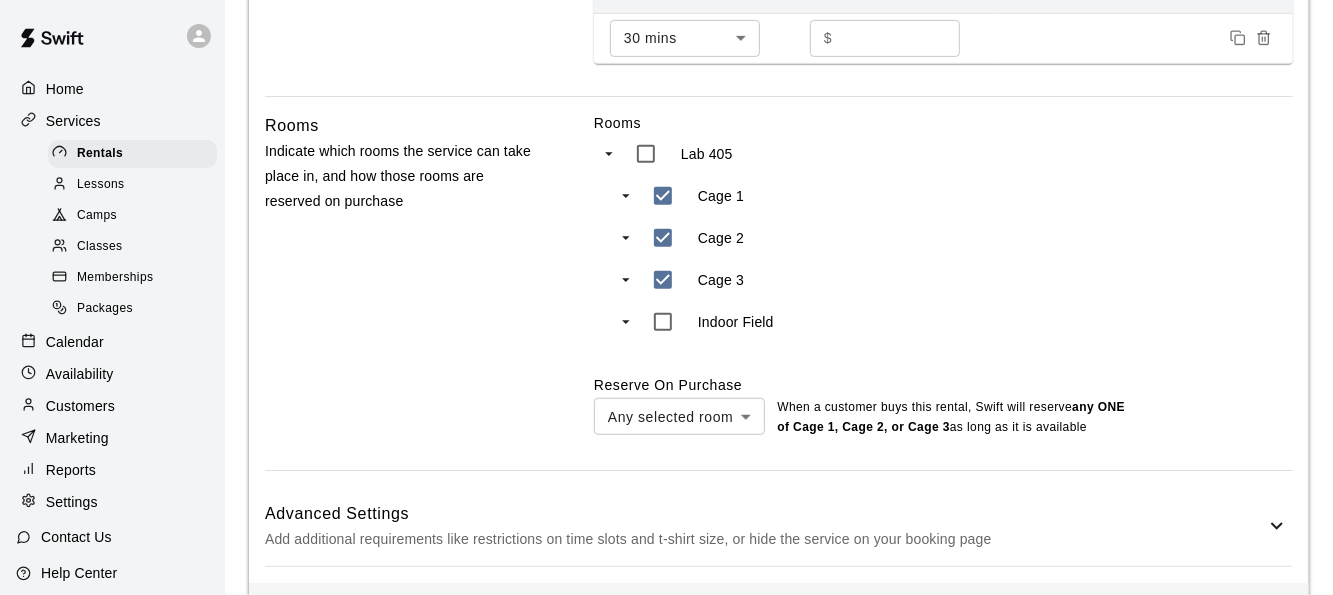 scroll, scrollTop: 746, scrollLeft: 0, axis: vertical 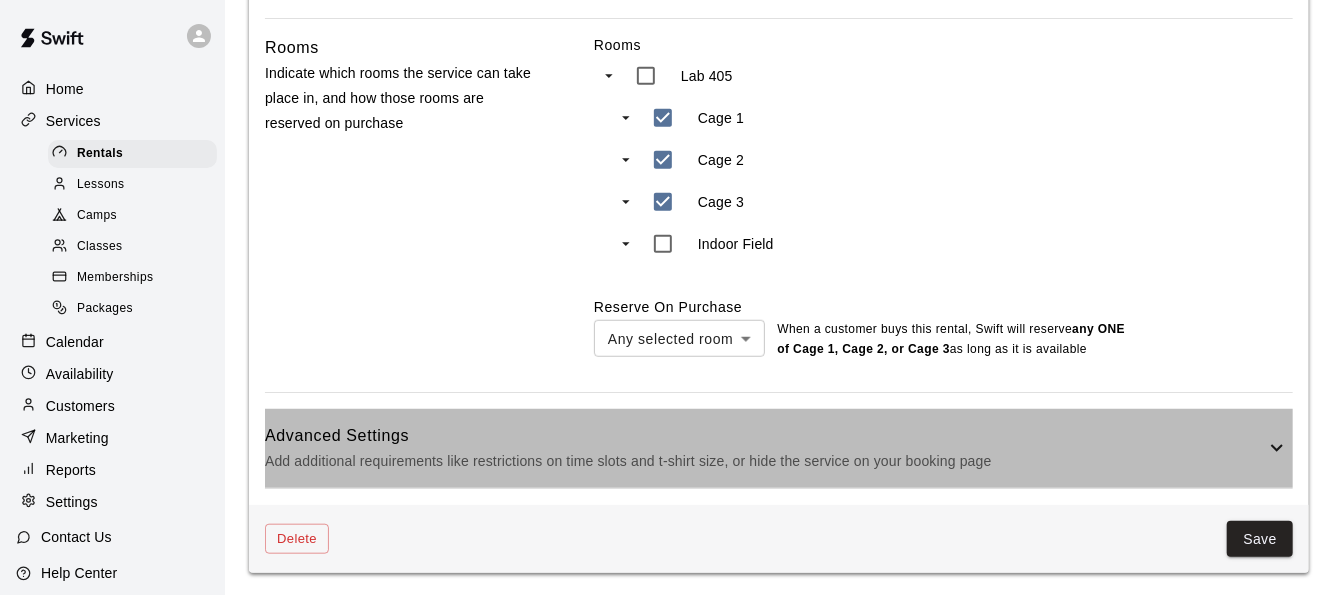 click on "Add additional requirements like restrictions on time slots and t-shirt size, or hide the service on your booking page" at bounding box center (765, 461) 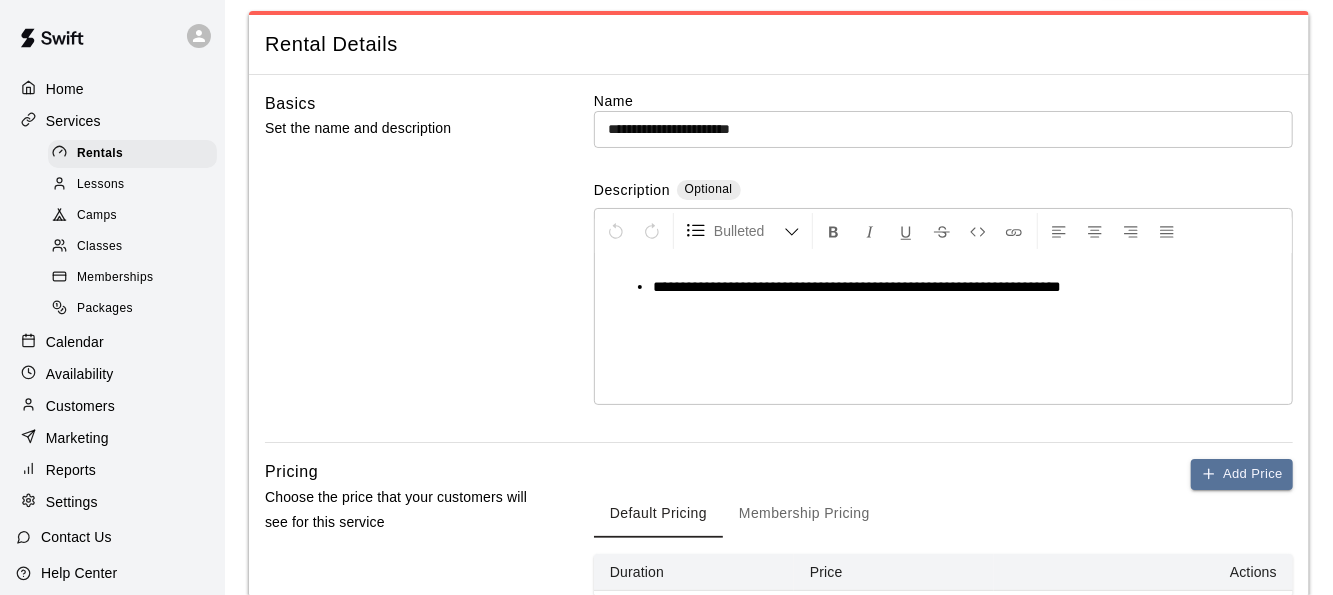 scroll, scrollTop: 0, scrollLeft: 0, axis: both 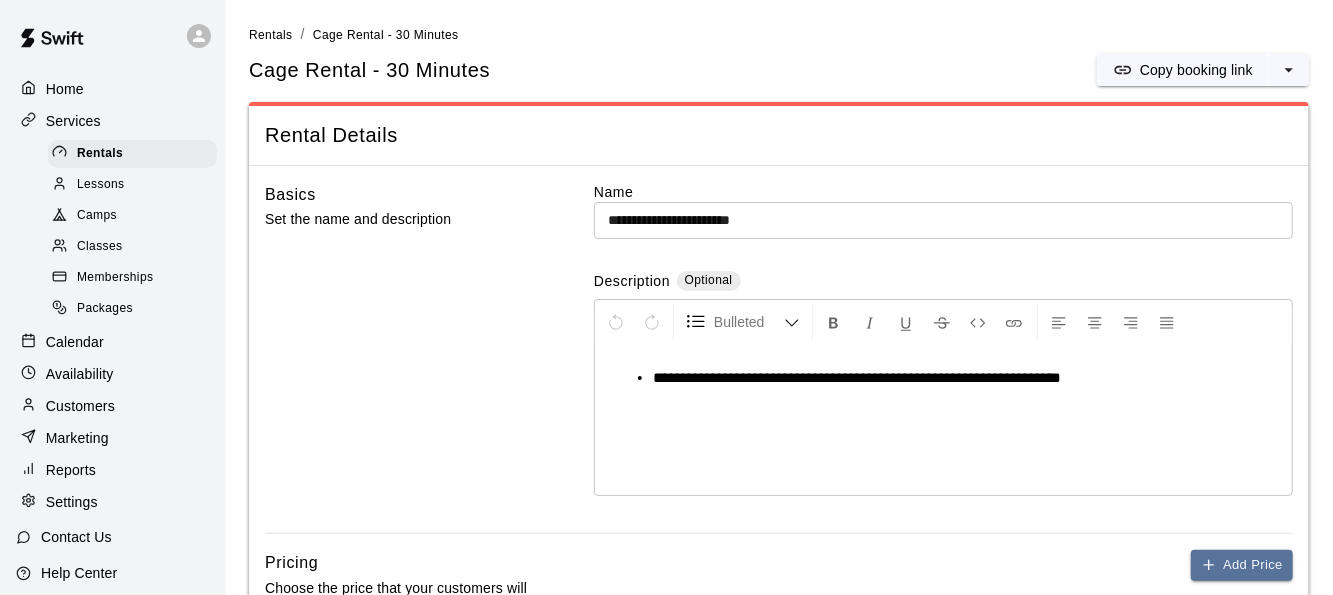 click on "Contact Us" at bounding box center [76, 537] 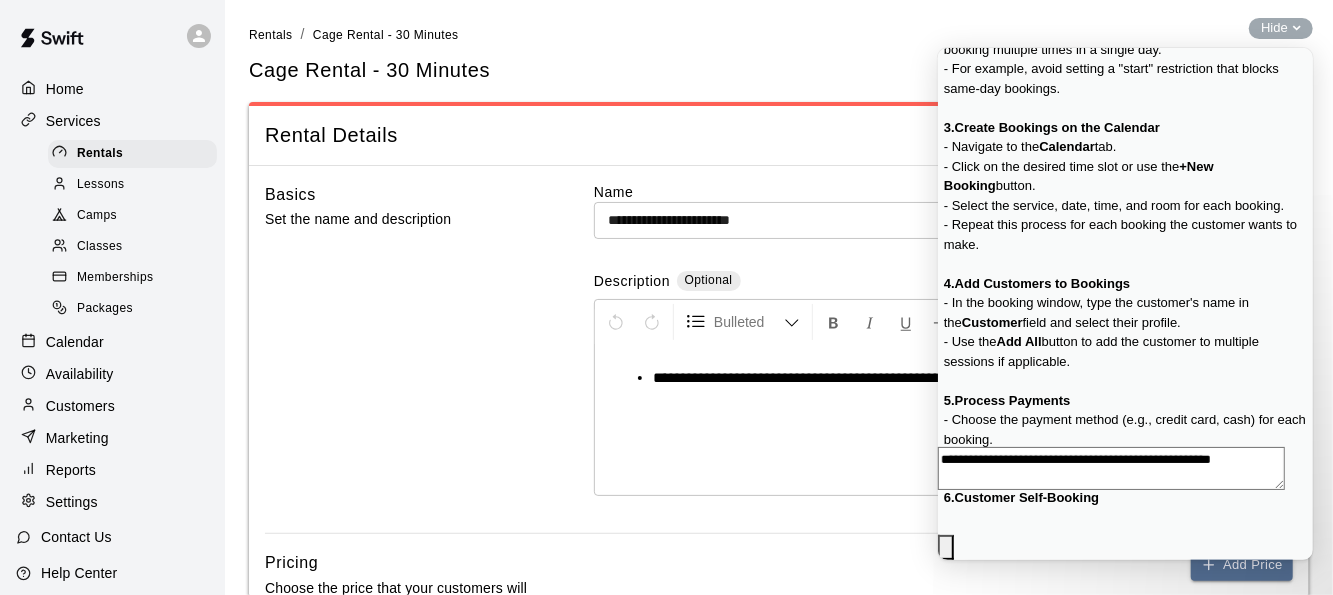 scroll, scrollTop: 436, scrollLeft: 0, axis: vertical 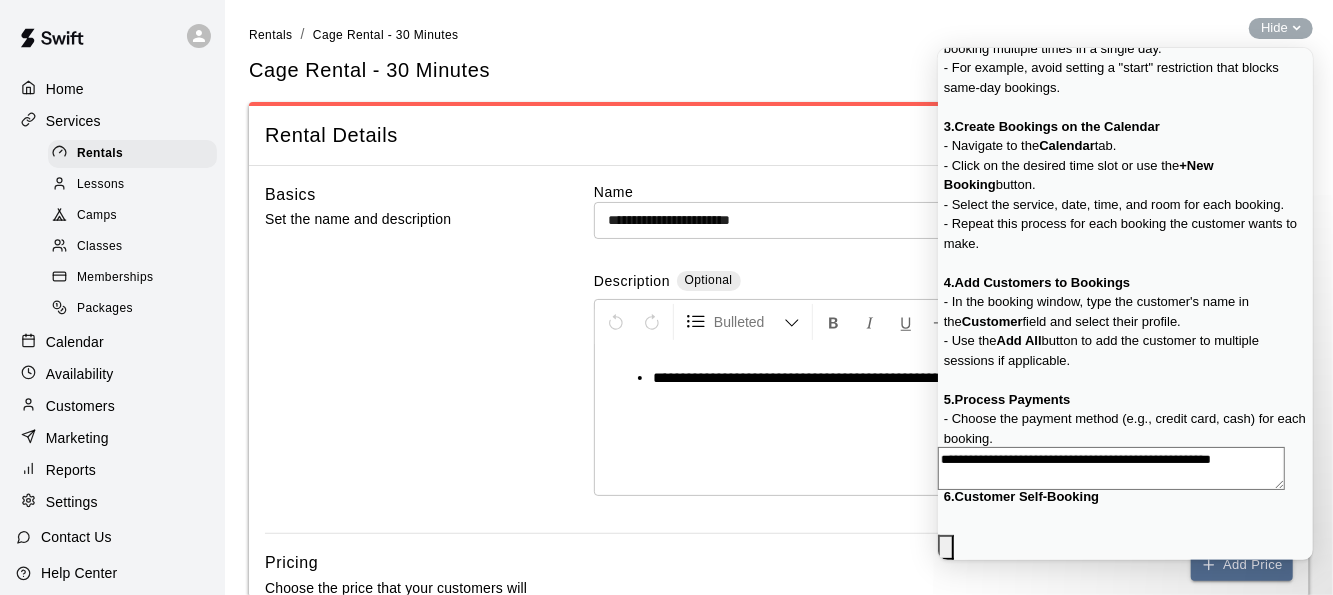 click on "Go back" at bounding box center (1092, -357) 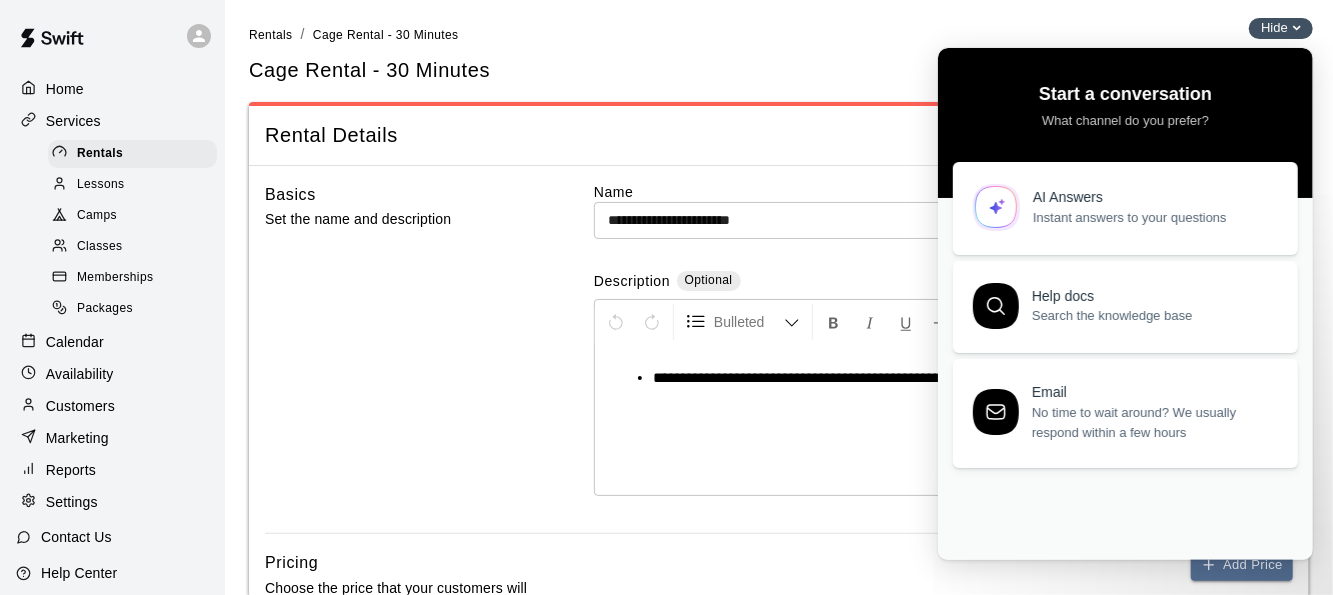 click on "Hide" at bounding box center (1274, 27) 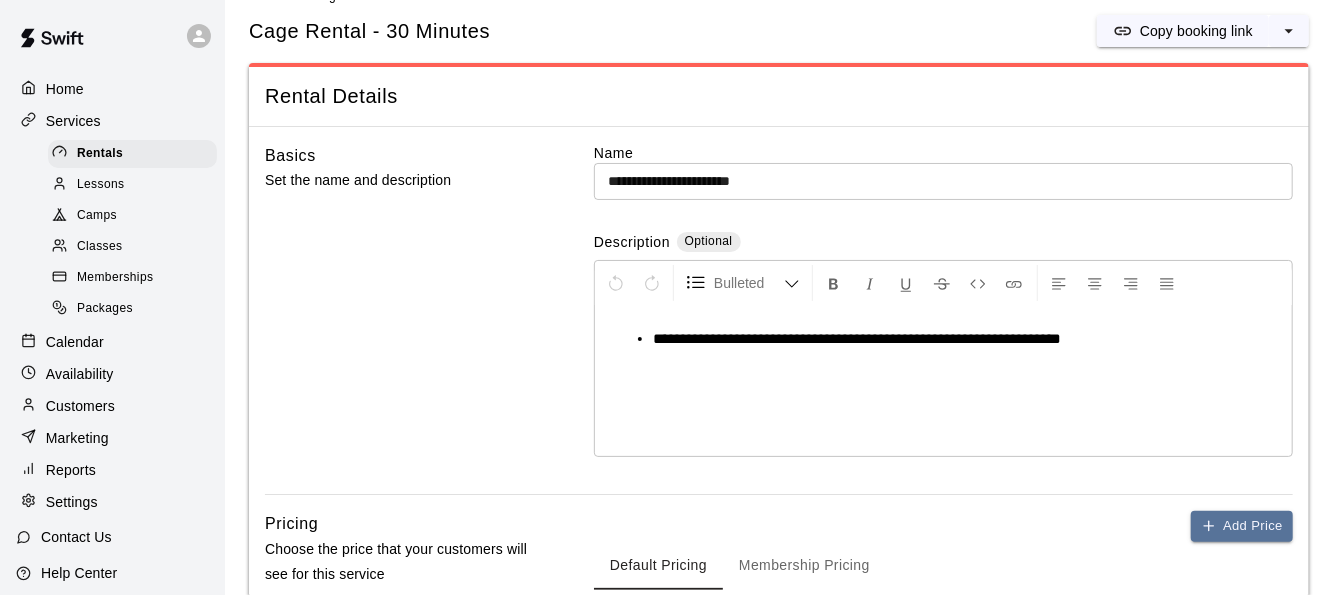 scroll, scrollTop: 26, scrollLeft: 0, axis: vertical 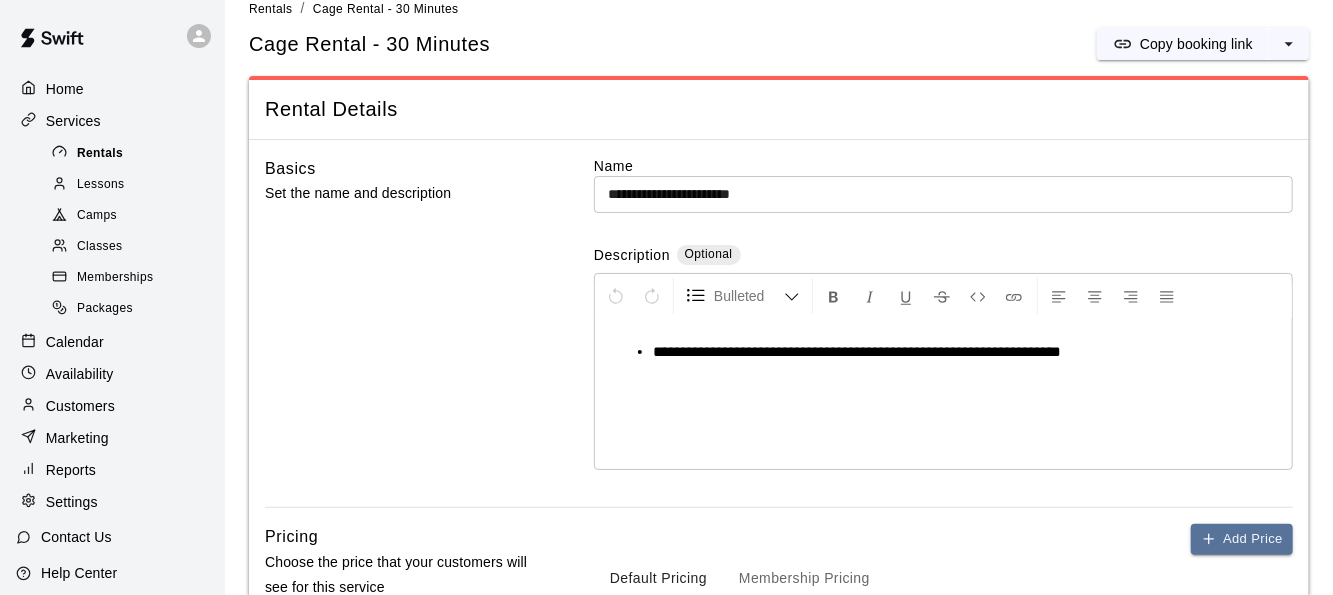 click on "Rentals" at bounding box center [132, 154] 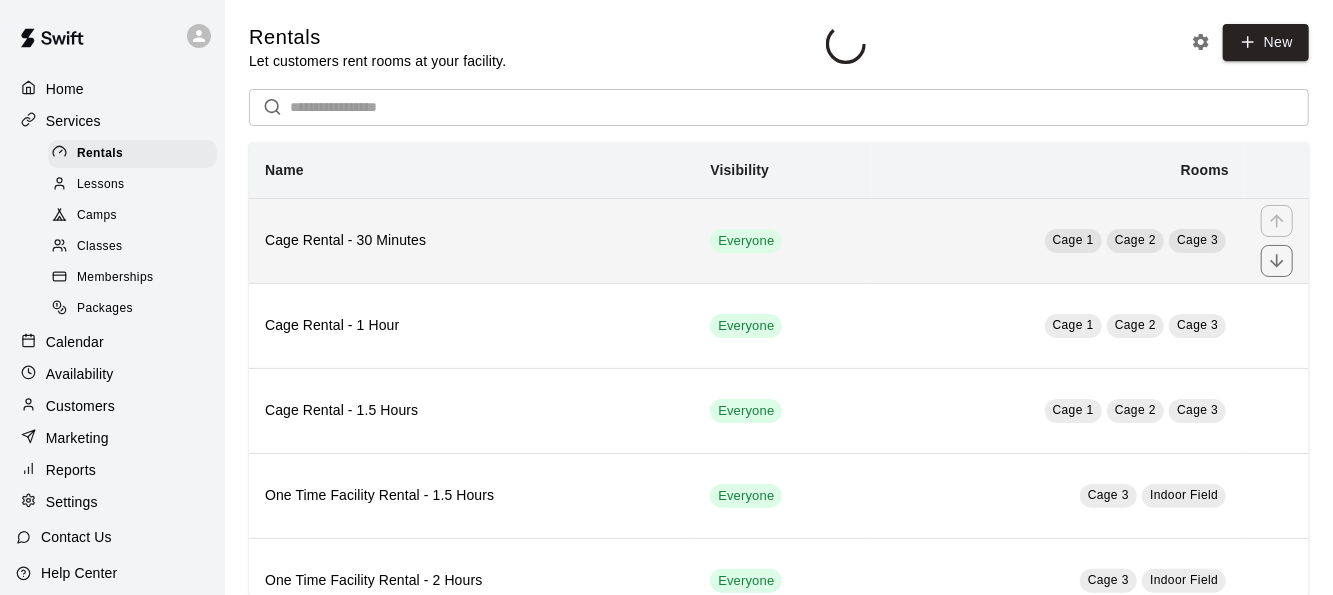 click on "Cage Rental - 30 Minutes" at bounding box center (471, 241) 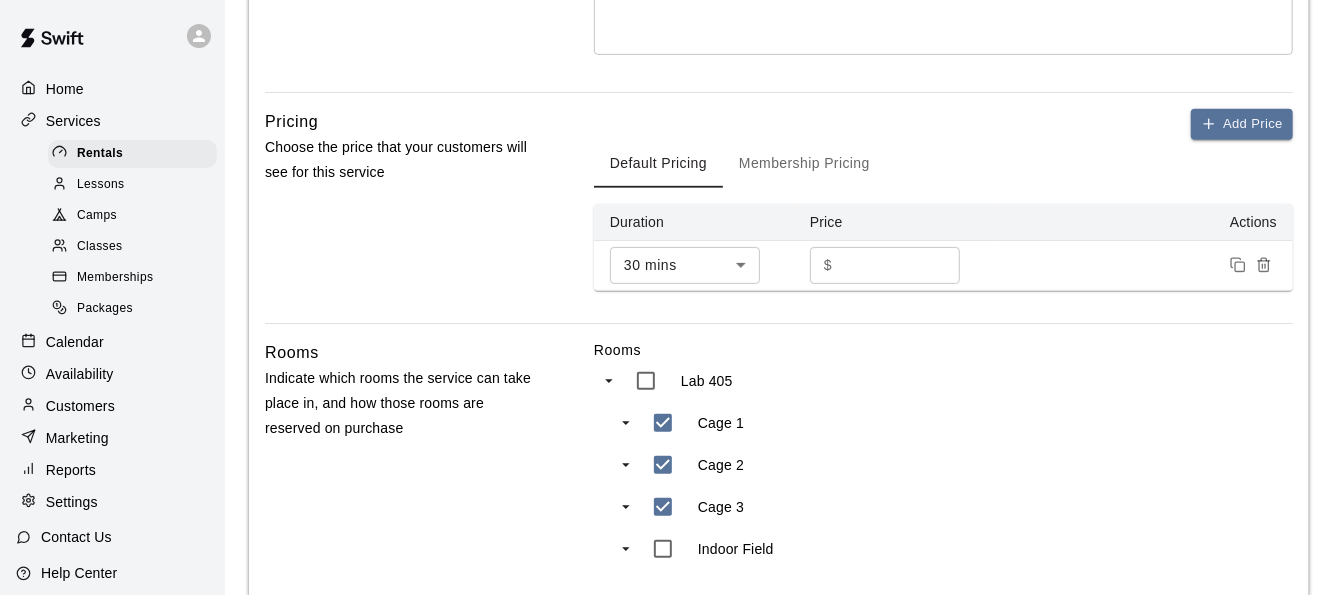 scroll, scrollTop: 746, scrollLeft: 0, axis: vertical 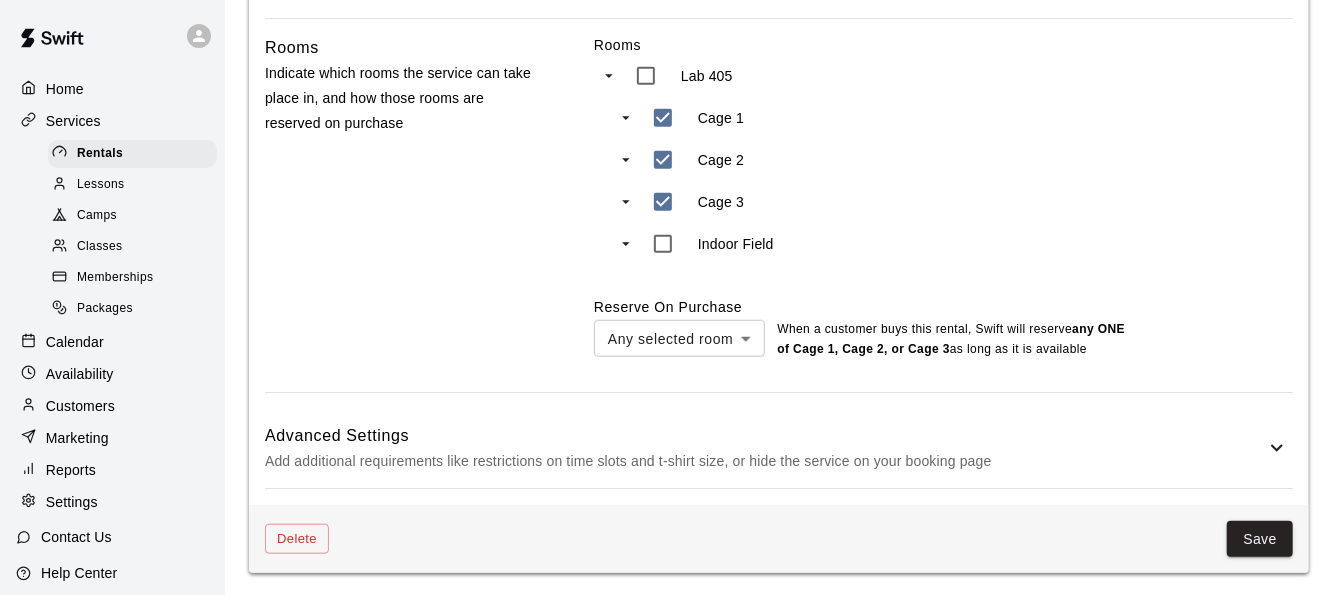 click on "**********" at bounding box center [666, -75] 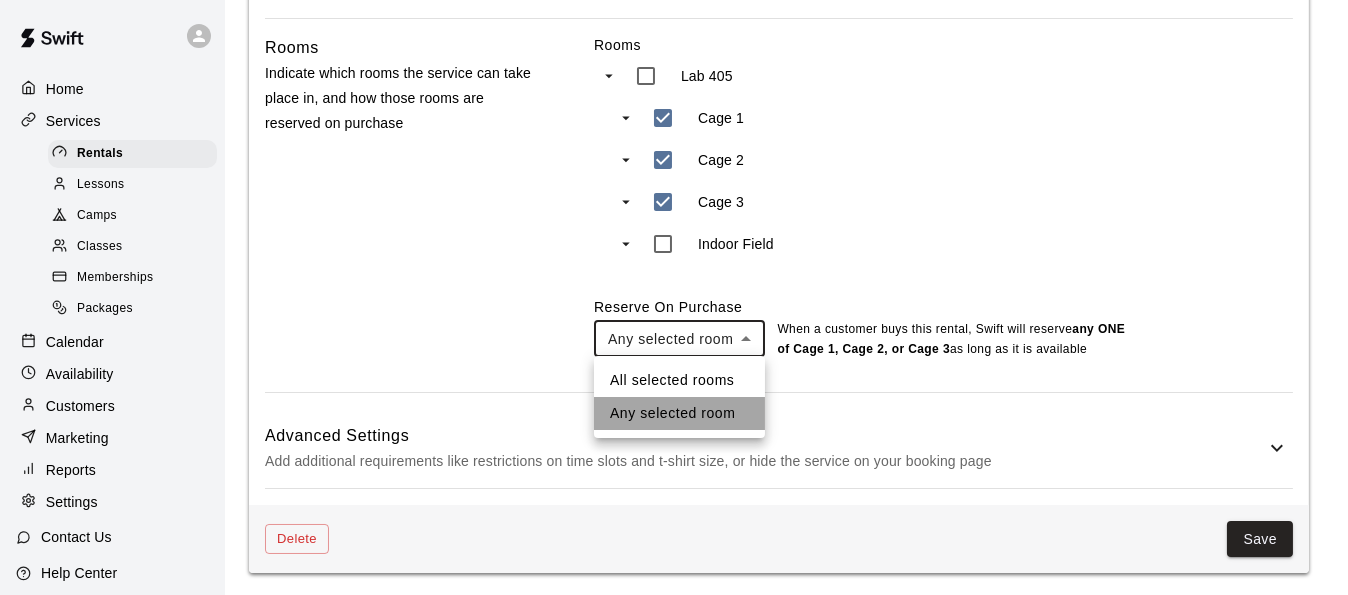 click on "Any selected room" at bounding box center [679, 413] 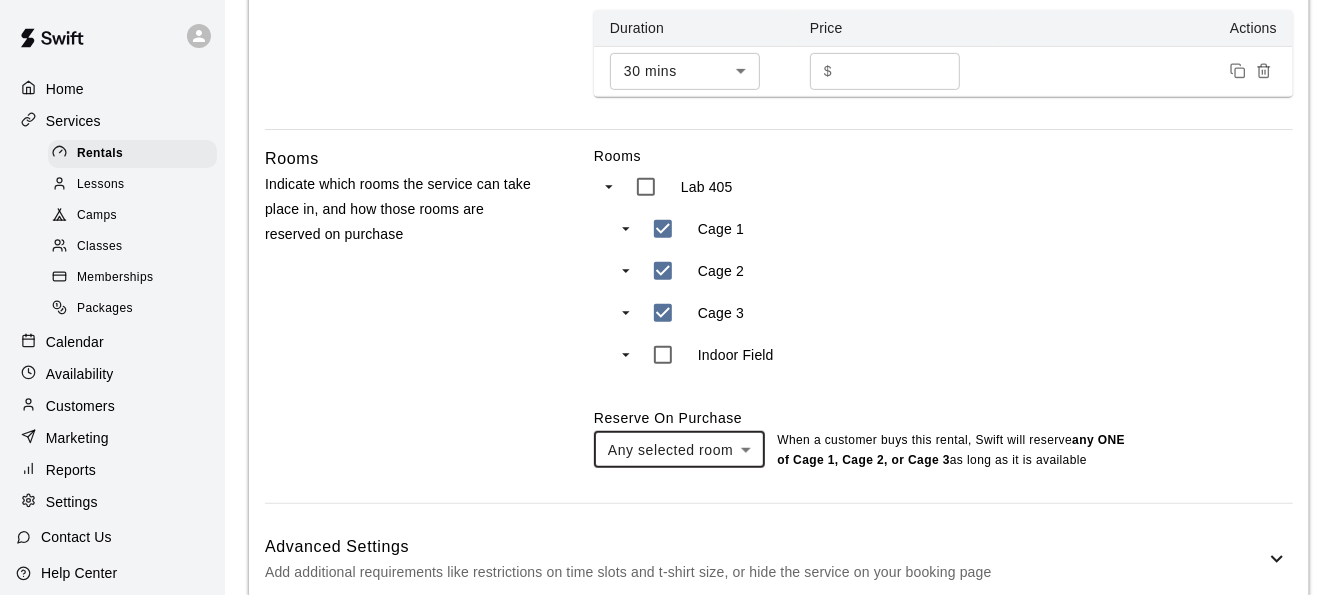 scroll, scrollTop: 636, scrollLeft: 0, axis: vertical 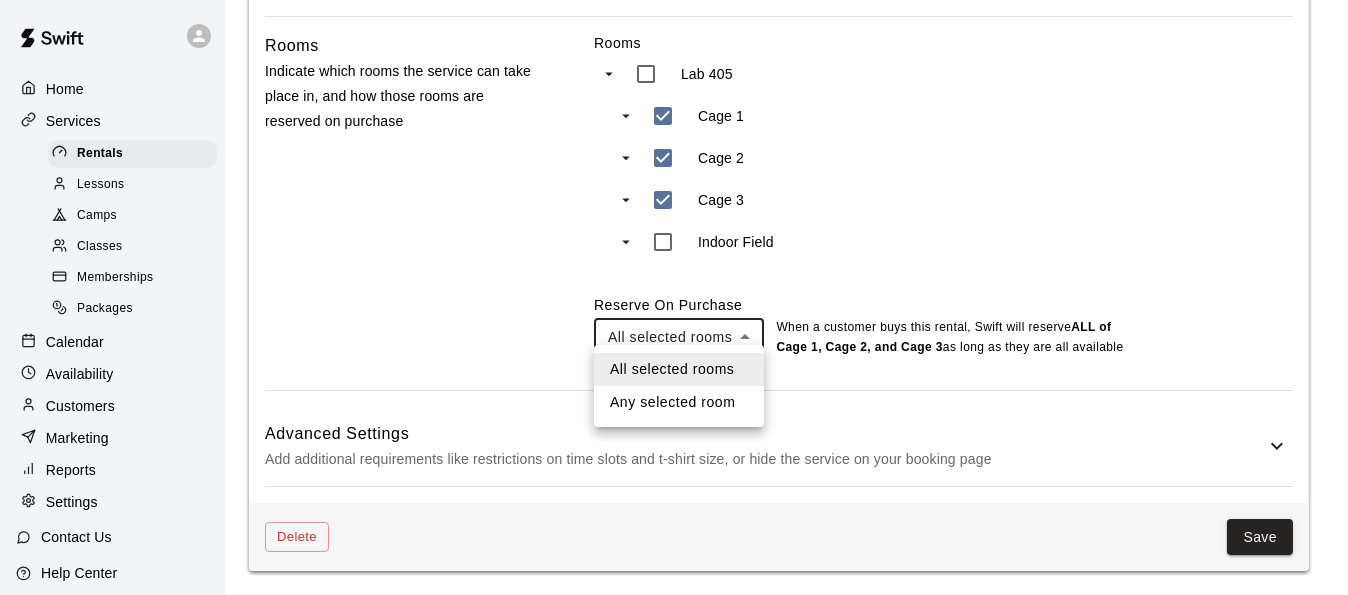 click on "**********" at bounding box center [674, -77] 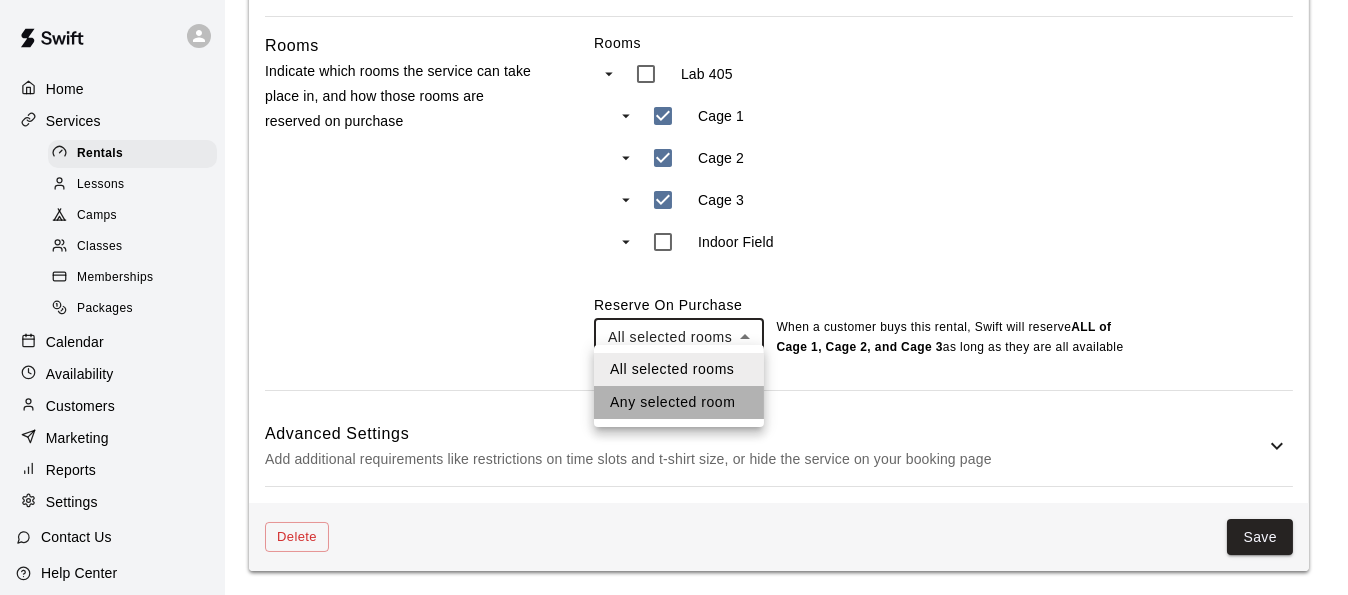 click on "Any selected room" at bounding box center (679, 402) 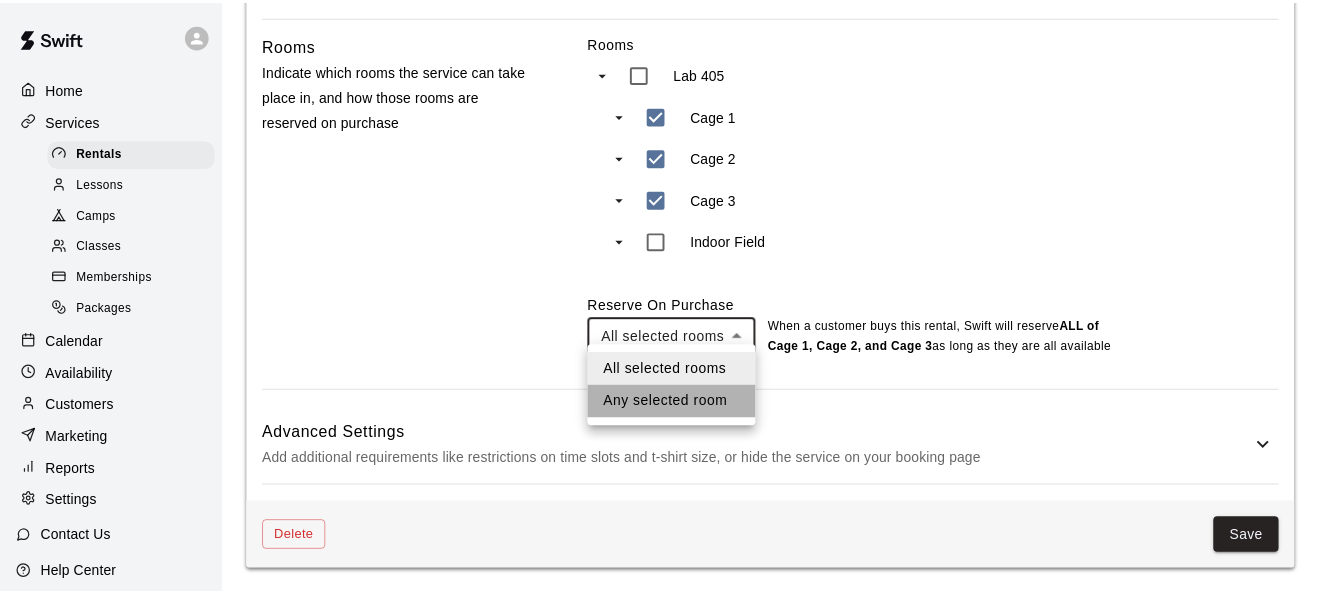 scroll, scrollTop: 746, scrollLeft: 0, axis: vertical 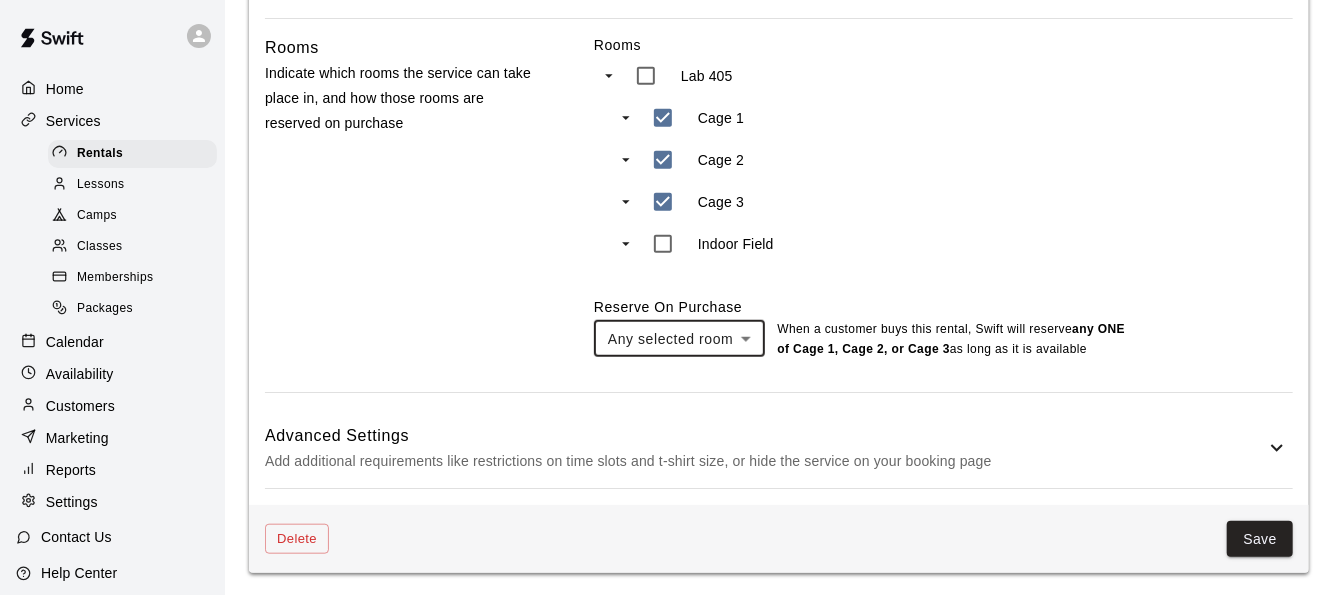 click on "Advanced Settings" at bounding box center [765, 436] 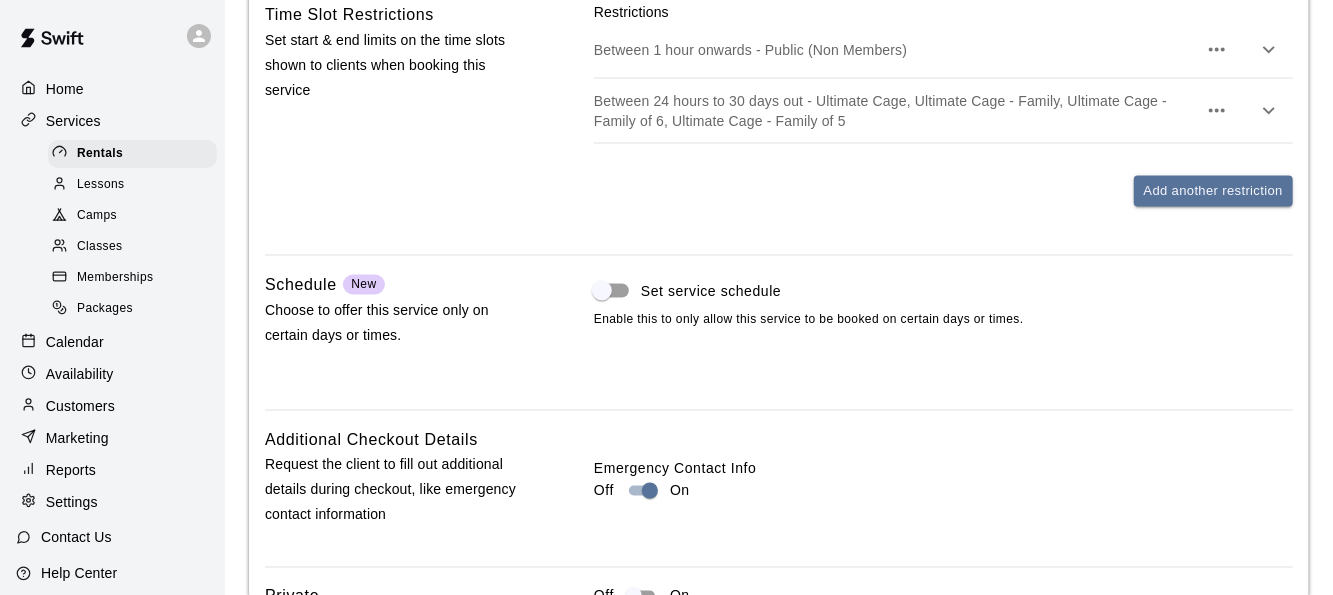 scroll, scrollTop: 1760, scrollLeft: 0, axis: vertical 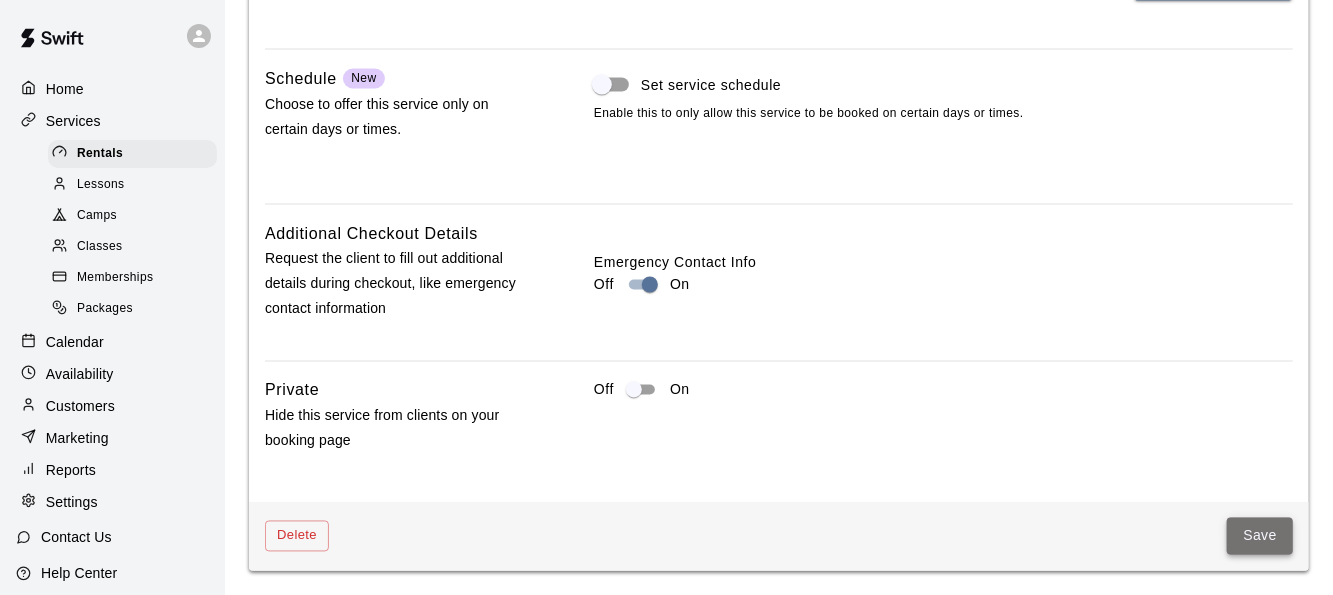 click on "Save" at bounding box center (1260, 536) 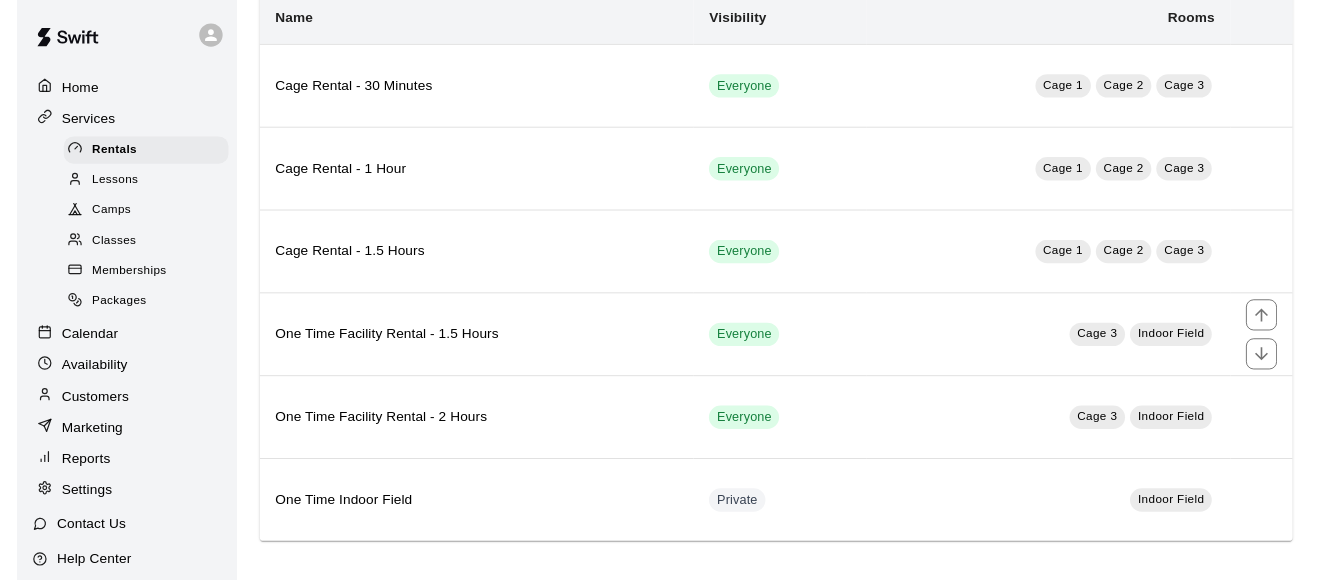 scroll, scrollTop: 0, scrollLeft: 0, axis: both 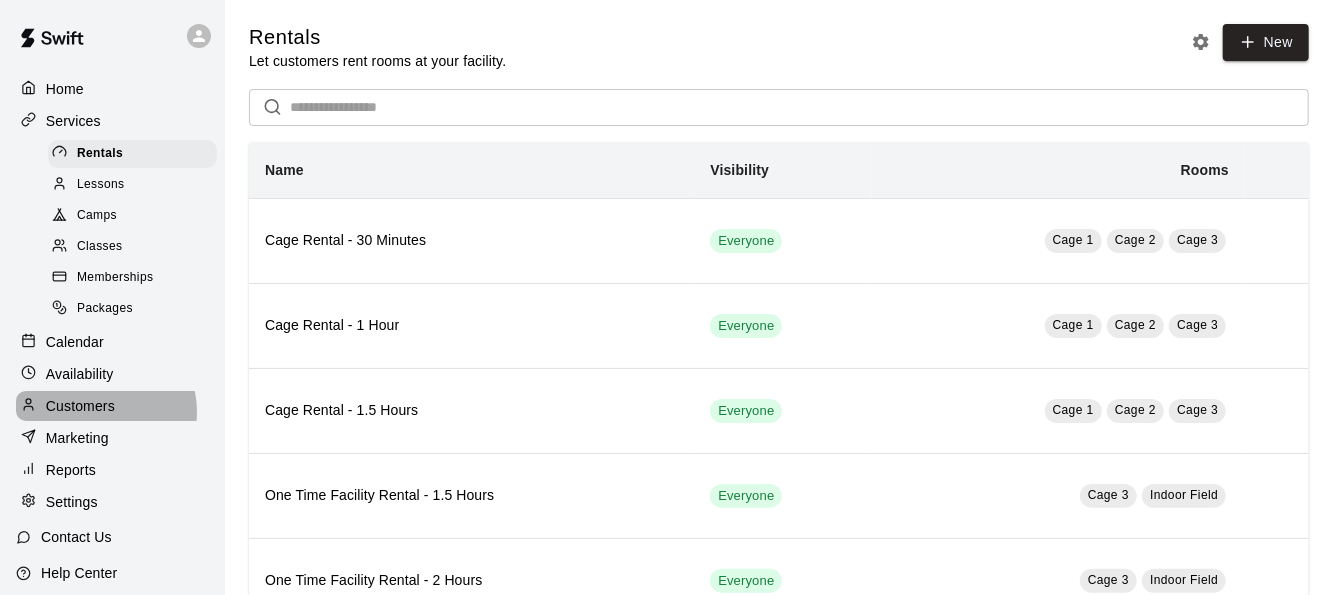 click on "Customers" at bounding box center [80, 406] 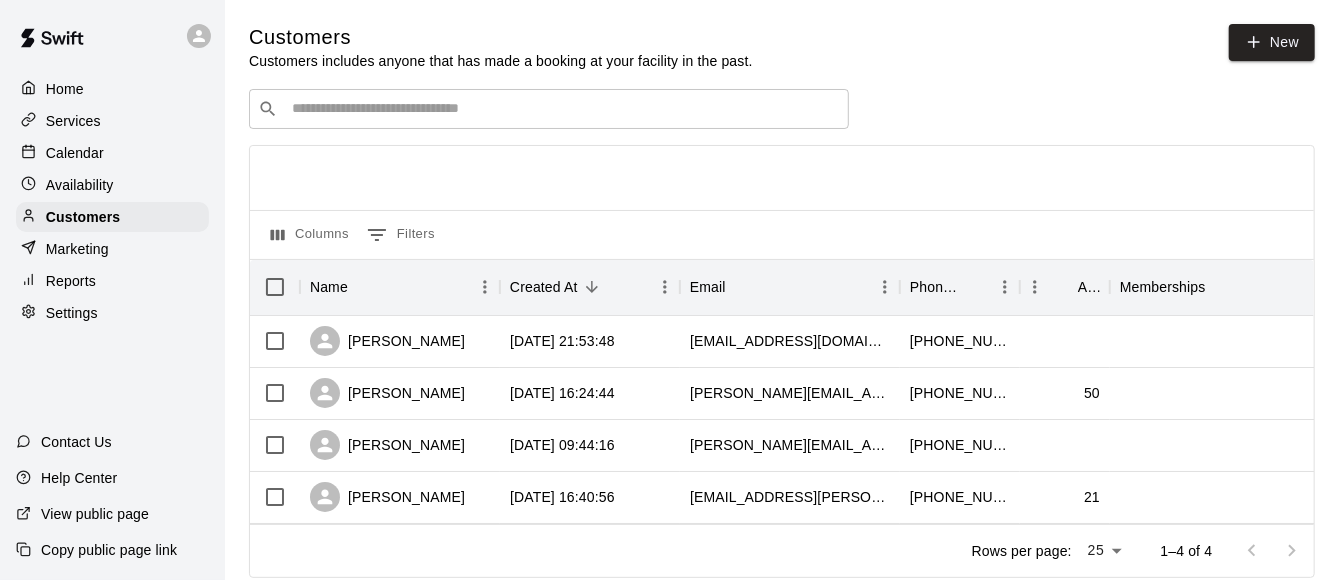 click on "Help Center" at bounding box center (79, 478) 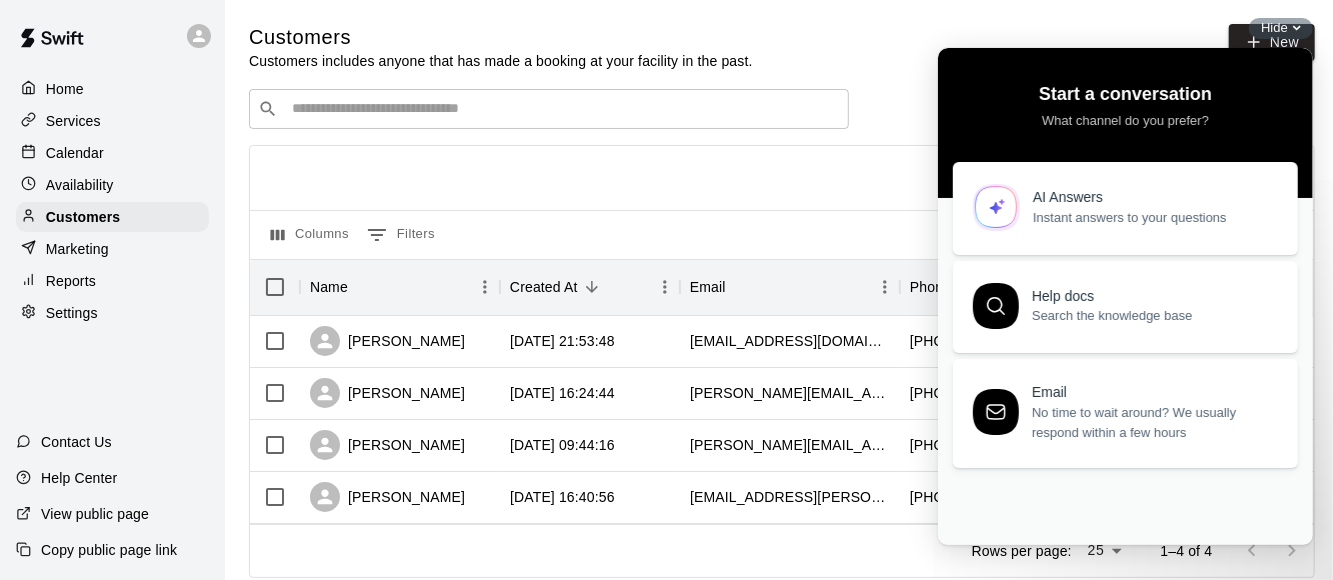 drag, startPoint x: 1089, startPoint y: 197, endPoint x: 1037, endPoint y: 204, distance: 52.46904 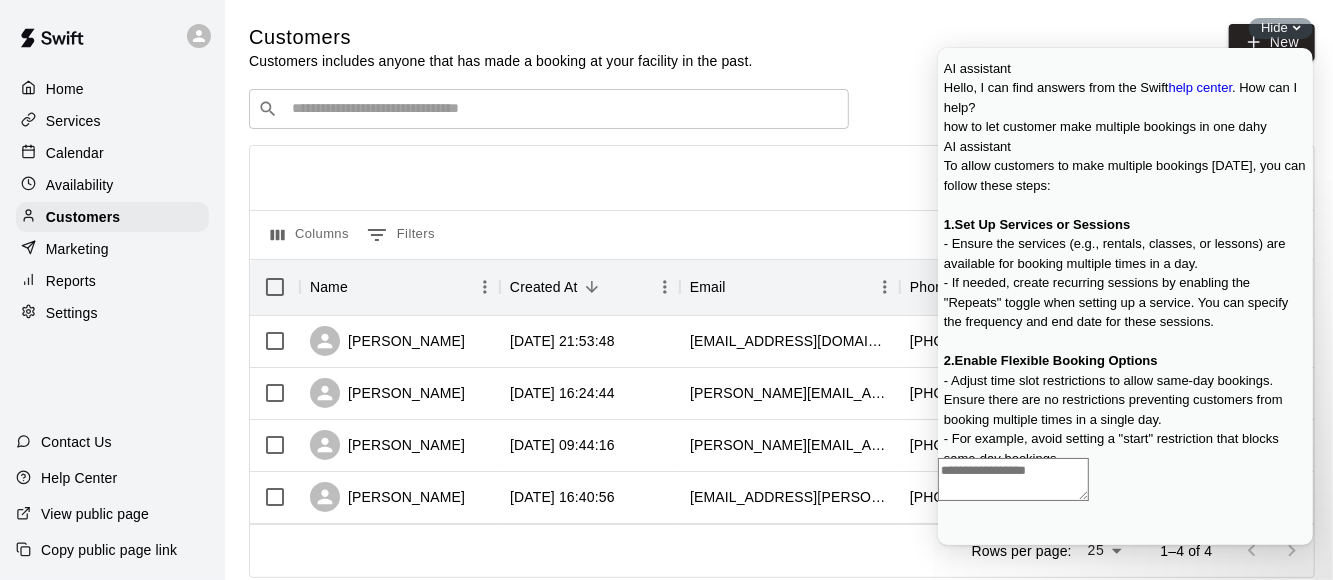 scroll, scrollTop: 80, scrollLeft: 0, axis: vertical 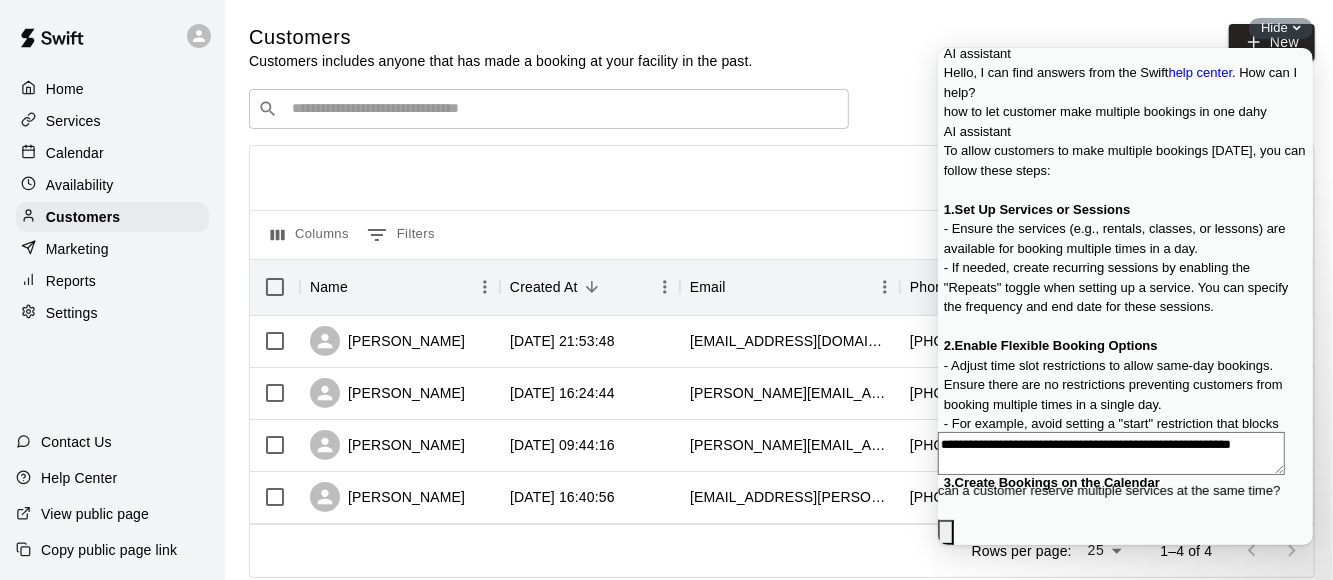 type on "**********" 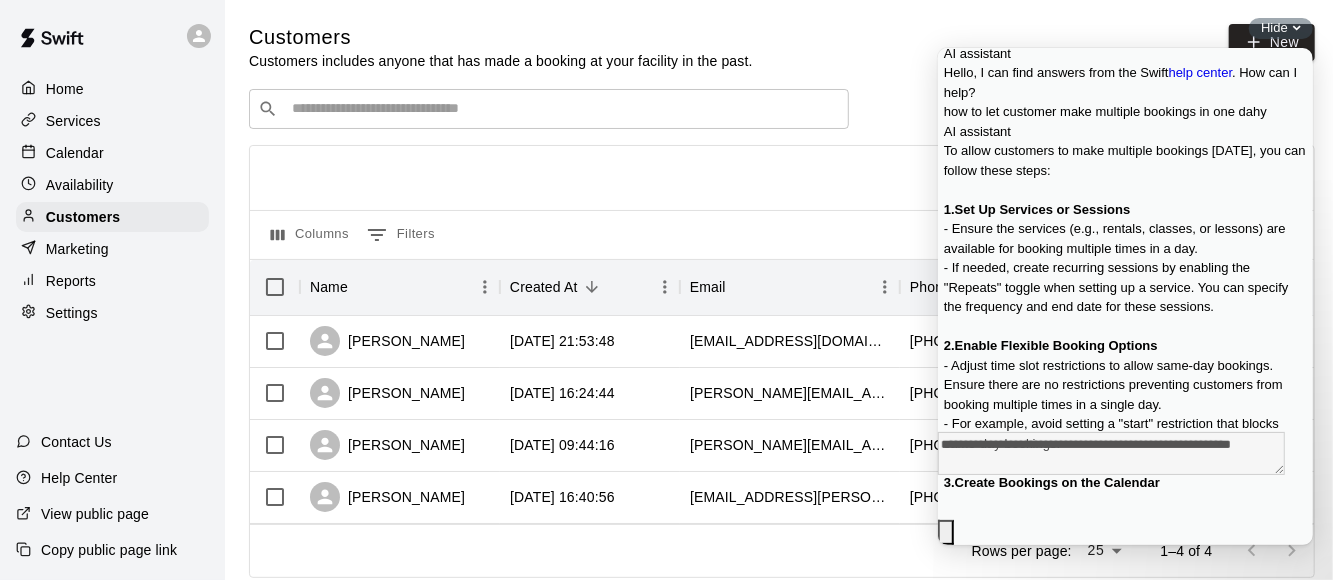 scroll, scrollTop: 0, scrollLeft: 0, axis: both 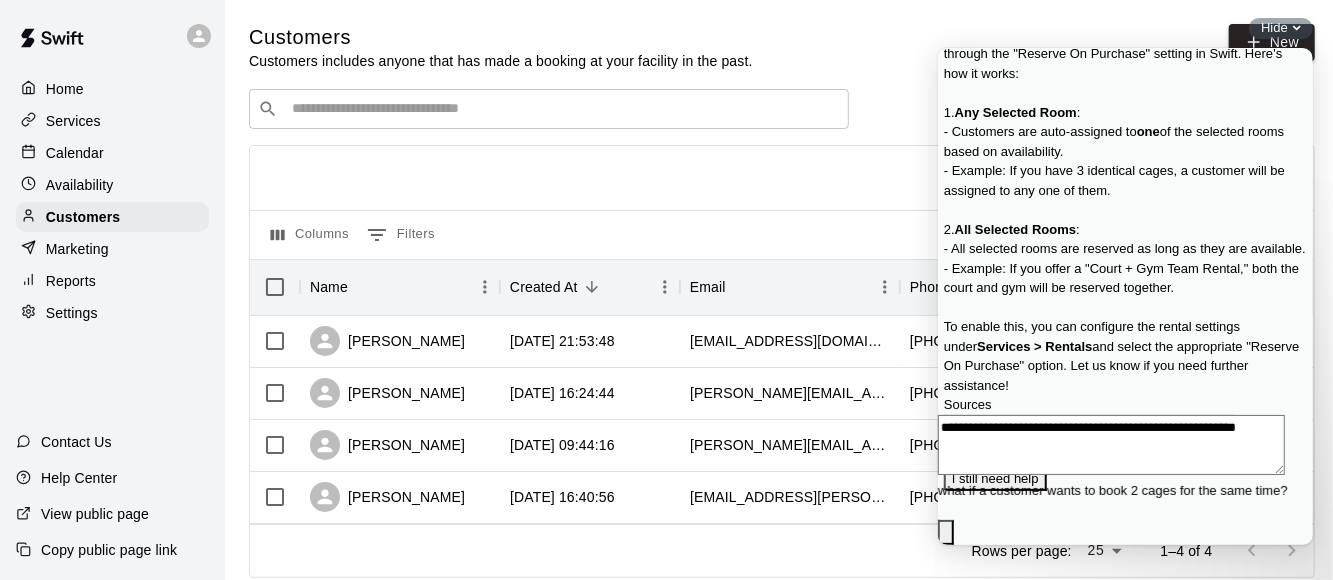type on "**********" 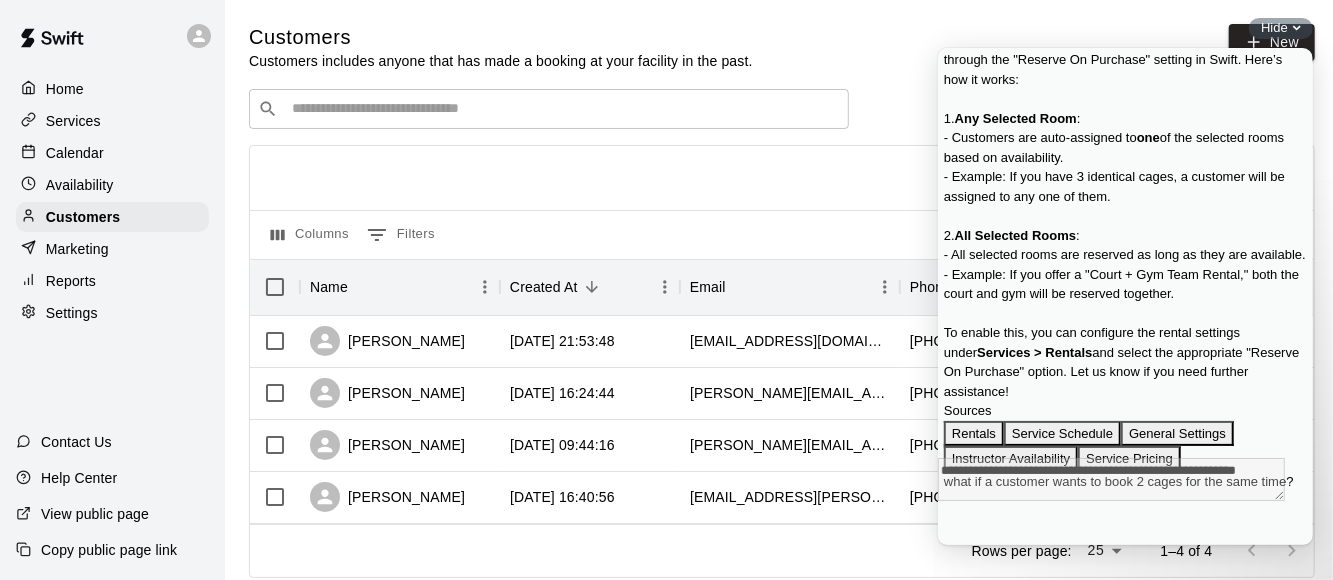 scroll, scrollTop: 2314, scrollLeft: 0, axis: vertical 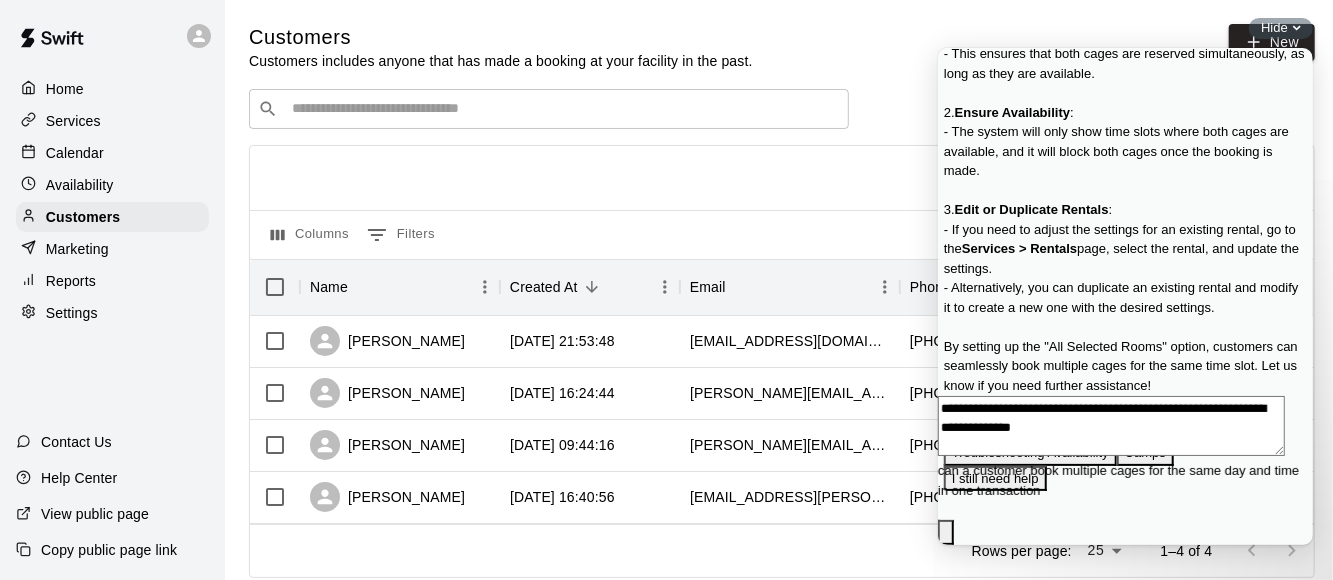 click on "**********" at bounding box center [1110, 425] 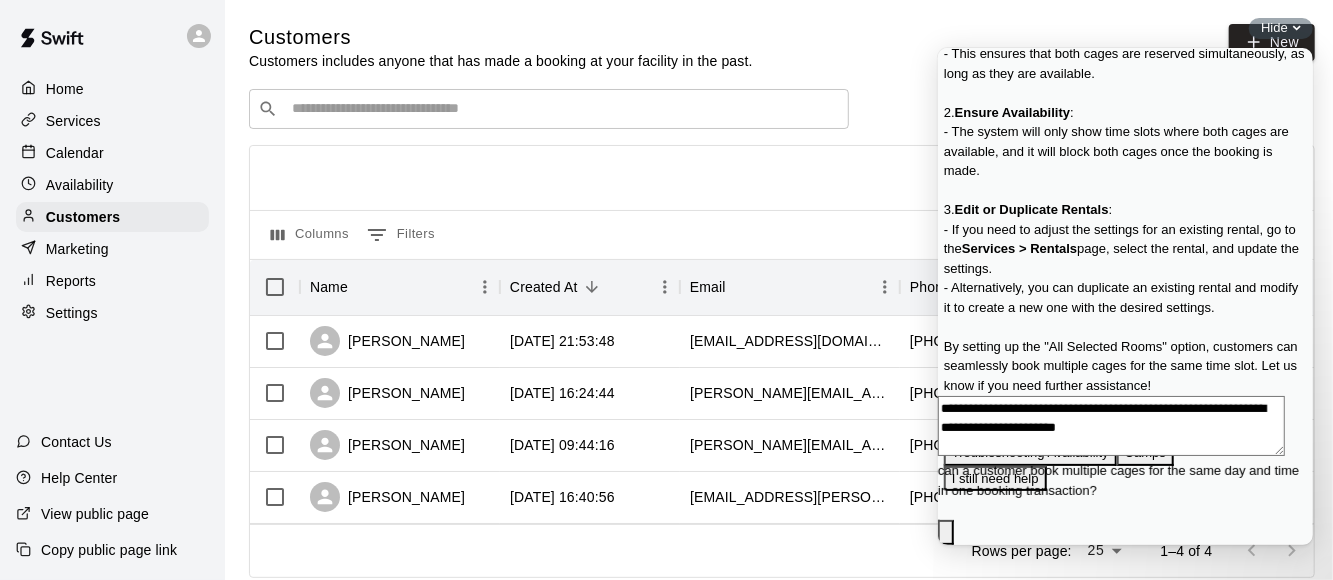 type on "**********" 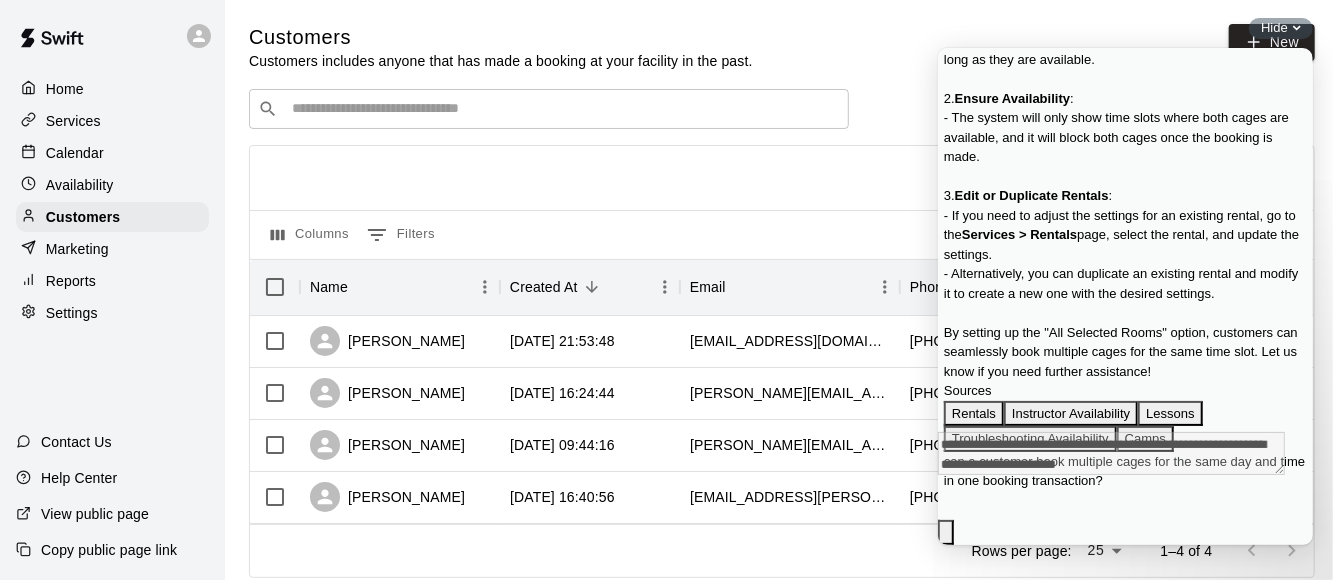 scroll, scrollTop: 3333, scrollLeft: 0, axis: vertical 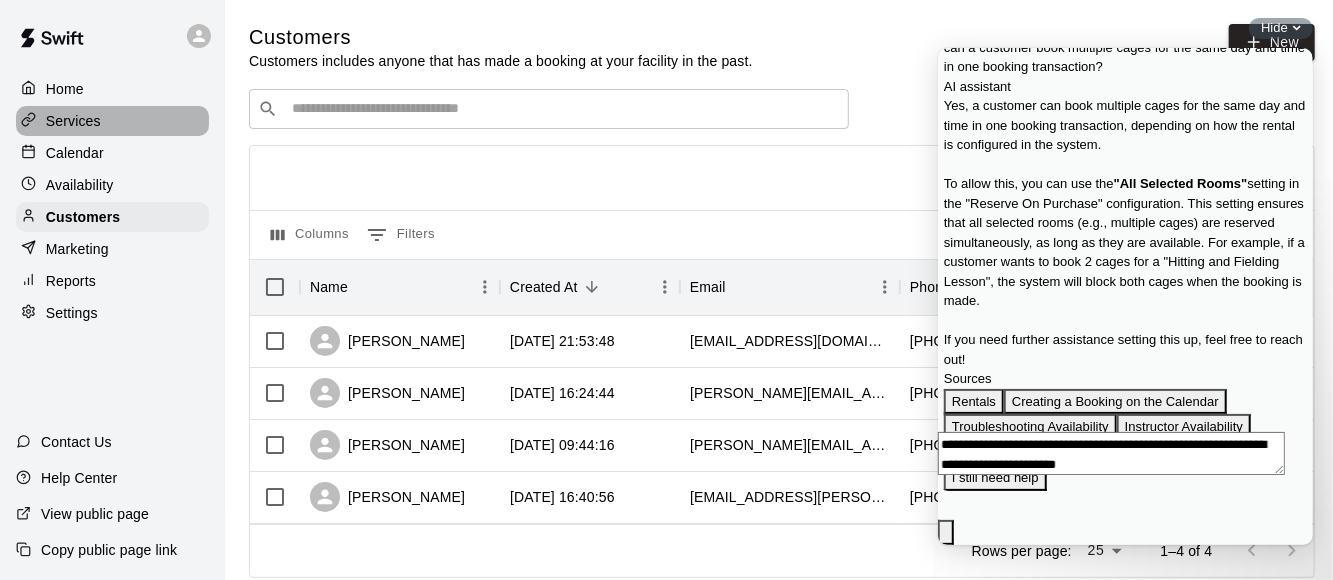click on "Services" at bounding box center [73, 121] 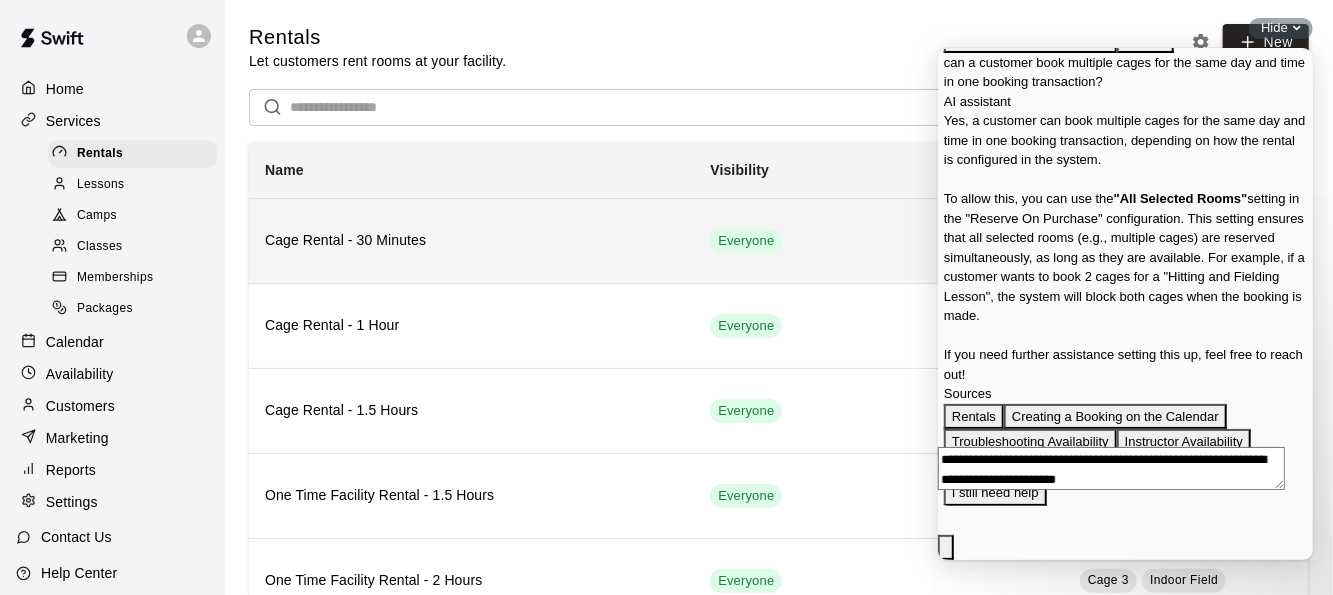 click on "Cage Rental - 30 Minutes" at bounding box center [471, 240] 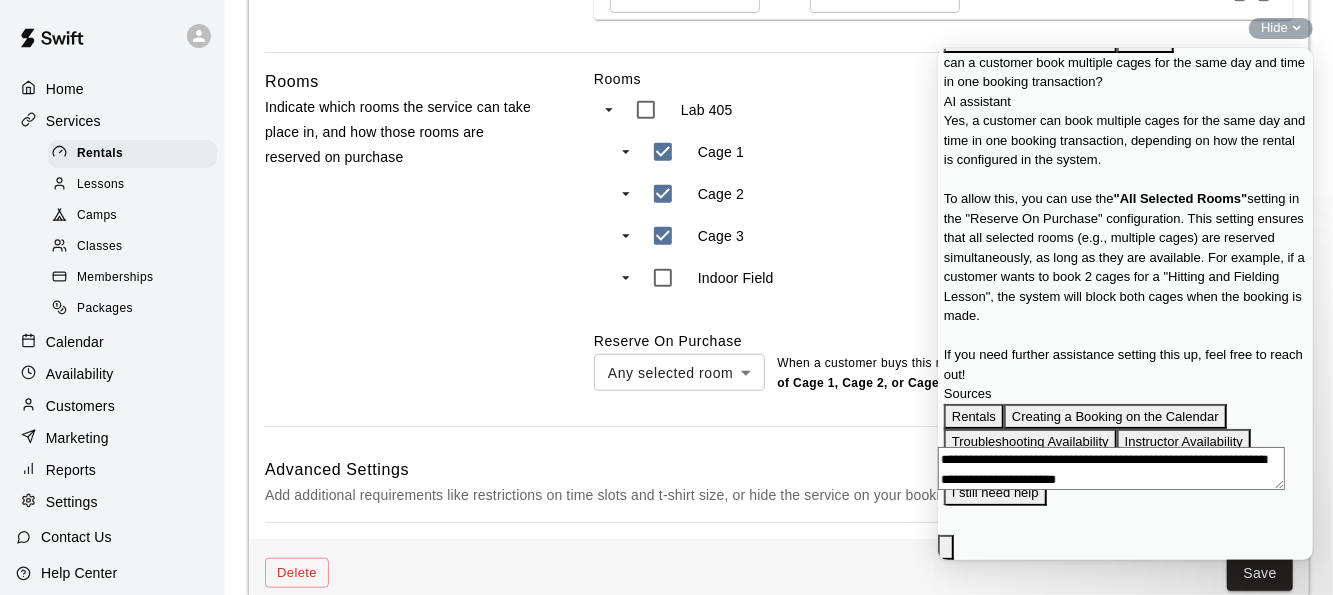 scroll, scrollTop: 740, scrollLeft: 0, axis: vertical 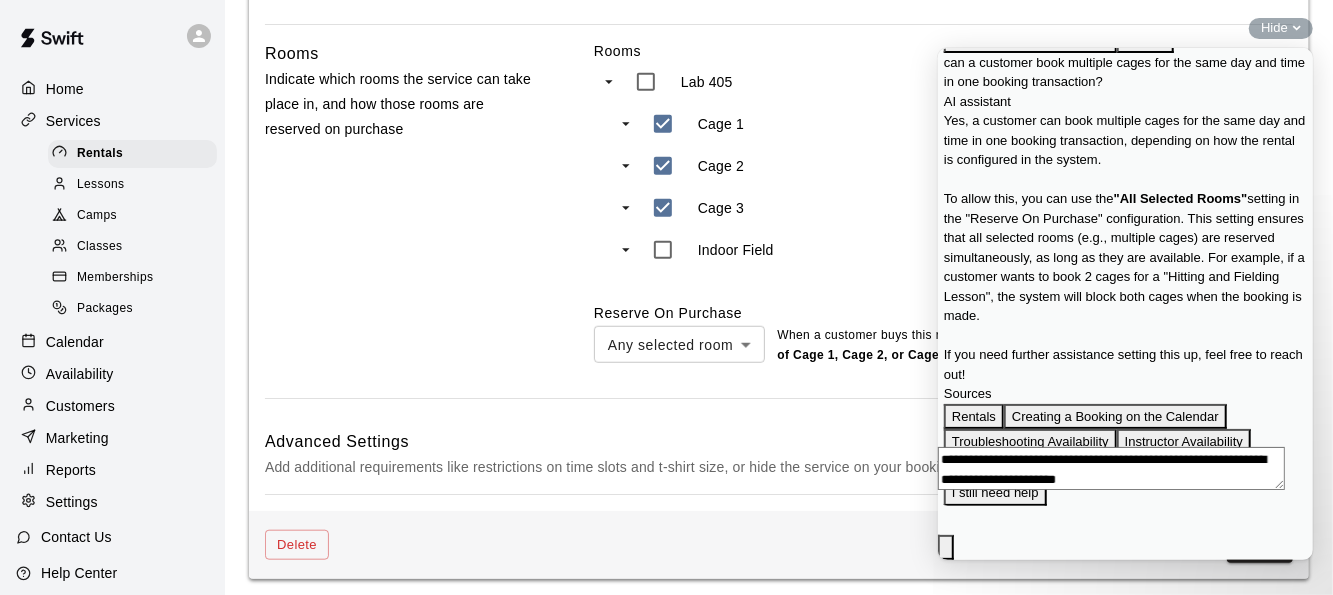 click on "**********" at bounding box center [666, -69] 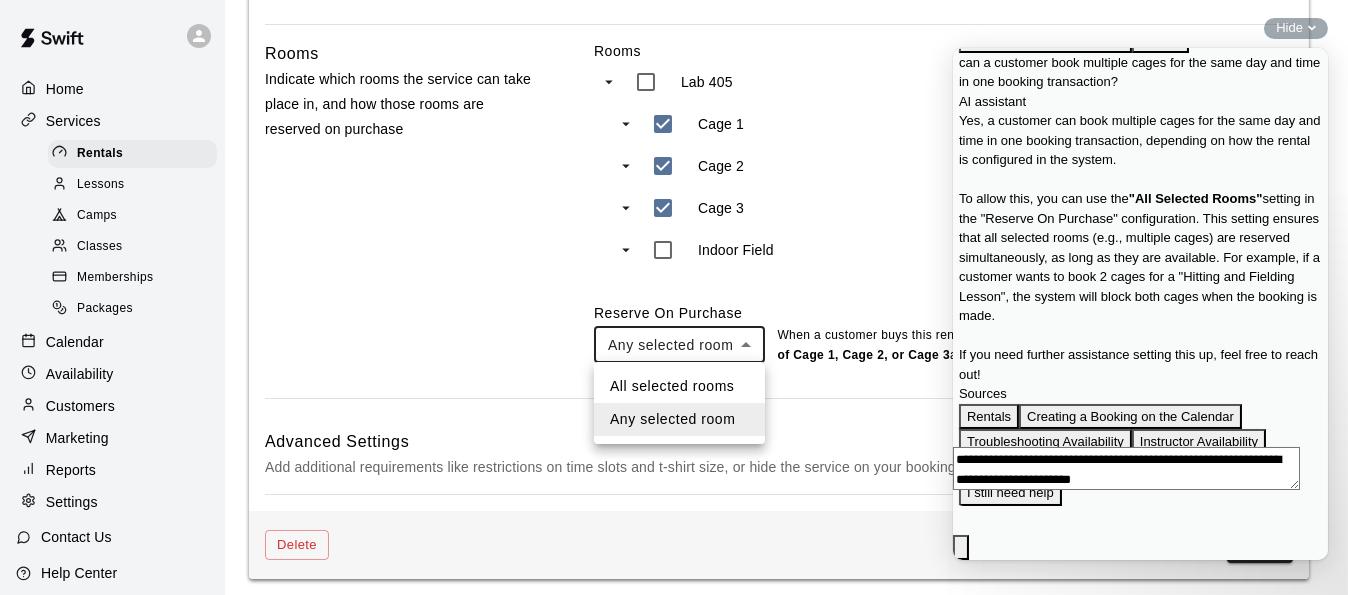 click on "All selected rooms" at bounding box center [679, 386] 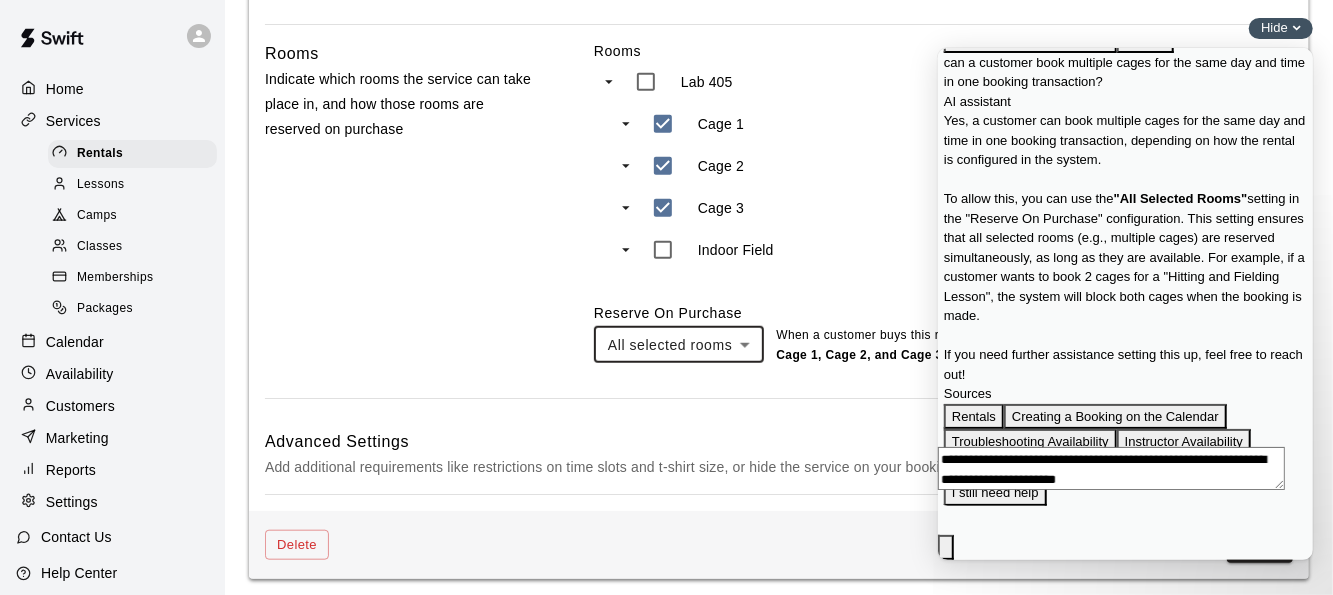 click on "Hide chevron-down" at bounding box center (1281, 28) 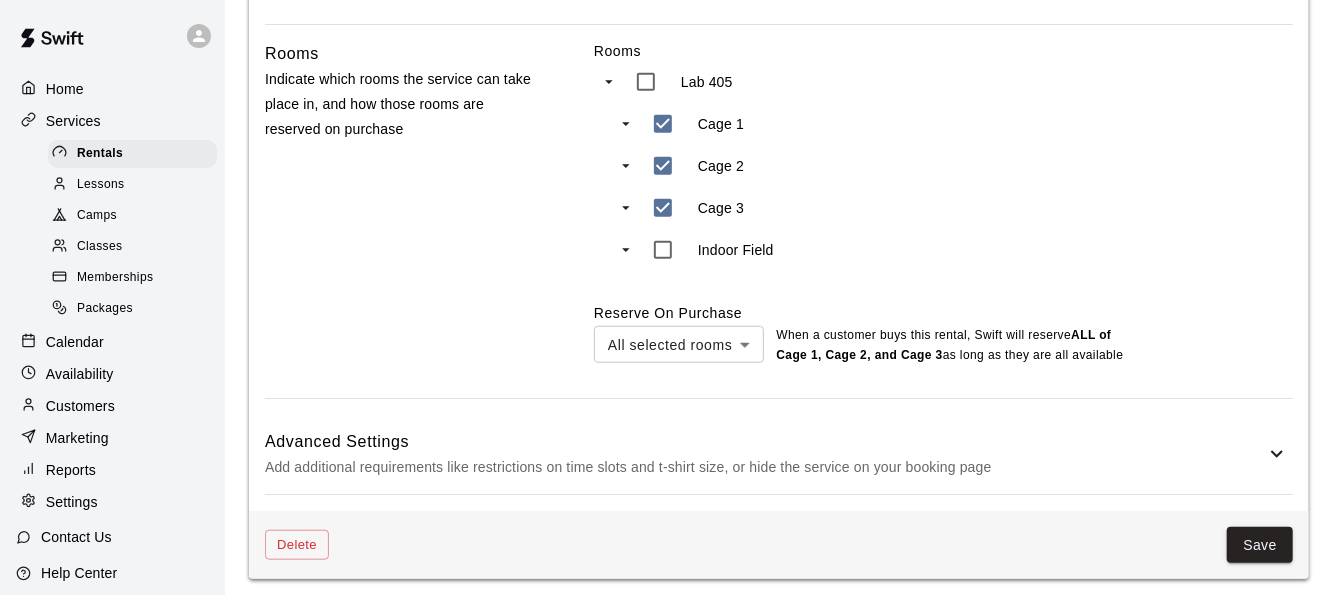 scroll, scrollTop: 767, scrollLeft: 0, axis: vertical 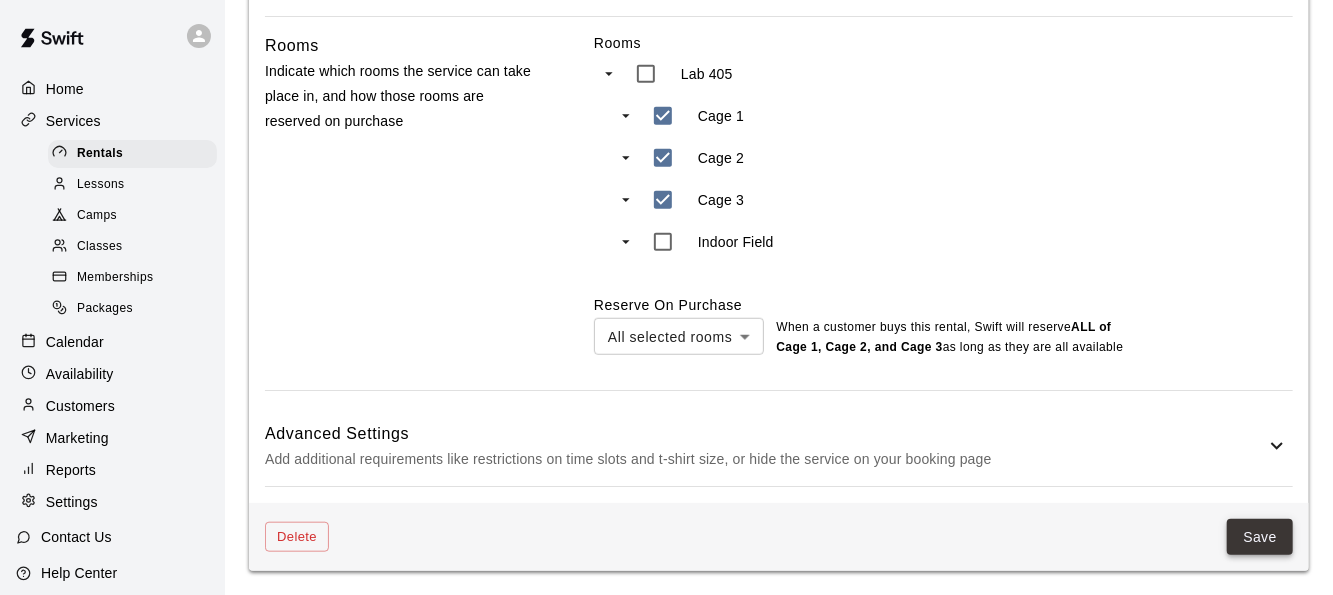 click on "Save" at bounding box center [1260, 537] 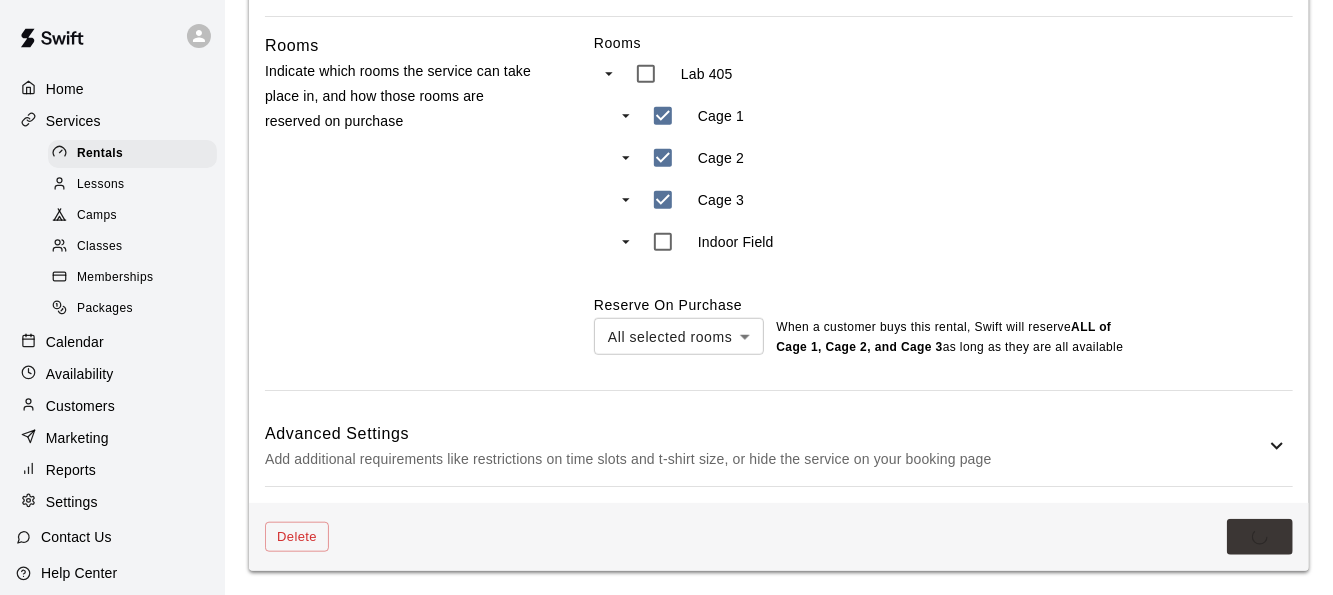 scroll, scrollTop: 0, scrollLeft: 0, axis: both 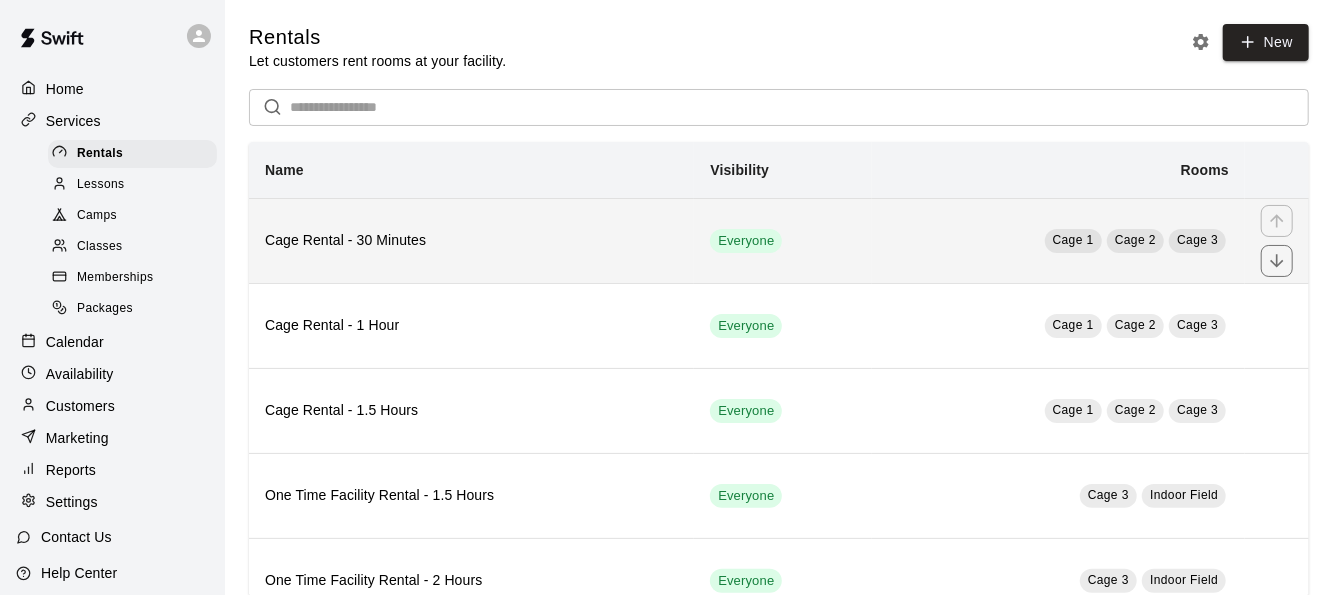 click on "Cage Rental - 30 Minutes" at bounding box center (471, 240) 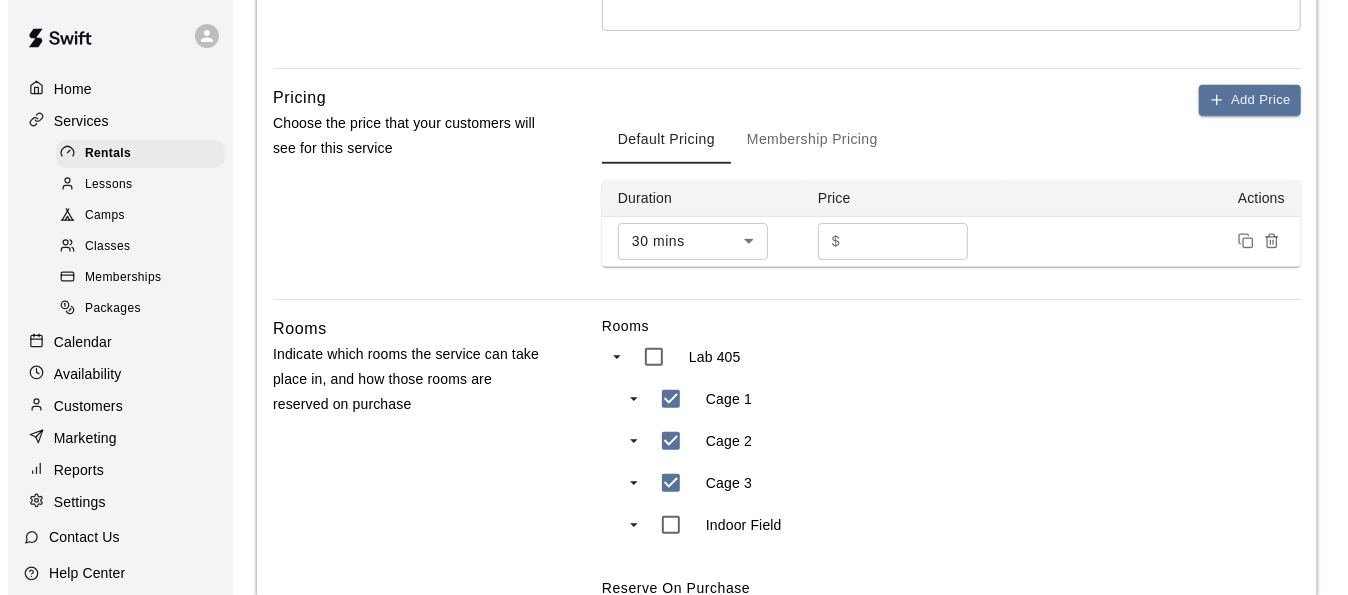 scroll, scrollTop: 767, scrollLeft: 0, axis: vertical 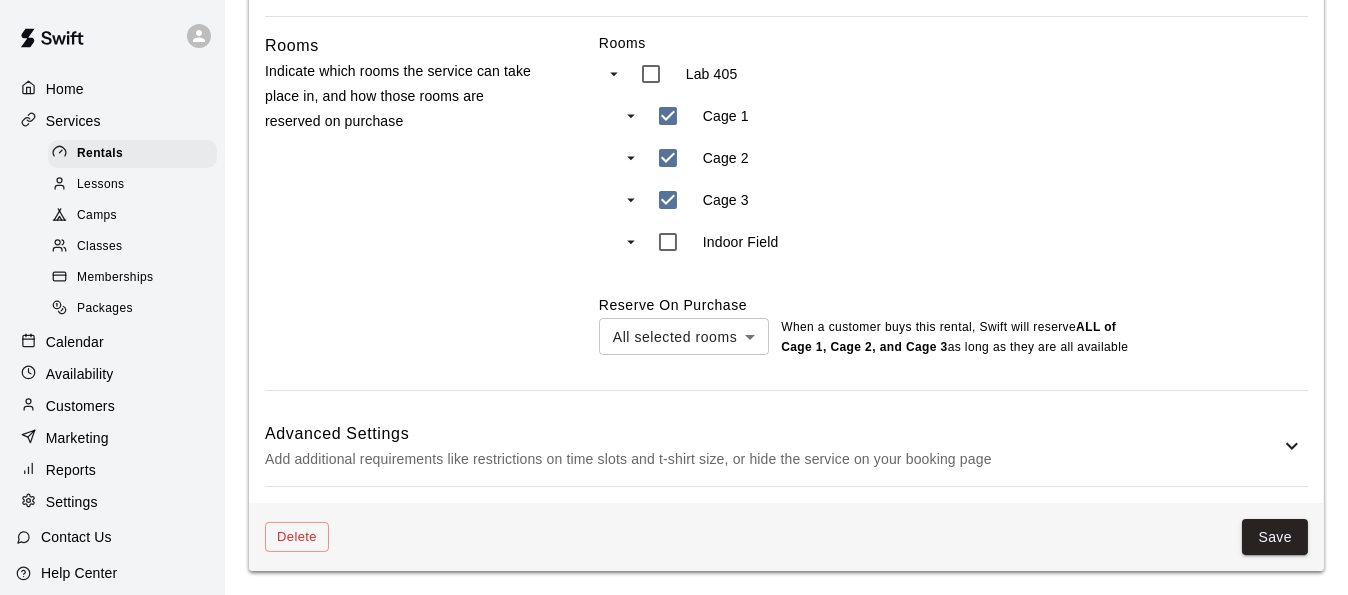 click on "**********" at bounding box center (674, -77) 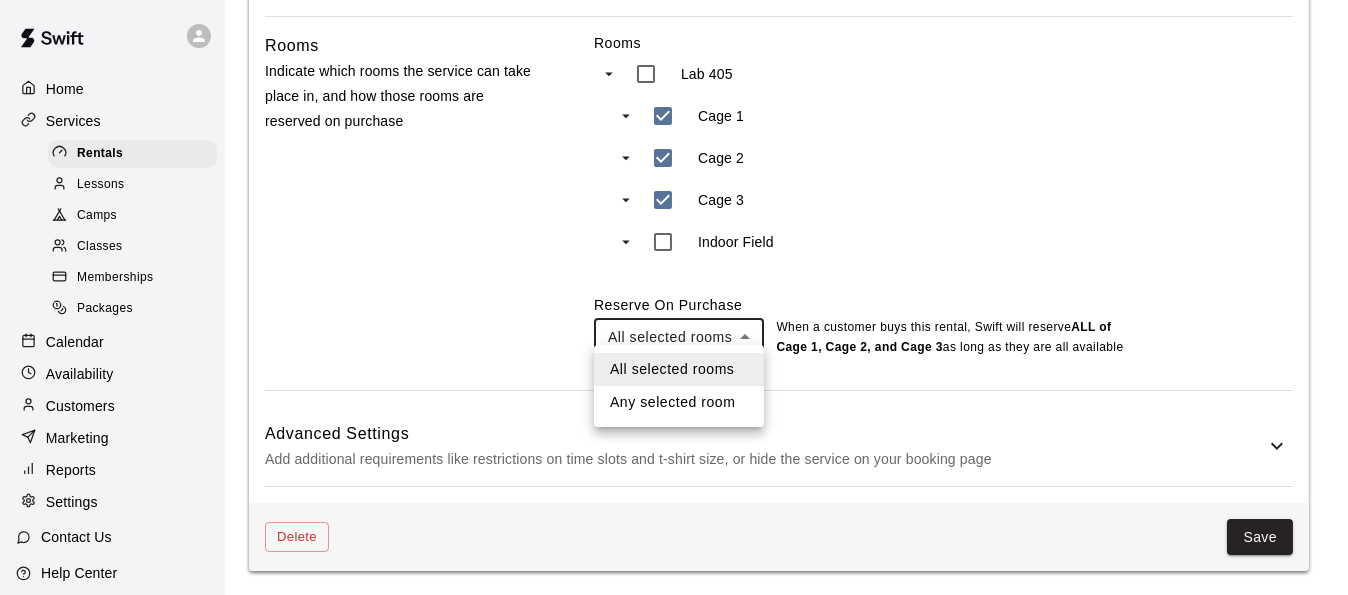 click on "Any selected room" at bounding box center (679, 402) 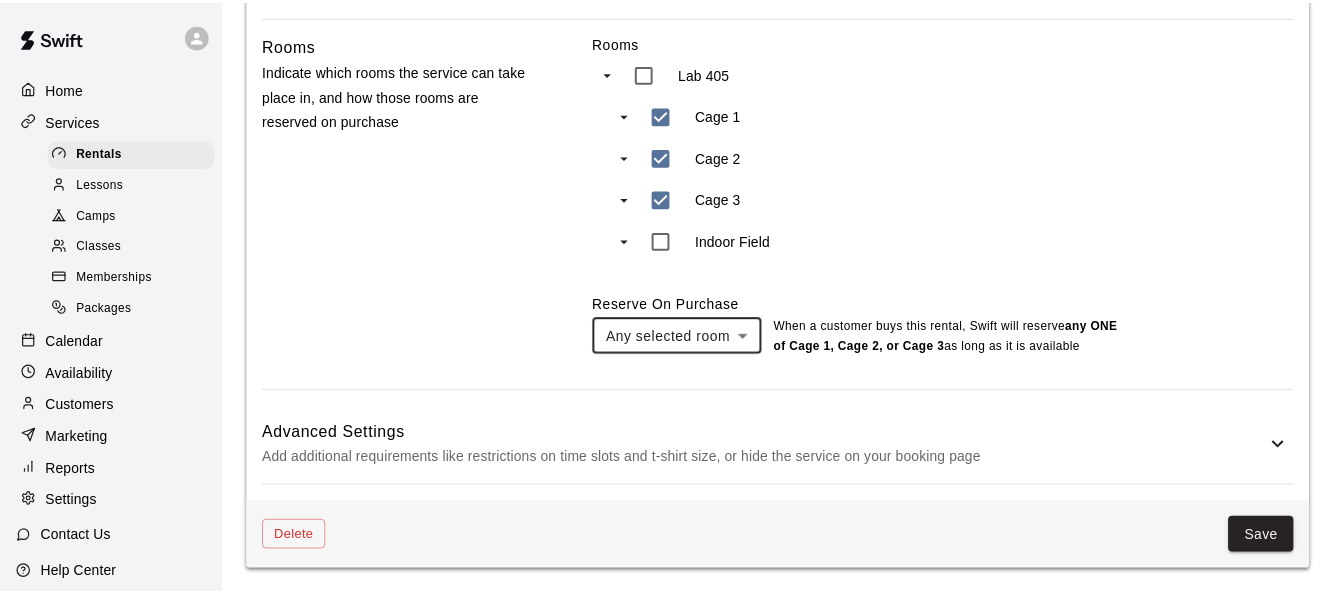 scroll, scrollTop: 746, scrollLeft: 0, axis: vertical 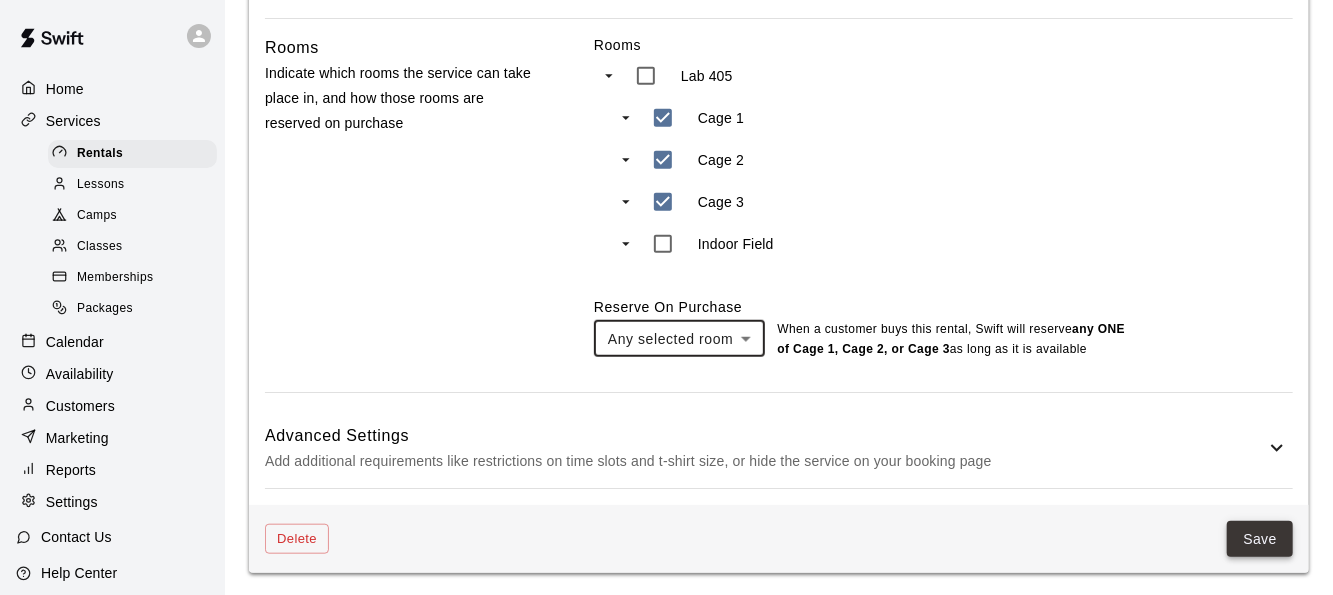 click on "Save" at bounding box center (1260, 539) 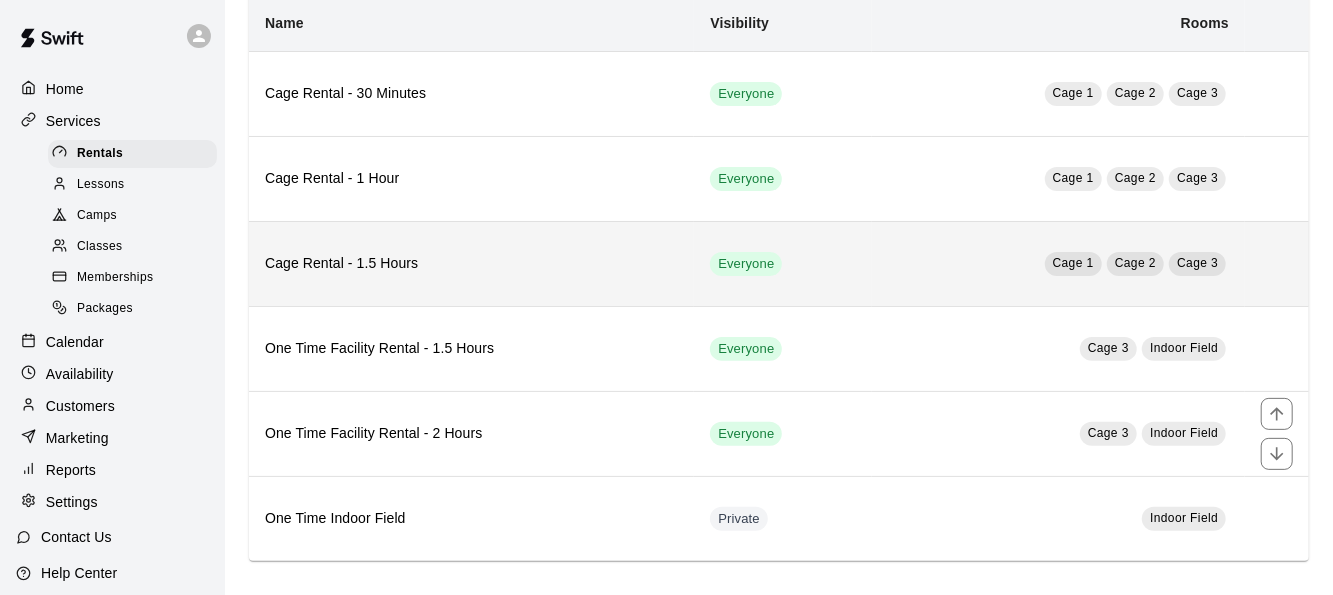 scroll, scrollTop: 0, scrollLeft: 0, axis: both 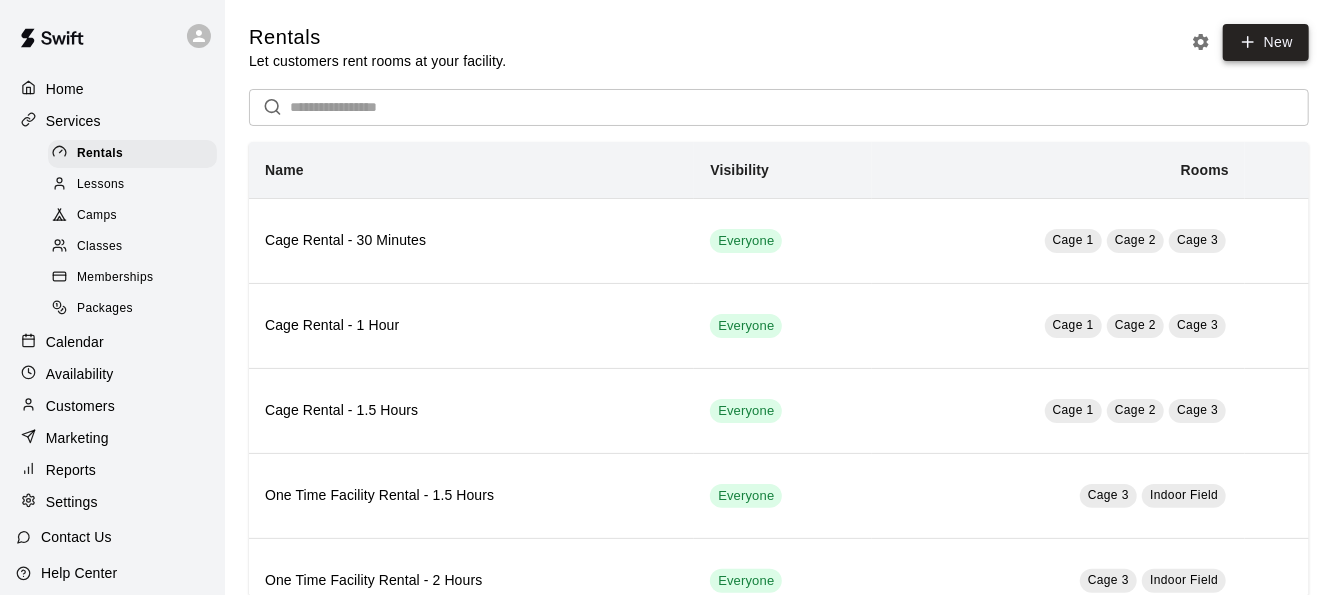 click 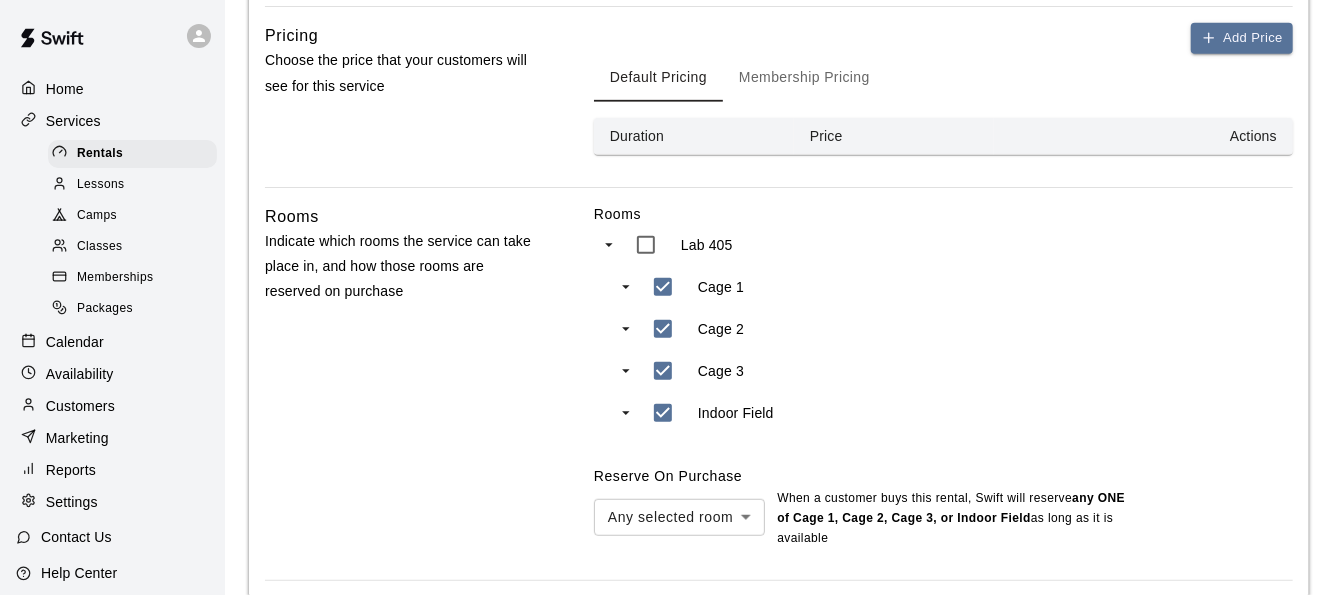 scroll, scrollTop: 526, scrollLeft: 0, axis: vertical 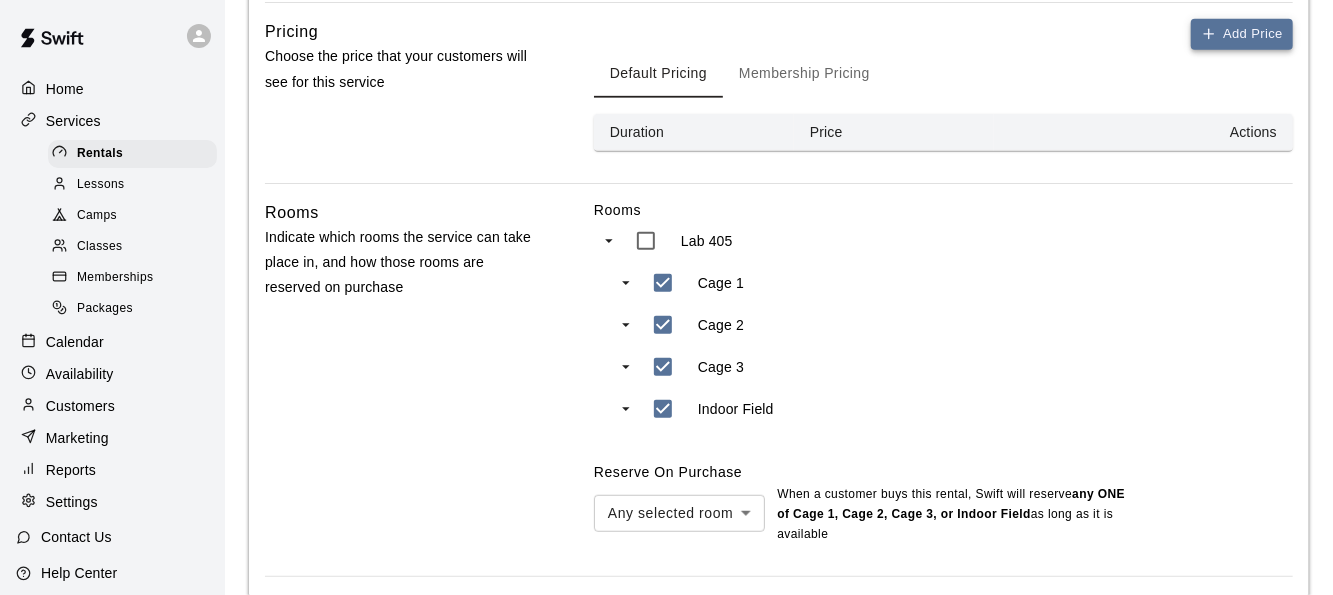 type on "******" 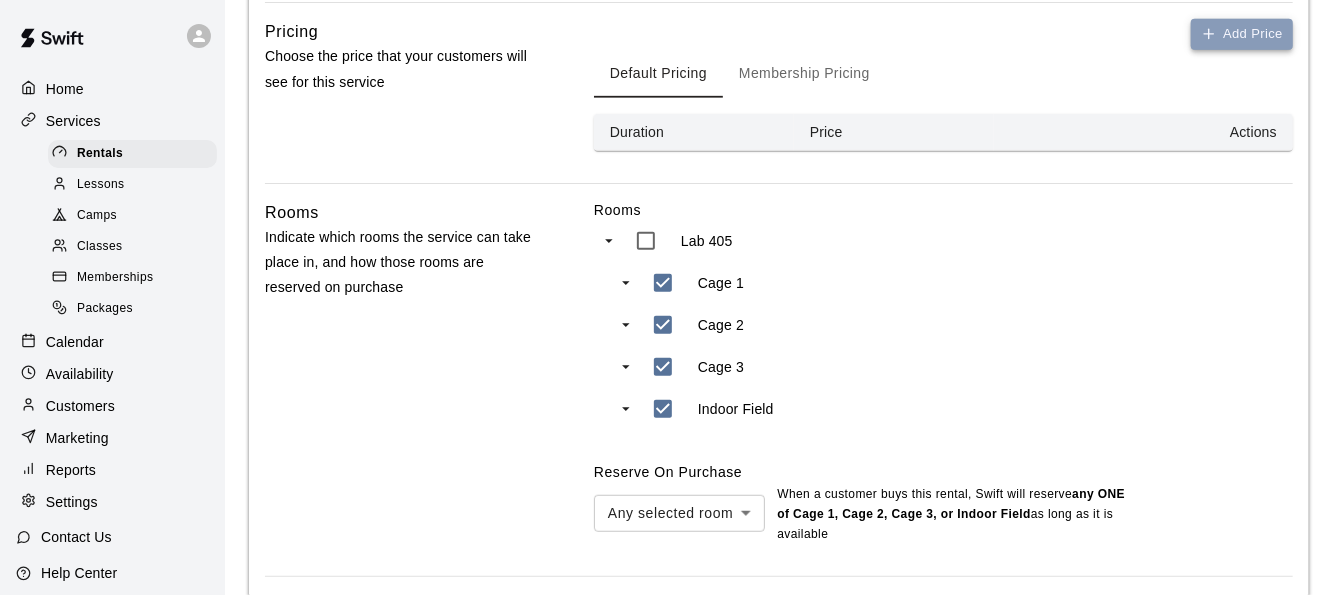 click on "Add Price" at bounding box center [1242, 34] 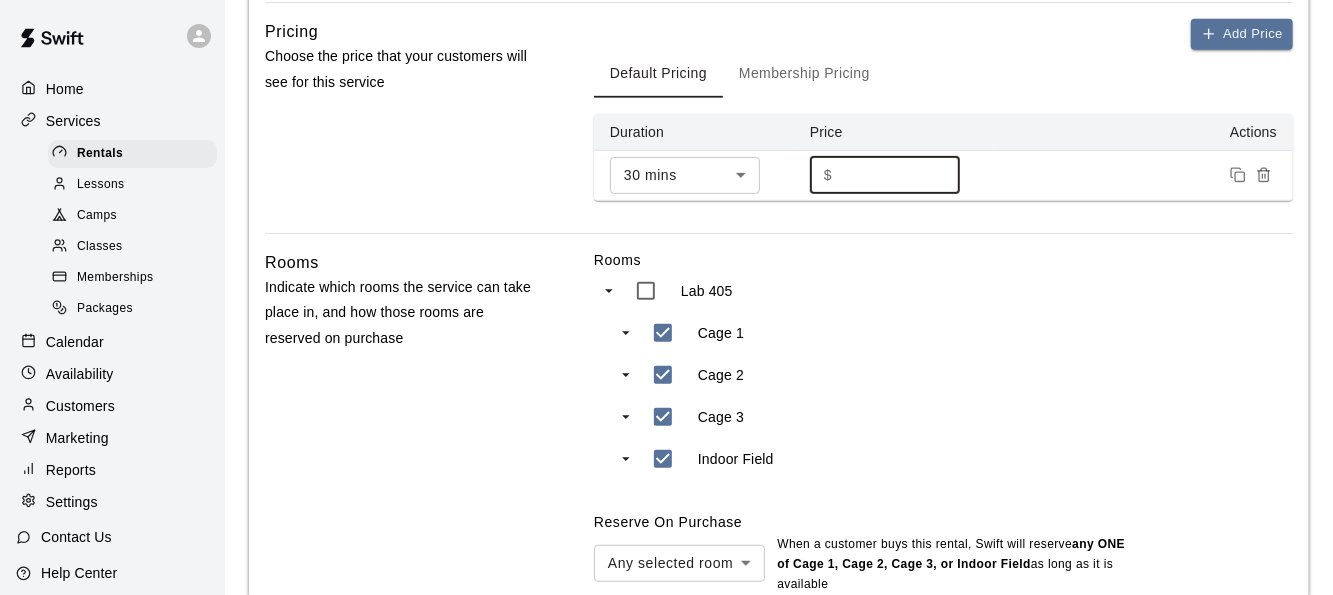 click on "*" at bounding box center [900, 175] 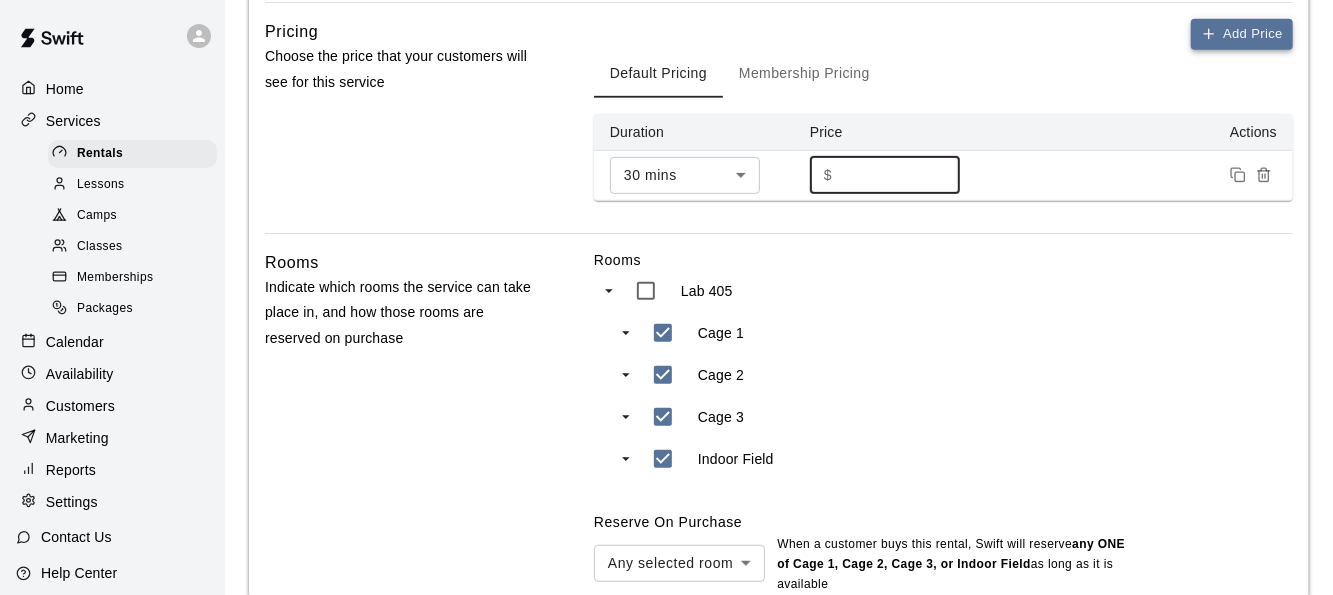 type on "***" 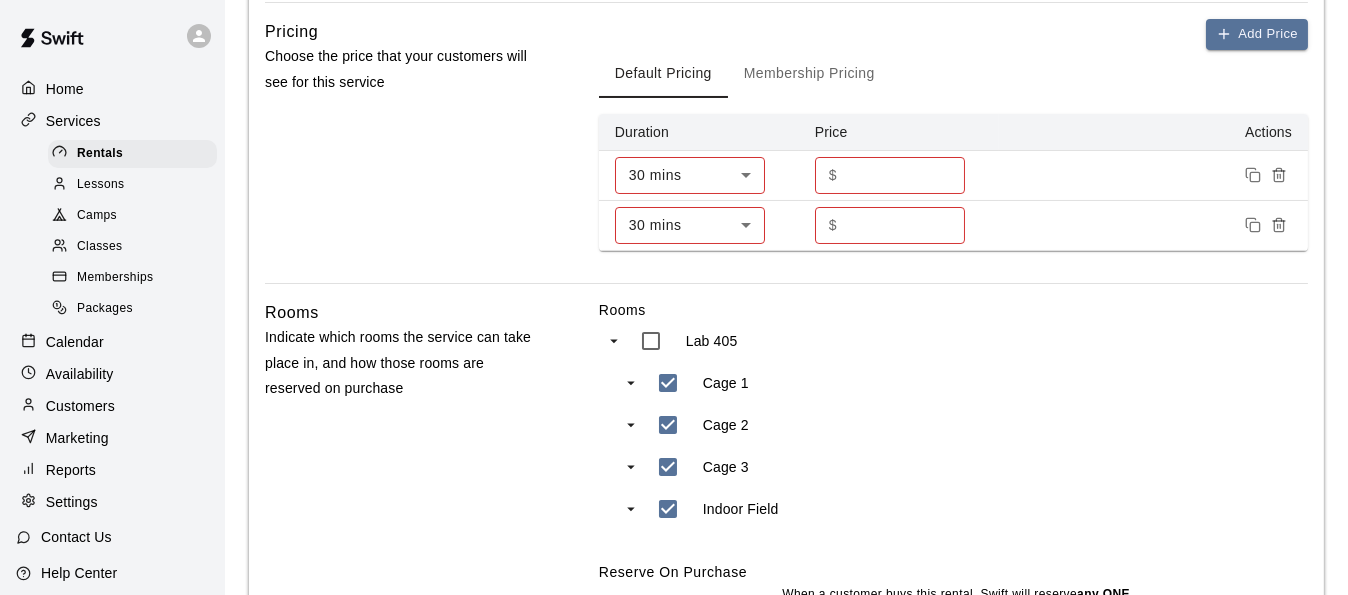 click on "Home Services Rentals Lessons Camps Classes Memberships Packages Calendar Availability Customers Marketing Reports Settings Contact Us Help Center View public page Copy public page link Rentals / Add Rental Add Rental Rental Details Basics Set the name and description Name ****** ​ Description Optional Normal Enter a description... Pricing Choose the price that your customers will see for this service Add Price Default Pricing Membership Pricing Duration Price Actions 30 mins ** ​ $ *** ​ 30 mins ** ​ $ * ​ Rooms Indicate which rooms the service can take place in, and how those rooms are reserved on purchase Rooms Lab 405 Cage 1 Cage 2 Cage 3 Indoor Field Reserve On Purchase Any selected room *** ​ When a customer buys this   rental , Swift will reserve  any ONE of Cage 1, Cage 2, Cage 3, or Indoor Field  as long as   it is available Advanced Settings Add additional requirements like restrictions on time slots and t-shirt size, or hide the service on your booking page Save Swift - New Rental Hide" at bounding box center (674, 178) 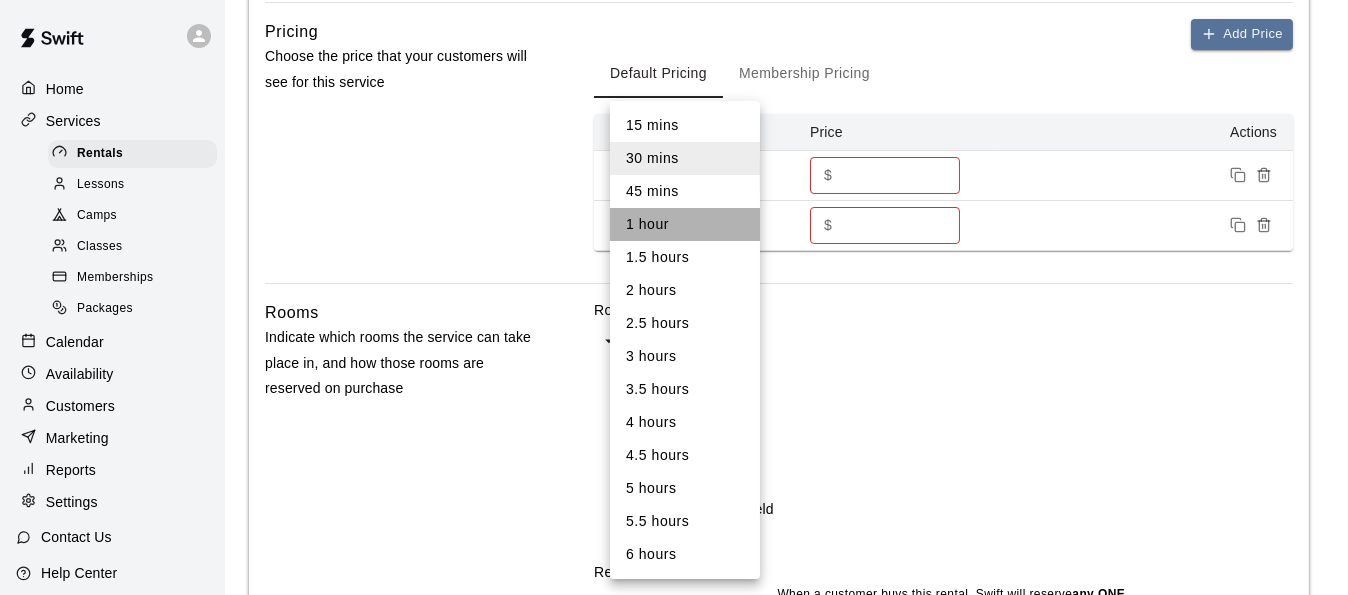 click on "1 hour" at bounding box center (685, 224) 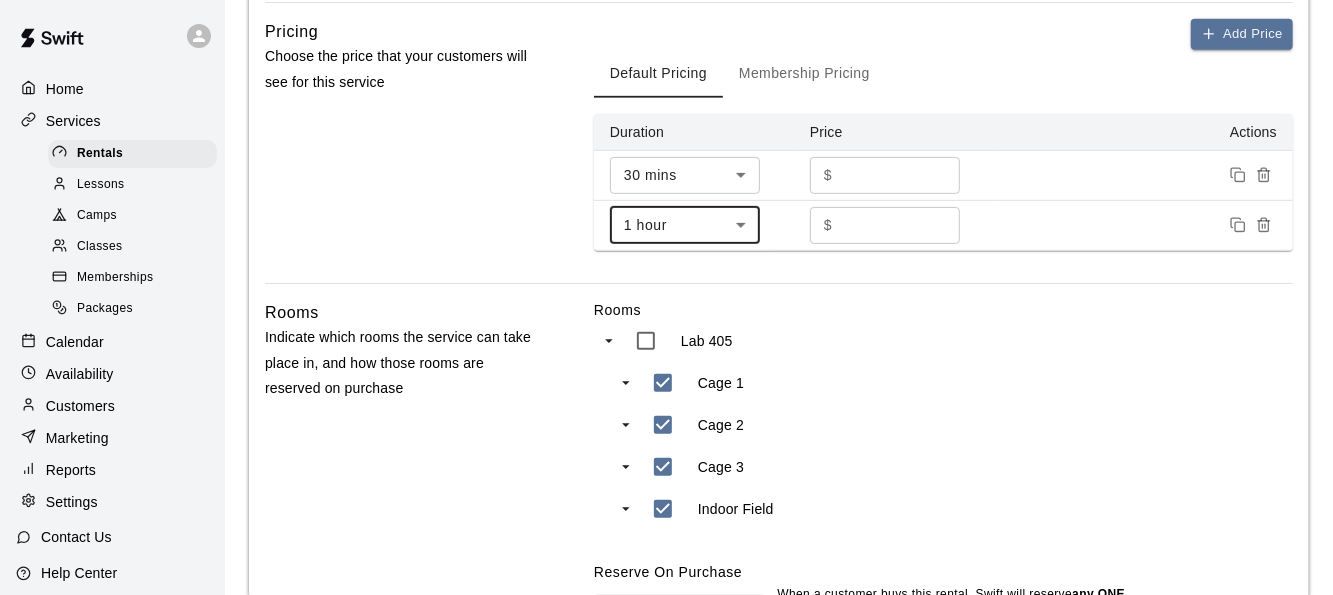 click on "*" at bounding box center [900, 225] 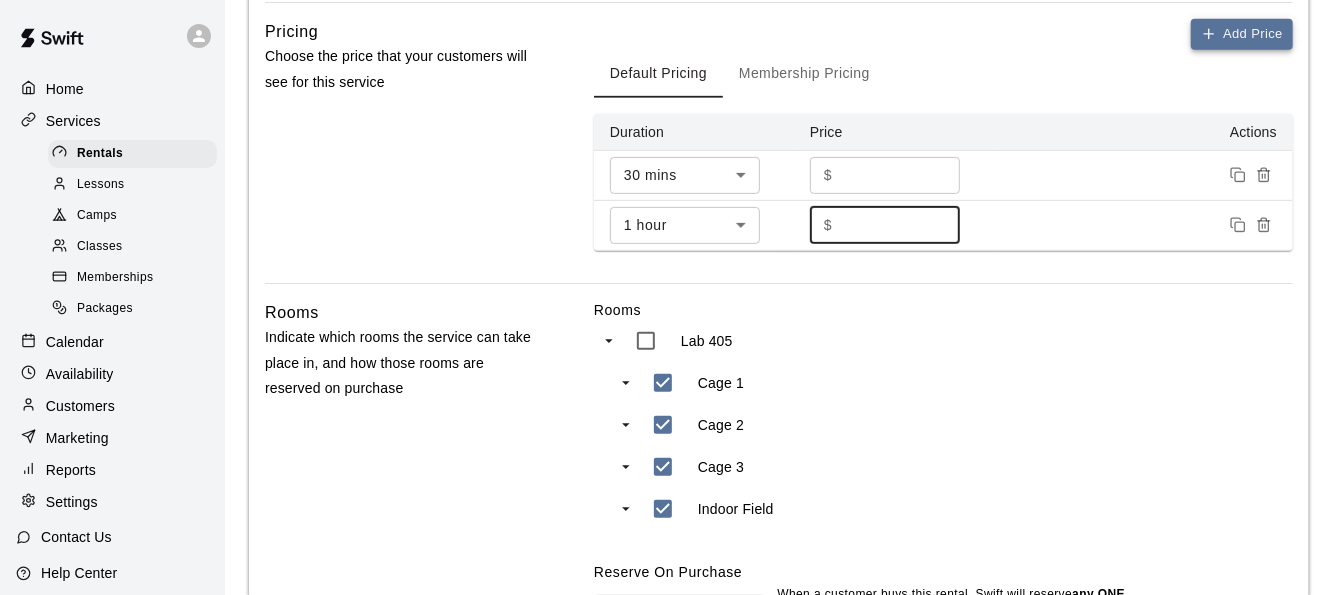type on "***" 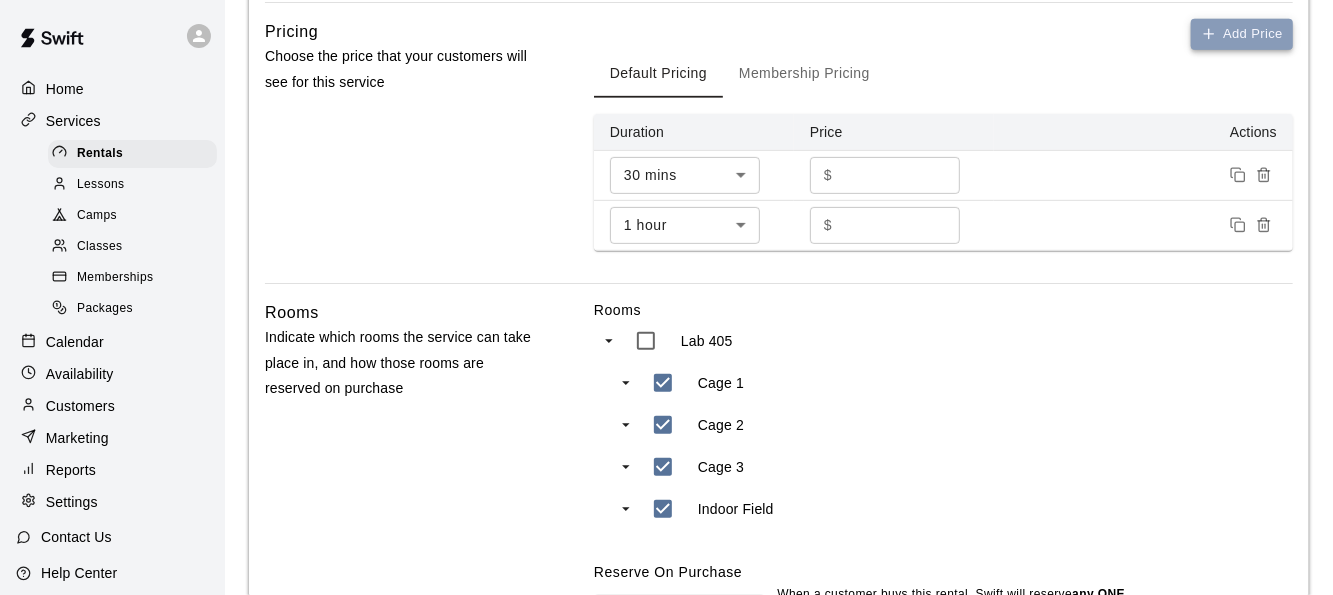 click on "Add Price" at bounding box center [1242, 34] 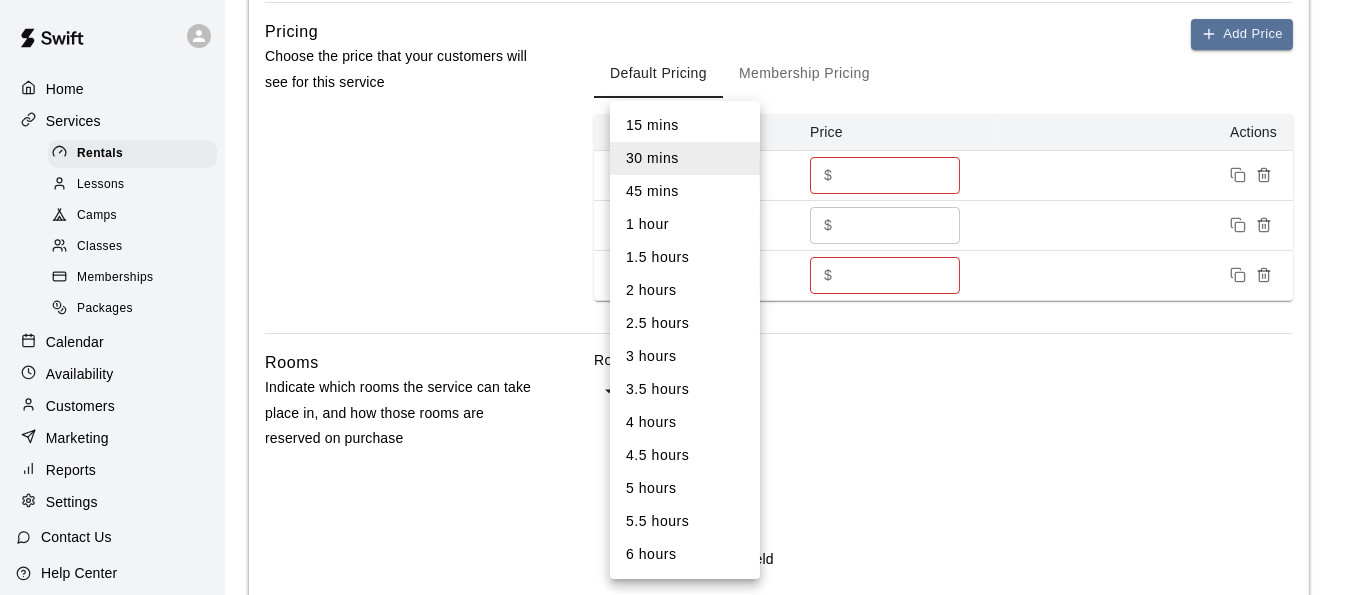 click on "Home Services Rentals Lessons Camps Classes Memberships Packages Calendar Availability Customers Marketing Reports Settings Contact Us Help Center View public page Copy public page link Rentals / Add Rental Add Rental Rental Details Basics Set the name and description Name ****** ​ Description Optional Normal Enter a description... Pricing Choose the price that your customers will see for this service Add Price Default Pricing Membership Pricing Duration Price Actions 30 mins ** ​ $ *** ​ 1 hour ** ​ $ *** ​ 30 mins ** ​ $ * ​ Rooms Indicate which rooms the service can take place in, and how those rooms are reserved on purchase Rooms Lab 405 Cage 1 Cage 2 Cage 3 Indoor Field Reserve On Purchase Any selected room *** ​ When a customer buys this   rental , Swift will reserve  any ONE of Cage 1, Cage 2, Cage 3, or Indoor Field  as long as   it is available Advanced Settings Add additional requirements like restrictions on time slots and t-shirt size, or hide the service on your booking page Save" at bounding box center [674, 203] 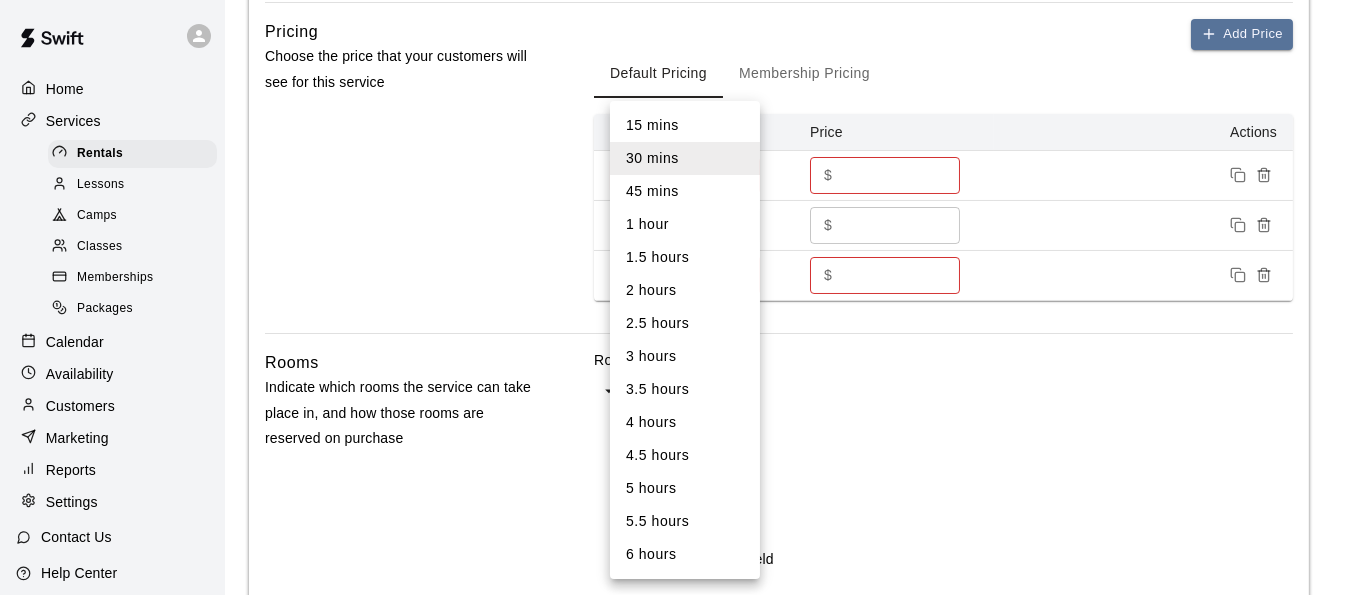 click on "1.5 hours" at bounding box center [685, 257] 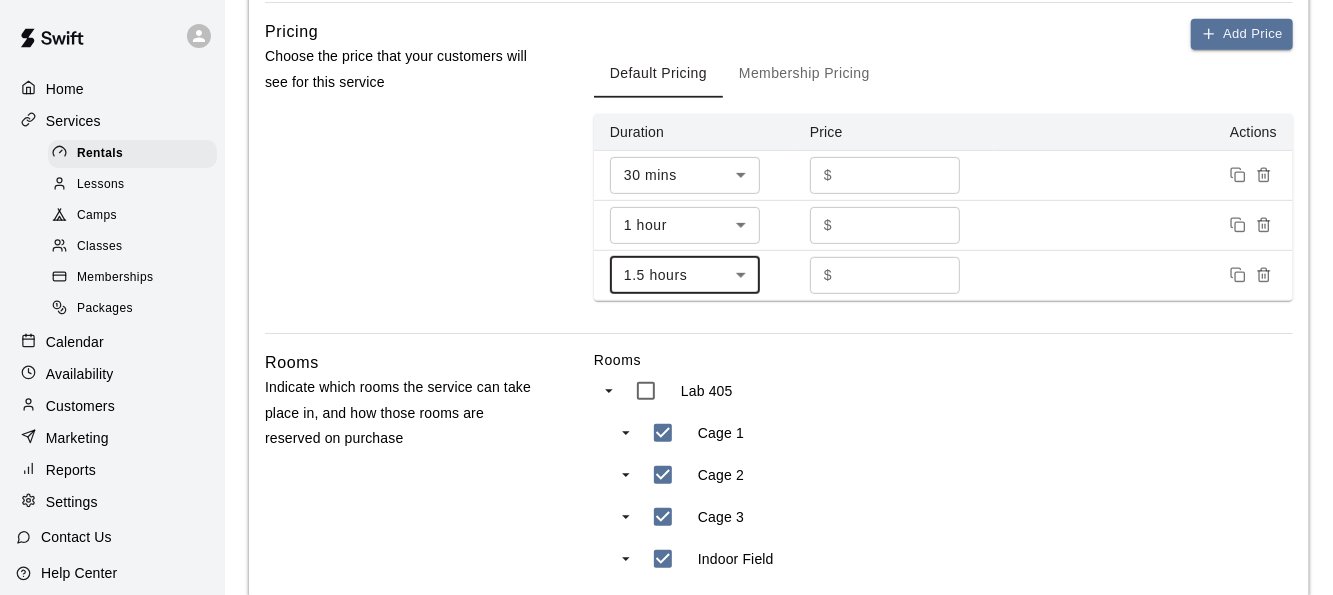 click on "*" at bounding box center (900, 275) 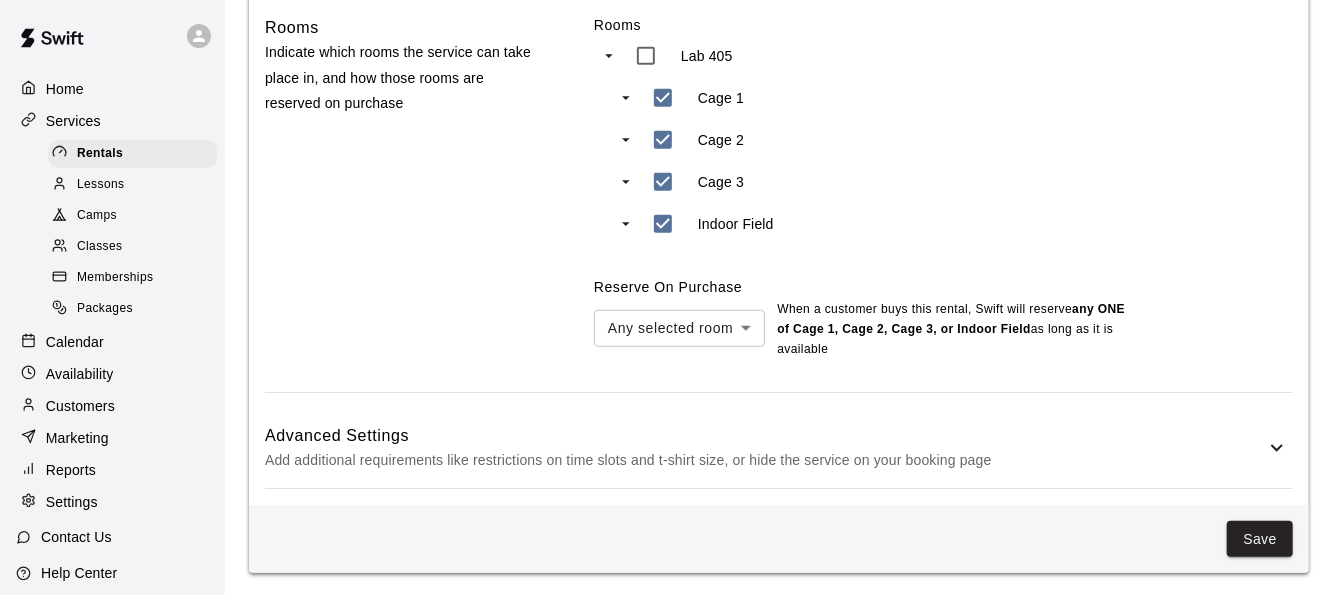scroll, scrollTop: 860, scrollLeft: 0, axis: vertical 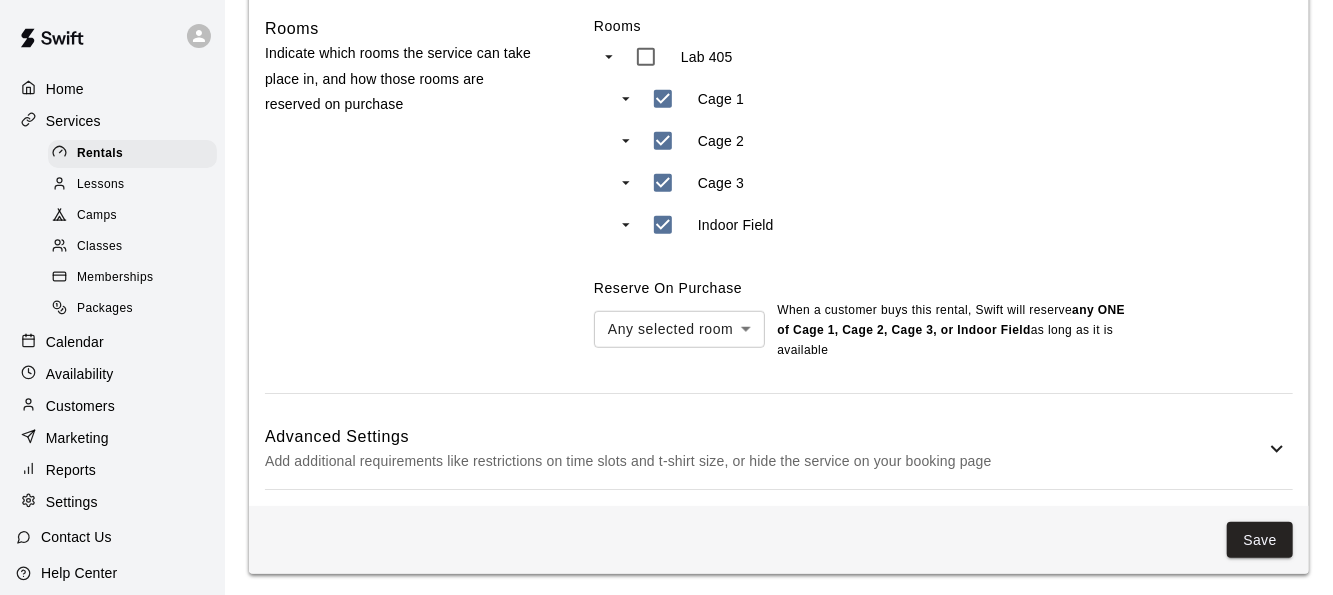 type on "***" 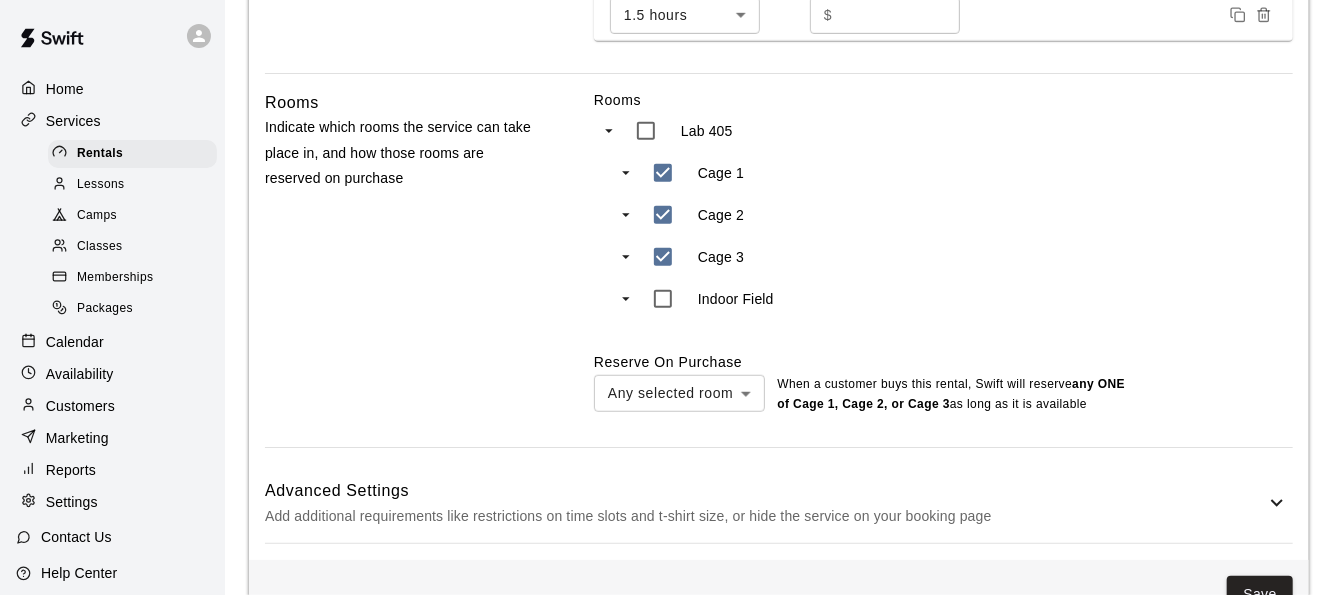 scroll, scrollTop: 841, scrollLeft: 0, axis: vertical 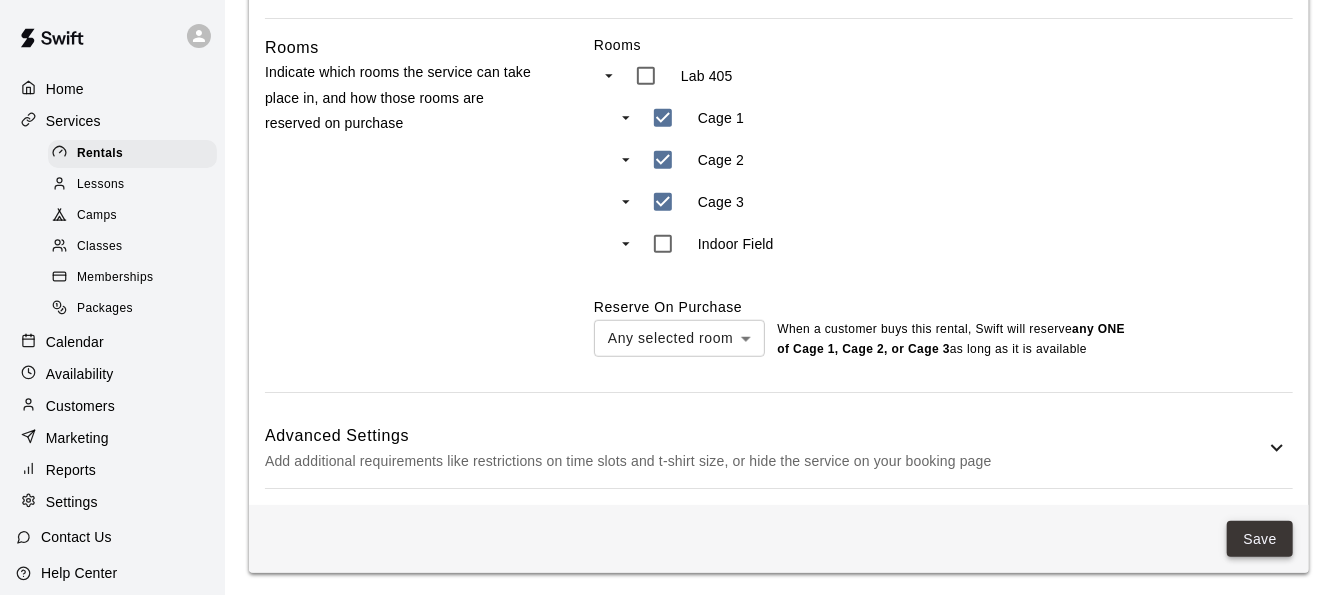 click on "Save" at bounding box center [1260, 539] 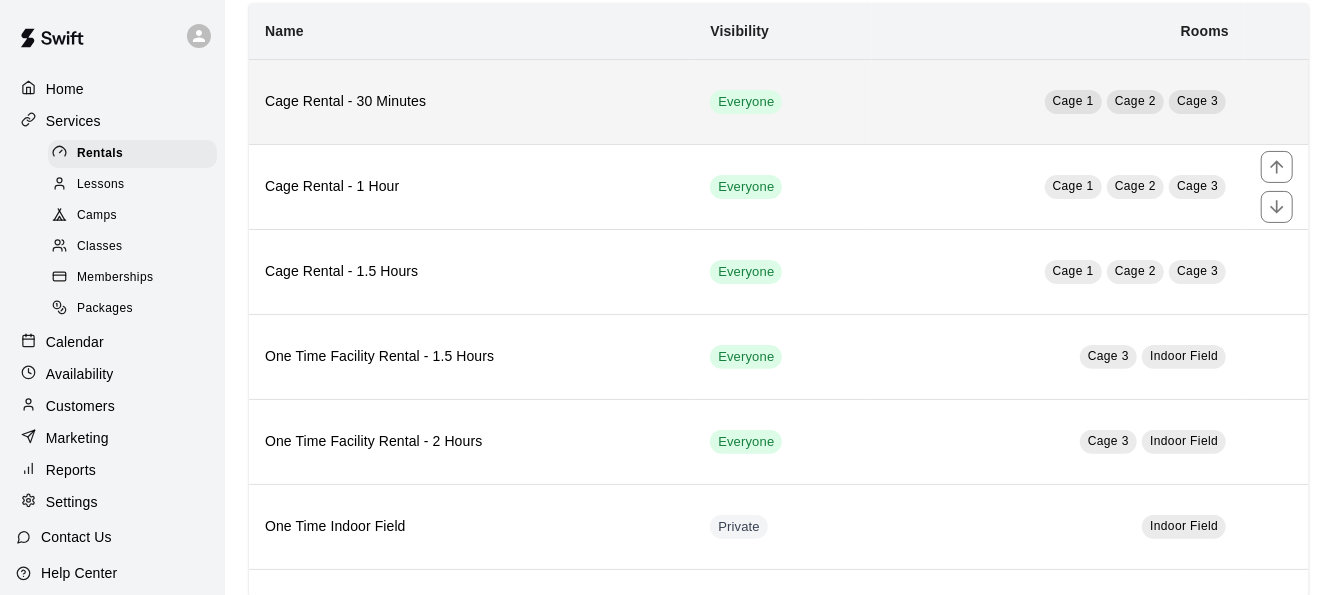 scroll, scrollTop: 230, scrollLeft: 0, axis: vertical 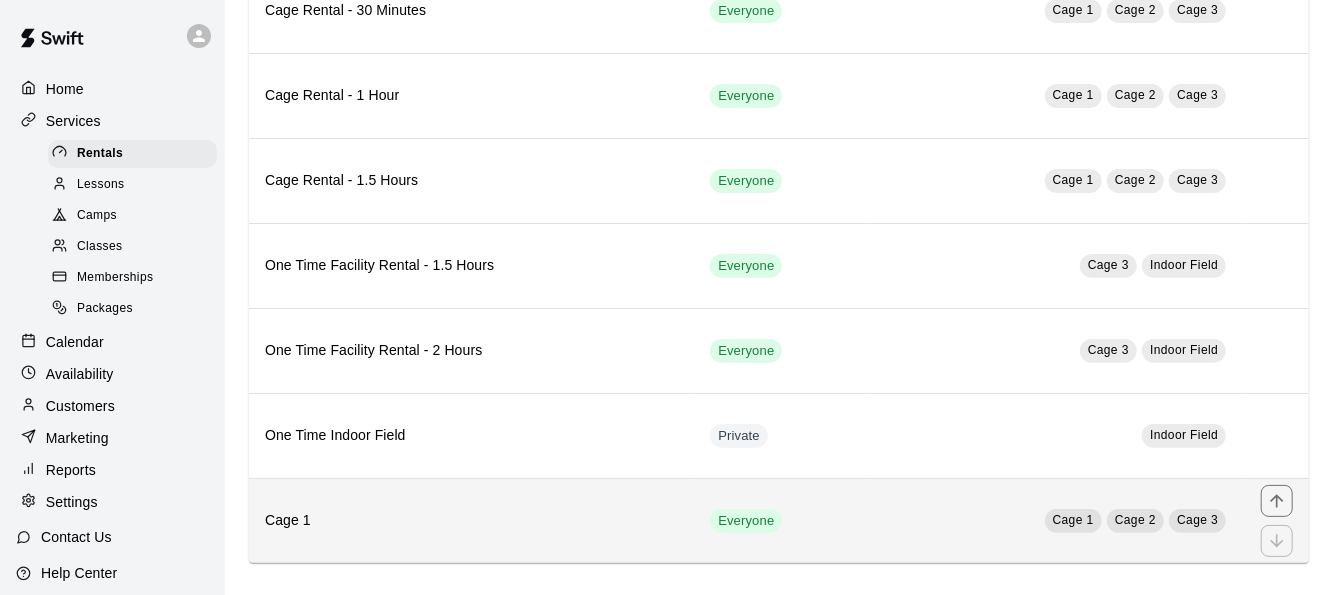 click on "Cage 1" at bounding box center (471, 520) 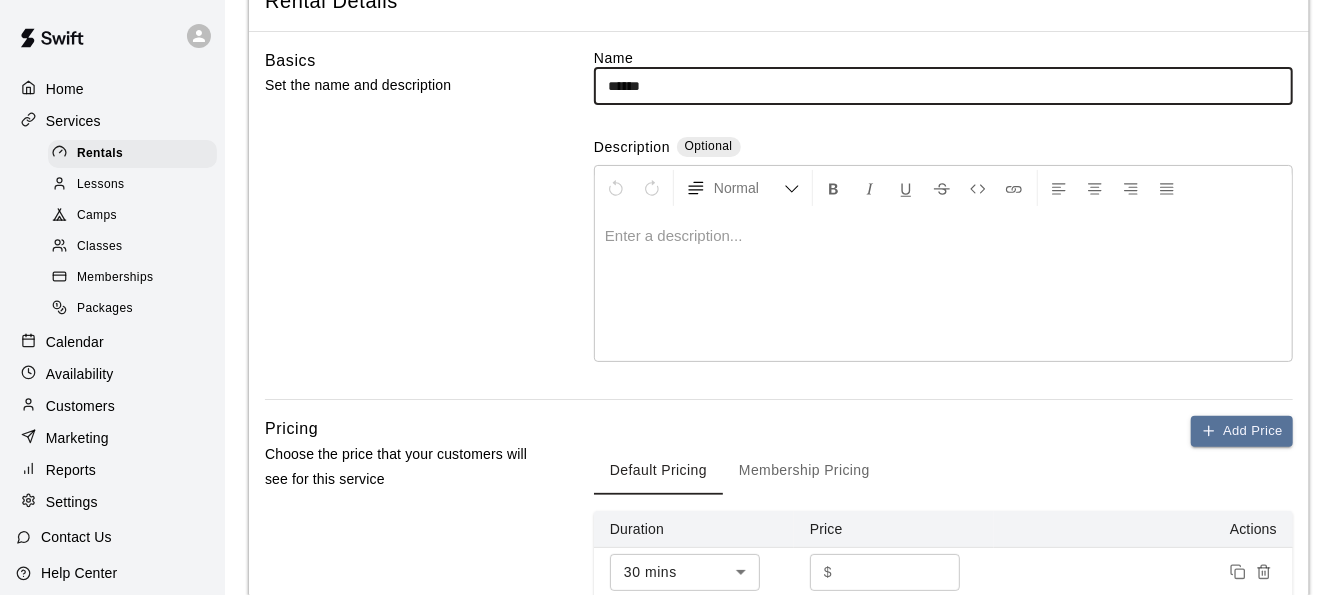scroll, scrollTop: 148, scrollLeft: 0, axis: vertical 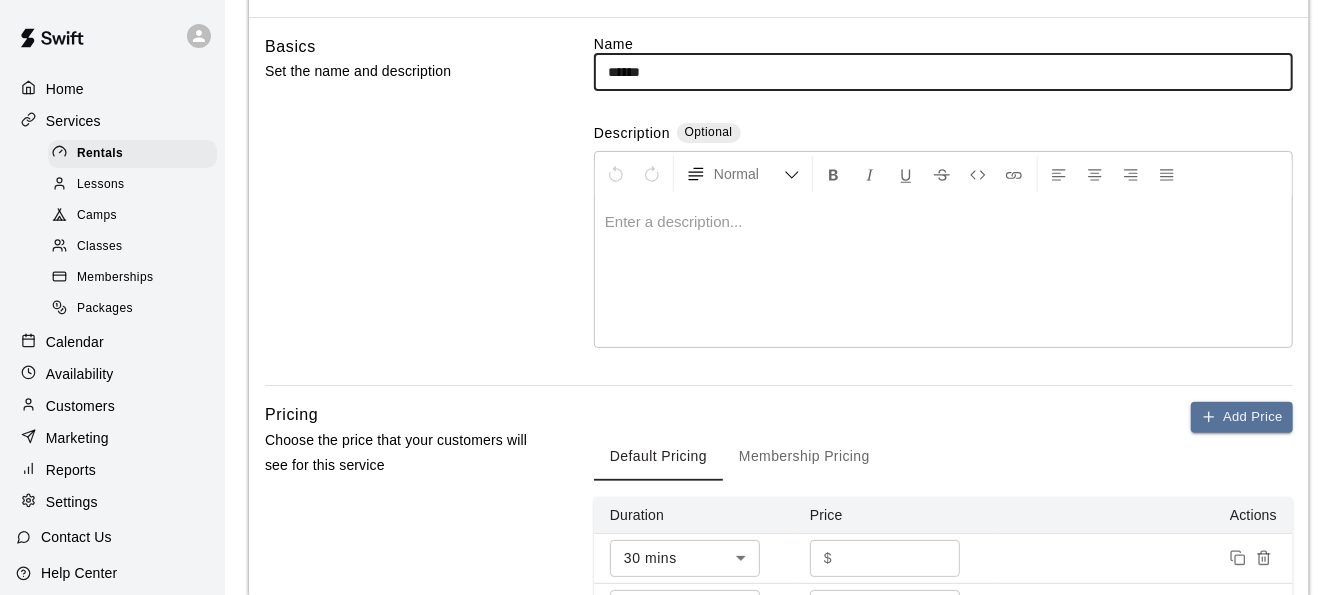 click at bounding box center [943, 272] 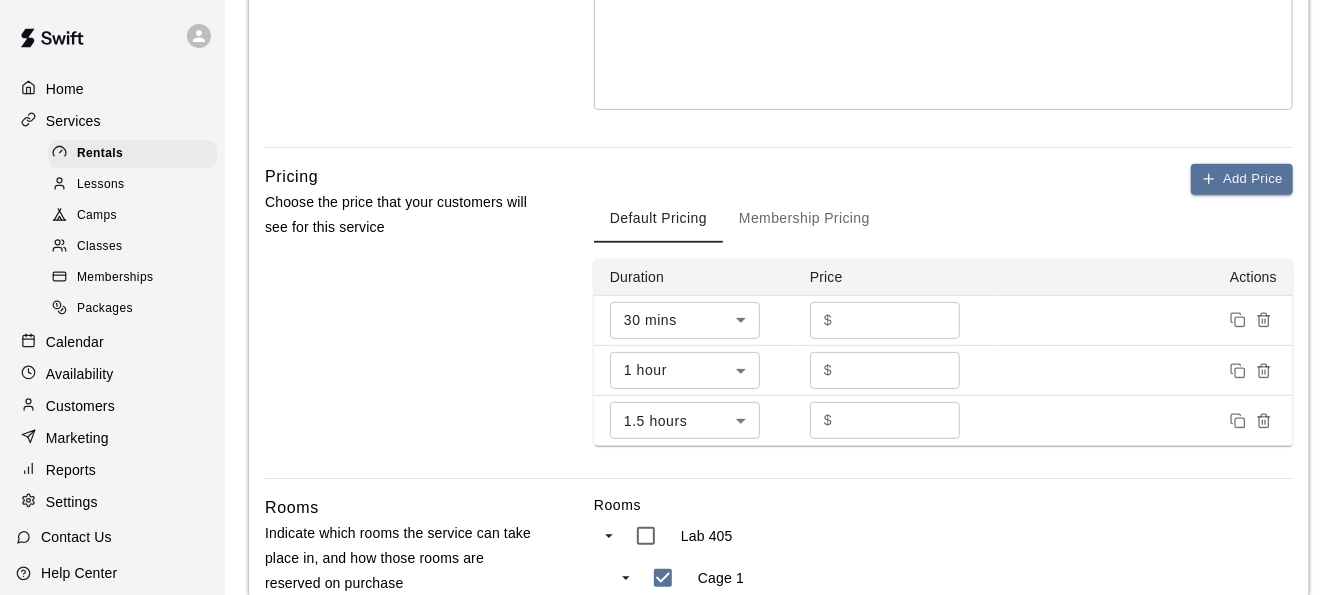 scroll, scrollTop: 722, scrollLeft: 0, axis: vertical 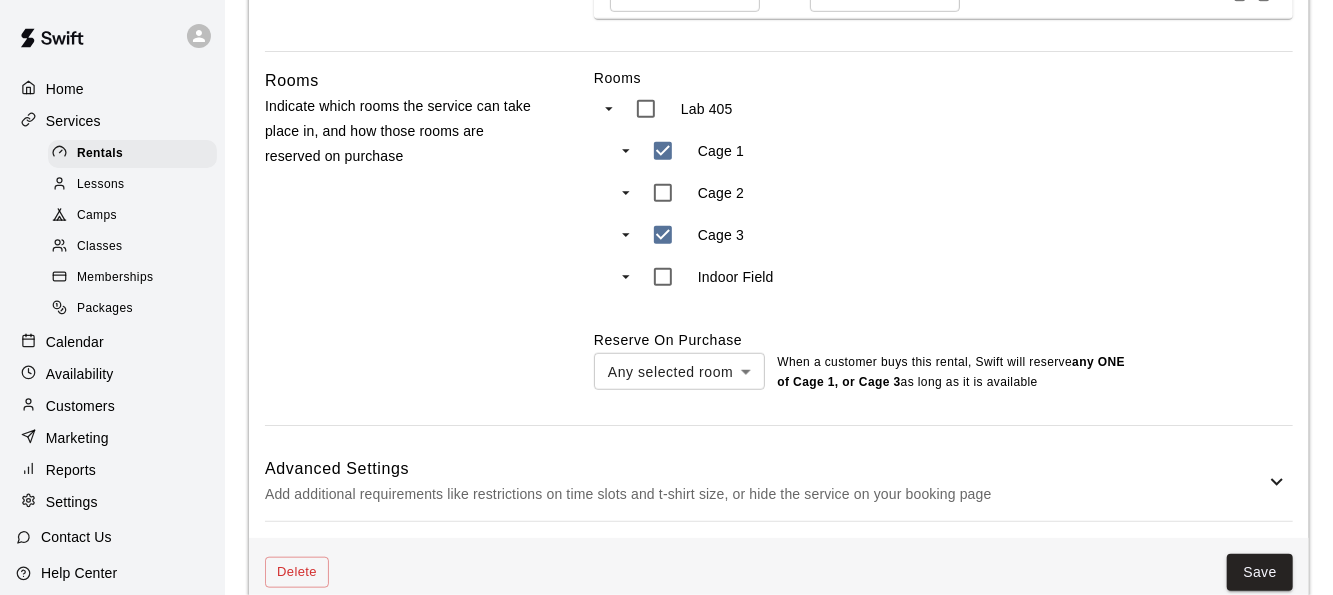 type on "***" 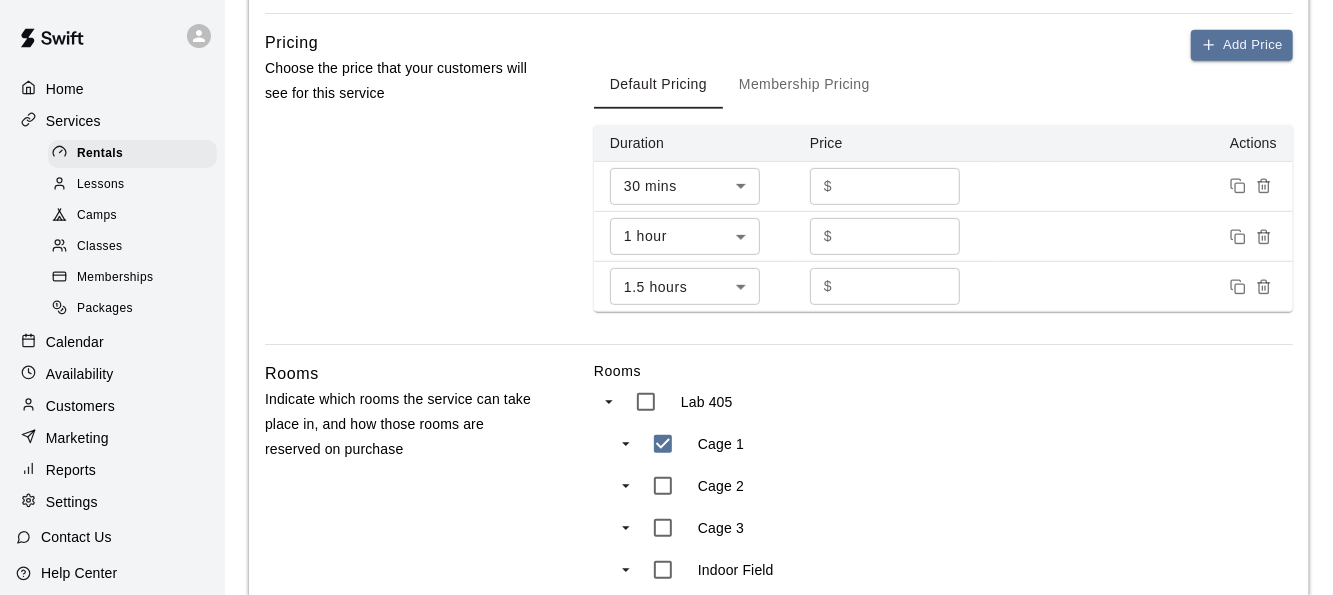 scroll, scrollTop: 846, scrollLeft: 0, axis: vertical 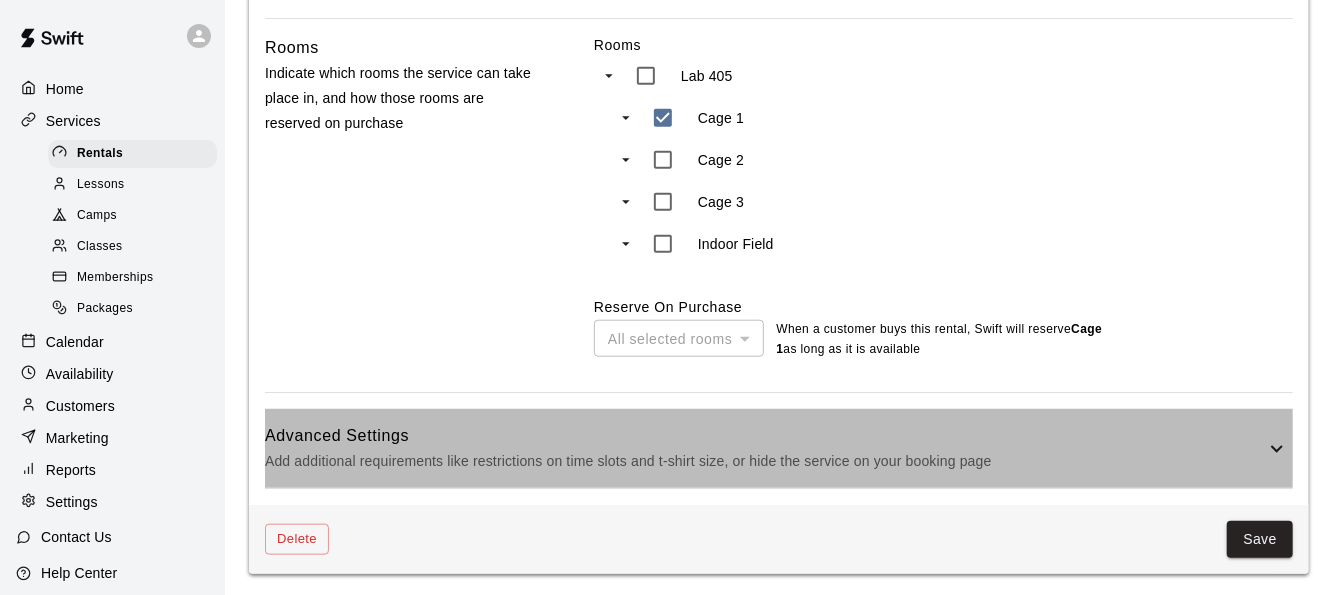 click on "Add additional requirements like restrictions on time slots and t-shirt size, or hide the service on your booking page" at bounding box center (765, 461) 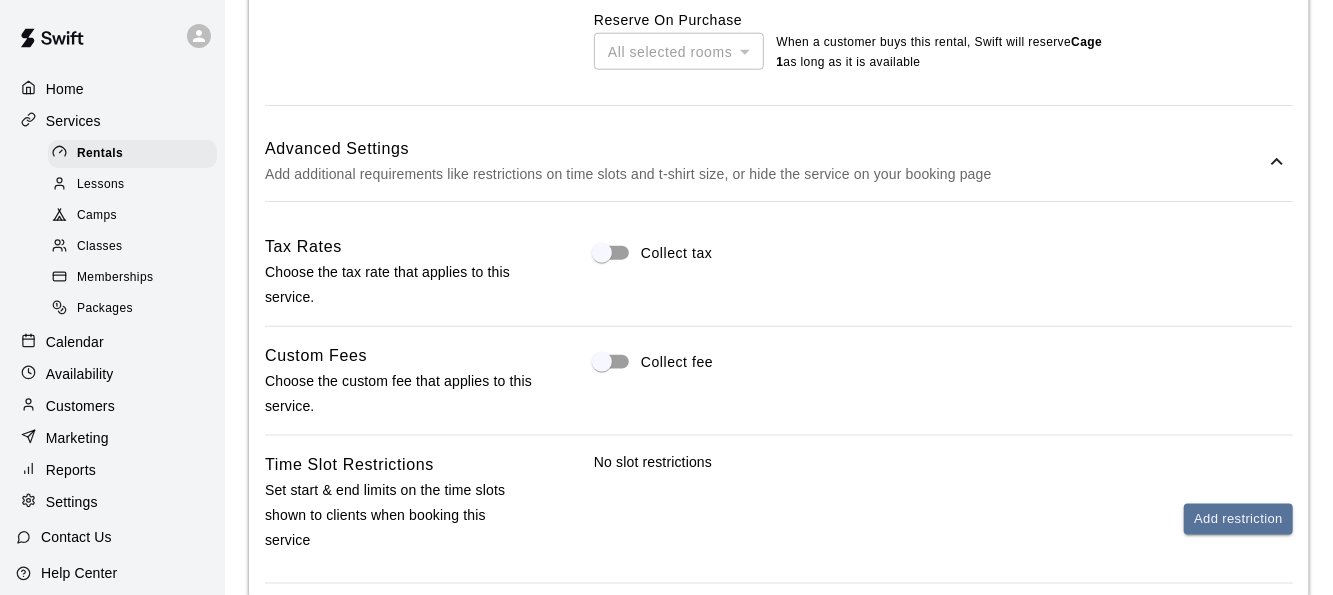 click on "No slot restrictions" at bounding box center [943, 462] 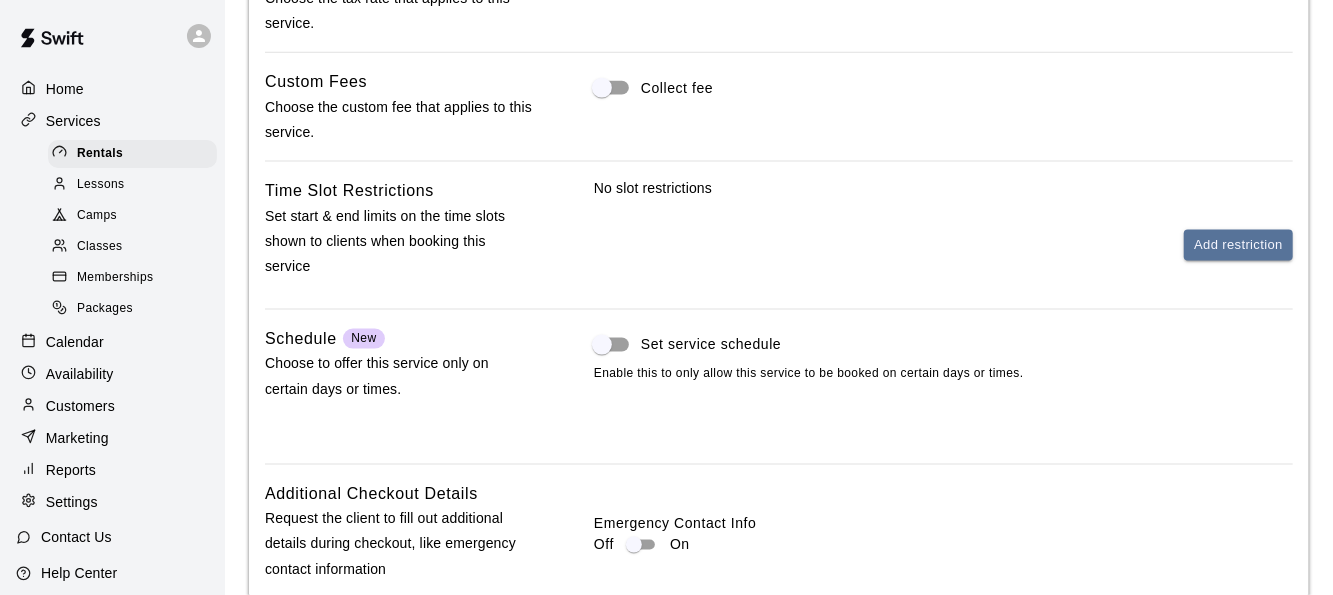 scroll, scrollTop: 1406, scrollLeft: 0, axis: vertical 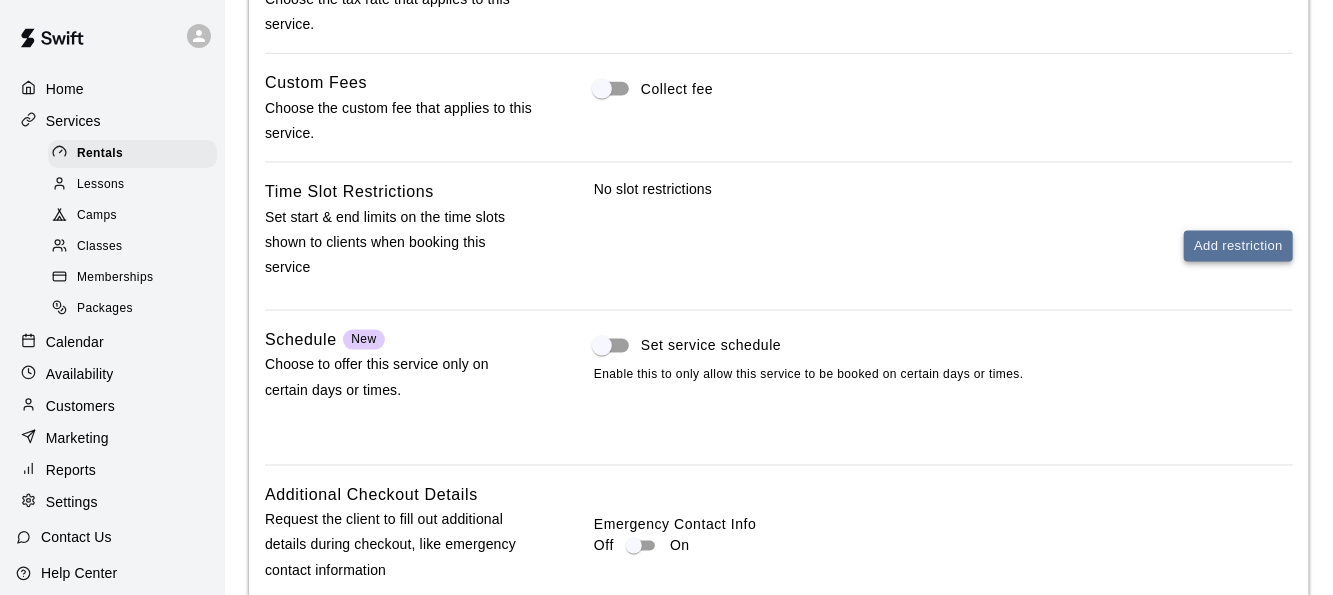 click on "Add restriction" at bounding box center (1238, 246) 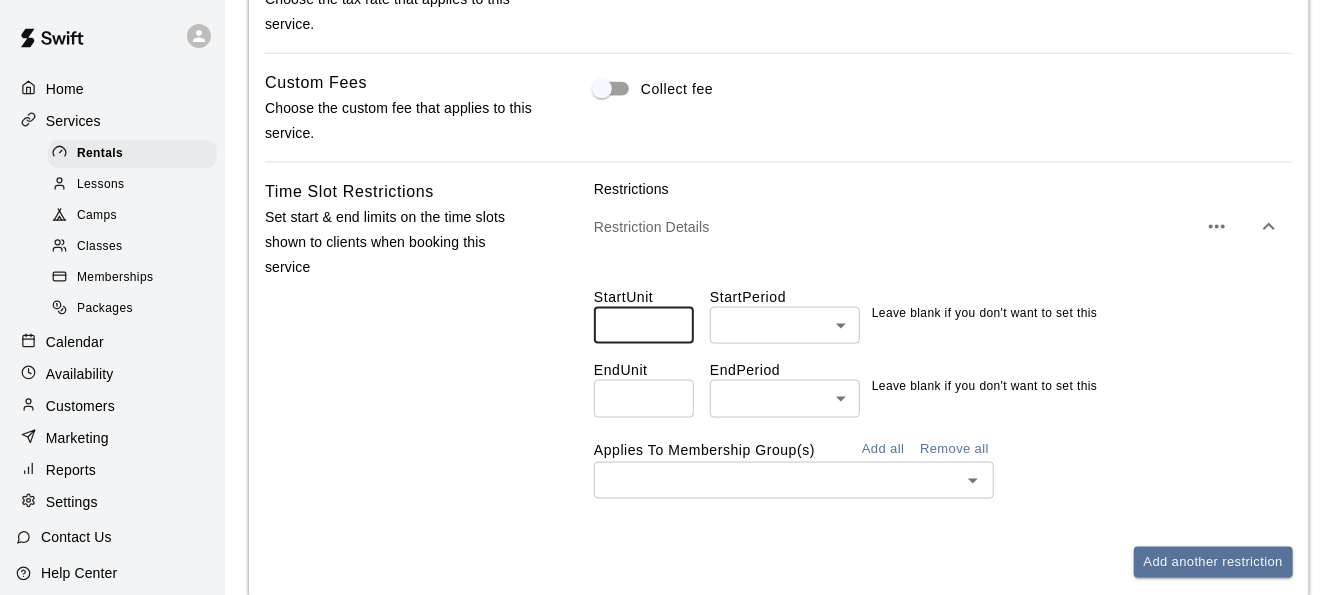 click at bounding box center [644, 325] 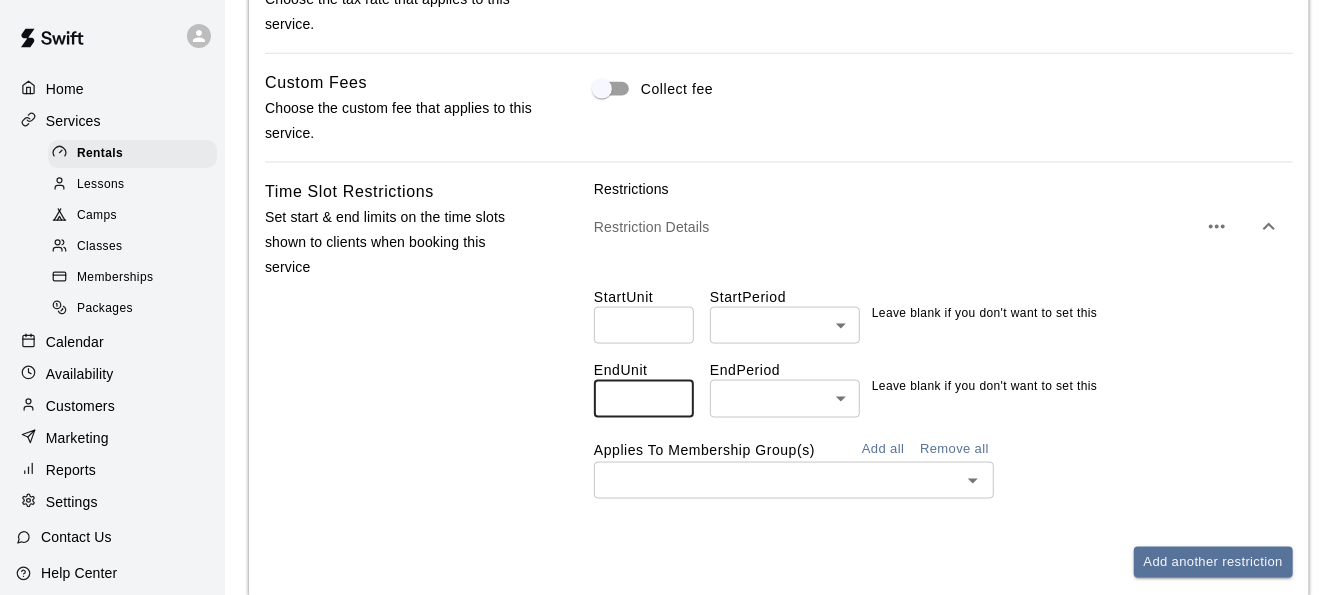 click at bounding box center (644, 398) 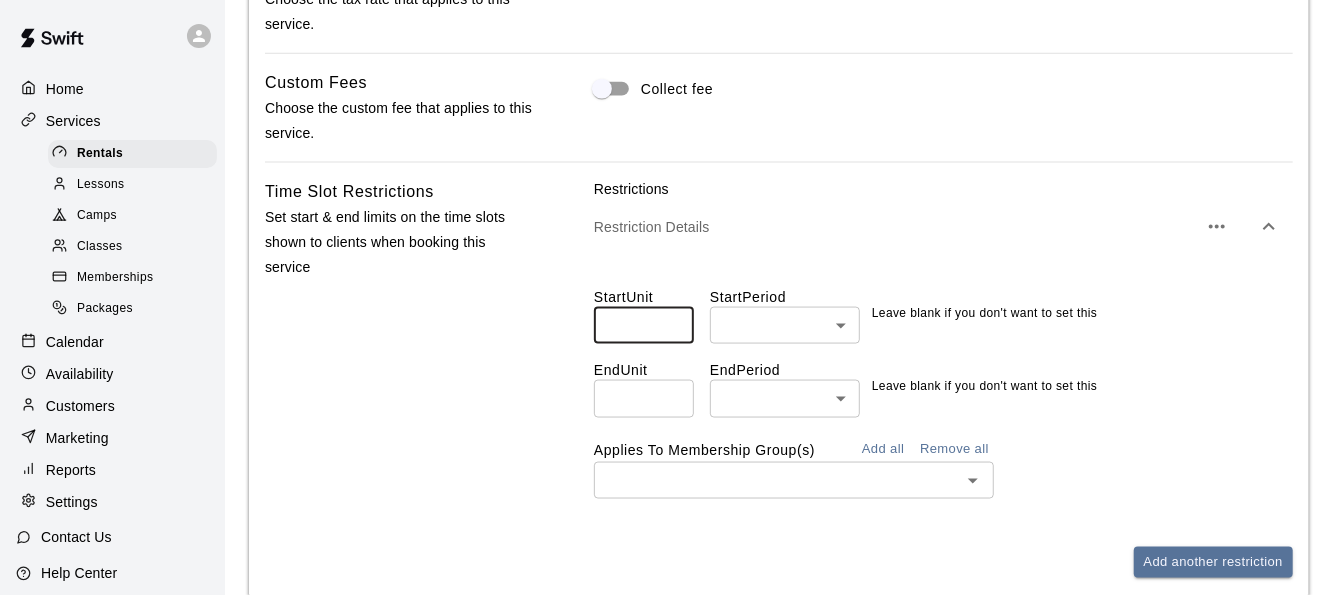 click at bounding box center (644, 325) 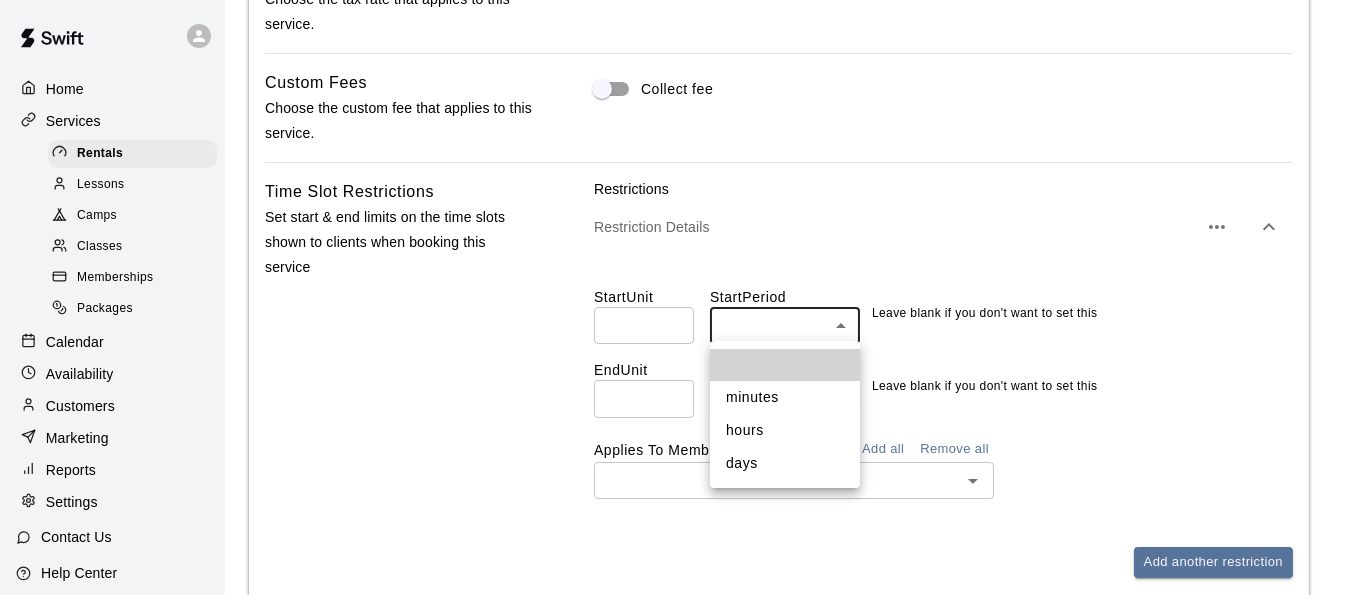 click on "hours" at bounding box center (785, 430) 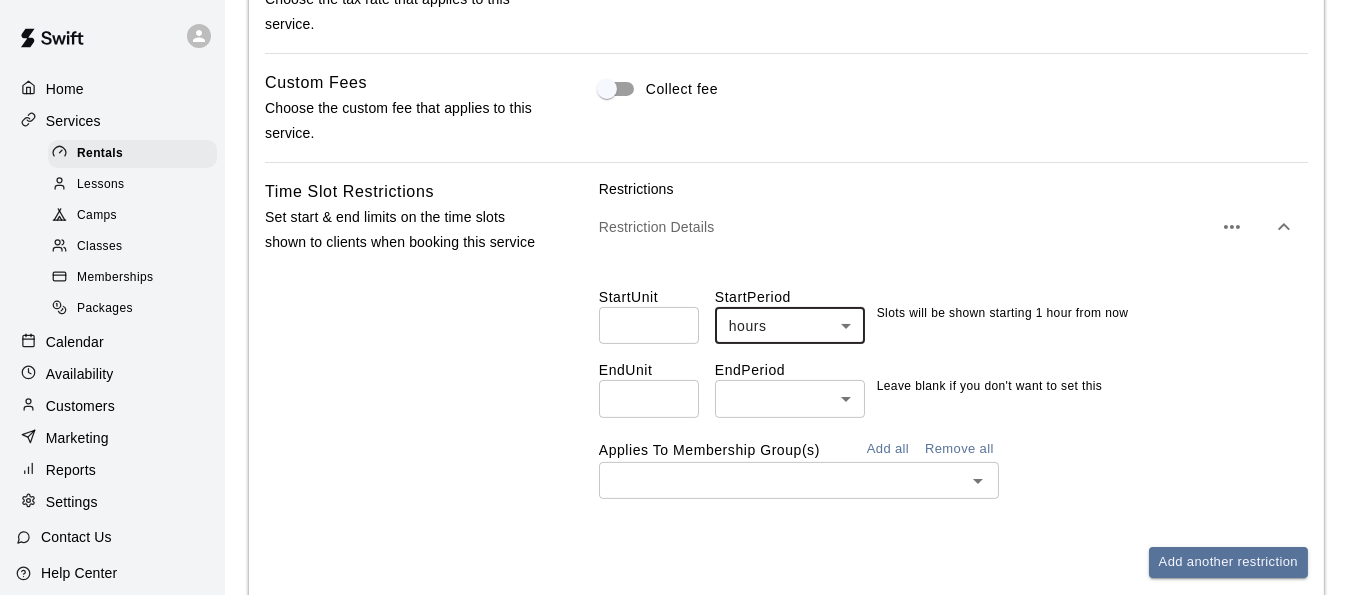 type on "*****" 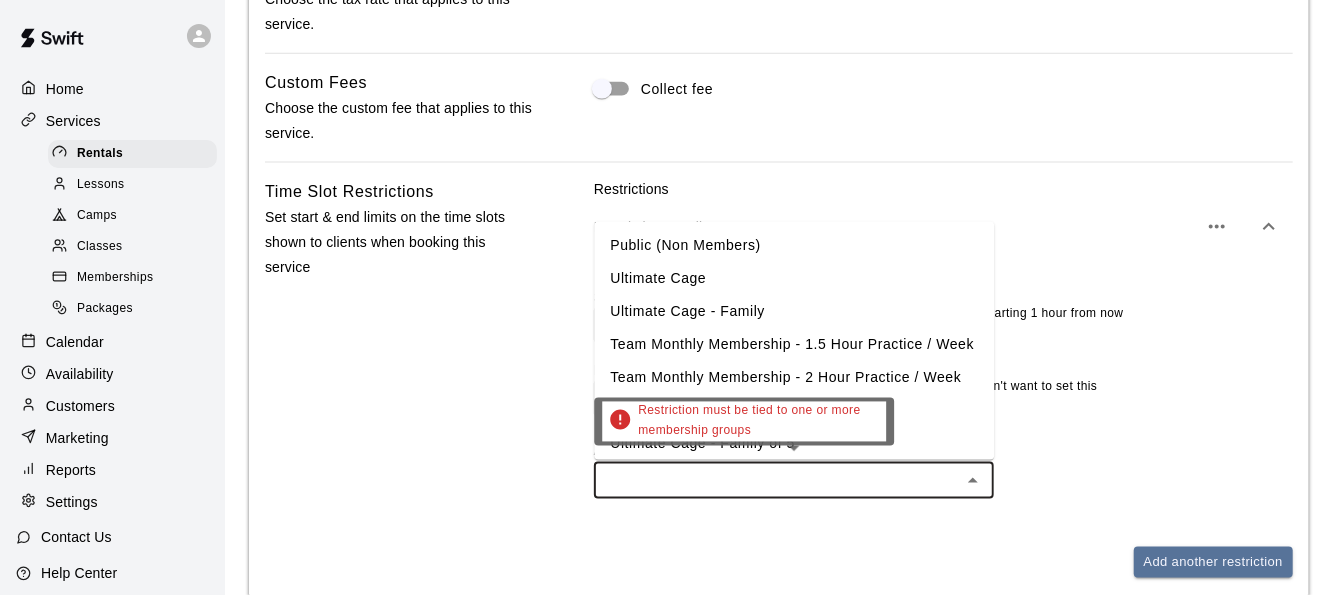 click at bounding box center [777, 480] 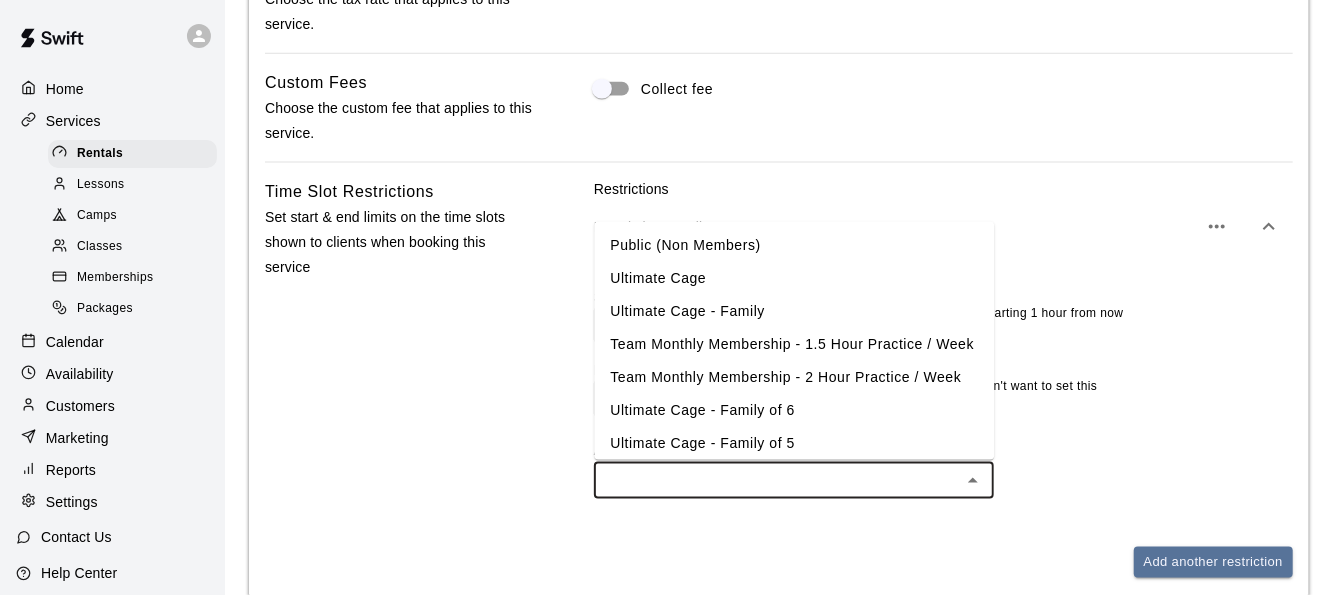 click on "Public (Non Members)" at bounding box center (794, 246) 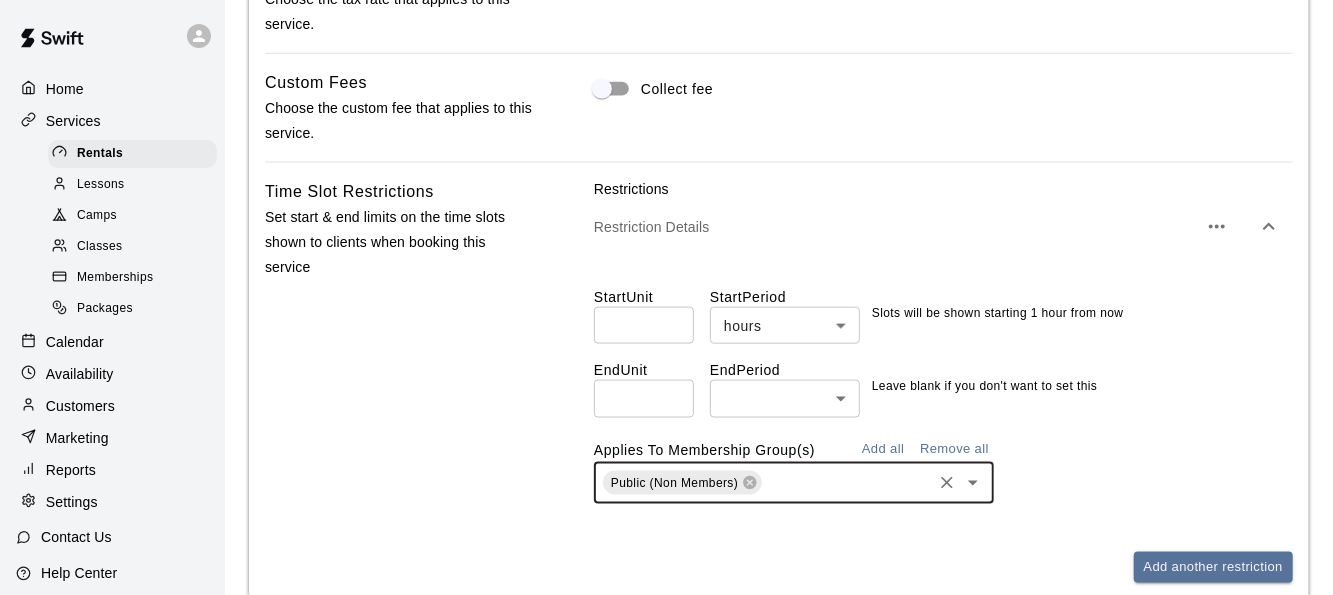 scroll, scrollTop: 1538, scrollLeft: 0, axis: vertical 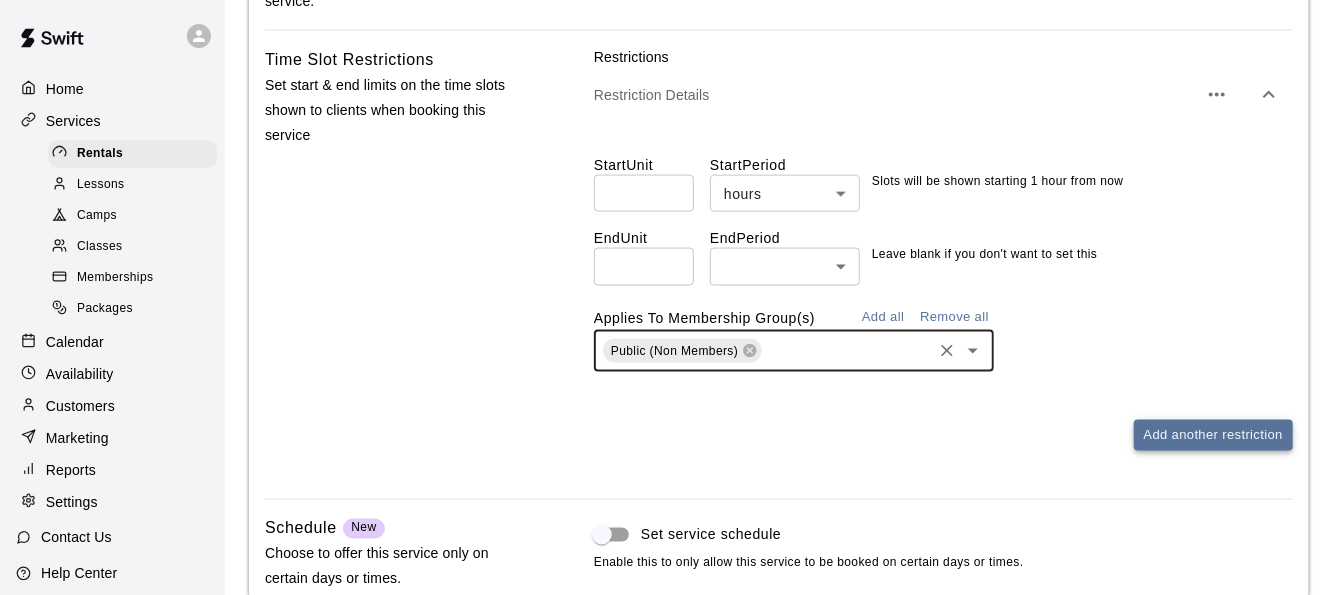 click on "Add another restriction" at bounding box center [1213, 435] 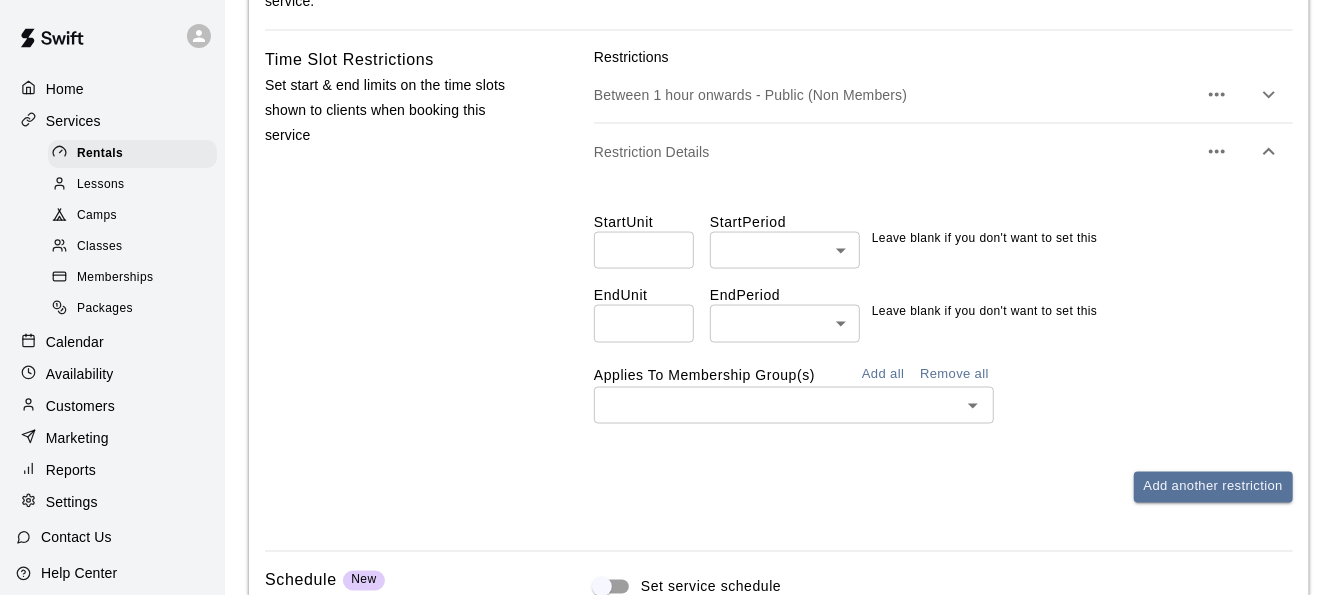 click at bounding box center (644, 250) 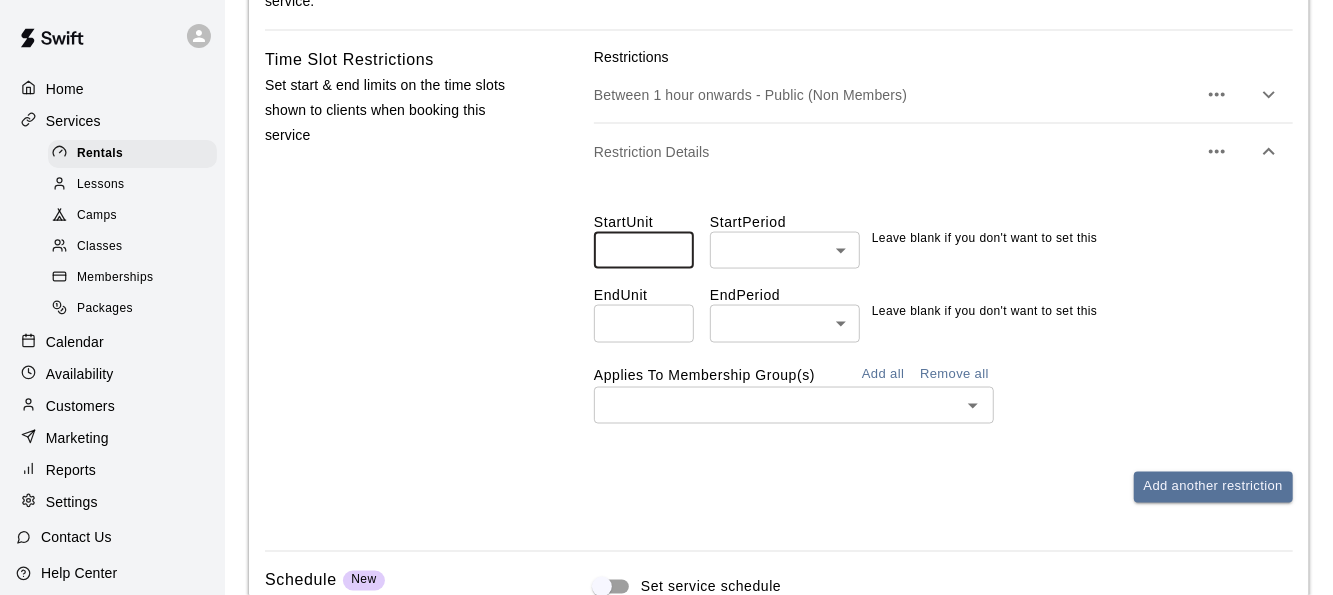 type on "**" 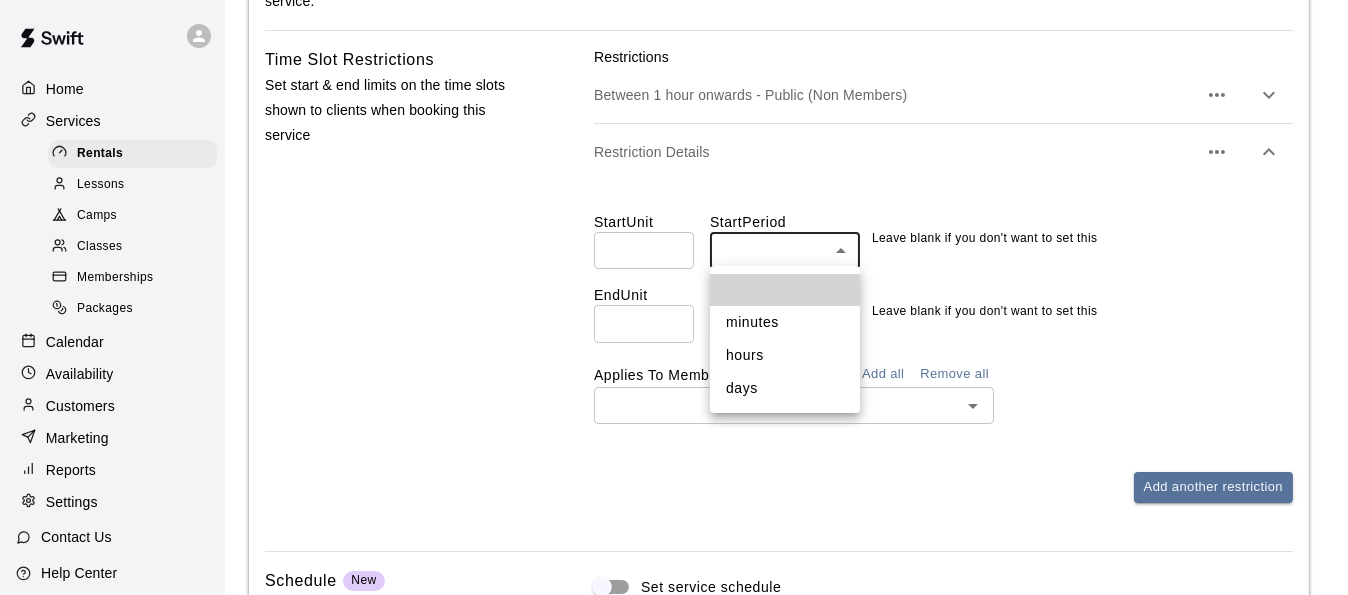 click on "Home Services Rentals Lessons Camps Classes Memberships Packages Calendar Availability Customers Marketing Reports Settings Contact Us Help Center View public page Copy public page link Rentals / Cage 1 Cage 1 Copy booking link Rental Details Basics Set the name and description Name ****** ​ Description Optional Normal Enter a description... Pricing Choose the price that your customers will see for this service Add Price Default Pricing Membership Pricing Duration Price Actions 30 mins ** ​ $ ** ​ 1 hour ** ​ $ ** ​ 1.5 hours ** ​ $ ** ​ Rooms Indicate which rooms the service can take place in, and how those rooms are reserved on purchase Rooms Lab 405 Cage 1 Cage 2 Cage 3 Indoor Field Reserve On Purchase All selected rooms *** ​ When a customer buys this   rental , Swift will reserve  Cage 1  as long as   it is available Advanced Settings Add additional requirements like restrictions on time slots and t-shirt size, or hide the service on your booking page Tax Rates Collect tax Custom Fees **" at bounding box center (674, -221) 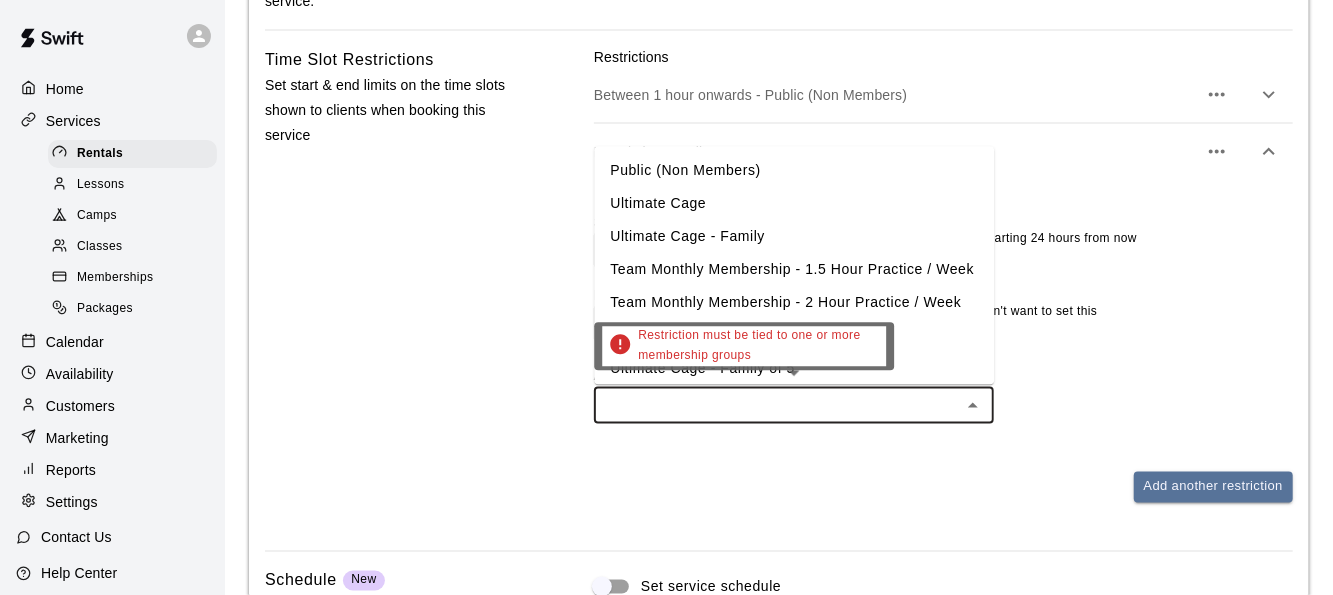 click at bounding box center (777, 405) 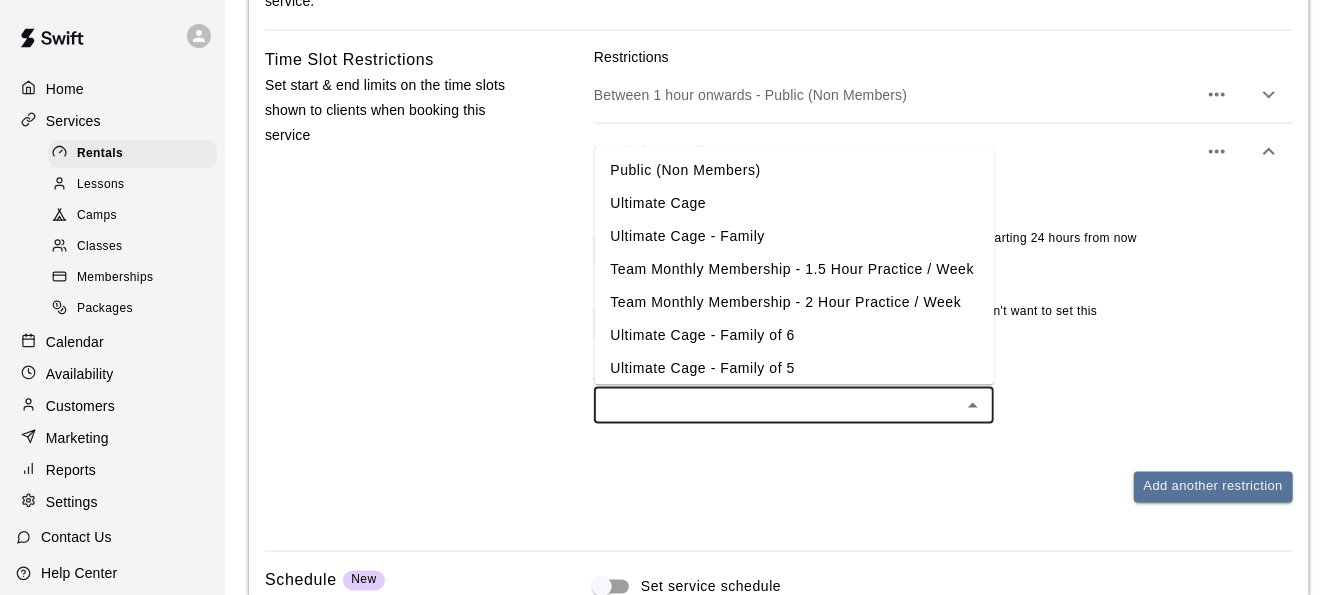 click on "Ultimate Cage" at bounding box center [794, 204] 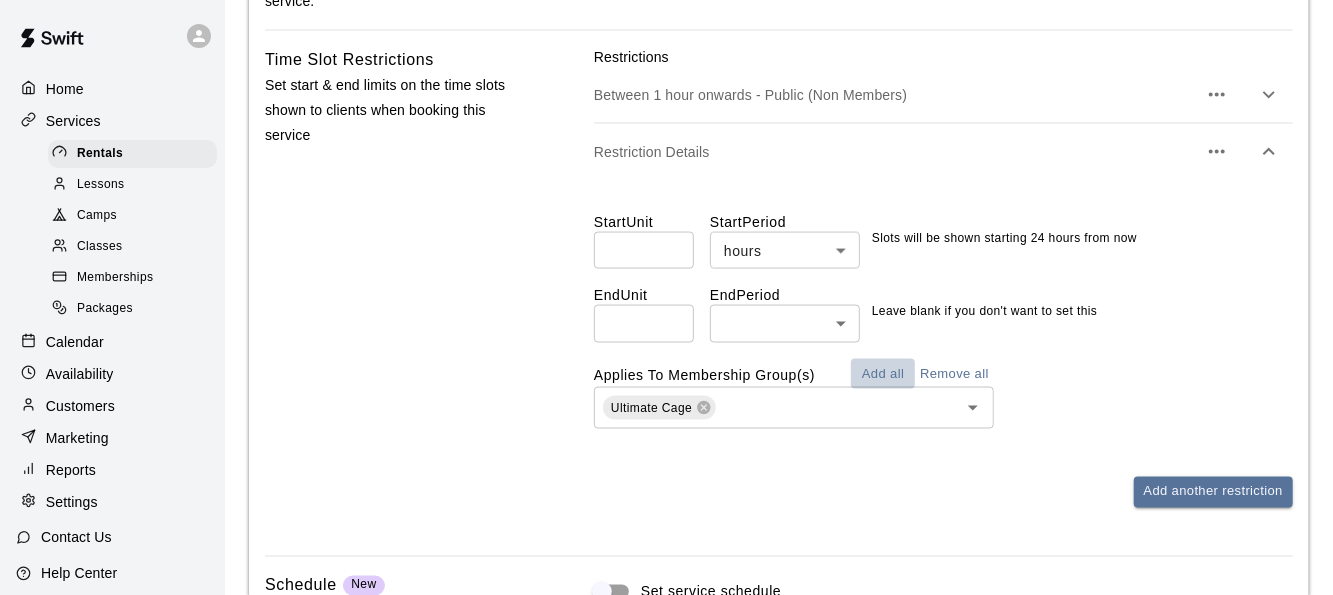 click on "Add all" at bounding box center (883, 374) 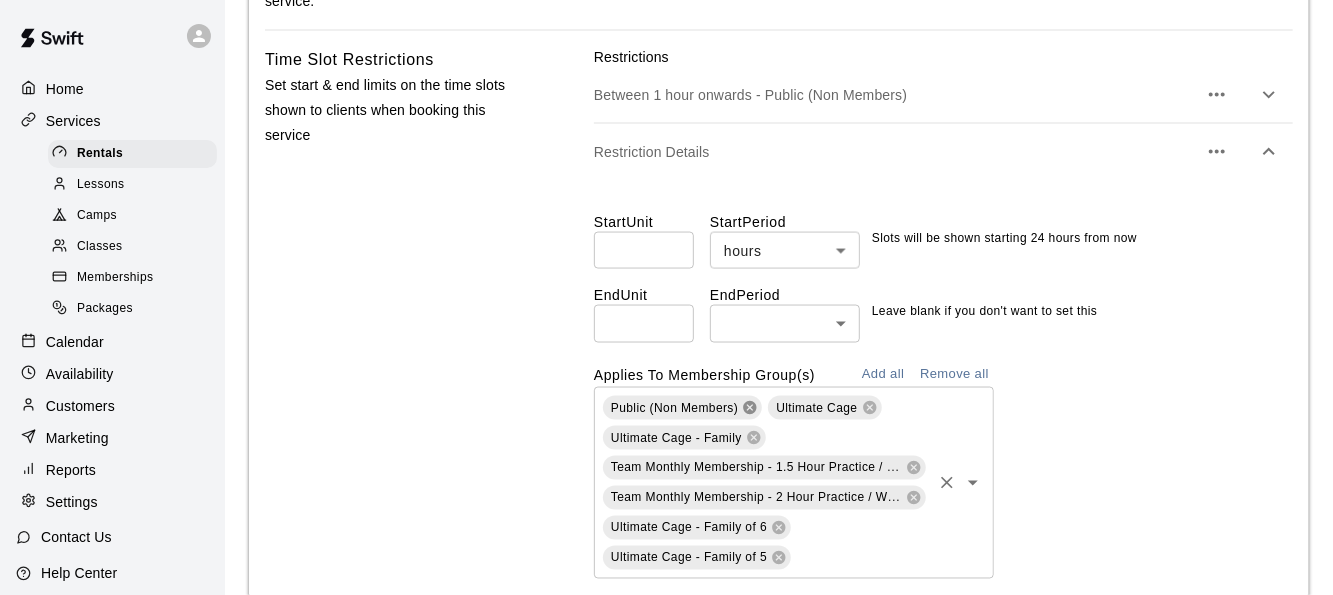 click 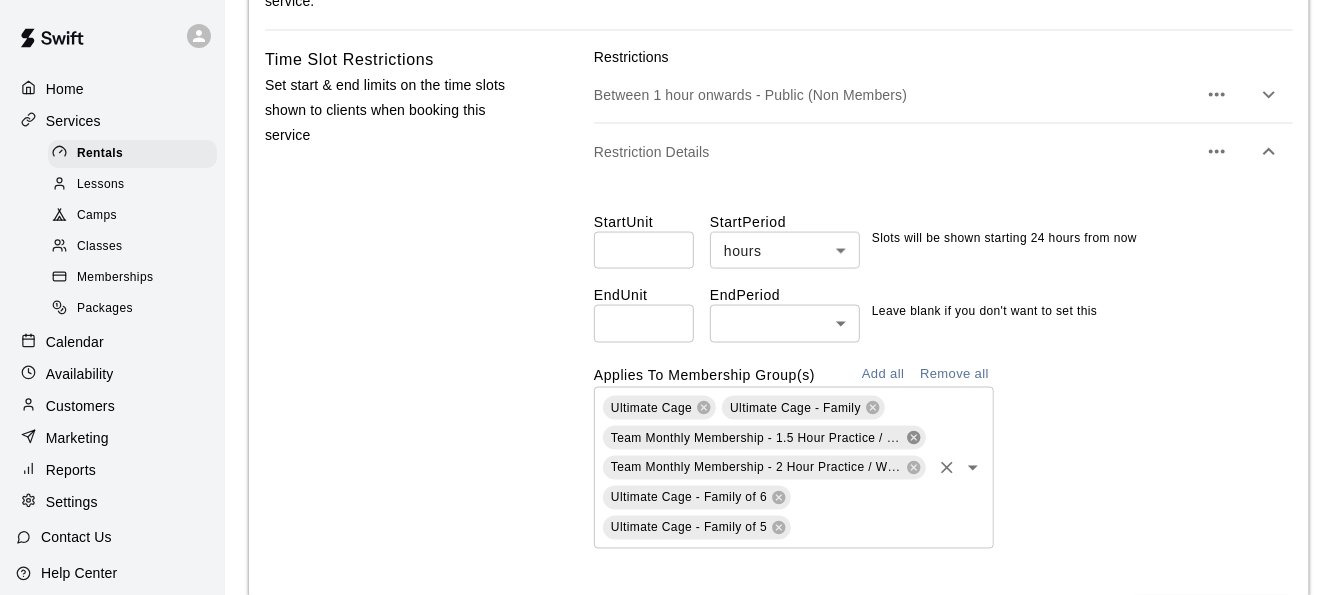 click 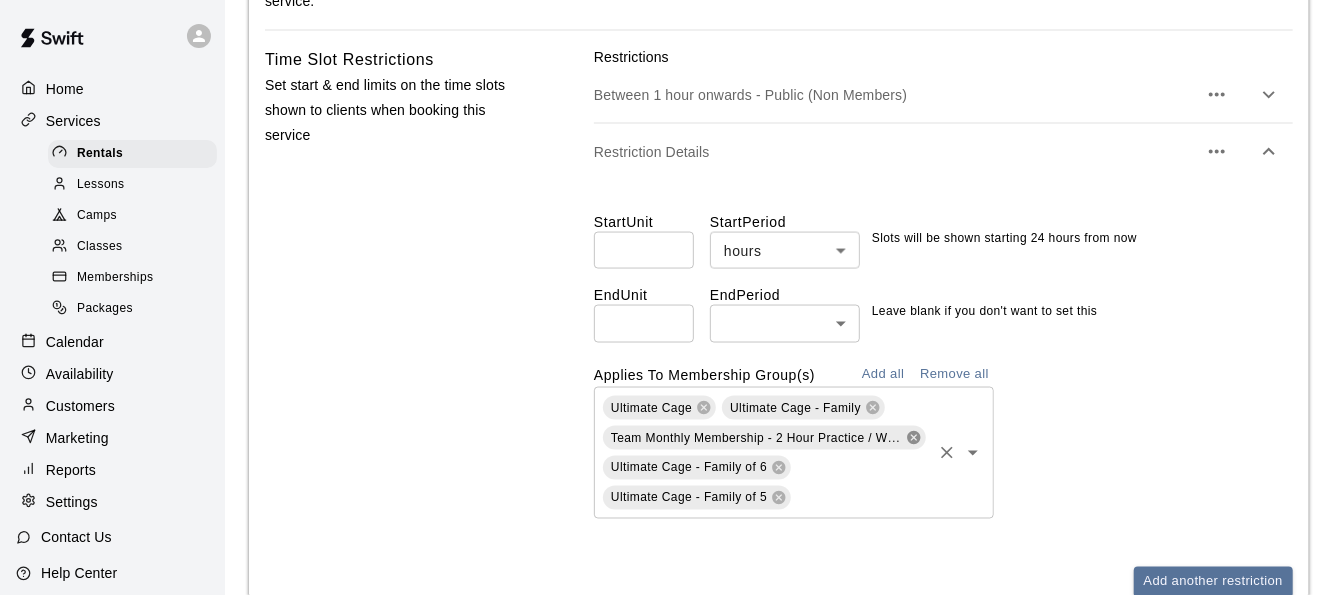 click 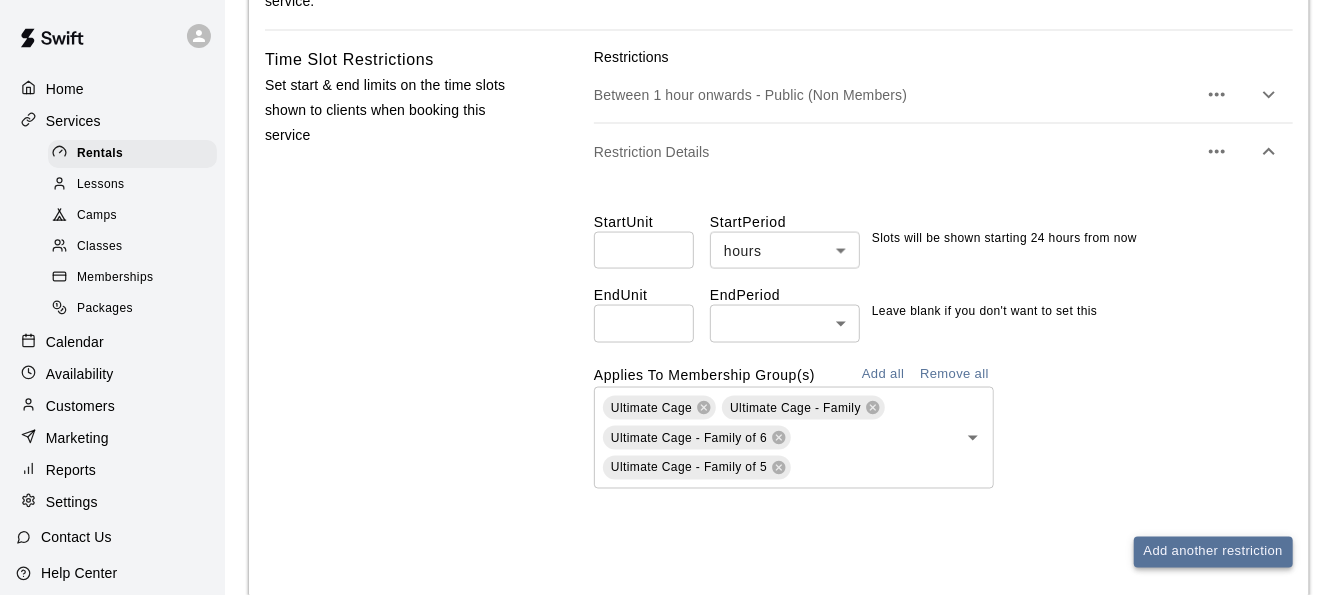 click on "Add another restriction" at bounding box center (1213, 552) 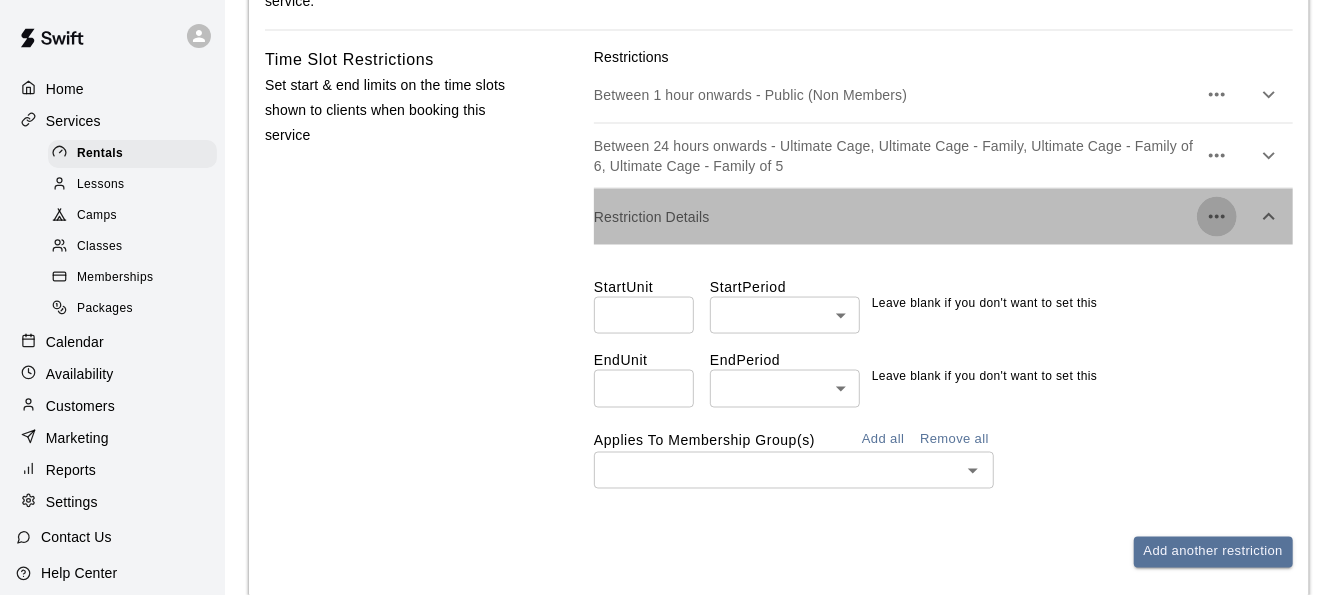 click 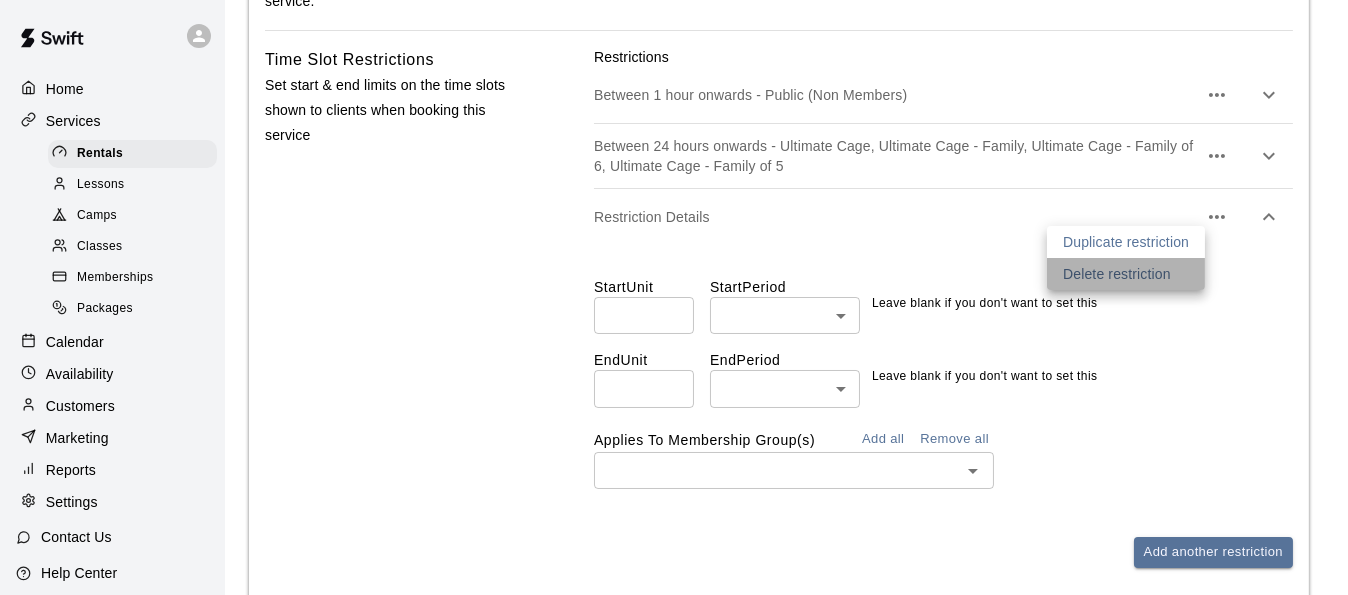 click on "Delete restriction" at bounding box center [1117, 274] 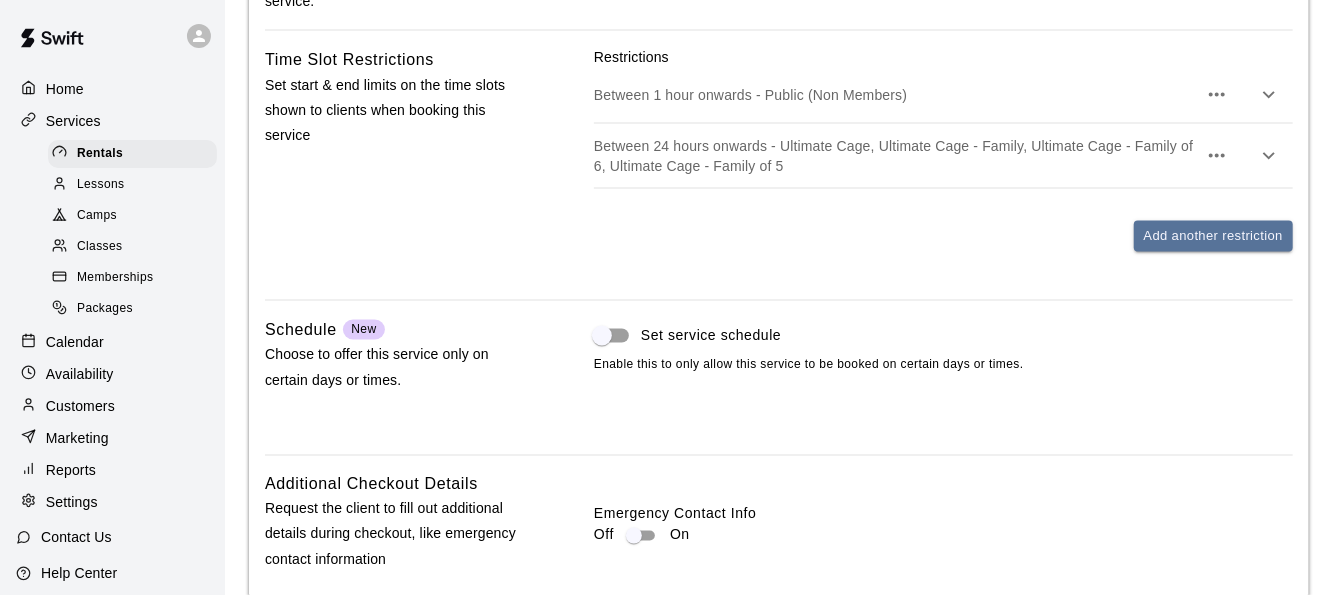 scroll, scrollTop: 1709, scrollLeft: 0, axis: vertical 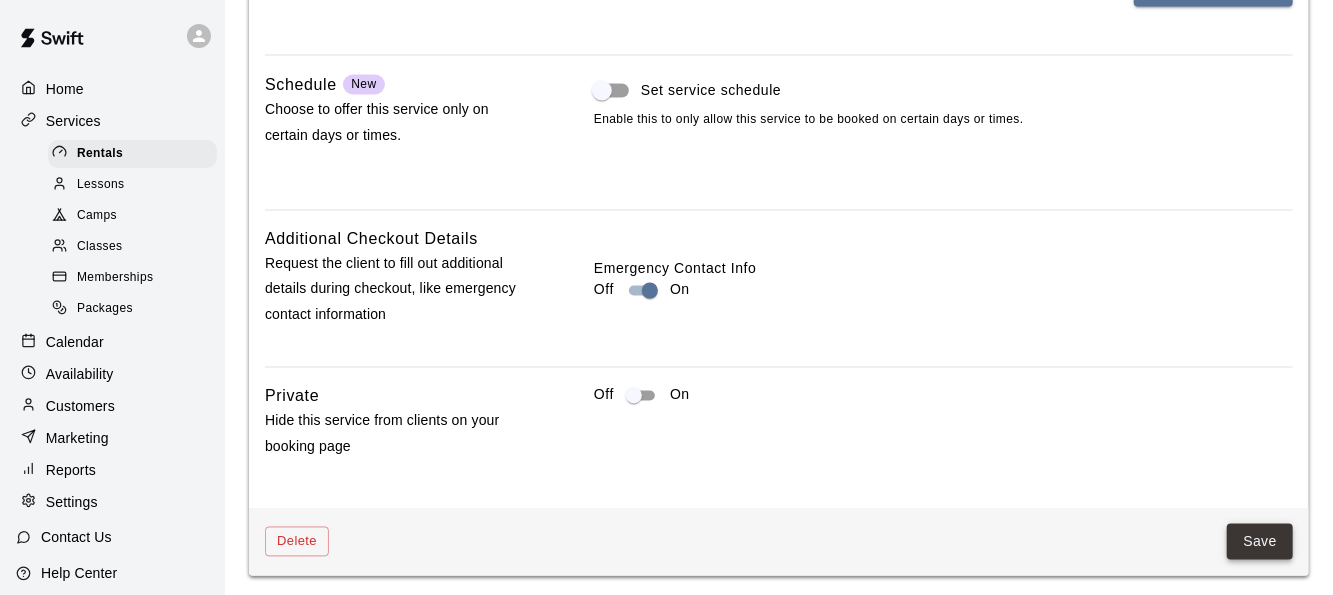 click on "Save" at bounding box center [1260, 542] 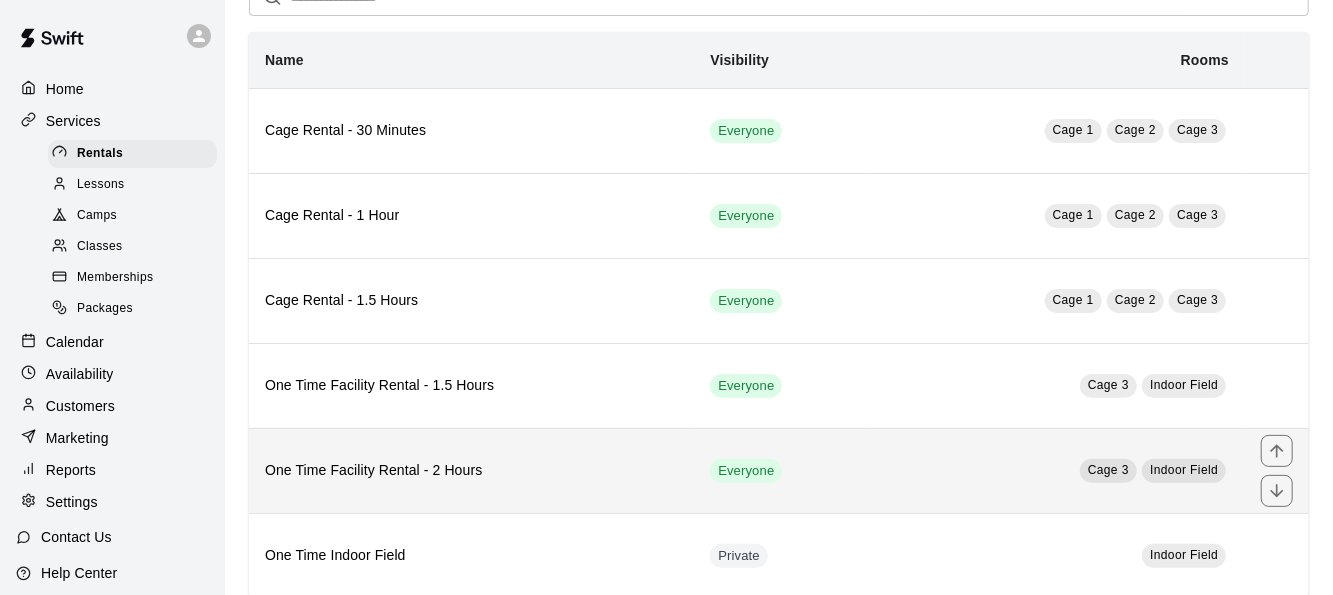 scroll, scrollTop: 230, scrollLeft: 0, axis: vertical 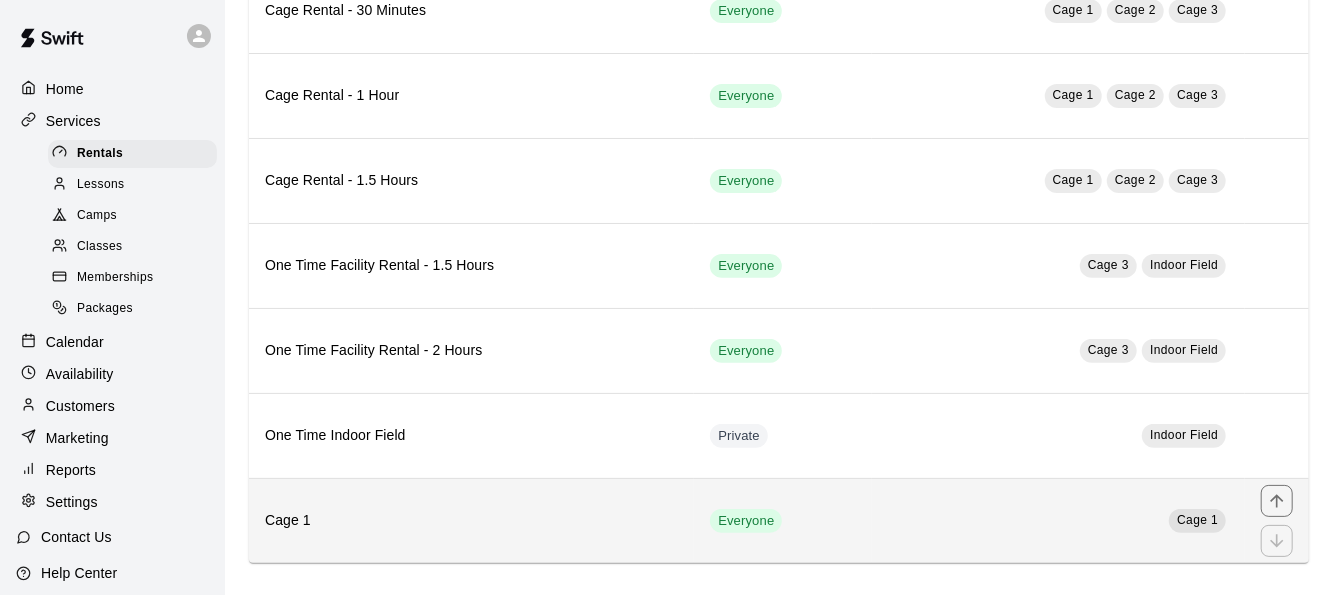 click on "Cage 1" at bounding box center (471, 520) 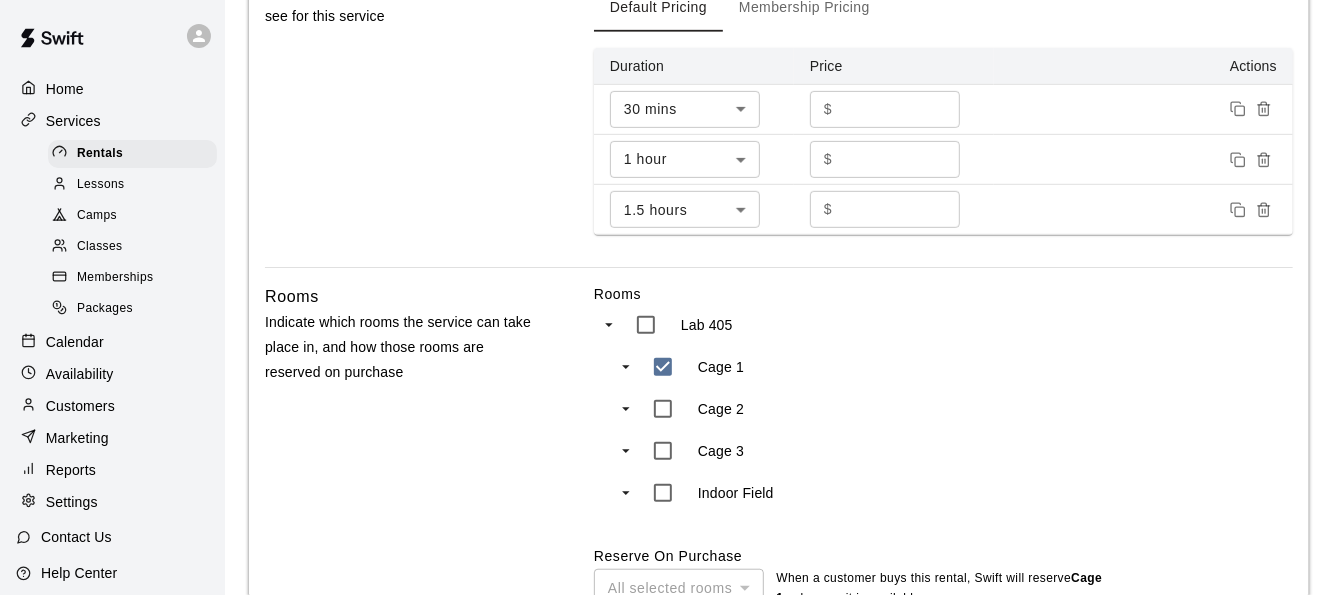 scroll, scrollTop: 846, scrollLeft: 0, axis: vertical 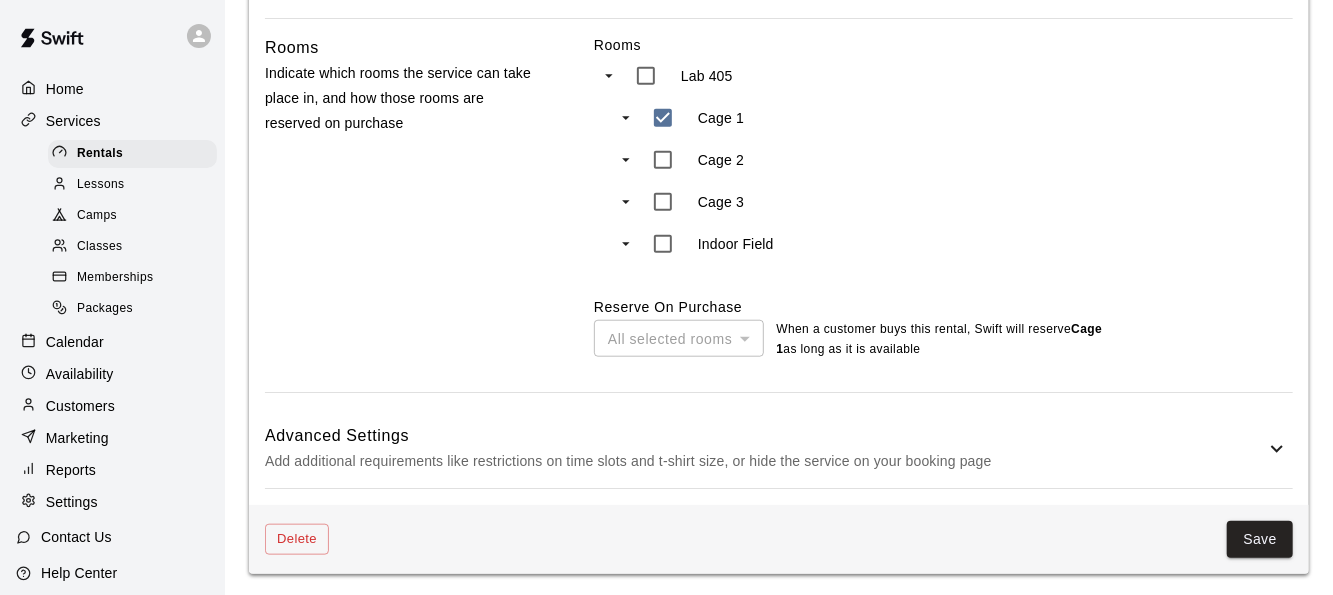 click on "Advanced Settings Add additional requirements like restrictions on time slots and t-shirt size, or hide the service on your booking page" at bounding box center (779, 448) 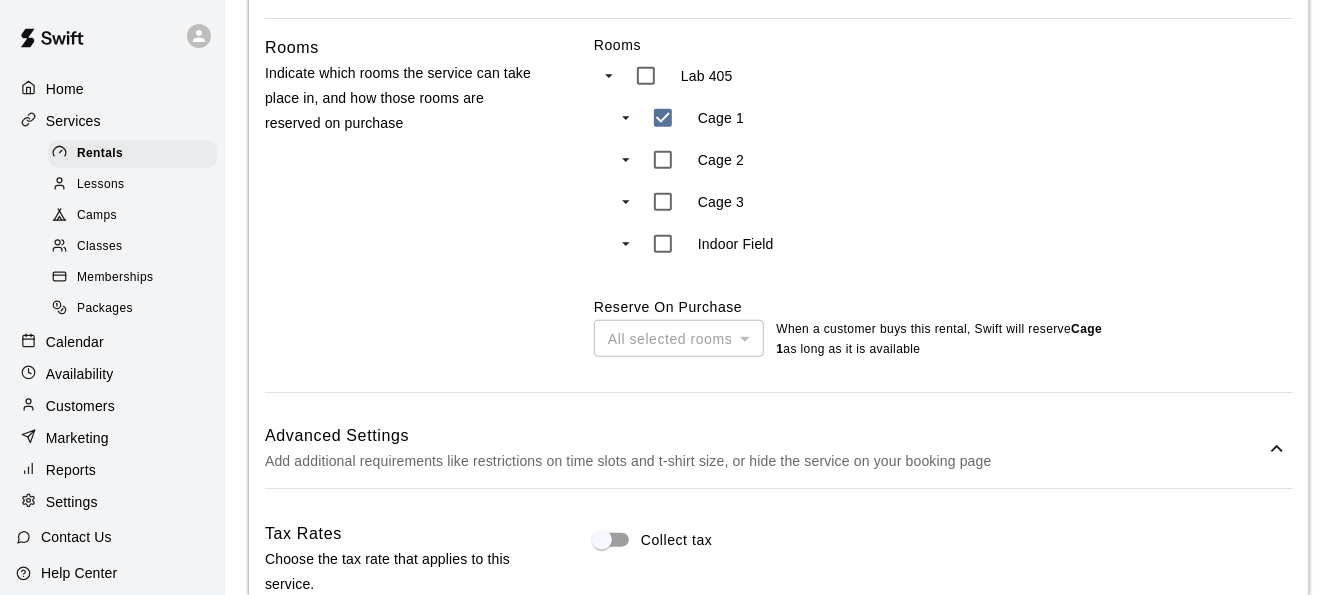 scroll, scrollTop: 1147, scrollLeft: 0, axis: vertical 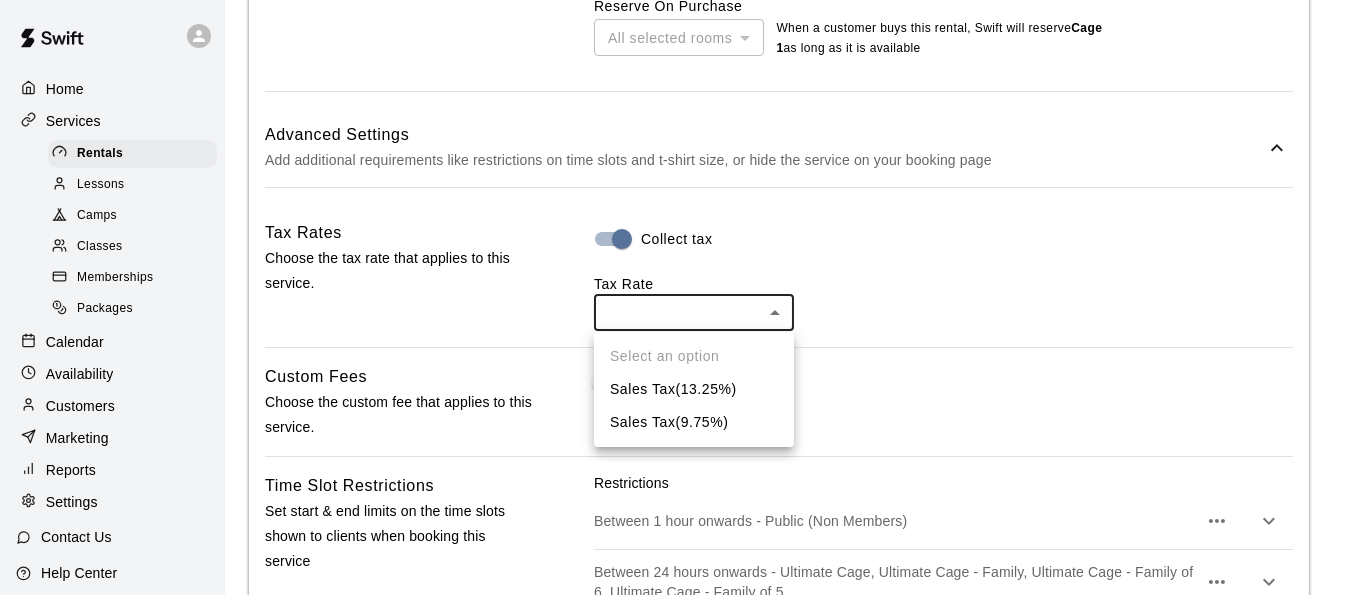 click on "Home Services Rentals Lessons Camps Classes Memberships Packages Calendar Availability Customers Marketing Reports Settings Contact Us Help Center View public page Copy public page link Rentals / Cage 1 Cage 1 Copy booking link Rental Details Basics Set the name and description Name ****** ​ Description Optional Normal Enter a description... Pricing Choose the price that your customers will see for this service Add Price Default Pricing Membership Pricing Duration Price Actions 30 mins ** ​ $ ** ​ 1 hour ** ​ $ ** ​ 1.5 hours ** ​ $ ** ​ Rooms Indicate which rooms the service can take place in, and how those rooms are reserved on purchase Rooms Lab 405 Cage 1 Cage 2 Cage 3 Indoor Field Reserve On Purchase All selected rooms *** ​ When a customer buys this   rental , Swift will reserve  Cage 1  as long as   it is available Advanced Settings Add additional requirements like restrictions on time slots and t-shirt size, or hide the service on your booking page Tax Rates Collect tax Tax Rate ​ On" at bounding box center (674, 62) 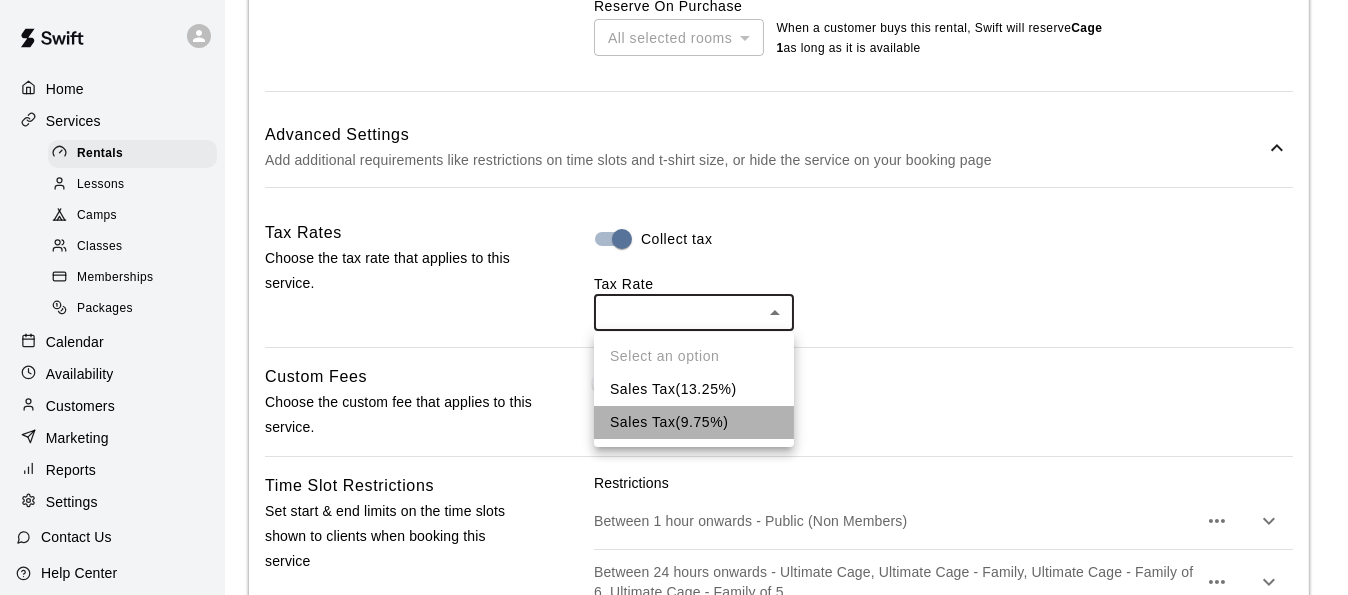 click on "Sales Tax  ( 9.75 %)" at bounding box center (694, 422) 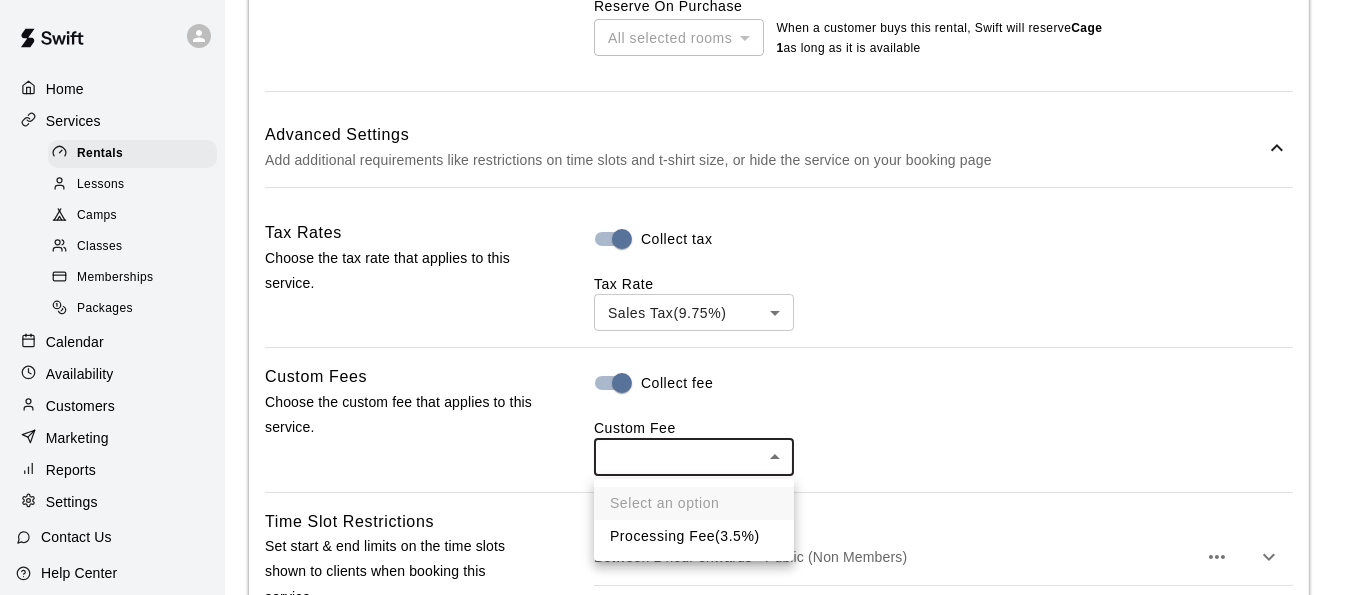 click on "Home Services Rentals Lessons Camps Classes Memberships Packages Calendar Availability Customers Marketing Reports Settings Contact Us Help Center View public page Copy public page link Rentals / Cage 1 Cage 1 Copy booking link Rental Details Basics Set the name and description Name ****** ​ Description Optional Normal Enter a description... Pricing Choose the price that your customers will see for this service Add Price Default Pricing Membership Pricing Duration Price Actions 30 mins ** ​ $ ** ​ 1 hour ** ​ $ ** ​ 1.5 hours ** ​ $ ** ​ Rooms Indicate which rooms the service can take place in, and how those rooms are reserved on purchase Rooms Lab 405 Cage 1 Cage 2 Cage 3 Indoor Field Reserve On Purchase All selected rooms *** ​ When a customer buys this   rental , Swift will reserve  Cage 1  as long as   it is available Advanced Settings Add additional requirements like restrictions on time slots and t-shirt size, or hide the service on your booking page Tax Rates Collect tax Tax Rate  ( %)" at bounding box center (674, 80) 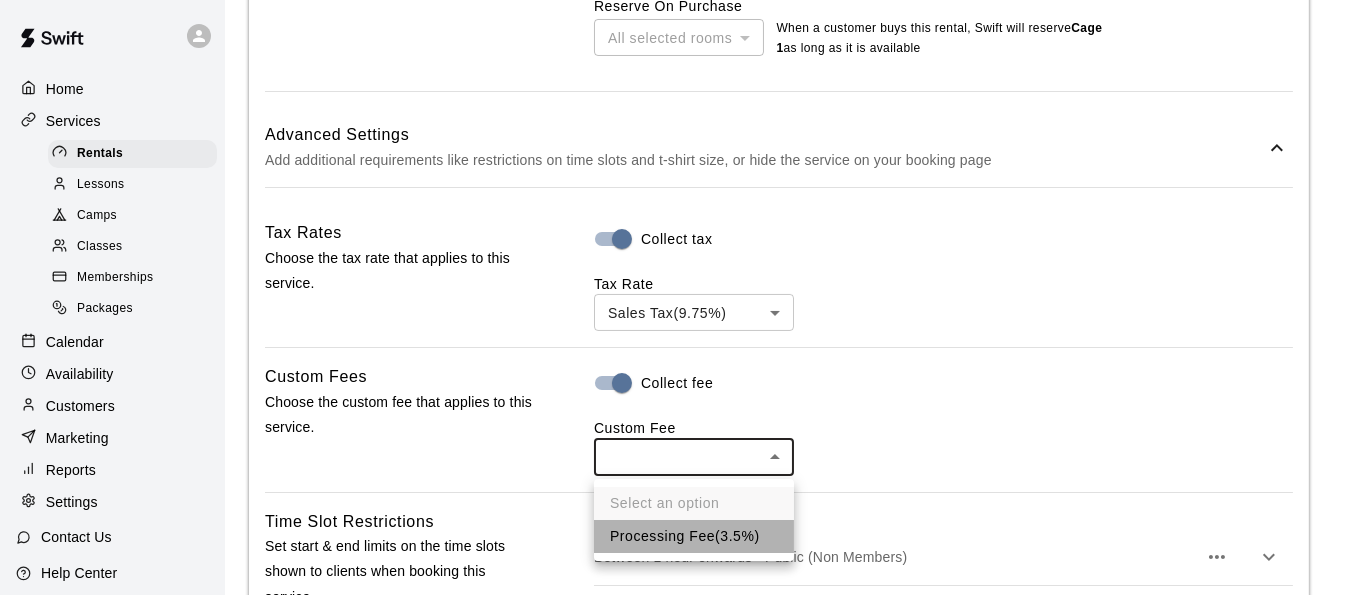 click on "Processing Fee  ( 3.5% )" at bounding box center (694, 536) 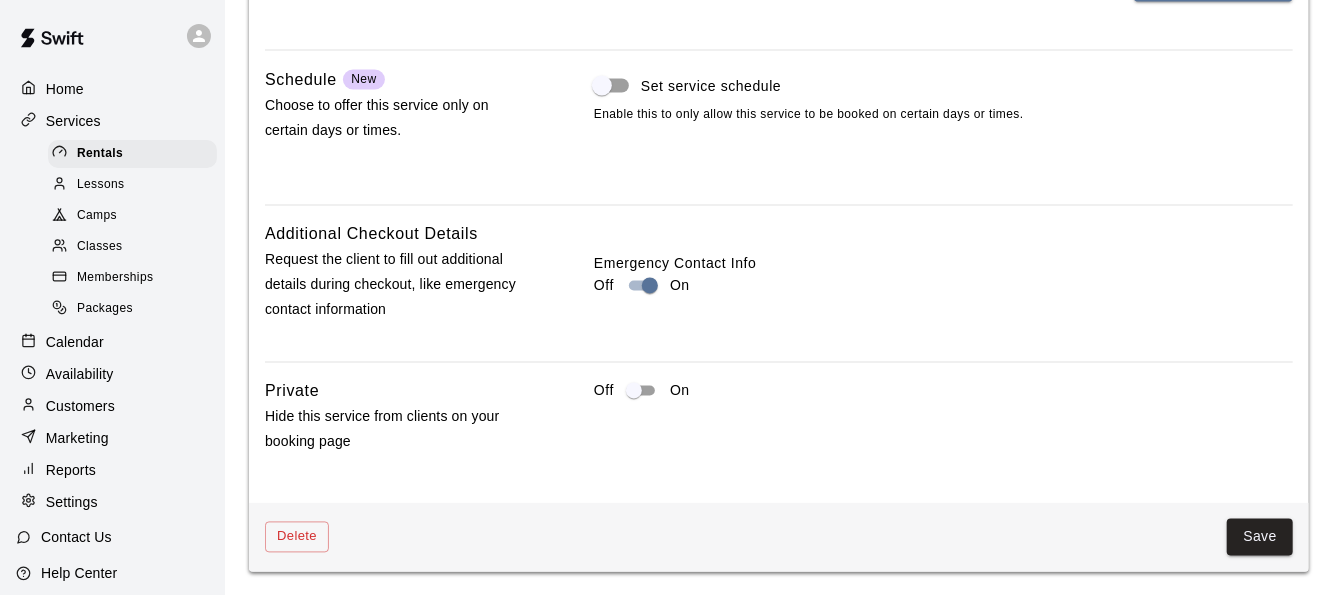 scroll, scrollTop: 1357, scrollLeft: 0, axis: vertical 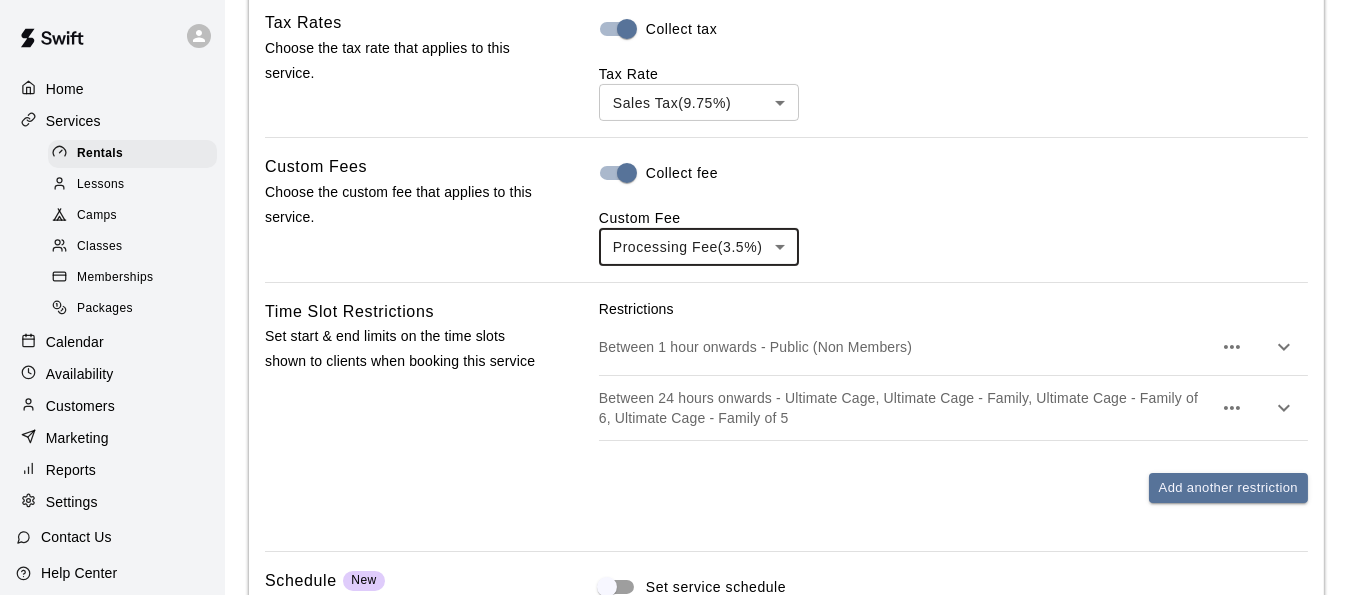 click on "Home Services Rentals Lessons Camps Classes Memberships Packages Calendar Availability Customers Marketing Reports Settings Contact Us Help Center View public page Copy public page link Rentals / Cage 1 Cage 1 Copy booking link Rental Details Basics Set the name and description Name ****** ​ Description Optional Normal Enter a description... Pricing Choose the price that your customers will see for this service Add Price Default Pricing Membership Pricing Duration Price Actions 30 mins ** ​ $ ** ​ 1 hour ** ​ $ ** ​ 1.5 hours ** ​ $ ** ​ Rooms Indicate which rooms the service can take place in, and how those rooms are reserved on purchase Rooms Lab 405 Cage 1 Cage 2 Cage 3 Indoor Field Reserve On Purchase All selected rooms *** ​ When a customer buys this   rental , Swift will reserve  Cage 1  as long as   it is available Advanced Settings Add additional requirements like restrictions on time slots and t-shirt size, or hide the service on your booking page Tax Rates Collect tax Tax Rate  ( %)" at bounding box center [674, -130] 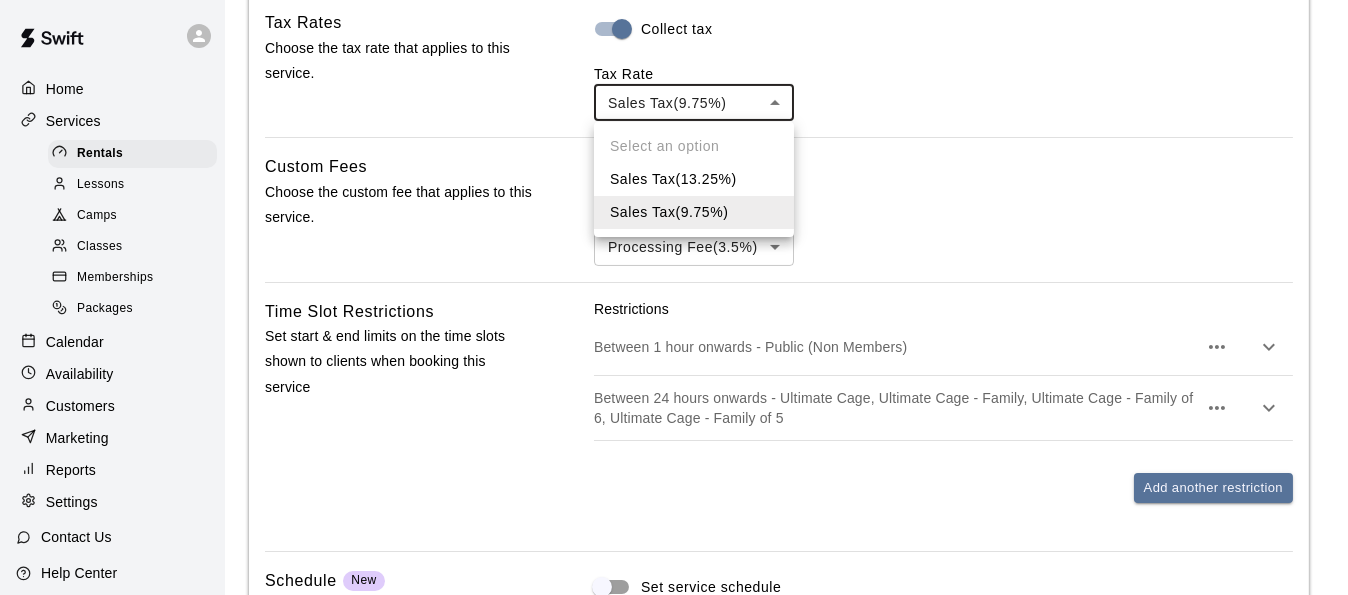 click at bounding box center [674, 297] 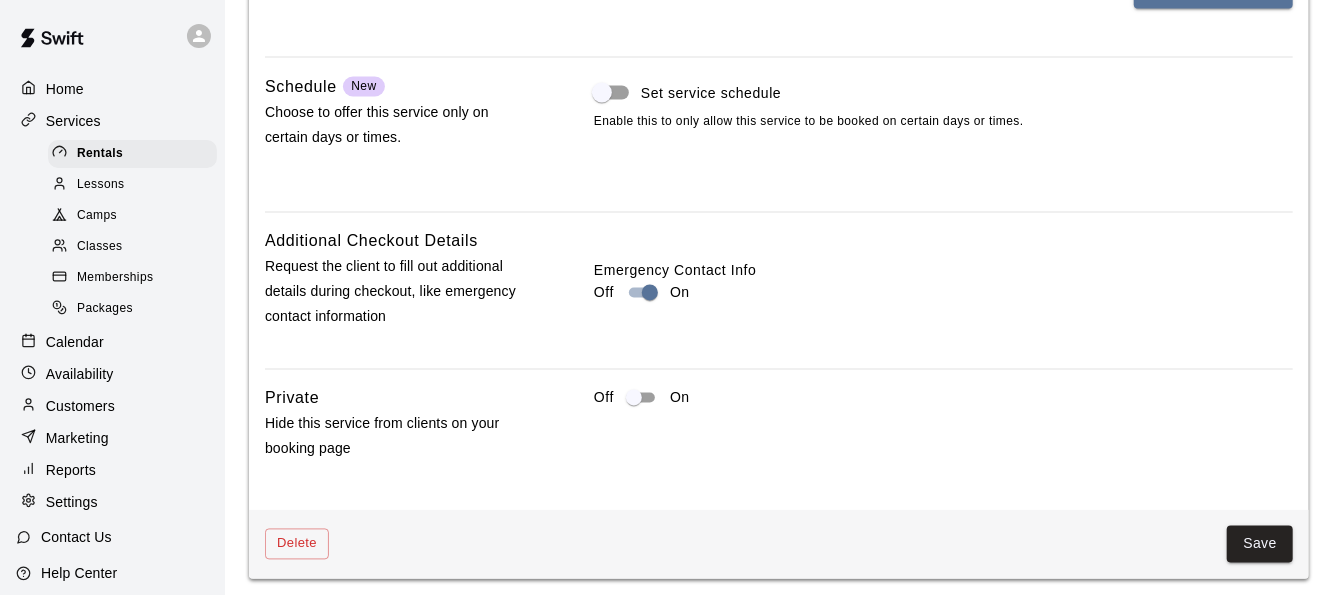 scroll, scrollTop: 1860, scrollLeft: 0, axis: vertical 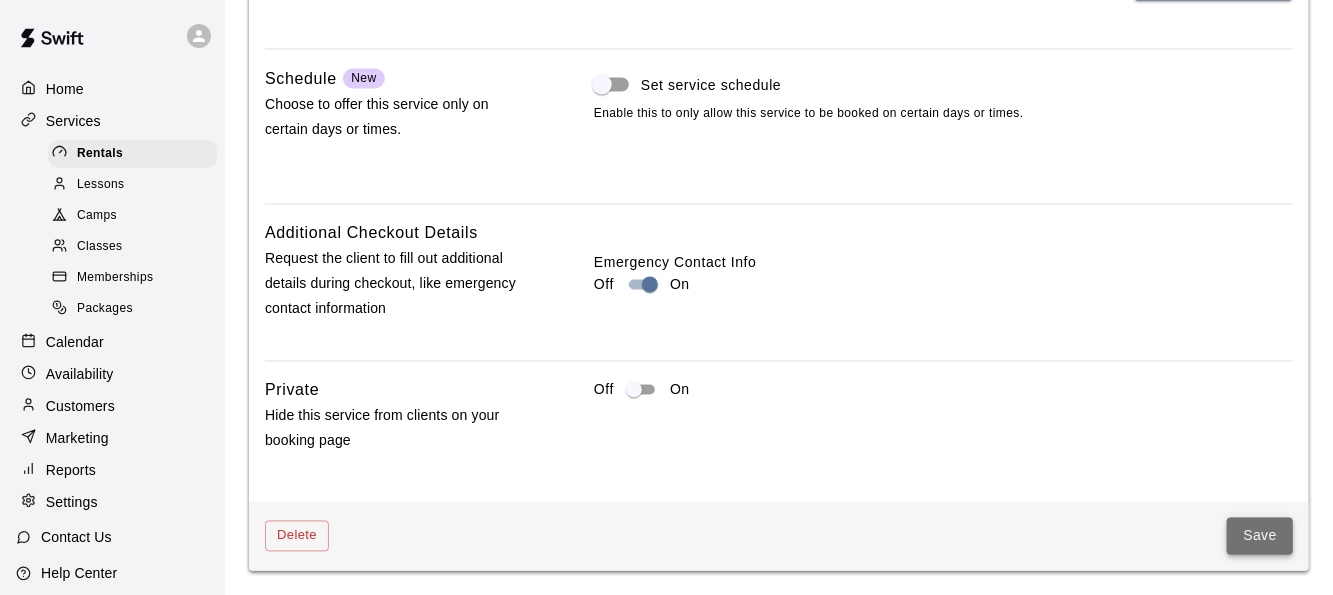 click on "Save" at bounding box center (1260, 536) 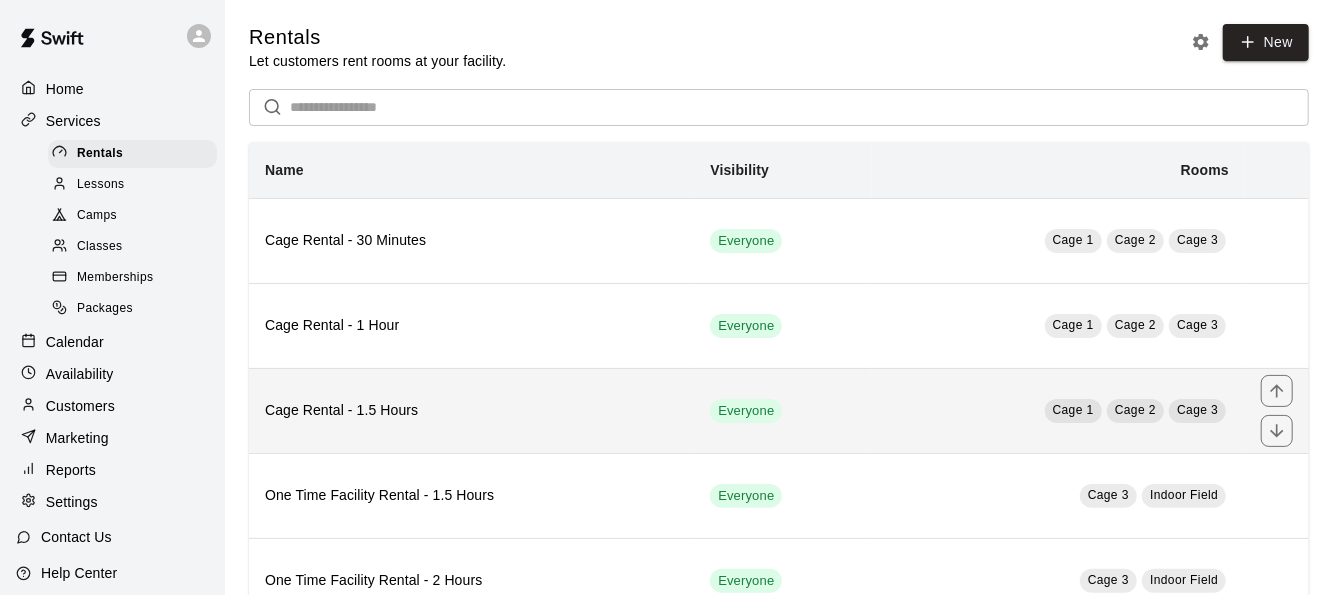 scroll, scrollTop: 230, scrollLeft: 0, axis: vertical 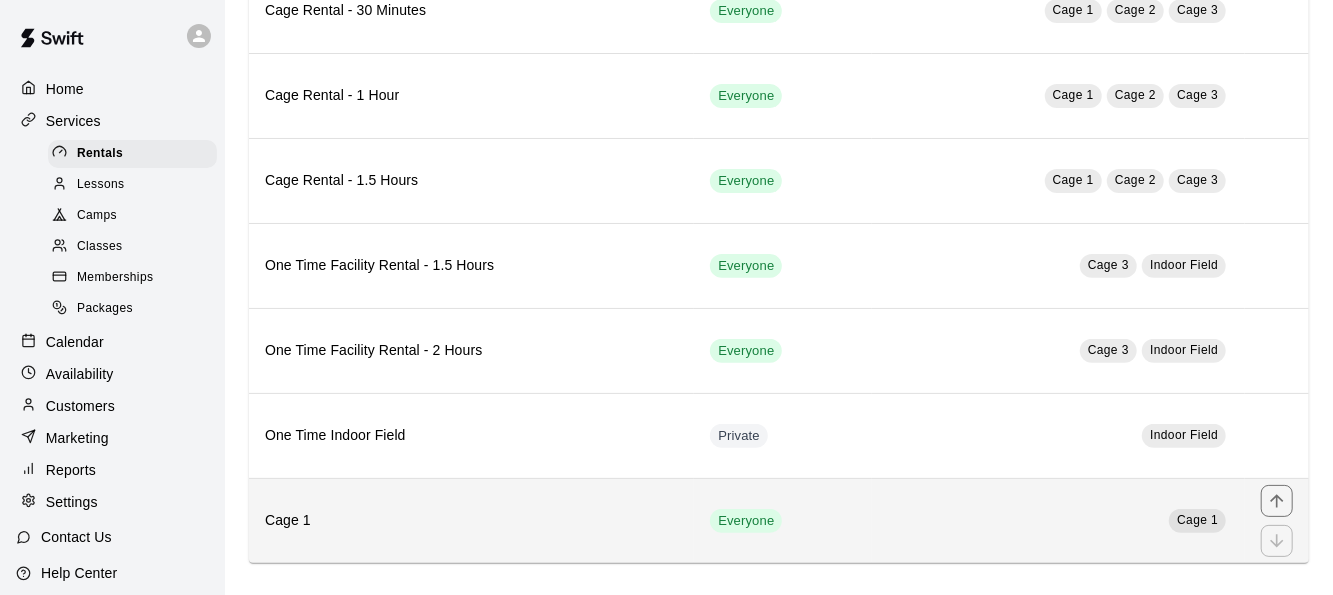 click on "Cage 1" at bounding box center (1058, 520) 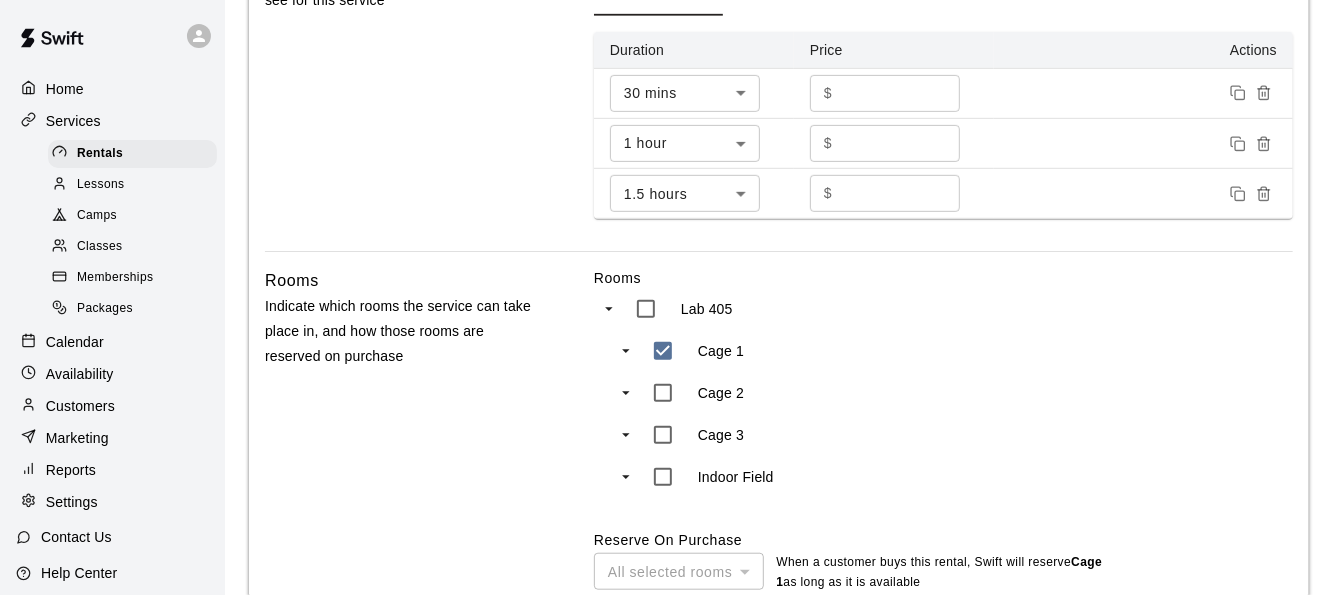 scroll, scrollTop: 846, scrollLeft: 0, axis: vertical 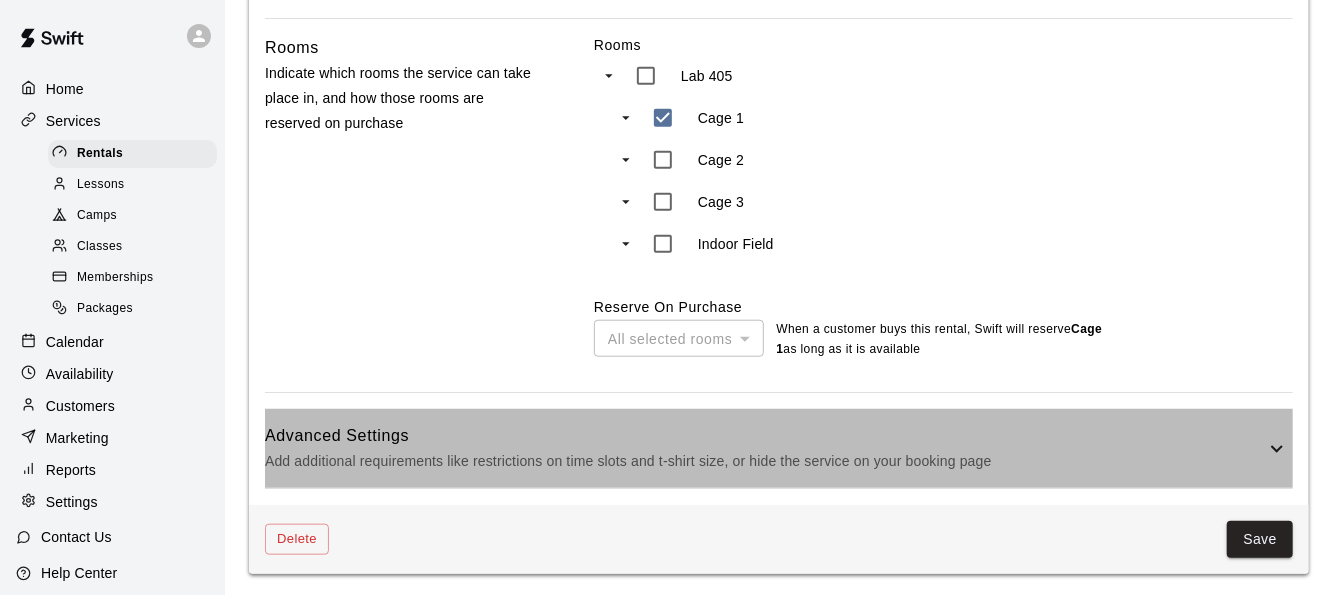 click on "Add additional requirements like restrictions on time slots and t-shirt size, or hide the service on your booking page" at bounding box center [765, 461] 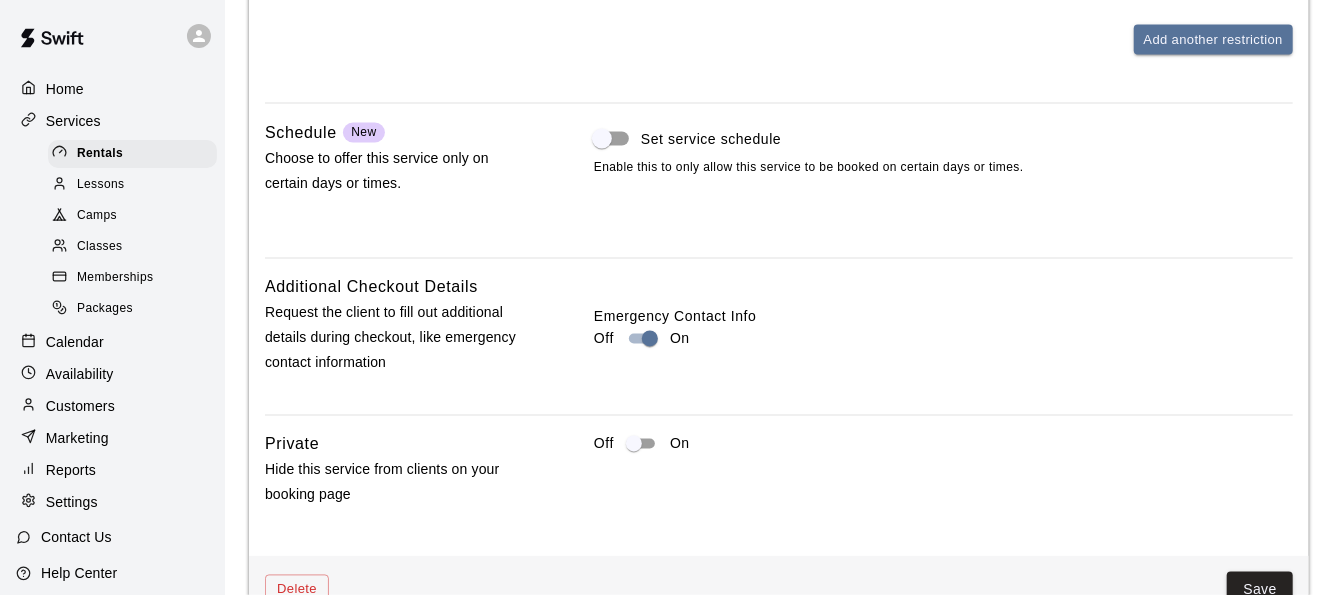scroll, scrollTop: 1860, scrollLeft: 0, axis: vertical 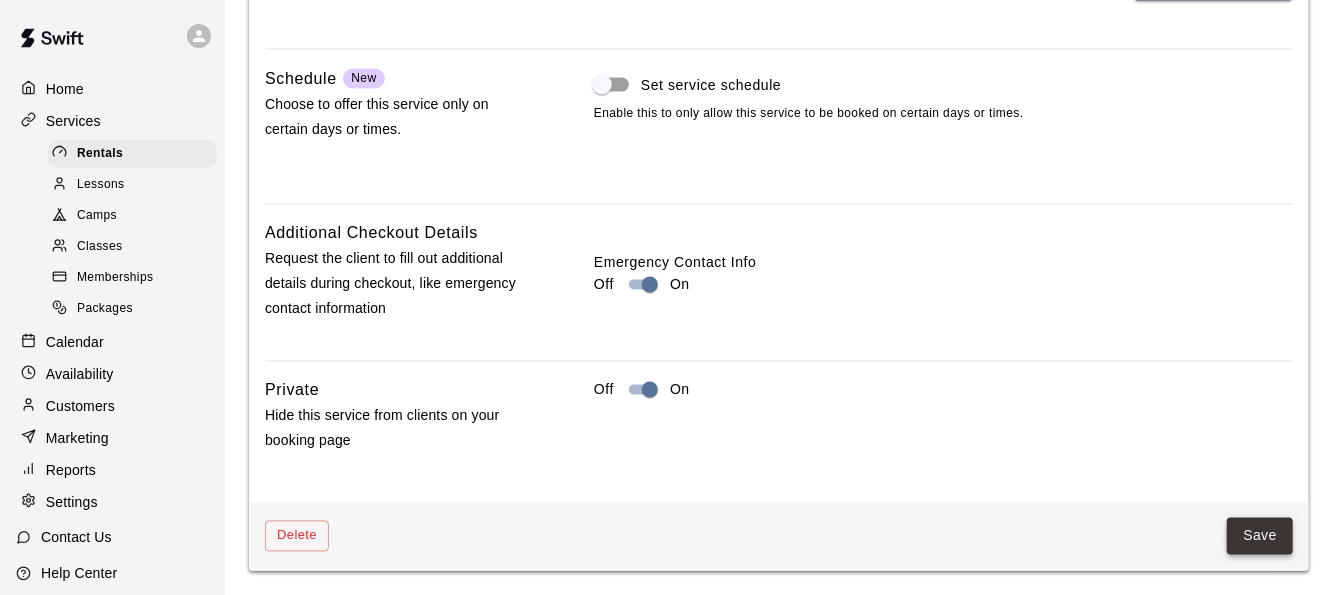 click on "Save" at bounding box center (1260, 536) 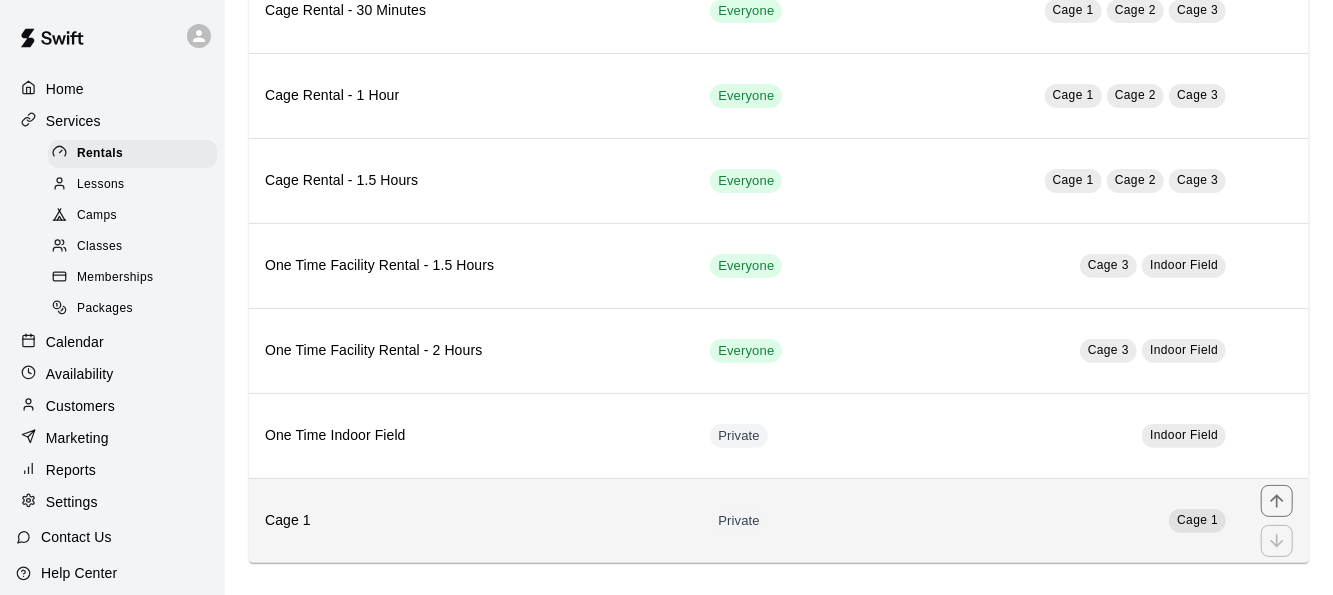 scroll, scrollTop: 0, scrollLeft: 0, axis: both 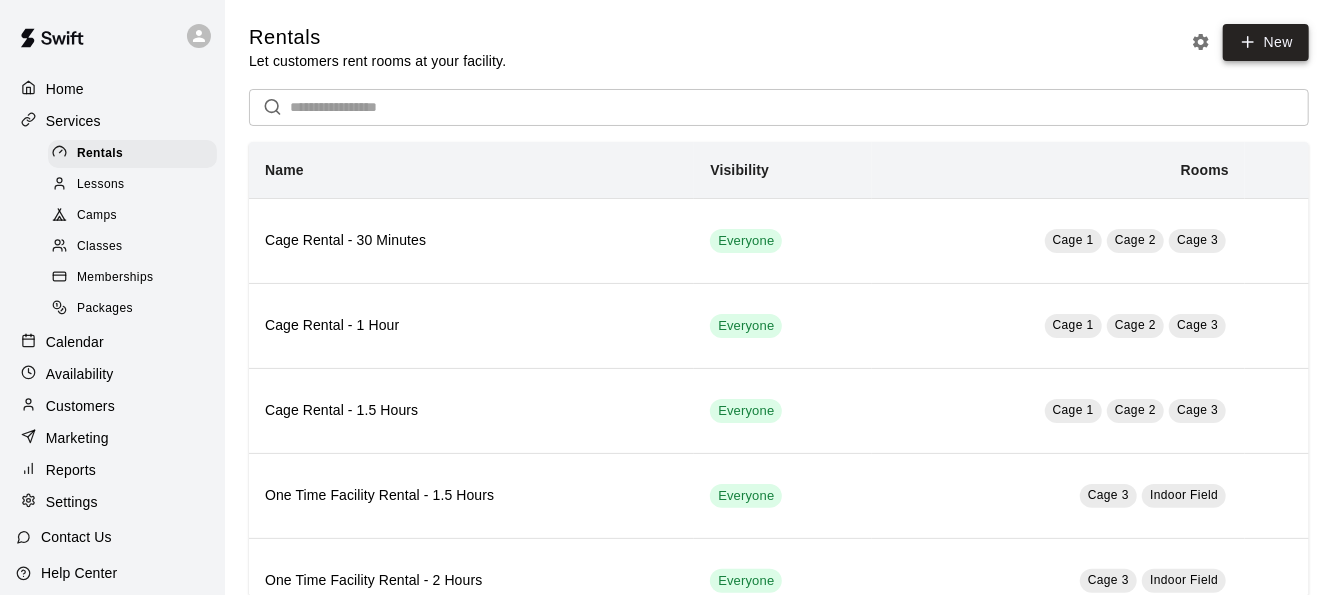 click on "New" at bounding box center (1266, 42) 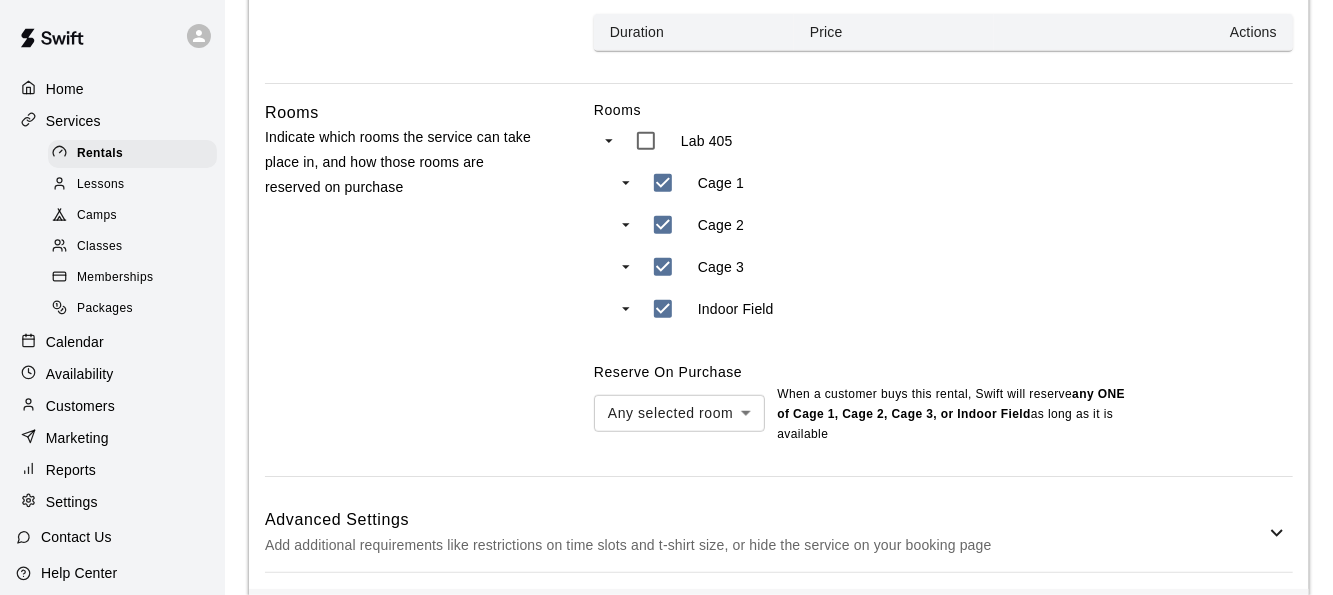 scroll, scrollTop: 628, scrollLeft: 0, axis: vertical 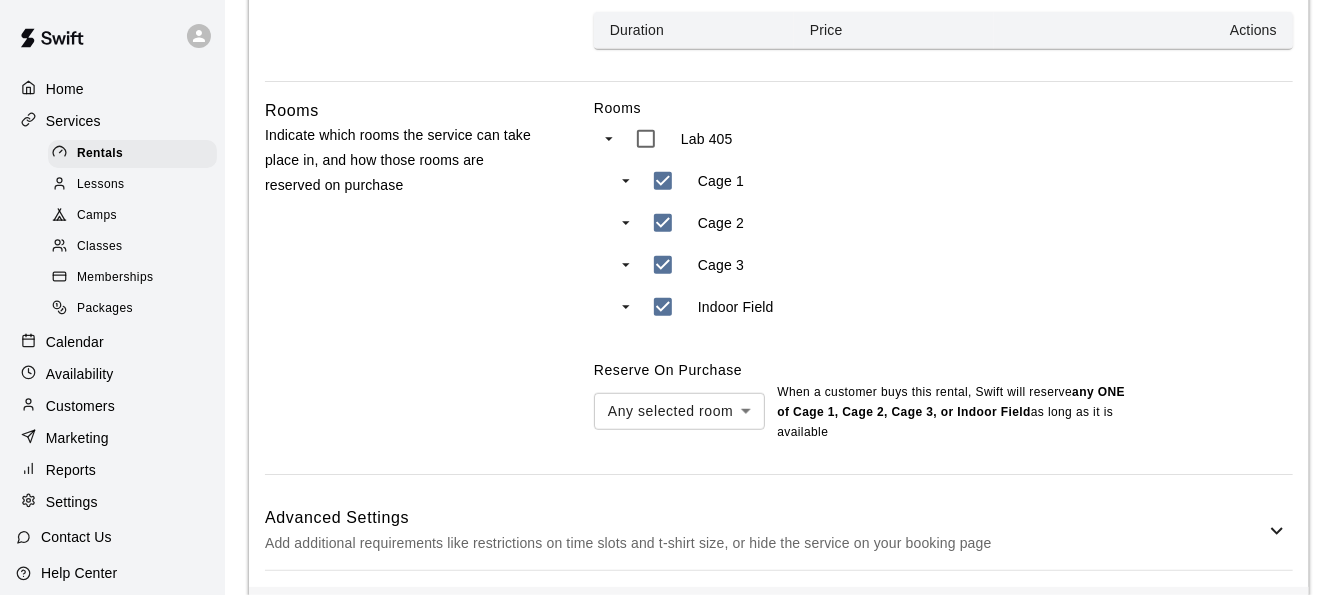 type on "******" 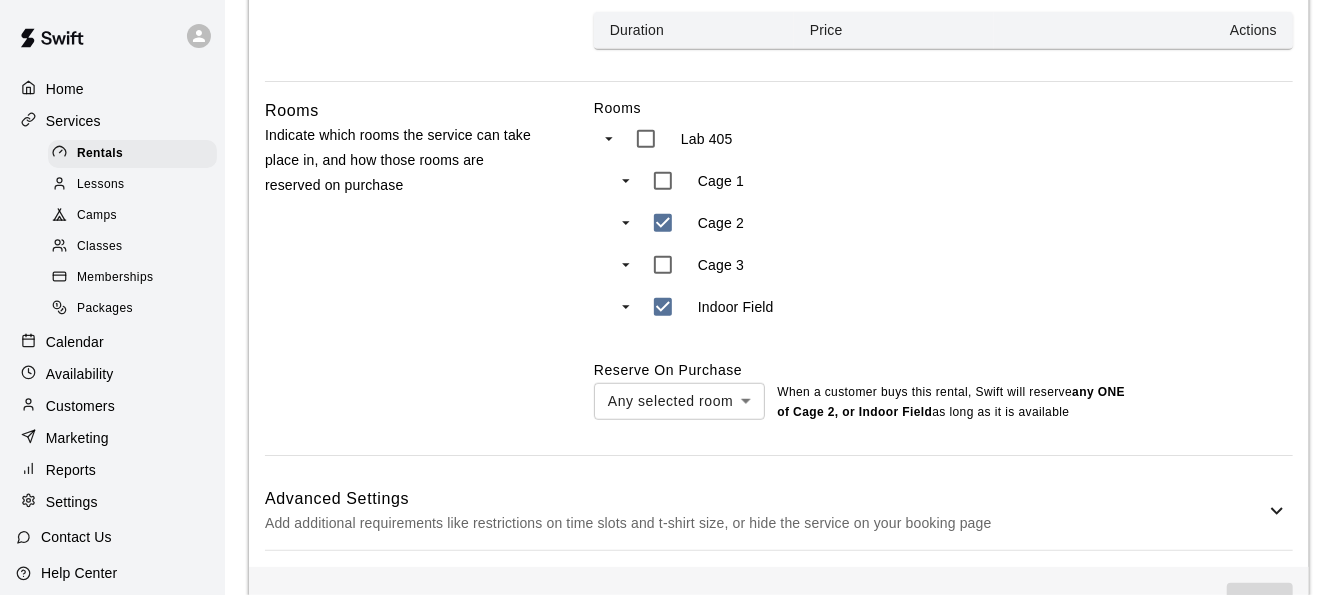 type on "***" 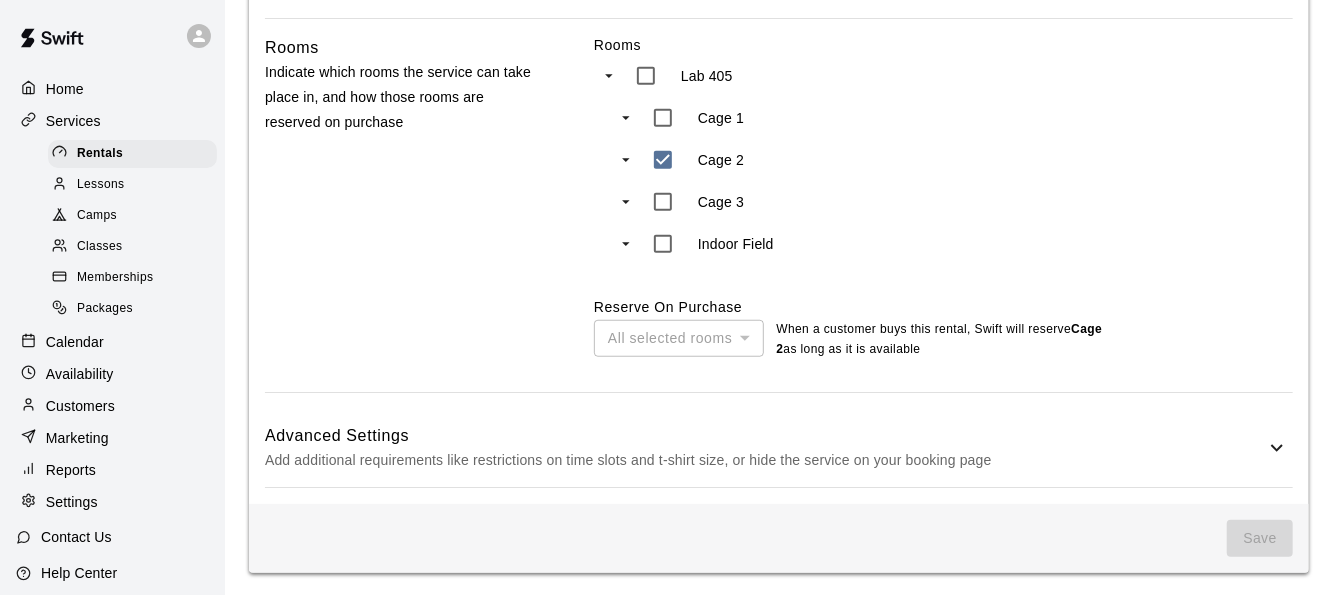 scroll, scrollTop: 689, scrollLeft: 0, axis: vertical 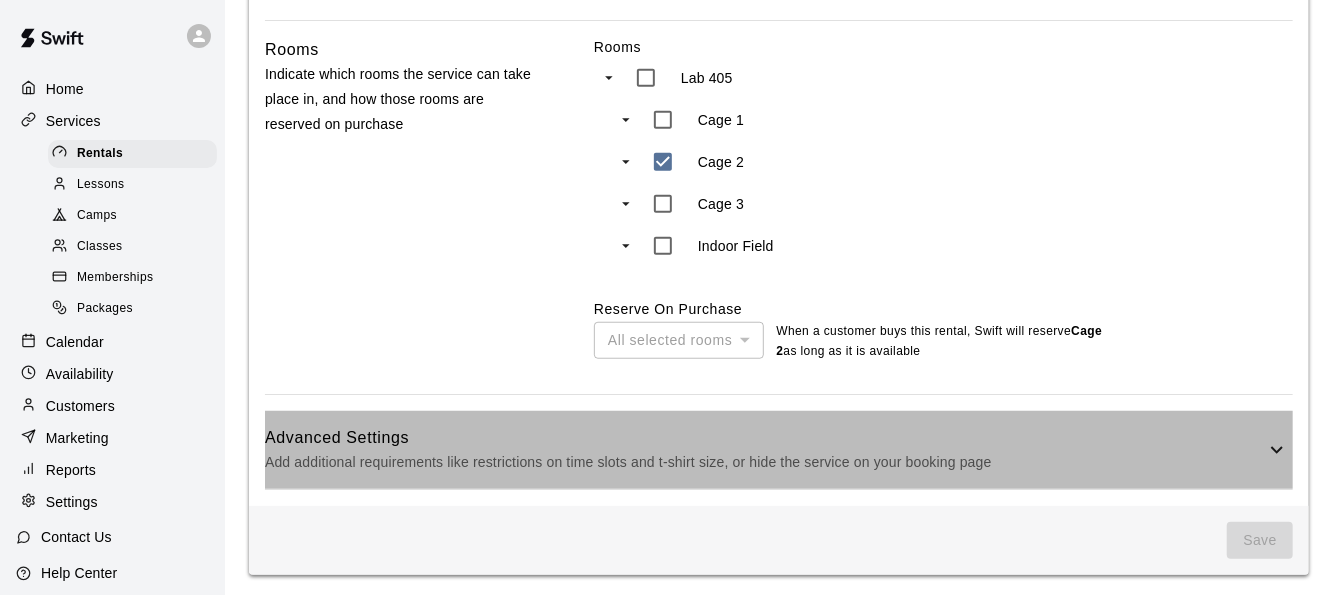 click on "Advanced Settings Add additional requirements like restrictions on time slots and t-shirt size, or hide the service on your booking page" at bounding box center [779, 450] 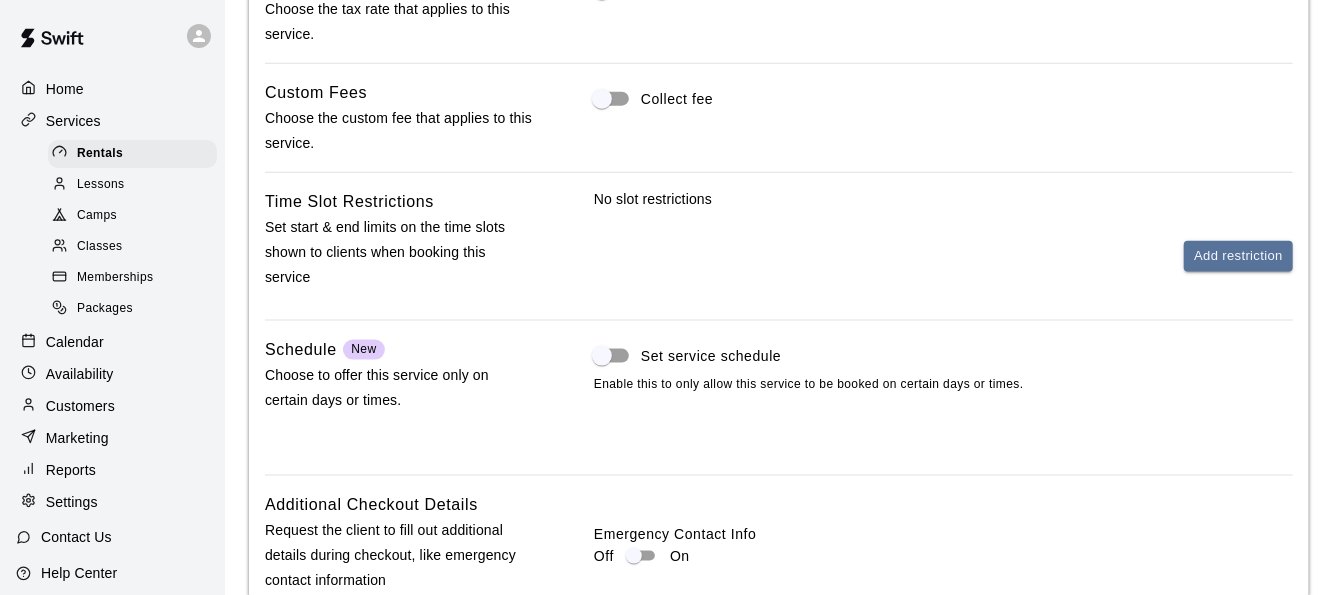 scroll, scrollTop: 1238, scrollLeft: 0, axis: vertical 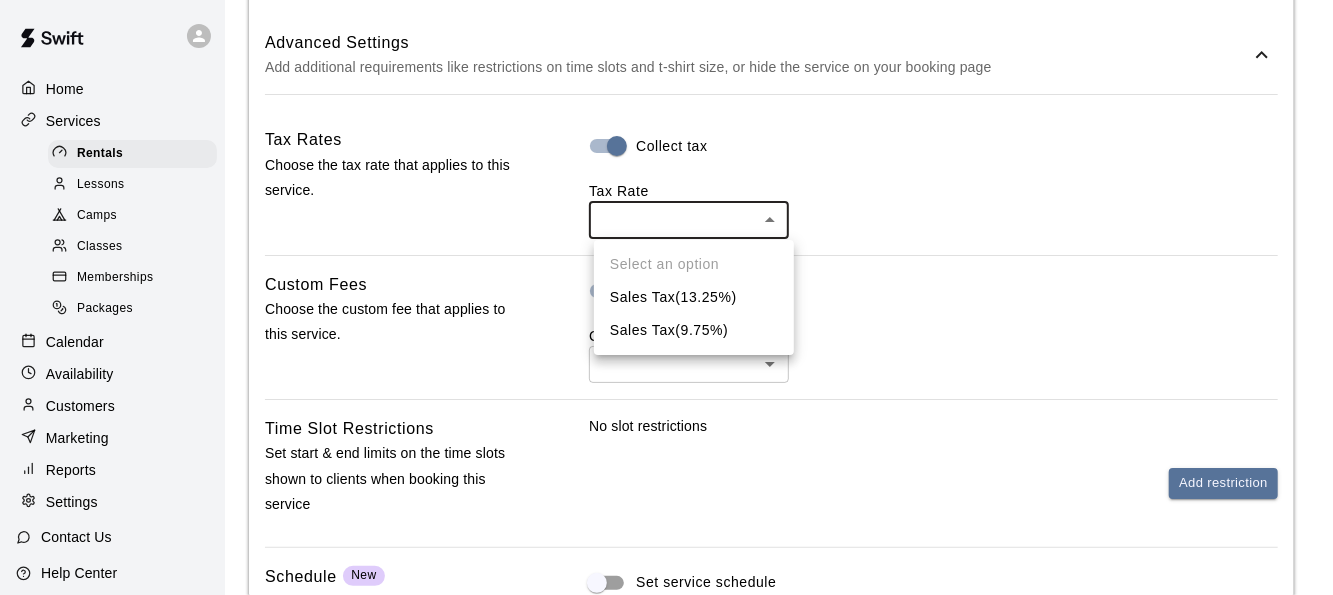 click on "Home Services Rentals Lessons Camps Classes Memberships Packages Calendar Availability Customers Marketing Reports Settings Contact Us Help Center View public page Copy public page link Rentals / Add Rental Add Rental Rental Details Basics Set the name and description Name ****** ​ Description Optional Normal Enter a description... Pricing Choose the price that your customers will see for this service Add Price Default Pricing Membership Pricing Duration Price Actions Rooms Indicate which rooms the service can take place in, and how those rooms are reserved on purchase Rooms Lab 405 Cage 1 Cage 2 Cage 3 Indoor Field Reserve On Purchase All selected rooms *** ​ When a customer buys this   rental , Swift will reserve  Cage 2  as long as   it is available Advanced Settings Add additional requirements like restrictions on time slots and t-shirt size, or hide the service on your booking page Tax Rates Choose the tax rate that applies to this service. Collect tax Tax Rate ​ ​ Custom Fees Collect fee ​ ​" at bounding box center [666, 4] 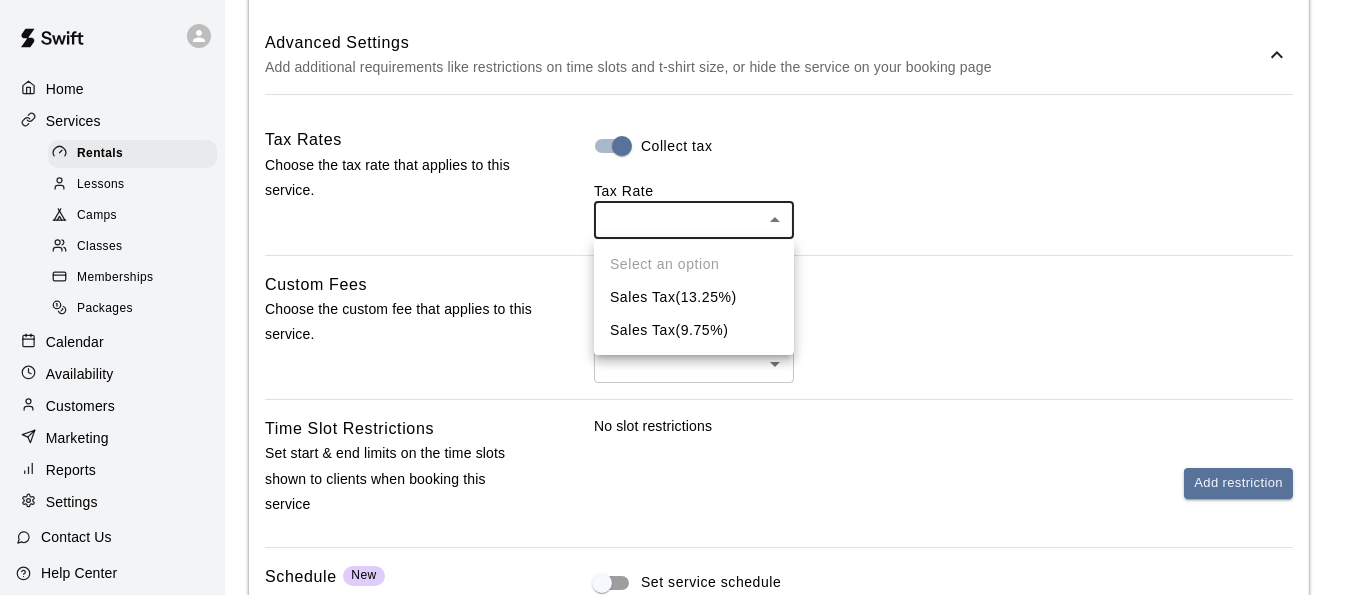 click on "Sales Tax  ( 9.75 %)" at bounding box center (694, 330) 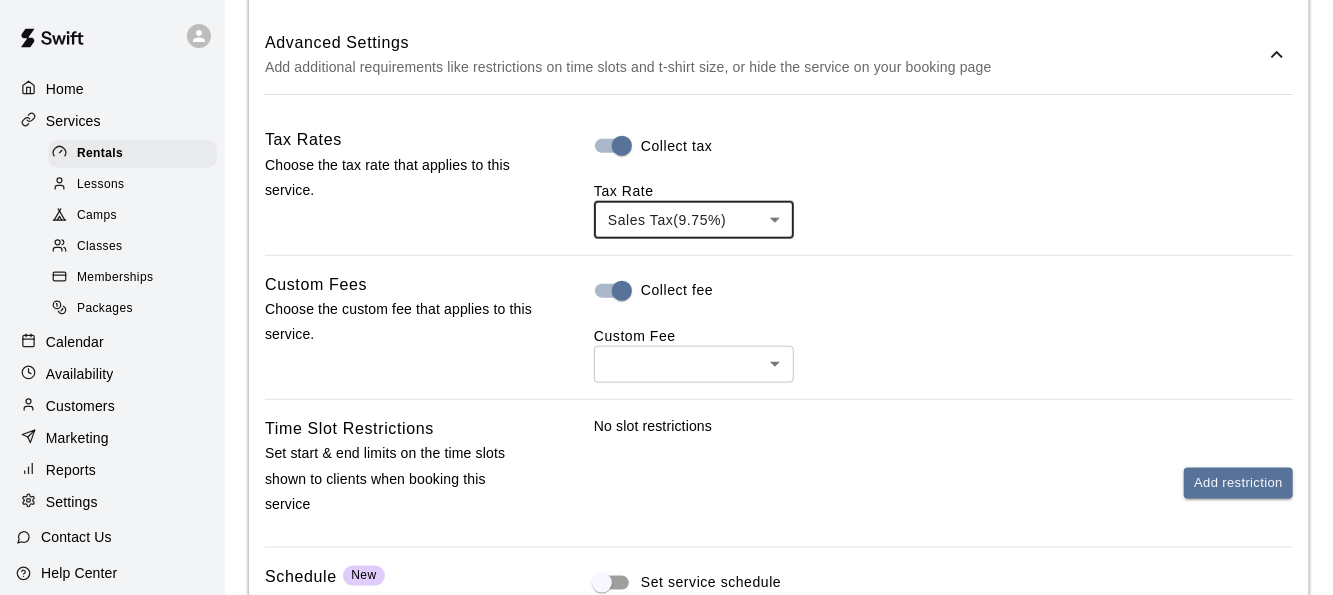 click on "Home Services Rentals Lessons Camps Classes Memberships Packages Calendar Availability Customers Marketing Reports Settings Contact Us Help Center View public page Copy public page link Rentals / Add Rental Add Rental Rental Details Basics Set the name and description Name ****** ​ Description Optional Normal Enter a description... Pricing Choose the price that your customers will see for this service Add Price Default Pricing Membership Pricing Duration Price Actions Rooms Indicate which rooms the service can take place in, and how those rooms are reserved on purchase Rooms Lab 405 Cage 1 Cage 2 Cage 3 Indoor Field Reserve On Purchase All selected rooms *** ​ When a customer buys this   rental , Swift will reserve  Cage 2  as long as   it is available Advanced Settings Add additional requirements like restrictions on time slots and t-shirt size, or hide the service on your booking page Tax Rates Choose the tax rate that applies to this service. Collect tax Tax Rate Sales Tax  ( 9.75 %) *** ​ Custom Fee" at bounding box center (666, 4) 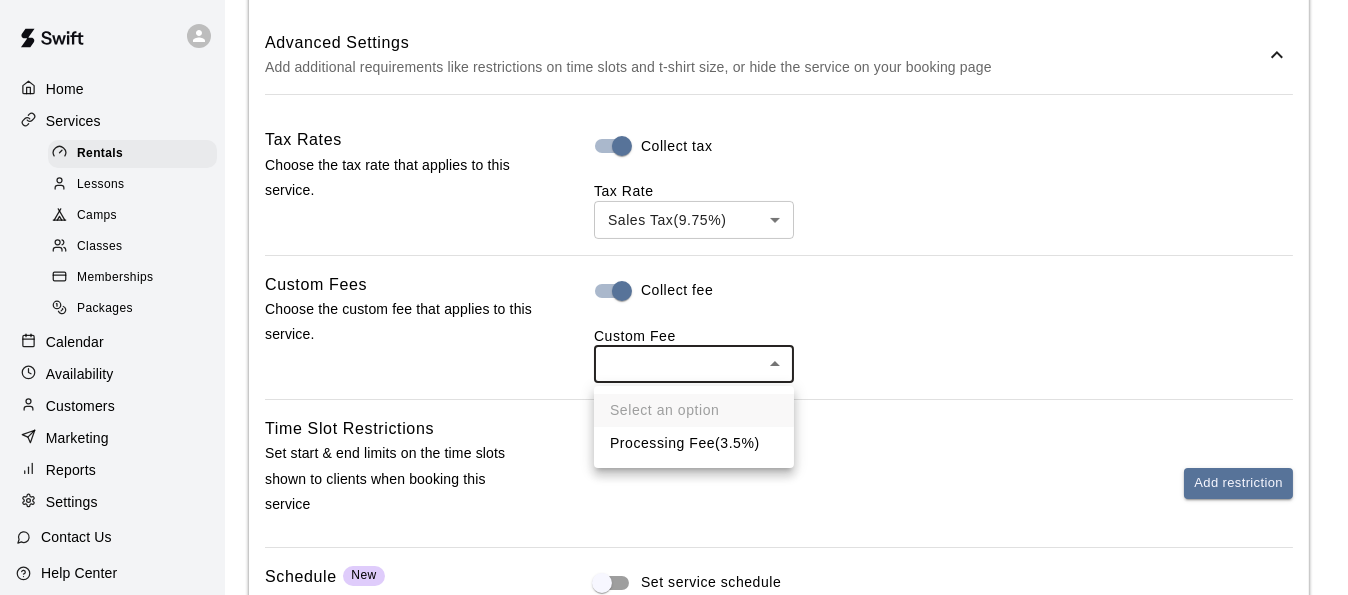 click on "Processing Fee  ( 3.5% )" at bounding box center [694, 443] 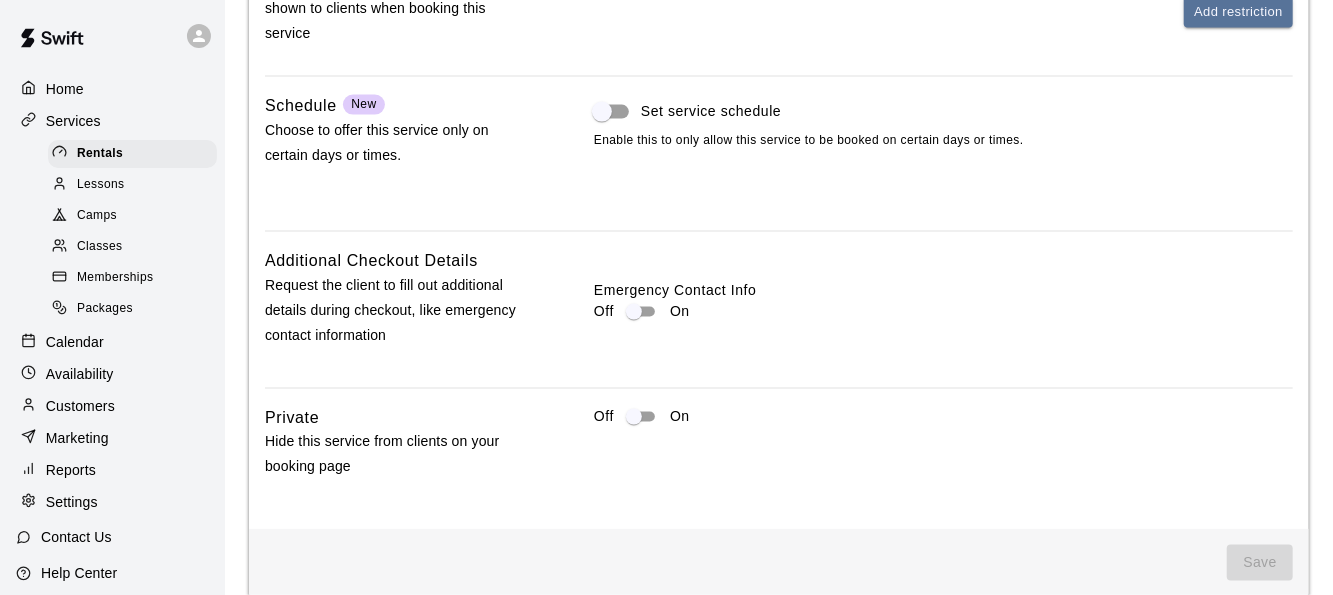 scroll, scrollTop: 1583, scrollLeft: 0, axis: vertical 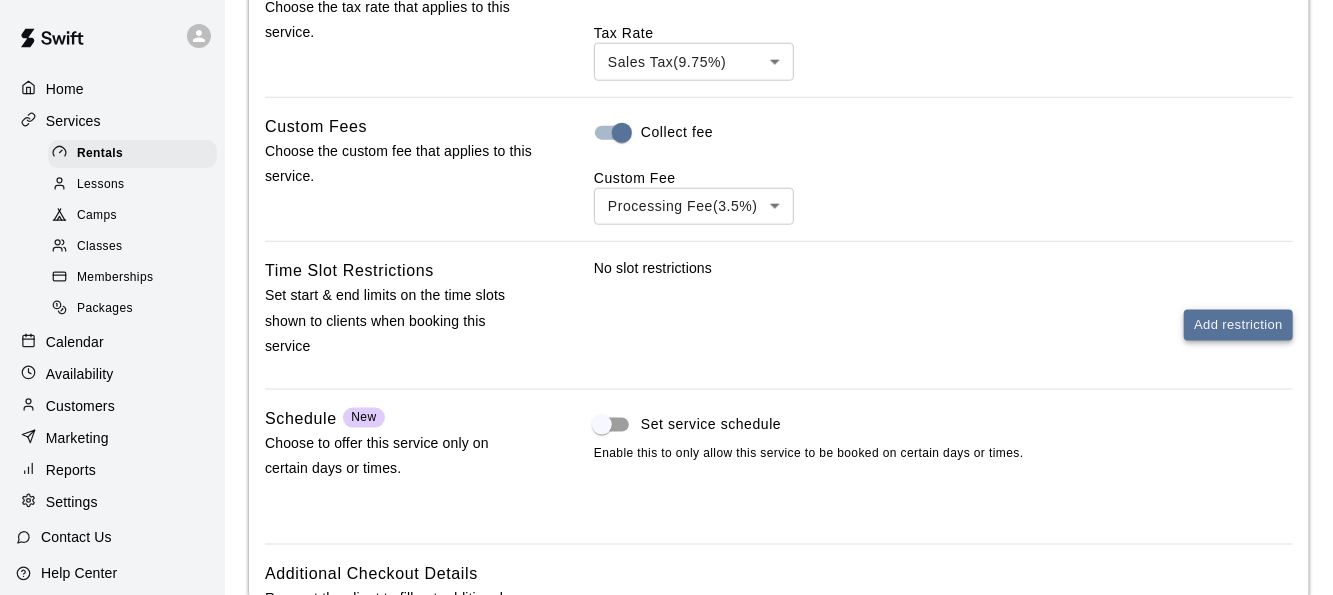 click on "Add restriction" at bounding box center [1238, 325] 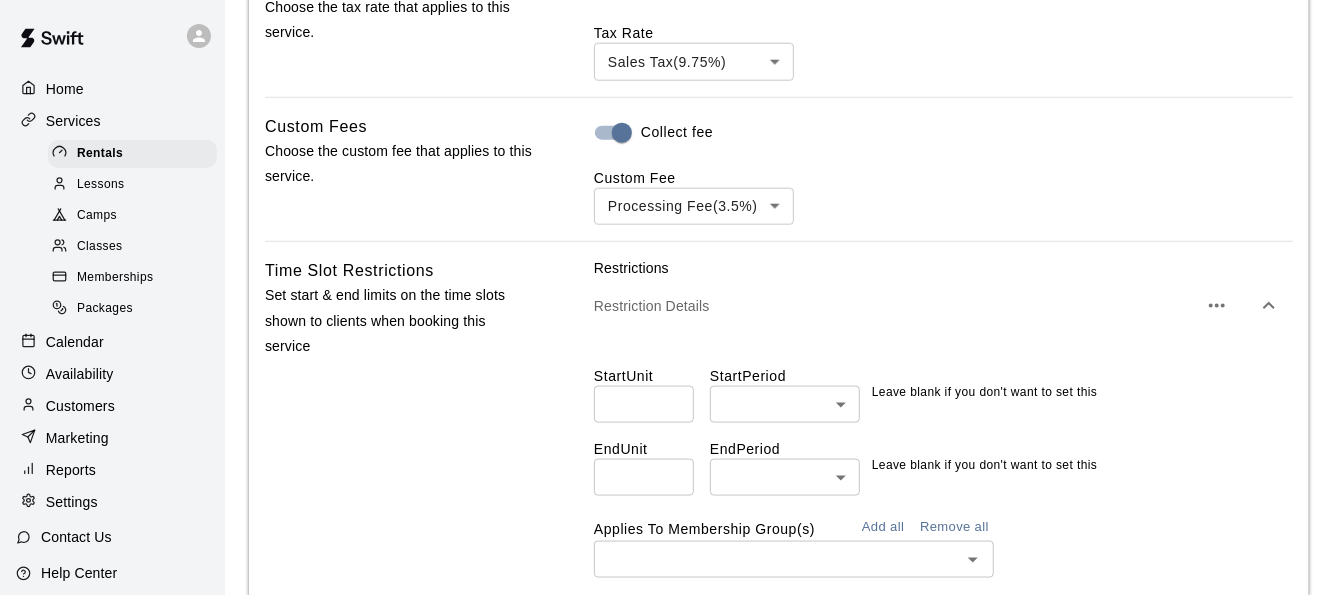click at bounding box center [644, 404] 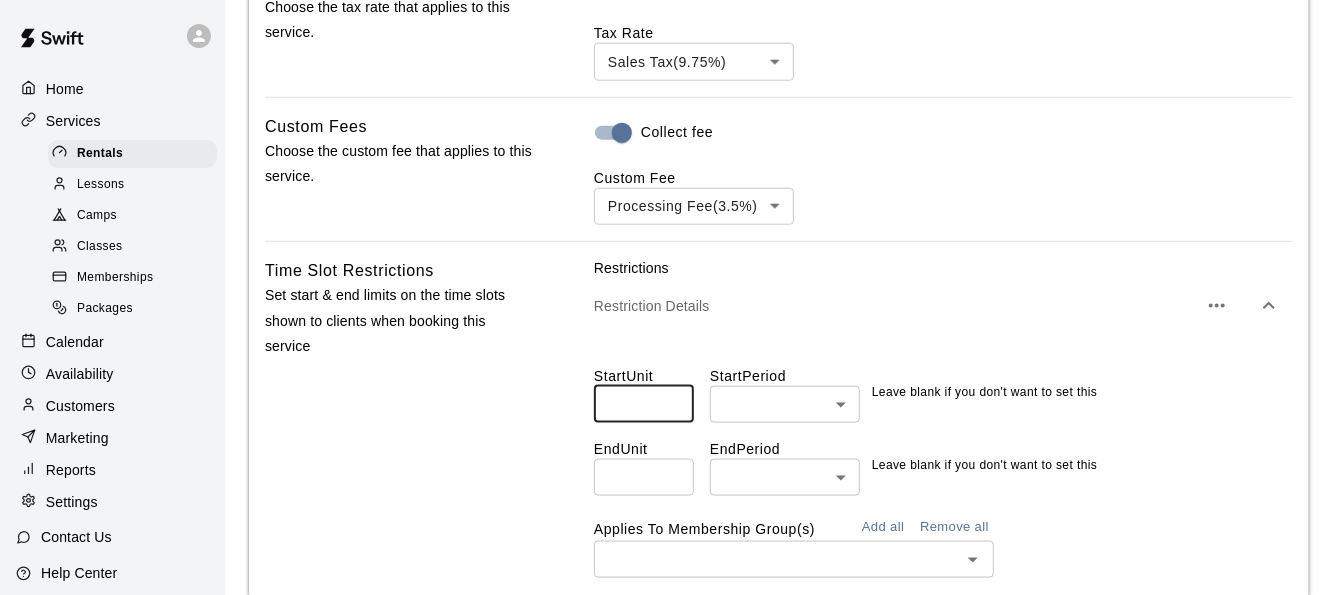 type on "*" 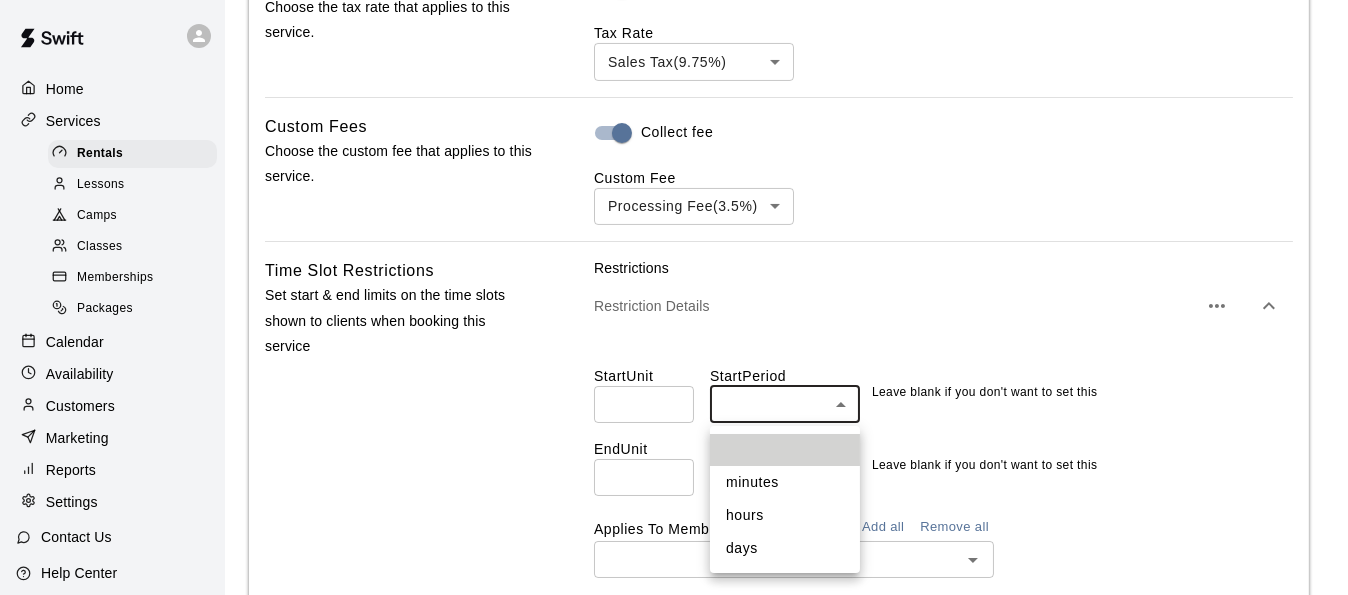 click on "Home Services Rentals Lessons Camps Classes Memberships Packages Calendar Availability Customers Marketing Reports Settings Contact Us Help Center View public page Copy public page link Rentals / Add Rental Add Rental Rental Details Basics Set the name and description Name ****** ​ Description Optional Normal Enter a description... Pricing Choose the price that your customers will see for this service Add Price Default Pricing Membership Pricing Duration Price Actions Rooms Indicate which rooms the service can take place in, and how those rooms are reserved on purchase Rooms Lab 405 Cage 1 Cage 2 Cage 3 Indoor Field Reserve On Purchase All selected rooms *** ​ When a customer buys this   rental , Swift will reserve  Cage 2  as long as   it is available Advanced Settings Add additional requirements like restrictions on time slots and t-shirt size, or hide the service on your booking page Tax Rates Choose the tax rate that applies to this service. Collect tax Tax Rate Sales Tax  ( 9.75 %) *** ​ Custom Fee" at bounding box center [674, 4] 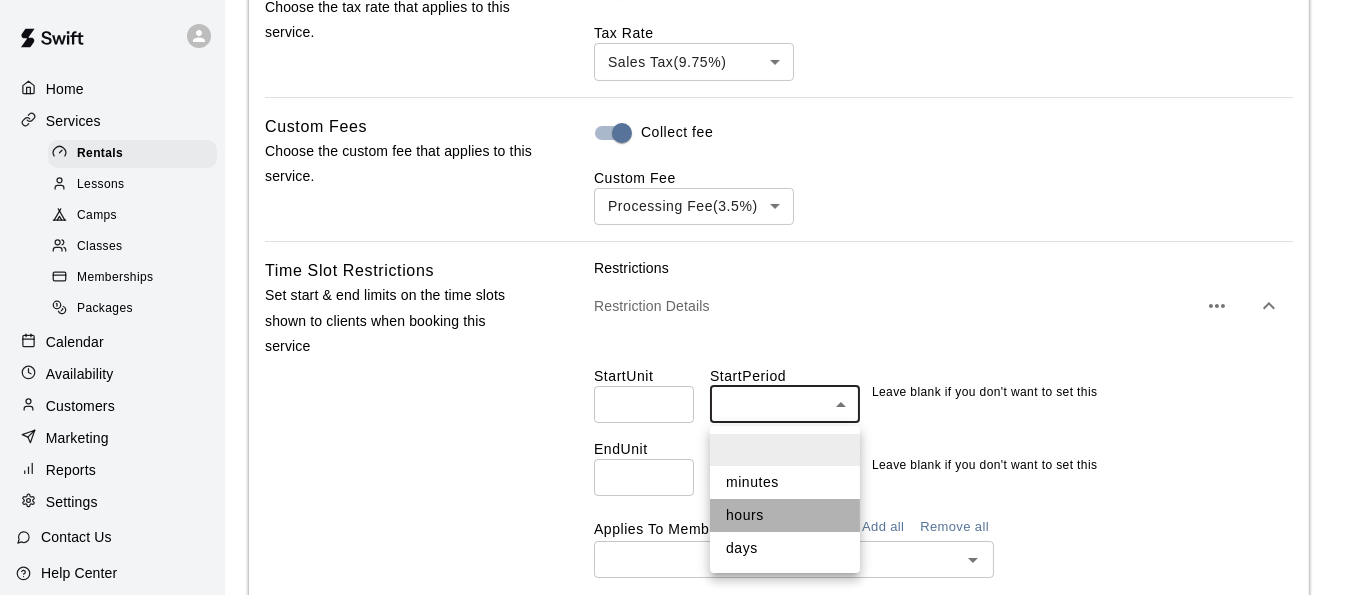 click on "hours" at bounding box center [785, 515] 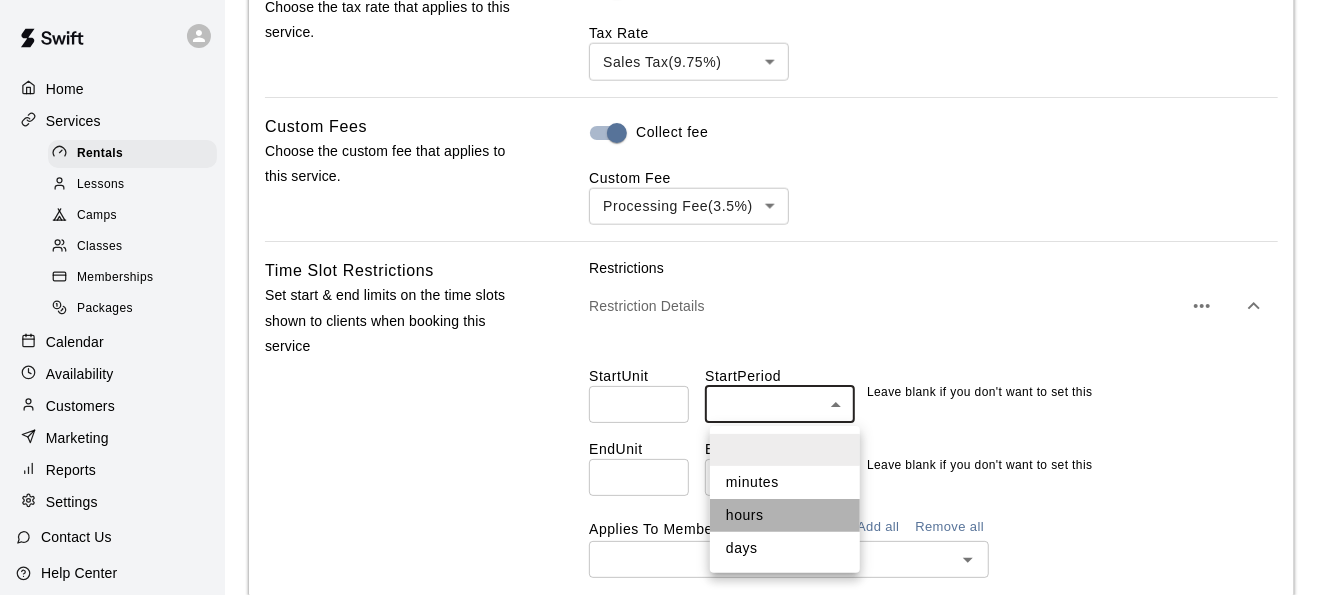 type on "*****" 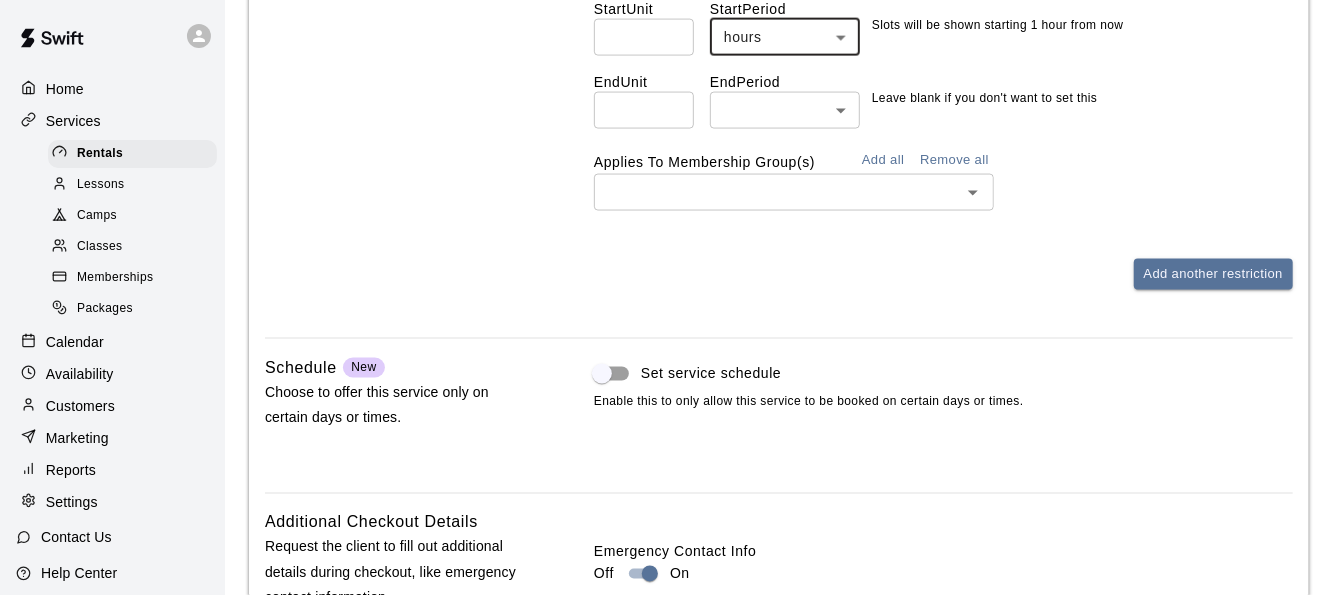 scroll, scrollTop: 1607, scrollLeft: 0, axis: vertical 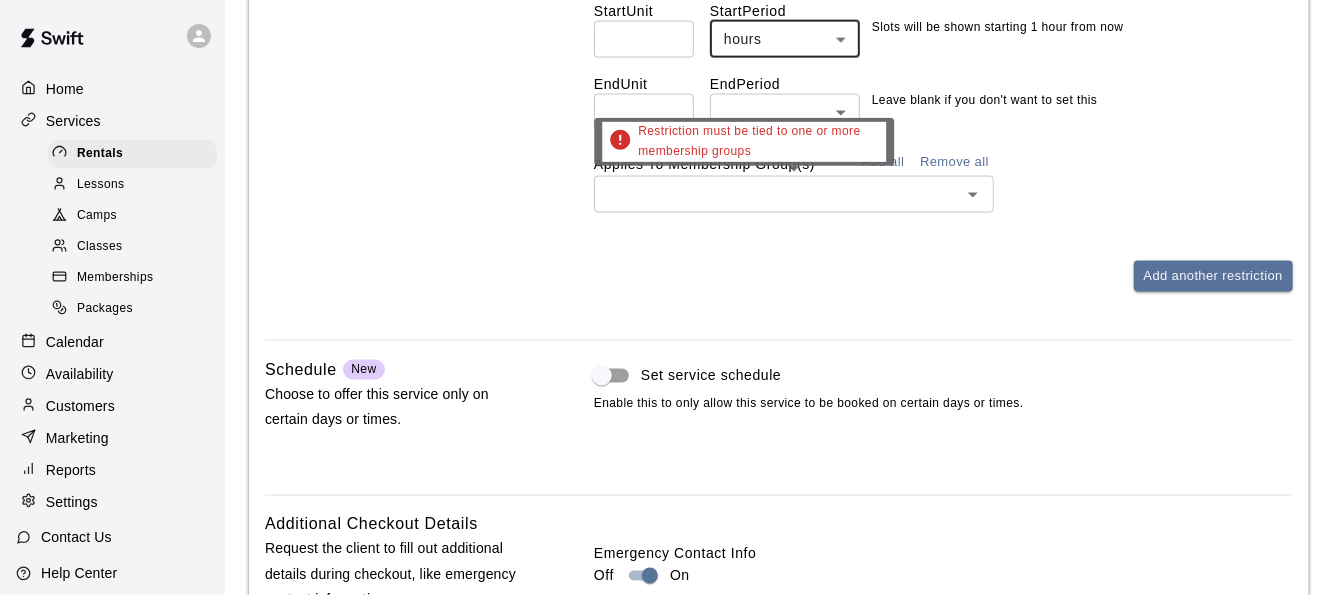 click 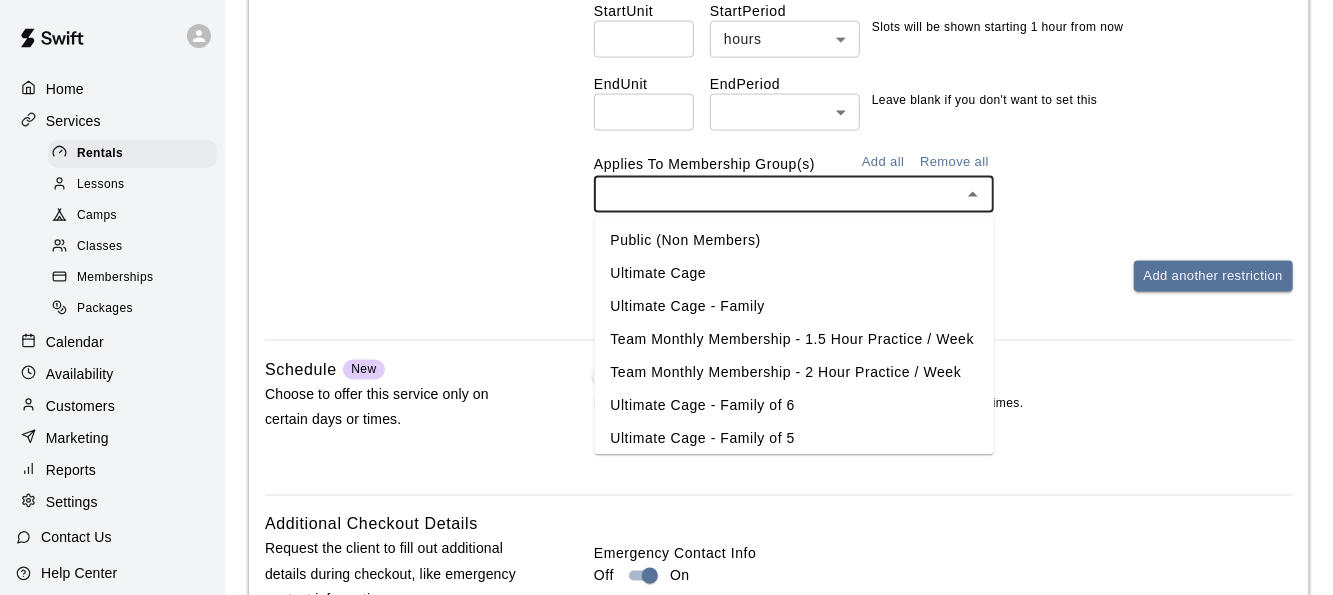 click on "Public (Non Members)" at bounding box center (794, 241) 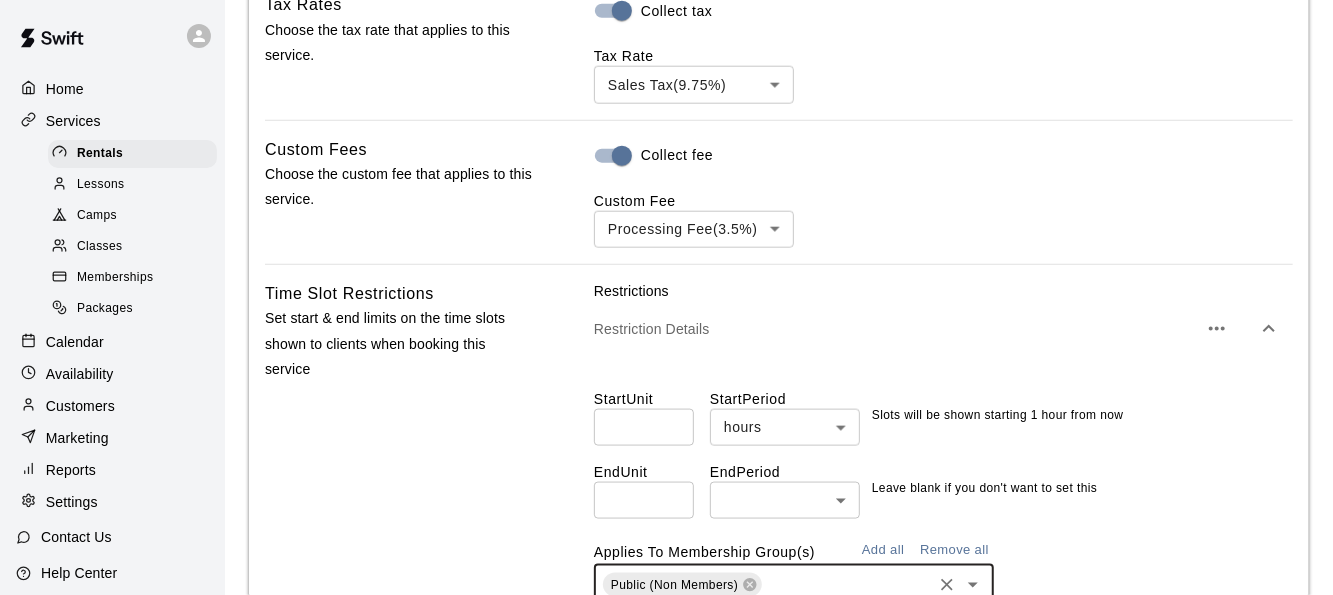 scroll, scrollTop: 1472, scrollLeft: 0, axis: vertical 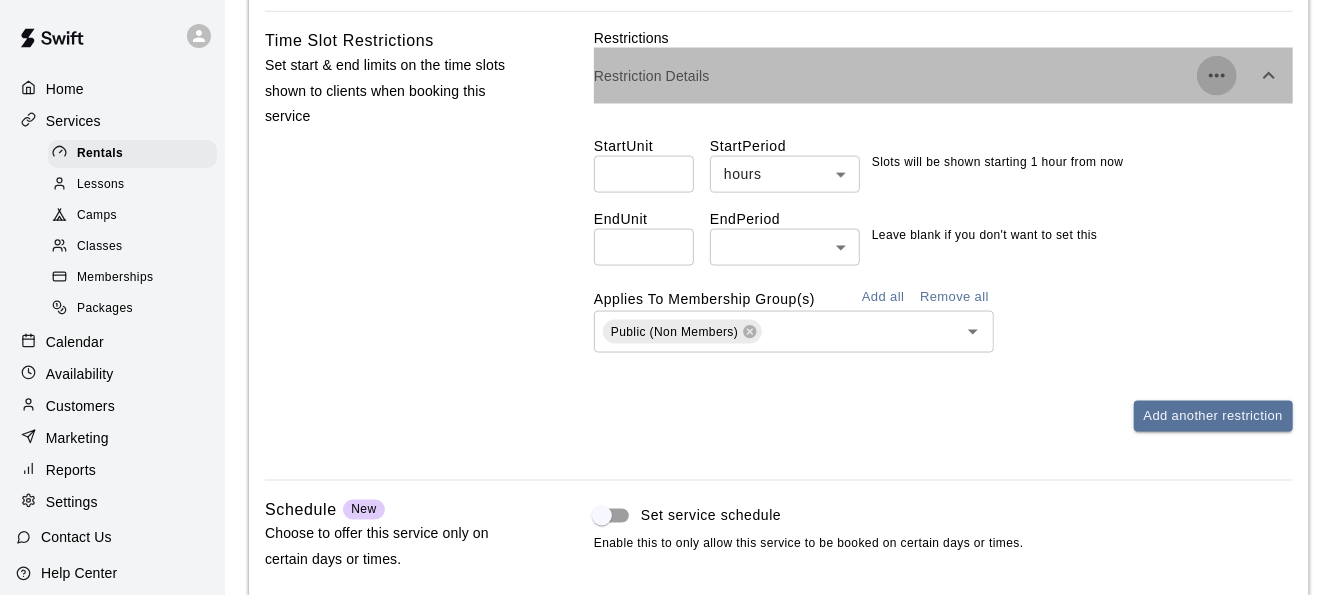 click 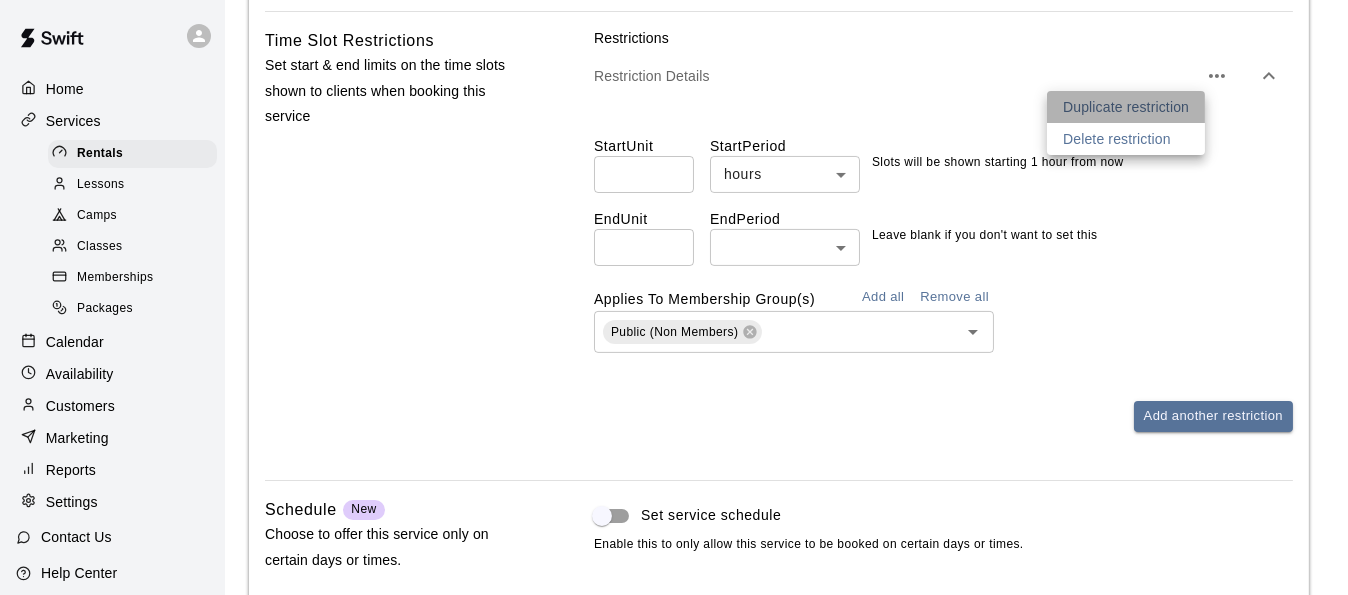 click on "Duplicate restriction" at bounding box center (1126, 107) 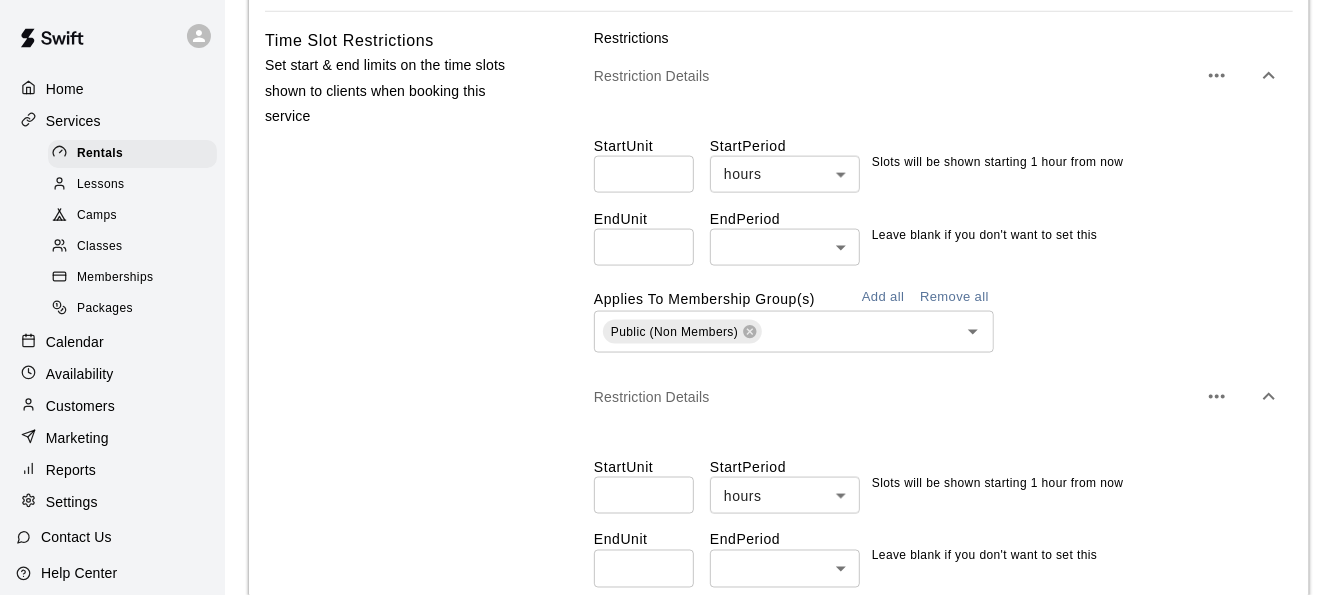 scroll, scrollTop: 1651, scrollLeft: 0, axis: vertical 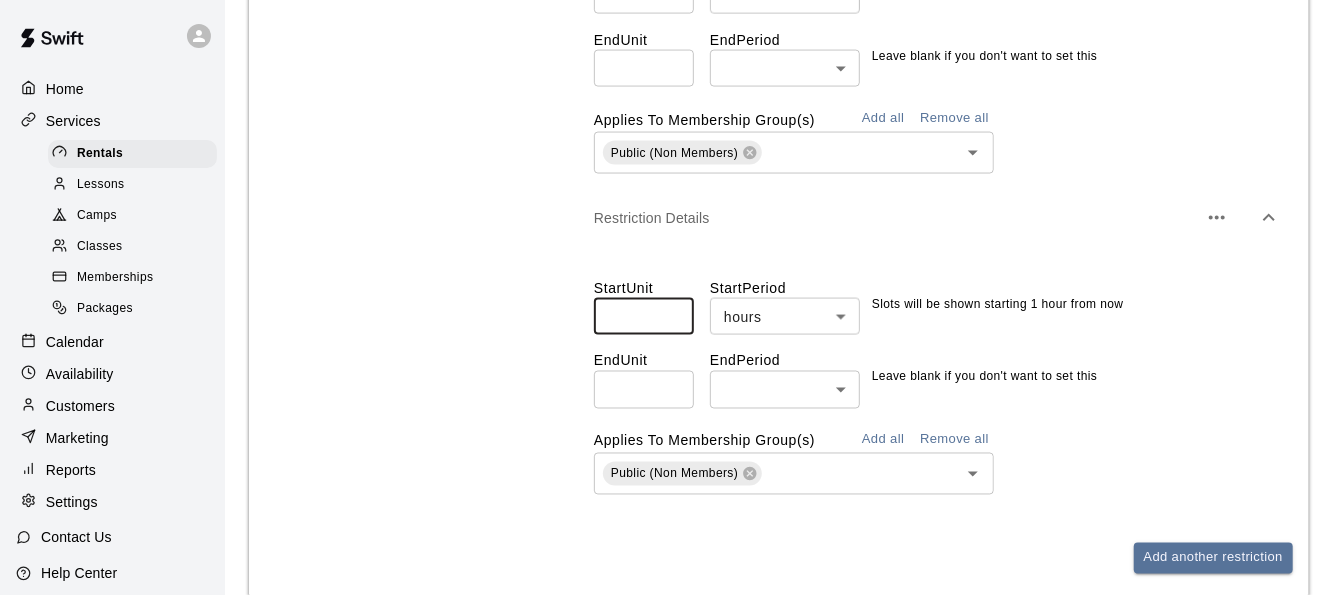 drag, startPoint x: 633, startPoint y: 330, endPoint x: 538, endPoint y: 318, distance: 95.7549 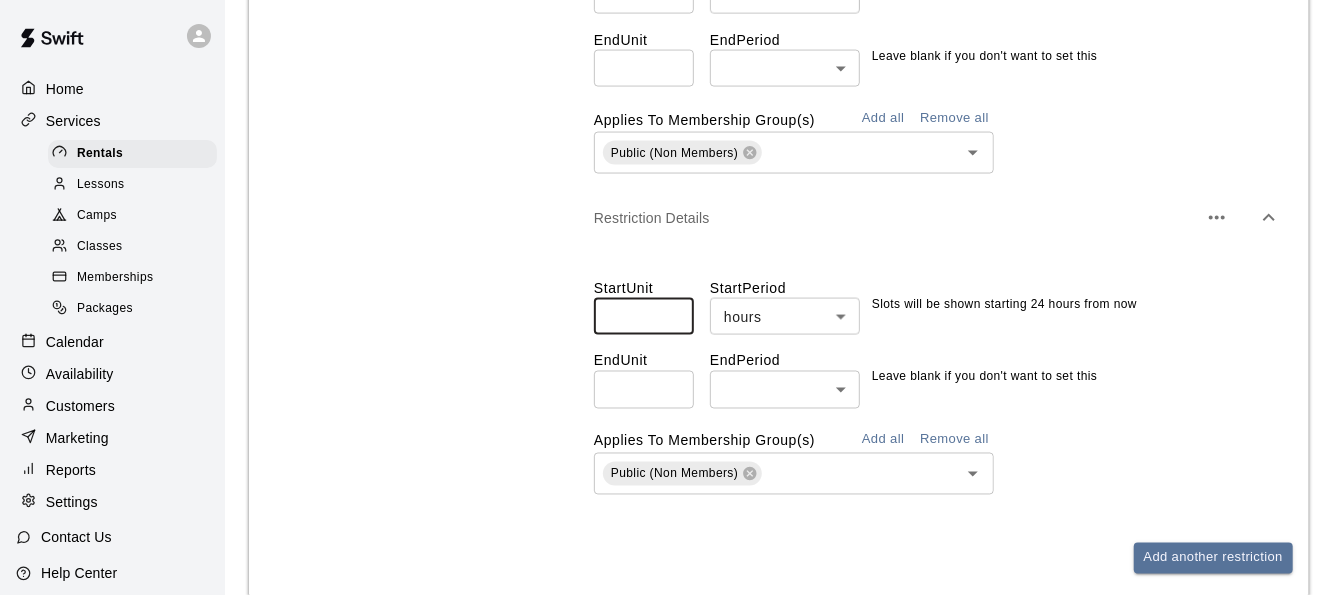 type on "**" 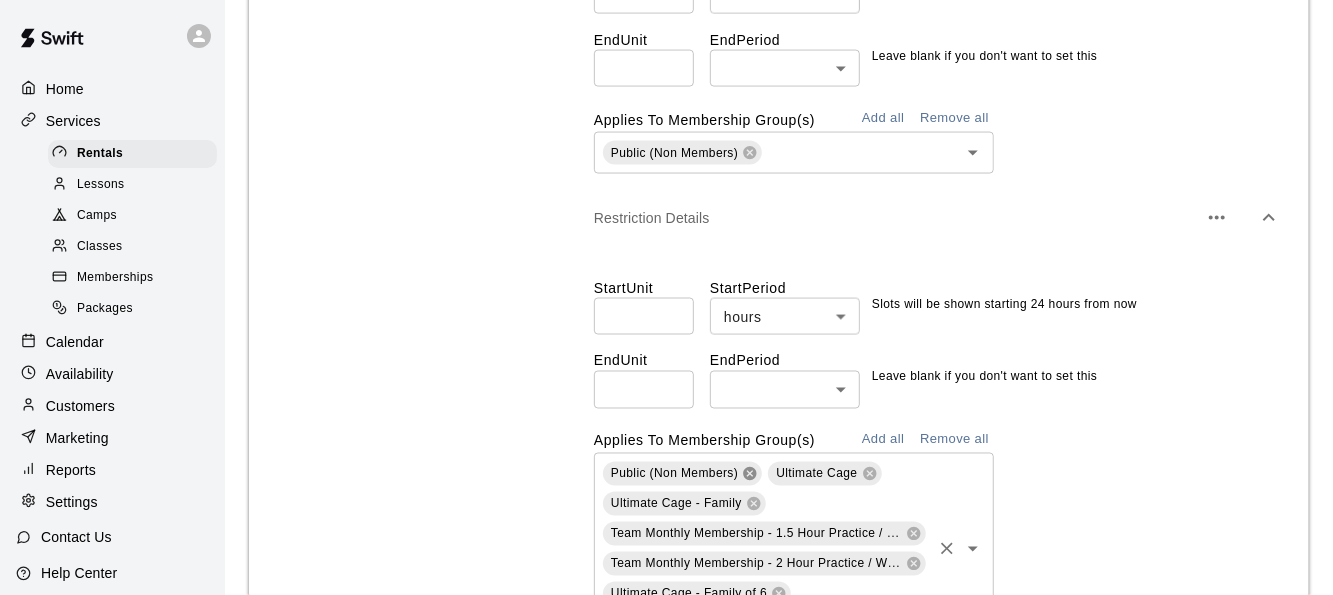 click 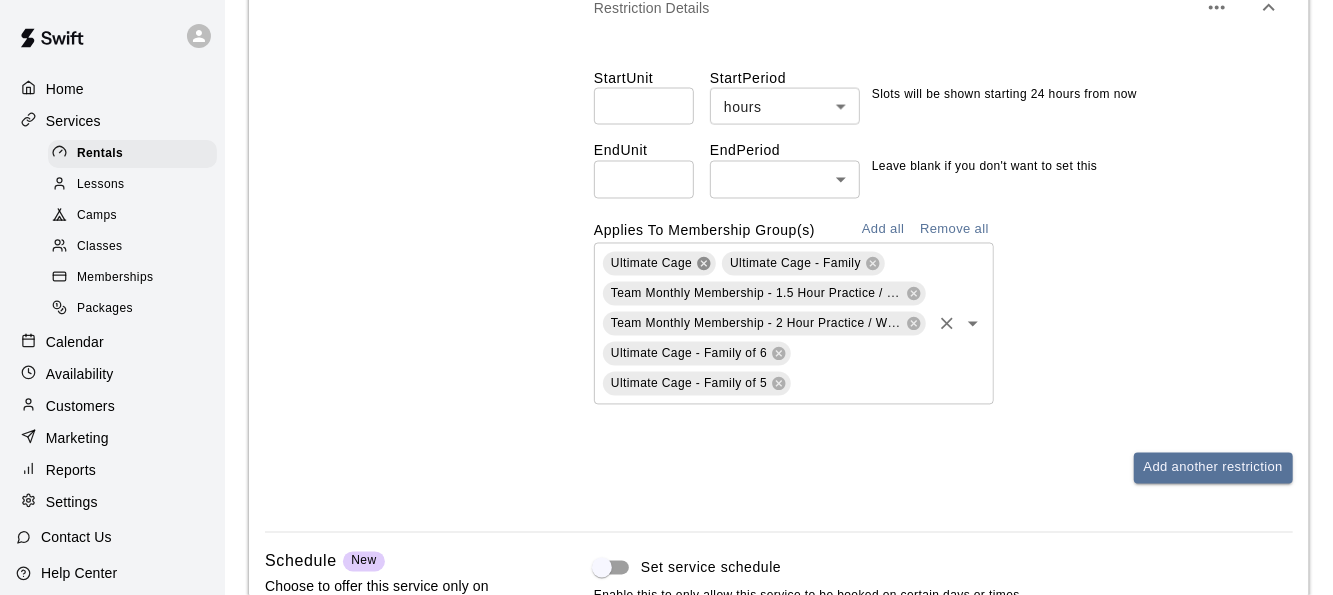 scroll, scrollTop: 1887, scrollLeft: 0, axis: vertical 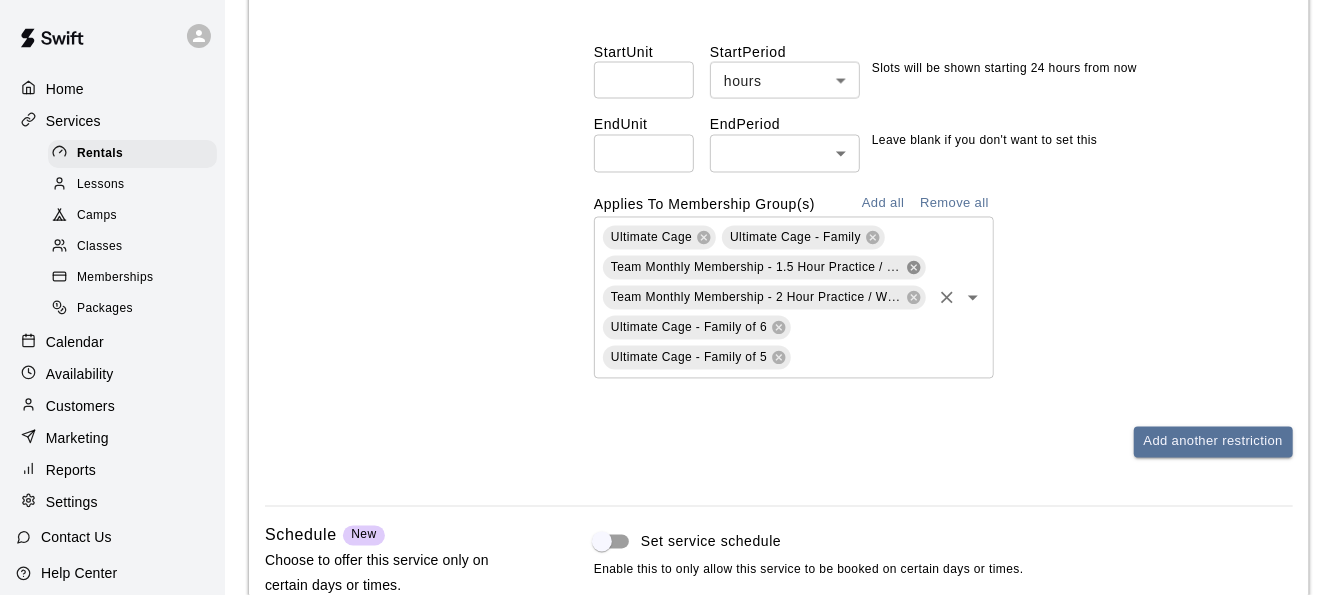 click 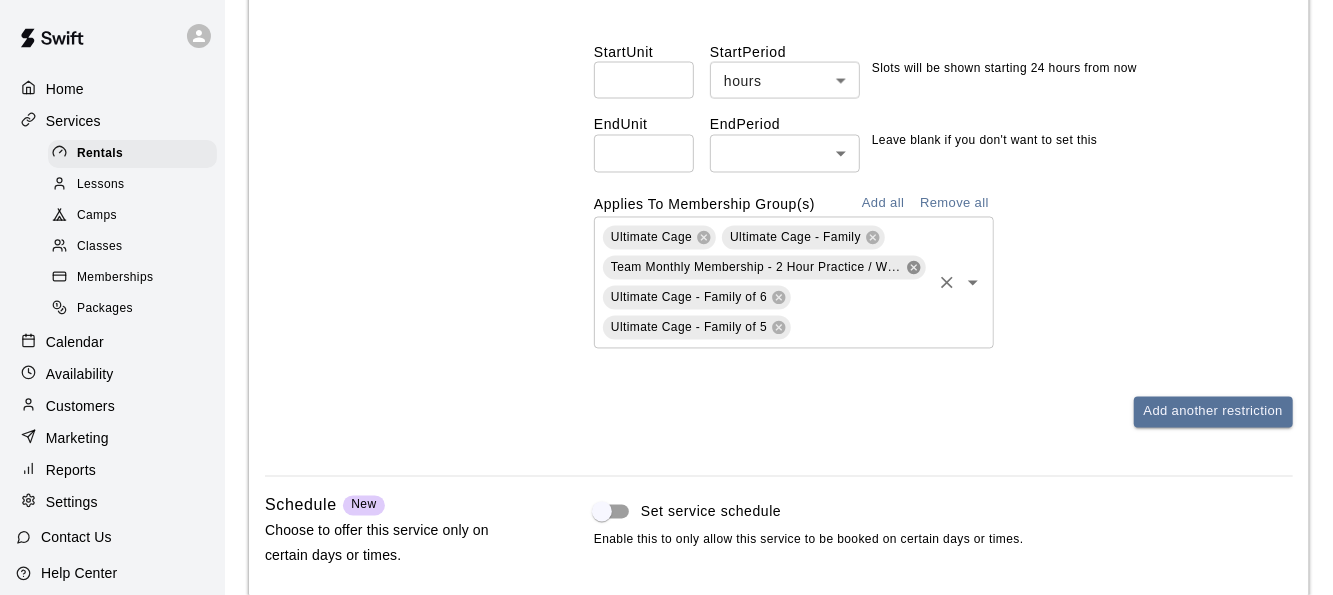 click 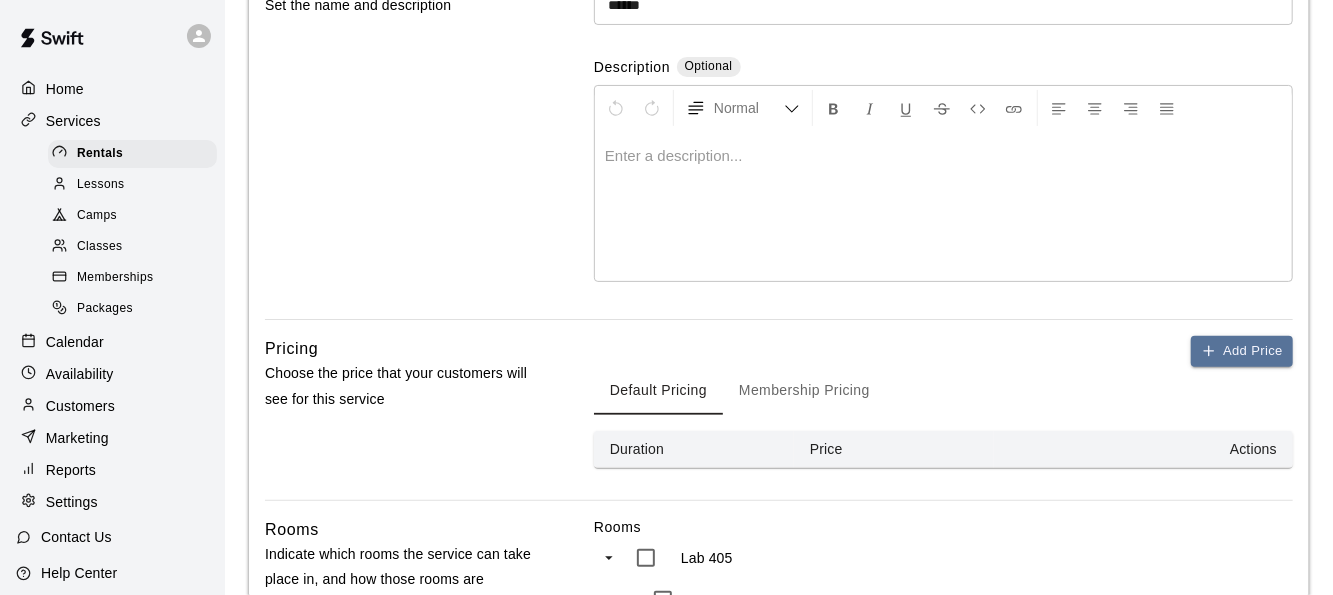scroll, scrollTop: 228, scrollLeft: 0, axis: vertical 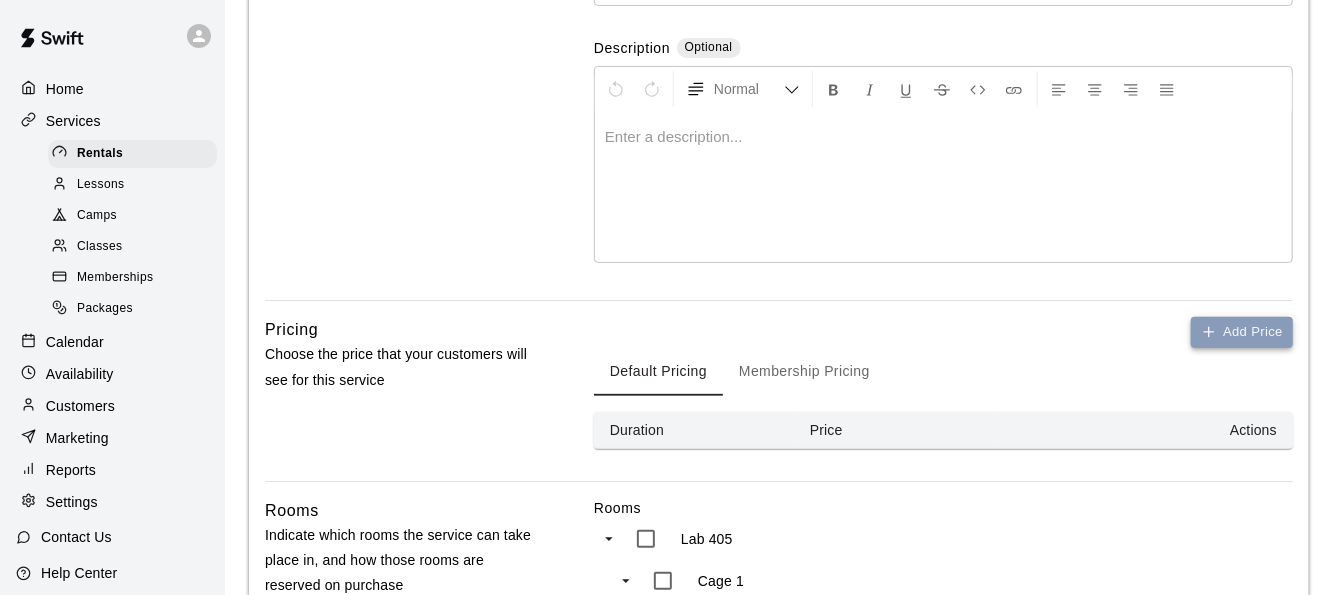 click on "Add Price" at bounding box center [1242, 332] 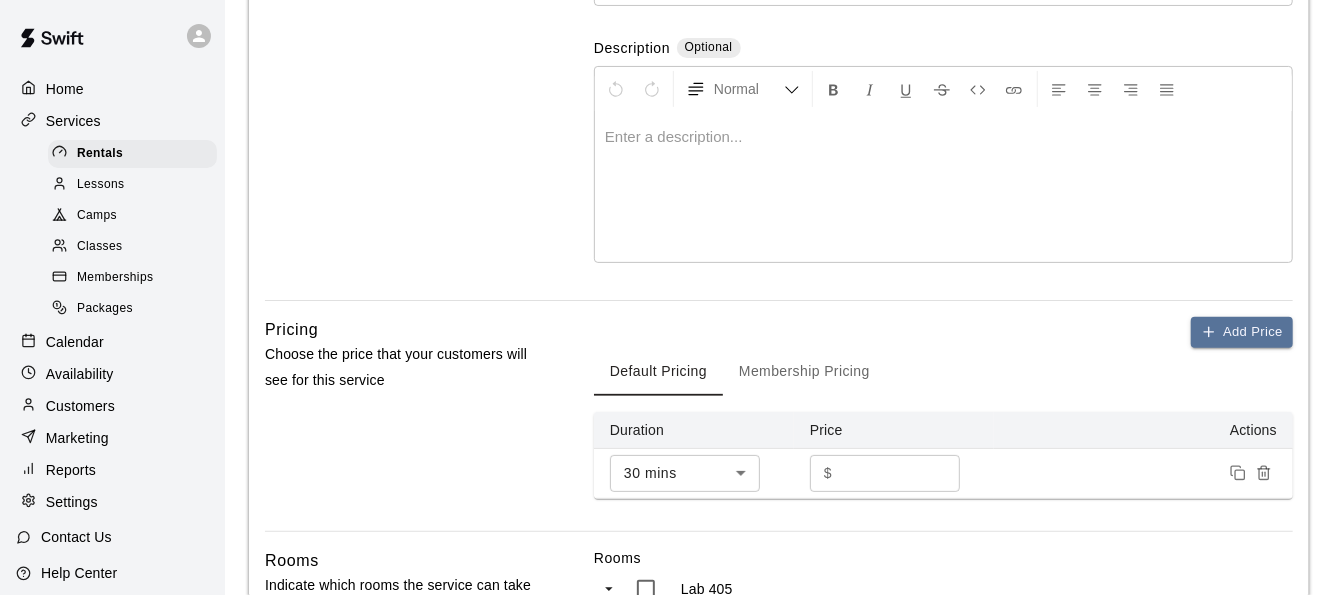 click on "*" at bounding box center (900, 473) 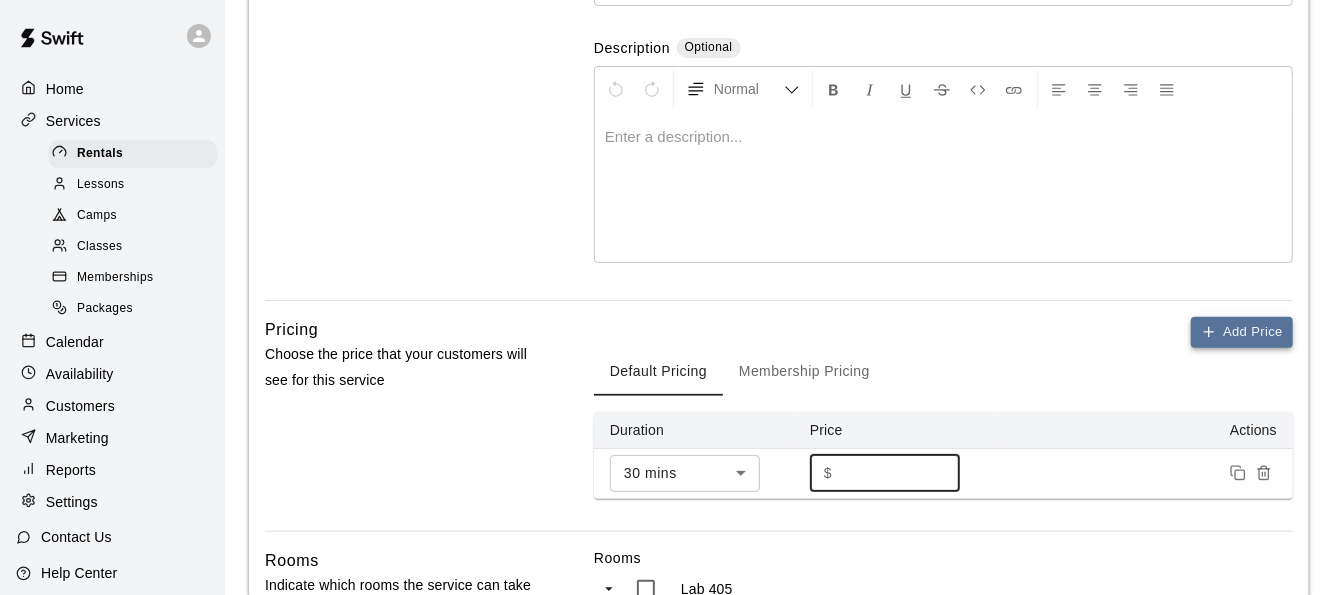 type on "***" 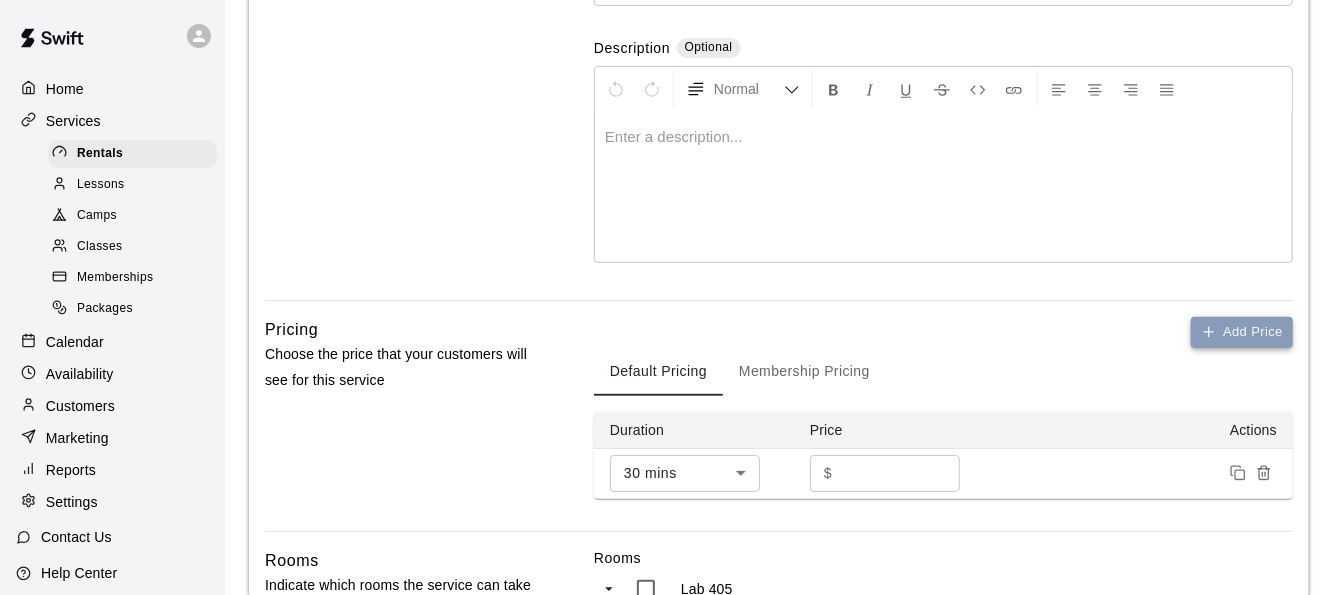 click 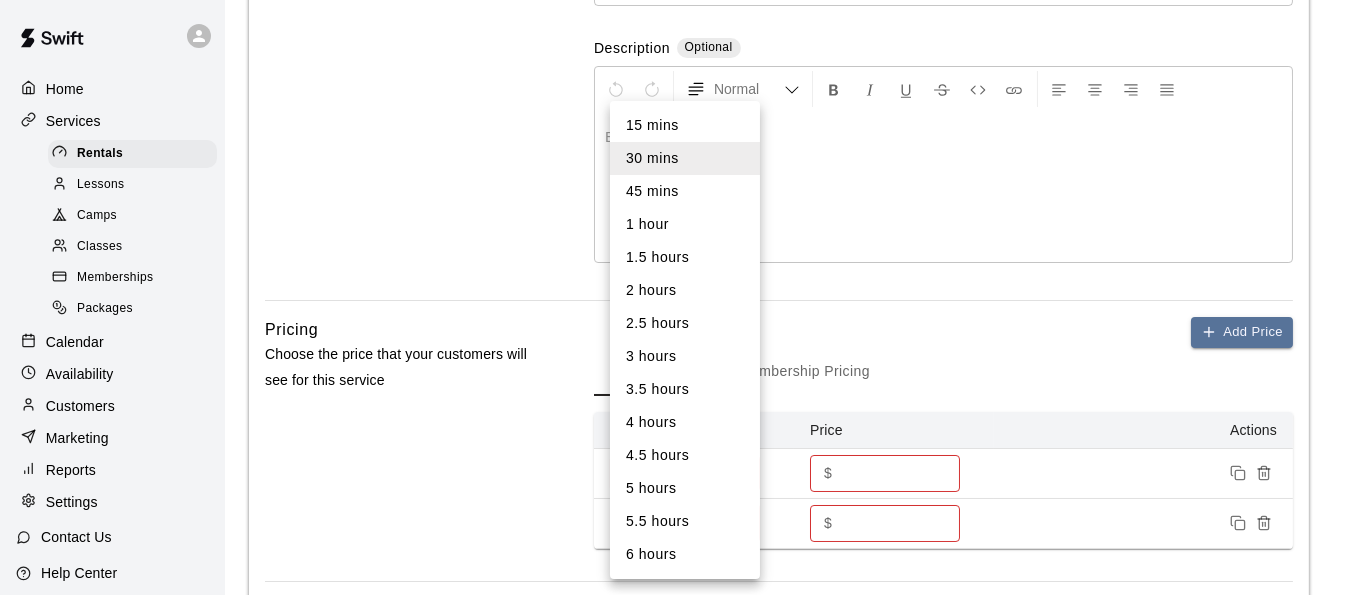 click on "Home Services Rentals Lessons Camps Classes Memberships Packages Calendar Availability Customers Marketing Reports Settings Contact Us Help Center View public page Copy public page link Rentals / Add Rental Add Rental Rental Details Basics Set the name and description Name ****** ​ Description Optional Normal Enter a description... Pricing Choose the price that your customers will see for this service Add Price Default Pricing Membership Pricing Duration Price Actions 30 mins ** ​ $ *** ​ 30 mins ** ​ $ * ​ Rooms Indicate which rooms the service can take place in, and how those rooms are reserved on purchase Rooms Lab 405 Cage 1 Cage 2 Cage 3 Indoor Field Reserve On Purchase All selected rooms *** ​ When a customer buys this   rental , Swift will reserve  Cage 2  as long as   it is available Advanced Settings Add additional requirements like restrictions on time slots and t-shirt size, or hide the service on your booking page Tax Rates Choose the tax rate that applies to this service. Collect tax" at bounding box center [674, 1261] 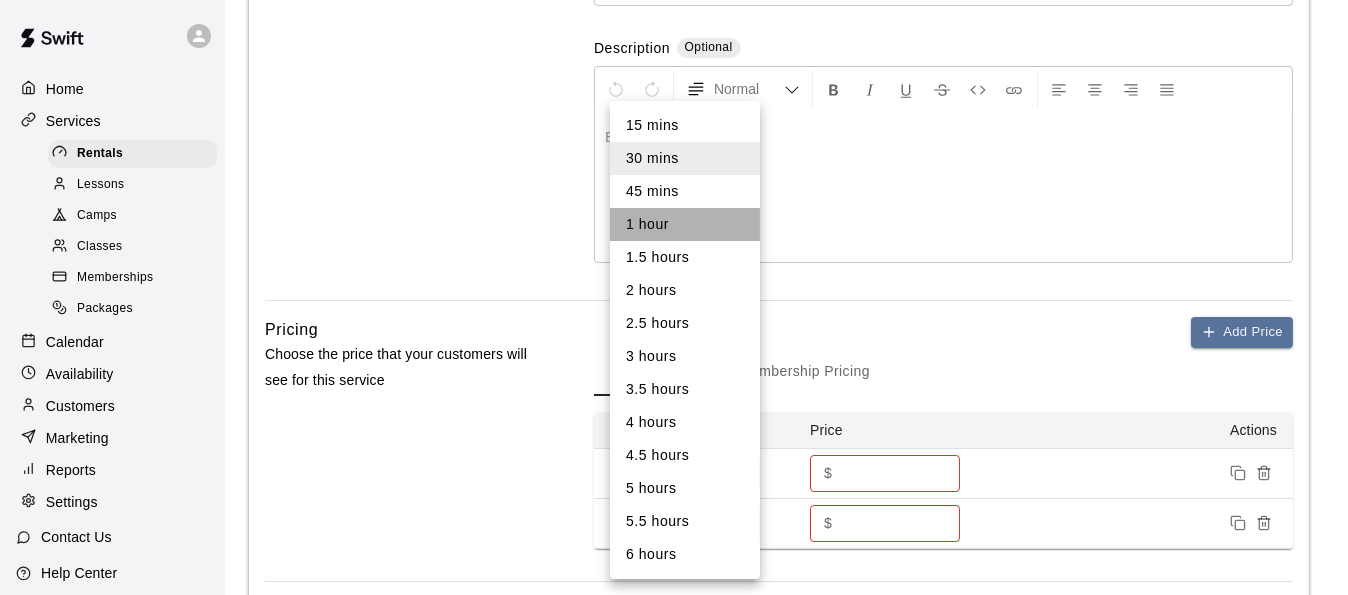 click on "1 hour" at bounding box center [685, 224] 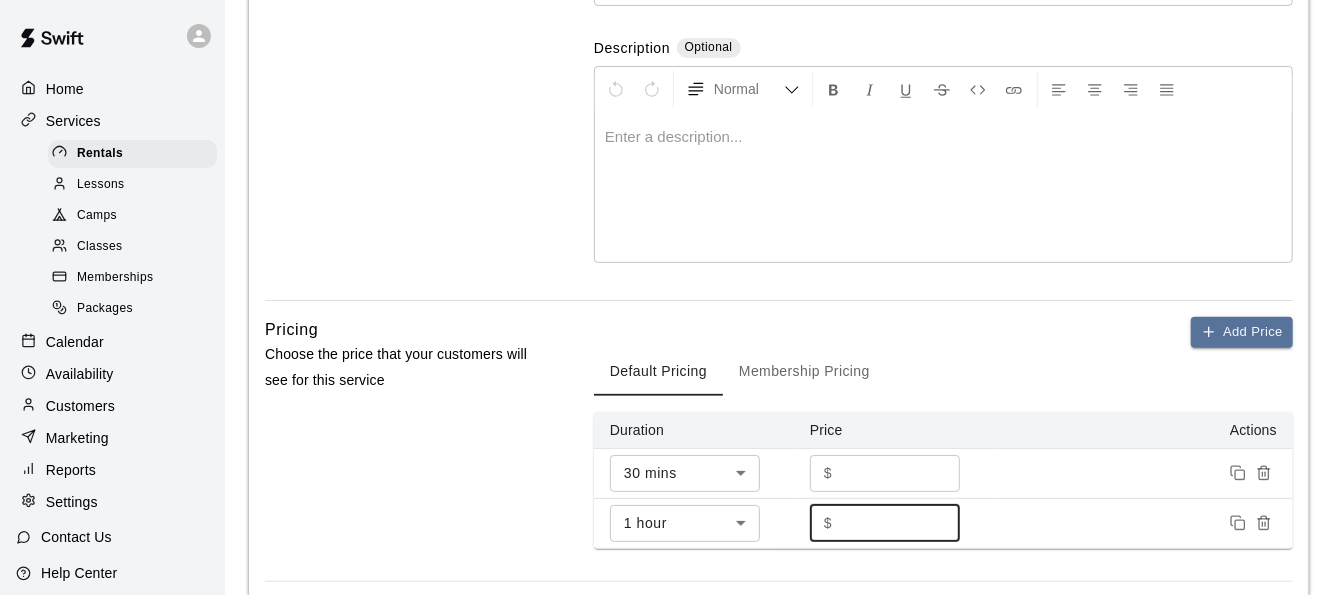 click on "*" at bounding box center [900, 523] 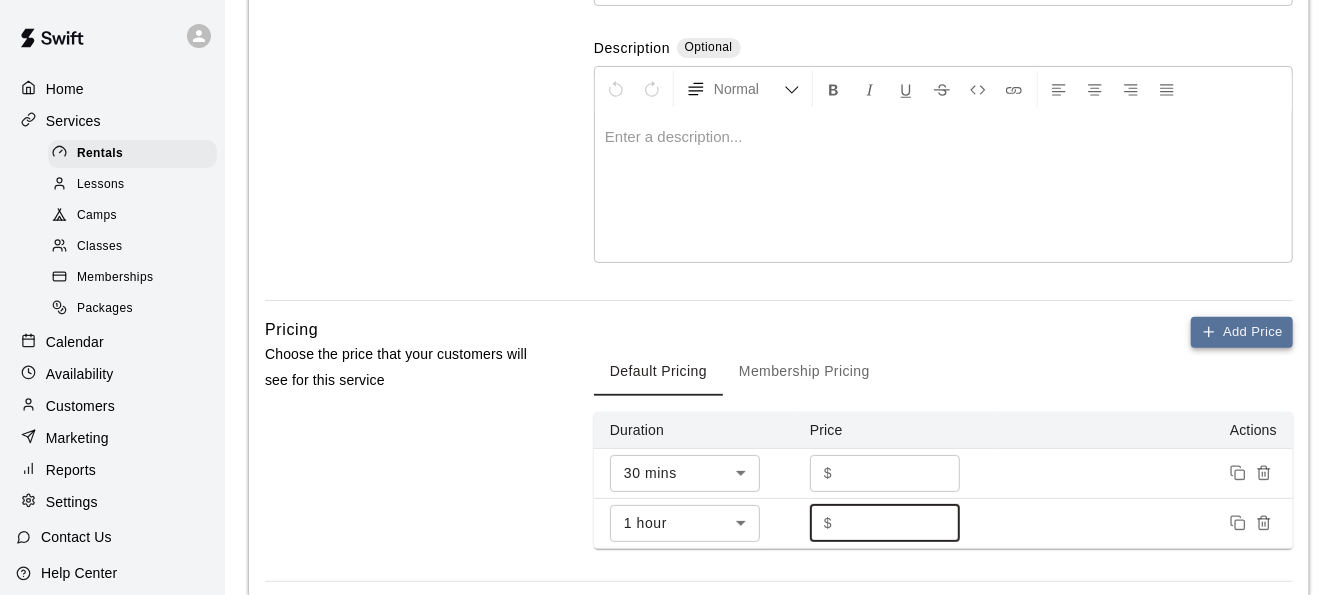 type on "***" 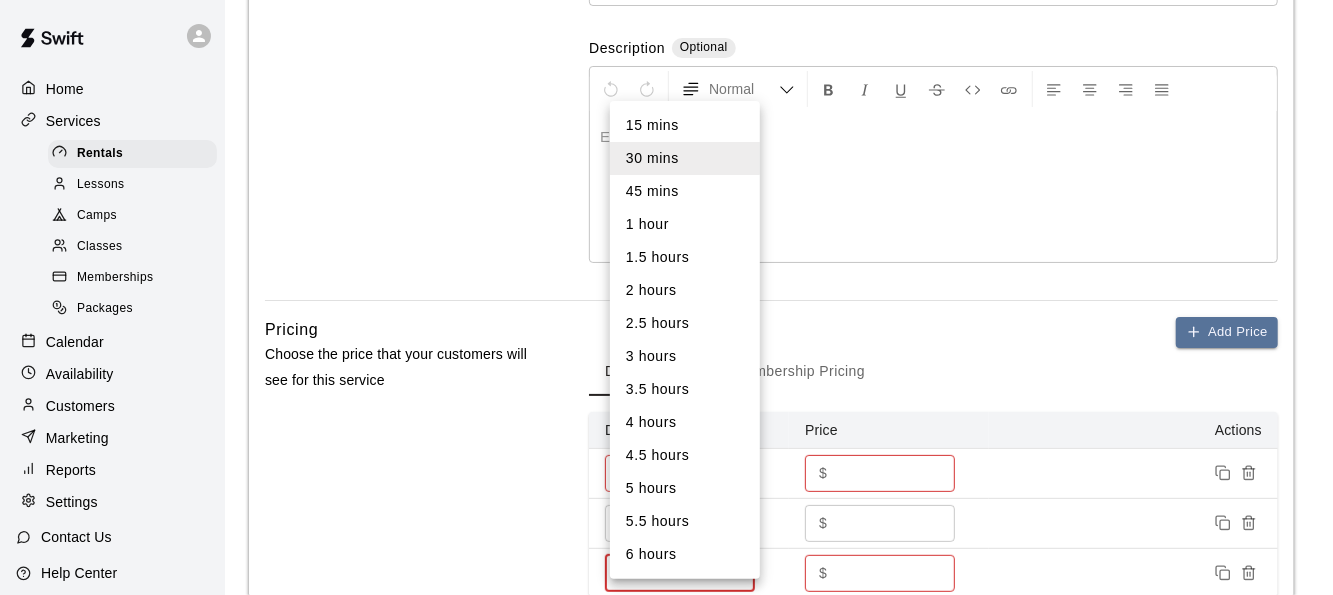 click on "Home Services Rentals Lessons Camps Classes Memberships Packages Calendar Availability Customers Marketing Reports Settings Contact Us Help Center View public page Copy public page link Rentals / Add Rental Add Rental Rental Details Basics Set the name and description Name ****** ​ Description Optional Normal Enter a description... Pricing Choose the price that your customers will see for this service Add Price Default Pricing Membership Pricing Duration Price Actions 30 mins ** ​ $ *** ​ 1 hour ** ​ $ *** ​ 30 mins ** ​ $ * ​ Rooms Indicate which rooms the service can take place in, and how those rooms are reserved on purchase Rooms Lab 405 Cage 1 Cage 2 Cage 3 Indoor Field Reserve On Purchase All selected rooms *** ​ When a customer buys this   rental , Swift will reserve  Cage 2  as long as   it is available Advanced Settings Add additional requirements like restrictions on time slots and t-shirt size, or hide the service on your booking page Tax Rates Collect tax Tax Rate Sales Tax  ( 9.75" at bounding box center (666, 1286) 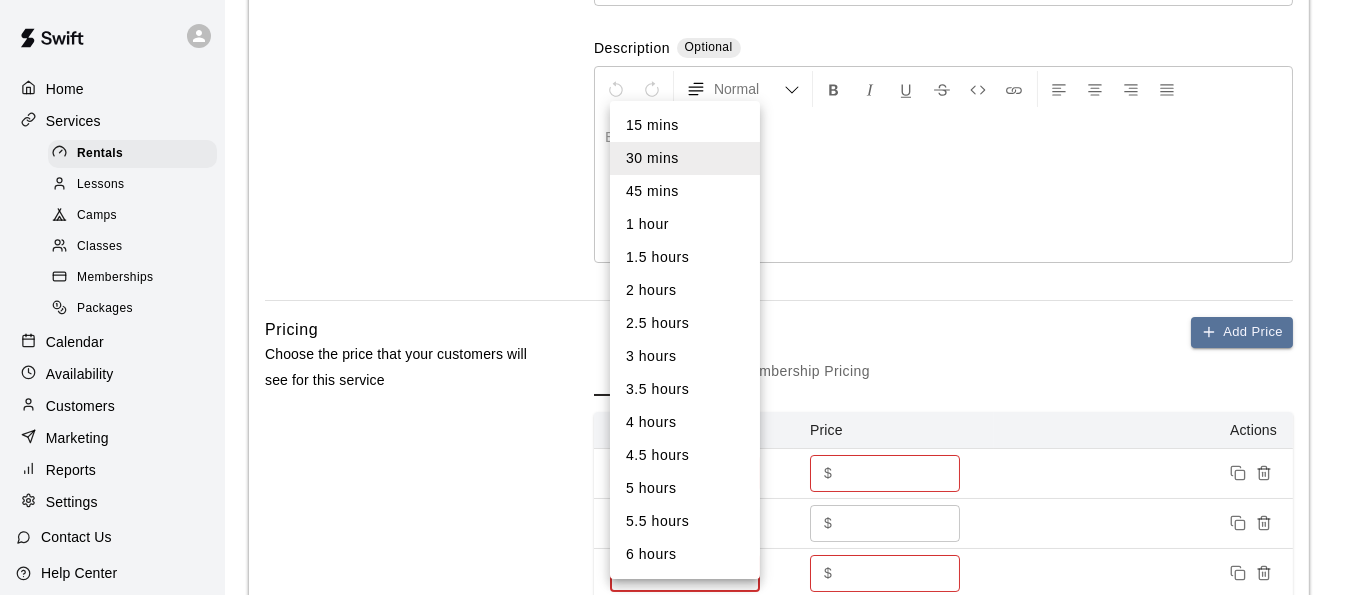 click on "1.5 hours" at bounding box center (685, 257) 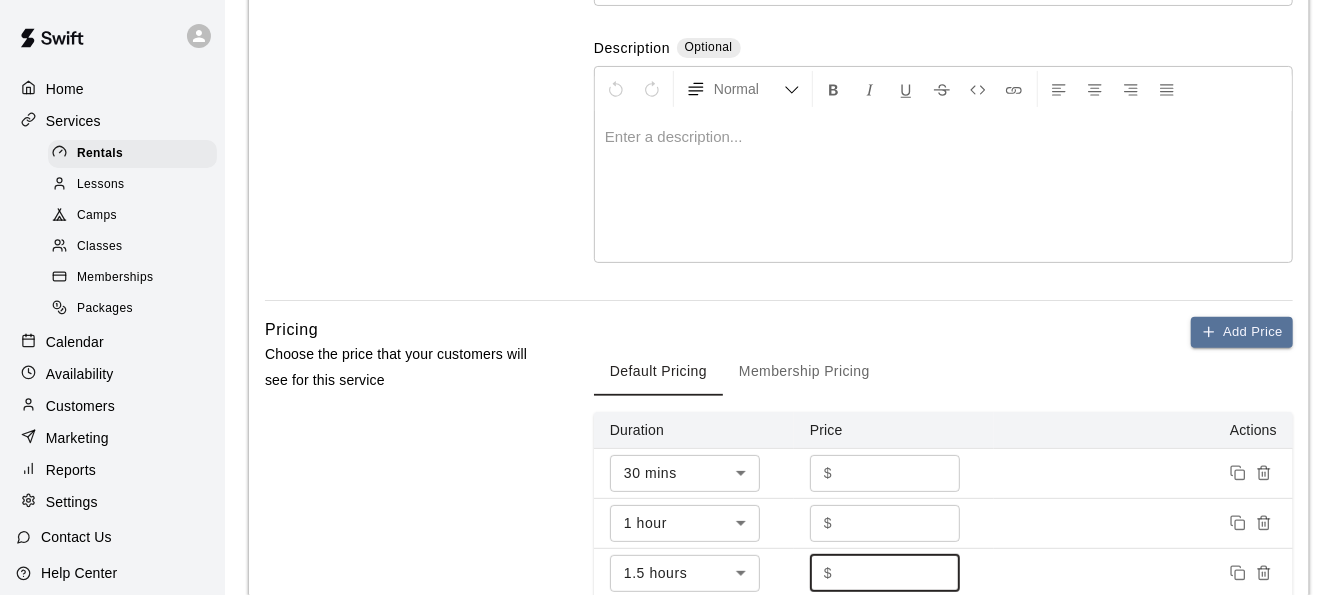 click on "*" at bounding box center [900, 573] 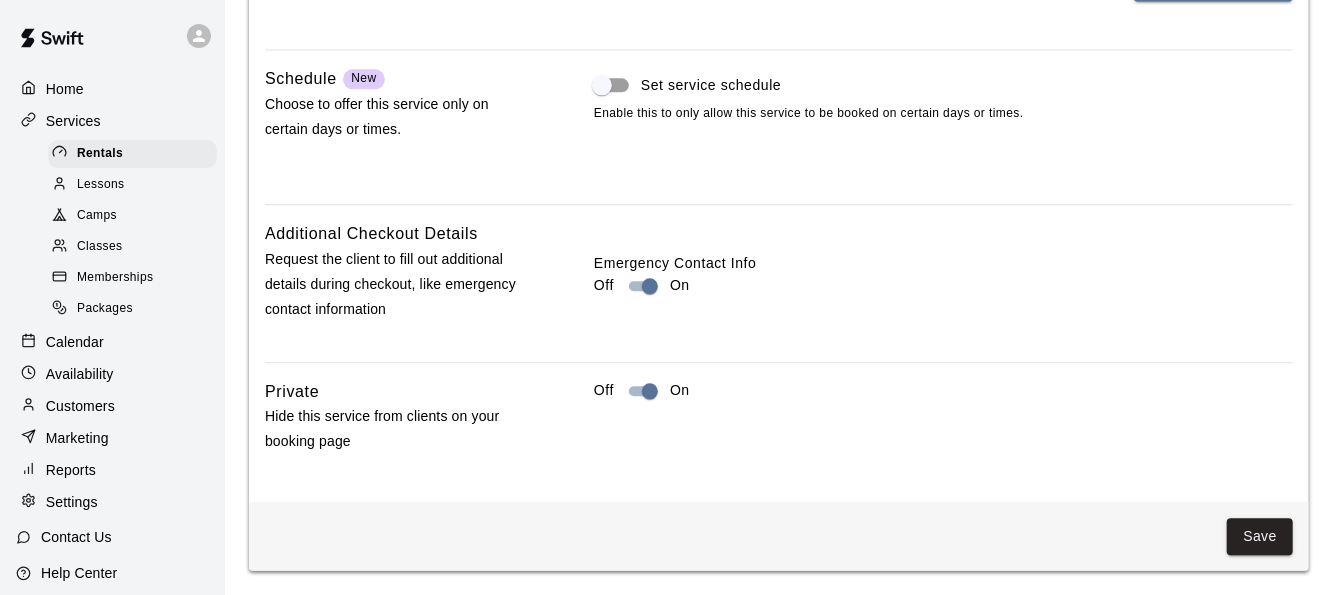 scroll, scrollTop: 2435, scrollLeft: 0, axis: vertical 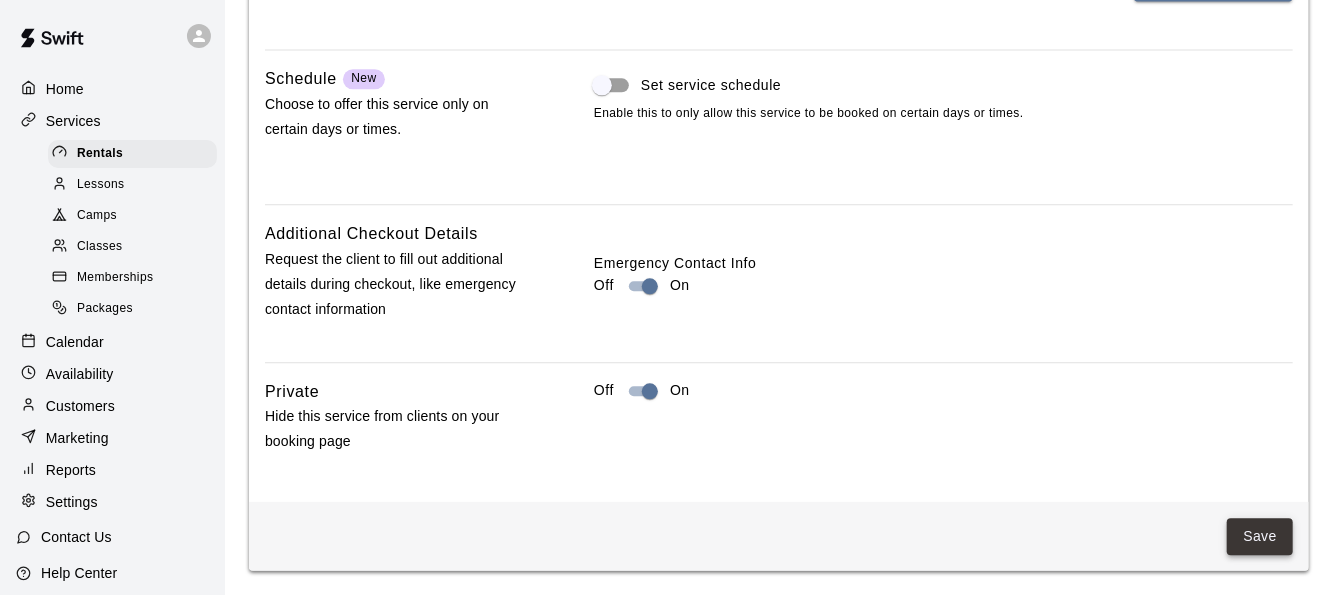 type on "***" 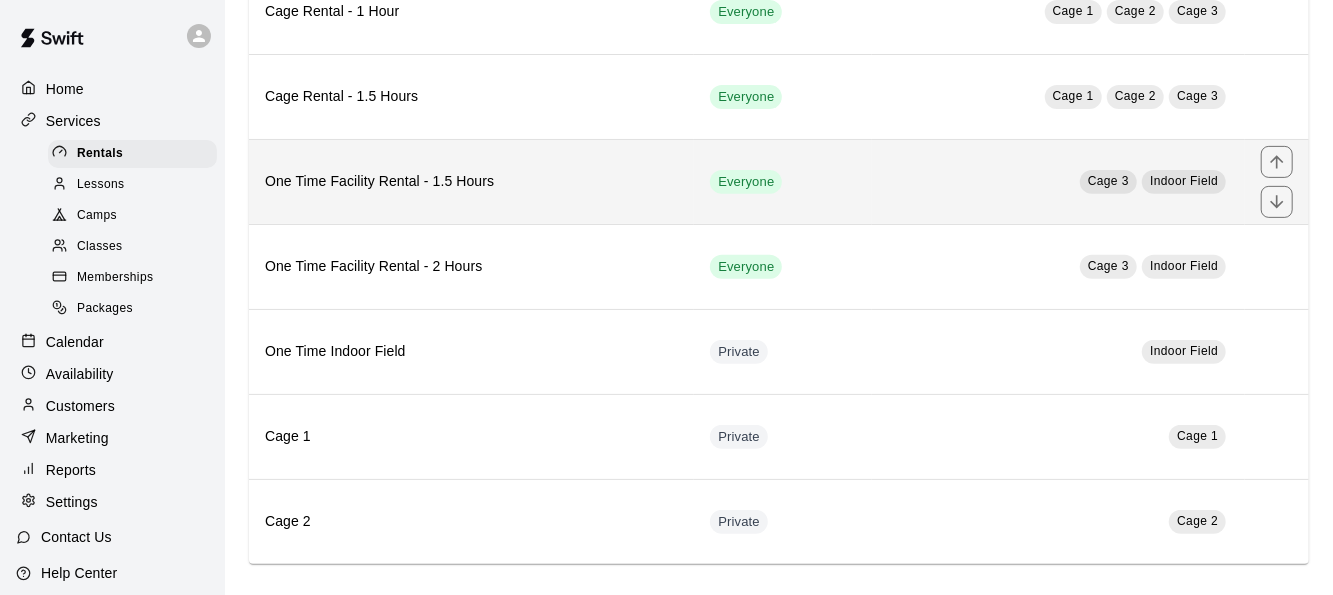 scroll, scrollTop: 0, scrollLeft: 0, axis: both 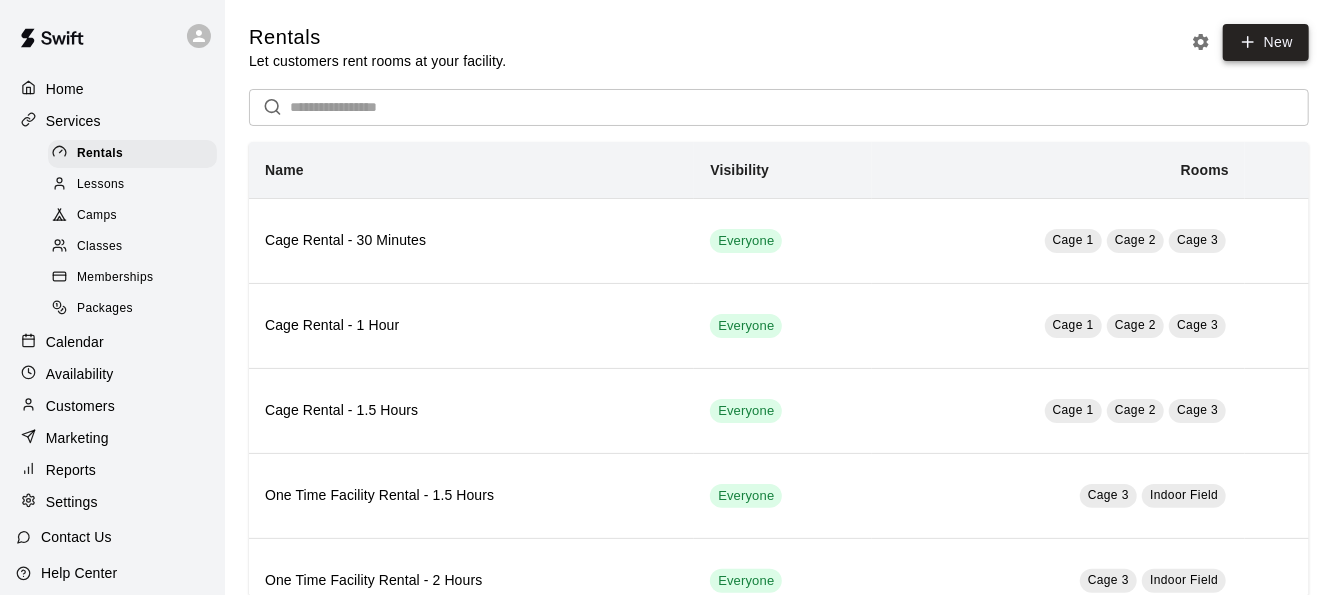 click on "New" at bounding box center (1266, 42) 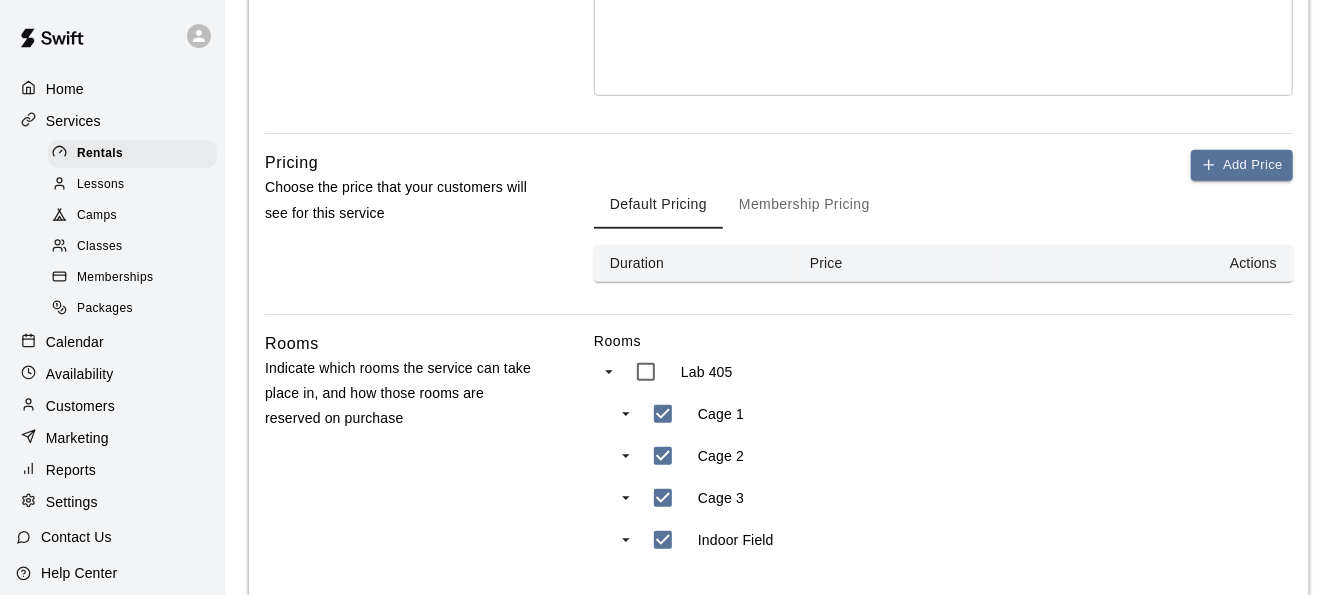 scroll, scrollTop: 397, scrollLeft: 0, axis: vertical 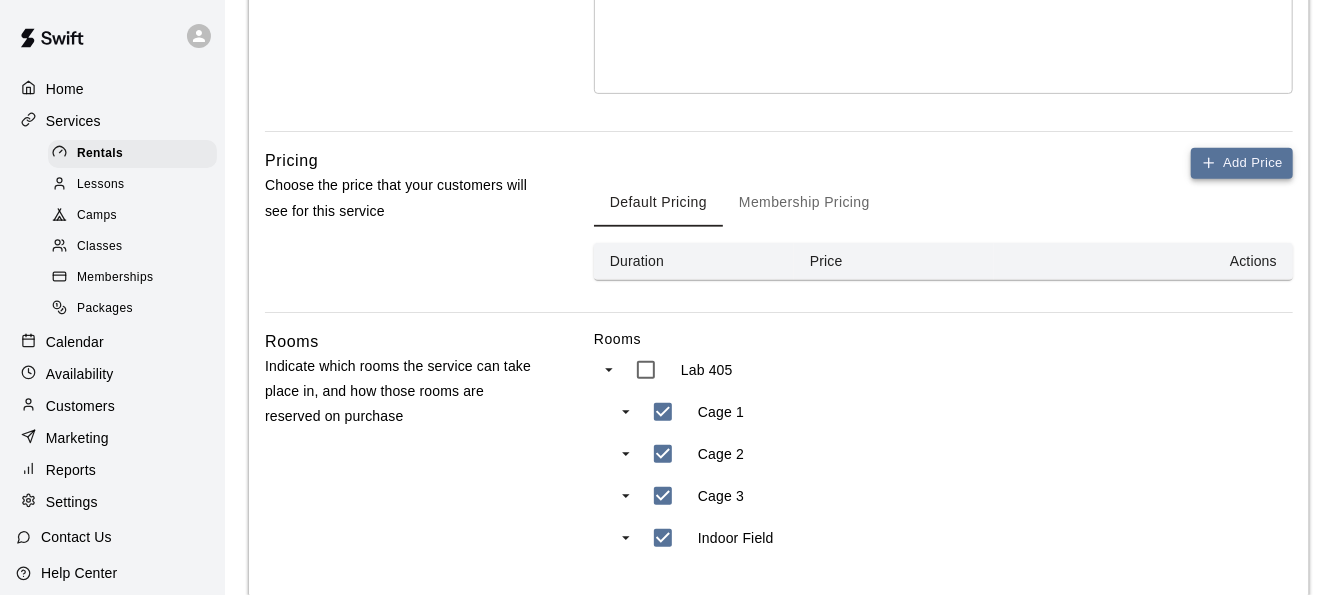 type on "******" 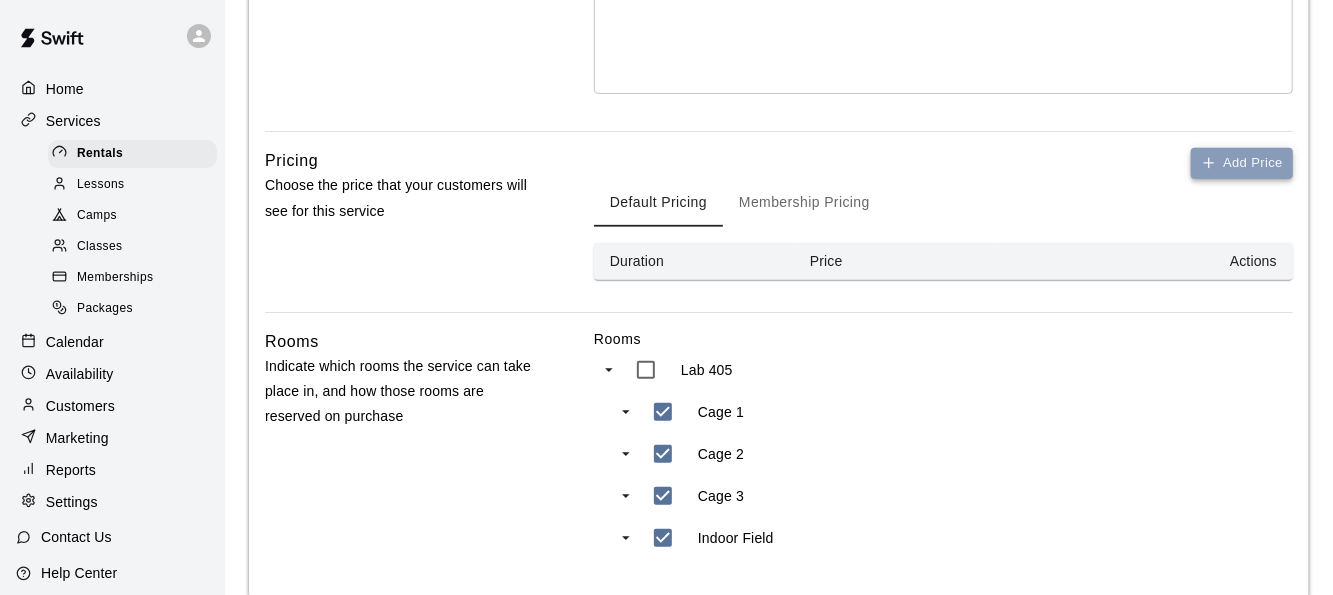 click on "Add Price" at bounding box center [1242, 163] 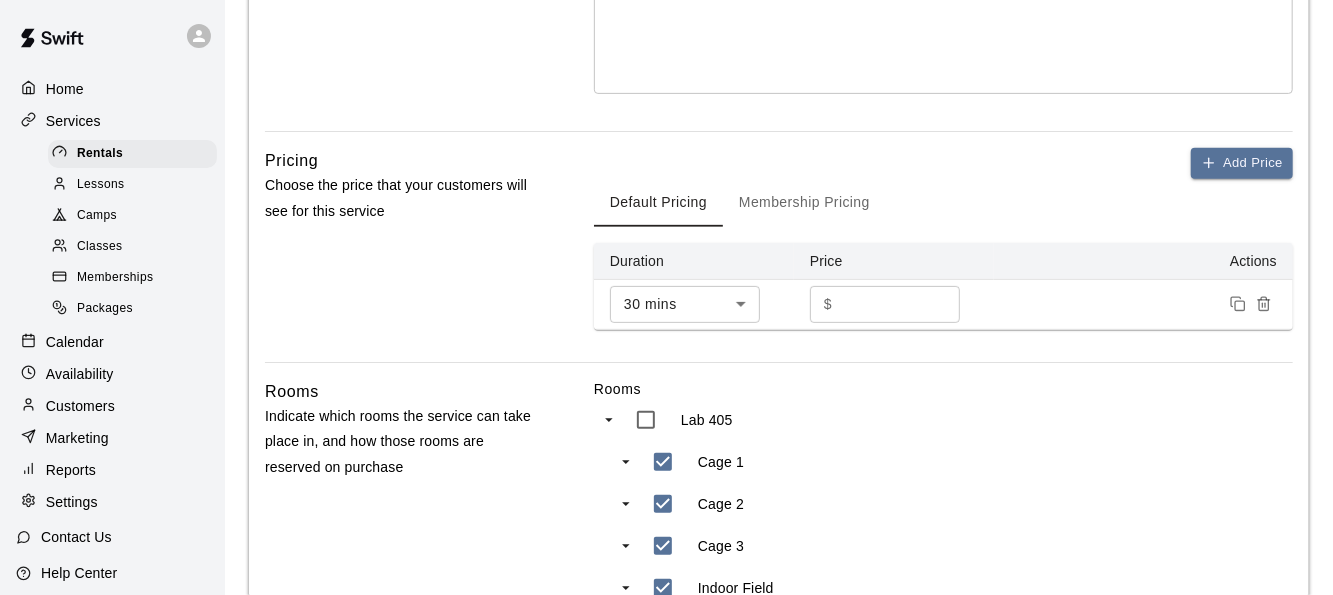 click on "*" at bounding box center [900, 304] 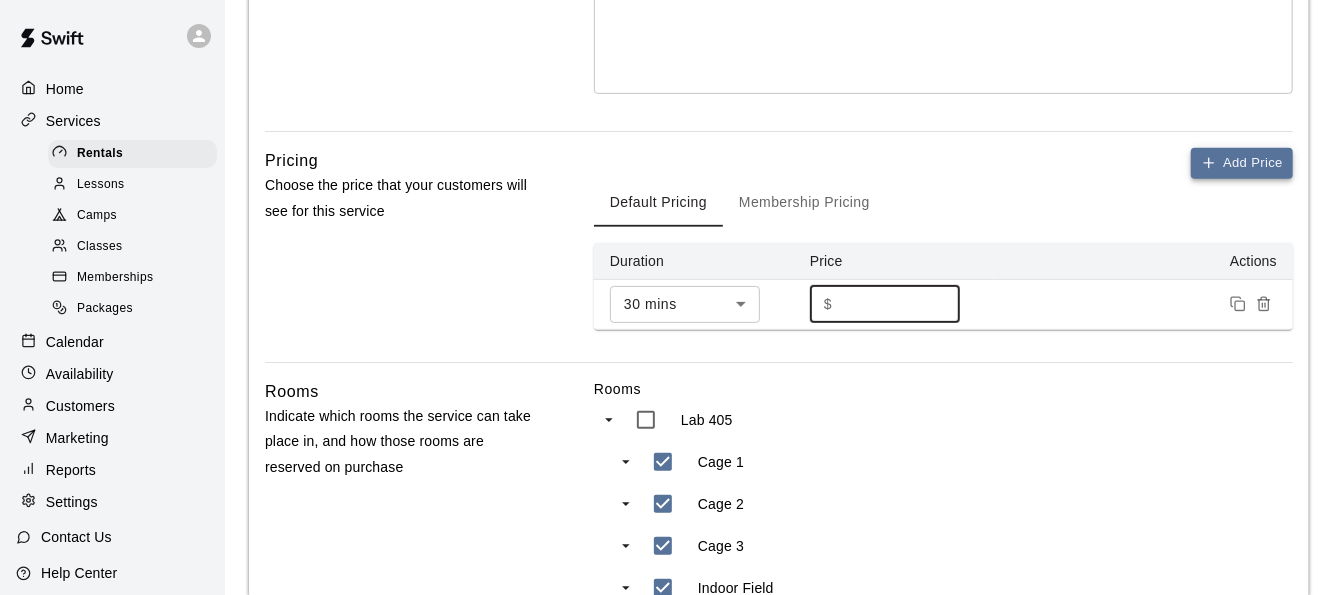 type on "***" 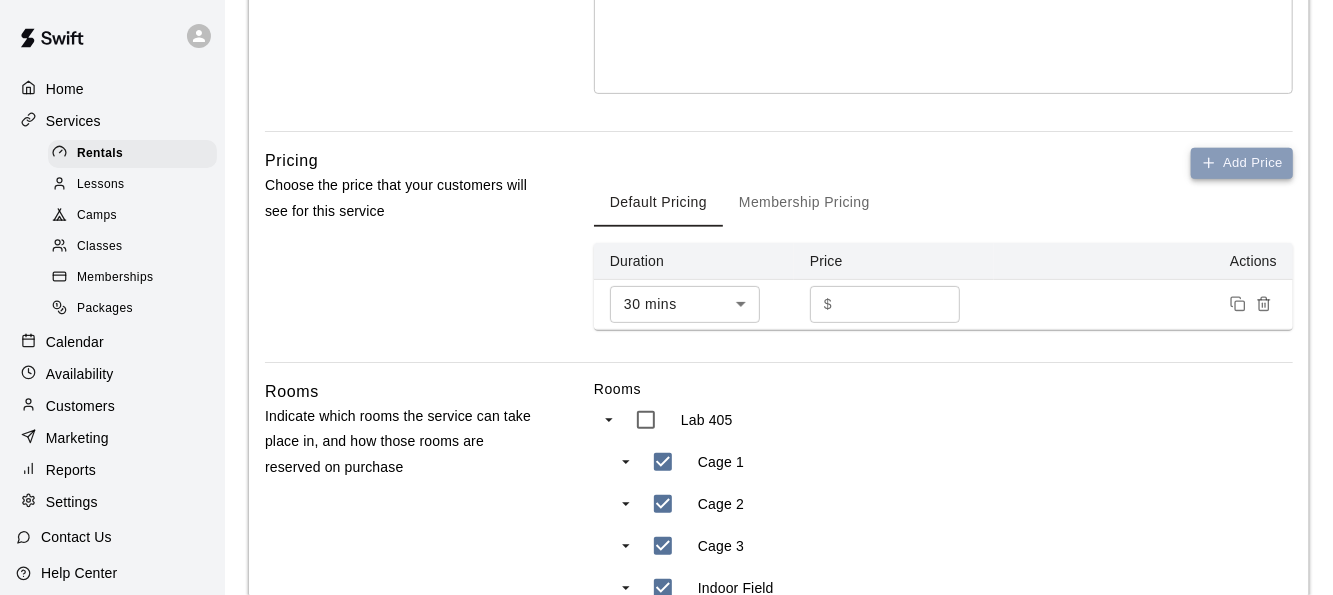 click 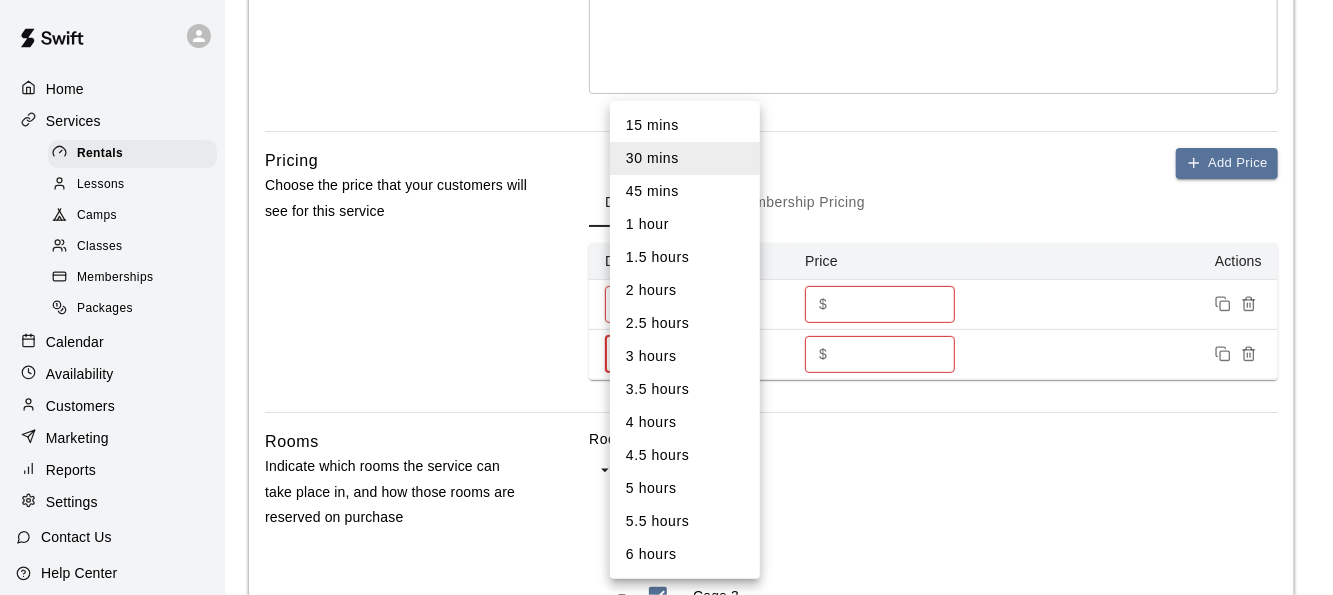 click on "Home Services Rentals Lessons Camps Classes Memberships Packages Calendar Availability Customers Marketing Reports Settings Contact Us Help Center View public page Copy public page link Rentals / Add Rental Add Rental Rental Details Basics Set the name and description Name ****** ​ Description Optional Normal Enter a description... Pricing Choose the price that your customers will see for this service Add Price Default Pricing Membership Pricing Duration Price Actions 30 mins ** ​ $ *** ​ 30 mins ** ​ $ * ​ Rooms Indicate which rooms the service can take place in, and how those rooms are reserved on purchase Rooms Lab 405 Cage 1 Cage 2 Cage 3 Indoor Field Reserve On Purchase Any selected room *** ​ When a customer buys this   rental , Swift will reserve  any ONE of Cage 1, Cage 2, Cage 3, or Indoor Field  as long as   it is available Advanced Settings Add additional requirements like restrictions on time slots and t-shirt size, or hide the service on your booking page Save Swift - New Rental Hide" at bounding box center [666, 307] 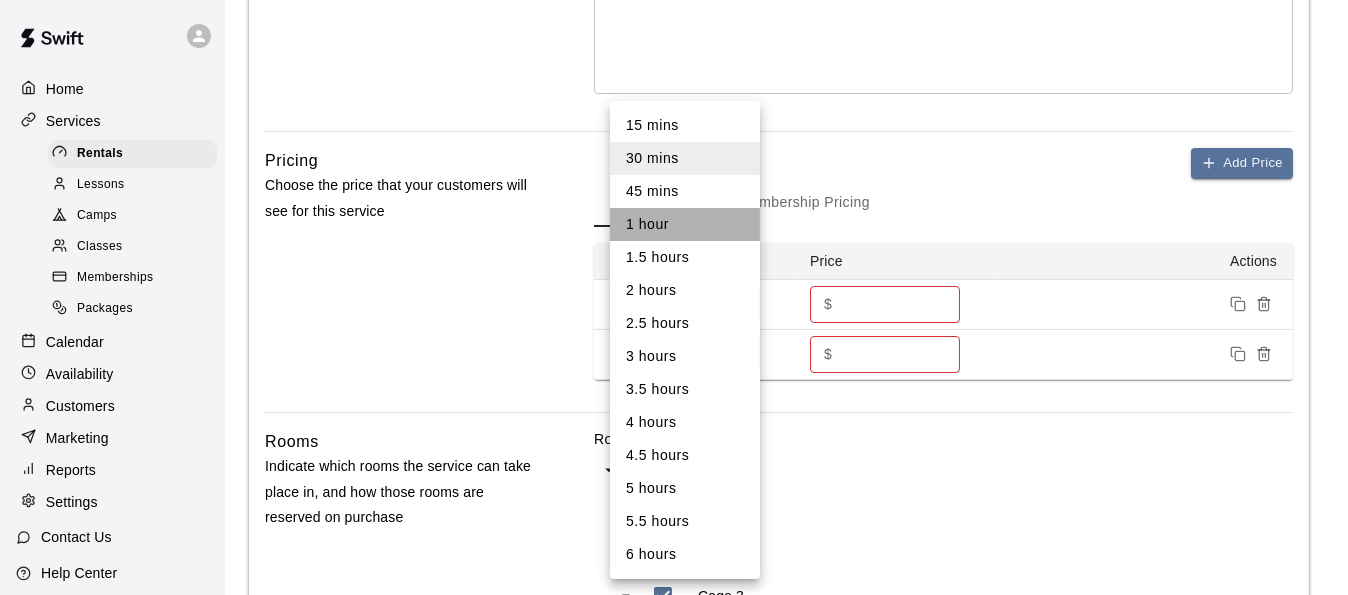 click on "1 hour" at bounding box center (685, 224) 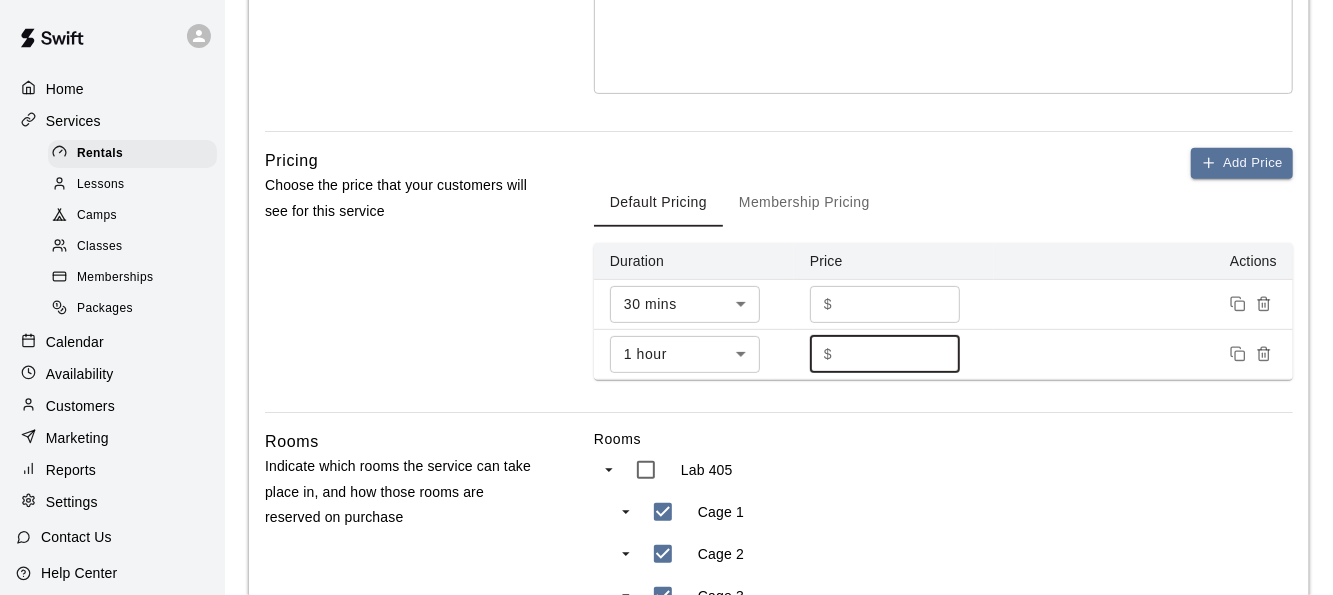 click on "*" at bounding box center (900, 354) 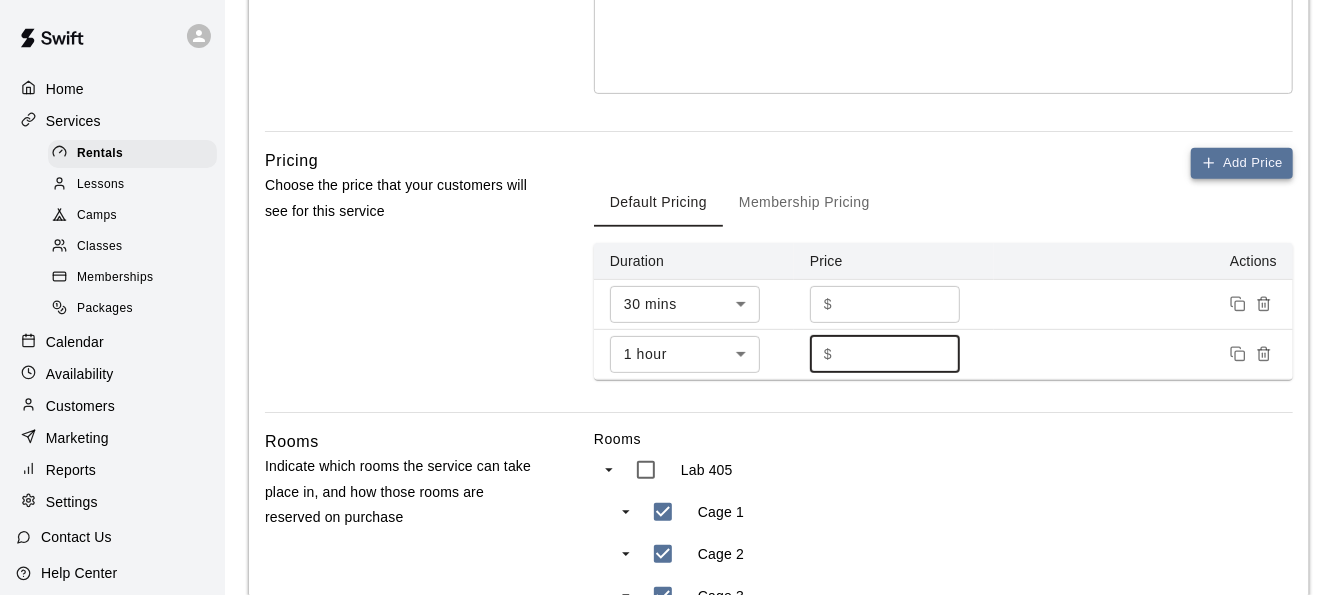 type on "***" 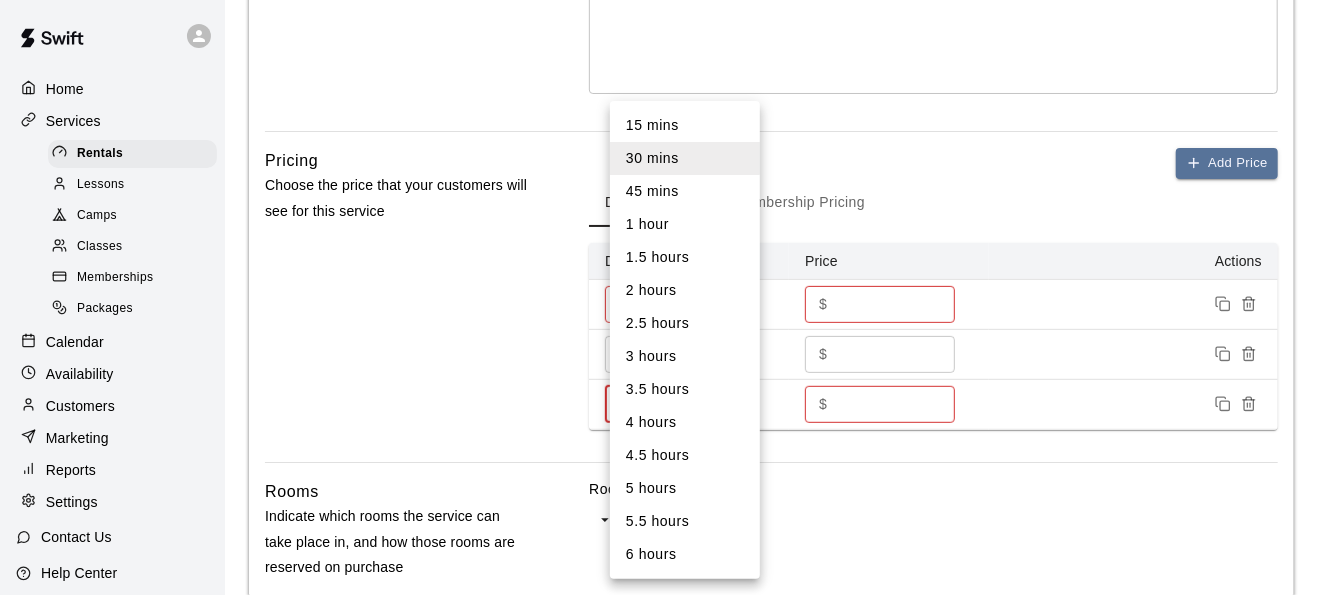 click on "Home Services Rentals Lessons Camps Classes Memberships Packages Calendar Availability Customers Marketing Reports Settings Contact Us Help Center View public page Copy public page link Rentals / Add Rental Add Rental Rental Details Basics Set the name and description Name ****** ​ Description Optional Normal Enter a description... Pricing Choose the price that your customers will see for this service Add Price Default Pricing Membership Pricing Duration Price Actions 30 mins ** ​ $ *** ​ 1 hour ** ​ $ *** ​ 30 mins ** ​ $ * ​ Rooms Indicate which rooms the service can take place in, and how those rooms are reserved on purchase Rooms Lab 405 Cage 1 Cage 2 Cage 3 Indoor Field Reserve On Purchase Any selected room *** ​ When a customer buys this   rental , Swift will reserve  any ONE of Cage 1, Cage 2, Cage 3, or Indoor Field  as long as   it is available Advanced Settings Add additional requirements like restrictions on time slots and t-shirt size, or hide the service on your booking page Save" at bounding box center [666, 332] 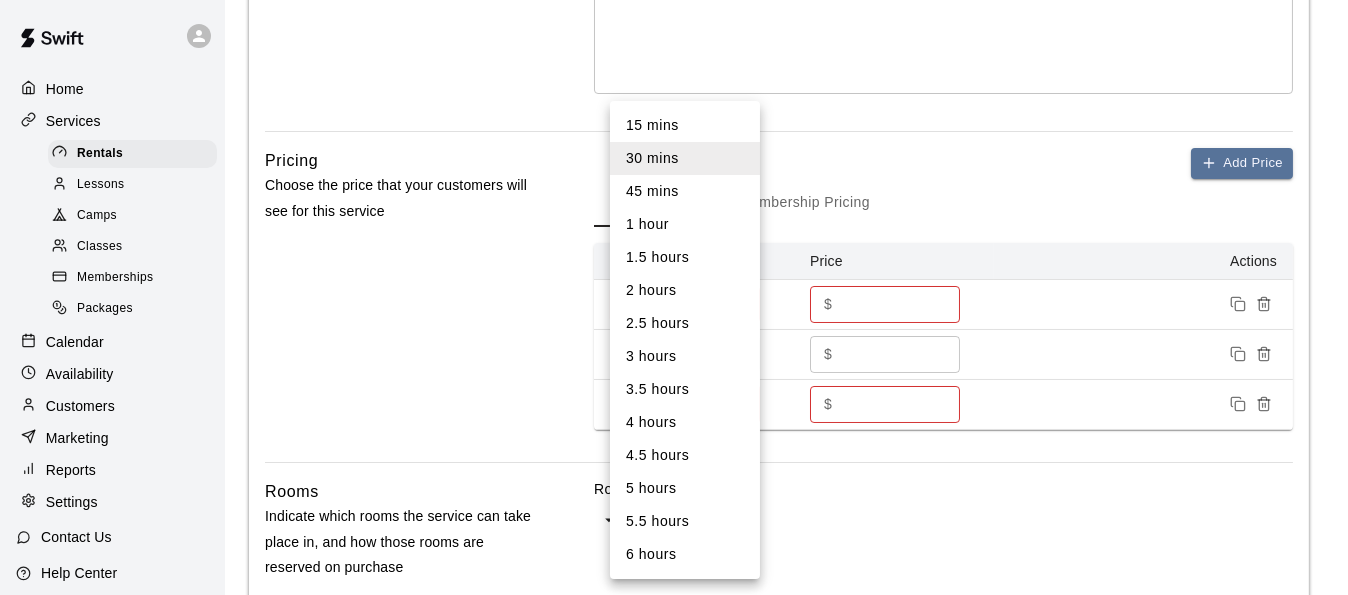 drag, startPoint x: 680, startPoint y: 227, endPoint x: 682, endPoint y: 257, distance: 30.066593 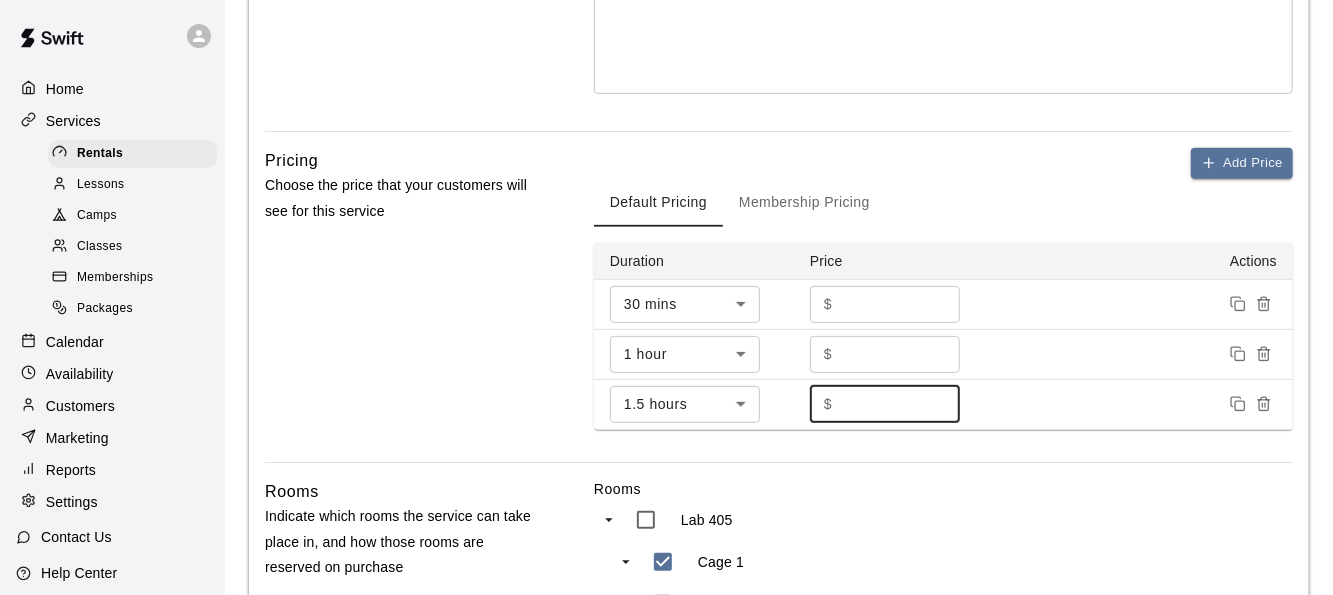 click on "*" at bounding box center (900, 404) 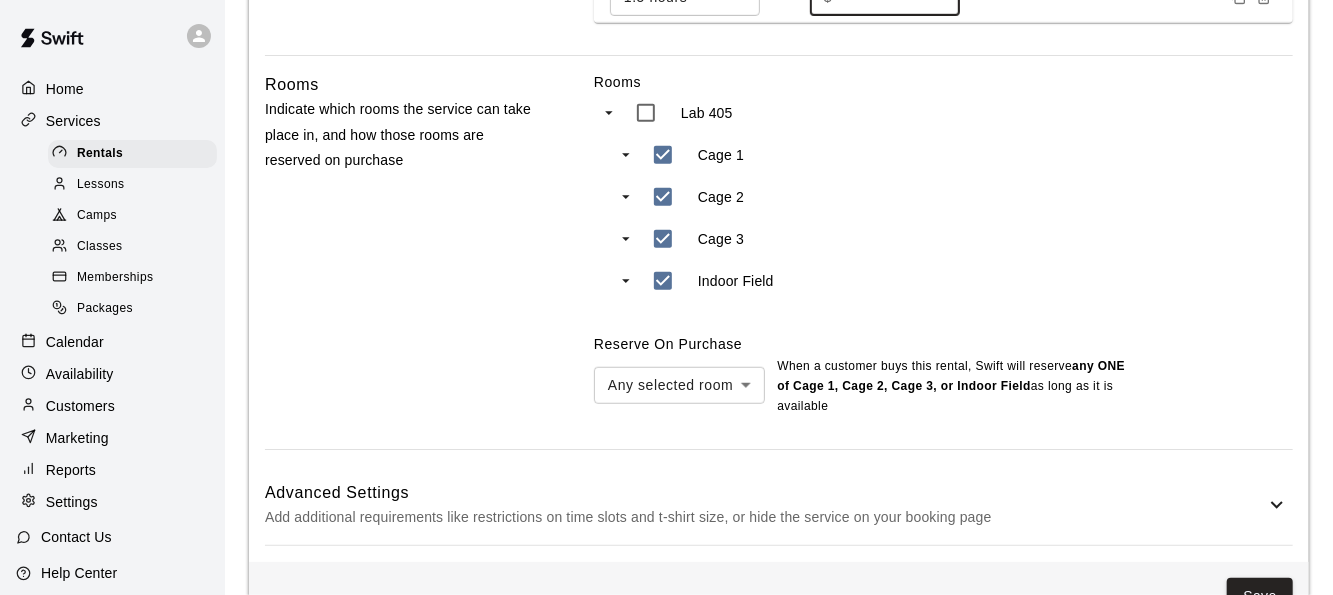 scroll, scrollTop: 804, scrollLeft: 0, axis: vertical 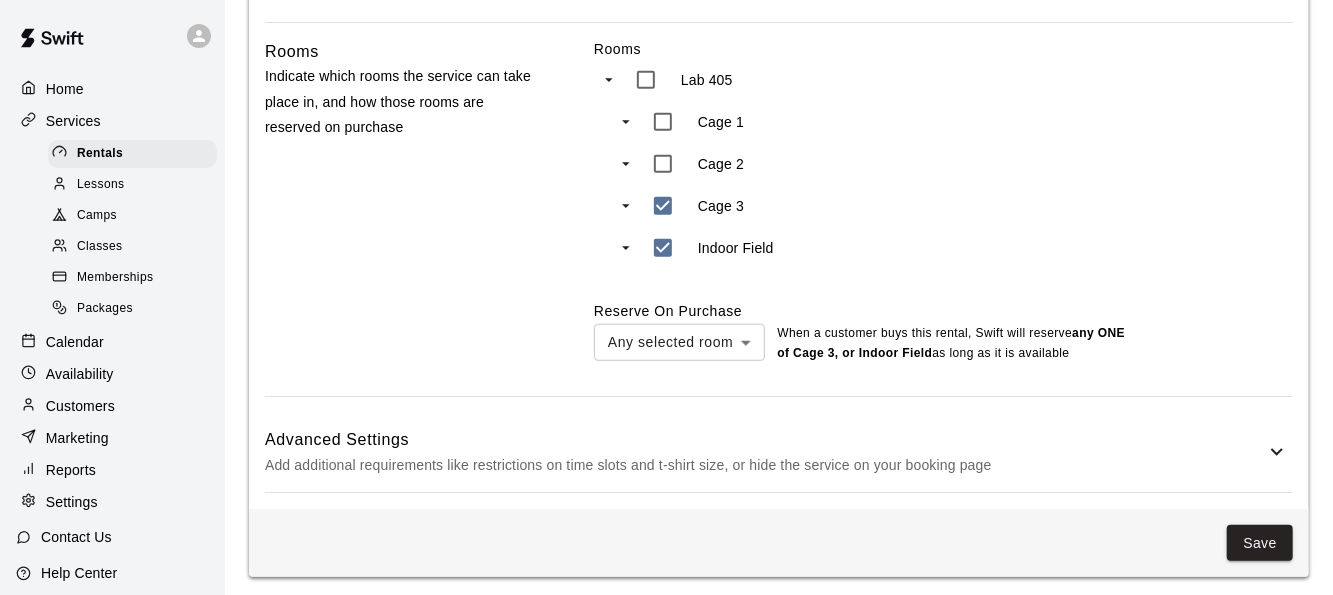 type on "***" 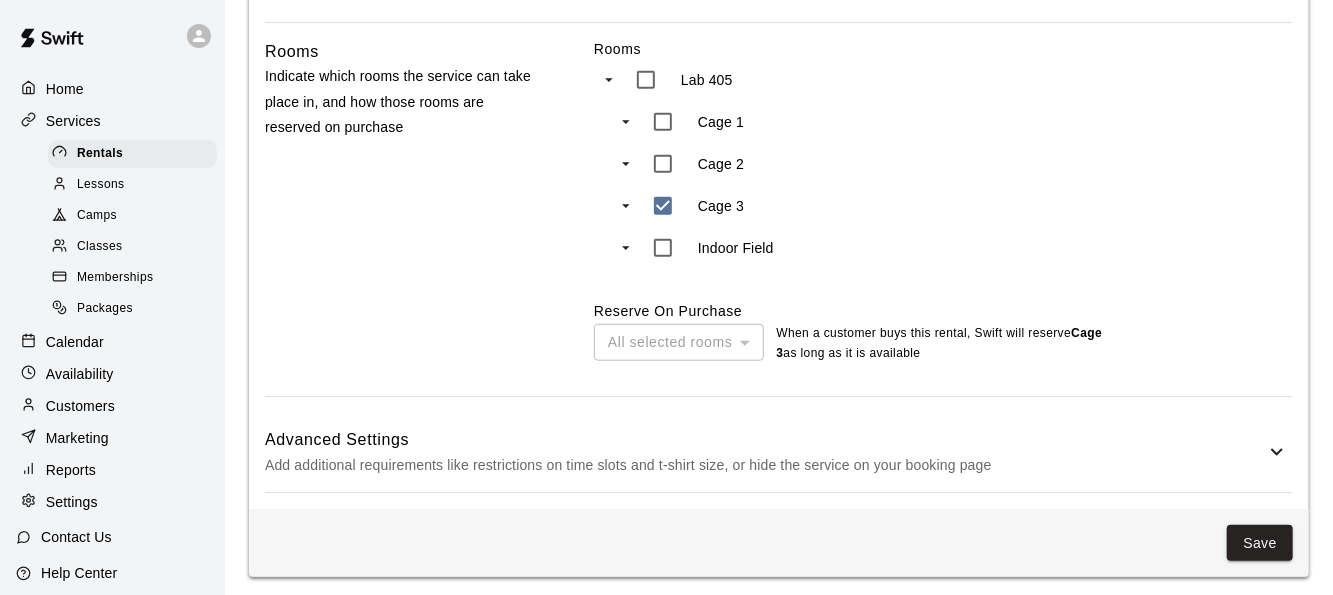 scroll, scrollTop: 841, scrollLeft: 0, axis: vertical 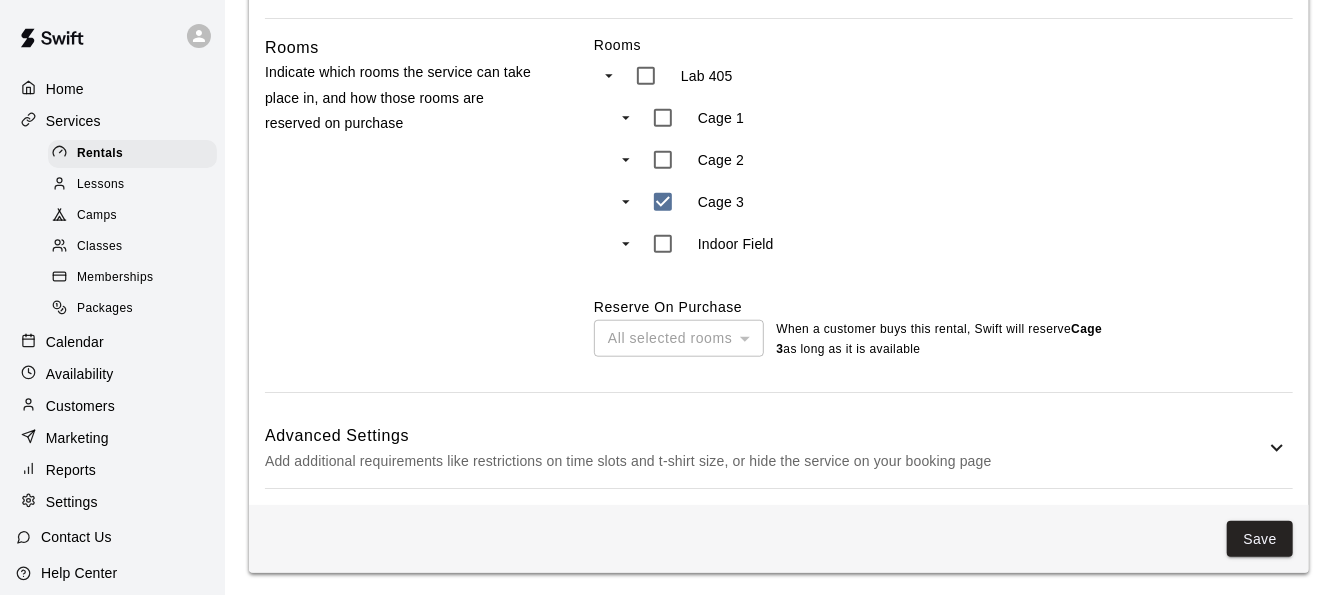 click on "Advanced Settings" at bounding box center (765, 436) 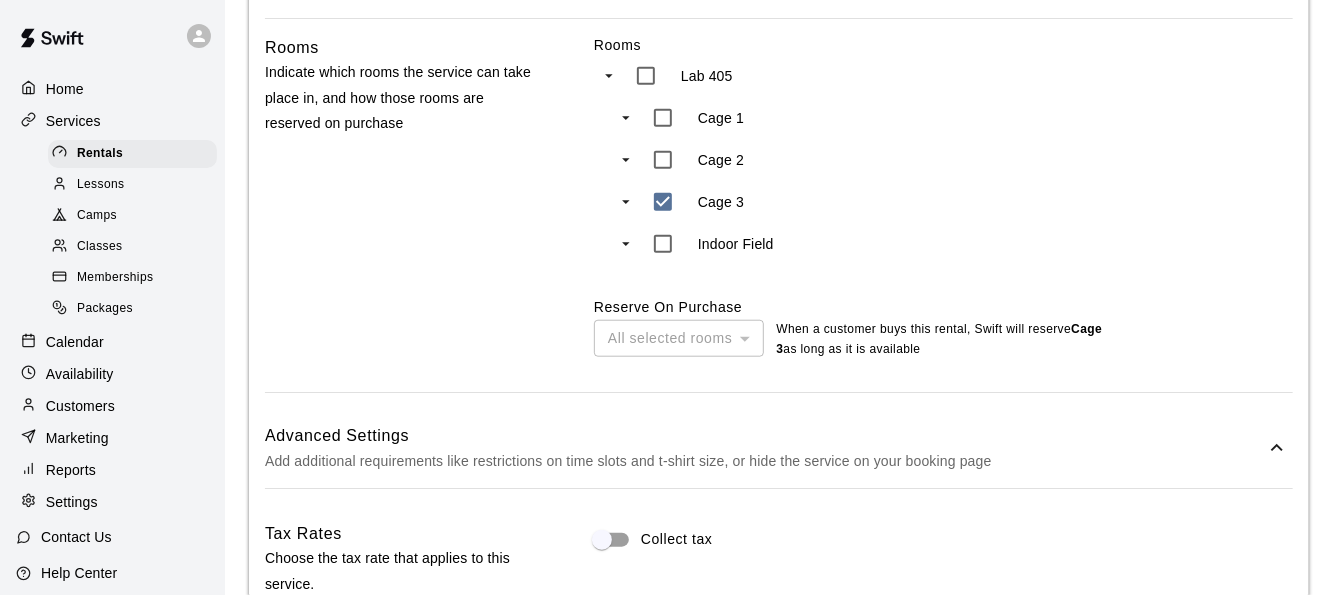 scroll, scrollTop: 1234, scrollLeft: 0, axis: vertical 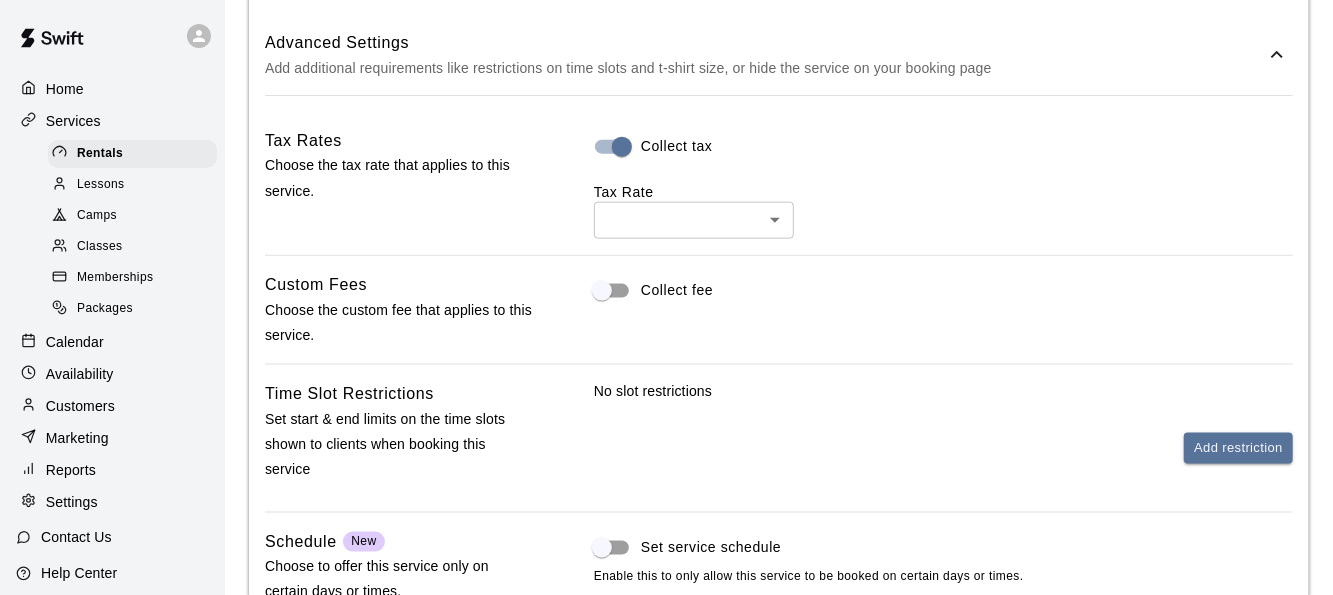 click on "Tax Rate ​ ​" at bounding box center [943, 210] 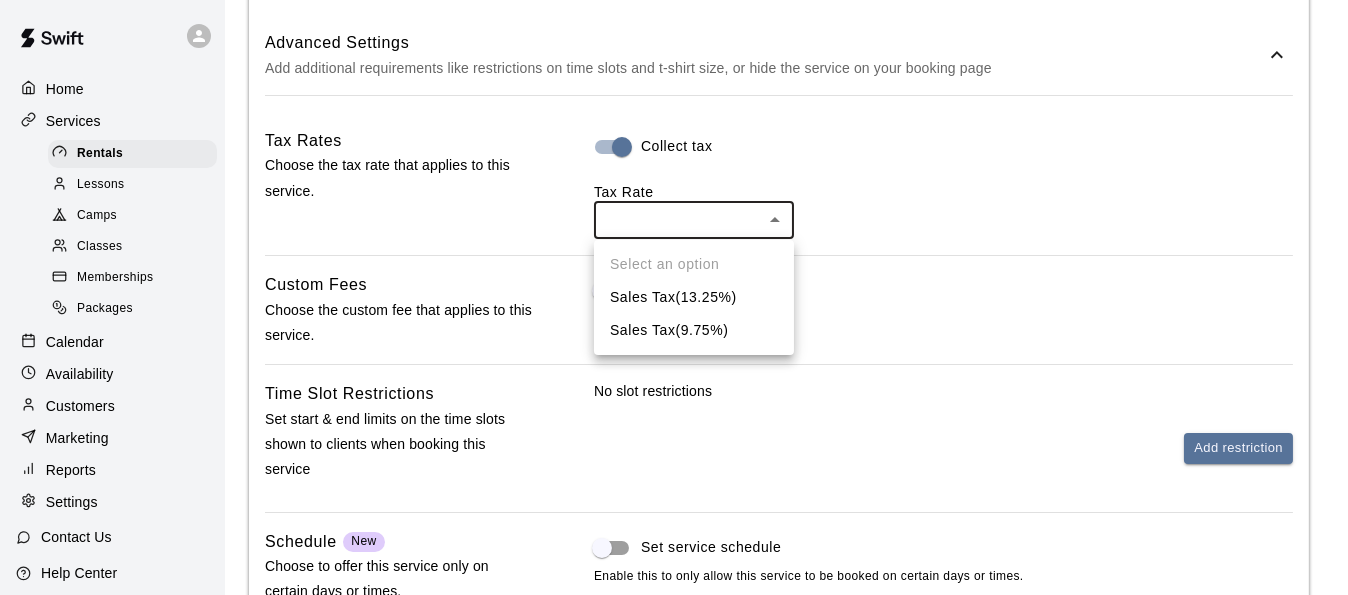 drag, startPoint x: 680, startPoint y: 289, endPoint x: 683, endPoint y: 329, distance: 40.112343 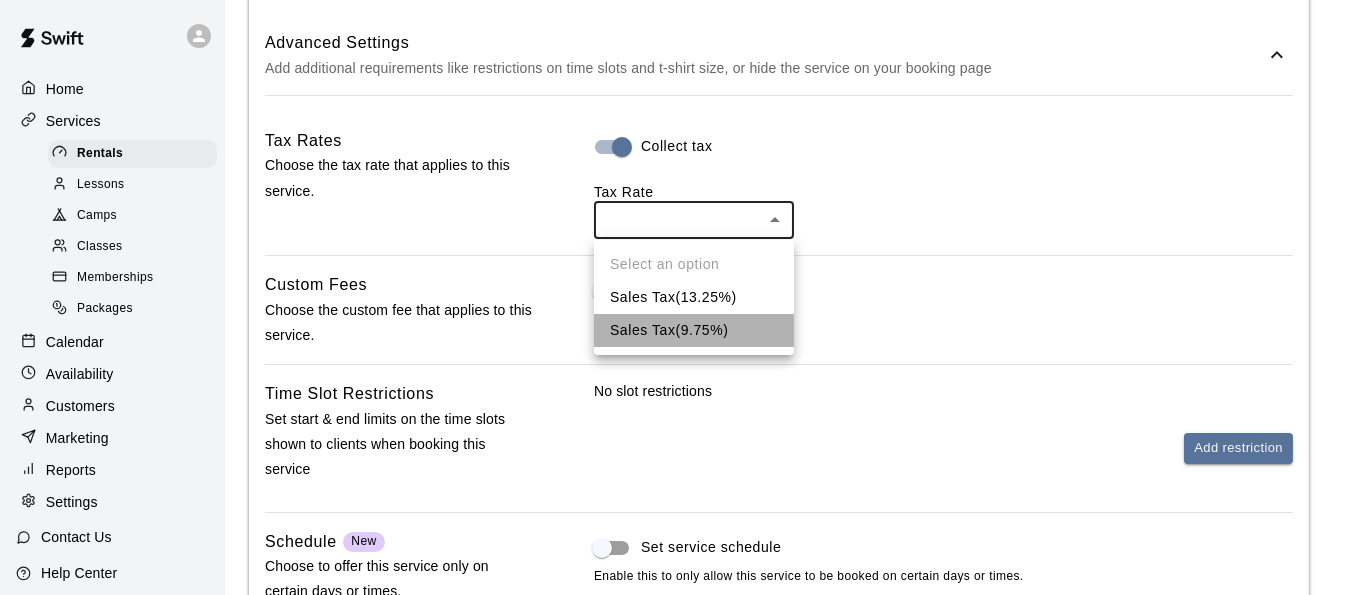 click on "Sales Tax  ( 9.75 %)" at bounding box center (694, 330) 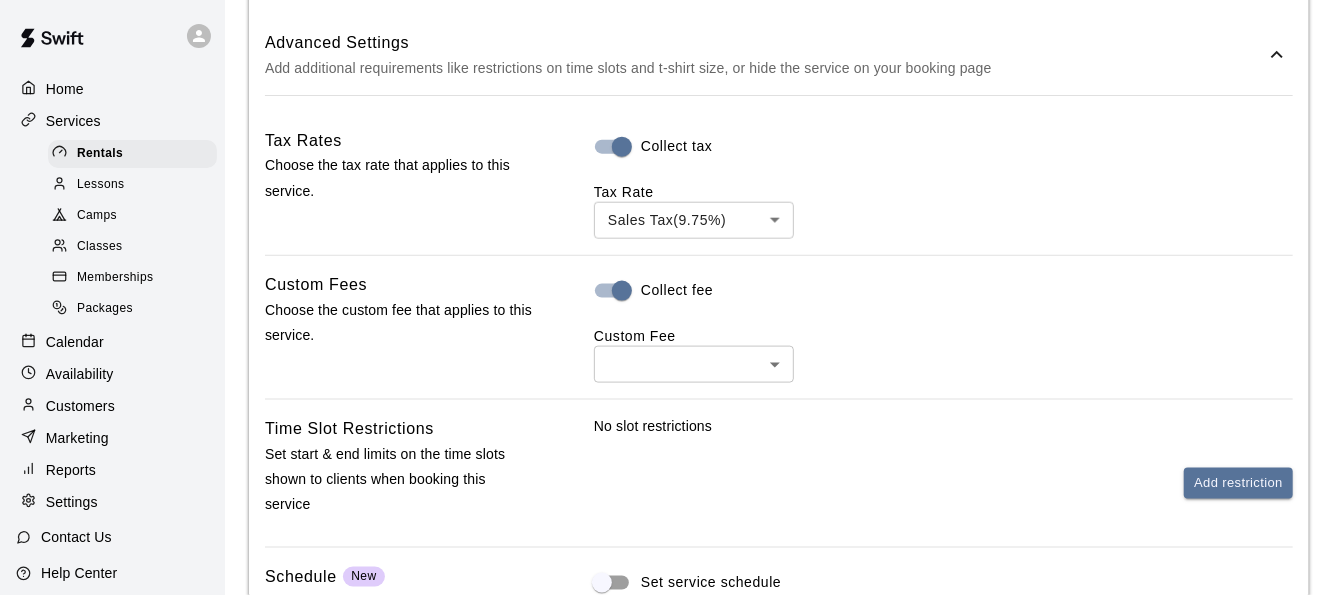 click on "Home Services Rentals Lessons Camps Classes Memberships Packages Calendar Availability Customers Marketing Reports Settings Contact Us Help Center View public page Copy public page link Rentals / Add Rental Add Rental Rental Details Basics Set the name and description Name ****** ​ Description Optional Normal Enter a description... Pricing Choose the price that your customers will see for this service Add Price Default Pricing Membership Pricing Duration Price Actions 30 mins ** ​ $ *** ​ 1 hour ** ​ $ *** ​ 1.5 hours ** ​ $ *** ​ Rooms Indicate which rooms the service can take place in, and how those rooms are reserved on purchase Rooms Lab 405 Cage 1 Cage 2 Cage 3 Indoor Field Reserve On Purchase All selected rooms *** ​ When a customer buys this   rental , Swift will reserve  Cage 3  as long as   it is available Advanced Settings Add additional requirements like restrictions on time slots and t-shirt size, or hide the service on your booking page Tax Rates Collect tax Tax Rate Sales Tax  (" at bounding box center (666, -71) 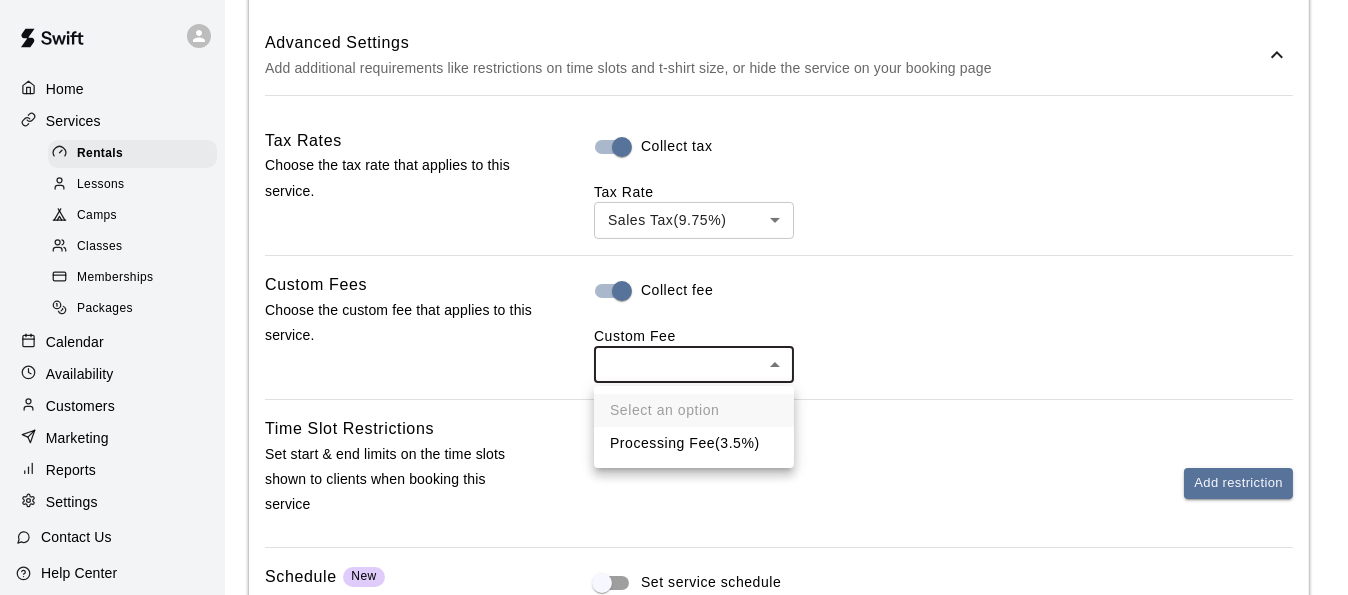 click on "Processing Fee  ( 3.5% )" at bounding box center [694, 443] 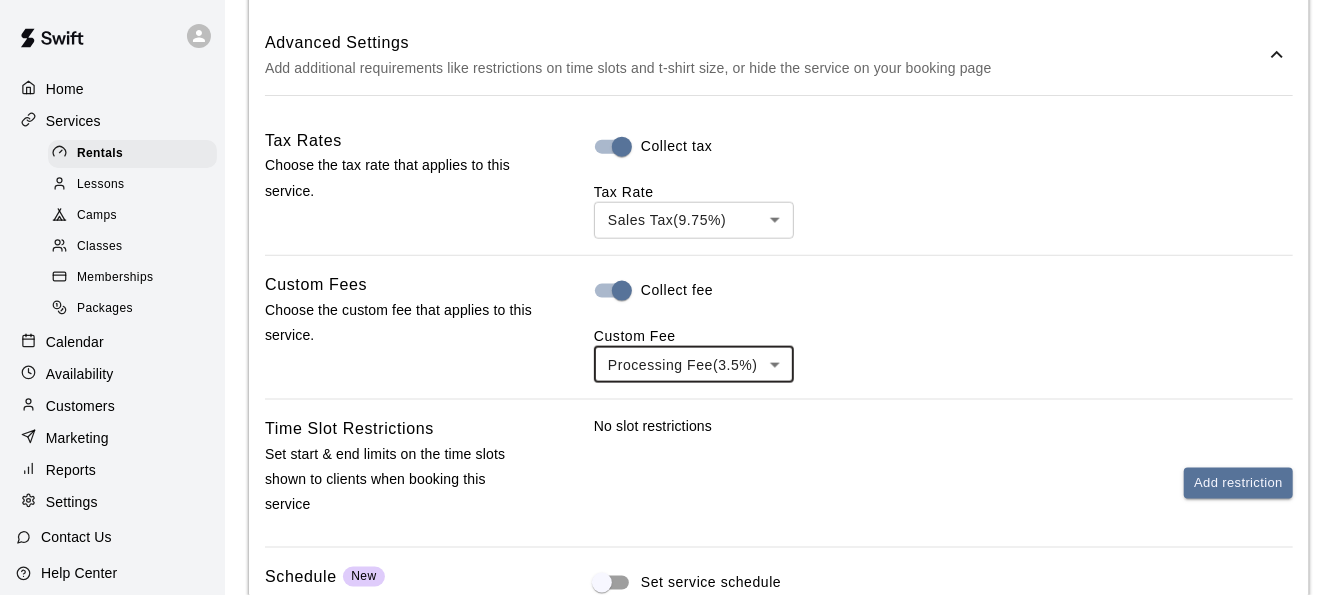 scroll, scrollTop: 1596, scrollLeft: 0, axis: vertical 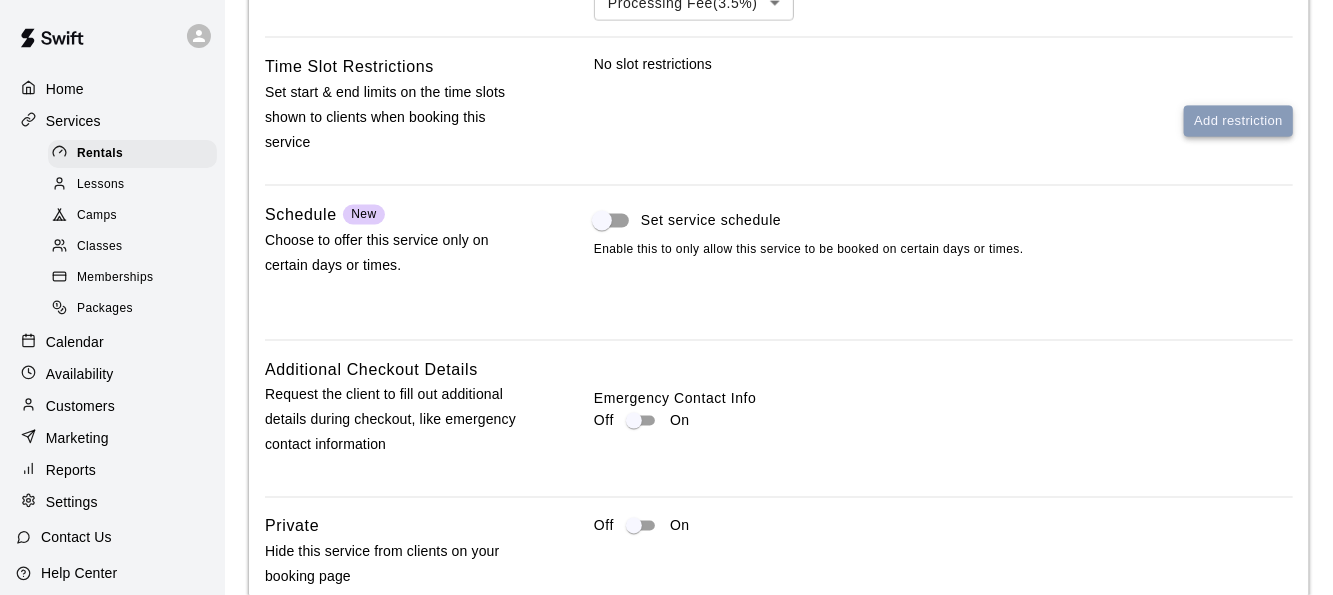click on "Add restriction" at bounding box center (1238, 121) 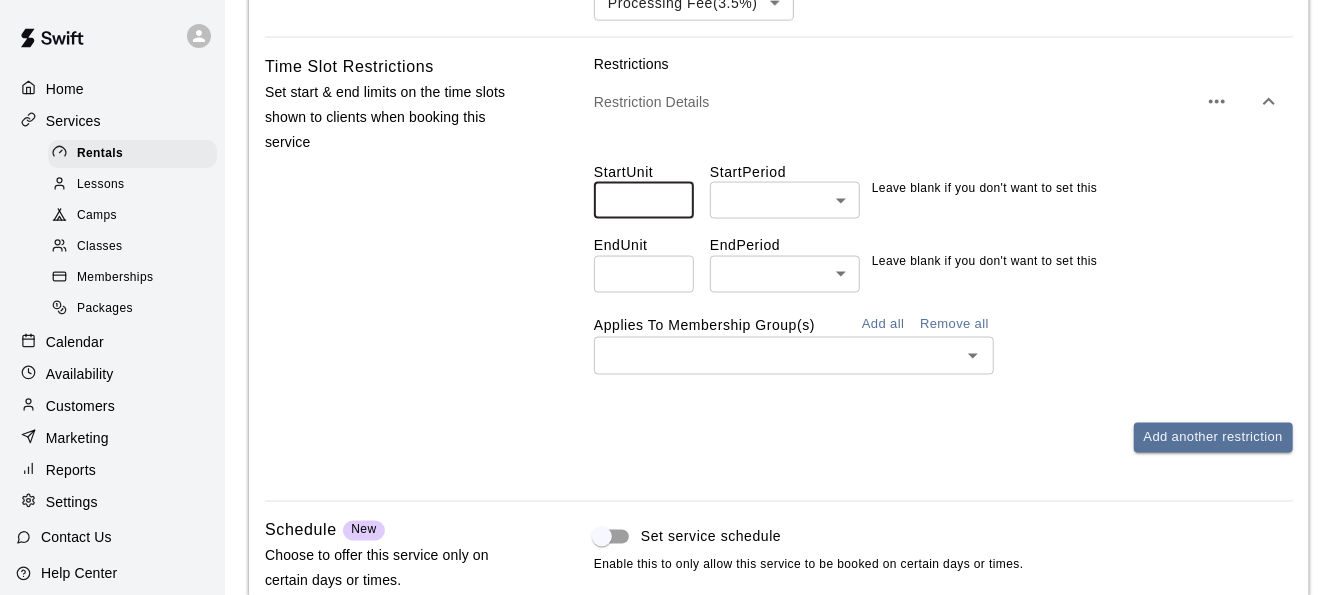 click at bounding box center (644, 200) 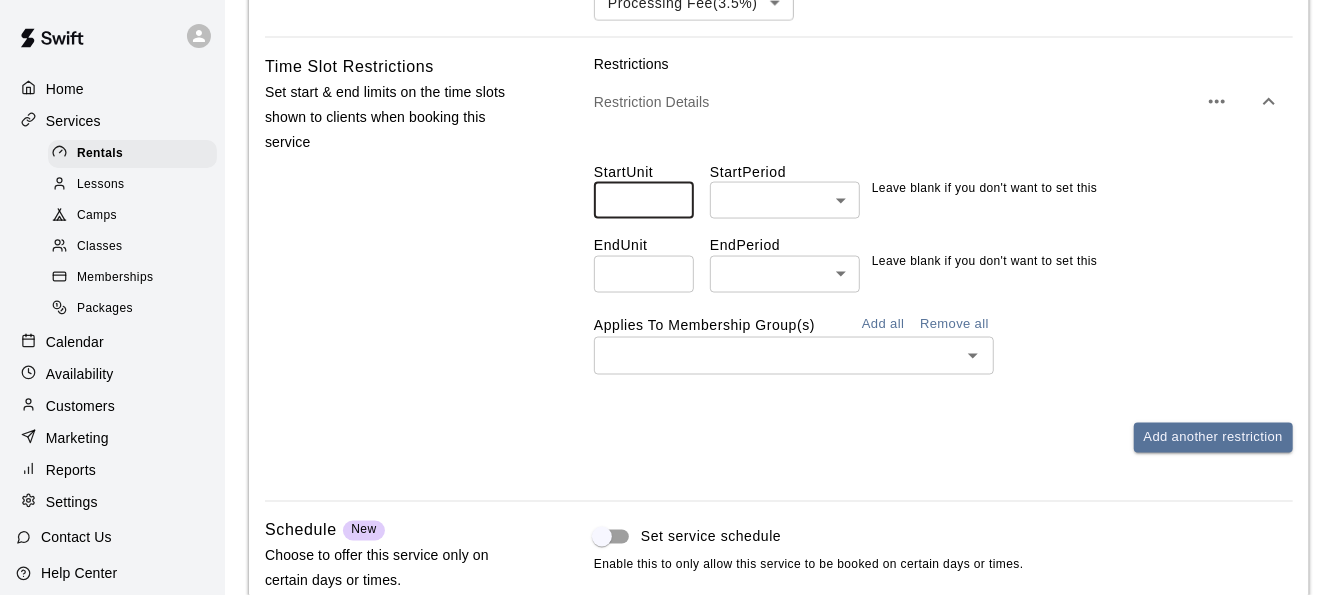 type on "*" 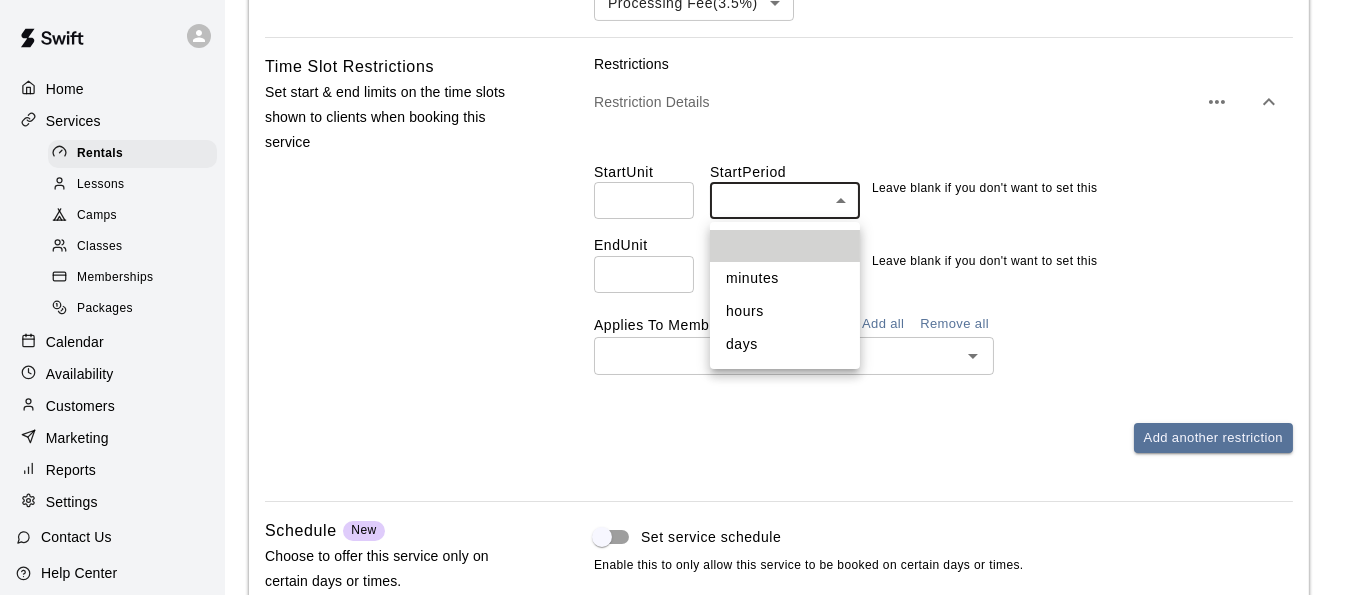 click on "hours" at bounding box center (785, 311) 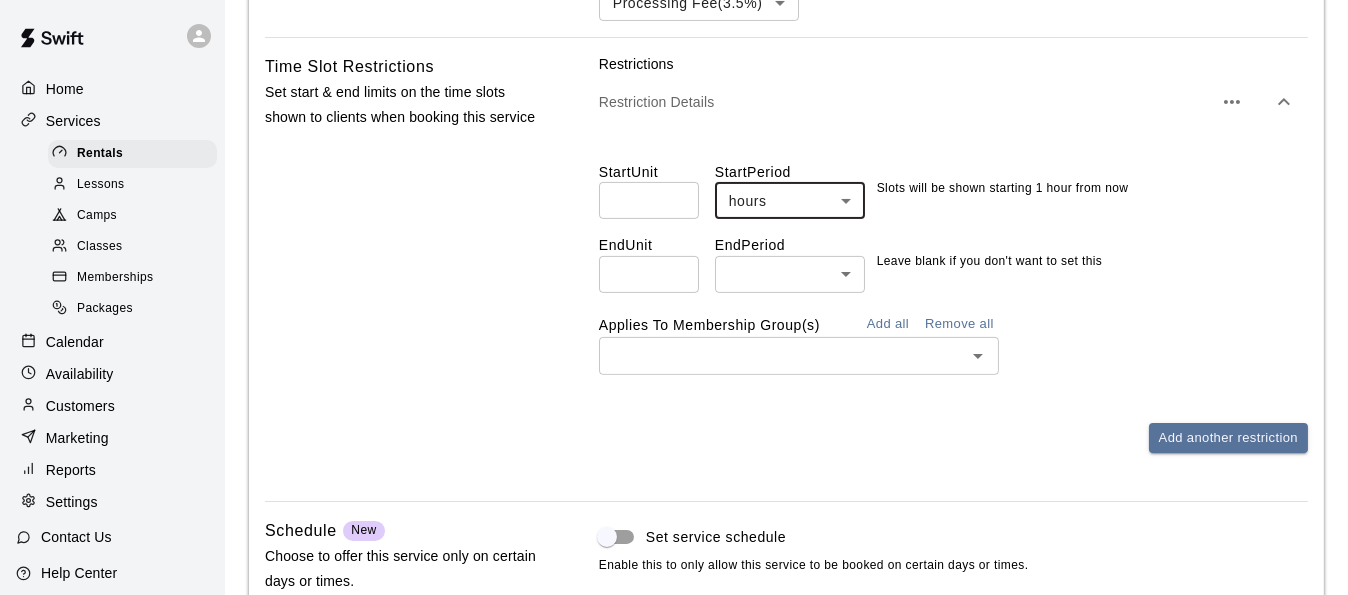 type on "*****" 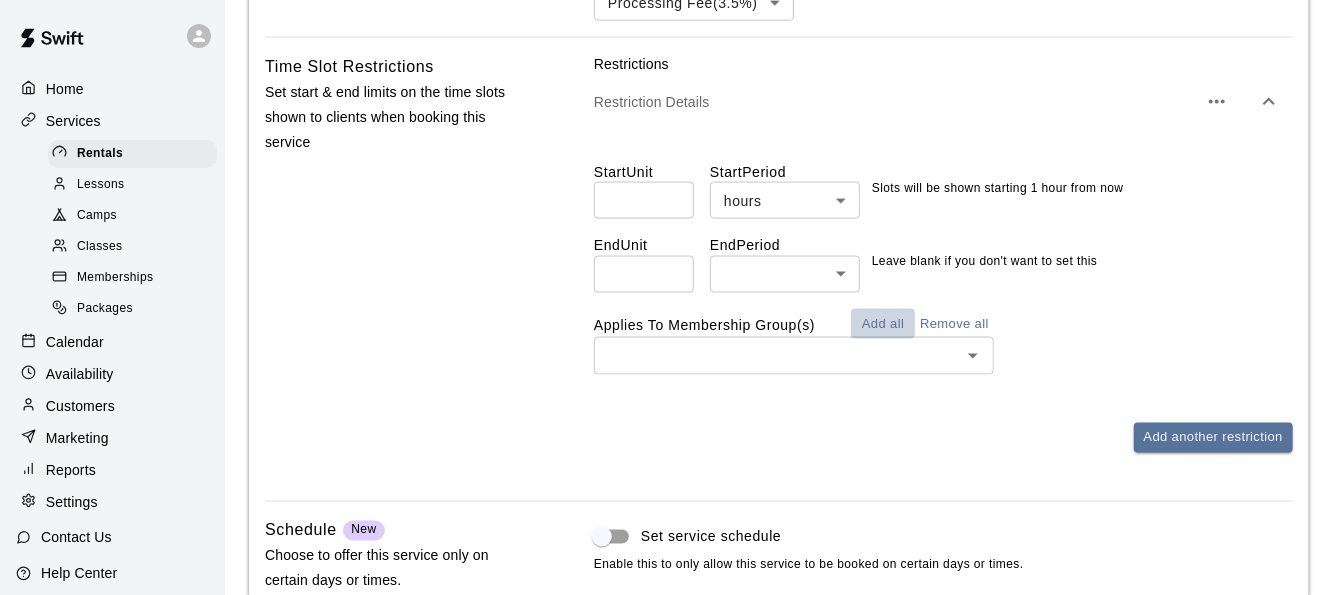 click on "Add all" at bounding box center [883, 324] 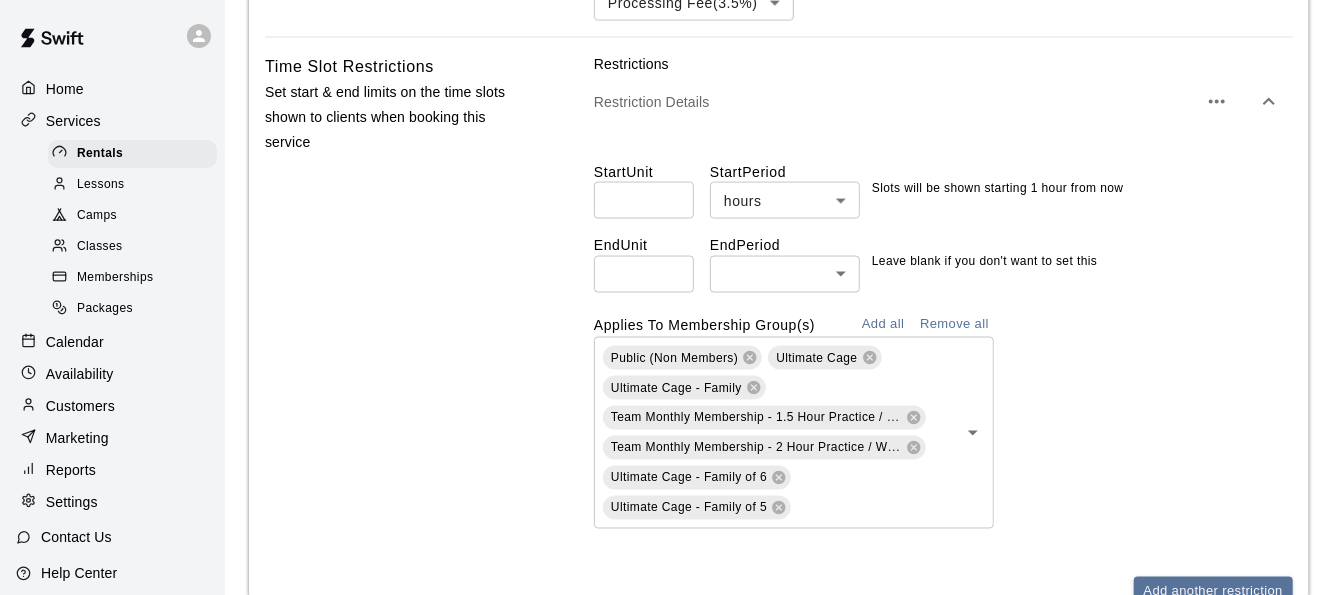 click on "Remove all" at bounding box center (954, 324) 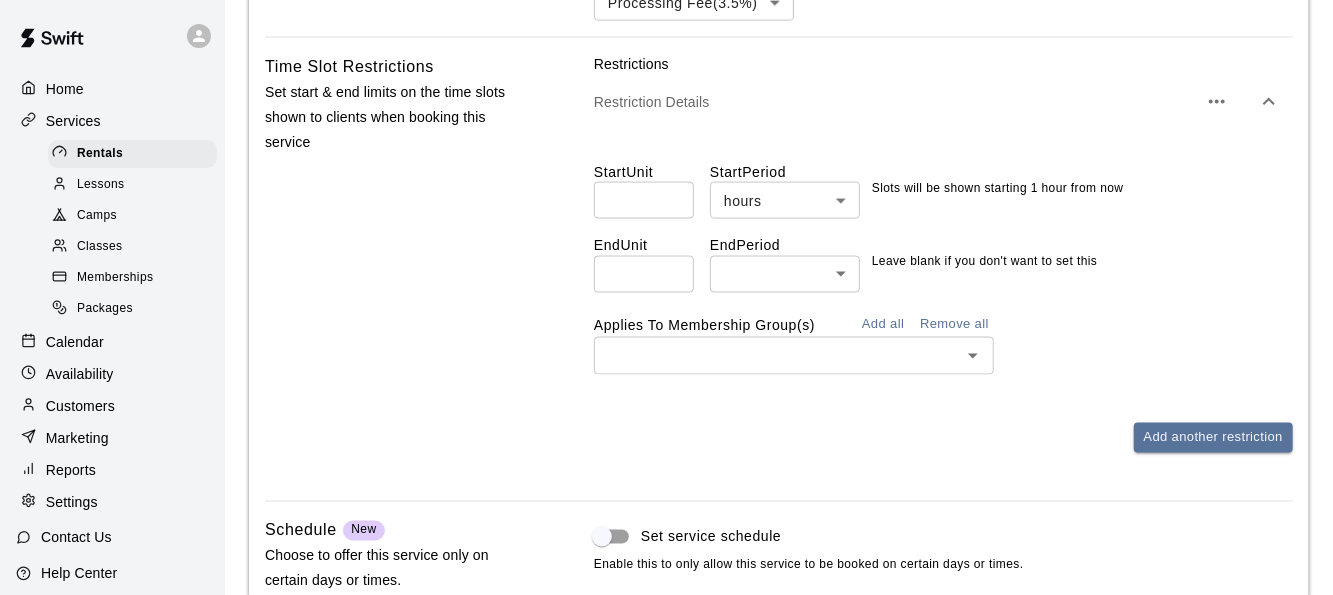 click on "Add all" at bounding box center [883, 324] 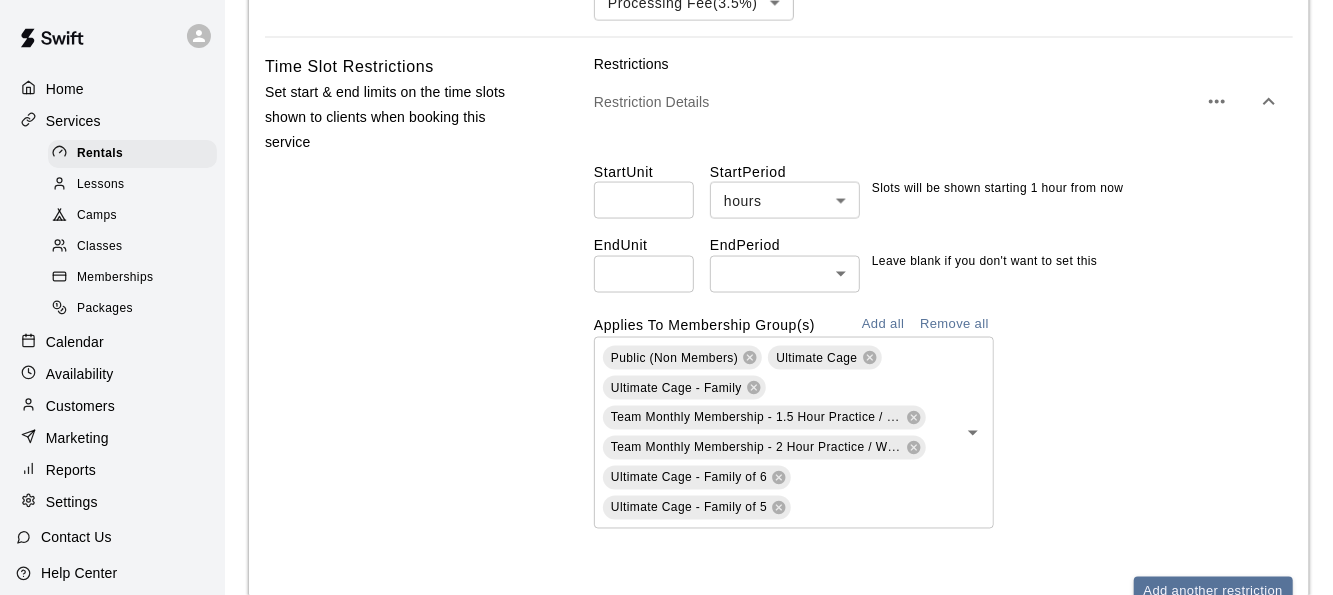 click on "Remove all" at bounding box center [954, 324] 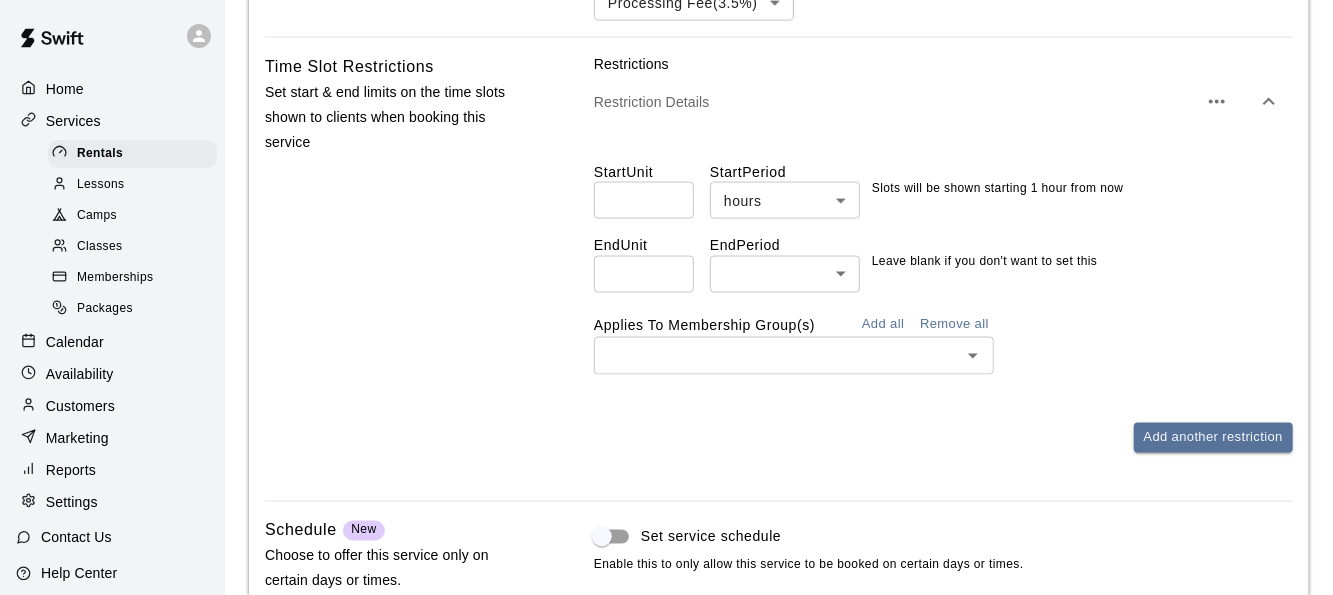 click on "​" at bounding box center [794, 355] 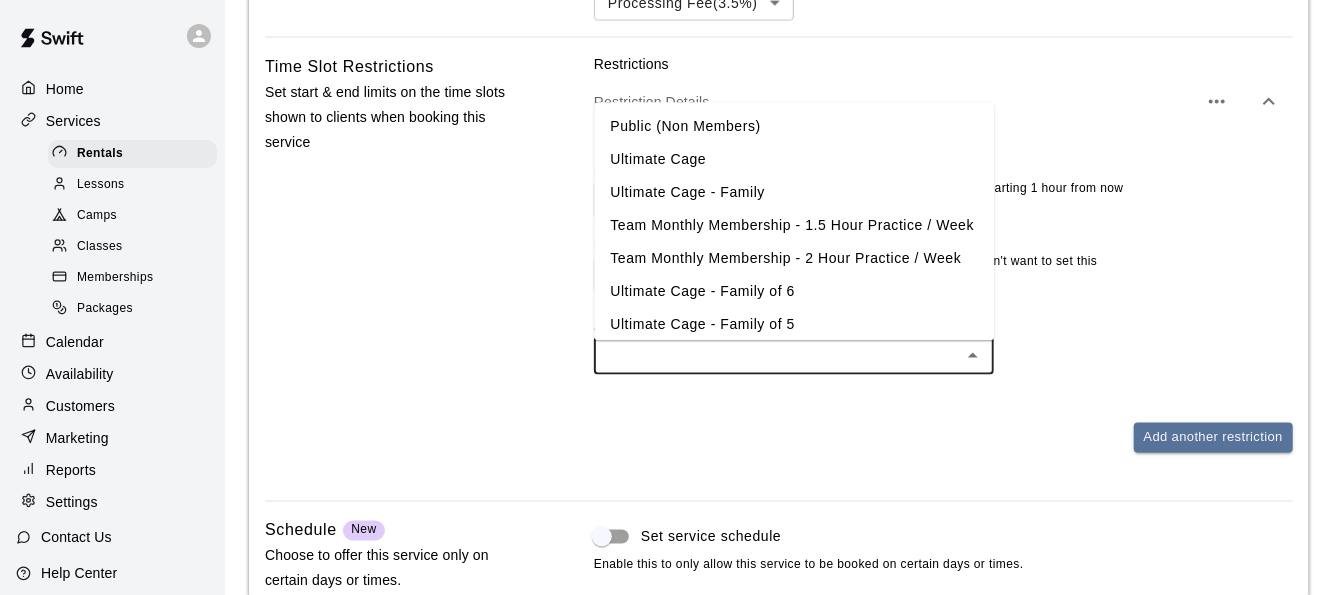 click on "Public (Non Members)" at bounding box center (794, 127) 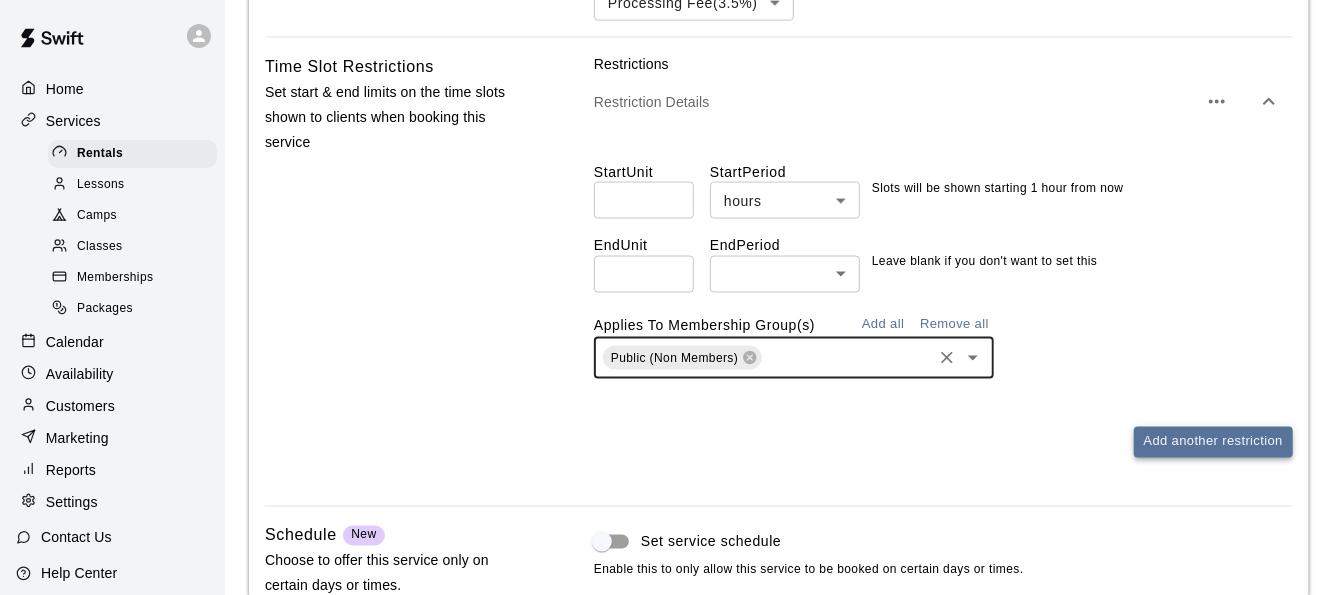 click on "Add another restriction" at bounding box center [1213, 442] 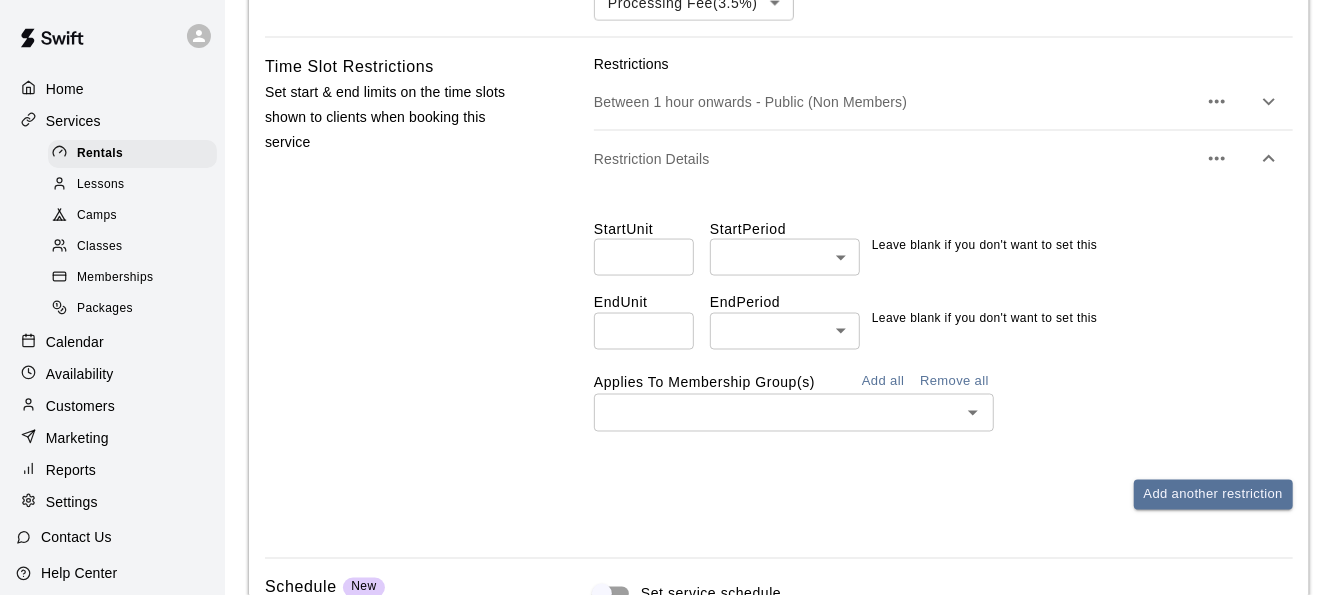 click at bounding box center [644, 257] 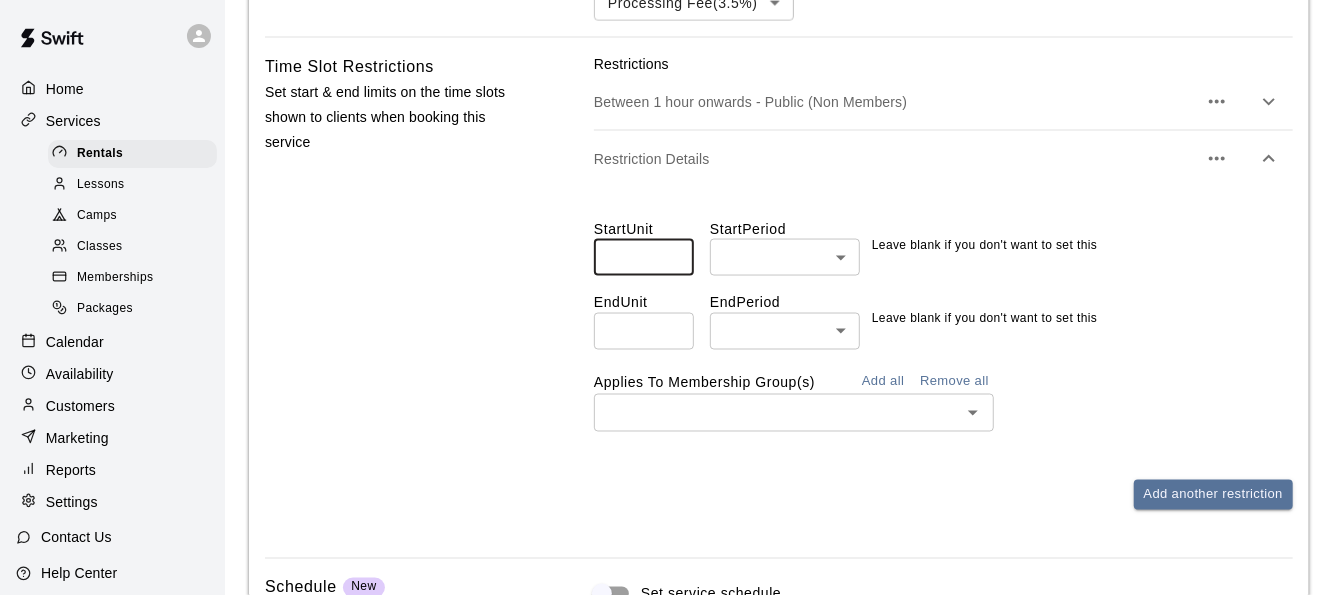 type on "**" 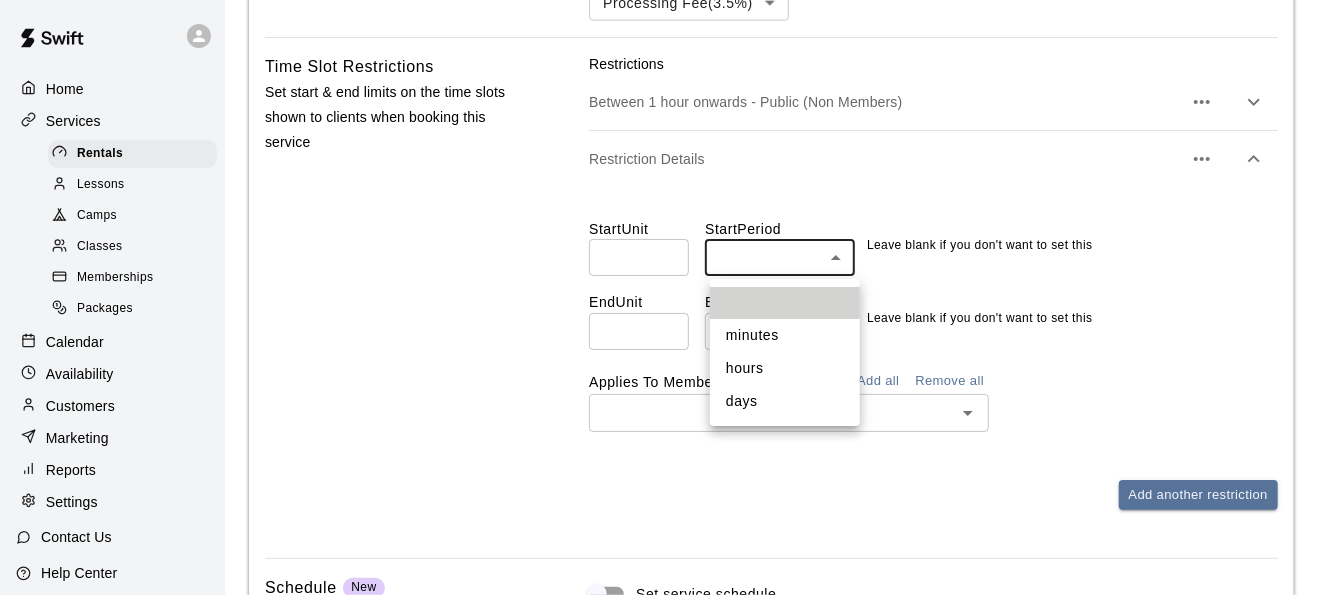 click on "Home Services Rentals Lessons Camps Classes Memberships Packages Calendar Availability Customers Marketing Reports Settings Contact Us Help Center View public page Copy public page link Rentals / Add Rental Add Rental Rental Details Basics Set the name and description Name ****** ​ Description Optional Normal Enter a description... Pricing Choose the price that your customers will see for this service Add Price Default Pricing Membership Pricing Duration Price Actions 30 mins ** ​ $ *** ​ 1 hour ** ​ $ *** ​ 1.5 hours ** ​ $ *** ​ Rooms Indicate which rooms the service can take place in, and how those rooms are reserved on purchase Rooms Lab 405 Cage 1 Cage 2 Cage 3 Indoor Field Reserve On Purchase All selected rooms *** ​ When a customer buys this   rental , Swift will reserve  Cage 3  as long as   it is available Advanced Settings Add additional requirements like restrictions on time slots and t-shirt size, or hide the service on your booking page Tax Rates Collect tax Tax Rate Sales Tax  (" at bounding box center [666, -246] 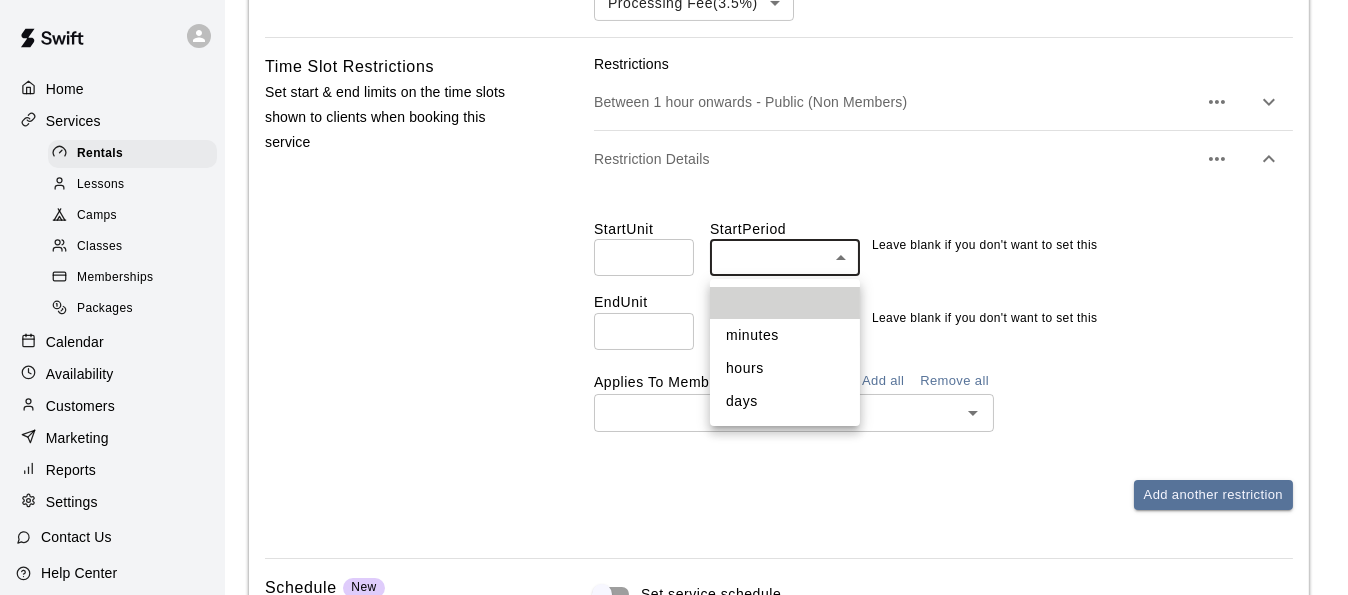 click on "hours" at bounding box center [785, 368] 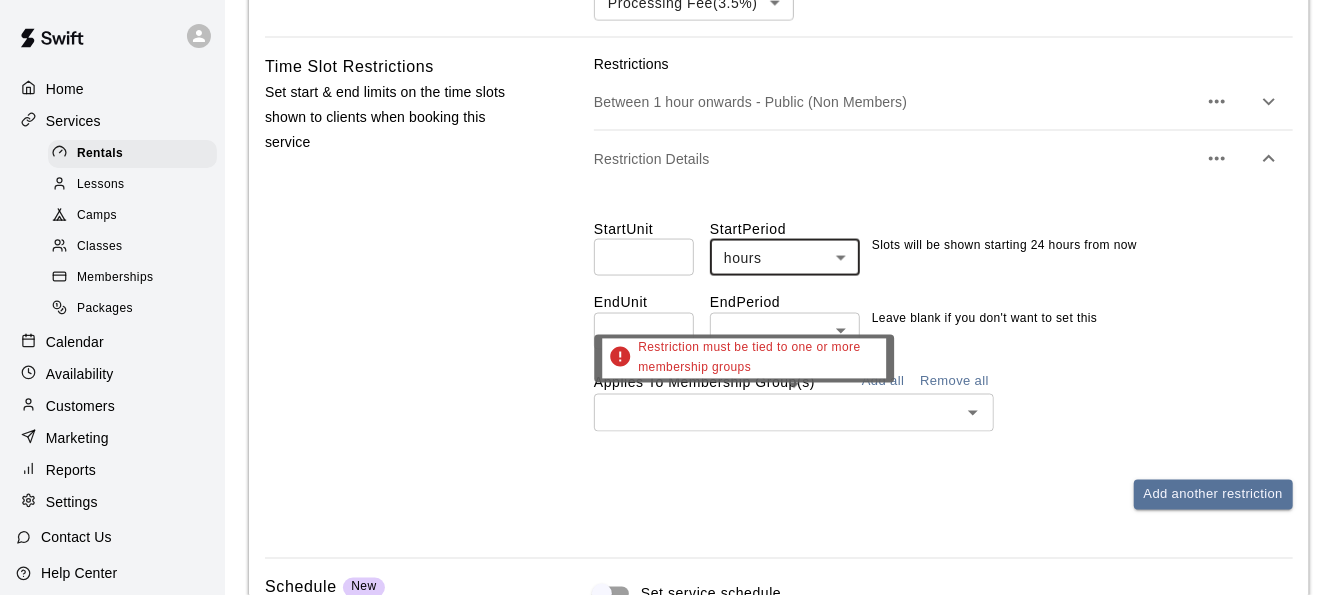 click at bounding box center (777, 412) 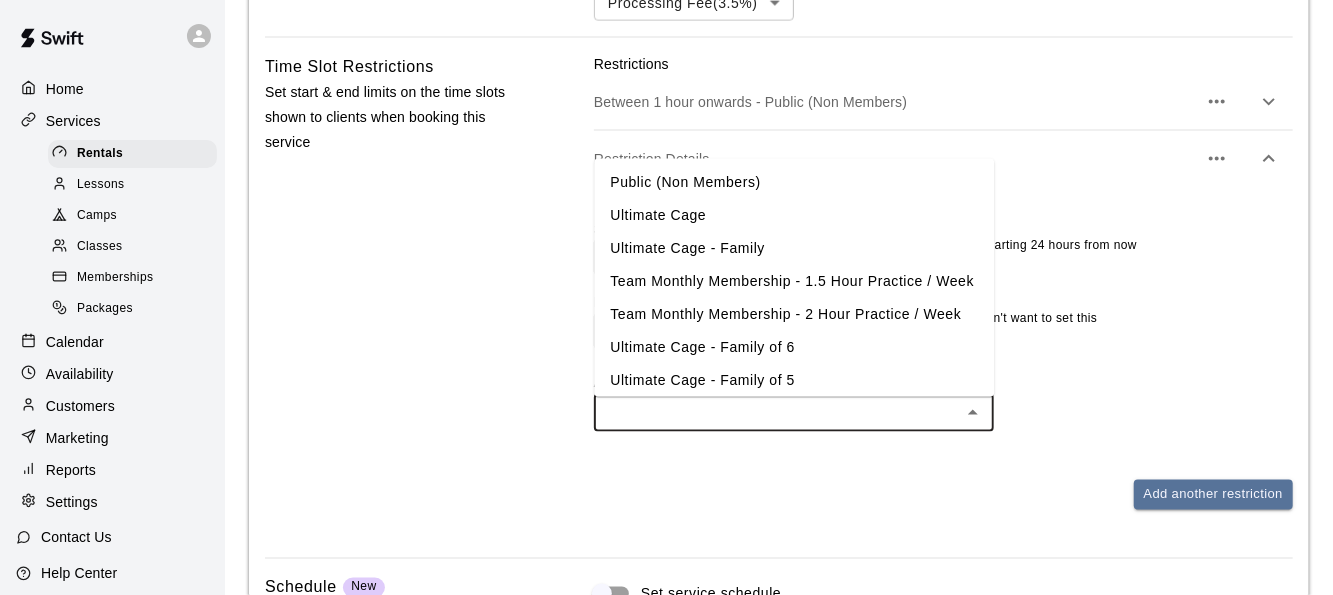click on "Applies To Membership Group(s) Add all Remove all ​" at bounding box center (943, 399) 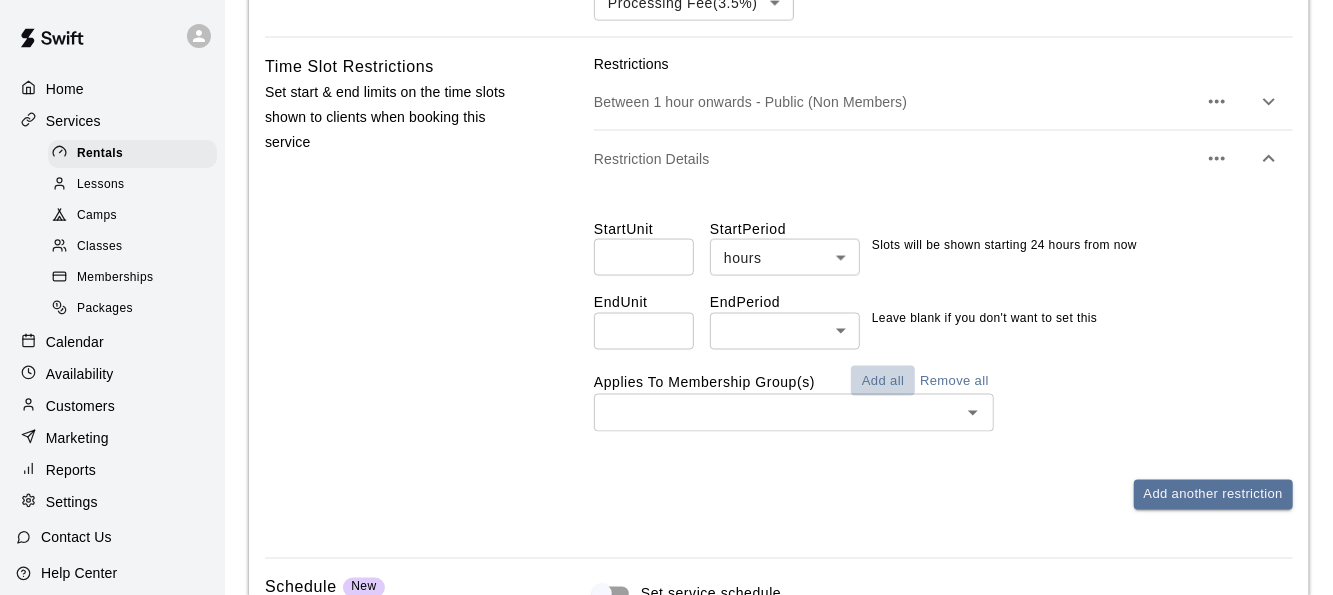 click on "Add all" at bounding box center (883, 381) 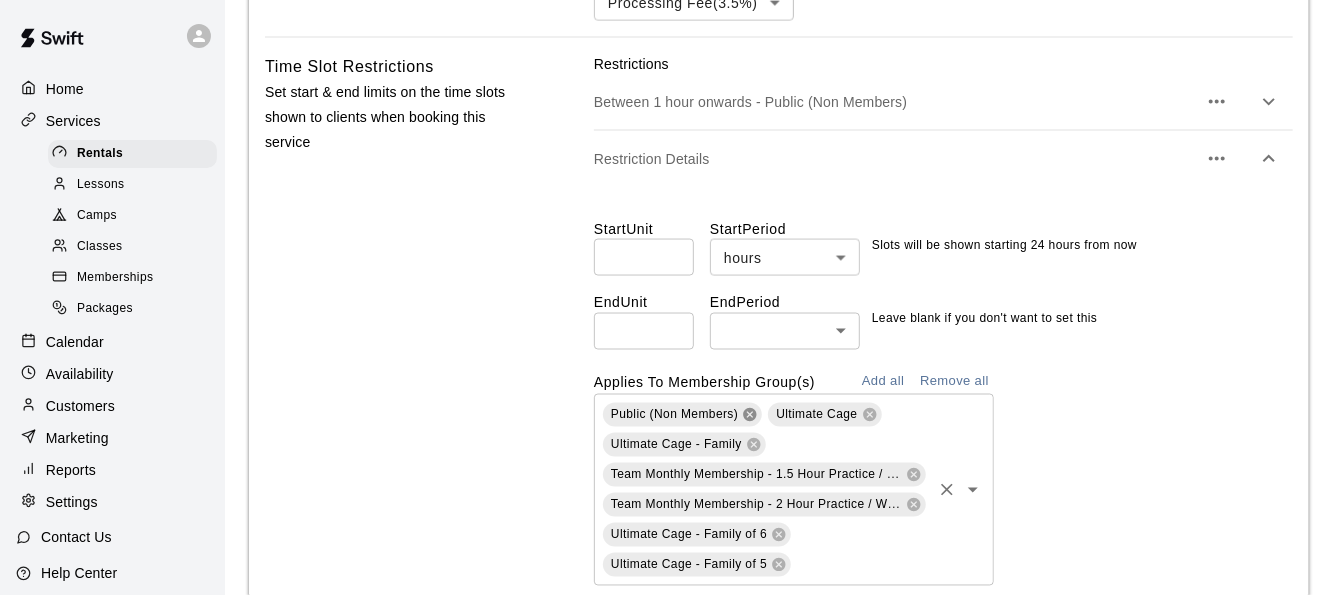 click 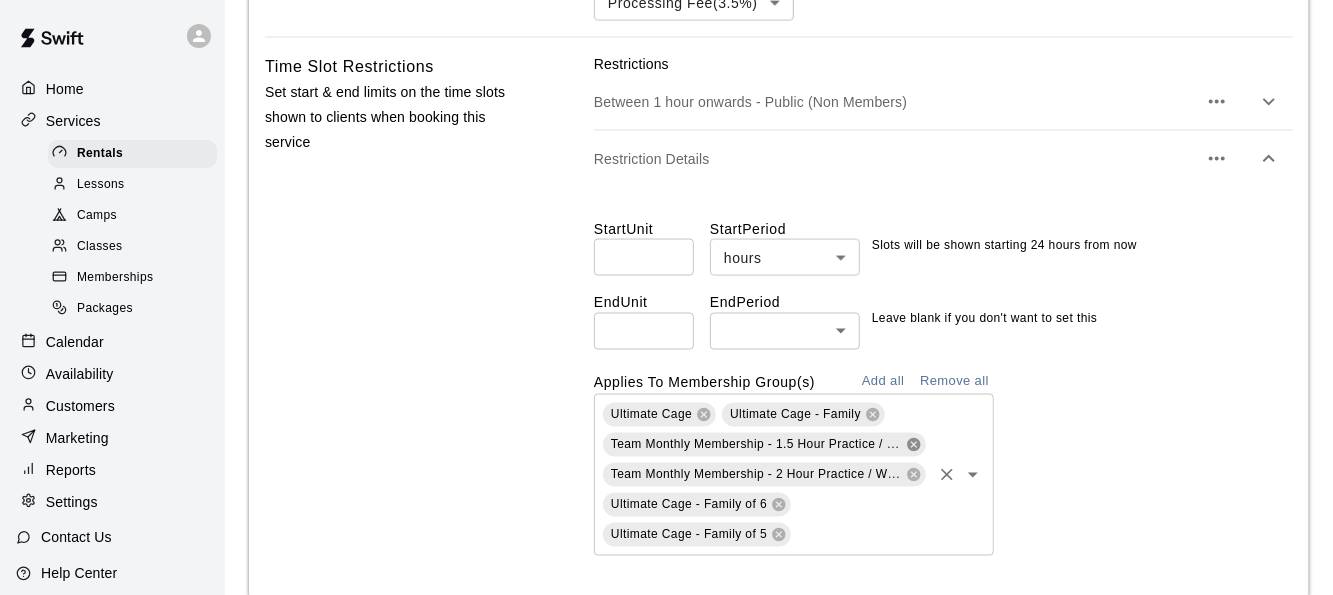 click 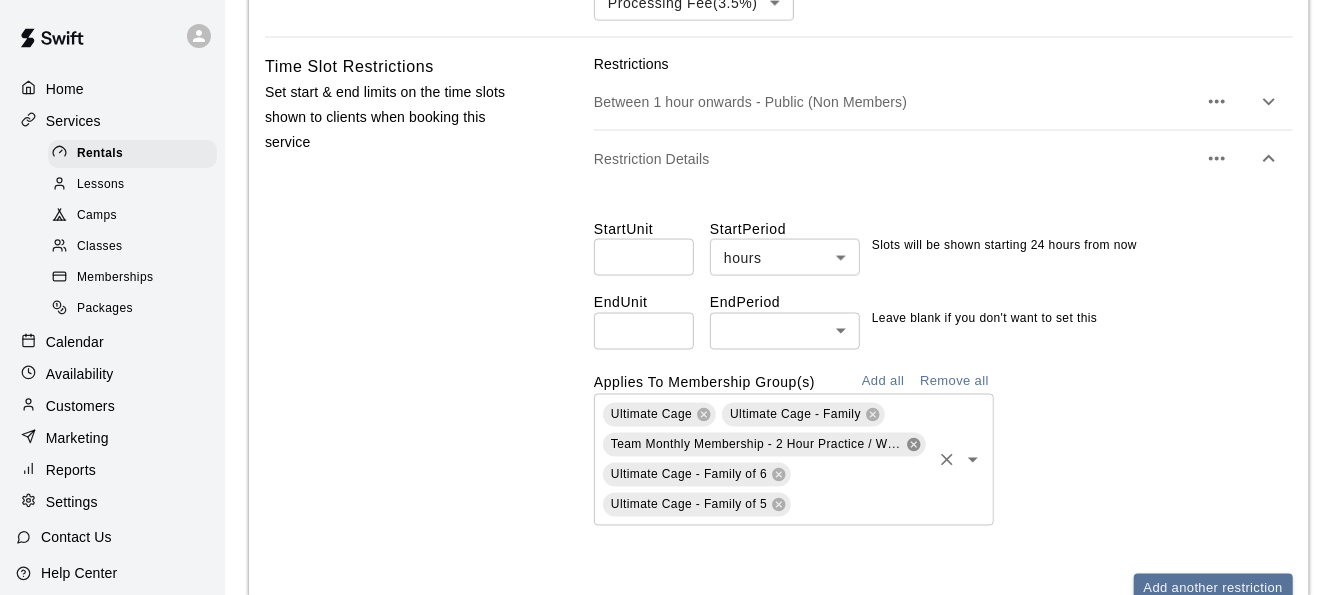click 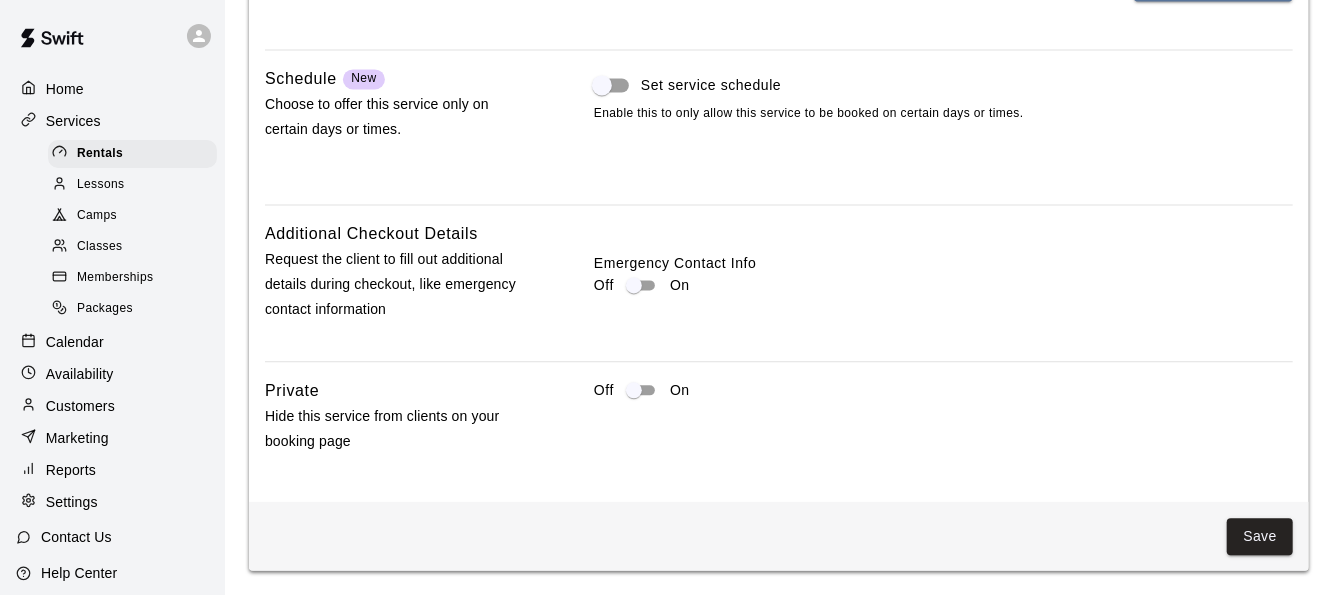 scroll, scrollTop: 2170, scrollLeft: 0, axis: vertical 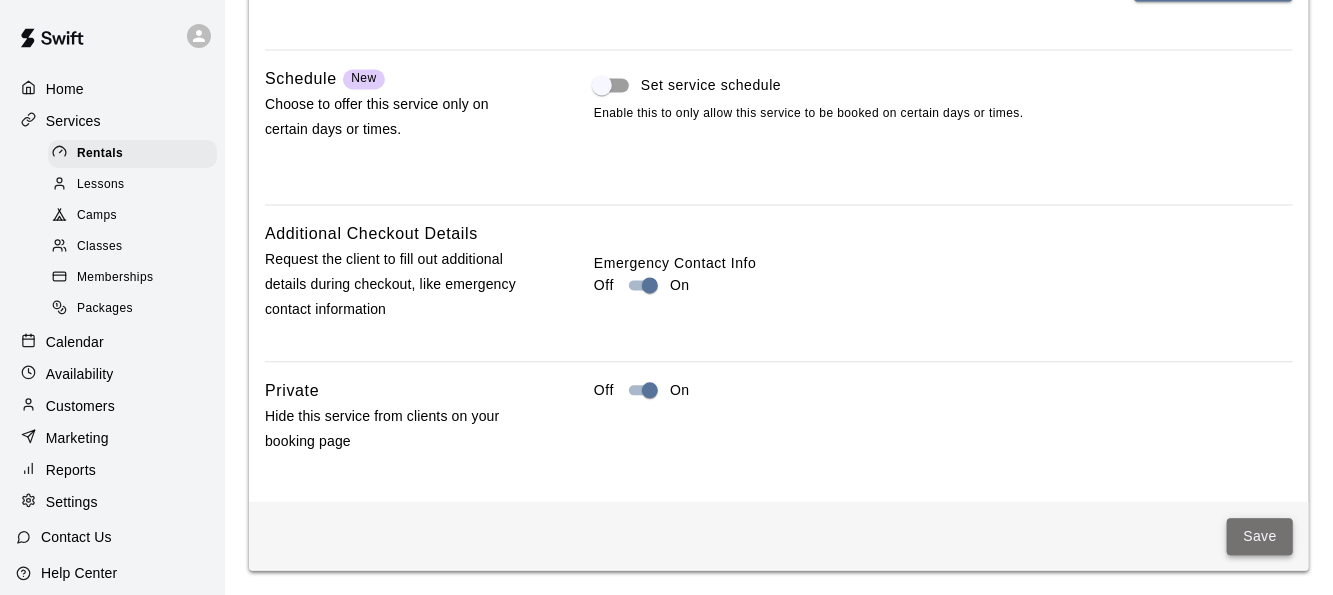 click on "Save" at bounding box center (1260, 536) 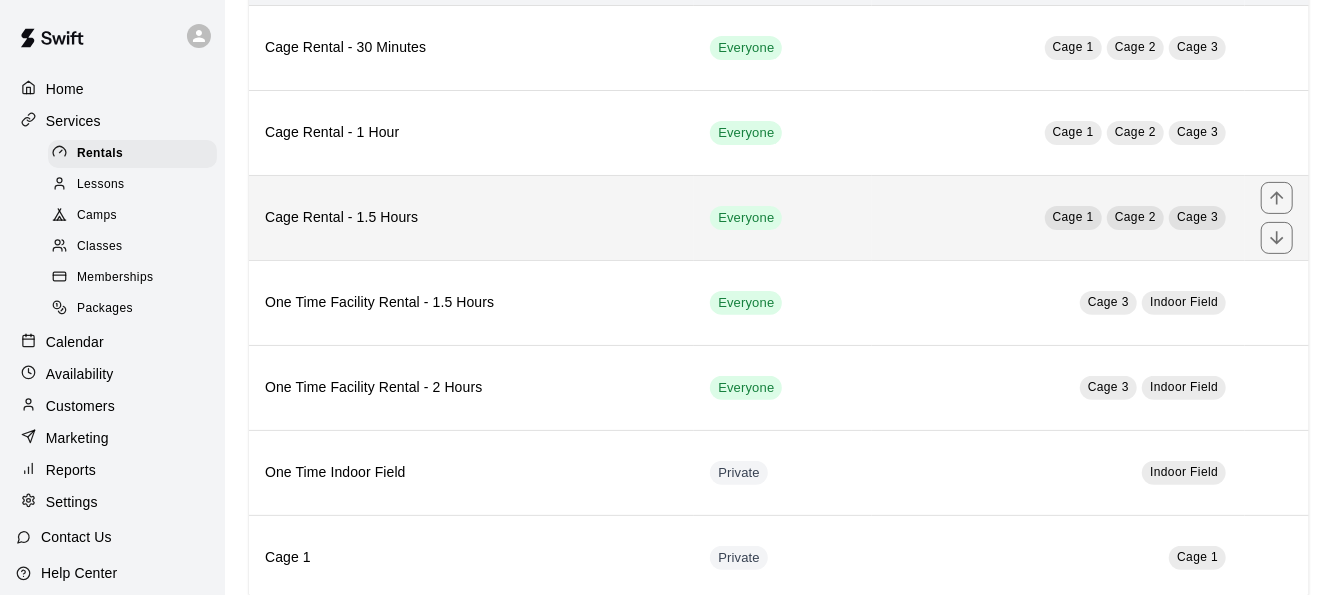 scroll, scrollTop: 0, scrollLeft: 0, axis: both 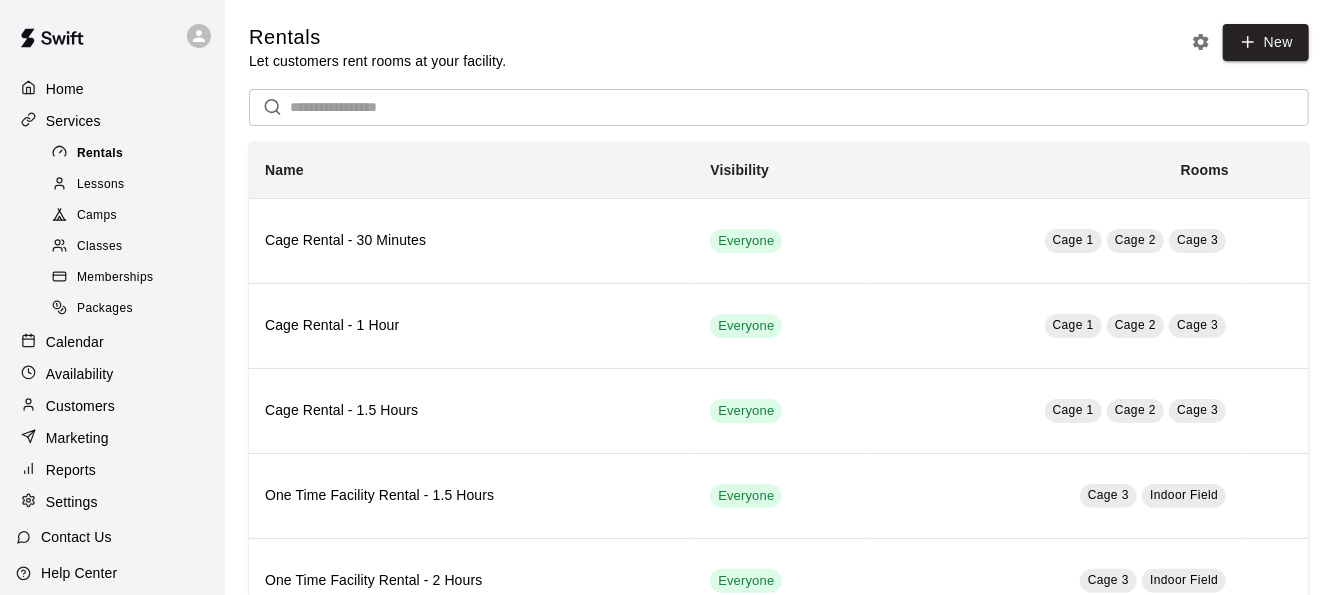 click on "Rentals" at bounding box center [132, 154] 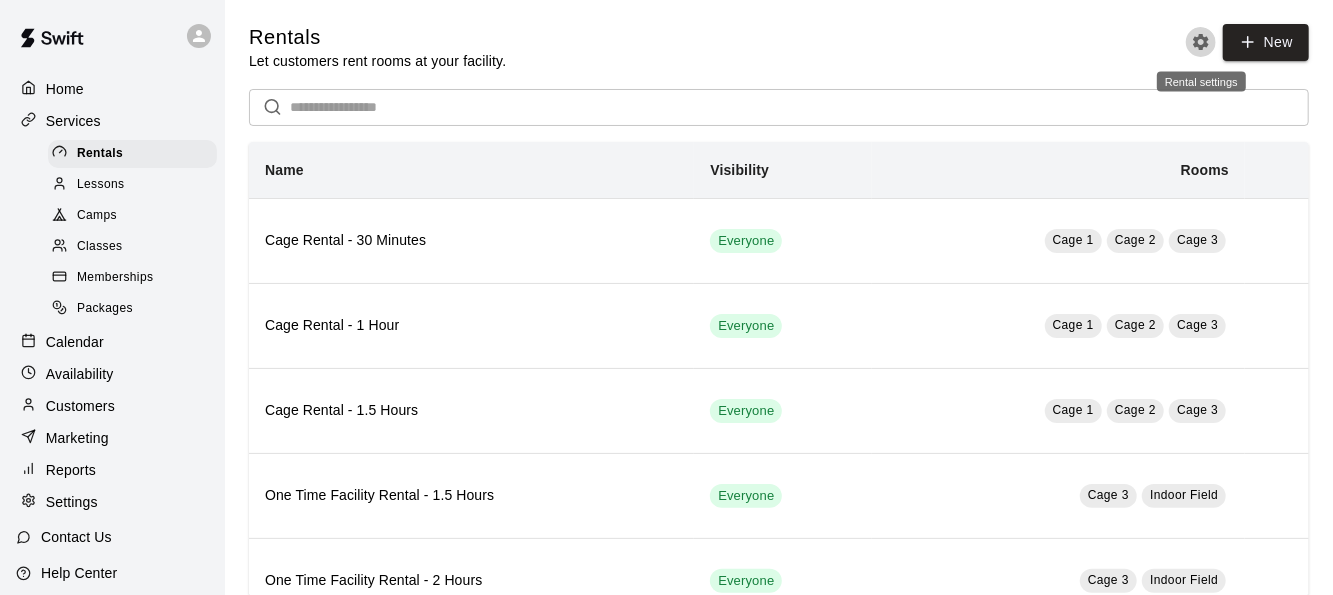 click 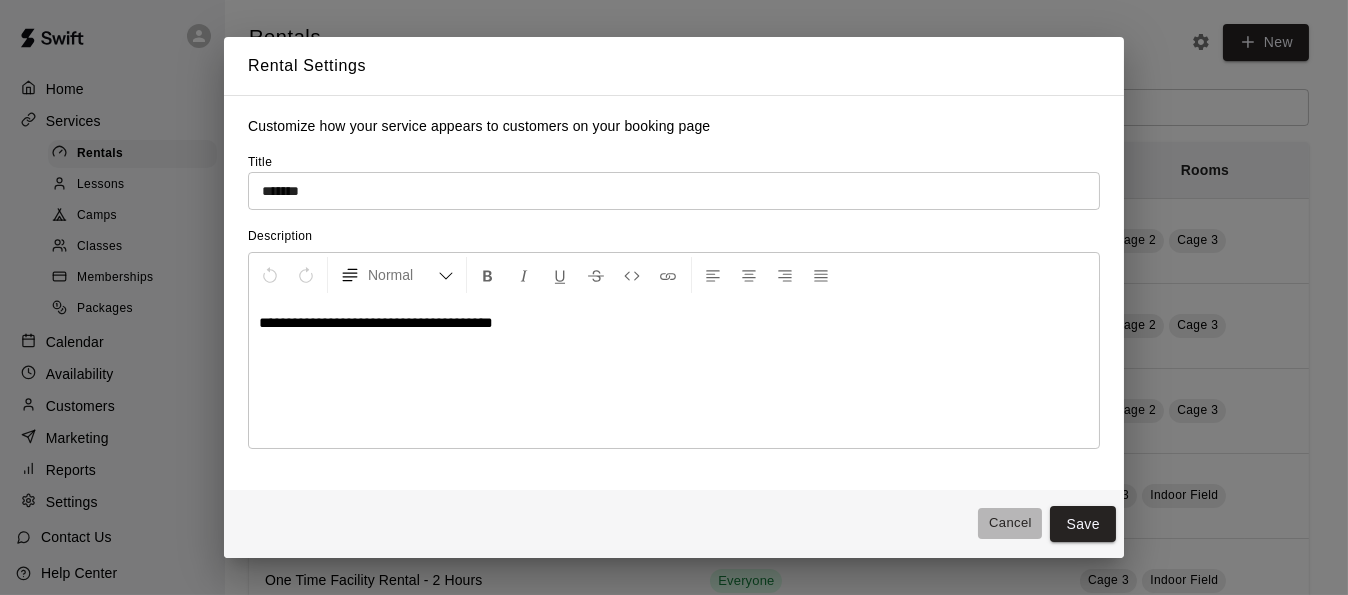 click on "Cancel" at bounding box center (1010, 523) 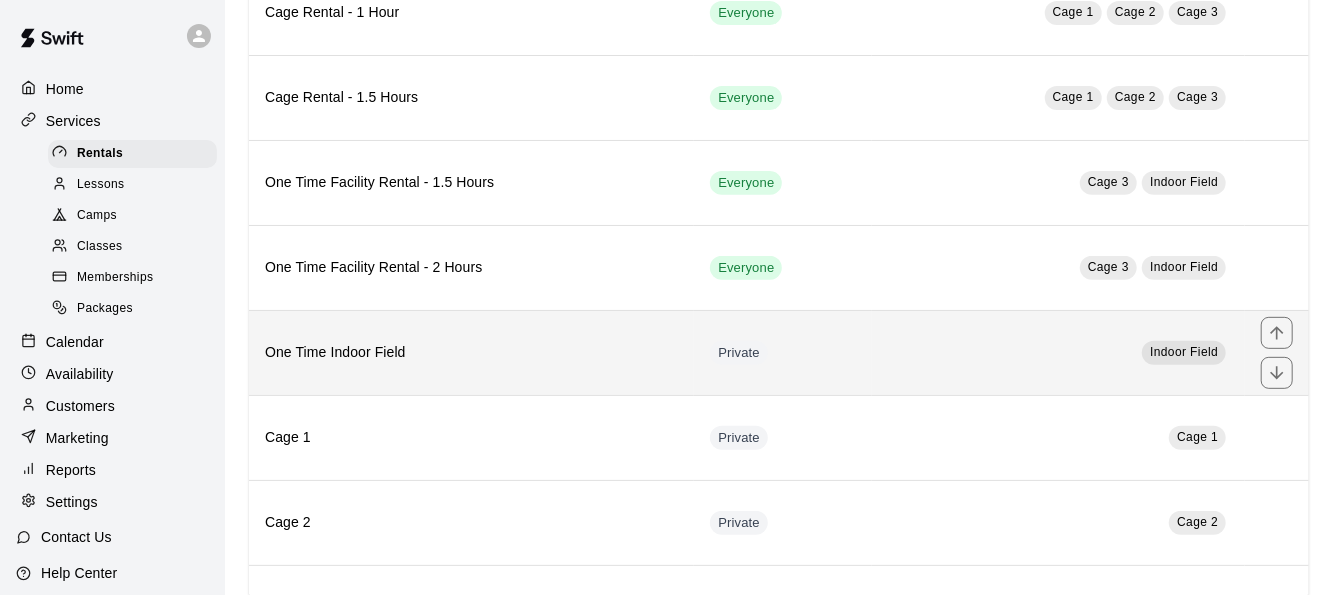 scroll, scrollTop: 312, scrollLeft: 0, axis: vertical 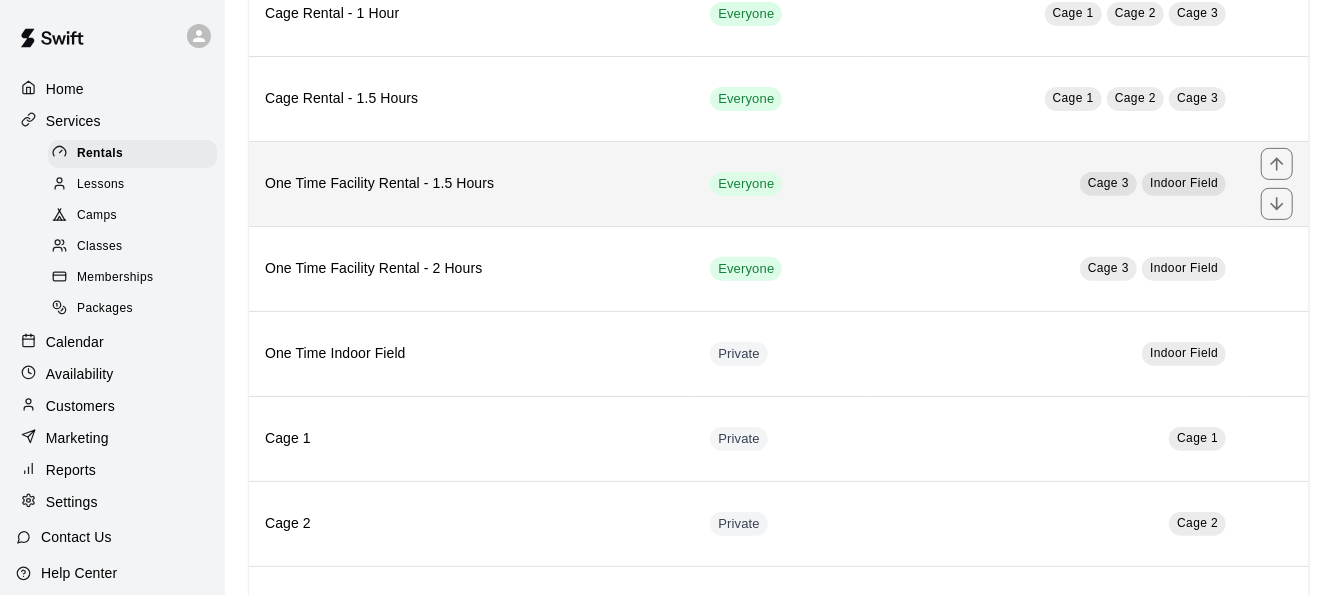 click on "One Time Facility Rental - 1.5 Hours" at bounding box center [471, 184] 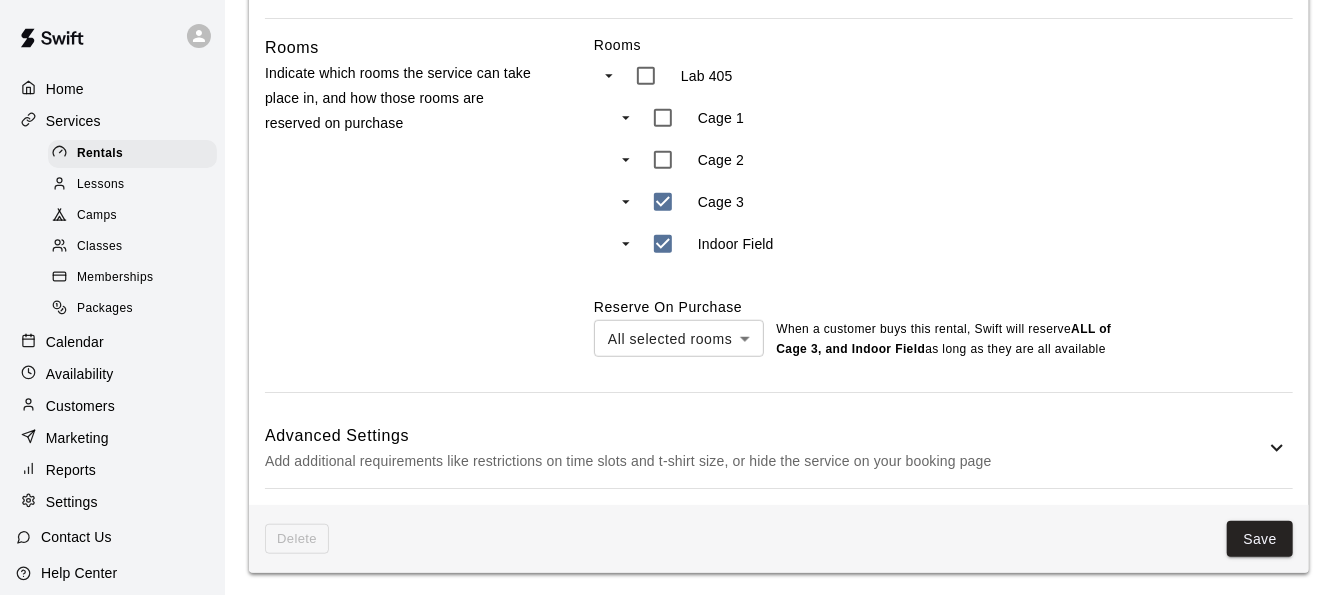 scroll, scrollTop: 745, scrollLeft: 0, axis: vertical 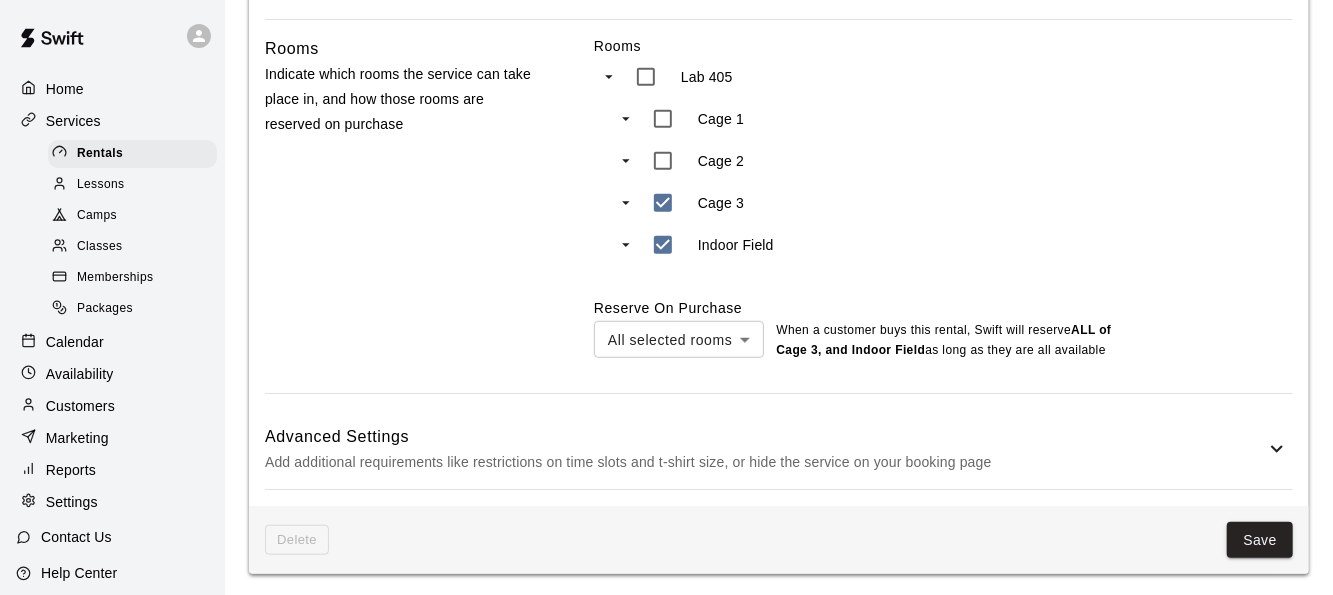 click on "Add additional requirements like restrictions on time slots and t-shirt size, or hide the service on your booking page" at bounding box center (765, 462) 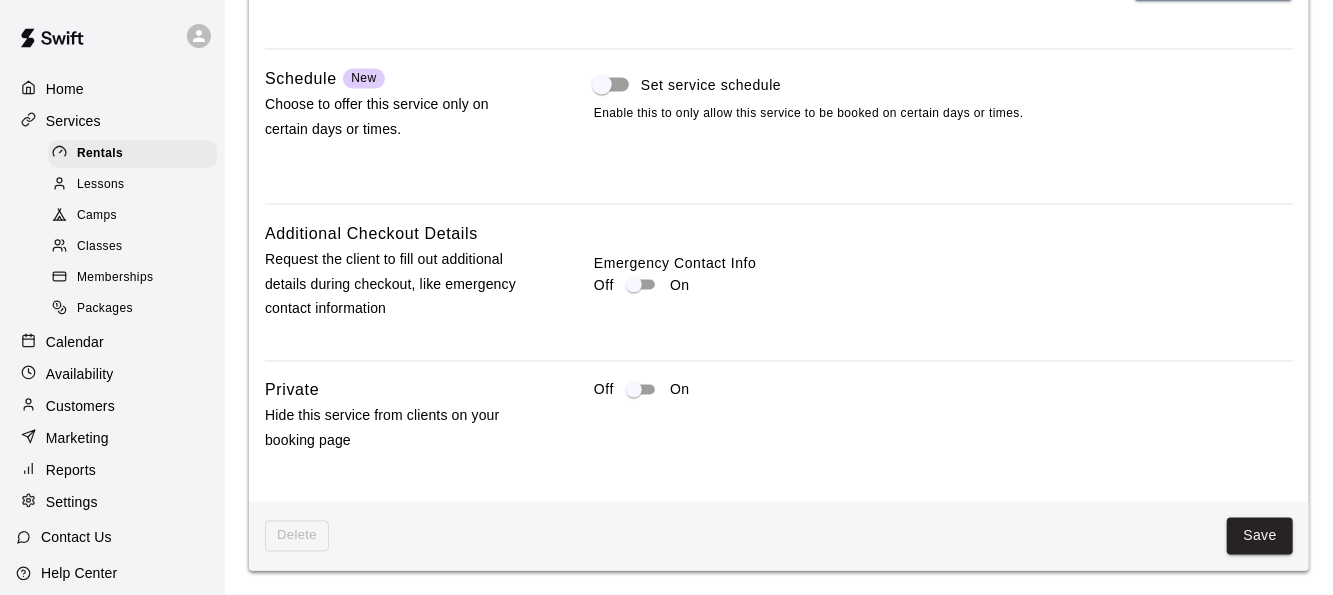 scroll, scrollTop: 1695, scrollLeft: 0, axis: vertical 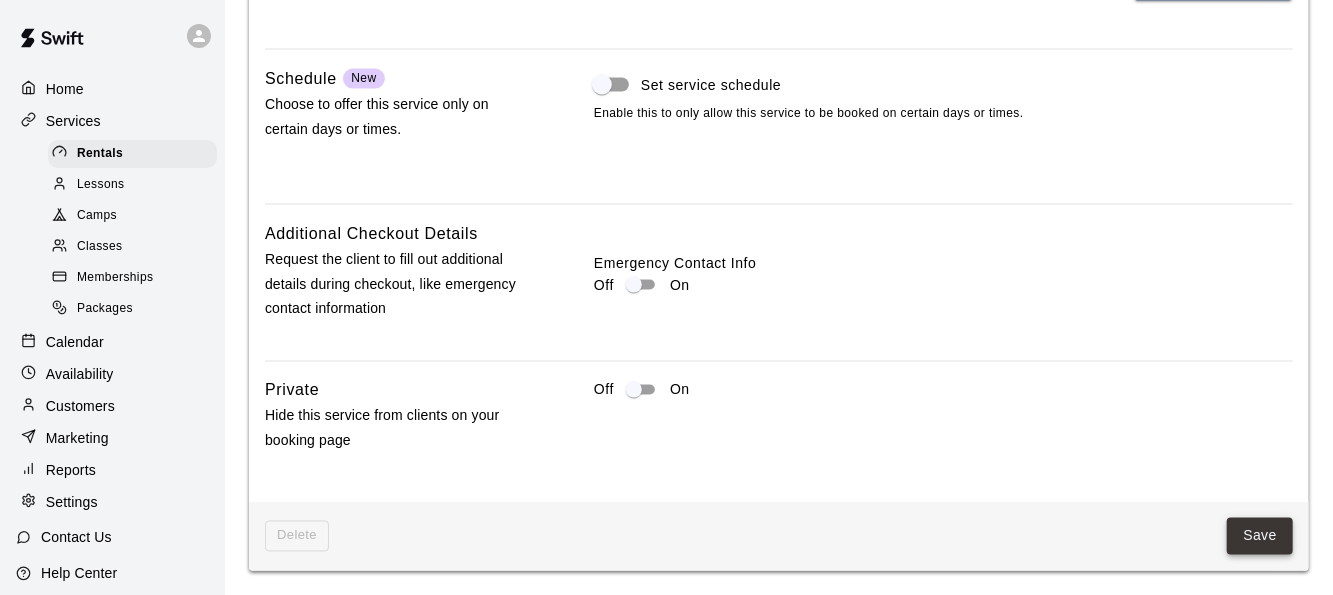 click on "Save" at bounding box center [1260, 536] 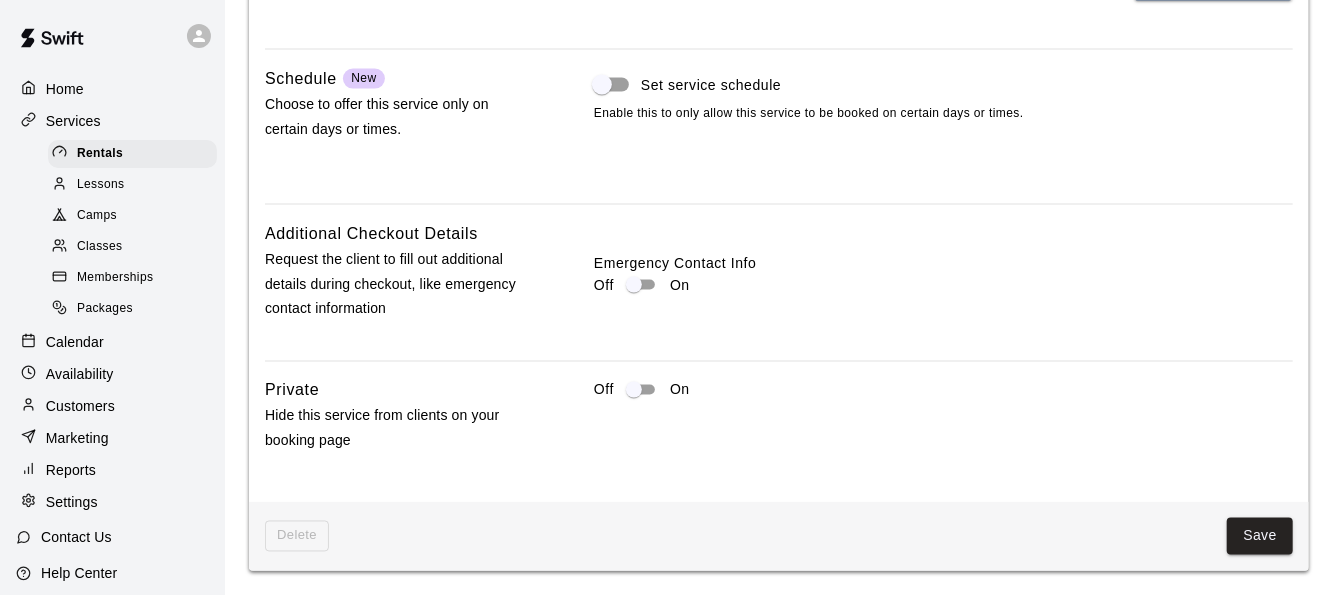scroll, scrollTop: 0, scrollLeft: 0, axis: both 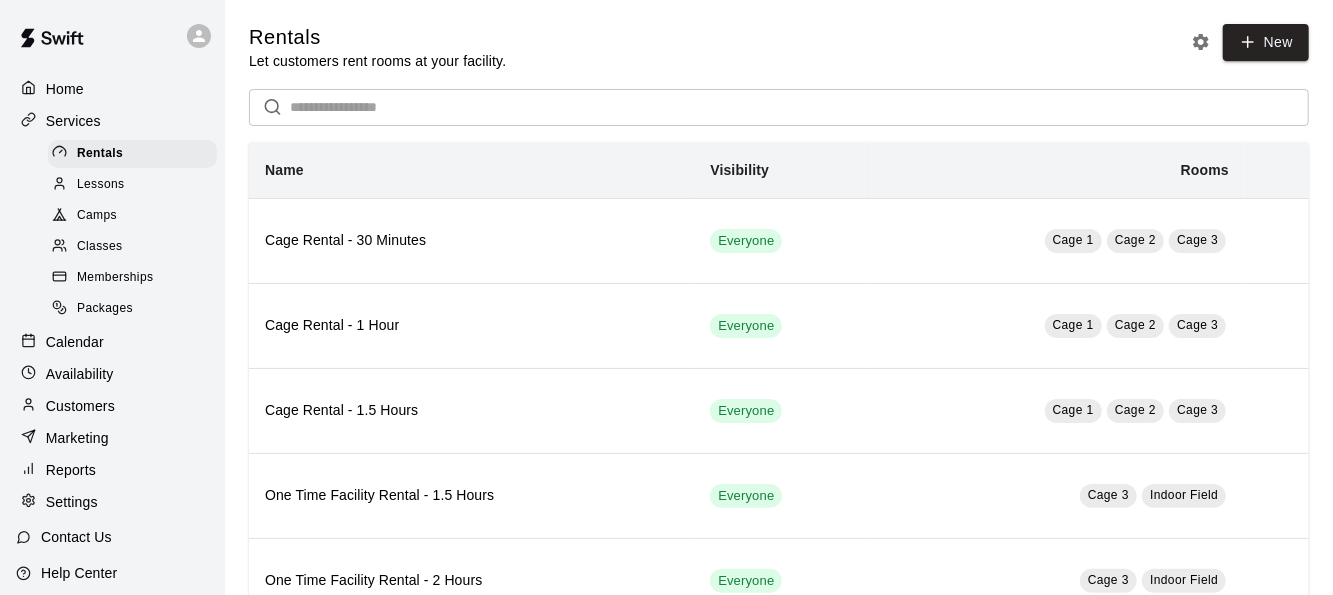 click on "Memberships" at bounding box center [115, 278] 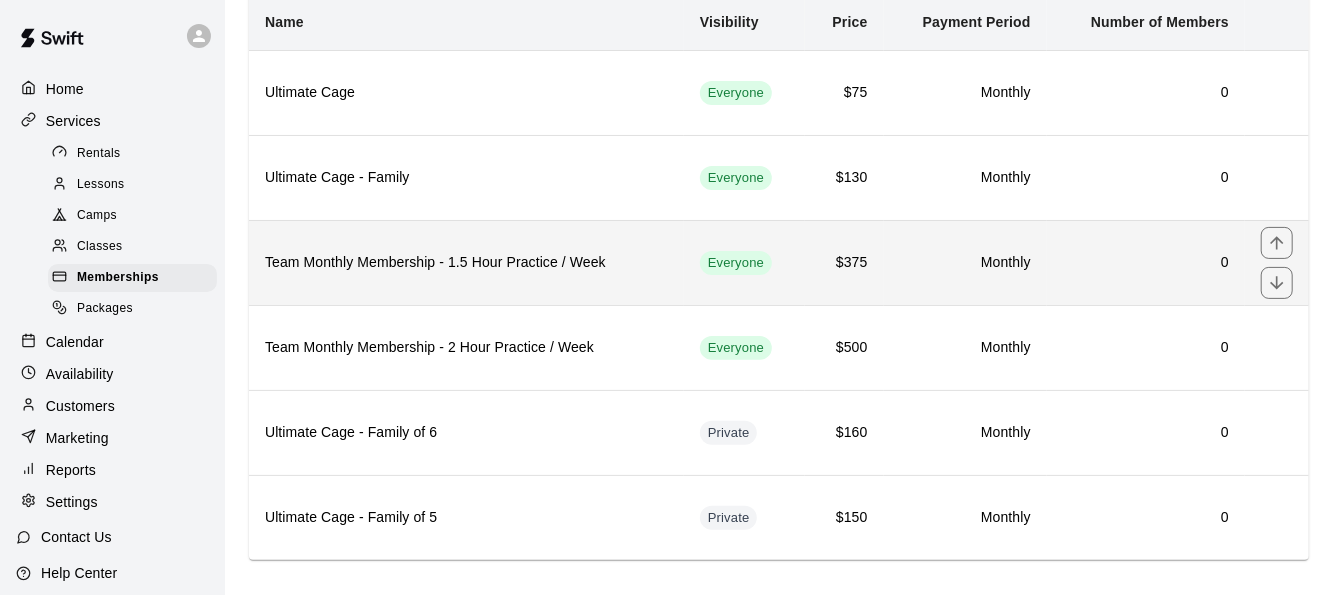 scroll, scrollTop: 163, scrollLeft: 0, axis: vertical 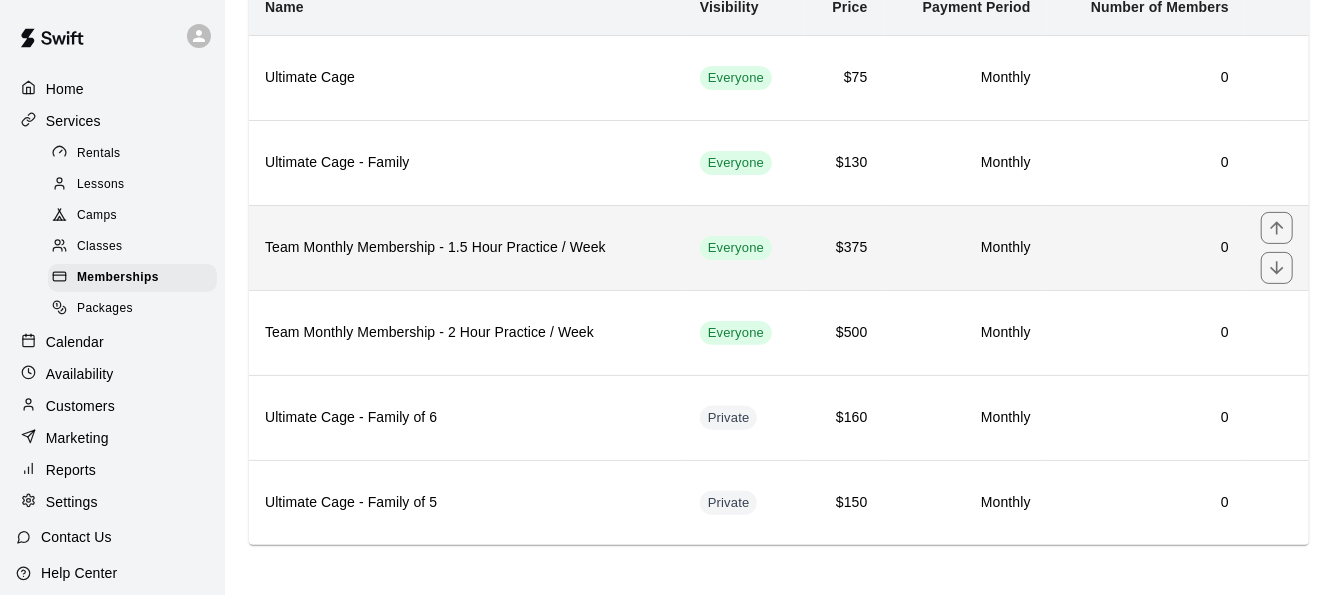 click on "Team Monthly Membership - 1.5 Hour Practice / Week" at bounding box center (466, 247) 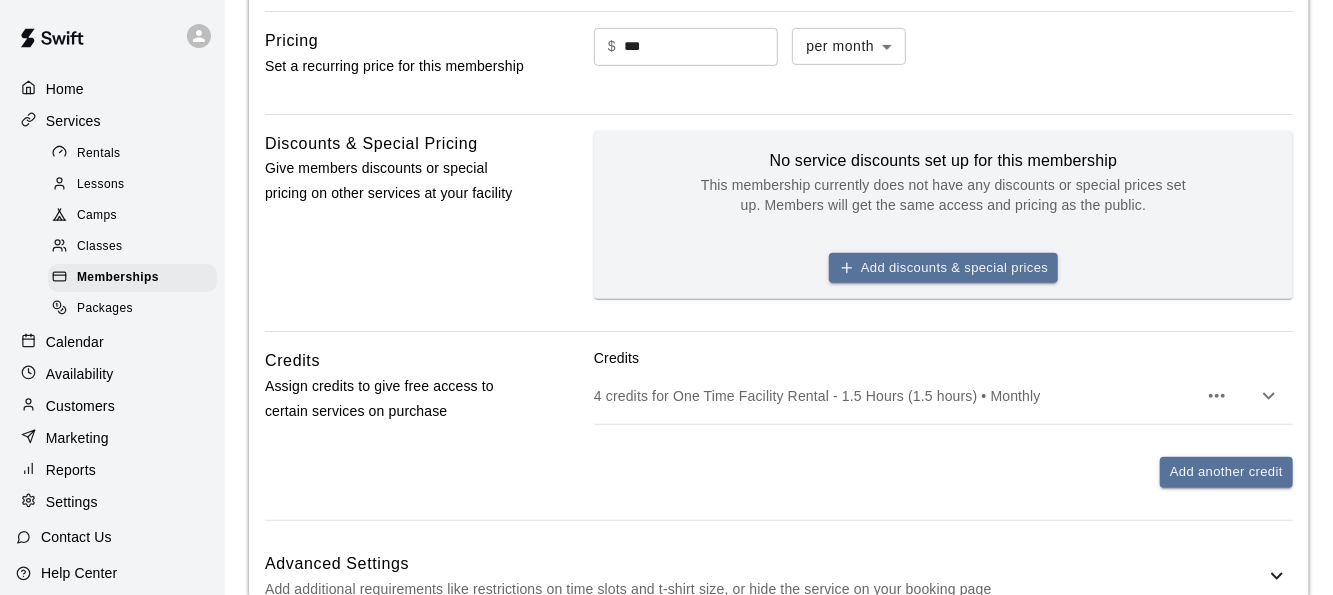 scroll, scrollTop: 862, scrollLeft: 0, axis: vertical 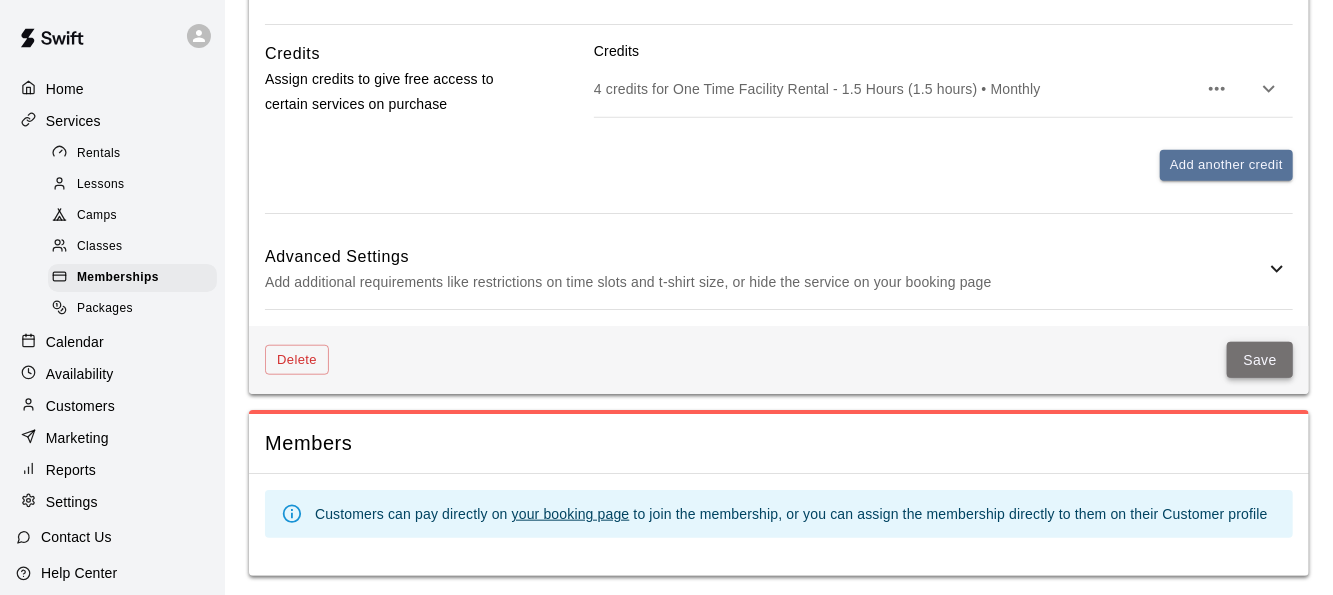 click on "Save" at bounding box center [1260, 360] 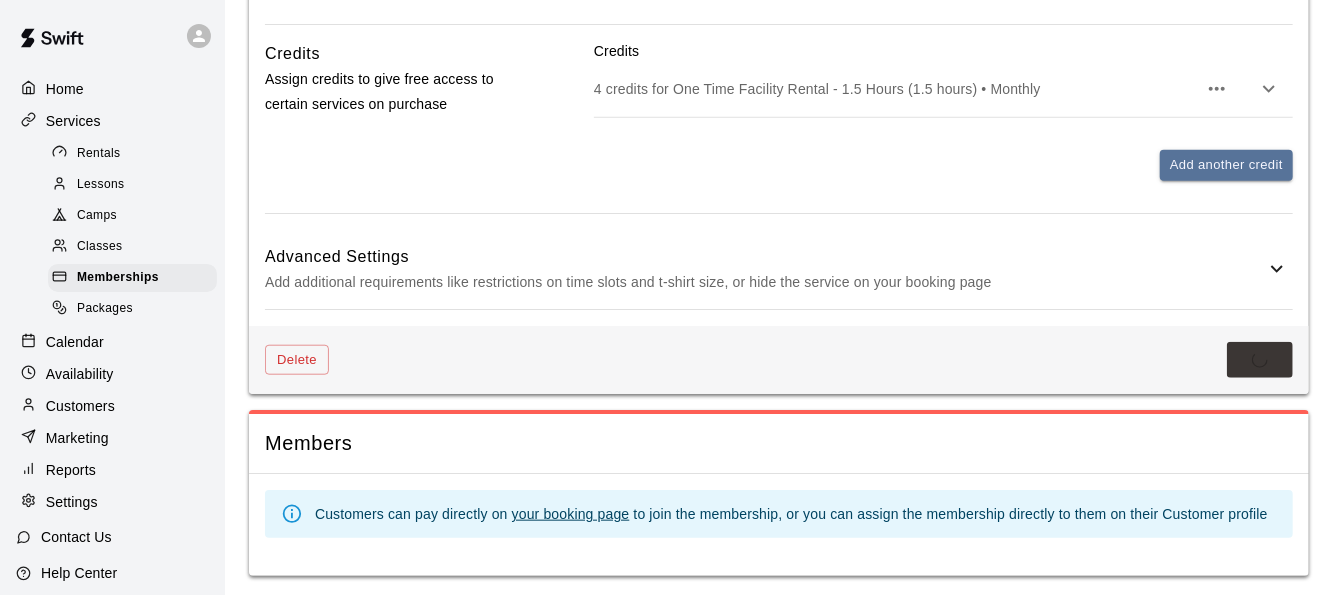 scroll, scrollTop: 0, scrollLeft: 0, axis: both 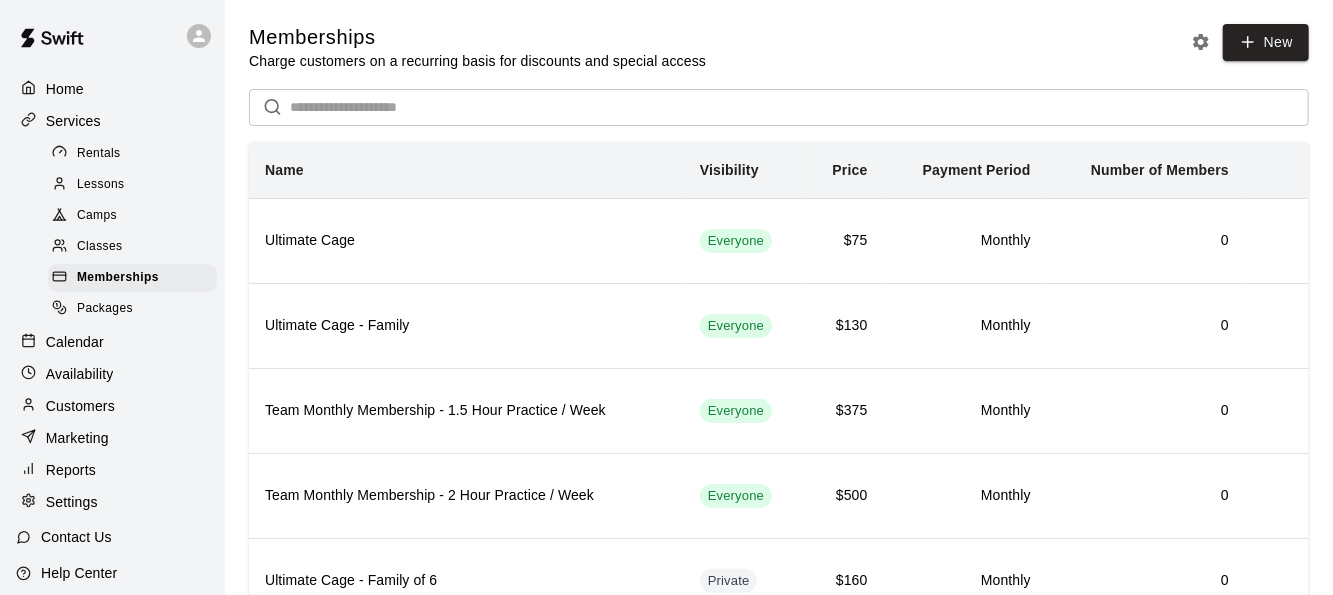 click 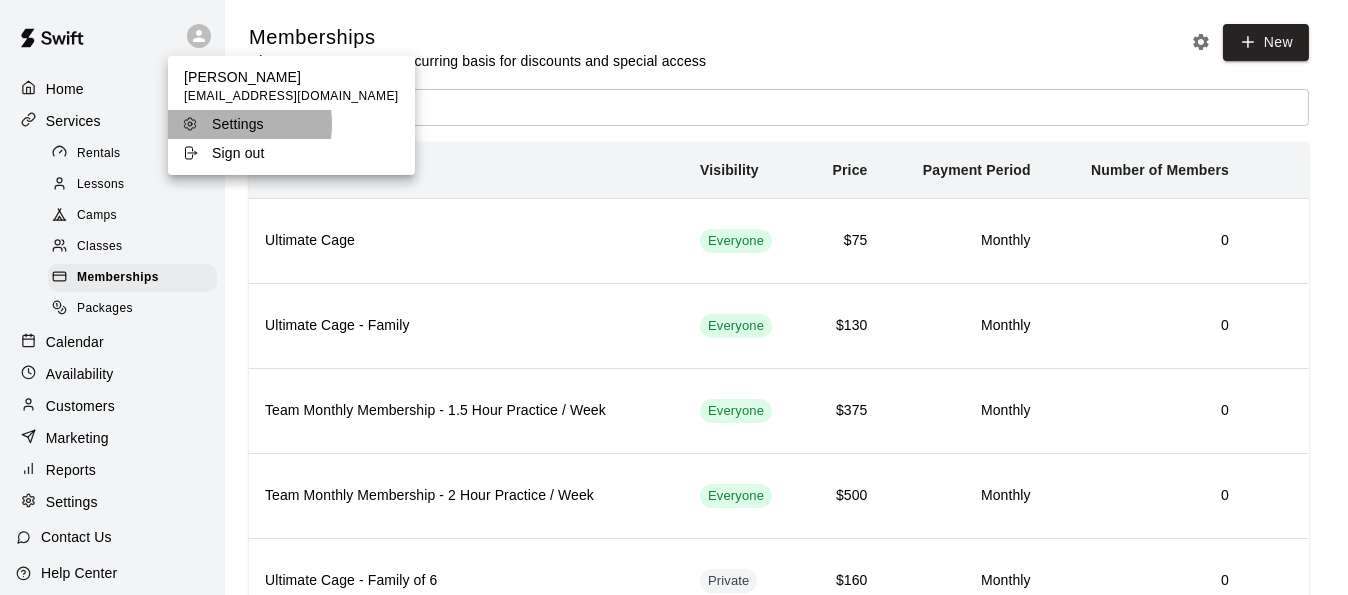 click on "Settings" at bounding box center (238, 124) 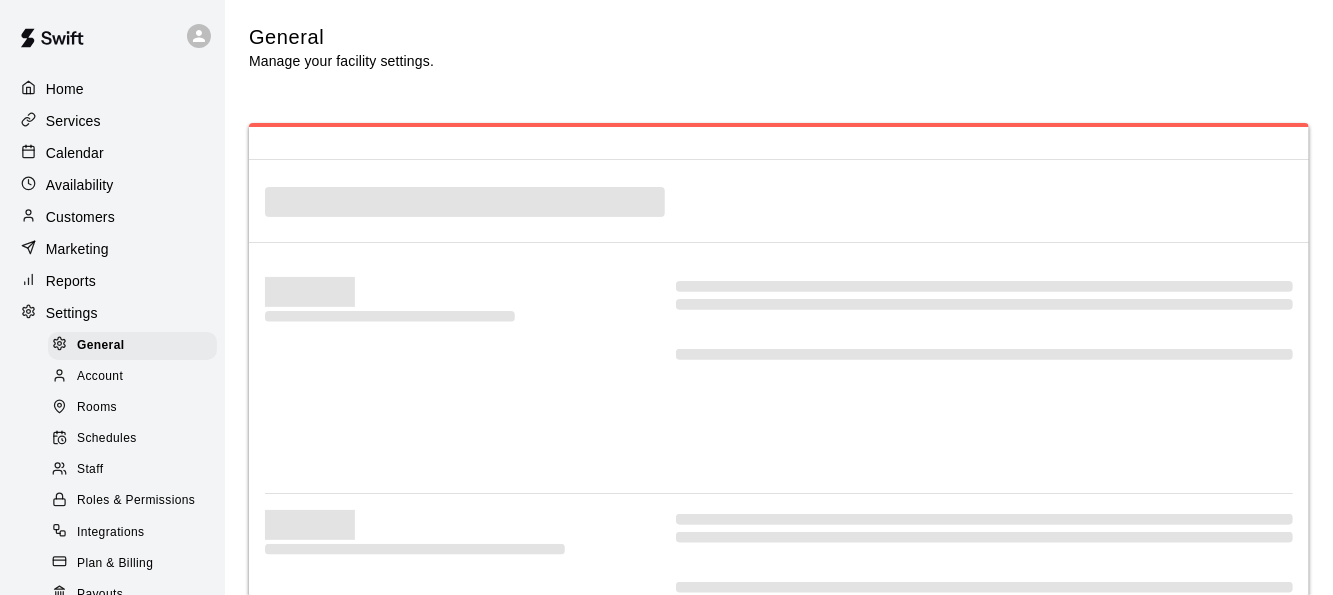 select on "**" 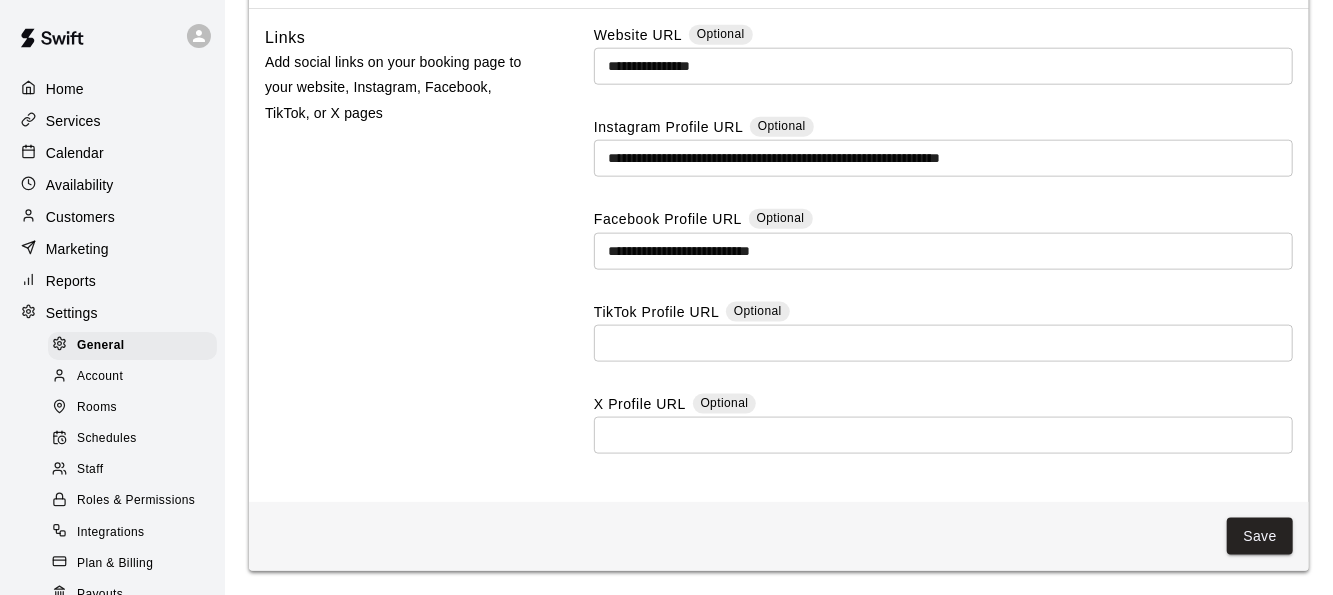 scroll, scrollTop: 5272, scrollLeft: 0, axis: vertical 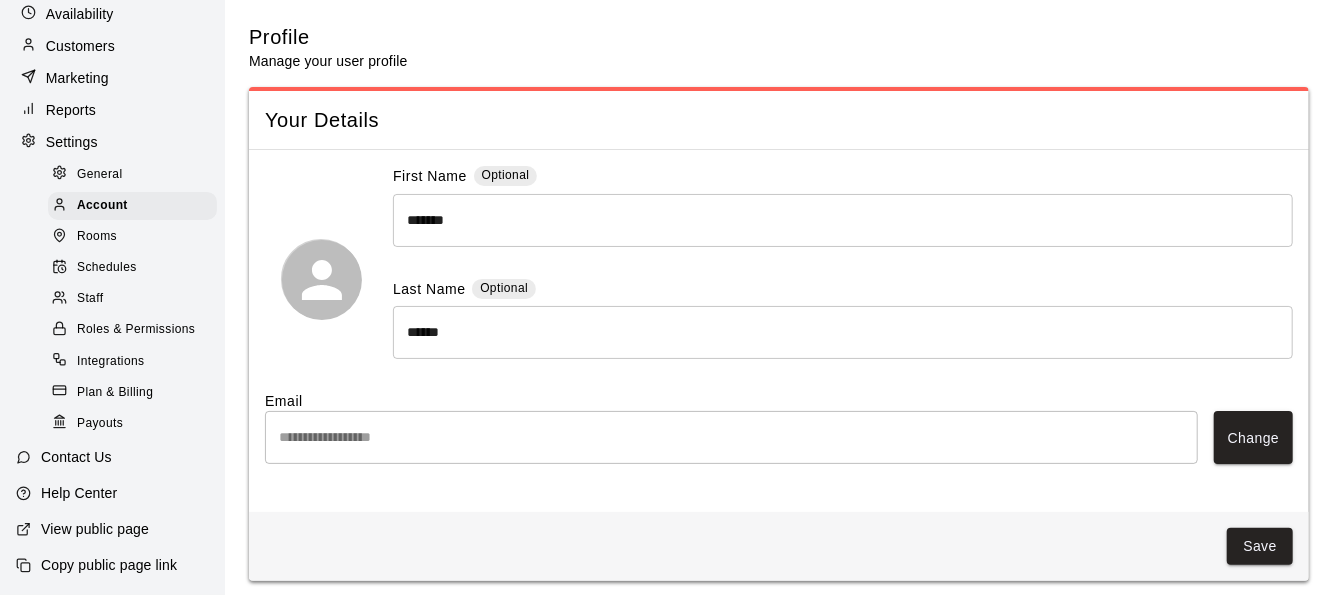click on "Staff" at bounding box center (90, 299) 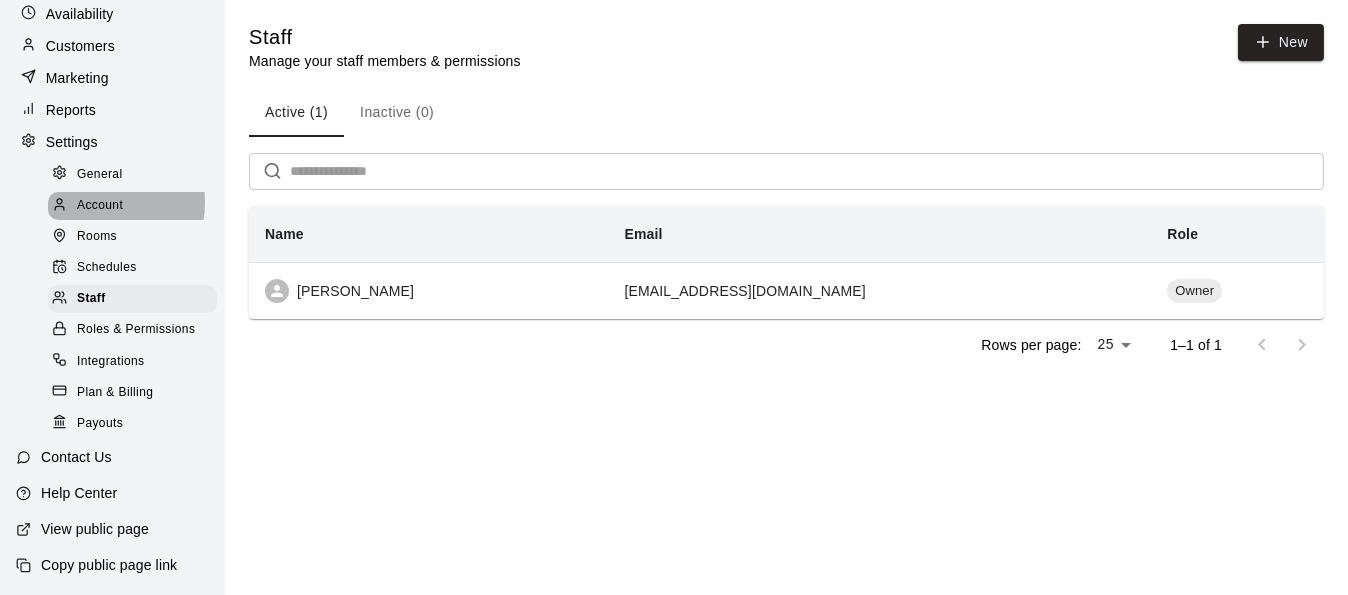 click on "Account" at bounding box center (100, 206) 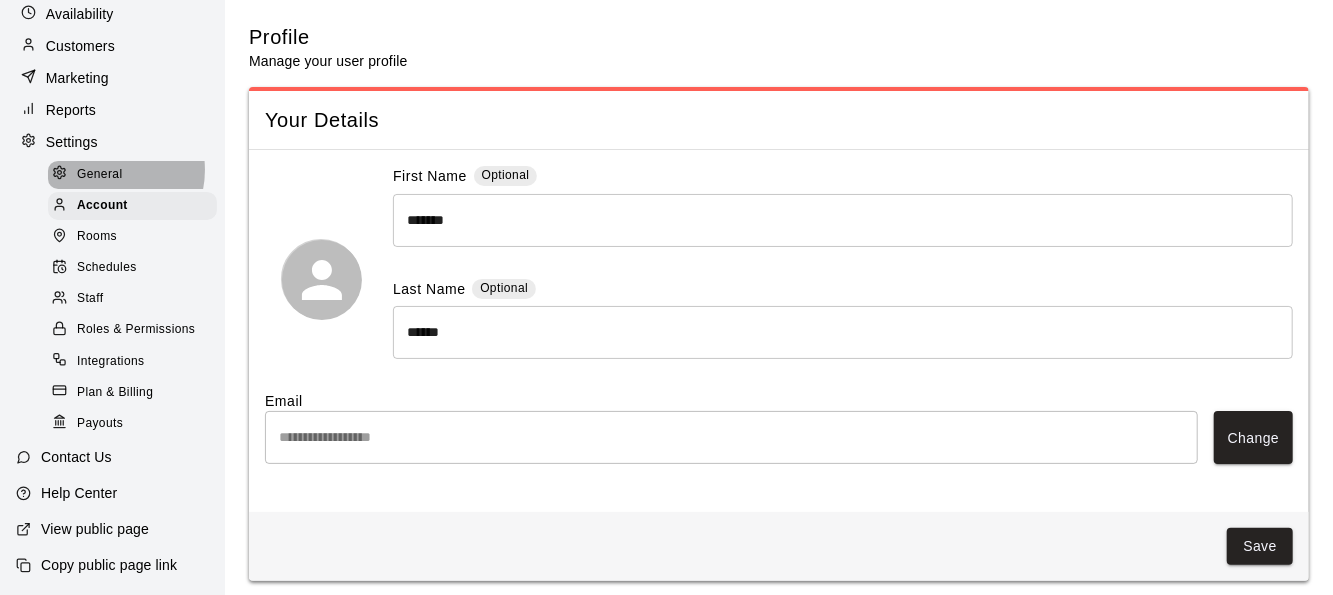 click on "General" at bounding box center (100, 175) 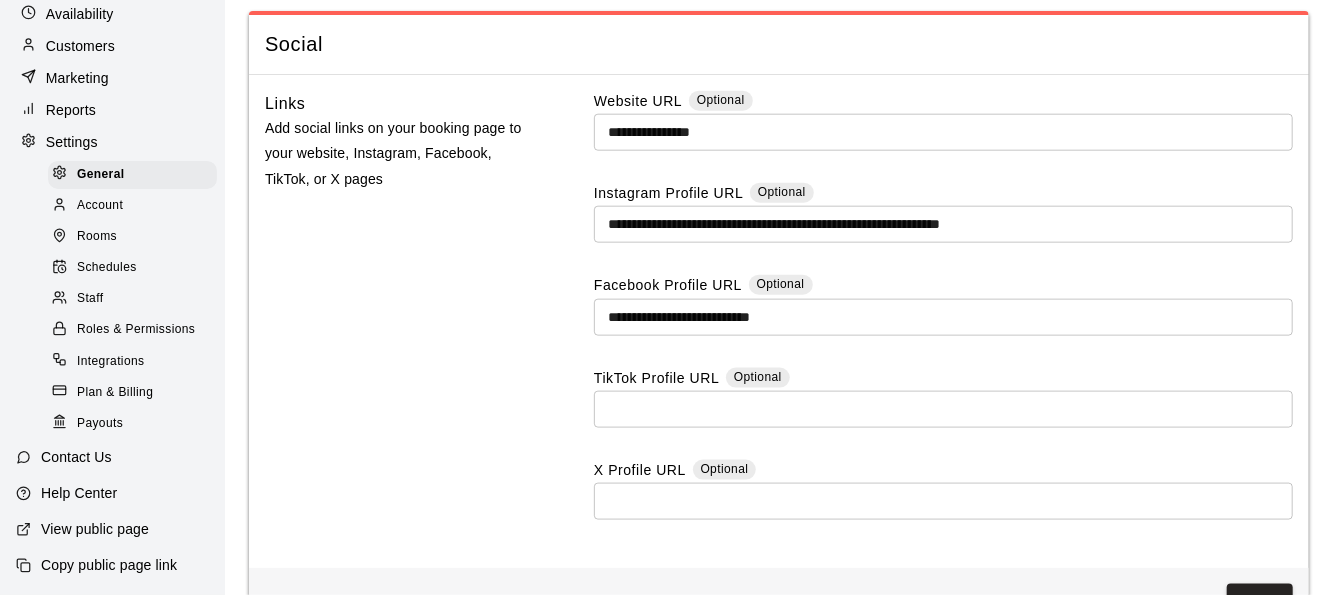 scroll, scrollTop: 5272, scrollLeft: 0, axis: vertical 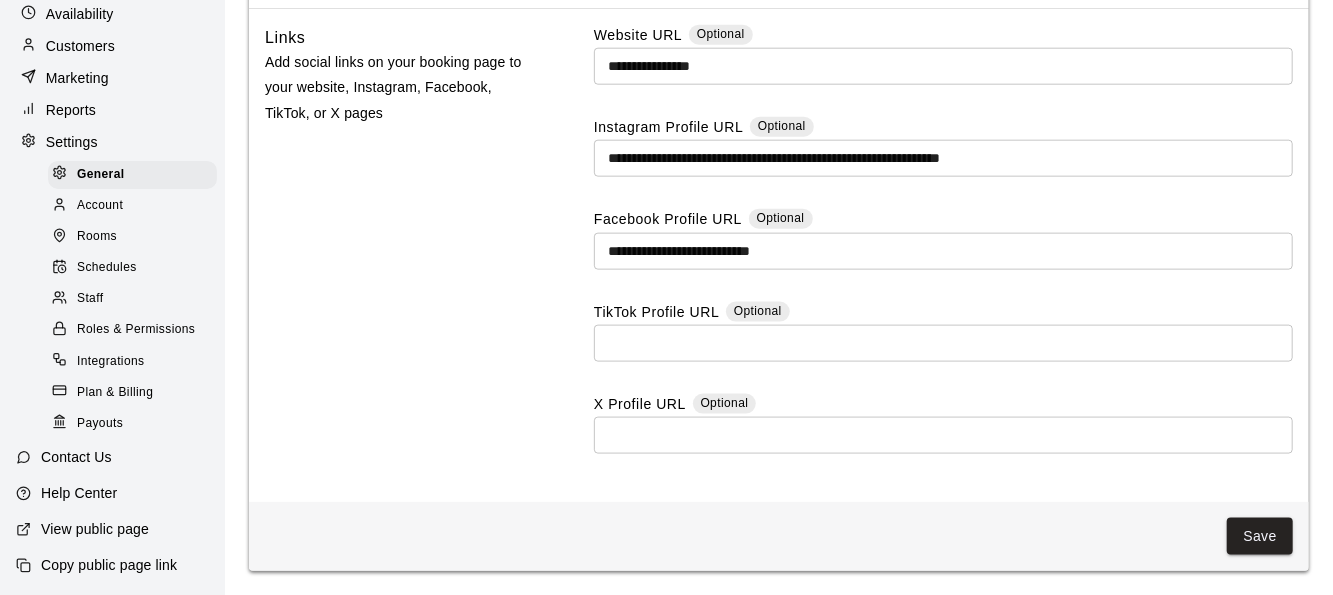 click on "Roles & Permissions" at bounding box center [136, 330] 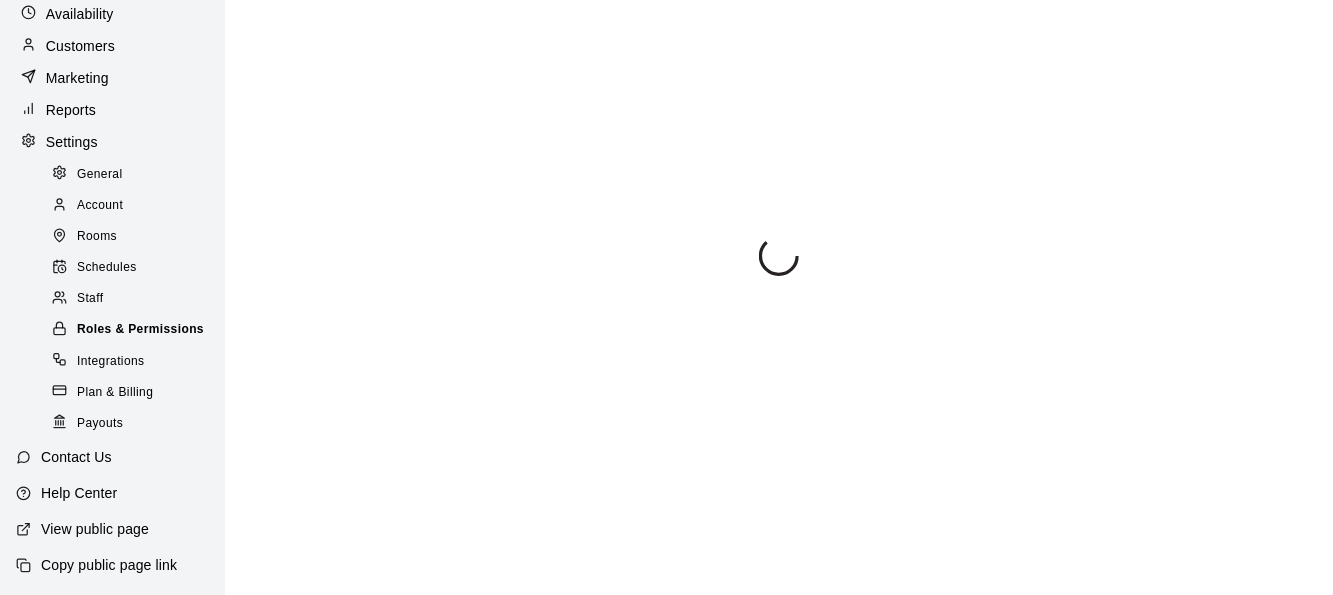 scroll, scrollTop: 0, scrollLeft: 0, axis: both 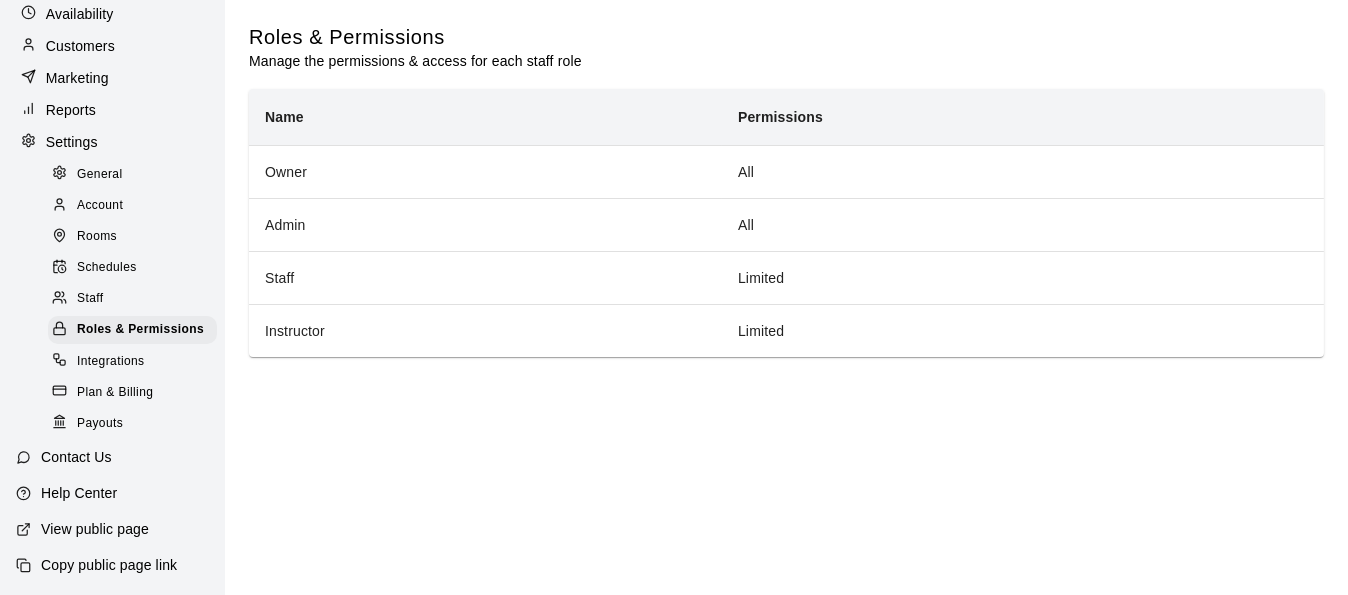 click on "Staff" at bounding box center [132, 299] 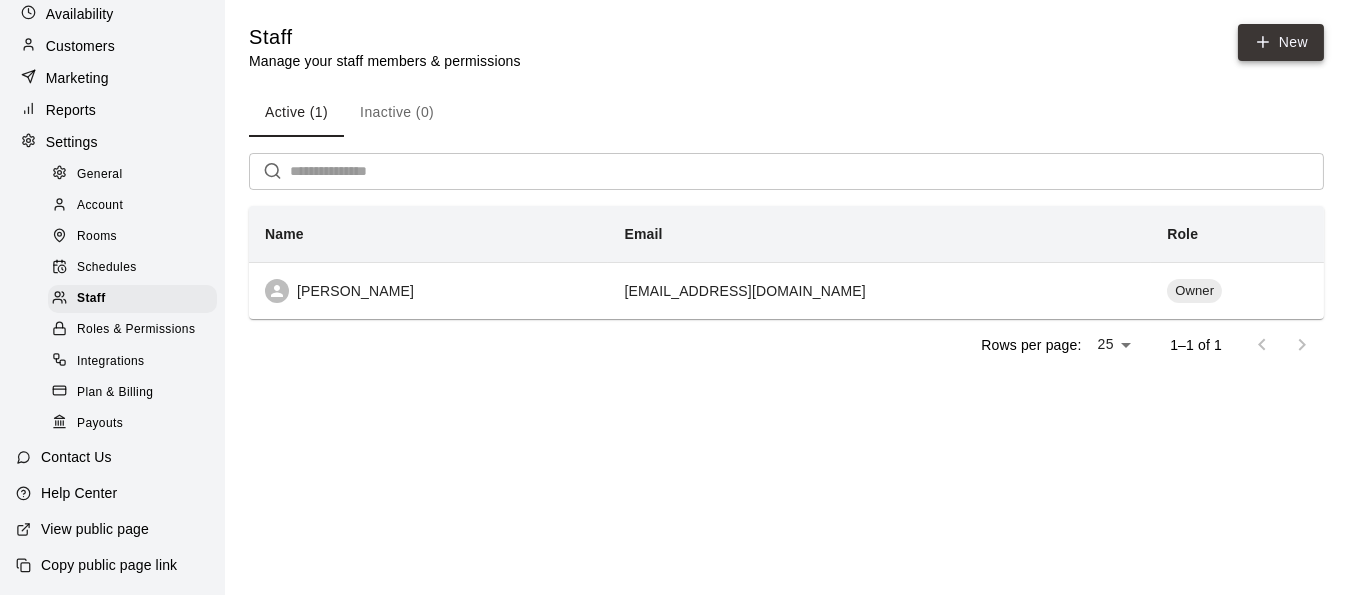 click on "New" at bounding box center (1281, 42) 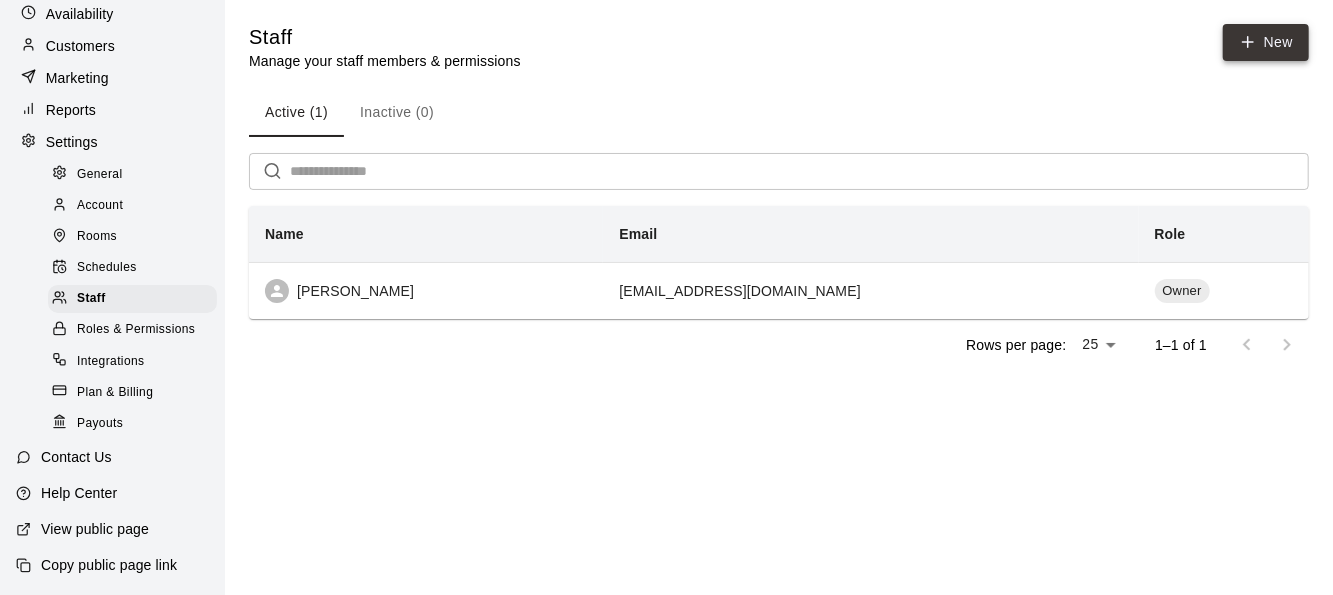 select on "**" 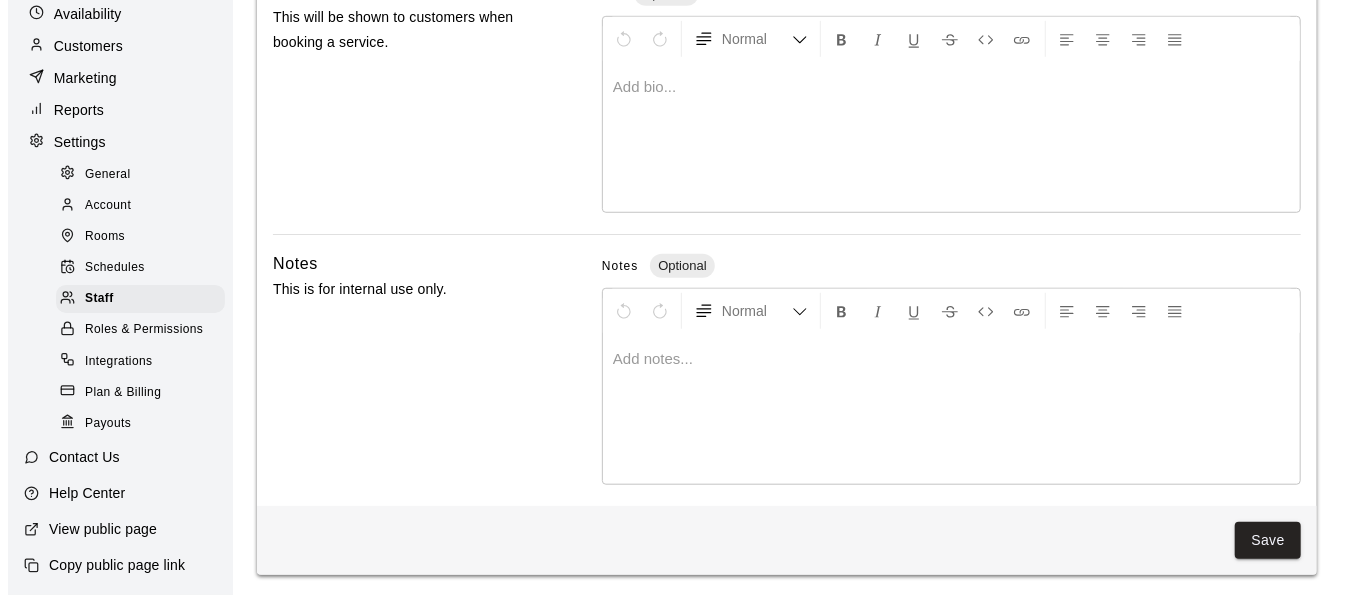 scroll, scrollTop: 0, scrollLeft: 0, axis: both 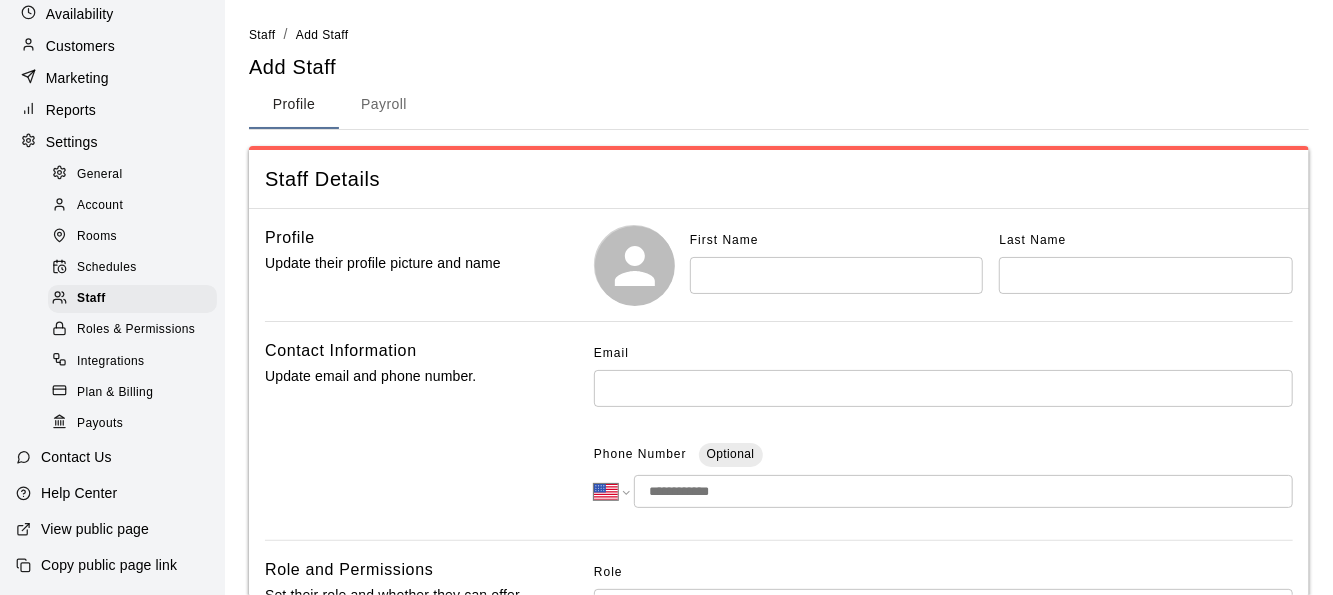 click on "Payroll" at bounding box center (384, 105) 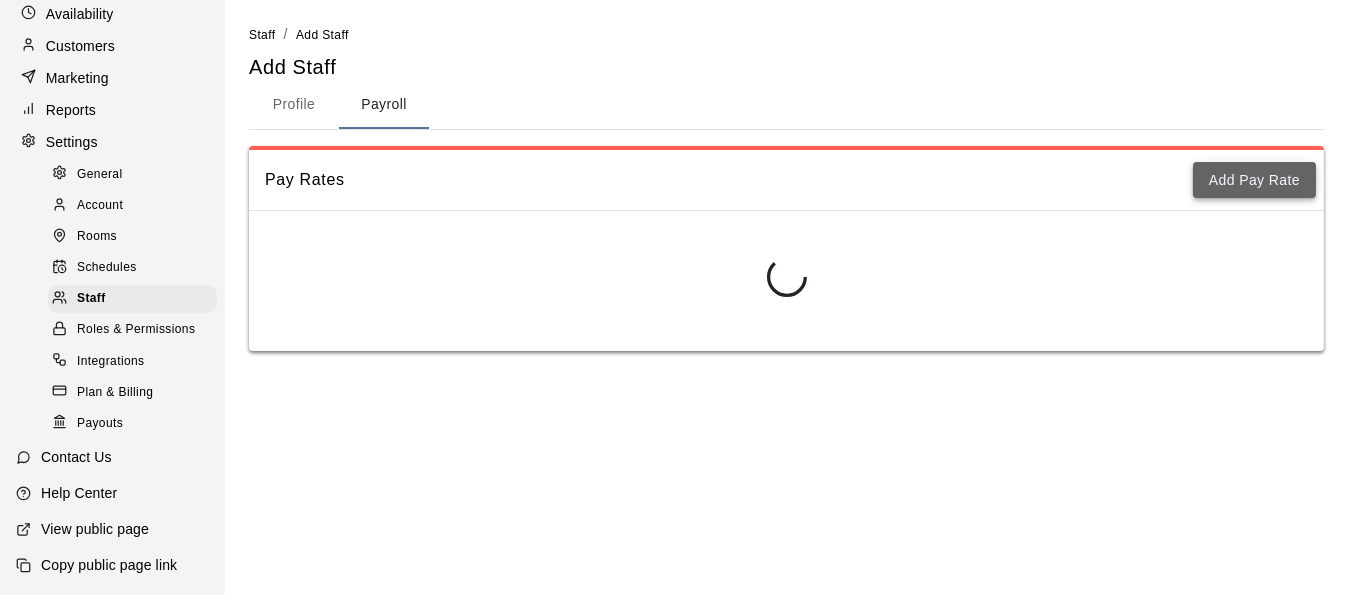 click on "Add Pay Rate" at bounding box center [1254, 180] 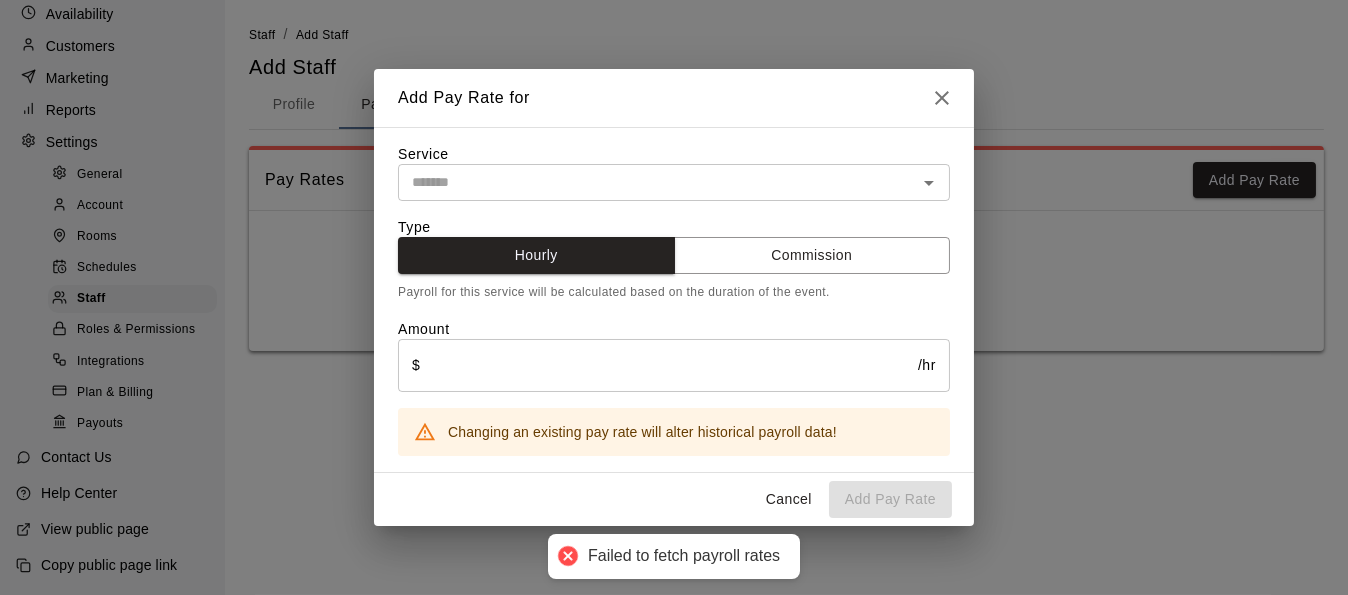 click at bounding box center (657, 182) 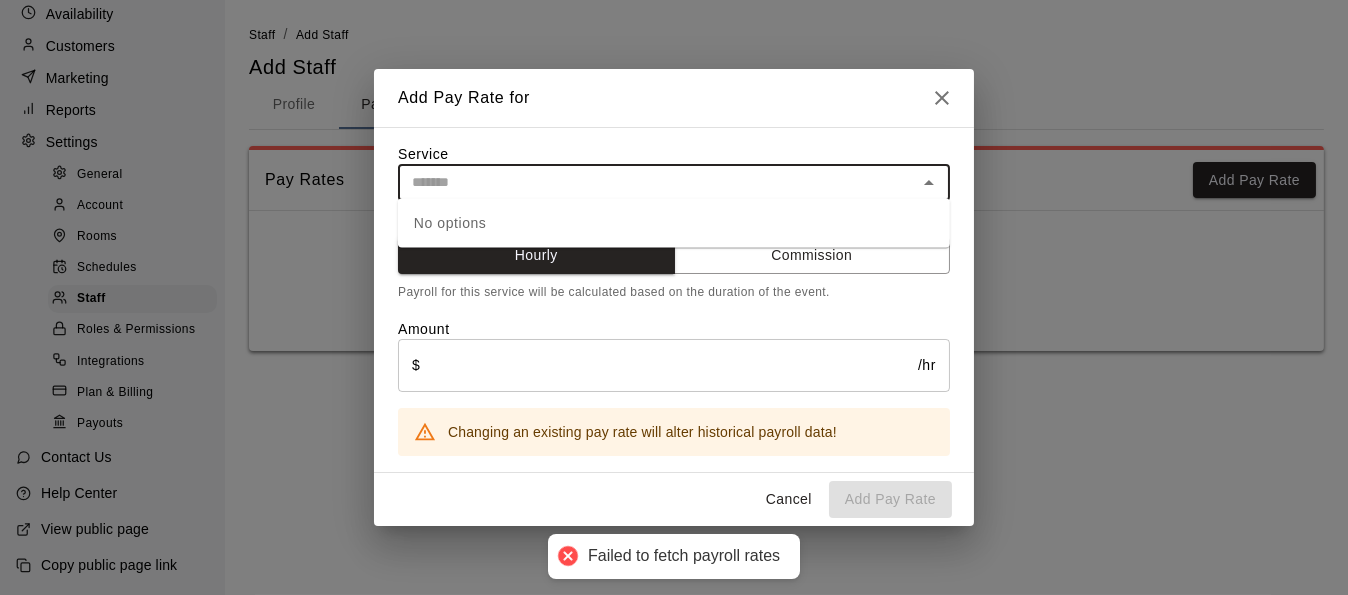 click at bounding box center [657, 182] 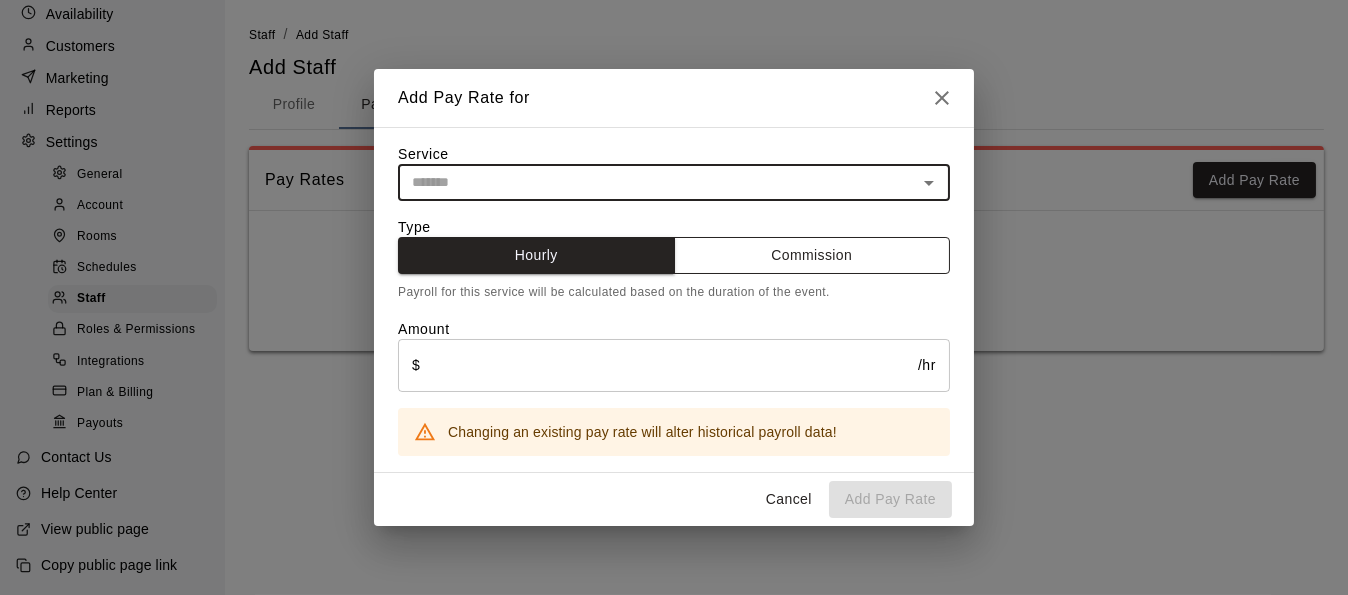 click on "Commission" at bounding box center (812, 255) 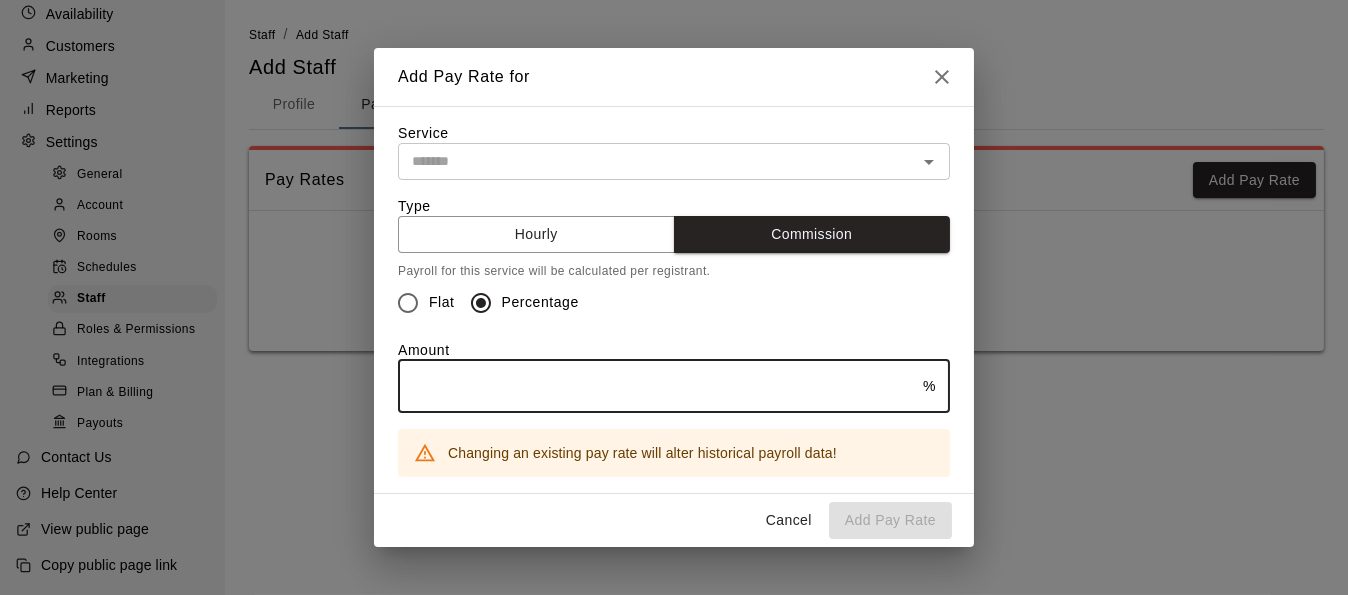 click at bounding box center [660, 386] 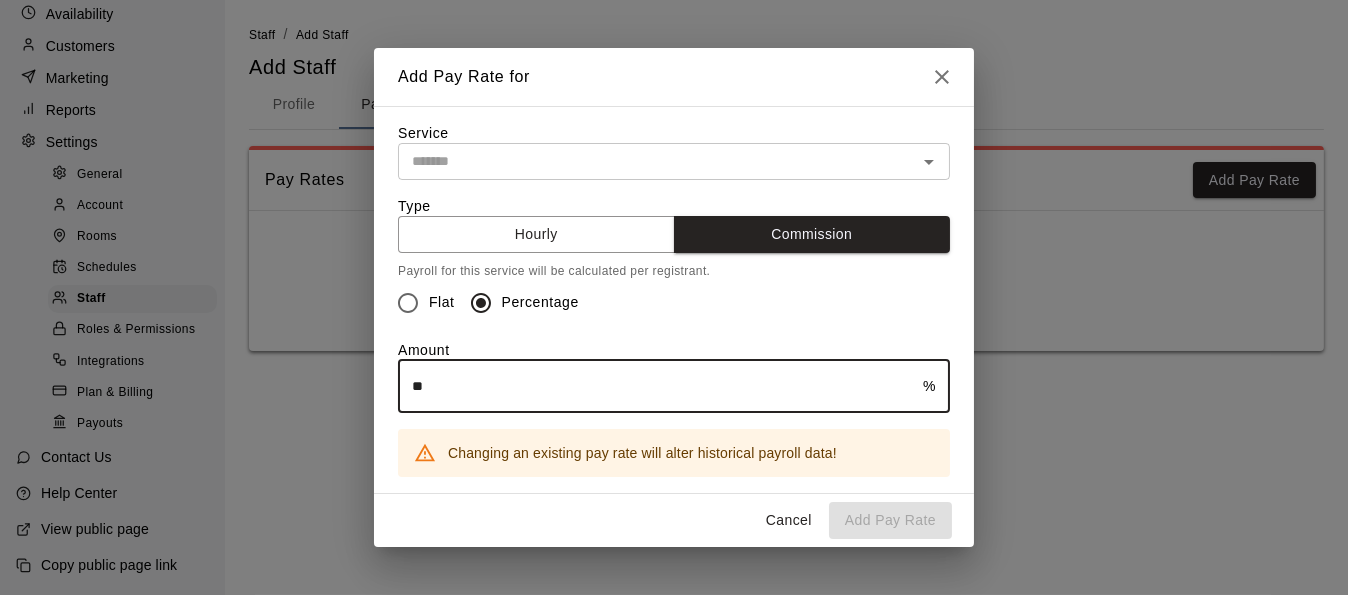 type on "**" 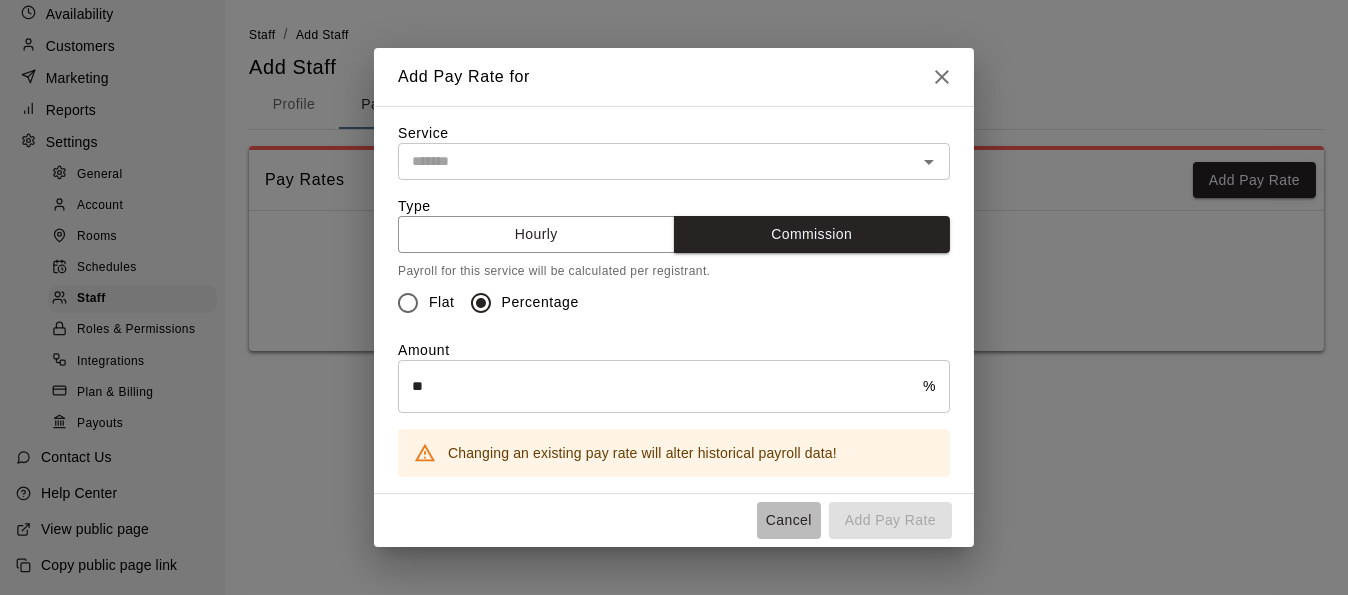 click on "Cancel" at bounding box center (789, 520) 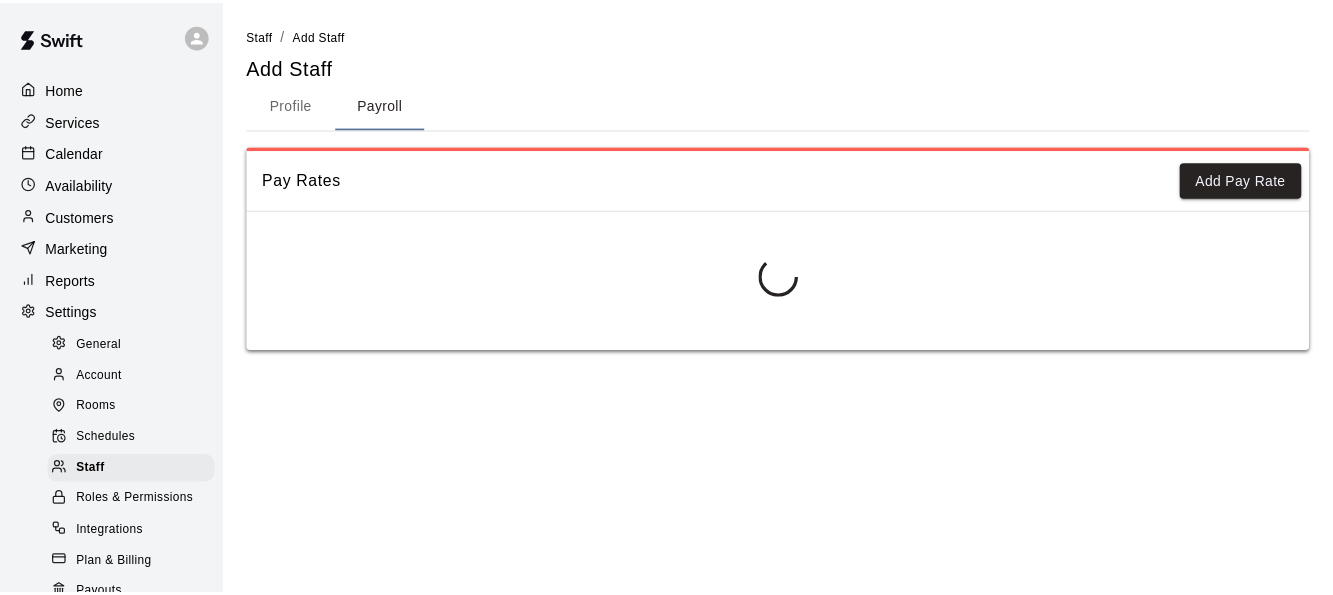 scroll, scrollTop: 0, scrollLeft: 0, axis: both 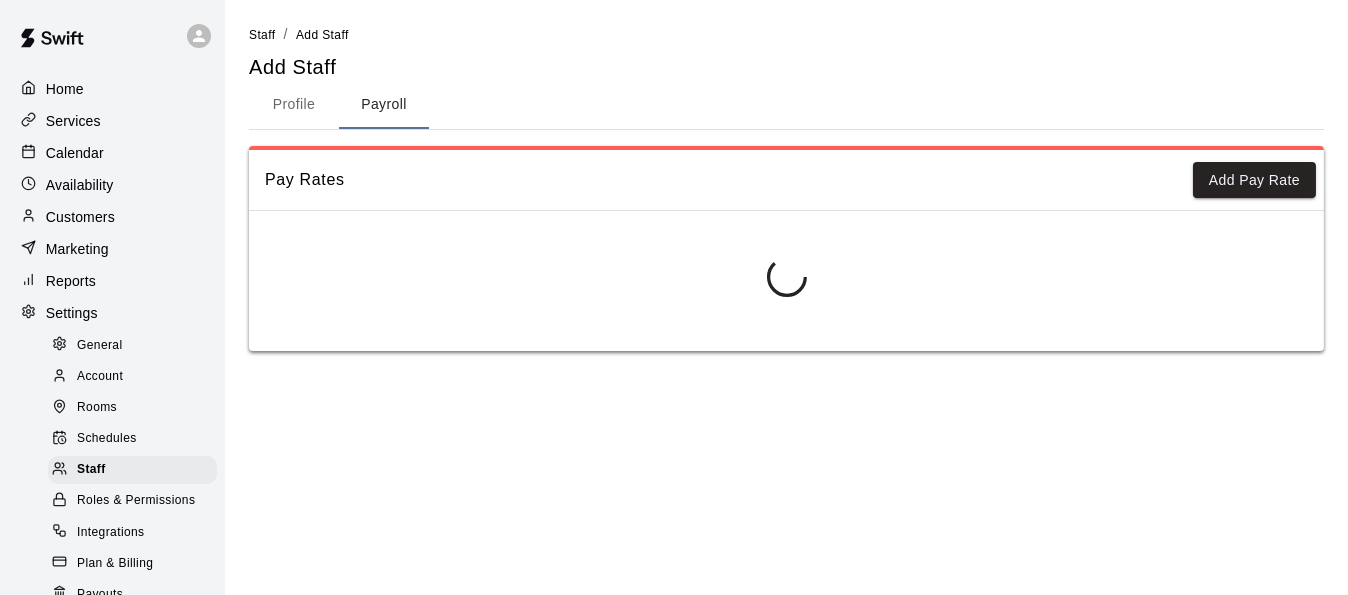 click on "Home" at bounding box center (112, 89) 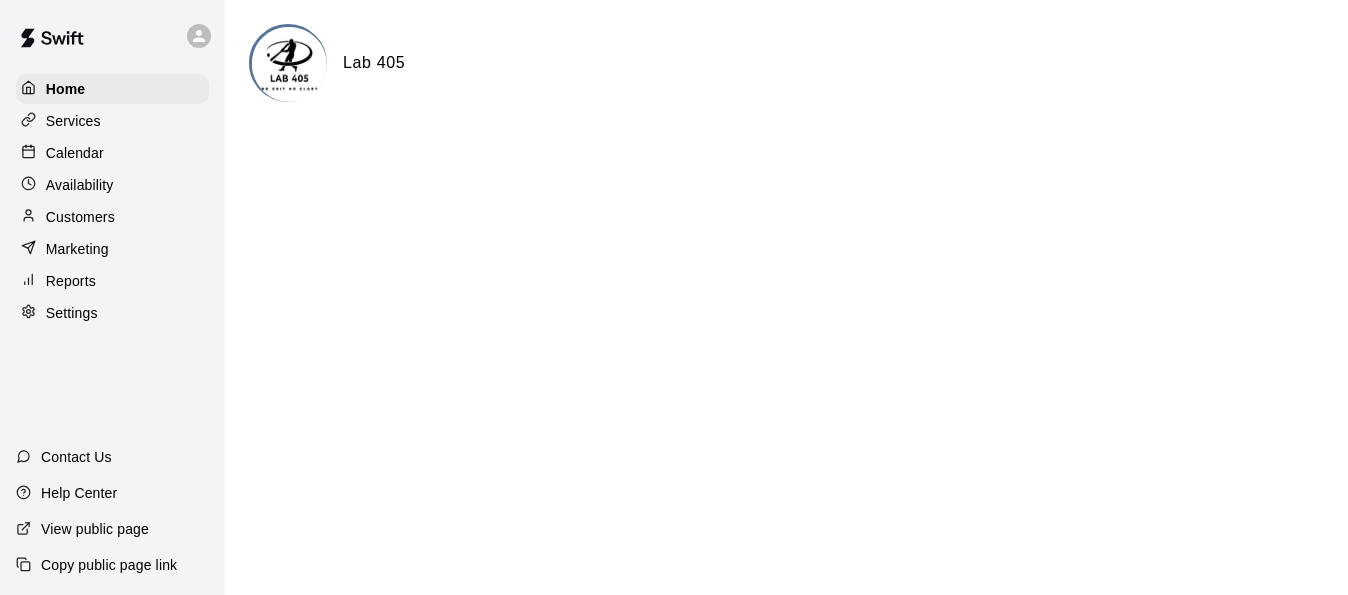click at bounding box center (289, 64) 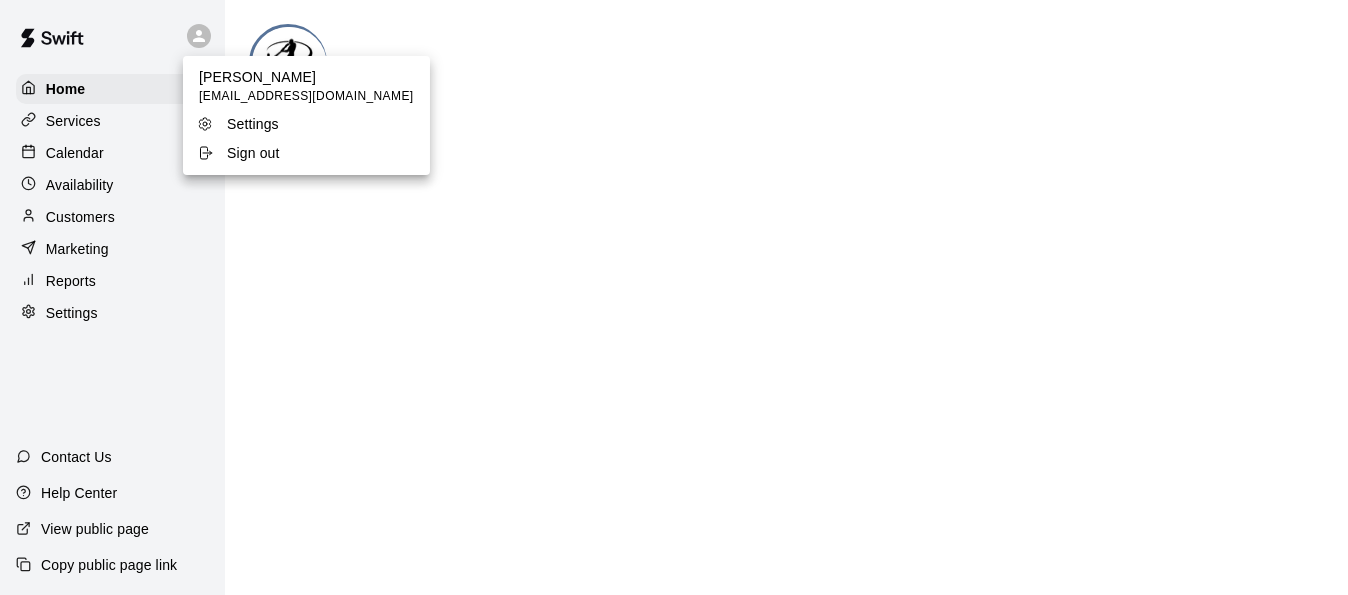 click at bounding box center (674, 297) 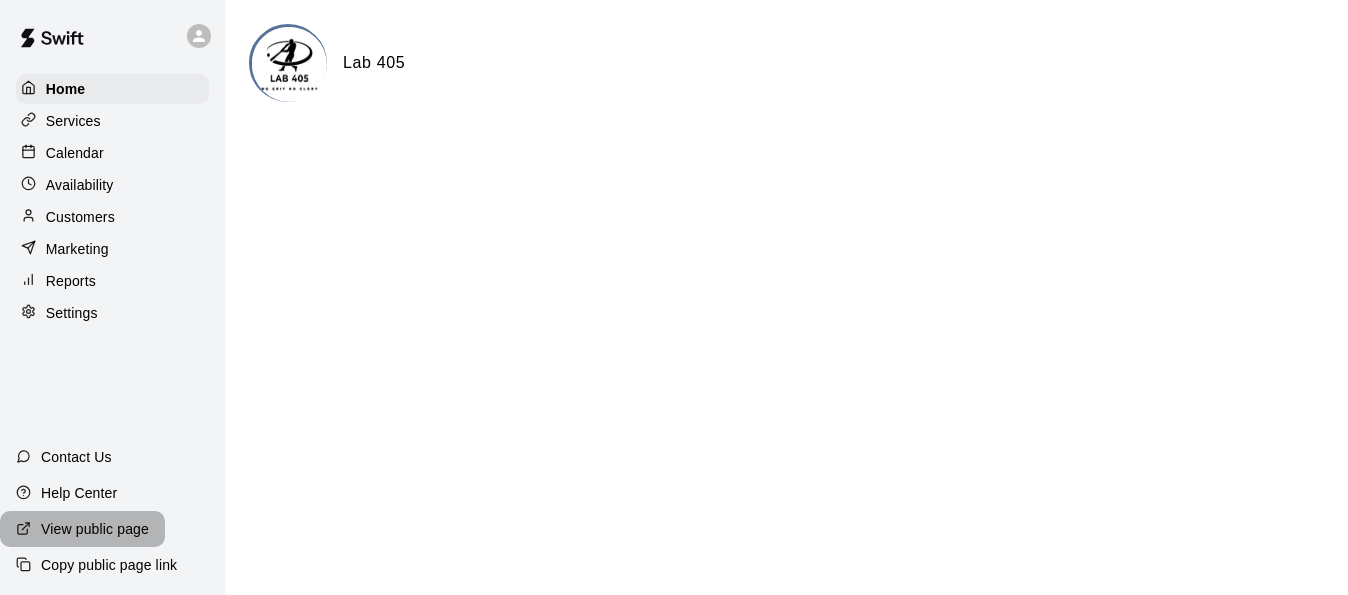click on "View public page" at bounding box center [95, 529] 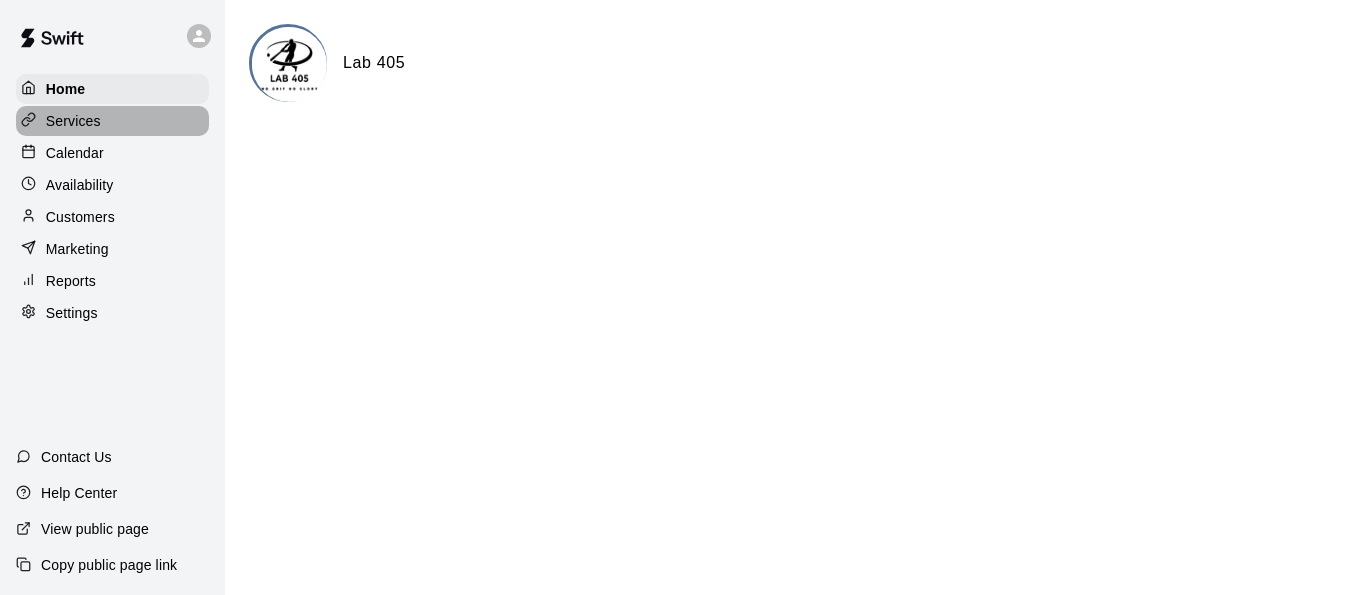 click on "Services" at bounding box center [73, 121] 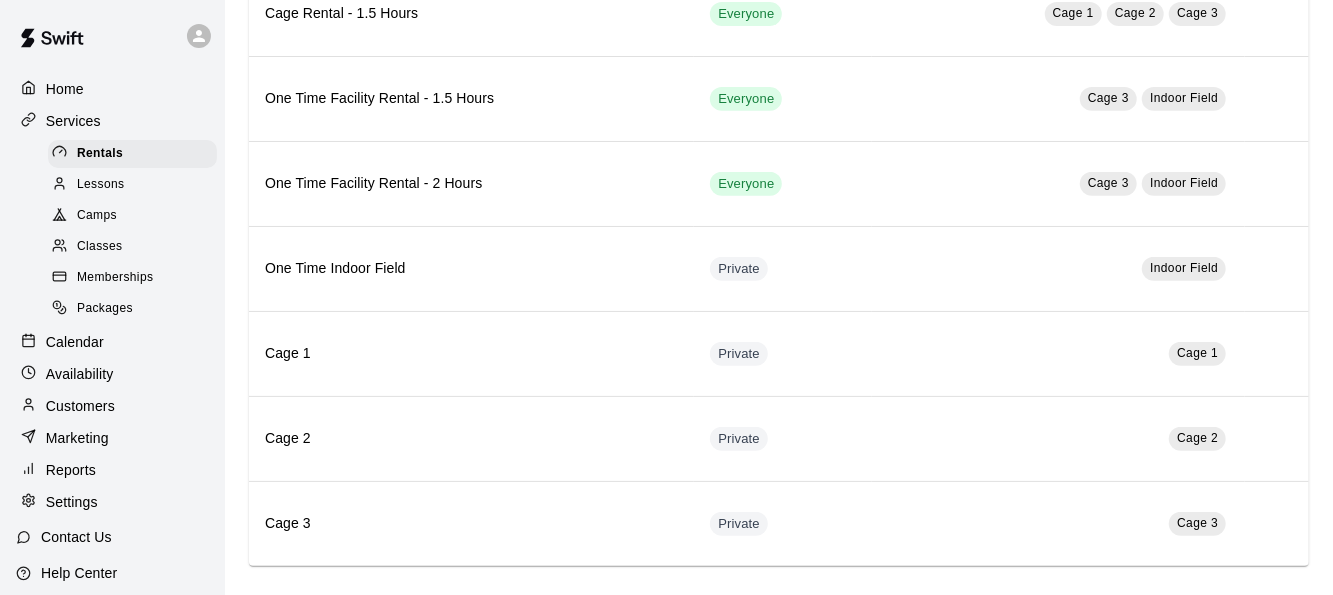 scroll, scrollTop: 397, scrollLeft: 0, axis: vertical 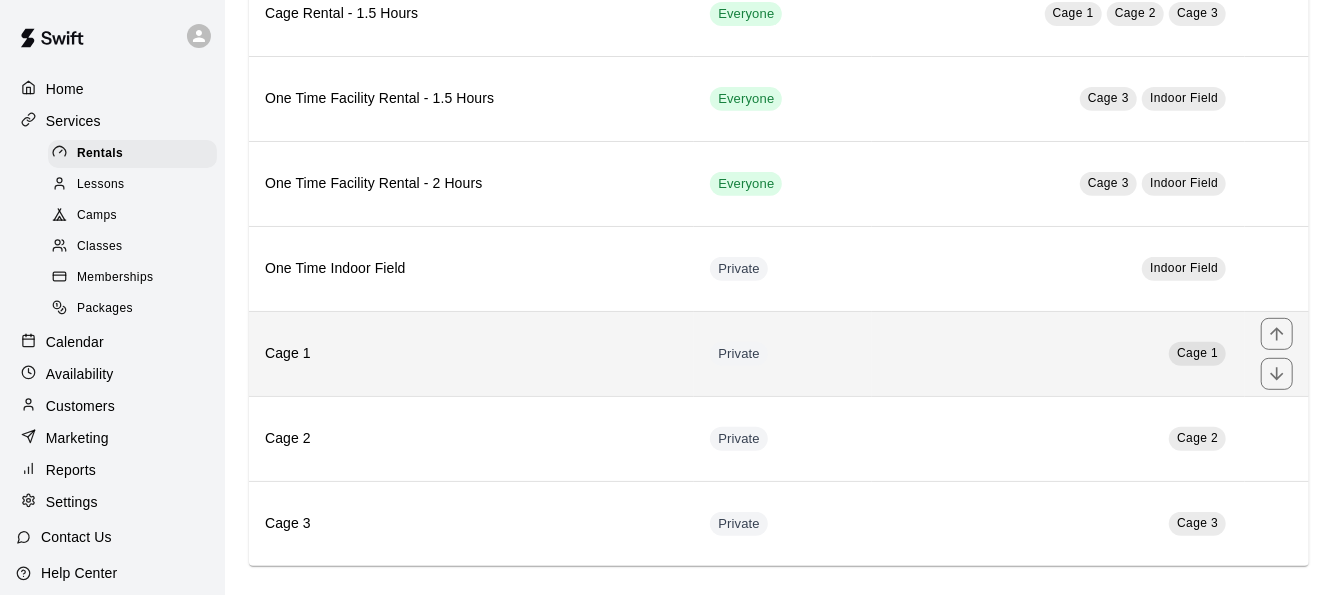 click on "Cage 1" at bounding box center [471, 354] 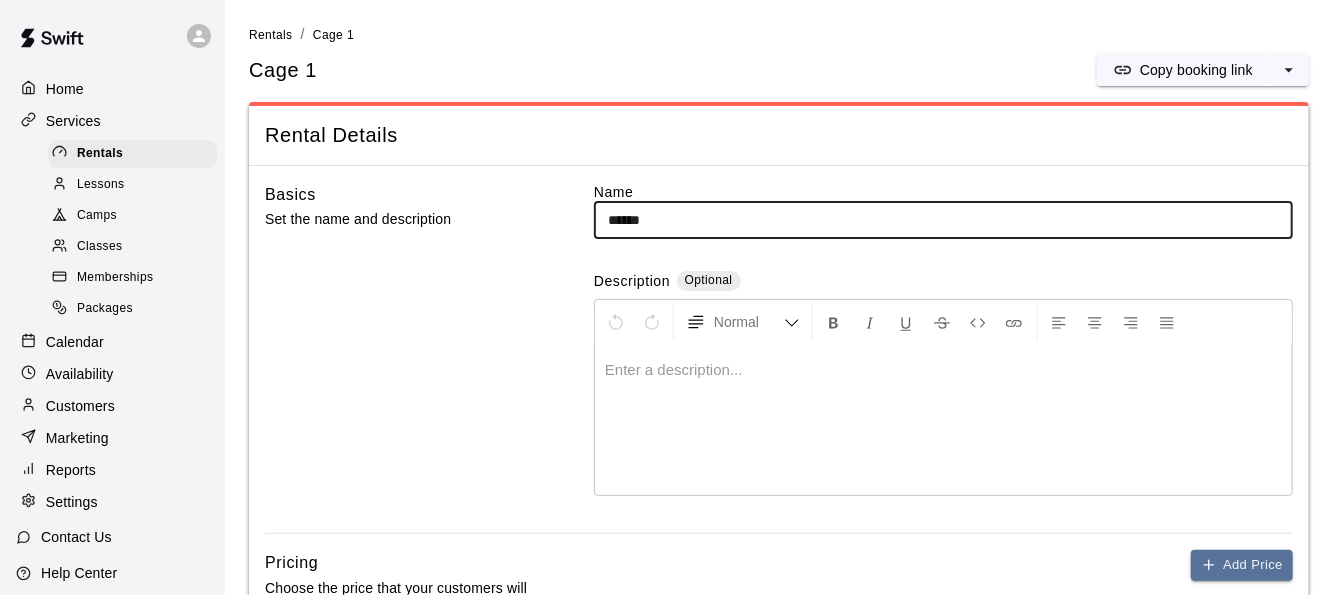 scroll, scrollTop: 60, scrollLeft: 0, axis: vertical 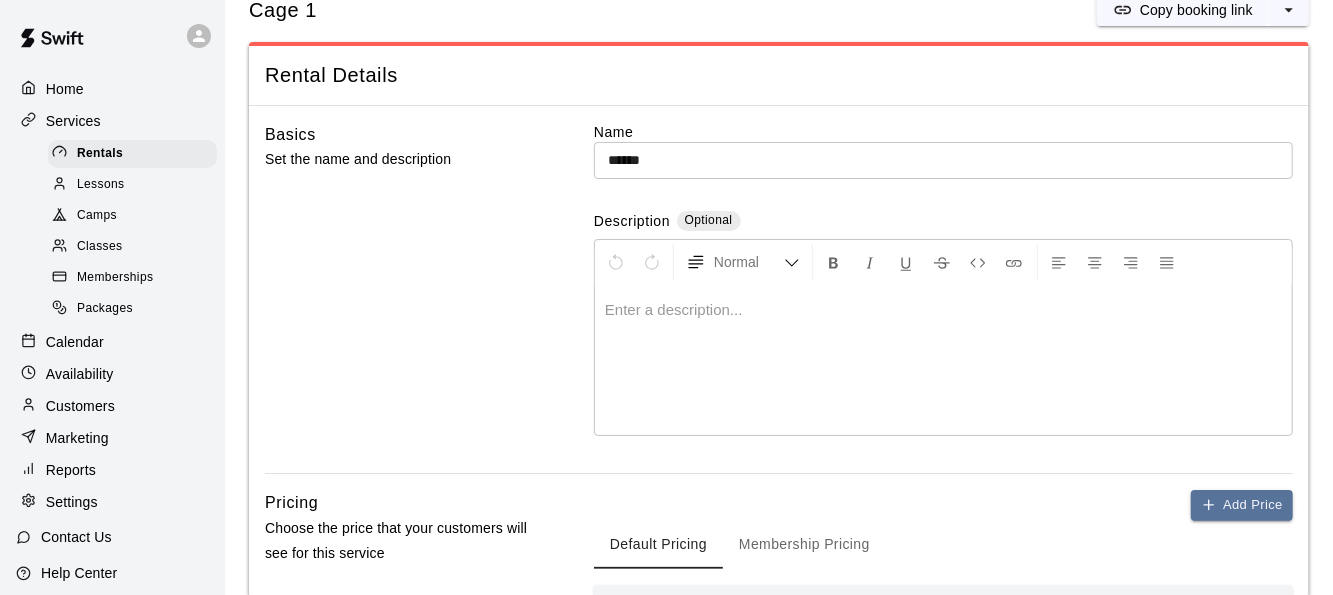 click at bounding box center (943, 360) 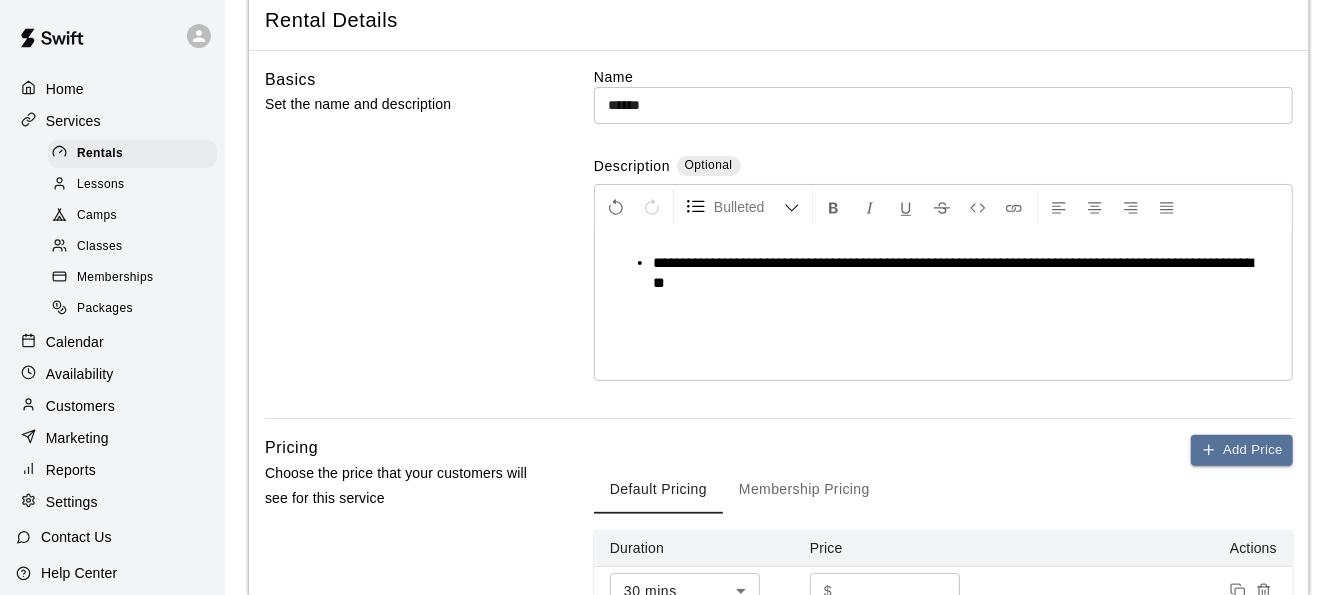 scroll, scrollTop: 138, scrollLeft: 0, axis: vertical 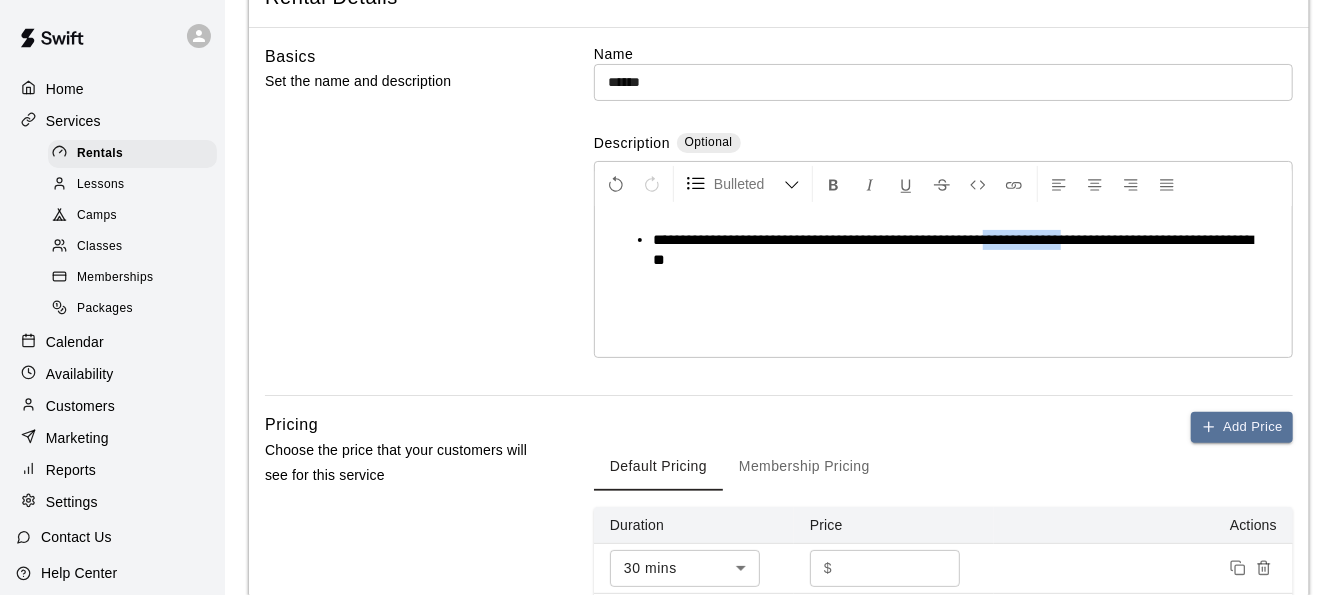 drag, startPoint x: 1003, startPoint y: 236, endPoint x: 1082, endPoint y: 237, distance: 79.00633 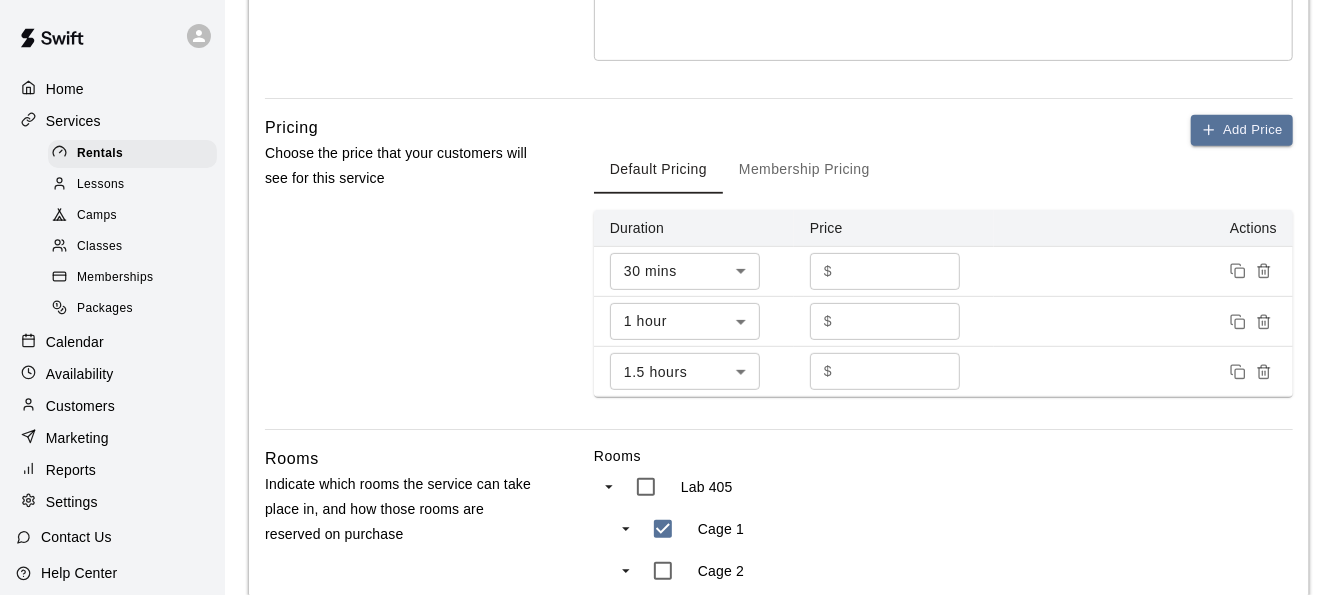 scroll, scrollTop: 846, scrollLeft: 0, axis: vertical 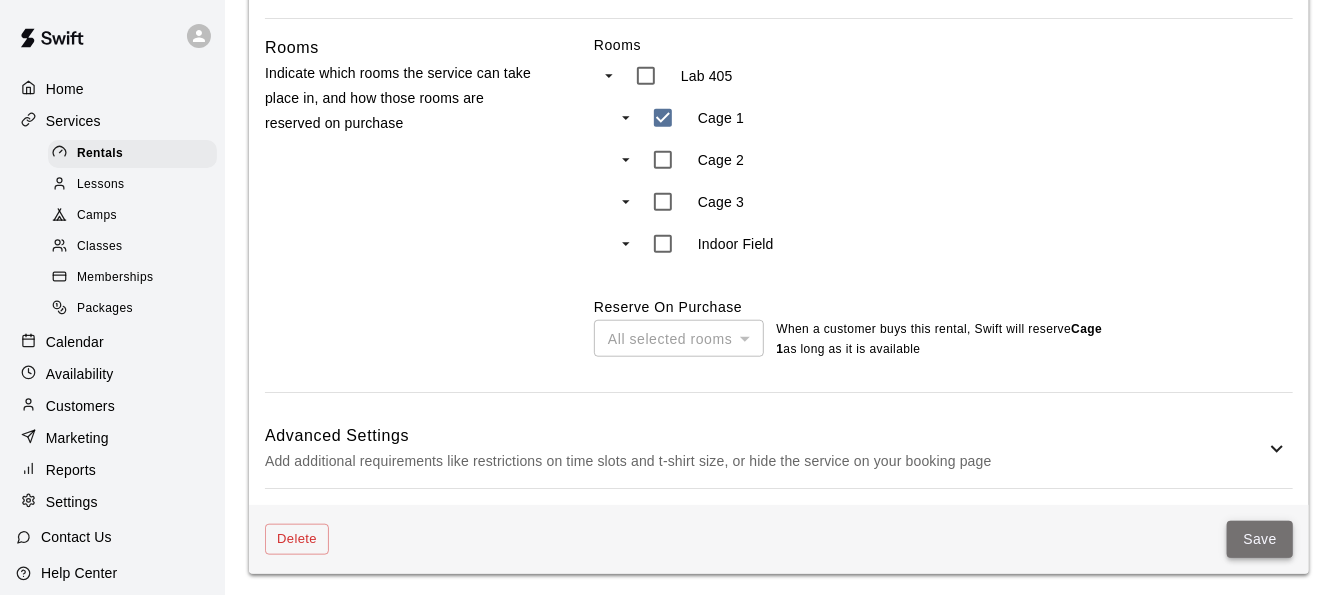 click on "Save" at bounding box center [1260, 539] 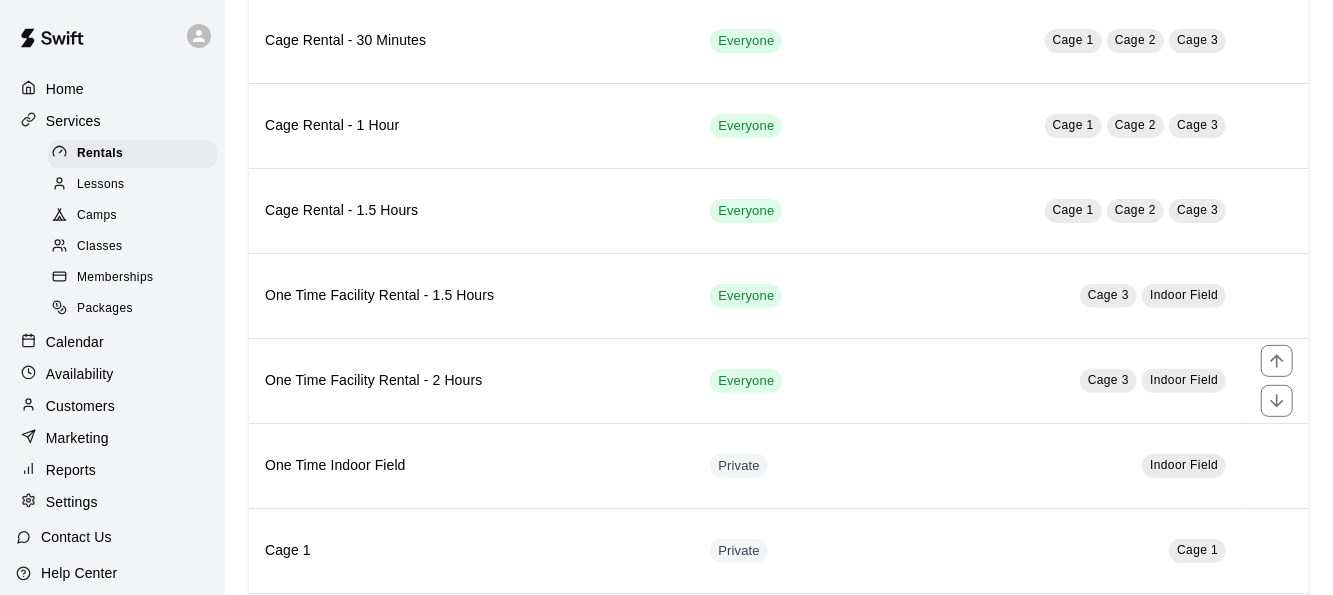 scroll, scrollTop: 397, scrollLeft: 0, axis: vertical 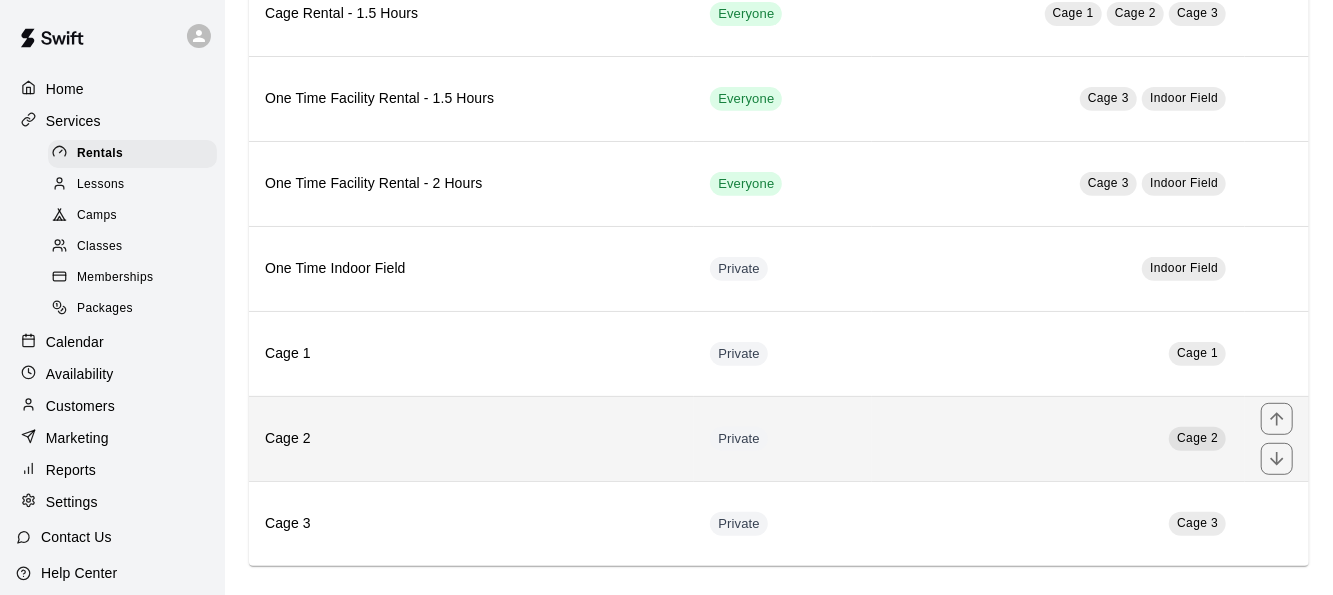 click on "Cage 2" at bounding box center (471, 438) 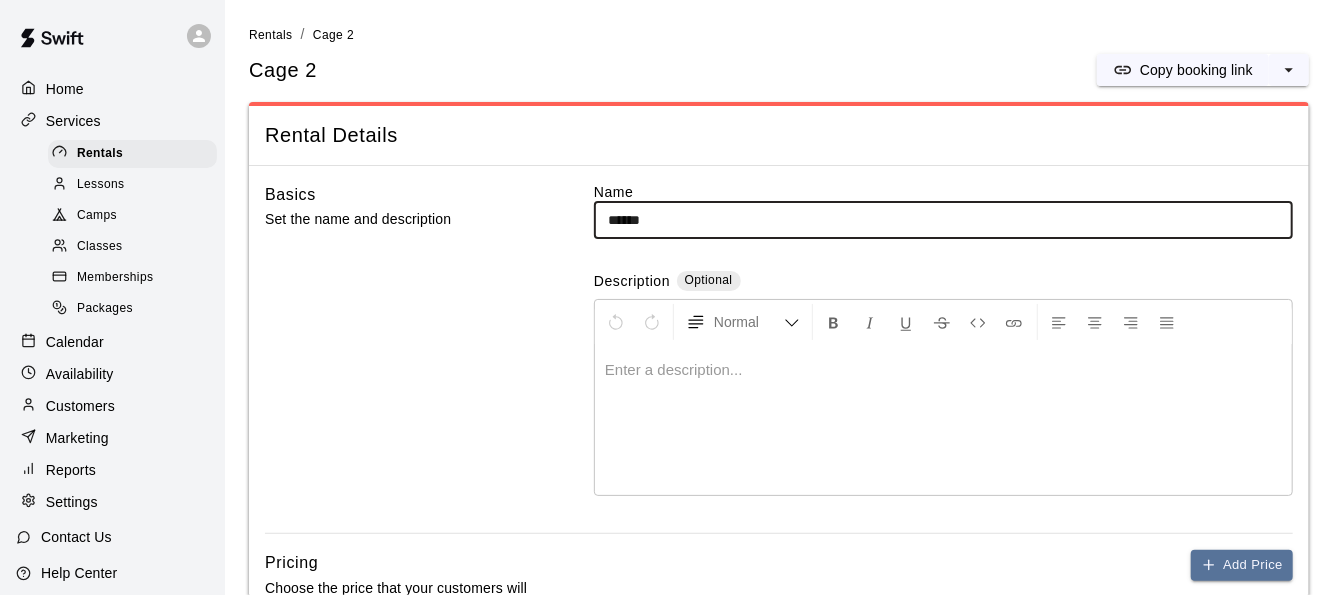 scroll, scrollTop: 138, scrollLeft: 0, axis: vertical 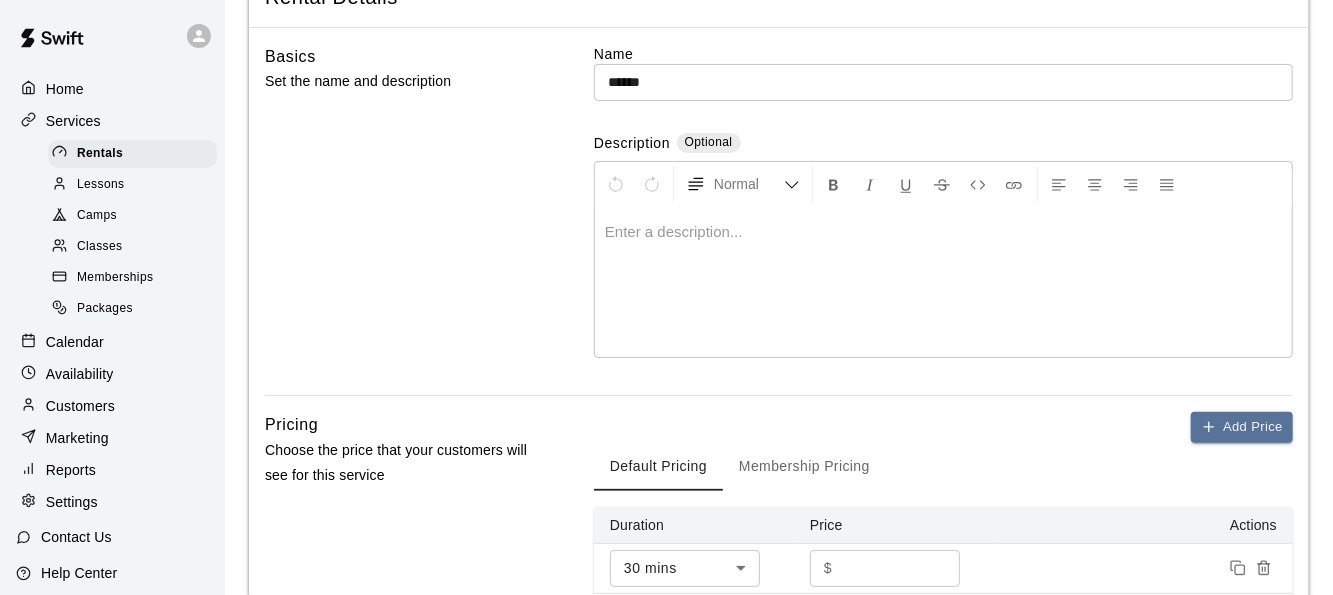 click on "Normal" at bounding box center (943, 184) 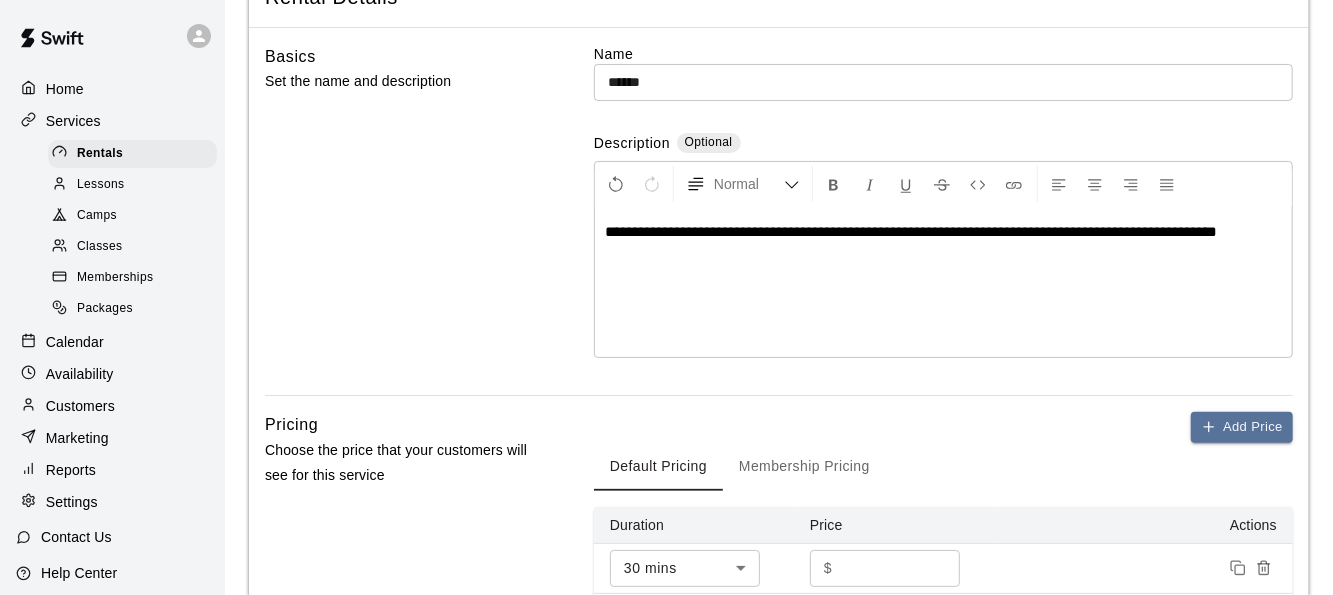 click on "**********" at bounding box center (911, 231) 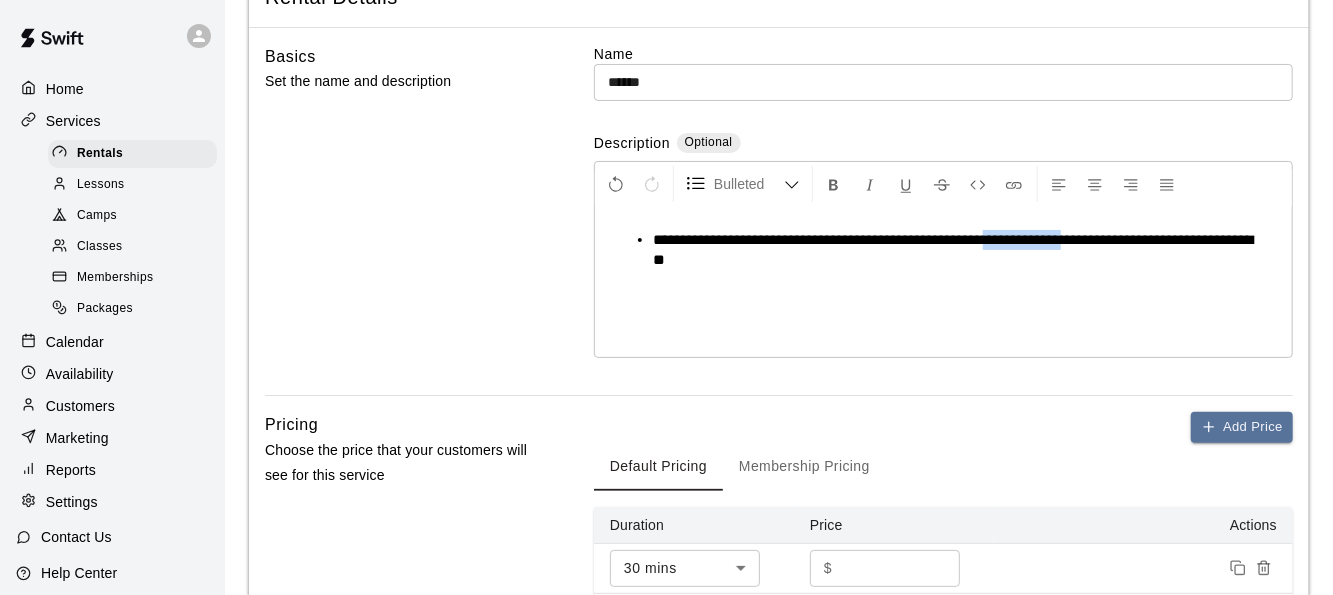 drag, startPoint x: 1082, startPoint y: 237, endPoint x: 1003, endPoint y: 234, distance: 79.05694 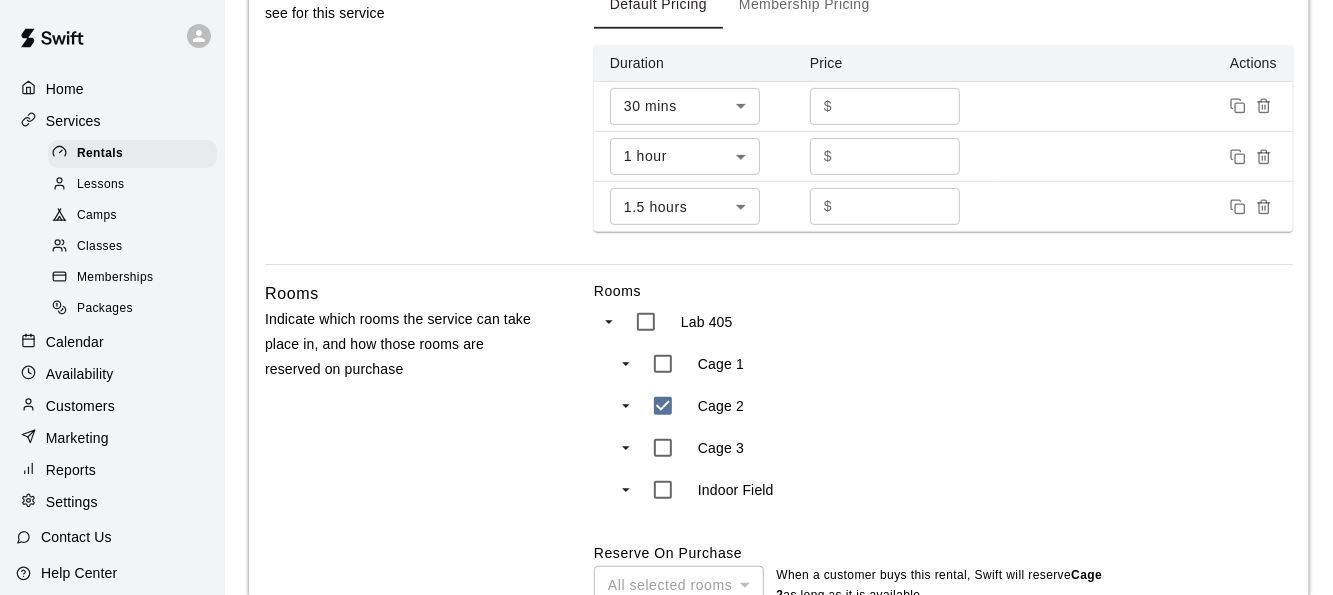 scroll, scrollTop: 846, scrollLeft: 0, axis: vertical 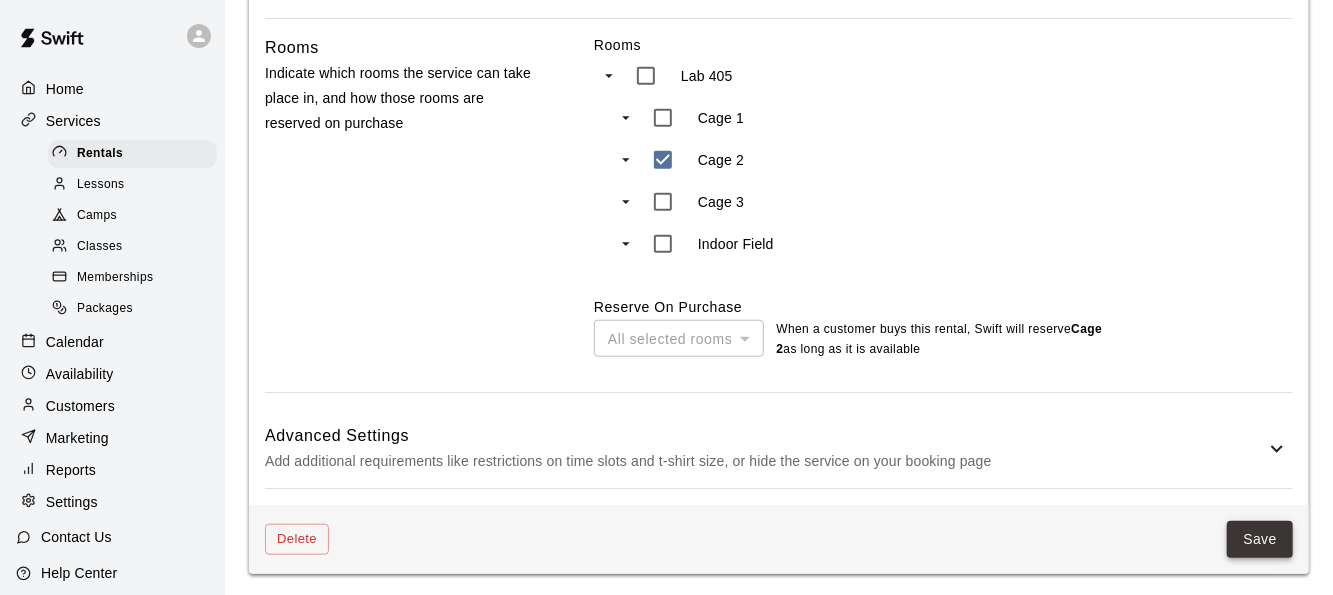 click on "Save" at bounding box center [1260, 539] 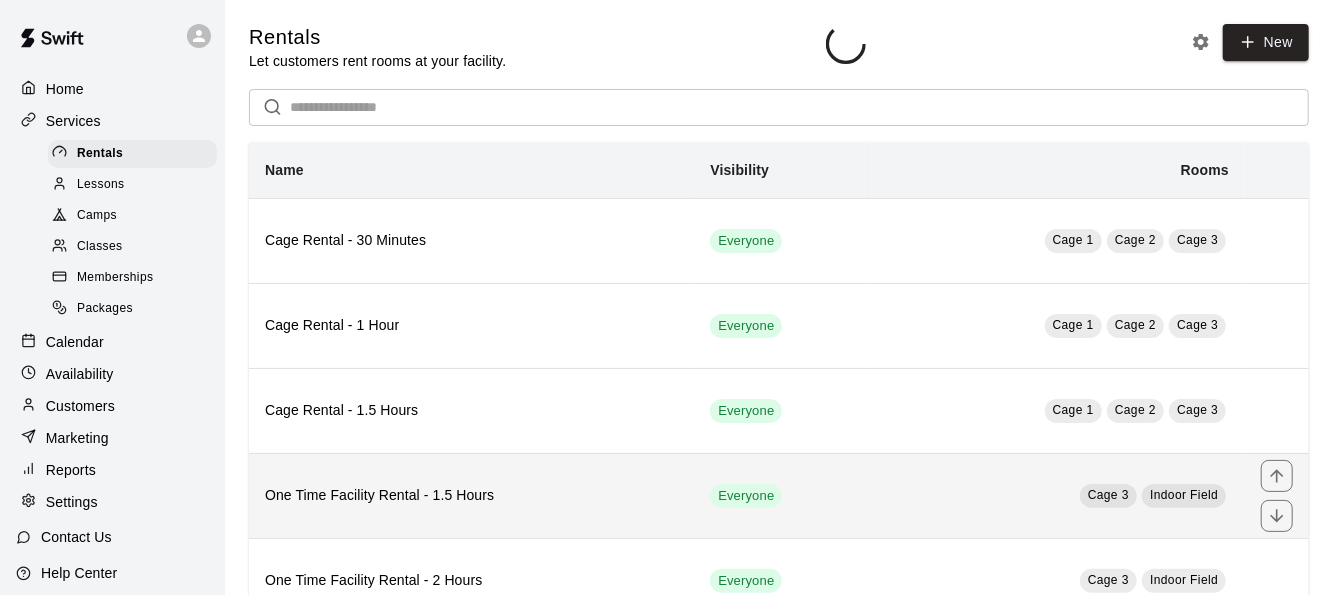 scroll, scrollTop: 397, scrollLeft: 0, axis: vertical 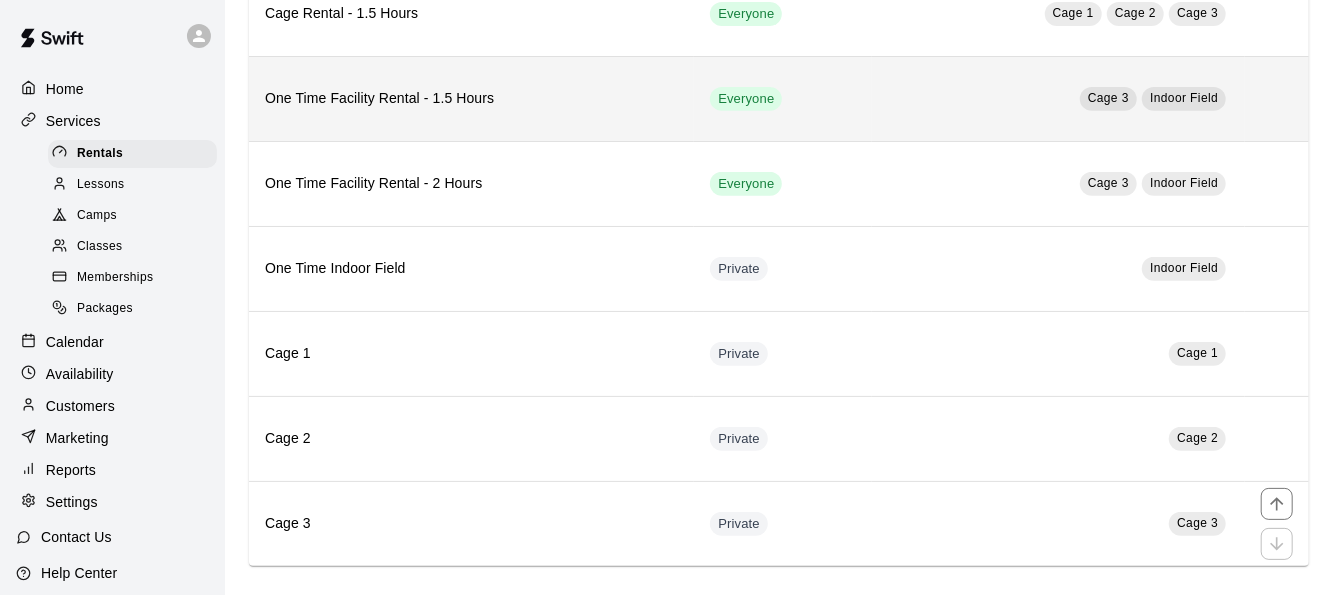 click on "Cage 3" at bounding box center (471, 524) 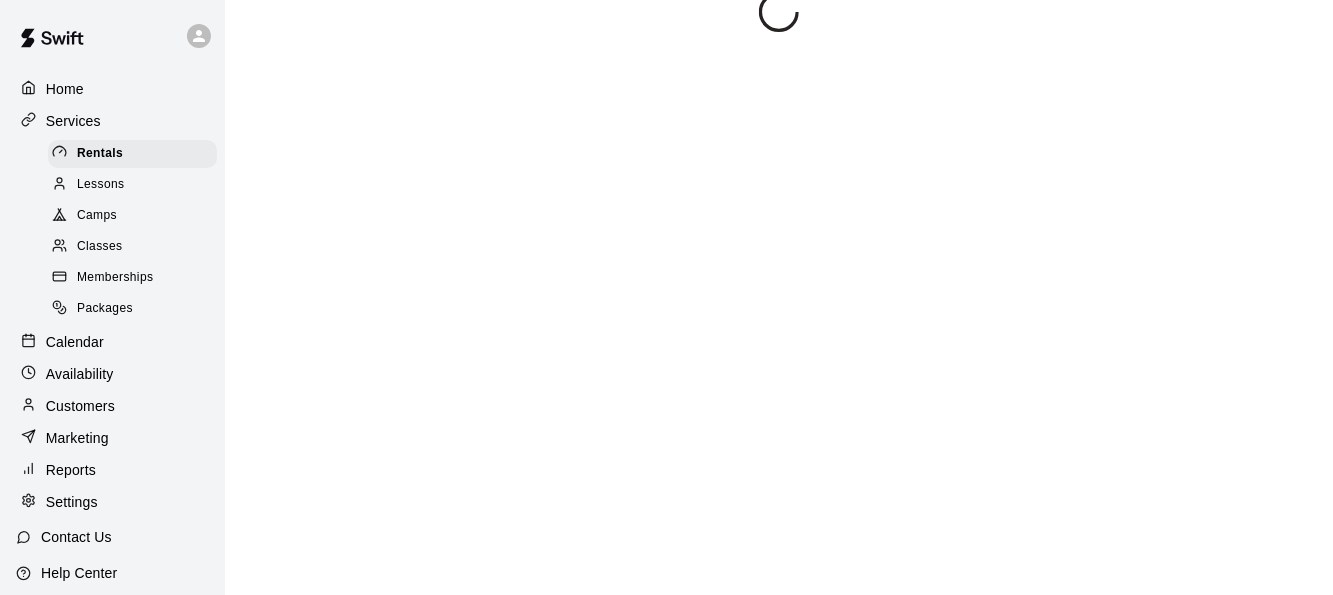 scroll, scrollTop: 0, scrollLeft: 0, axis: both 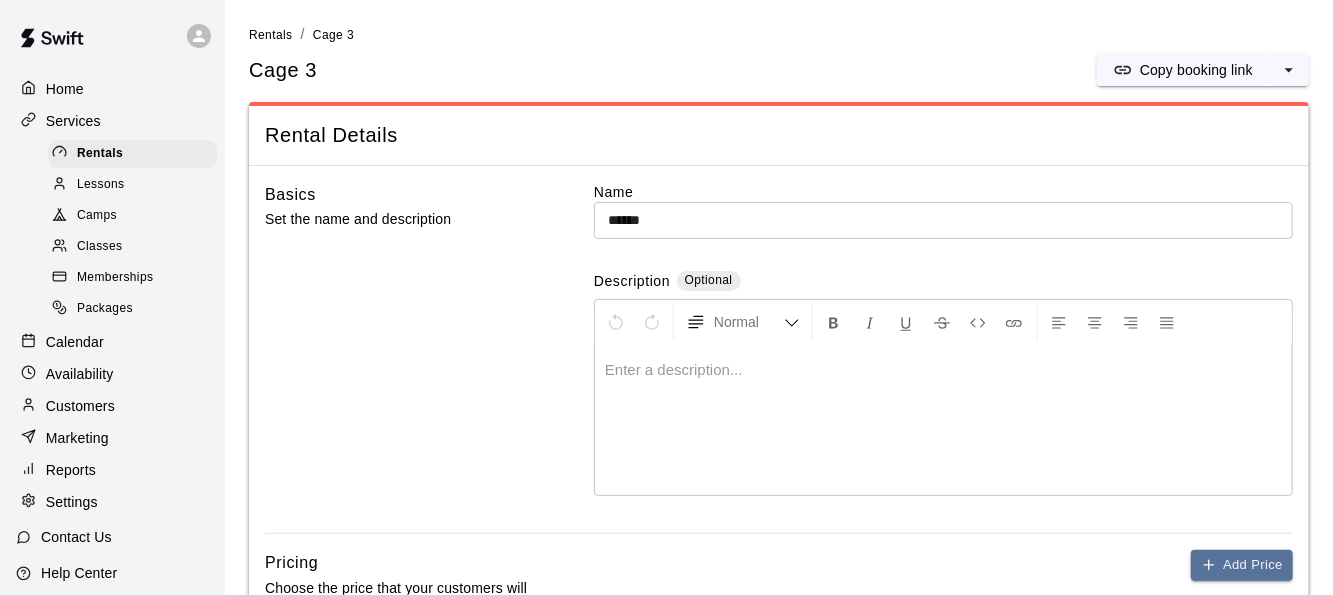 click at bounding box center [943, 420] 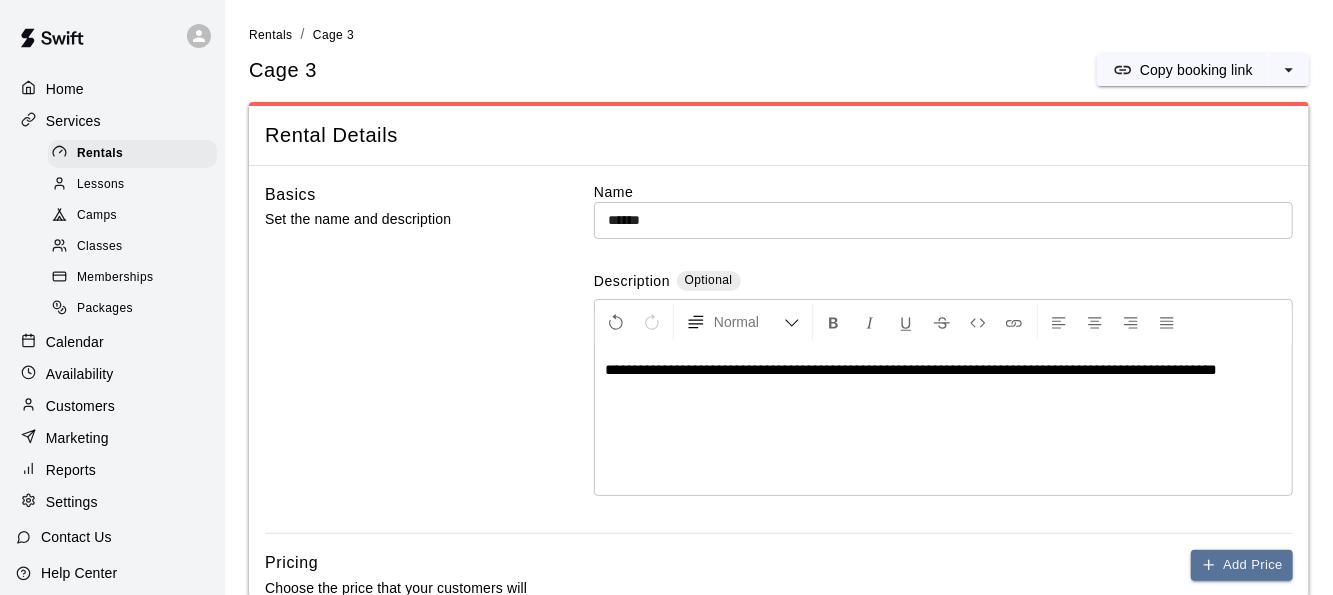 click on "**********" at bounding box center (943, 420) 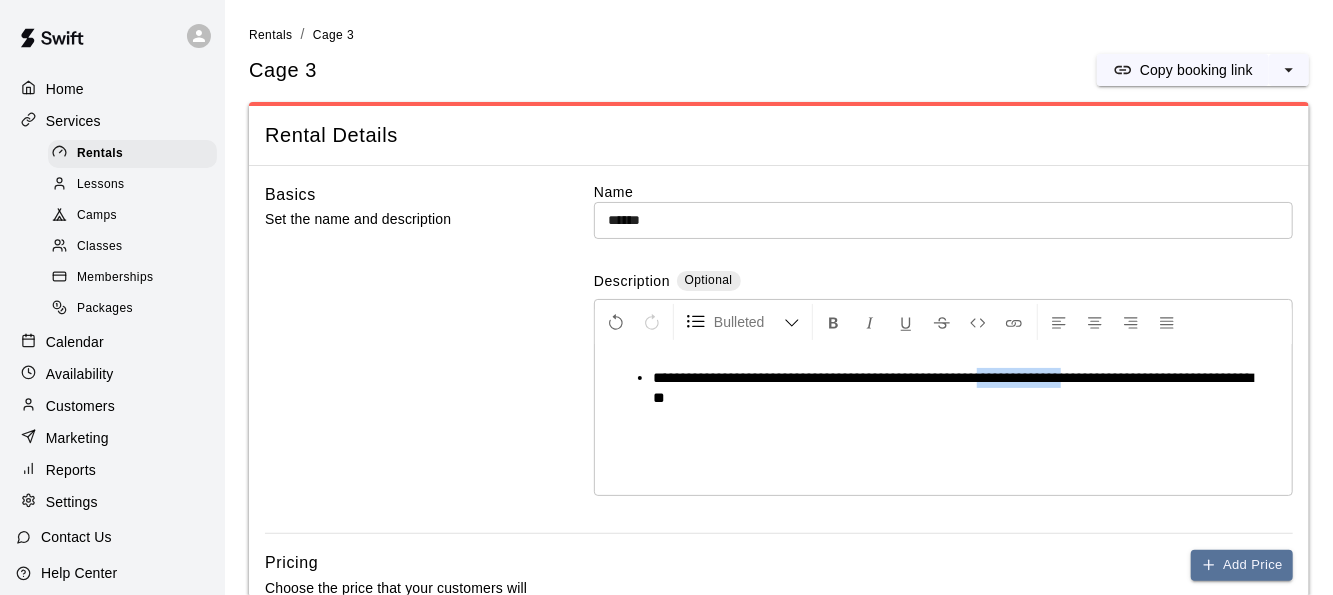 drag, startPoint x: 999, startPoint y: 377, endPoint x: 1081, endPoint y: 384, distance: 82.29824 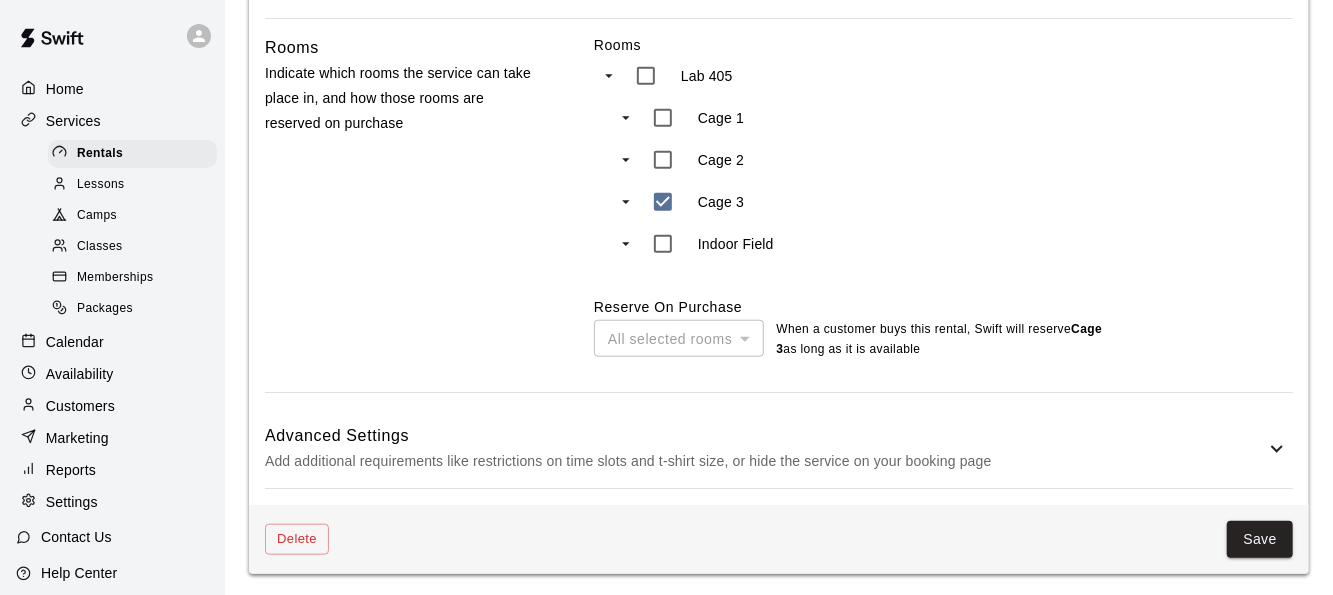 scroll, scrollTop: 845, scrollLeft: 0, axis: vertical 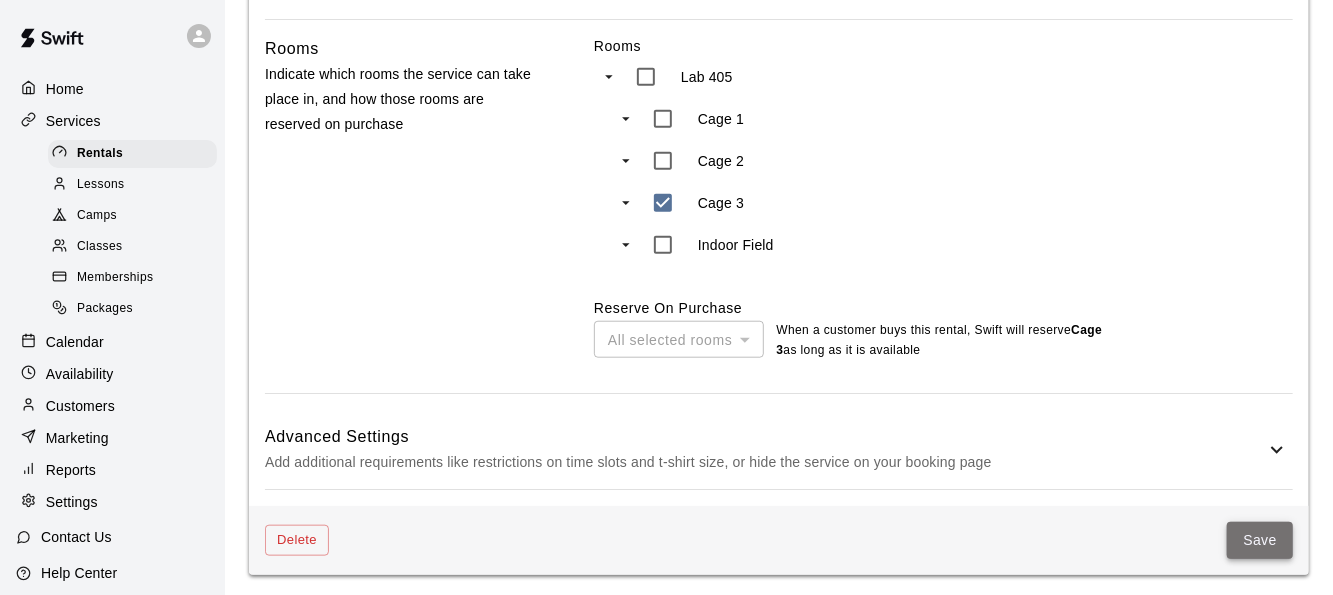 click on "Save" at bounding box center (1260, 540) 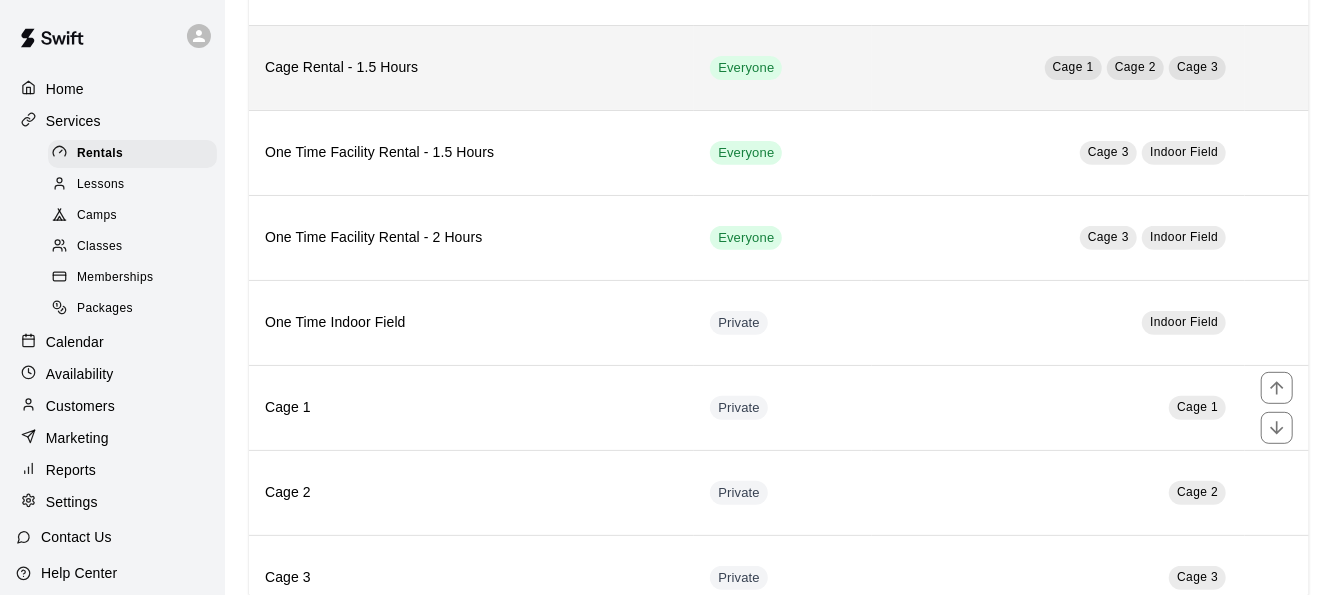 scroll, scrollTop: 397, scrollLeft: 0, axis: vertical 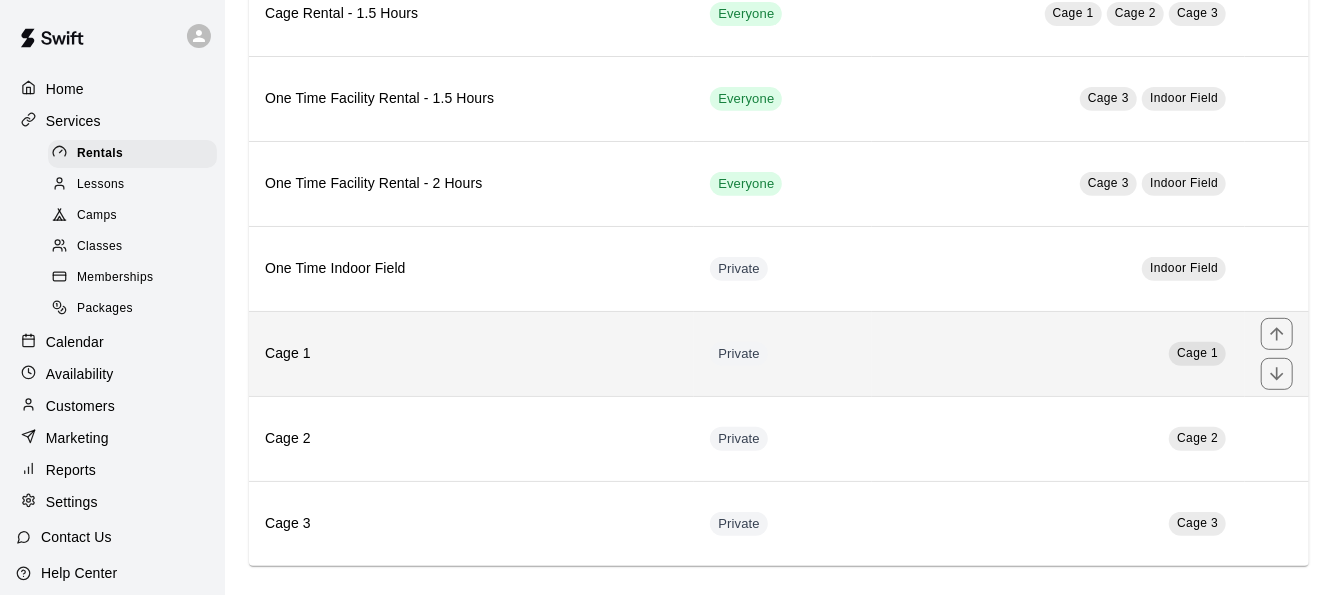 click on "Cage 1" at bounding box center [1058, 353] 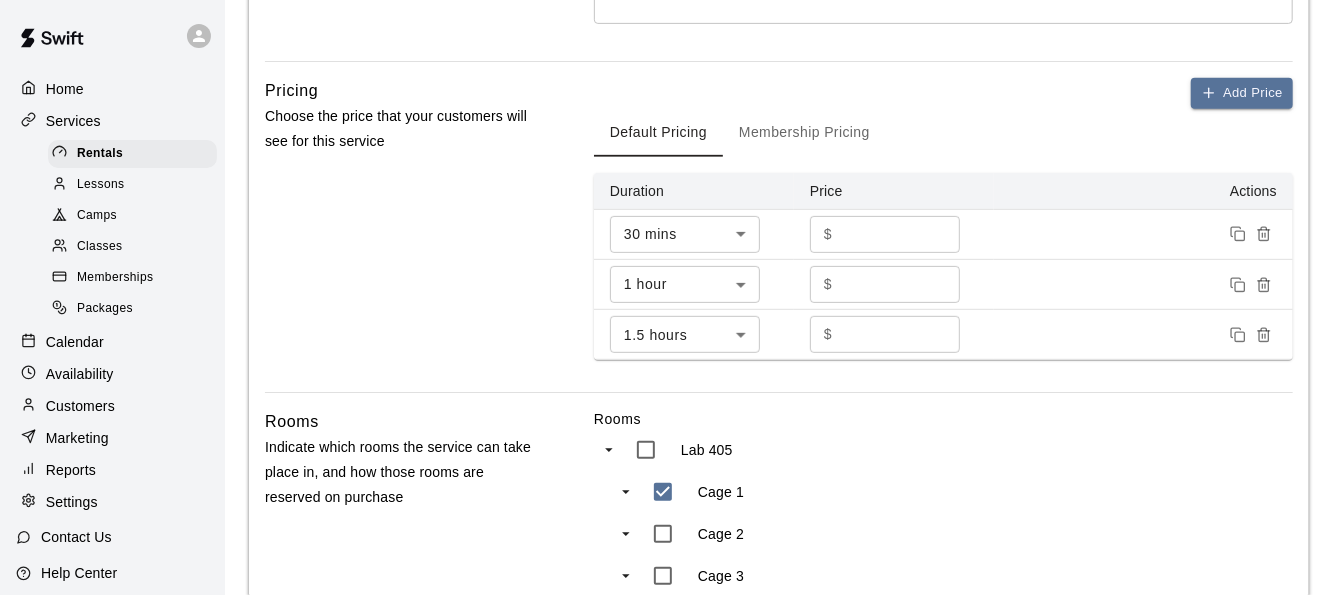 scroll, scrollTop: 846, scrollLeft: 0, axis: vertical 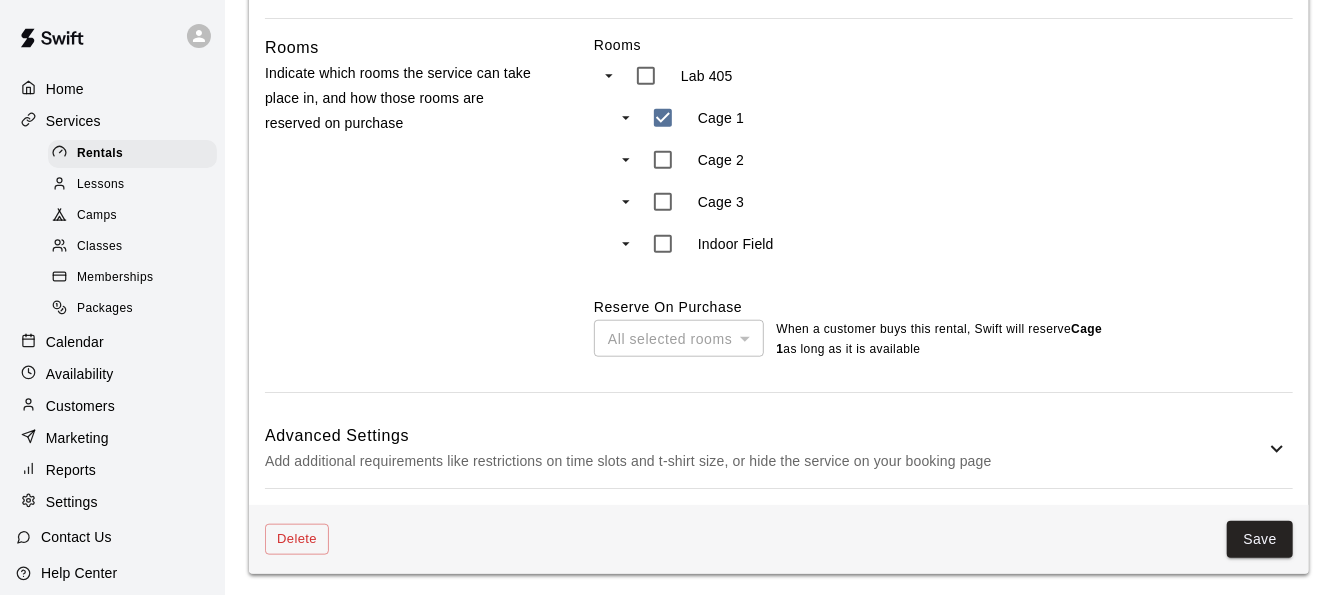 click on "Add additional requirements like restrictions on time slots and t-shirt size, or hide the service on your booking page" at bounding box center [765, 461] 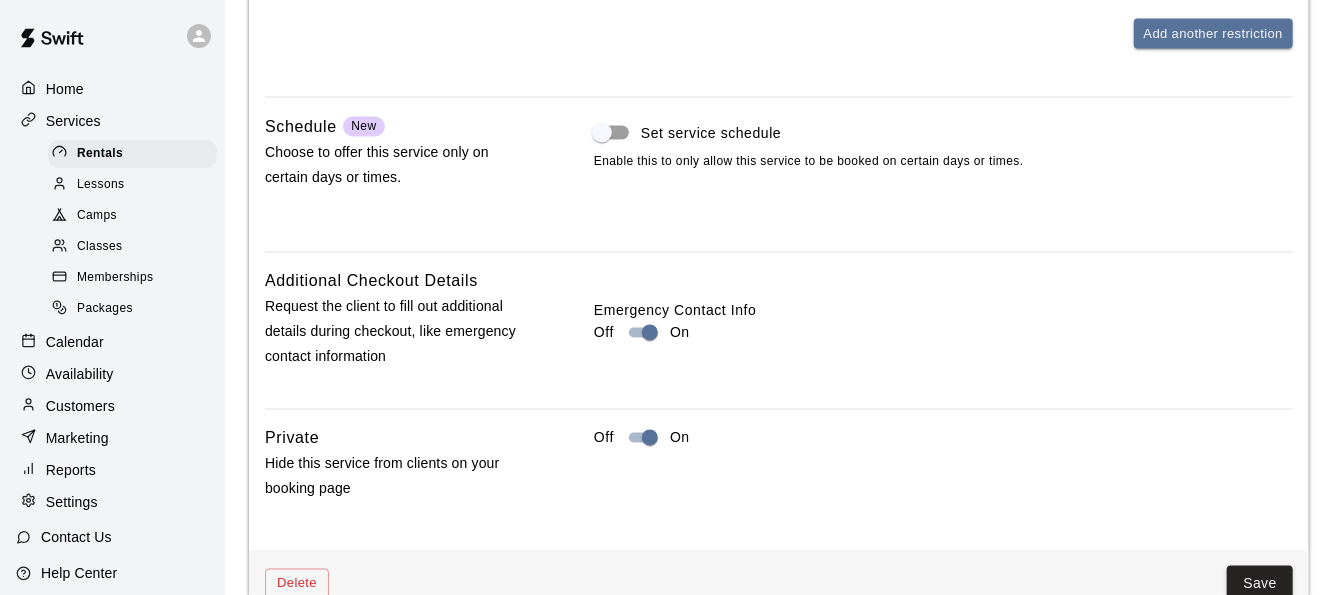 scroll, scrollTop: 1799, scrollLeft: 0, axis: vertical 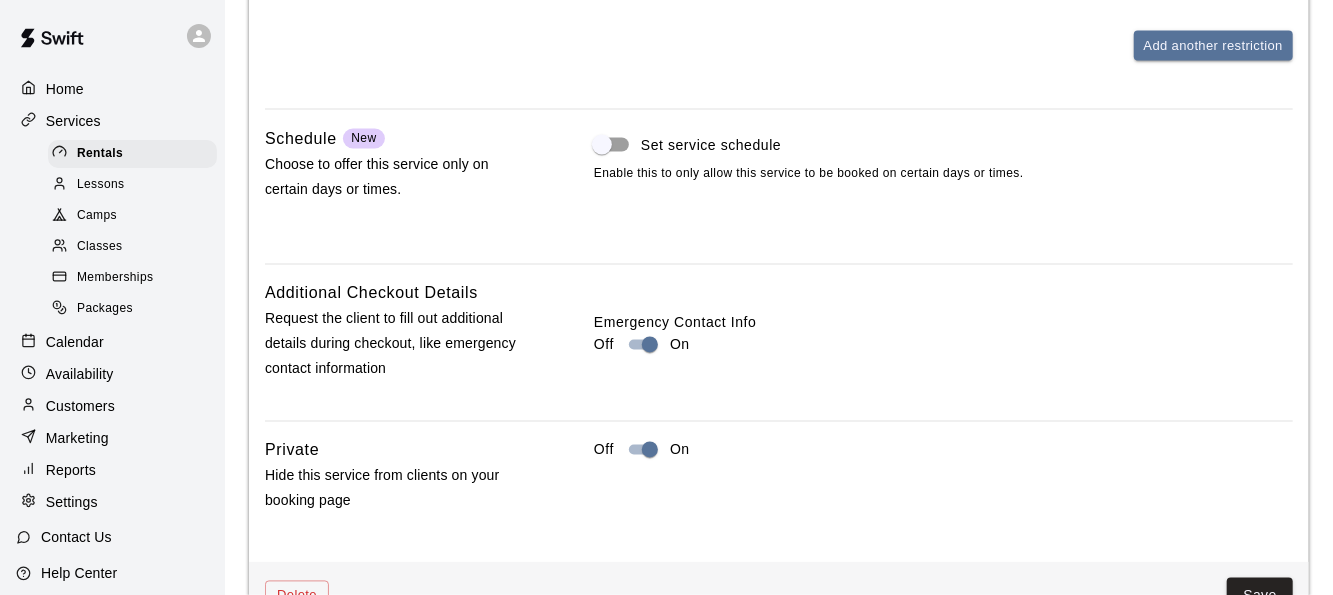 click on "Off On" at bounding box center (943, 458) 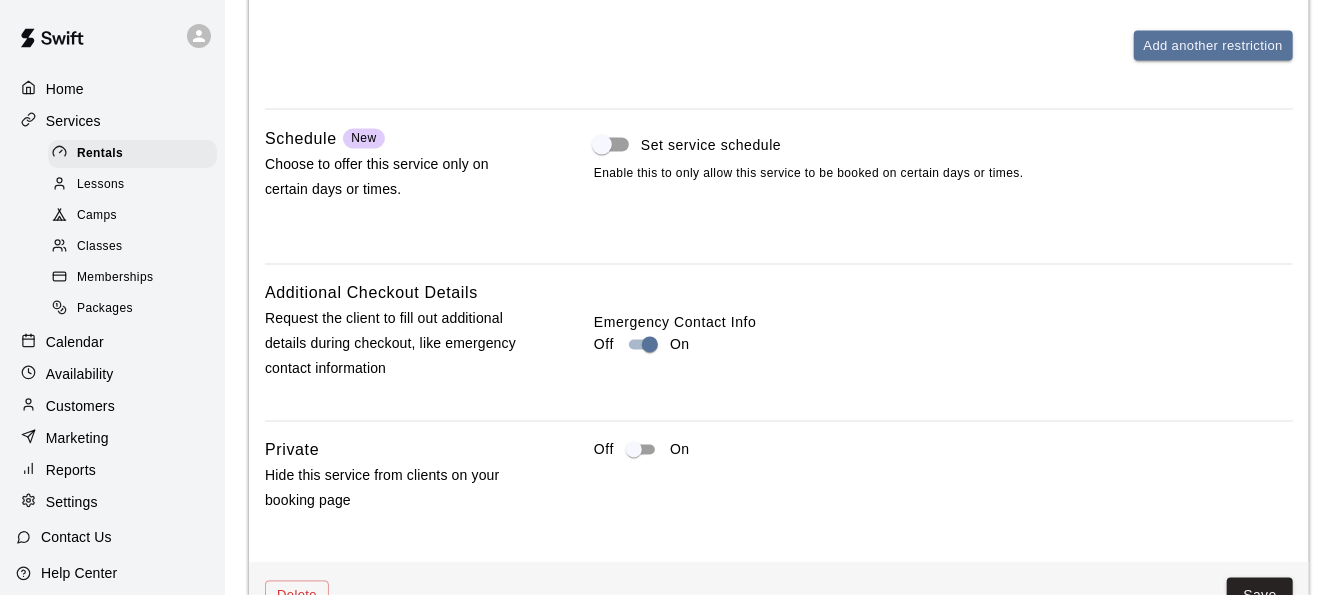 scroll, scrollTop: 1860, scrollLeft: 0, axis: vertical 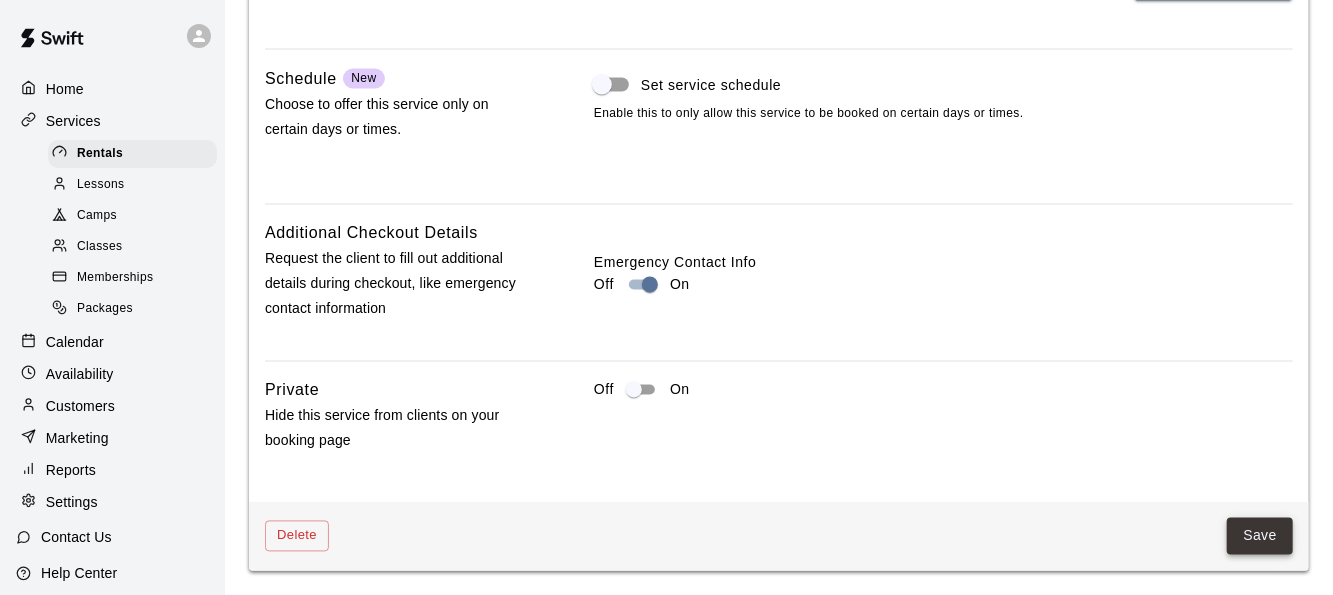 click on "Save" at bounding box center [1260, 536] 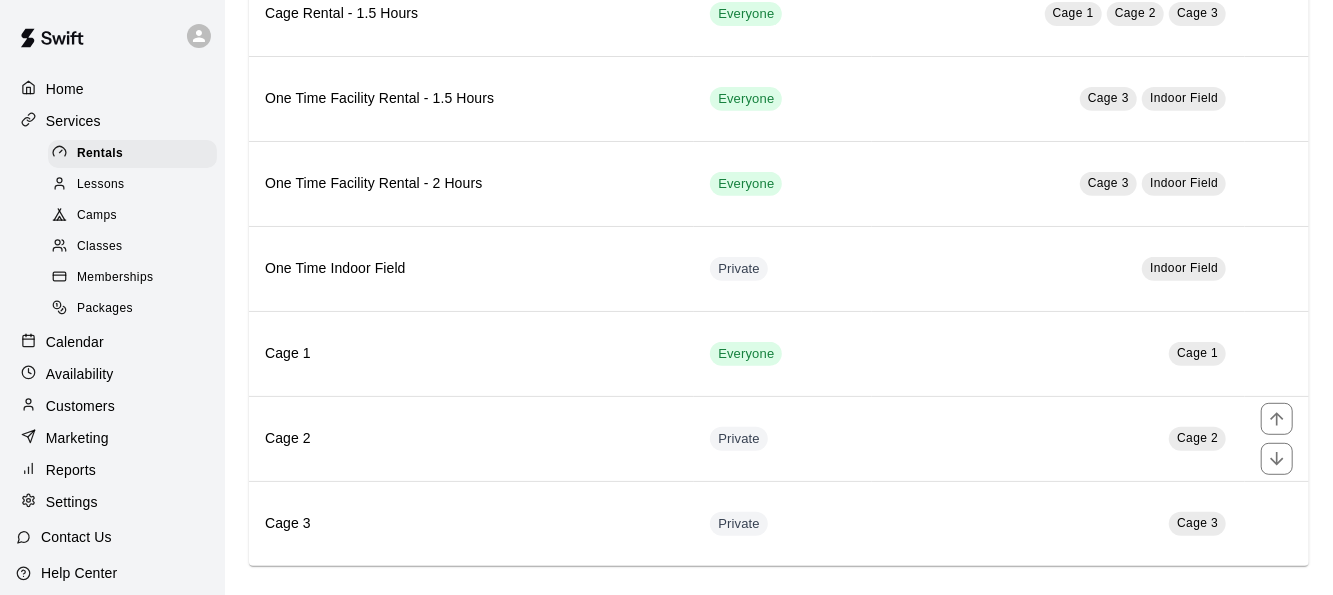 scroll, scrollTop: 397, scrollLeft: 0, axis: vertical 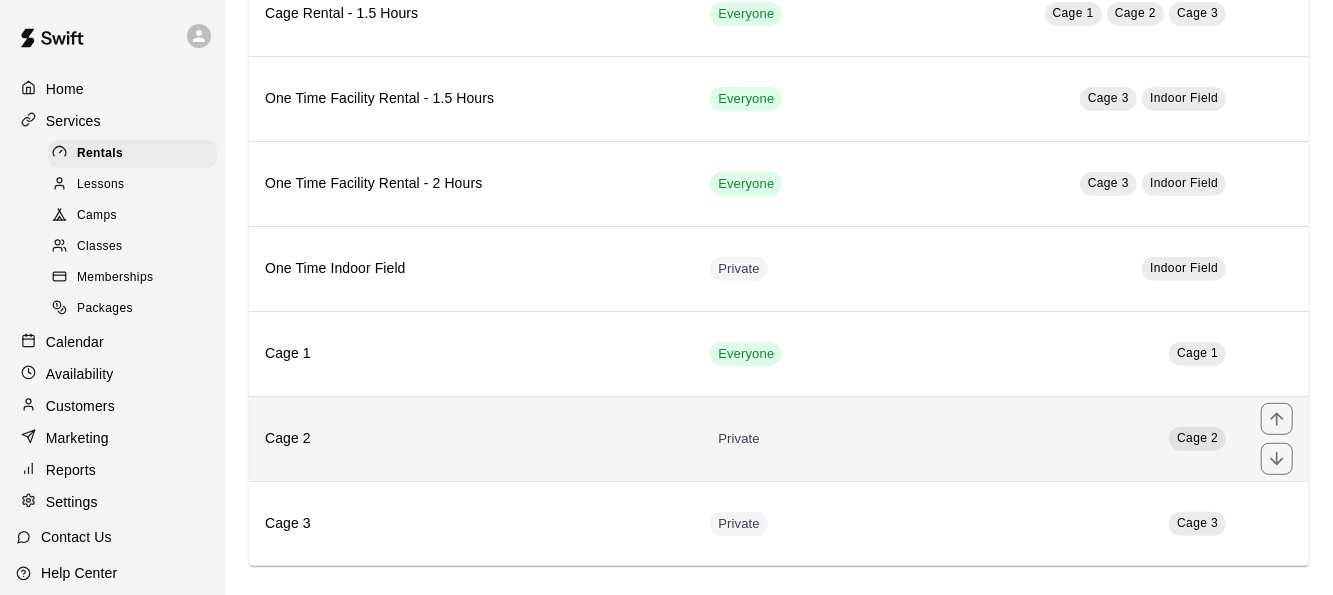 click on "Cage 2" at bounding box center [471, 439] 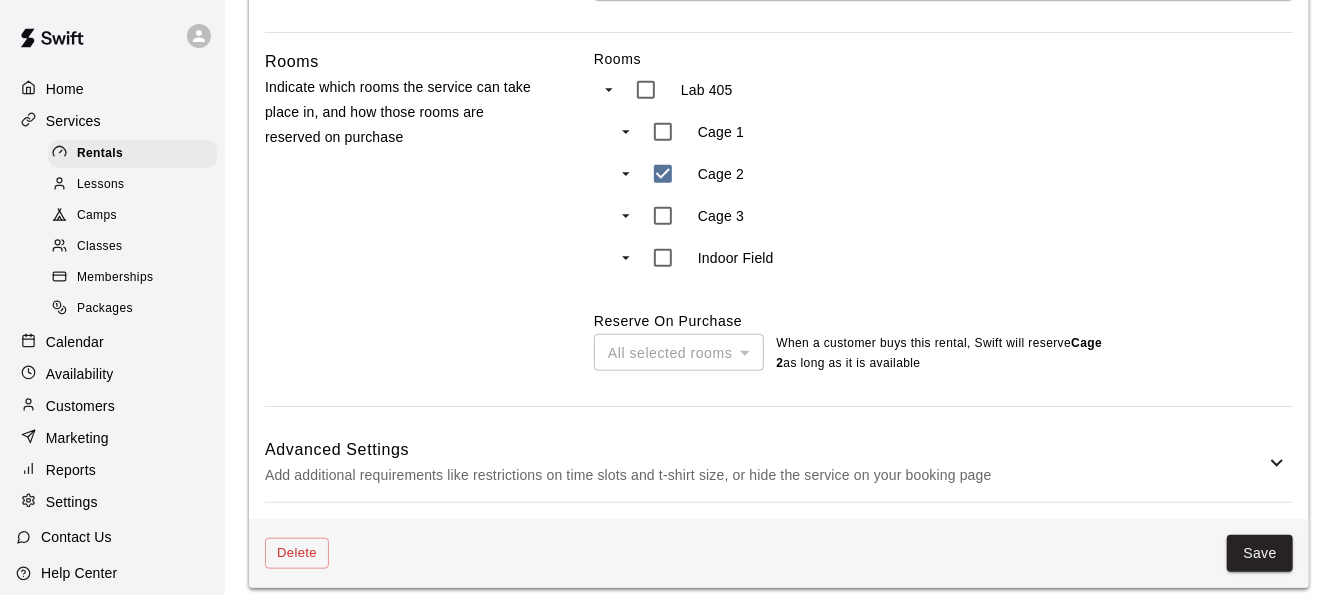 scroll, scrollTop: 846, scrollLeft: 0, axis: vertical 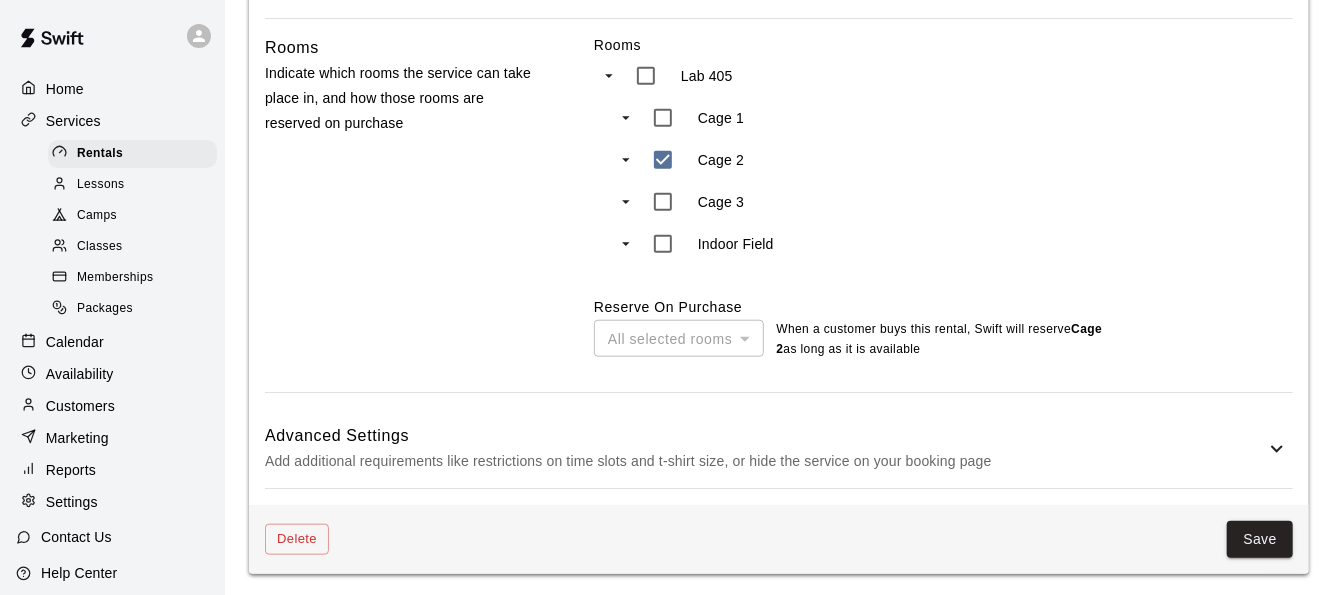 click on "Add additional requirements like restrictions on time slots and t-shirt size, or hide the service on your booking page" at bounding box center [765, 461] 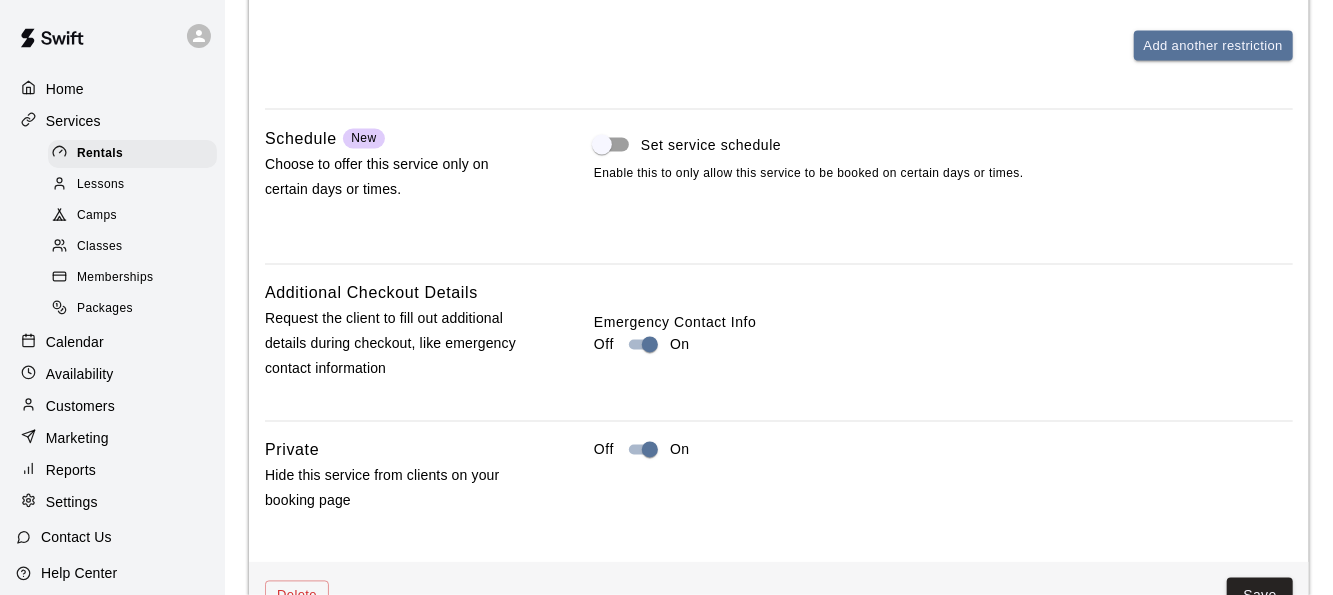 scroll, scrollTop: 1831, scrollLeft: 0, axis: vertical 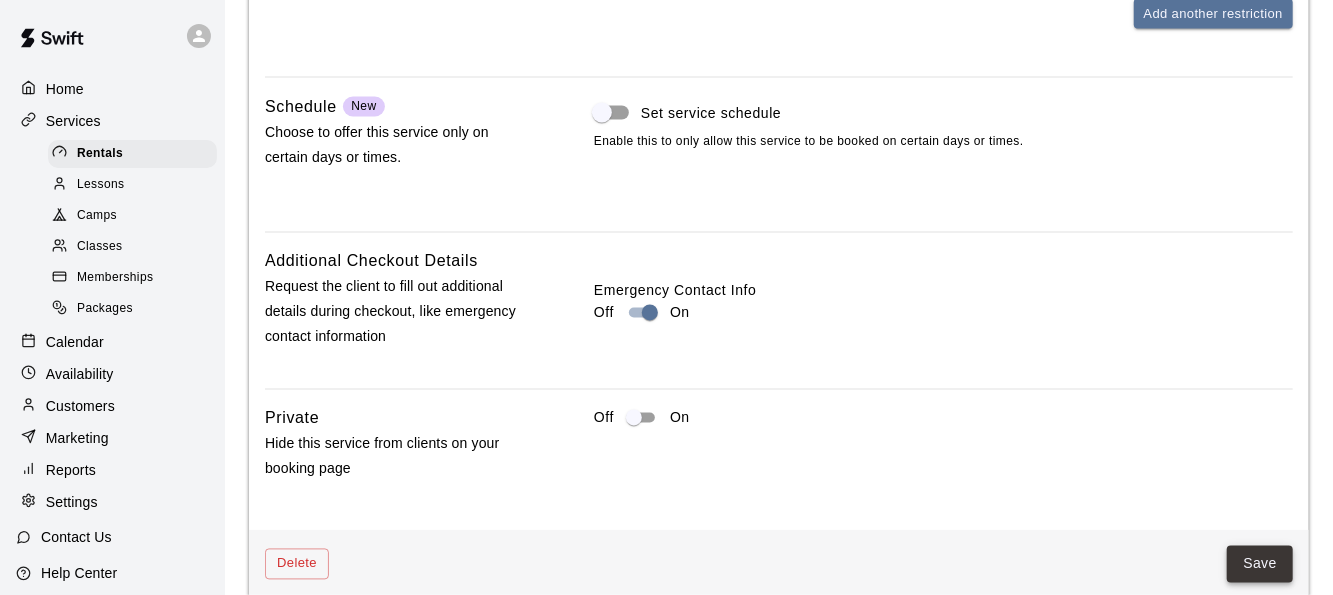 click on "Save" at bounding box center (1260, 564) 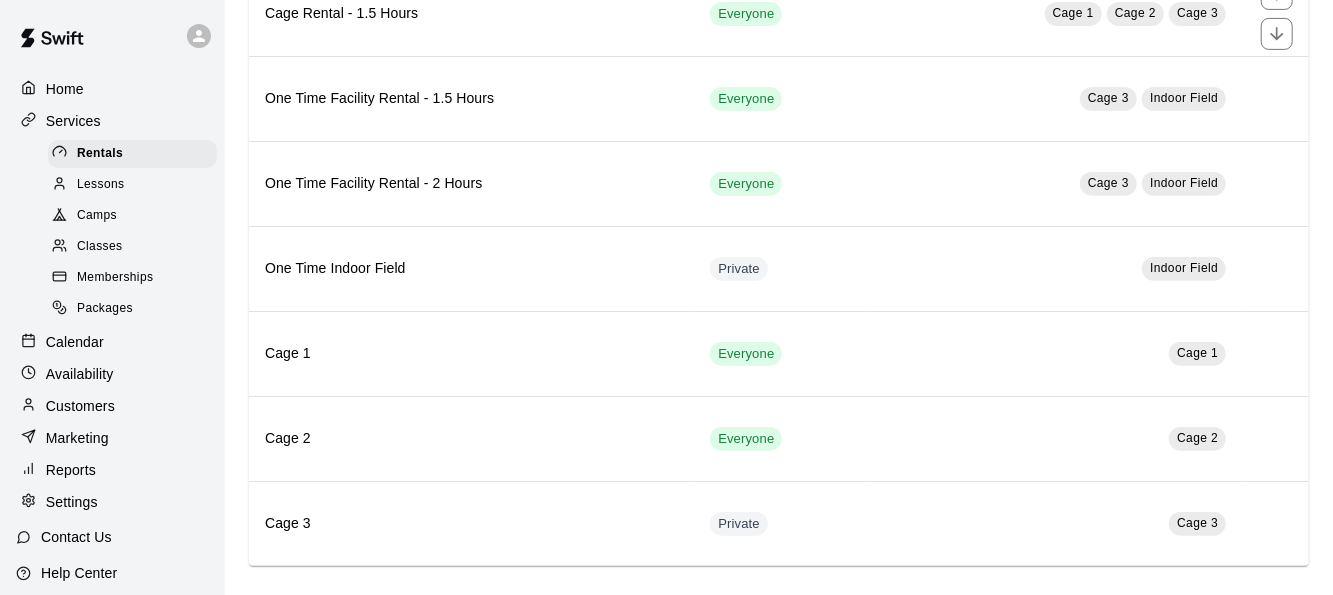 scroll, scrollTop: 397, scrollLeft: 0, axis: vertical 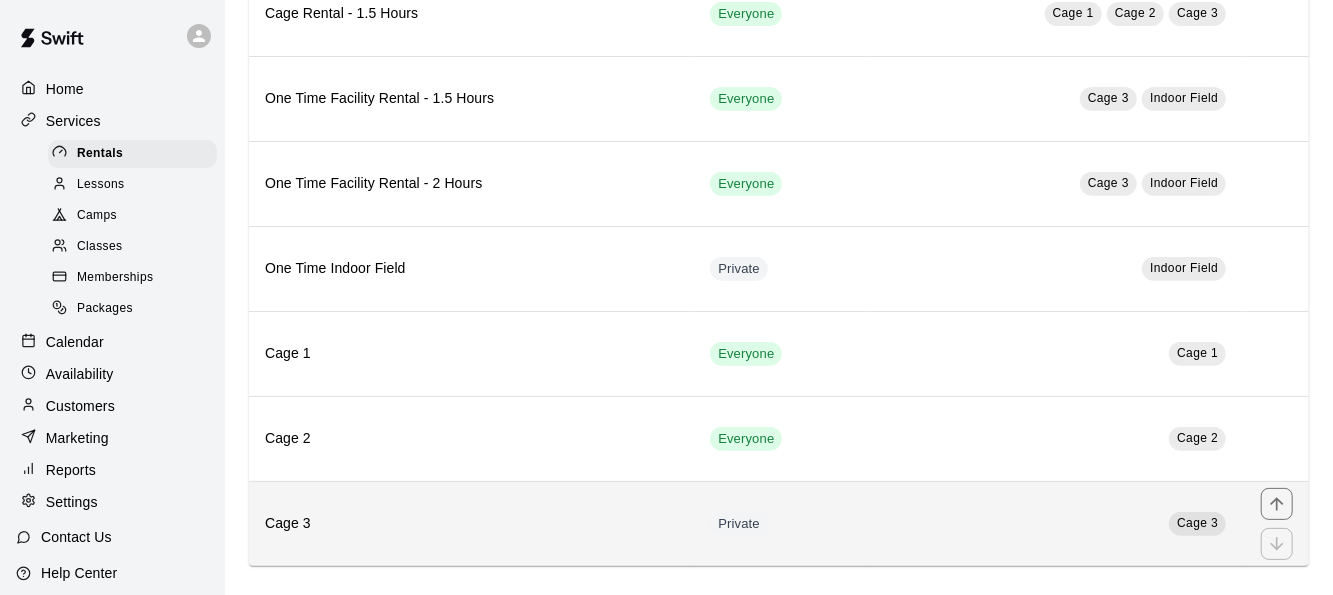 click on "Cage 3" at bounding box center [471, 524] 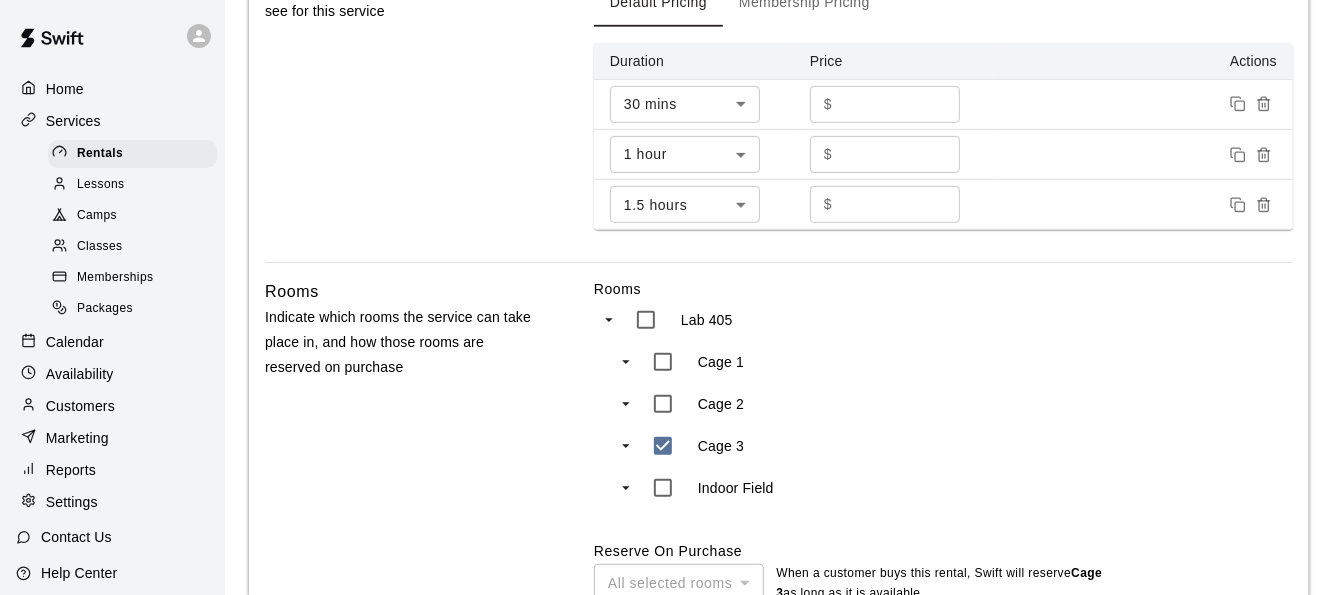 scroll, scrollTop: 846, scrollLeft: 0, axis: vertical 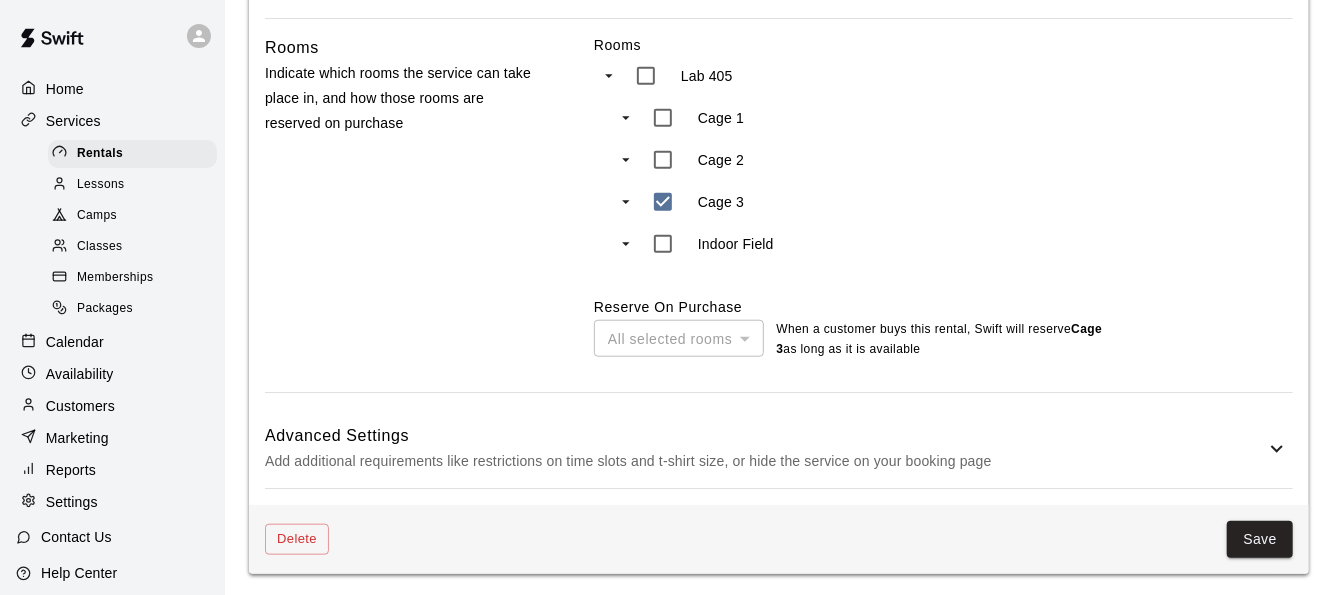 click on "Add additional requirements like restrictions on time slots and t-shirt size, or hide the service on your booking page" at bounding box center (765, 461) 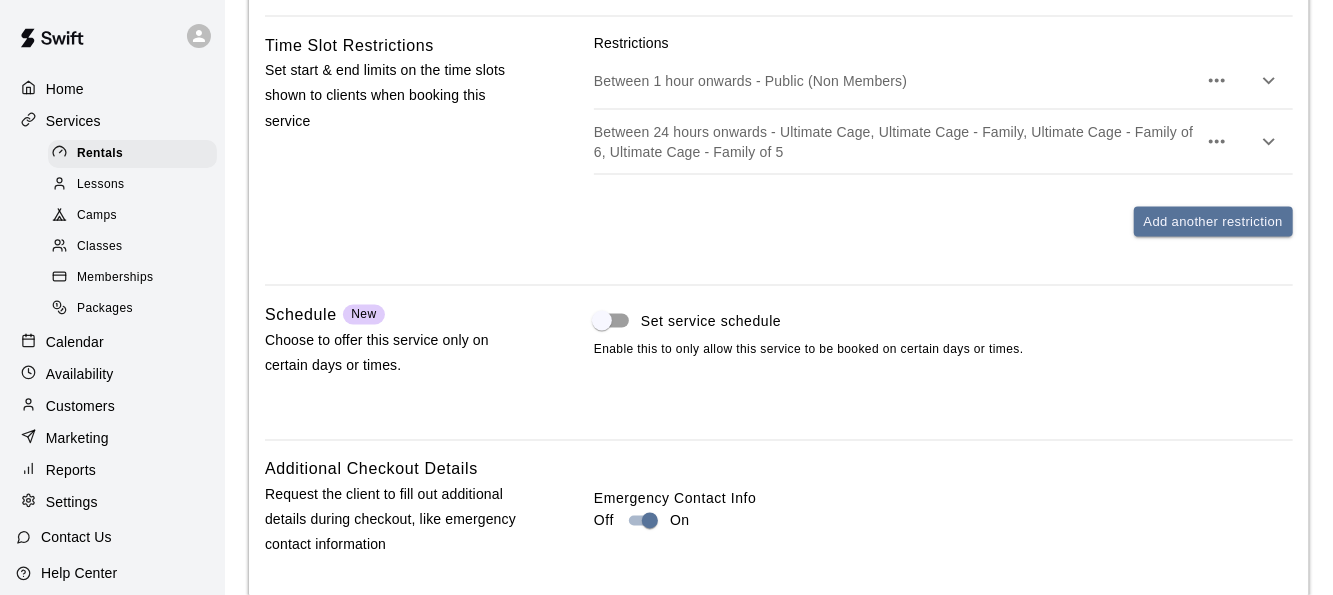 scroll, scrollTop: 1860, scrollLeft: 0, axis: vertical 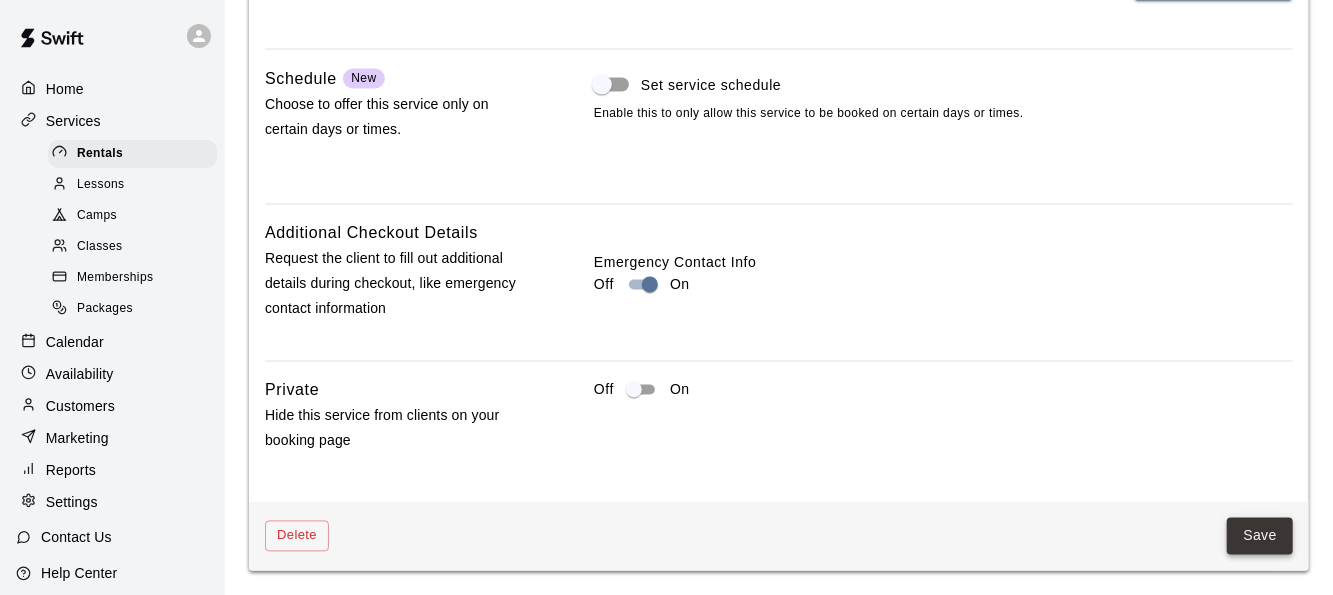 click on "Save" at bounding box center (1260, 536) 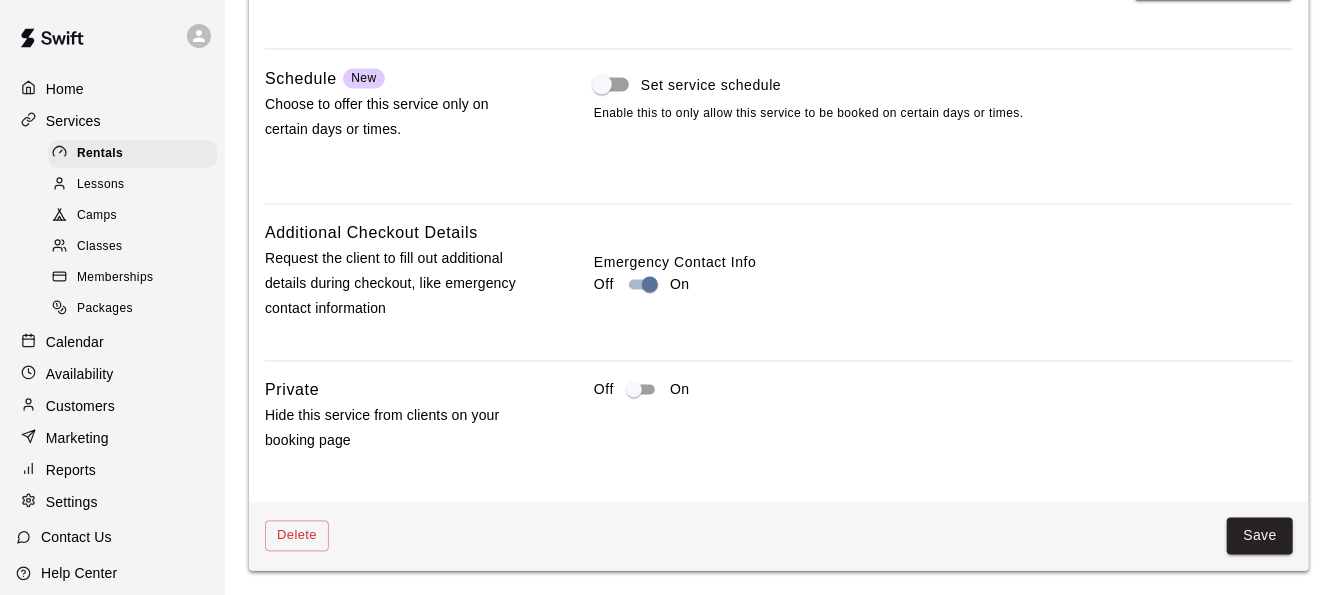 scroll, scrollTop: 0, scrollLeft: 0, axis: both 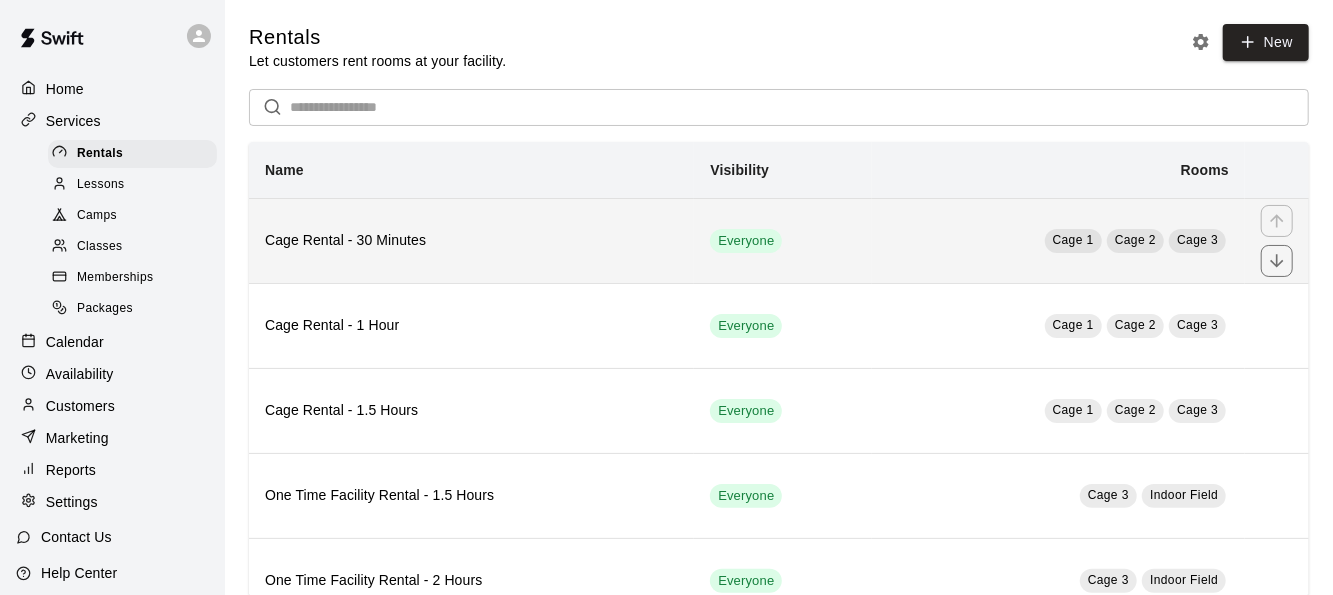 click on "Cage Rental - 30 Minutes" at bounding box center [471, 240] 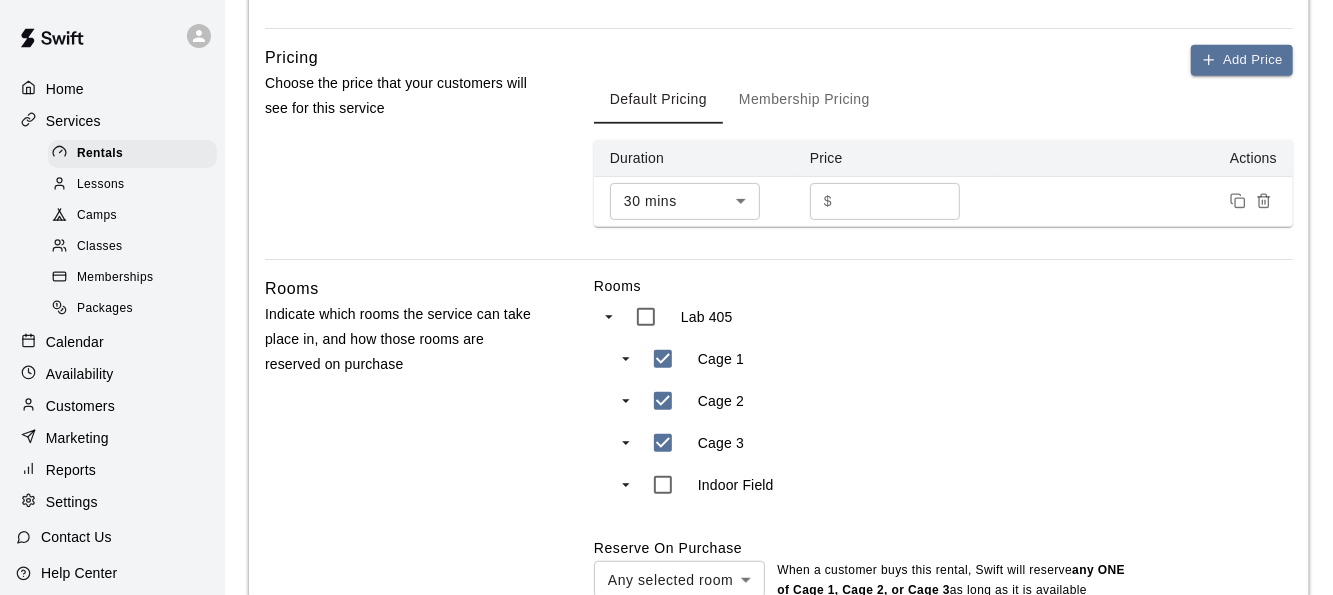 scroll, scrollTop: 746, scrollLeft: 0, axis: vertical 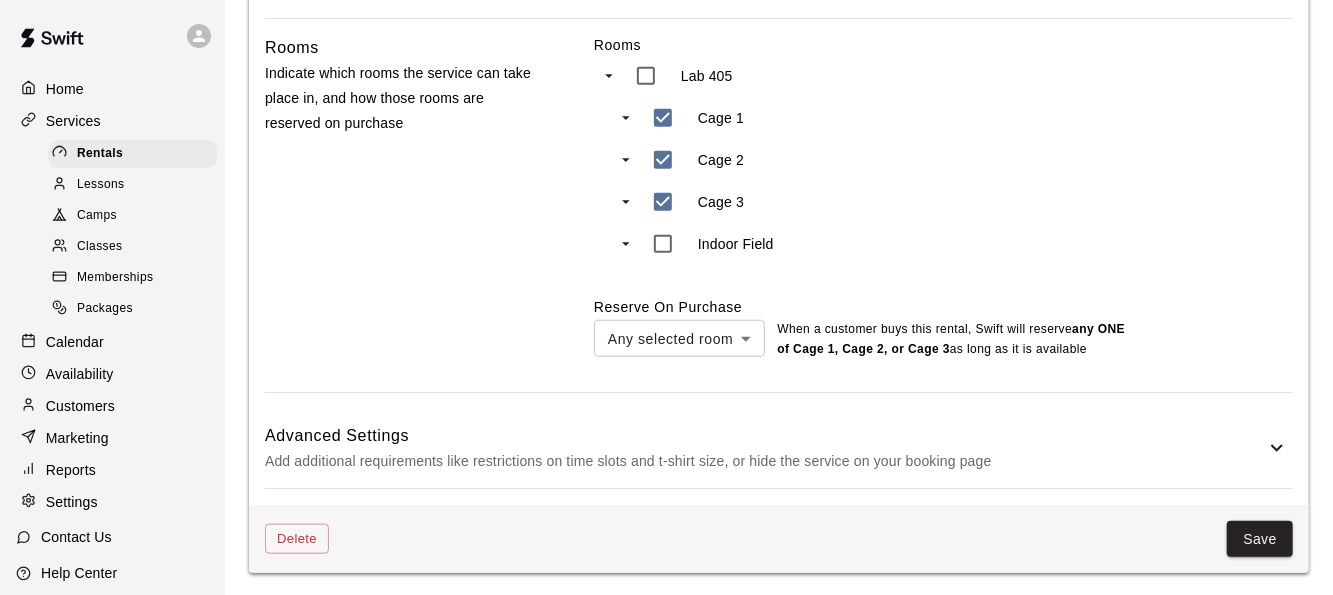 click on "Add additional requirements like restrictions on time slots and t-shirt size, or hide the service on your booking page" at bounding box center (765, 461) 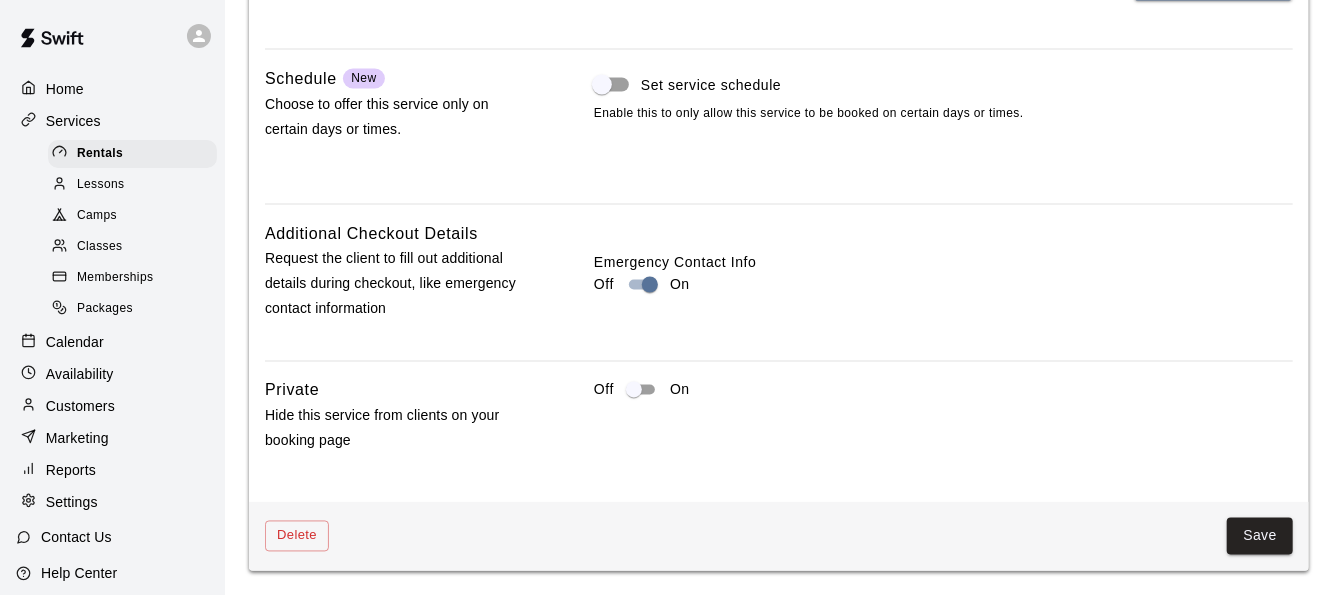 scroll, scrollTop: 1760, scrollLeft: 0, axis: vertical 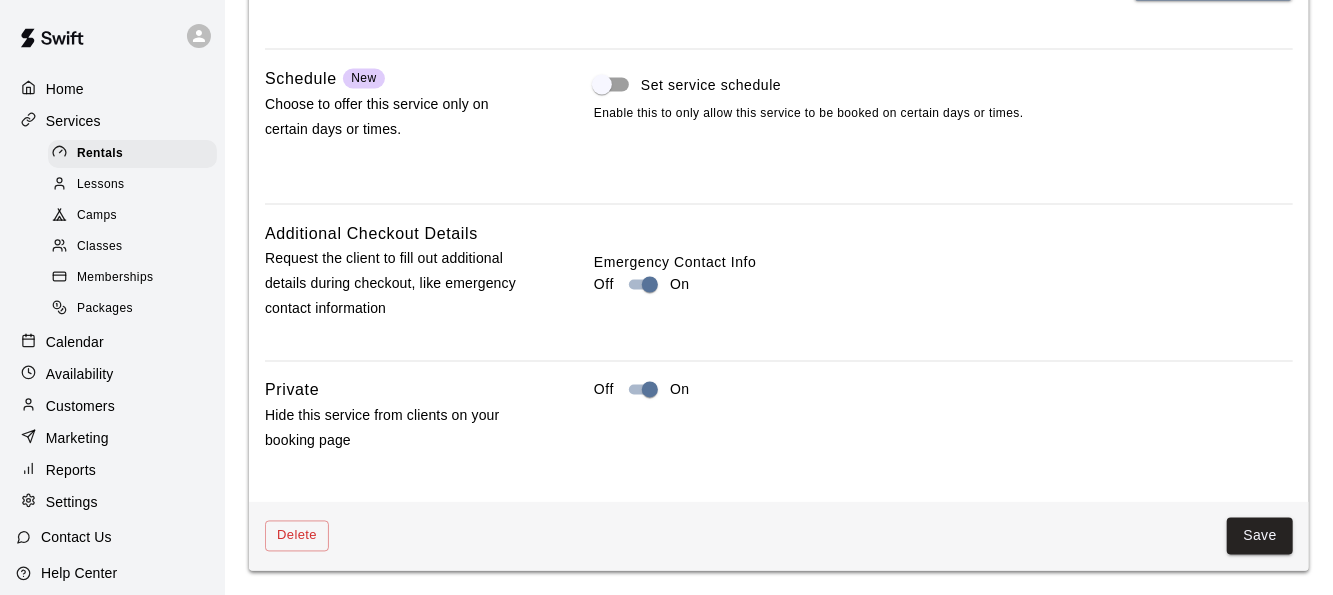 click on "Save" at bounding box center [811, 536] 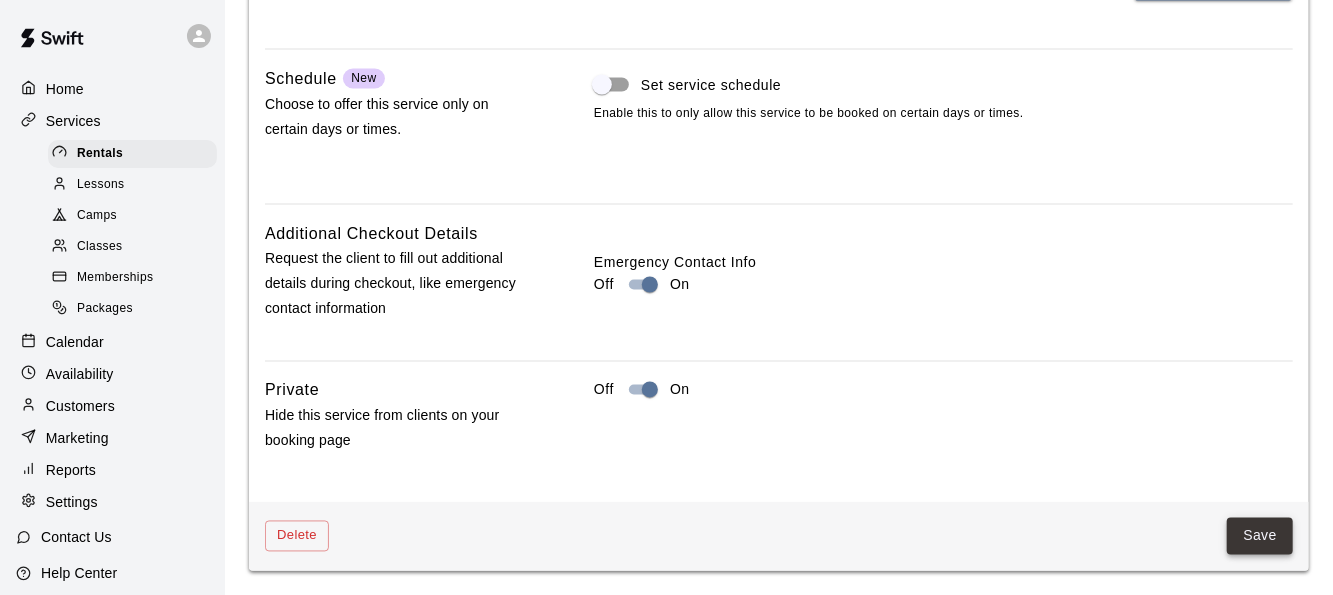 click on "Save" at bounding box center [1260, 536] 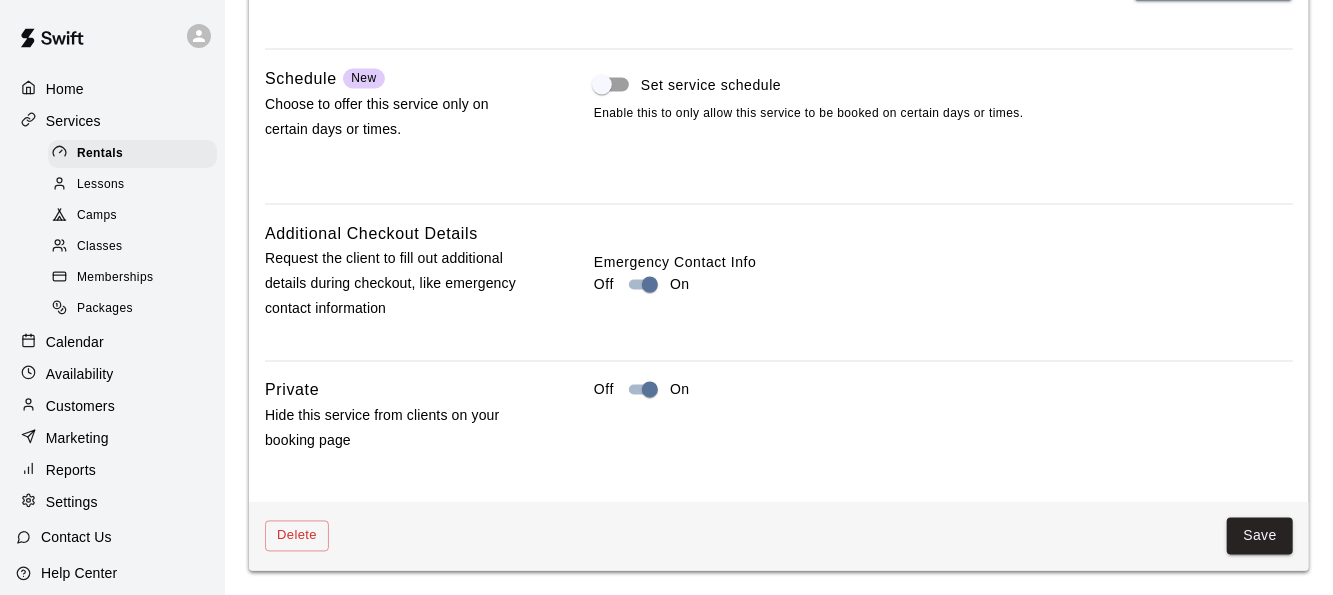 scroll, scrollTop: 0, scrollLeft: 0, axis: both 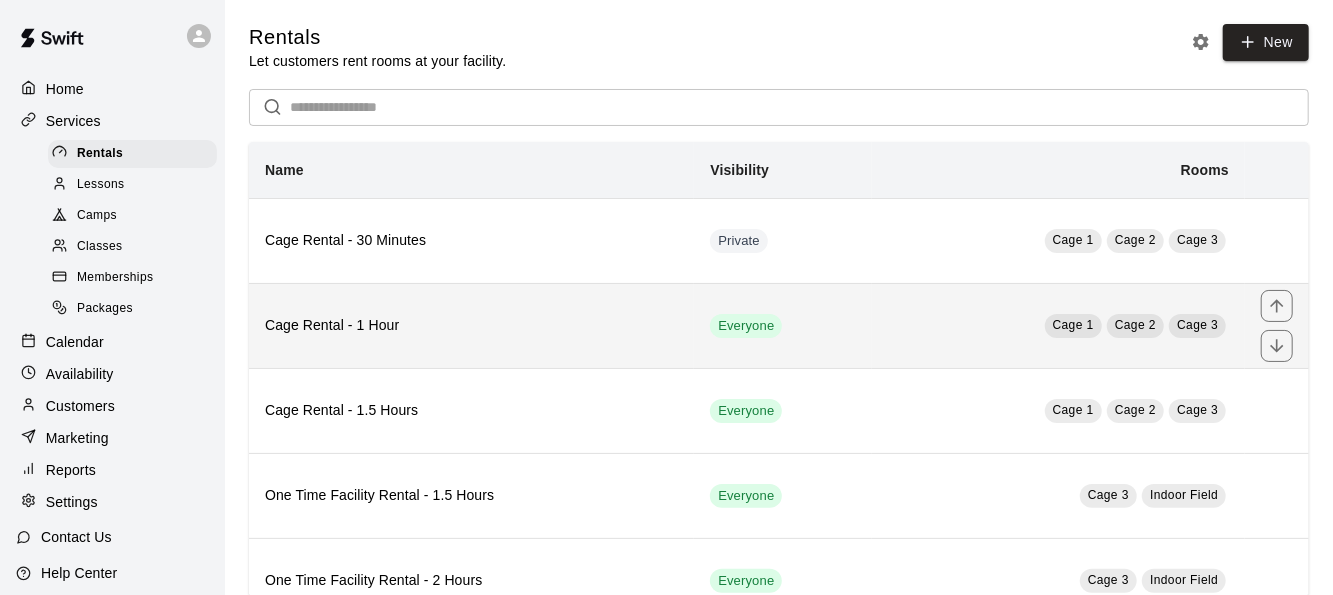 click on "Cage Rental - 1 Hour" at bounding box center [471, 326] 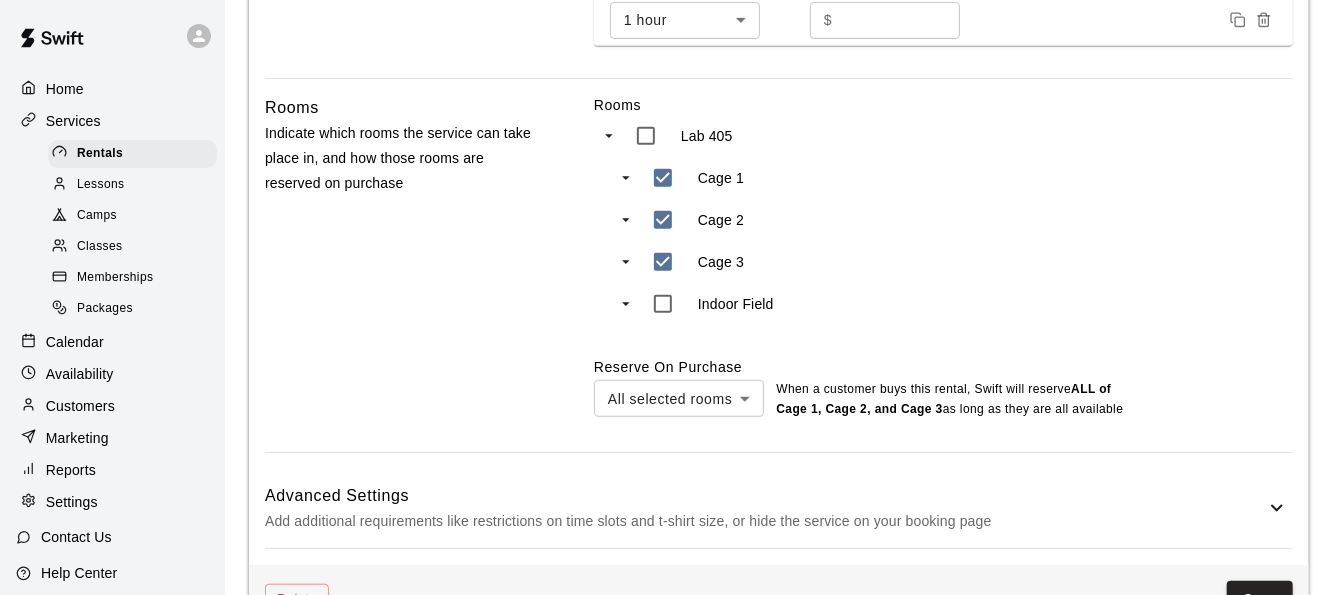 scroll, scrollTop: 767, scrollLeft: 0, axis: vertical 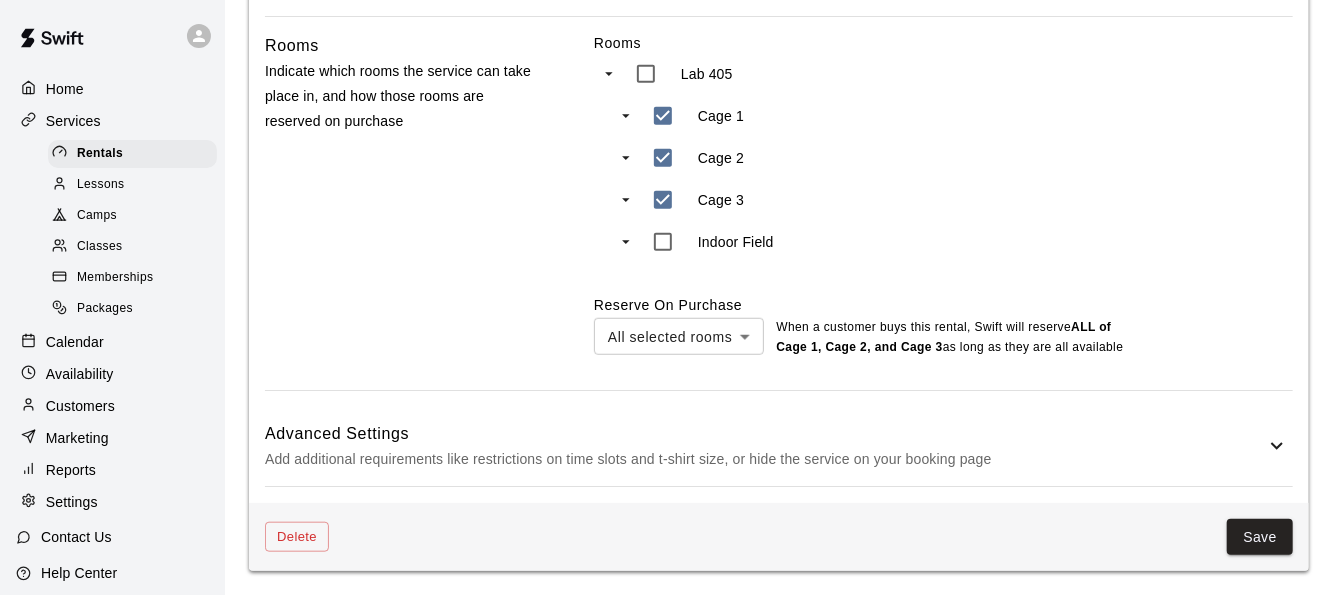 click on "Add additional requirements like restrictions on time slots and t-shirt size, or hide the service on your booking page" at bounding box center [765, 459] 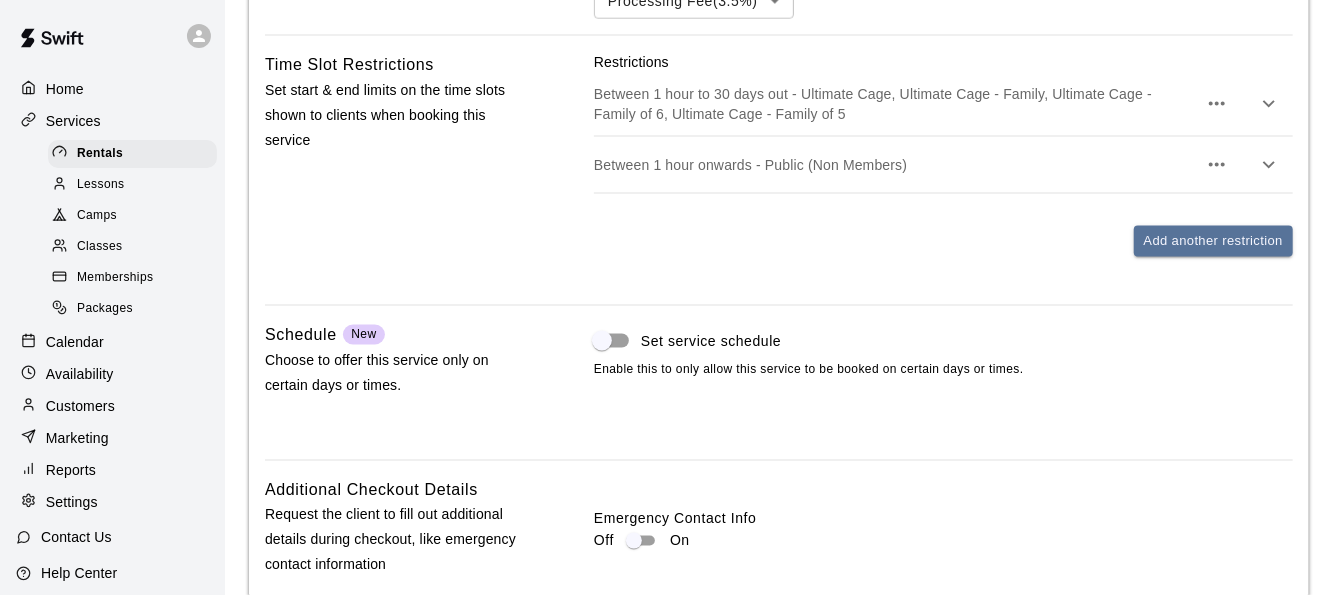 scroll, scrollTop: 1780, scrollLeft: 0, axis: vertical 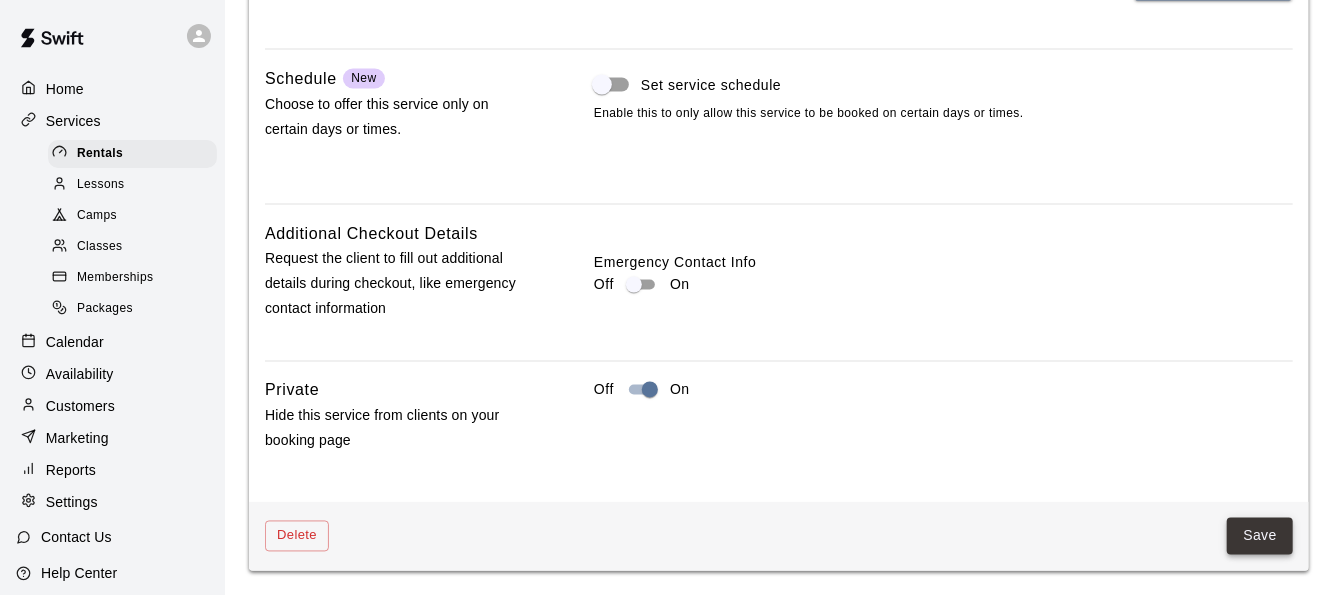 click on "Save" at bounding box center (1260, 536) 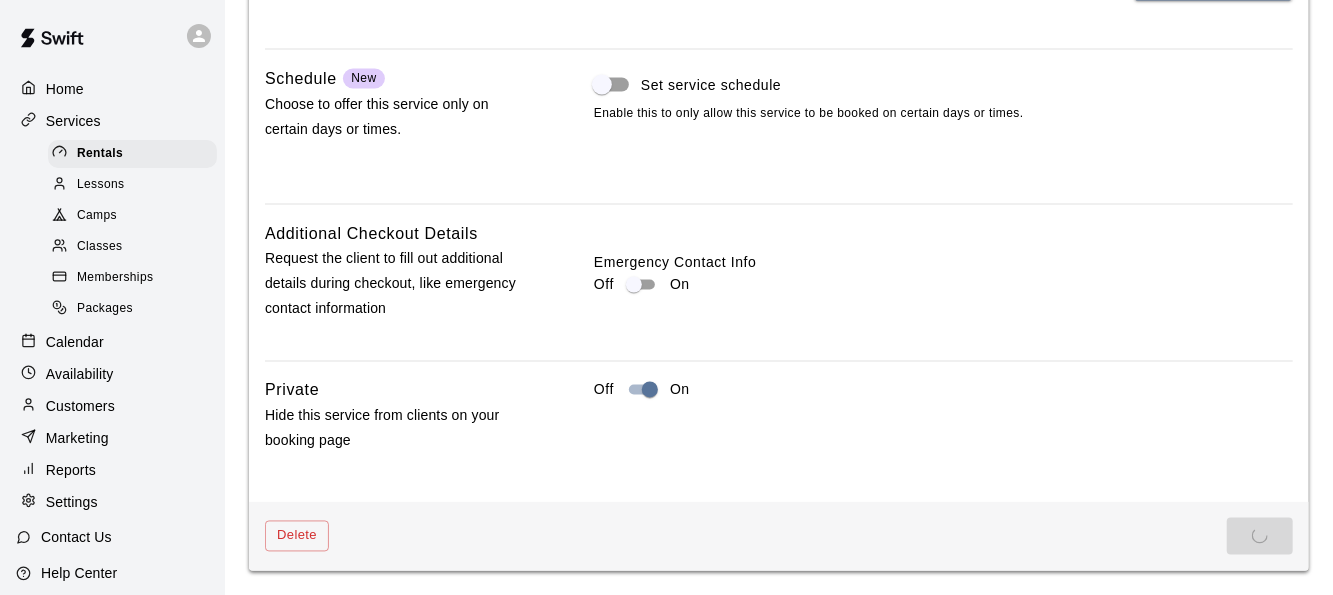 scroll, scrollTop: 0, scrollLeft: 0, axis: both 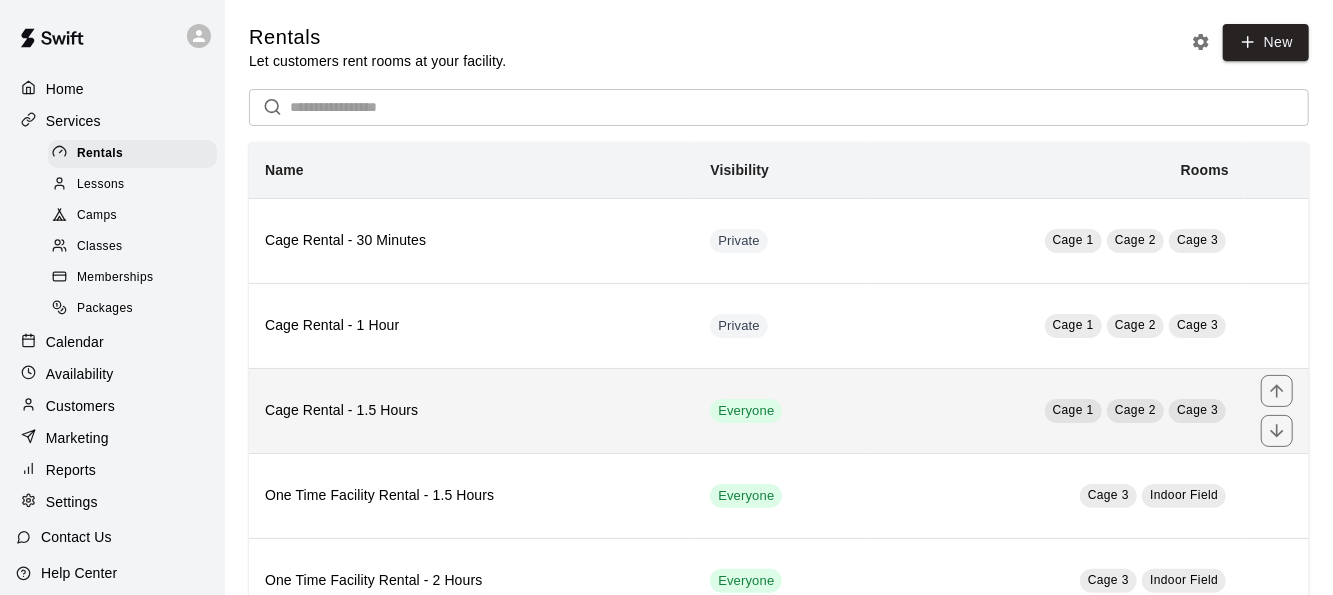 click on "Cage Rental - 1.5 Hours" at bounding box center [471, 411] 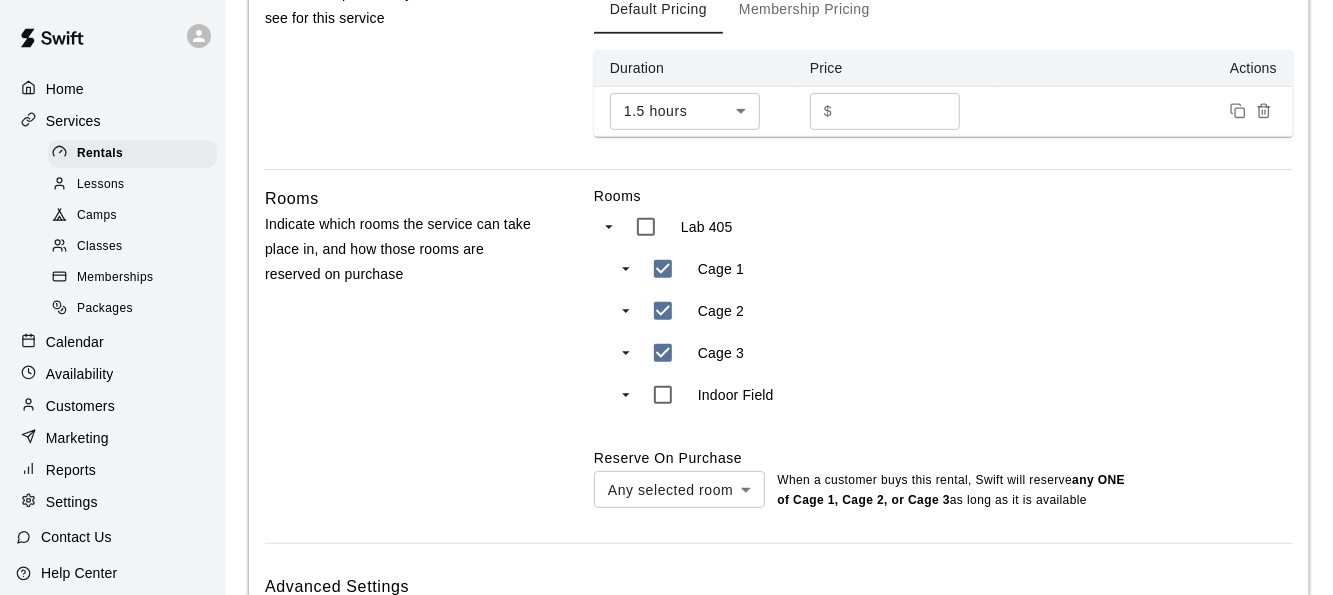 scroll, scrollTop: 746, scrollLeft: 0, axis: vertical 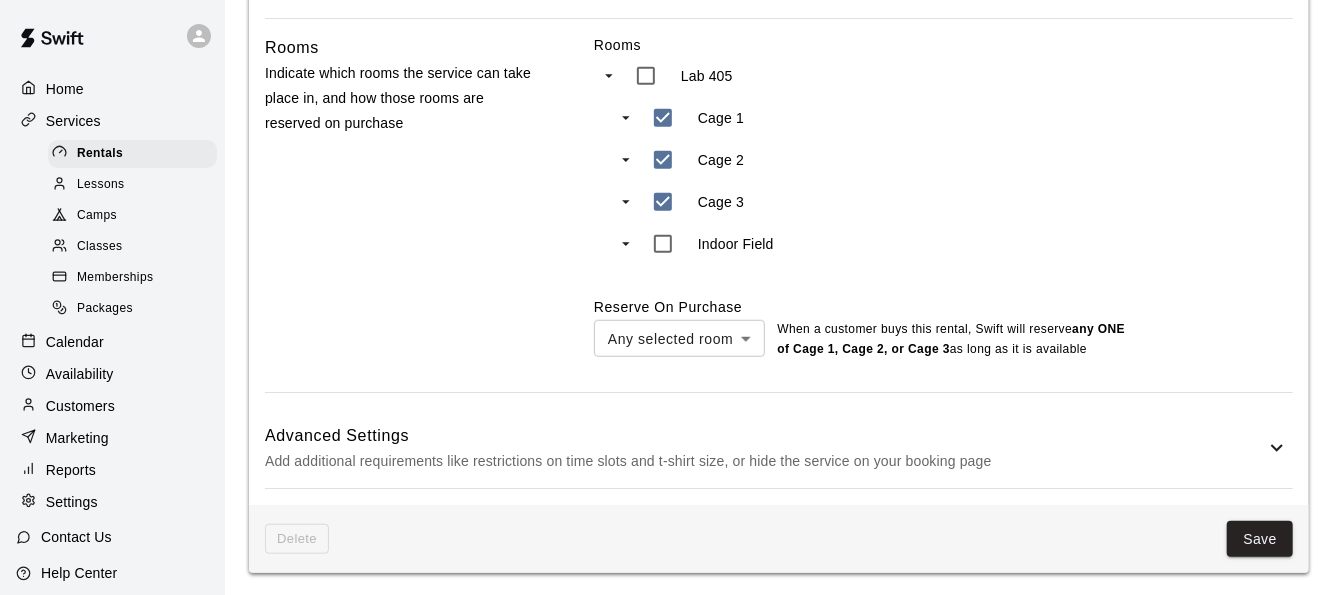 click on "Advanced Settings" at bounding box center [765, 436] 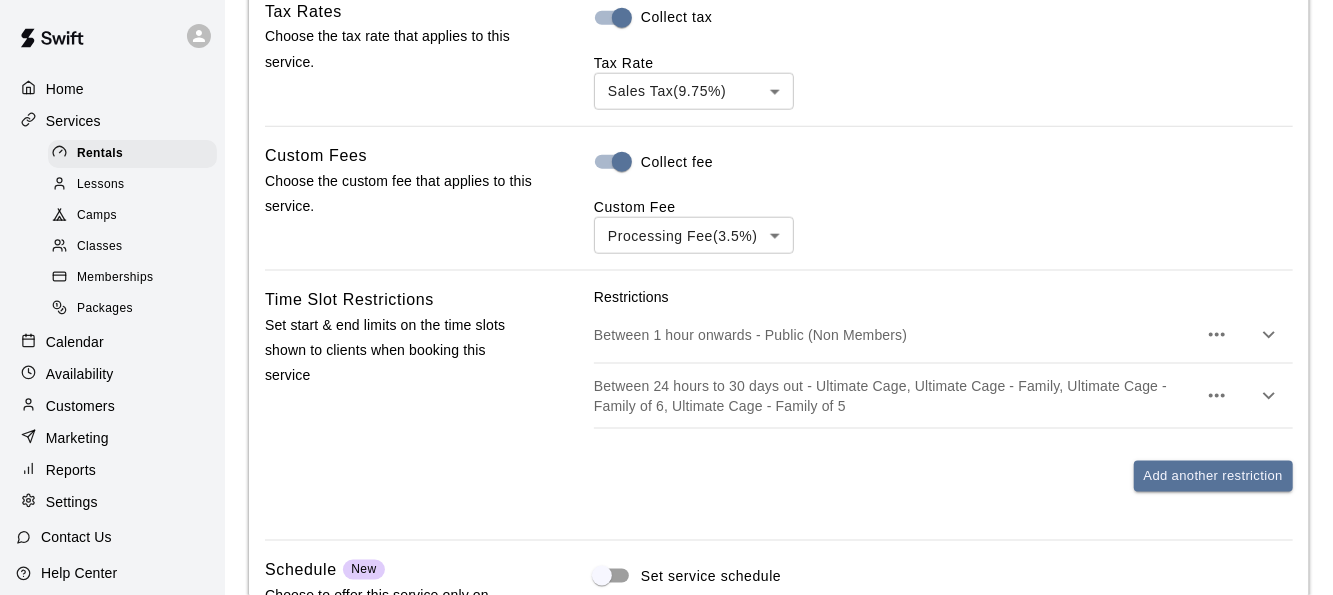 scroll, scrollTop: 1725, scrollLeft: 0, axis: vertical 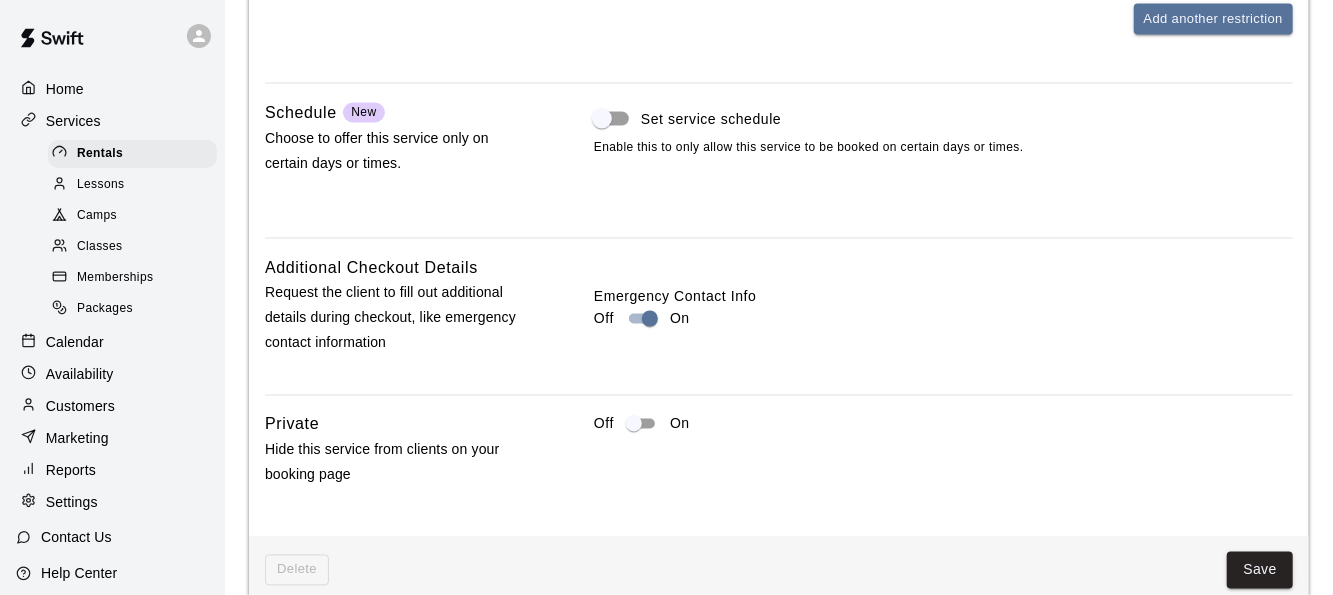 click on "Off On" at bounding box center (943, 424) 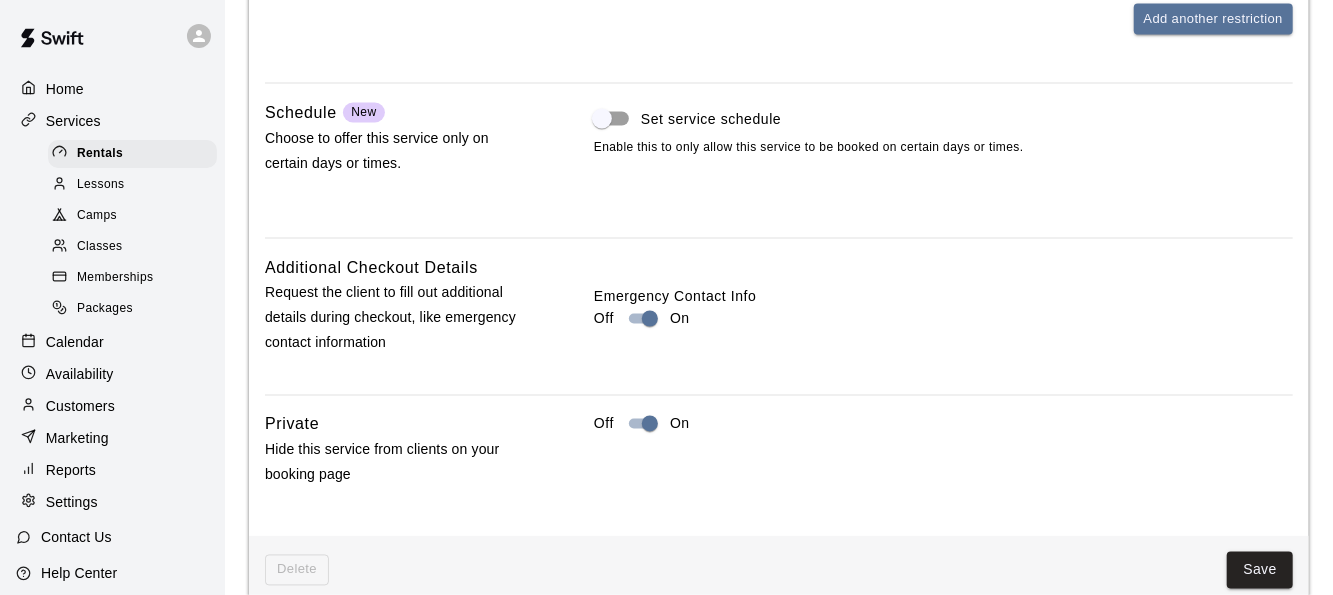 scroll, scrollTop: 1760, scrollLeft: 0, axis: vertical 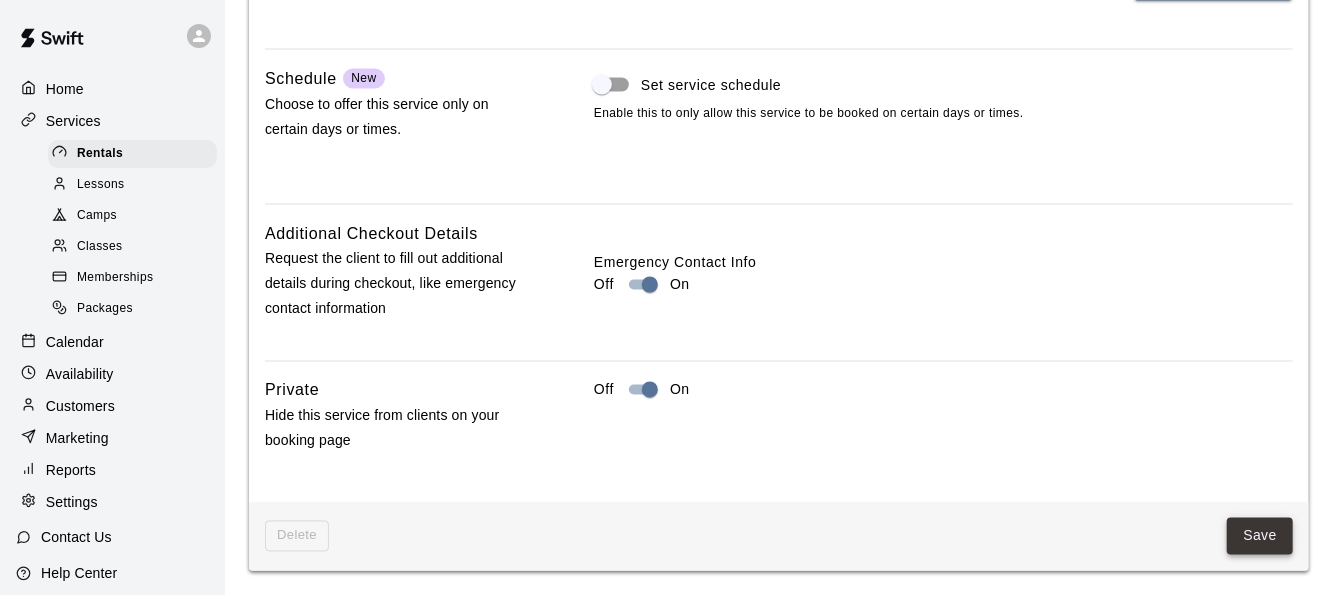 click on "Save" at bounding box center (1260, 536) 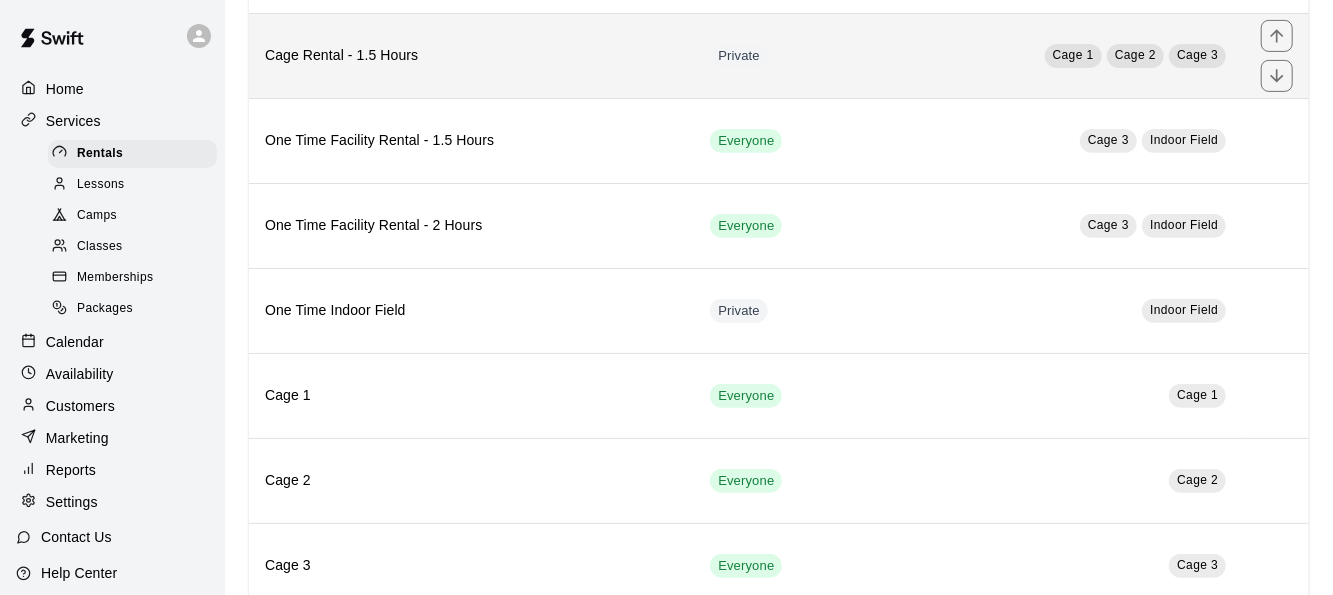 scroll, scrollTop: 397, scrollLeft: 0, axis: vertical 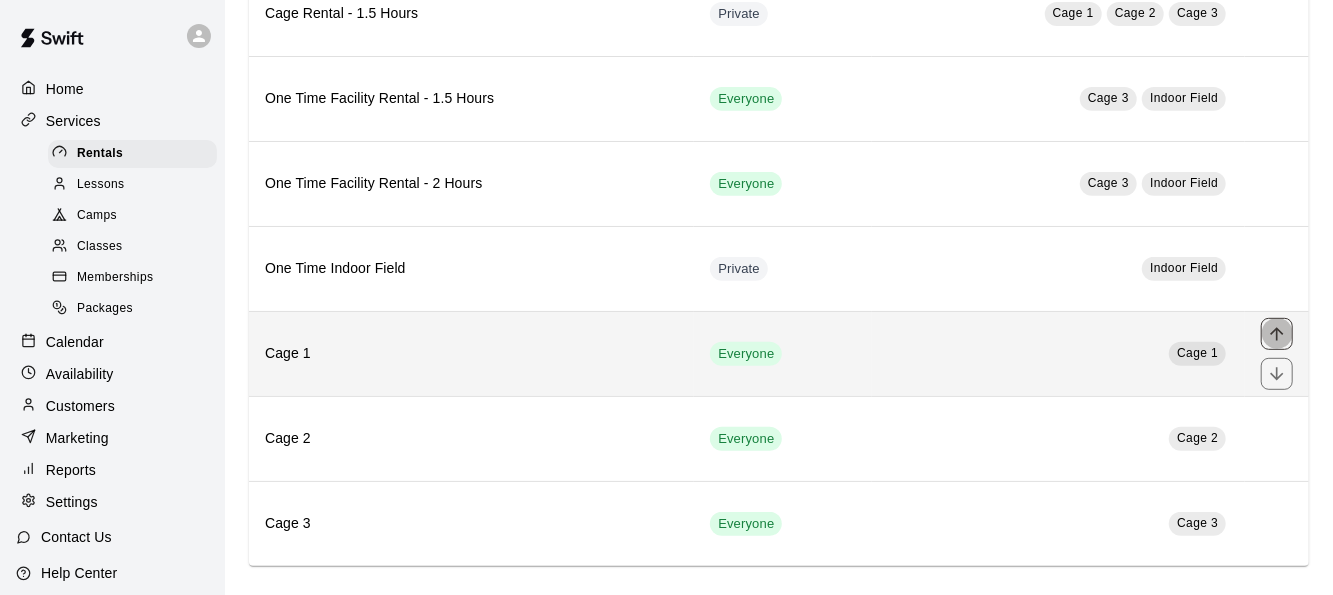 click 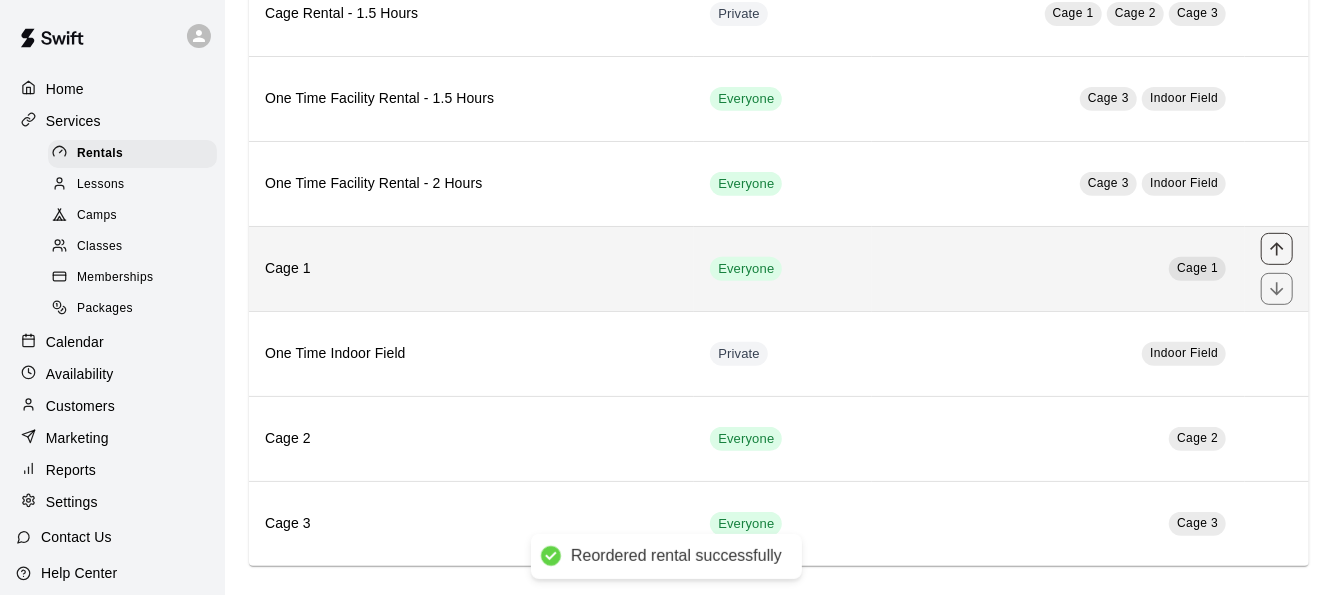 click 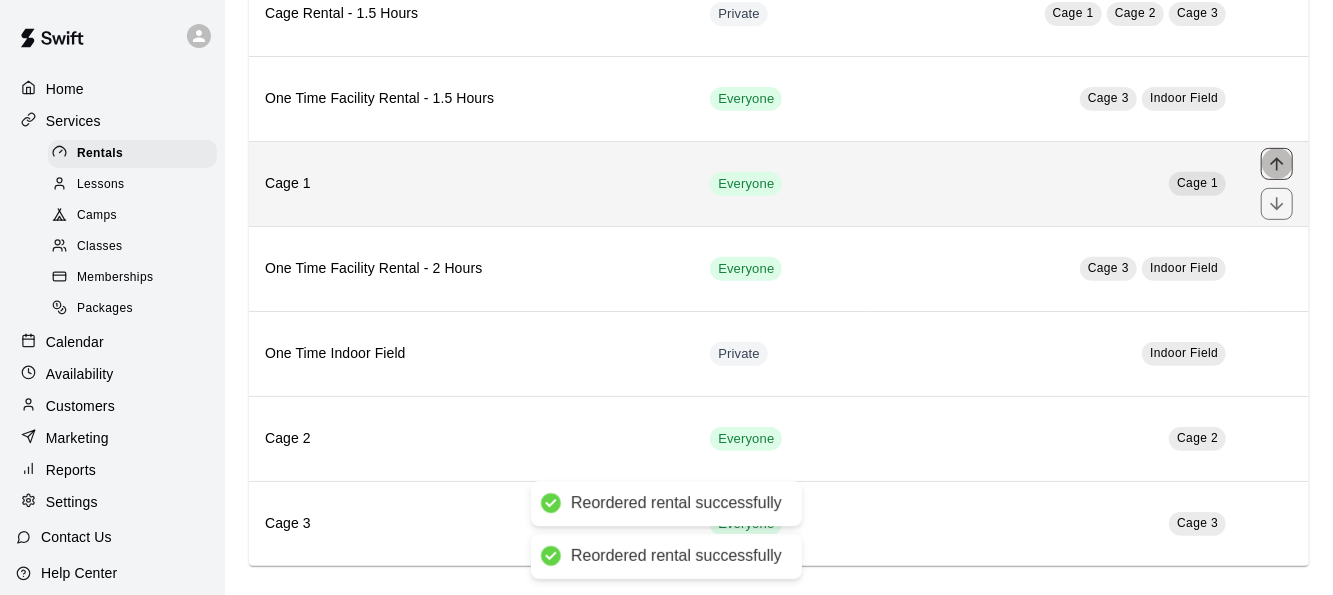 click 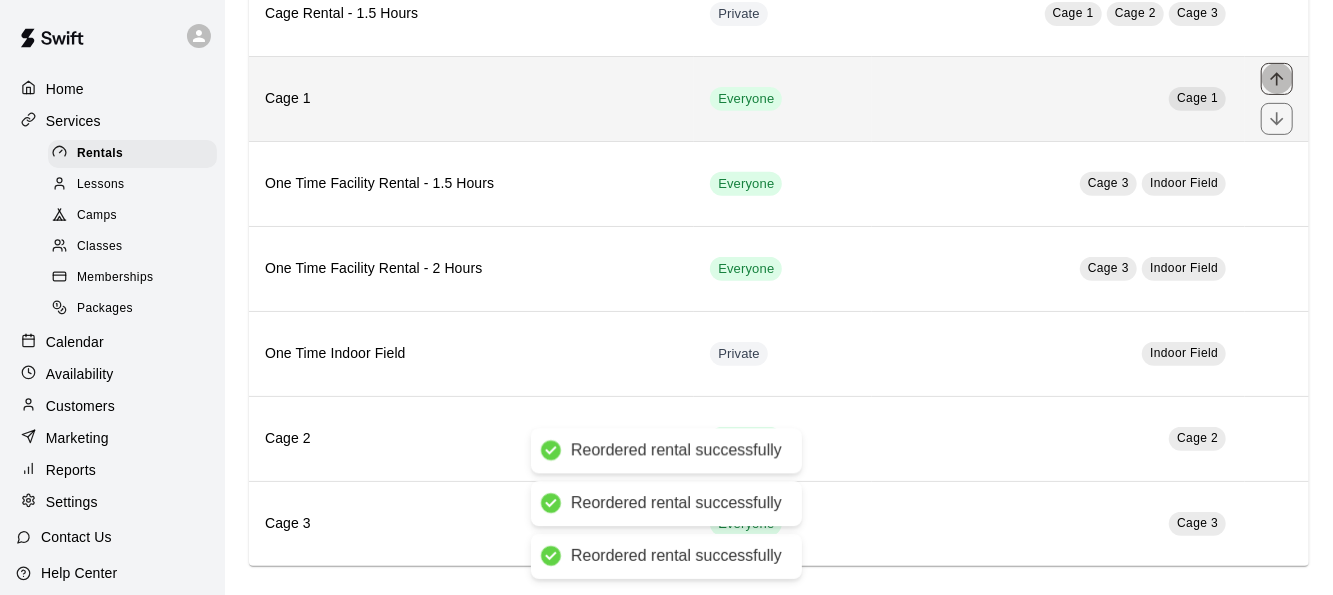 click 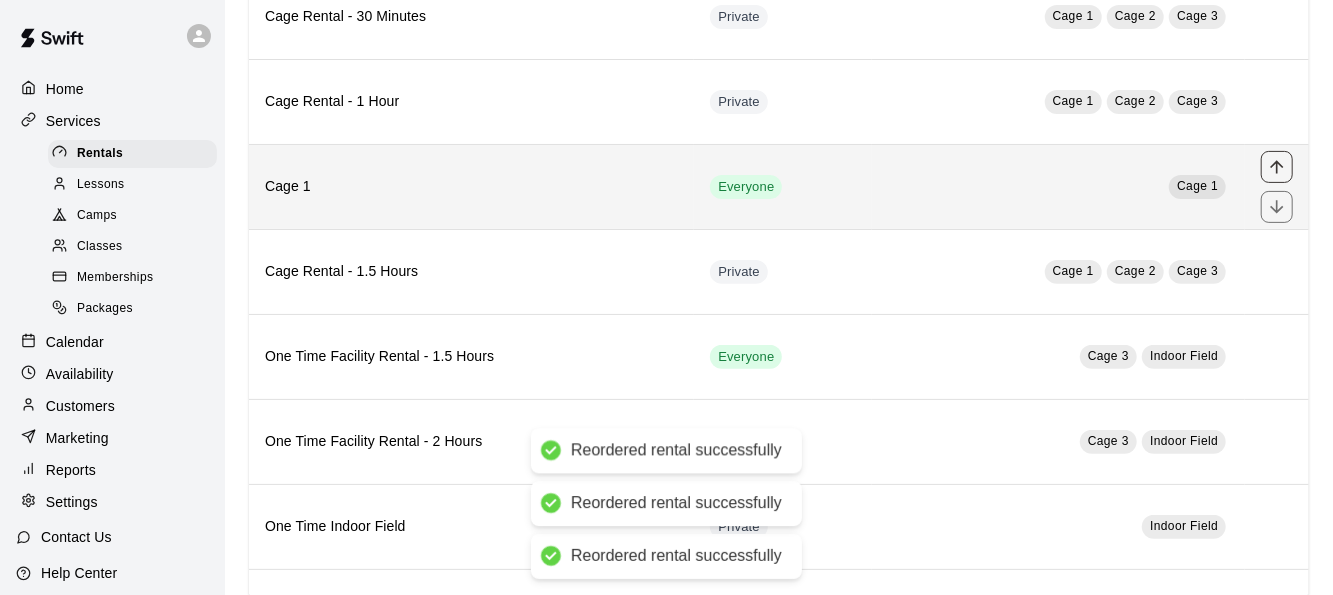 scroll, scrollTop: 139, scrollLeft: 0, axis: vertical 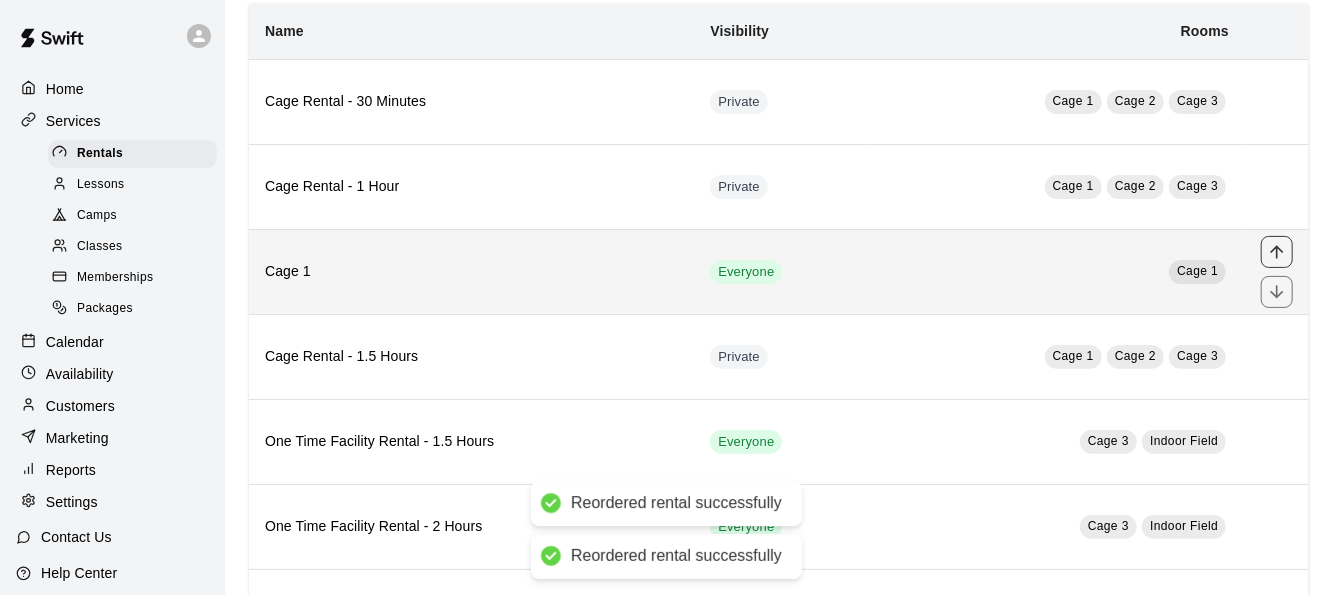 click 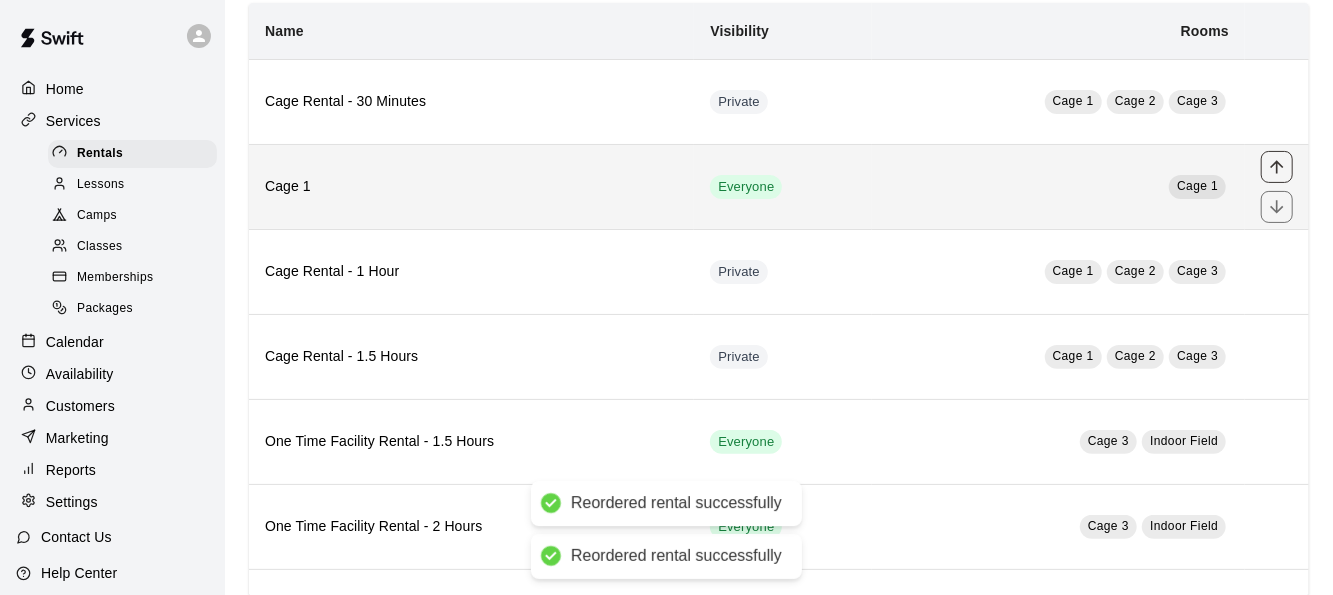 click 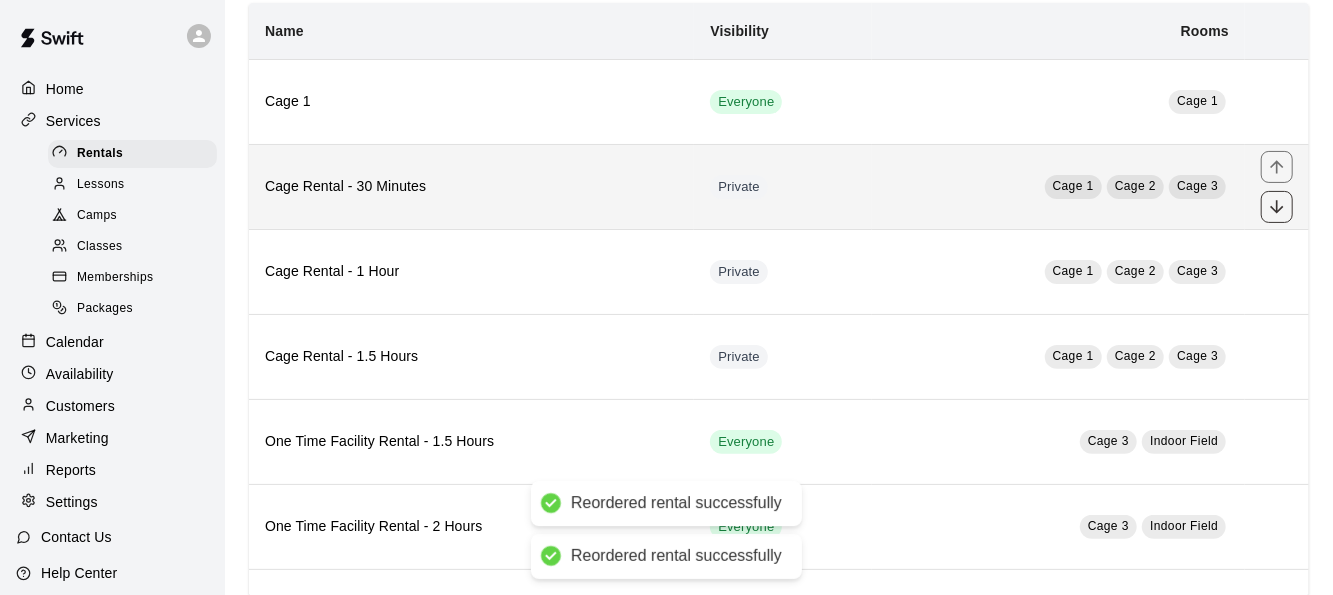click 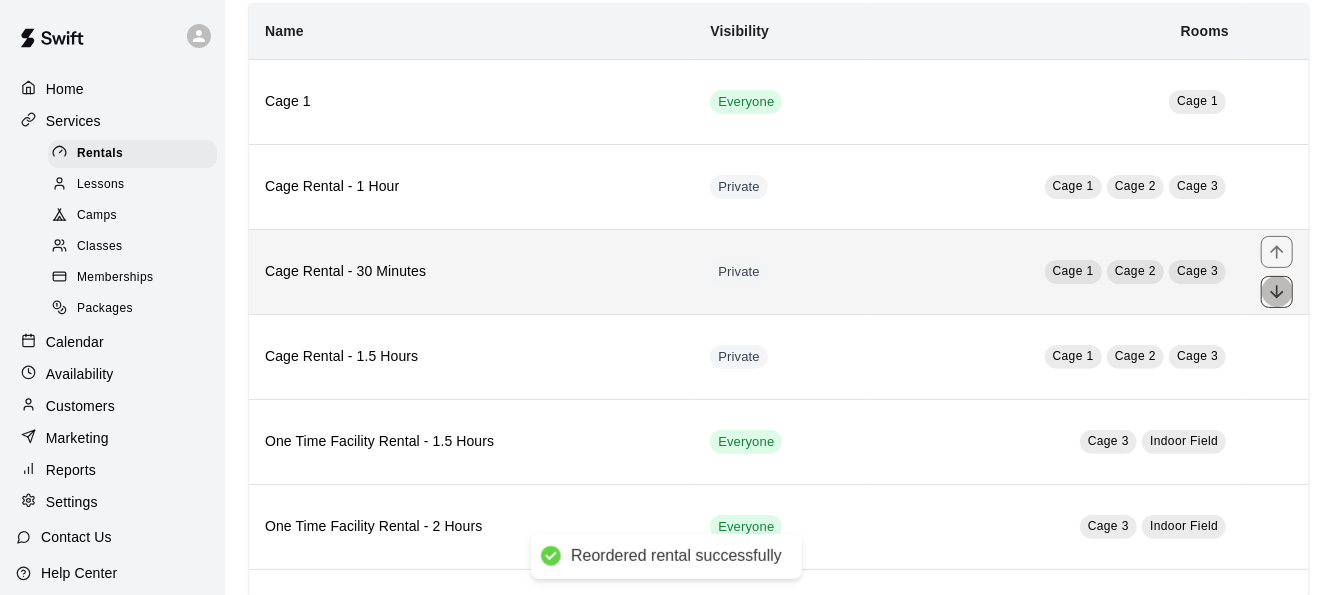 click 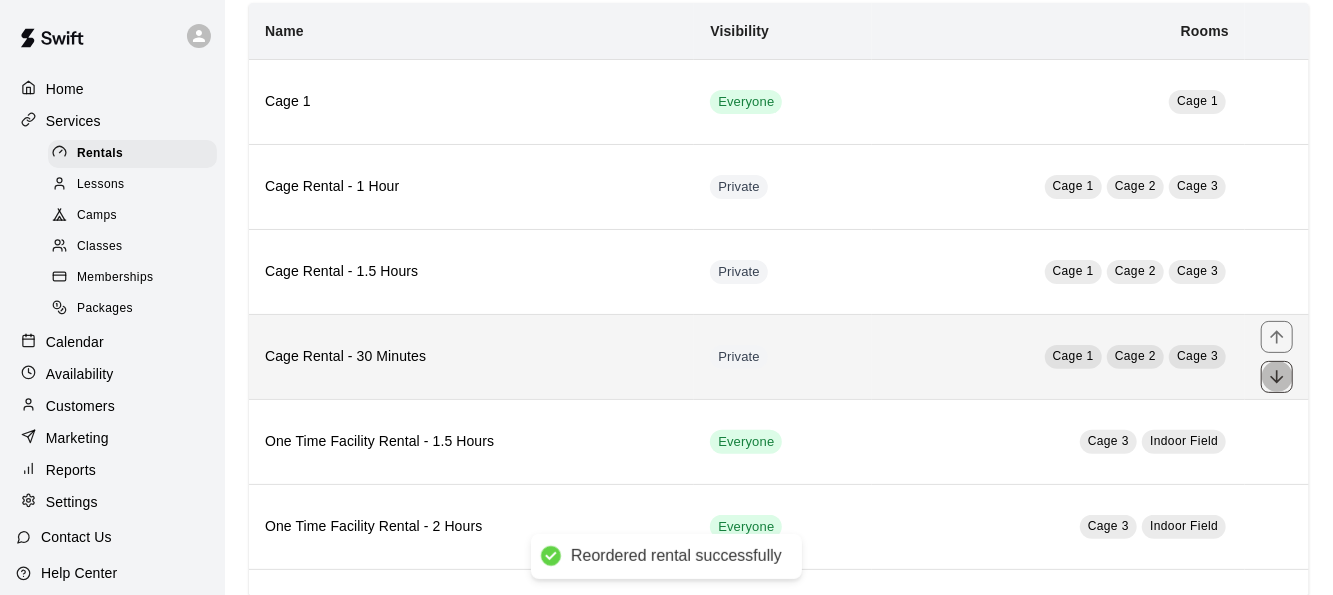 click 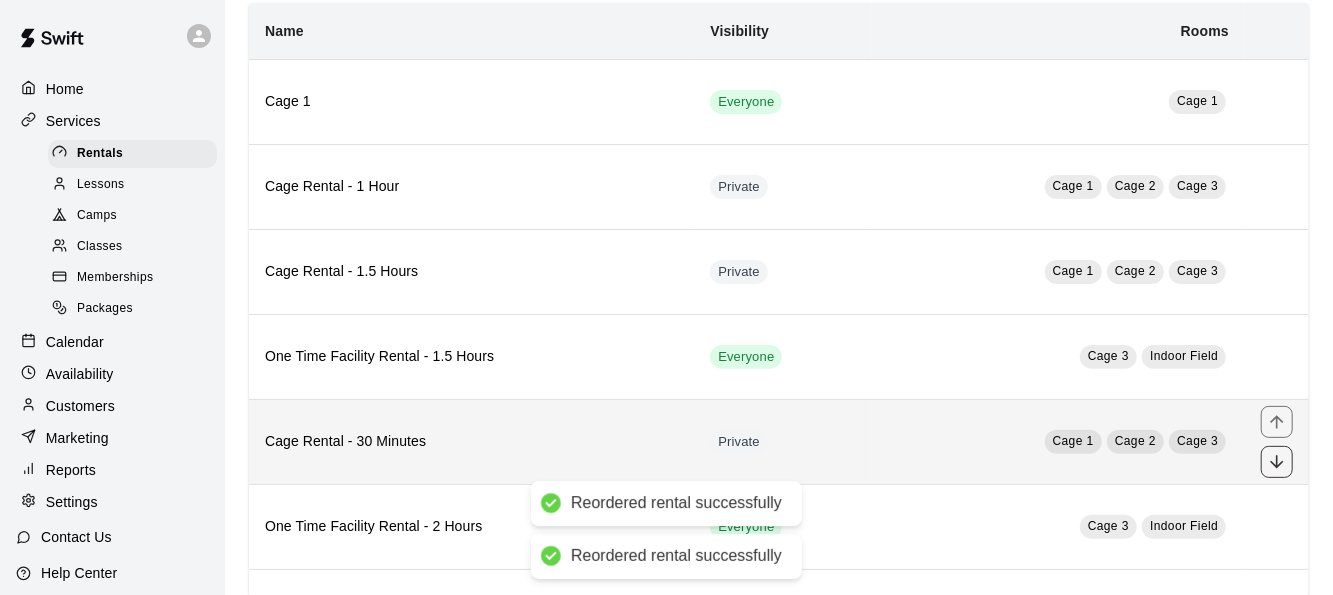 click 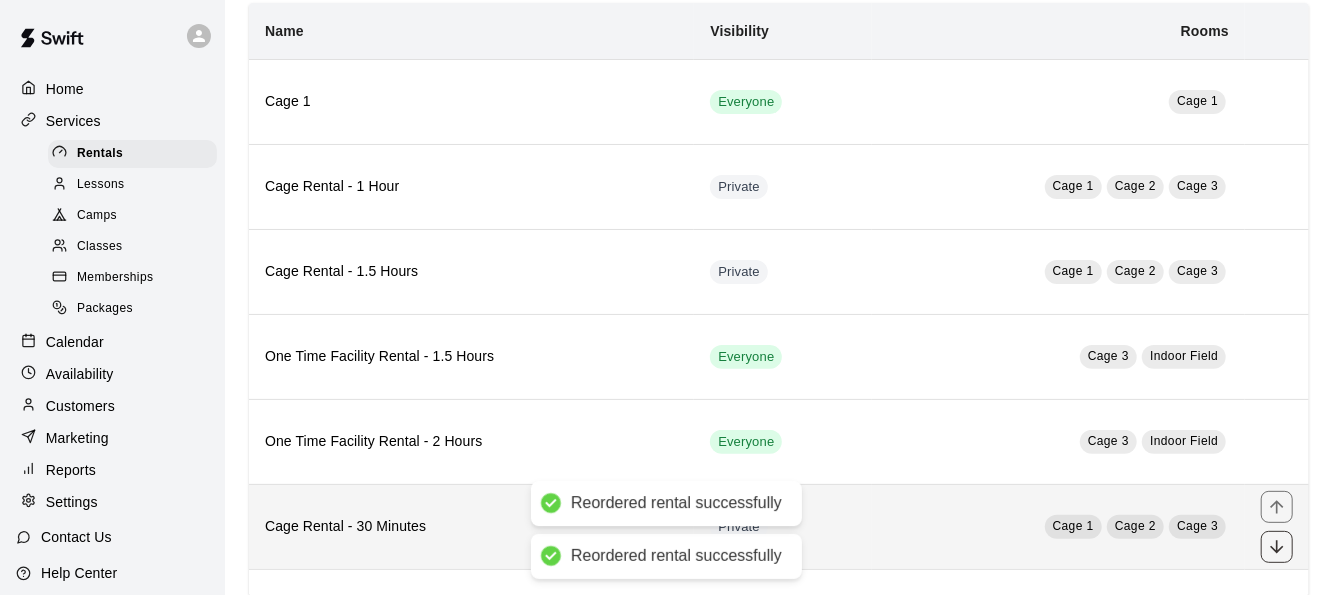 click 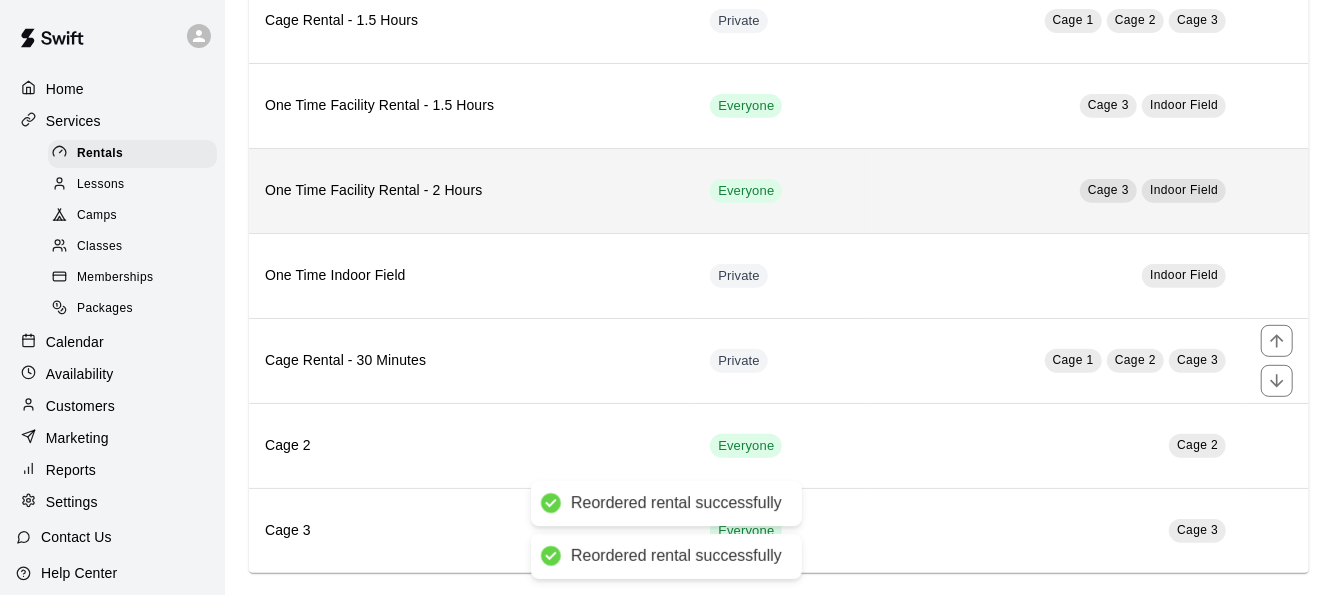 scroll, scrollTop: 397, scrollLeft: 0, axis: vertical 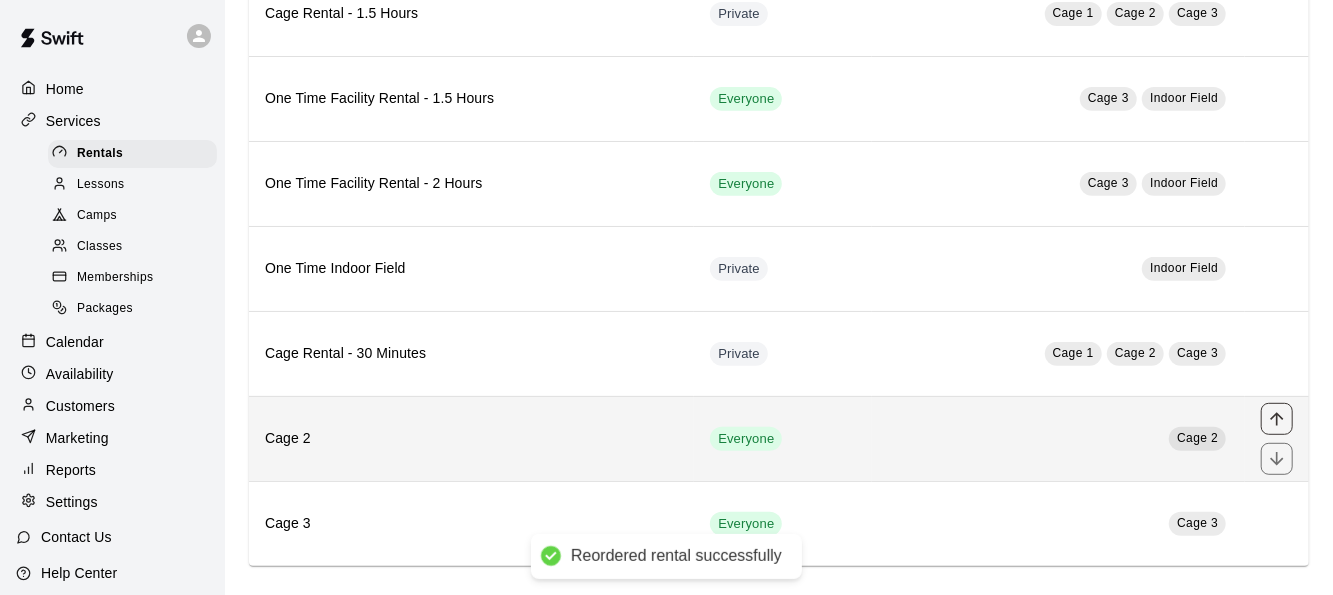 click 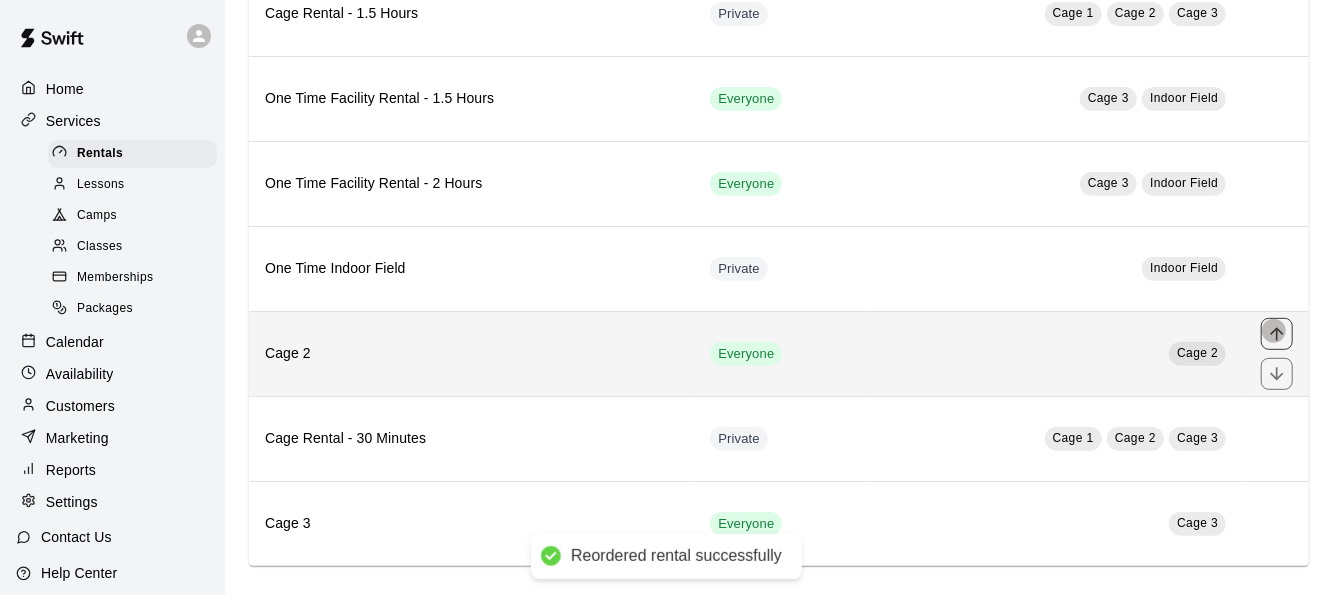 click 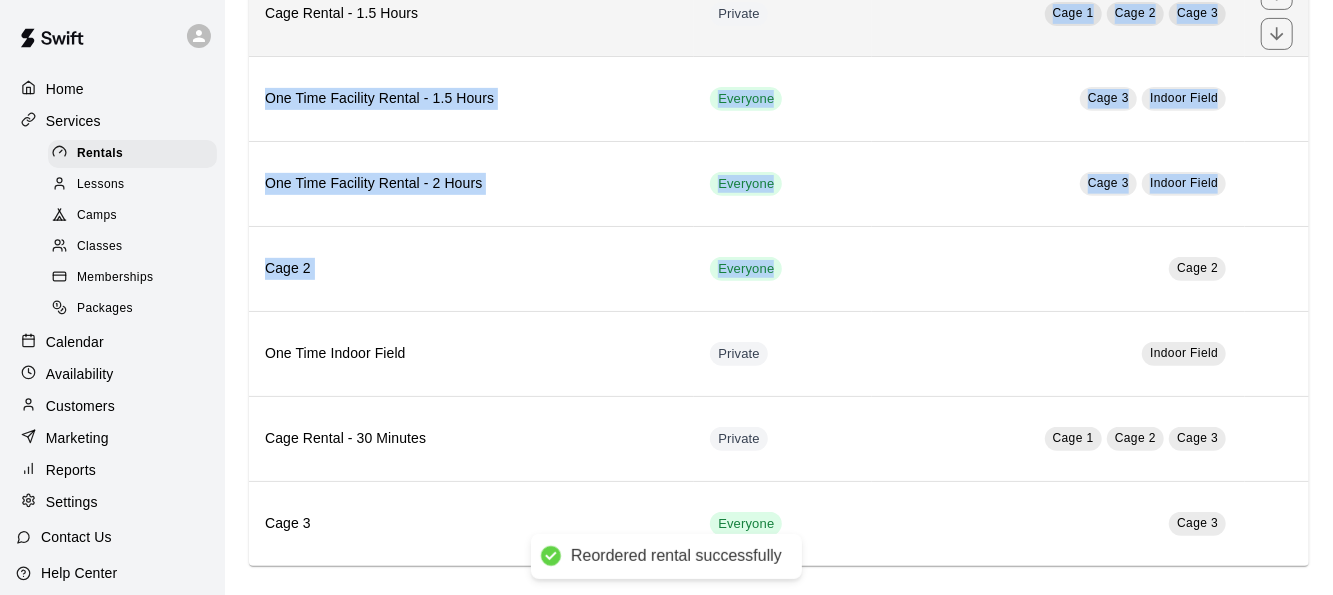 drag, startPoint x: 1067, startPoint y: 272, endPoint x: 1051, endPoint y: 16, distance: 256.4995 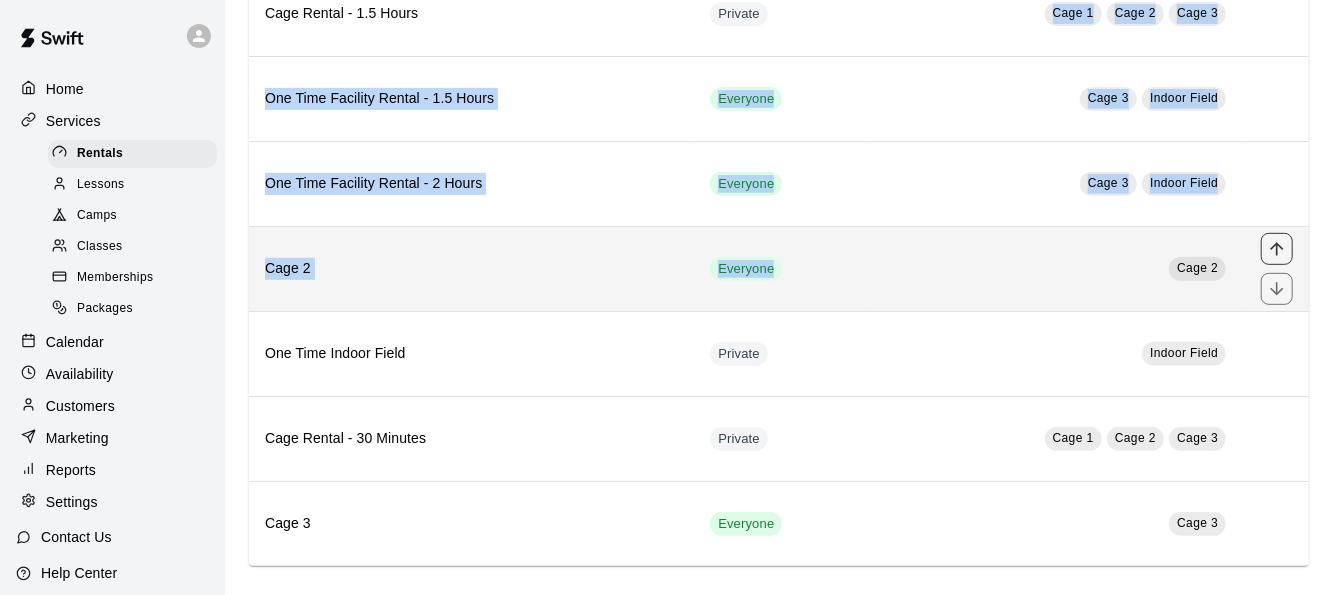 click 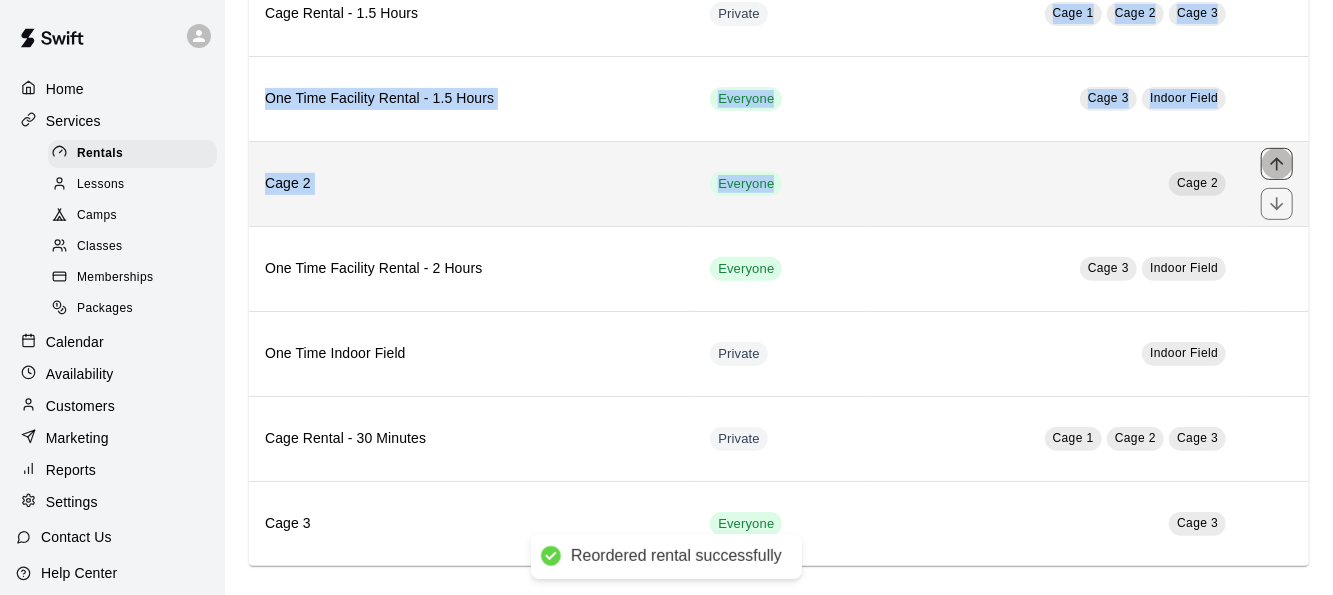 click 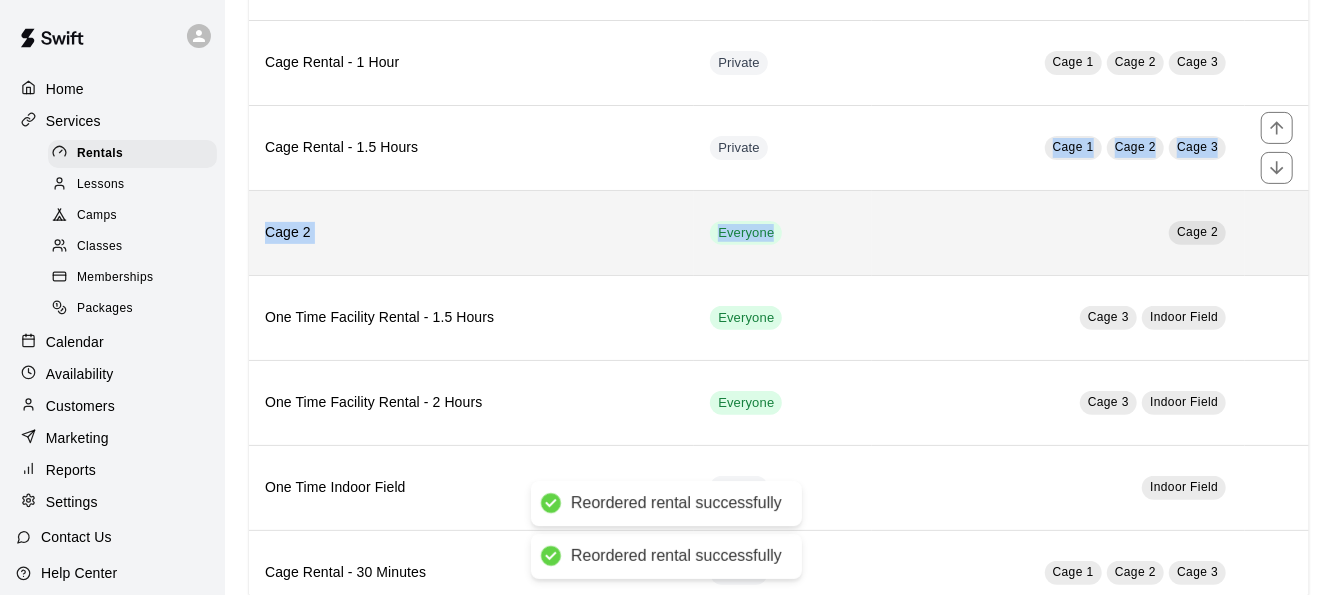 scroll, scrollTop: 261, scrollLeft: 0, axis: vertical 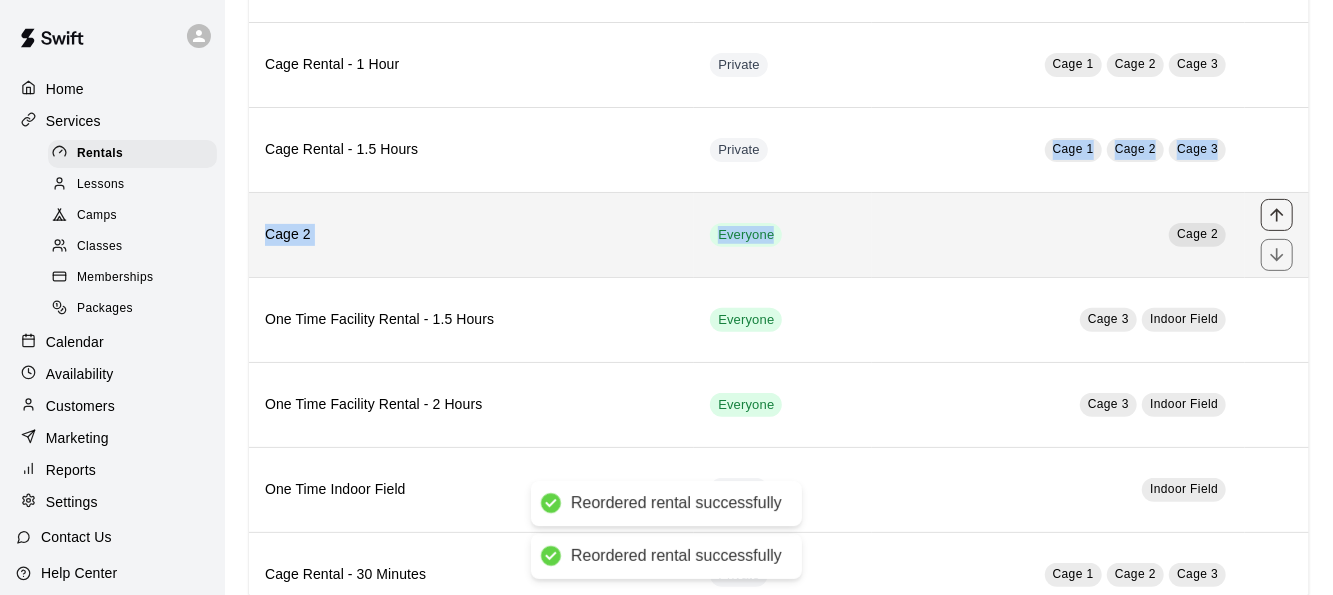 click 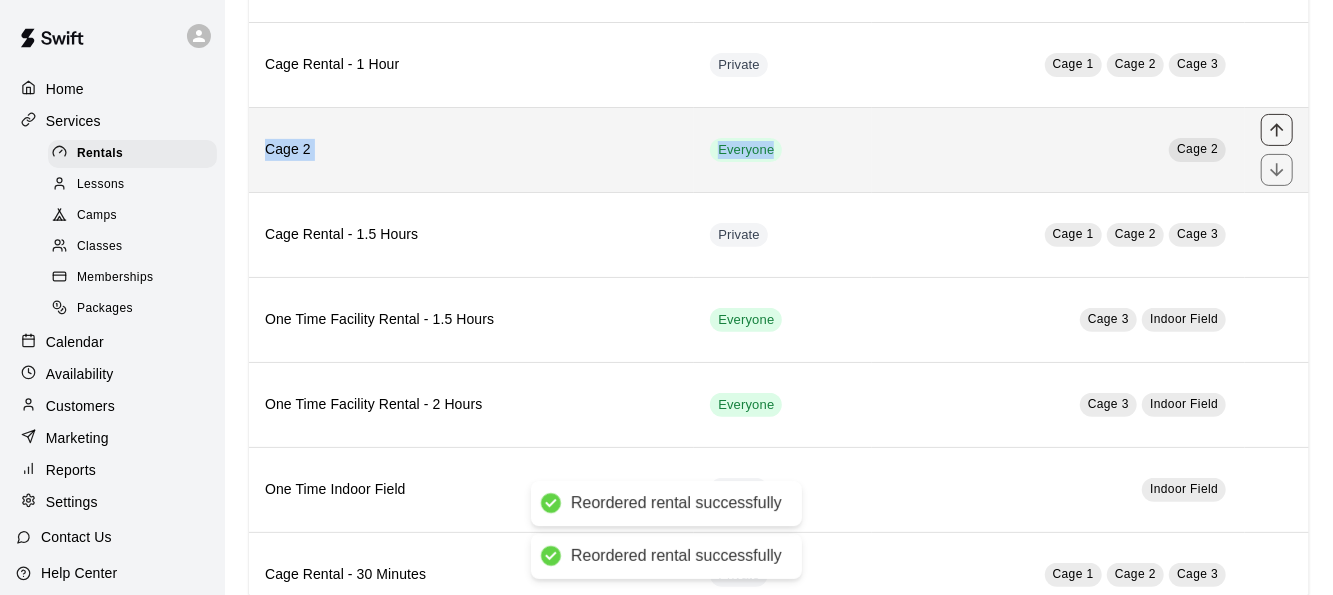 click 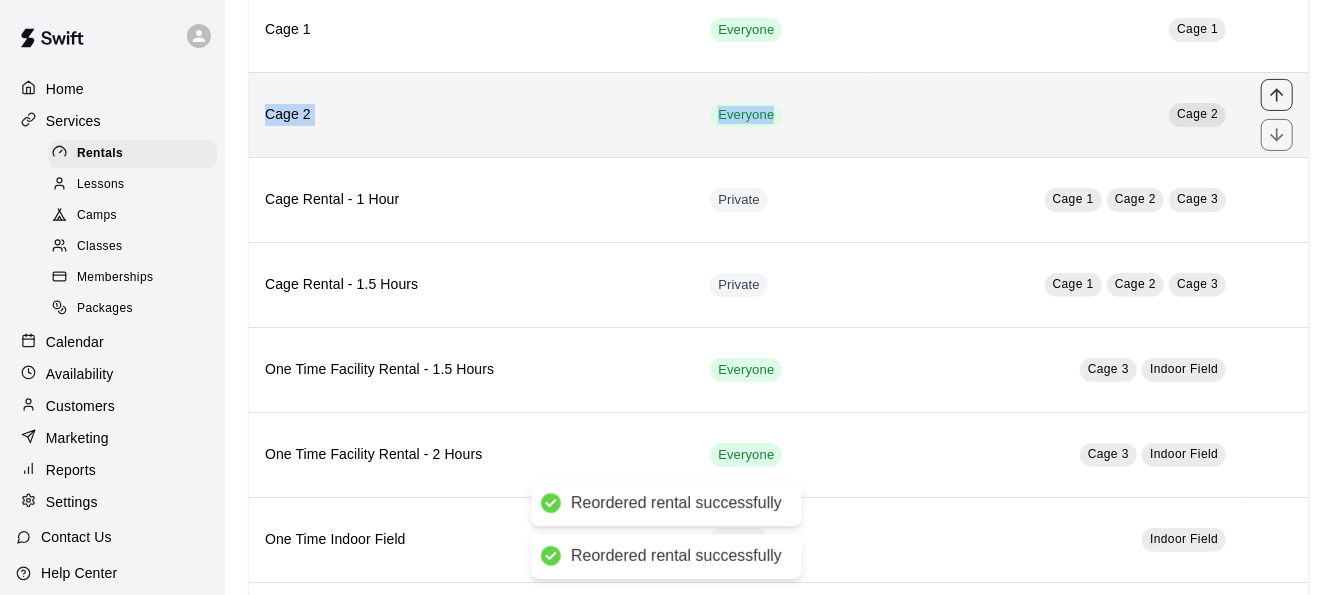 scroll, scrollTop: 218, scrollLeft: 0, axis: vertical 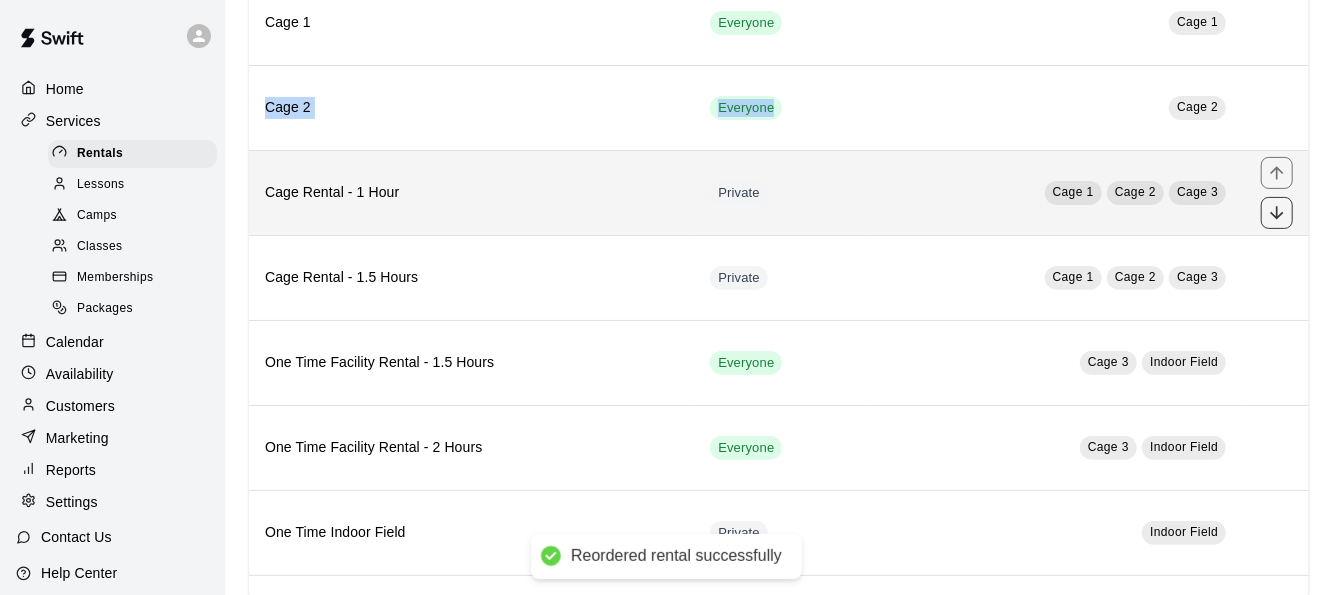 click 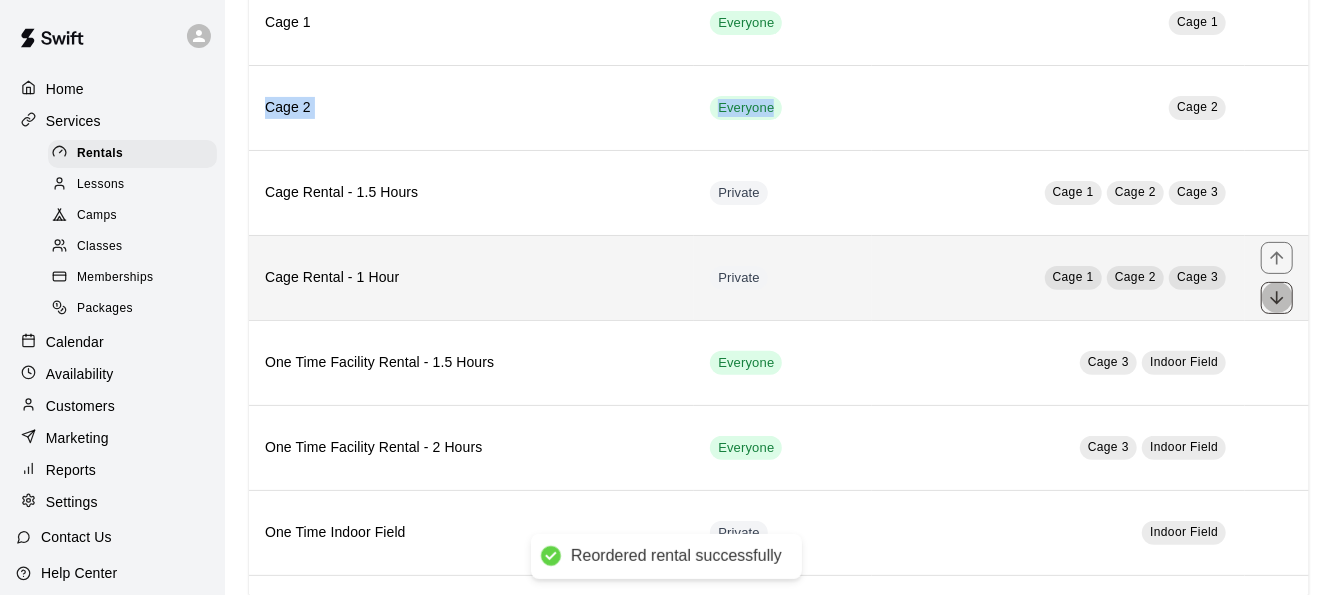 click 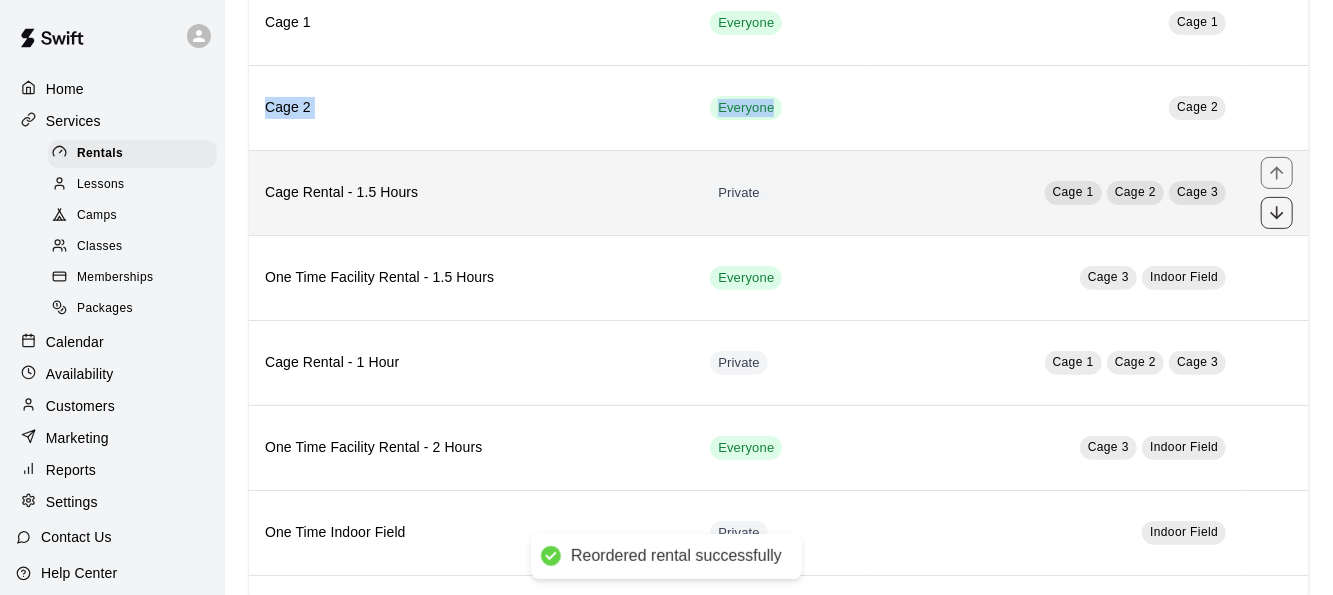 click 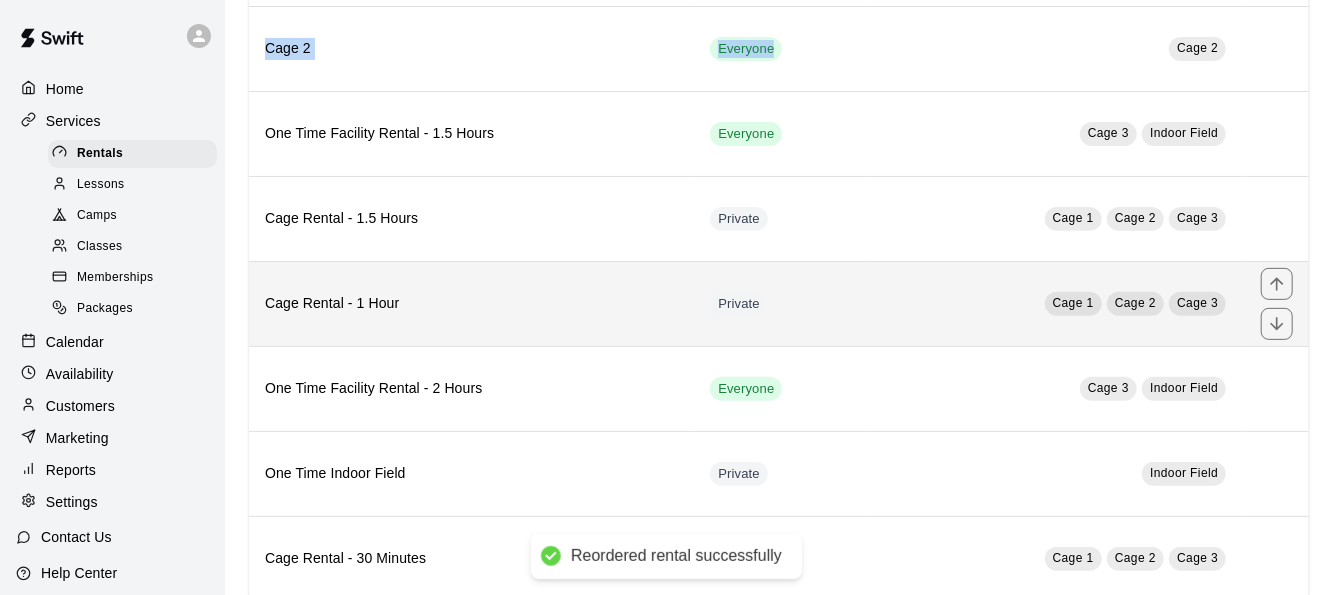 scroll, scrollTop: 294, scrollLeft: 0, axis: vertical 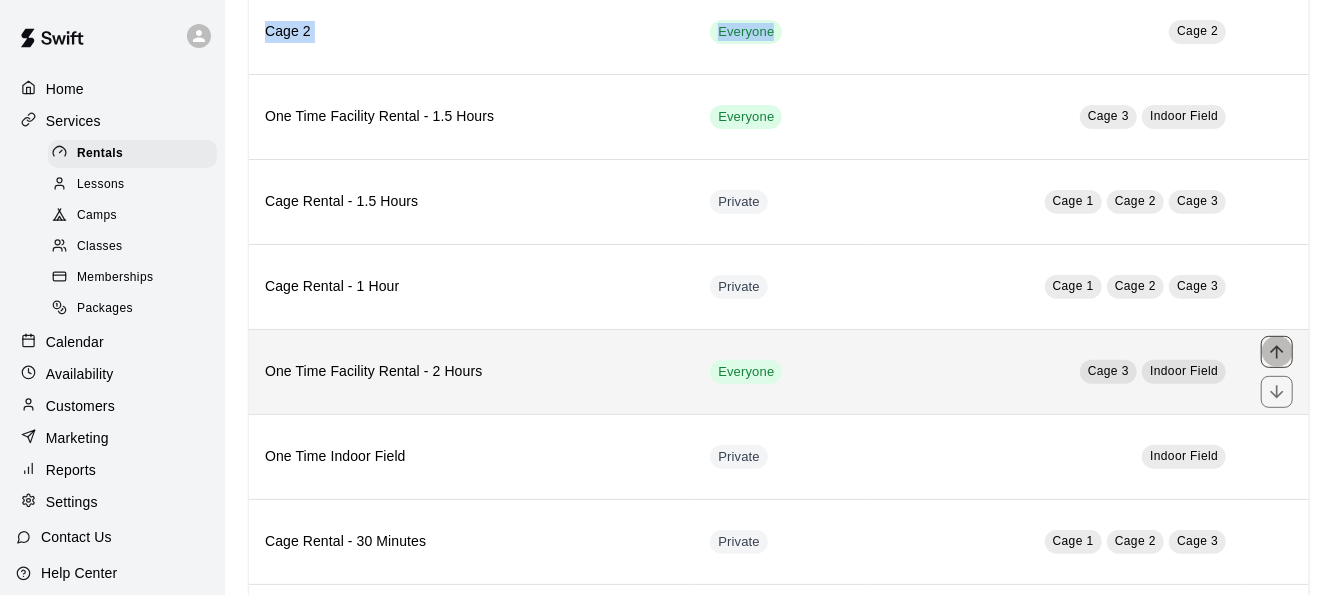 click 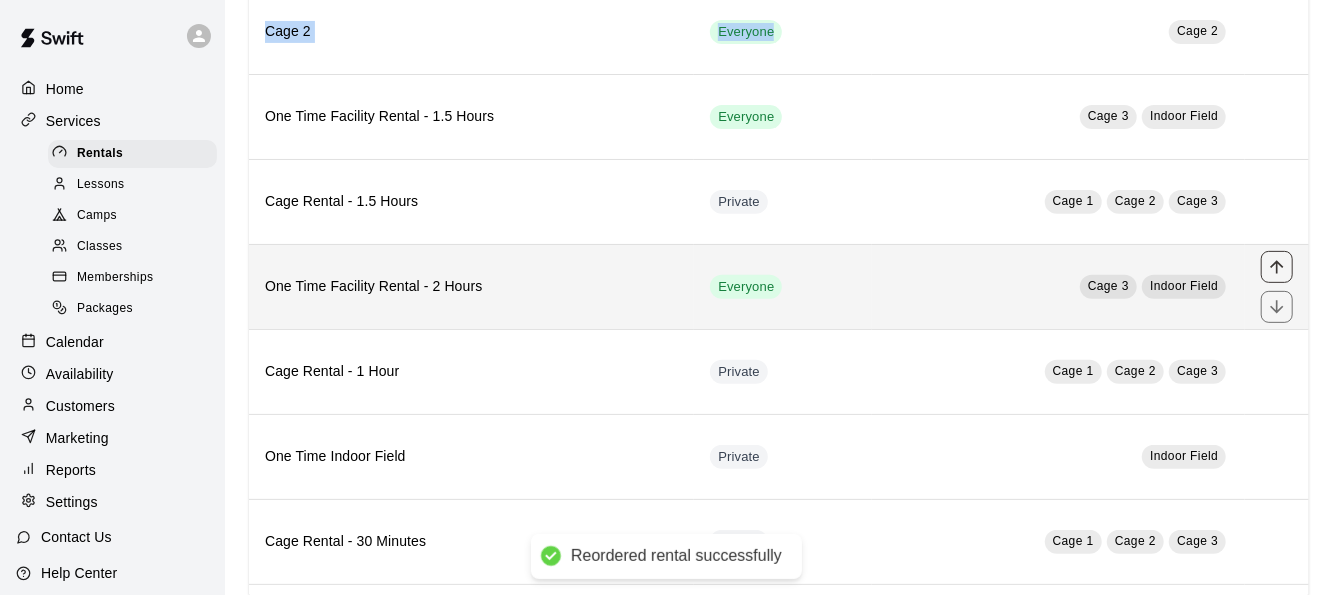 click 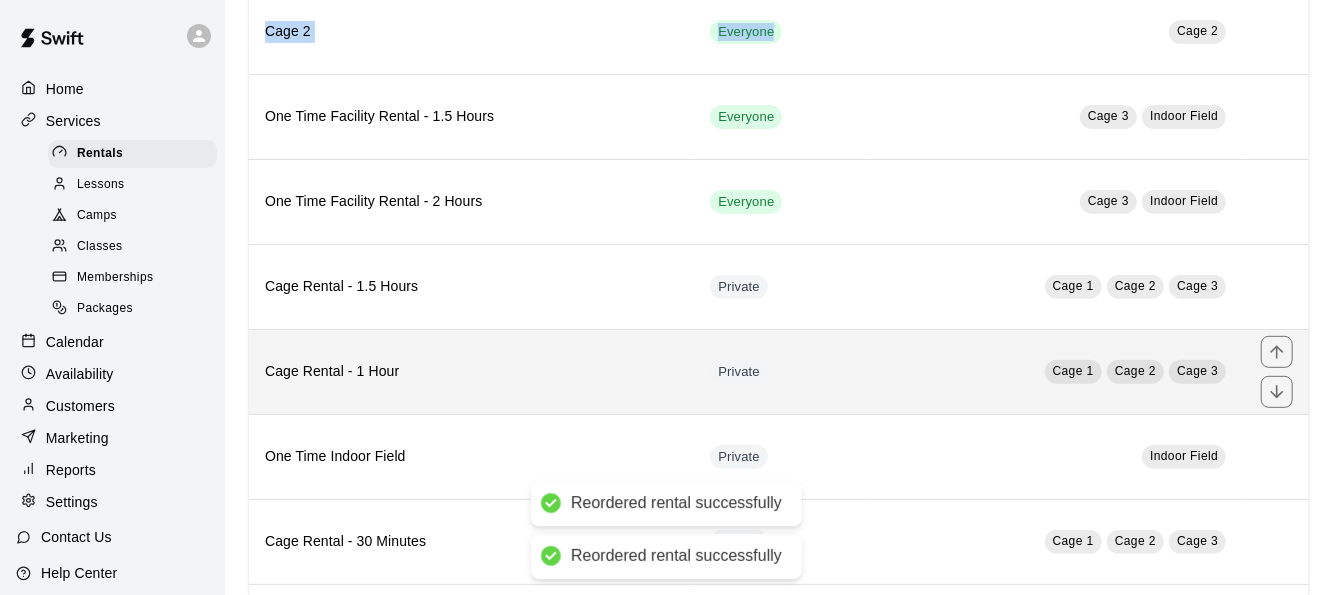 scroll, scrollTop: 397, scrollLeft: 0, axis: vertical 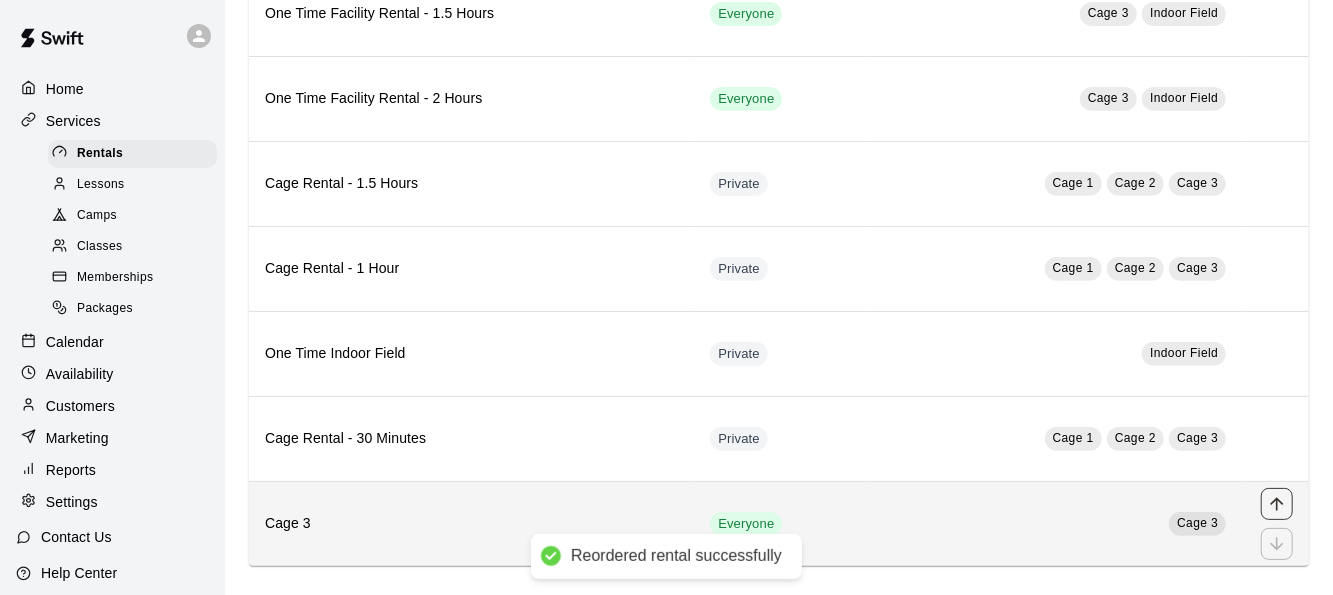 click 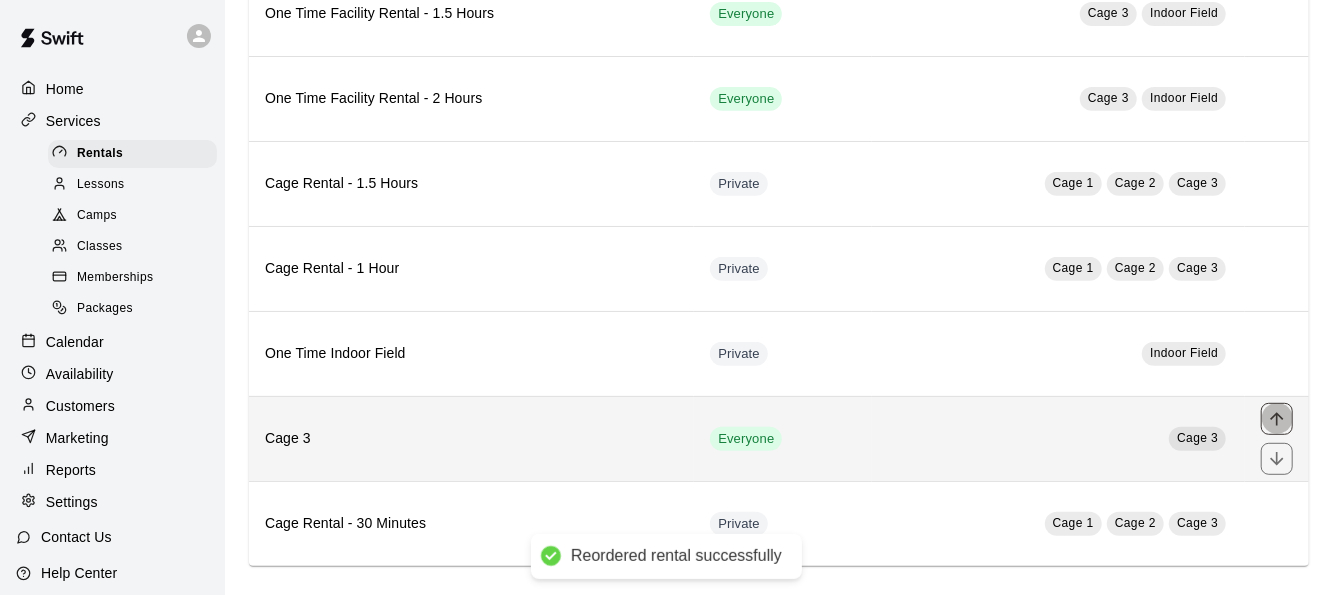 click 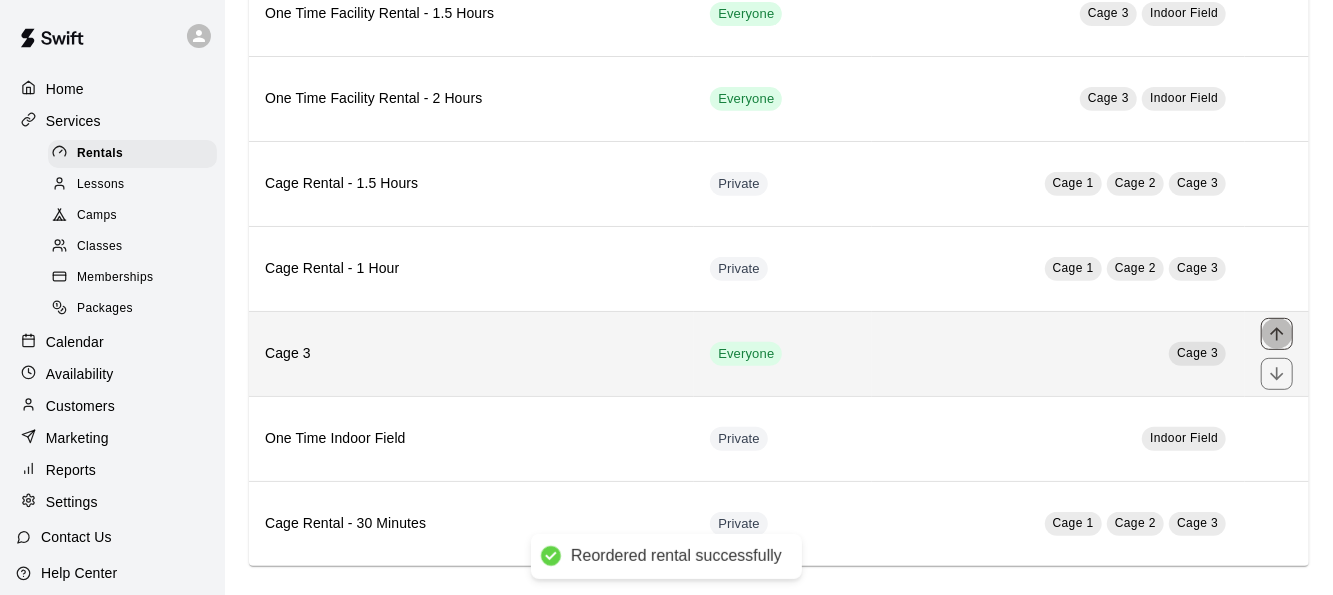 click 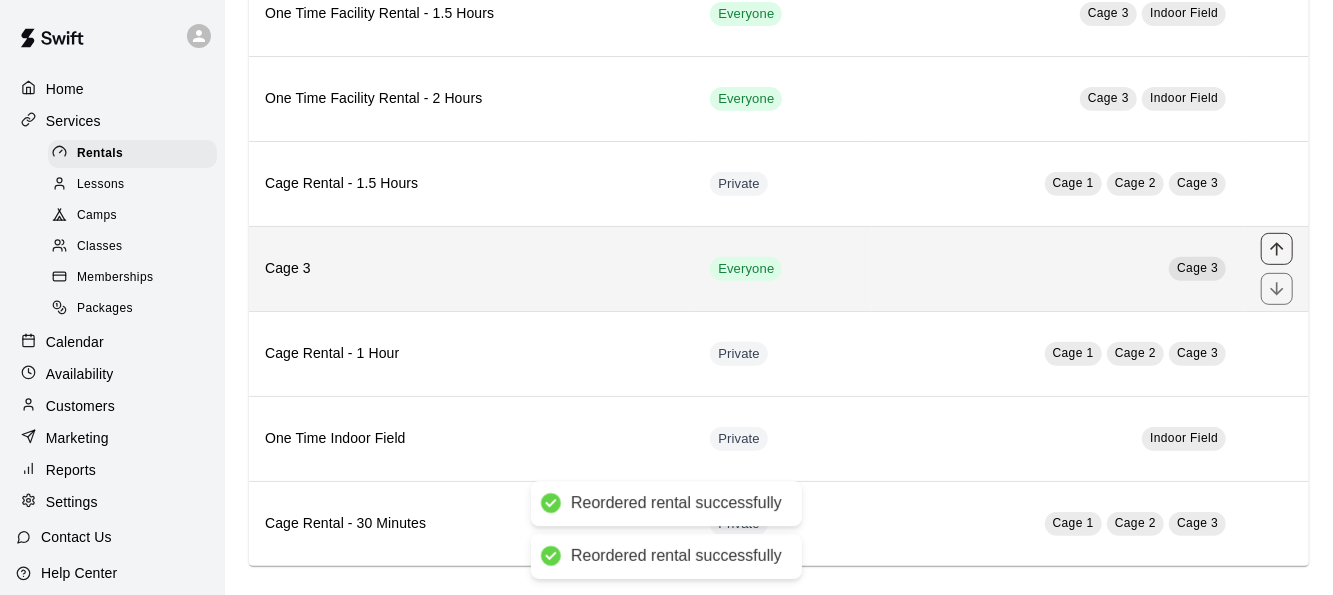 click 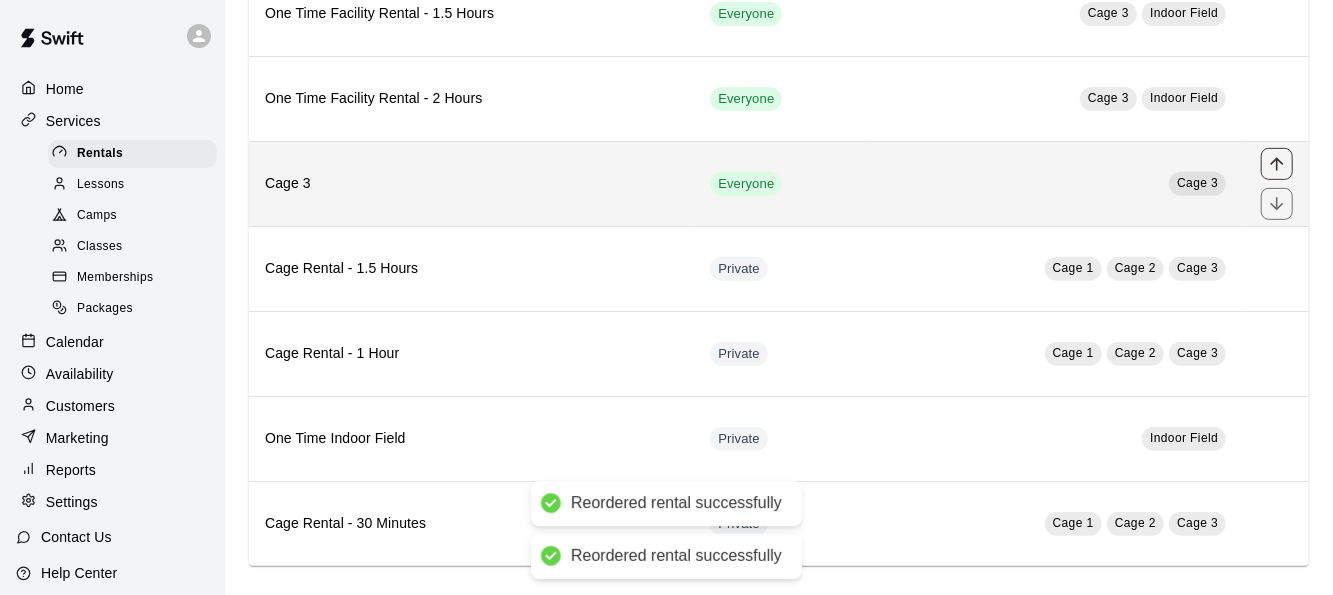 click 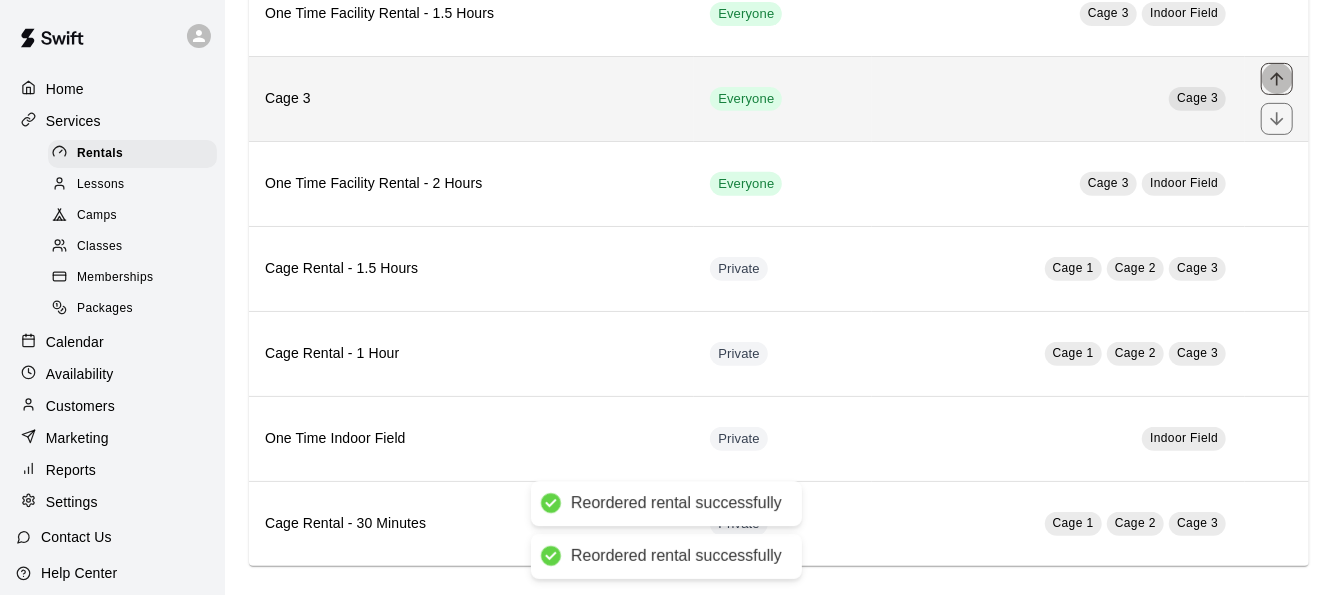 click 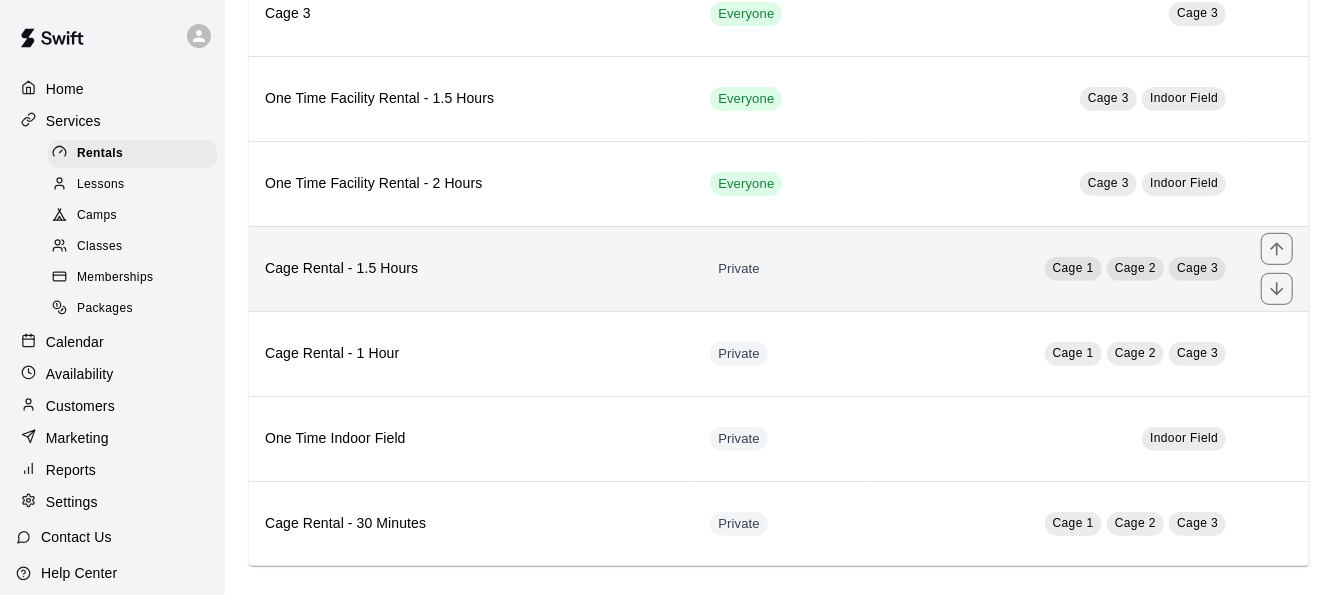 scroll, scrollTop: 397, scrollLeft: 0, axis: vertical 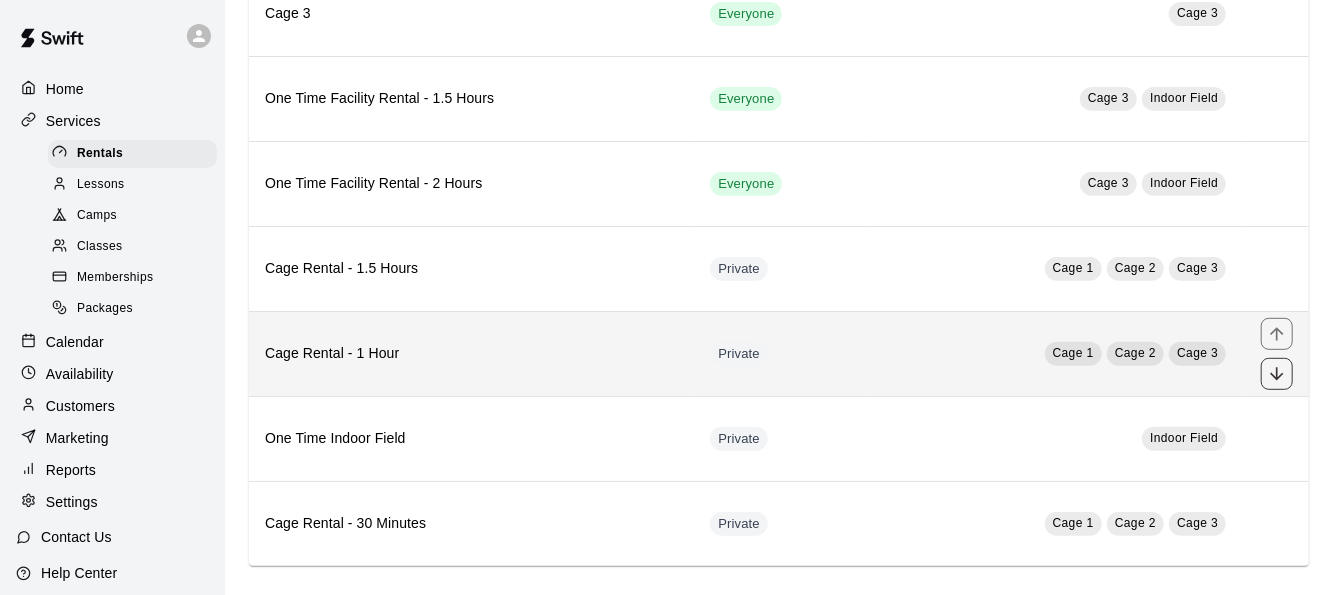 click 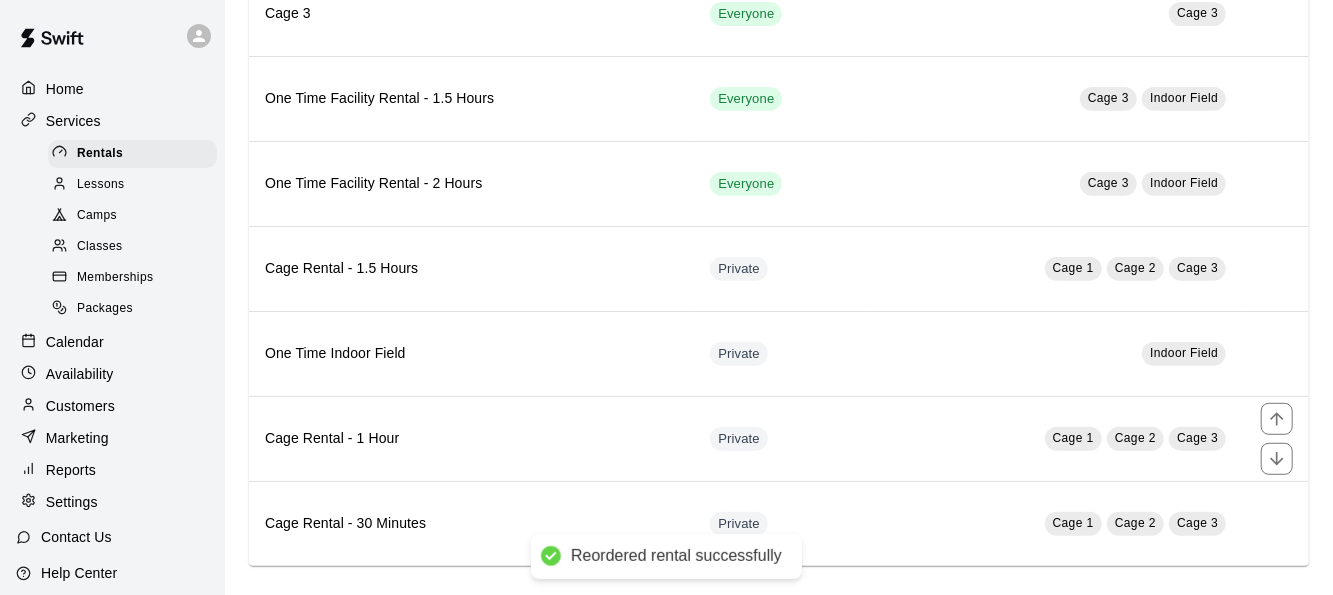 click 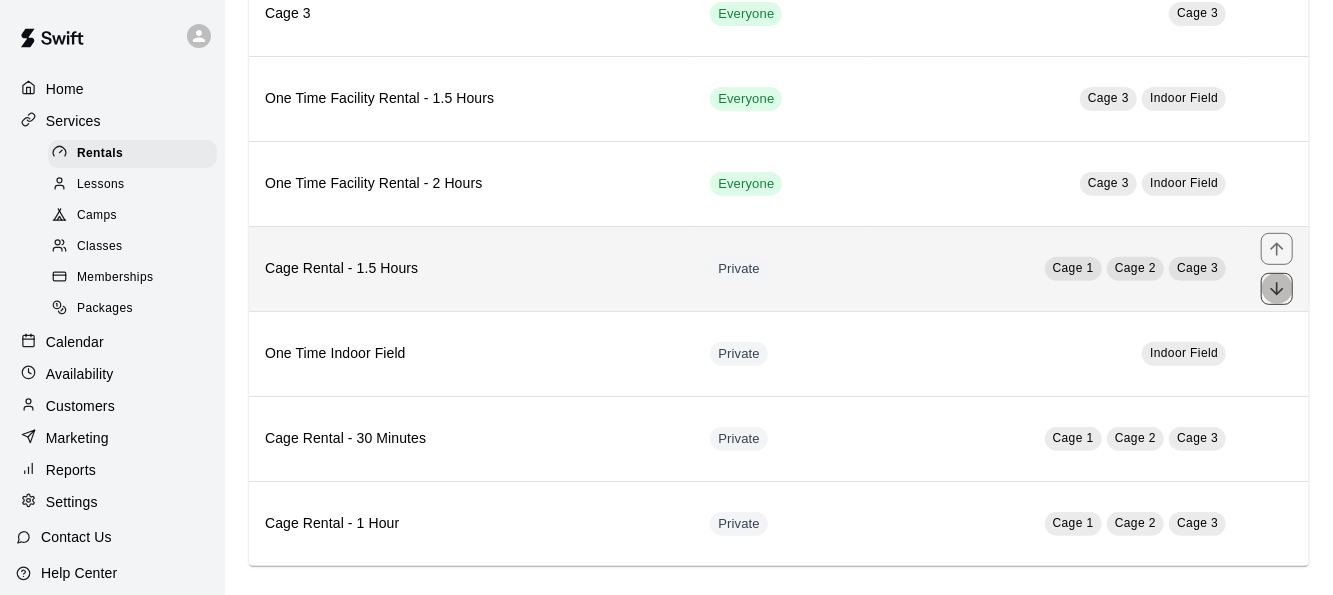 click 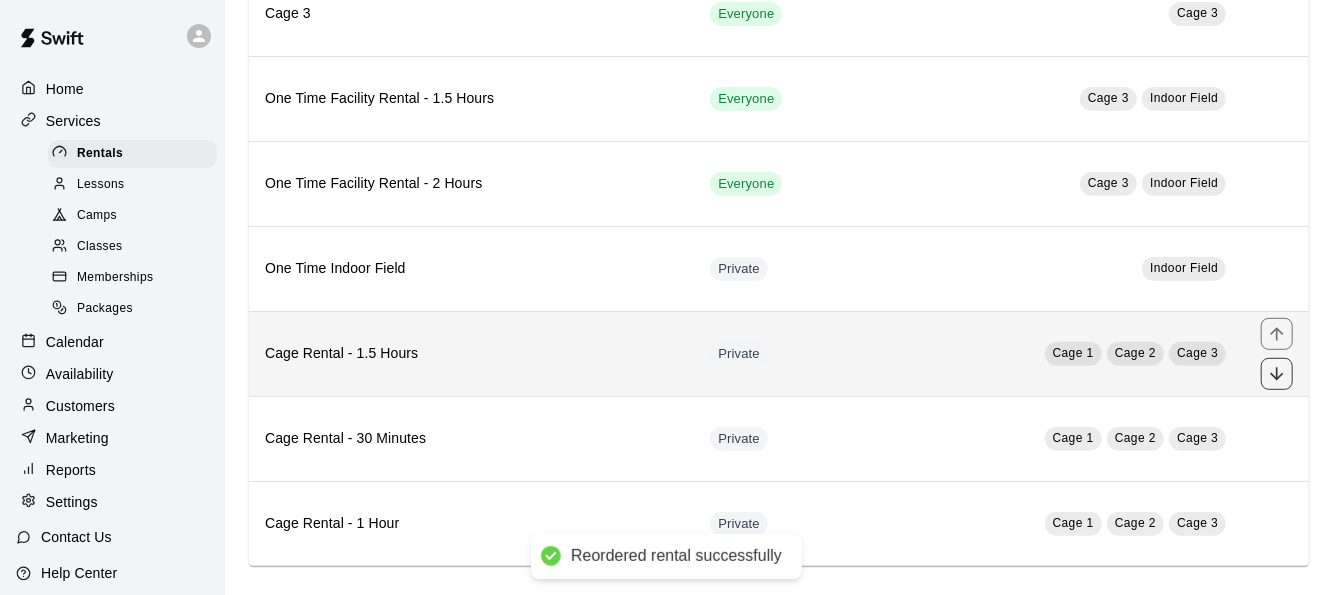 click 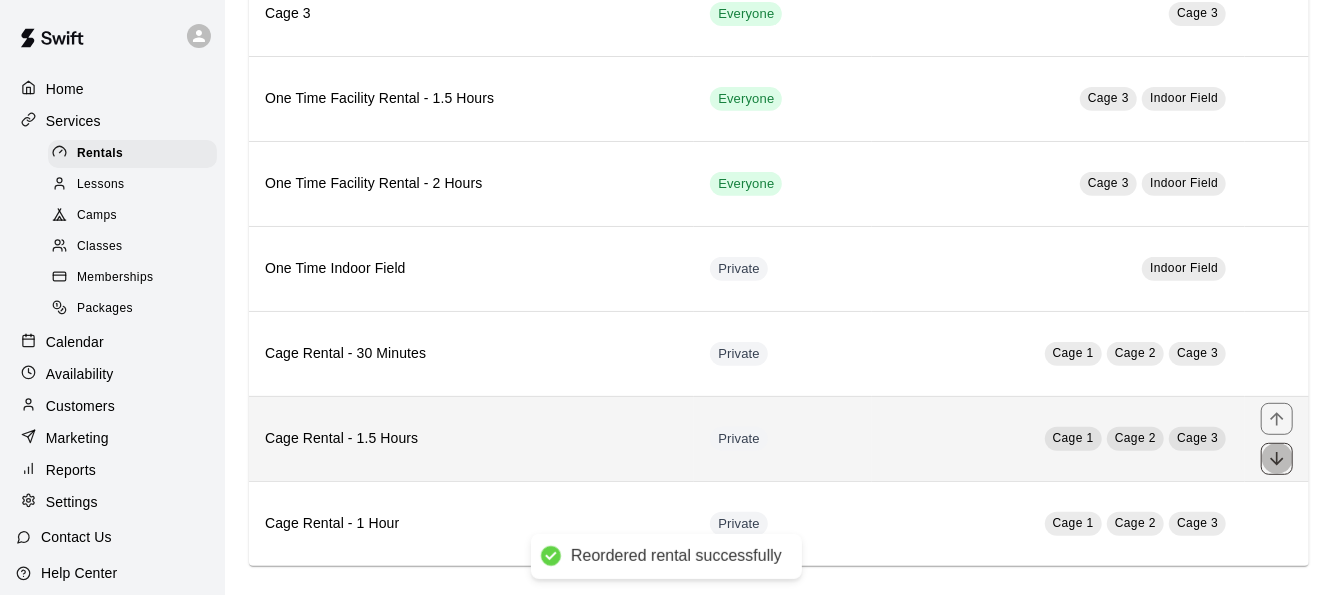 click 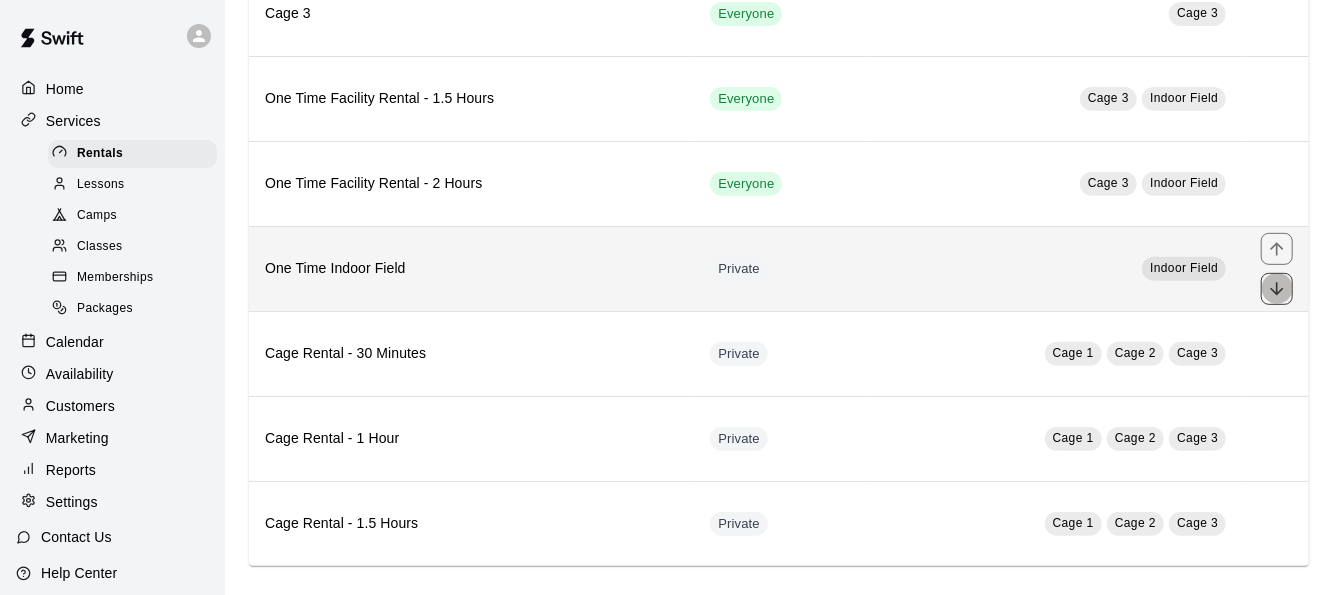 click 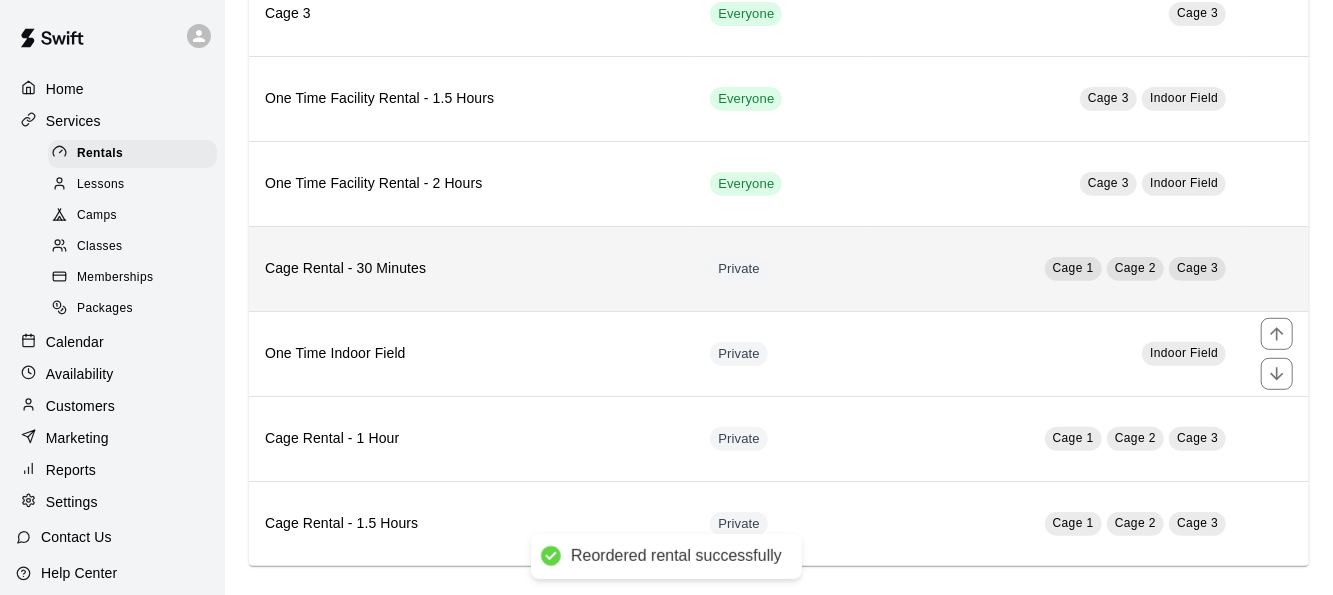 click 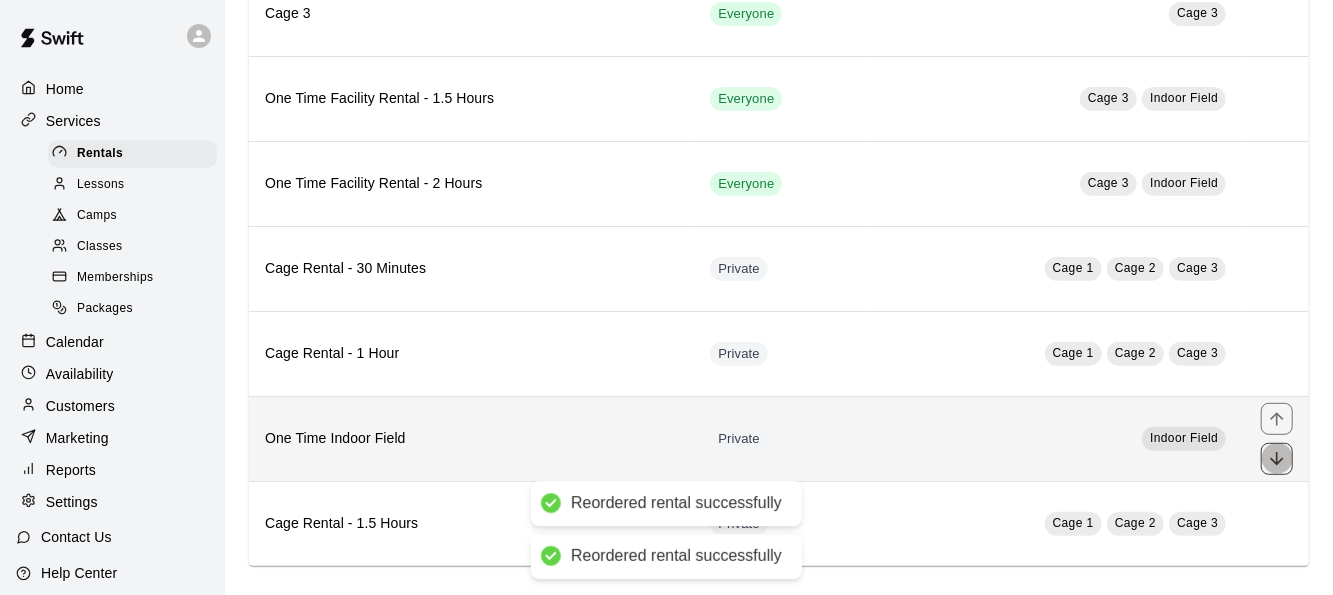 click 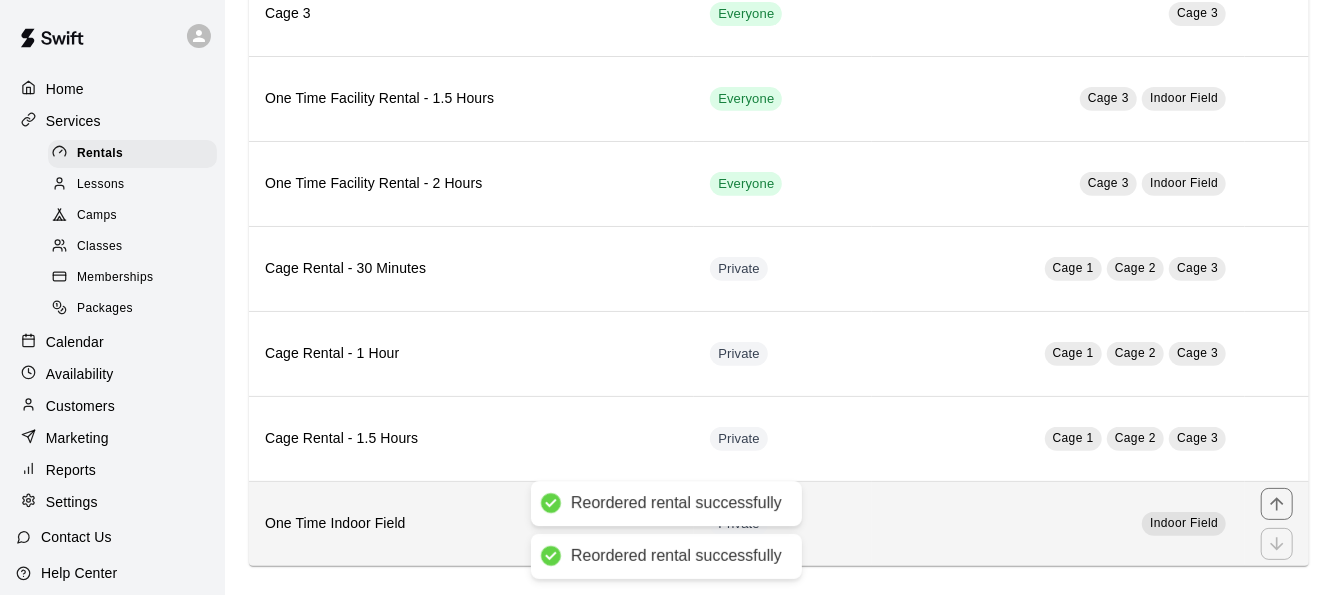click at bounding box center (1277, 544) 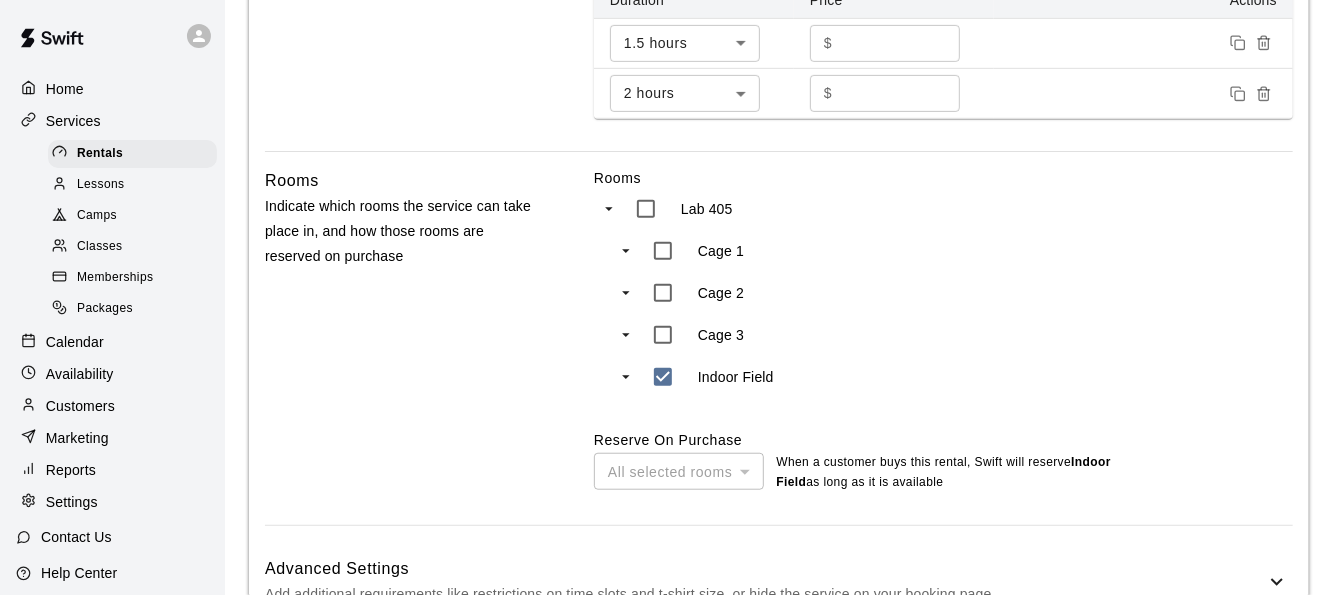 scroll, scrollTop: 0, scrollLeft: 0, axis: both 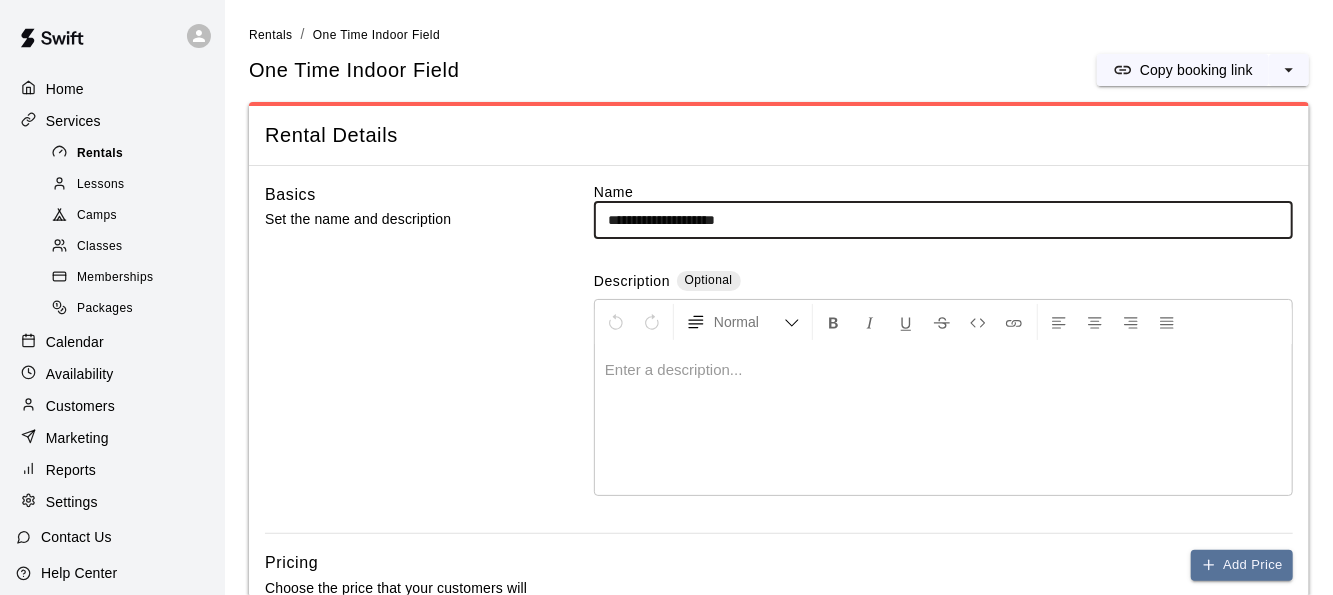 click on "Rentals" at bounding box center [100, 154] 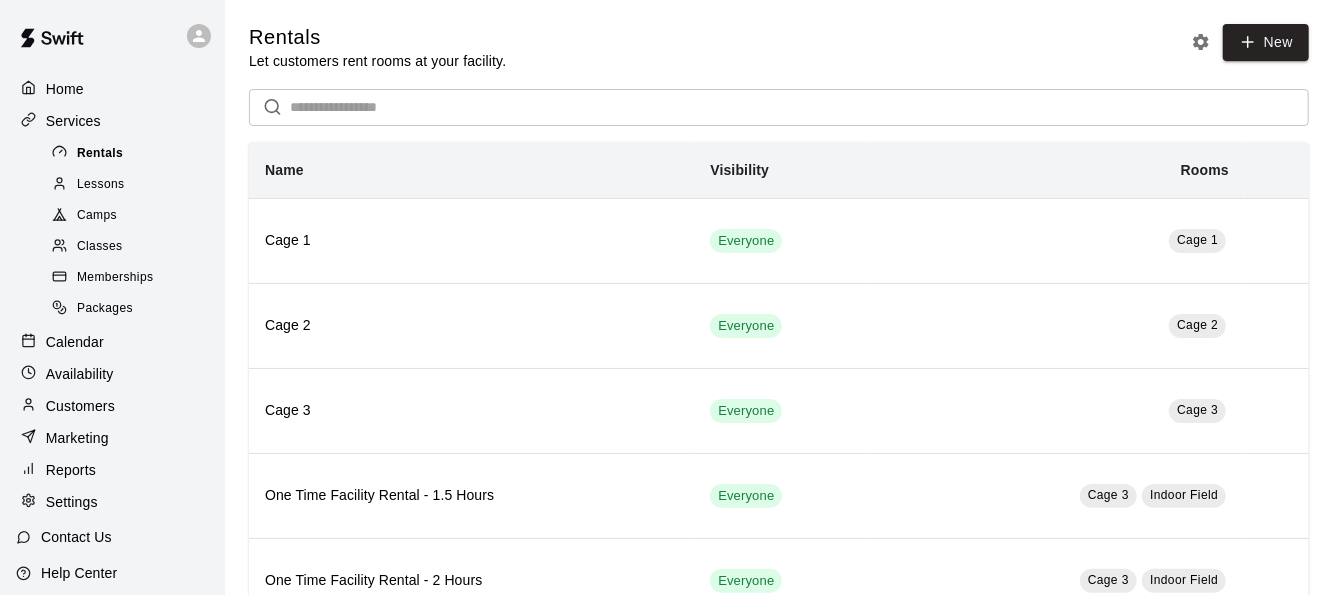 click on "Rentals" at bounding box center (100, 154) 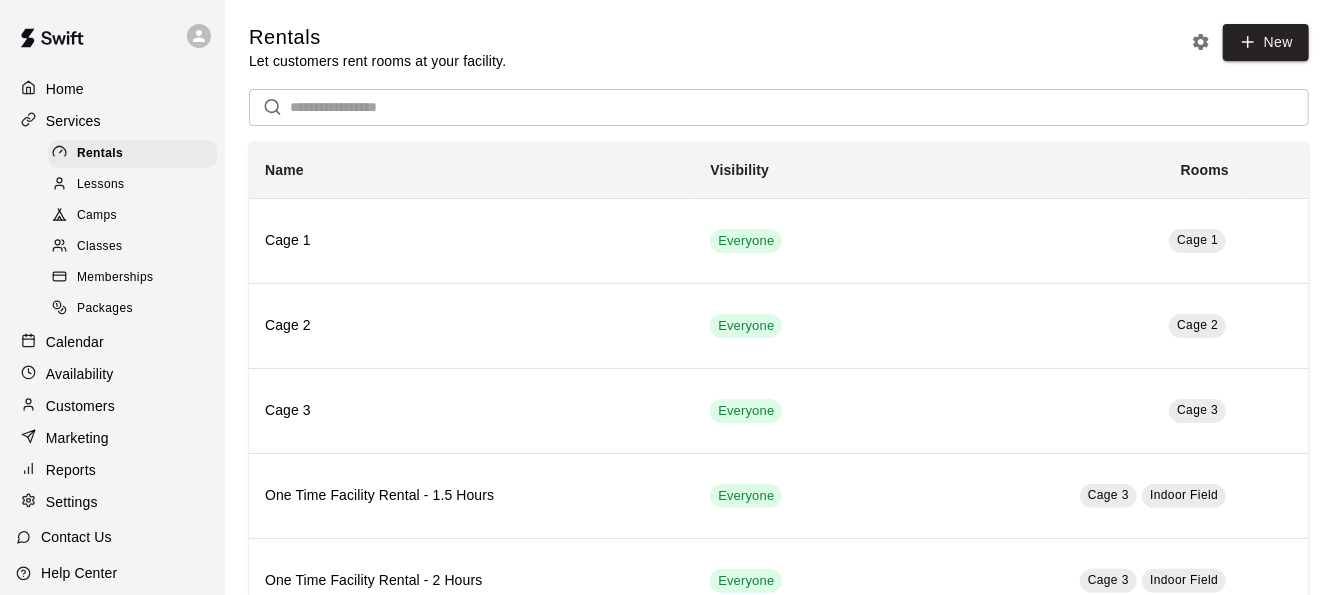 scroll, scrollTop: 105, scrollLeft: 0, axis: vertical 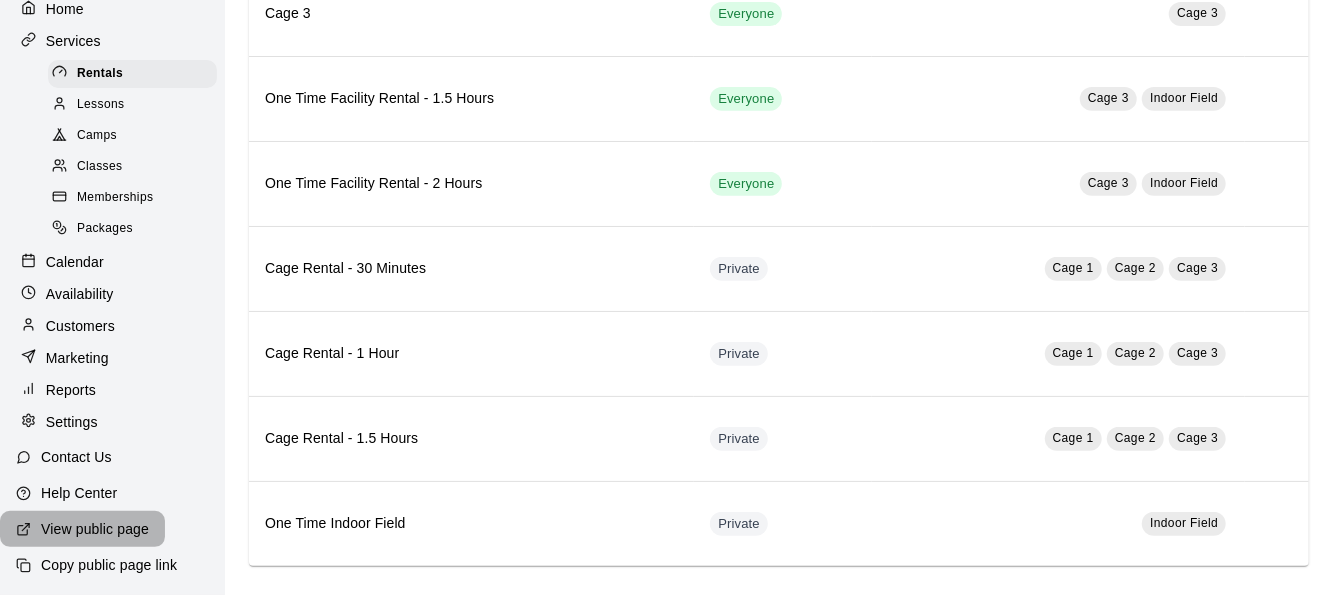 click on "View public page" at bounding box center [95, 529] 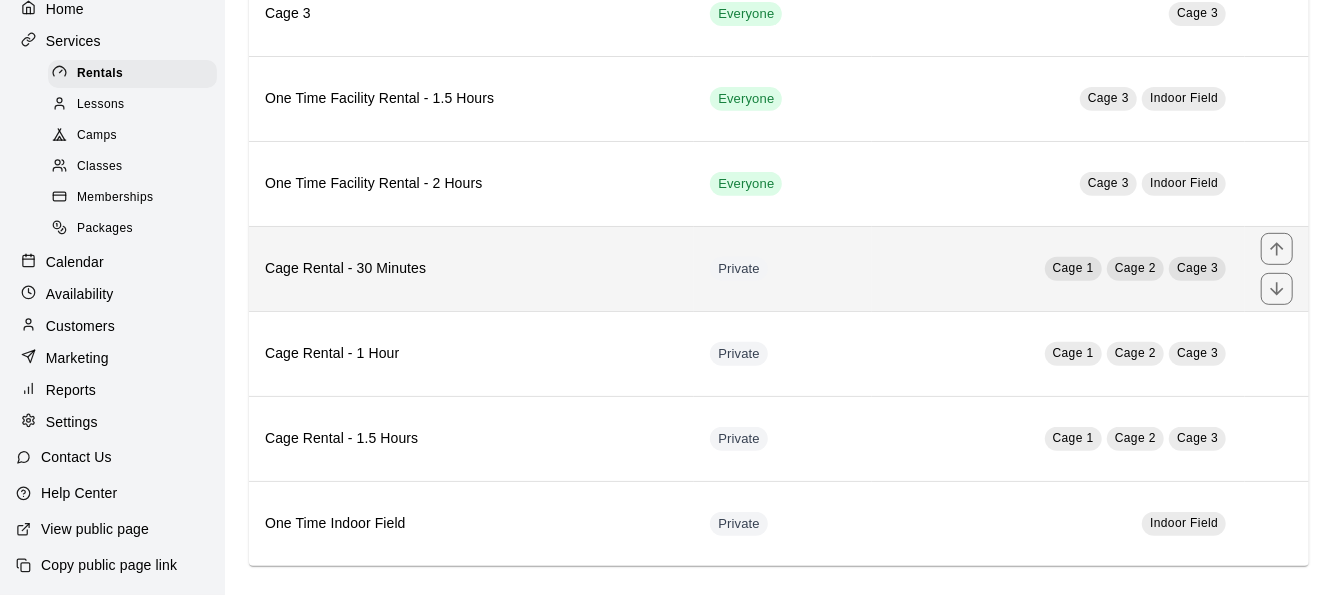 scroll, scrollTop: 0, scrollLeft: 0, axis: both 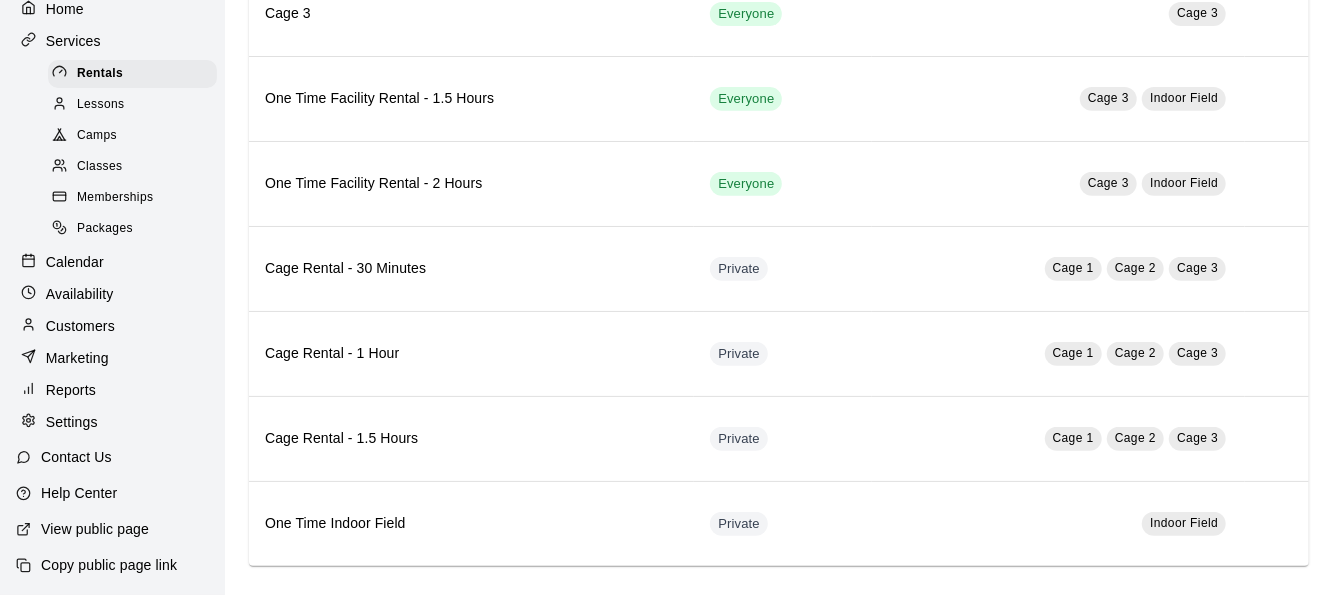 click on "Settings" at bounding box center [72, 422] 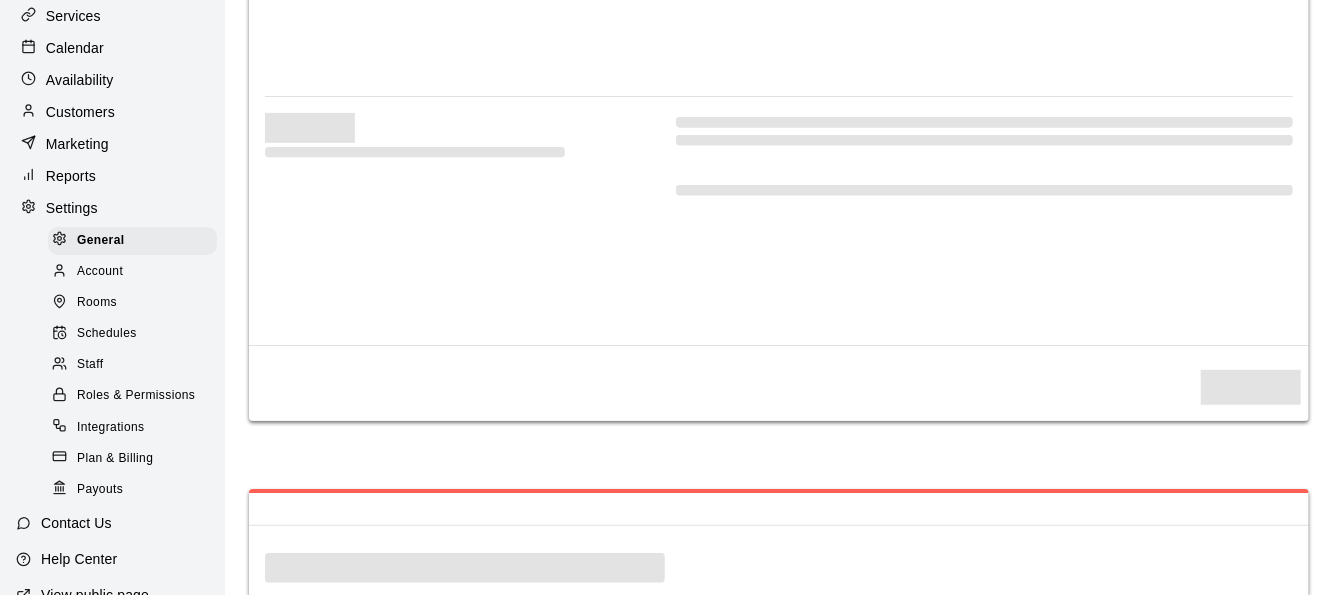 scroll, scrollTop: 0, scrollLeft: 0, axis: both 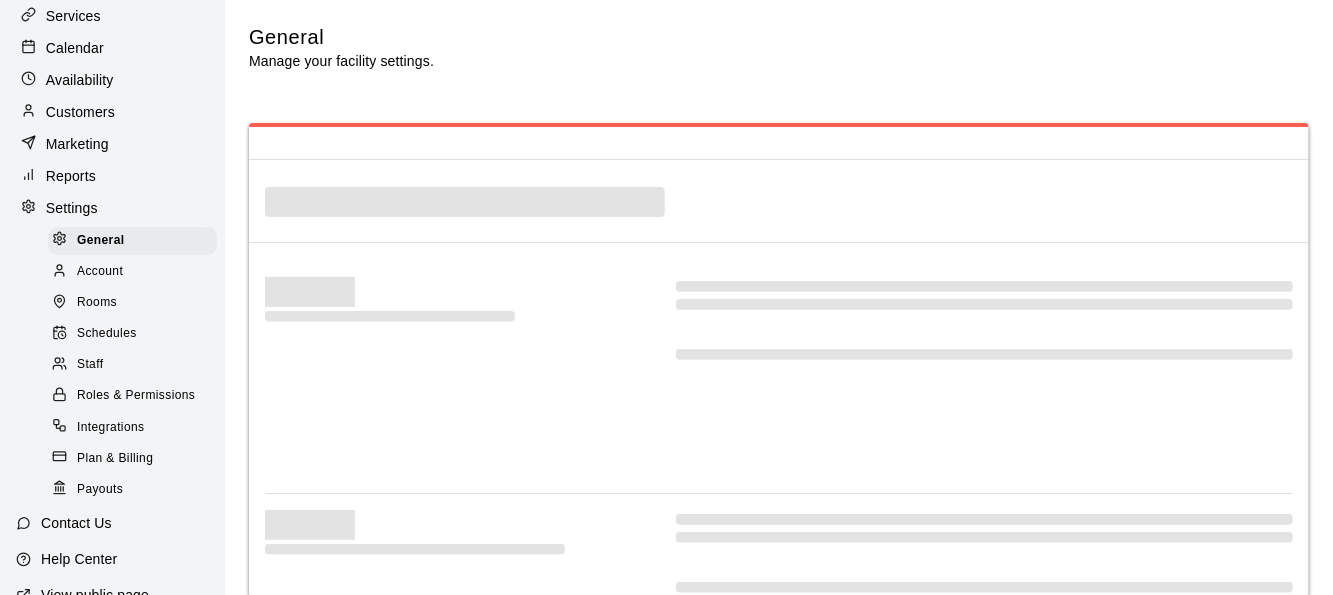select on "**" 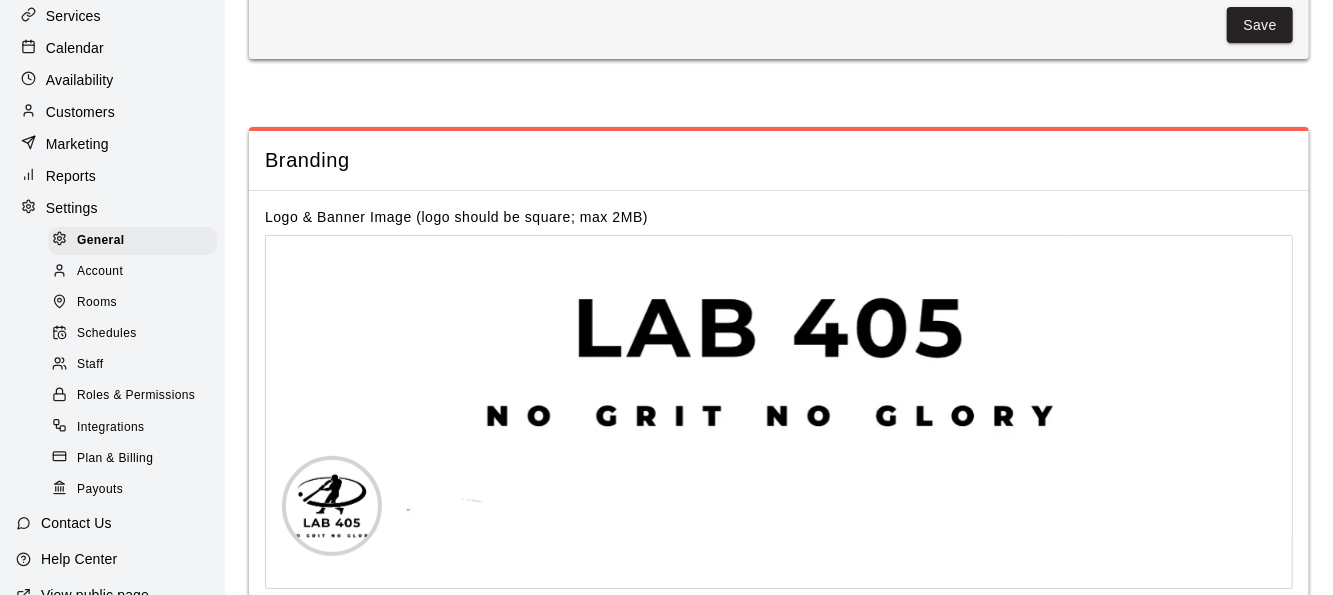 scroll, scrollTop: 4329, scrollLeft: 0, axis: vertical 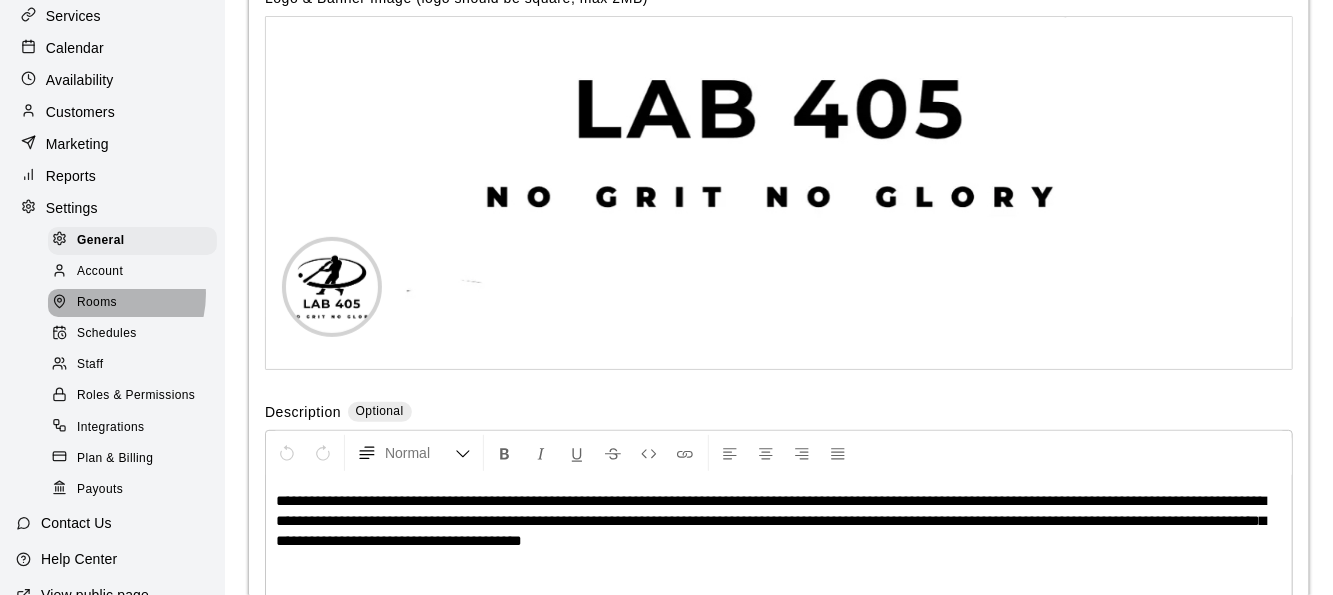 click on "Rooms" at bounding box center [97, 303] 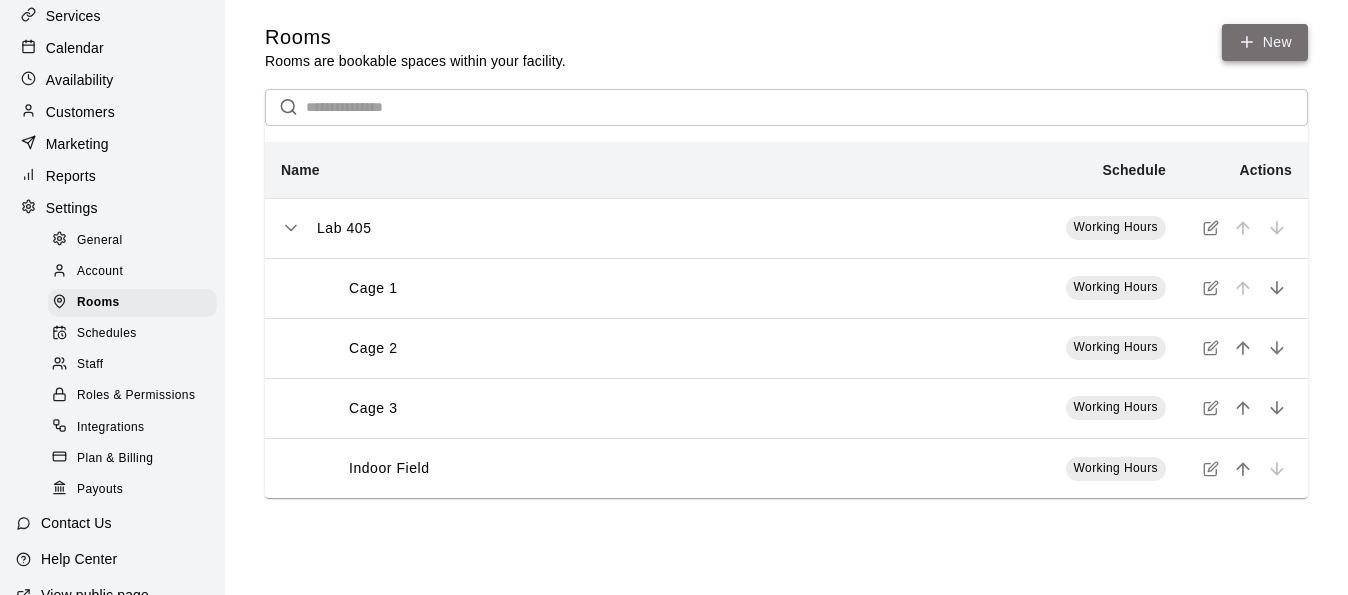 click on "New" at bounding box center (1265, 42) 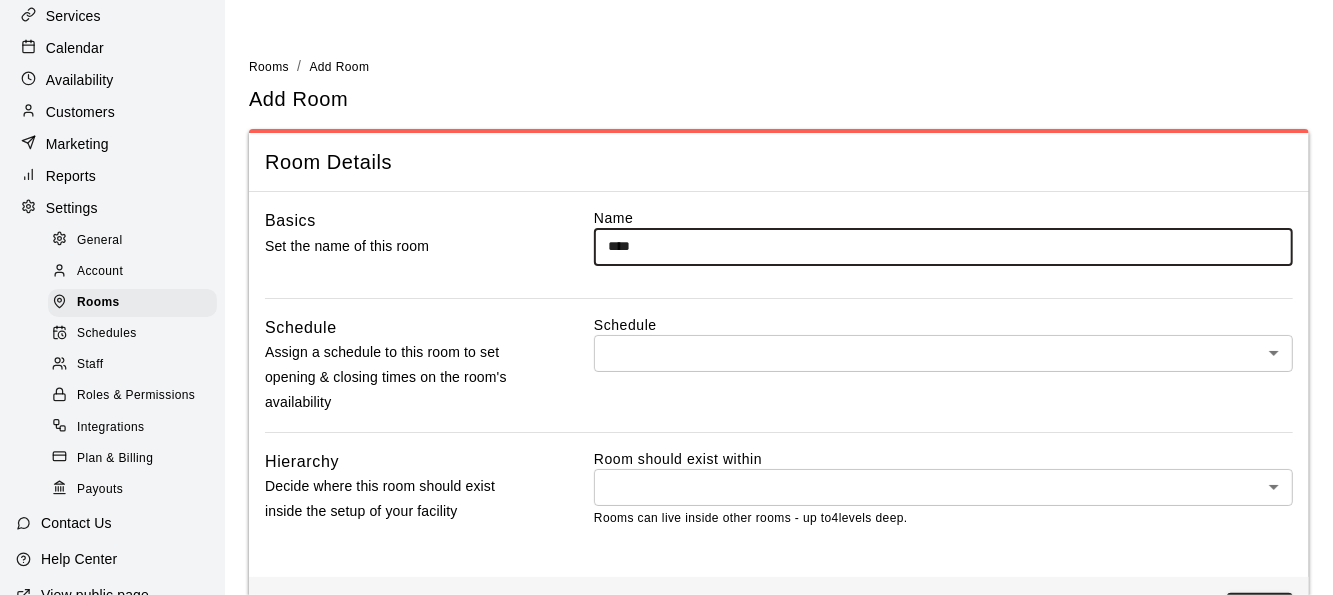type on "****" 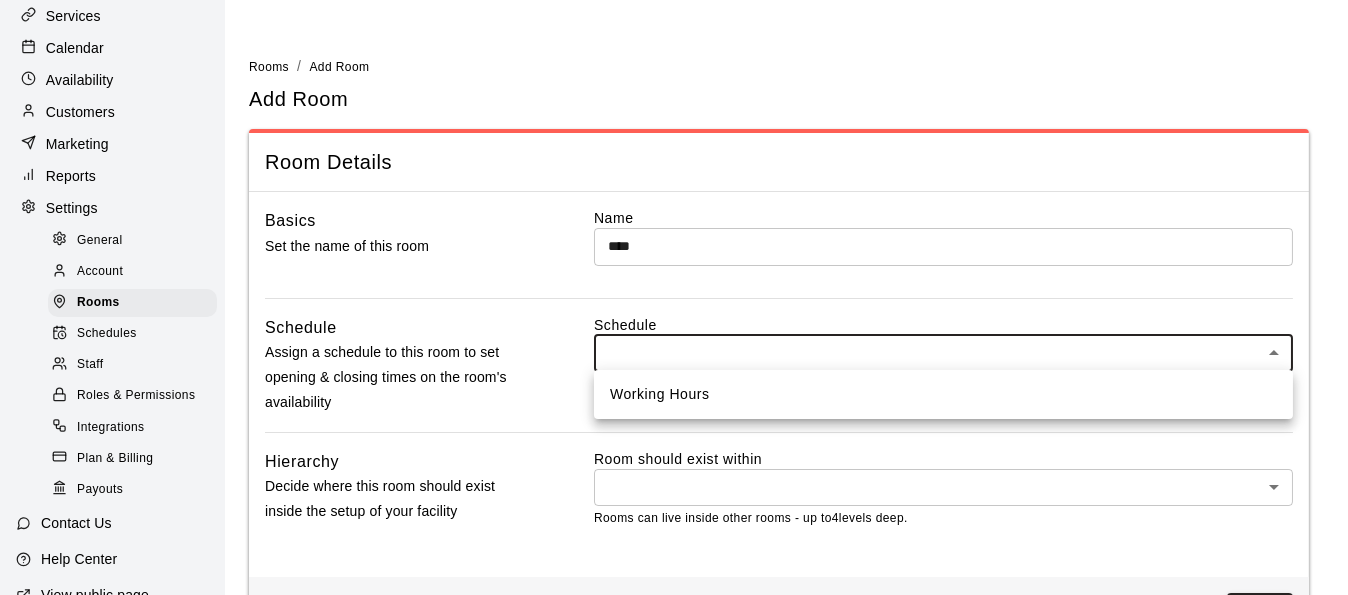 click on "Home Services Calendar Availability Customers Marketing Reports Settings General Account Rooms Schedules Staff Roles & Permissions Integrations Plan & Billing Payouts Contact Us Help Center View public page Copy public page link Rooms / Add Room Add Room Room Details Basics Set the name of this room Name **** ​ Schedule Assign a schedule to this room to set opening & closing times on the room's availability Schedule ​ * ​ Hierarchy Decide where this room should exist inside the setup of your facility Room should exist within ​ * ​ Rooms can live inside other rooms - up to  4  levels deep. Save Swift - Add Room Hide chevron-down 2025-07-02 Working Hours" at bounding box center [674, 334] 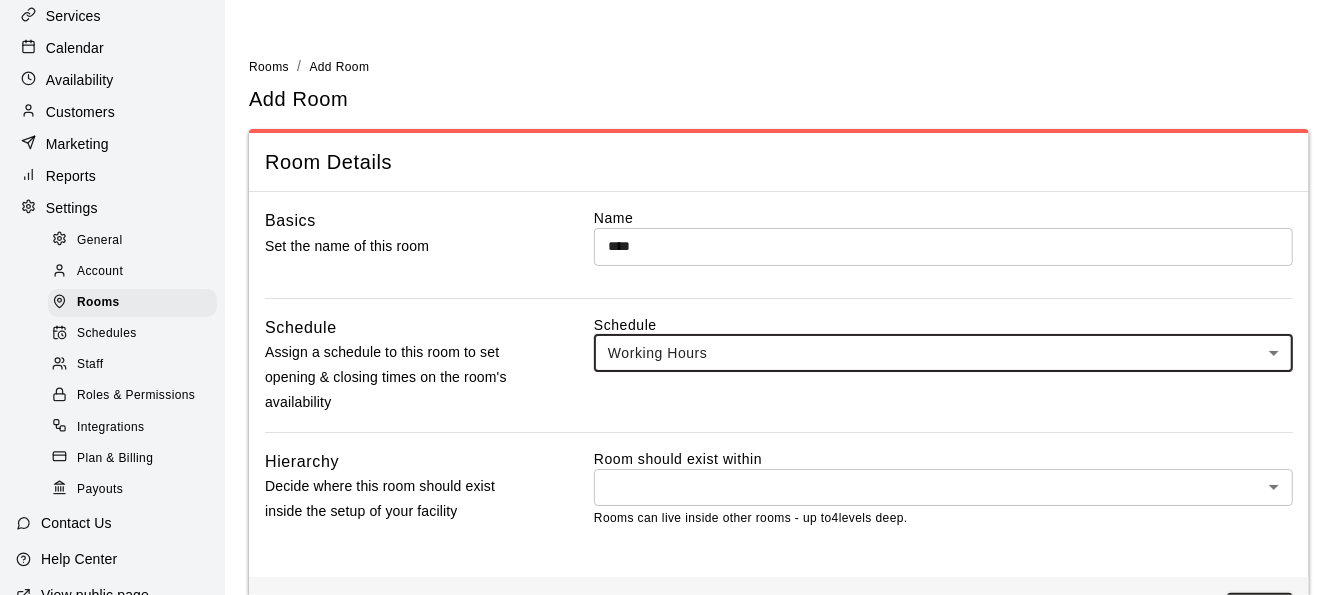 scroll, scrollTop: 72, scrollLeft: 0, axis: vertical 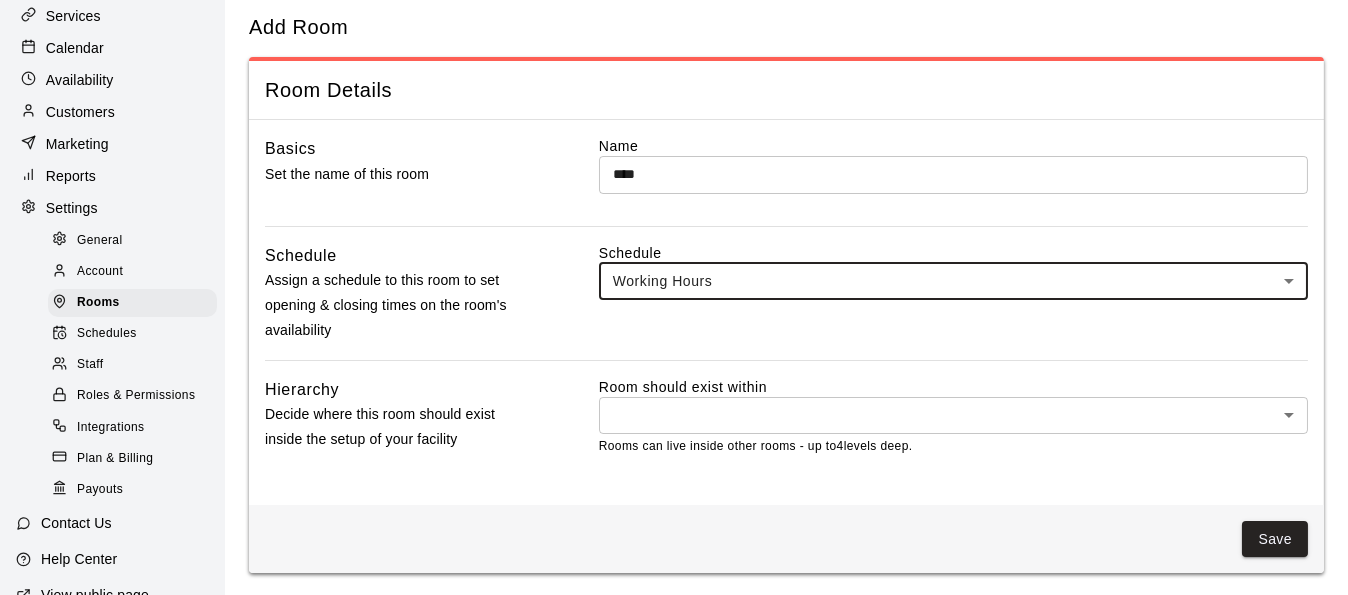 click on "Home Services Calendar Availability Customers Marketing Reports Settings General Account Rooms Schedules Staff Roles & Permissions Integrations Plan & Billing Payouts Contact Us Help Center View public page Copy public page link Rooms / Add Room Add Room Room Details Basics Set the name of this room Name **** ​ Schedule Assign a schedule to this room to set opening & closing times on the room's availability Schedule Working Hours *** ​ Hierarchy Decide where this room should exist inside the setup of your facility Room should exist within ​ * ​ Rooms can live inside other rooms - up to  4  levels deep. Save Swift - Add Room Hide chevron-down 2025-07-02" at bounding box center (674, 262) 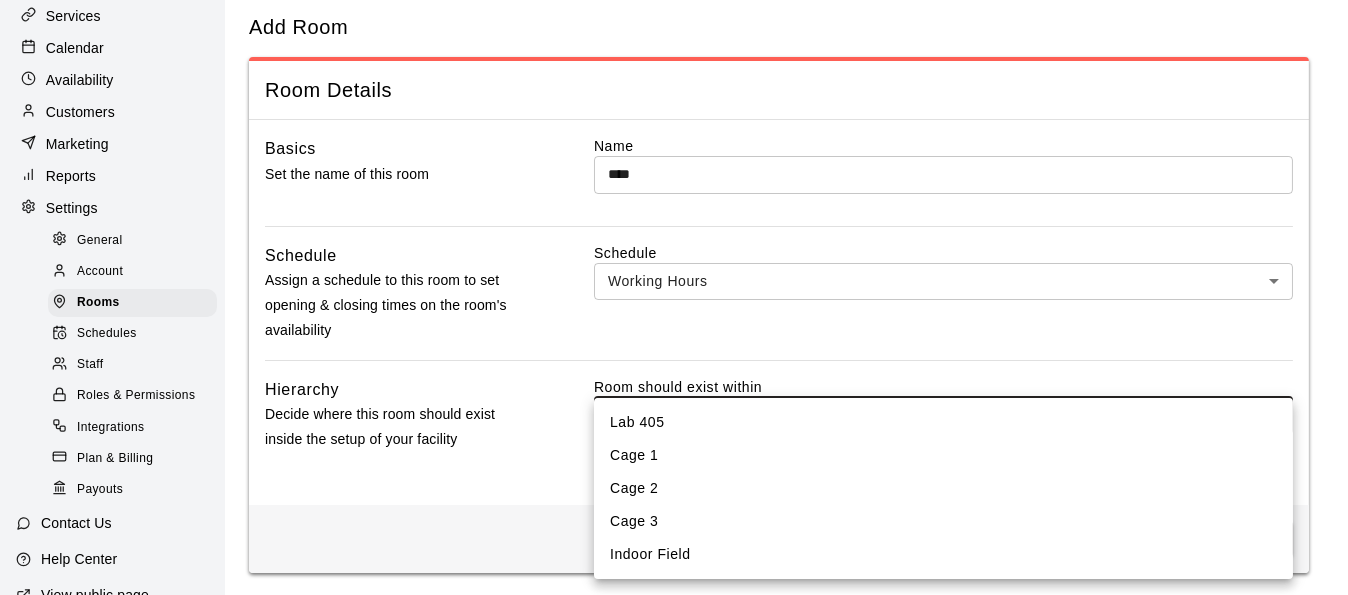 click on "Cage 1" at bounding box center (943, 455) 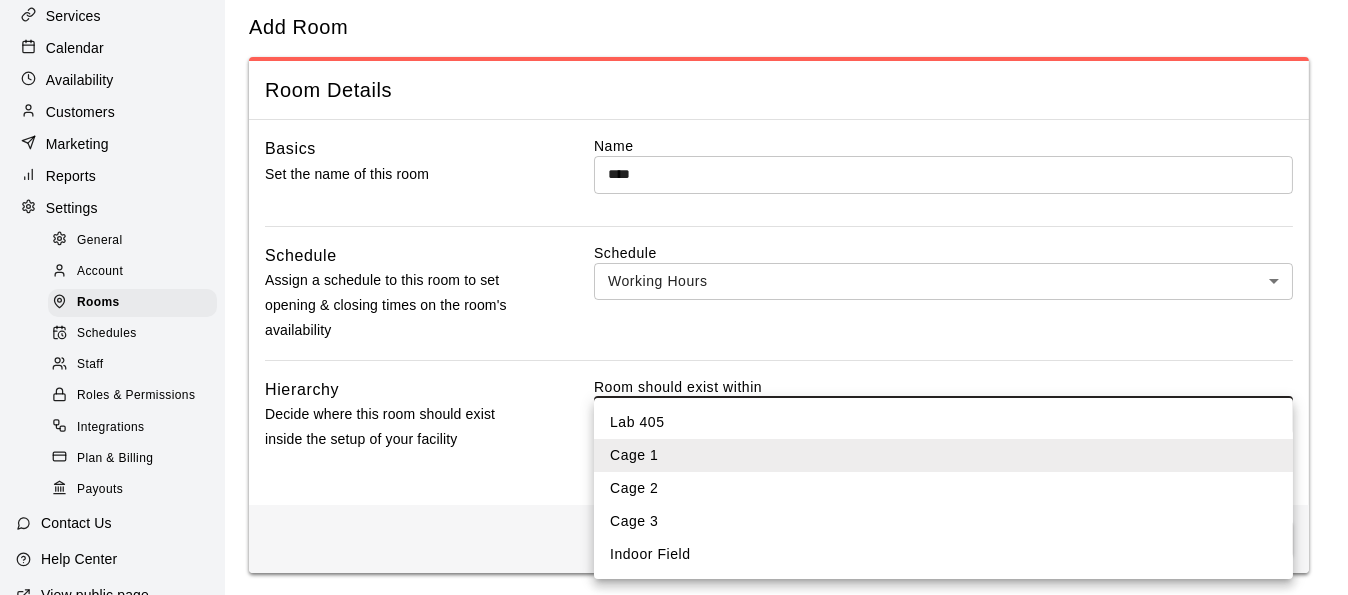click on "Home Services Calendar Availability Customers Marketing Reports Settings General Account Rooms Schedules Staff Roles & Permissions Integrations Plan & Billing Payouts Contact Us Help Center View public page Copy public page link Rooms / Add Room Add Room Room Details Basics Set the name of this room Name **** ​ Schedule Assign a schedule to this room to set opening & closing times on the room's availability Schedule Working Hours *** ​ Hierarchy Decide where this room should exist inside the setup of your facility Room should exist within Cage 1 **** ​ Rooms can live inside other rooms - up to  4  levels deep. Save Swift - Add Room Hide chevron-down 2025-07-02 Lab 405 Cage 1 Cage 2 Cage 3 Indoor Field" at bounding box center [674, 262] 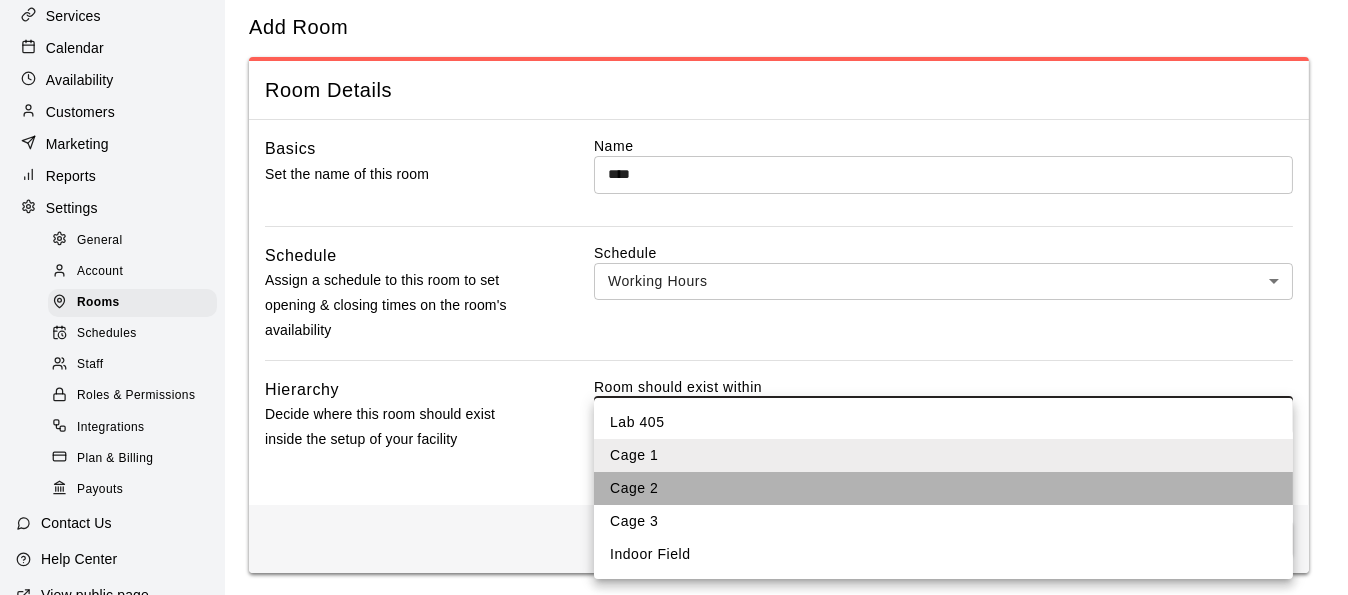 click on "Cage 2" at bounding box center [943, 488] 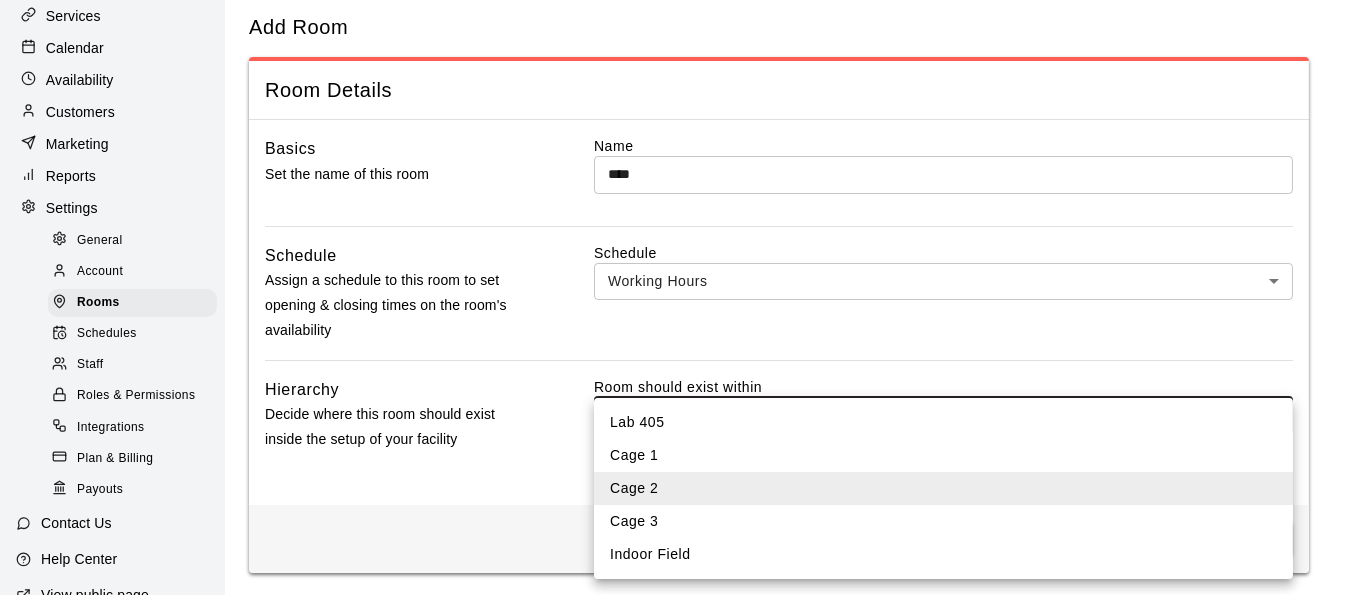 click on "Home Services Calendar Availability Customers Marketing Reports Settings General Account Rooms Schedules Staff Roles & Permissions Integrations Plan & Billing Payouts Contact Us Help Center View public page Copy public page link Rooms / Add Room Add Room Room Details Basics Set the name of this room Name **** ​ Schedule Assign a schedule to this room to set opening & closing times on the room's availability Schedule Working Hours *** ​ Hierarchy Decide where this room should exist inside the setup of your facility Room should exist within Cage 2 **** ​ Rooms can live inside other rooms - up to  4  levels deep. Save Swift - Add Room Hide chevron-down 2025-07-02 Lab 405 Cage 1 Cage 2 Cage 3 Indoor Field" at bounding box center [674, 262] 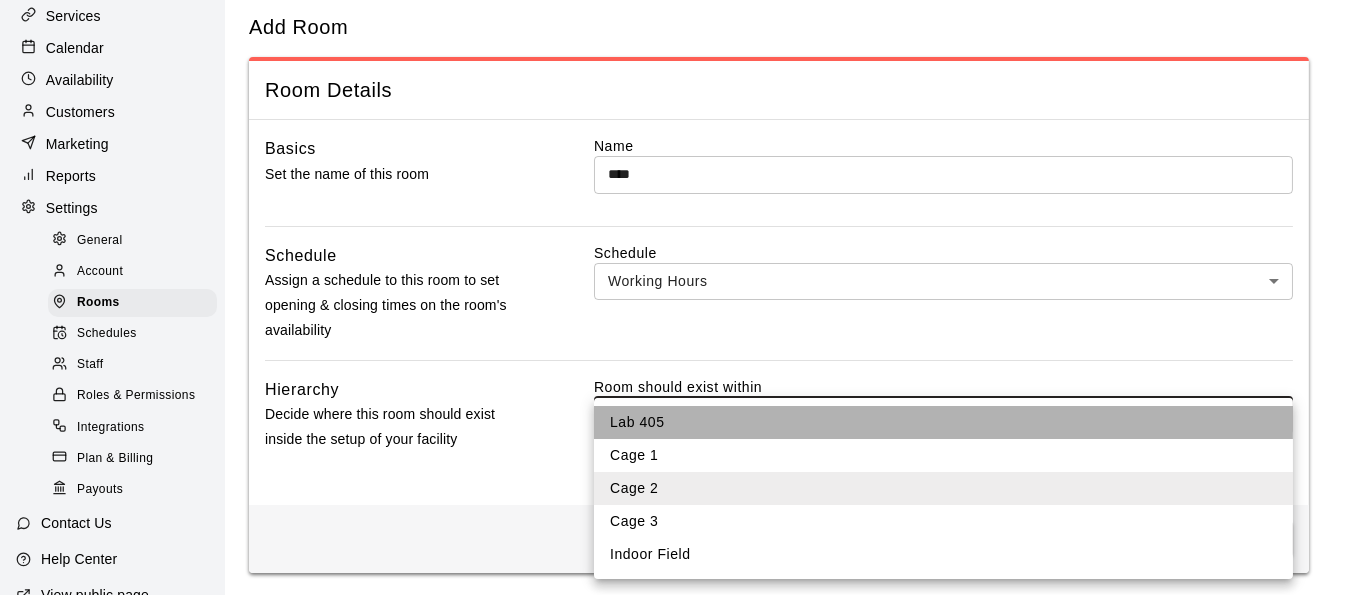 click on "Lab 405" at bounding box center [943, 422] 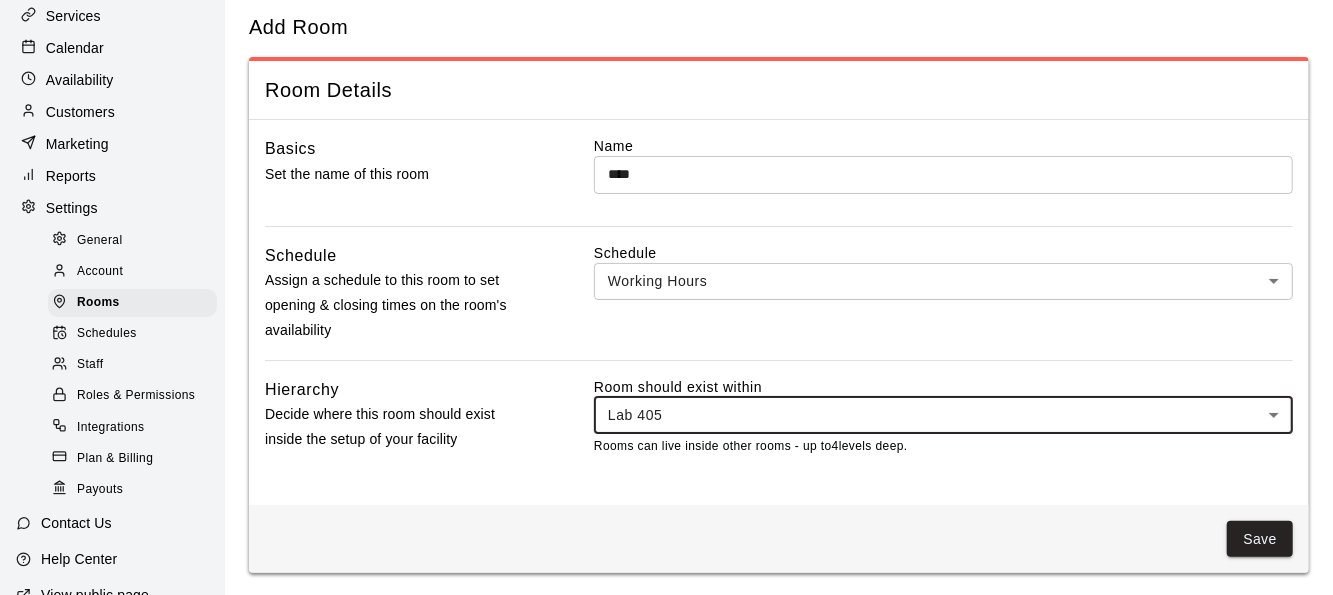 click on "****" at bounding box center [943, 174] 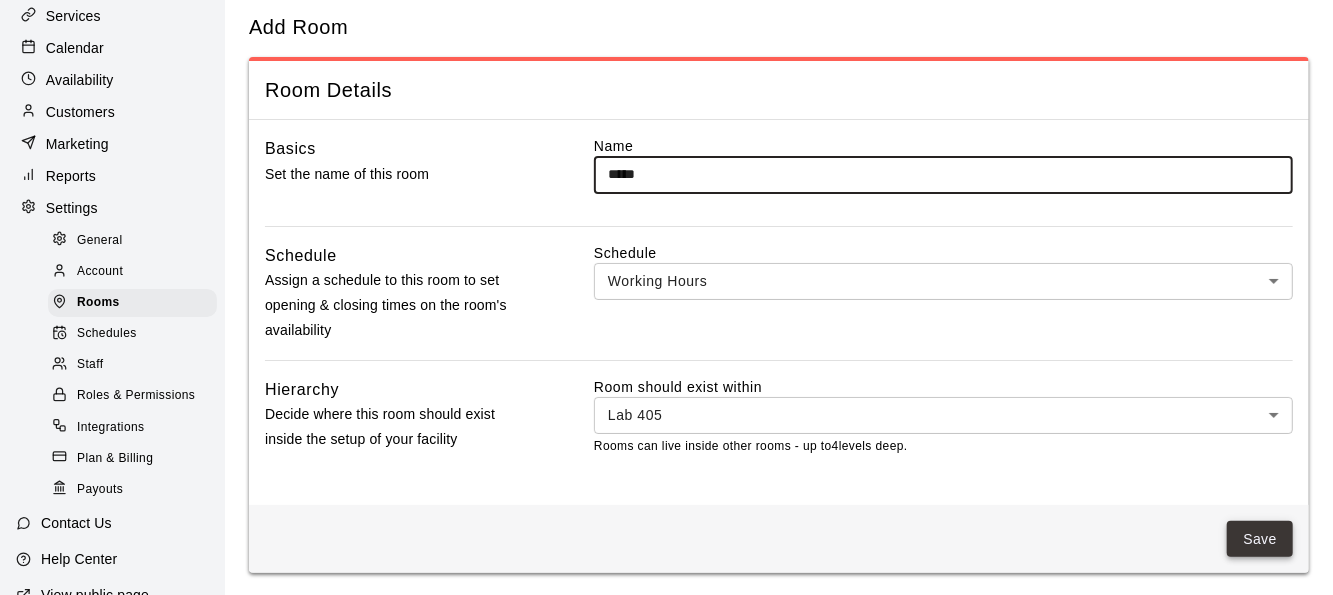 type on "*****" 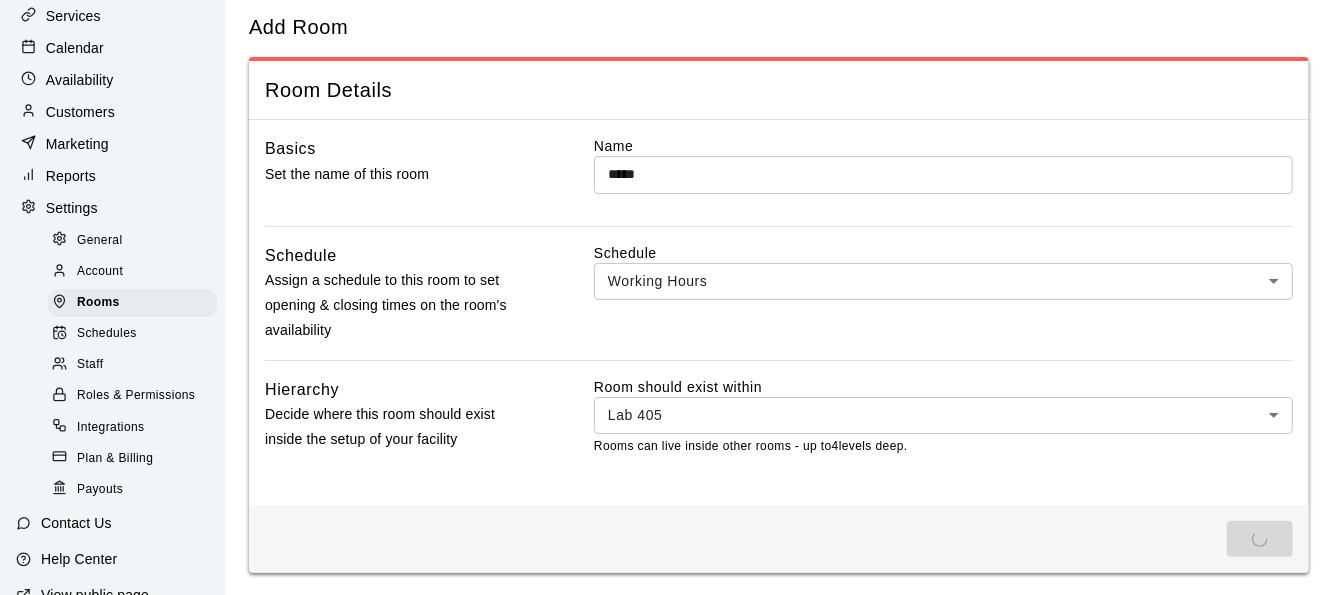 scroll, scrollTop: 0, scrollLeft: 0, axis: both 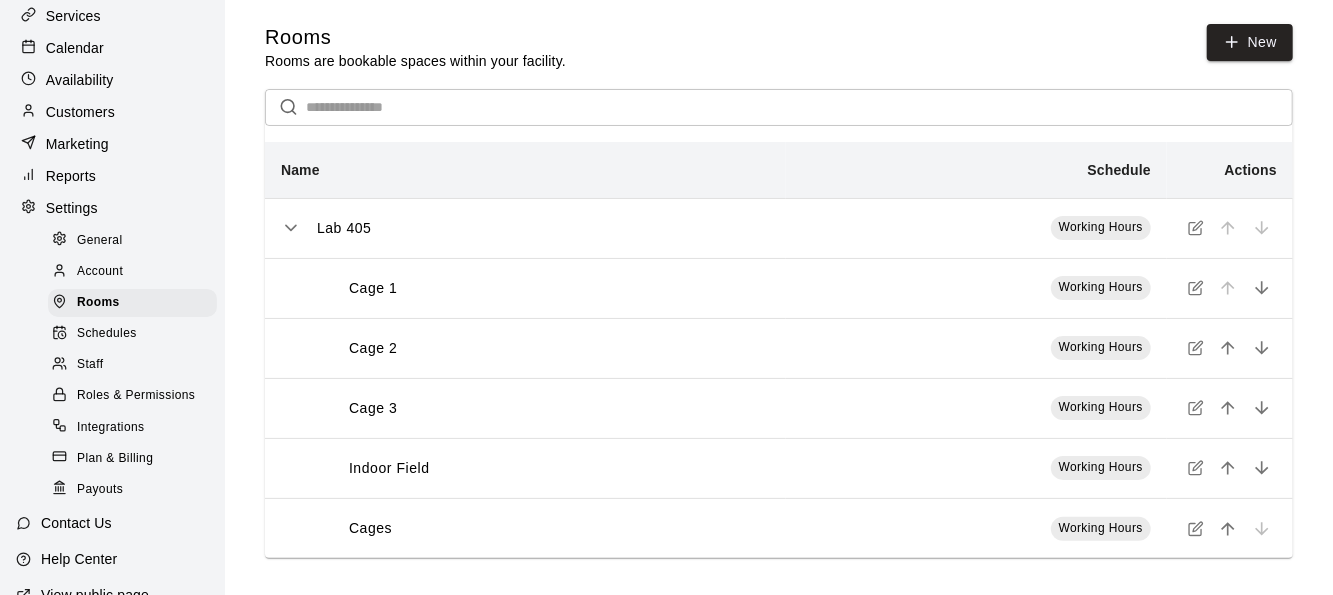click at bounding box center (1196, 288) 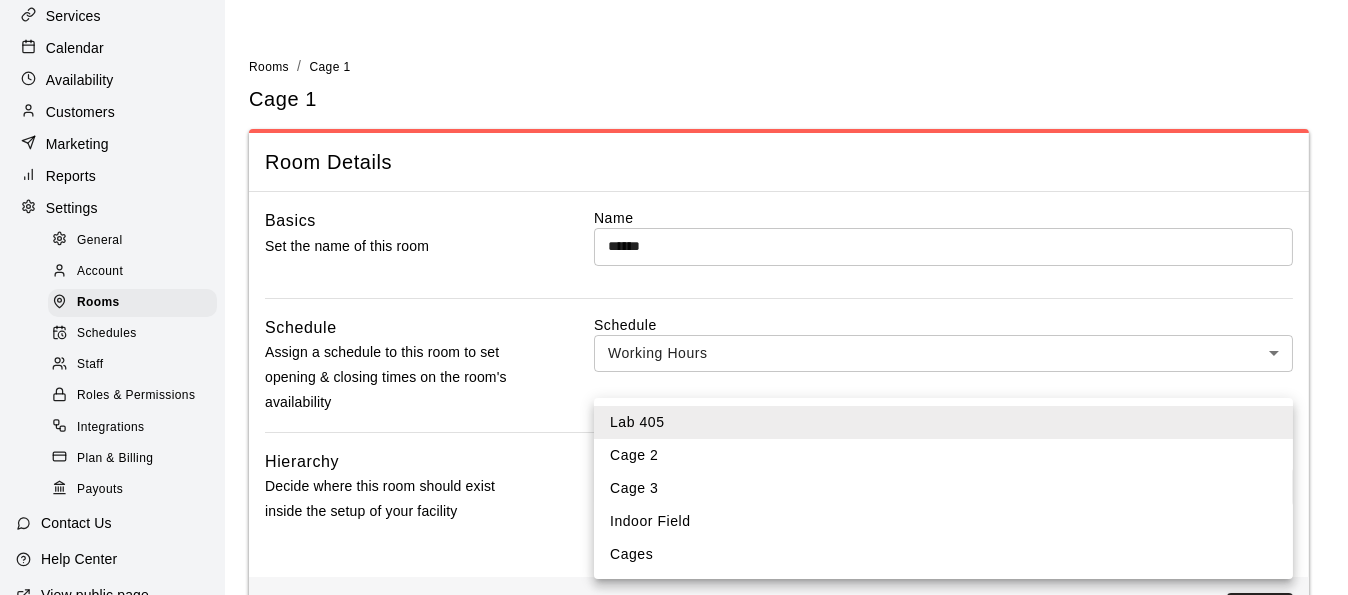 click on "Home Services Calendar Availability Customers Marketing Reports Settings General Account Rooms Schedules Staff Roles & Permissions Integrations Plan & Billing Payouts Contact Us Help Center View public page Copy public page link Rooms / Cage 1 Cage 1 Room Details Basics Set the name of this room Name ****** ​ Schedule Assign a schedule to this room to set opening & closing times on the room's availability Schedule Working Hours *** ​ Hierarchy Decide where this room should exist inside the setup of your facility Room should exist within Lab 405 **** ​ Rooms can live inside other rooms - up to  4  levels deep. Delete Save Swift - Edit Room Hide chevron-down 2025-07-02 Lab 405 Cage 2 Cage 3 Indoor Field Cages" at bounding box center [674, 334] 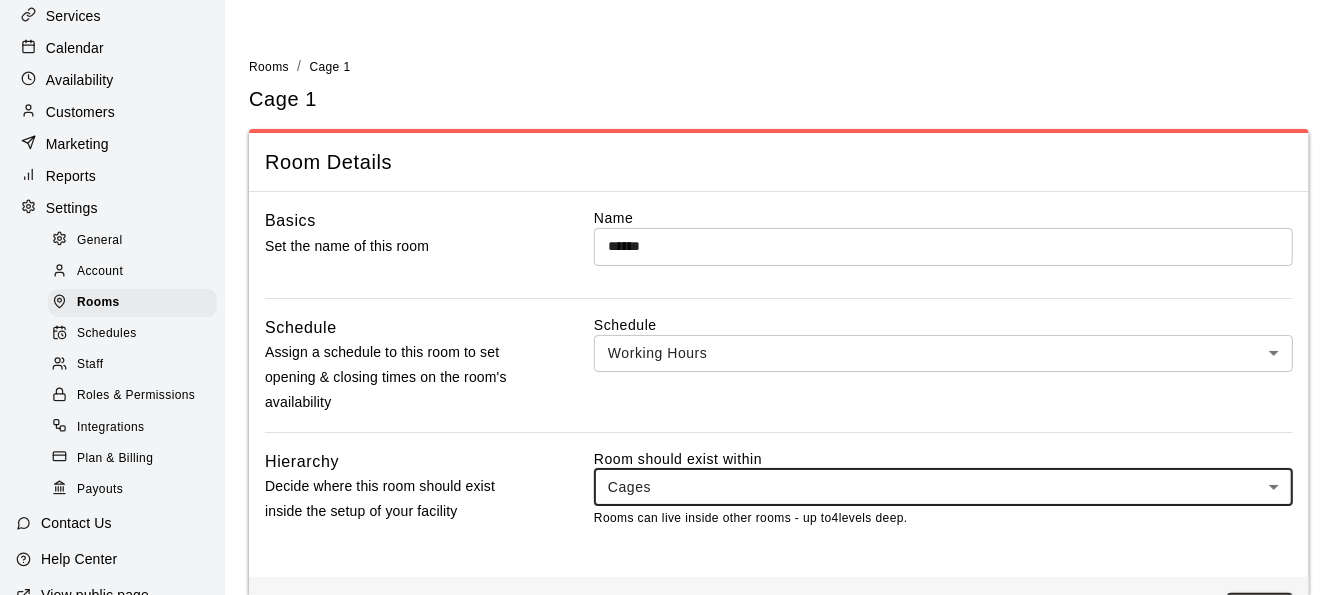 scroll, scrollTop: 72, scrollLeft: 0, axis: vertical 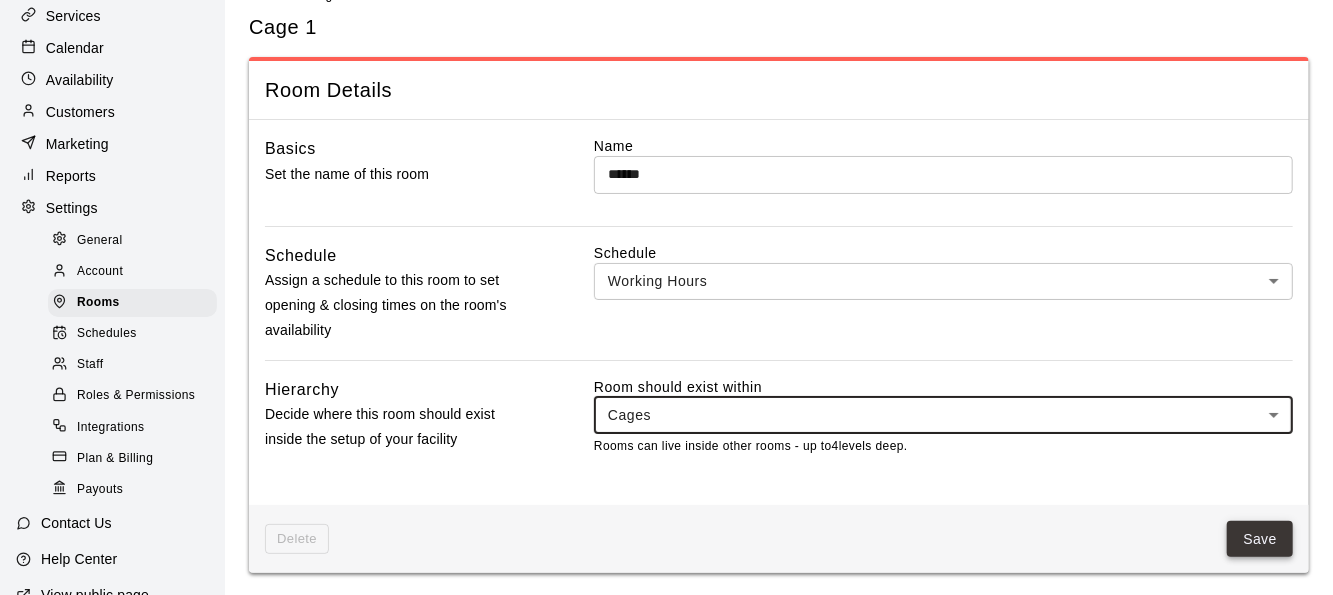 click on "Save" at bounding box center [1260, 539] 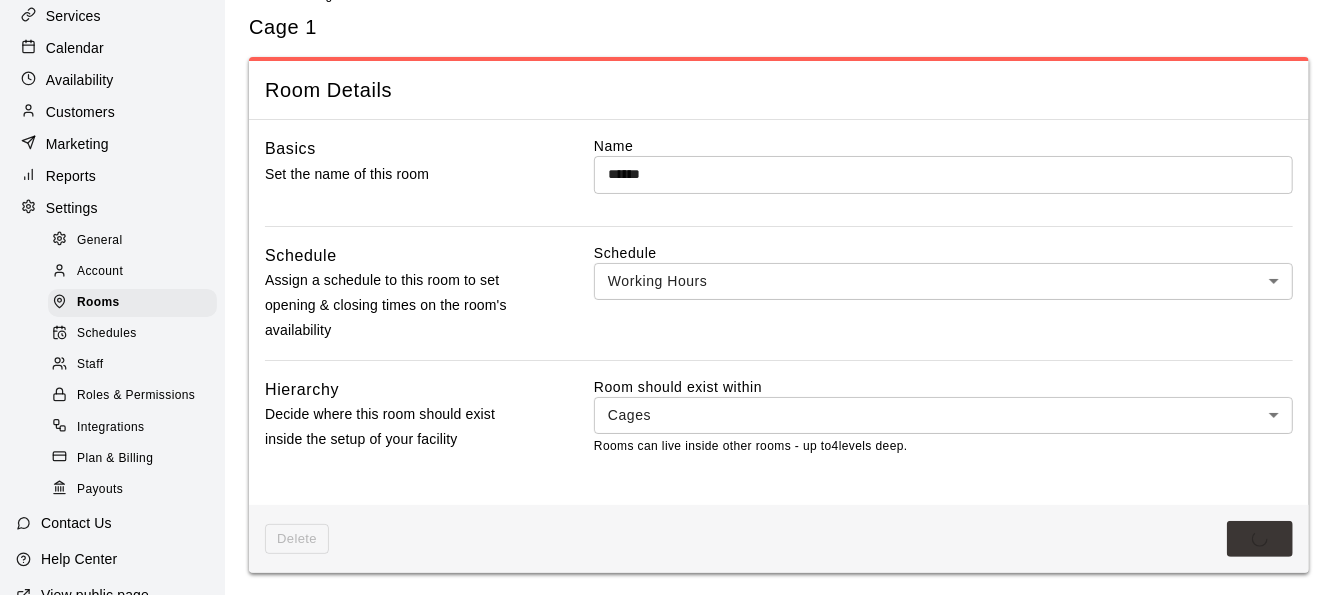scroll, scrollTop: 0, scrollLeft: 0, axis: both 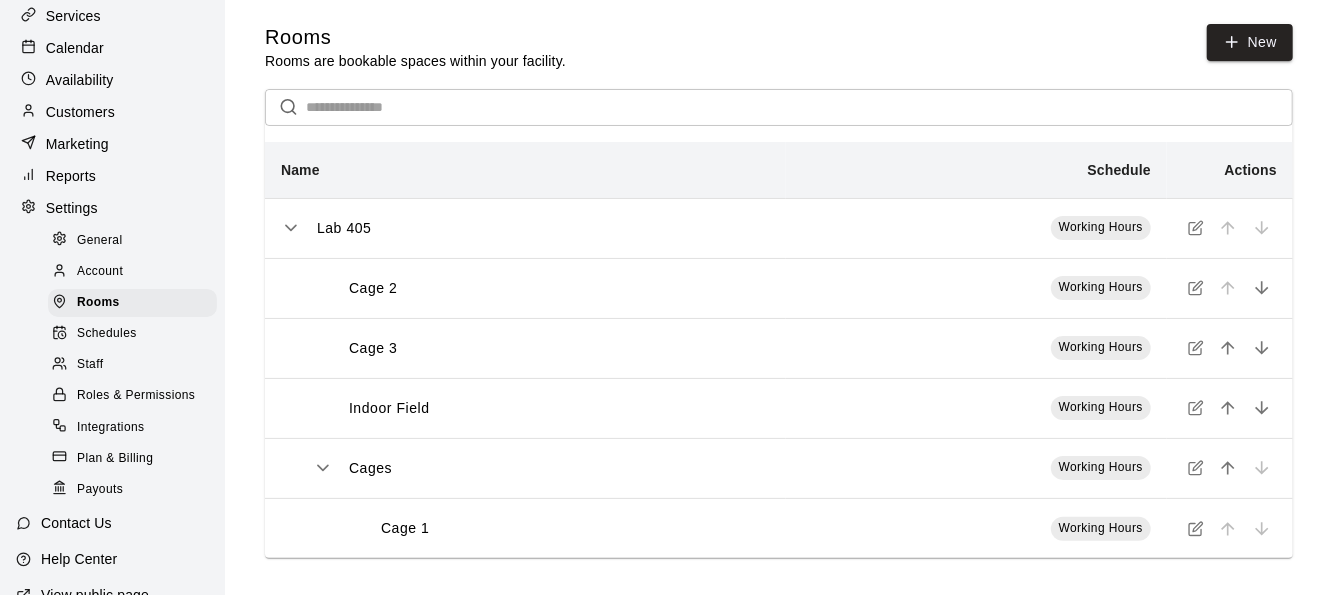 click on "Cage 2" at bounding box center (541, 288) 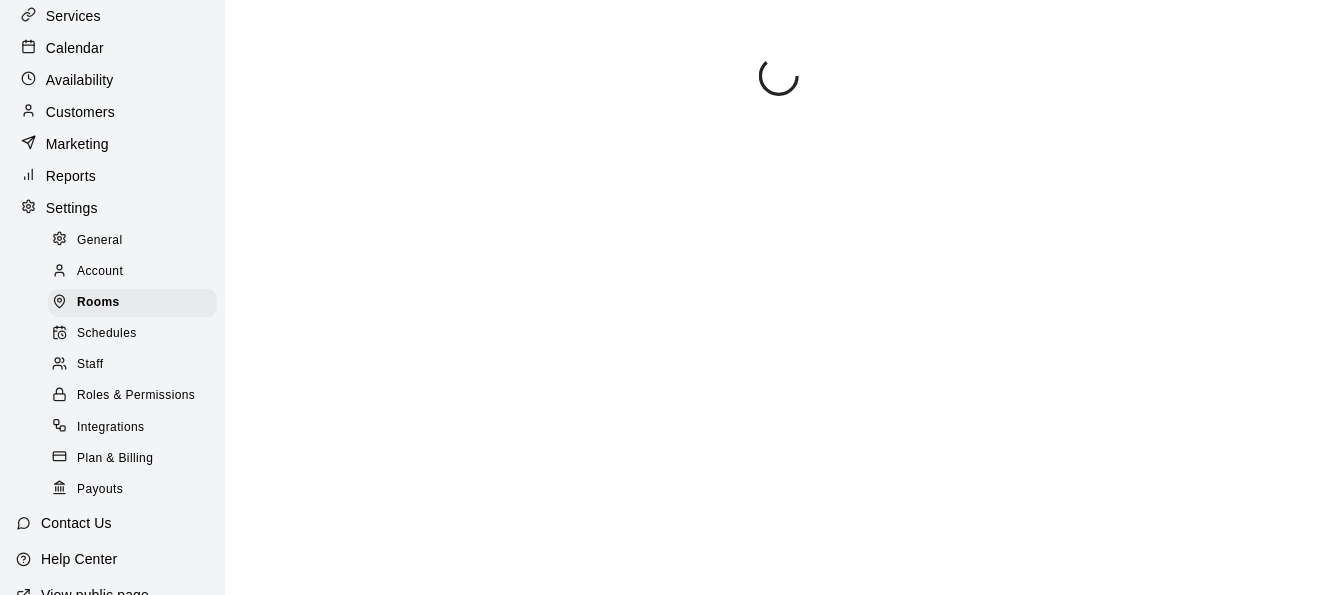scroll, scrollTop: 72, scrollLeft: 0, axis: vertical 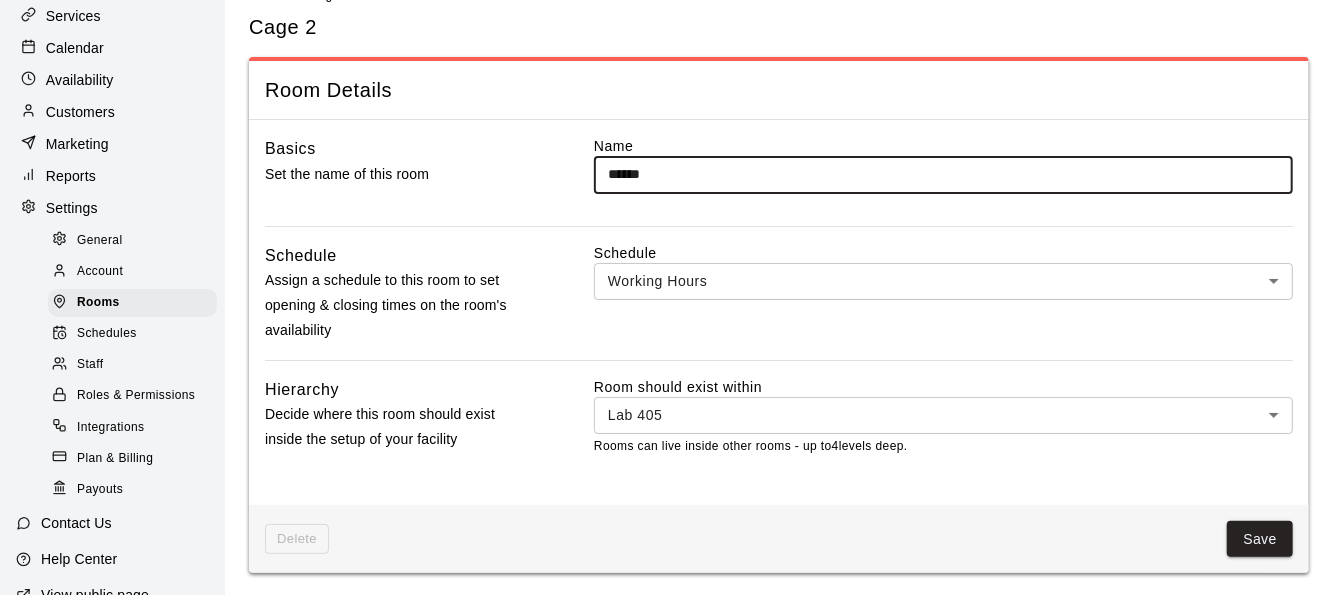 click on "Home Services Calendar Availability Customers Marketing Reports Settings General Account Rooms Schedules Staff Roles & Permissions Integrations Plan & Billing Payouts Contact Us Help Center View public page Copy public page link Rooms / Cage 2 Cage 2 Room Details Basics Set the name of this room Name ****** ​ Schedule Assign a schedule to this room to set opening & closing times on the room's availability Schedule Working Hours *** ​ Hierarchy Decide where this room should exist inside the setup of your facility Room should exist within Lab 405 **** ​ Rooms can live inside other rooms - up to  4  levels deep. Delete Save Swift - Edit Room Hide chevron-down 2025-07-02" at bounding box center [666, 262] 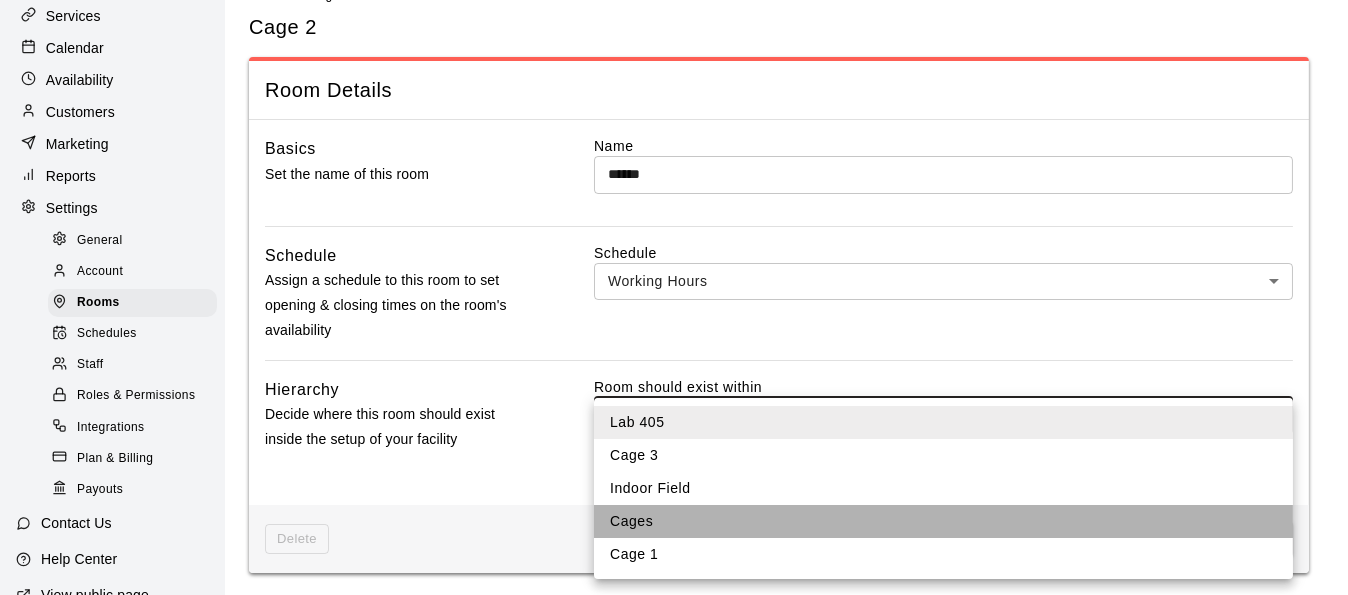 click on "Cages" at bounding box center [943, 521] 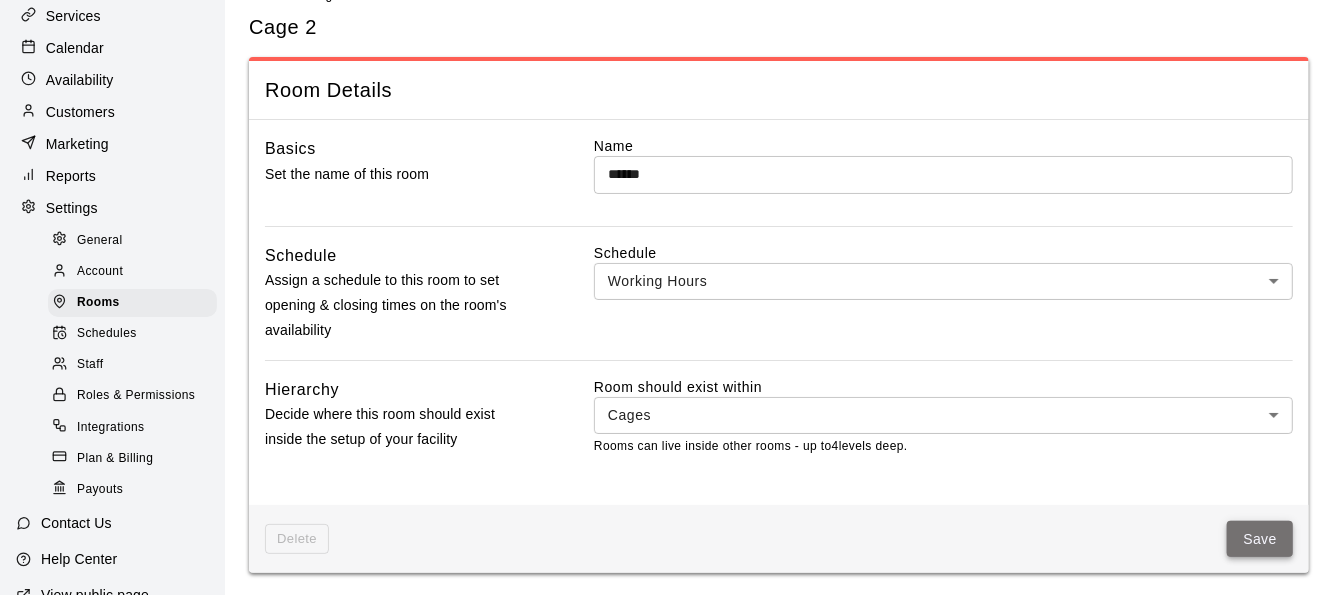 click on "Save" at bounding box center [1260, 539] 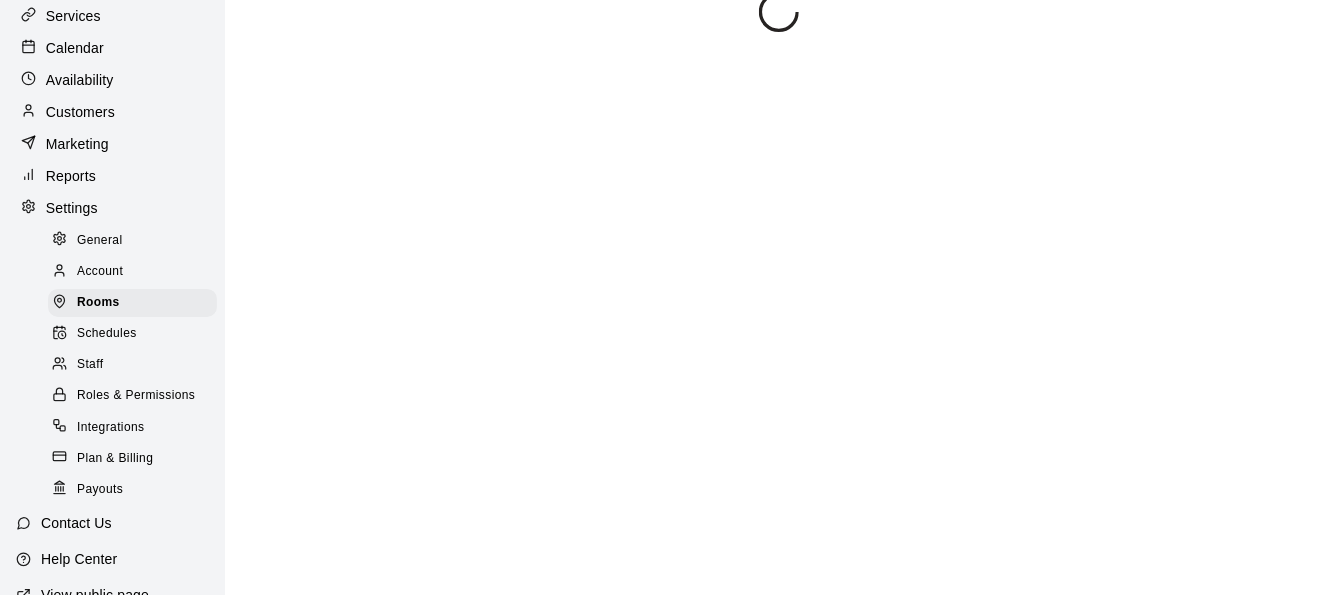 scroll, scrollTop: 0, scrollLeft: 0, axis: both 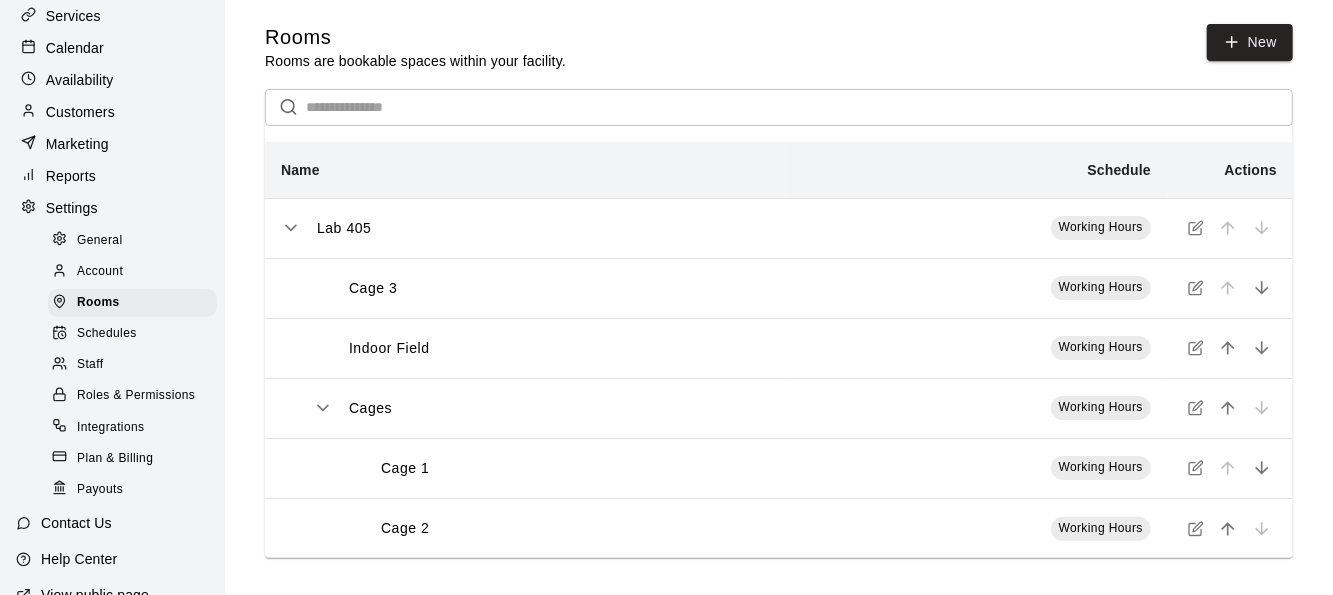 click on "Cage 3" at bounding box center [525, 288] 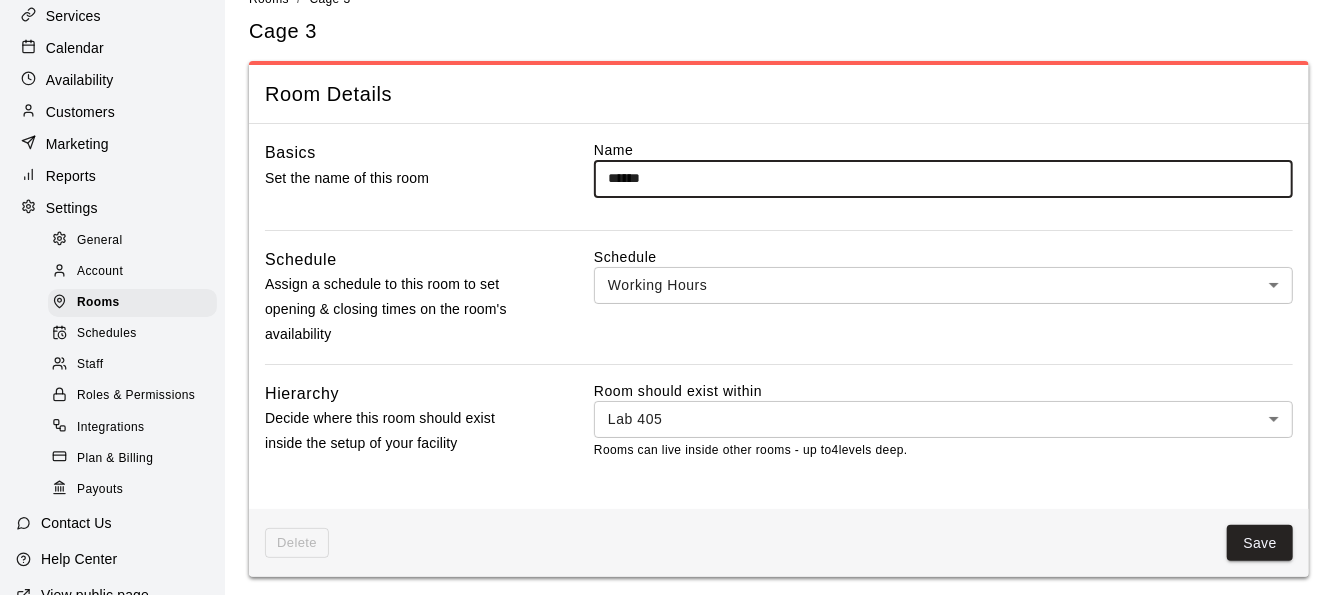 scroll, scrollTop: 70, scrollLeft: 0, axis: vertical 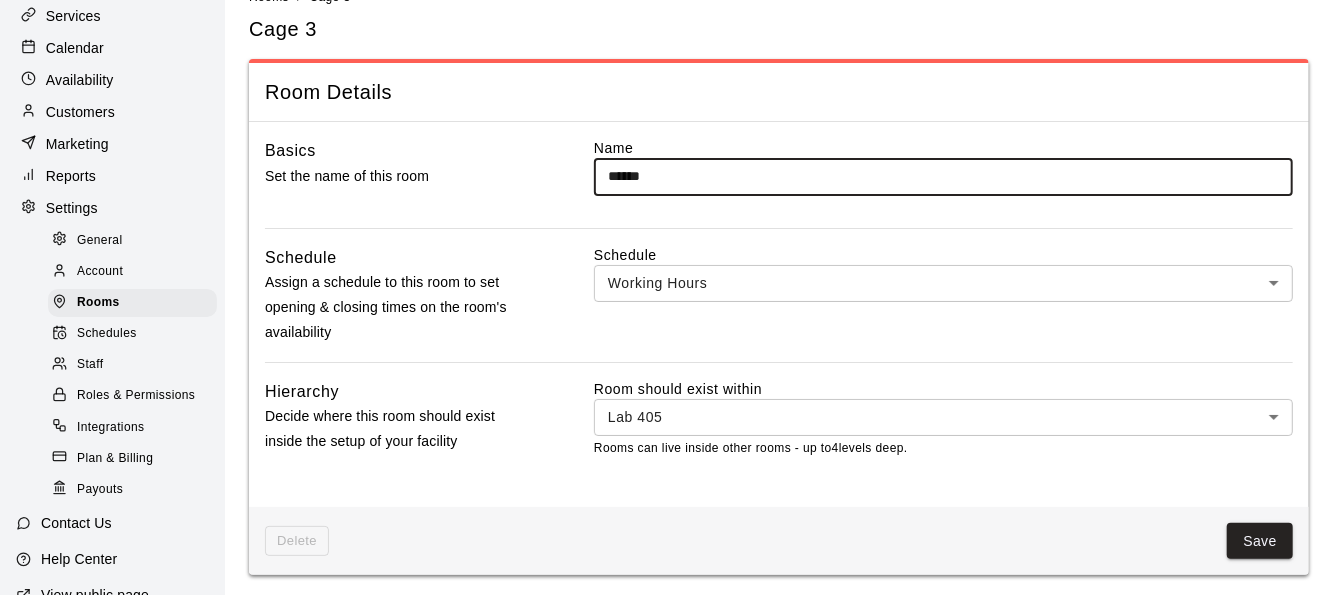 click on "Home Services Calendar Availability Customers Marketing Reports Settings General Account Rooms Schedules Staff Roles & Permissions Integrations Plan & Billing Payouts Contact Us Help Center View public page Copy public page link Rooms / Cage 3 Cage 3 Room Details Basics Set the name of this room Name ****** ​ Schedule Assign a schedule to this room to set opening & closing times on the room's availability Schedule Working Hours *** ​ Hierarchy Decide where this room should exist inside the setup of your facility Room should exist within Lab 405 **** ​ Rooms can live inside other rooms - up to  4  levels deep. Delete Save Swift - Edit Room Hide chevron-down 2025-07-02" at bounding box center [666, 264] 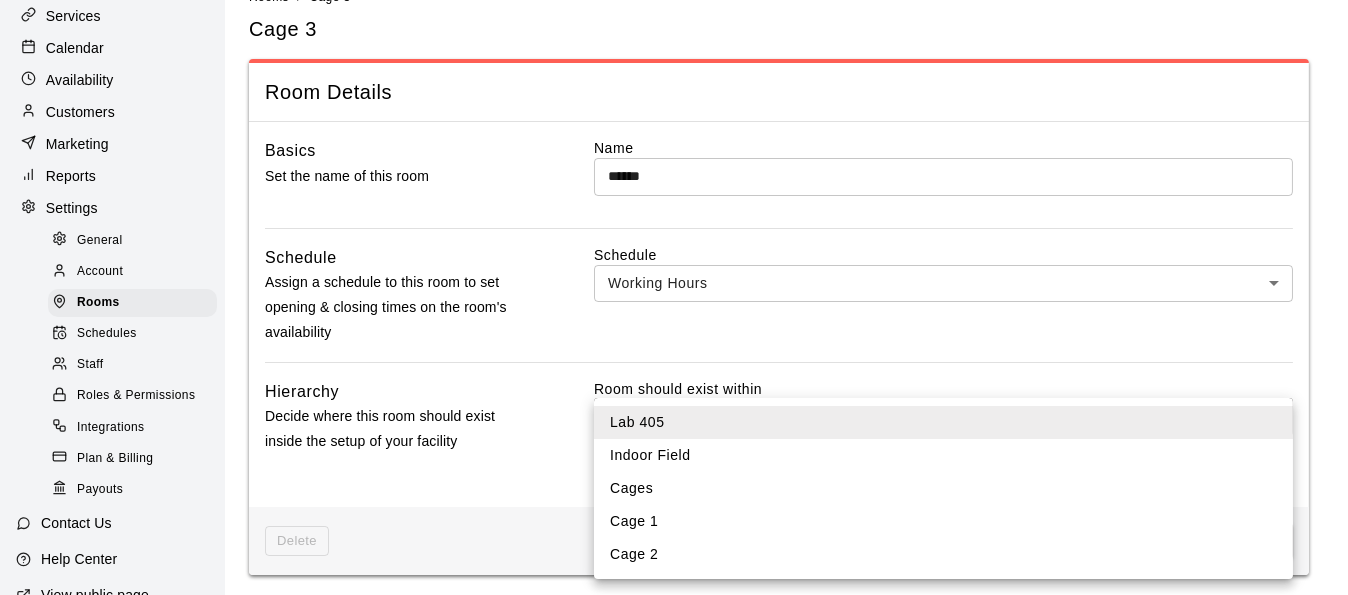 click on "Cages" at bounding box center (943, 488) 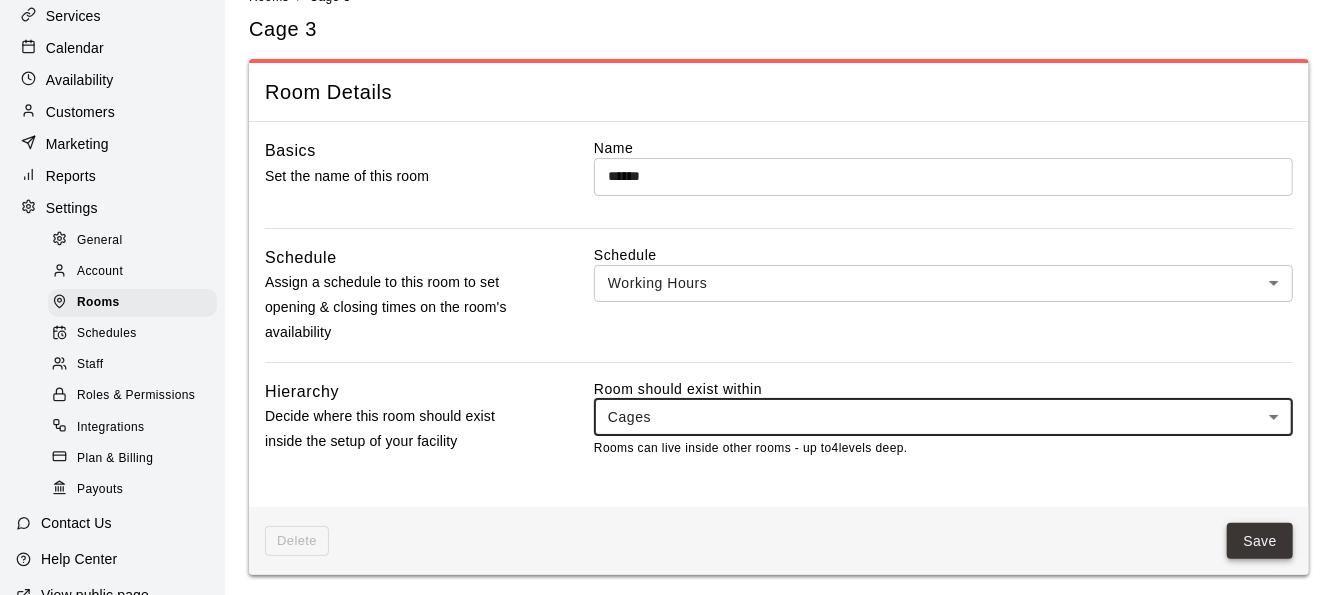 click on "Save" at bounding box center [1260, 541] 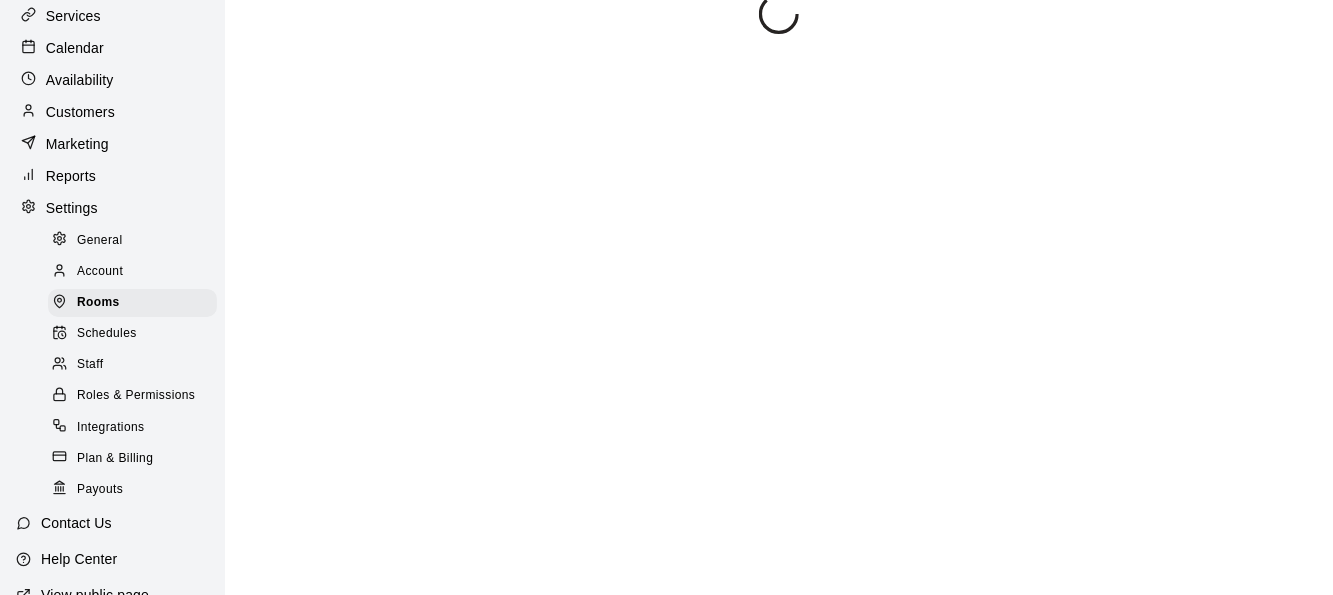 scroll, scrollTop: 0, scrollLeft: 0, axis: both 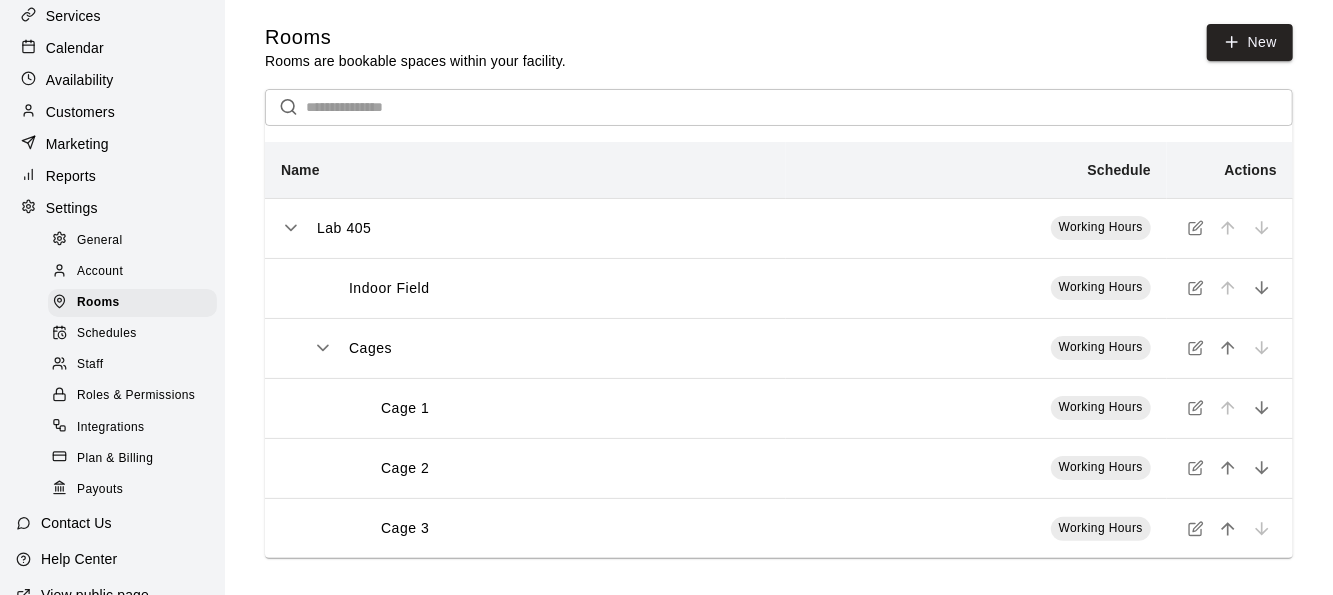 click 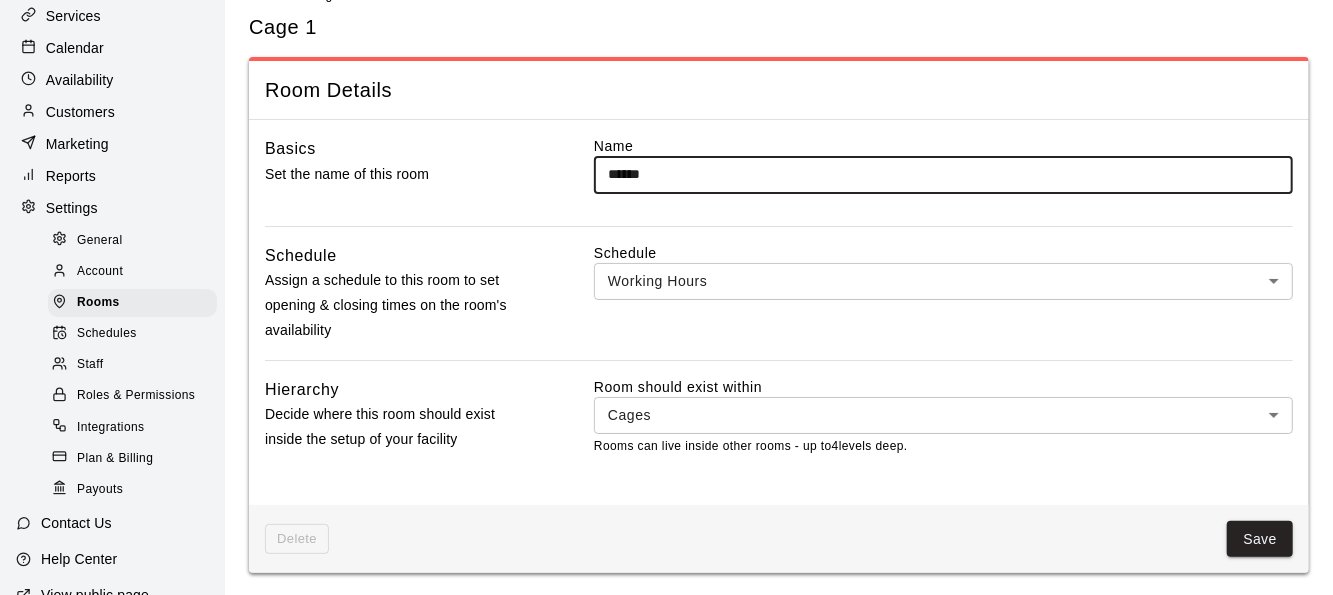 scroll, scrollTop: 71, scrollLeft: 0, axis: vertical 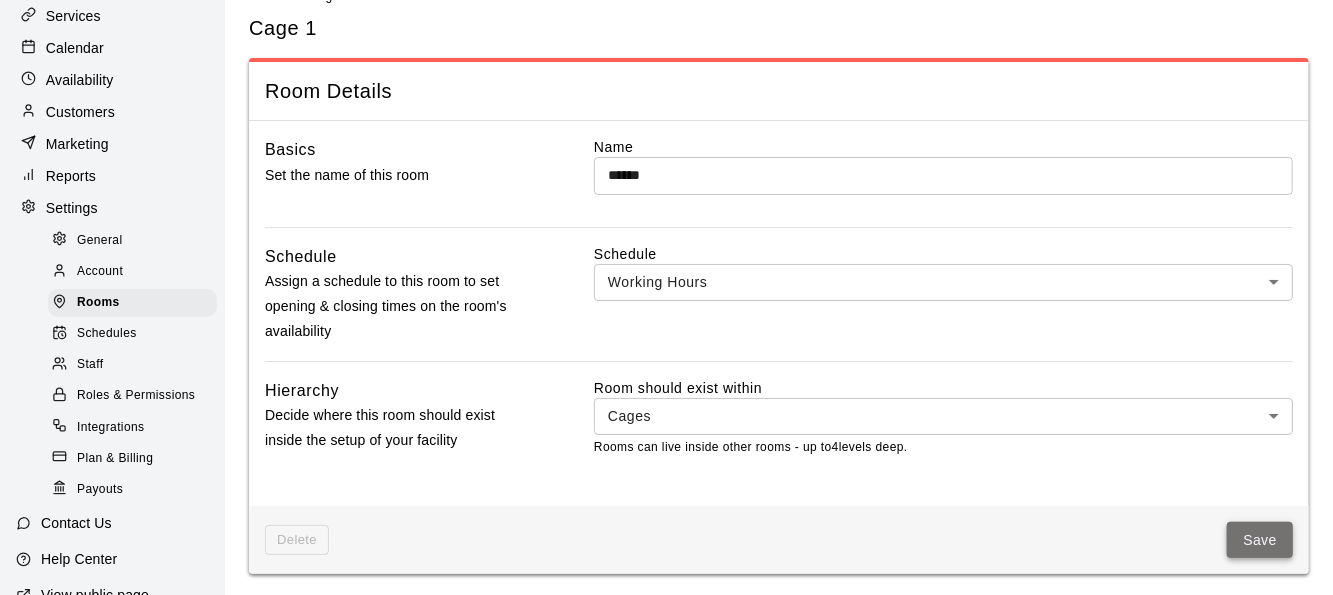 click on "Save" at bounding box center [1260, 540] 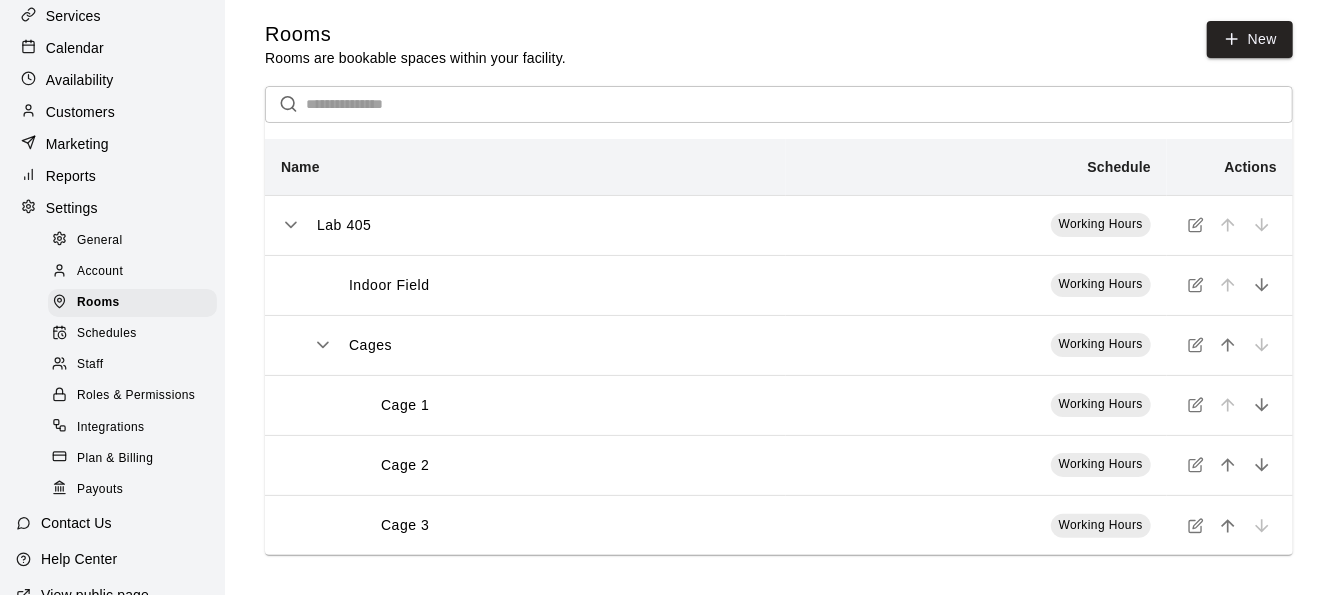 scroll, scrollTop: 0, scrollLeft: 0, axis: both 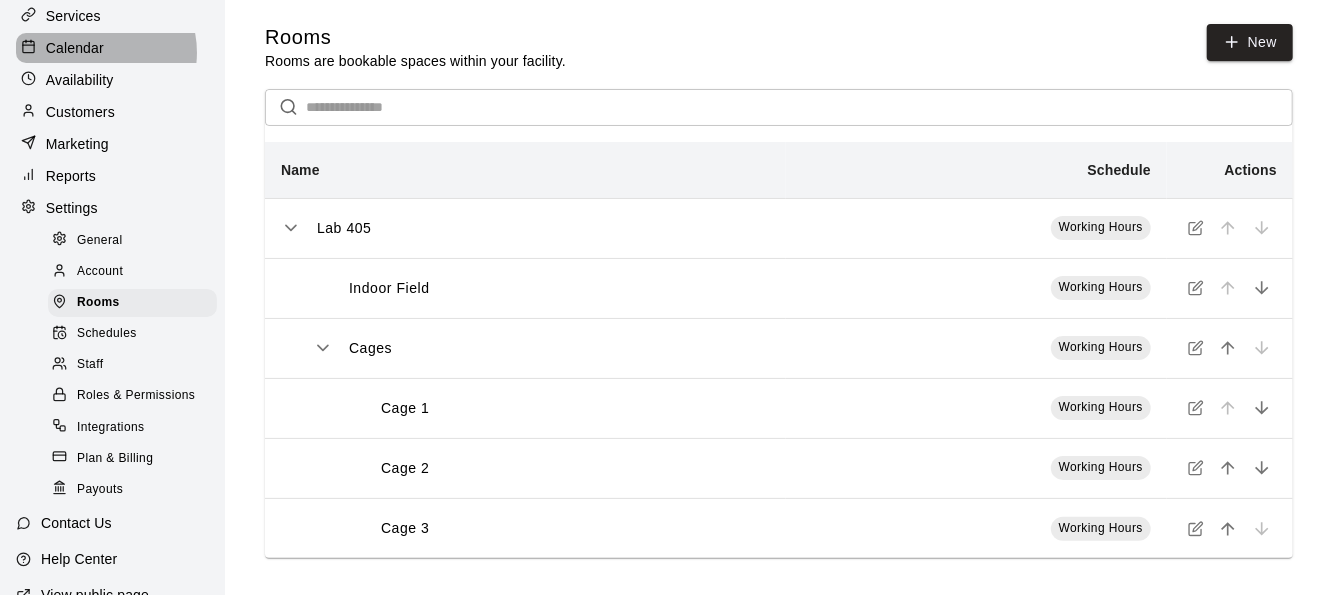 click on "Calendar" at bounding box center (75, 48) 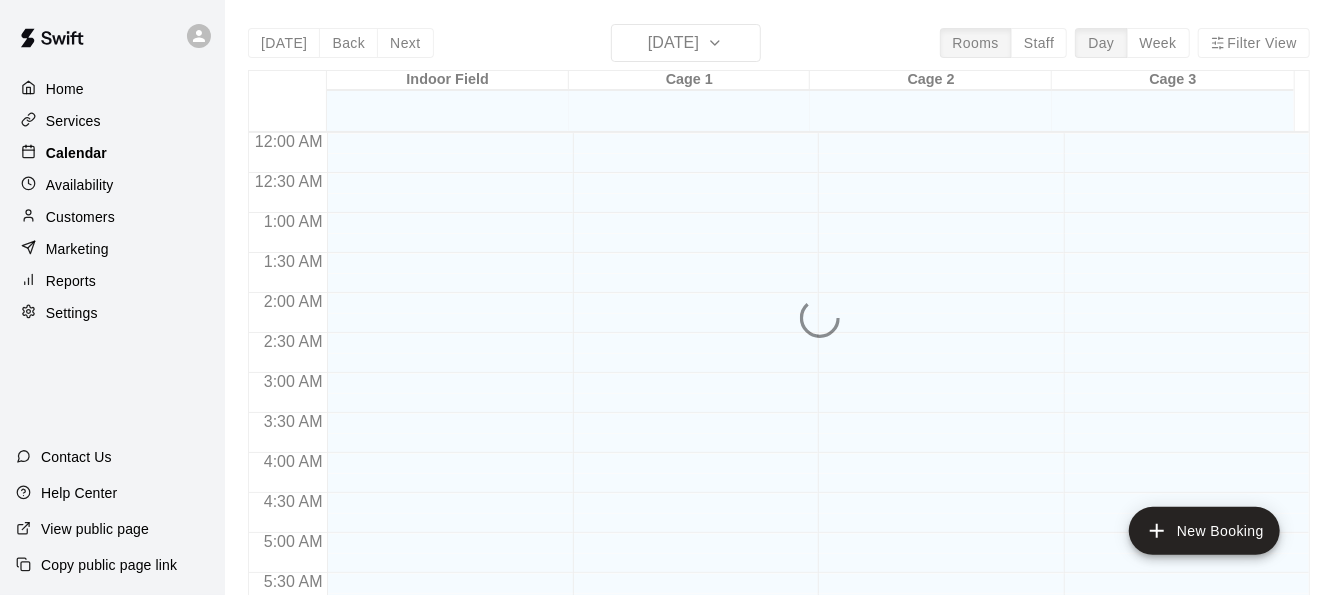 scroll, scrollTop: 0, scrollLeft: 0, axis: both 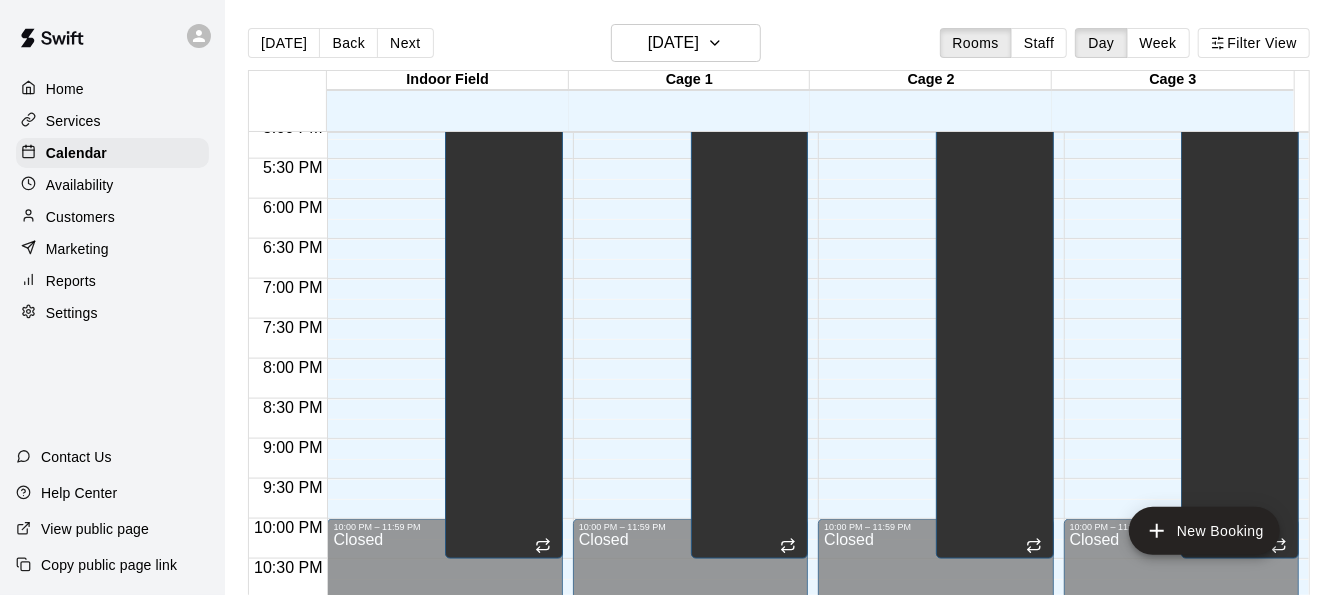 click on "Services" at bounding box center (73, 121) 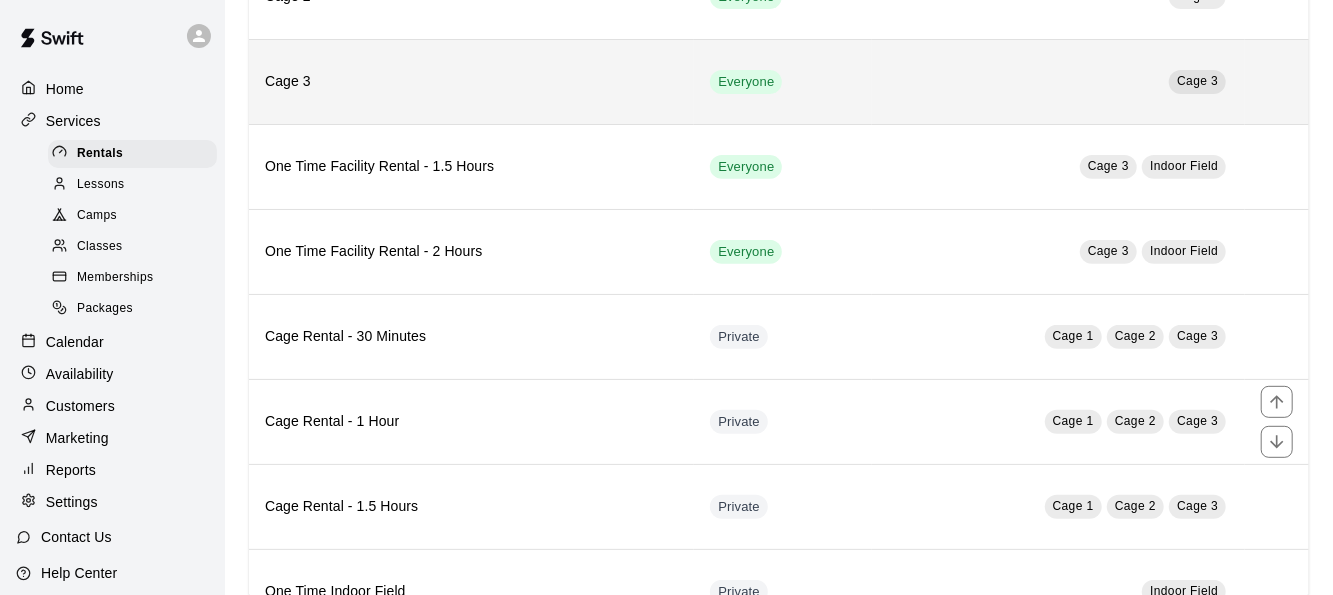 scroll, scrollTop: 397, scrollLeft: 0, axis: vertical 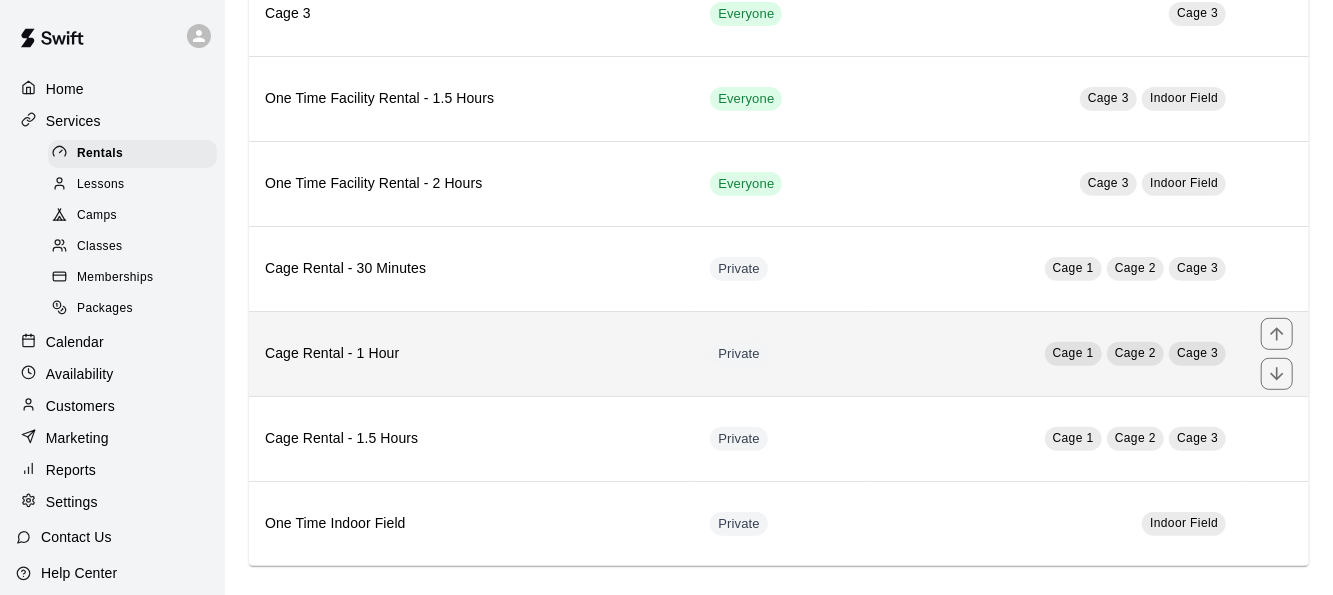 click on "Cage 1 Cage 2 Cage 3" at bounding box center (1058, 353) 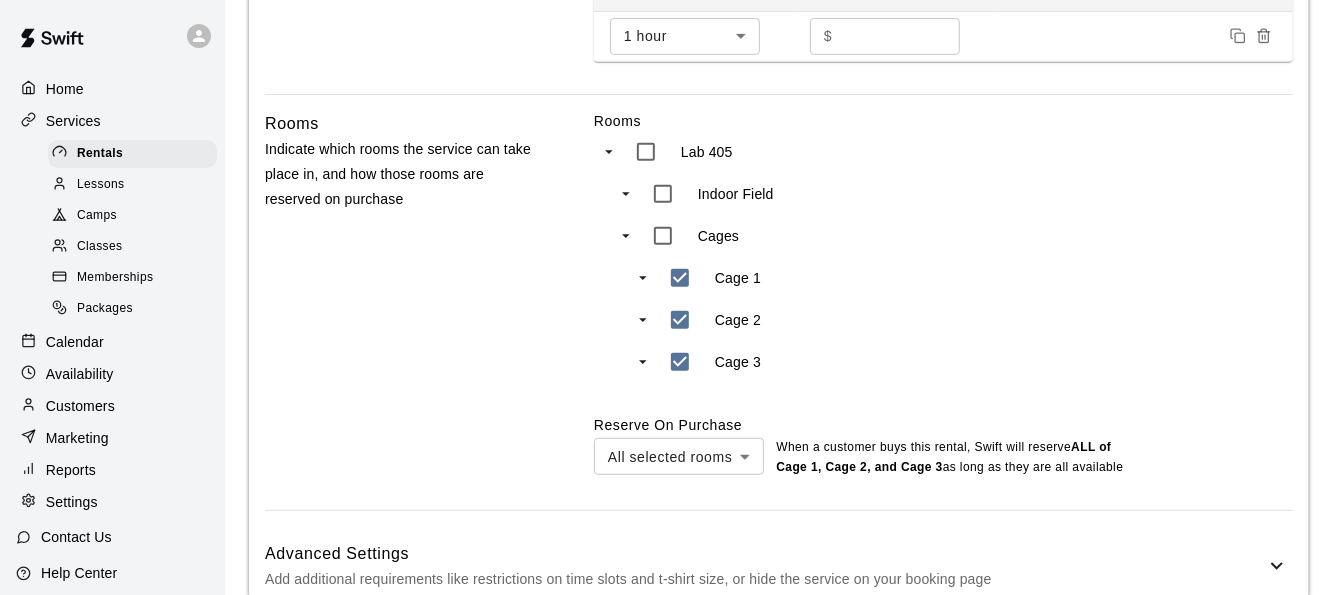 scroll, scrollTop: 686, scrollLeft: 0, axis: vertical 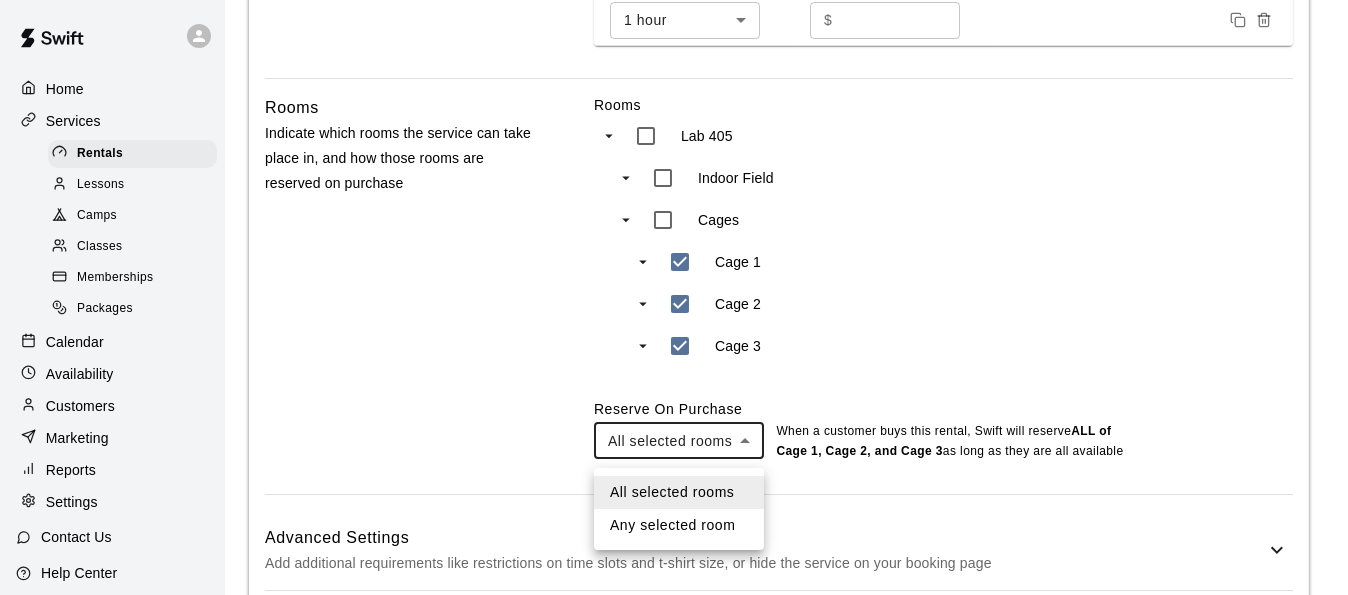 click on "**********" at bounding box center [674, 6] 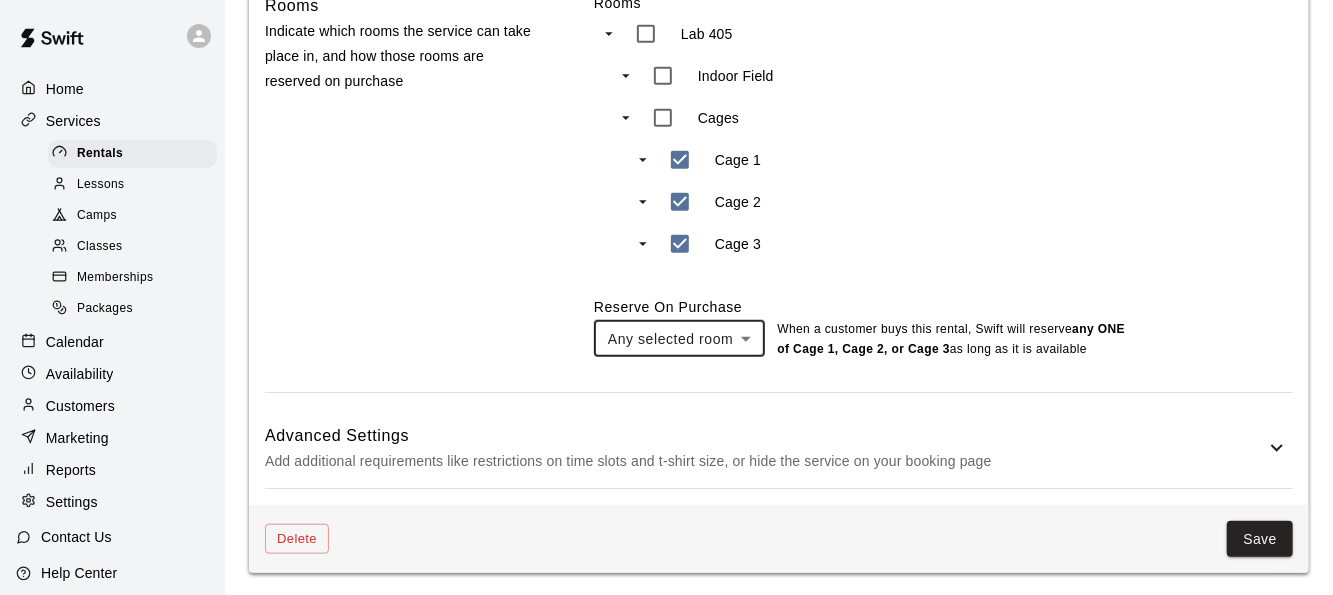scroll, scrollTop: 788, scrollLeft: 0, axis: vertical 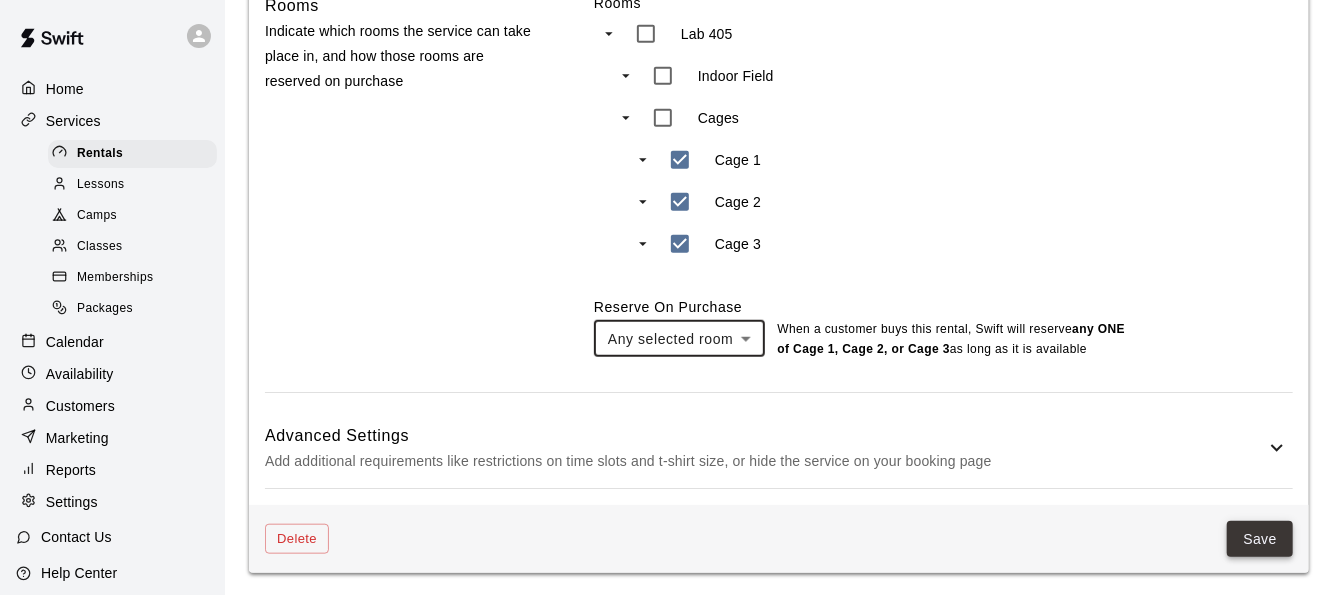 click on "Save" at bounding box center (1260, 539) 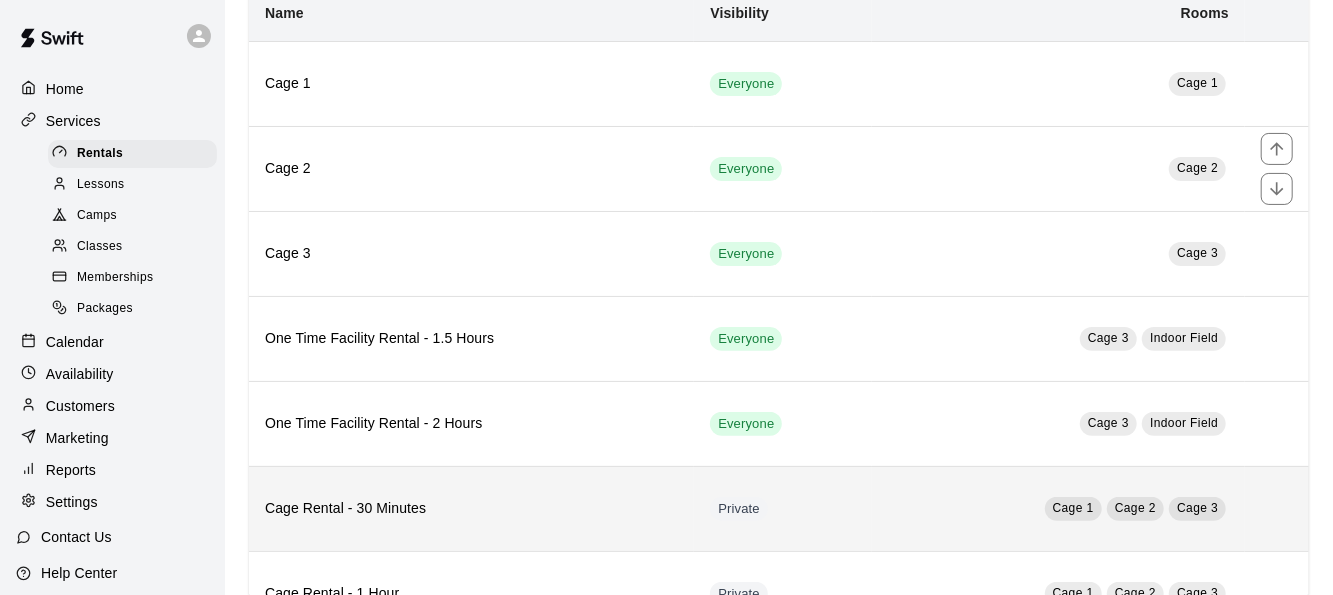 scroll, scrollTop: 397, scrollLeft: 0, axis: vertical 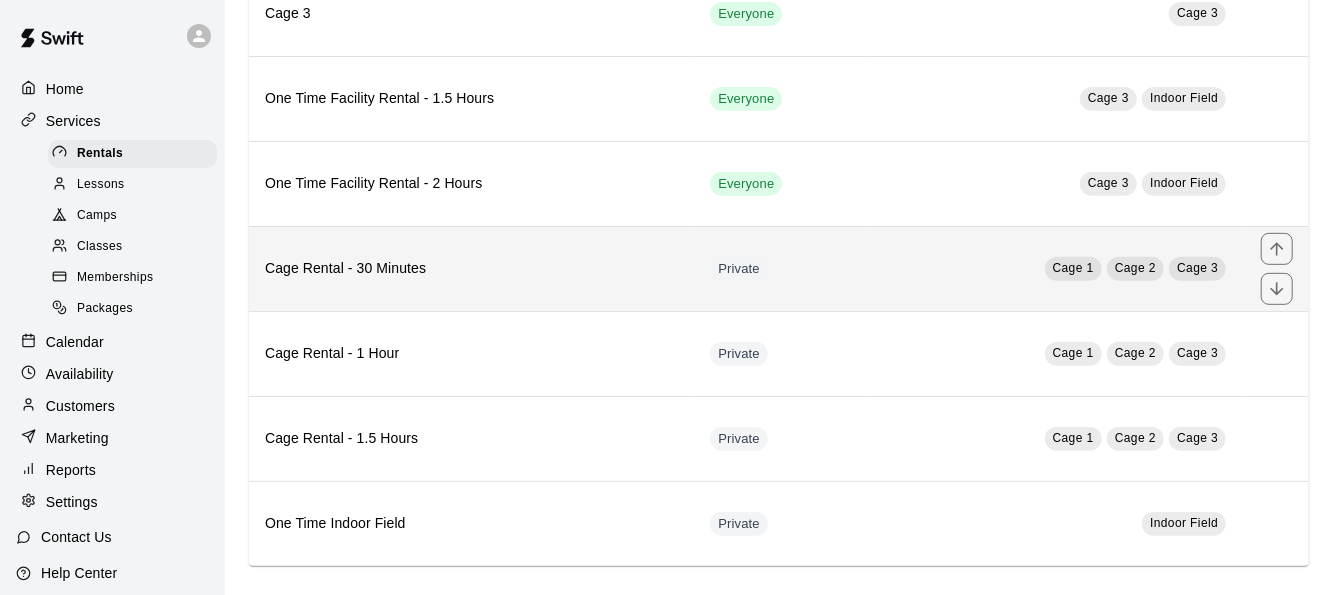 click on "Private" at bounding box center [783, 268] 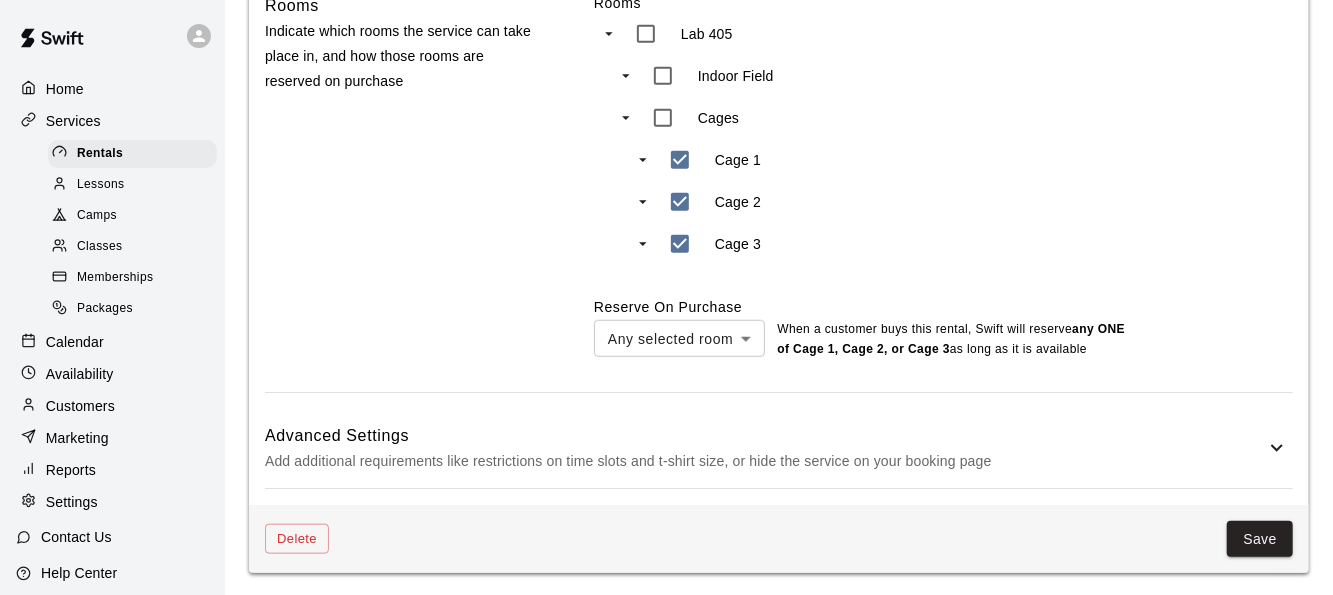 scroll, scrollTop: 788, scrollLeft: 0, axis: vertical 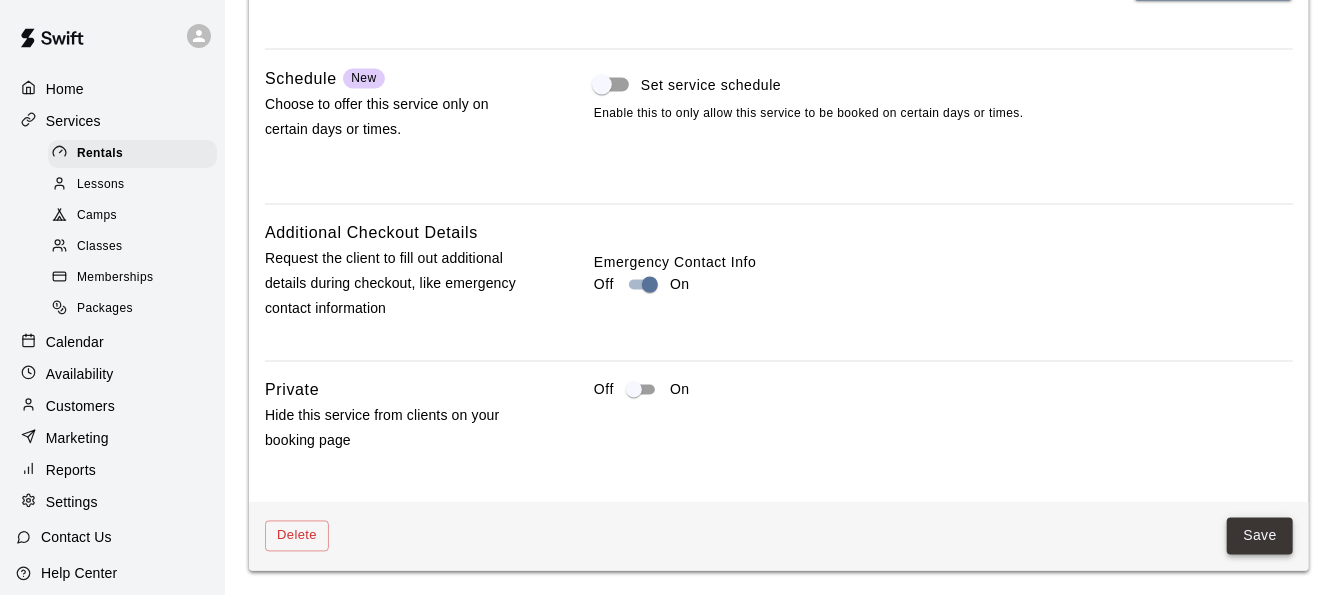 click on "Save" at bounding box center (1260, 536) 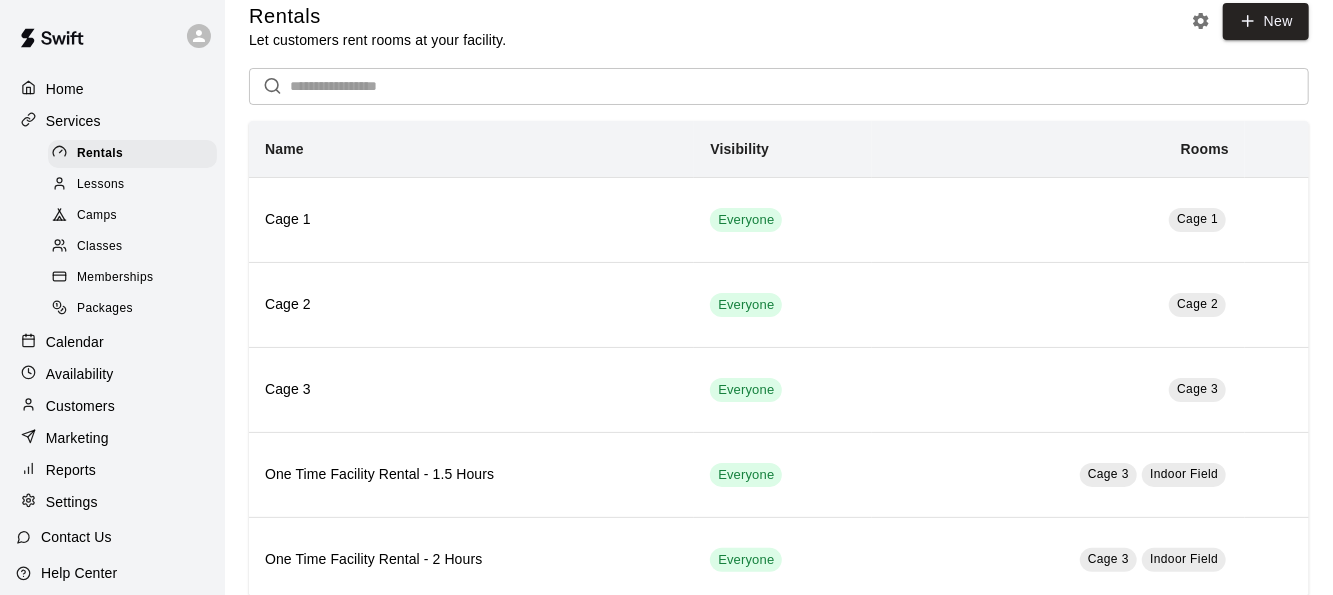 scroll, scrollTop: 0, scrollLeft: 0, axis: both 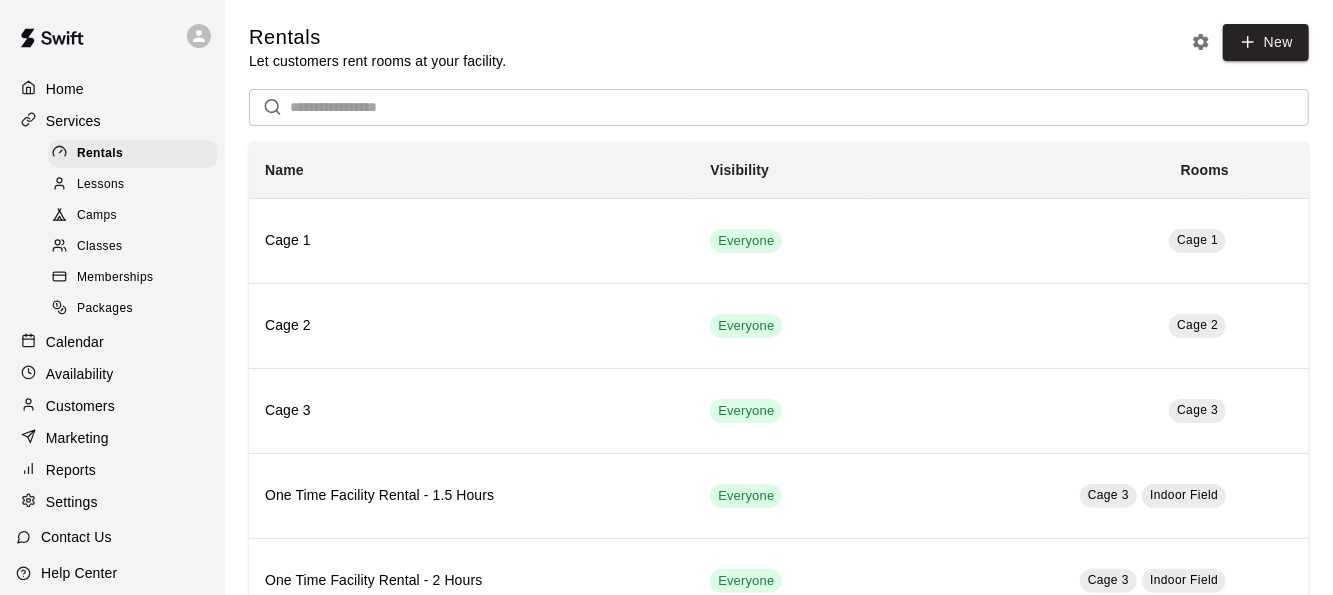 click on "Calendar" at bounding box center [75, 342] 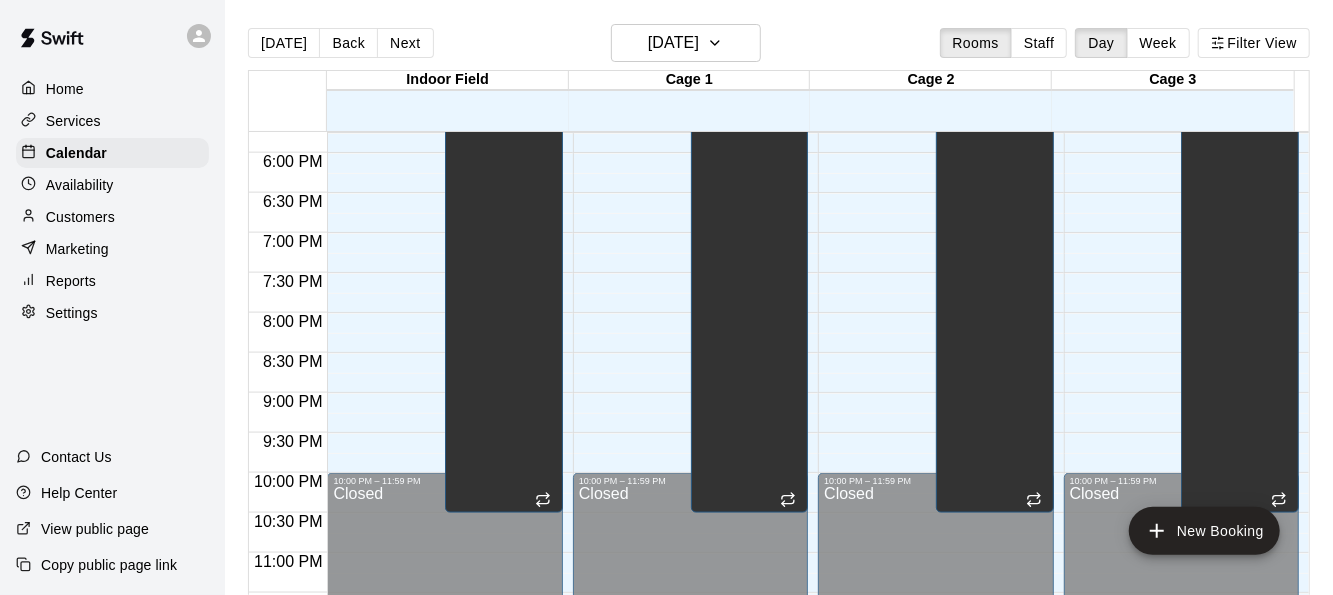 scroll, scrollTop: 1435, scrollLeft: 0, axis: vertical 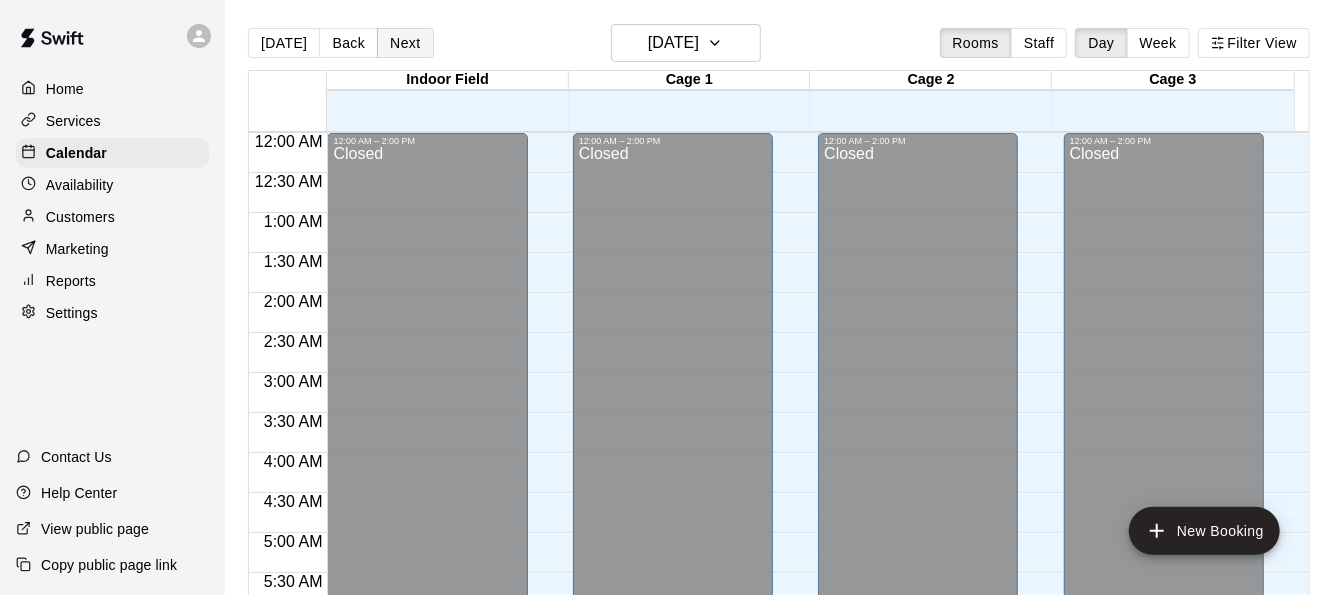 click on "Next" at bounding box center [405, 43] 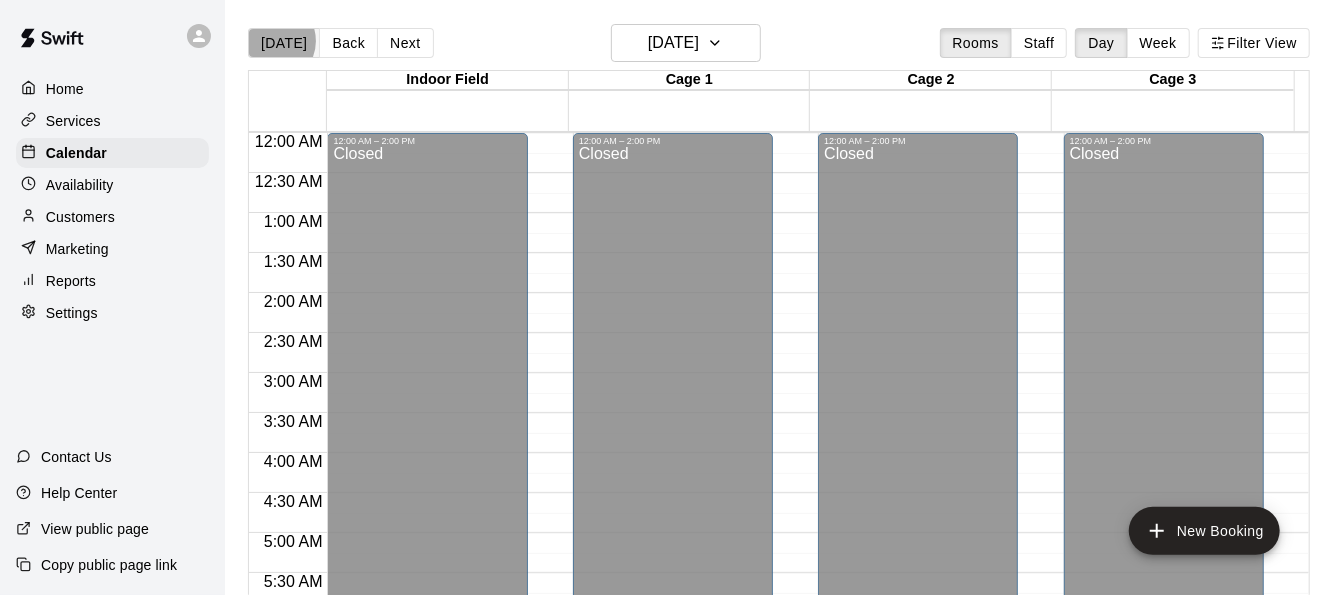 click on "Today" at bounding box center [284, 43] 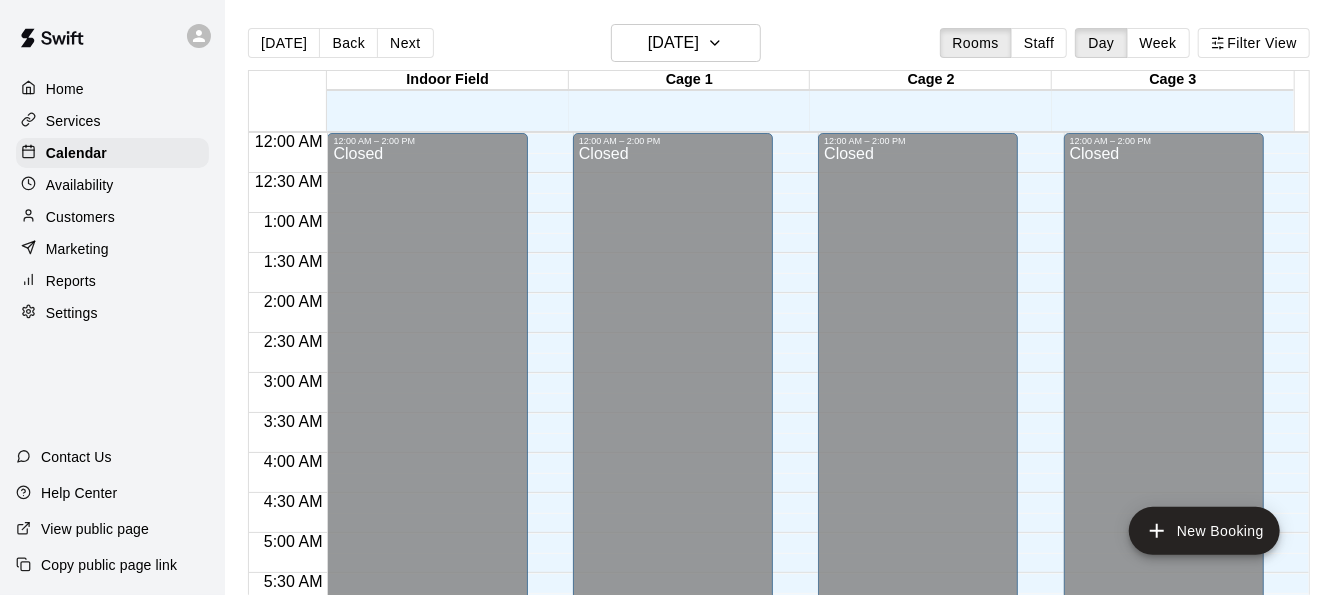 click on "Cage 1" at bounding box center [690, 80] 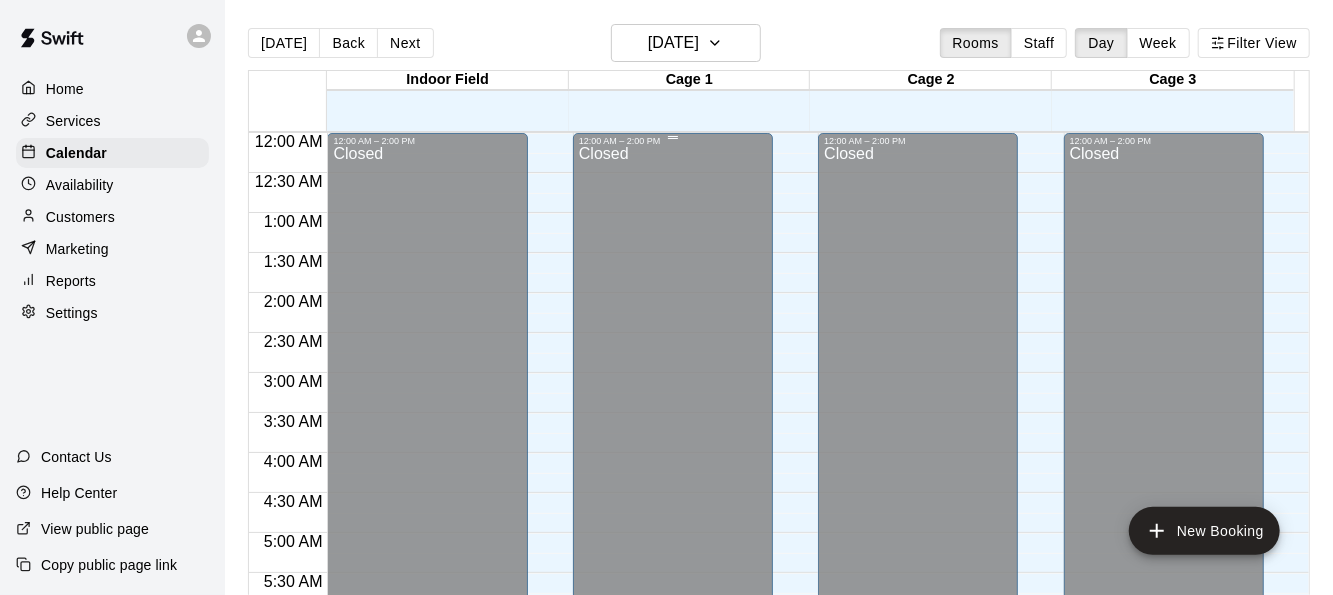 click on "Closed" at bounding box center (673, 703) 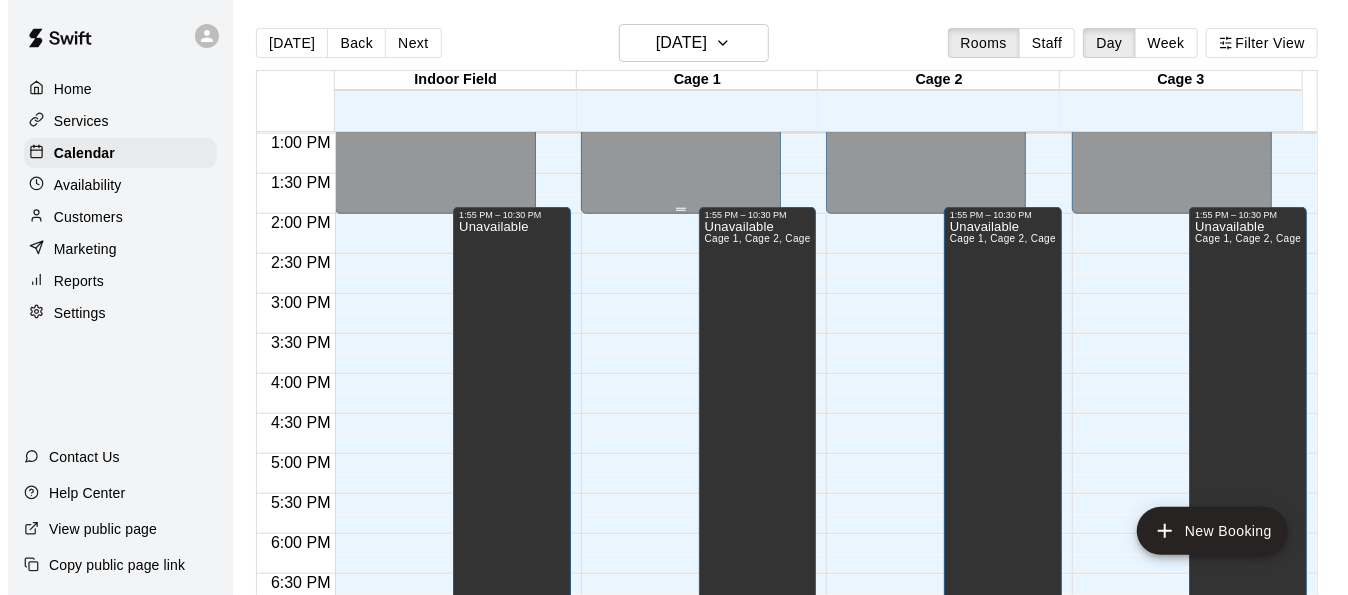 scroll, scrollTop: 1058, scrollLeft: 0, axis: vertical 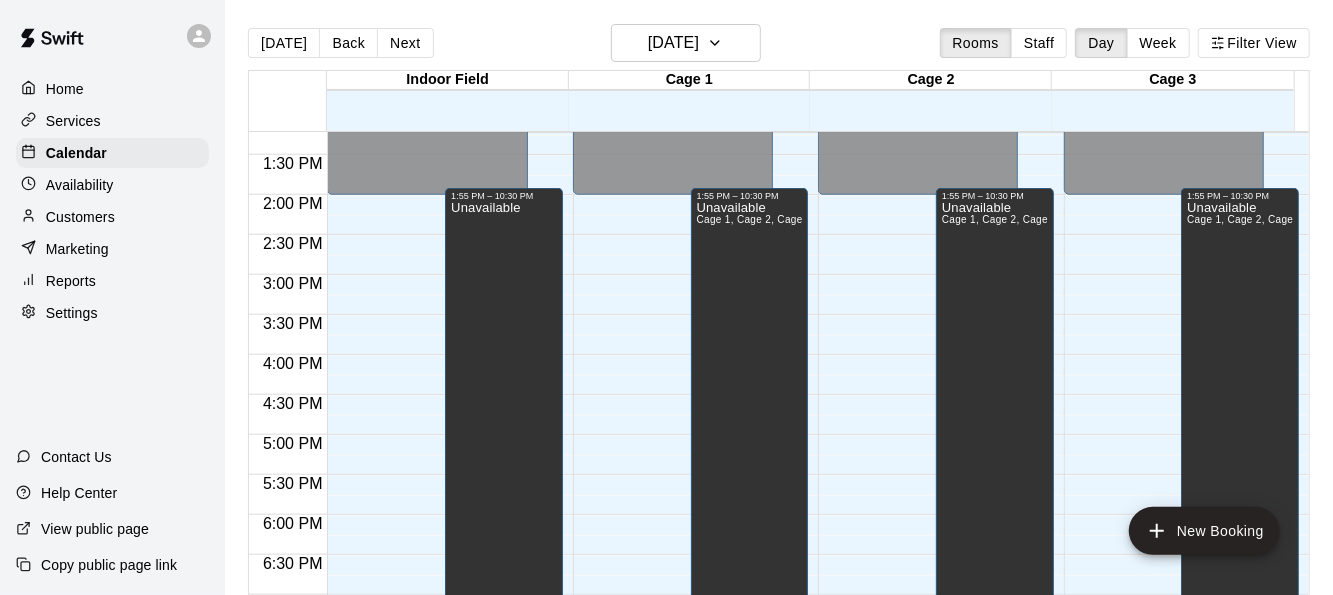 click on "12:00 AM – 2:00 PM Closed 10:00 PM – 11:59 PM Closed 1:55 PM – 10:30 PM Unavailable Cage 1, Cage 2, Cage 3, Indoor Field" at bounding box center (690, 35) 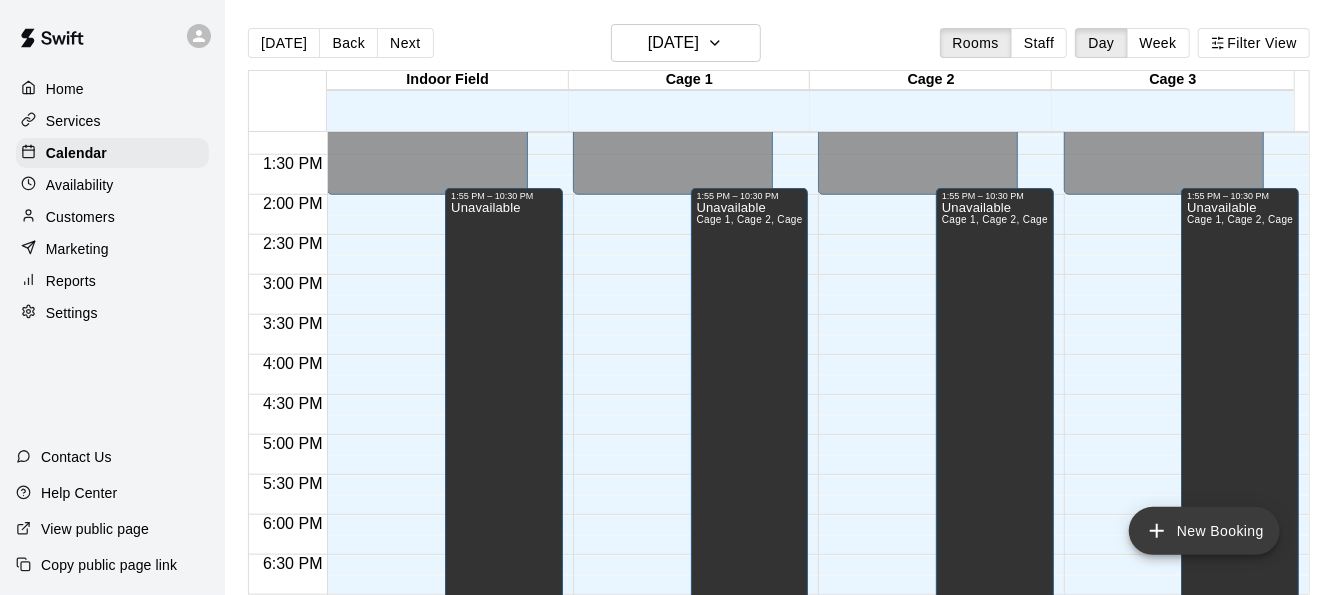 click on "New Booking" at bounding box center (1204, 531) 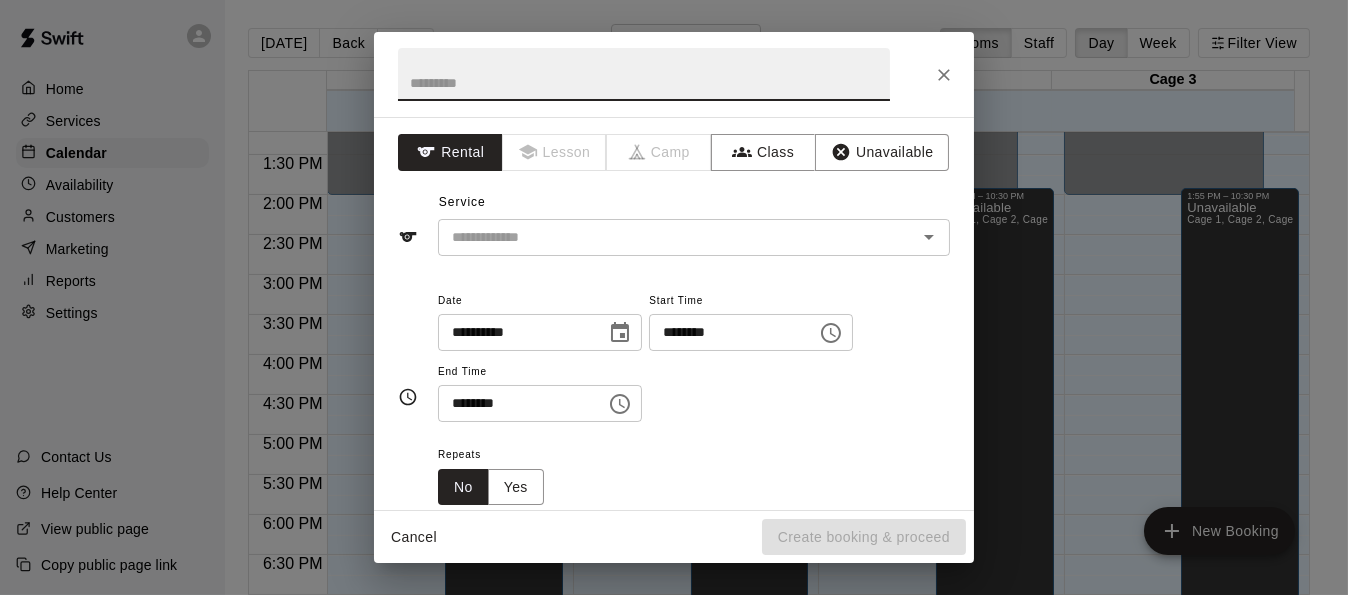 click on "Service ​" at bounding box center [674, 221] 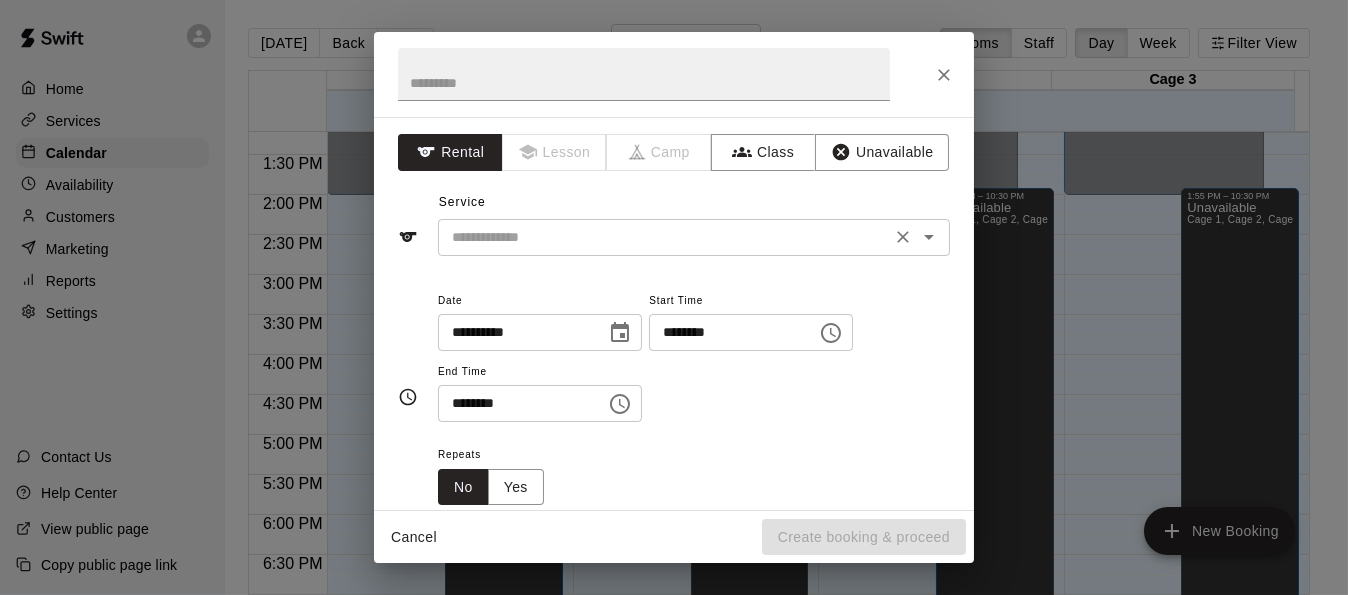click at bounding box center (664, 237) 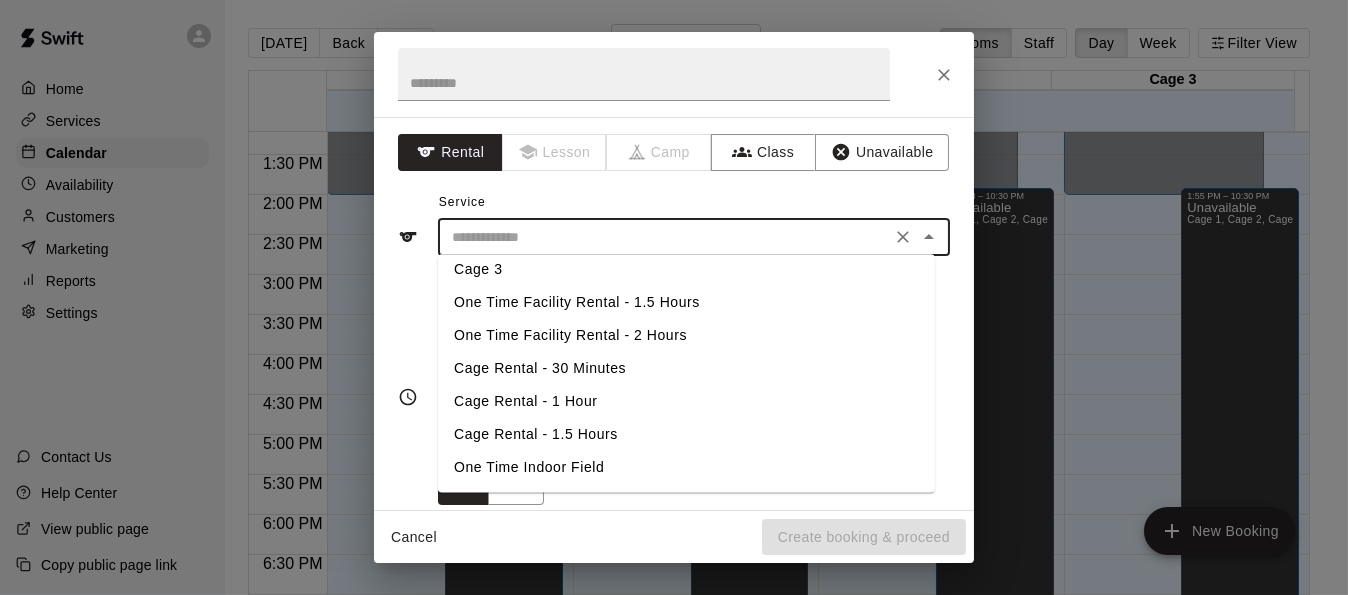 scroll, scrollTop: 0, scrollLeft: 0, axis: both 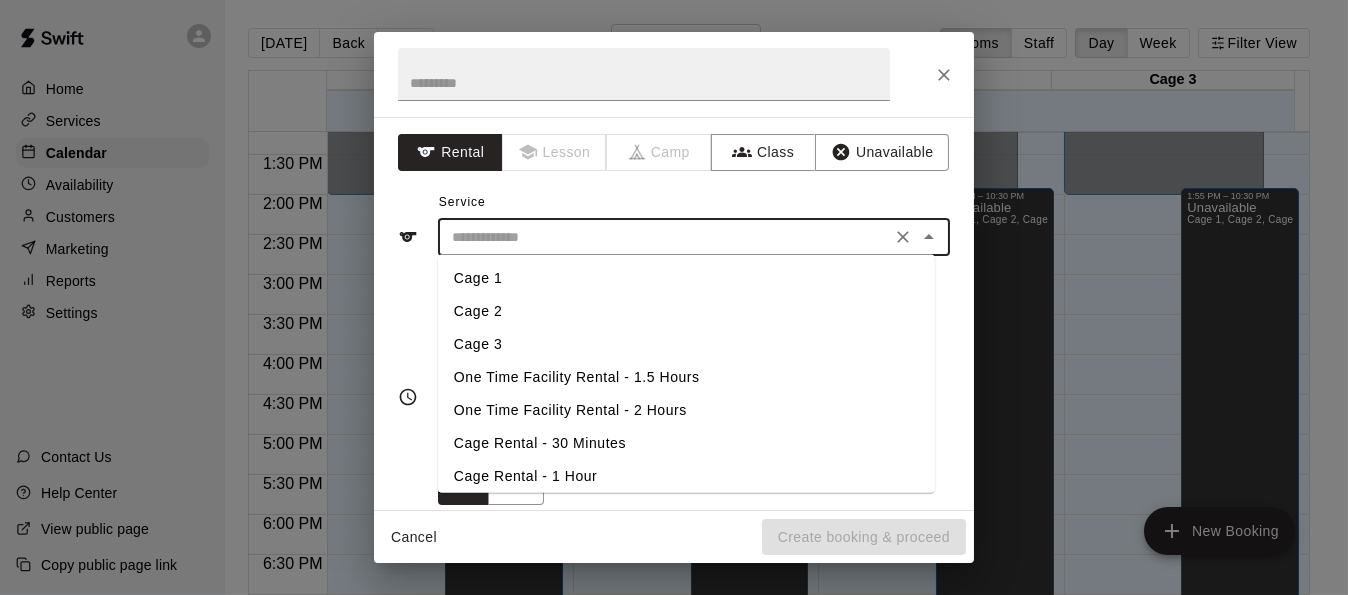 click on "Cage 1" at bounding box center (686, 278) 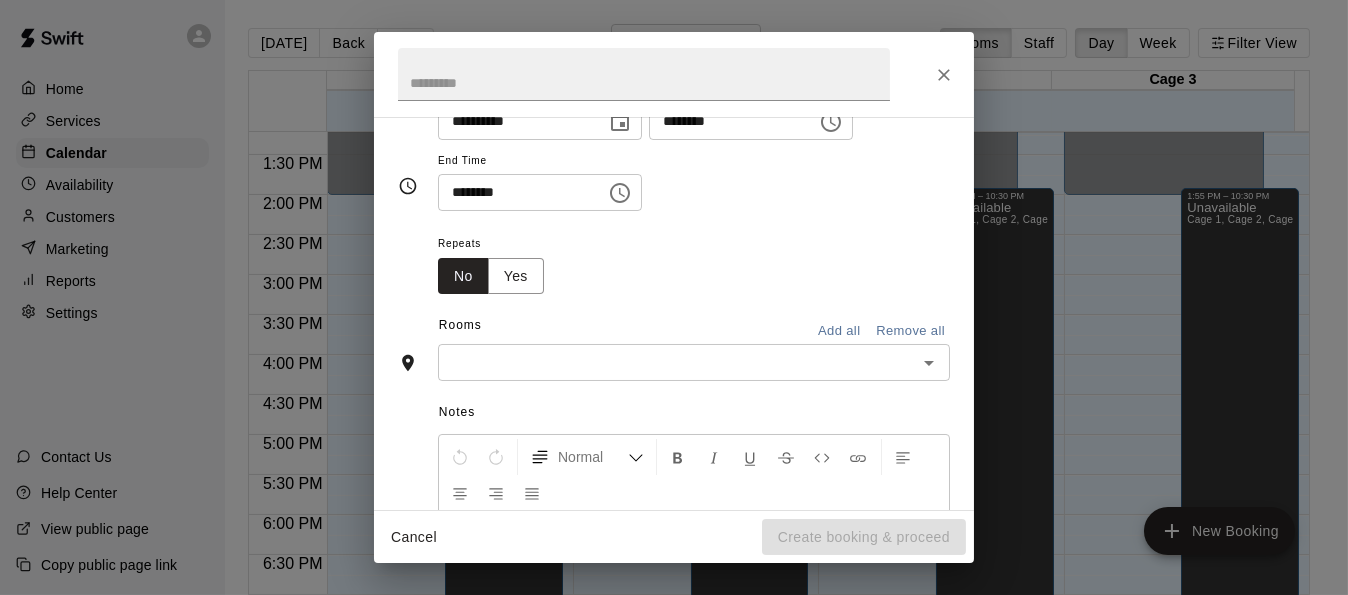 scroll, scrollTop: 308, scrollLeft: 0, axis: vertical 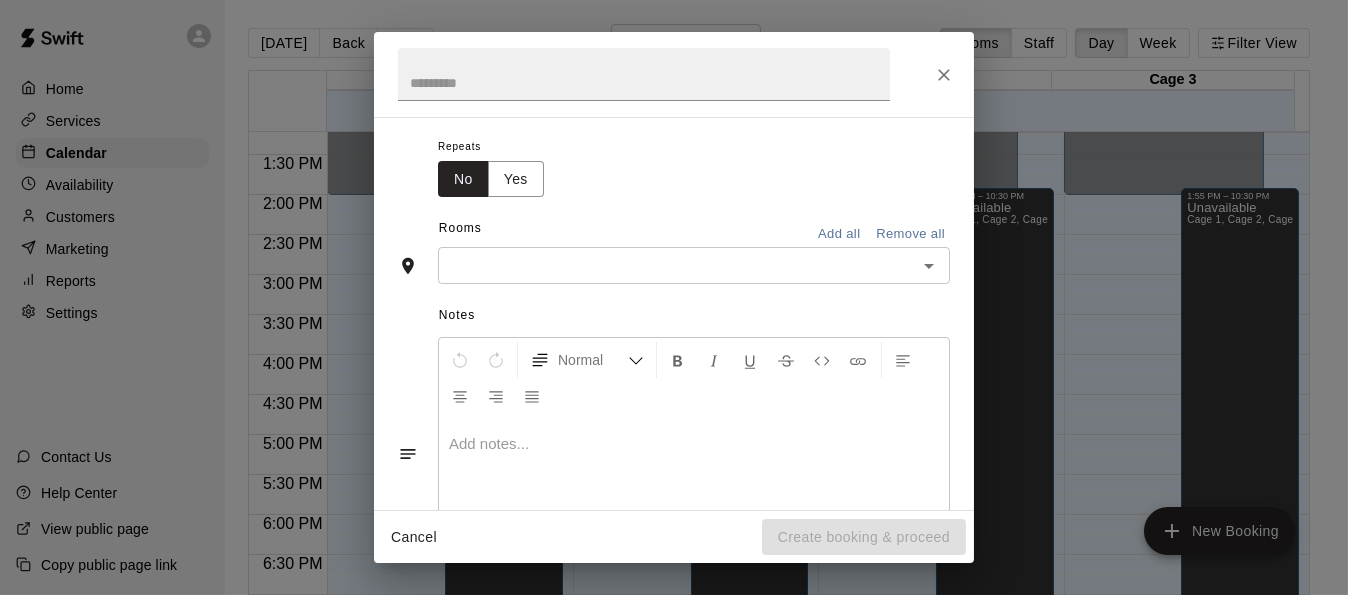 click on "​" at bounding box center (694, 265) 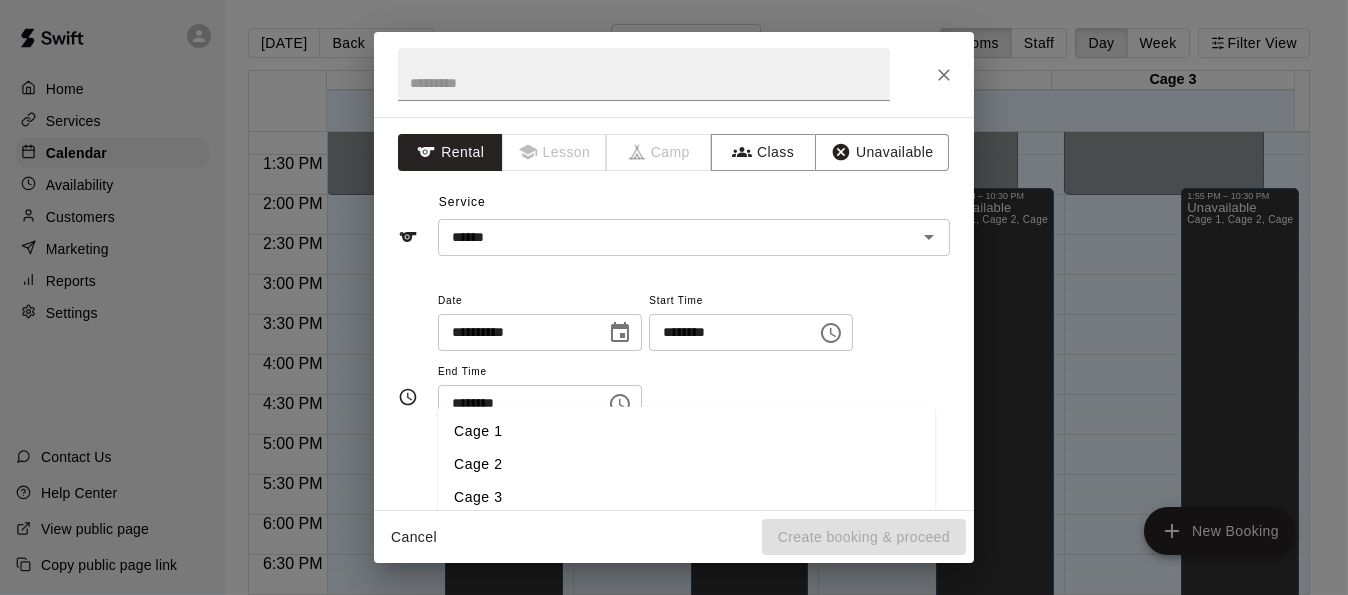 scroll, scrollTop: 0, scrollLeft: 0, axis: both 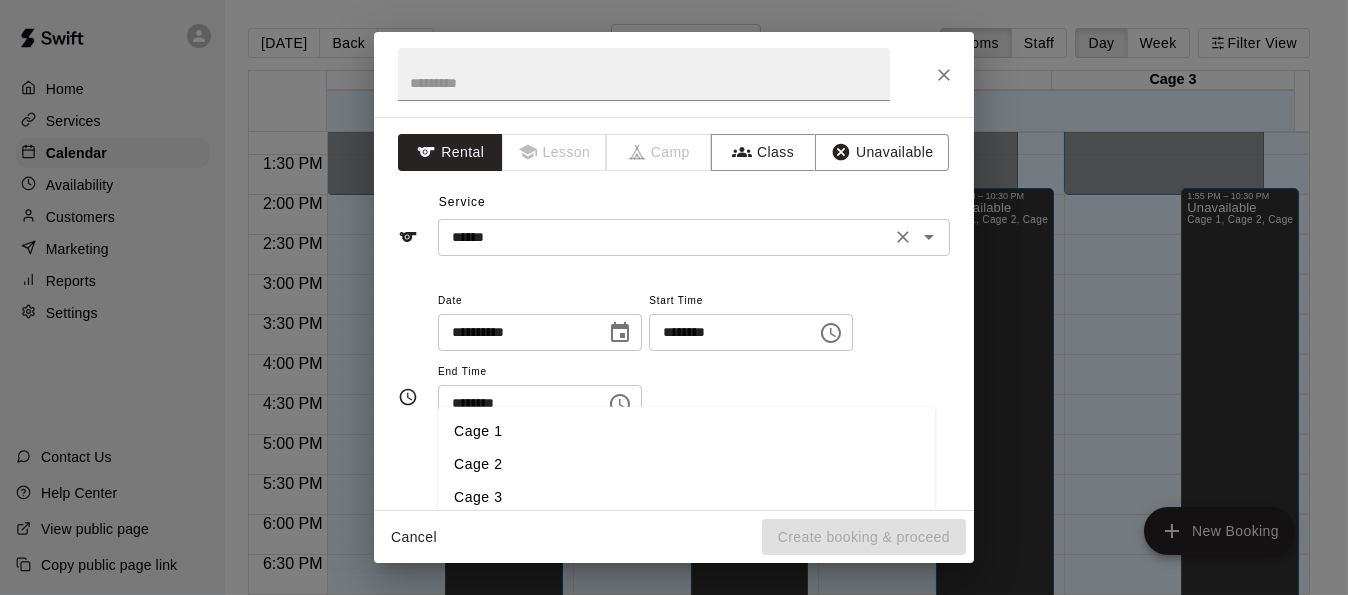 click on "****** ​" at bounding box center [694, 237] 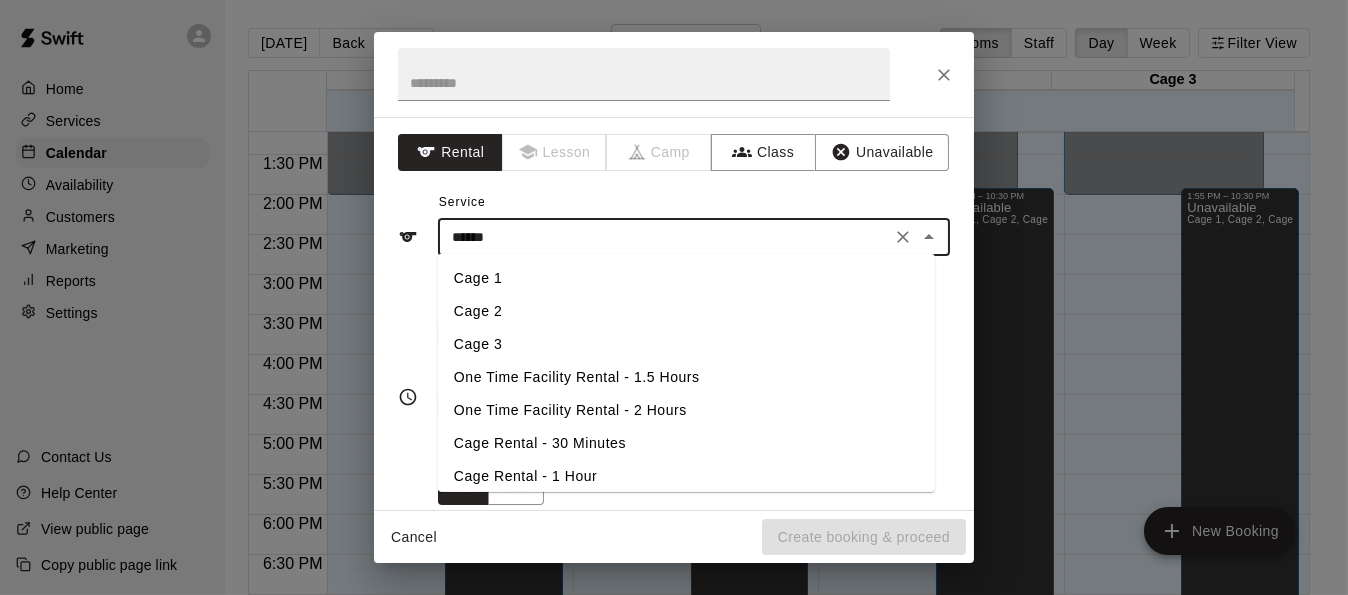 scroll, scrollTop: 75, scrollLeft: 0, axis: vertical 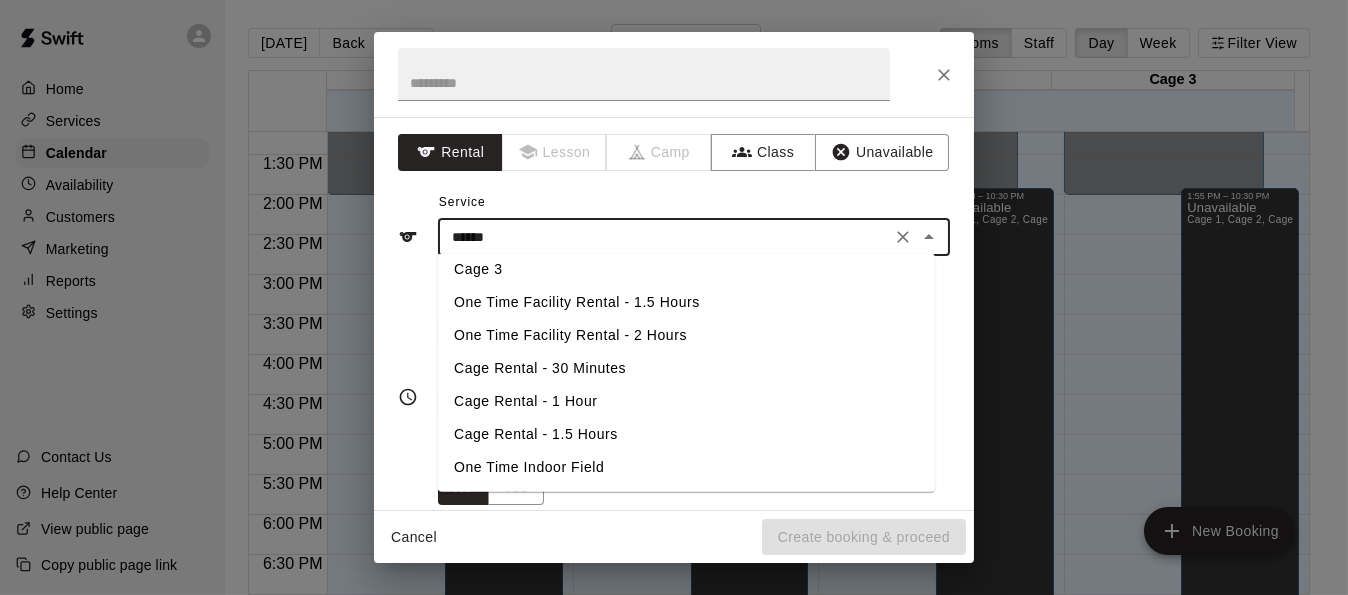 click on "Cage Rental - 30 Minutes" at bounding box center [686, 368] 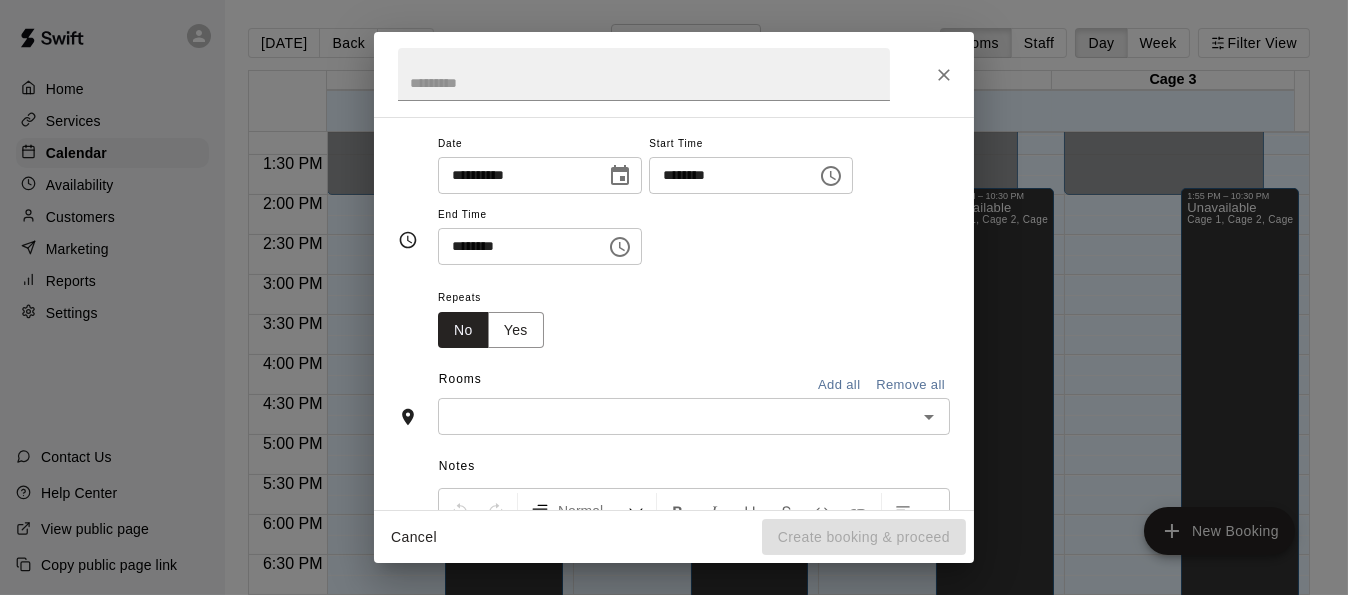 scroll, scrollTop: 235, scrollLeft: 0, axis: vertical 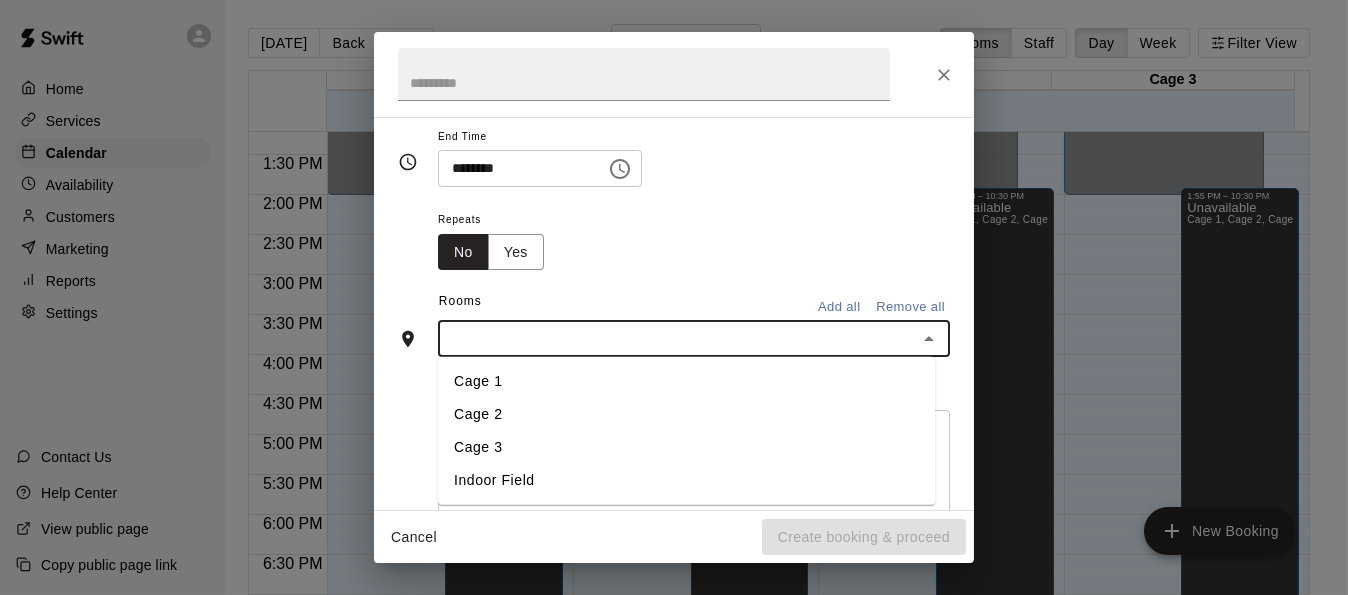 click at bounding box center [677, 338] 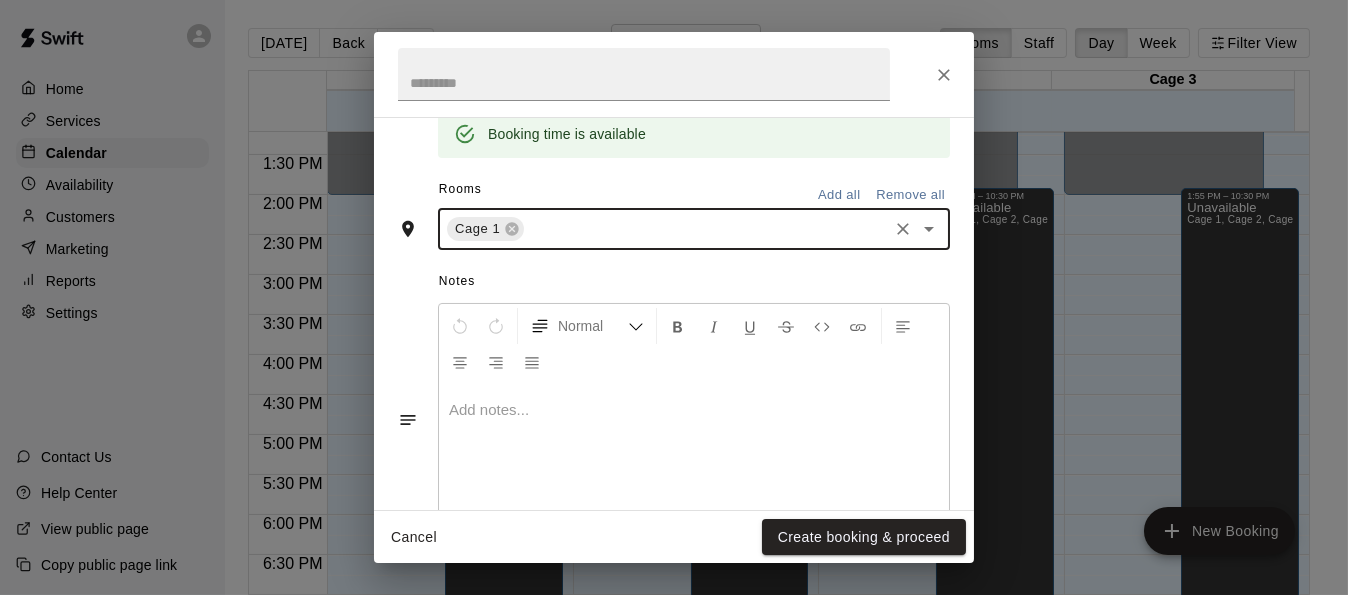 scroll, scrollTop: 445, scrollLeft: 0, axis: vertical 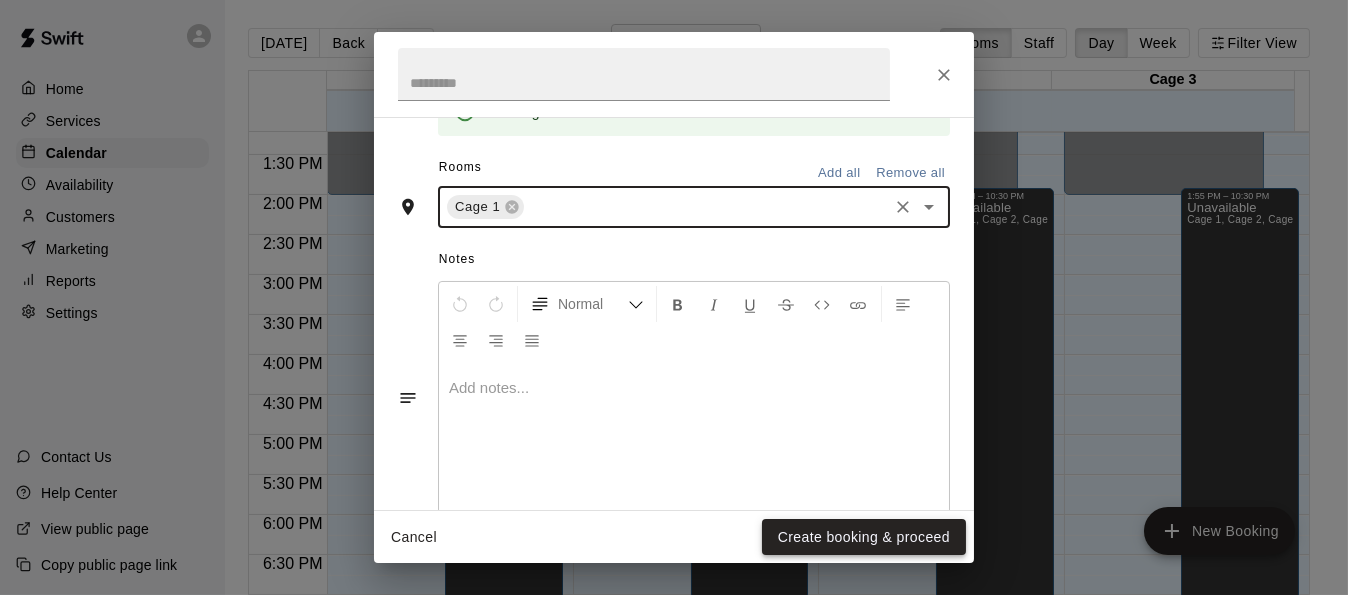 click on "Create booking & proceed" at bounding box center [864, 537] 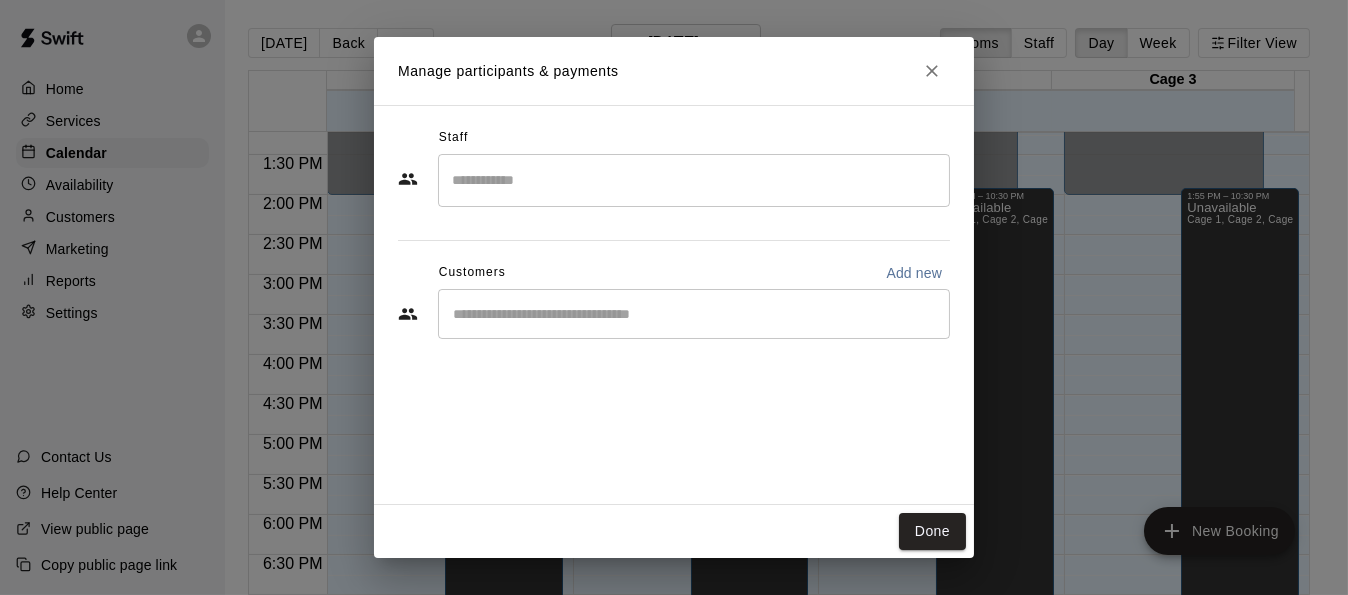 click at bounding box center [694, 180] 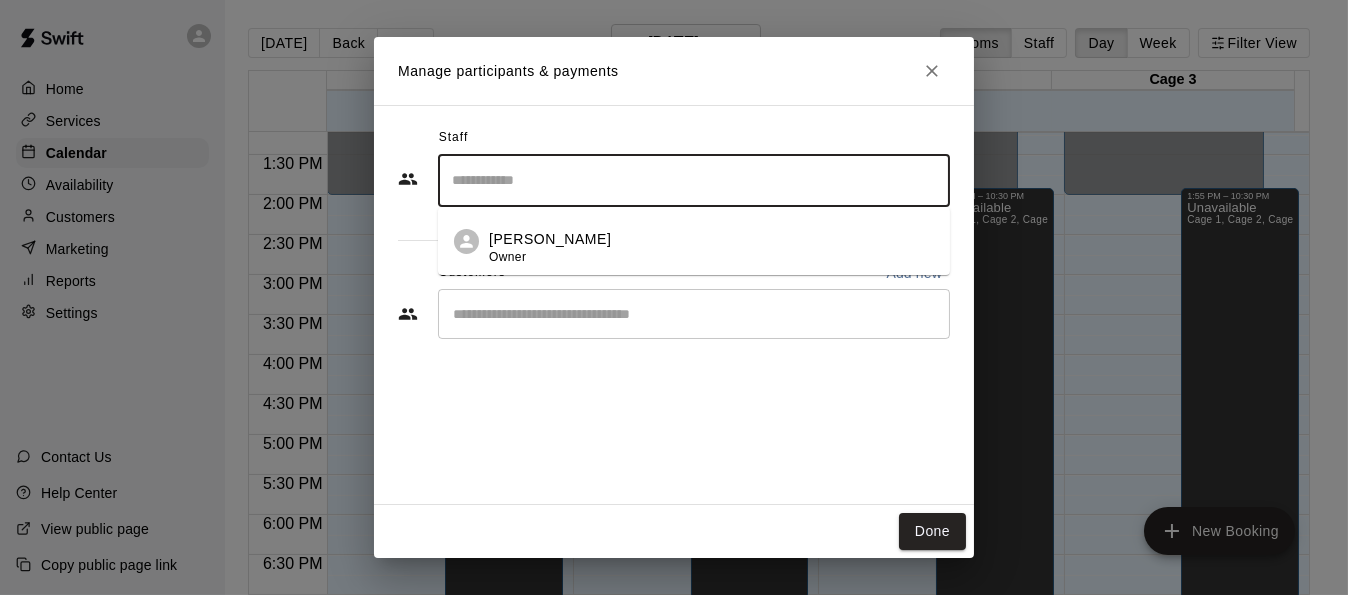 click on "Manage participants & payments" at bounding box center [674, 71] 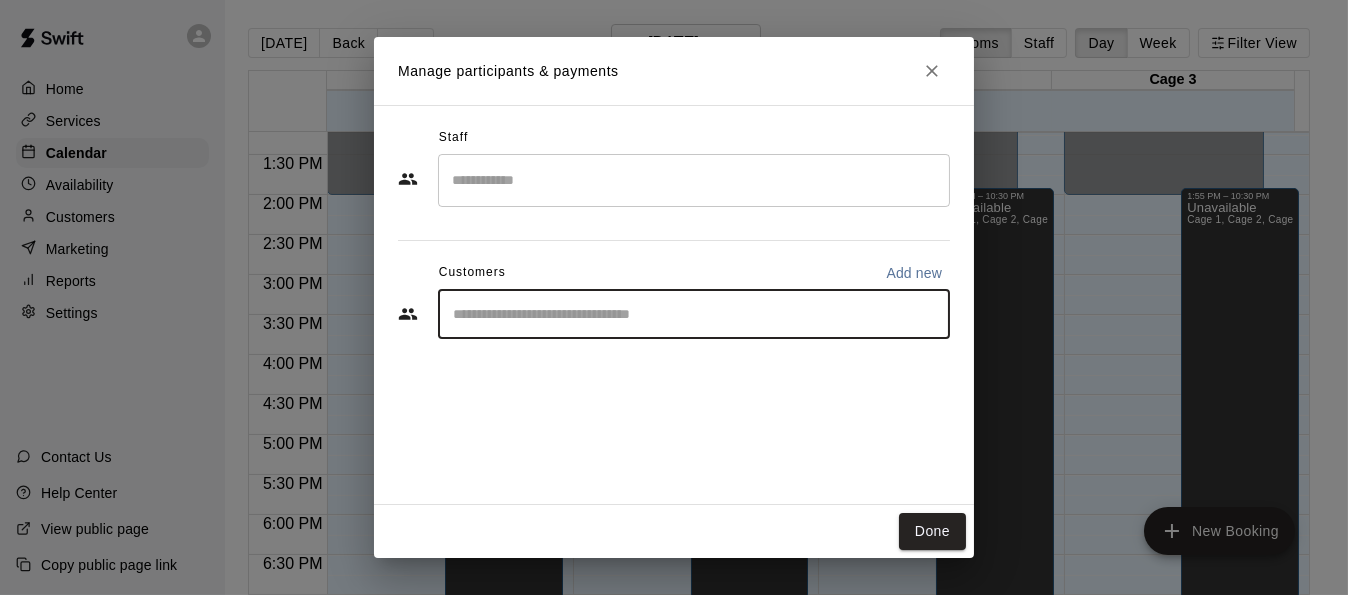 click at bounding box center [694, 314] 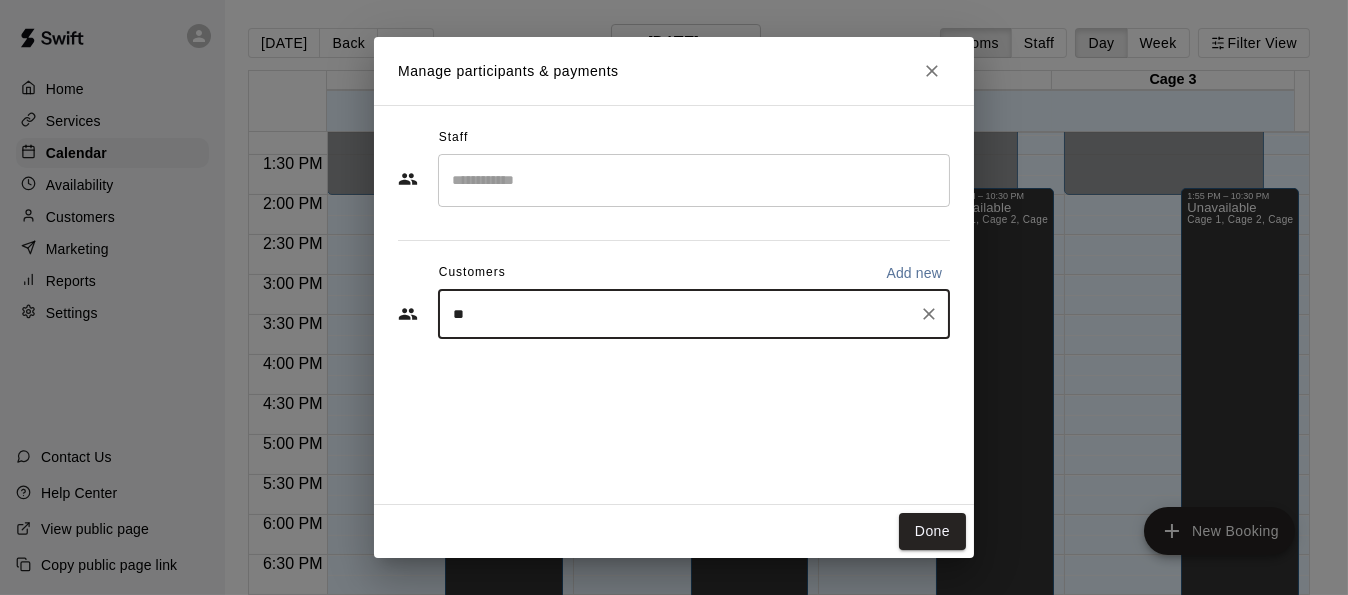 type on "*" 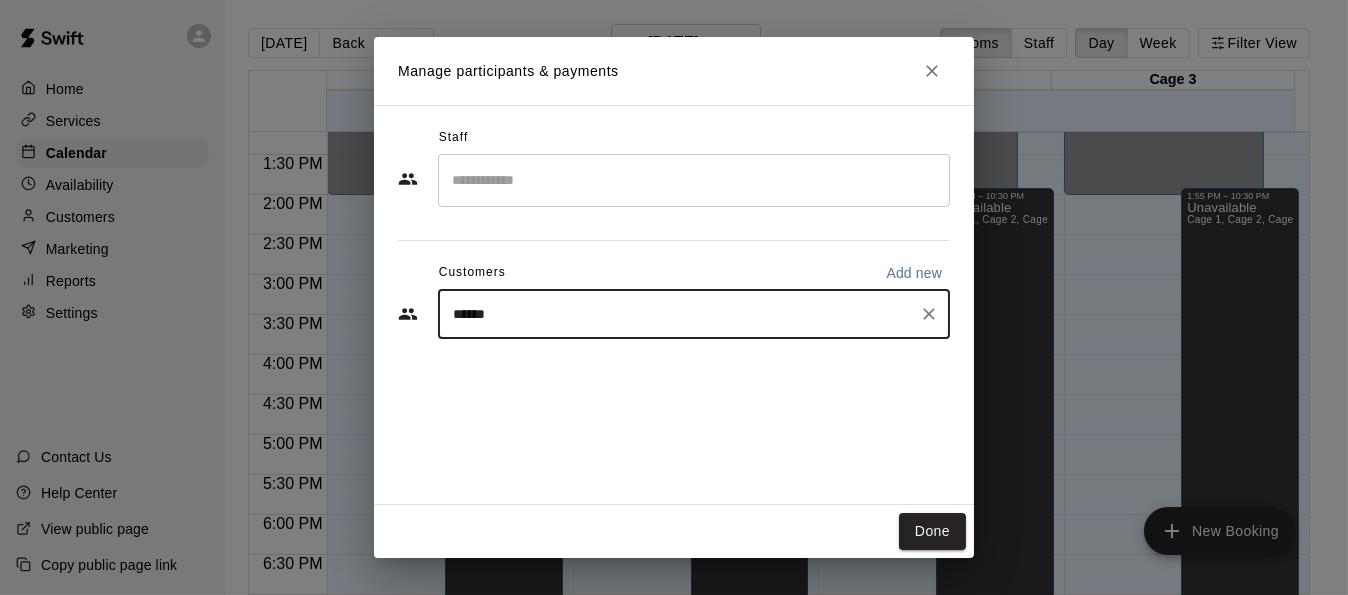 type on "*******" 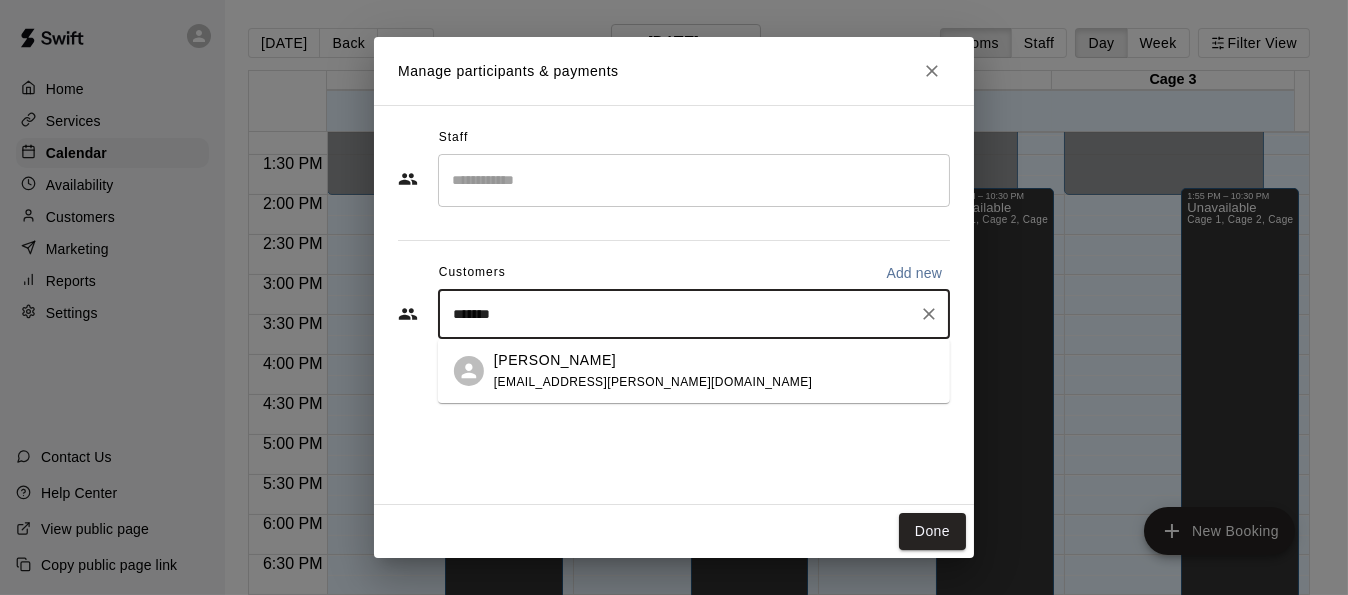 click on "kaitlyn.atwood@gmail.com" at bounding box center [653, 381] 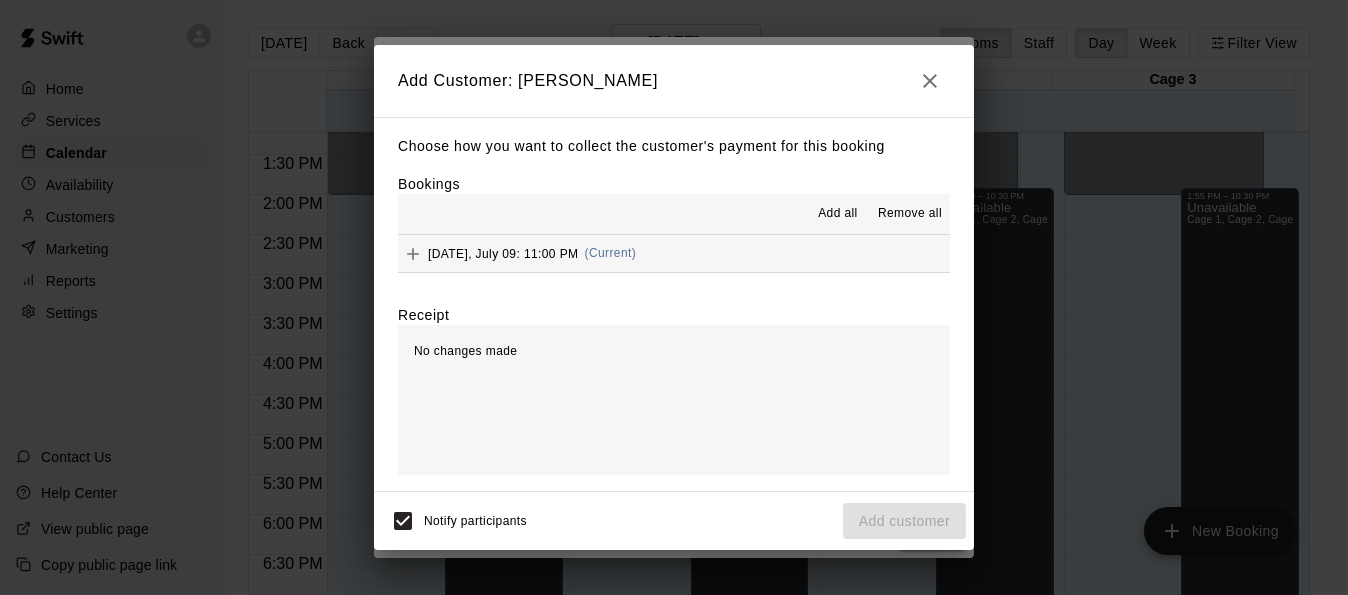 click on "Notify participants" at bounding box center [475, 521] 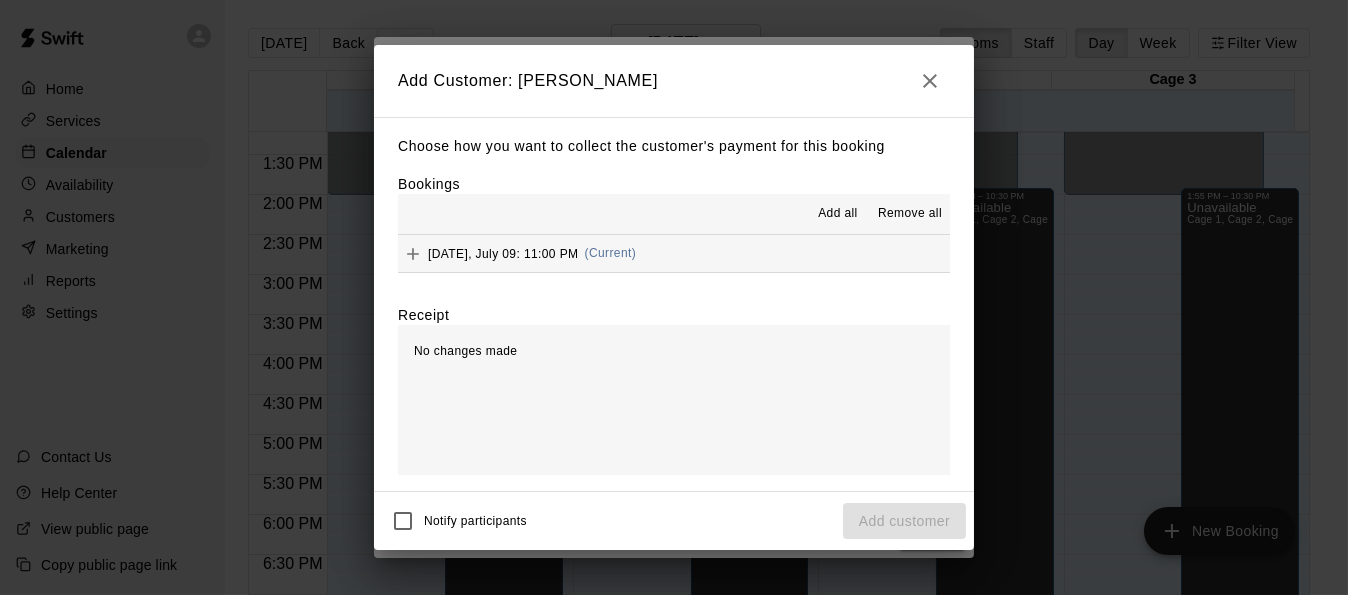 click on "No changes made" at bounding box center [674, 400] 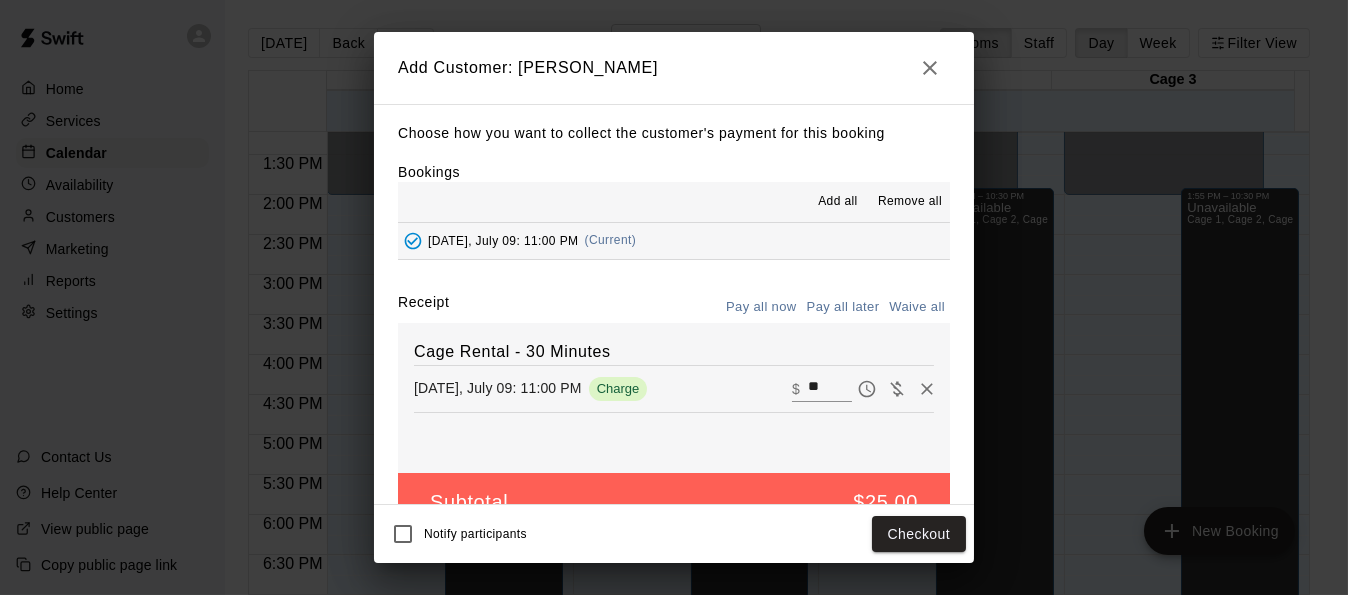 scroll, scrollTop: 44, scrollLeft: 0, axis: vertical 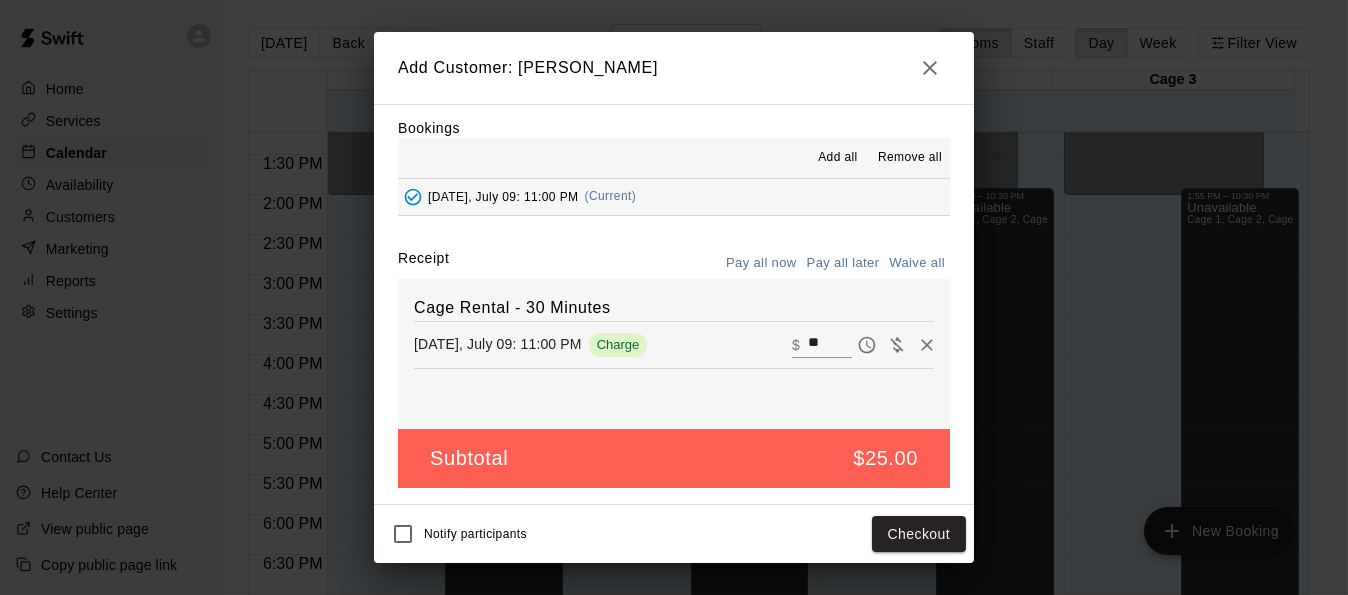 click on "Pay all later" at bounding box center (843, 263) 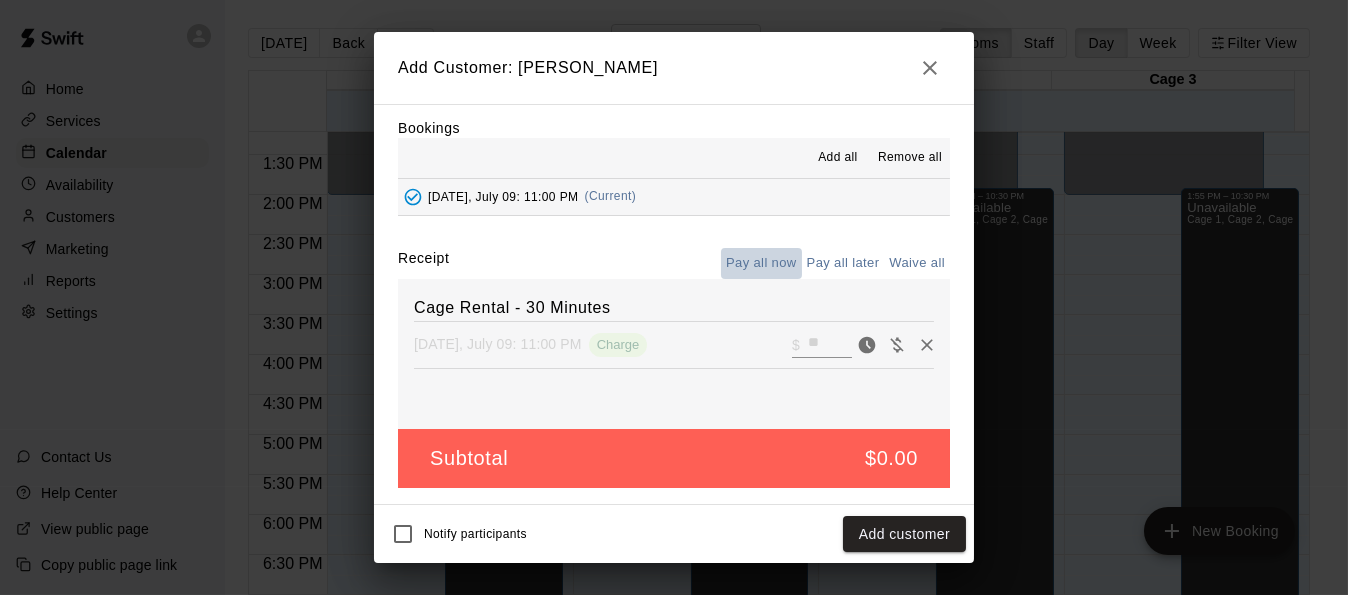 click on "Pay all now" at bounding box center [761, 263] 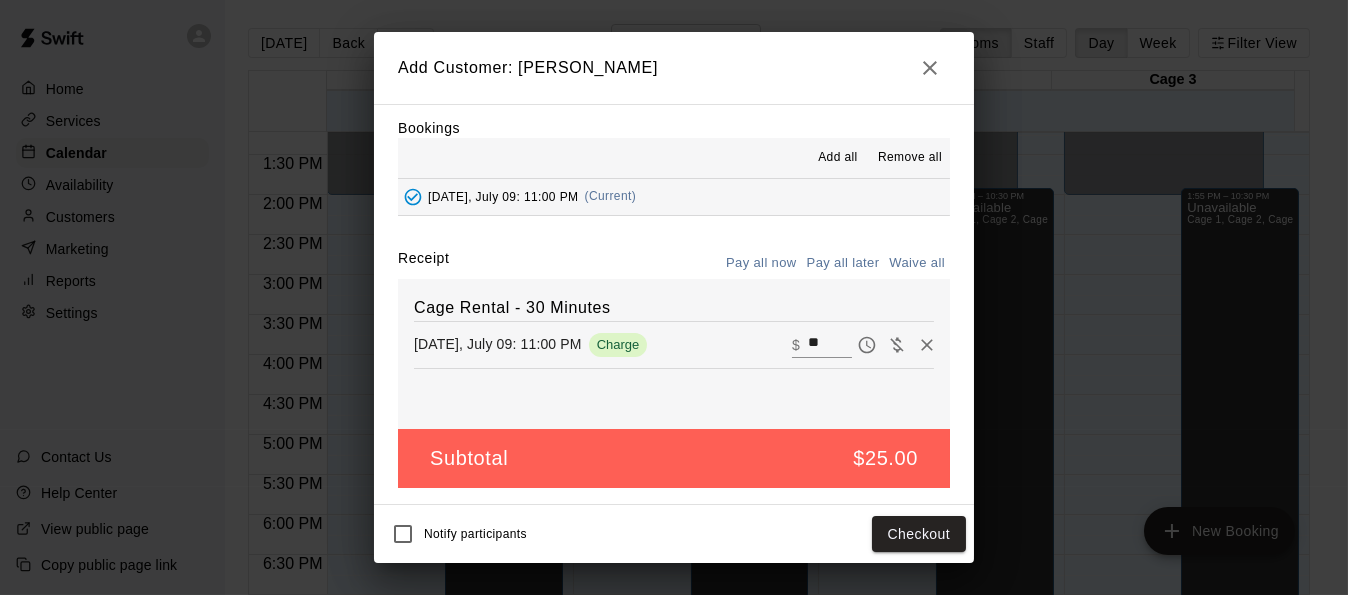 click on "Pay all later" at bounding box center (843, 263) 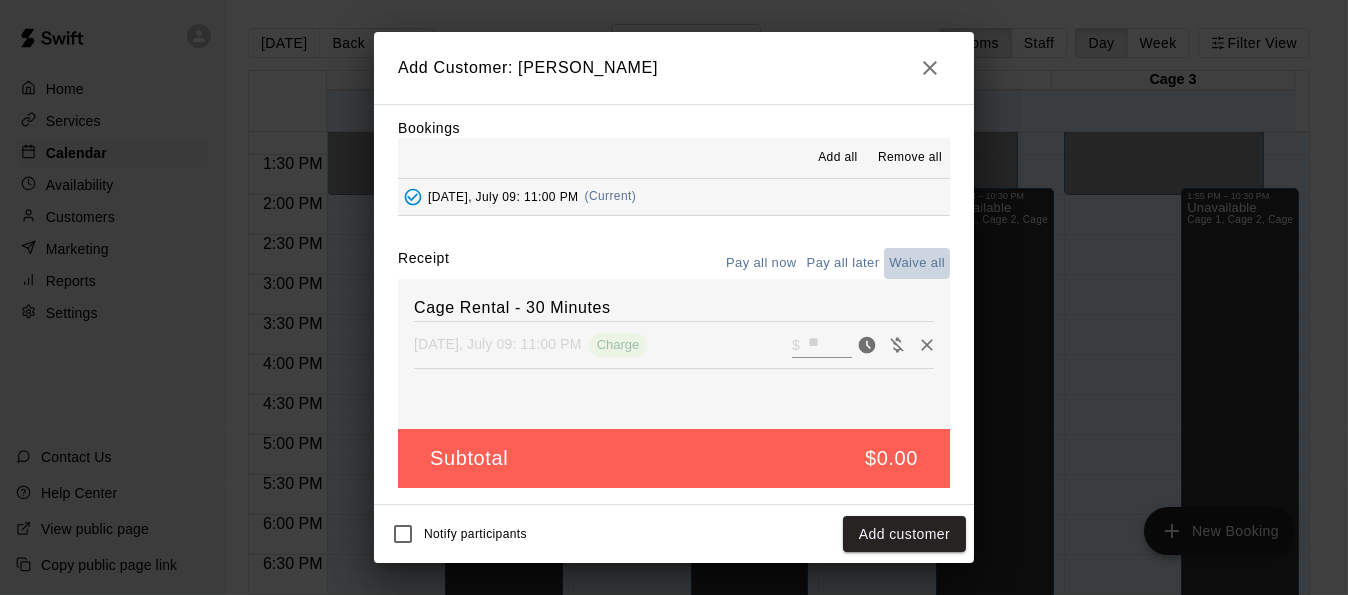 click on "Waive all" at bounding box center (917, 263) 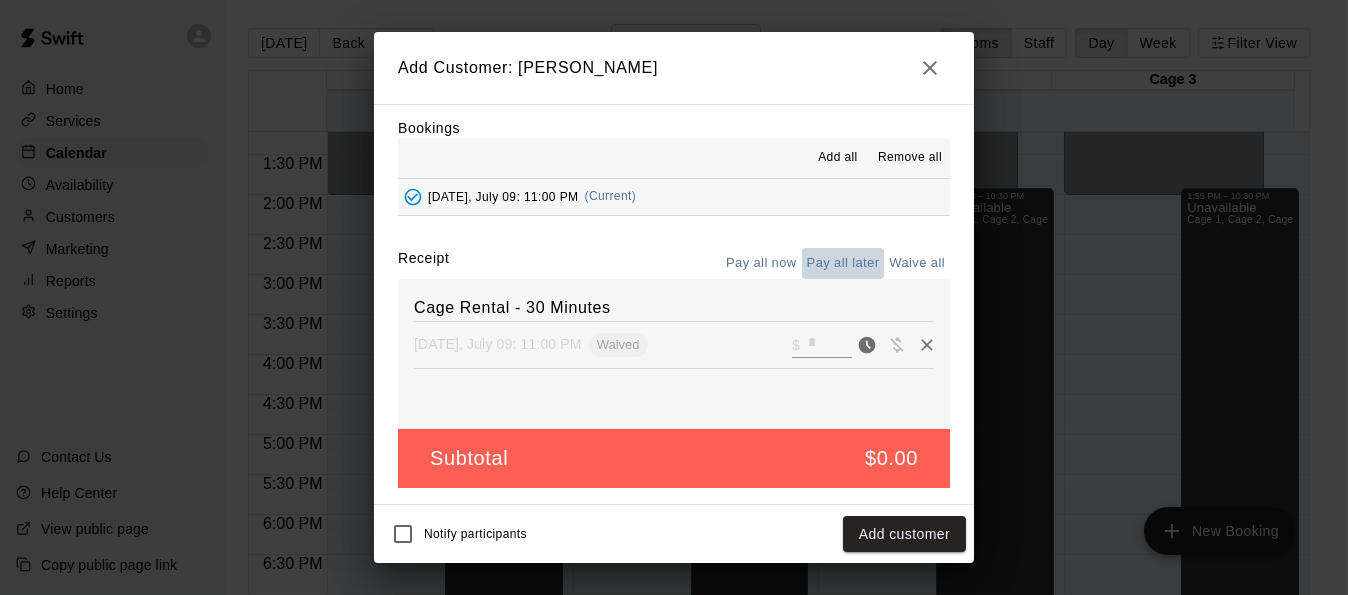 click on "Pay all later" at bounding box center [843, 263] 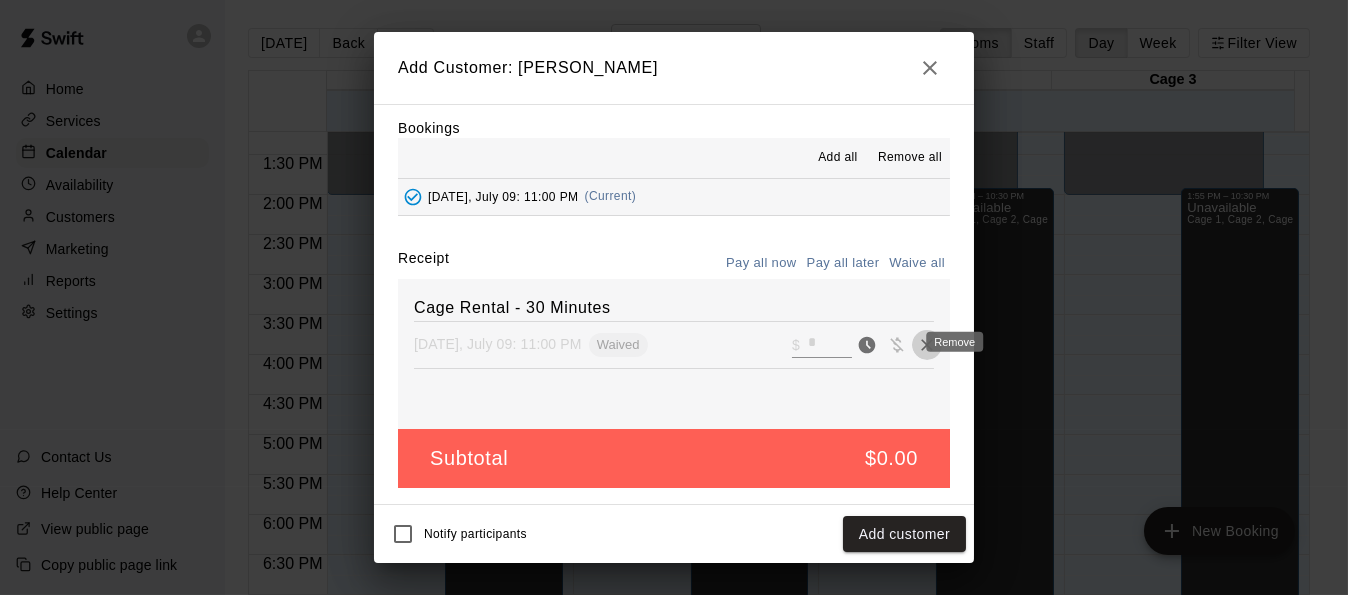 click 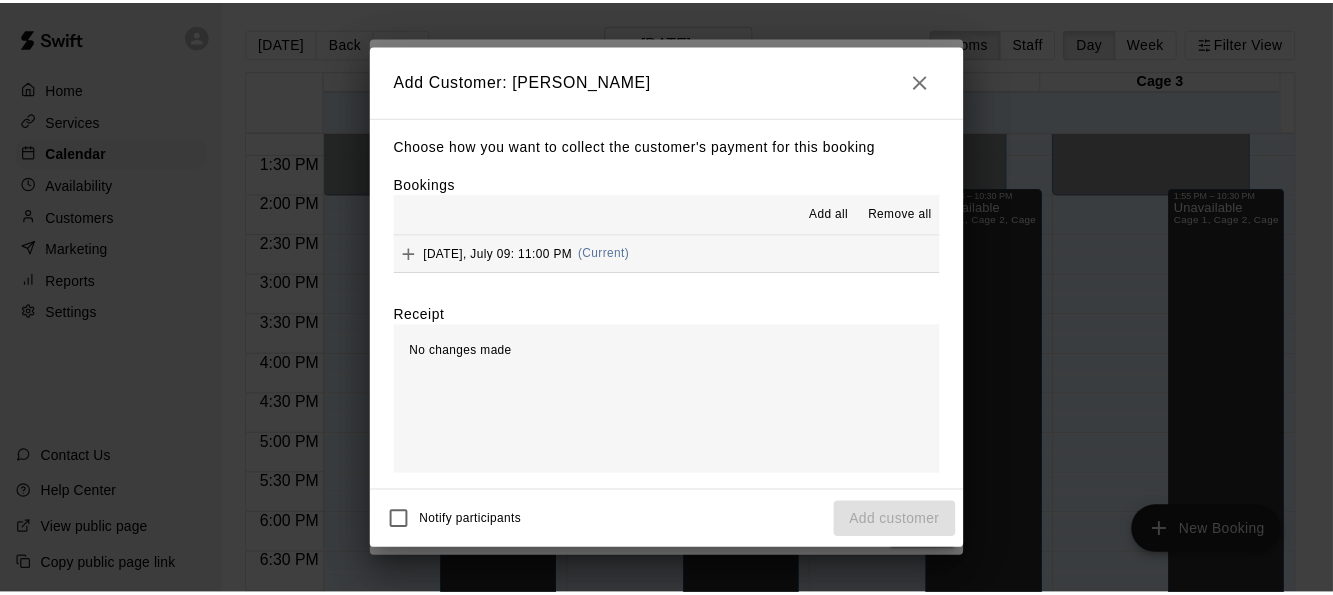 scroll, scrollTop: 0, scrollLeft: 0, axis: both 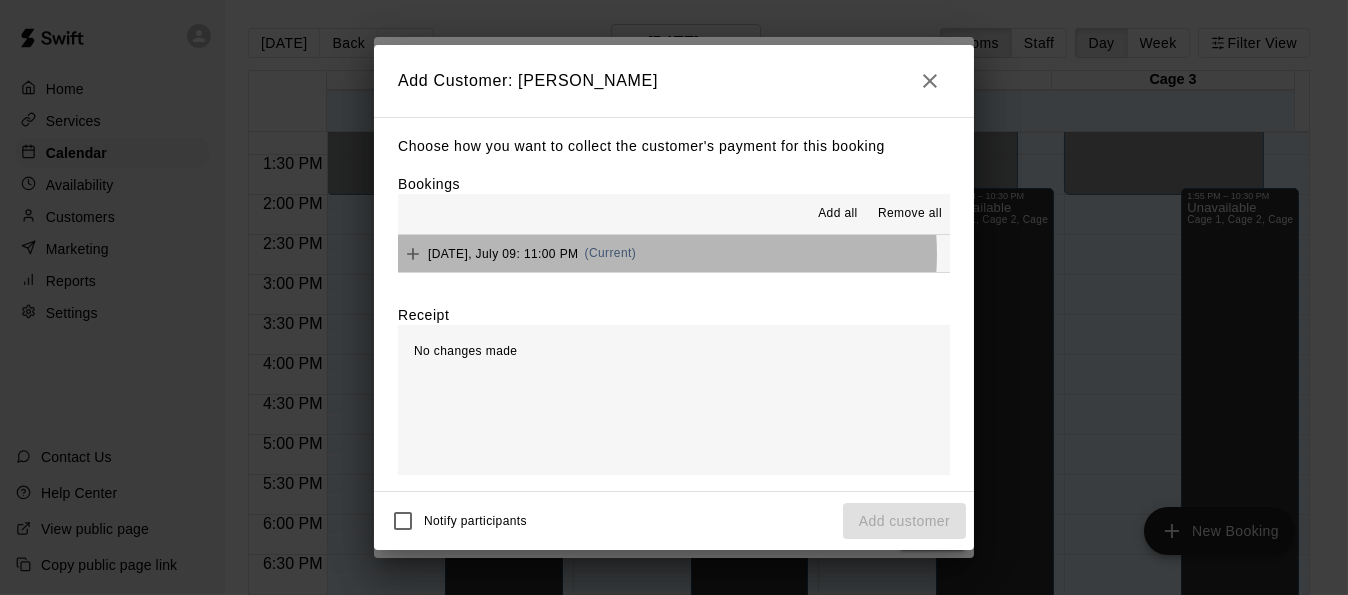 click on "Wednesday, July 09: 11:00 PM (Current)" at bounding box center [674, 253] 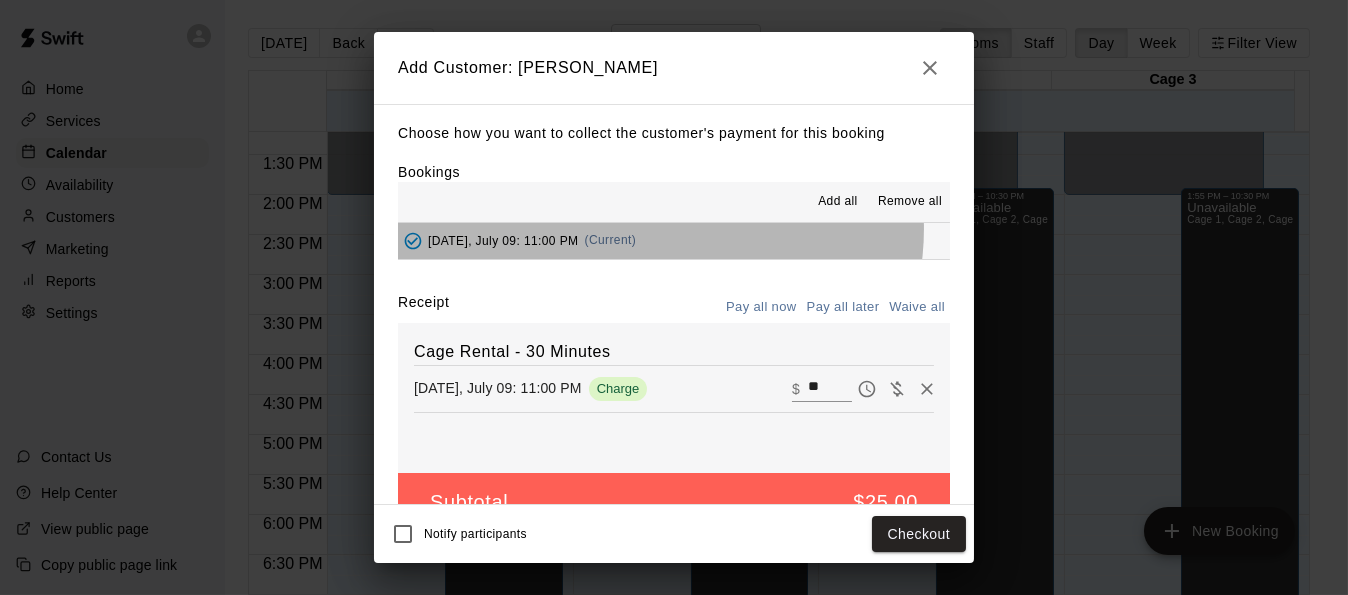 click on "Wednesday, July 09: 11:00 PM (Current)" at bounding box center (517, 241) 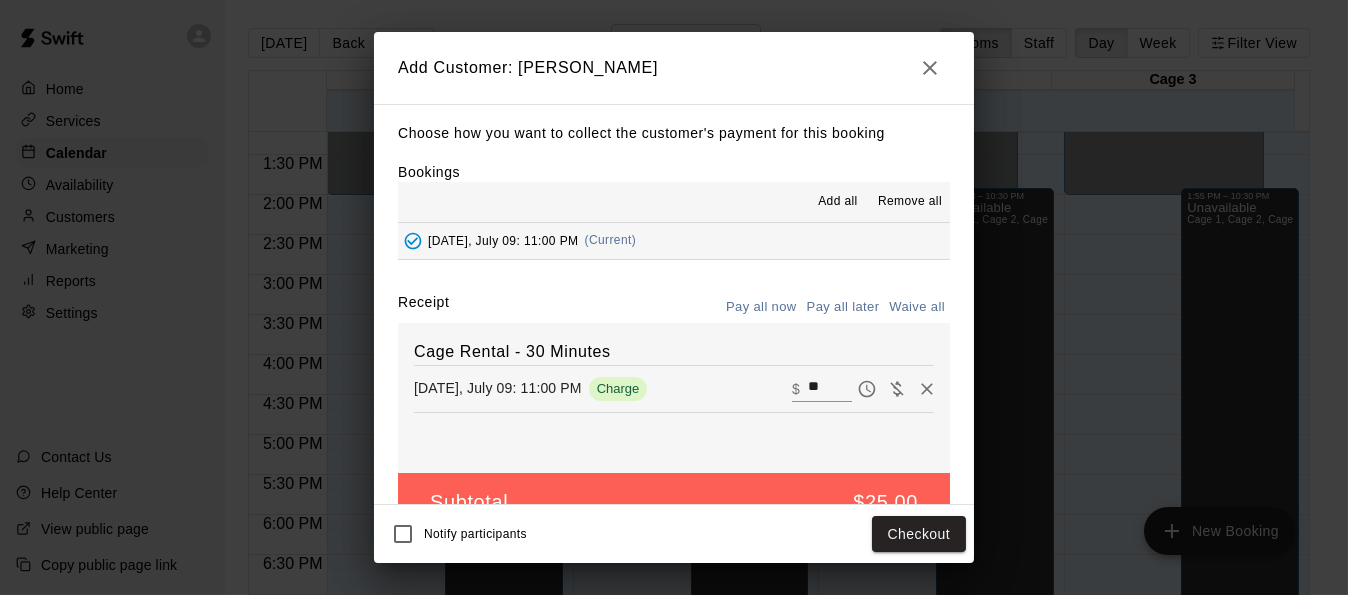 click on "Wednesday, July 09: 11:00 PM" at bounding box center (503, 240) 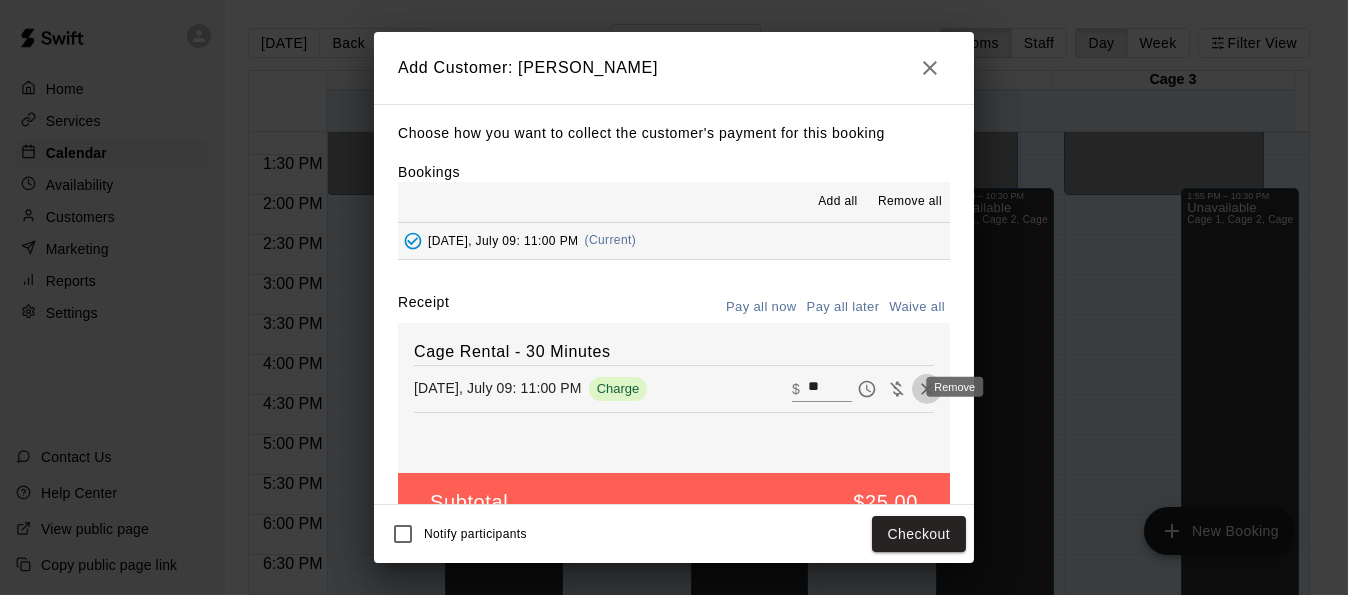 click 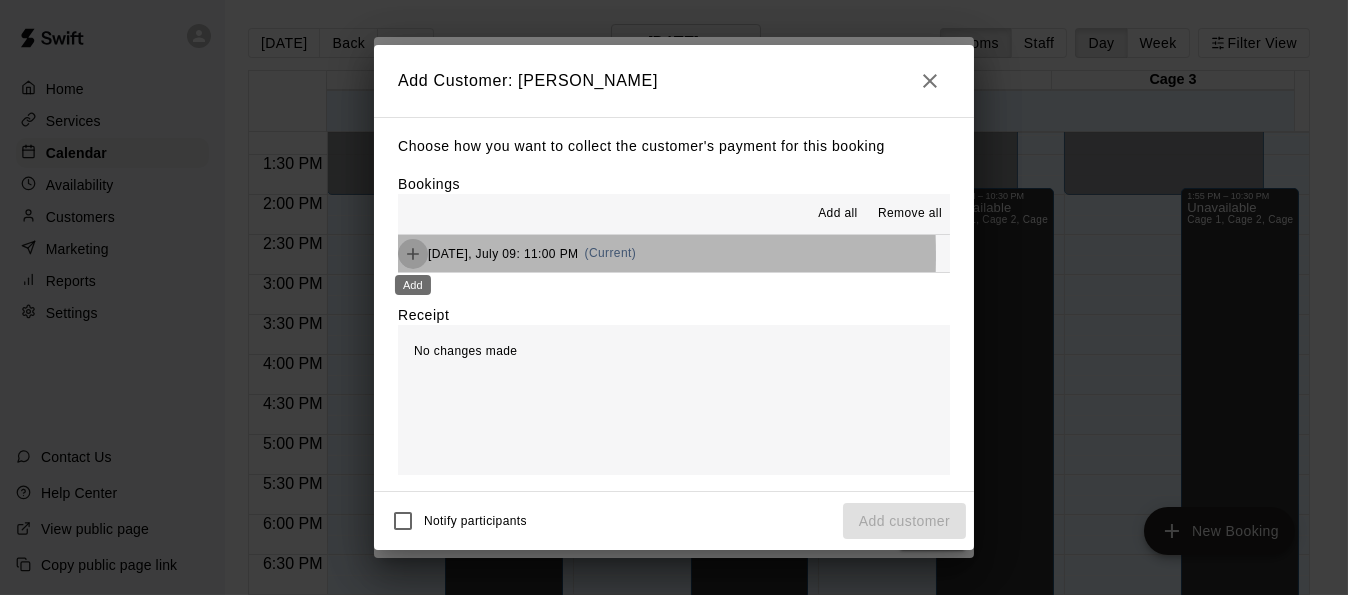 click 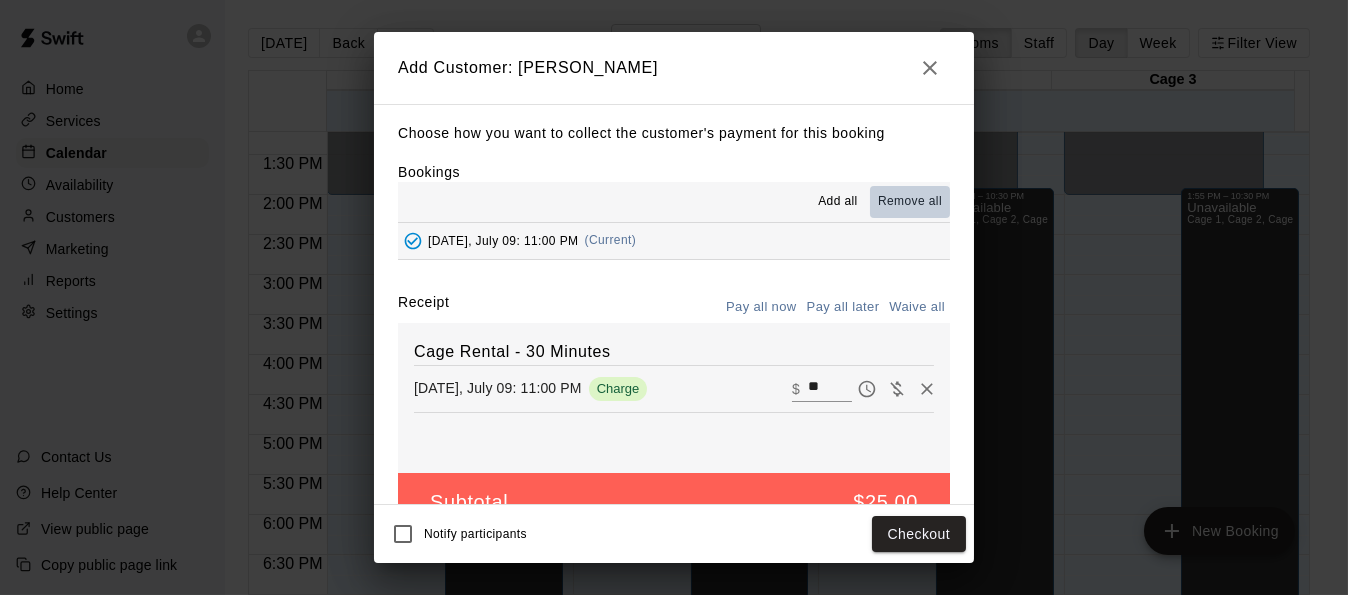 click on "Remove all" at bounding box center [910, 202] 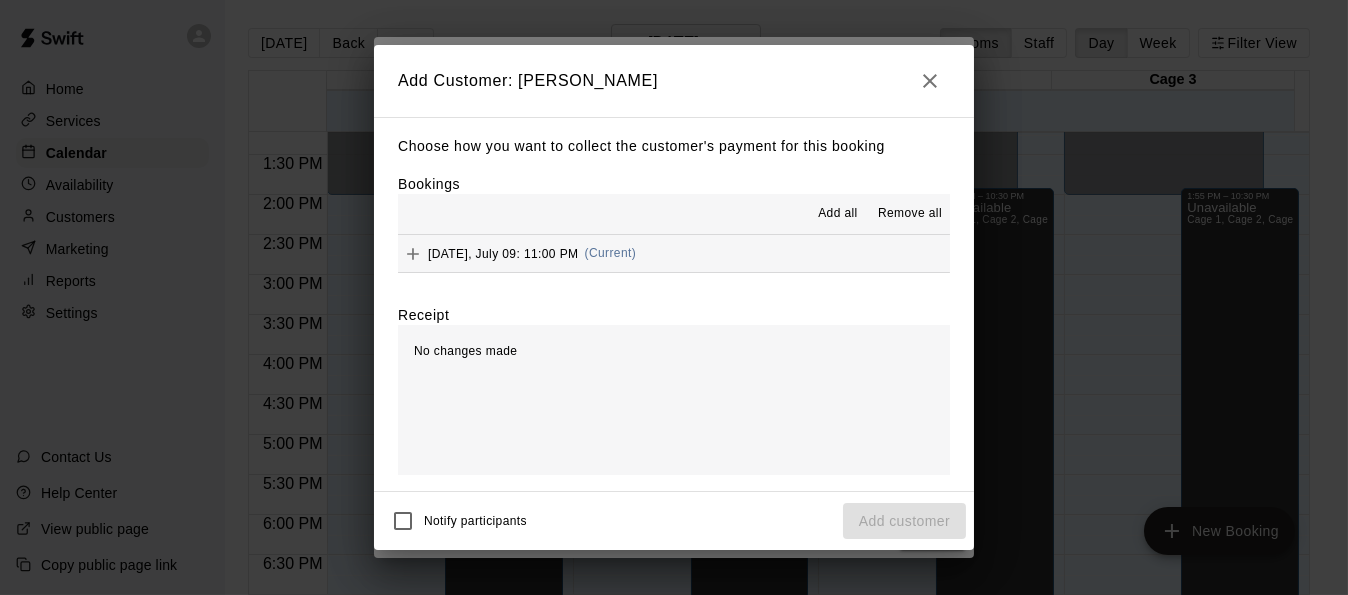 click 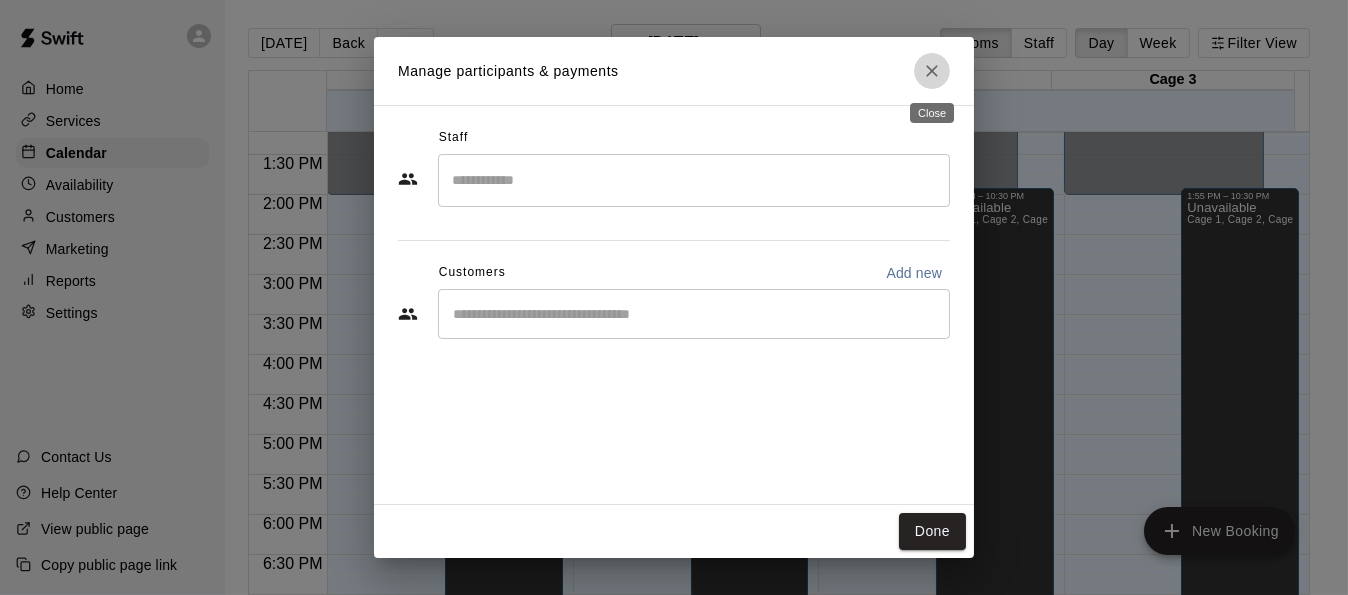click 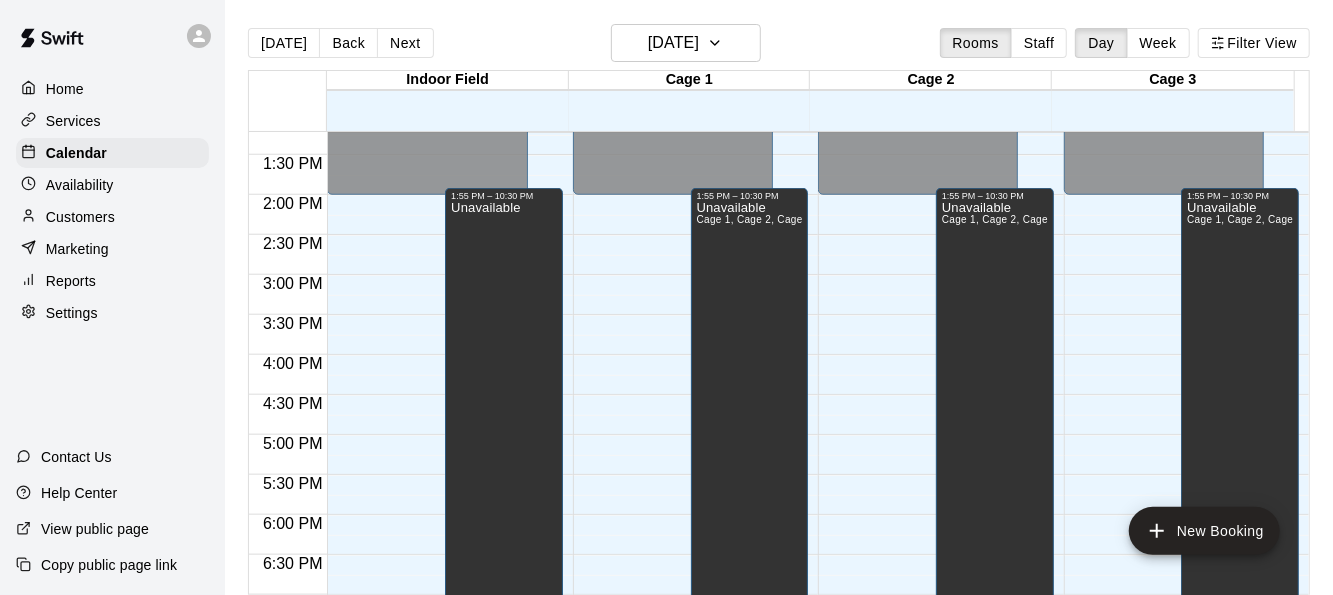 click on "Customers" at bounding box center (80, 217) 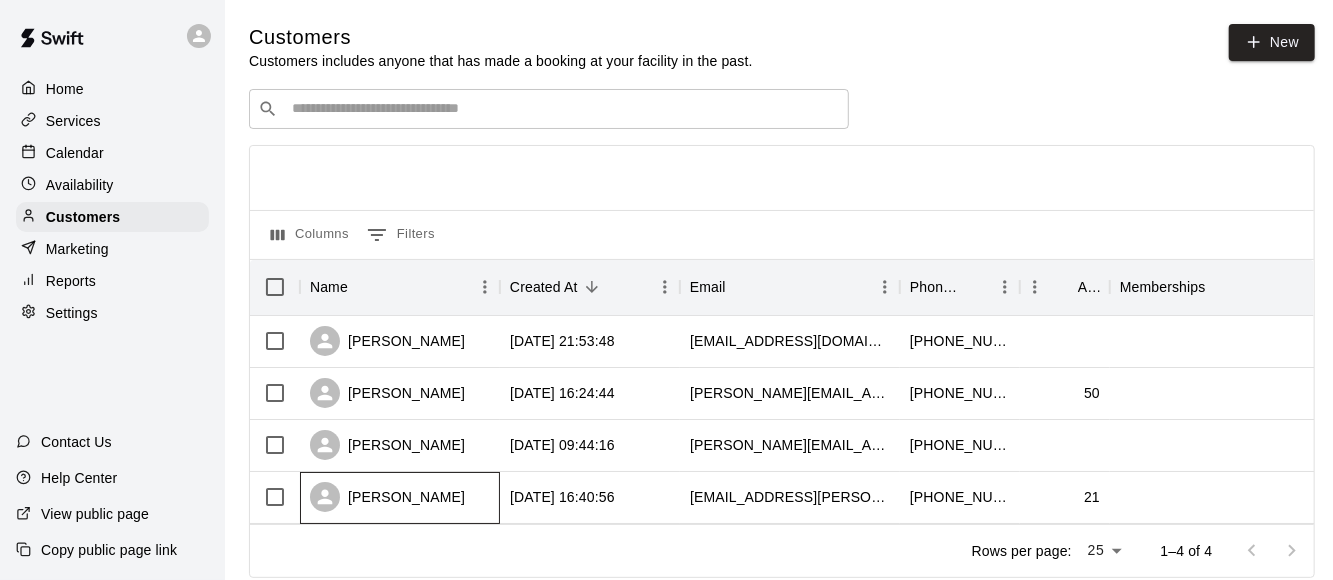 click on "Kaitlyn Atwood" at bounding box center [387, 497] 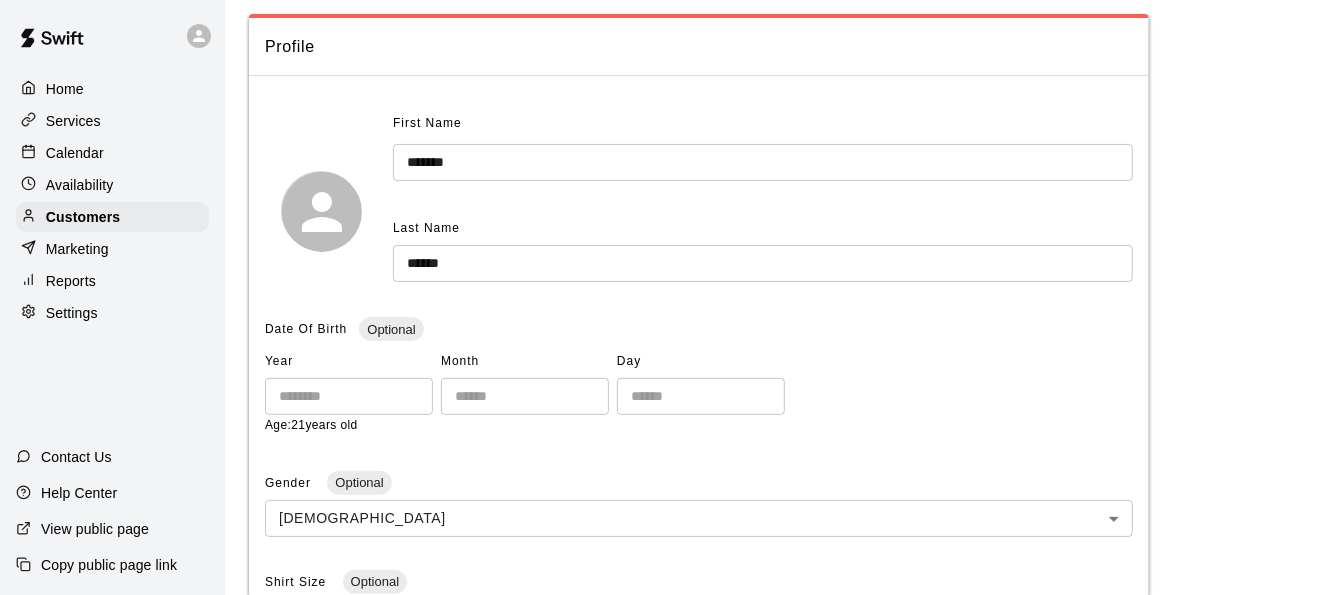 scroll, scrollTop: 0, scrollLeft: 0, axis: both 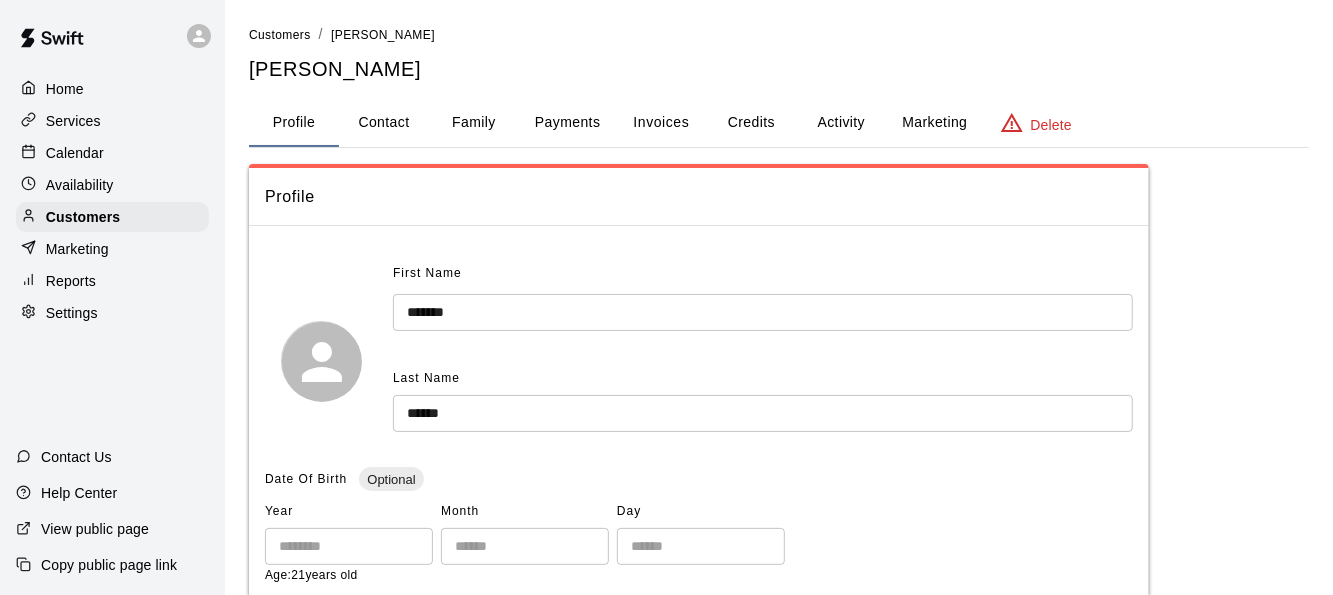 click on "Credits" at bounding box center [751, 123] 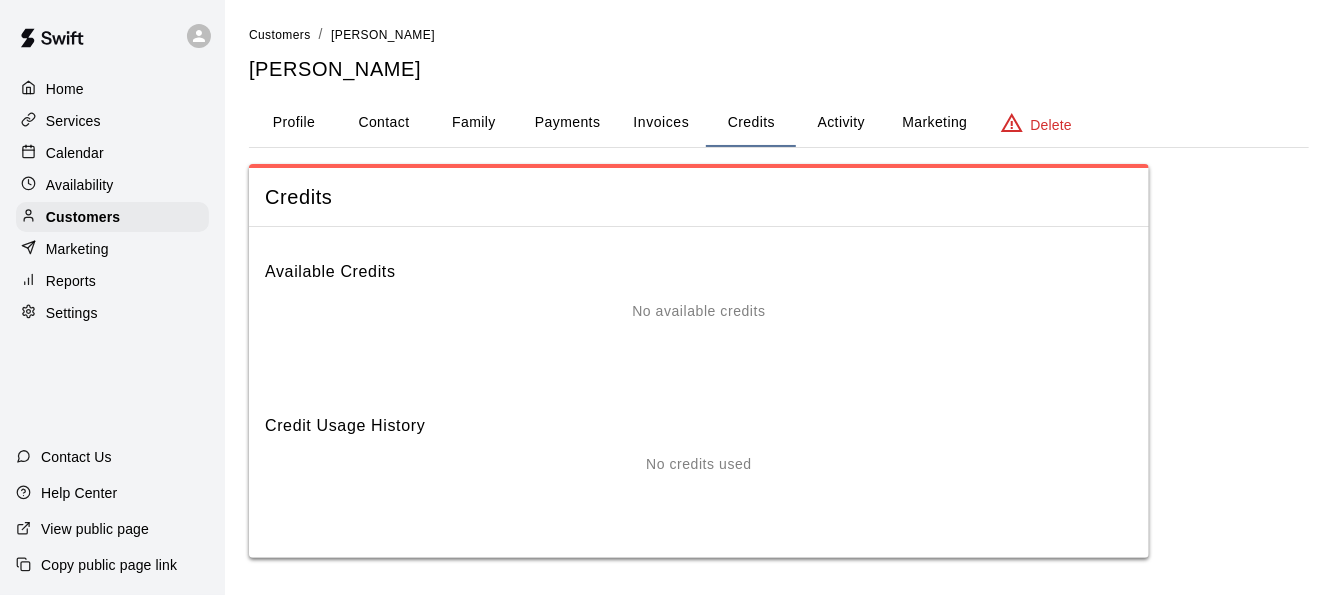 scroll, scrollTop: 0, scrollLeft: 0, axis: both 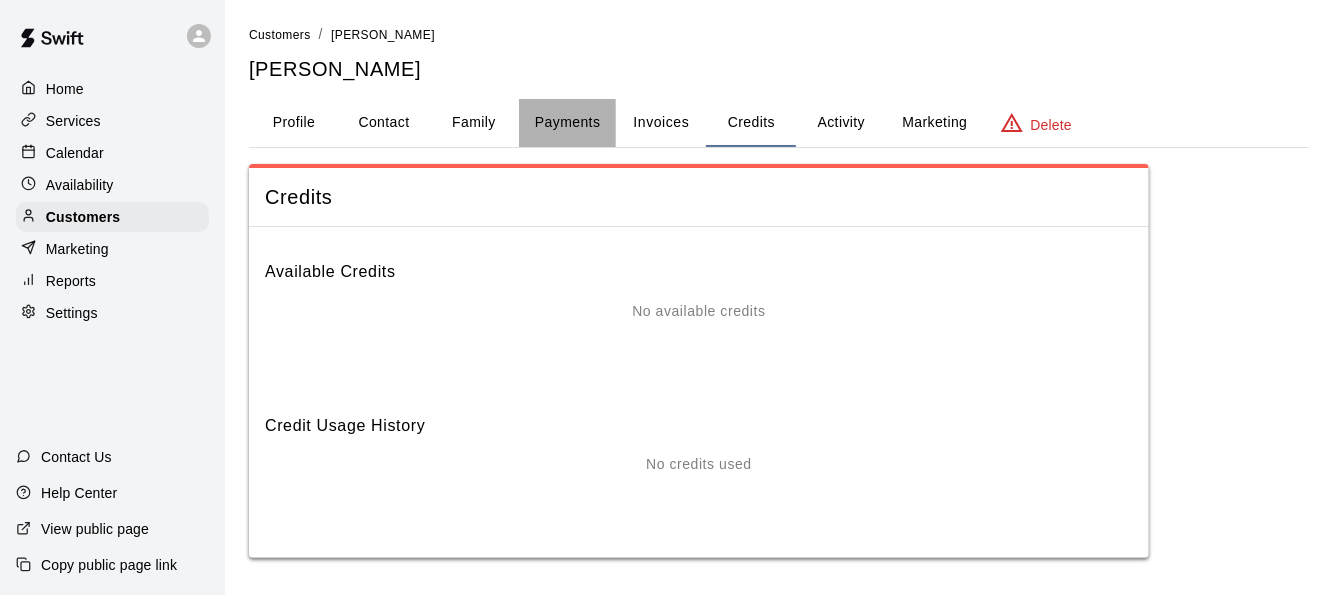 click on "Payments" at bounding box center (567, 123) 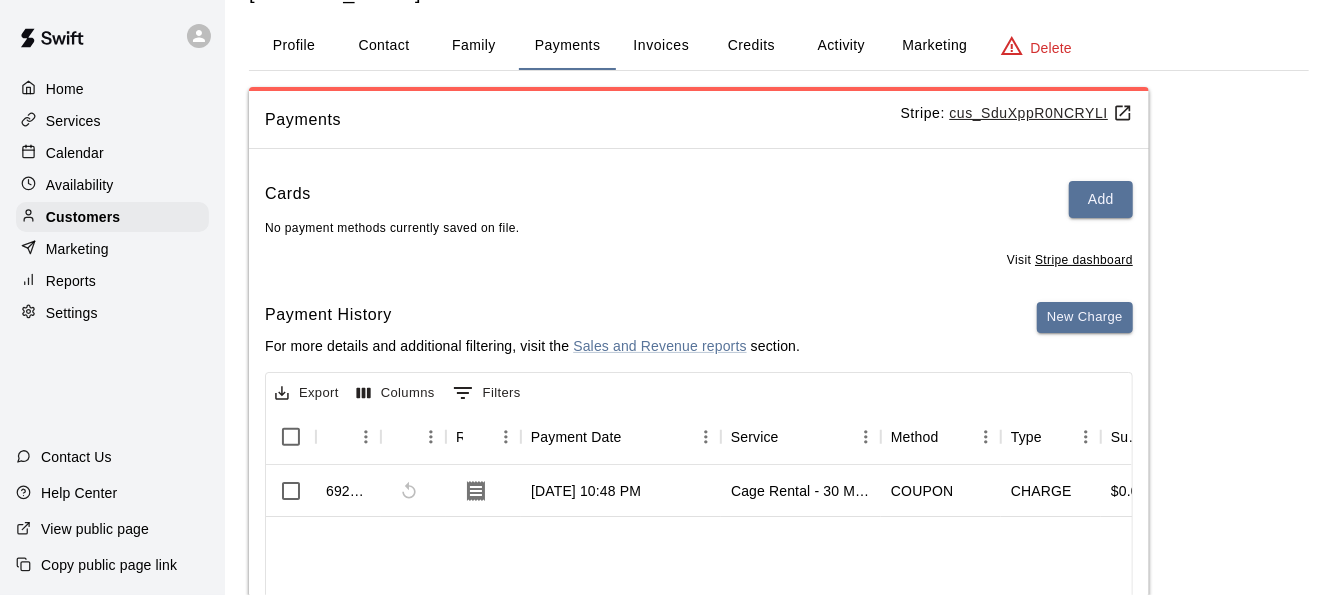 scroll, scrollTop: 75, scrollLeft: 0, axis: vertical 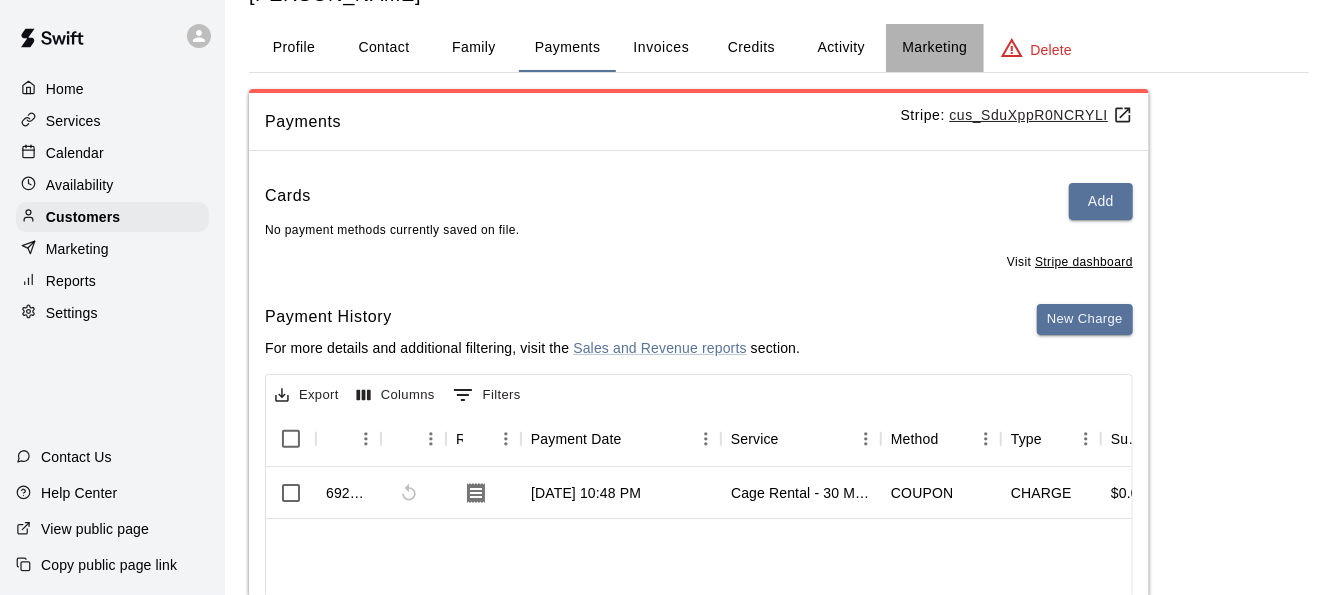 click on "Marketing" at bounding box center [934, 48] 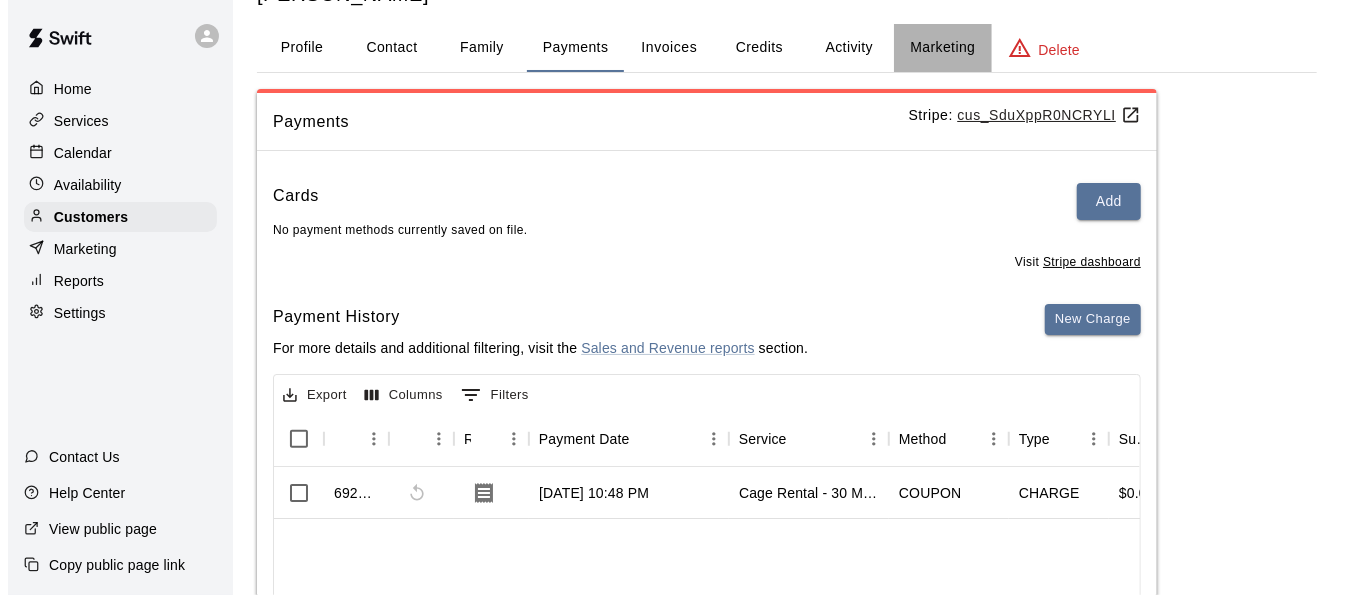 scroll, scrollTop: 0, scrollLeft: 0, axis: both 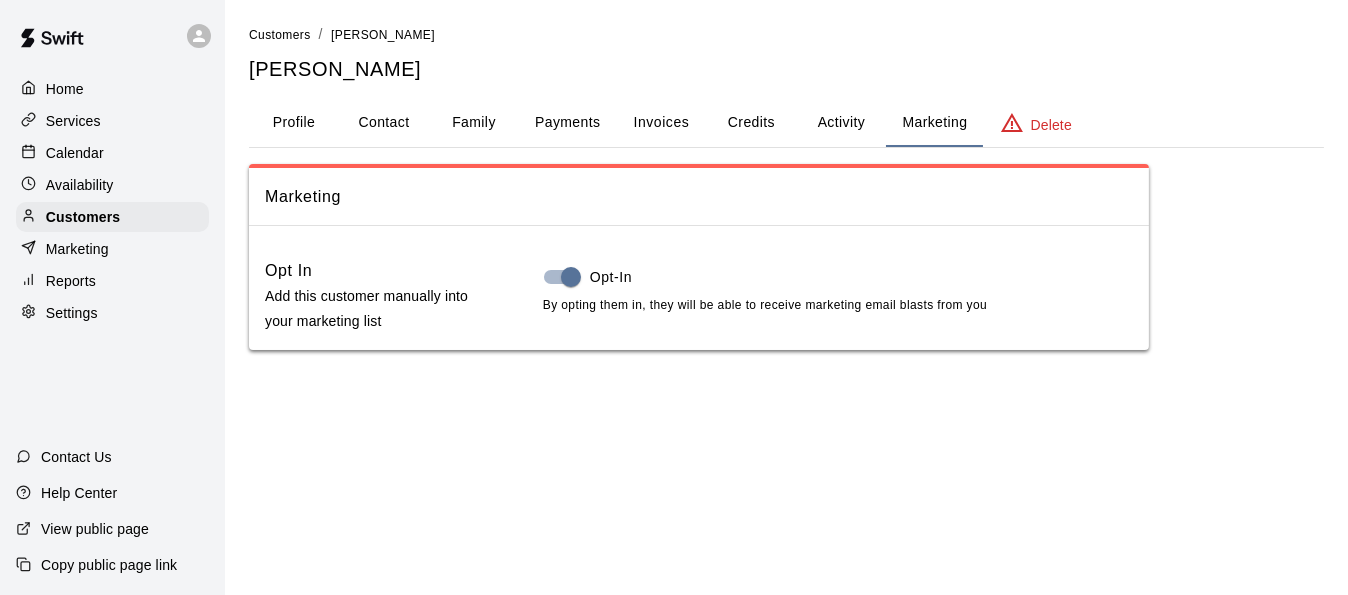 click on "Activity" at bounding box center (841, 123) 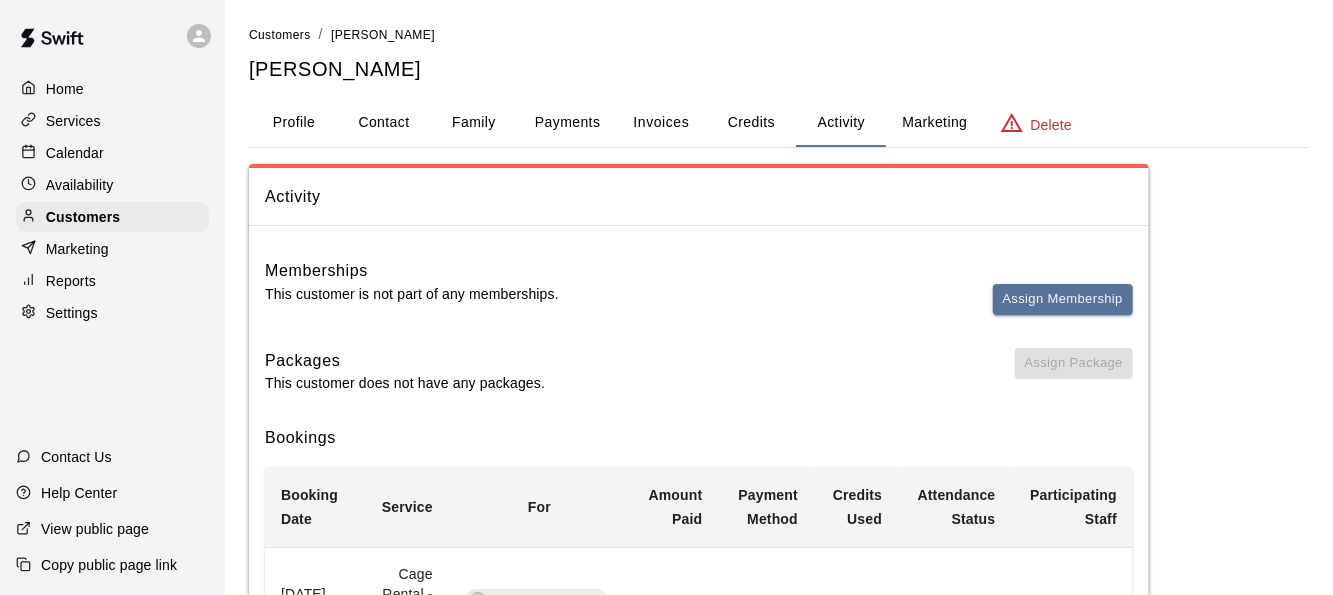 click on "Assign Membership" at bounding box center (1063, 308) 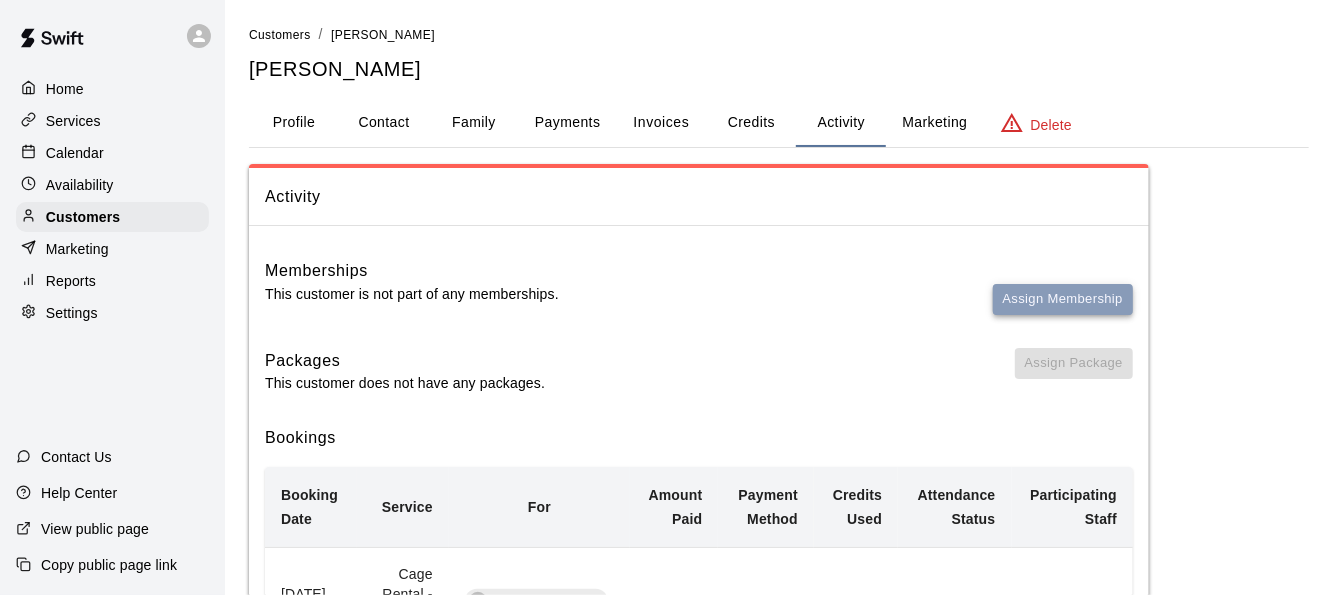 click on "Assign Membership" at bounding box center [1063, 299] 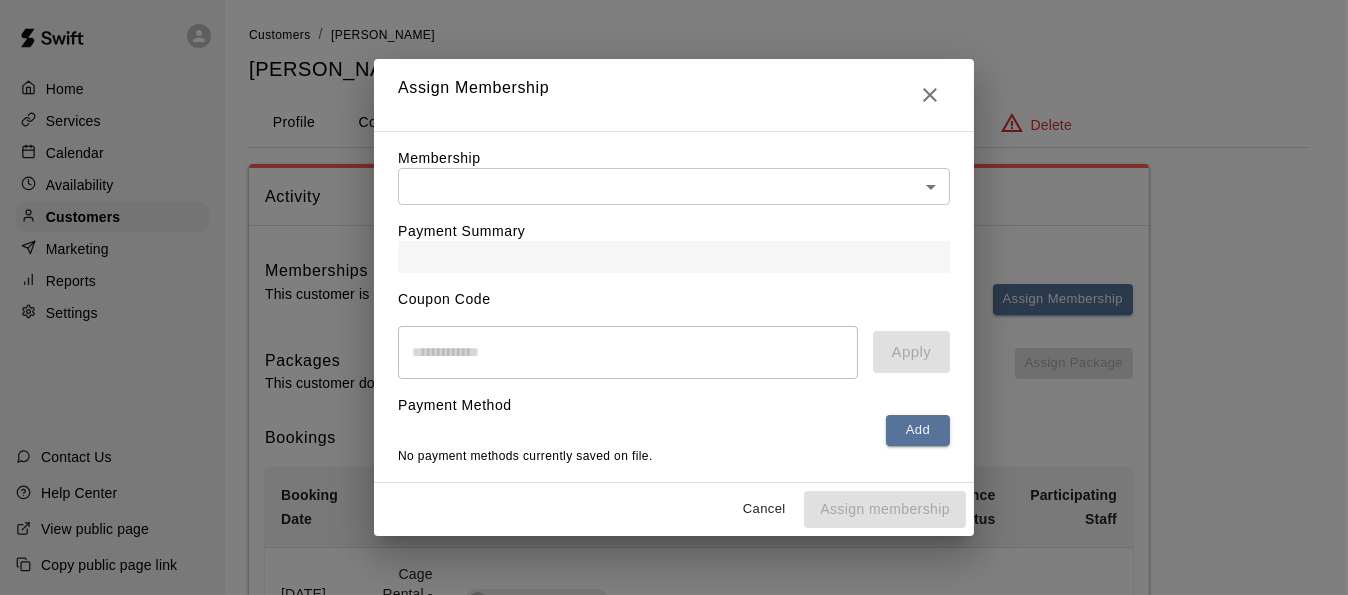 click on "Home Services Calendar Availability Customers Marketing Reports Settings Contact Us Help Center View public page Copy public page link Customers / Kaitlyn Atwood Kaitlyn Atwood Profile Contact Family Payments Invoices Credits Activity Marketing Delete Activity Memberships This customer is not part of any memberships. Assign Membership Packages This customer does not have any packages. Assign Package Bookings Booking Date   Service For Amount Paid Payment Method Credits Used Attendance Status Participating Staff August 18, 2025 2:00 PM Cage Rental - 30 Minutes Kaitlyn Atwood 0 Coupon N/A Unknown None Rows per page: 10 ** 1–1 of 1 Swift - Edit Customer Hide chevron-down 2025-07-02 Assign Membership Membership ​ ​ Payment Summary Coupon Code ​ Apply Payment Method   Add No payment methods currently saved on file. Cancel Assign membership" at bounding box center (674, 388) 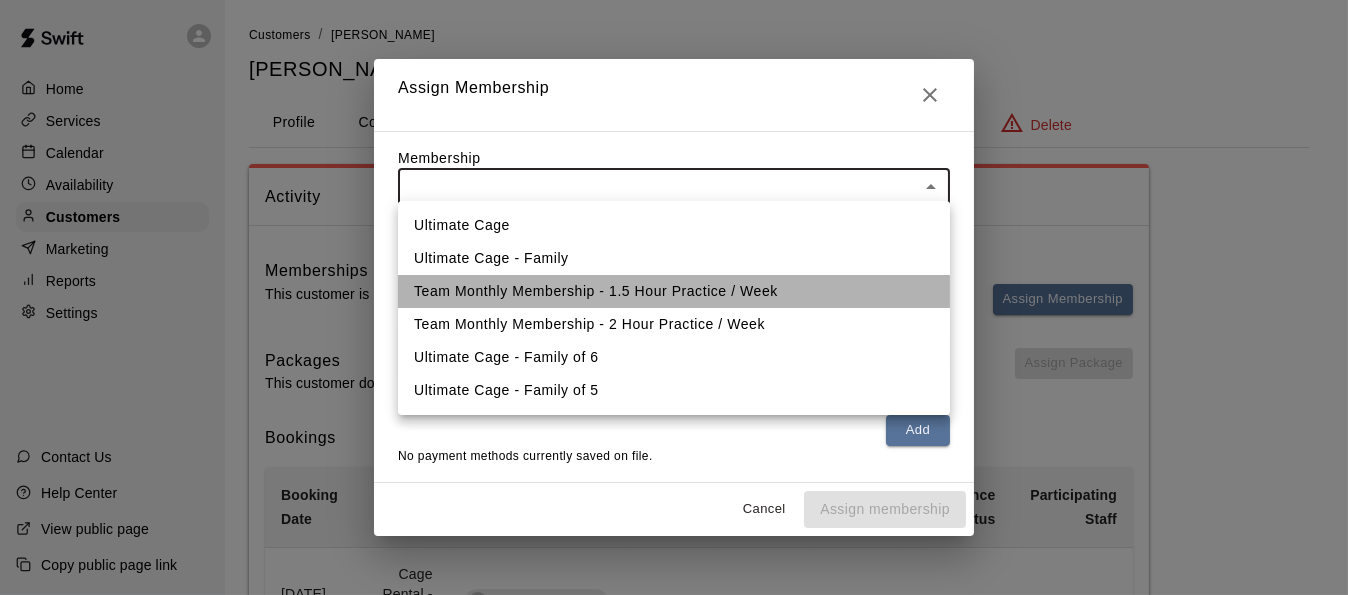 click on "Team Monthly Membership - 1.5 Hour Practice / Week" at bounding box center (674, 291) 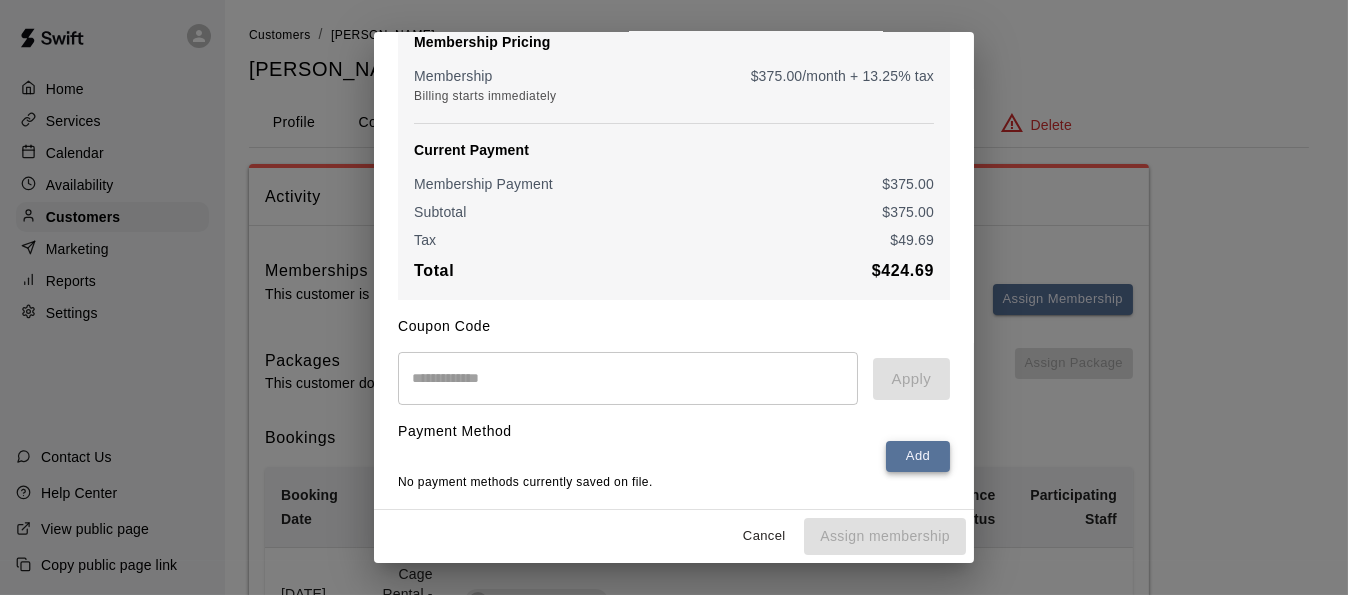 scroll, scrollTop: 213, scrollLeft: 0, axis: vertical 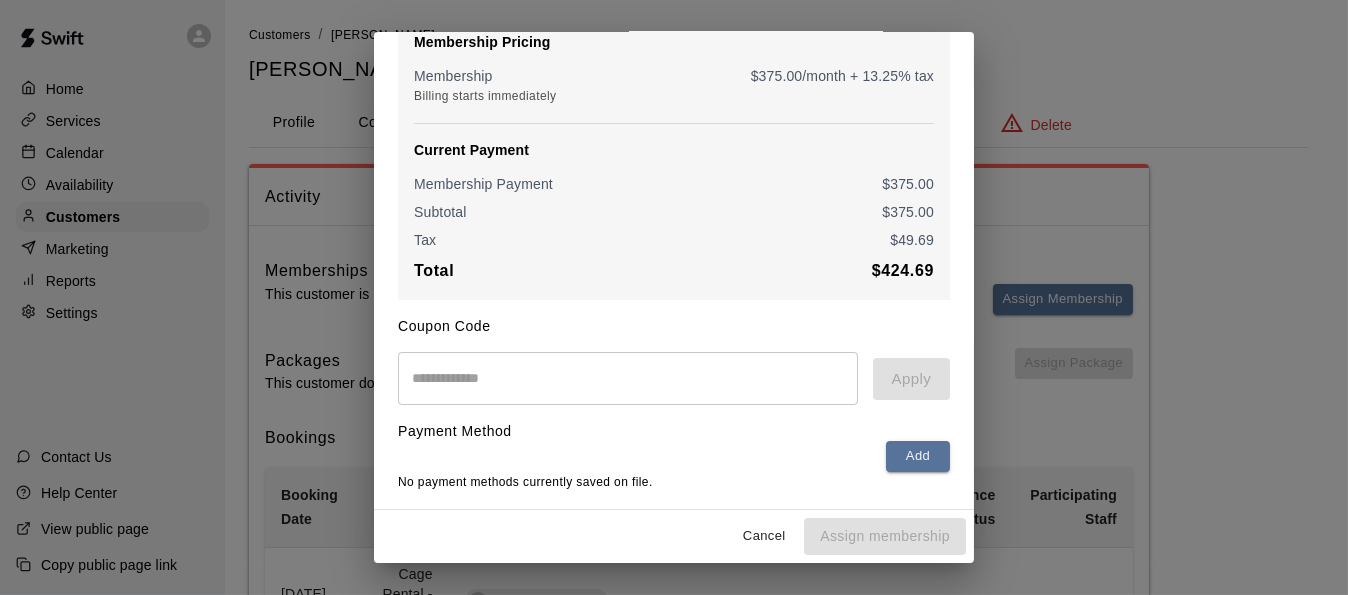click at bounding box center (628, 378) 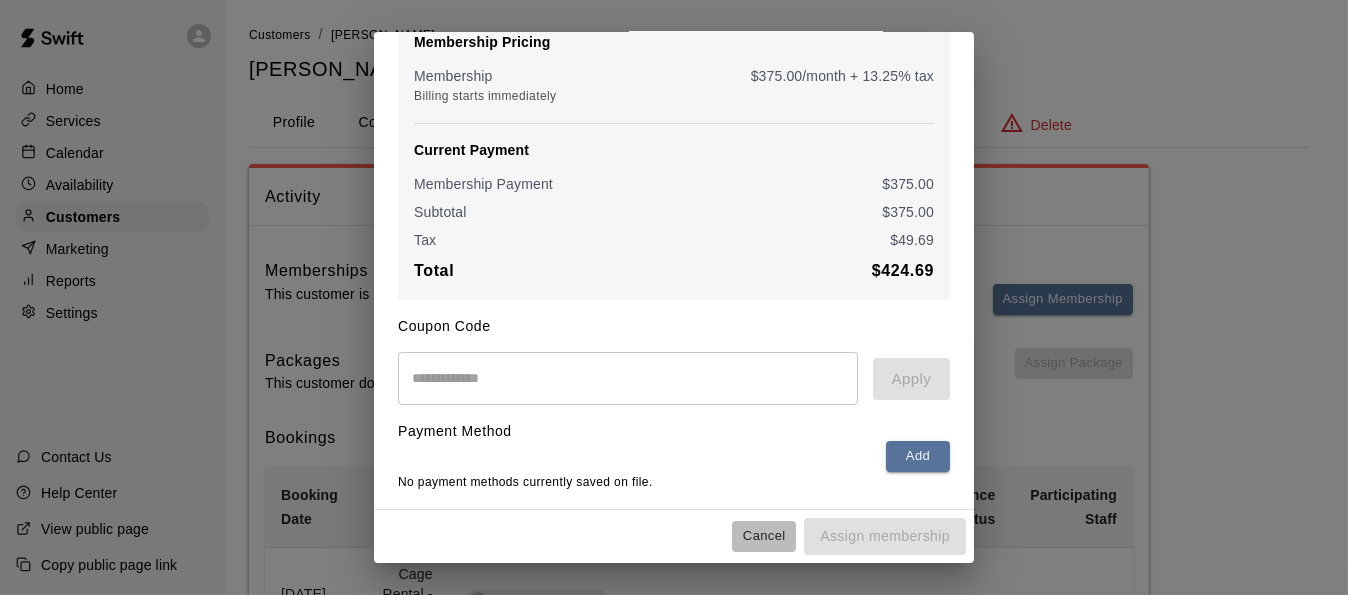 click on "Cancel" at bounding box center [764, 536] 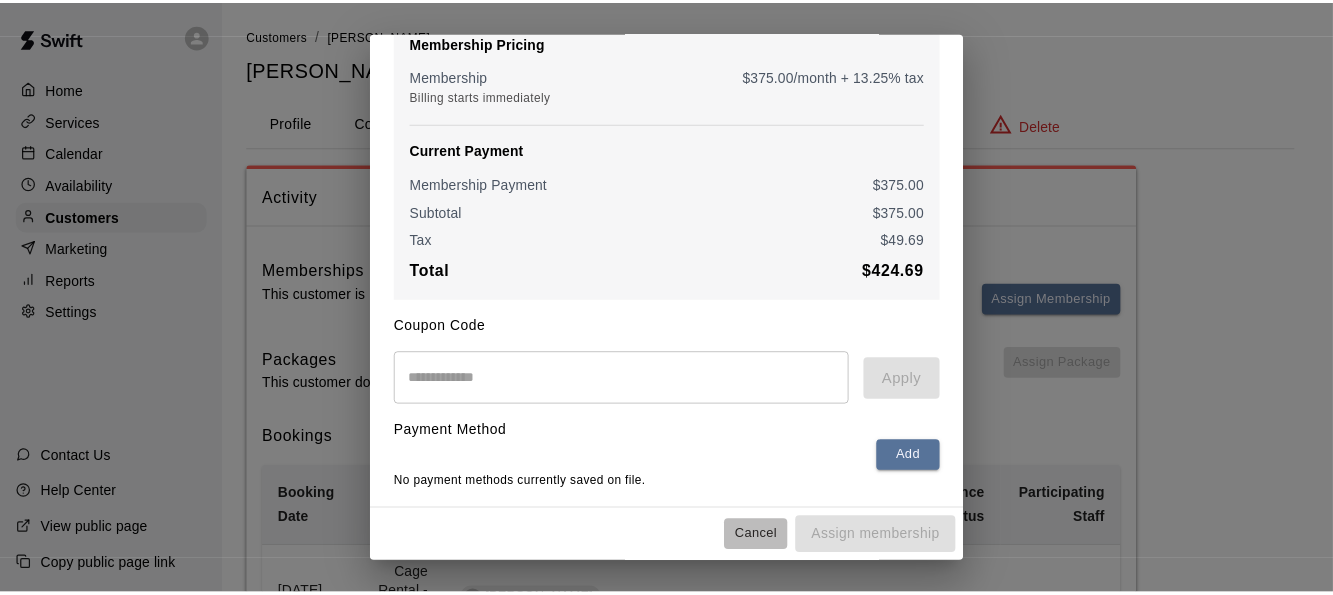 scroll, scrollTop: 0, scrollLeft: 0, axis: both 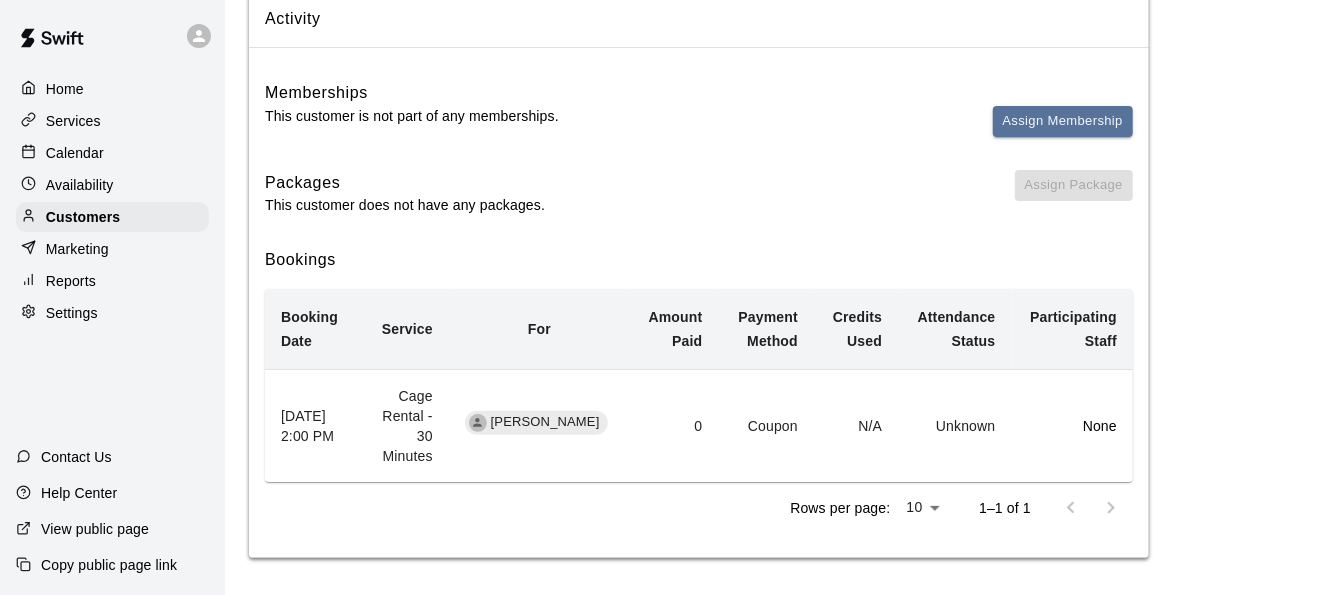 click on "Settings" at bounding box center [72, 313] 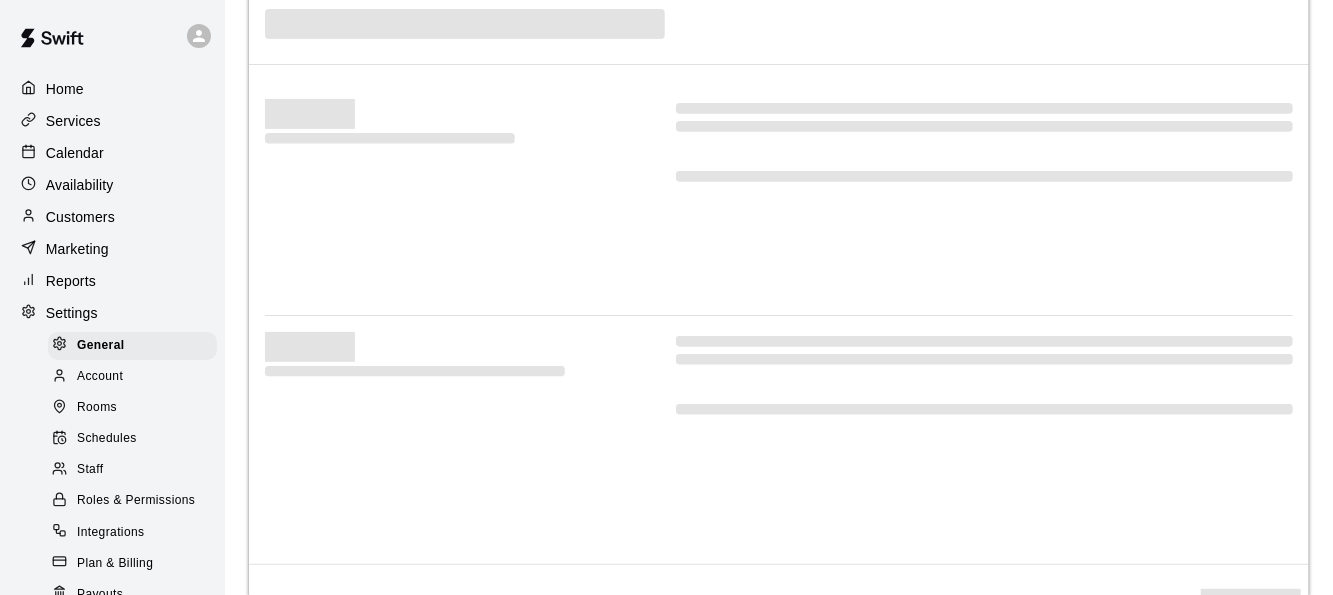 scroll, scrollTop: 0, scrollLeft: 0, axis: both 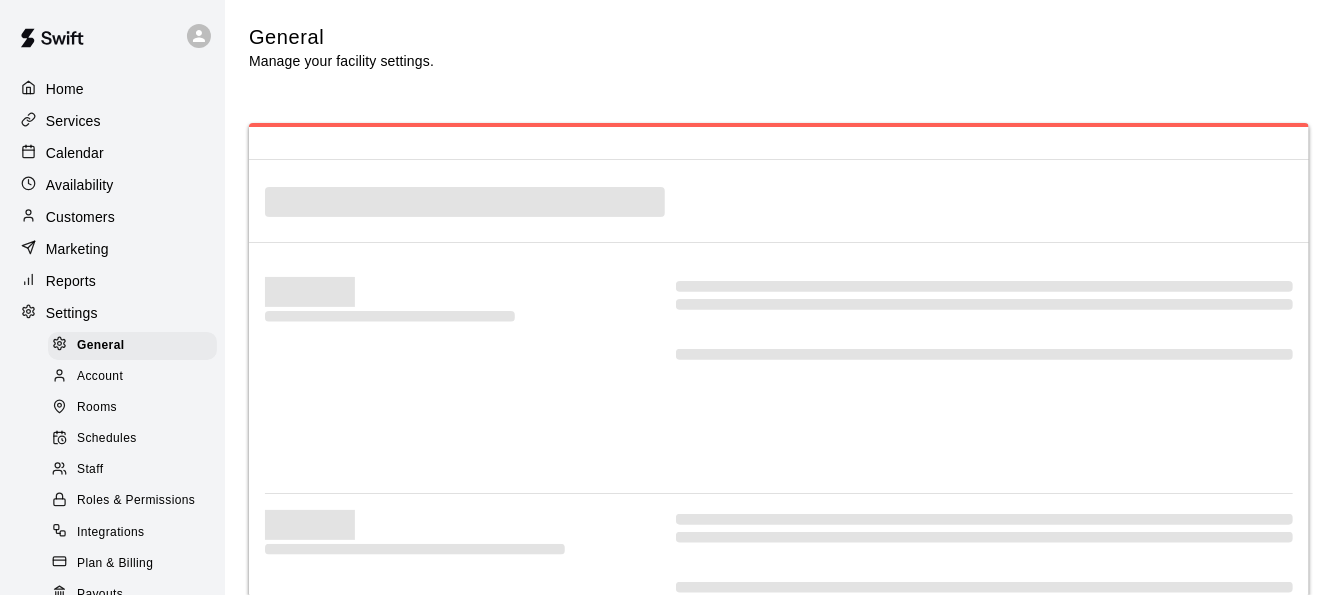 select on "**" 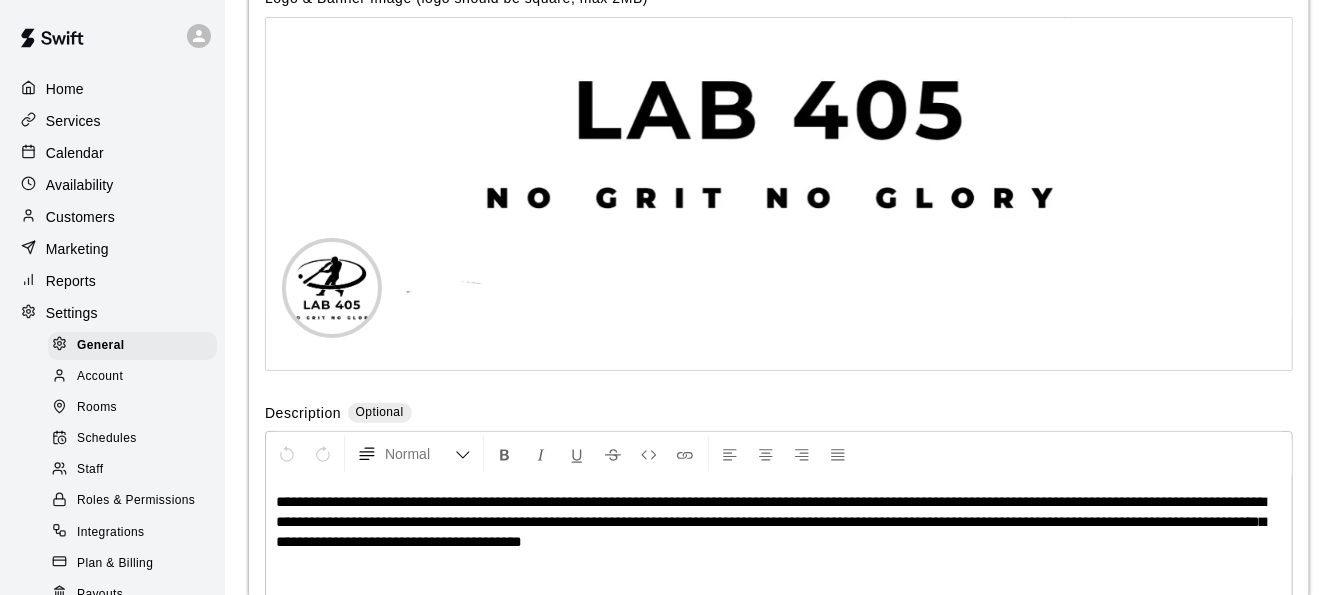 scroll, scrollTop: 4329, scrollLeft: 0, axis: vertical 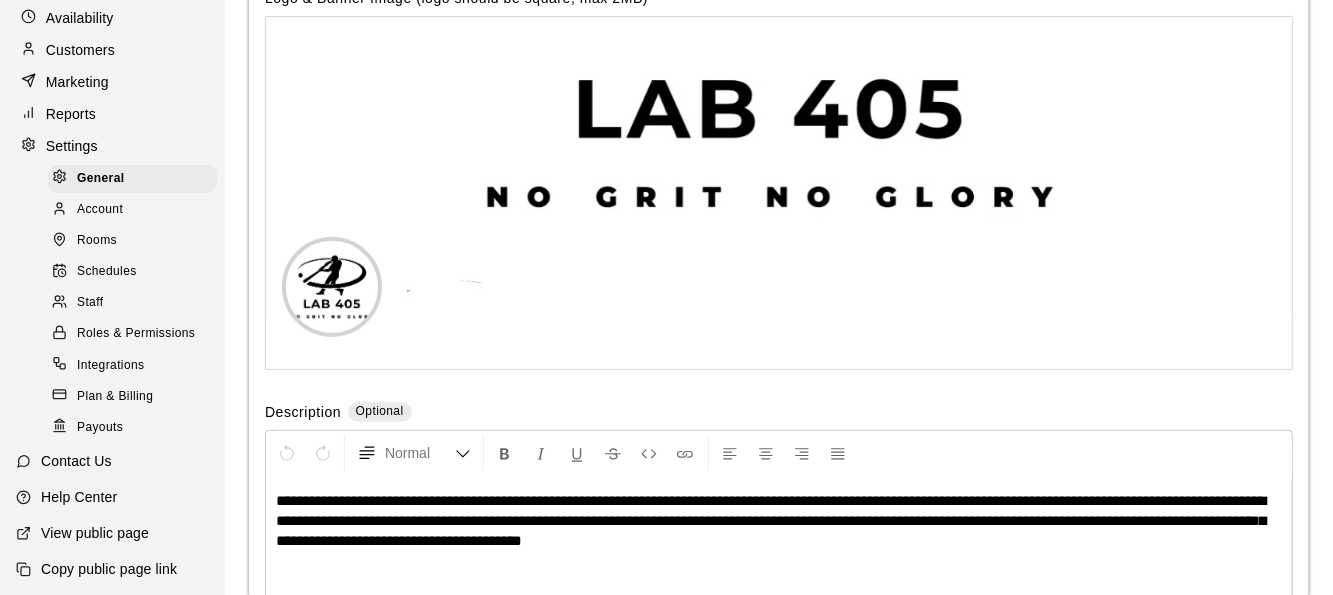 click on "Marketing" at bounding box center [77, 82] 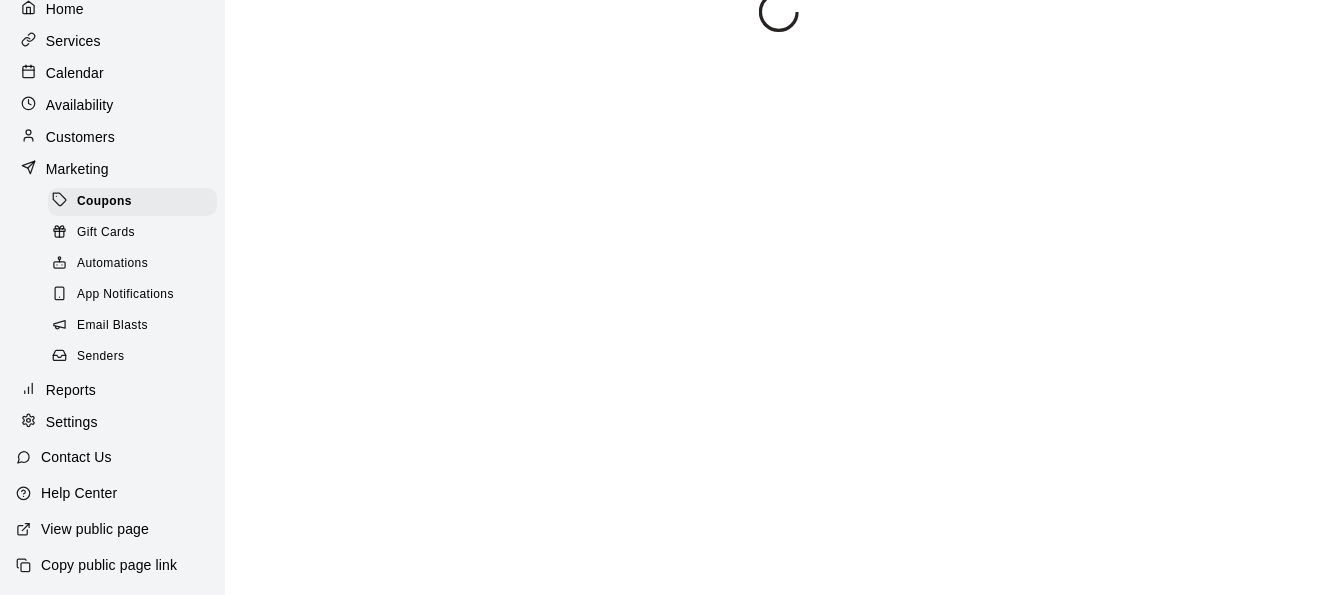scroll, scrollTop: 0, scrollLeft: 0, axis: both 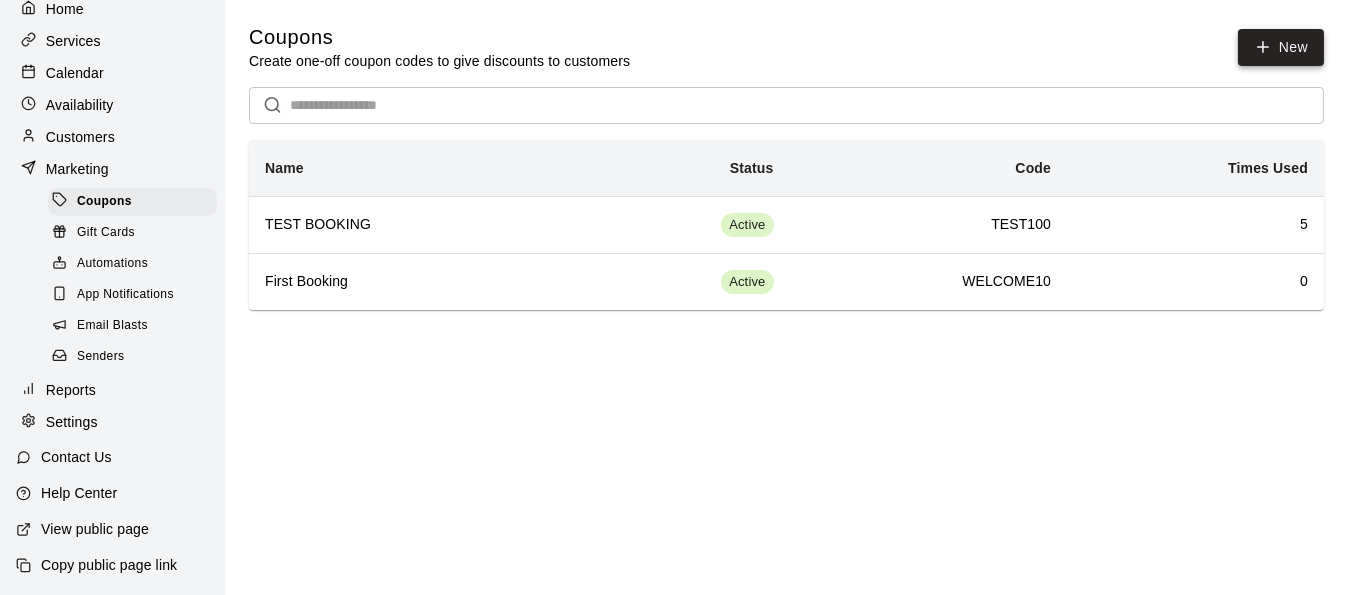 click on "New" at bounding box center (1281, 47) 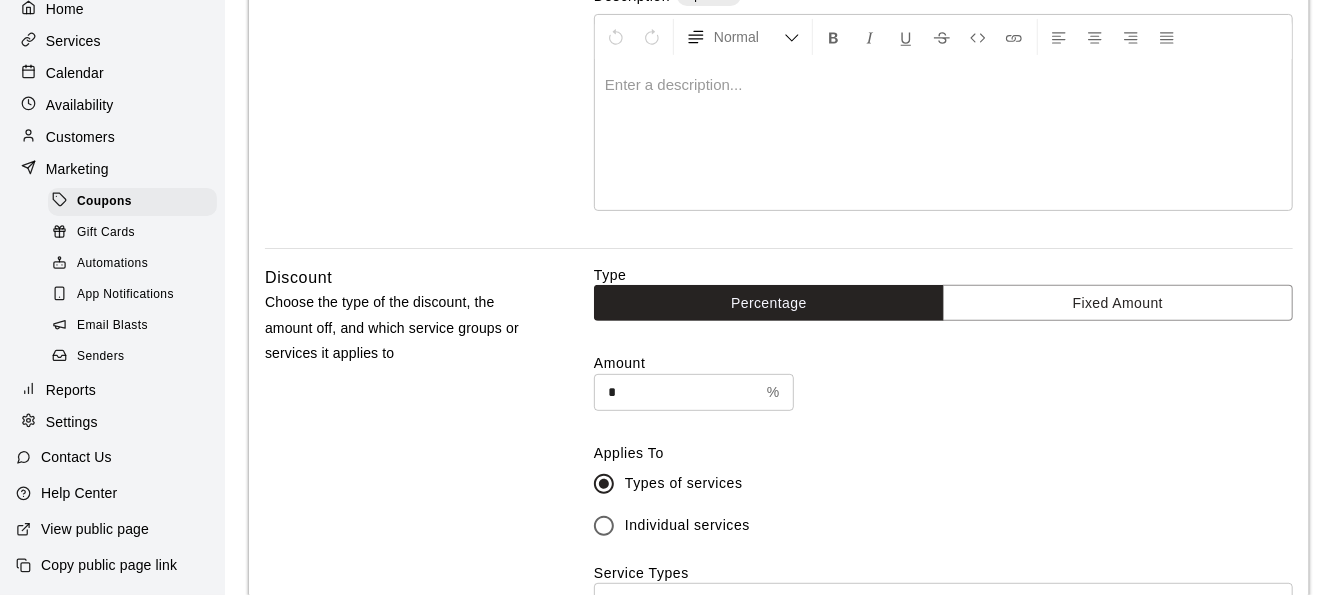 scroll, scrollTop: 0, scrollLeft: 0, axis: both 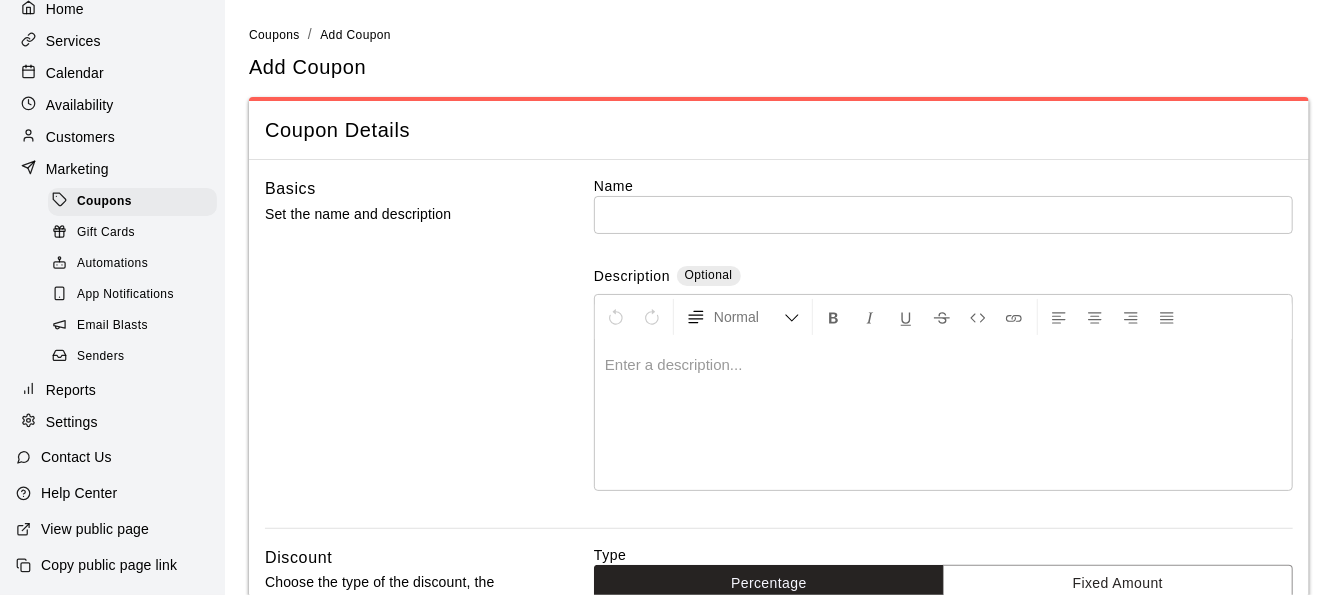 click on "Coupons" at bounding box center [274, 35] 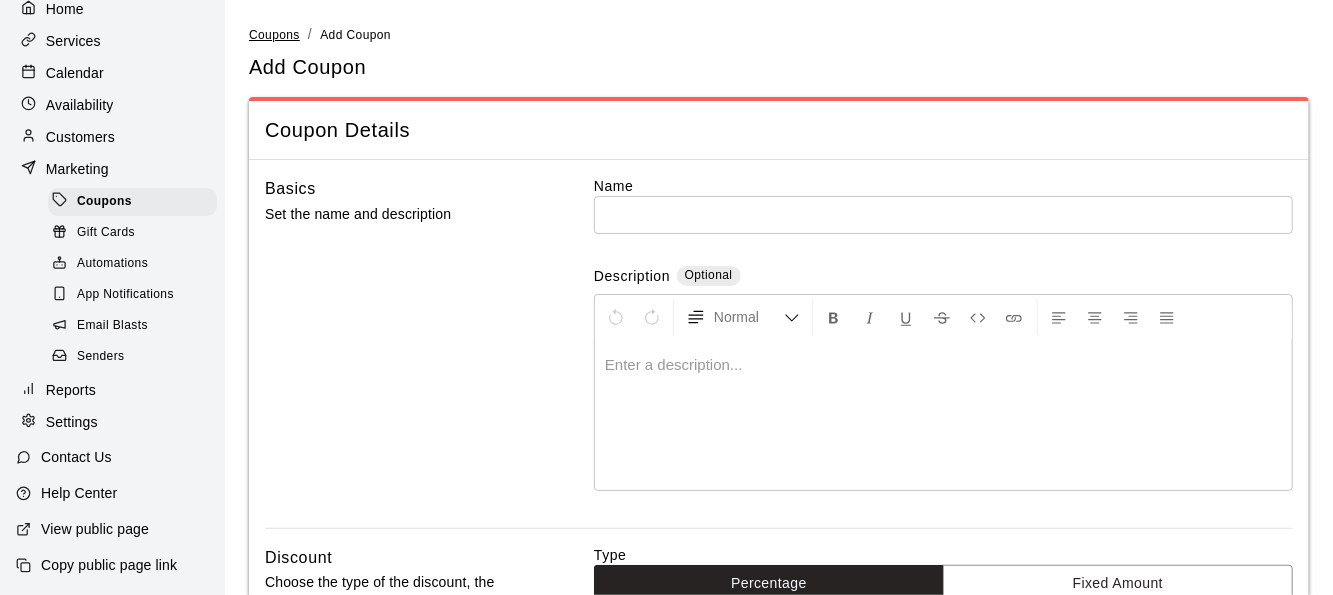 click on "Coupons" at bounding box center (274, 35) 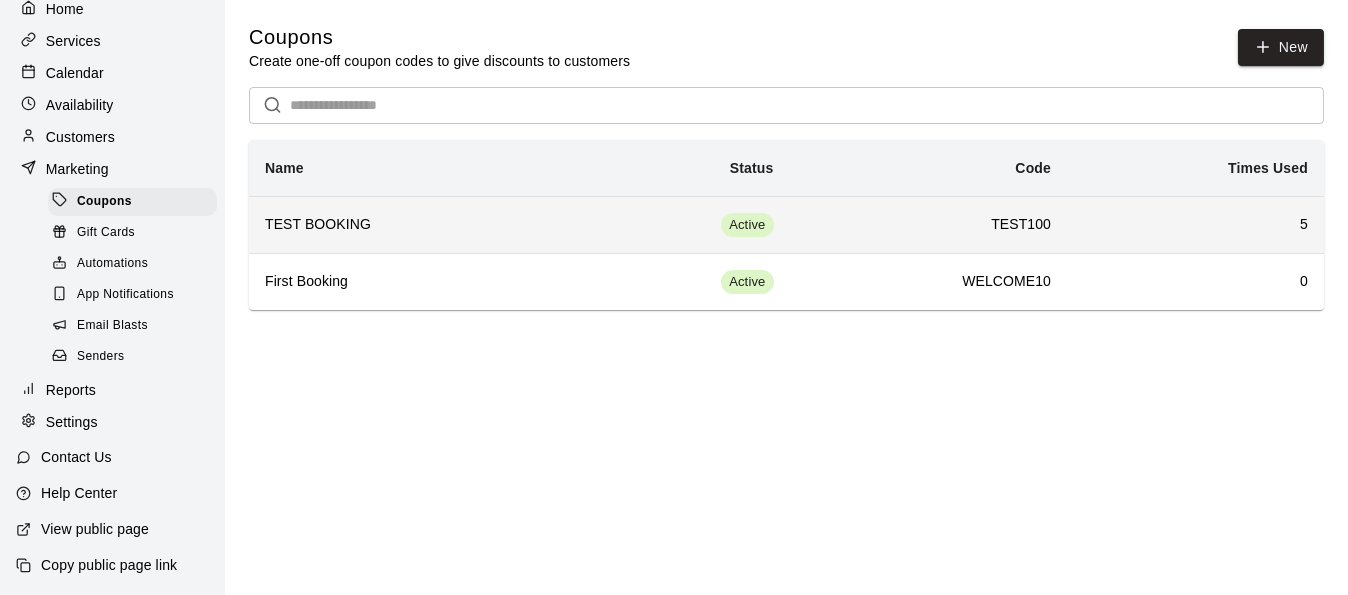 click on "TEST100" at bounding box center (929, 224) 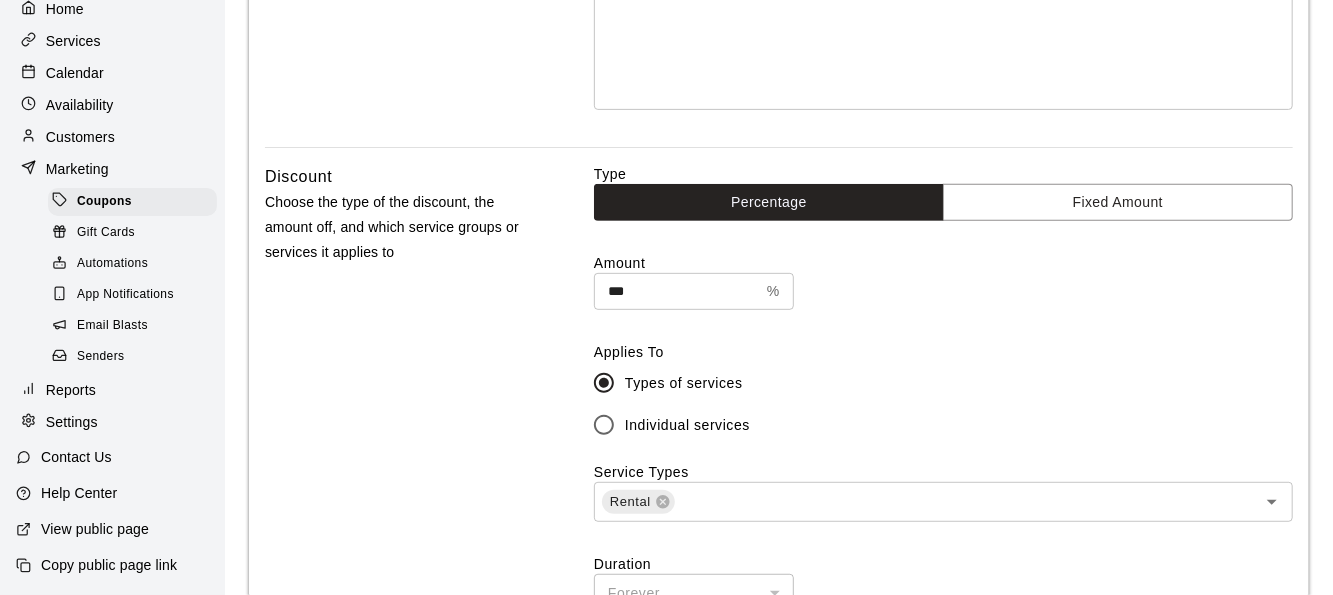 scroll, scrollTop: 618, scrollLeft: 0, axis: vertical 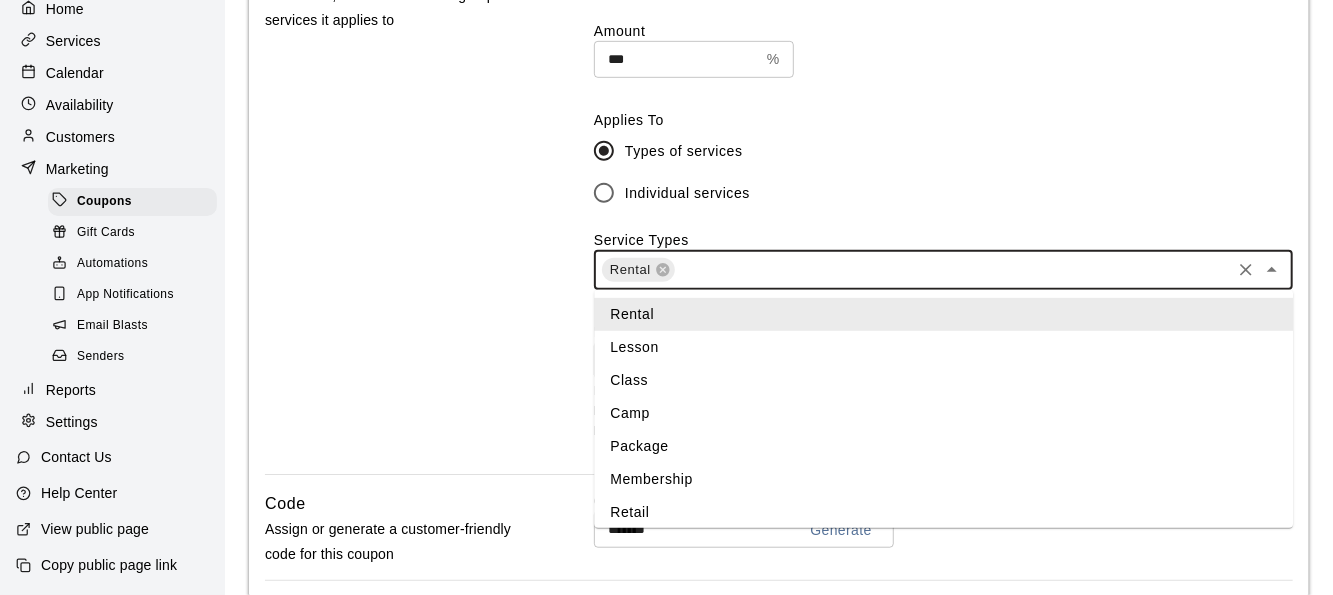 click at bounding box center [952, 270] 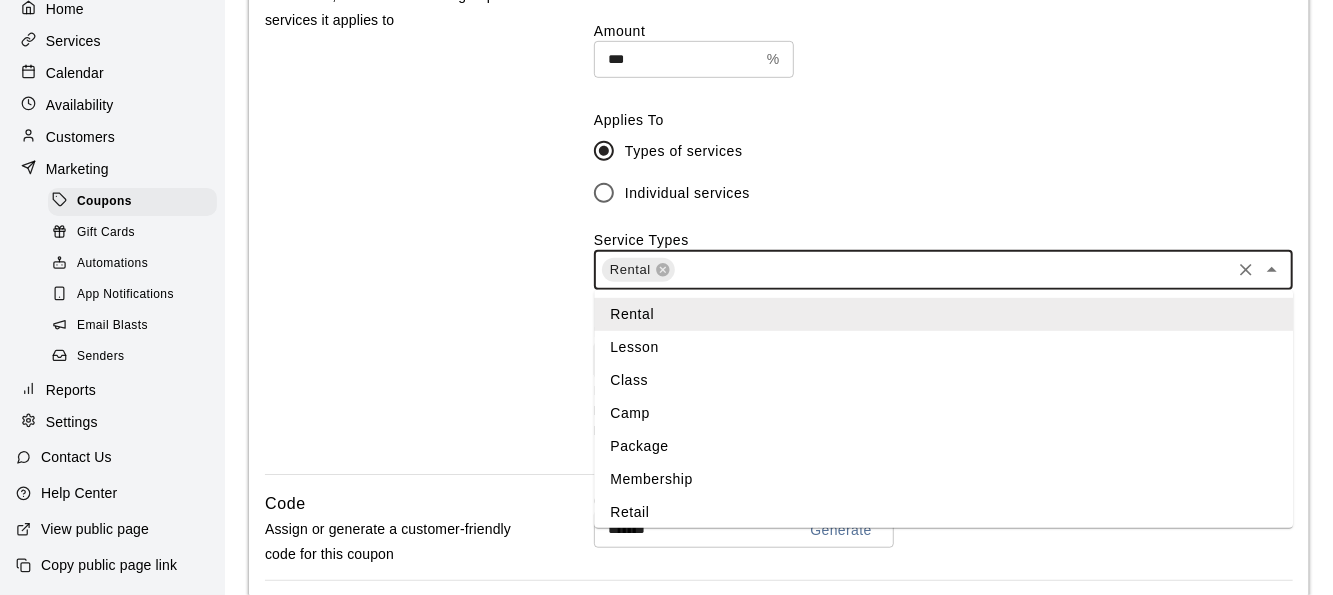click on "Membership" at bounding box center [943, 479] 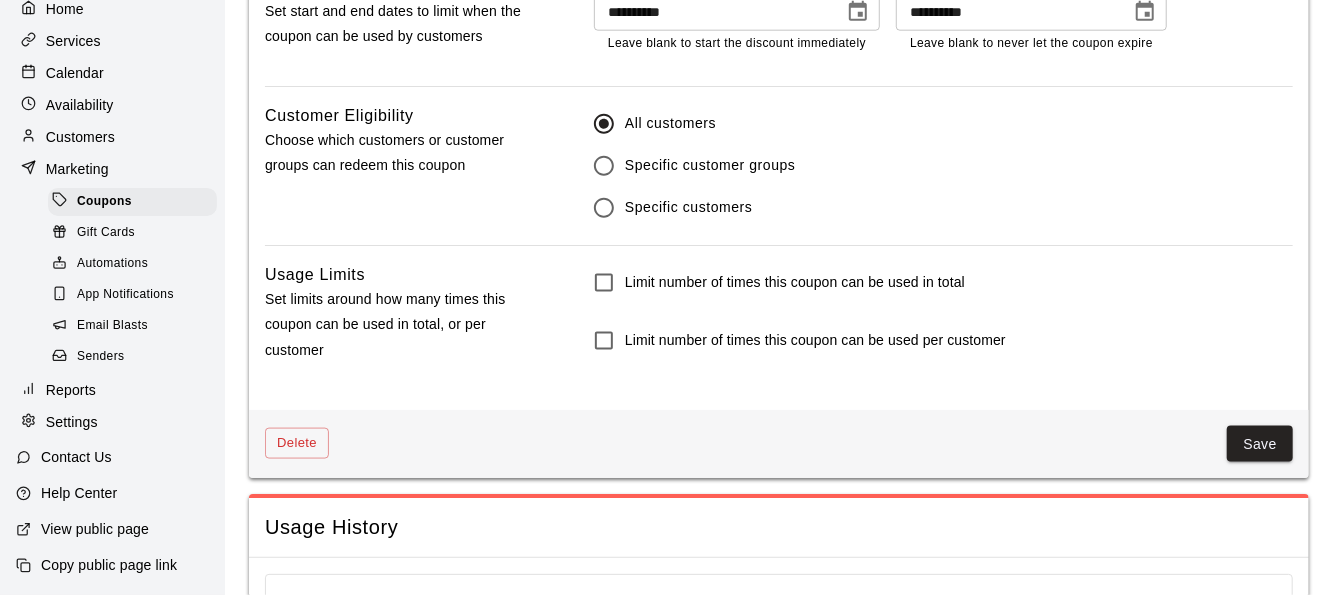 scroll, scrollTop: 1280, scrollLeft: 0, axis: vertical 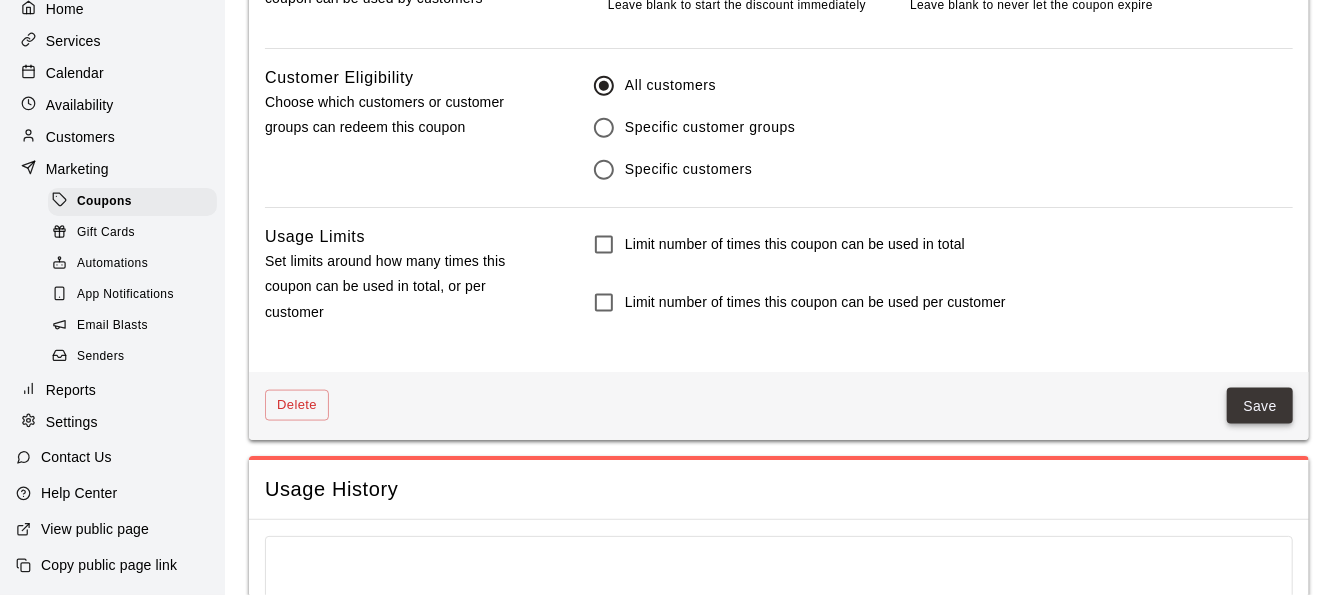 click on "Save" at bounding box center (1260, 406) 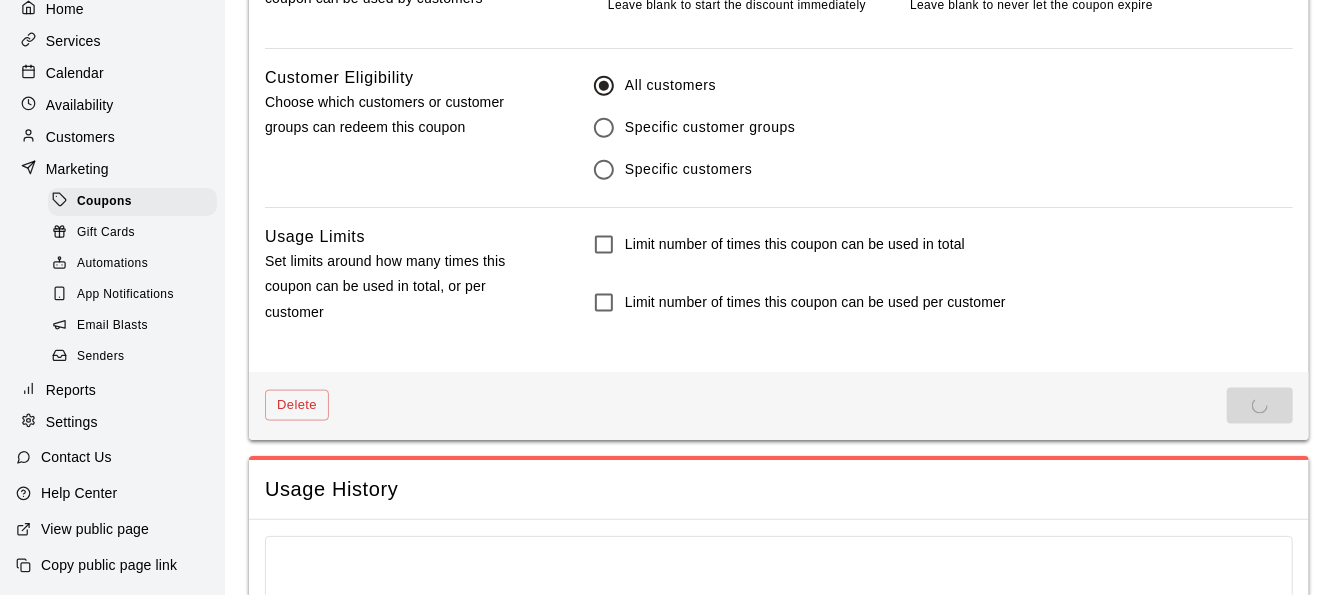 scroll, scrollTop: 0, scrollLeft: 0, axis: both 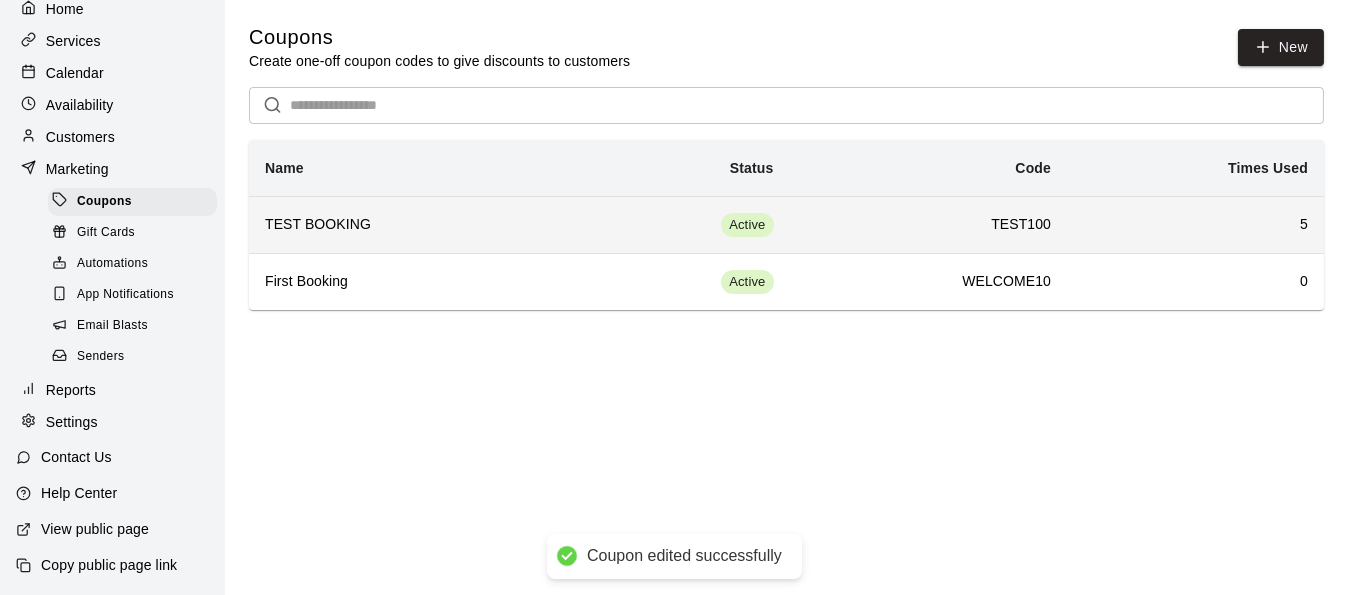 click on "TEST100" at bounding box center (929, 225) 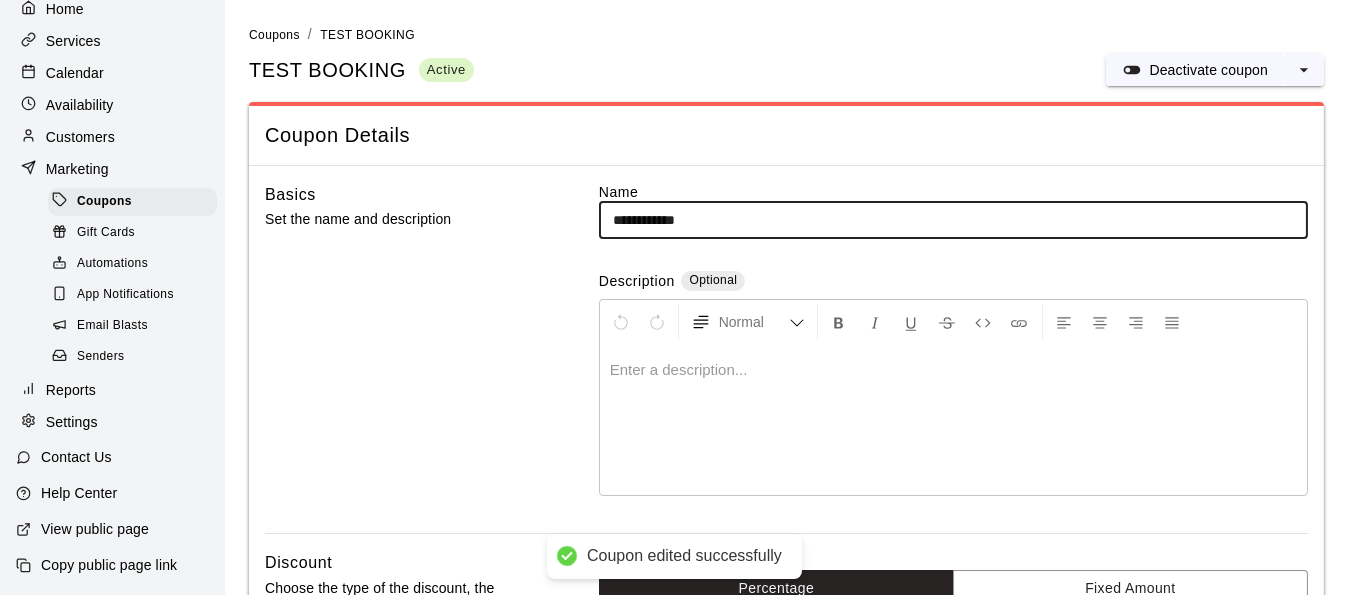 type on "**********" 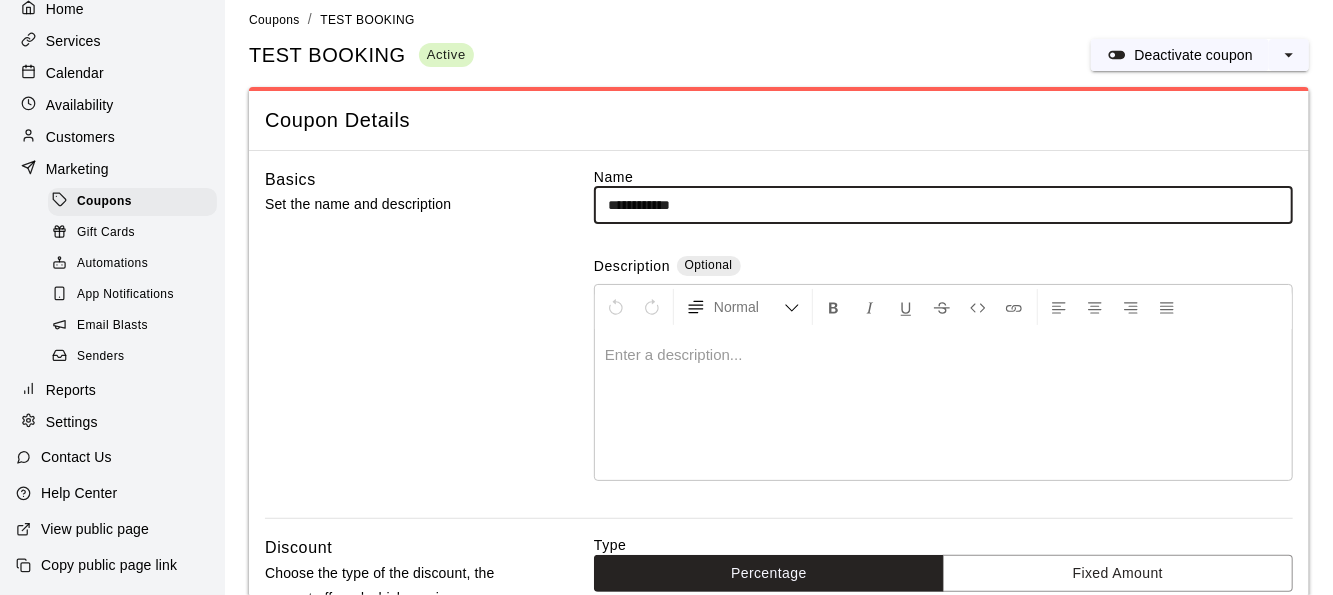 scroll, scrollTop: 0, scrollLeft: 0, axis: both 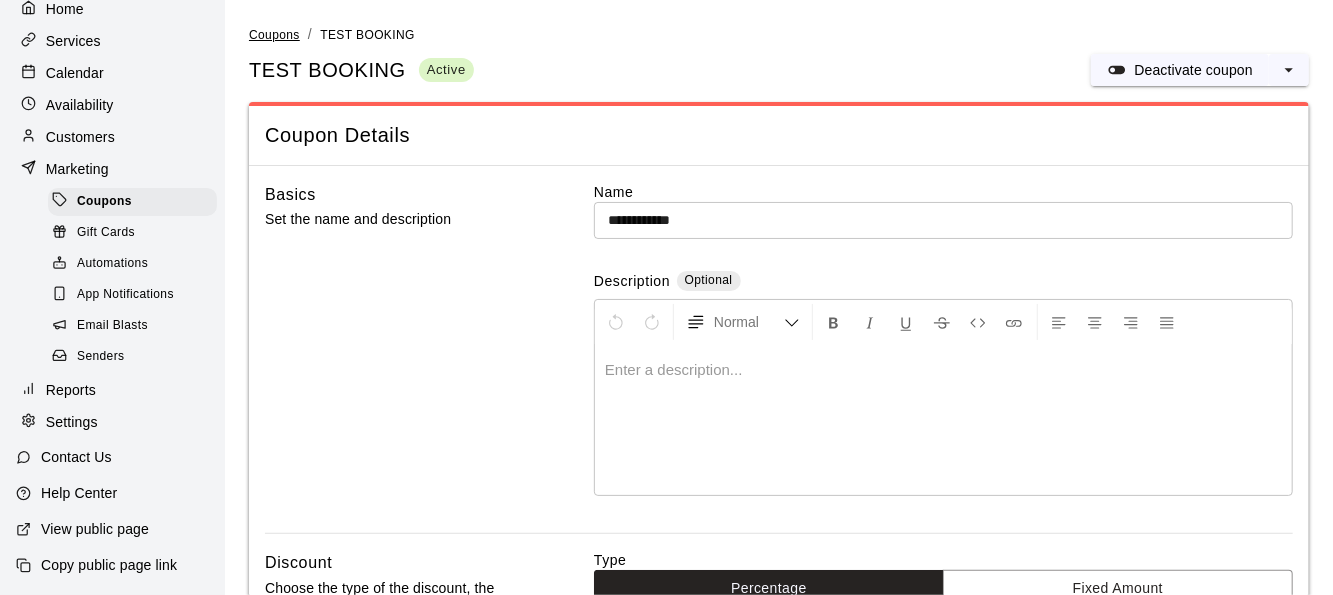 click on "Coupons" at bounding box center (274, 35) 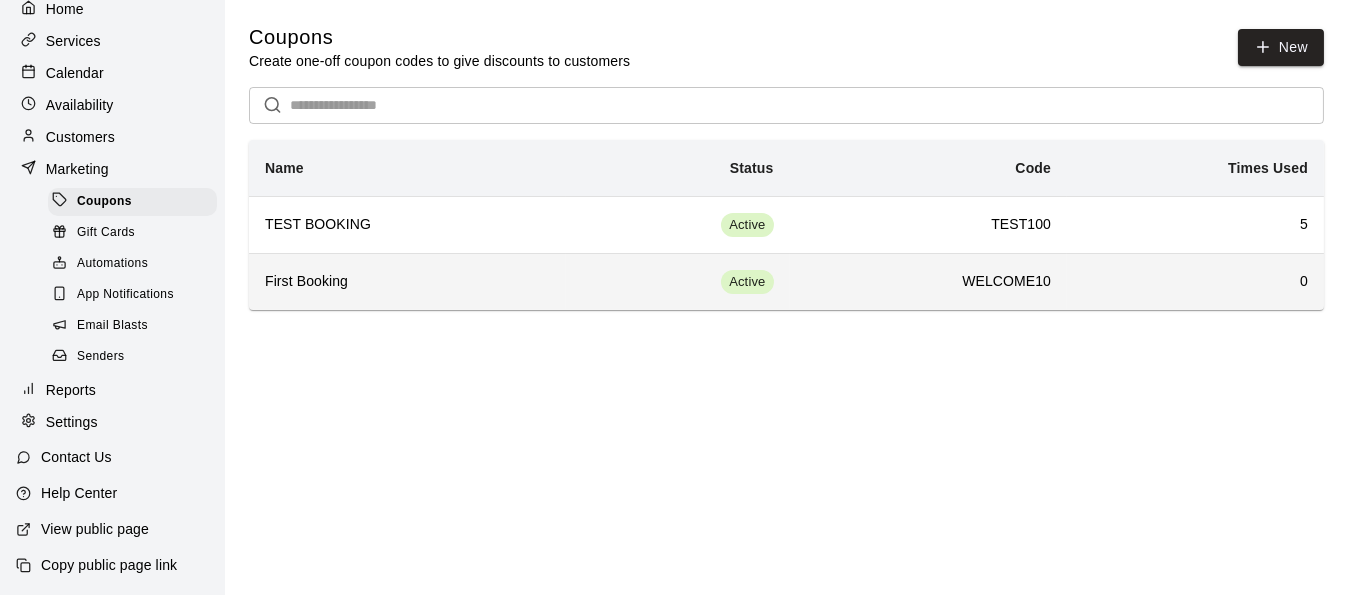click on "First Booking" at bounding box center [407, 281] 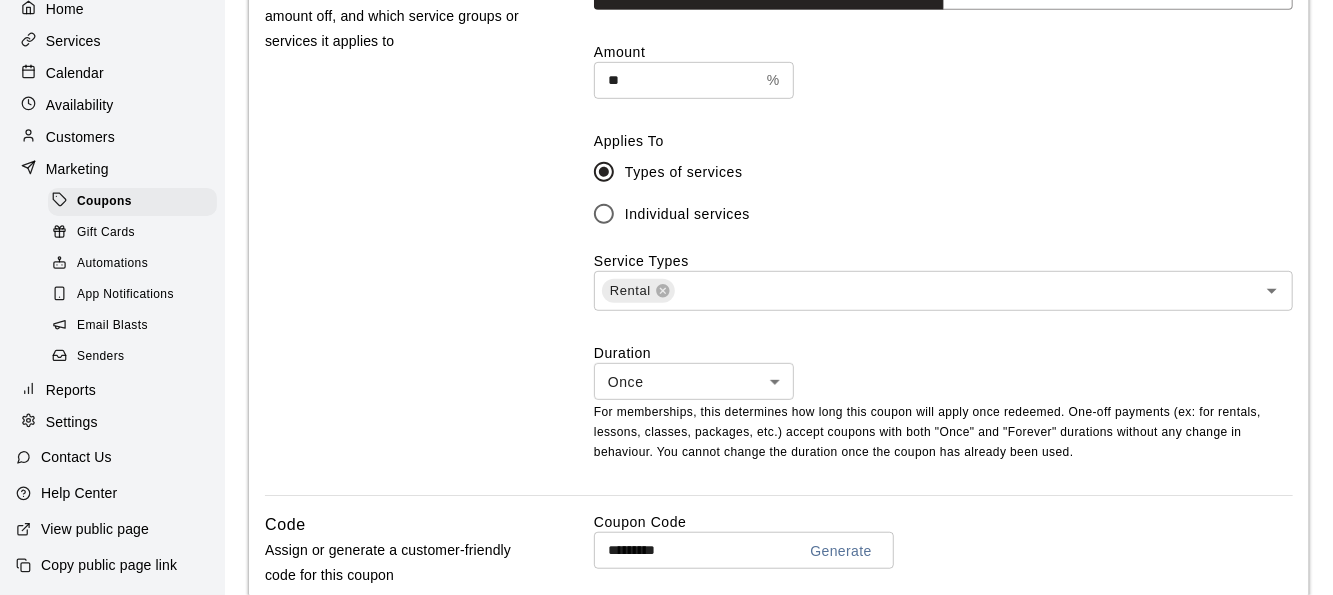 scroll, scrollTop: 609, scrollLeft: 0, axis: vertical 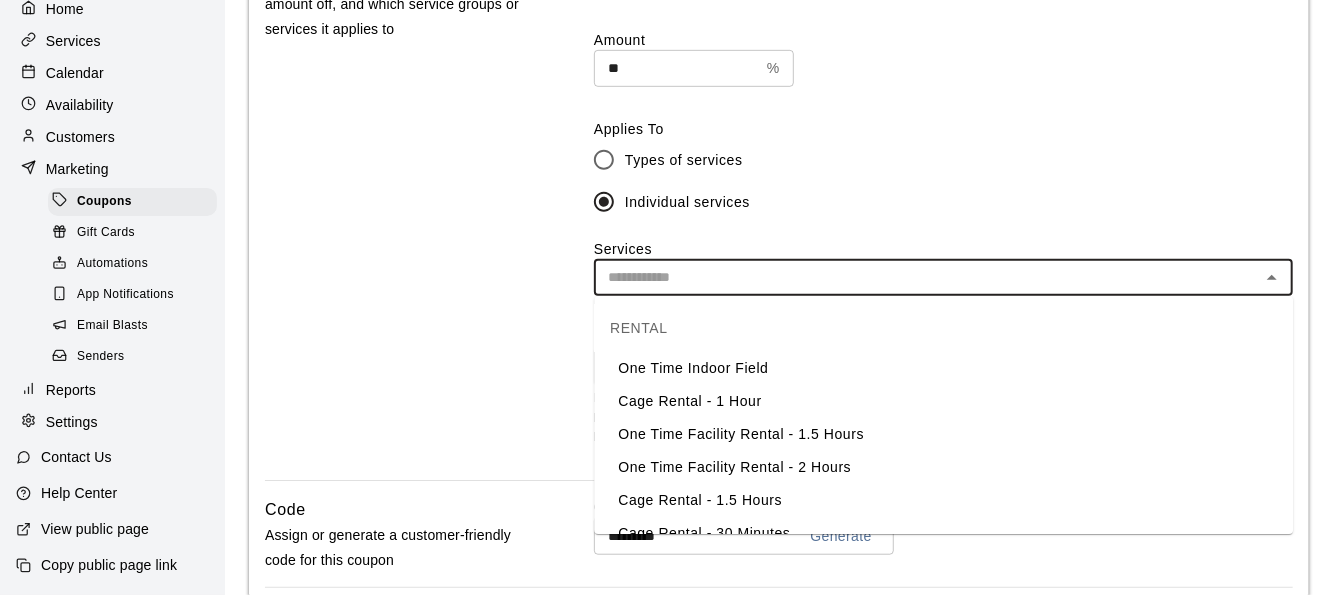 click at bounding box center [927, 277] 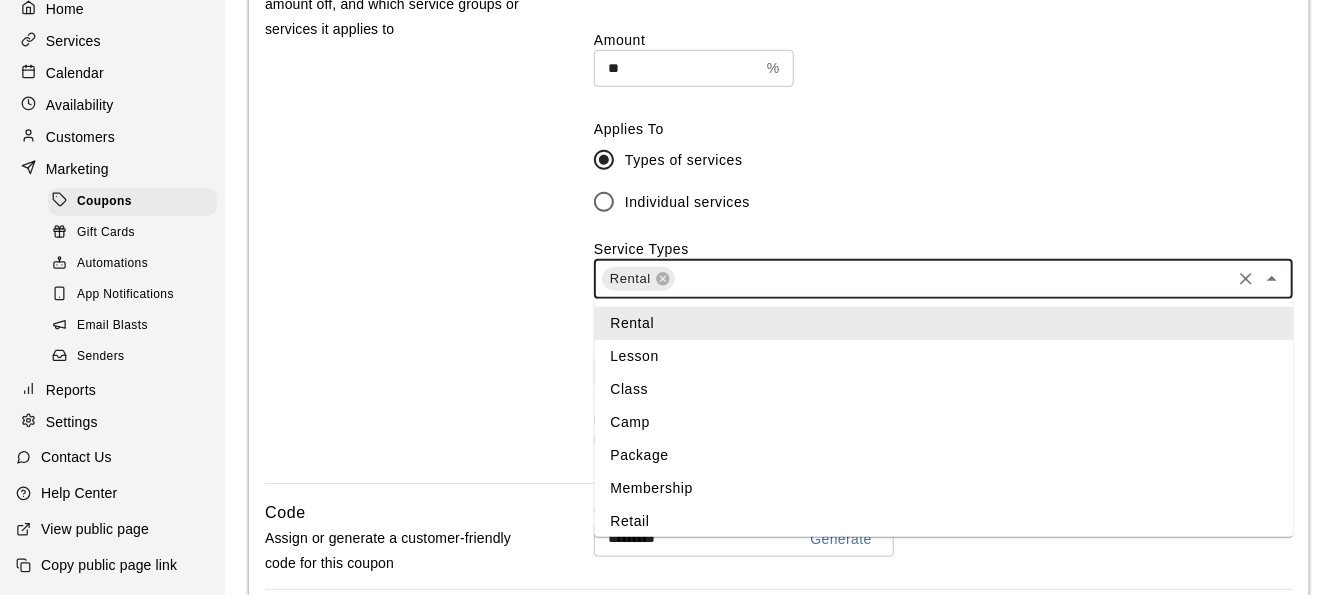click at bounding box center [952, 279] 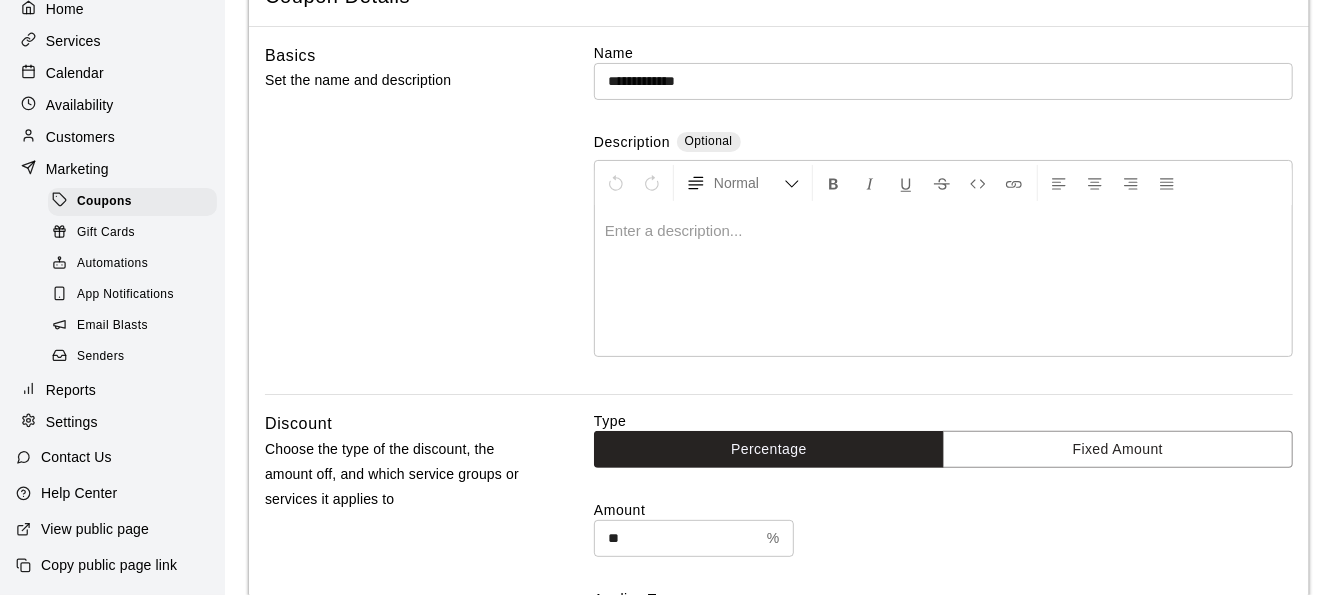 scroll, scrollTop: 68, scrollLeft: 0, axis: vertical 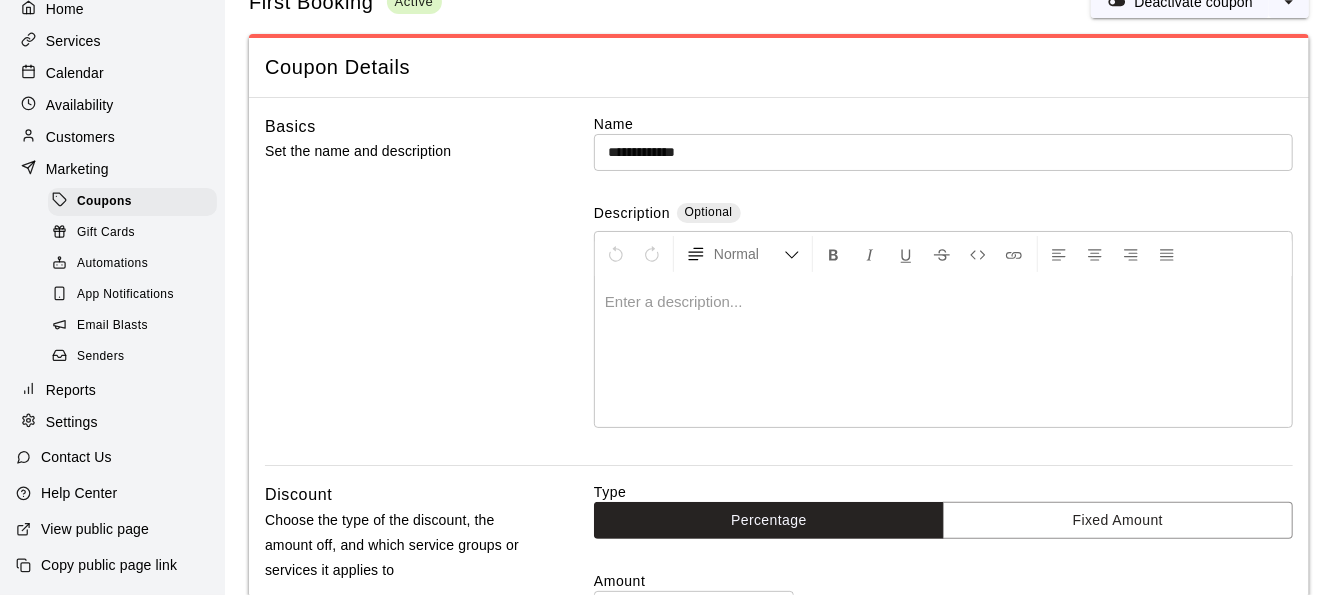 click on "Basics Set the name and description" at bounding box center (398, 290) 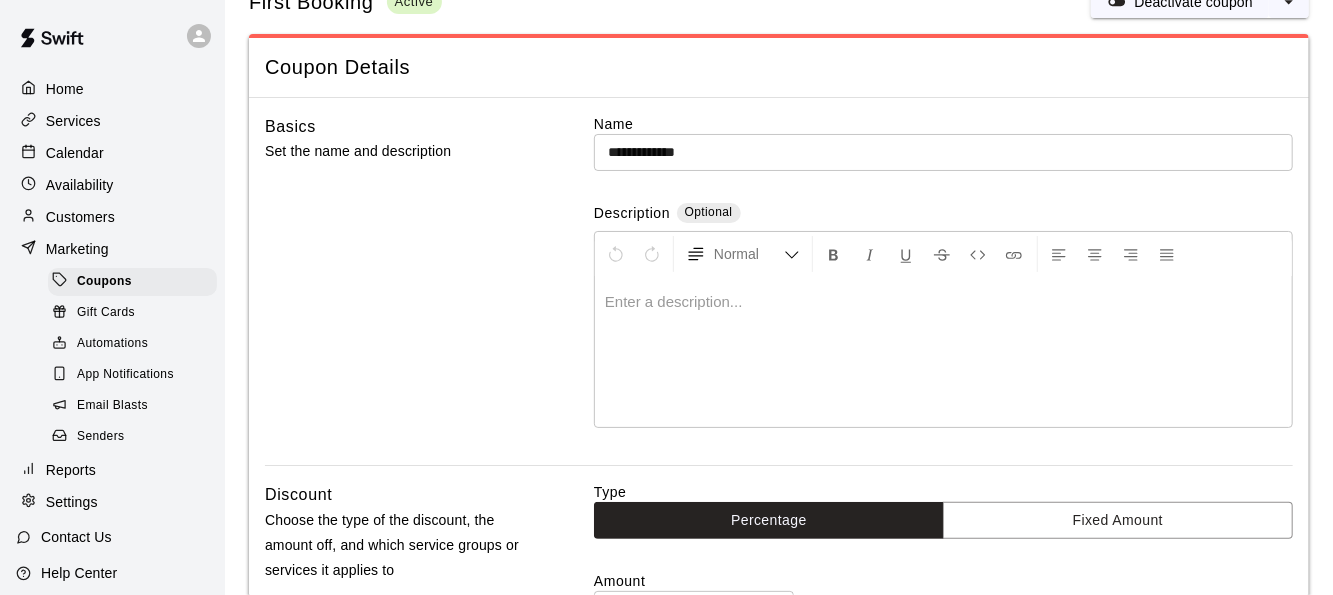 click on "Customers" at bounding box center [80, 217] 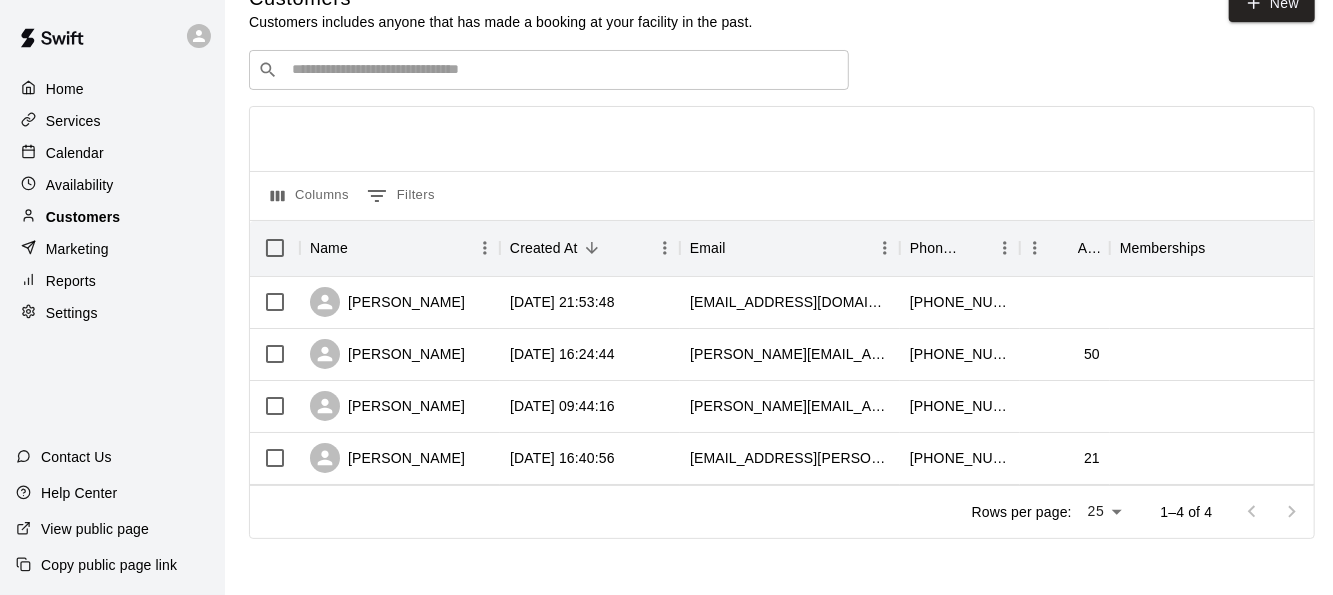 scroll, scrollTop: 0, scrollLeft: 0, axis: both 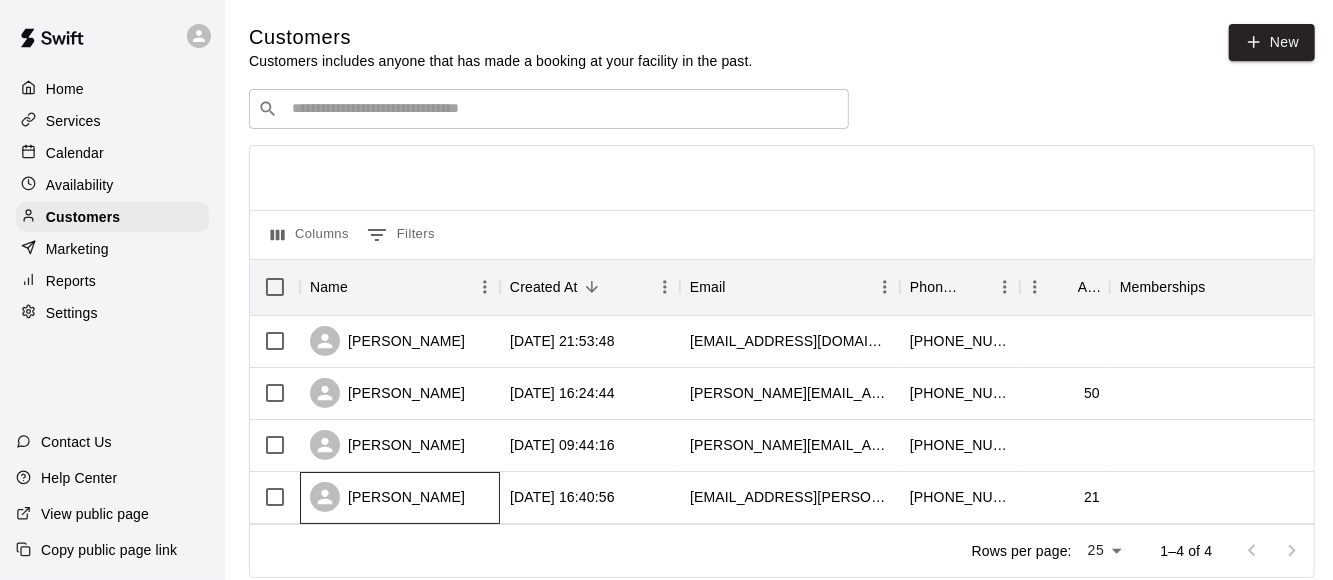 click on "Kaitlyn Atwood" at bounding box center (400, 498) 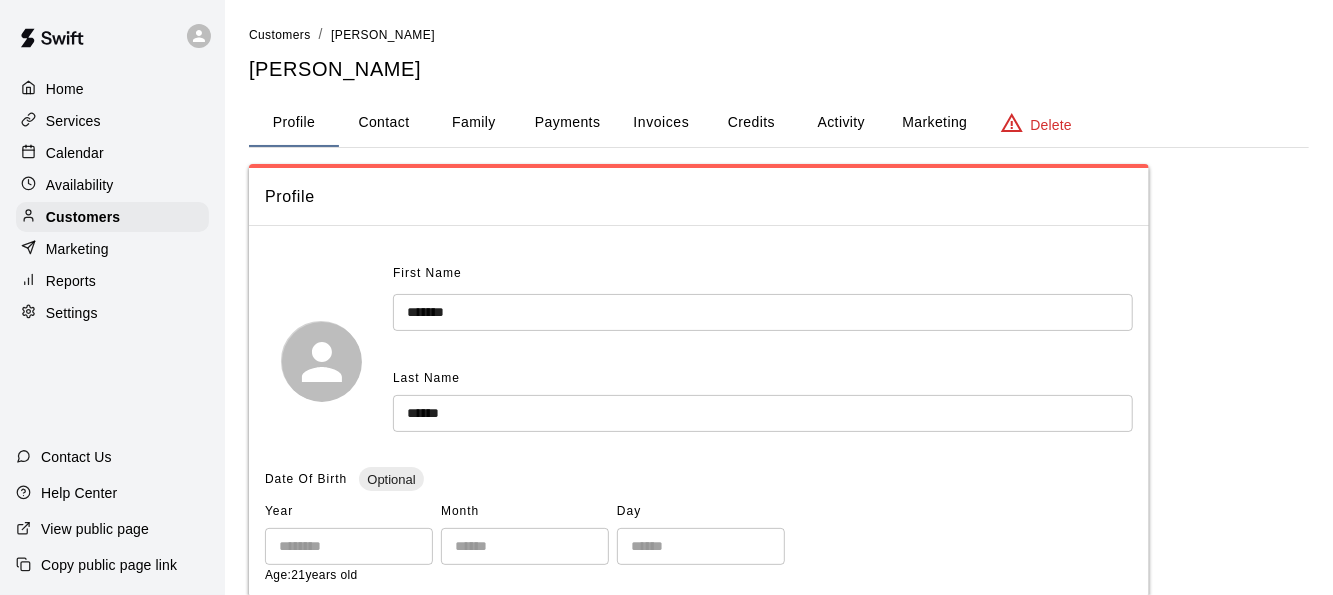 click on "Payments" at bounding box center (567, 123) 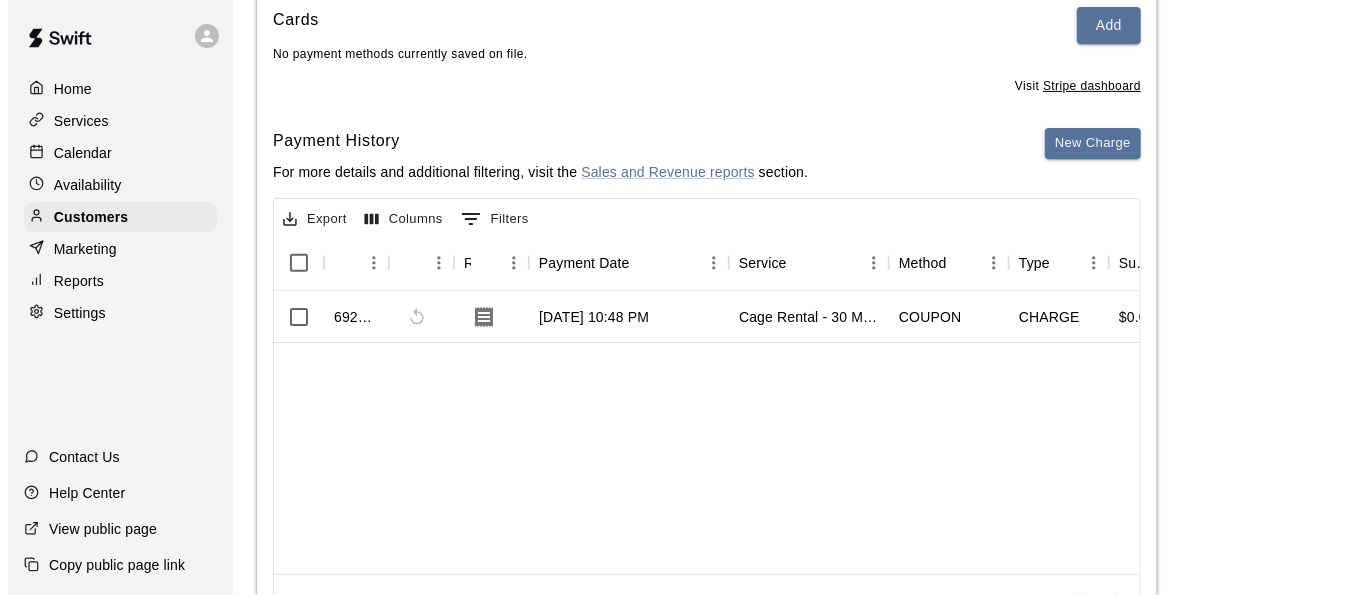 scroll, scrollTop: 251, scrollLeft: 0, axis: vertical 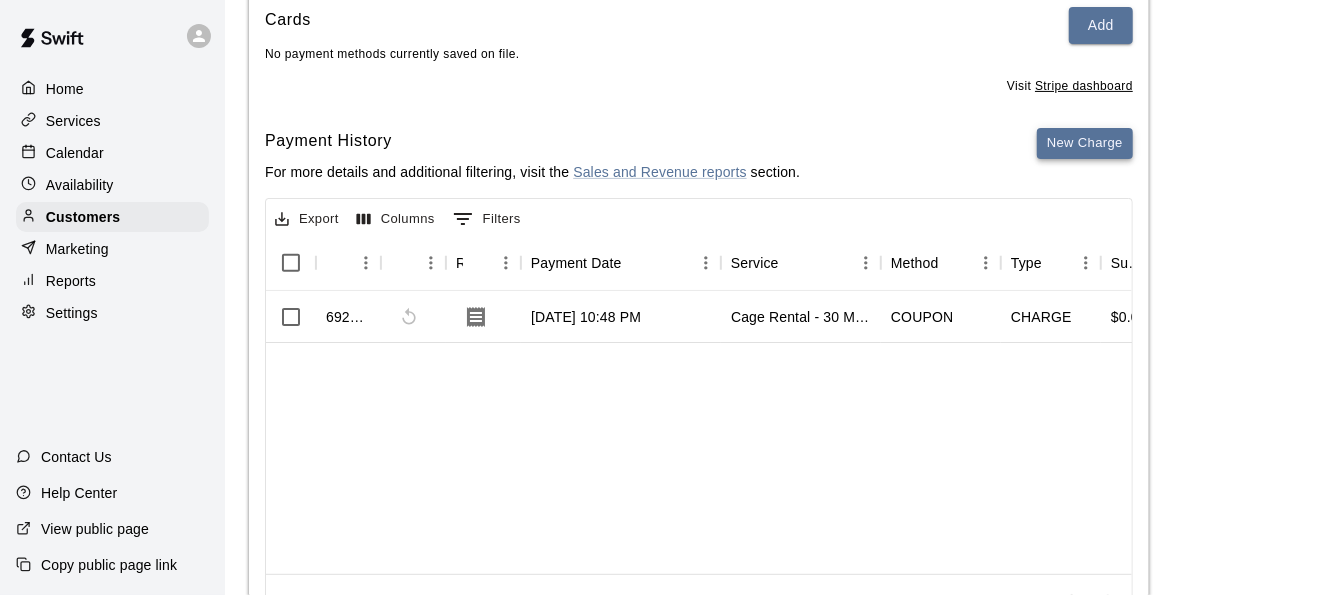 click on "New Charge" at bounding box center [1085, 143] 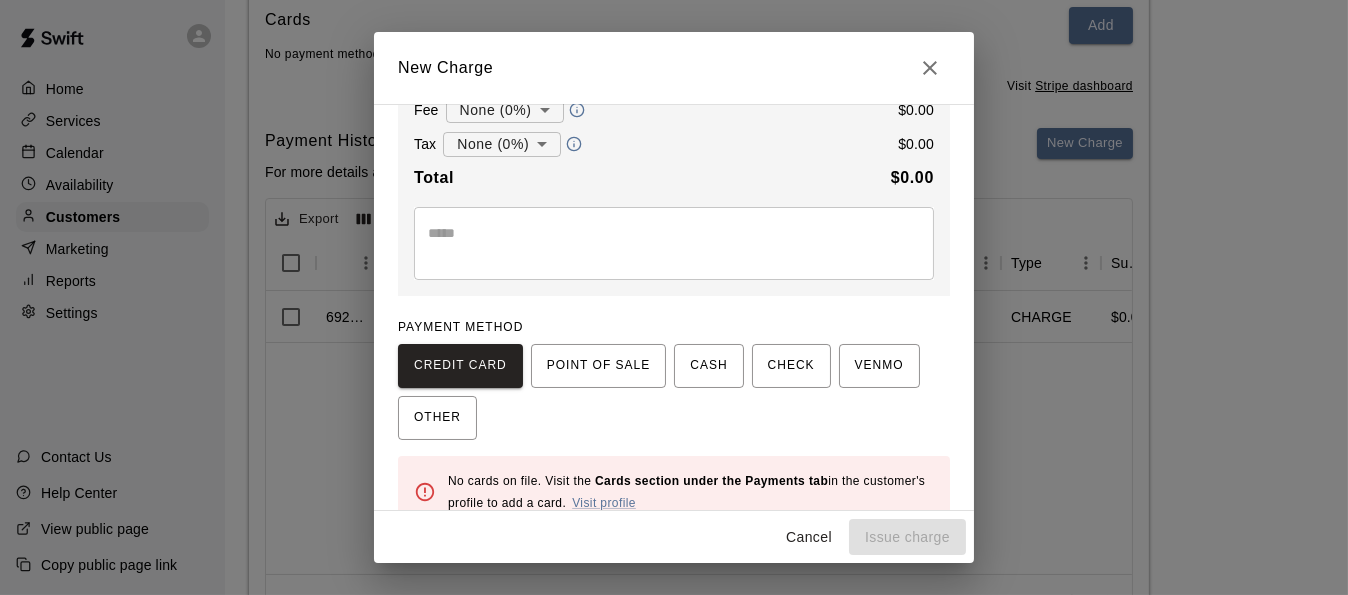 scroll, scrollTop: 291, scrollLeft: 0, axis: vertical 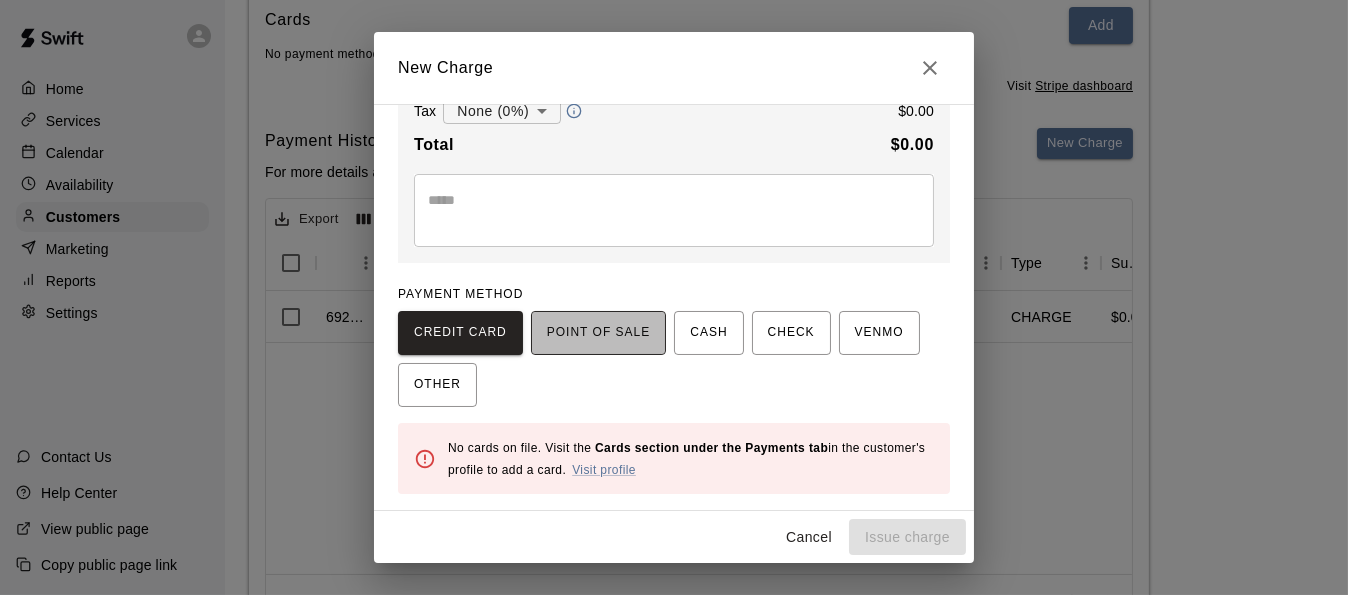 click on "POINT OF SALE" at bounding box center (598, 333) 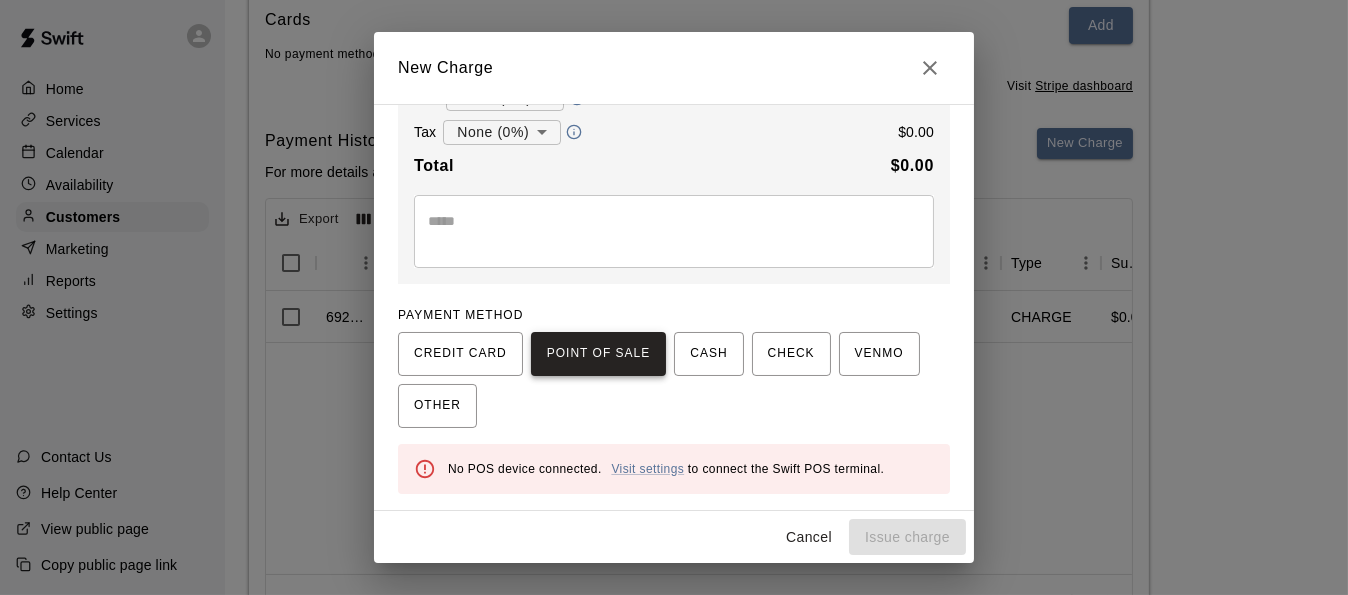scroll, scrollTop: 270, scrollLeft: 0, axis: vertical 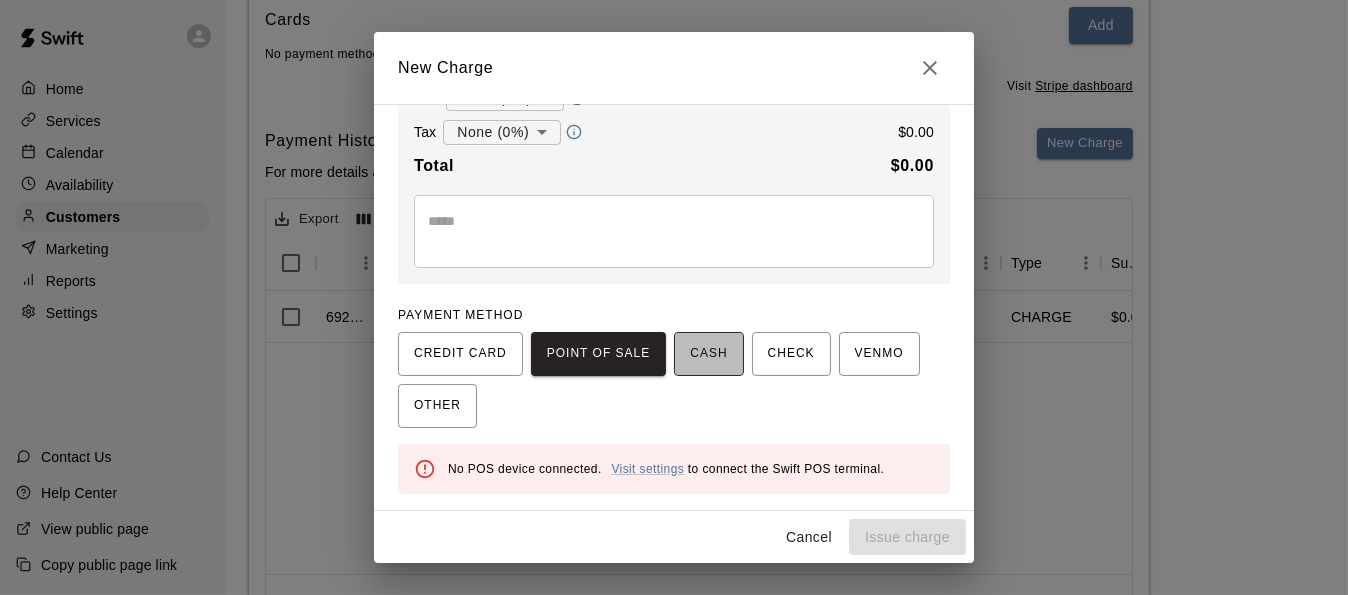 click on "CASH" at bounding box center [708, 354] 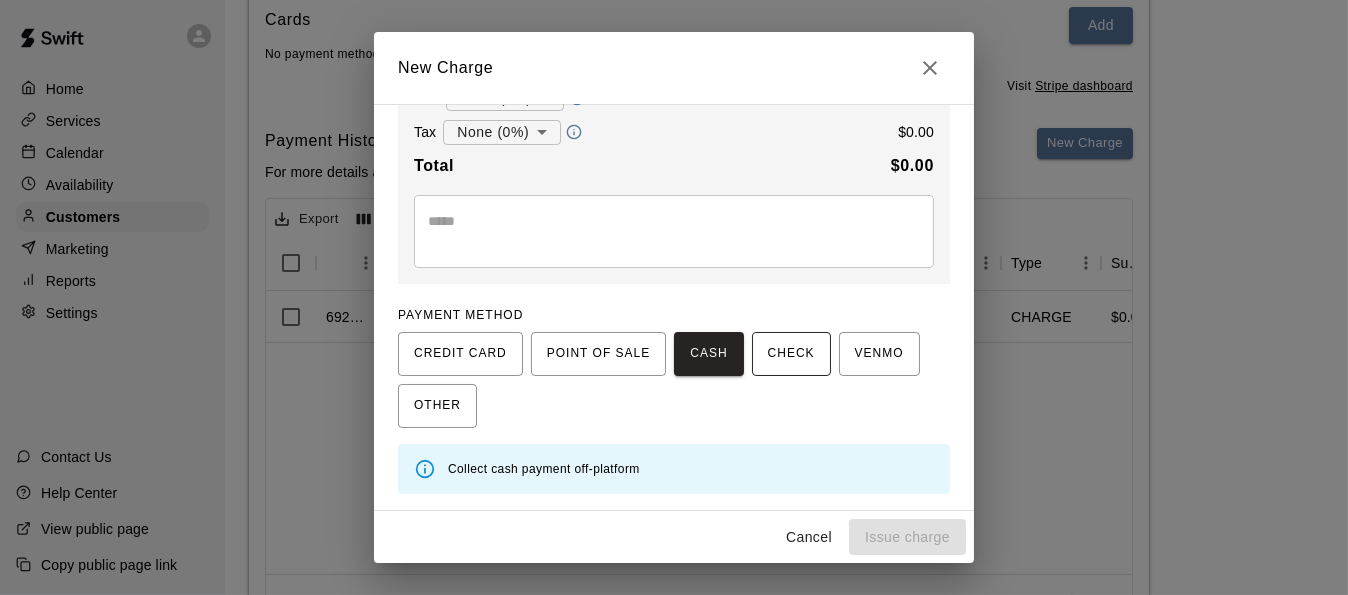 click on "CHECK" at bounding box center (791, 354) 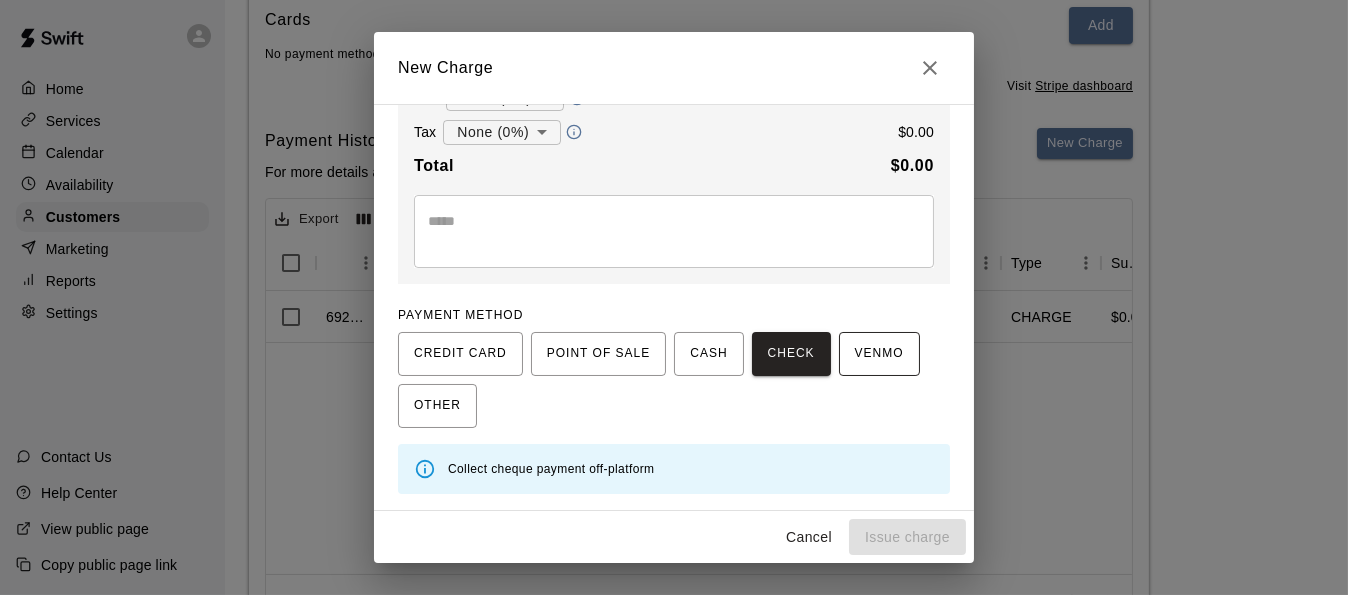 click on "VENMO" at bounding box center [879, 354] 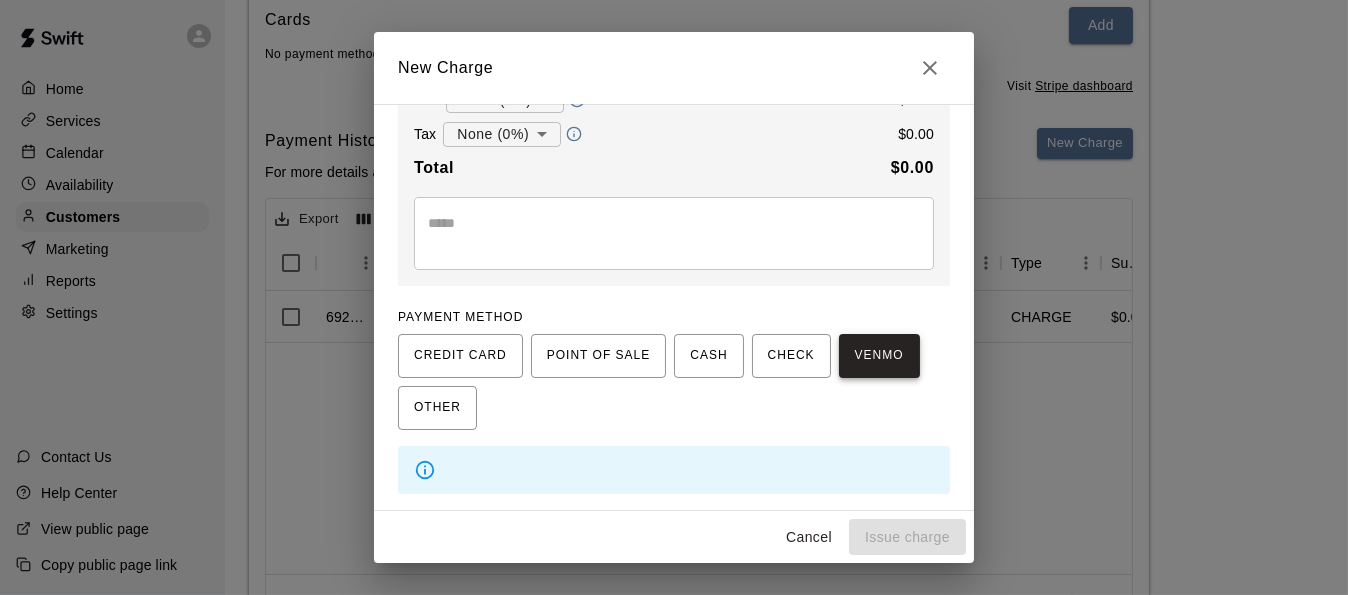 scroll, scrollTop: 269, scrollLeft: 0, axis: vertical 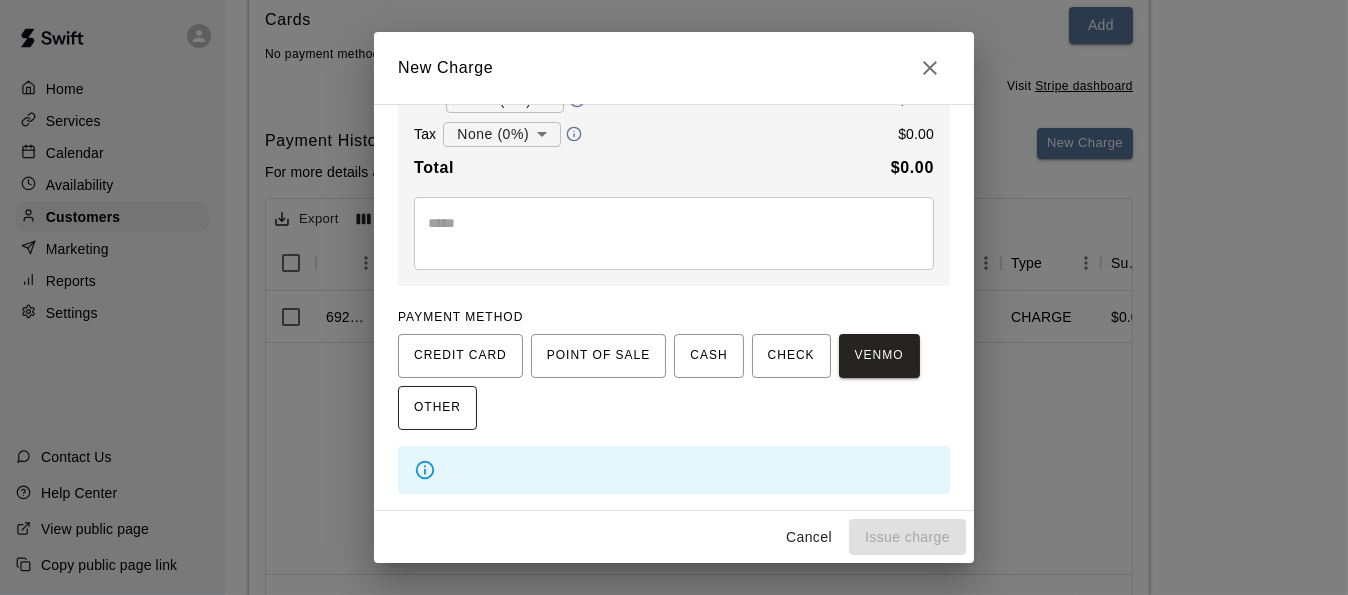 click on "OTHER" at bounding box center (437, 408) 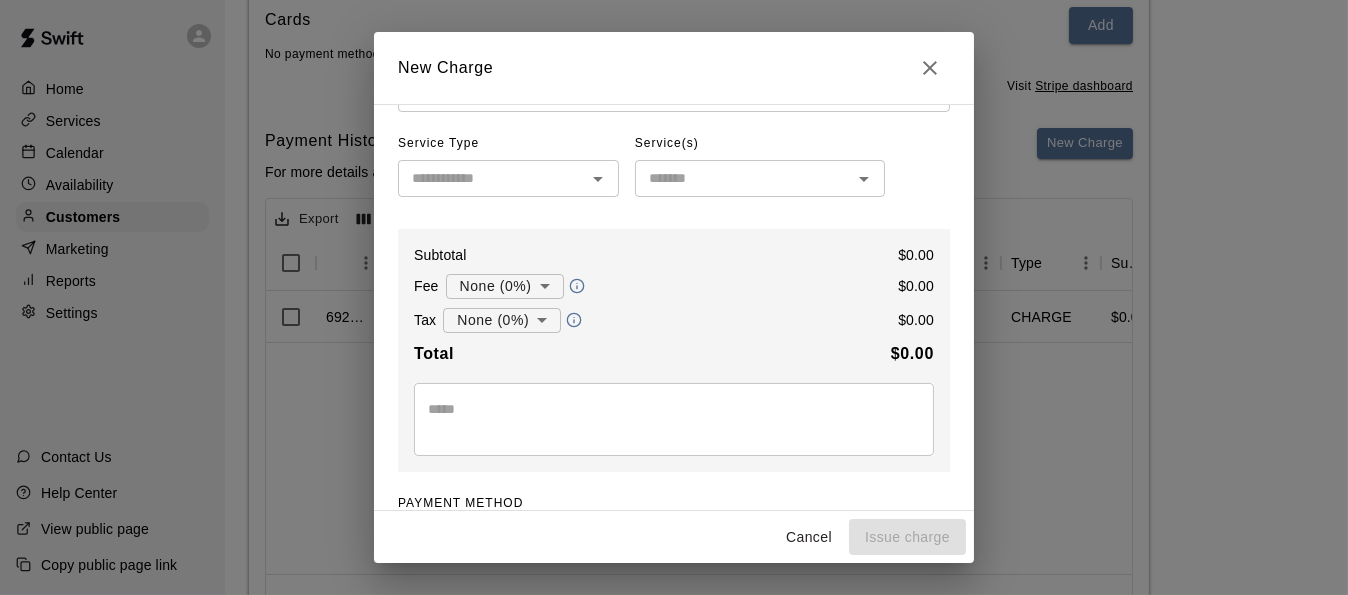 scroll, scrollTop: 84, scrollLeft: 0, axis: vertical 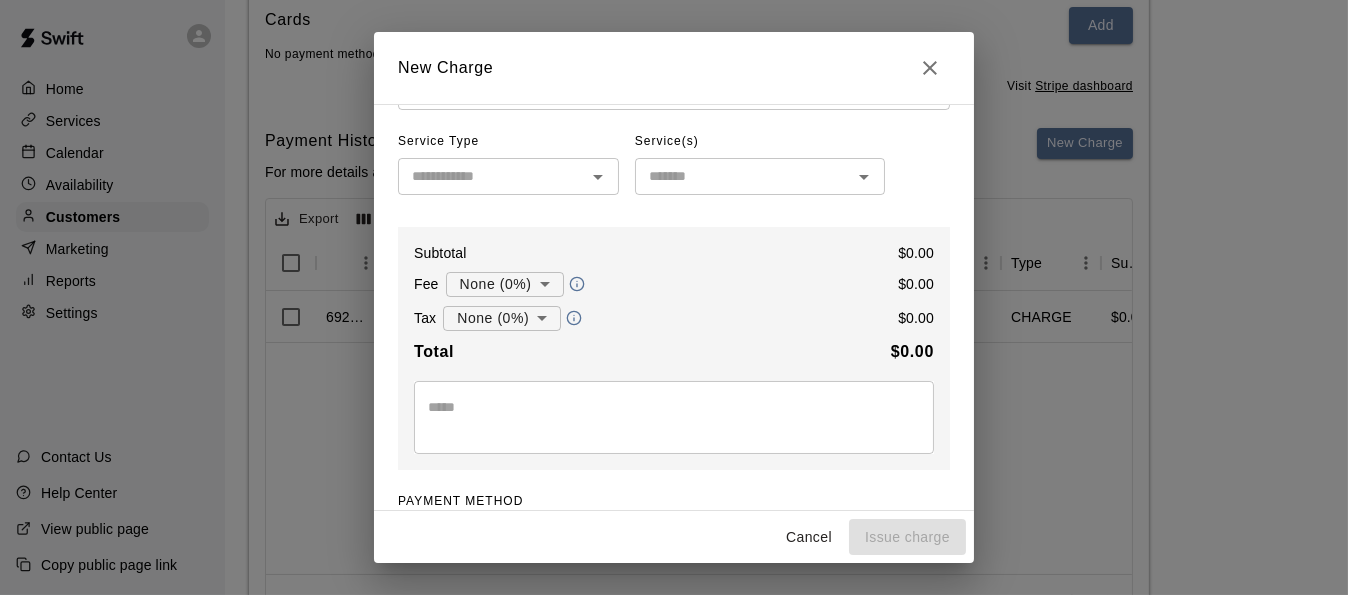click on "Home Services Calendar Availability Customers Marketing Reports Settings Contact Us Help Center View public page Copy public page link Customers / Kaitlyn Atwood Kaitlyn Atwood Profile Contact Family Payments Invoices Credits Activity Marketing Delete Payments Stripe:   cus_SduXppR0NCRYLI Cards Add No payment methods currently saved on file. Visit   Stripe dashboard   Payment History For more details and additional filtering,   visit the   Sales and Revenue reports   section. New Charge Export Columns 0 Filters Id Refund Receipt Payment Date Service Method Type Subtotal Tax Custom Fee Total 692294 Jul 9, 2025, 10:48 PM Cage Rental - 30 Minutes COUPON CHARGE $0.00 $0.00 $0.00 Rows per page: 100 *** 1–1 of 1 Swift - Edit Customer Hide chevron-down 2025-07-02 New Charge Amount ​ $ * ​ Service Type ​ Service(s) ​ Subtotal $ 0.00 Fee None (0%) * ​ $ 0.00 Tax None (0%) * ​ $ 0.00 Total $ 0.00 * ​ PAYMENT METHOD CREDIT CARD POINT OF SALE CASH CHECK VENMO OTHER Collect other payment off-platform" at bounding box center [674, 220] 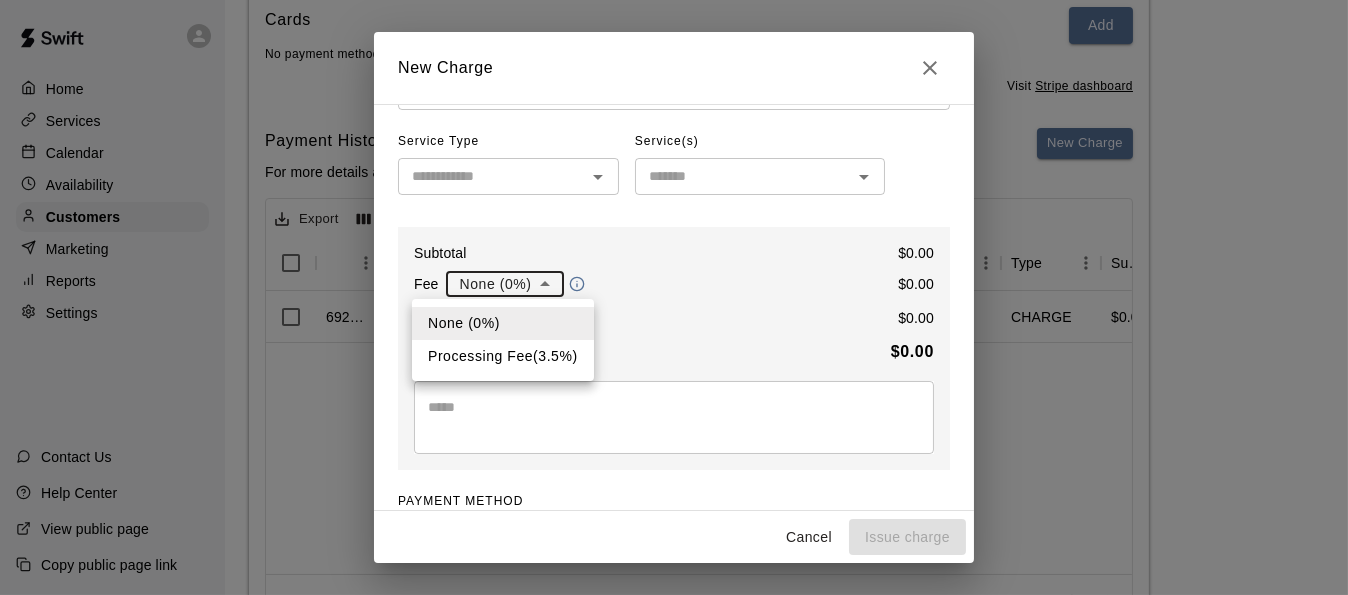 click at bounding box center (674, 297) 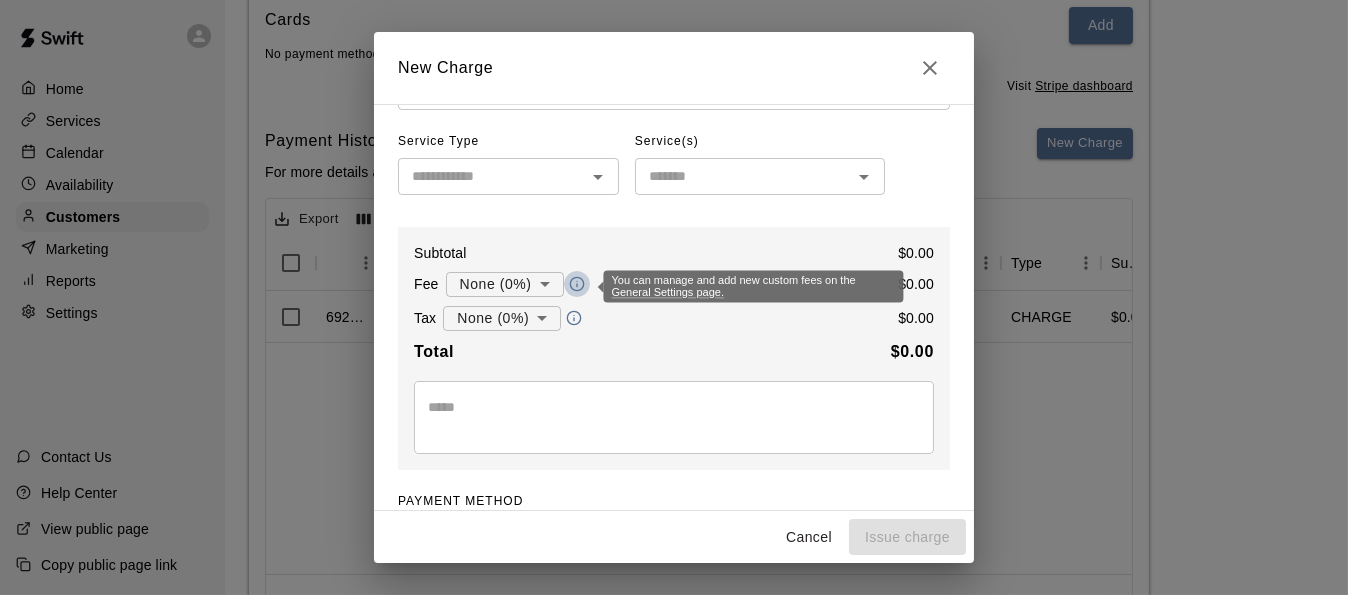 click 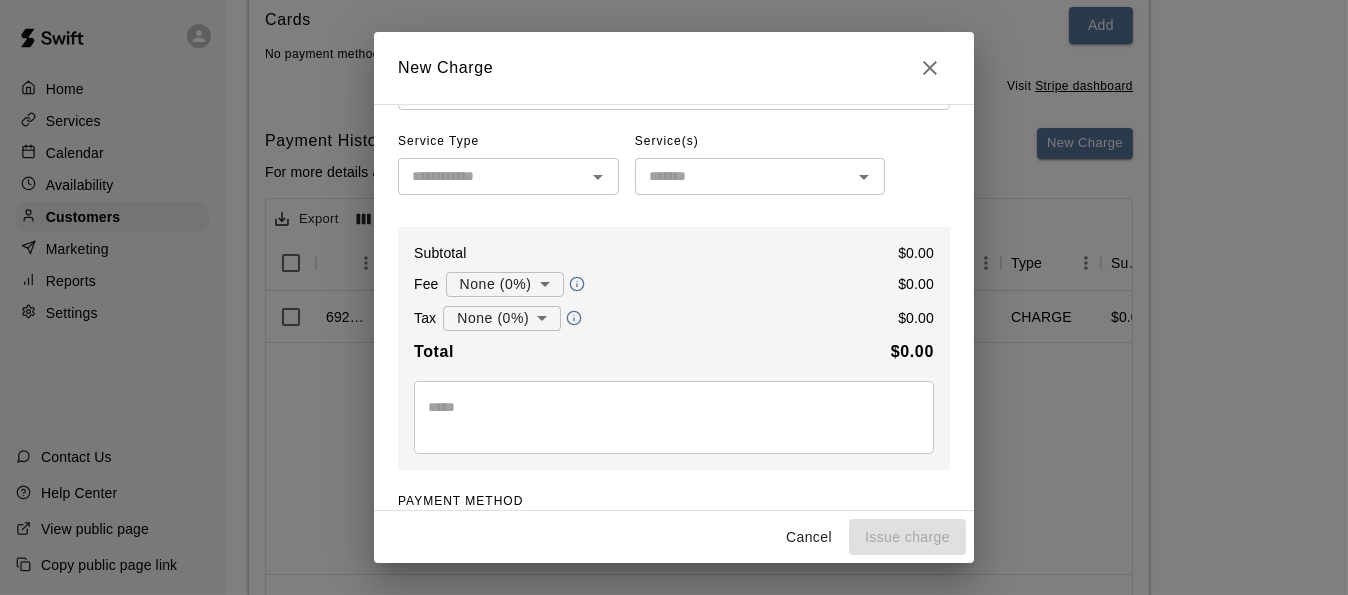 scroll, scrollTop: 0, scrollLeft: 0, axis: both 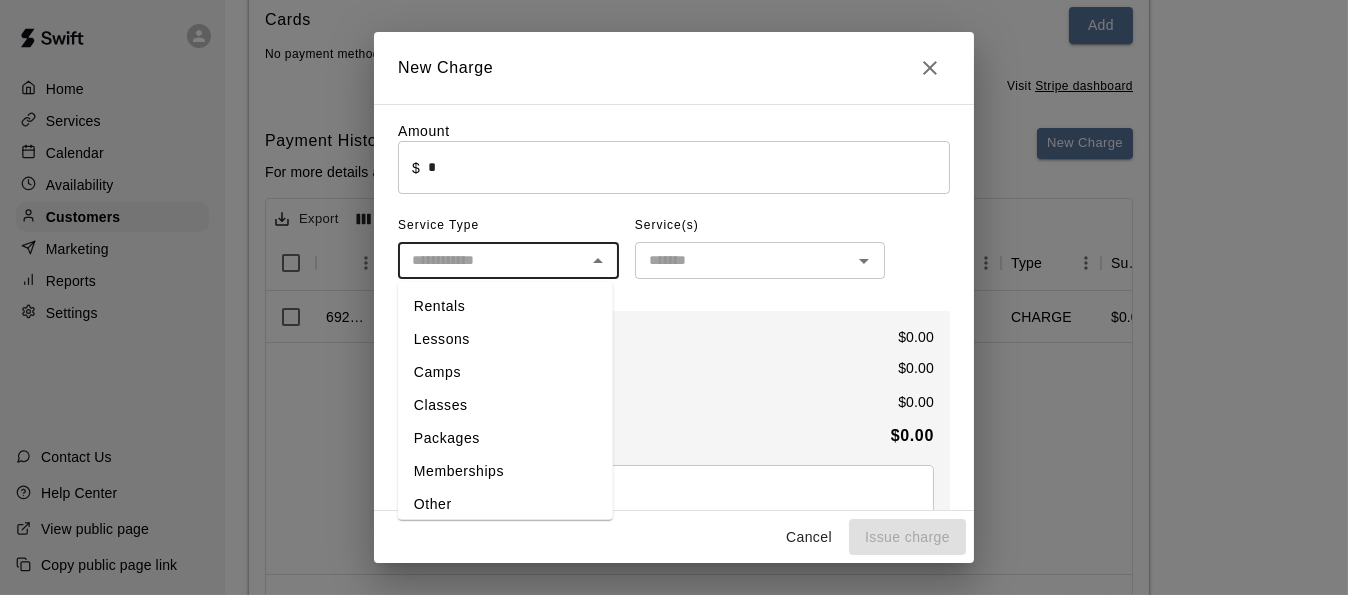 click at bounding box center (492, 260) 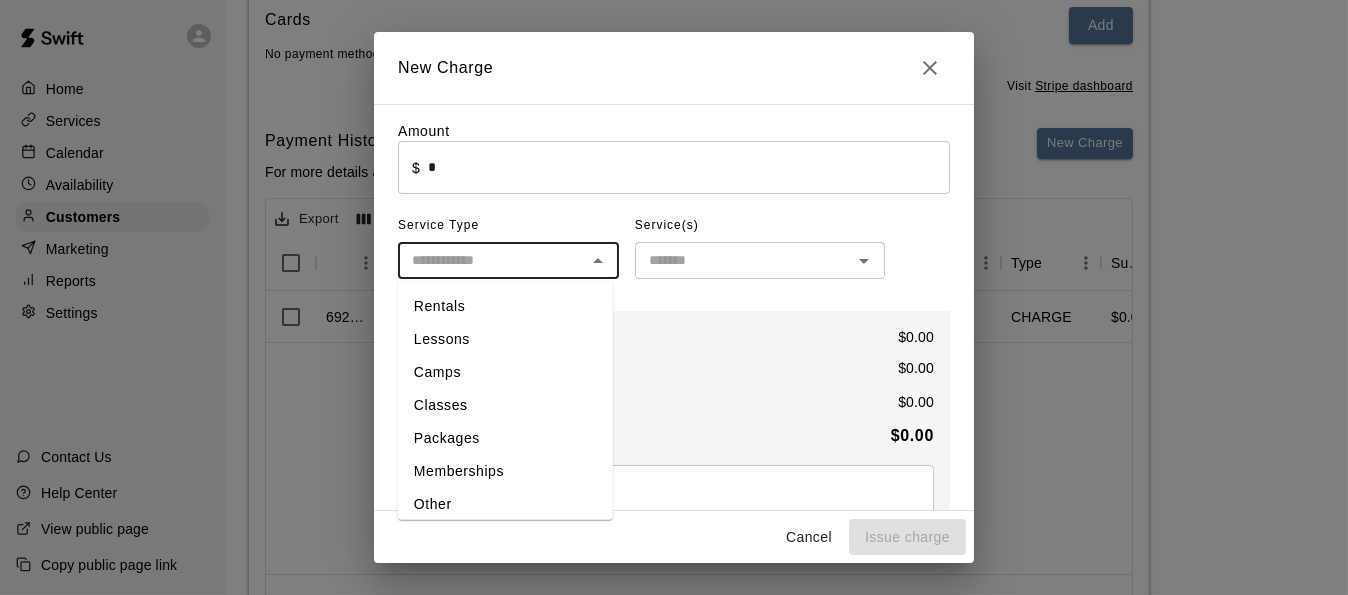 type on "*****" 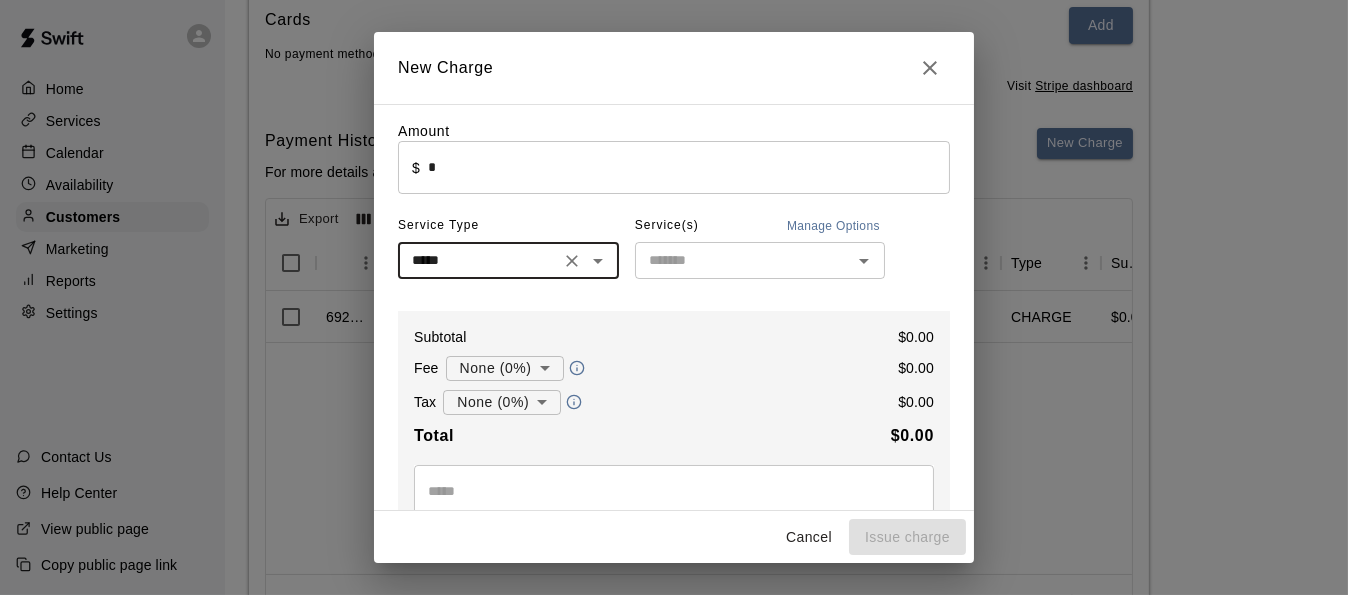 click at bounding box center [743, 260] 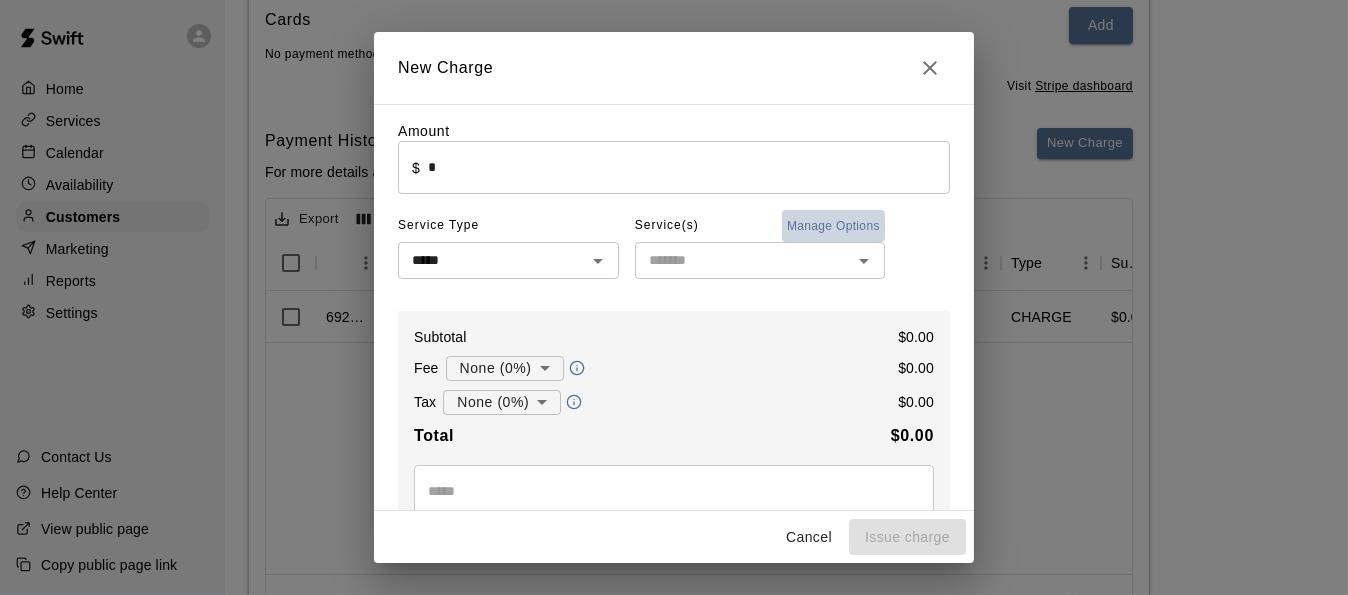click on "Manage Options" at bounding box center (833, 226) 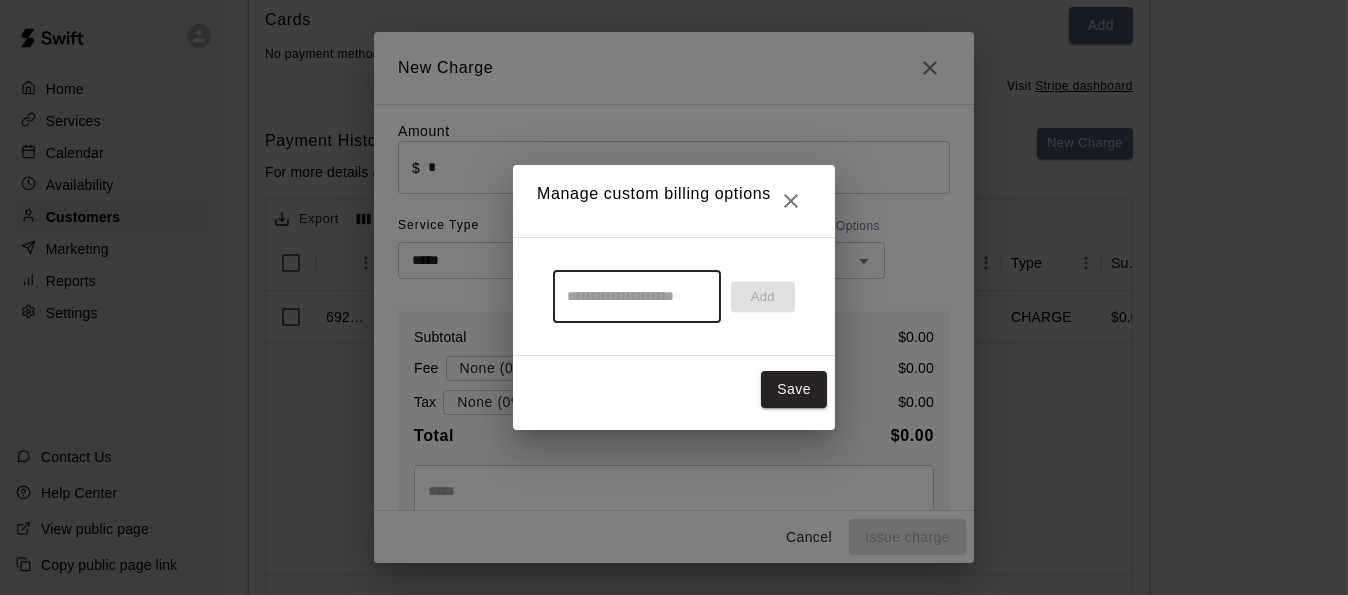 click at bounding box center [637, 296] 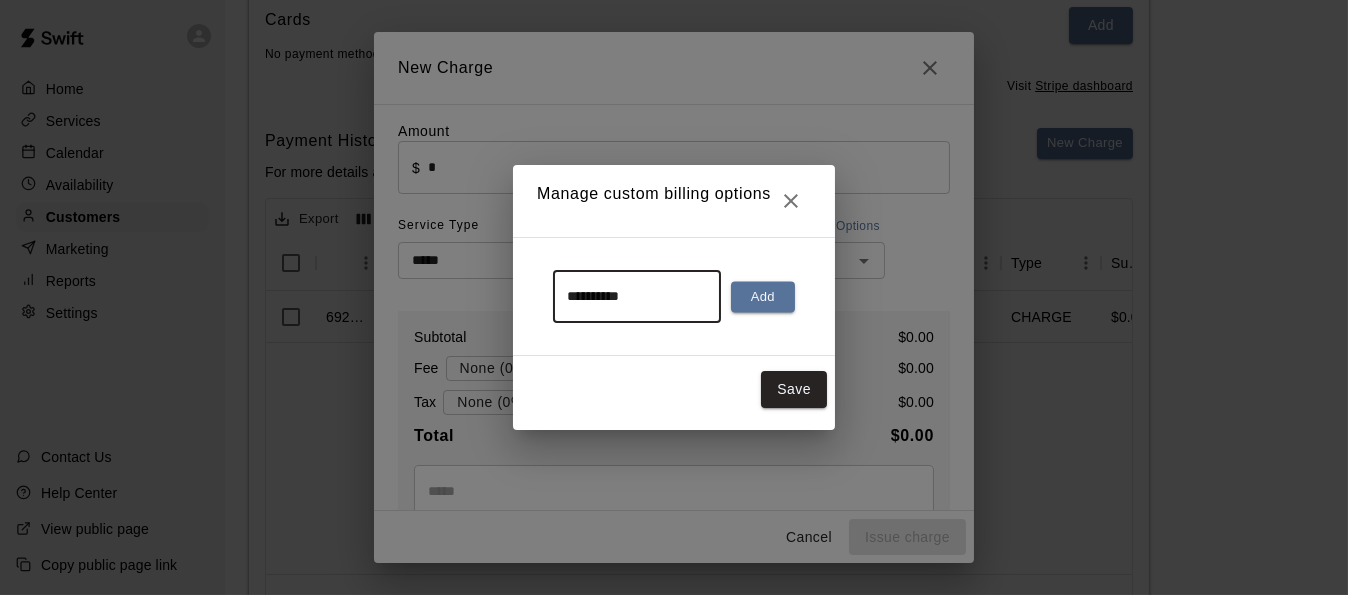 type on "**********" 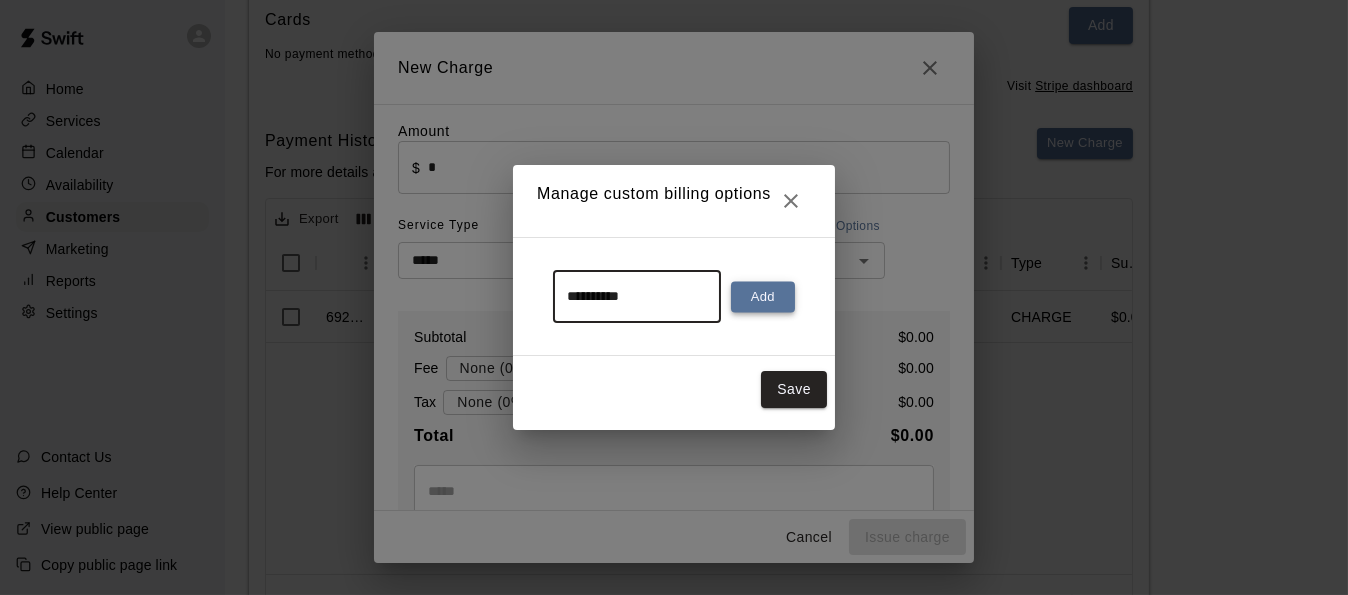 click on "Add" at bounding box center [763, 296] 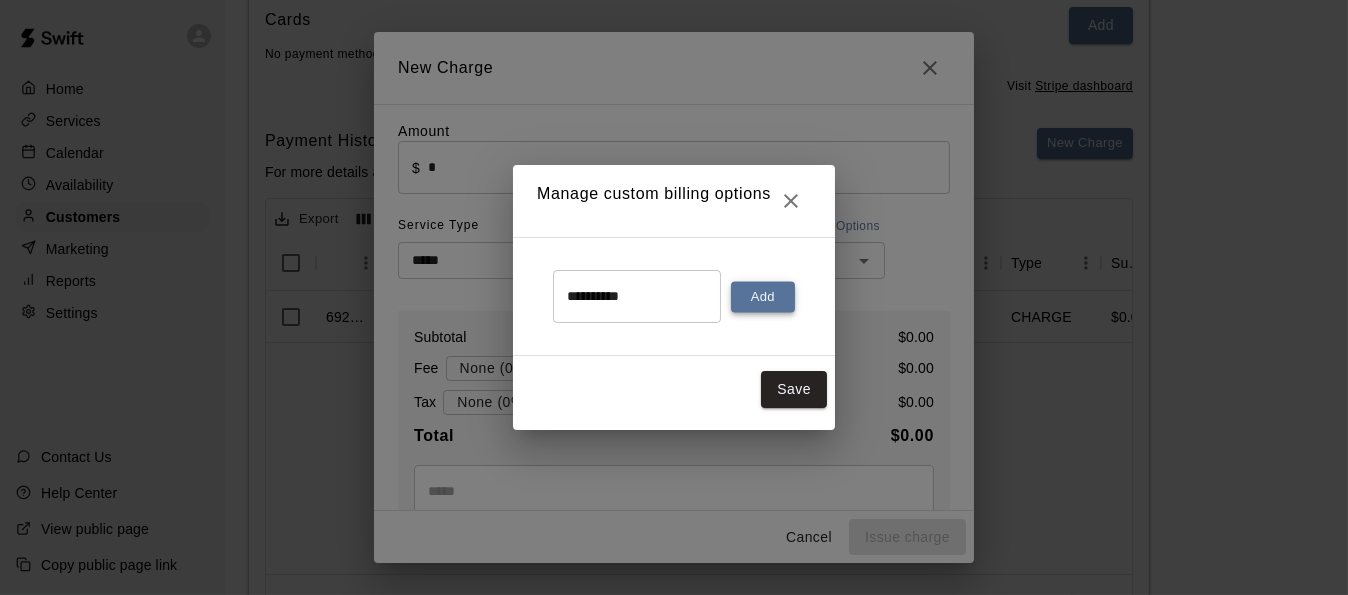 type 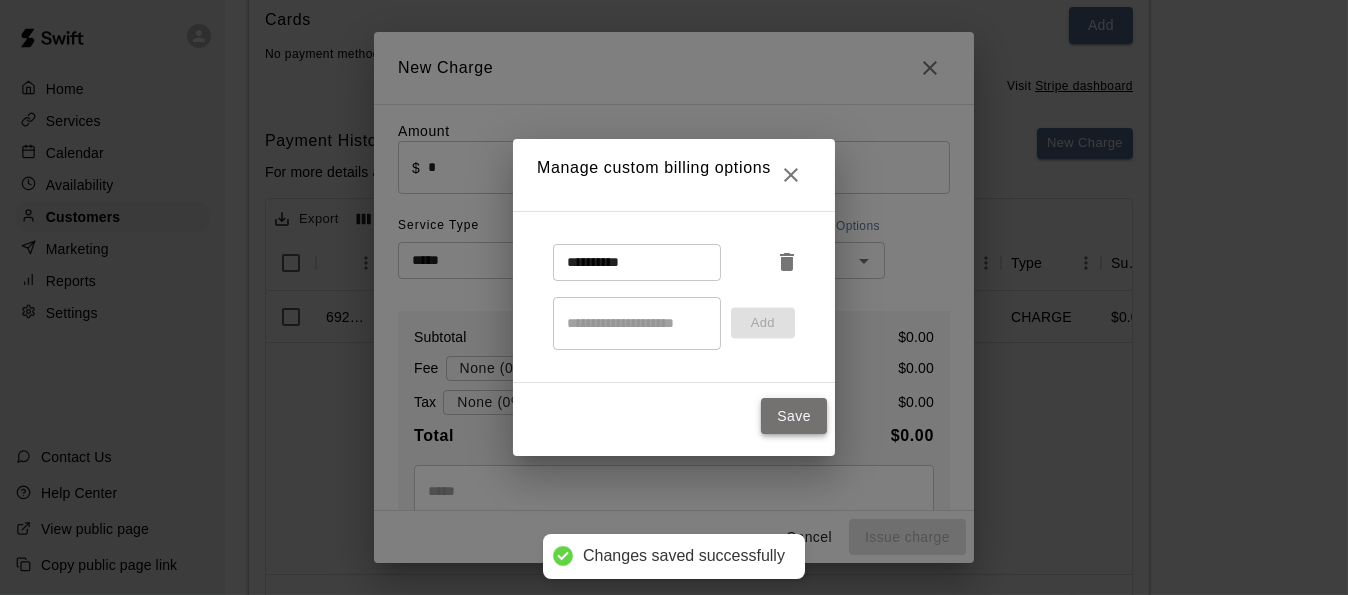 click on "Save" at bounding box center (794, 416) 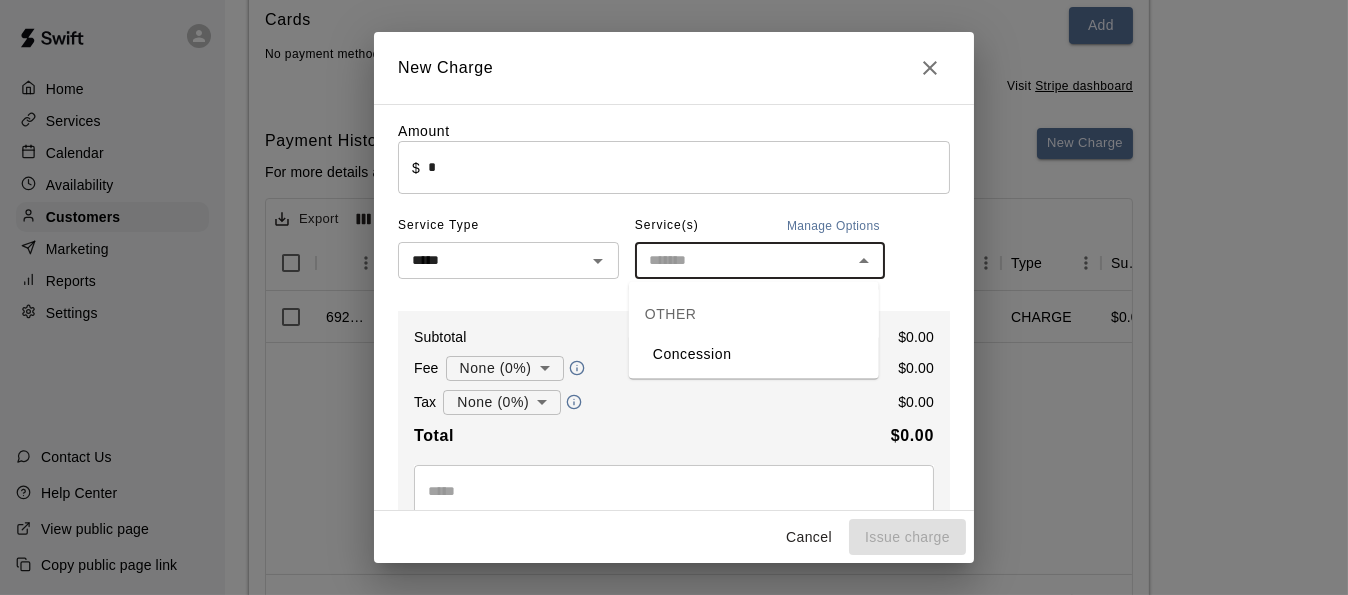 click at bounding box center (743, 260) 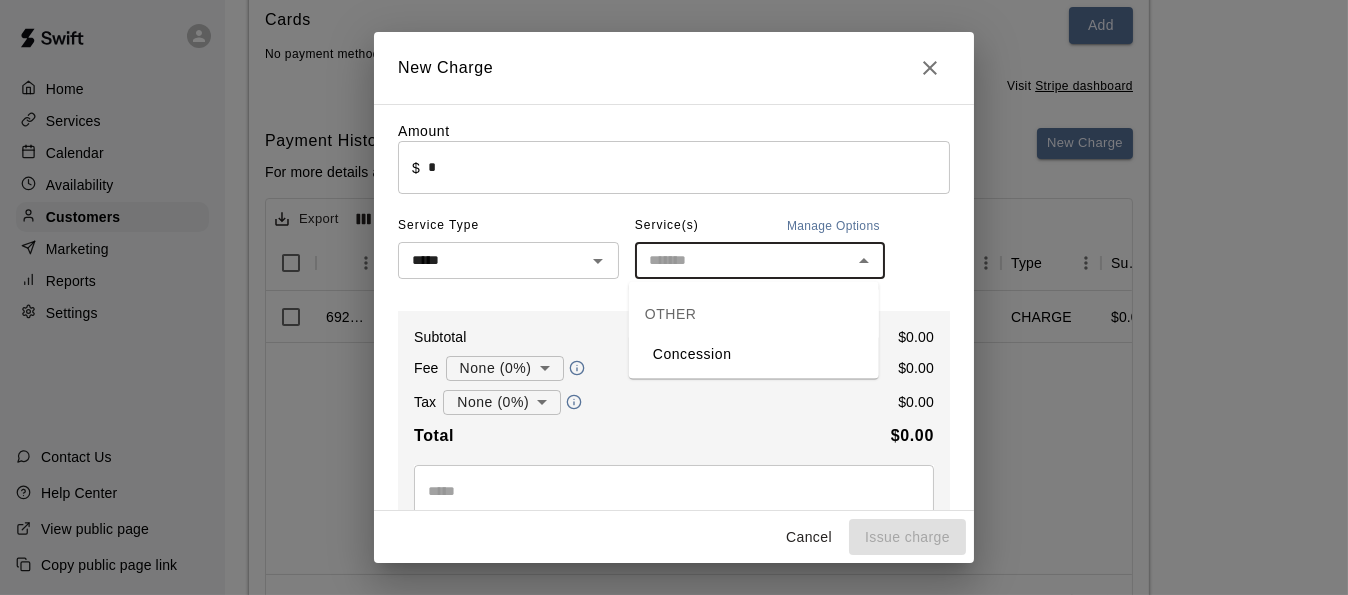 click on "Concession" at bounding box center [754, 354] 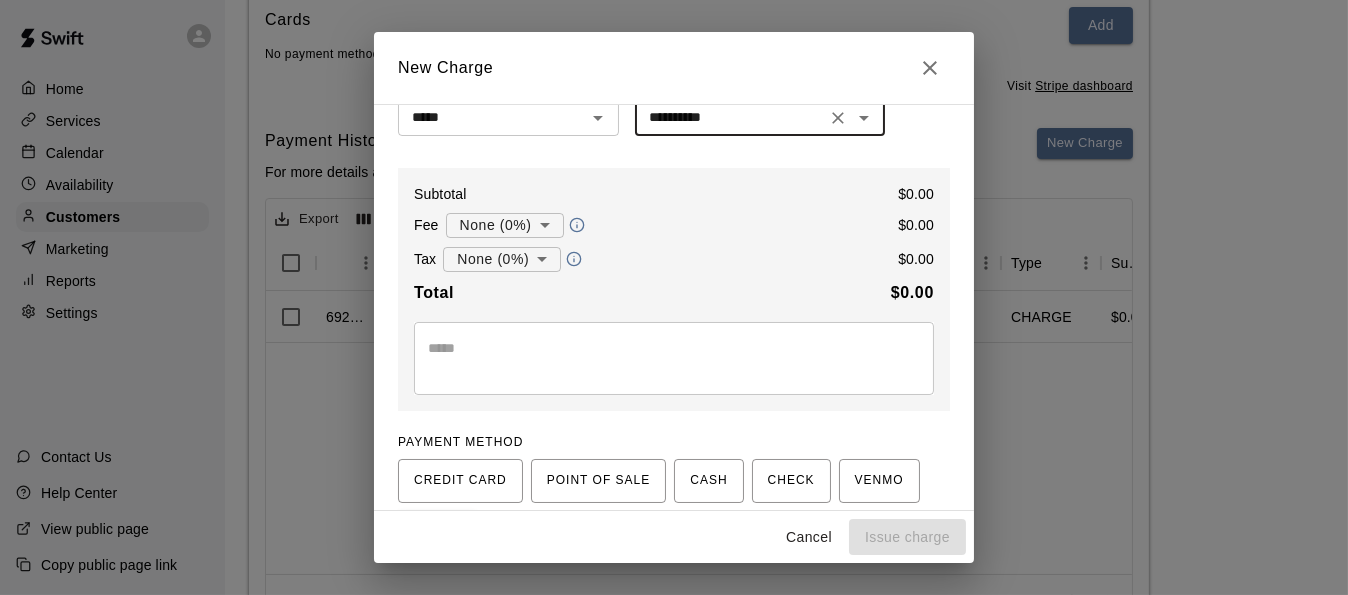 scroll, scrollTop: 0, scrollLeft: 0, axis: both 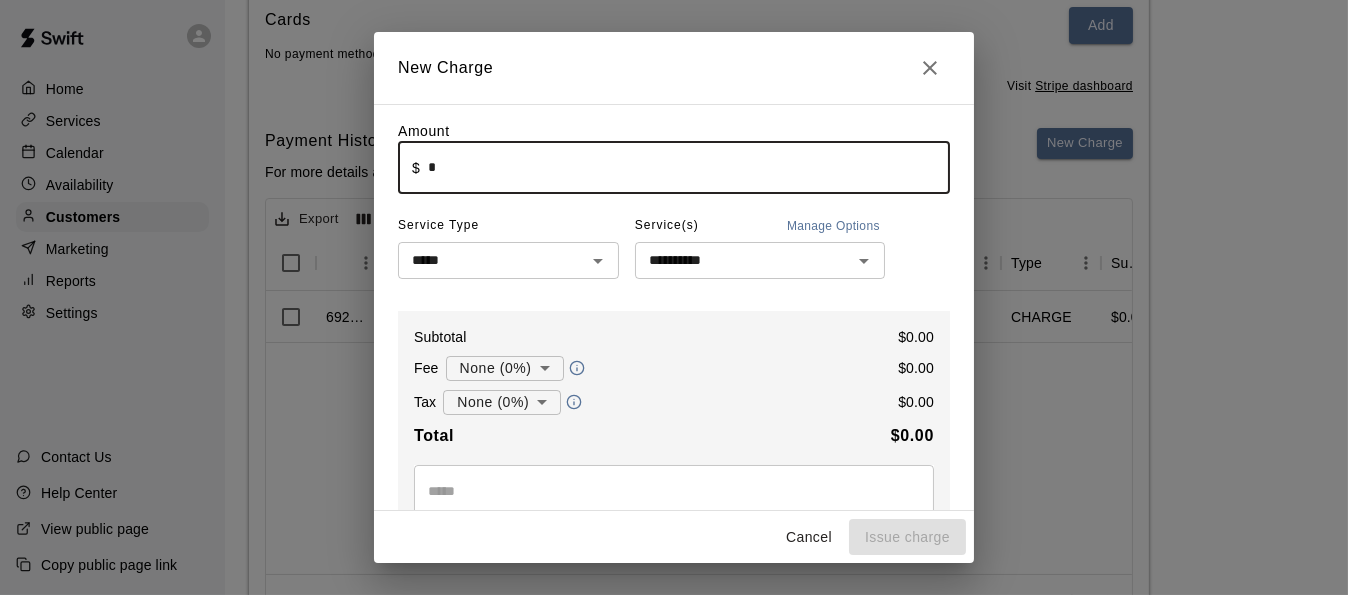 click on "*" at bounding box center [689, 167] 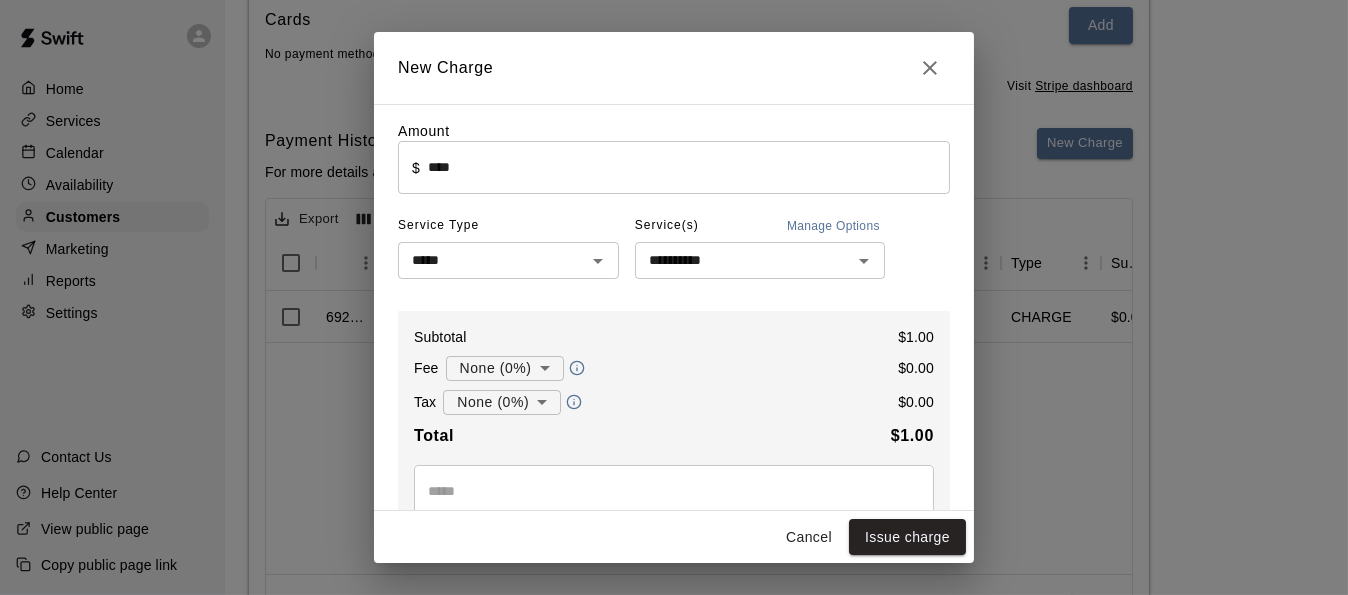 click on "Tax None (0%) * ​ $ 0.00" at bounding box center (674, 402) 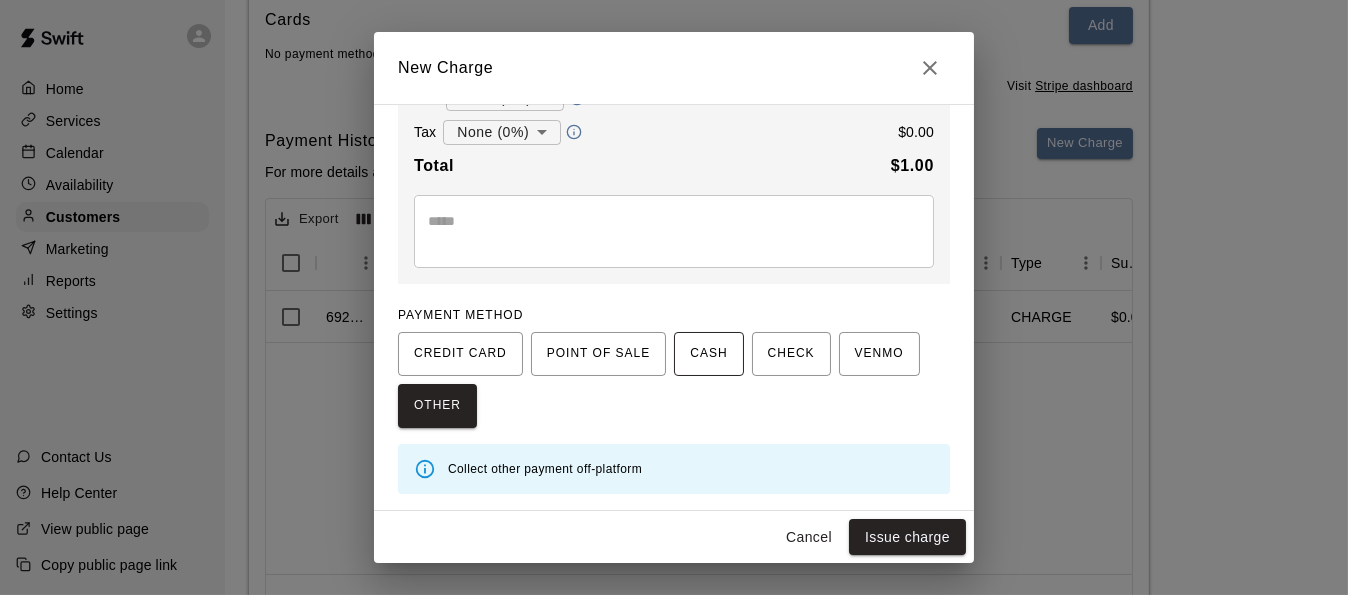 scroll, scrollTop: 0, scrollLeft: 0, axis: both 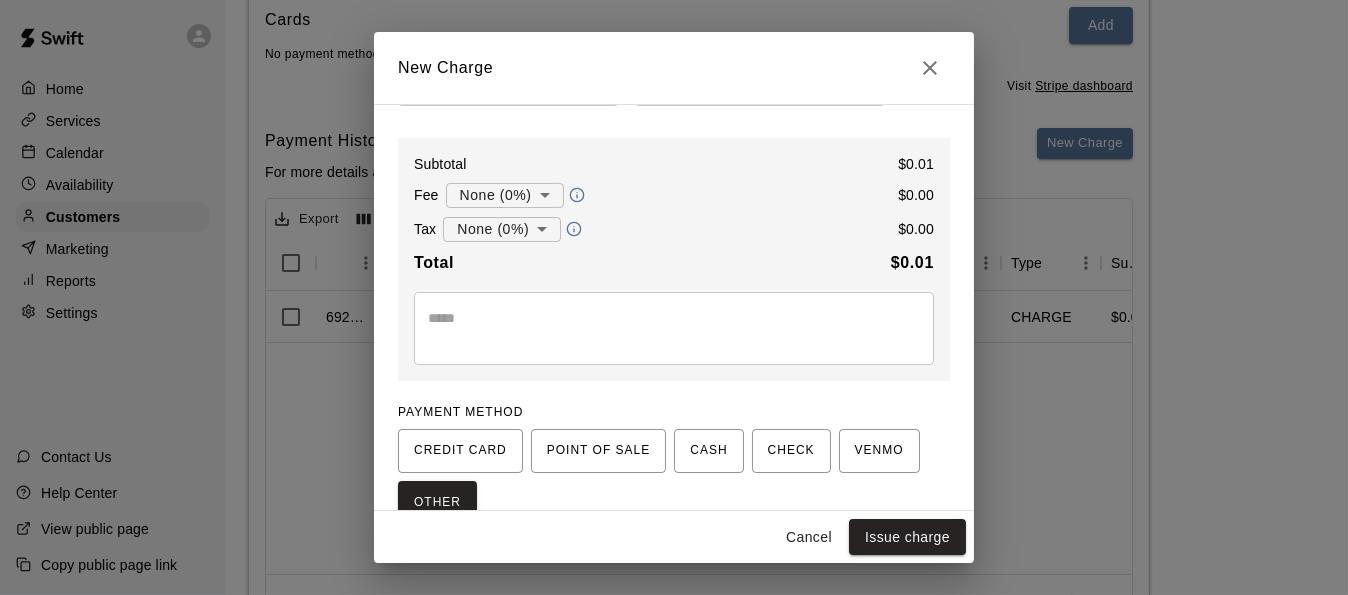 click at bounding box center (674, 328) 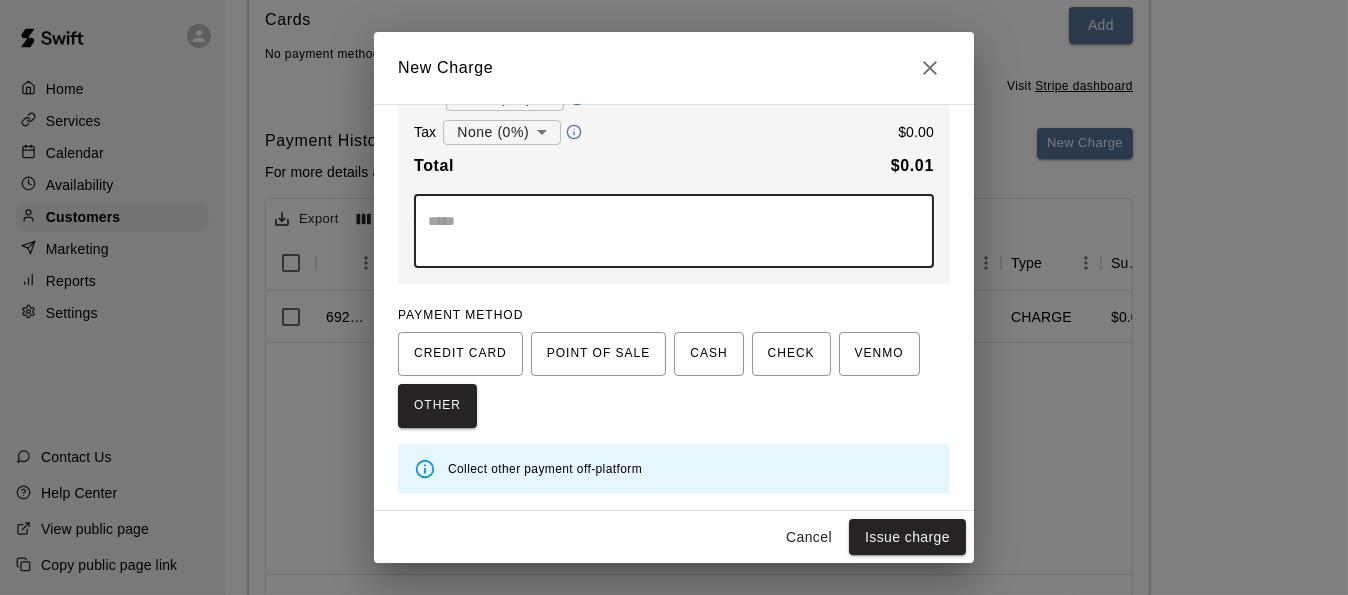 scroll, scrollTop: 269, scrollLeft: 0, axis: vertical 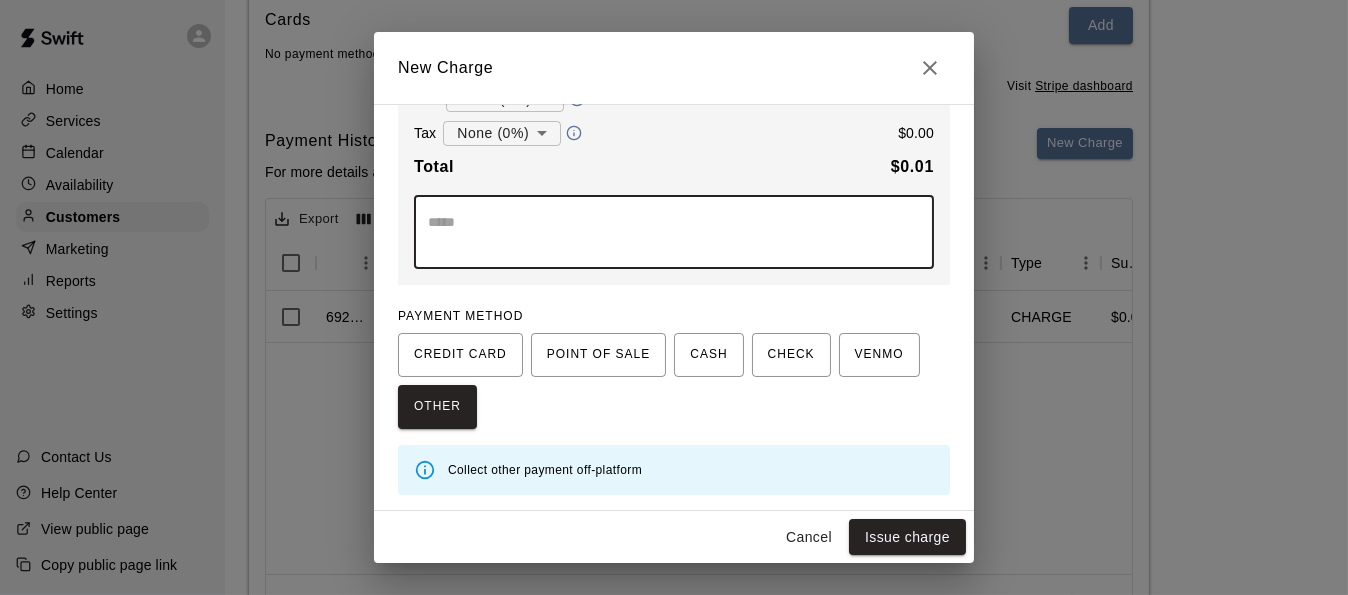 click 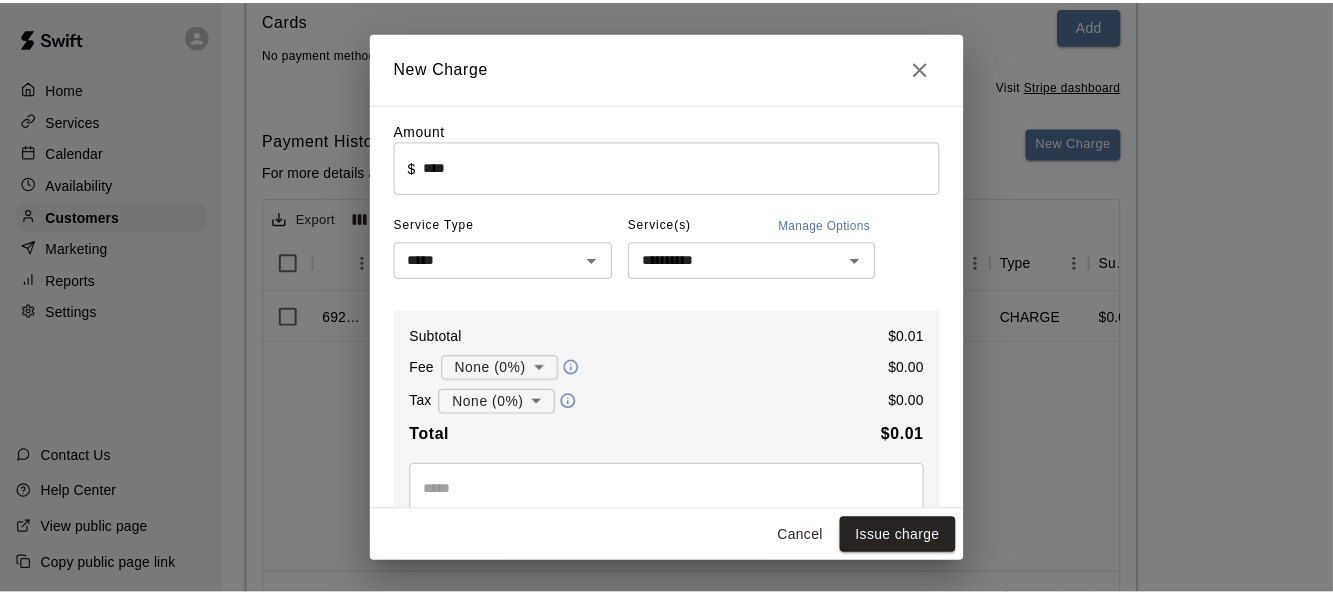 scroll, scrollTop: 4, scrollLeft: 0, axis: vertical 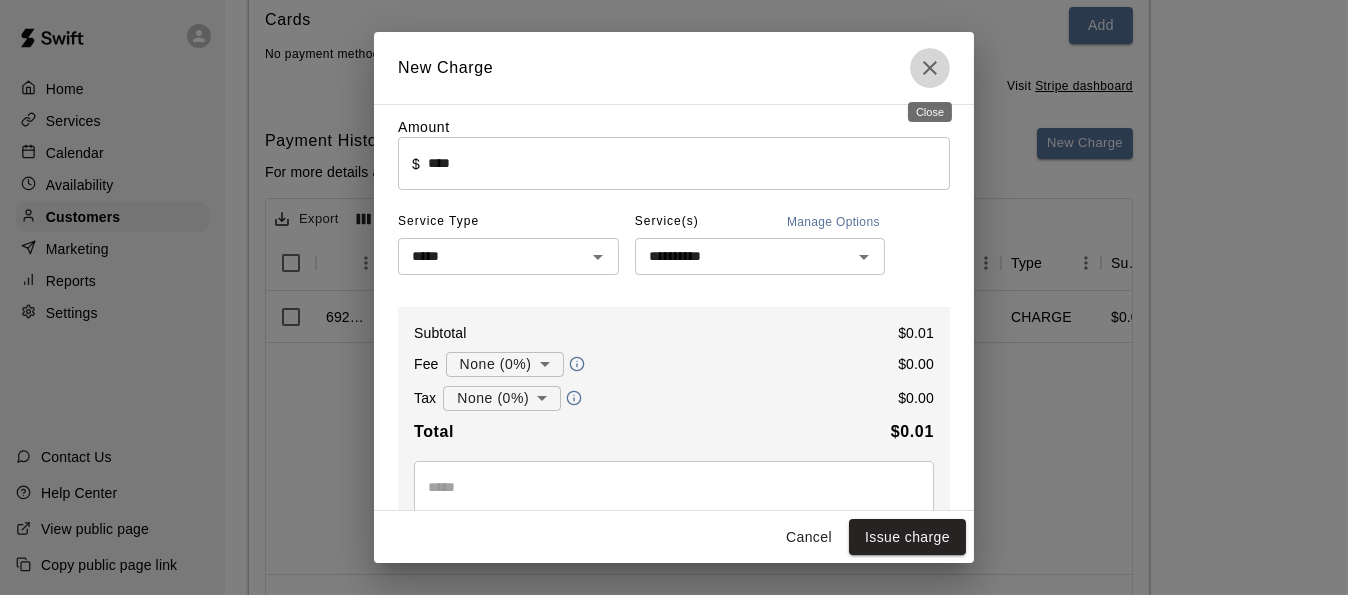 click 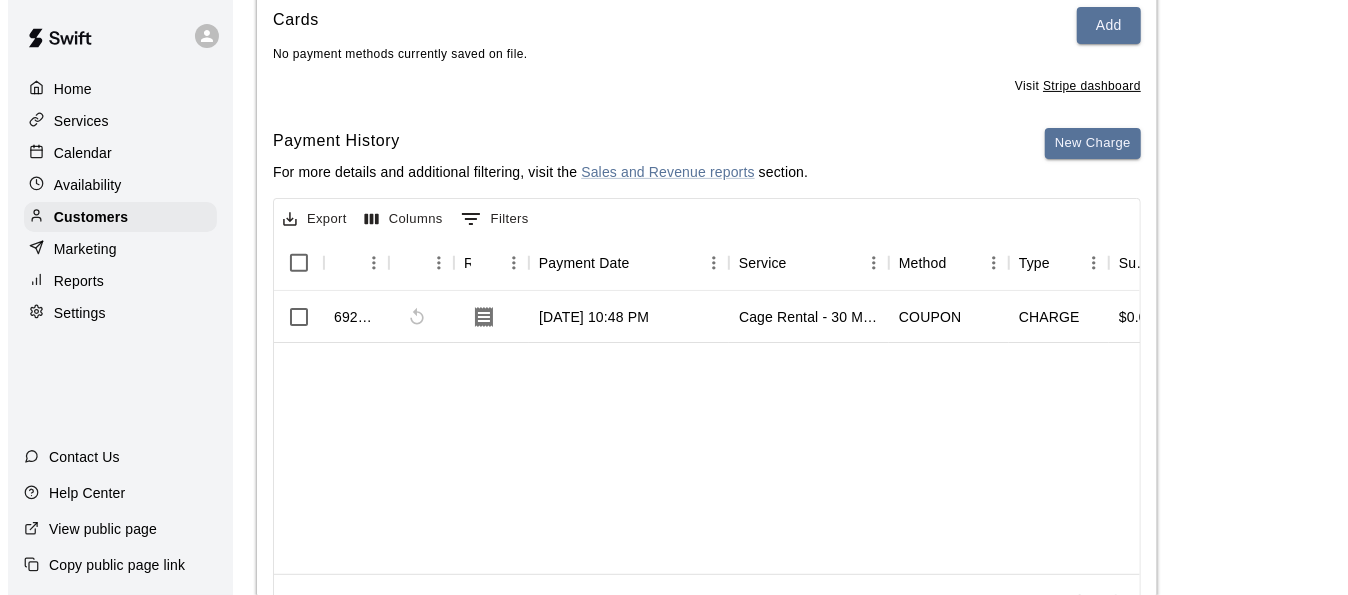 scroll, scrollTop: 0, scrollLeft: 0, axis: both 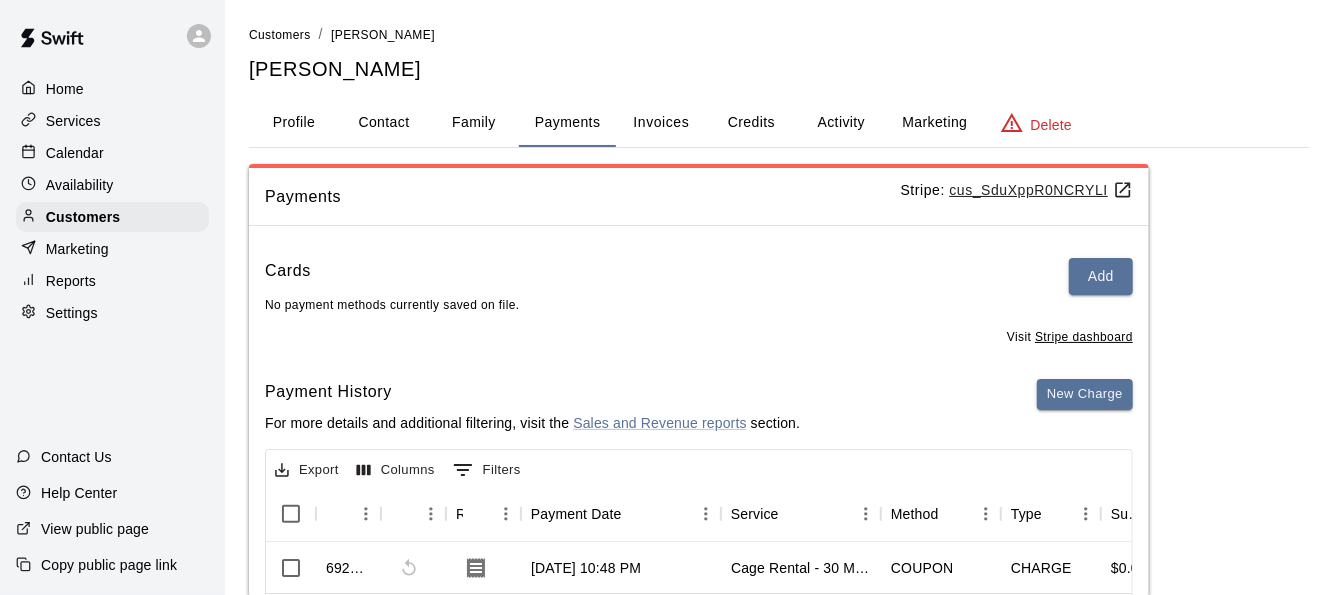 click on "Credits" at bounding box center [751, 123] 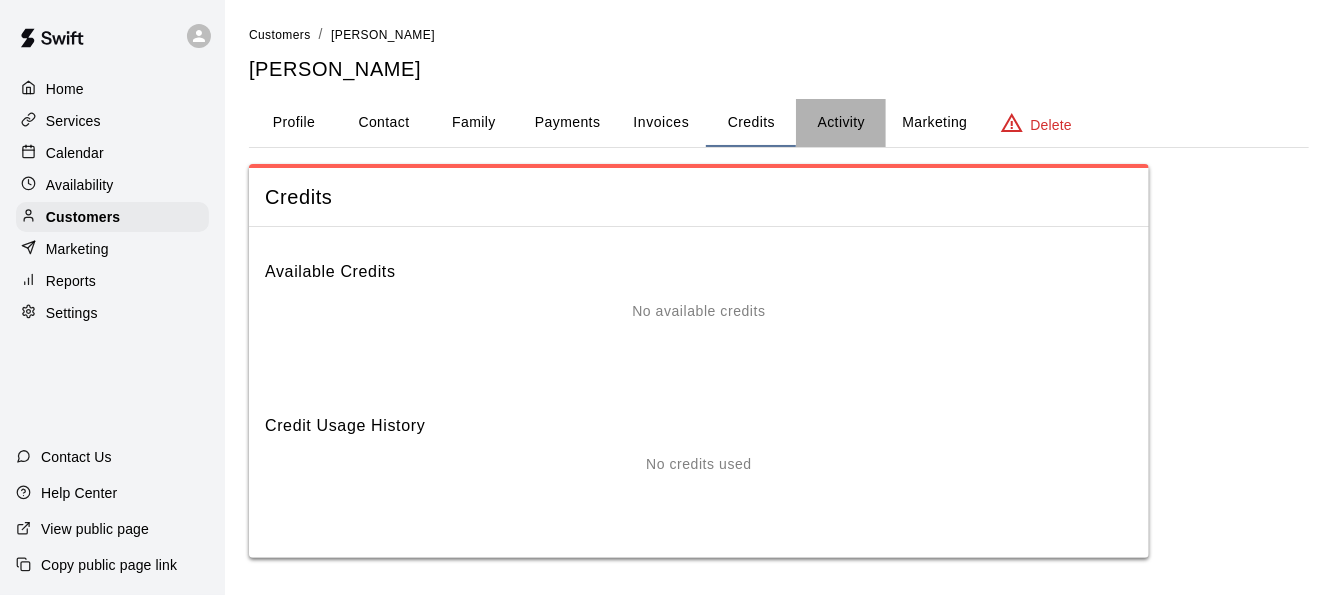 click on "Activity" at bounding box center (841, 123) 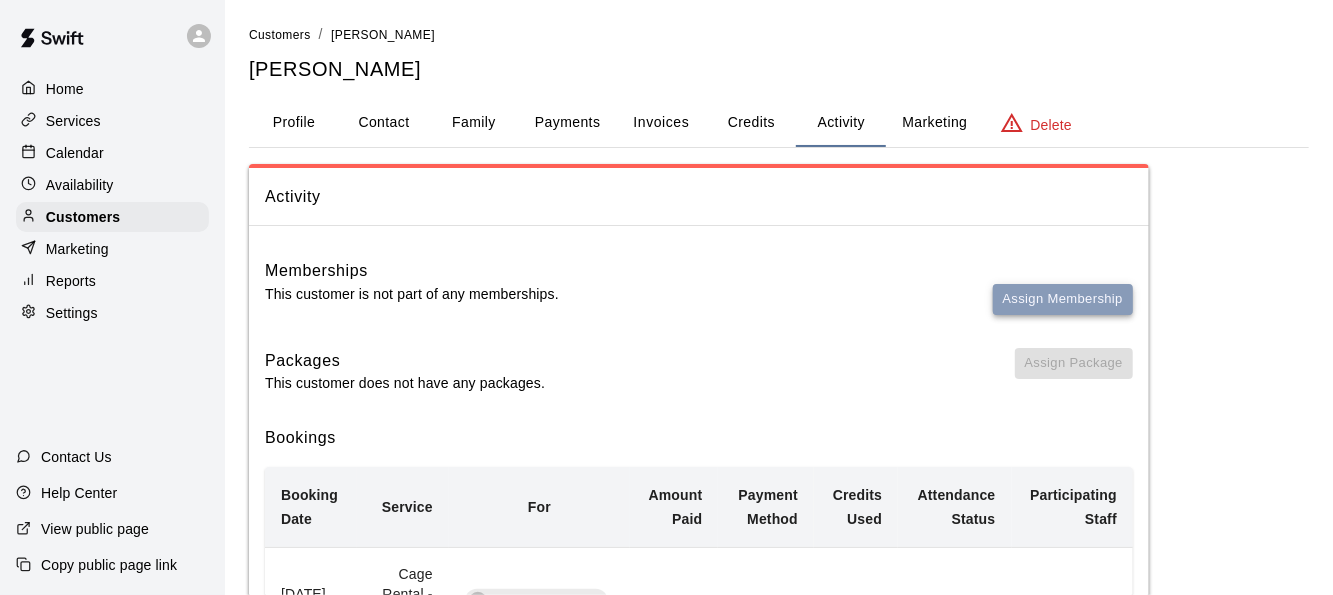 click on "Assign Membership" at bounding box center [1063, 299] 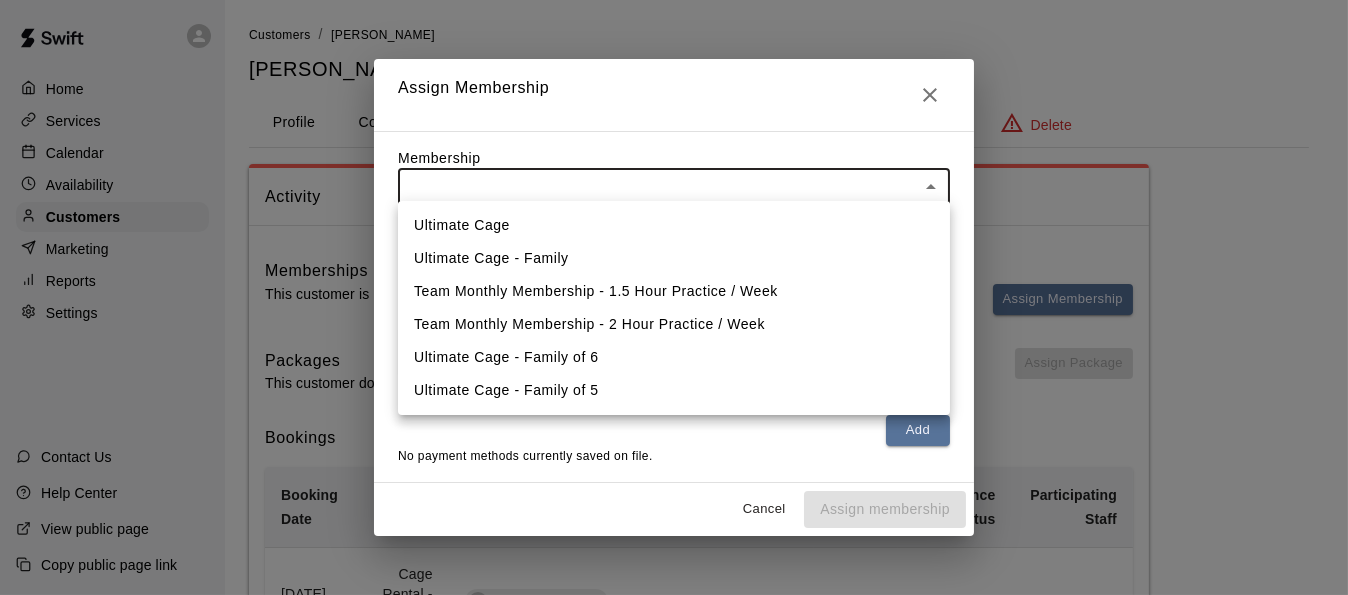 click on "Home Services Calendar Availability Customers Marketing Reports Settings Contact Us Help Center View public page Copy public page link Customers / Kaitlyn Atwood Kaitlyn Atwood Profile Contact Family Payments Invoices Credits Activity Marketing Delete Activity Memberships This customer is not part of any memberships. Assign Membership Packages This customer does not have any packages. Assign Package Bookings Booking Date   Service For Amount Paid Payment Method Credits Used Attendance Status Participating Staff August 18, 2025 2:00 PM Cage Rental - 30 Minutes Kaitlyn Atwood 0 Coupon N/A Unknown None Rows per page: 10 ** 1–1 of 1 Swift - Edit Customer Hide chevron-down 2025-07-02 Assign Membership Membership ​ ​ Payment Summary Coupon Code ​ Apply Payment Method   Add No payment methods currently saved on file. Cancel Assign membership Ultimate Cage Ultimate Cage - Family Team Monthly Membership - 1.5 Hour Practice / Week Team Monthly Membership - 2 Hour Practice / Week Ultimate Cage - Family of 6" at bounding box center (674, 388) 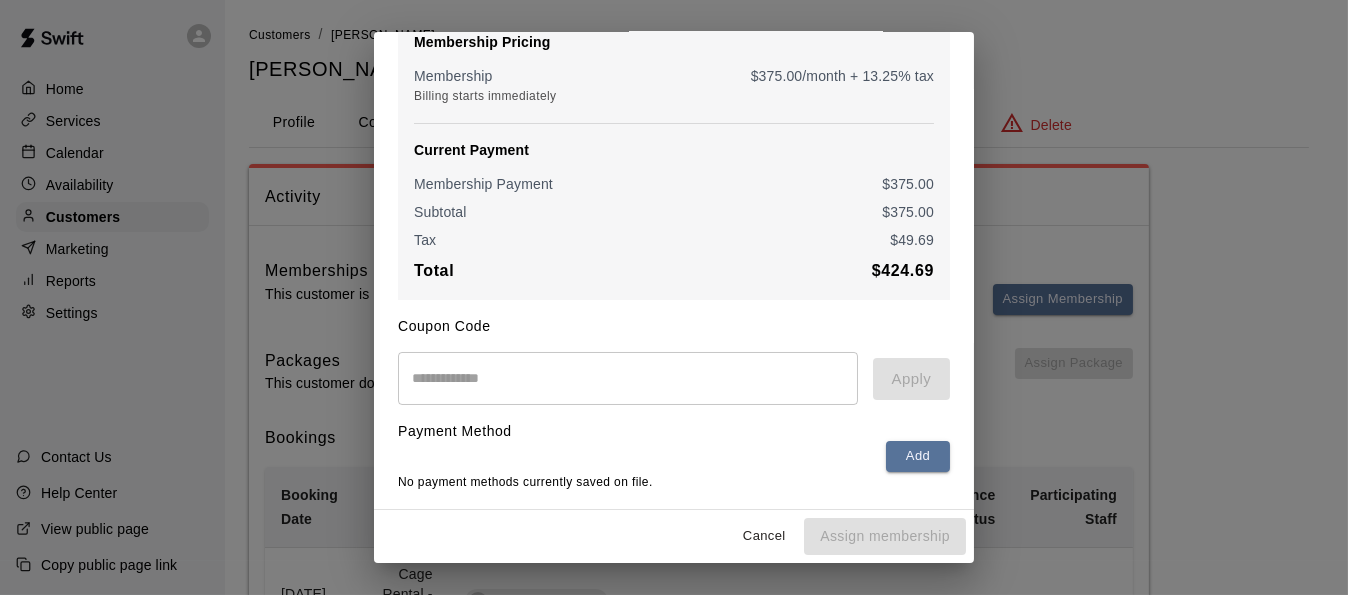 scroll, scrollTop: 213, scrollLeft: 0, axis: vertical 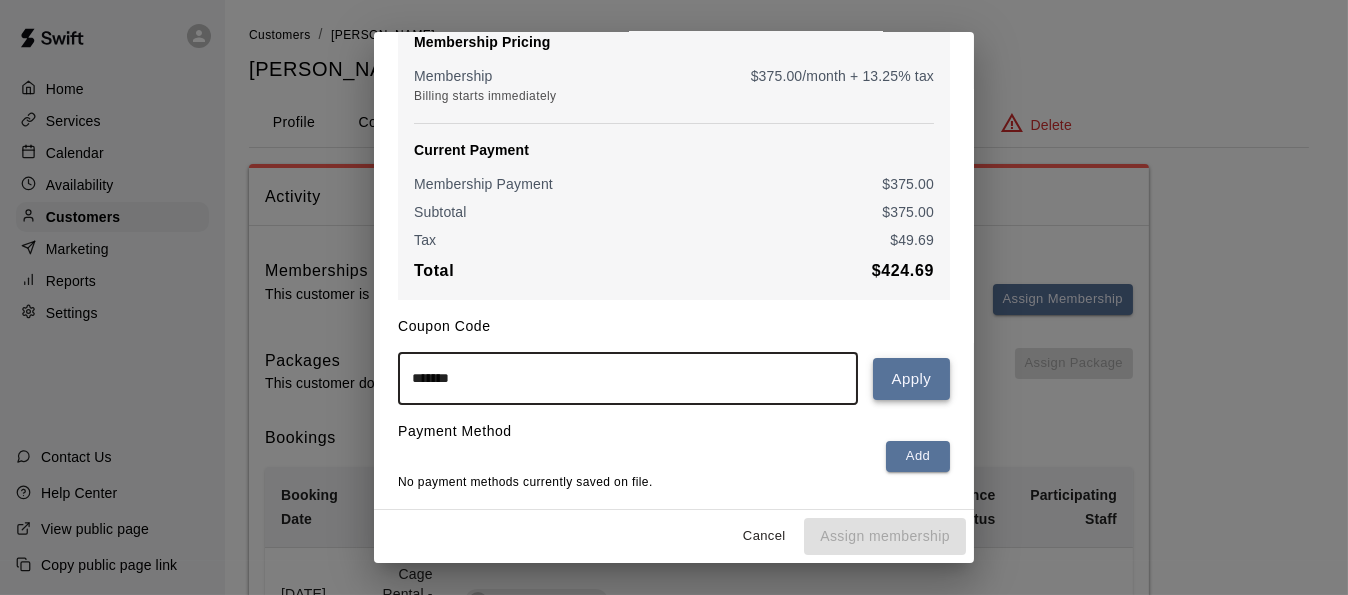 type on "*******" 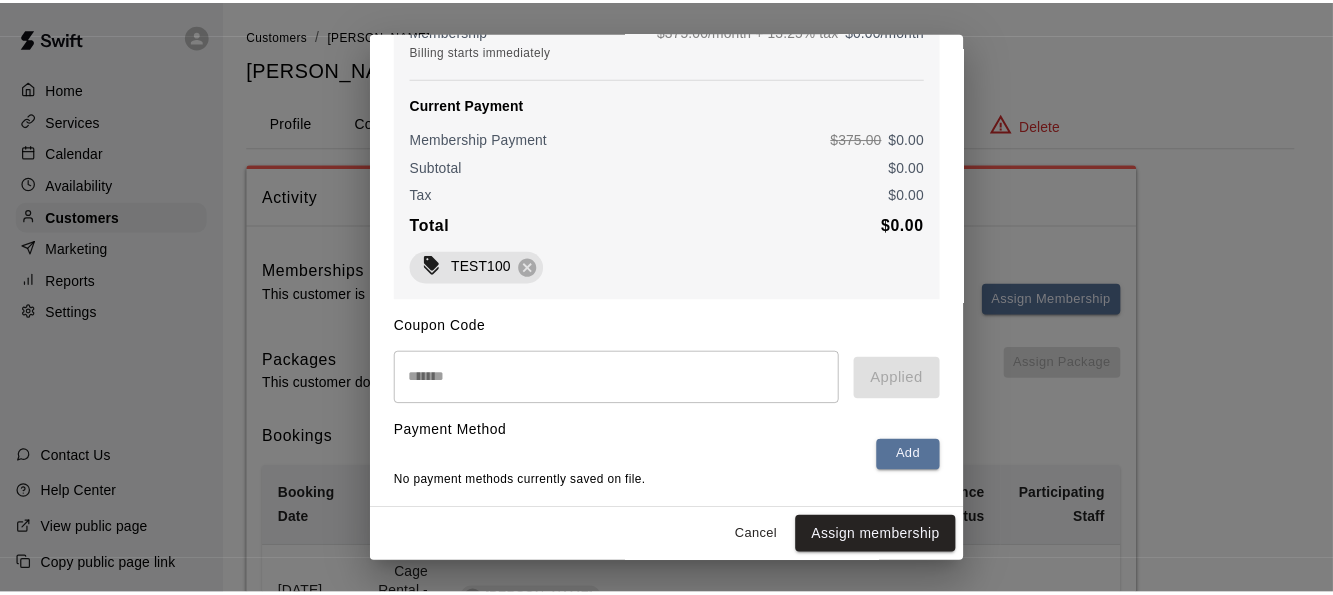 scroll, scrollTop: 0, scrollLeft: 0, axis: both 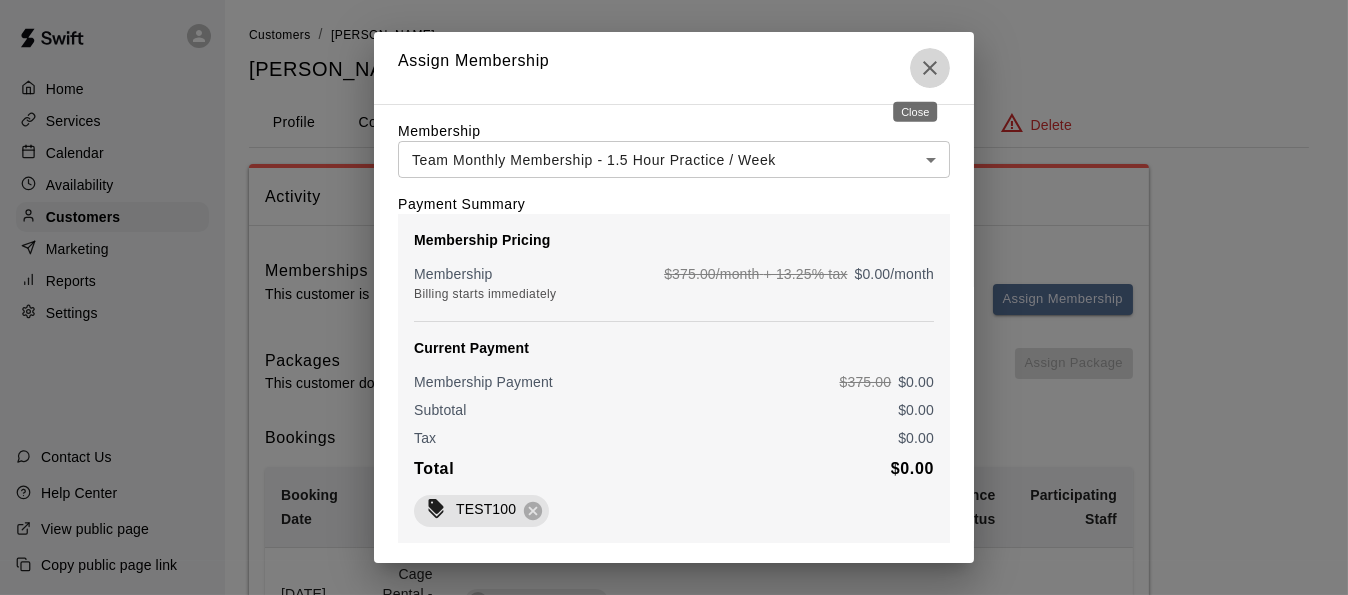 click at bounding box center [930, 68] 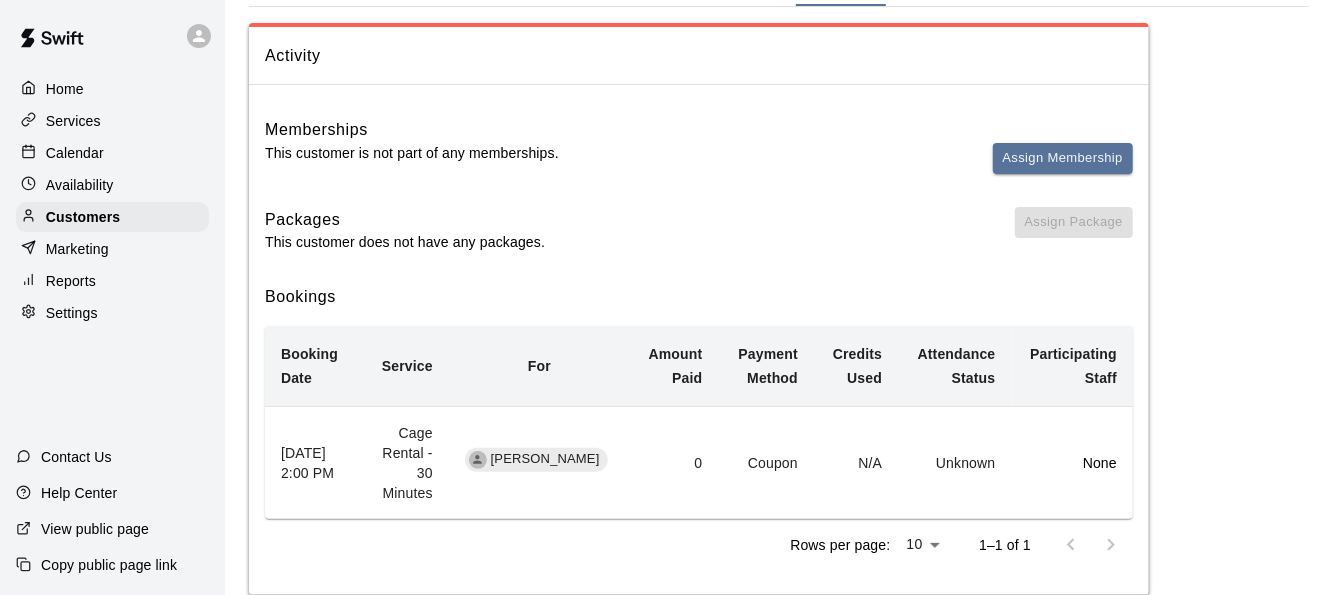 scroll, scrollTop: 0, scrollLeft: 0, axis: both 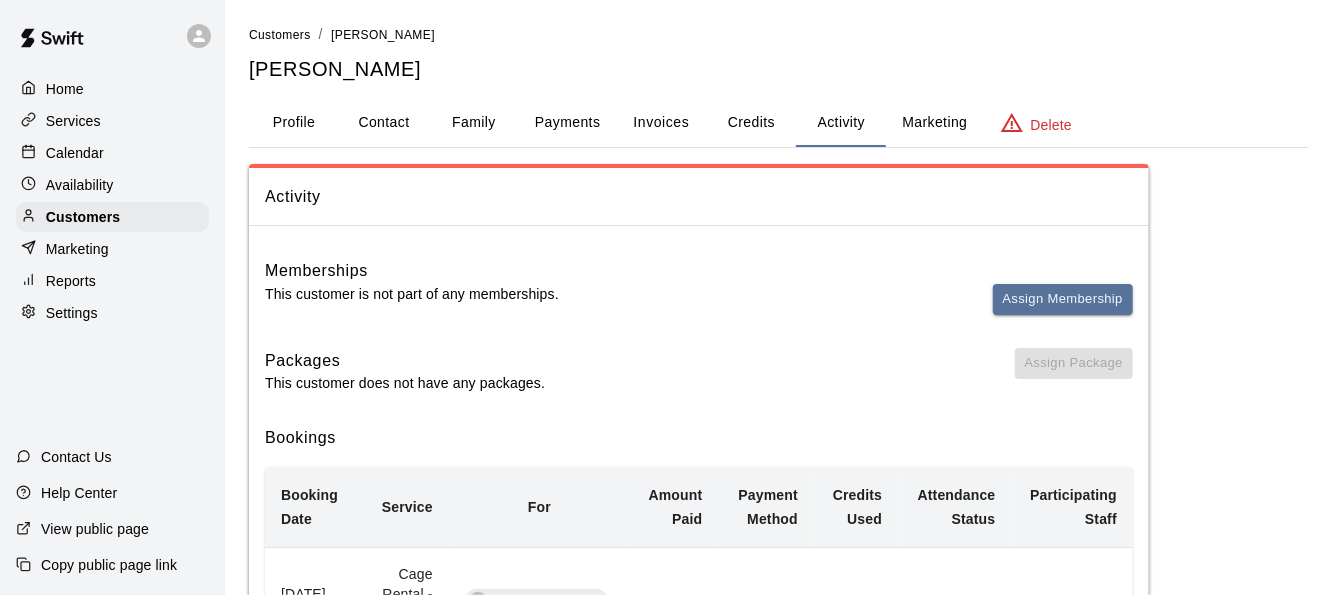 click on "Services" at bounding box center [73, 121] 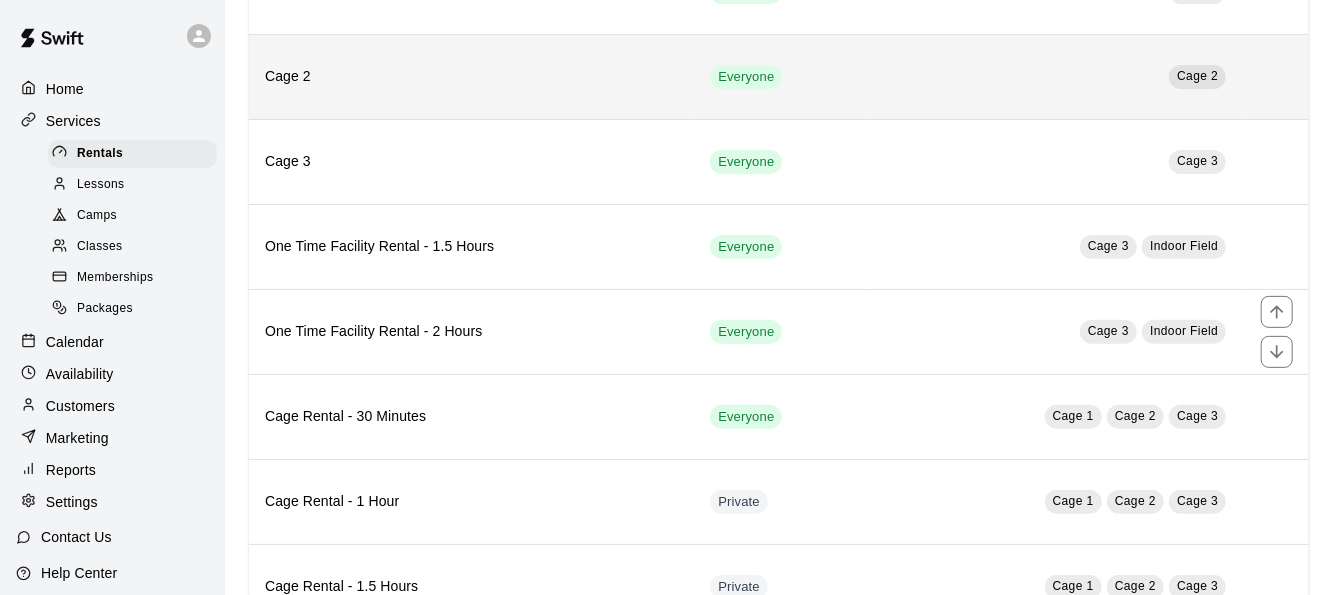 scroll, scrollTop: 397, scrollLeft: 0, axis: vertical 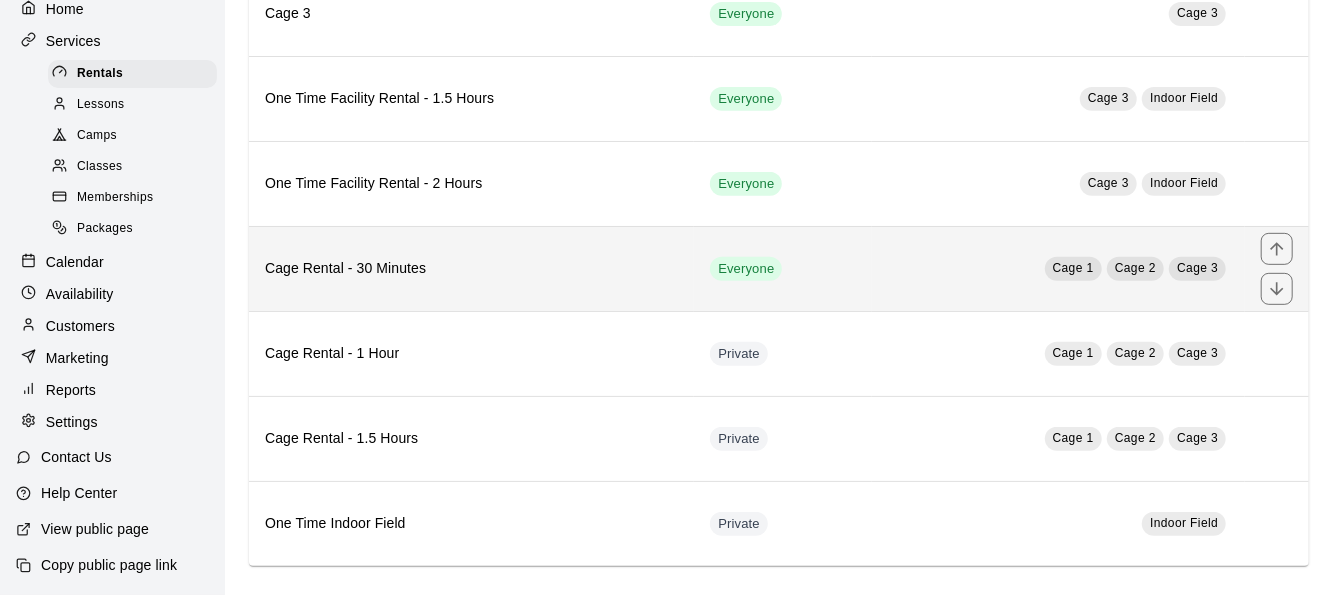 click on "Cage 1 Cage 2 Cage 3" at bounding box center (1058, 268) 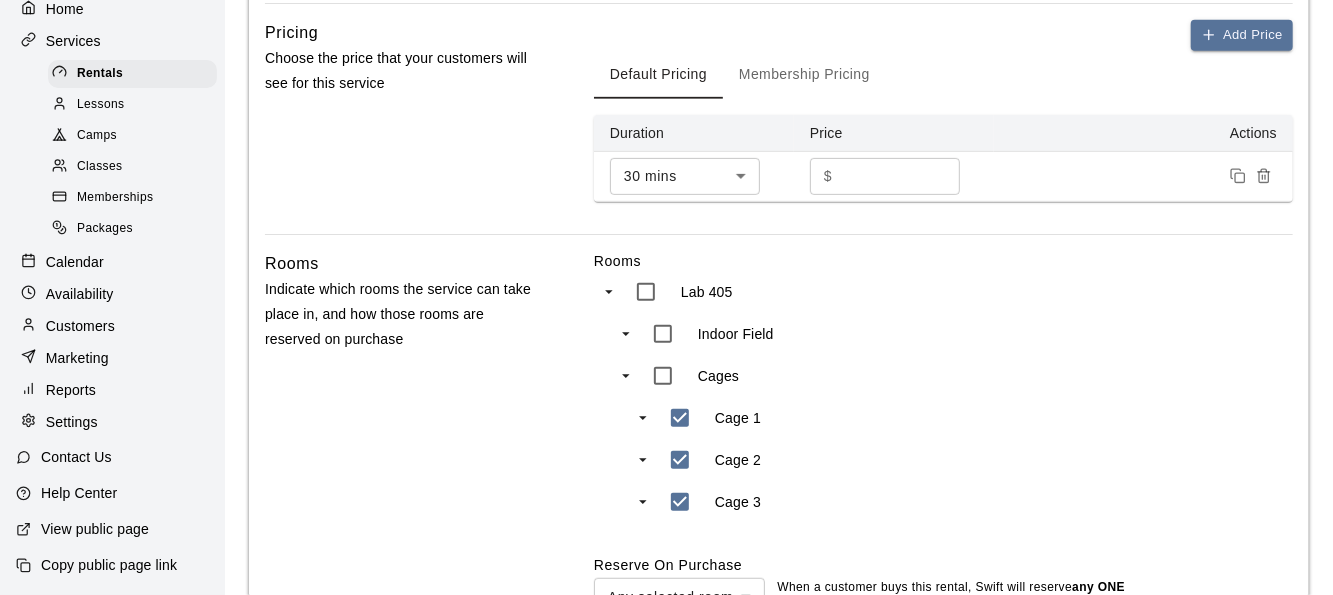 scroll, scrollTop: 788, scrollLeft: 0, axis: vertical 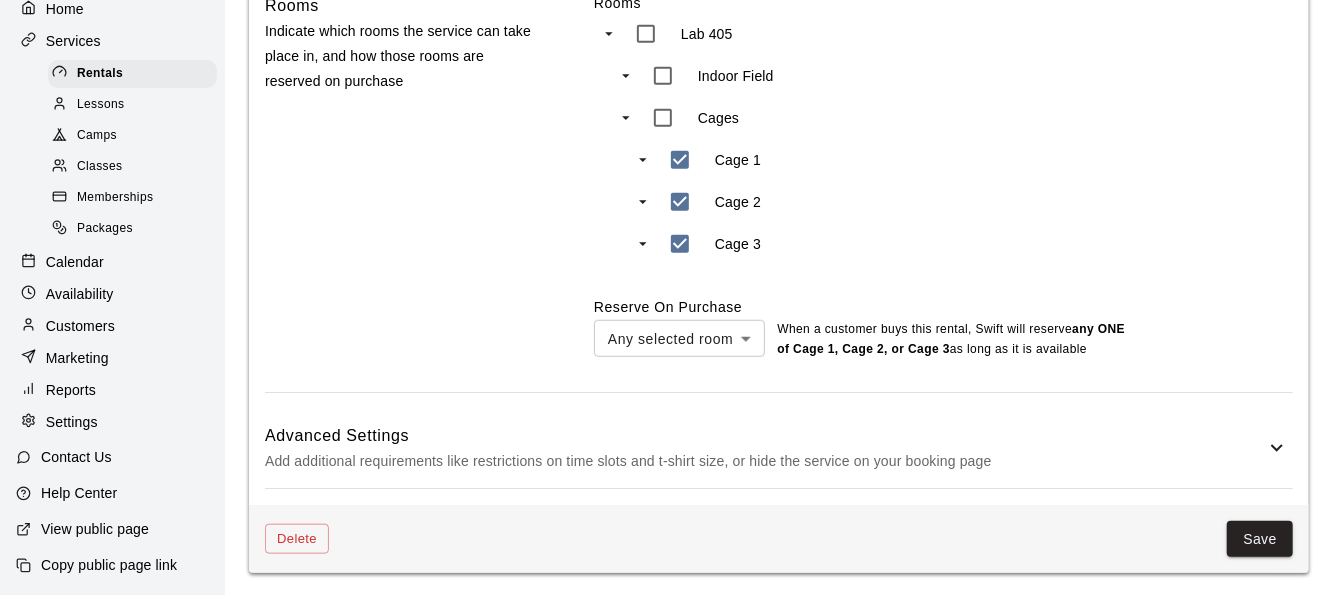 click on "Add additional requirements like restrictions on time slots and t-shirt size, or hide the service on your booking page" at bounding box center [765, 461] 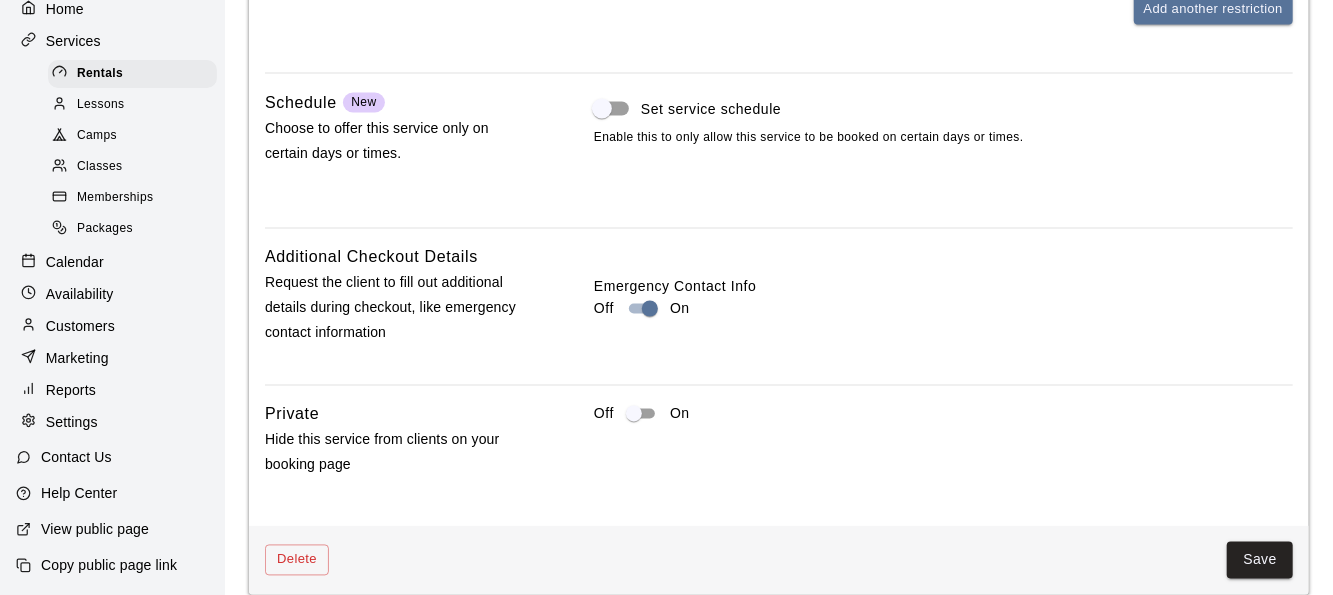 scroll, scrollTop: 1802, scrollLeft: 0, axis: vertical 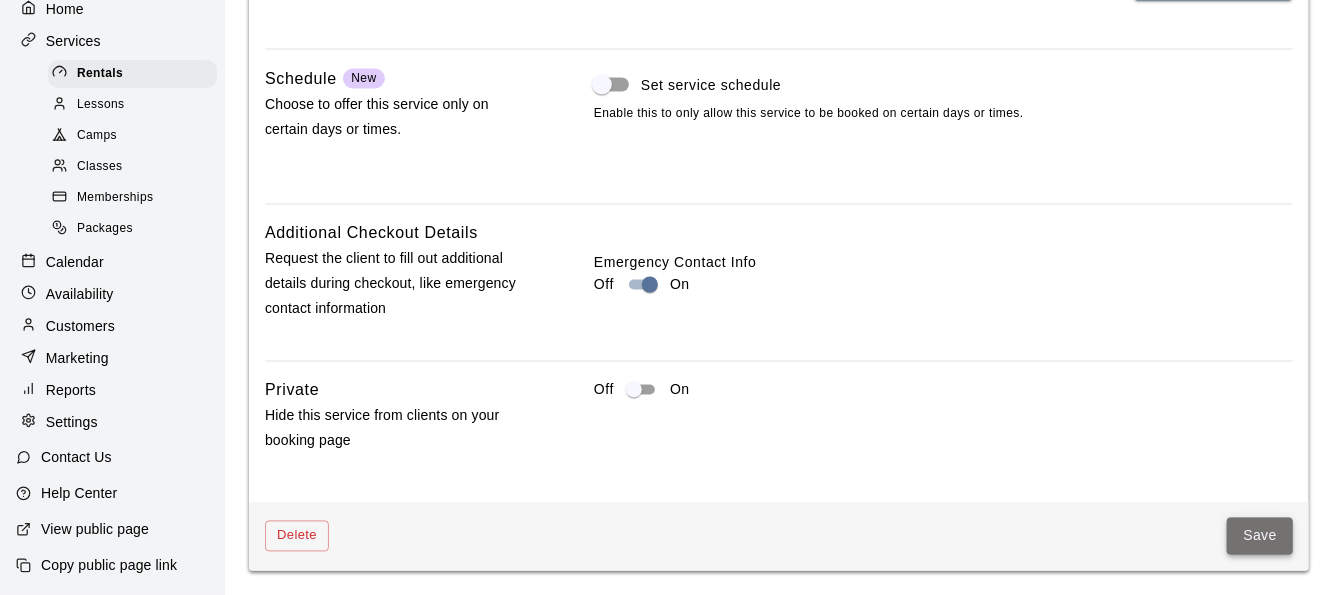 click on "Save" at bounding box center [1260, 536] 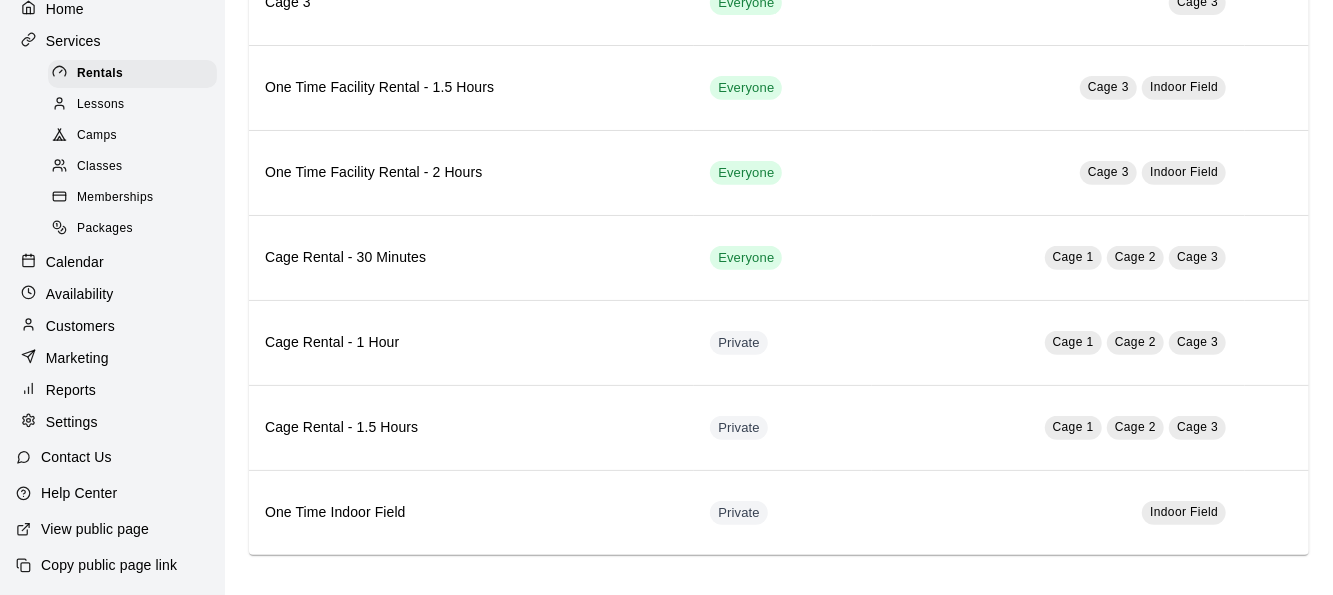 scroll, scrollTop: 0, scrollLeft: 0, axis: both 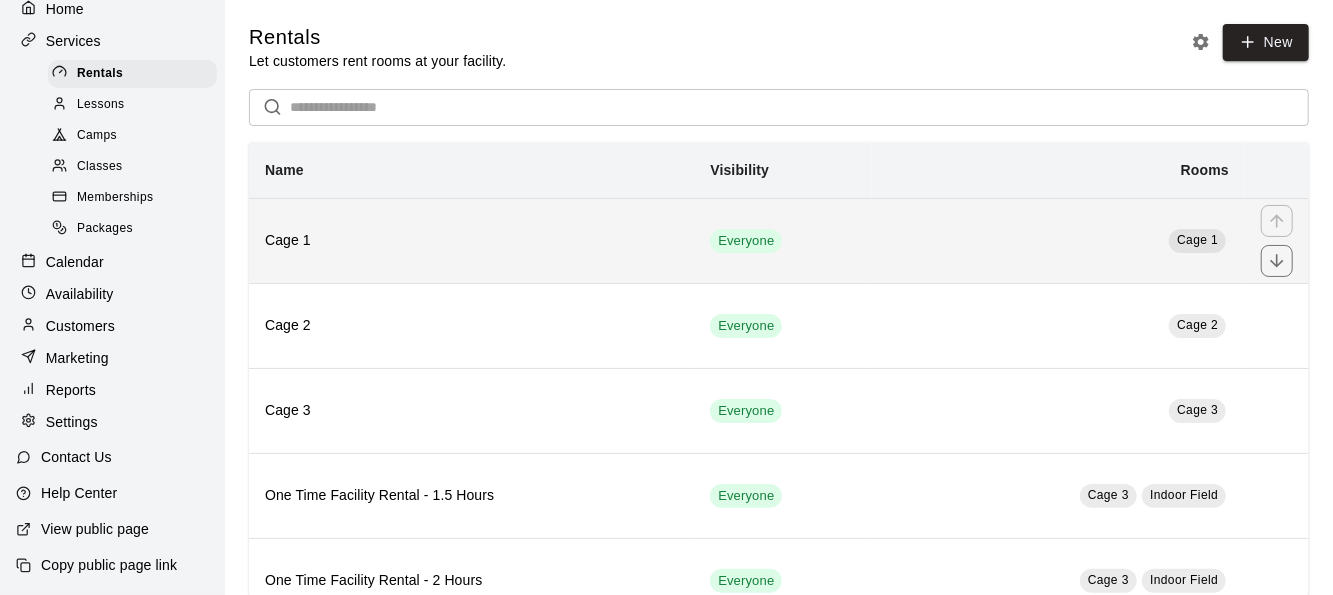 click on "Cage 1" at bounding box center (1058, 240) 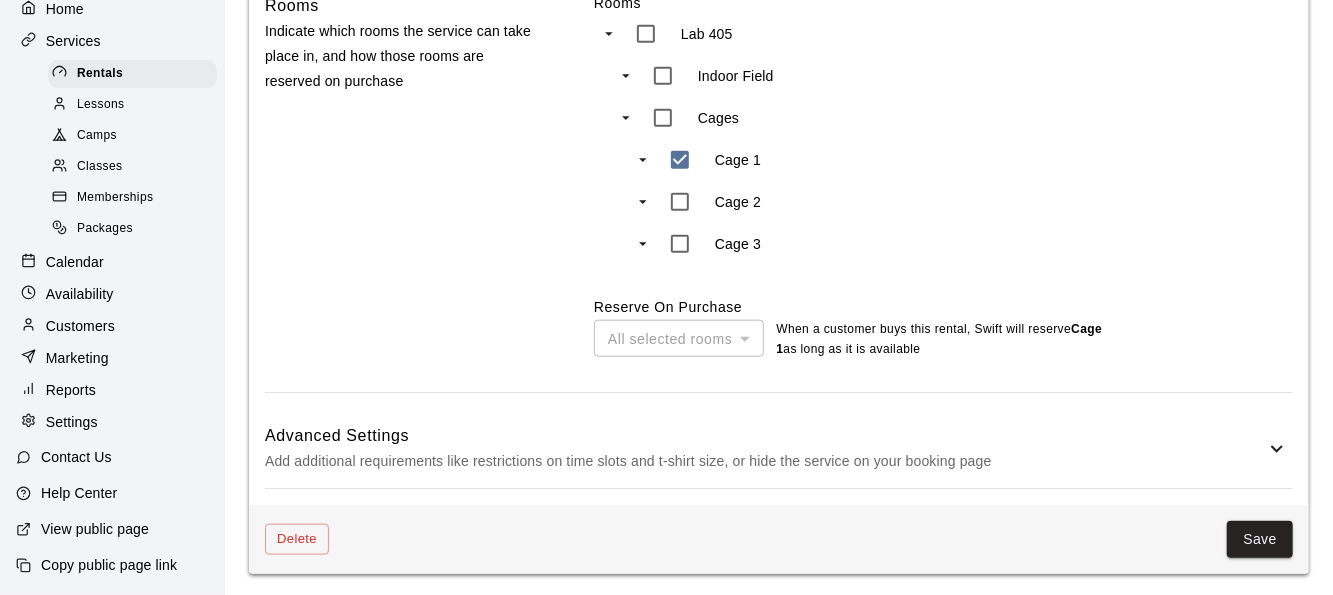 scroll, scrollTop: 887, scrollLeft: 0, axis: vertical 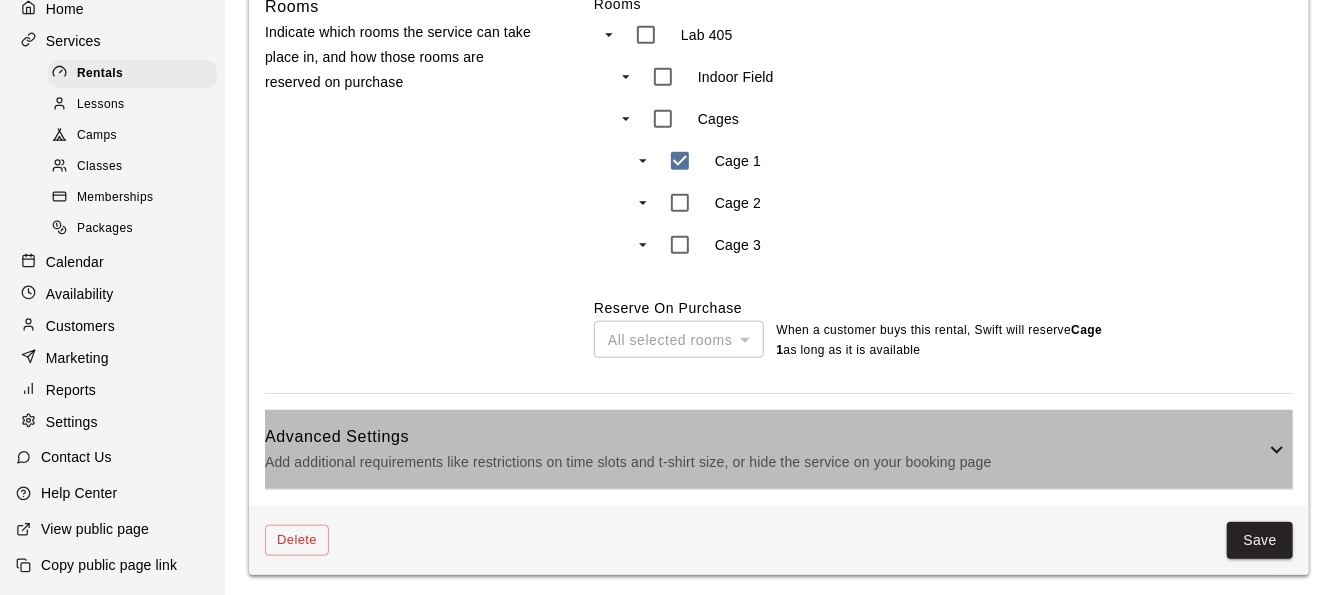 click on "Add additional requirements like restrictions on time slots and t-shirt size, or hide the service on your booking page" at bounding box center (765, 462) 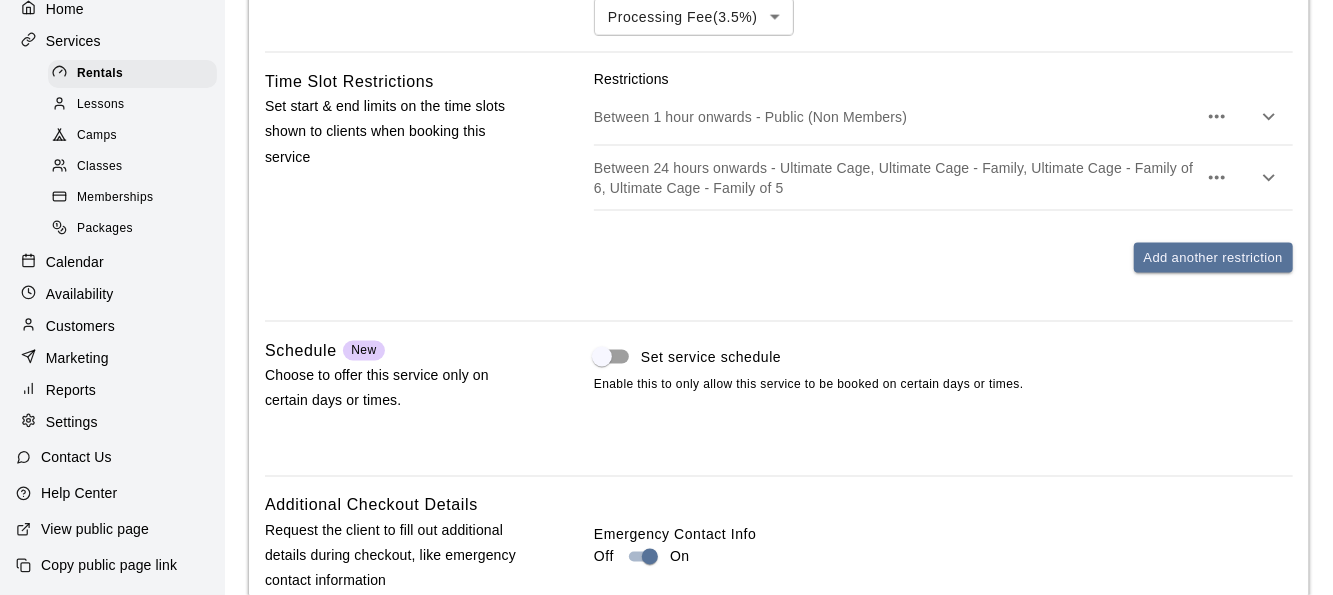 scroll, scrollTop: 1902, scrollLeft: 0, axis: vertical 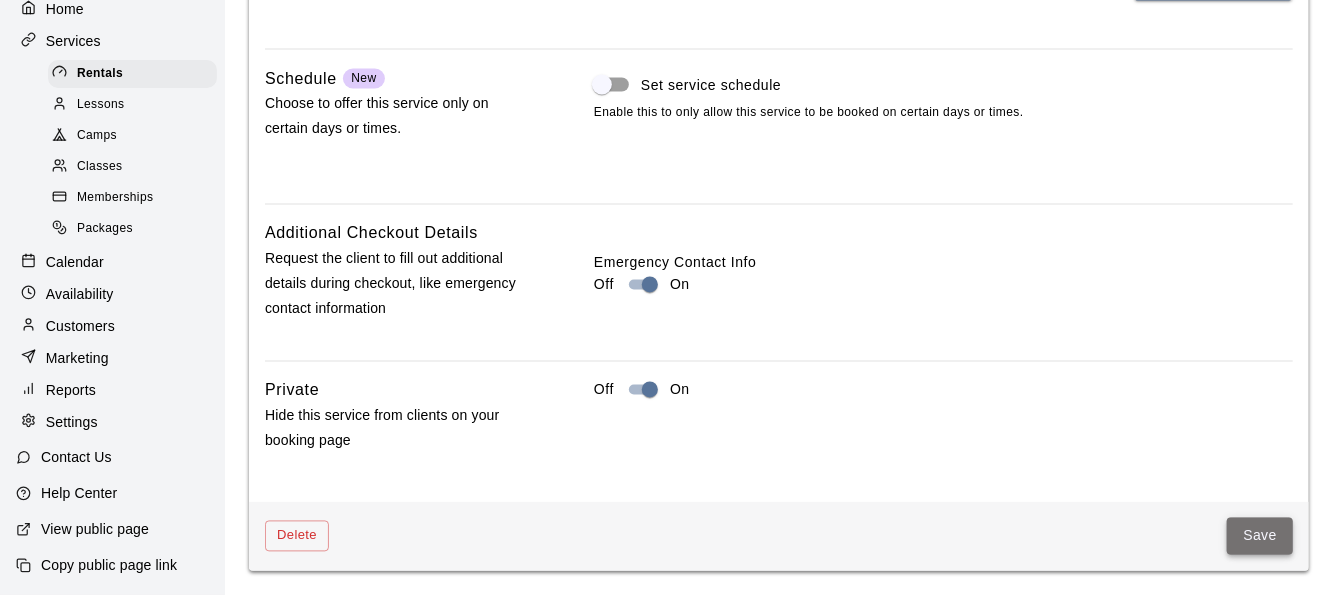 click on "Save" at bounding box center (1260, 536) 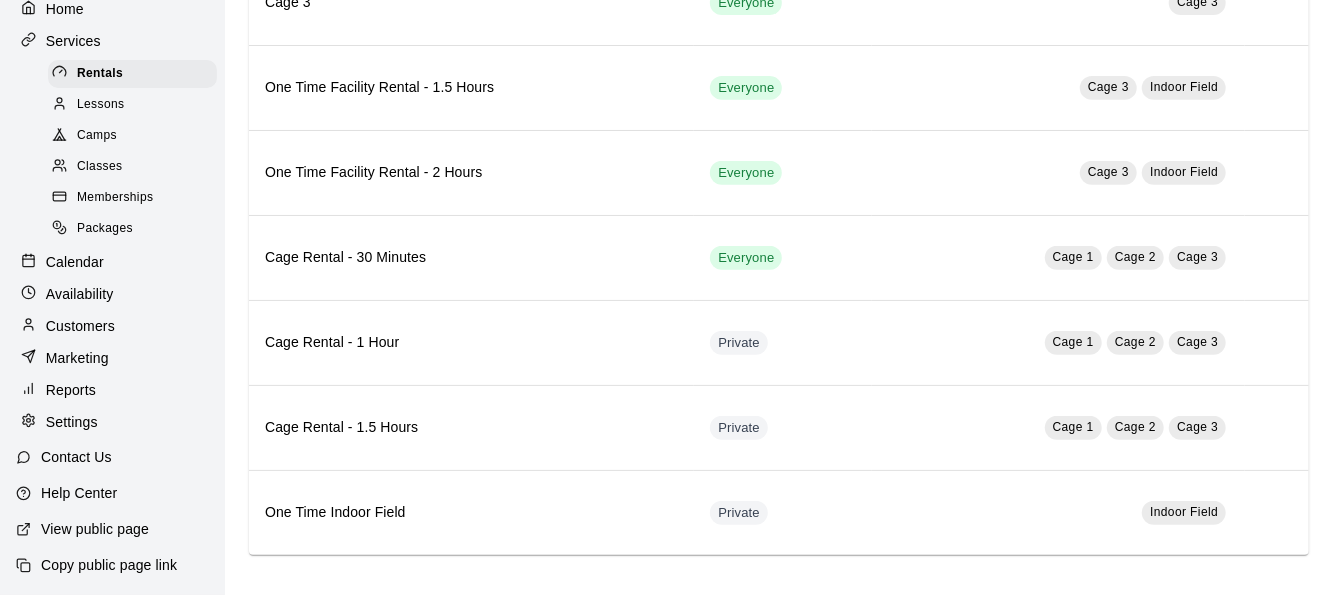 scroll, scrollTop: 0, scrollLeft: 0, axis: both 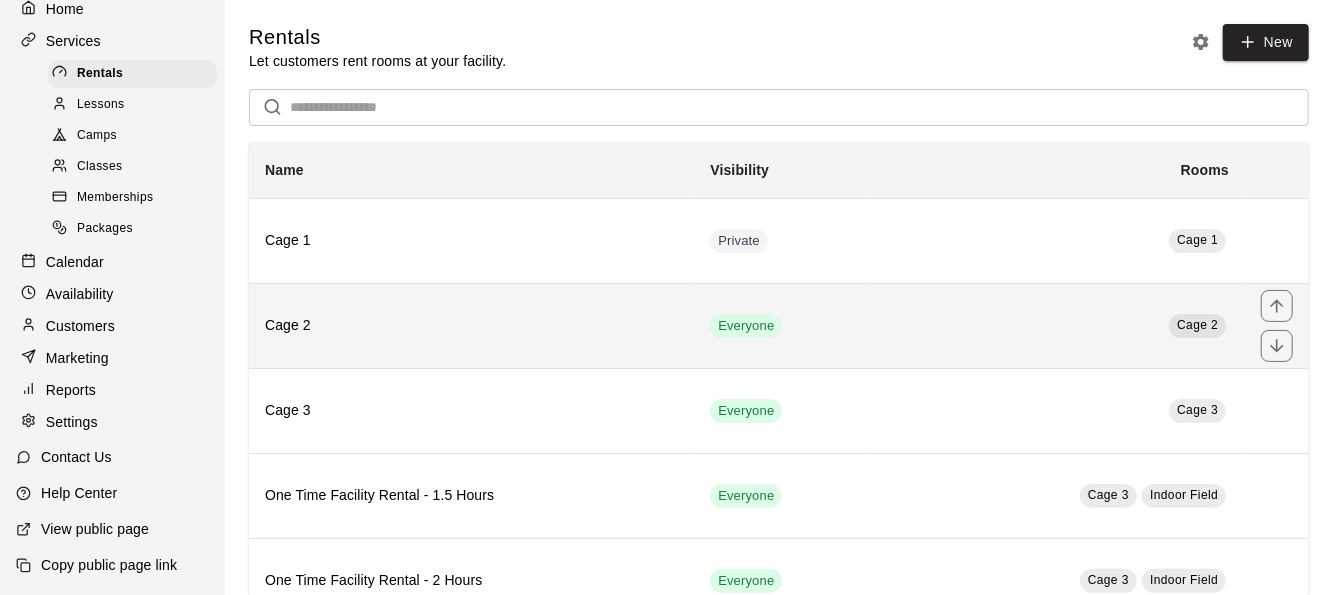 click on "Cage 2" at bounding box center (1058, 325) 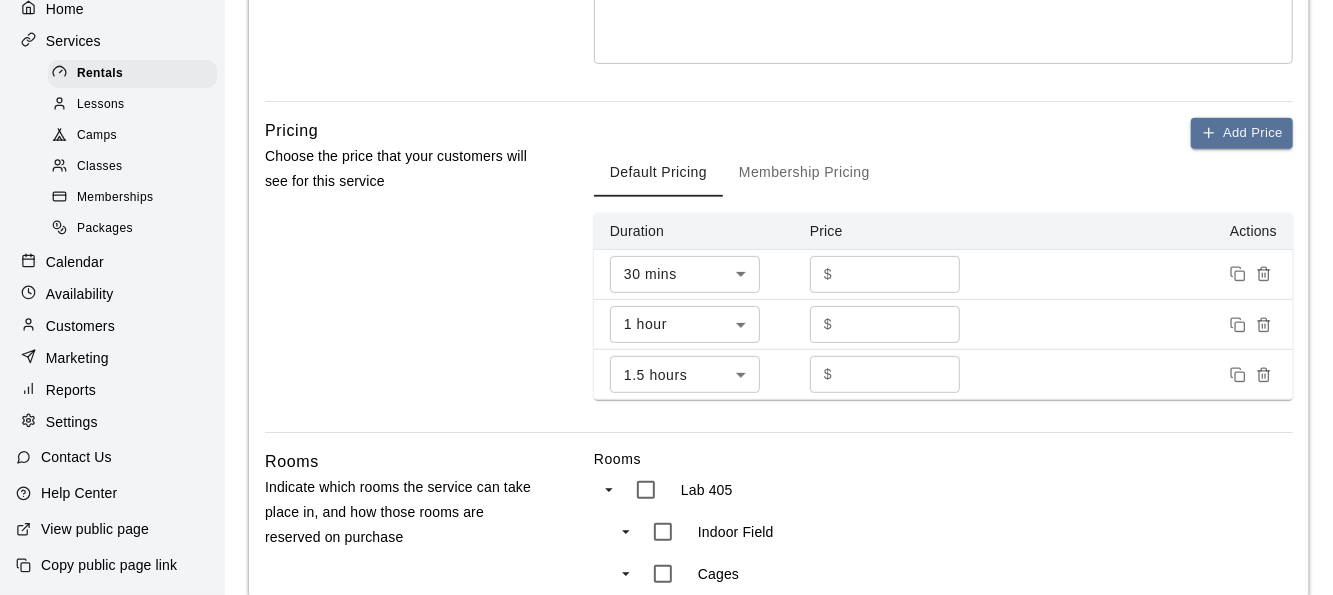 scroll, scrollTop: 888, scrollLeft: 0, axis: vertical 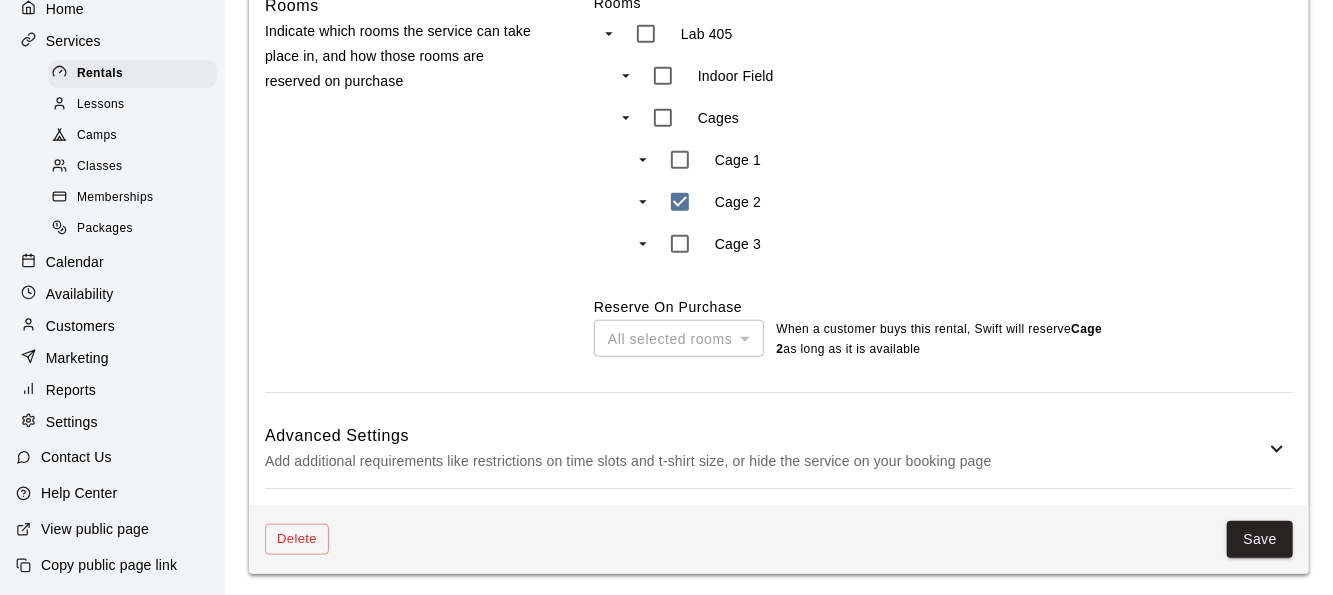 click on "Advanced Settings" at bounding box center (765, 436) 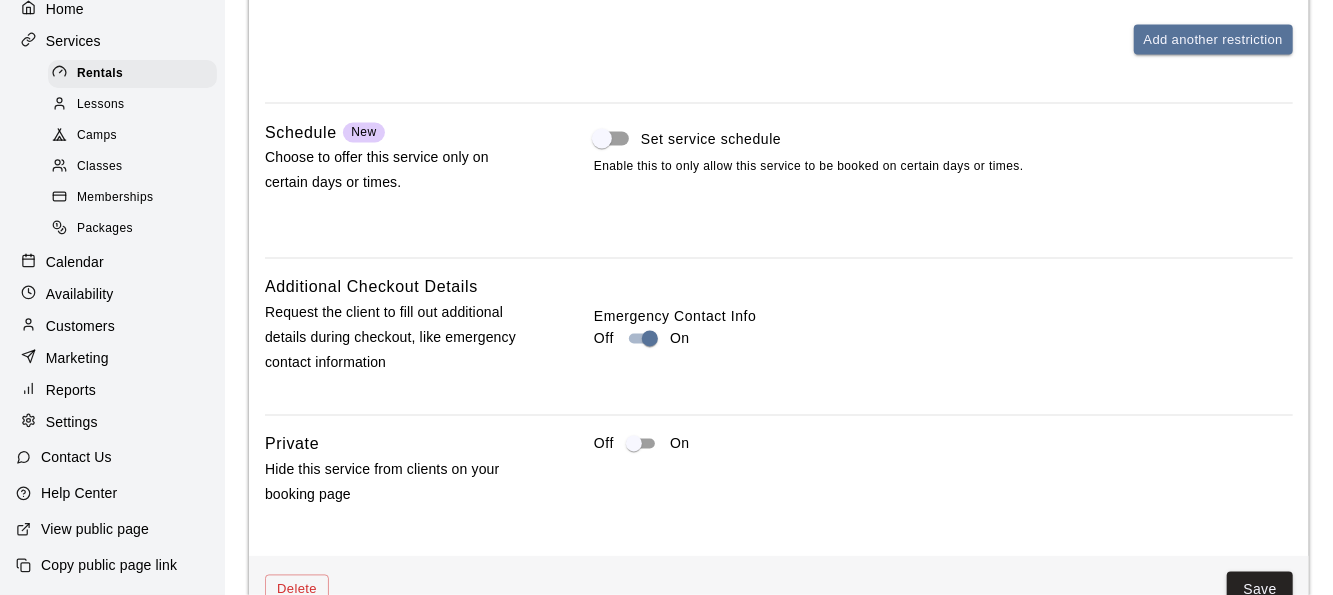scroll, scrollTop: 1902, scrollLeft: 0, axis: vertical 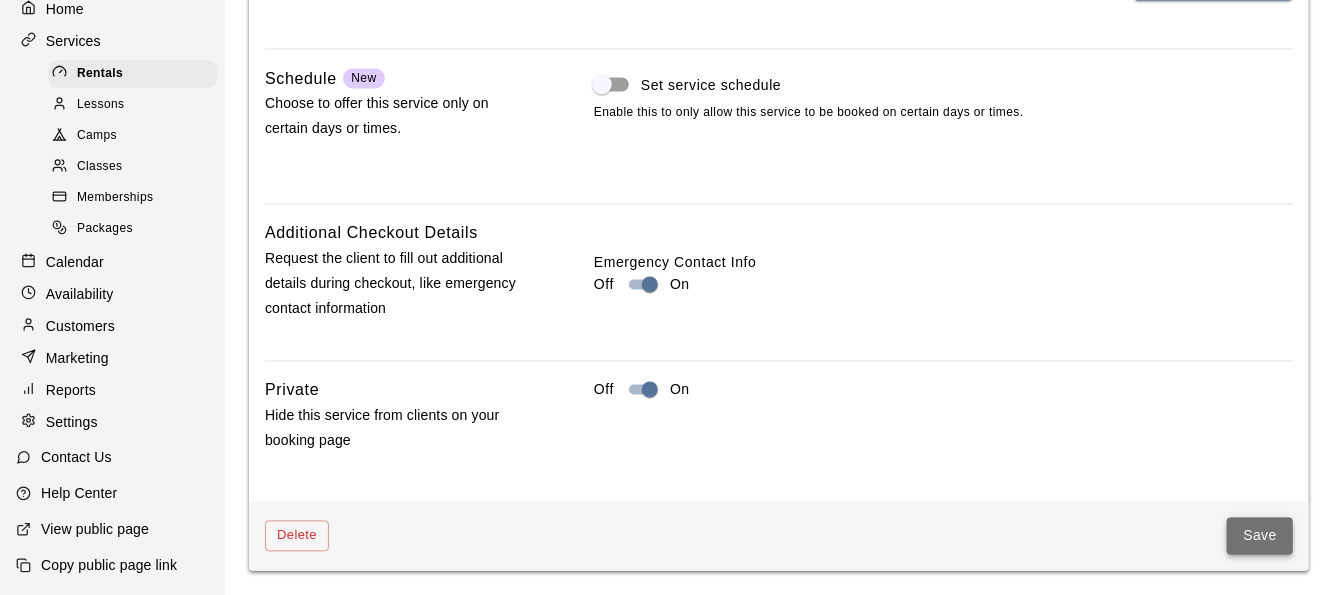 click on "Save" at bounding box center [1260, 536] 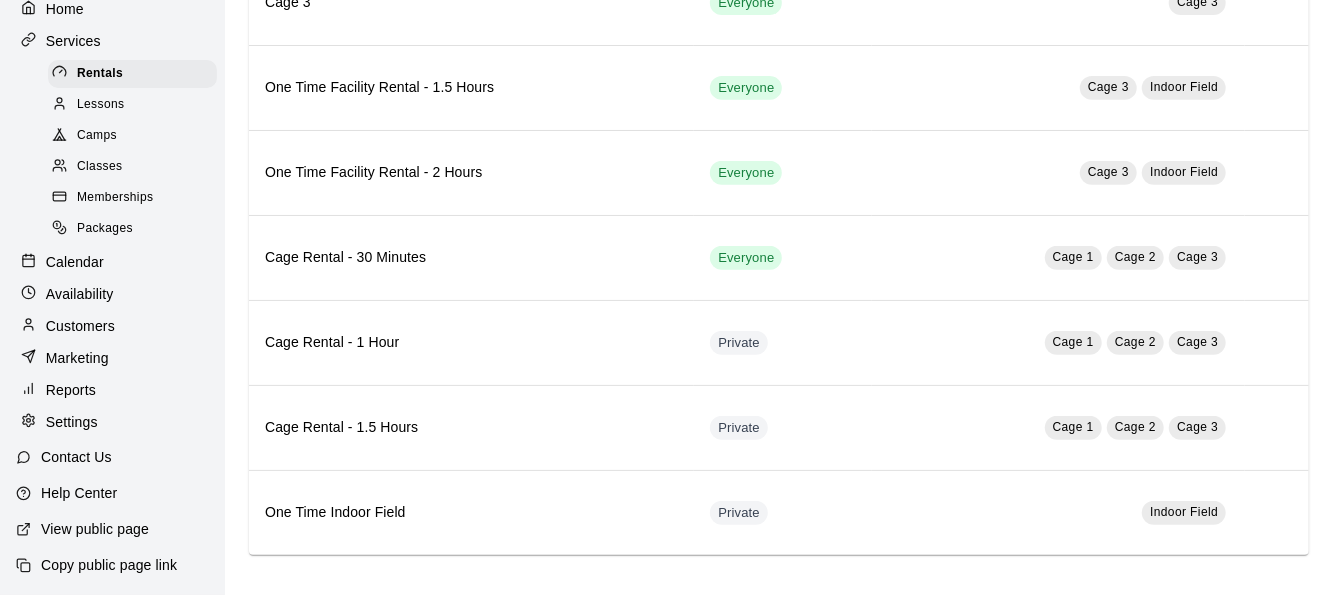 scroll, scrollTop: 0, scrollLeft: 0, axis: both 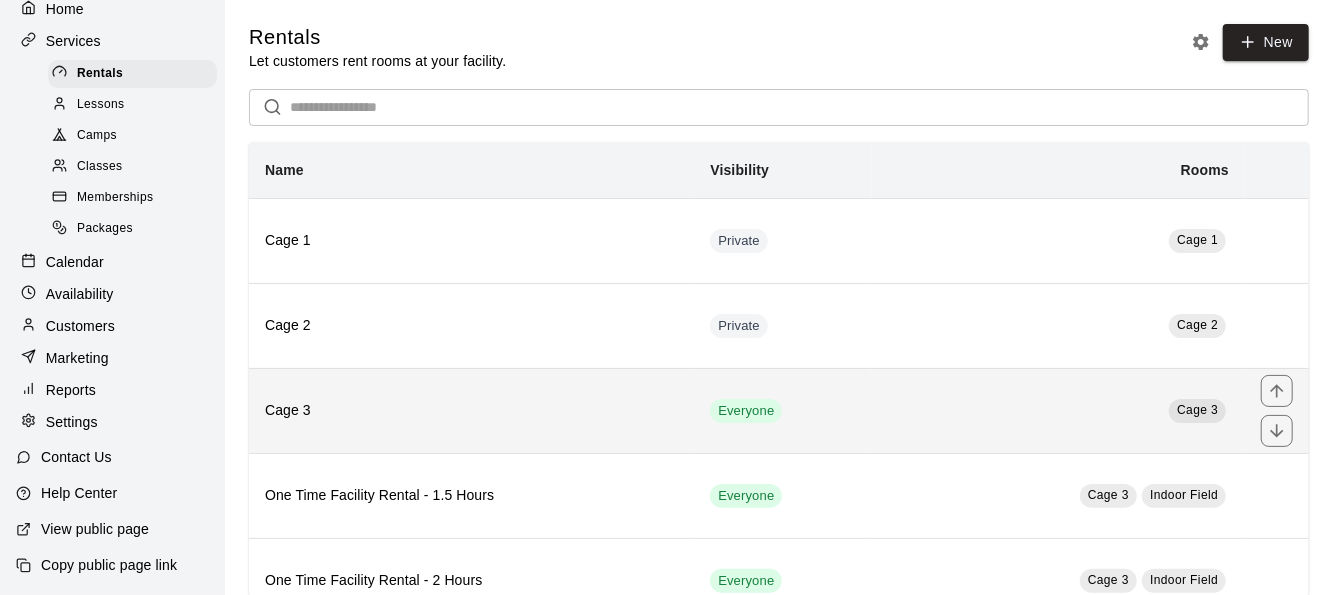 click on "Cage 3" at bounding box center [471, 410] 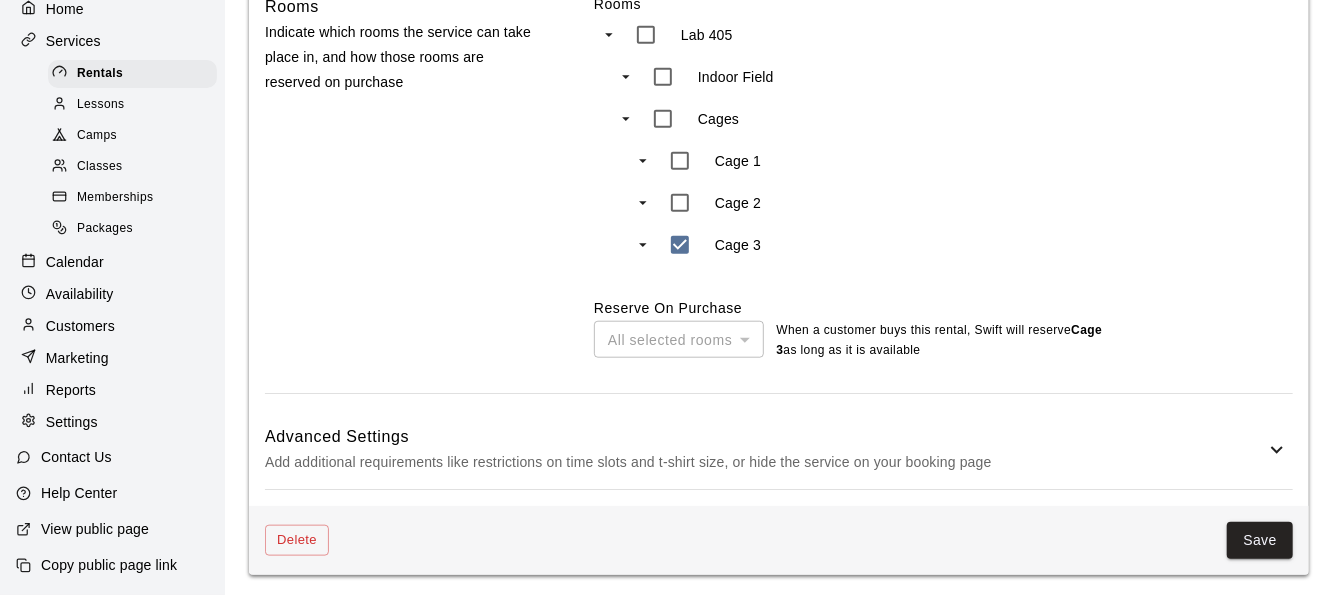 scroll, scrollTop: 888, scrollLeft: 0, axis: vertical 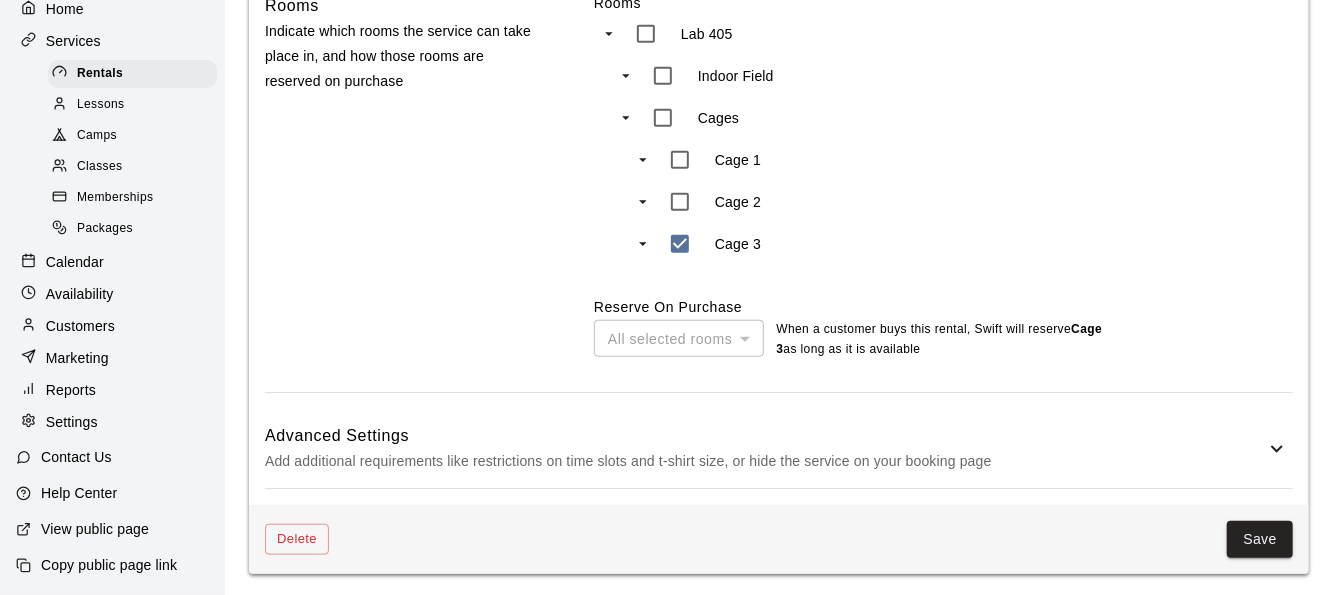 click on "Add additional requirements like restrictions on time slots and t-shirt size, or hide the service on your booking page" at bounding box center [765, 461] 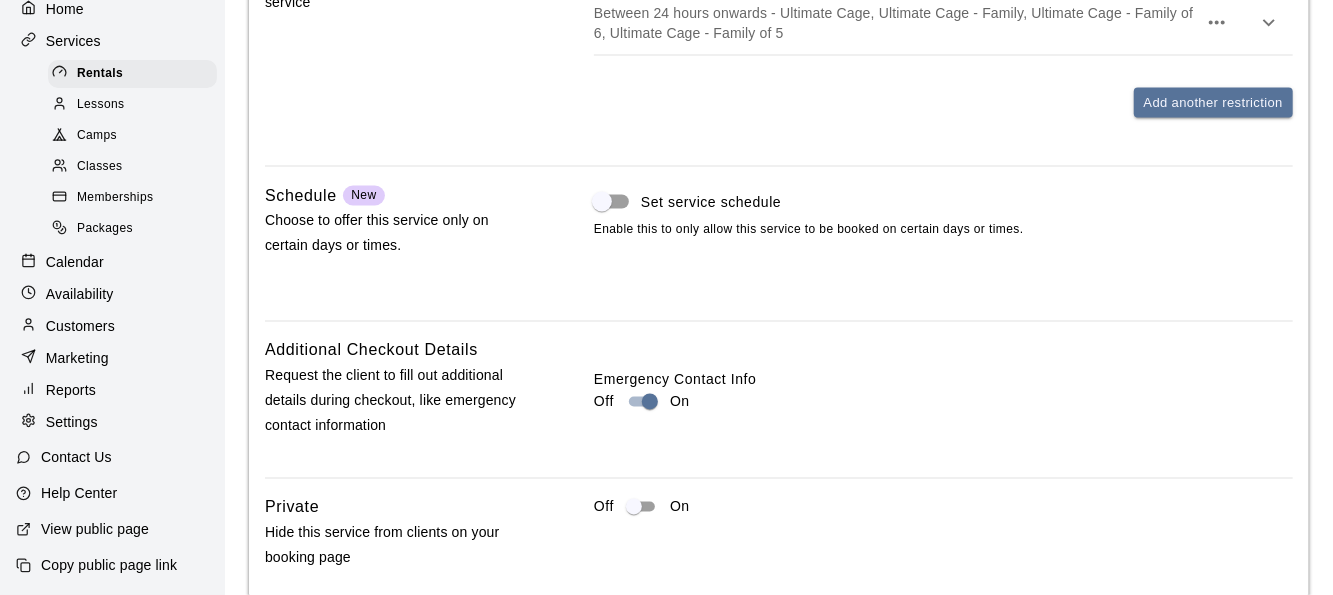 scroll, scrollTop: 1902, scrollLeft: 0, axis: vertical 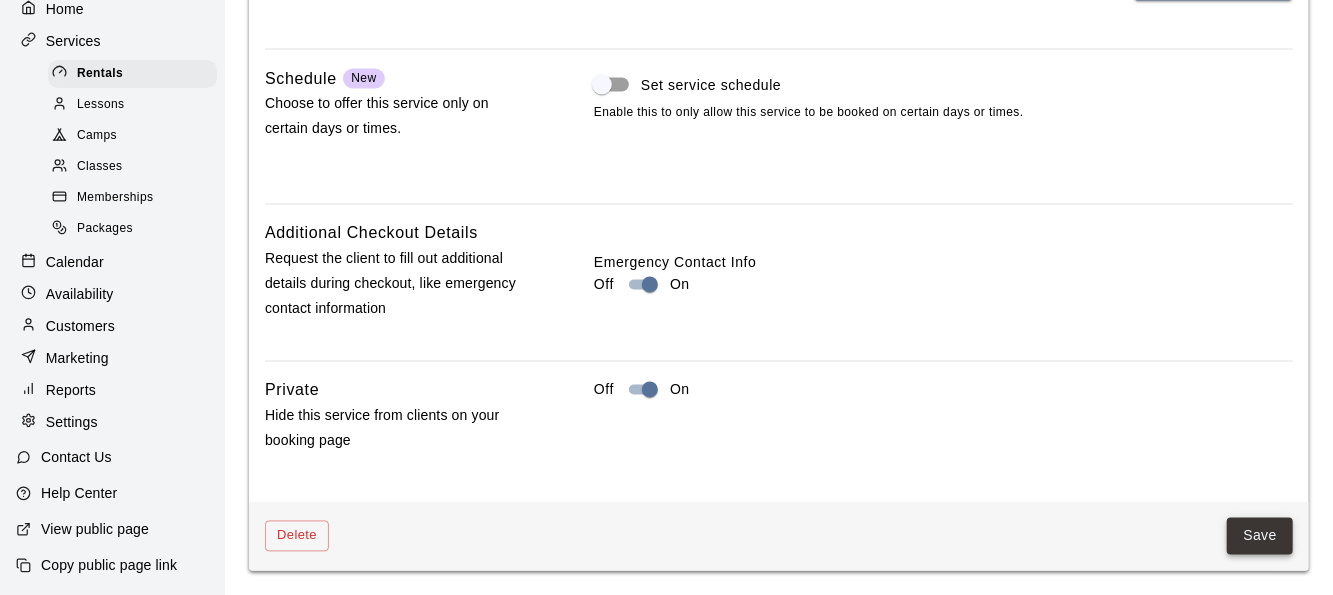 click on "Save" at bounding box center (1260, 536) 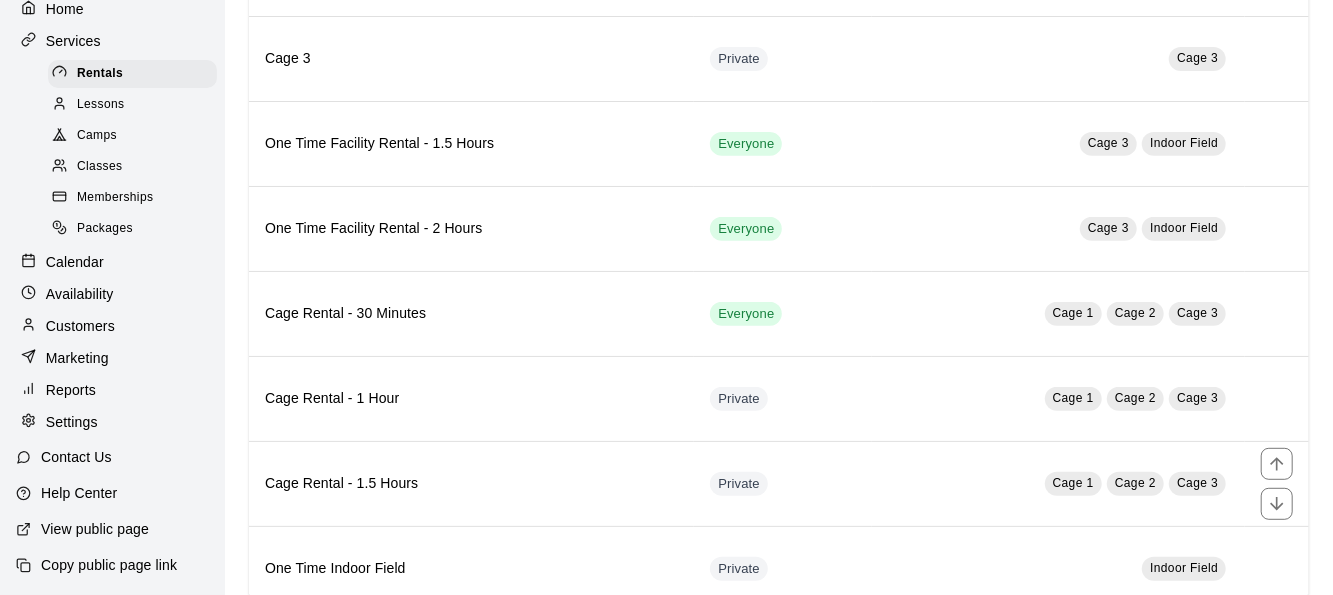 scroll, scrollTop: 397, scrollLeft: 0, axis: vertical 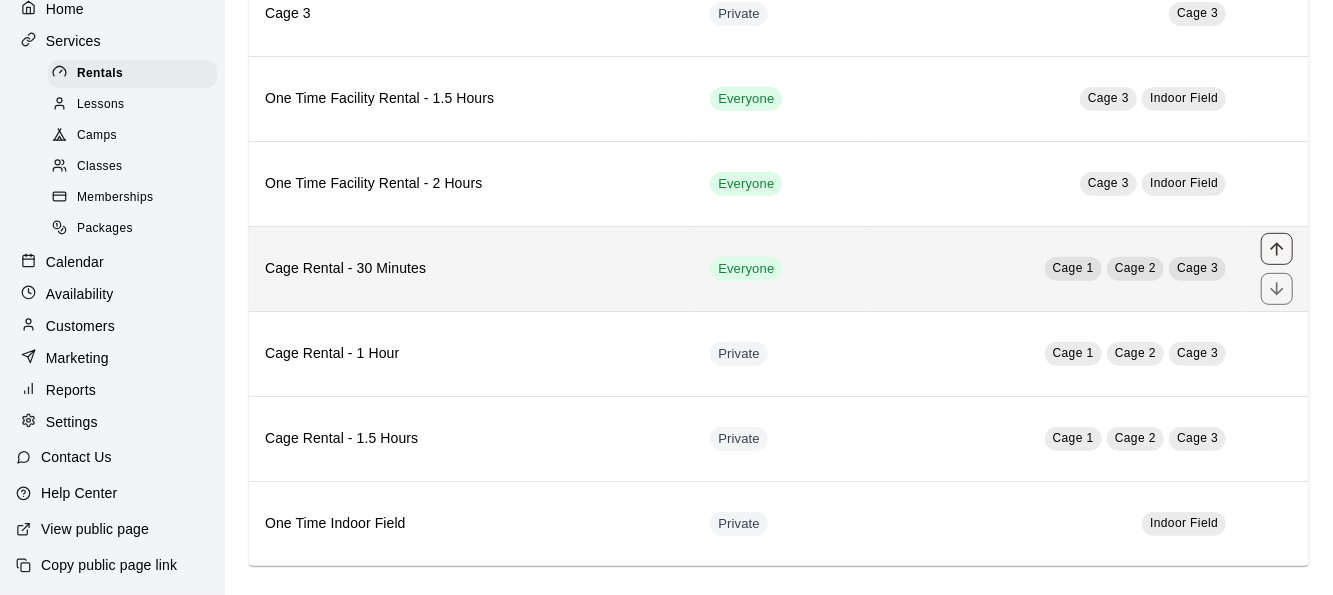 click 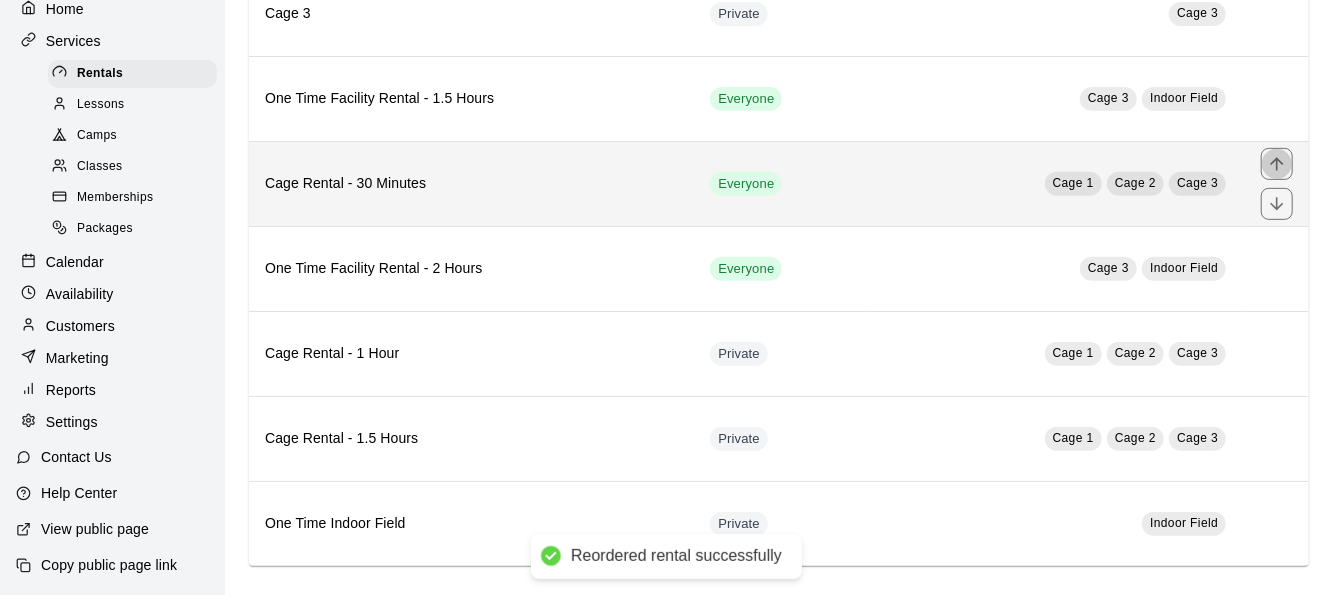 click 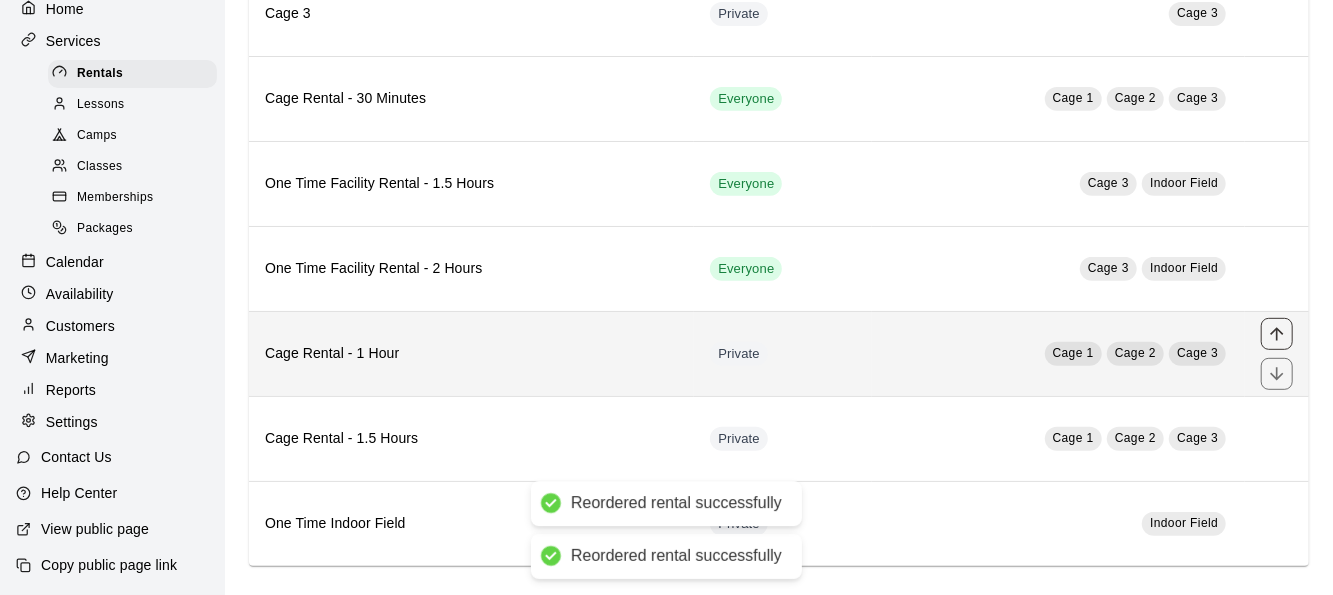 click 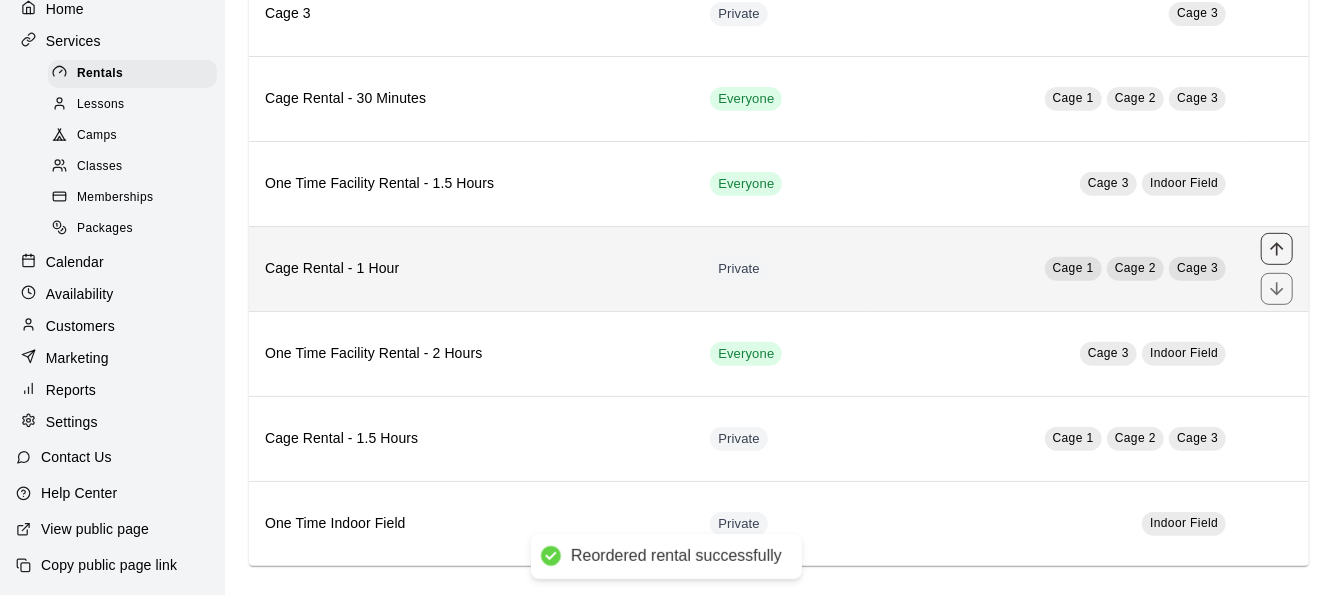 click 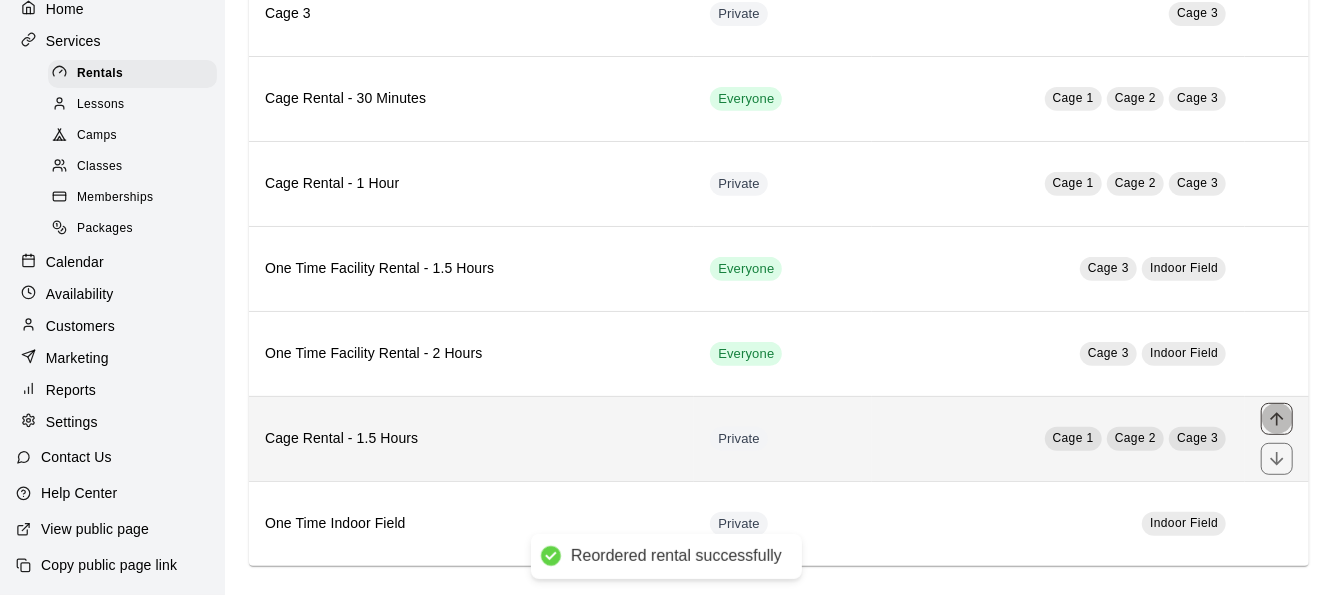 click 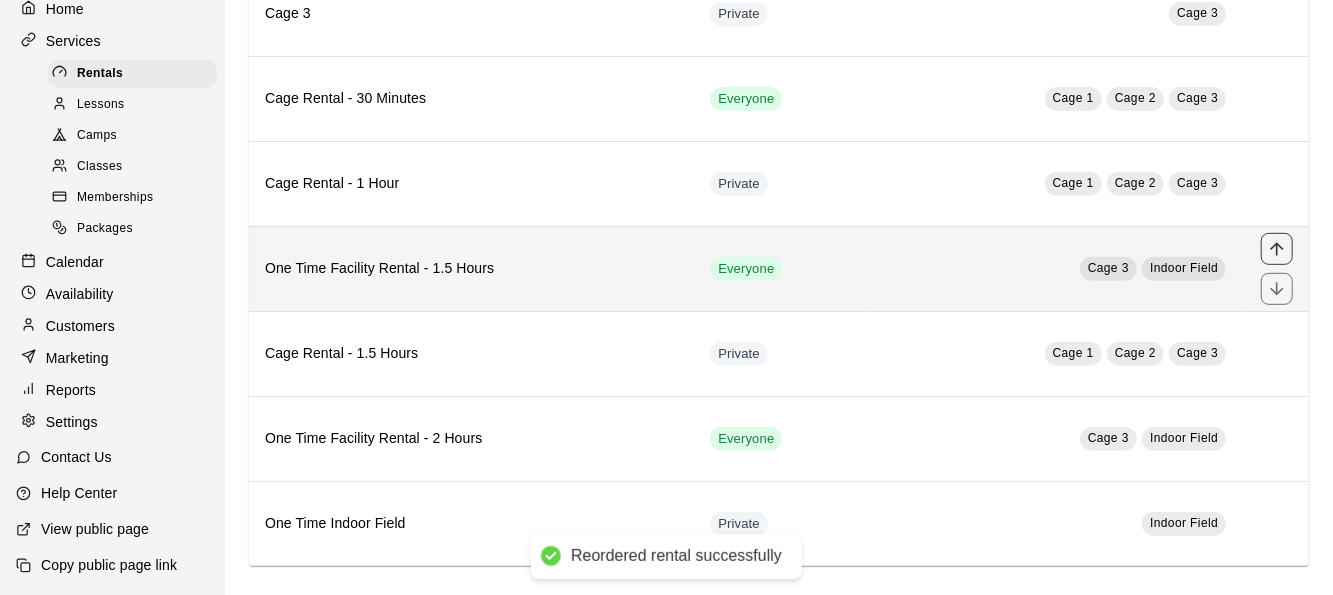 click 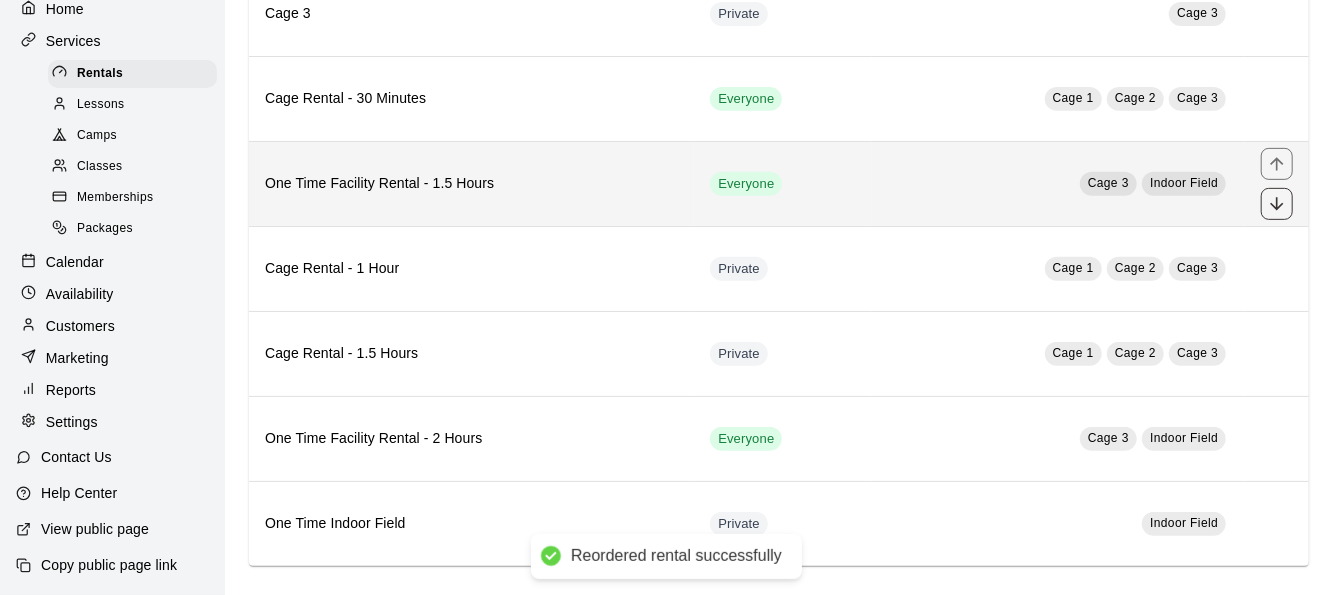 click 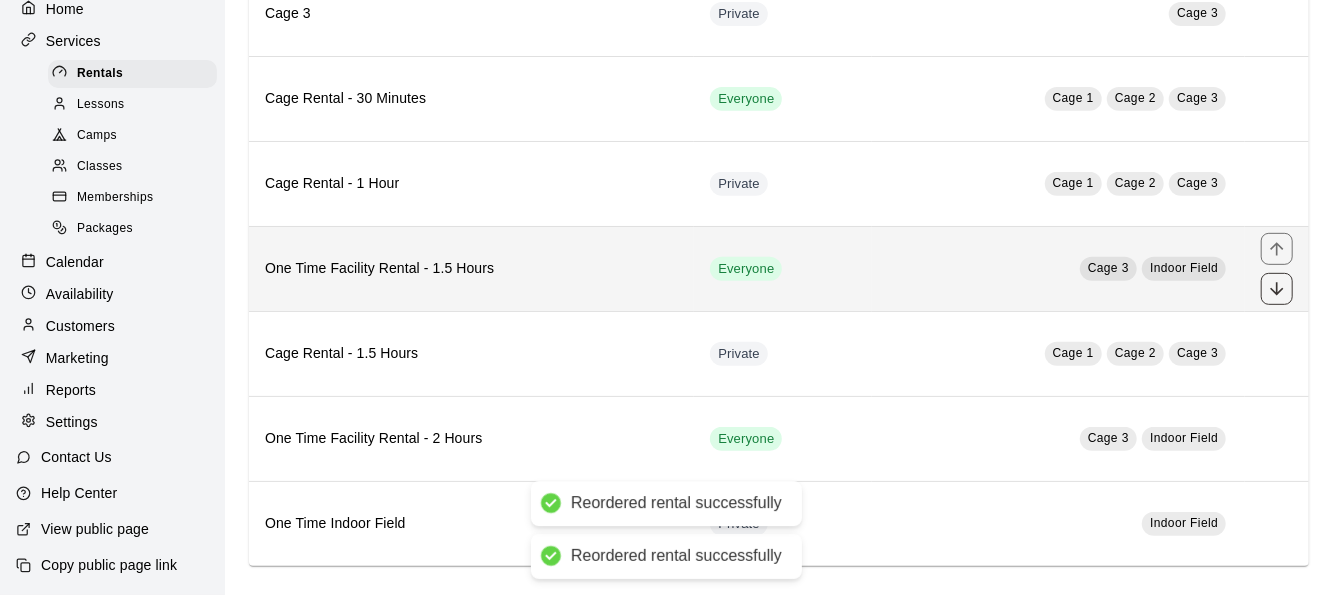 click 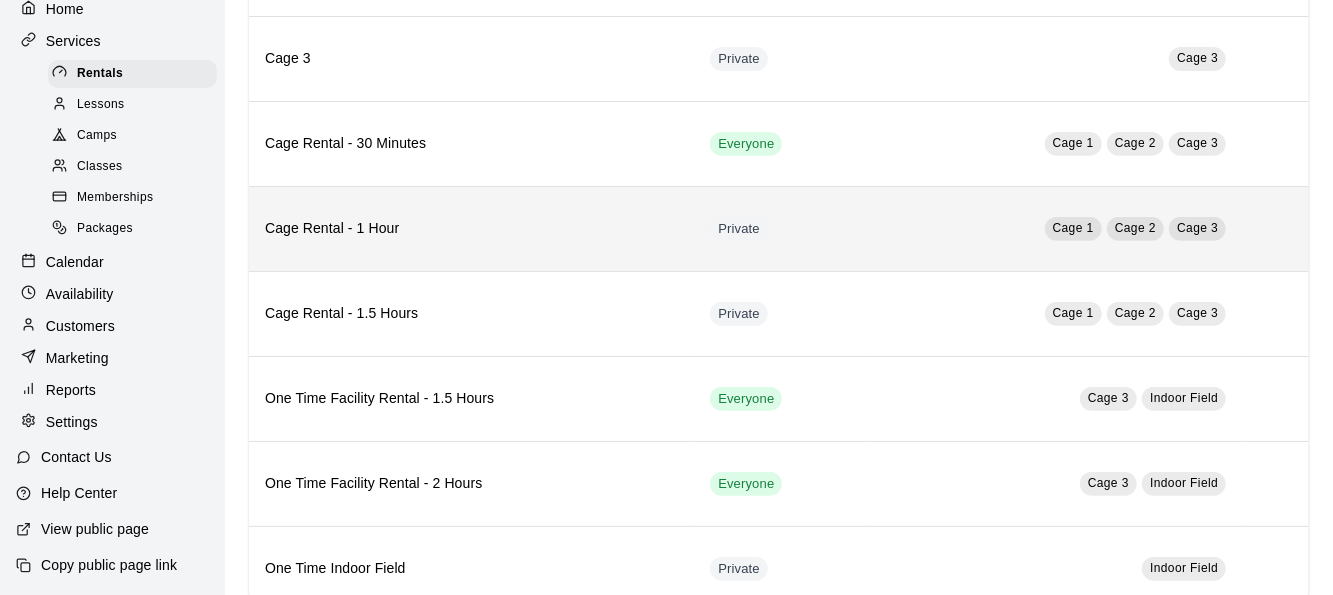scroll, scrollTop: 360, scrollLeft: 0, axis: vertical 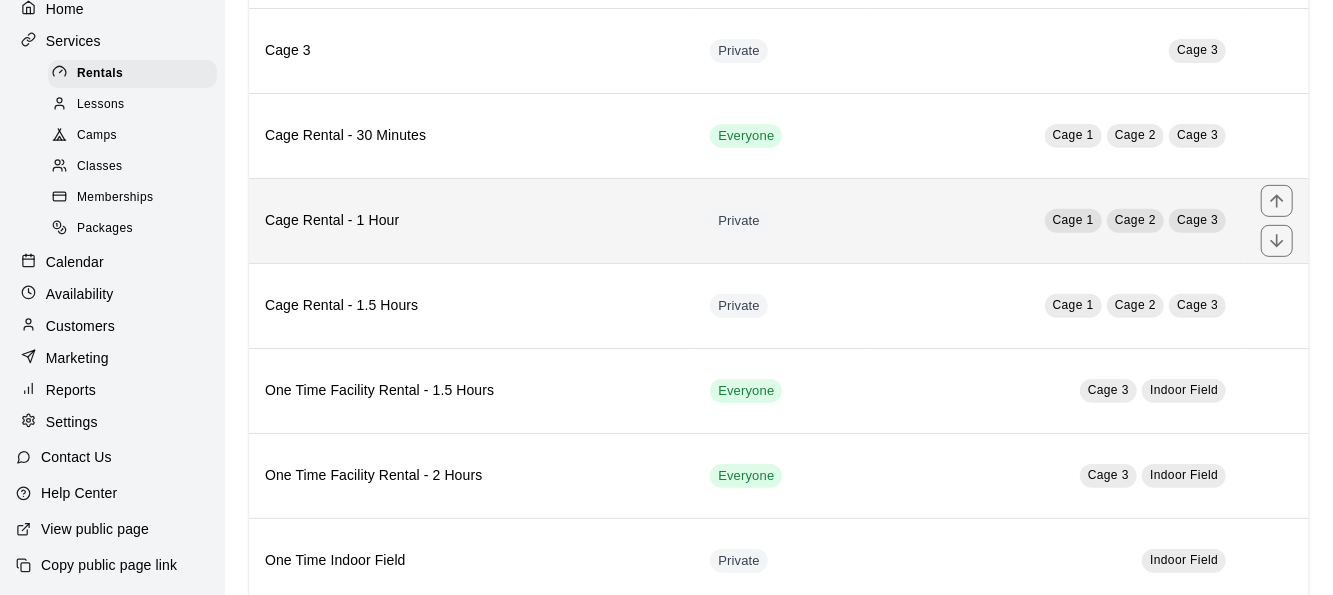 click on "Private" at bounding box center (783, 220) 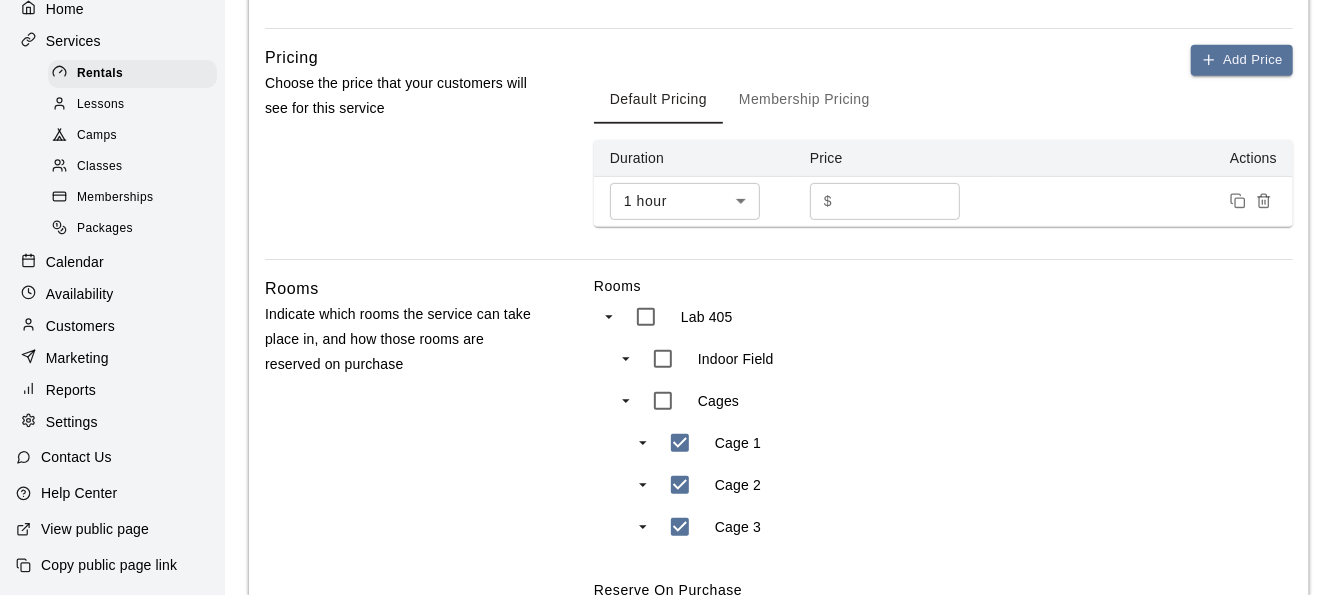 scroll, scrollTop: 788, scrollLeft: 0, axis: vertical 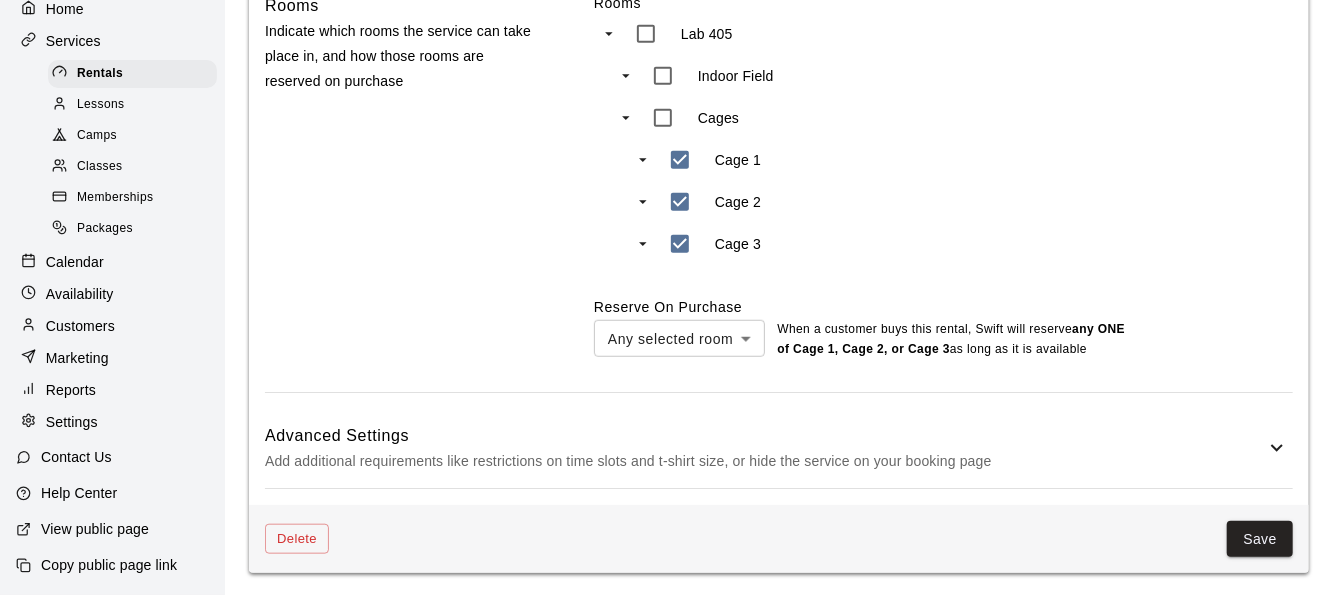 click on "Add additional requirements like restrictions on time slots and t-shirt size, or hide the service on your booking page" at bounding box center [765, 461] 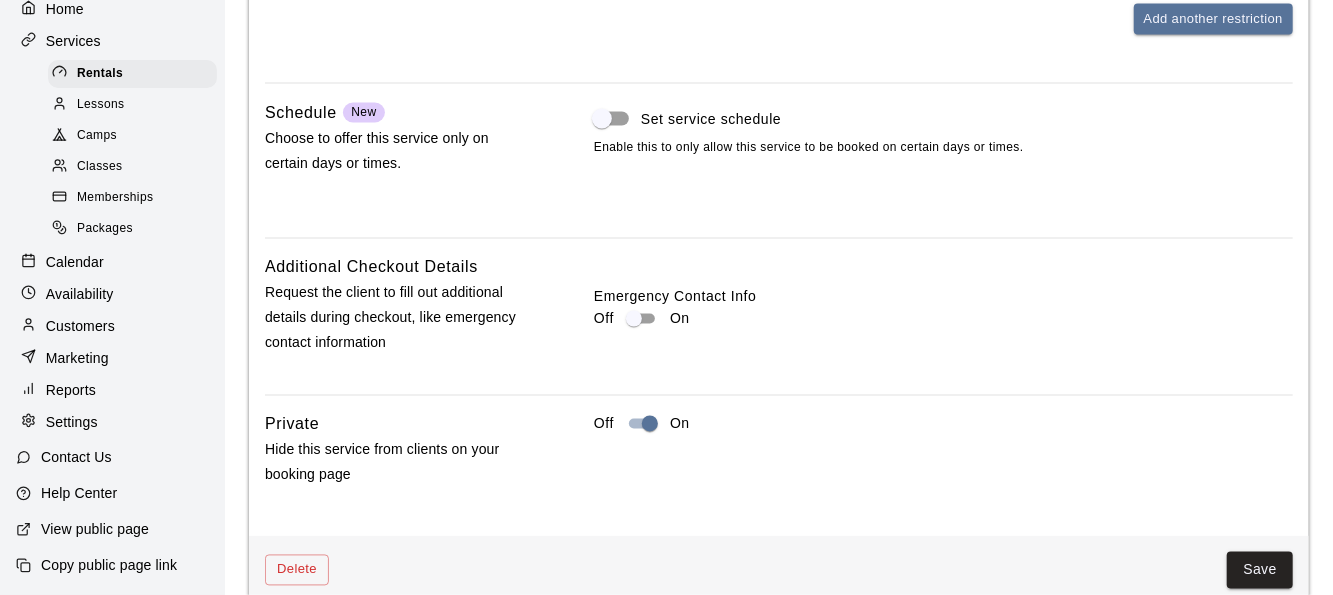 scroll, scrollTop: 1769, scrollLeft: 0, axis: vertical 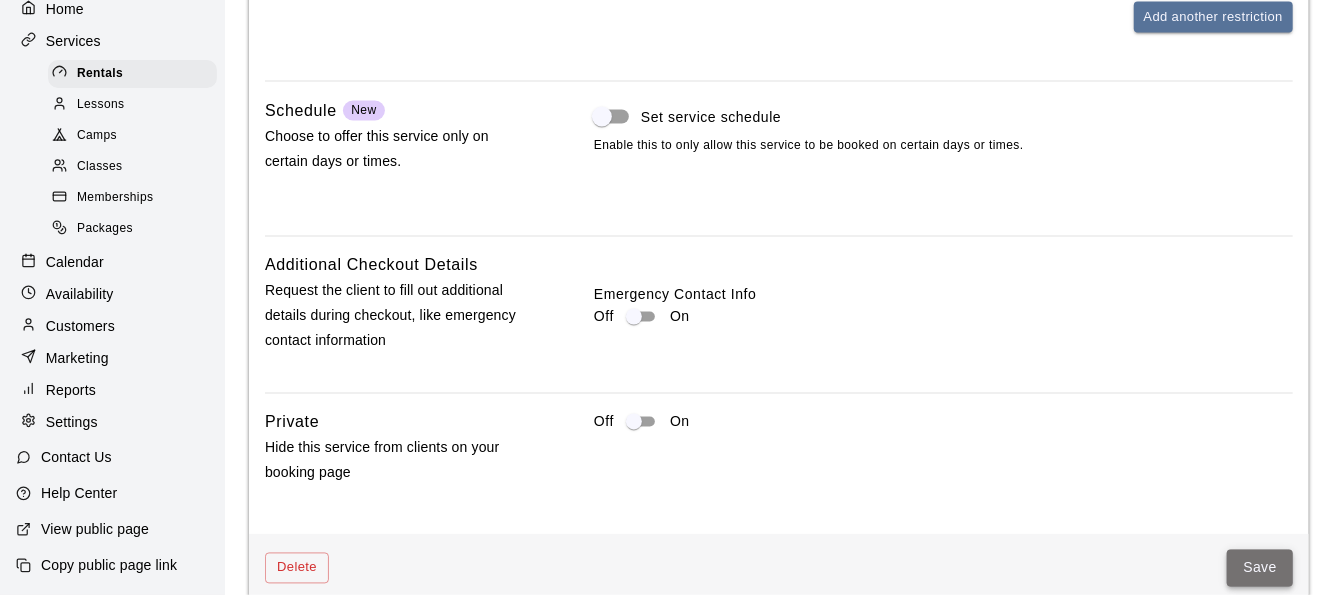 click on "Save" at bounding box center (1260, 568) 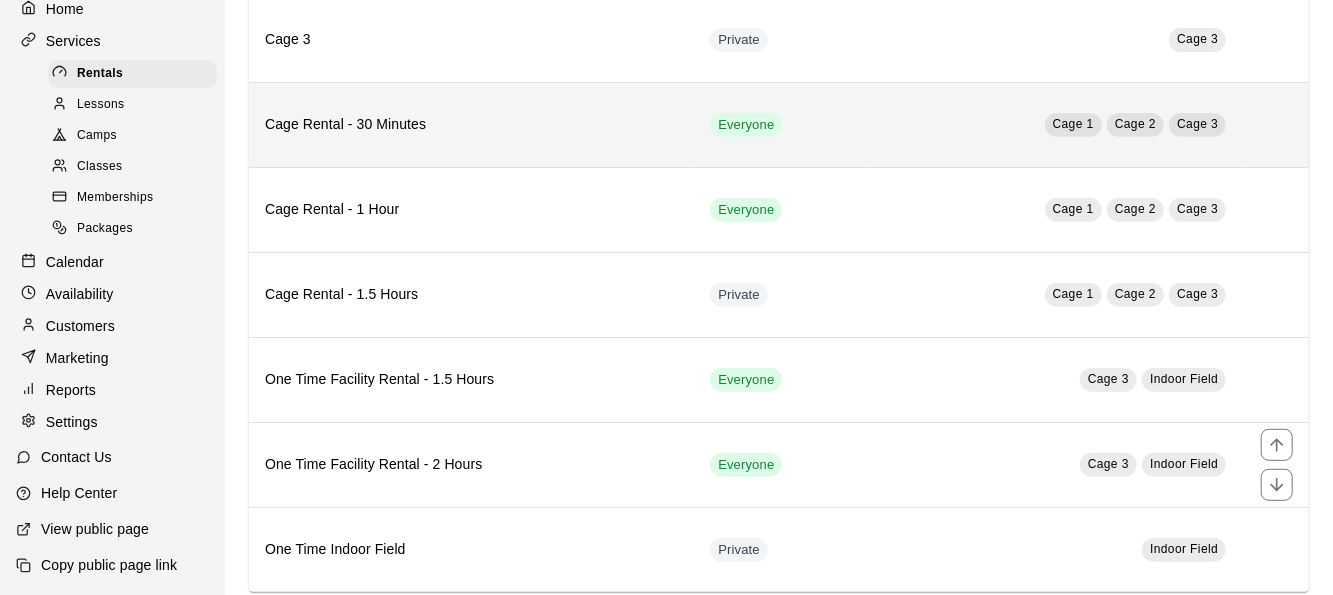 scroll, scrollTop: 371, scrollLeft: 0, axis: vertical 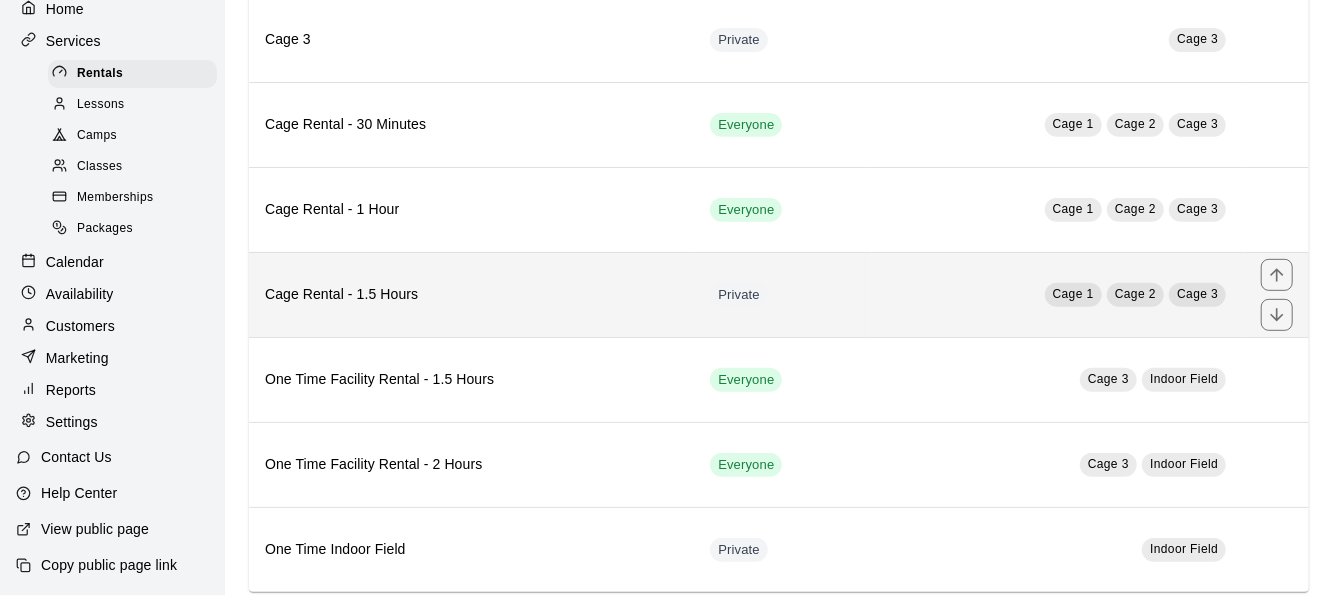 click on "Private" at bounding box center (783, 294) 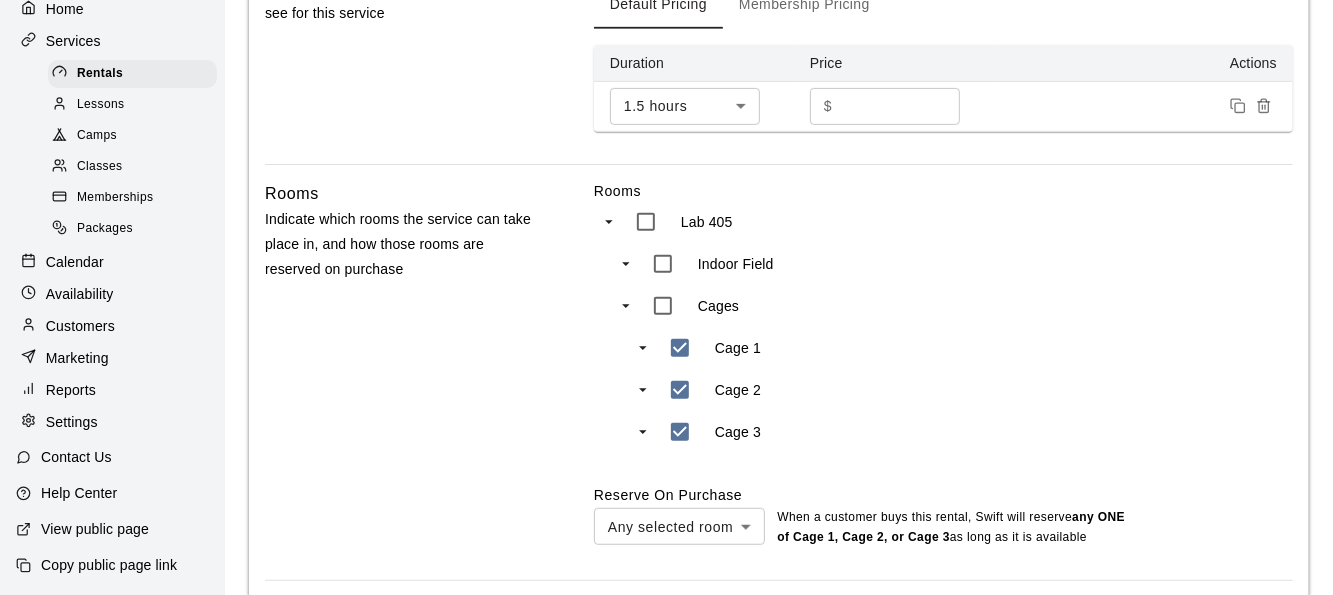 scroll, scrollTop: 788, scrollLeft: 0, axis: vertical 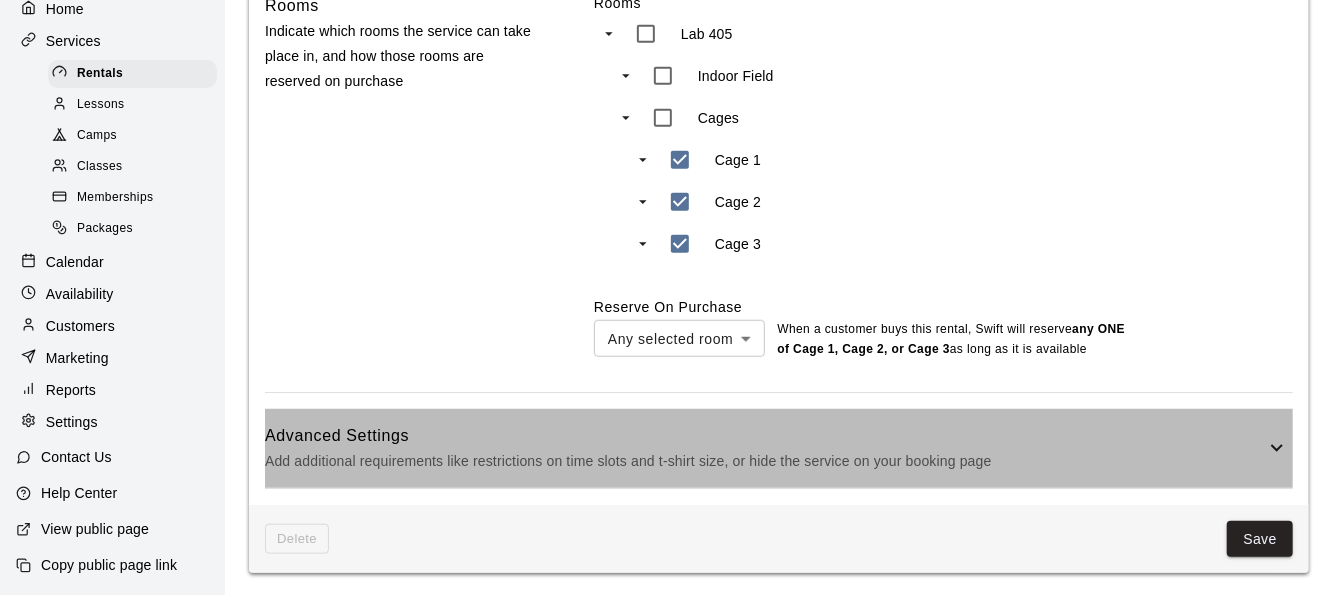 click on "Add additional requirements like restrictions on time slots and t-shirt size, or hide the service on your booking page" at bounding box center (765, 461) 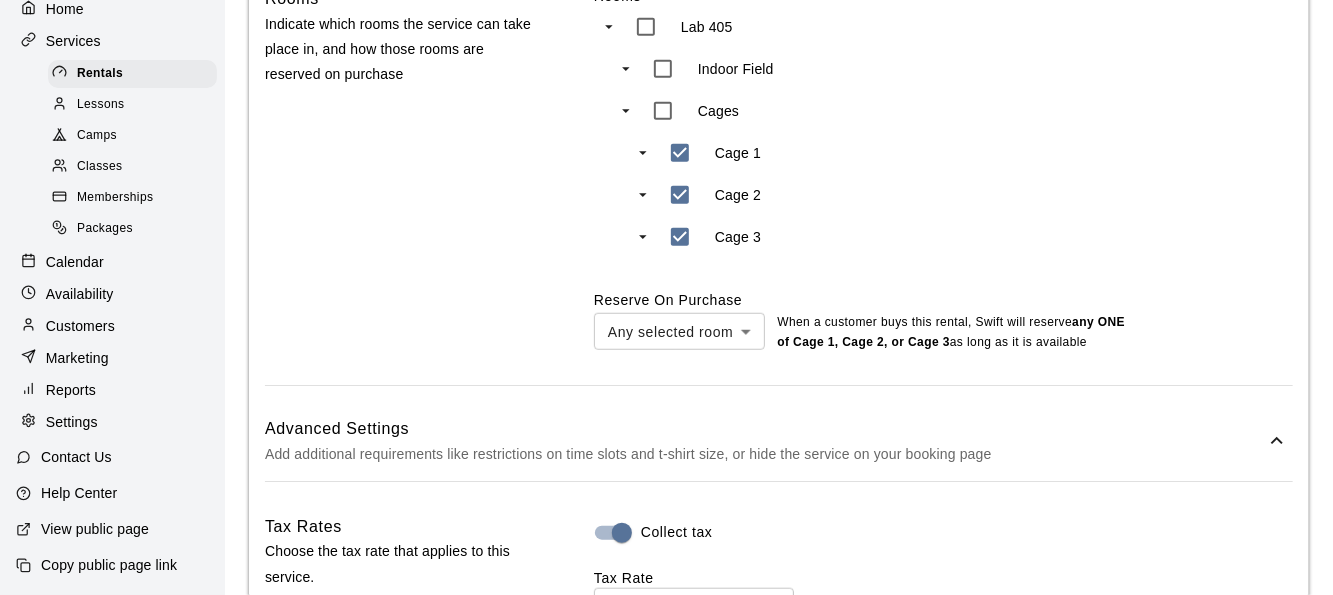 scroll, scrollTop: 788, scrollLeft: 0, axis: vertical 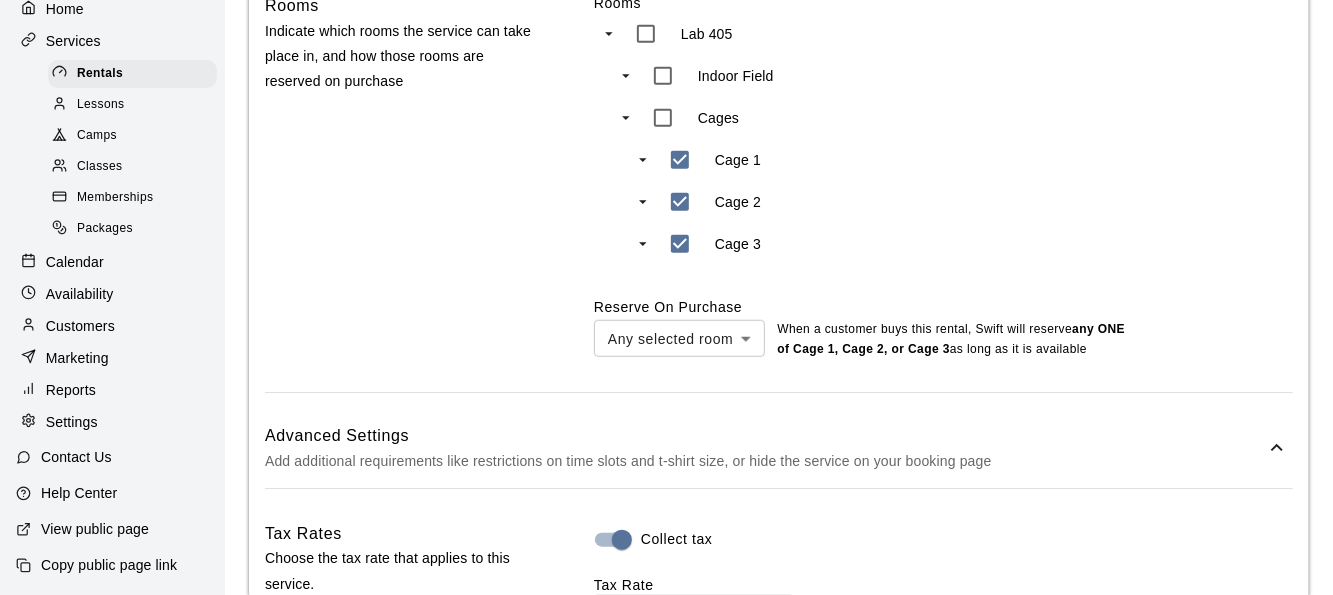 click 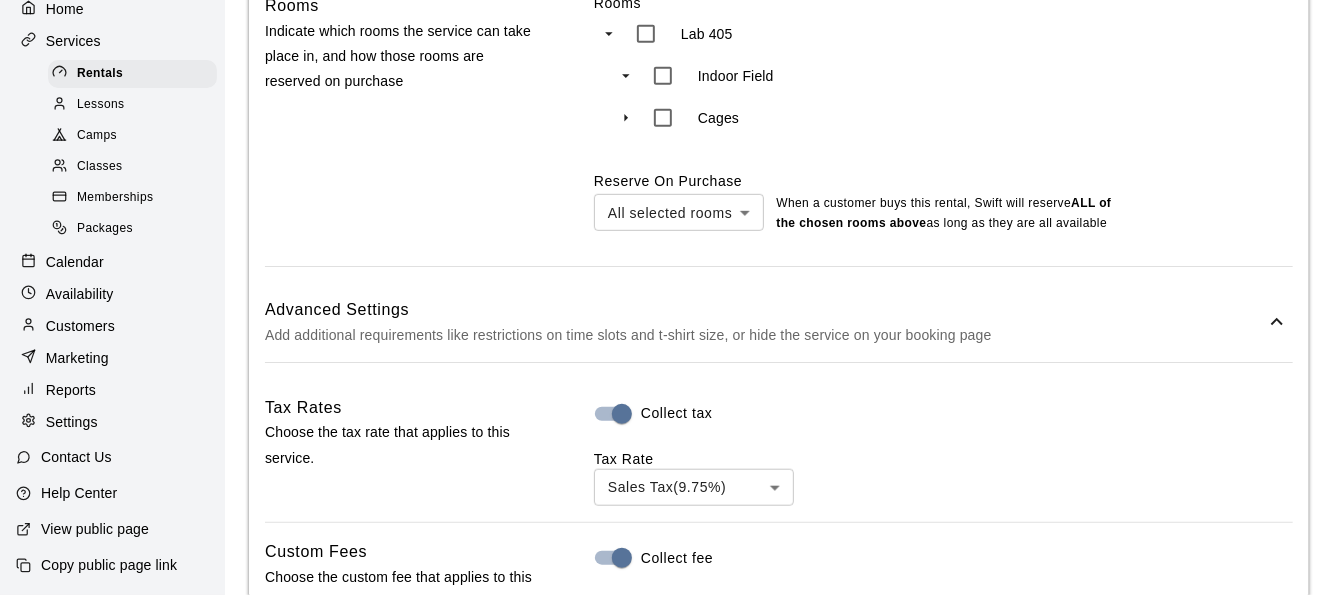 click 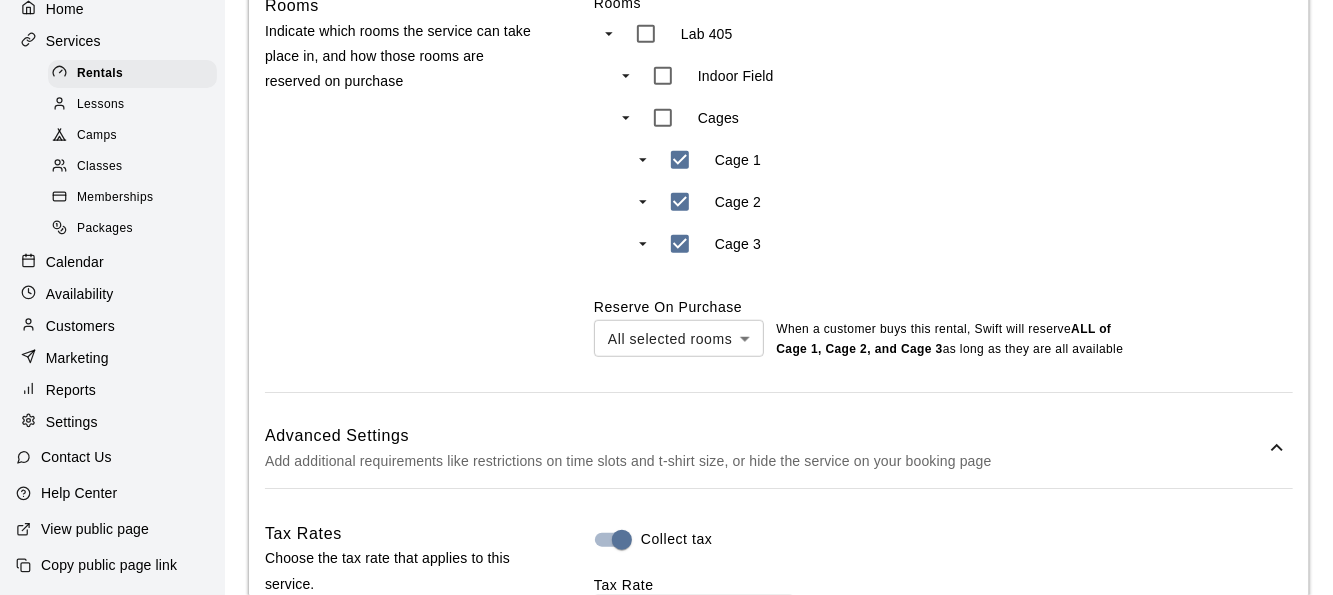 click on "**********" at bounding box center (666, 410) 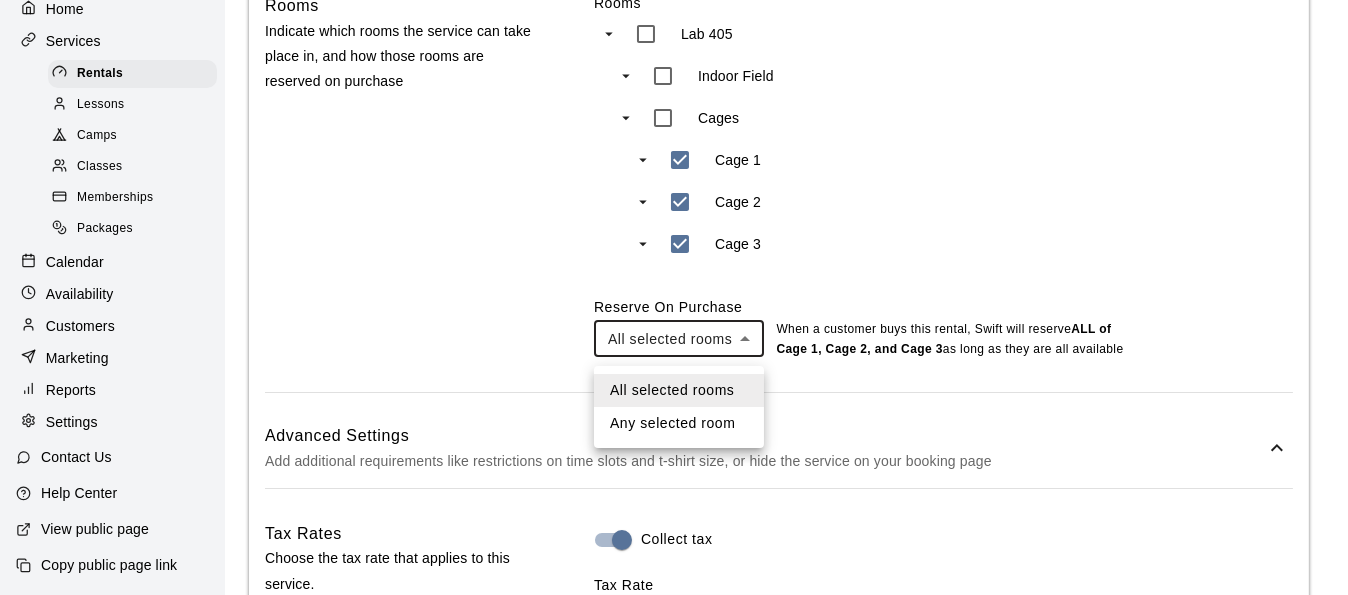 click on "Any selected room" at bounding box center [679, 423] 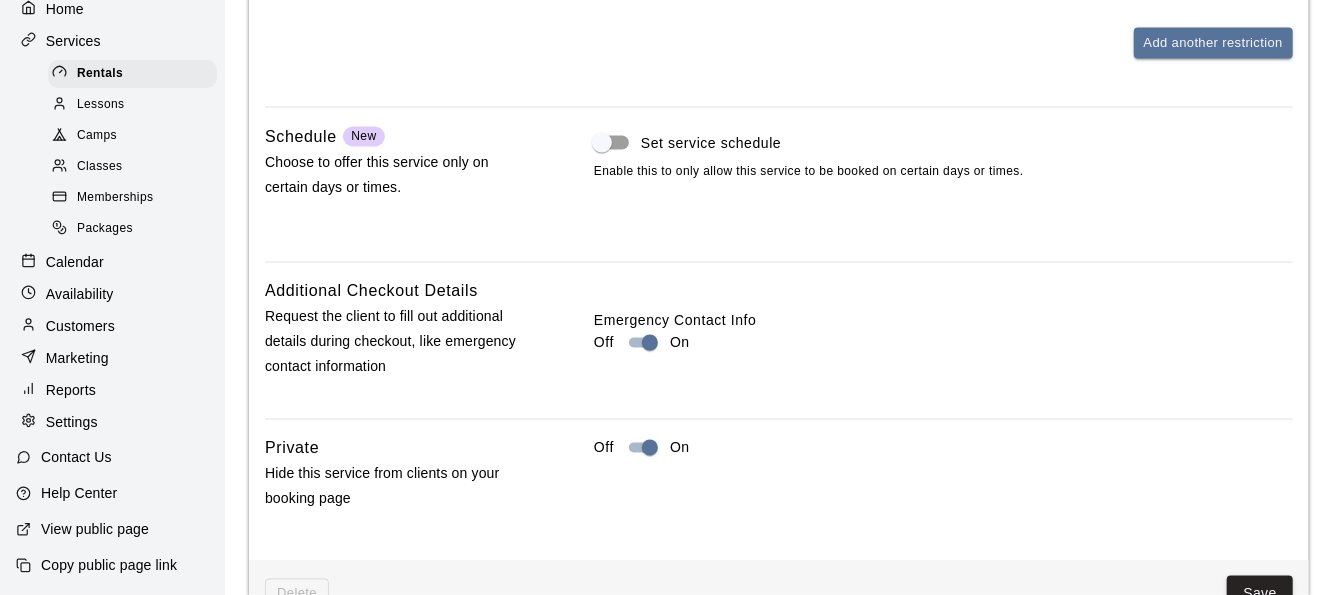 scroll, scrollTop: 1753, scrollLeft: 0, axis: vertical 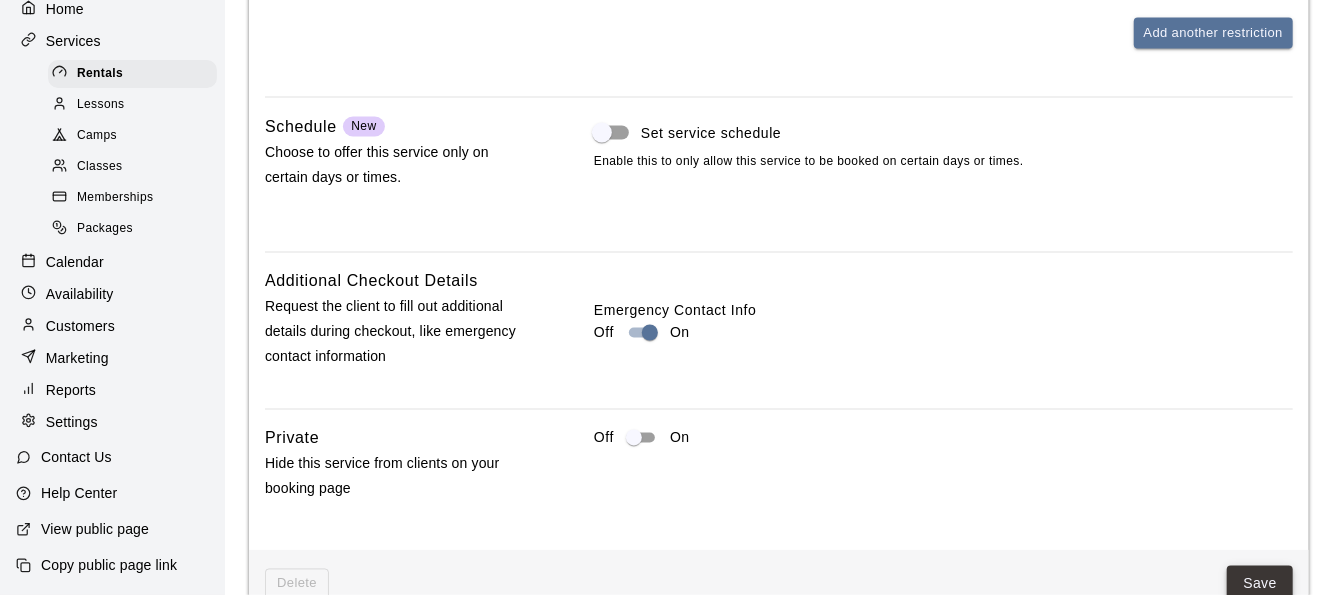 click on "Save" at bounding box center (1260, 584) 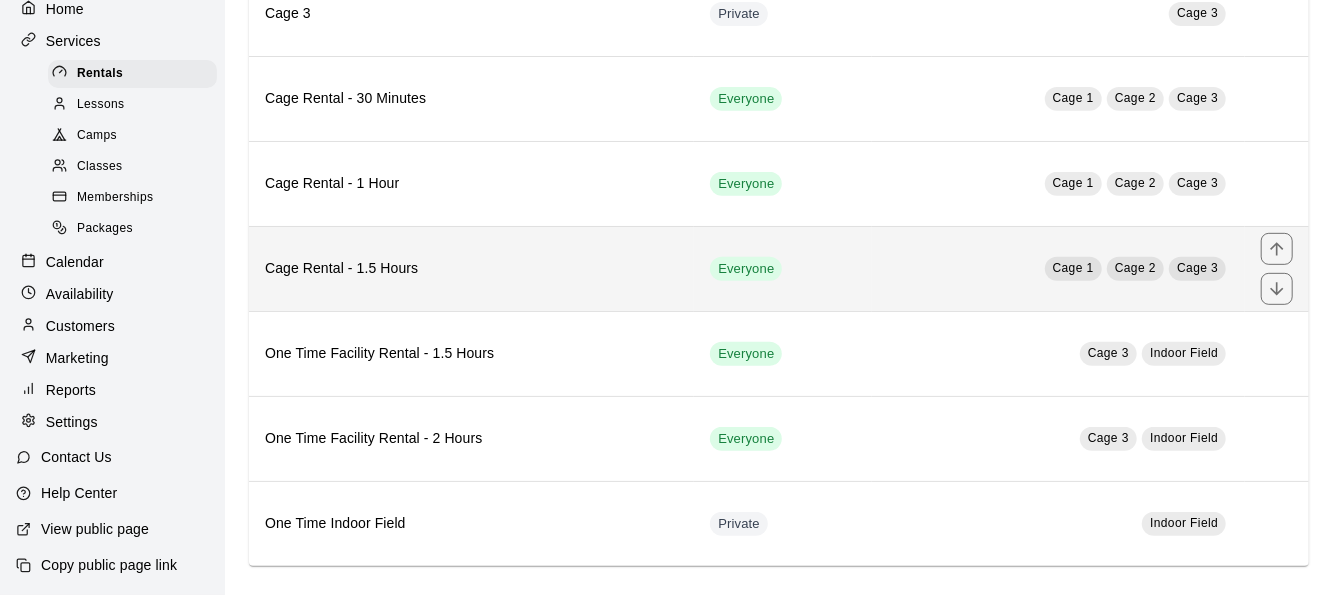 scroll, scrollTop: 0, scrollLeft: 0, axis: both 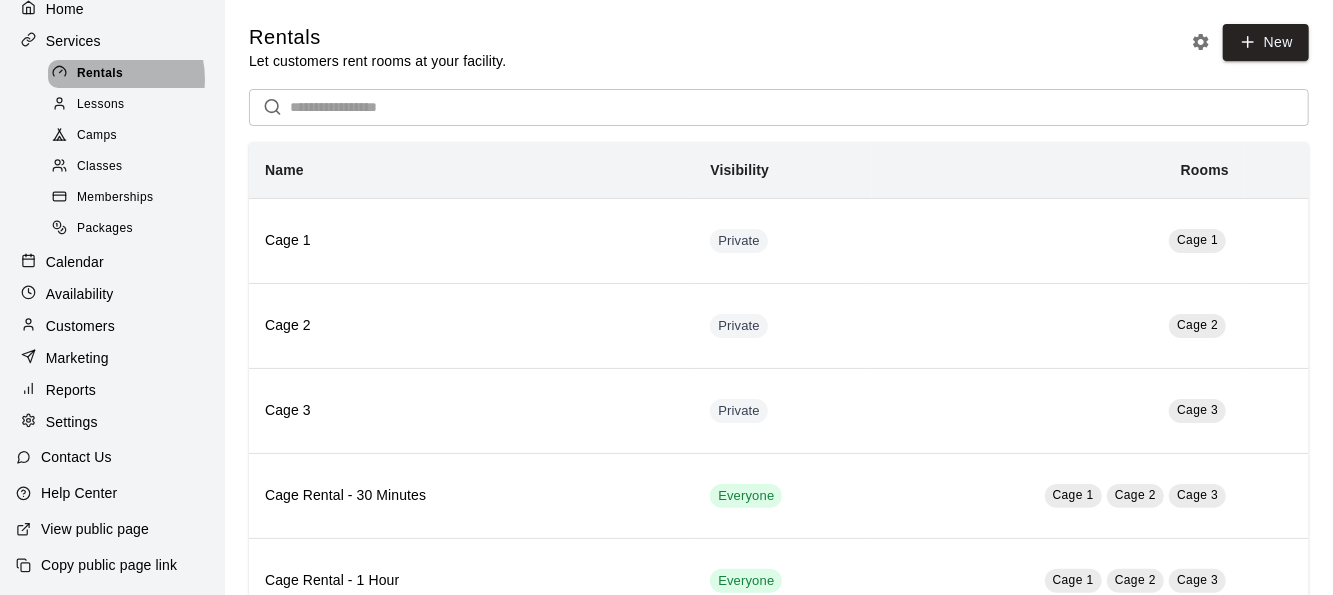 click on "Rentals" at bounding box center (100, 74) 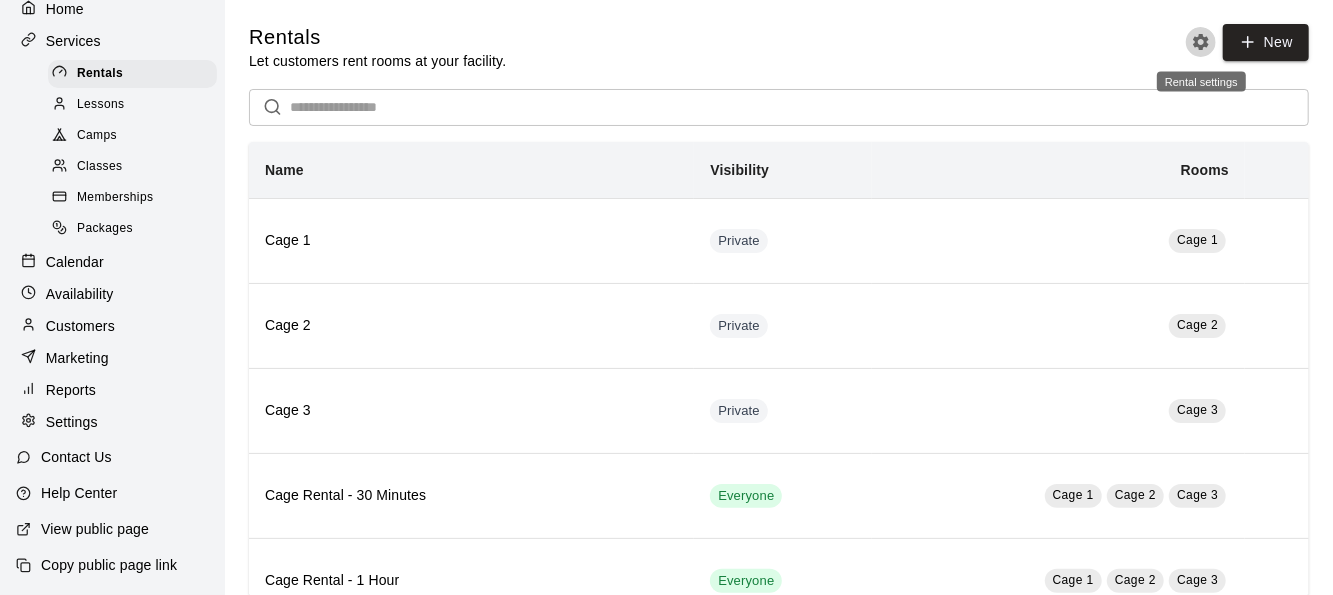 click 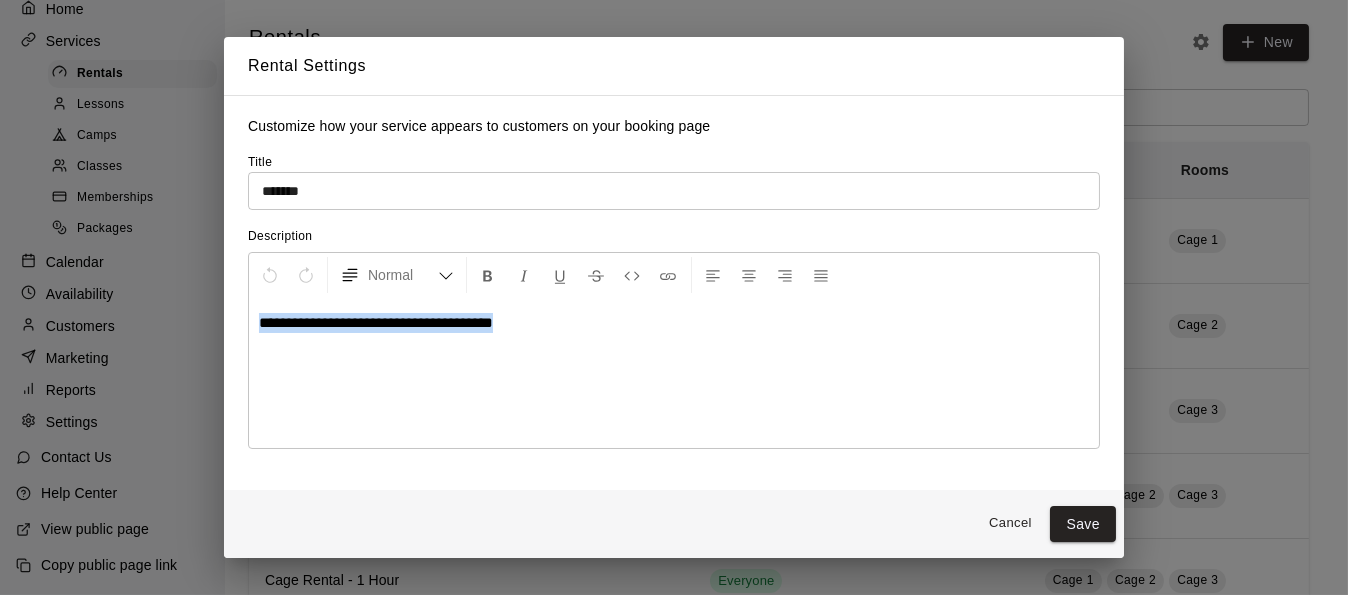 drag, startPoint x: 540, startPoint y: 329, endPoint x: 207, endPoint y: 337, distance: 333.09607 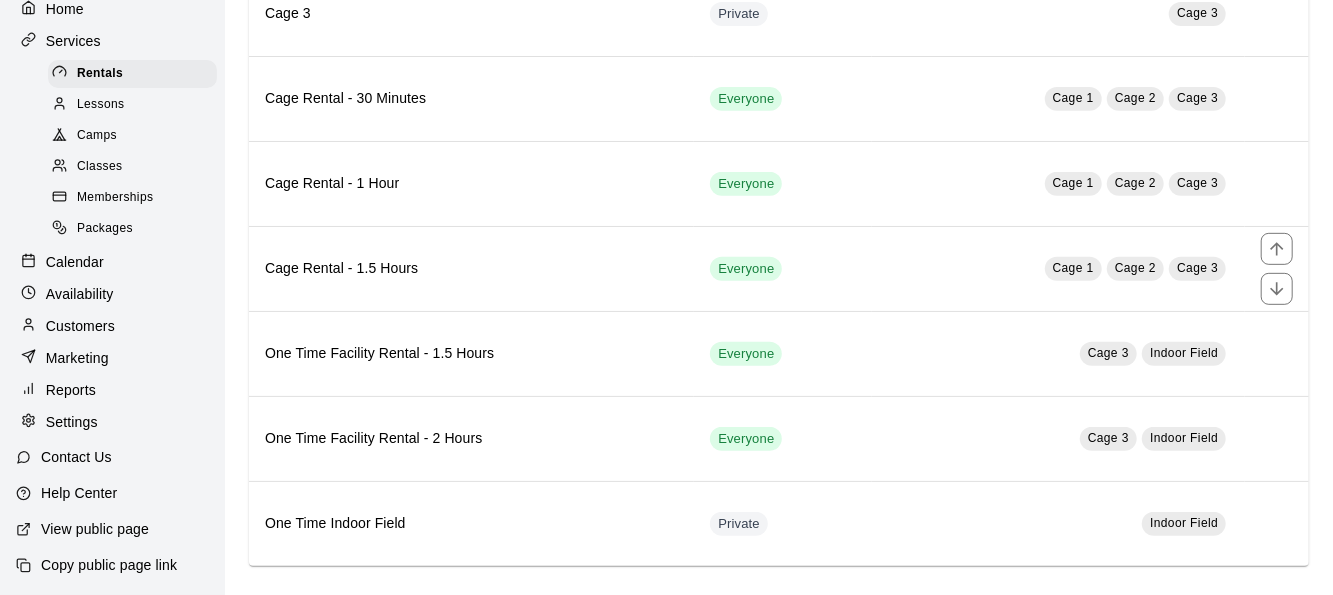scroll, scrollTop: 0, scrollLeft: 0, axis: both 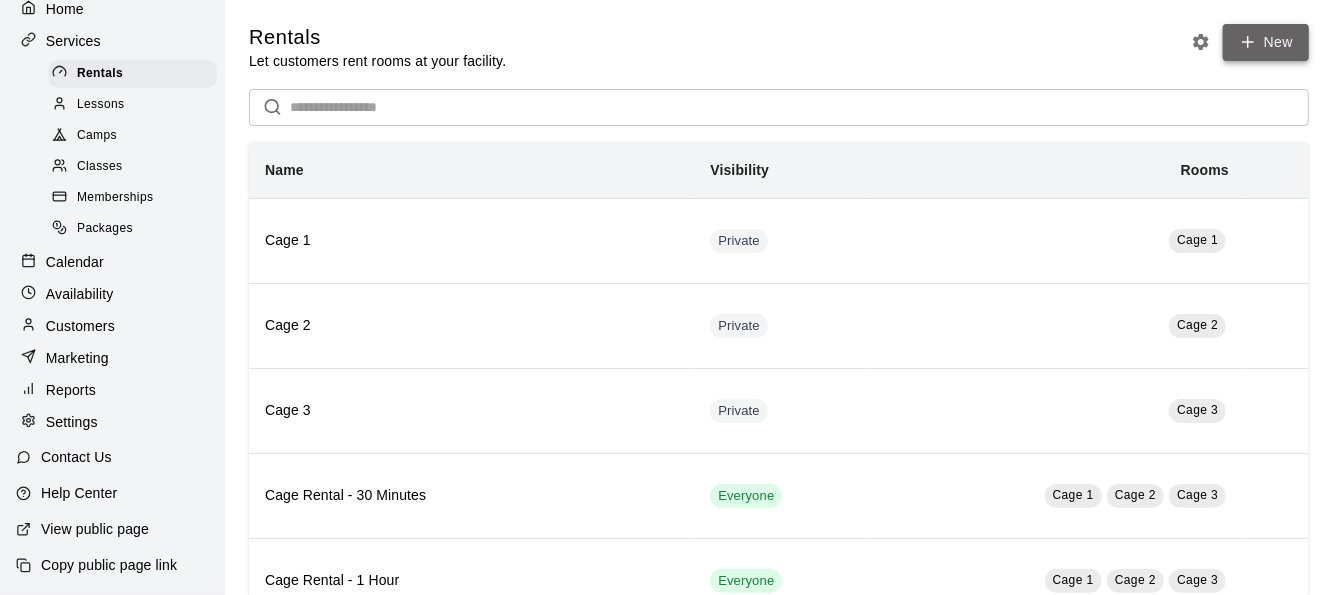 click on "New" at bounding box center (1266, 42) 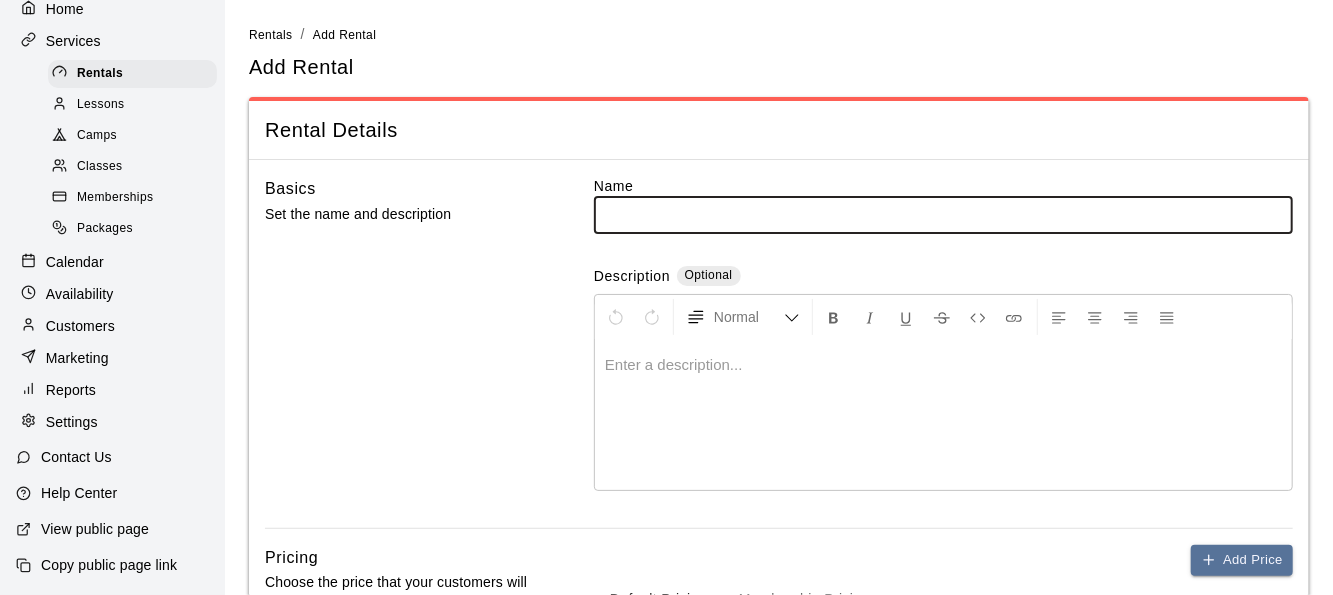 scroll, scrollTop: 0, scrollLeft: 0, axis: both 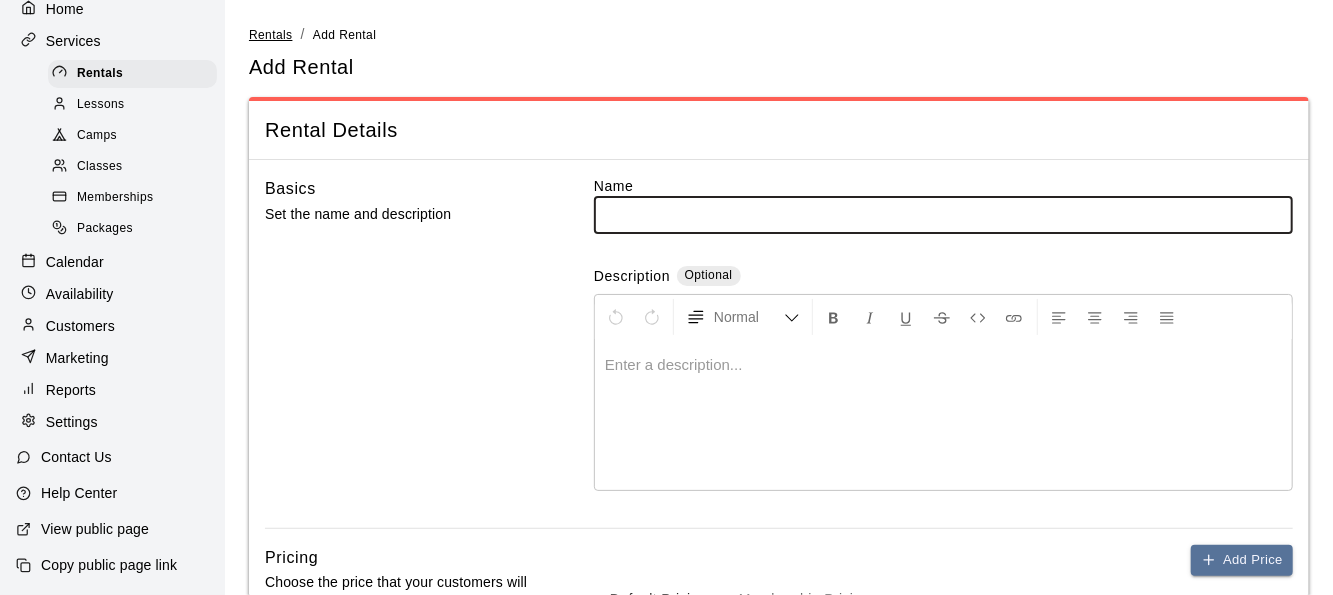 click on "Rentals" at bounding box center (271, 35) 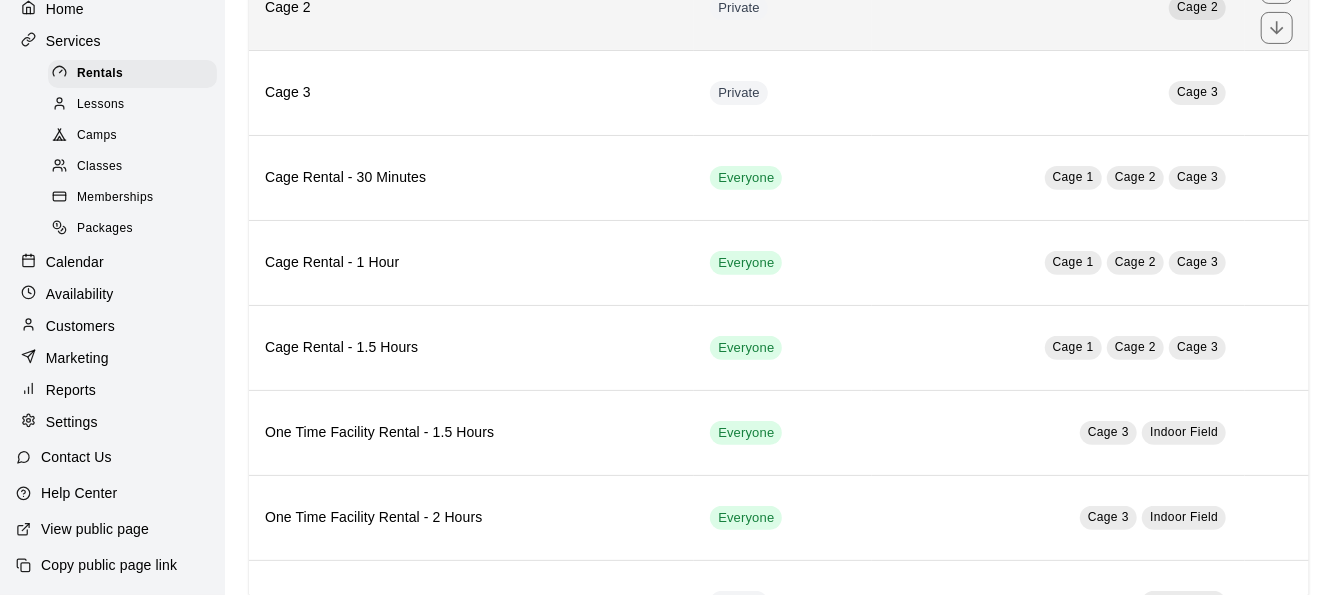 scroll, scrollTop: 360, scrollLeft: 0, axis: vertical 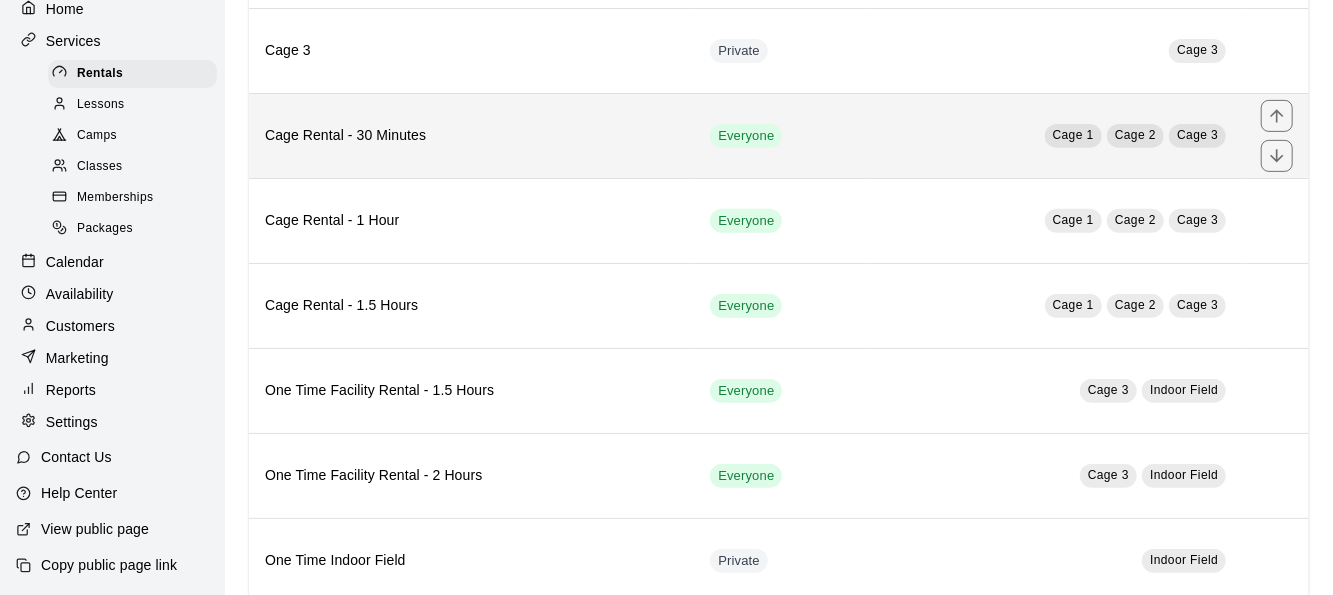 click on "Cage Rental - 30 Minutes" at bounding box center (471, 136) 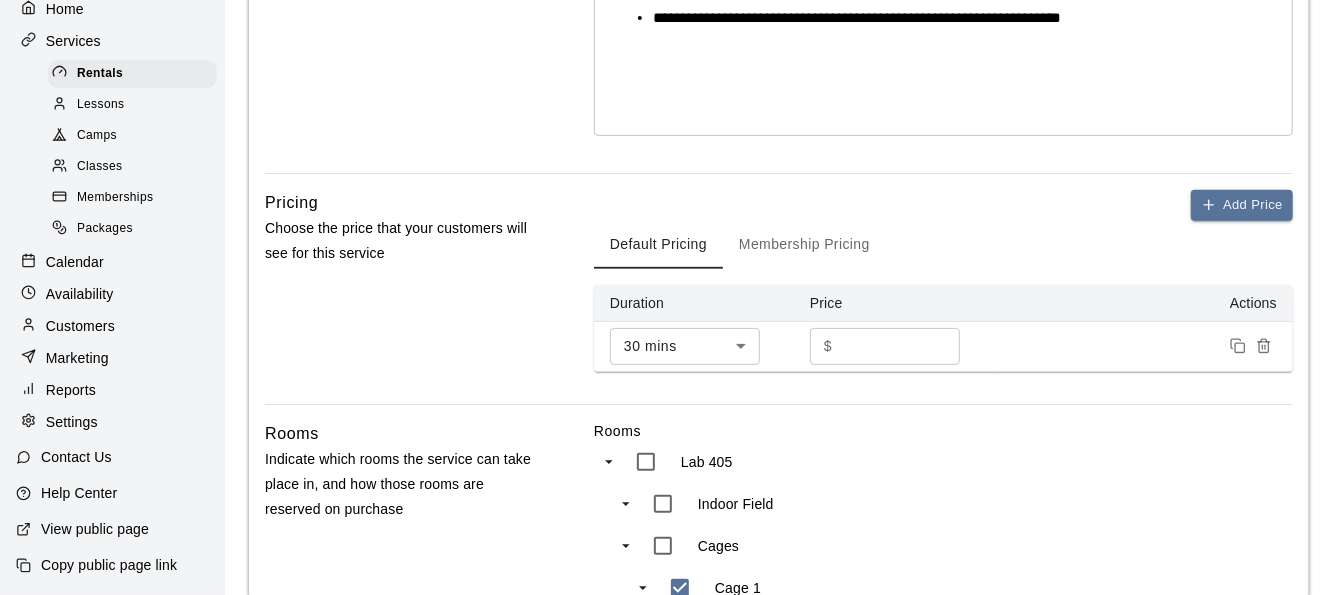 scroll, scrollTop: 0, scrollLeft: 0, axis: both 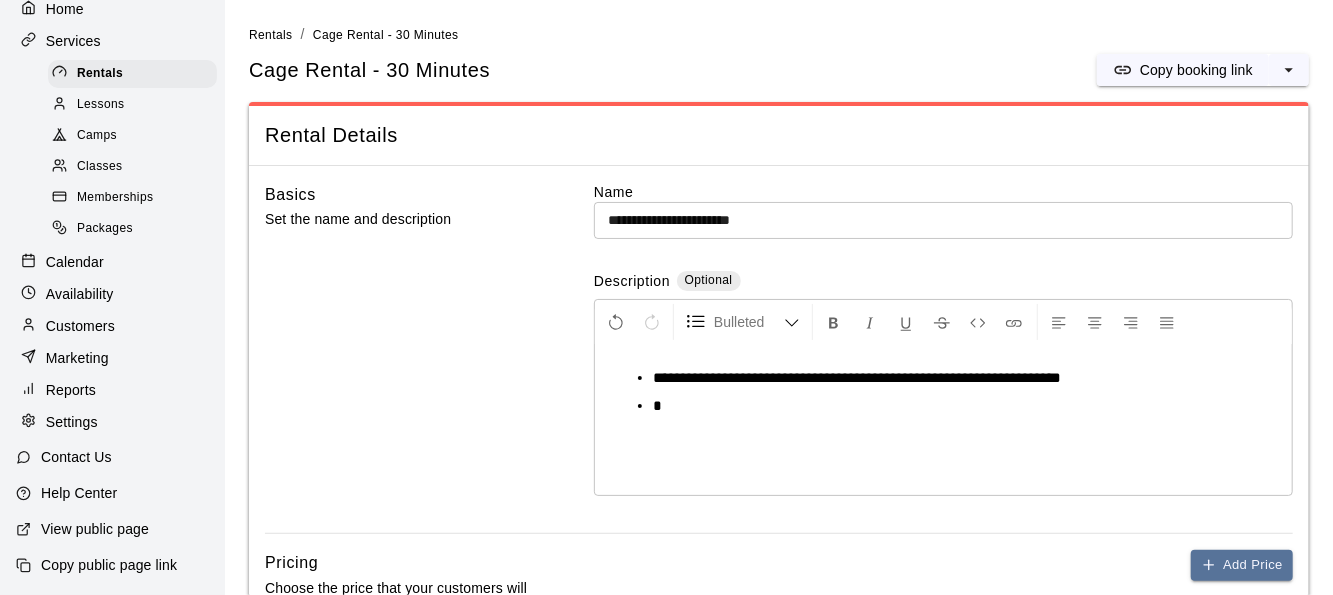 type 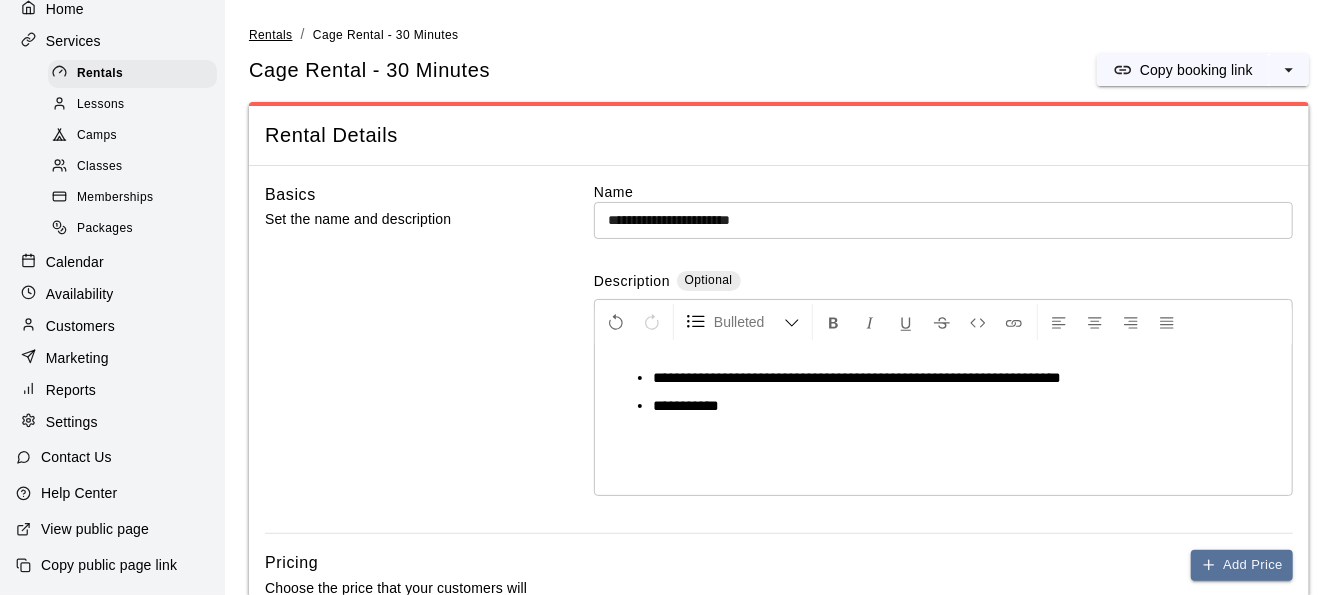 click on "Rentals" at bounding box center [271, 35] 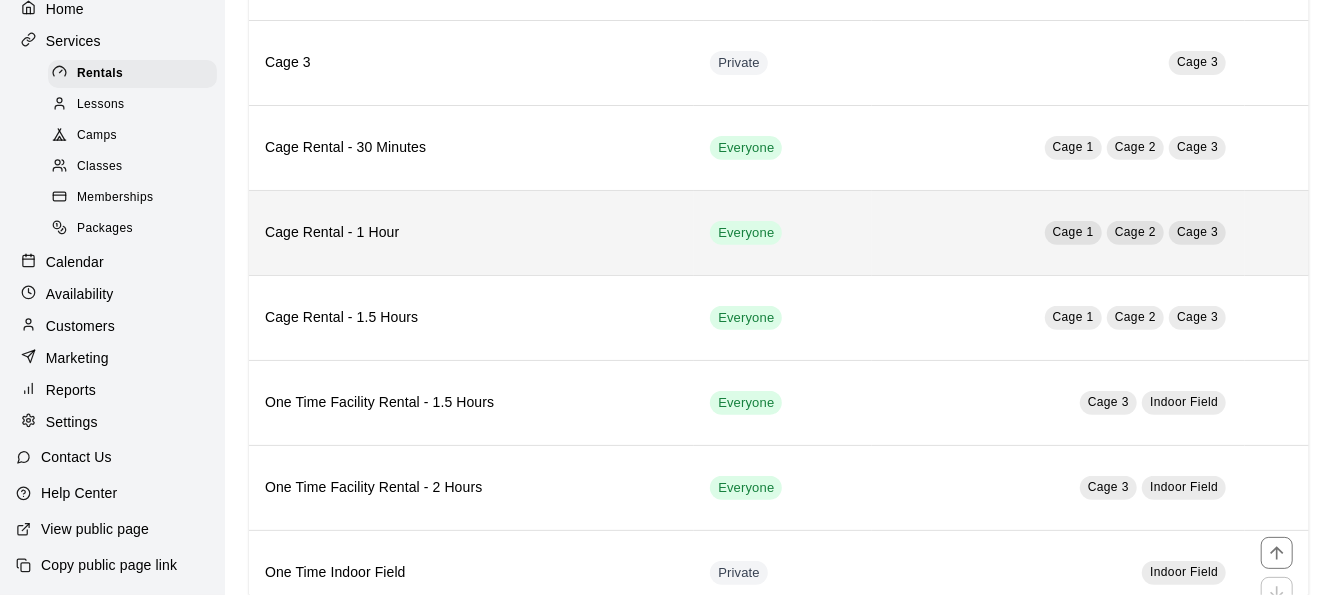 scroll, scrollTop: 397, scrollLeft: 0, axis: vertical 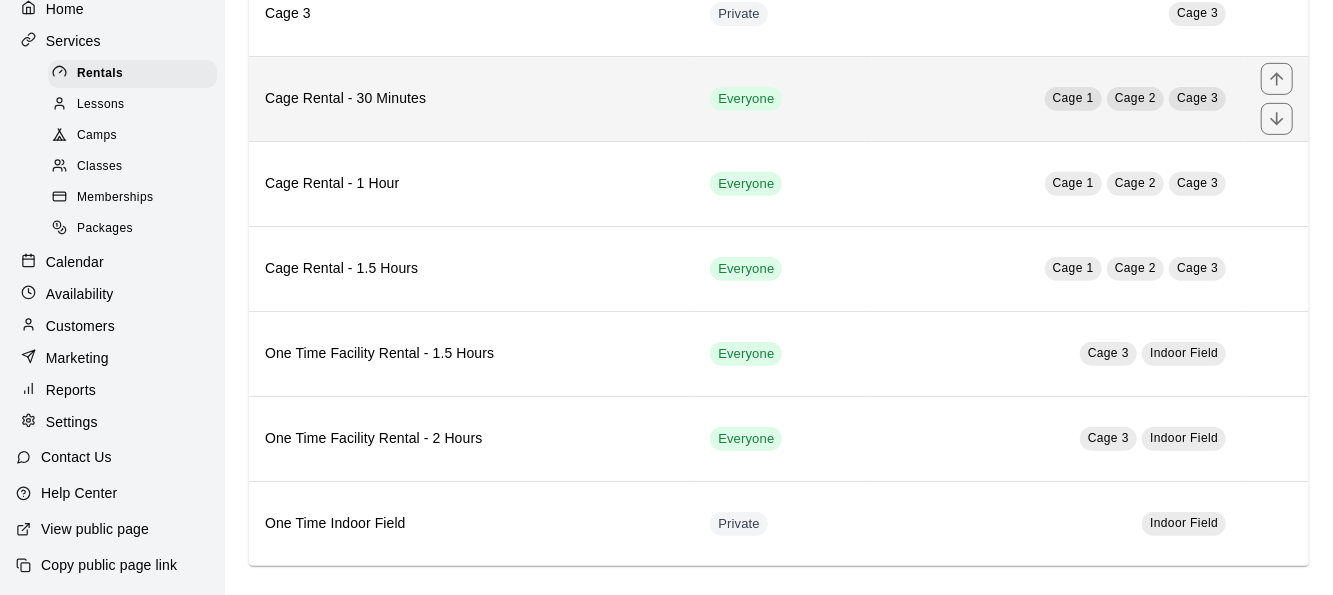 click on "Cage Rental - 30 Minutes" at bounding box center [471, 98] 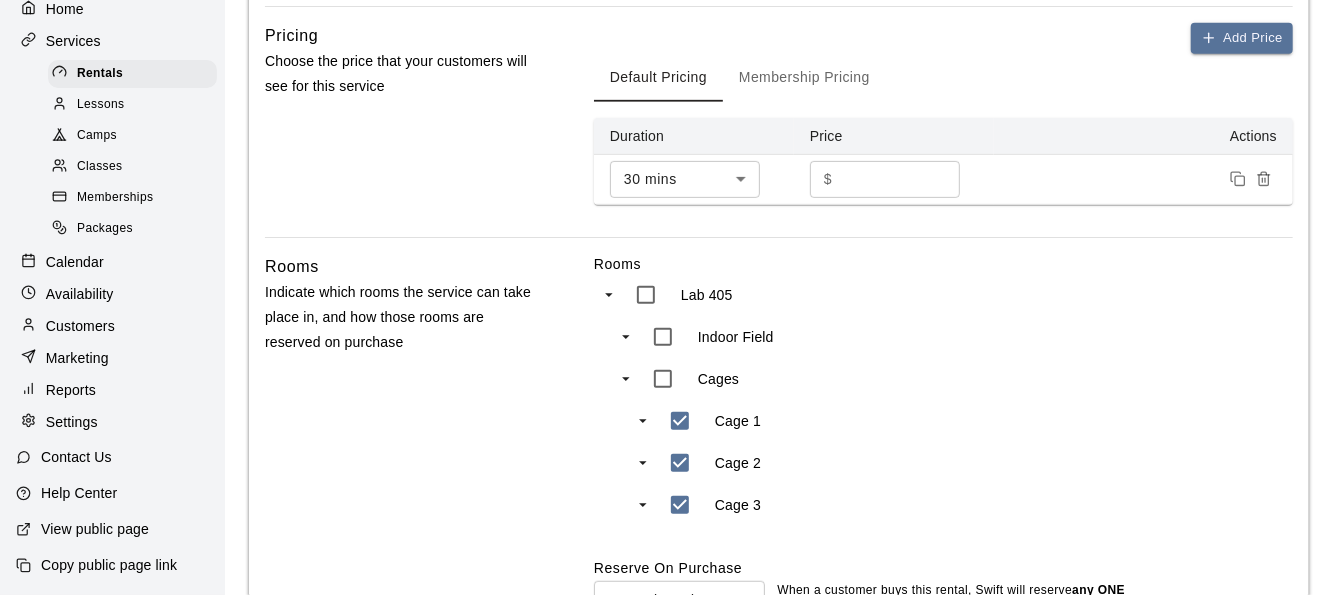 scroll, scrollTop: 788, scrollLeft: 0, axis: vertical 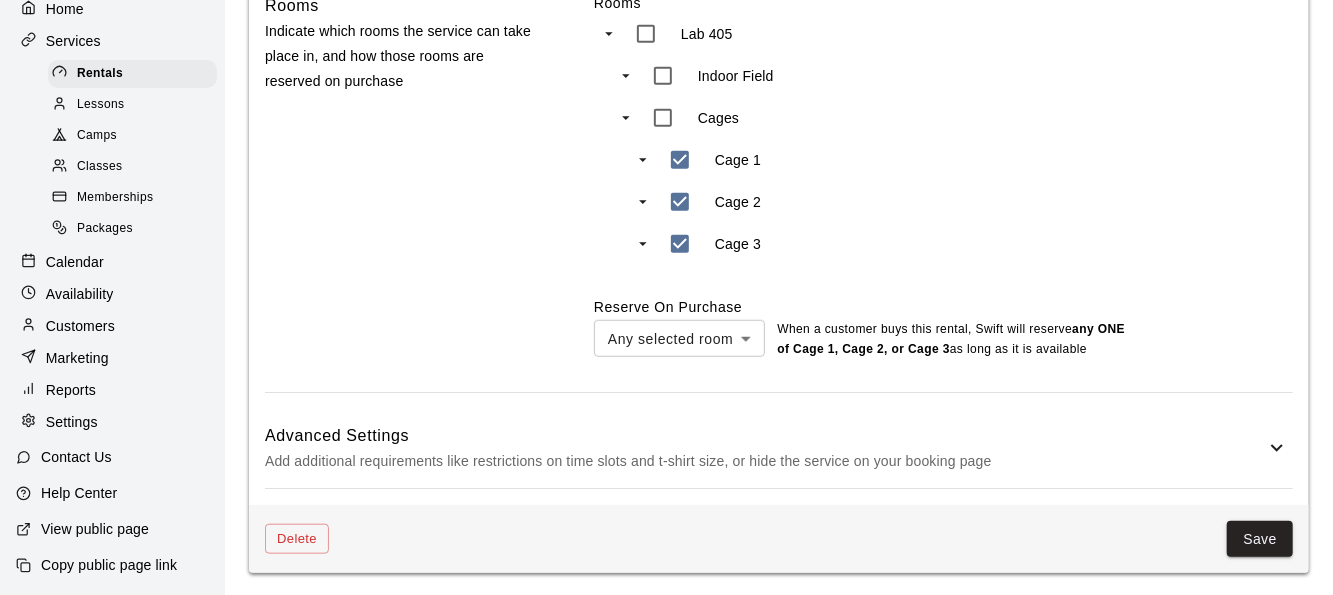 click on "**********" at bounding box center (779, -59) 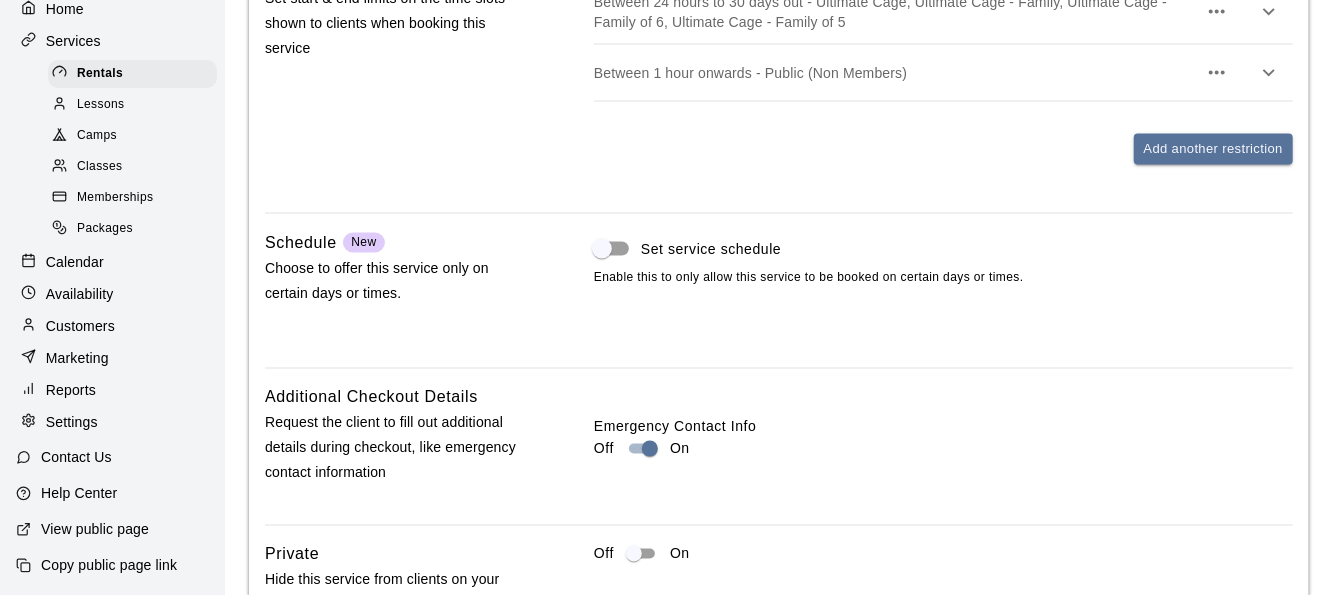 scroll, scrollTop: 1802, scrollLeft: 0, axis: vertical 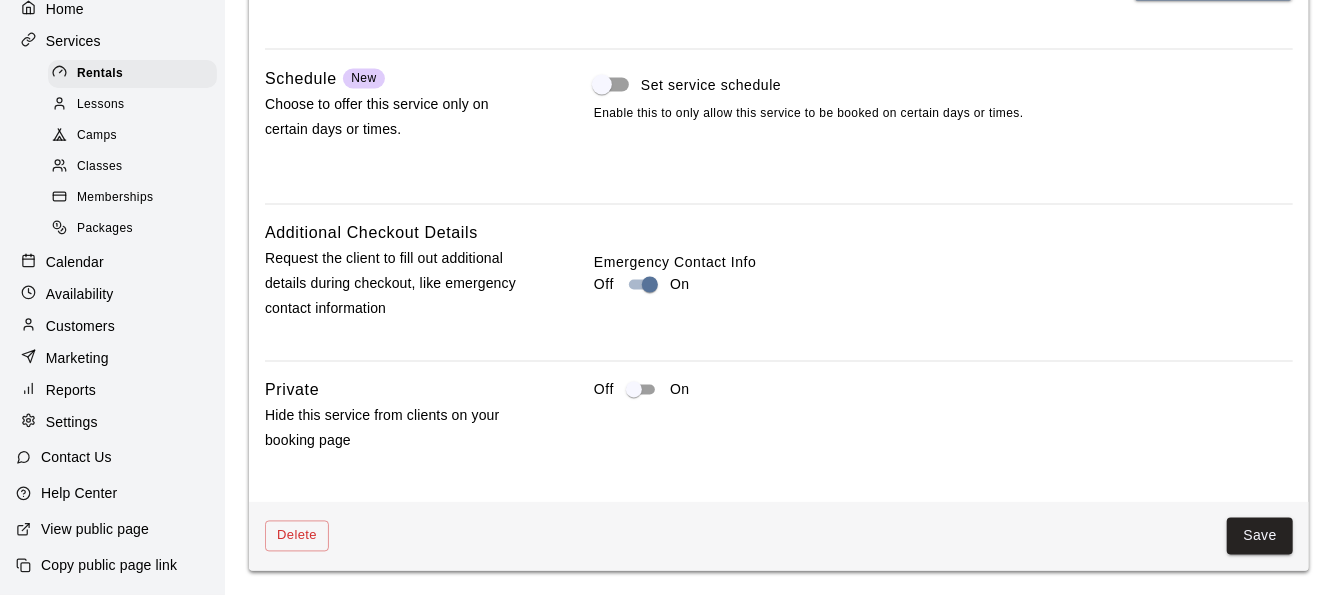 click on "Contact Us" at bounding box center [76, 457] 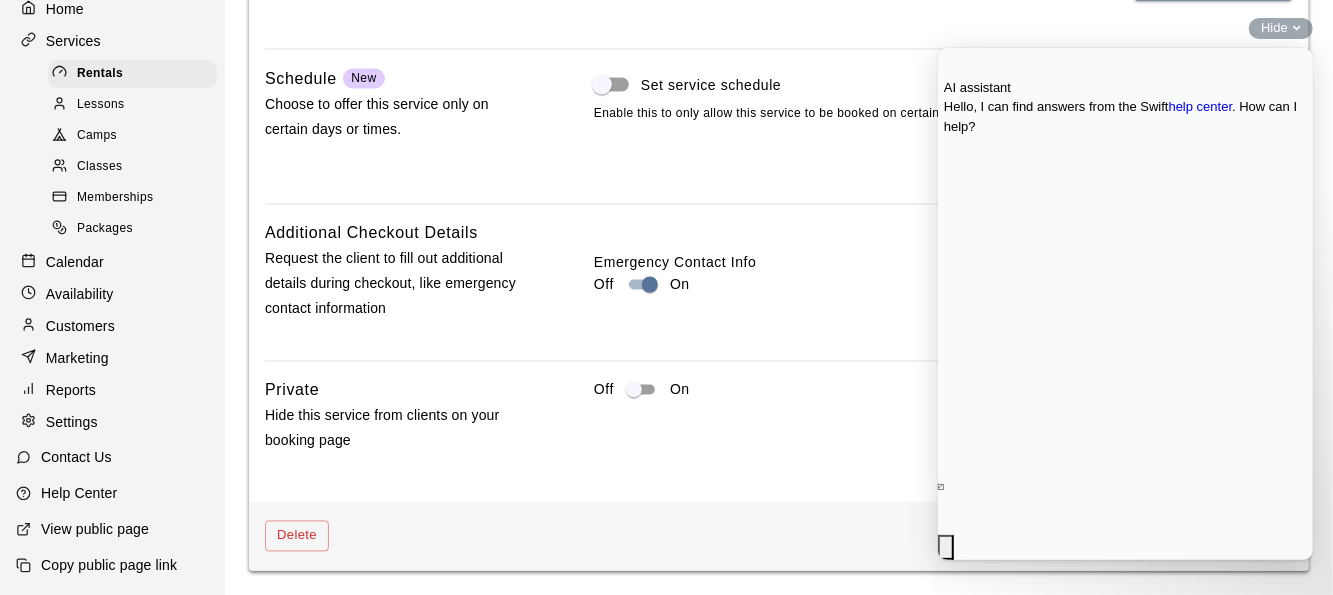 scroll, scrollTop: 0, scrollLeft: 0, axis: both 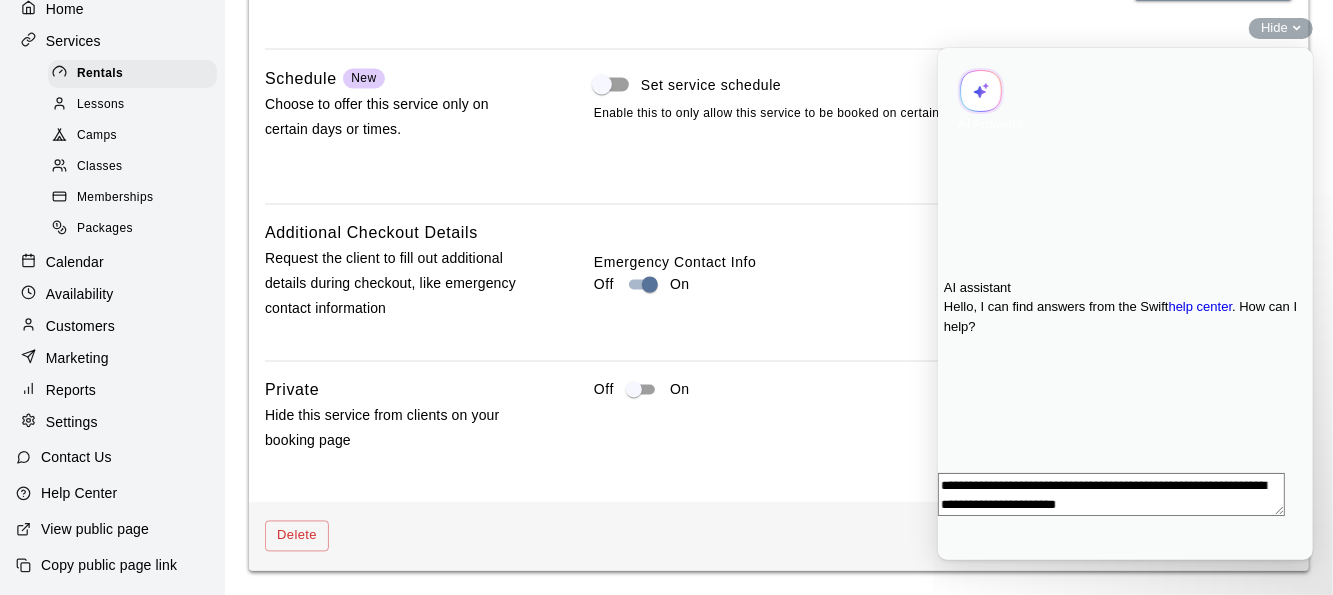 click on "**********" at bounding box center (1110, 493) 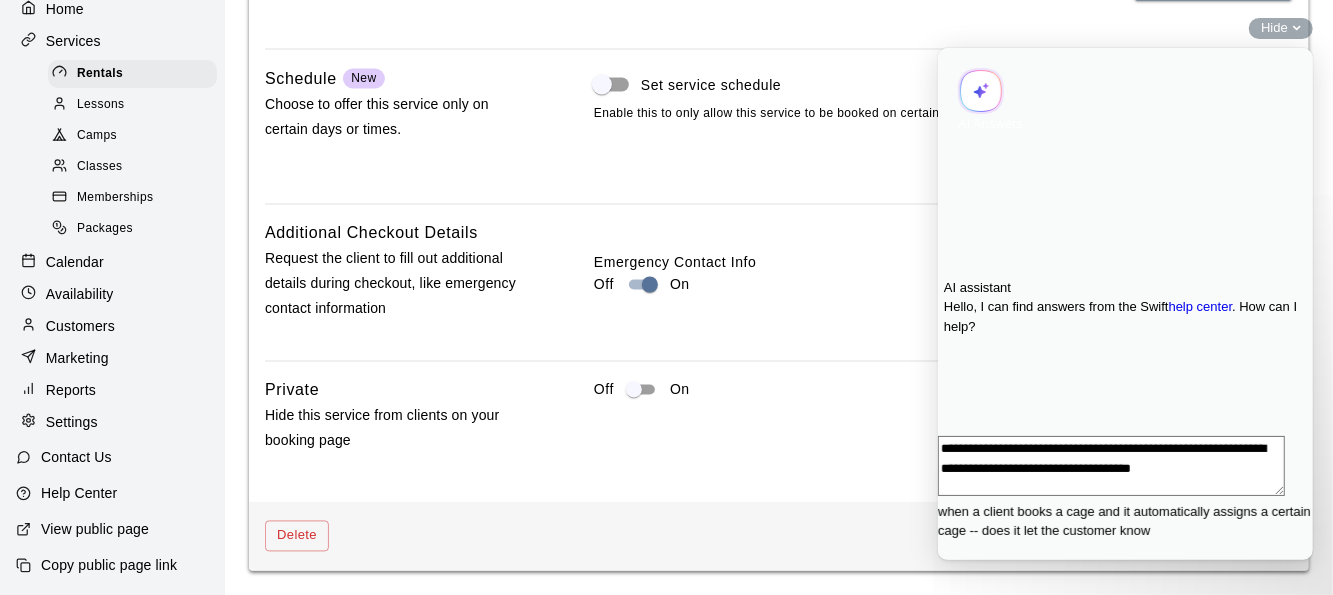 scroll, scrollTop: 4, scrollLeft: 0, axis: vertical 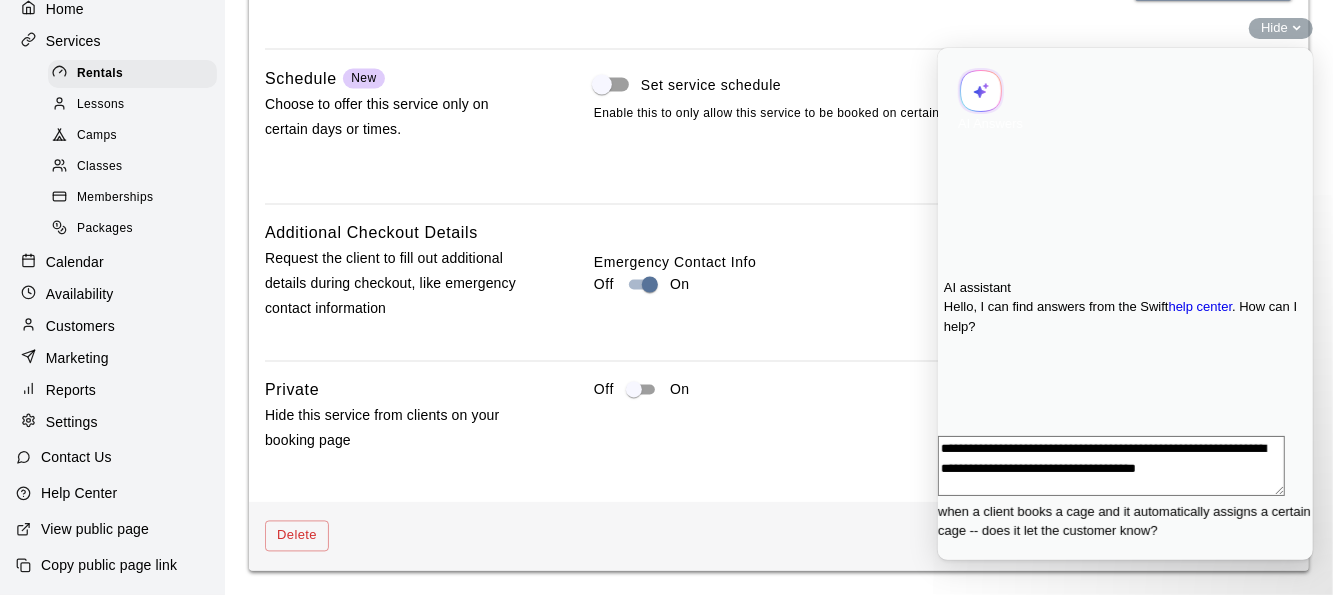 type on "**********" 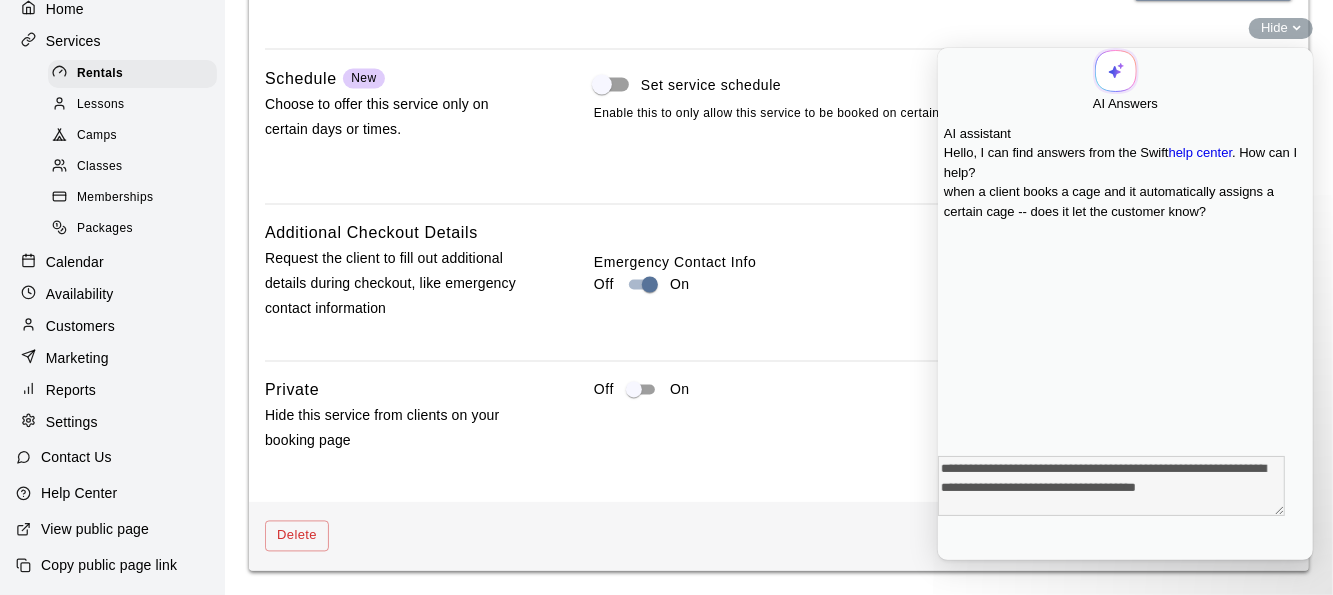 scroll, scrollTop: 0, scrollLeft: 0, axis: both 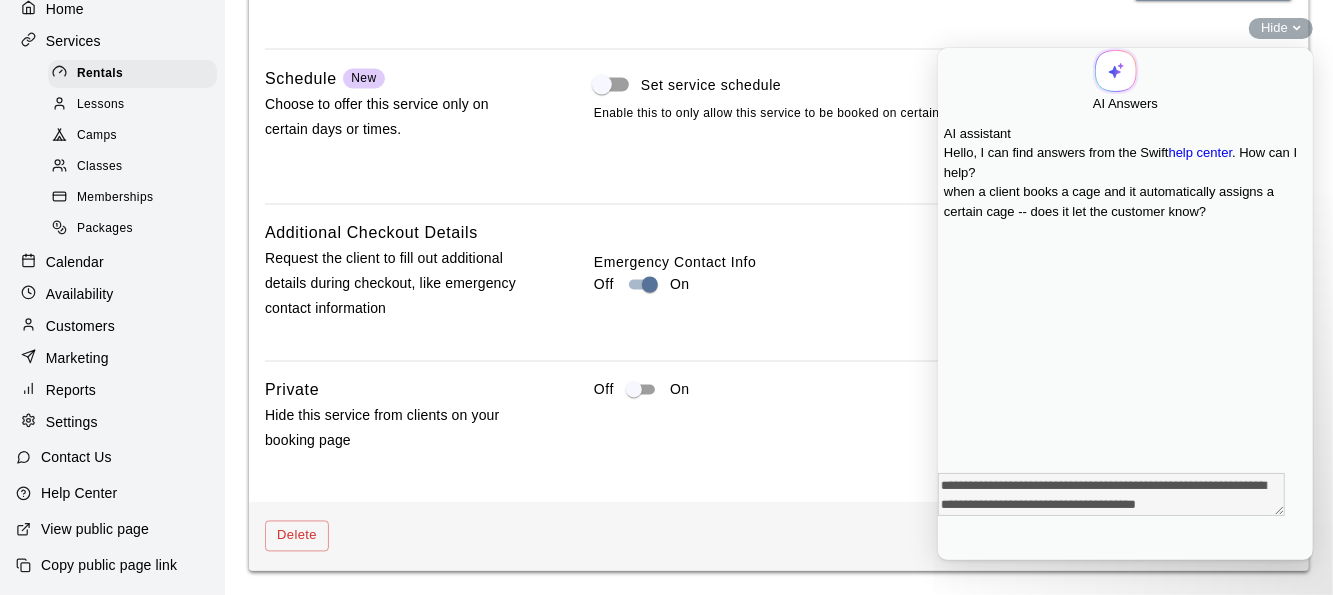 drag, startPoint x: 1127, startPoint y: 437, endPoint x: 1136, endPoint y: 447, distance: 13.453624 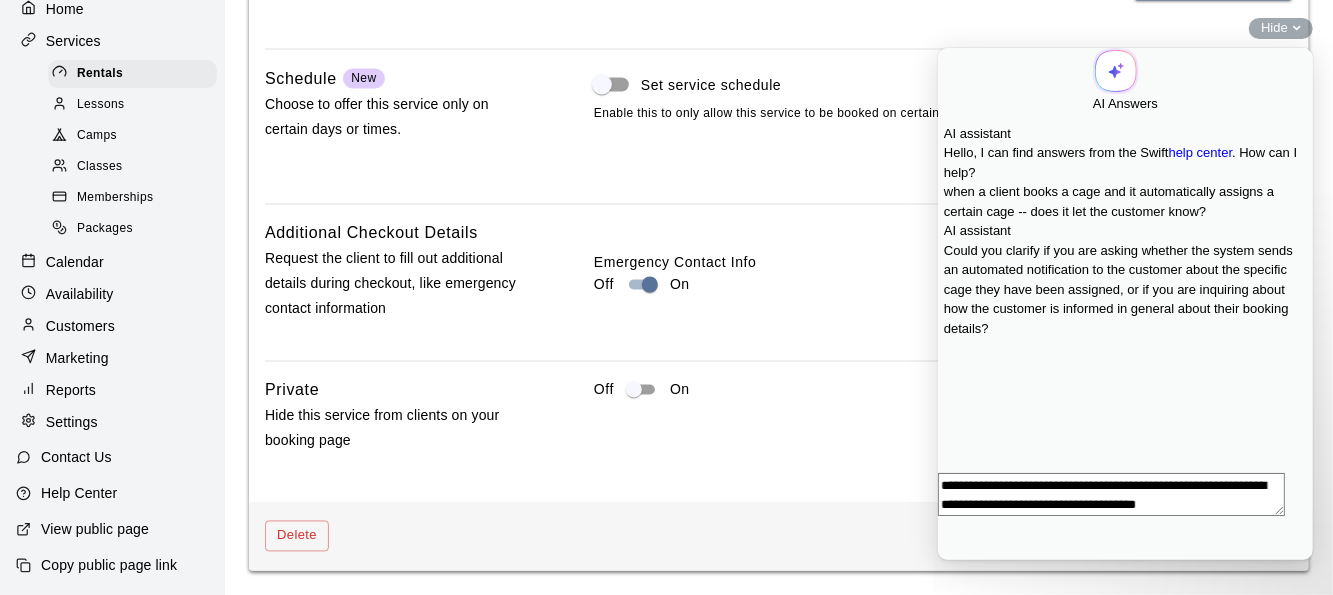 scroll, scrollTop: 78, scrollLeft: 0, axis: vertical 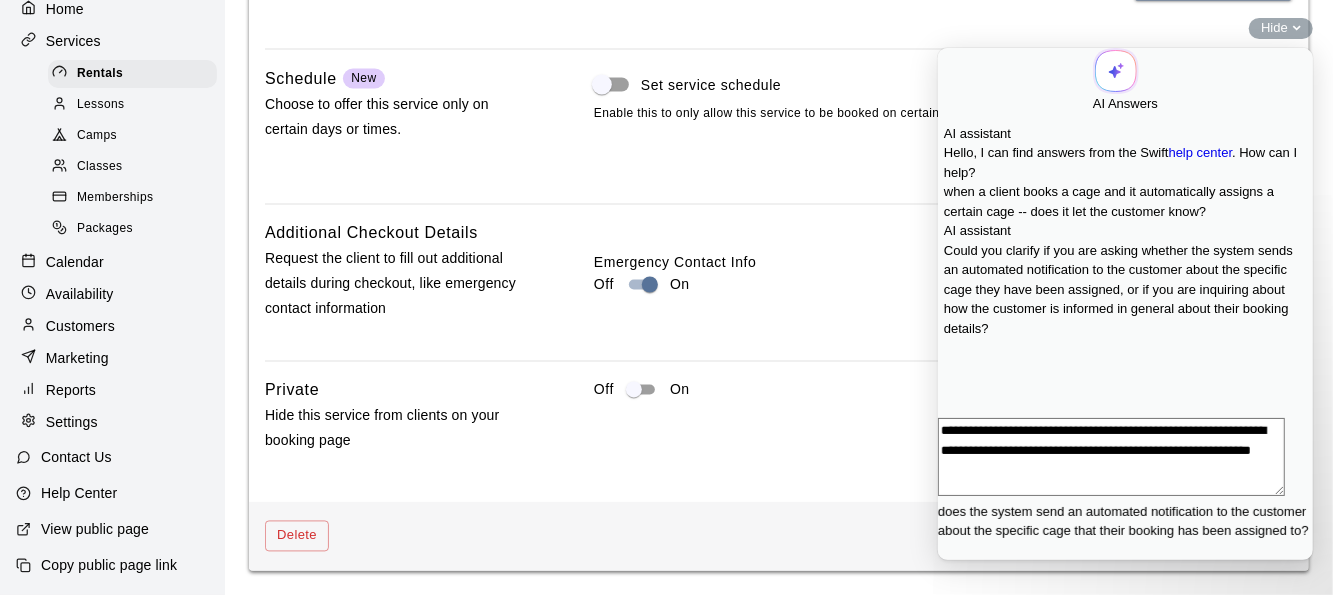 type on "**********" 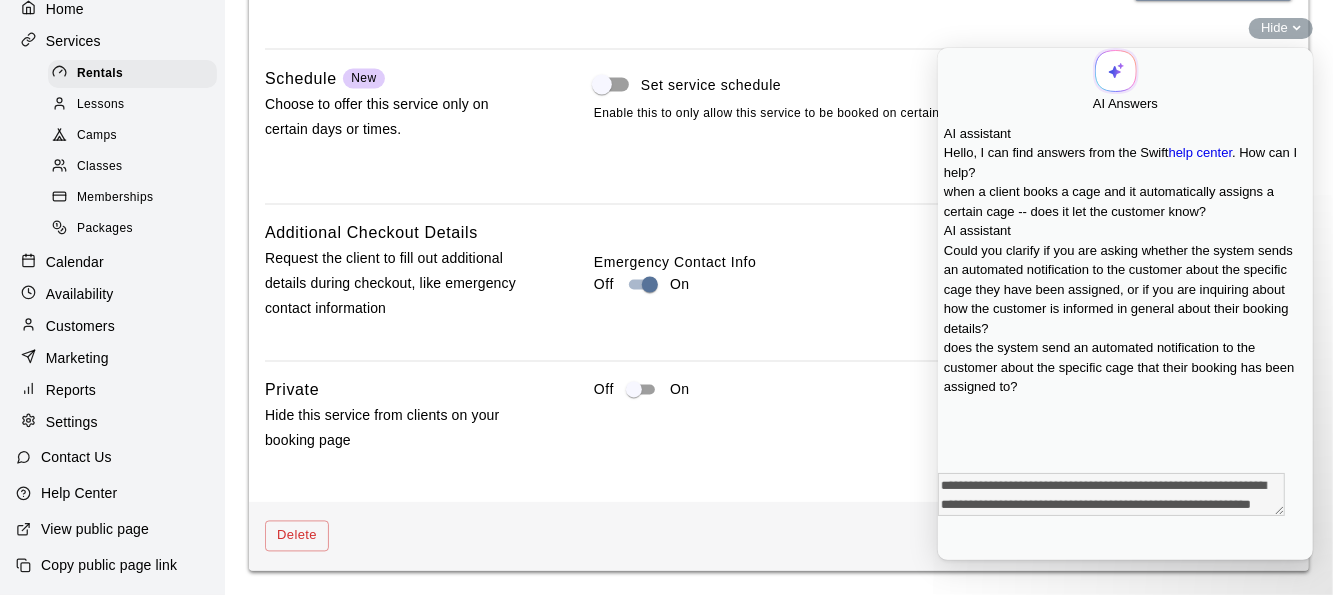 scroll, scrollTop: 294, scrollLeft: 0, axis: vertical 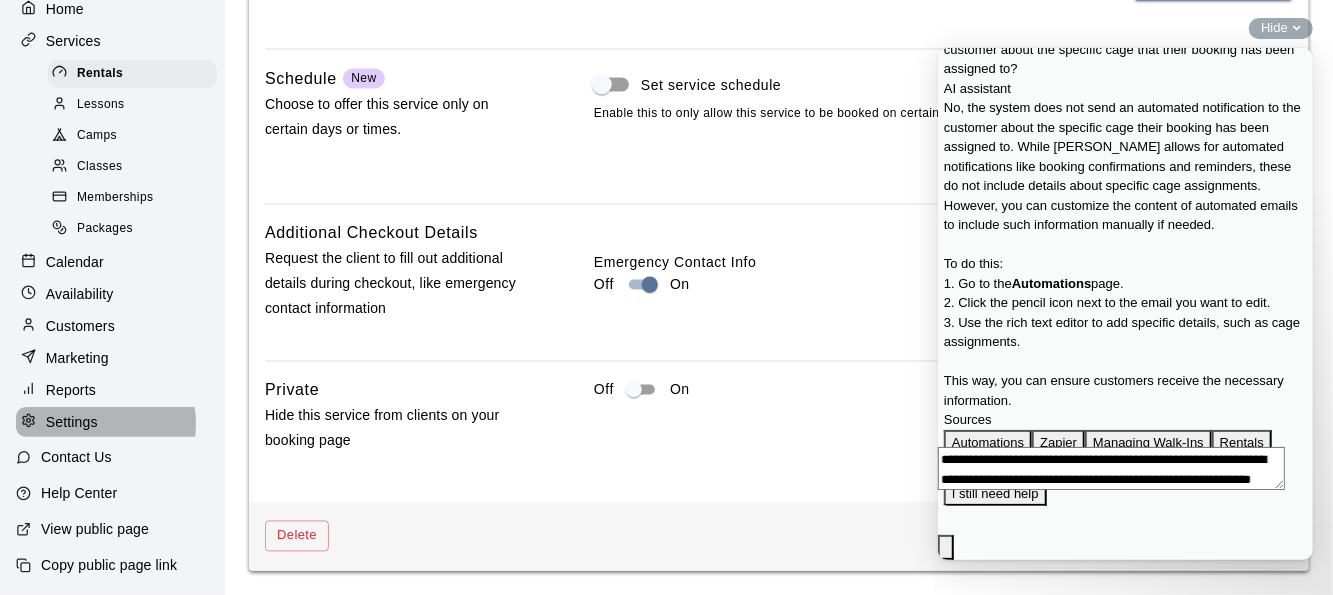 click on "Settings" at bounding box center [72, 422] 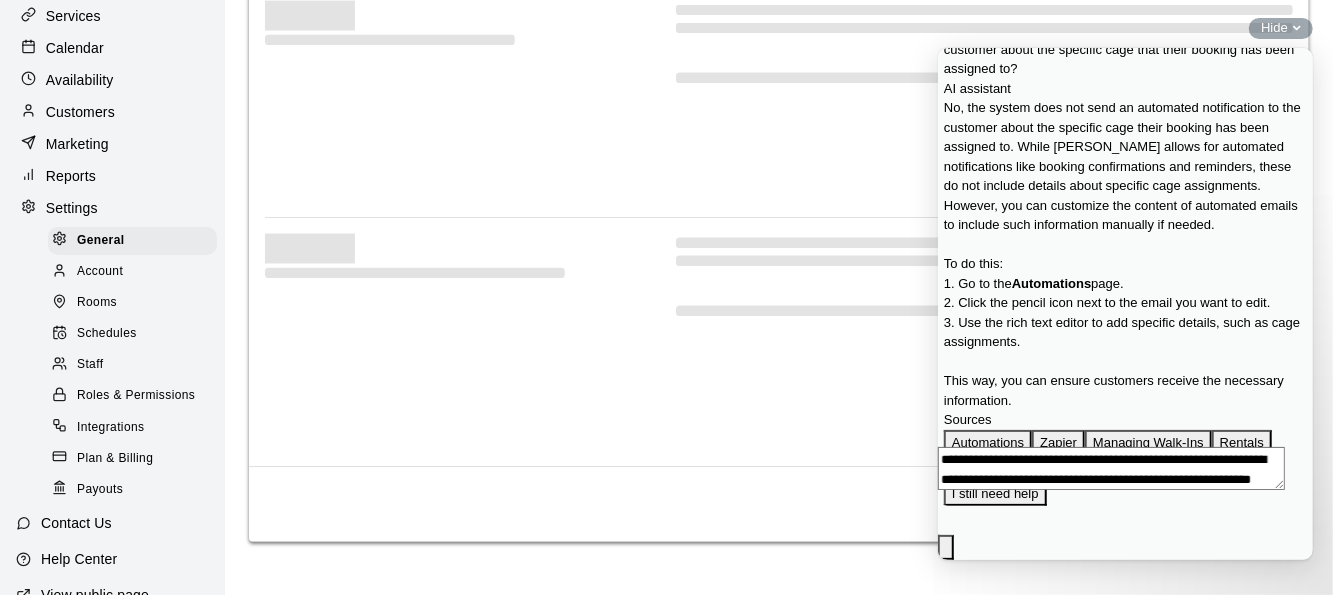 scroll, scrollTop: 0, scrollLeft: 0, axis: both 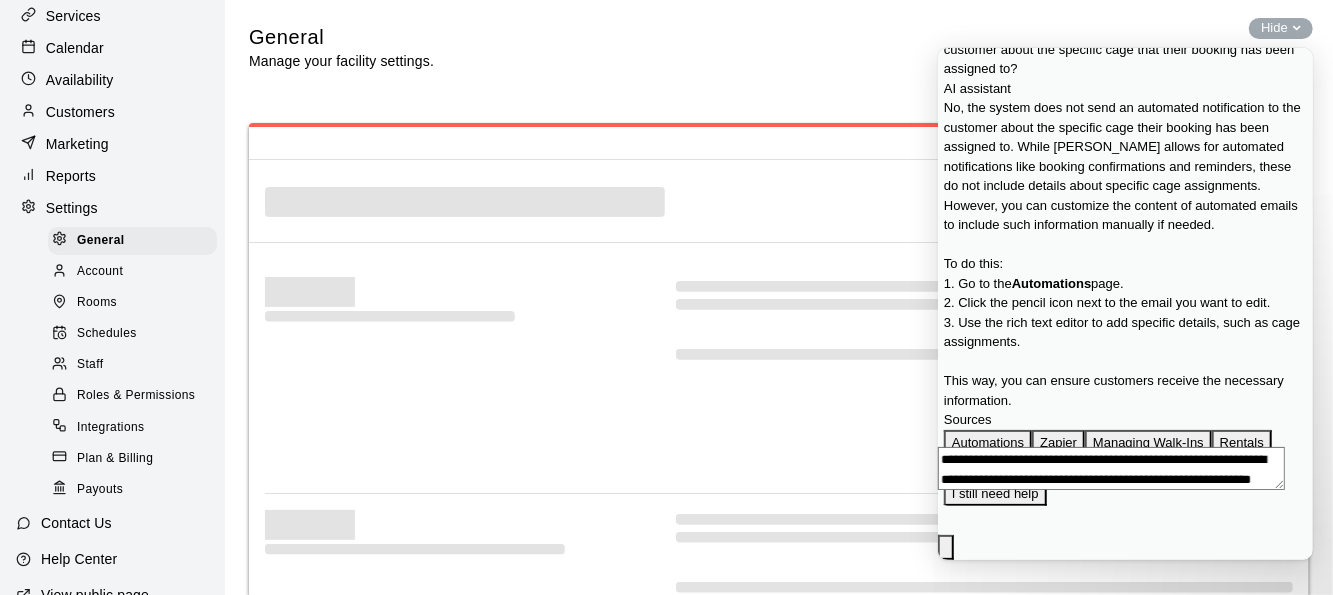 select on "**" 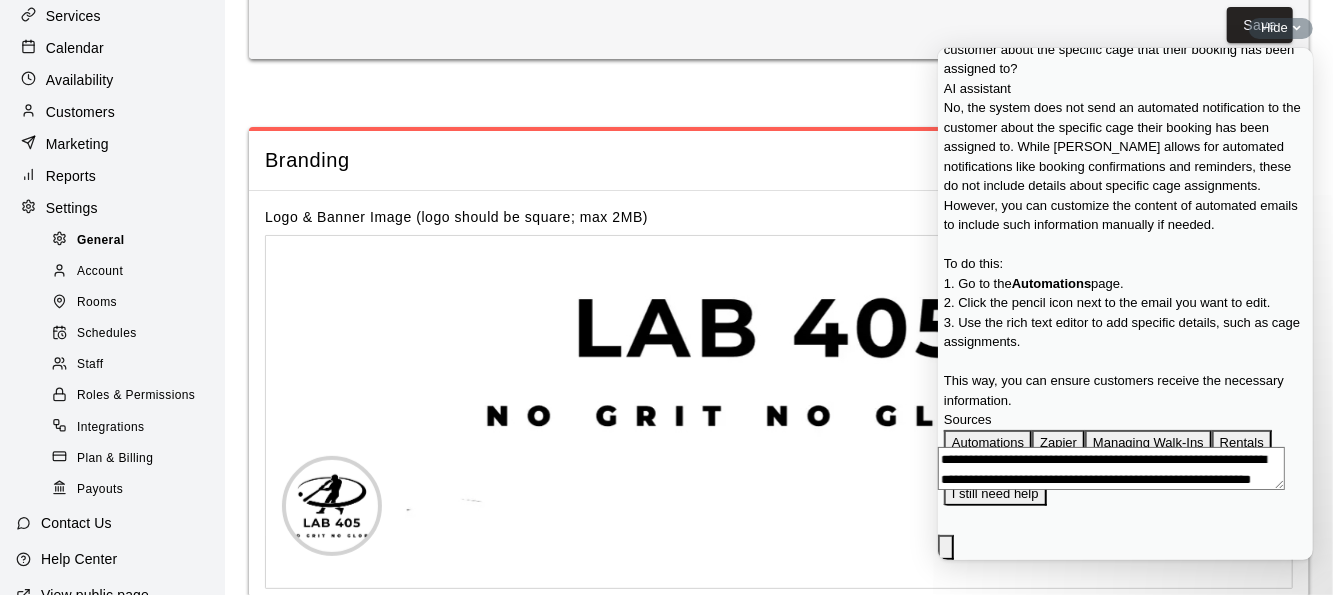 scroll, scrollTop: 4329, scrollLeft: 0, axis: vertical 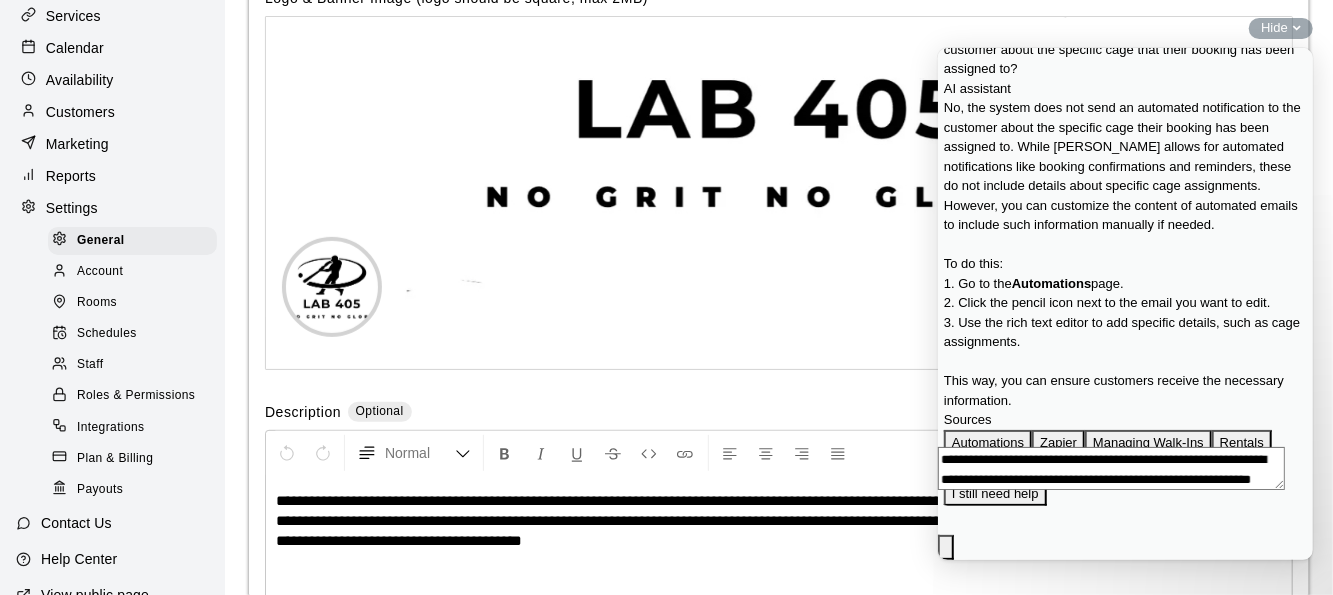 click on "Marketing" at bounding box center (112, 144) 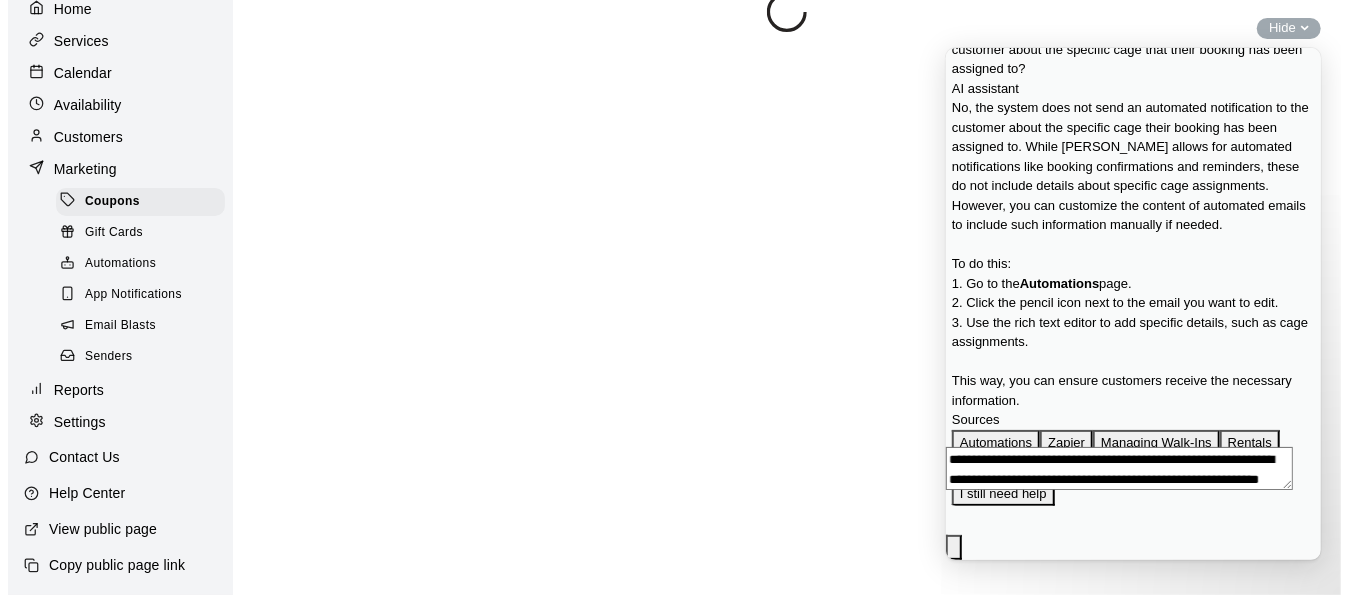 scroll, scrollTop: 0, scrollLeft: 0, axis: both 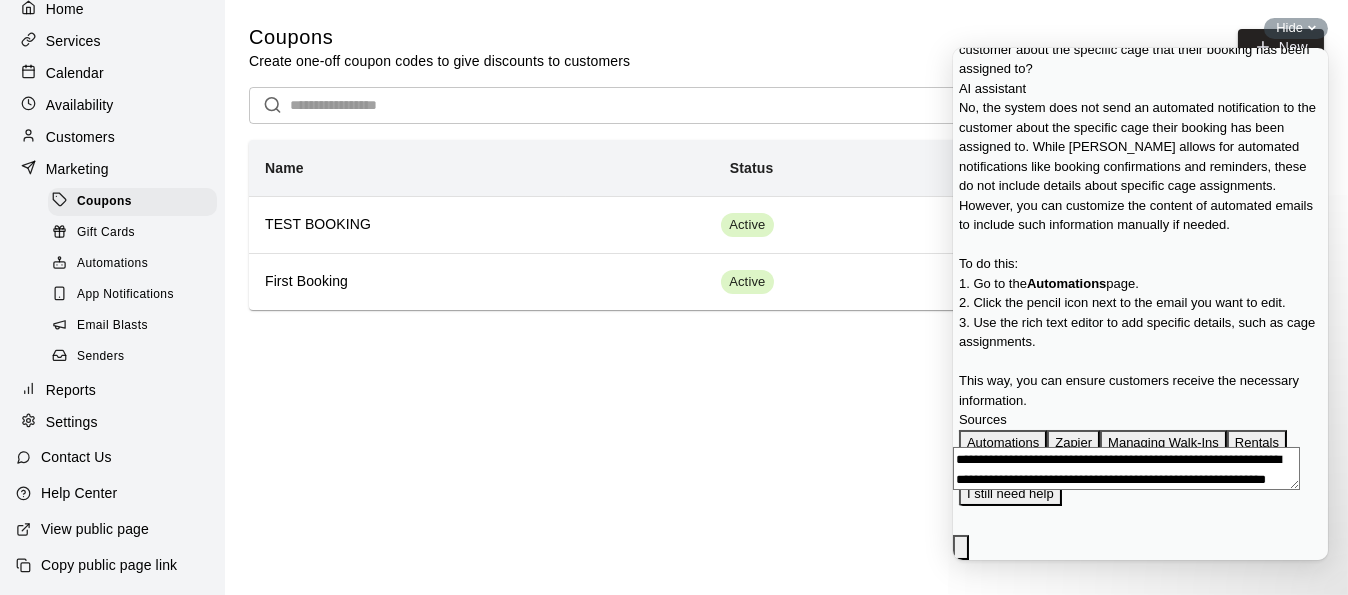 click on "Automations" at bounding box center (112, 264) 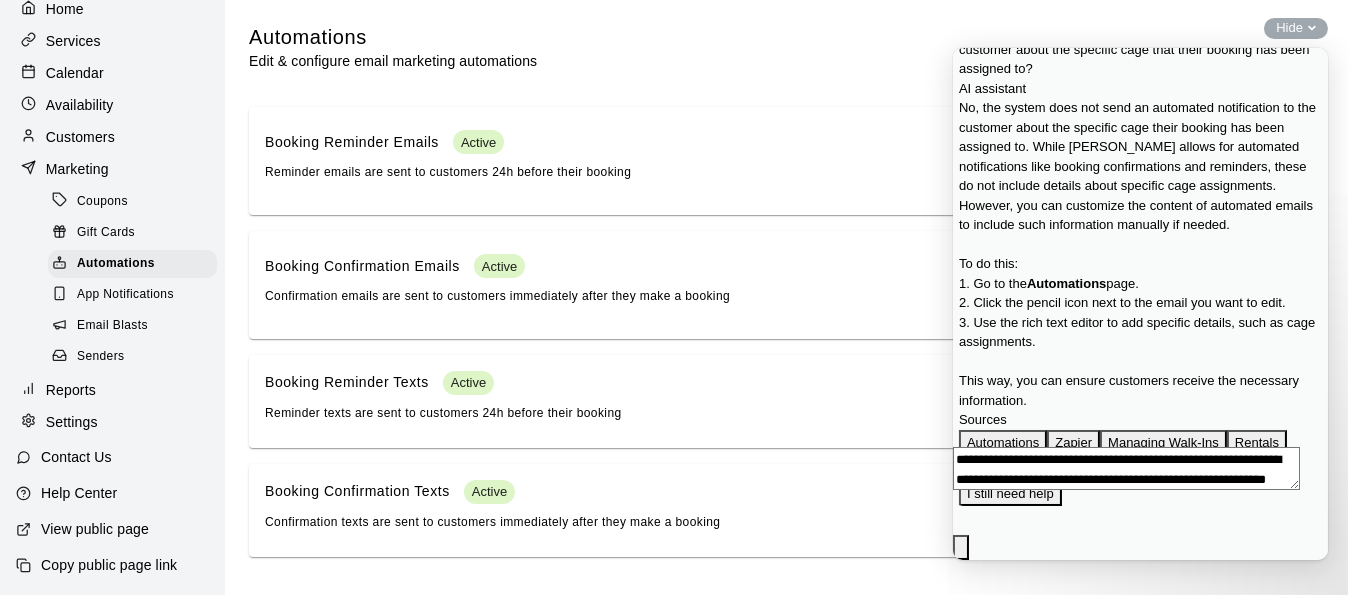 click on "Booking Confirmation Emails Active Confirmation emails are sent to customers immediately after they make a booking" at bounding box center (497, 280) 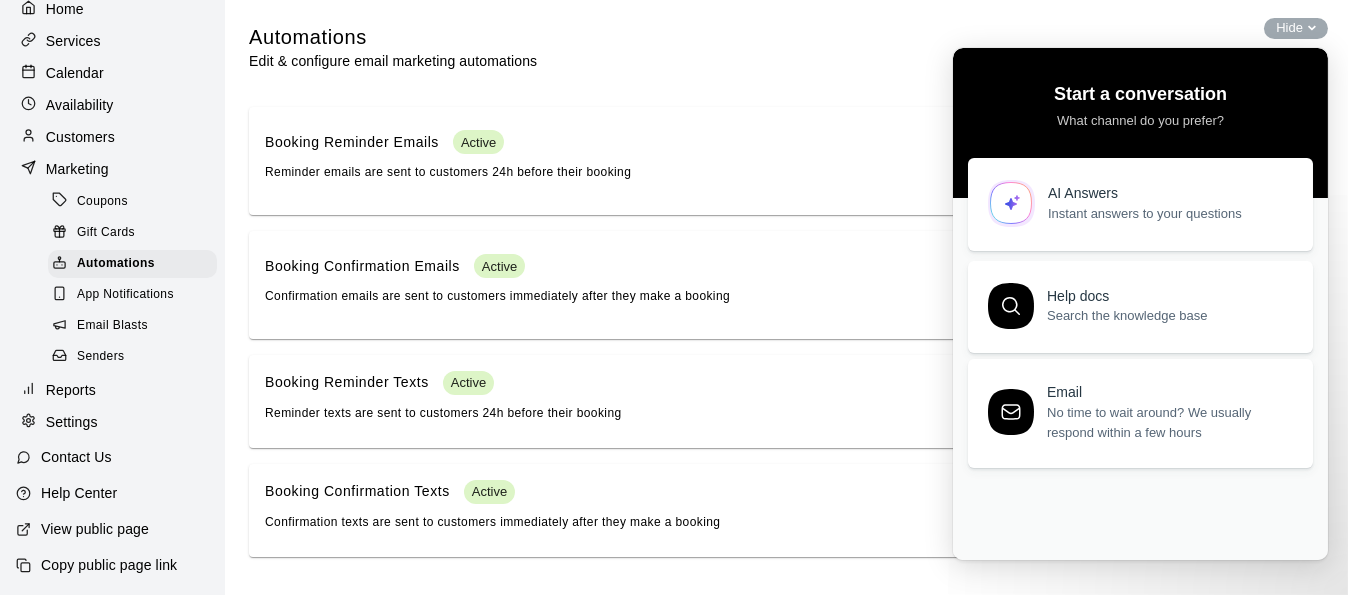 scroll, scrollTop: 0, scrollLeft: 0, axis: both 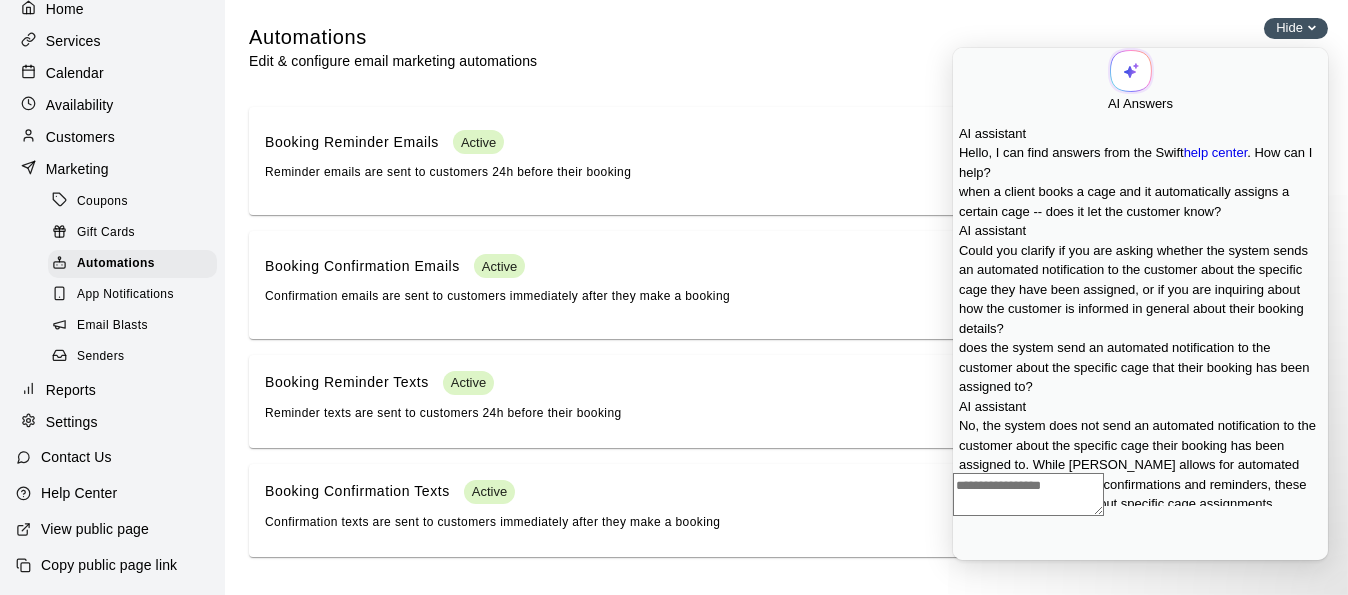 click on "Hide chevron-down" at bounding box center [1296, 28] 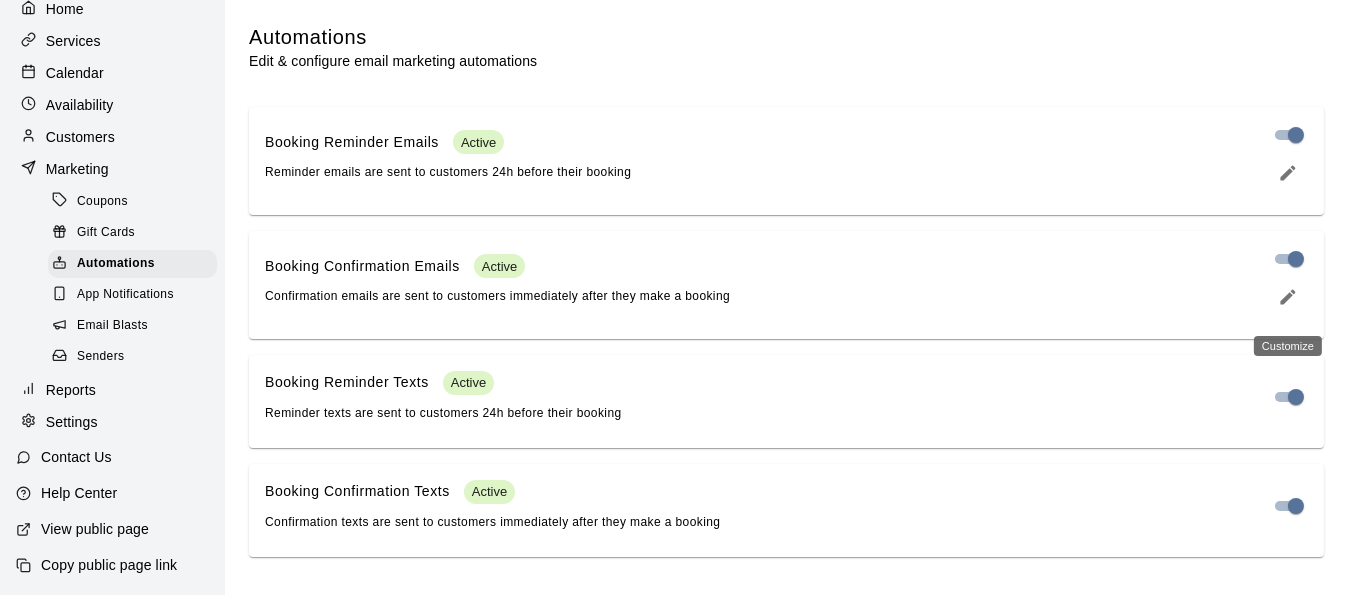 click 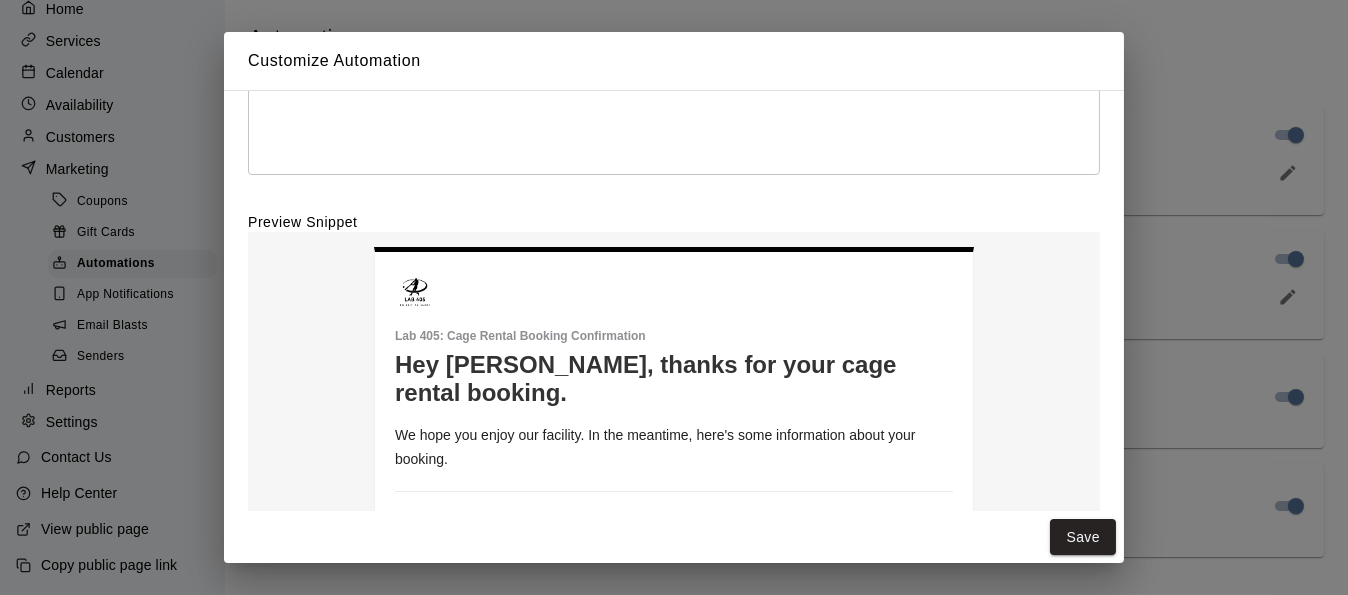 scroll, scrollTop: 232, scrollLeft: 0, axis: vertical 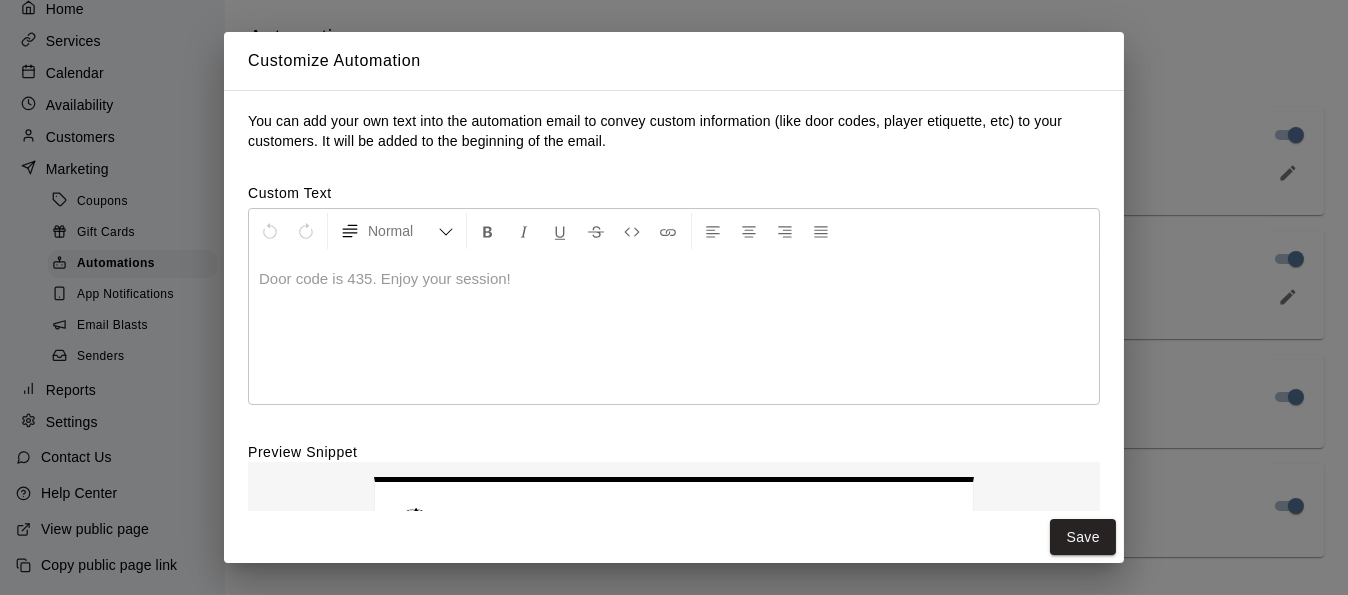 click on "Customize Automation You can add your own text into the automation email to convey custom information (like door codes, player etiquette, etc) to your customers. It will be added to the beginning of the email. Custom Text Normal Door code is 435. Enjoy your session! Preview Snippet Lab 405 - Booking Confirmation Lab 405 : Cage Rental Booking Confirmation Hey John, thanks for your cage rental booking. We hope you enjoy our facility. In the meantime, here's some information about your booking. BOOKING INFORMATION Service:   Cage Rental Customer:   John Doe Email:   john+doe@gmail.com Sessions: Save" at bounding box center (674, 297) 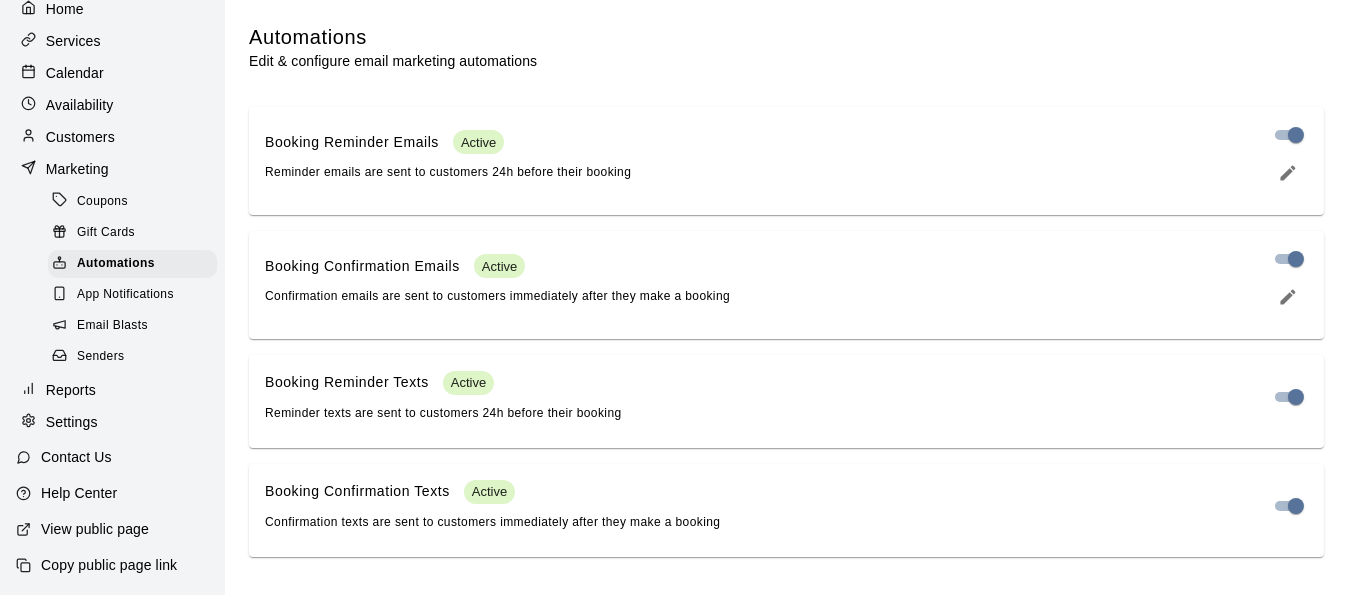 click on "Booking Reminder Texts Active Reminder texts are sent to customers 24h before their booking" at bounding box center (758, 397) 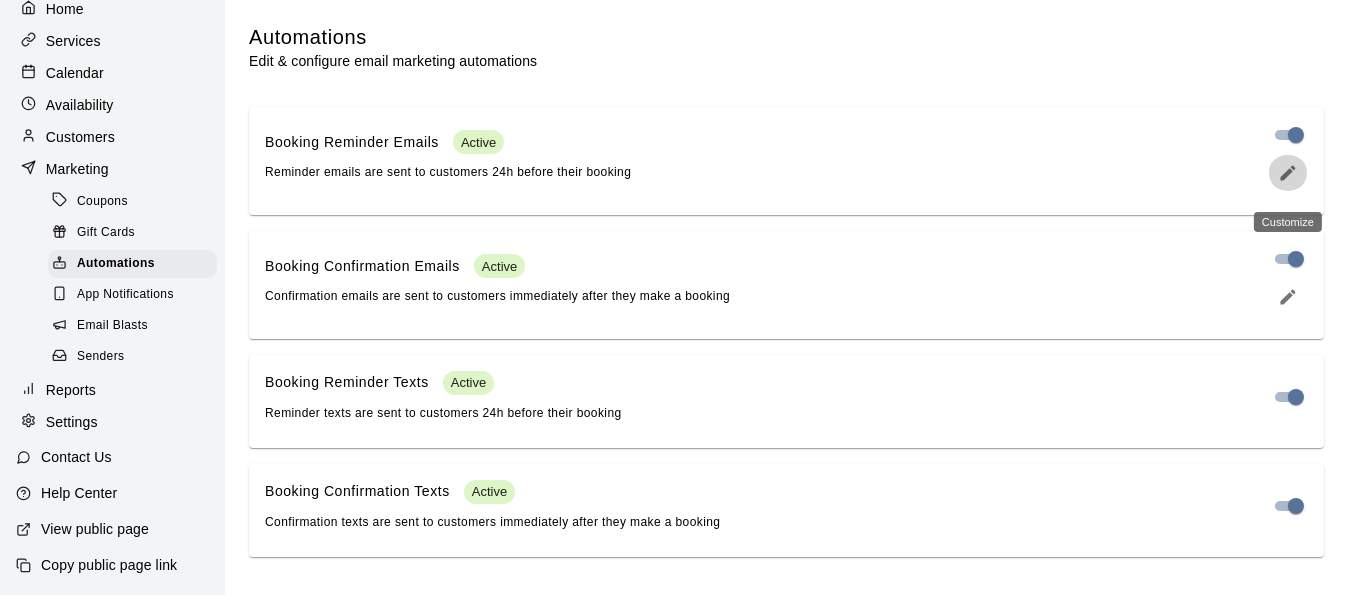 click 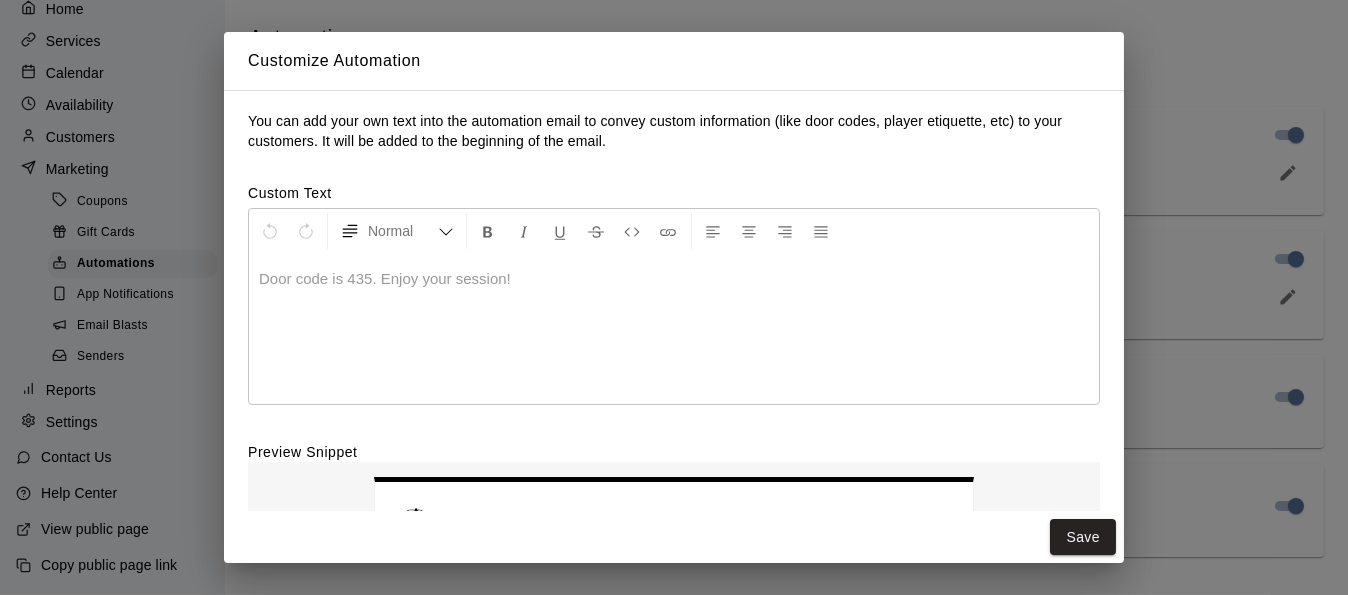 scroll, scrollTop: 249, scrollLeft: 0, axis: vertical 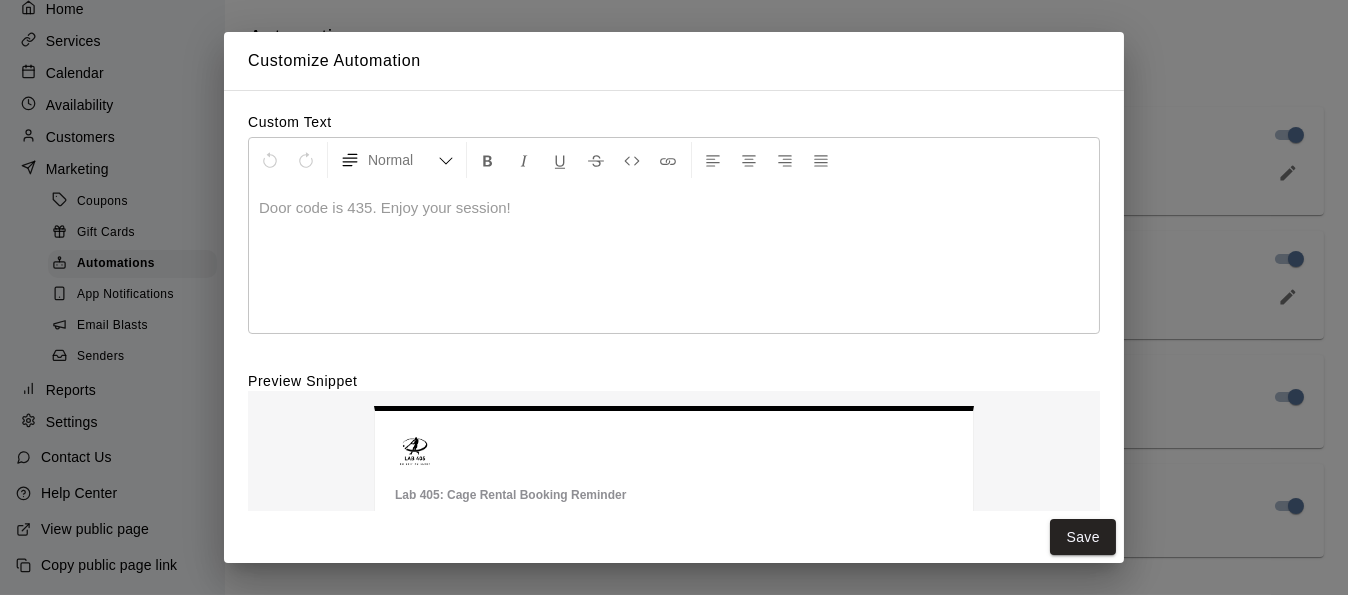 click at bounding box center [674, 258] 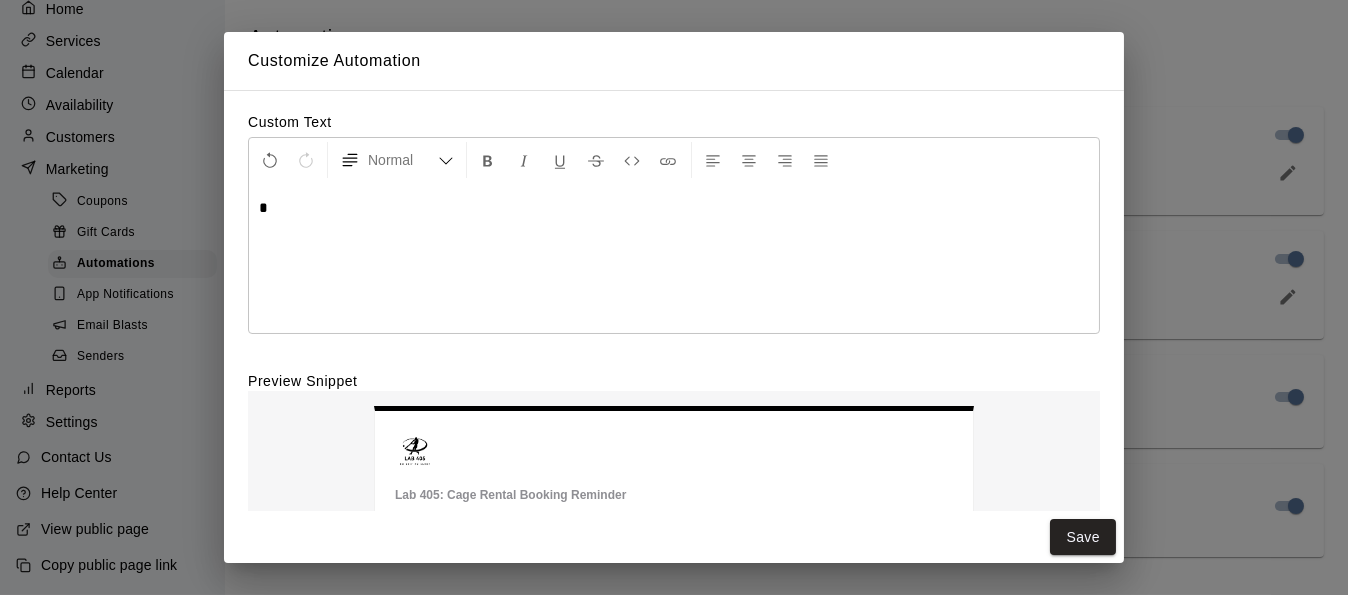 type 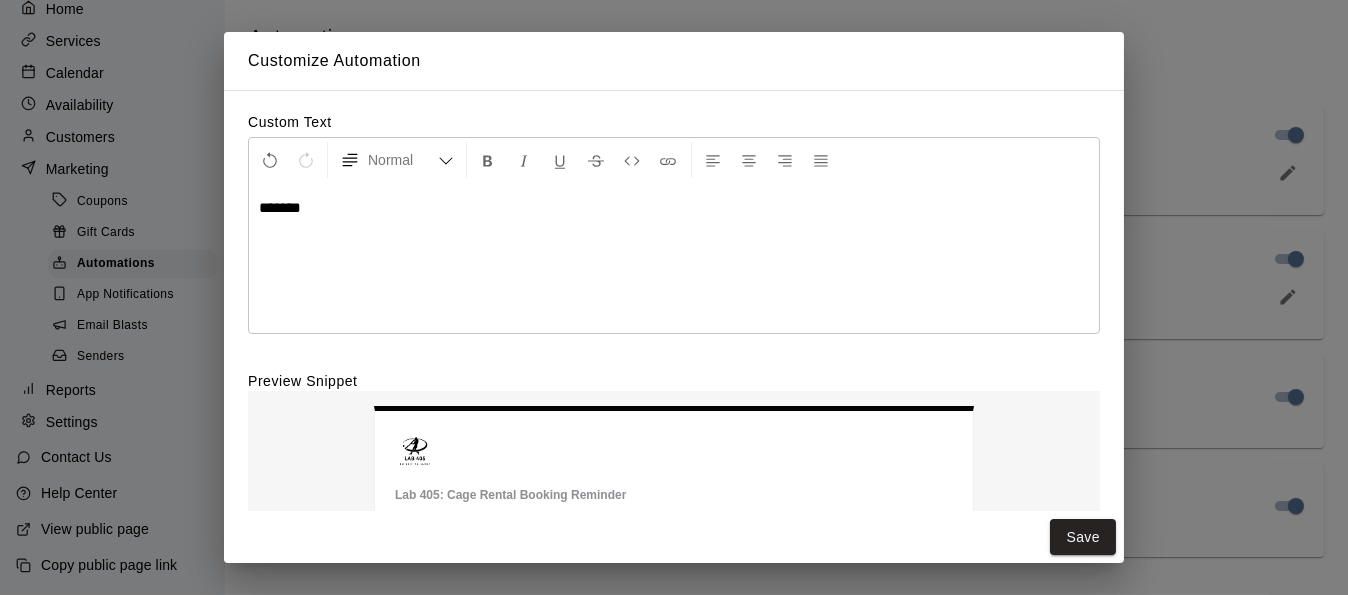 scroll, scrollTop: 249, scrollLeft: 0, axis: vertical 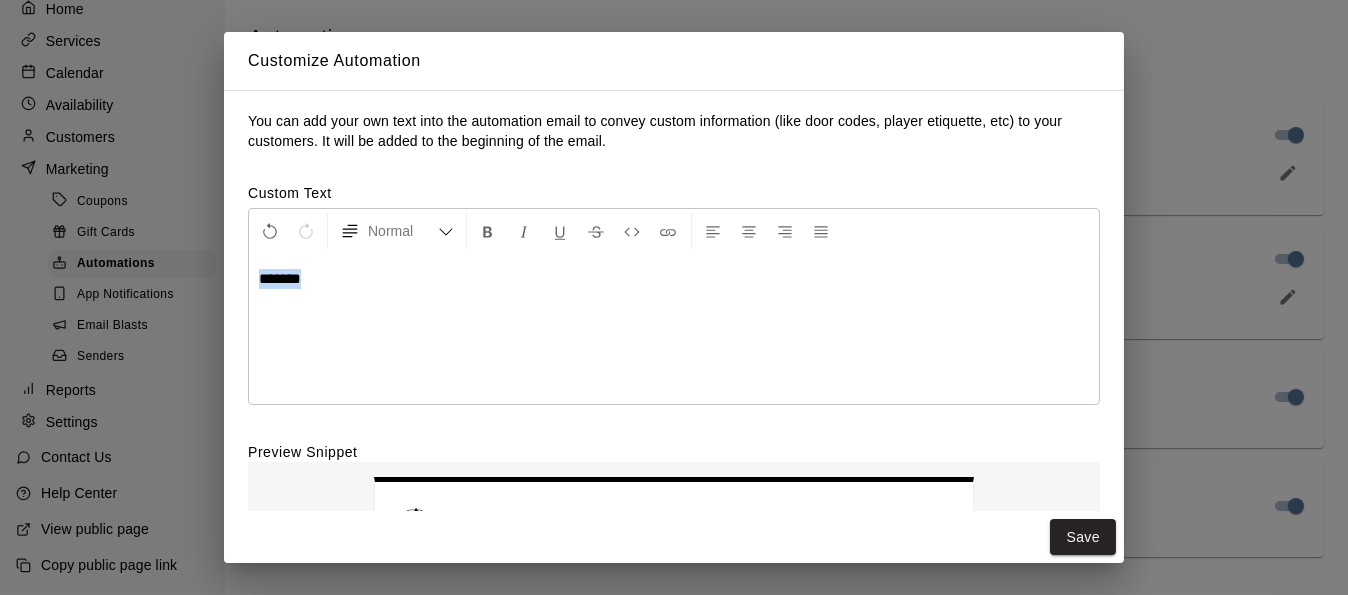 drag, startPoint x: 465, startPoint y: 288, endPoint x: 134, endPoint y: 271, distance: 331.43628 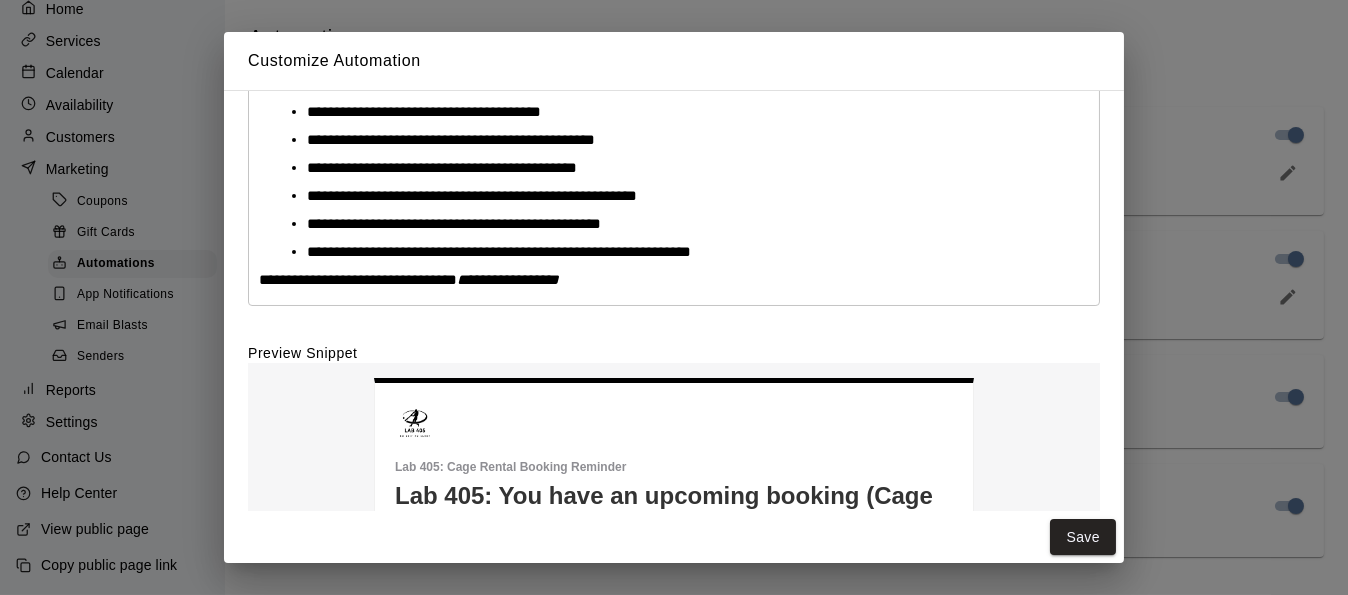 scroll, scrollTop: 284, scrollLeft: 0, axis: vertical 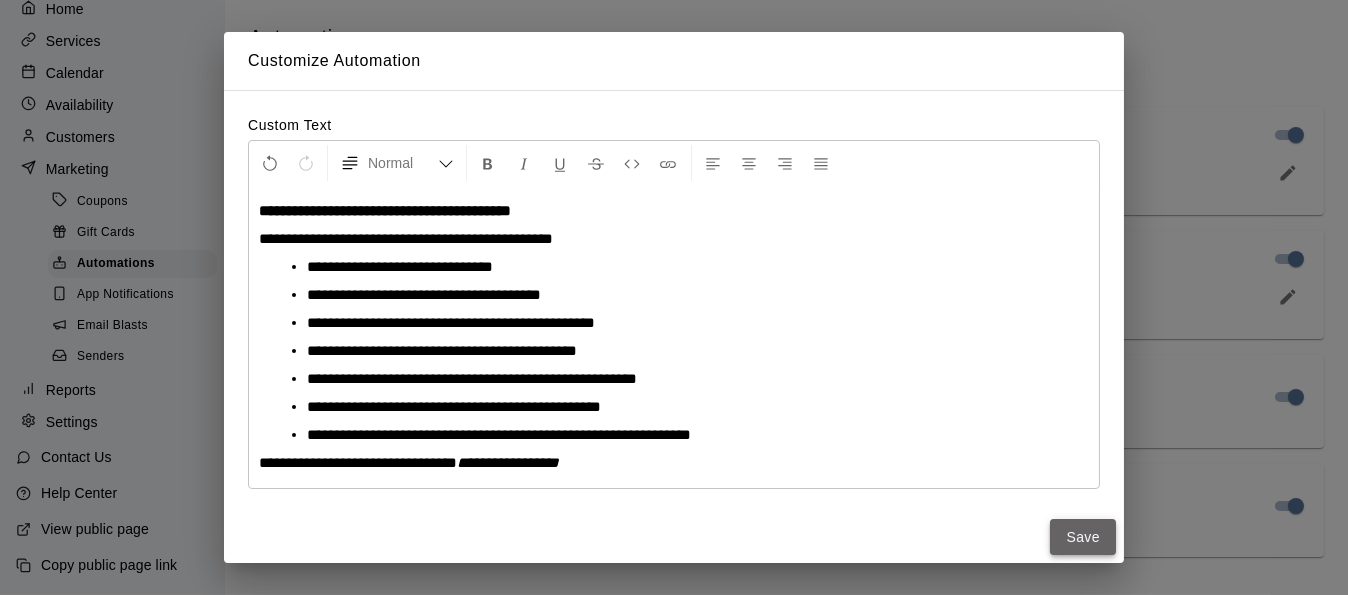 click on "Save" at bounding box center [1083, 537] 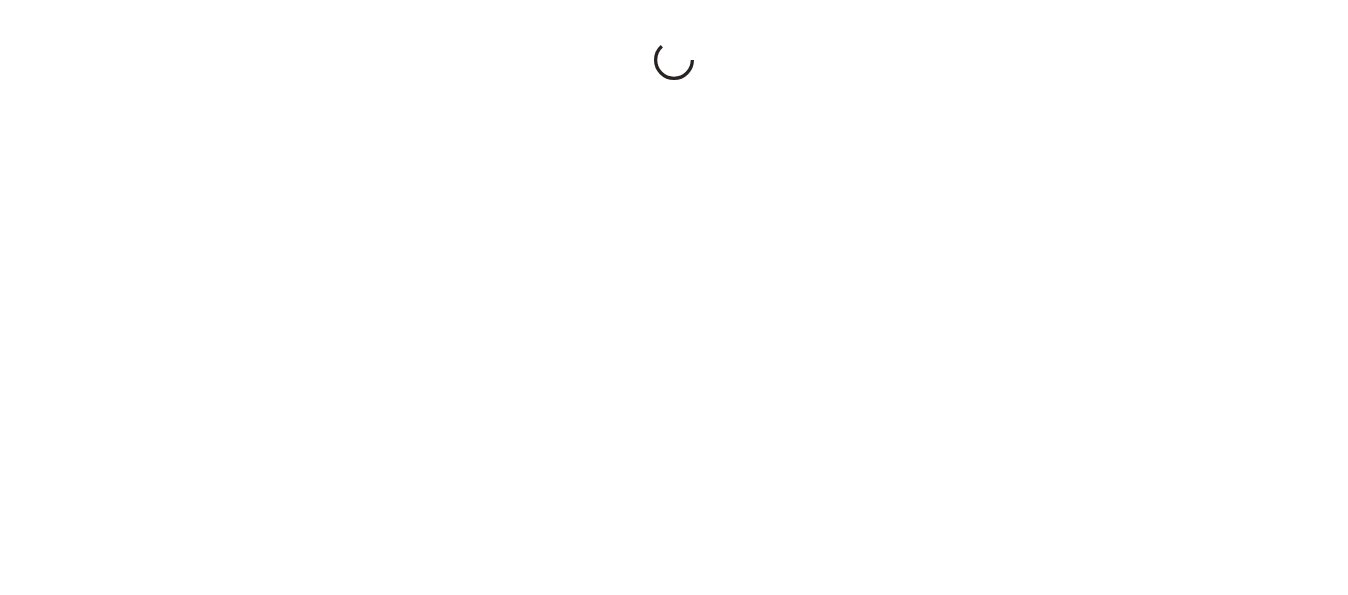 scroll, scrollTop: 0, scrollLeft: 0, axis: both 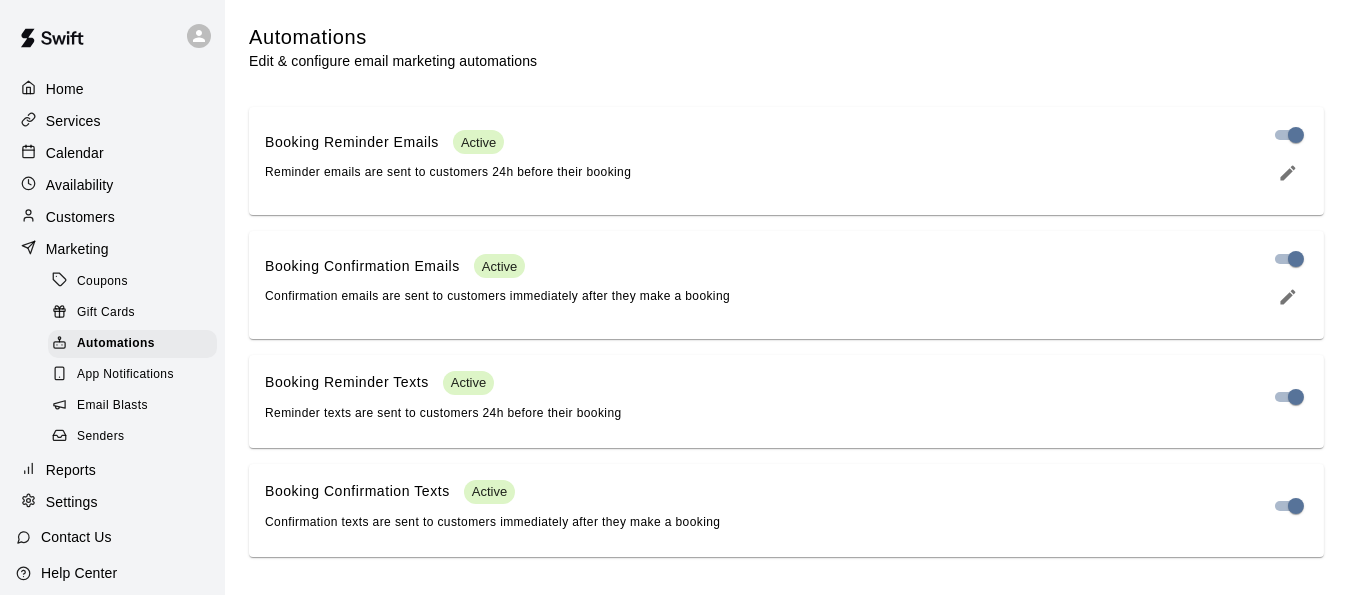 click 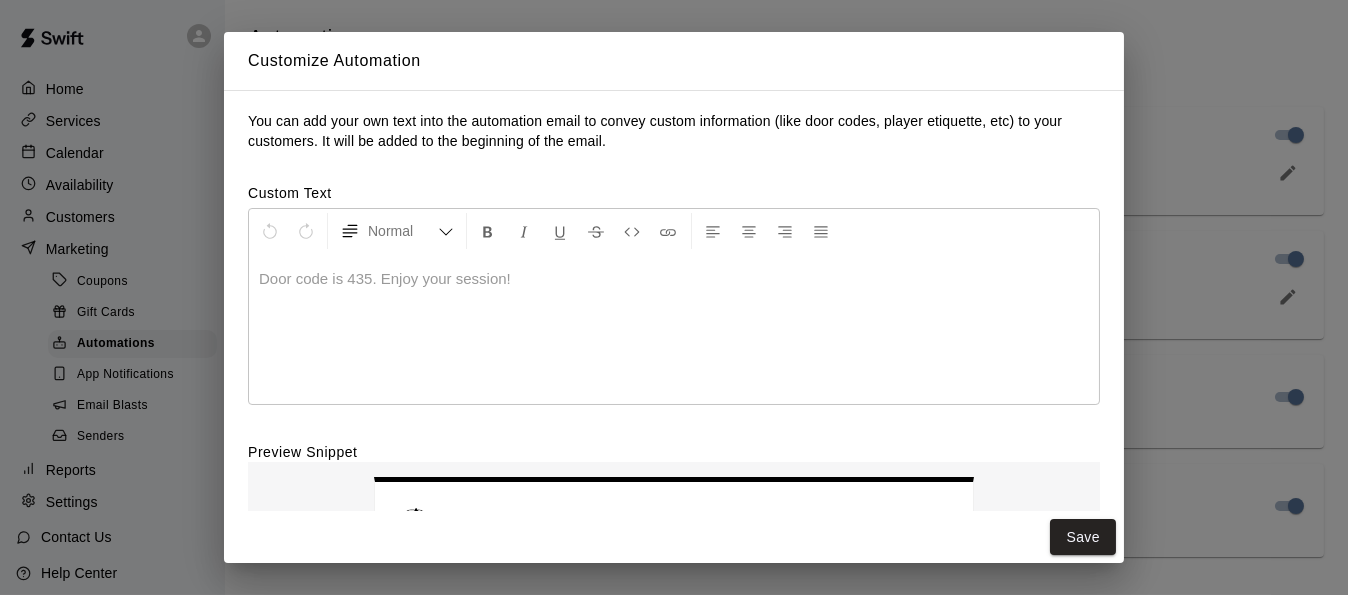 click at bounding box center [674, 329] 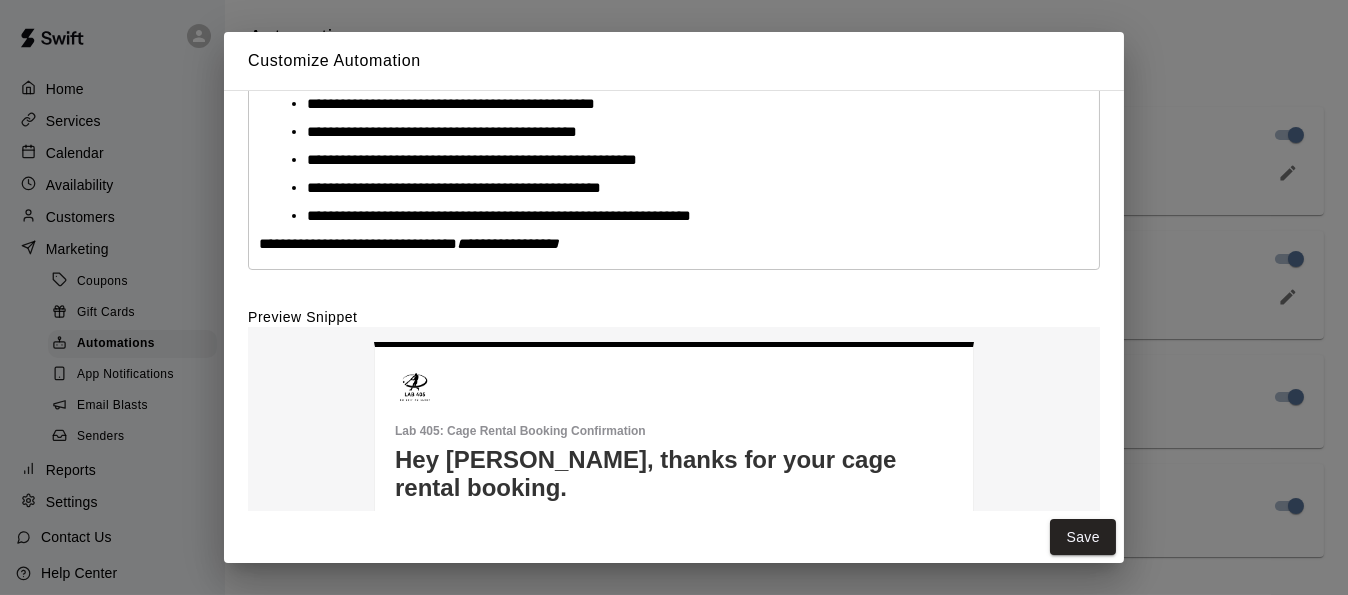 scroll, scrollTop: 289, scrollLeft: 0, axis: vertical 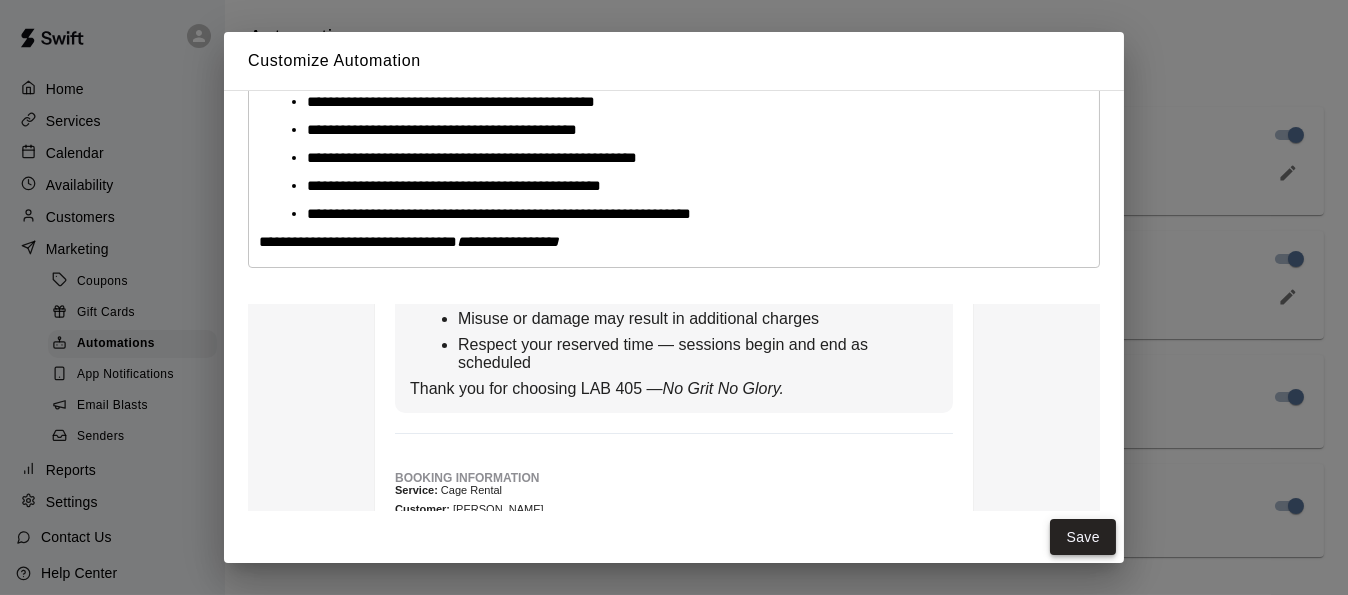 click on "Save" at bounding box center [1083, 537] 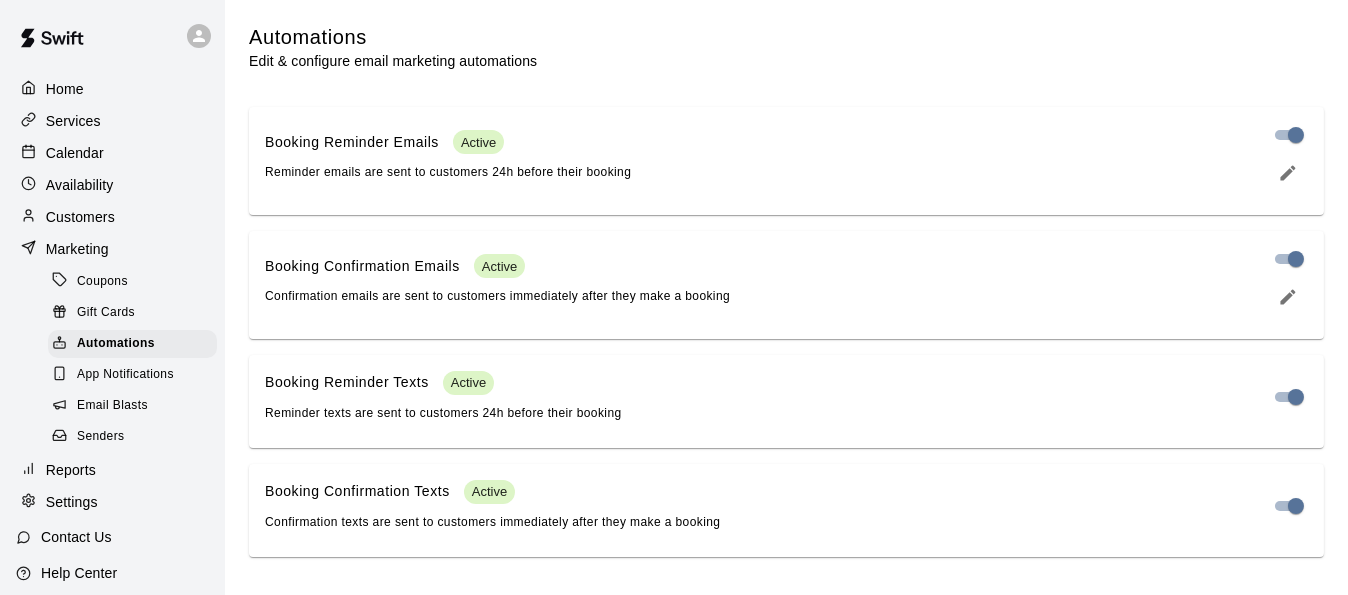 scroll, scrollTop: 126, scrollLeft: 0, axis: vertical 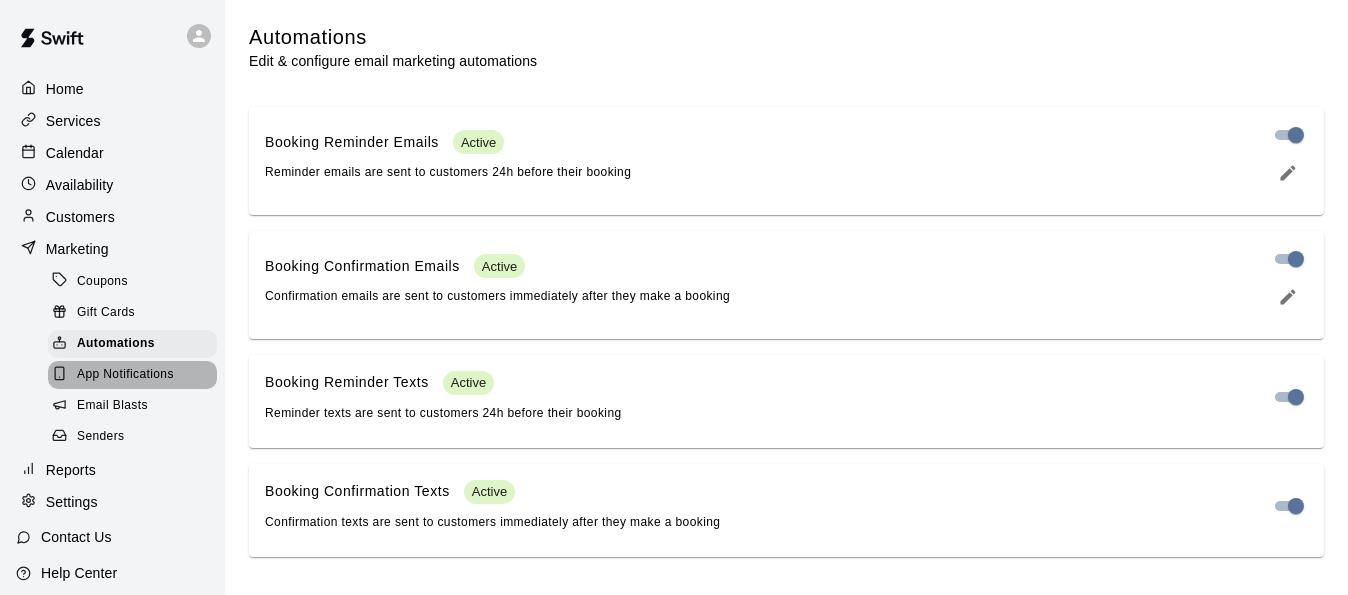 click on "App Notifications" at bounding box center (125, 375) 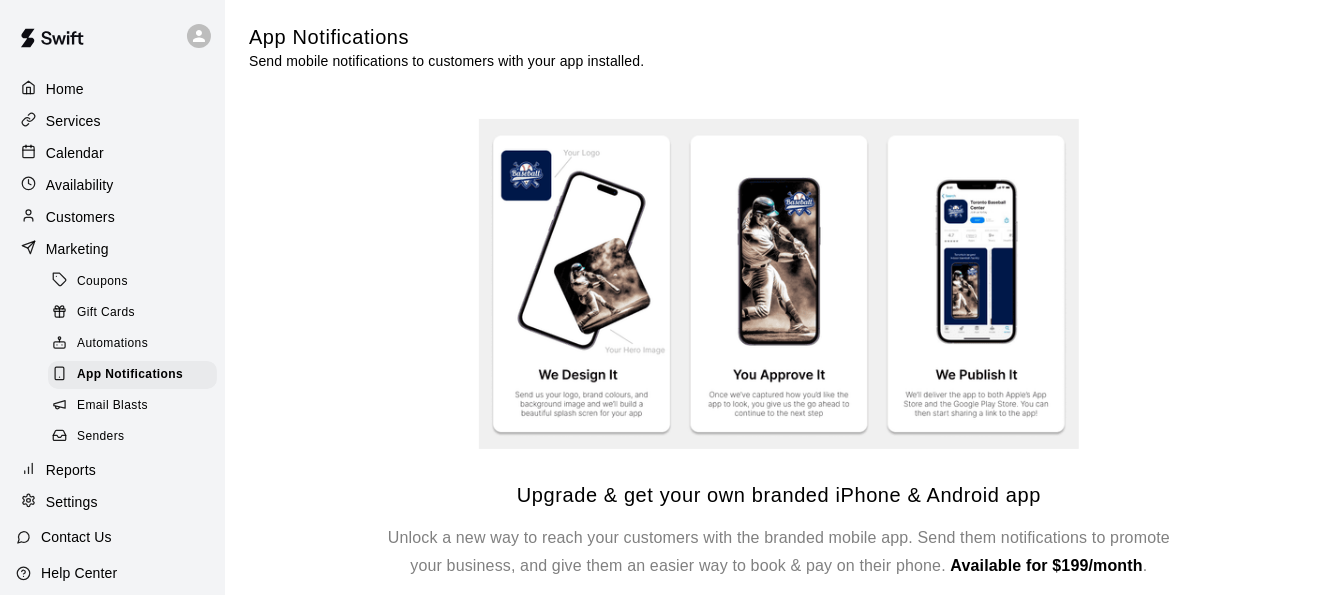 scroll, scrollTop: 89, scrollLeft: 0, axis: vertical 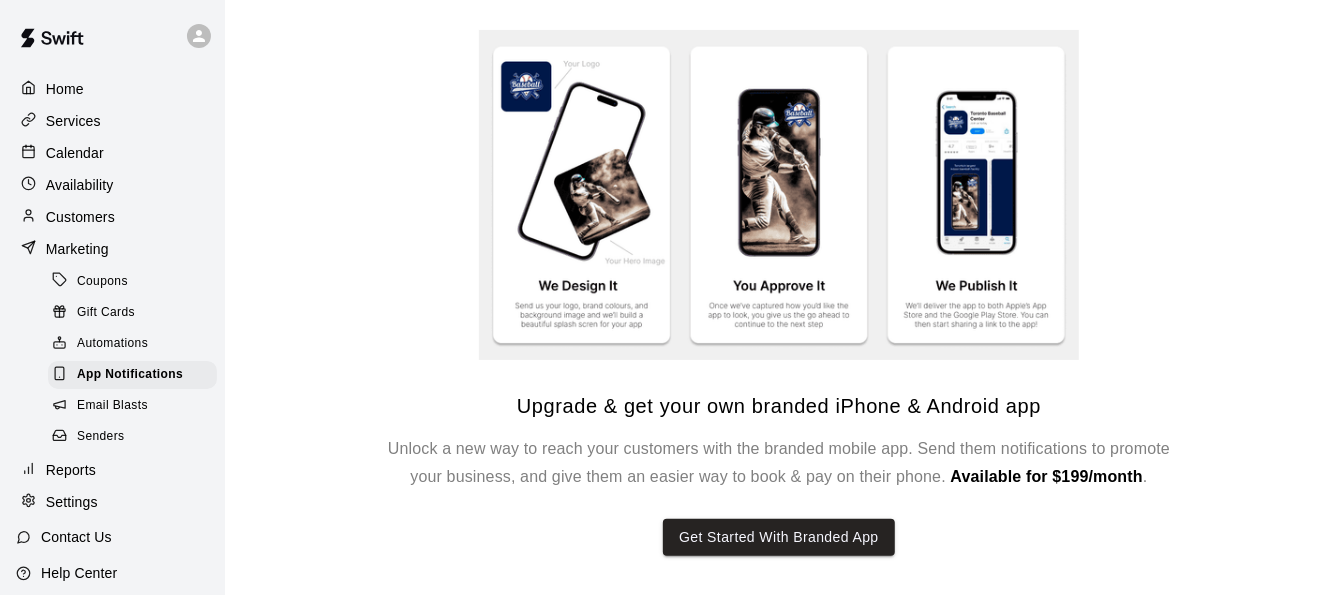 click on "Senders" at bounding box center (132, 437) 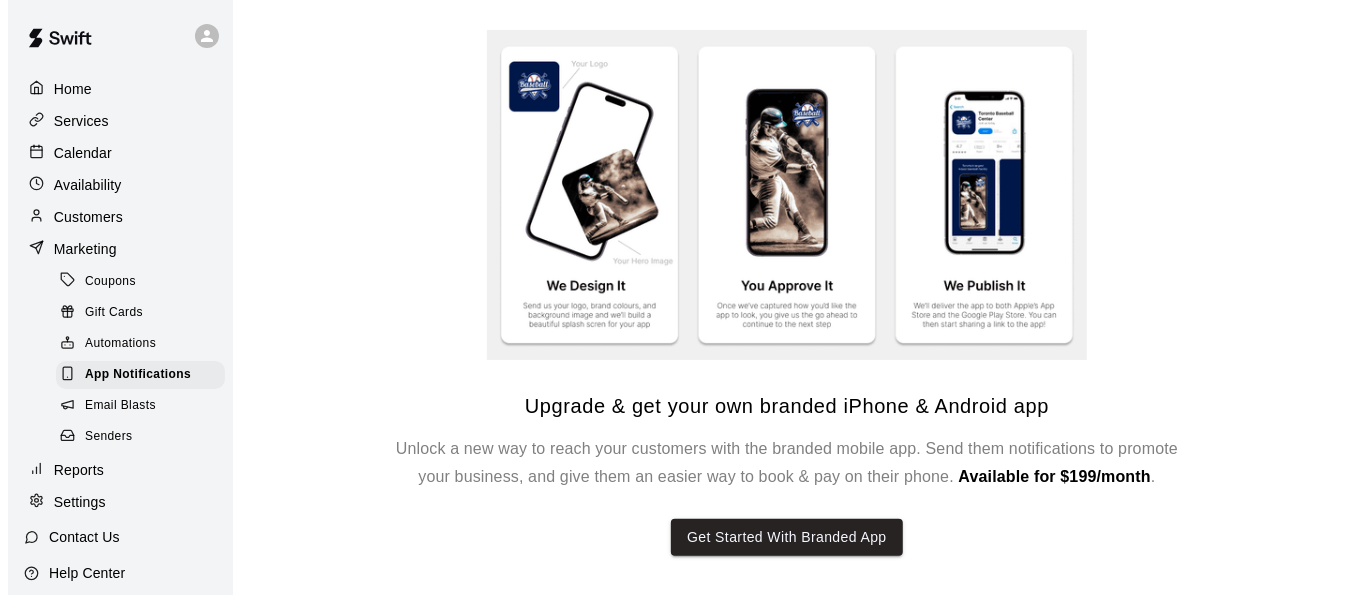 scroll, scrollTop: 0, scrollLeft: 0, axis: both 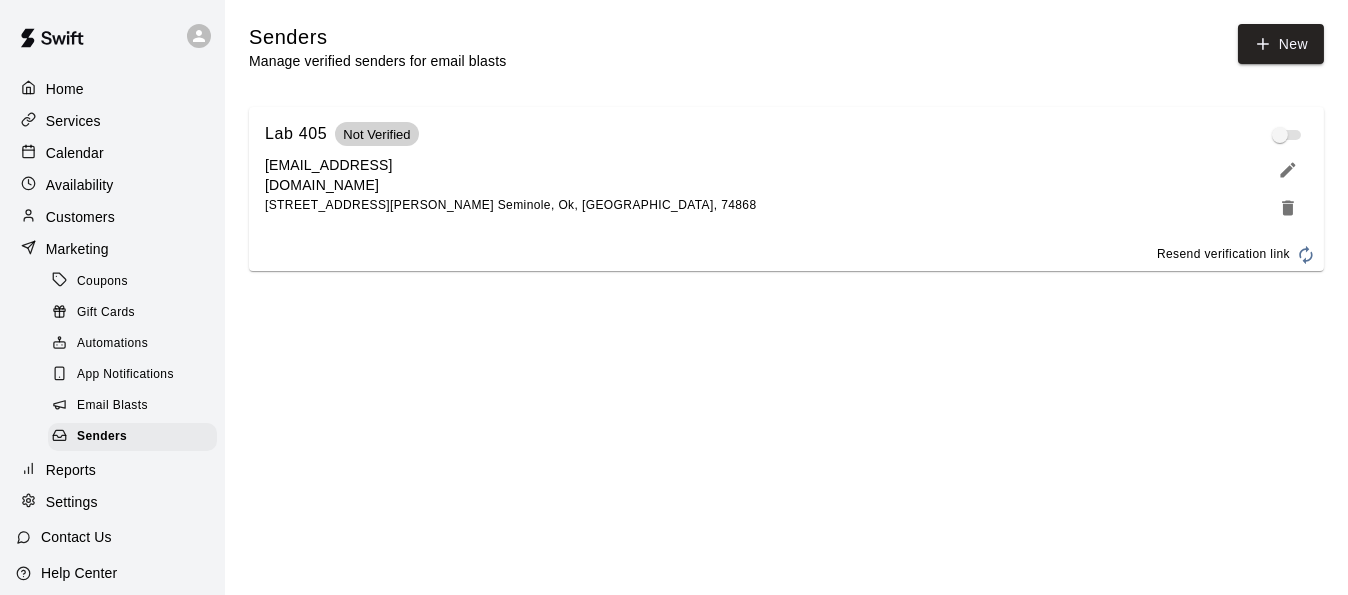 click at bounding box center (1288, 135) 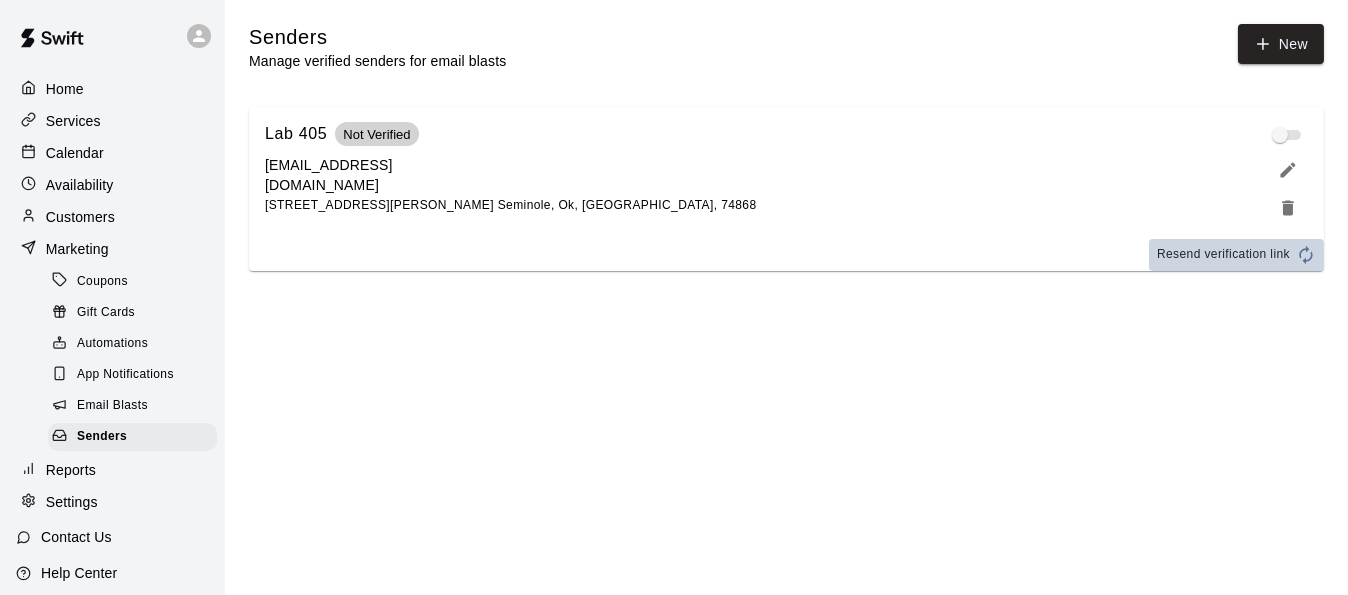 click 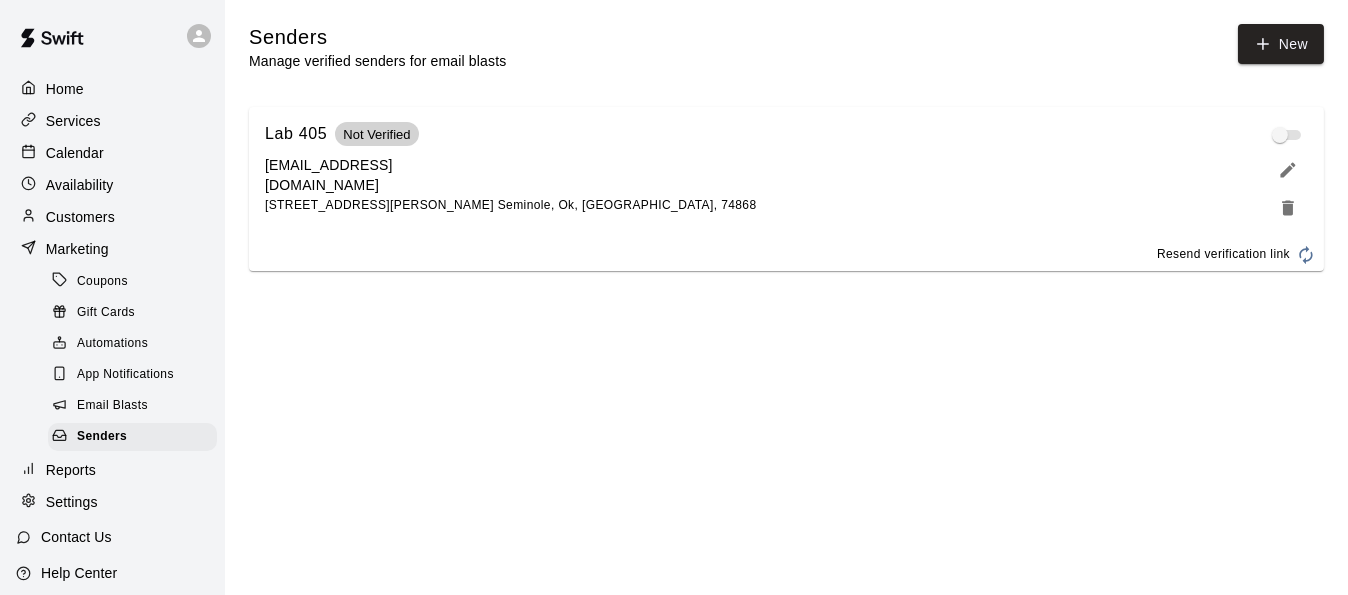 click 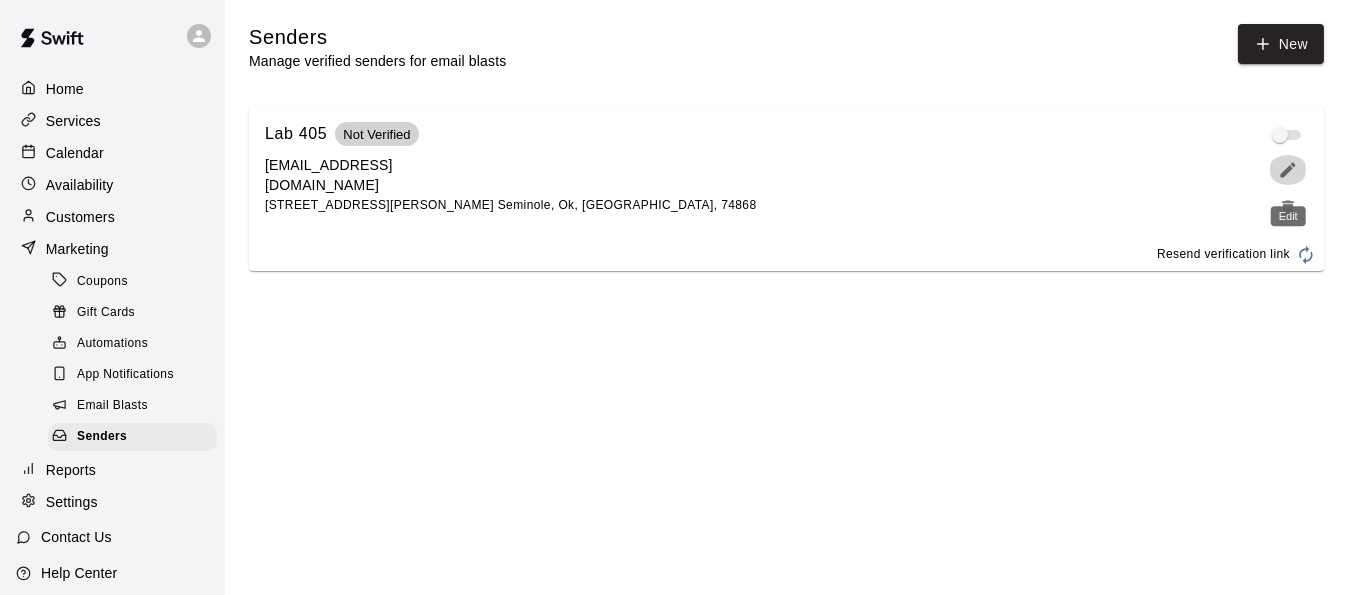 click 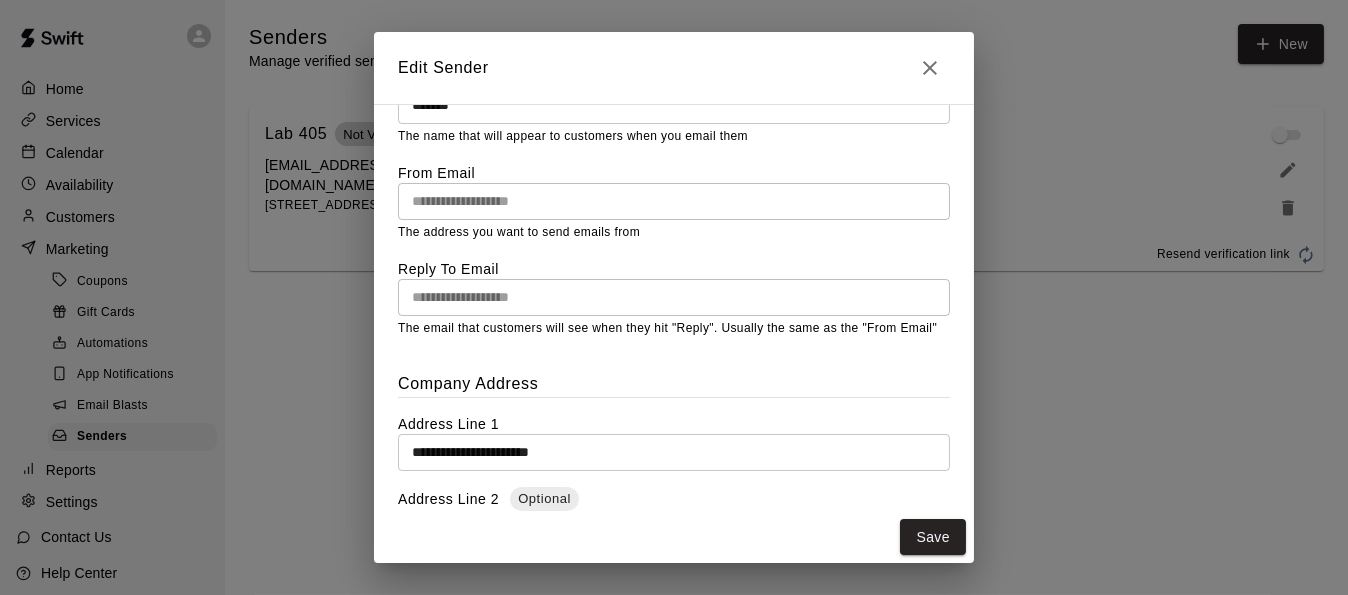 scroll, scrollTop: 268, scrollLeft: 0, axis: vertical 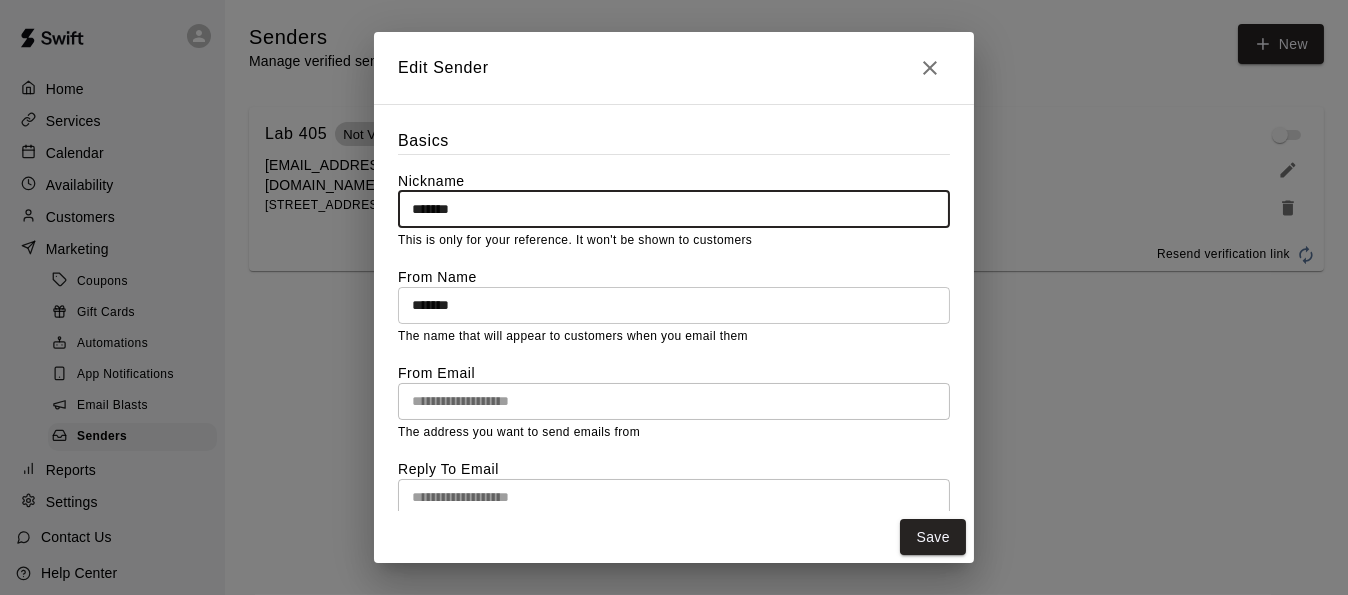 drag, startPoint x: 677, startPoint y: 213, endPoint x: 343, endPoint y: 196, distance: 334.43234 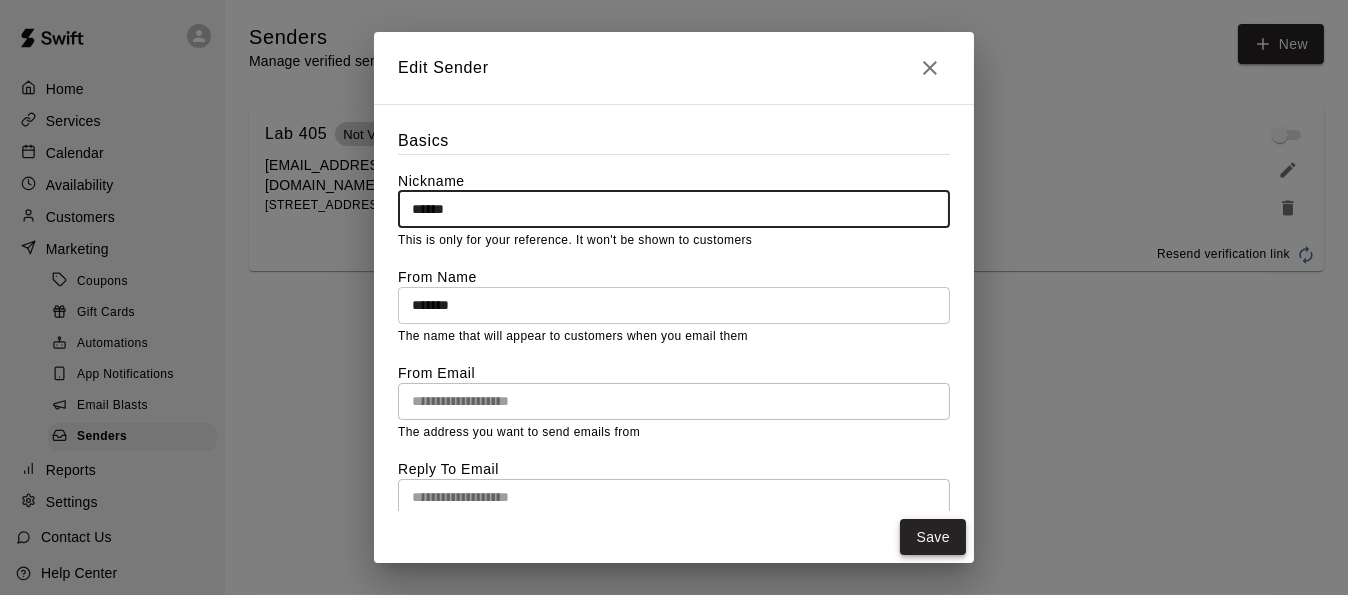 type on "******" 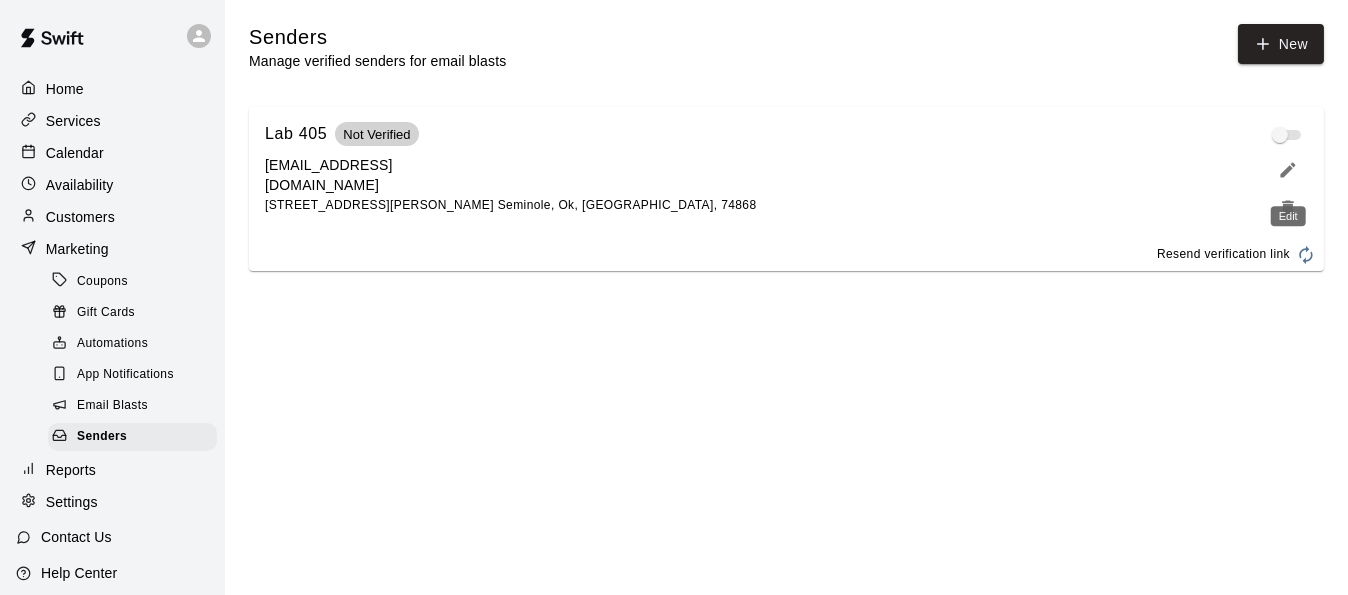 click 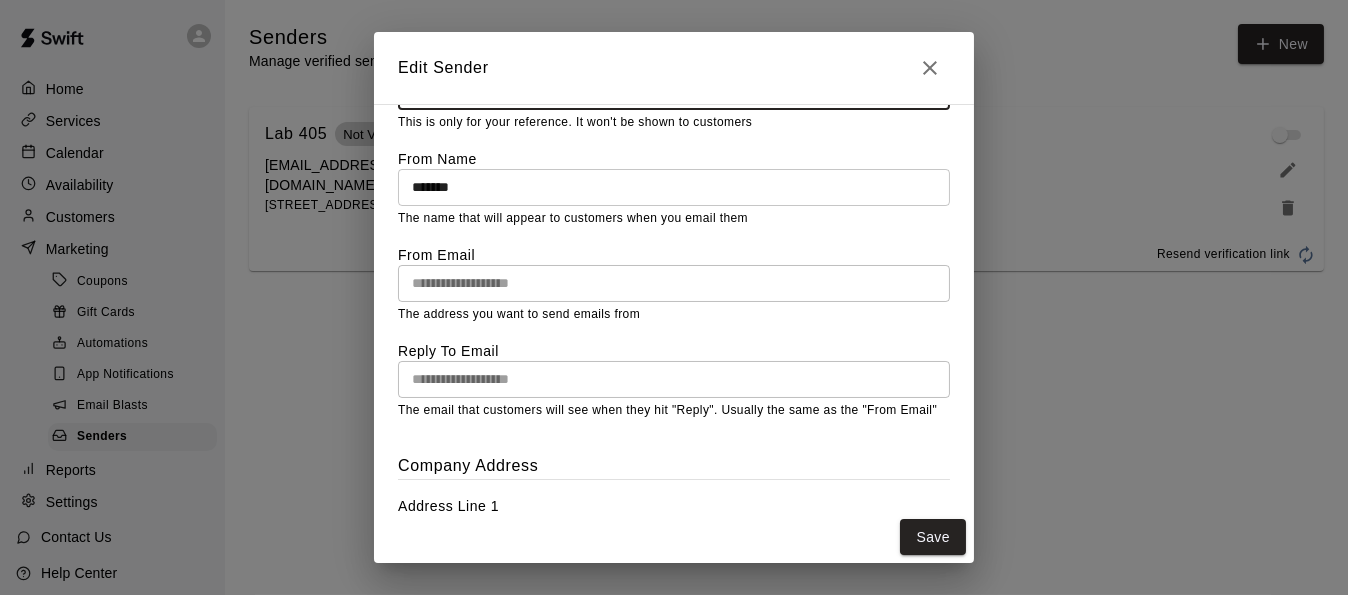 scroll, scrollTop: 232, scrollLeft: 0, axis: vertical 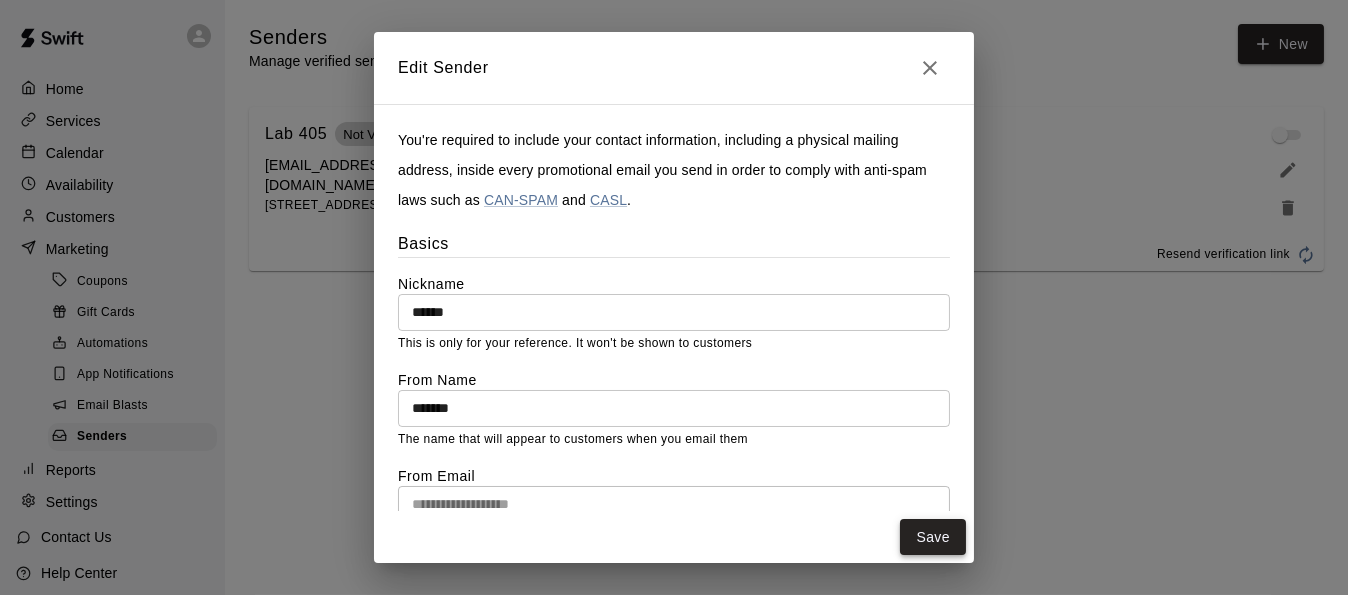 click on "Save" at bounding box center (933, 537) 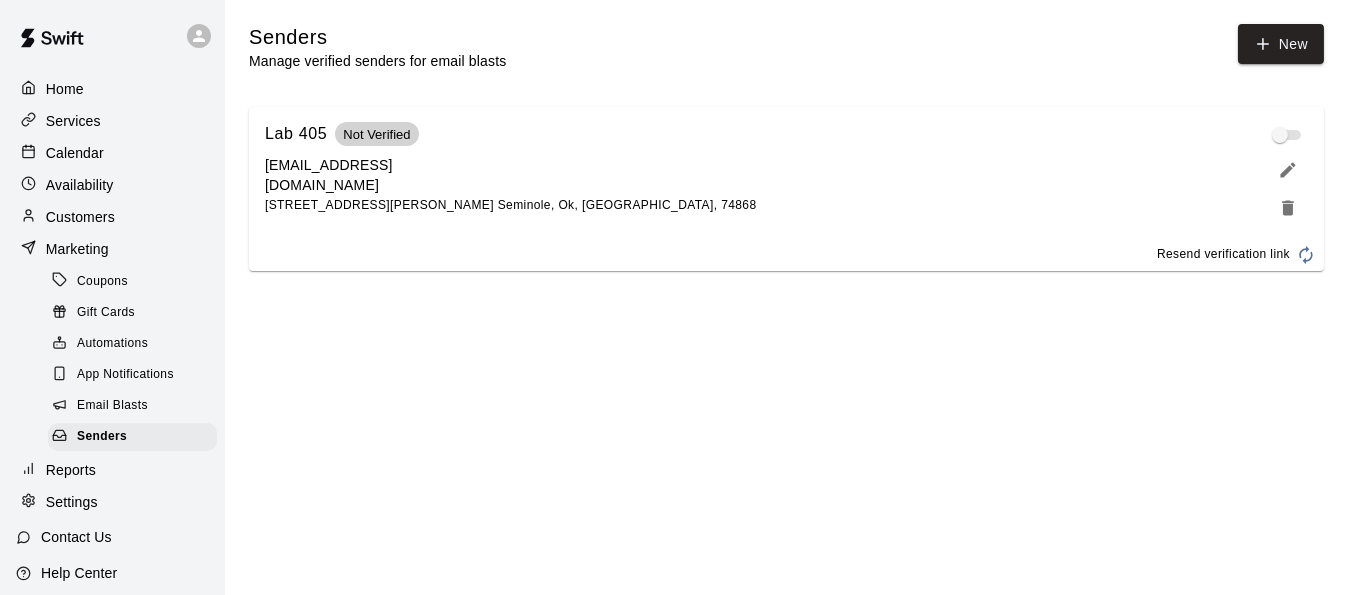 type 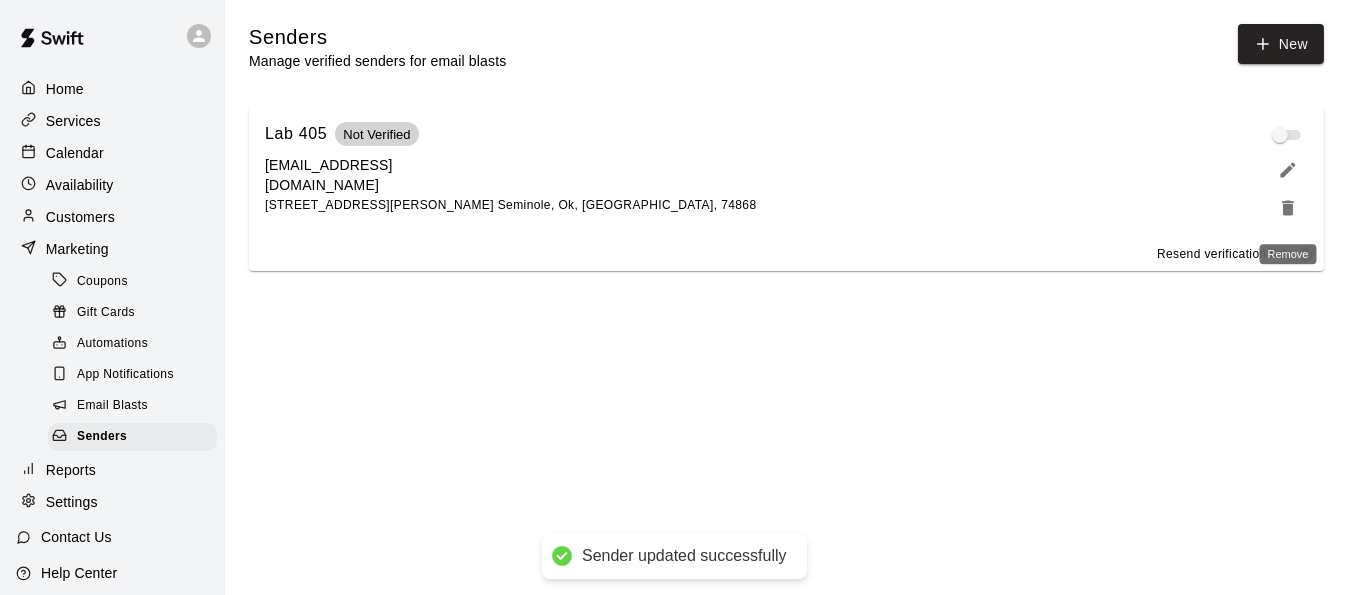 click 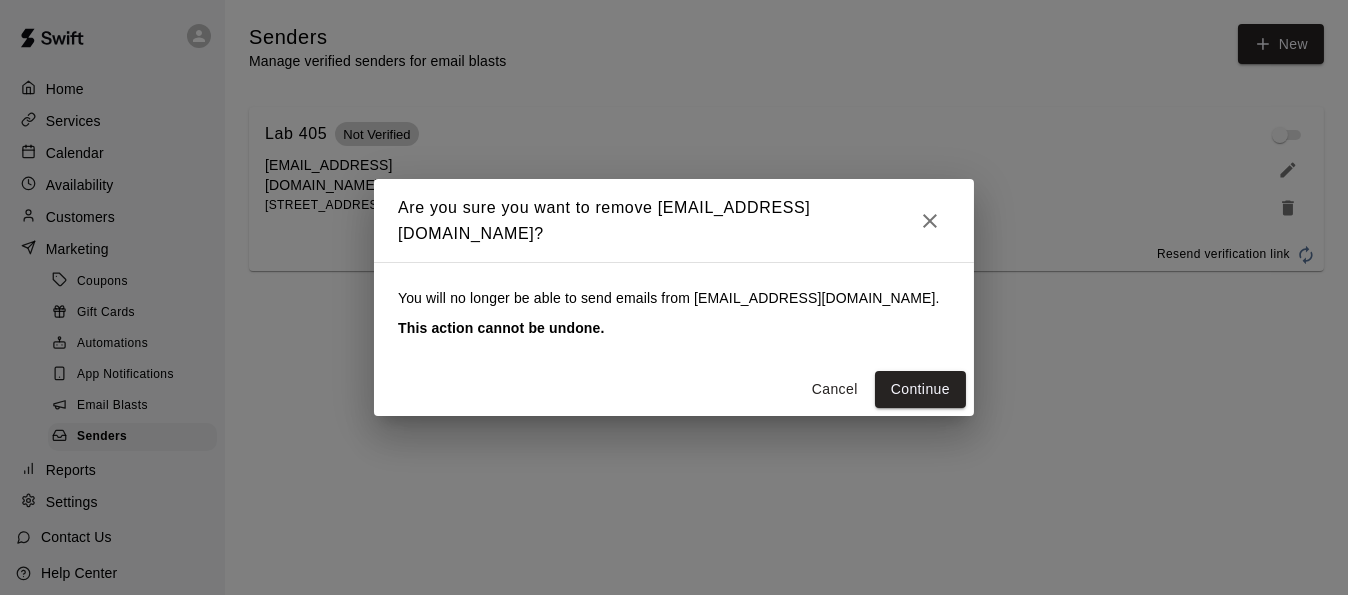 click on "Cancel" at bounding box center [835, 389] 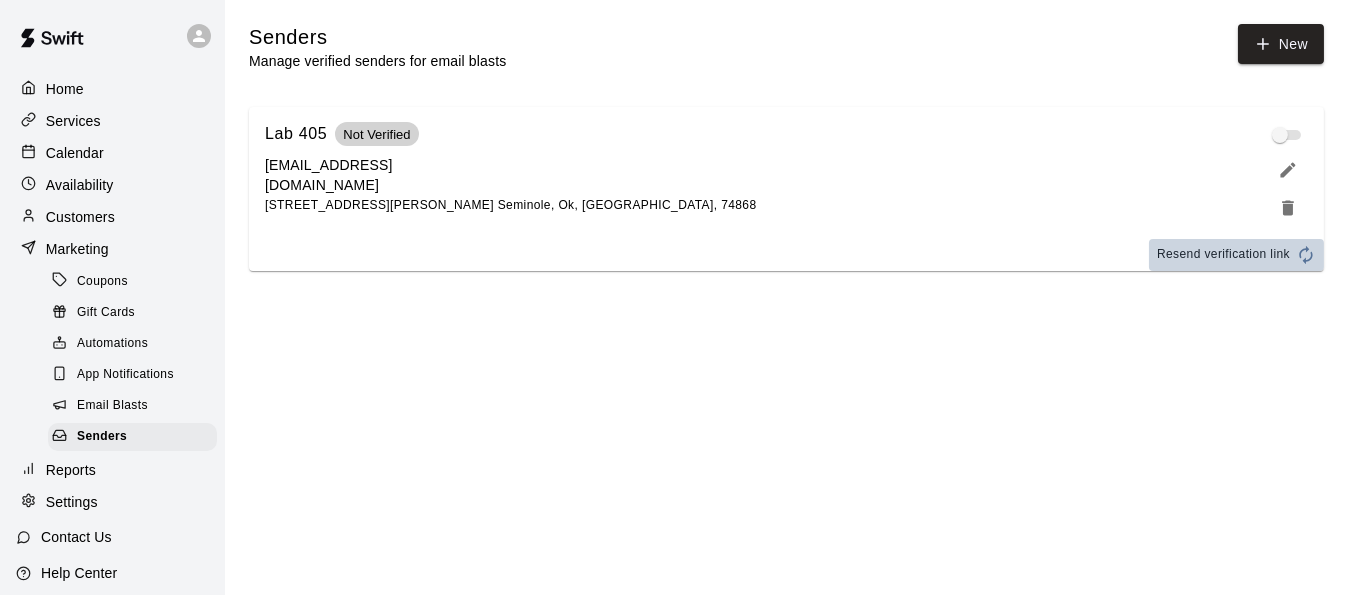 click on "Resend verification link" at bounding box center (1223, 255) 